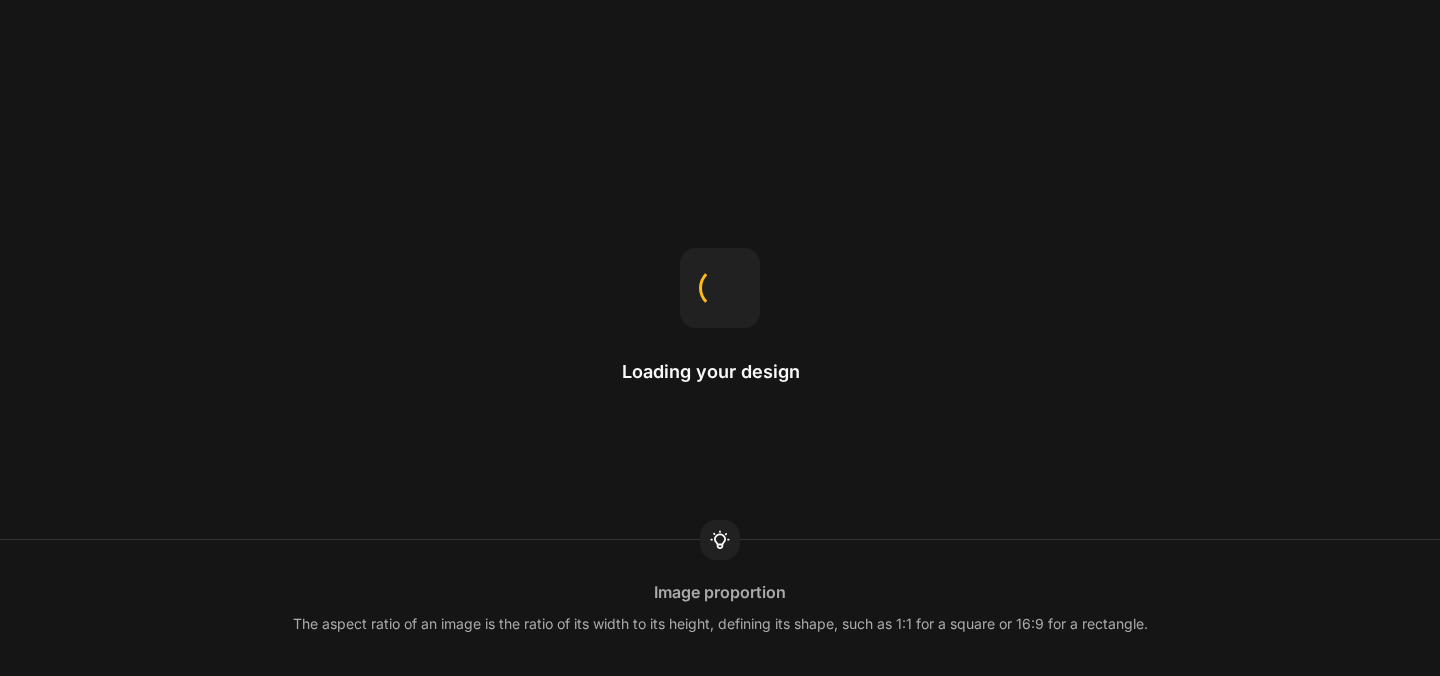 scroll, scrollTop: 0, scrollLeft: 0, axis: both 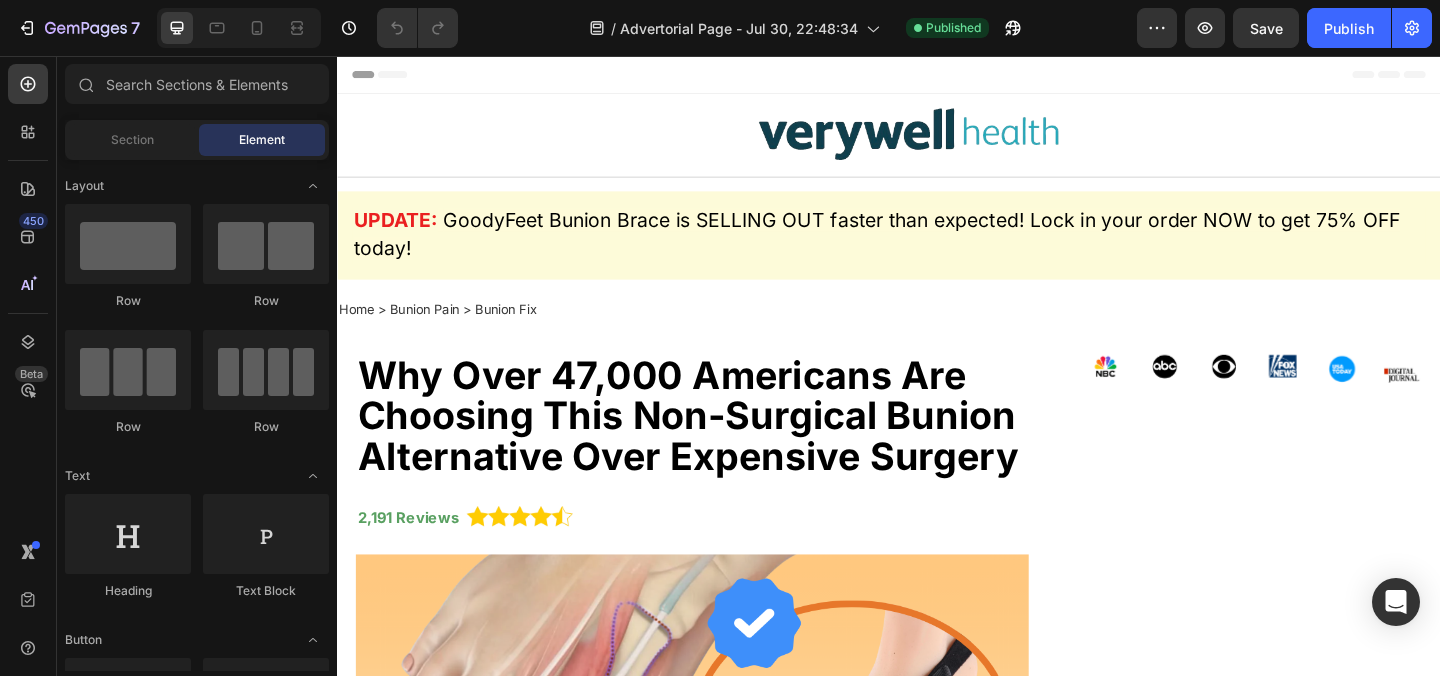 click at bounding box center [239, 28] 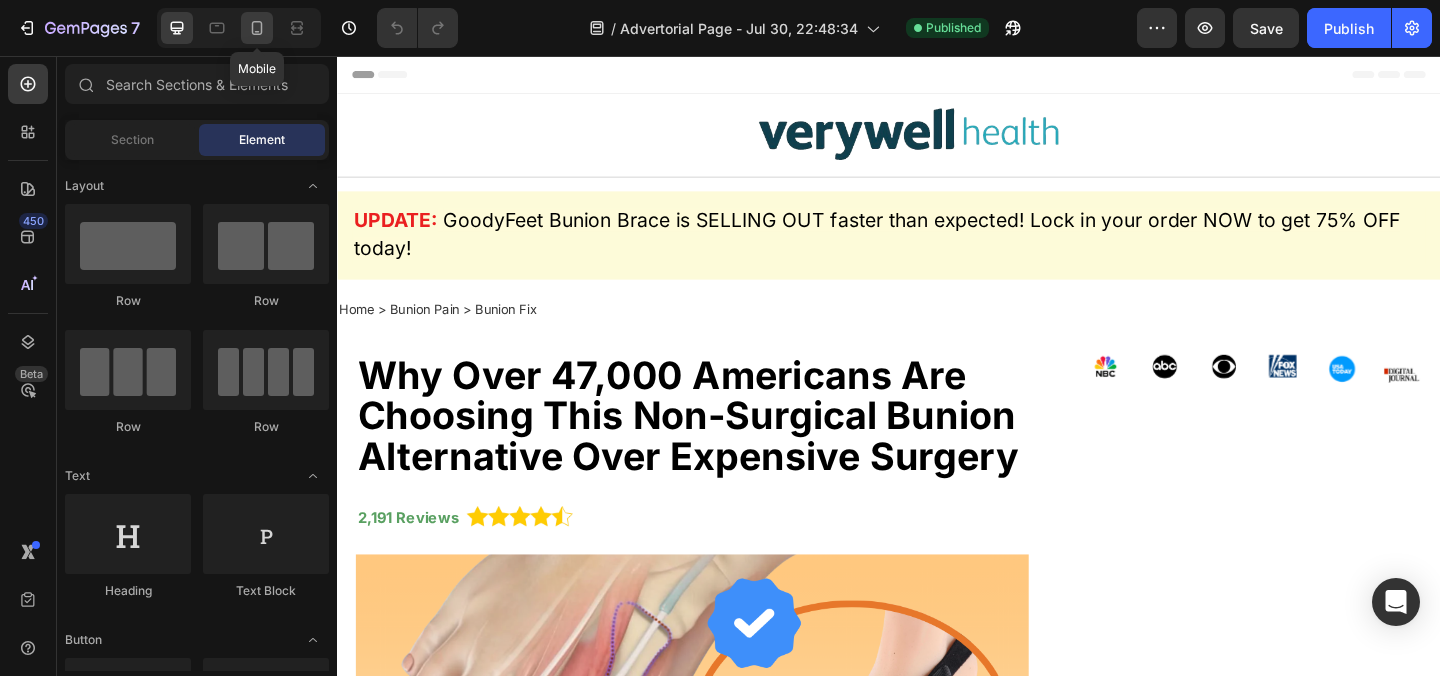 click 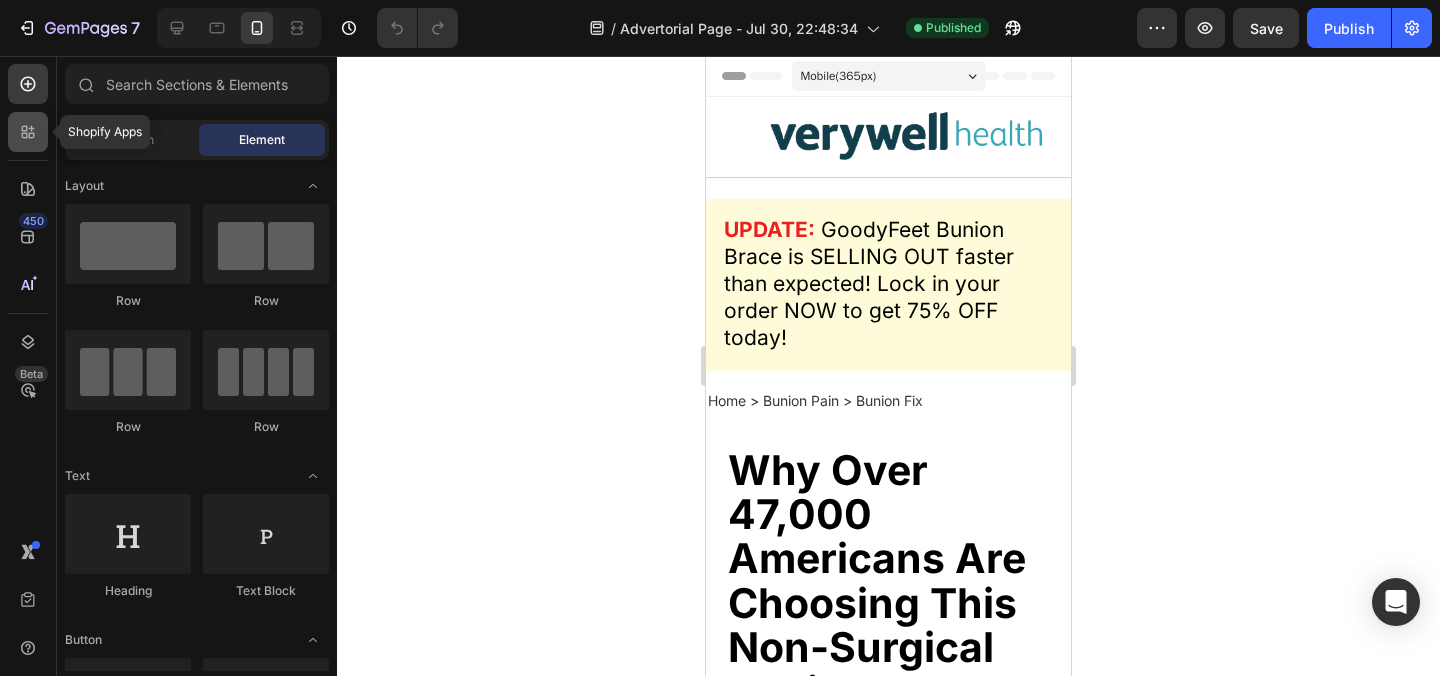 click 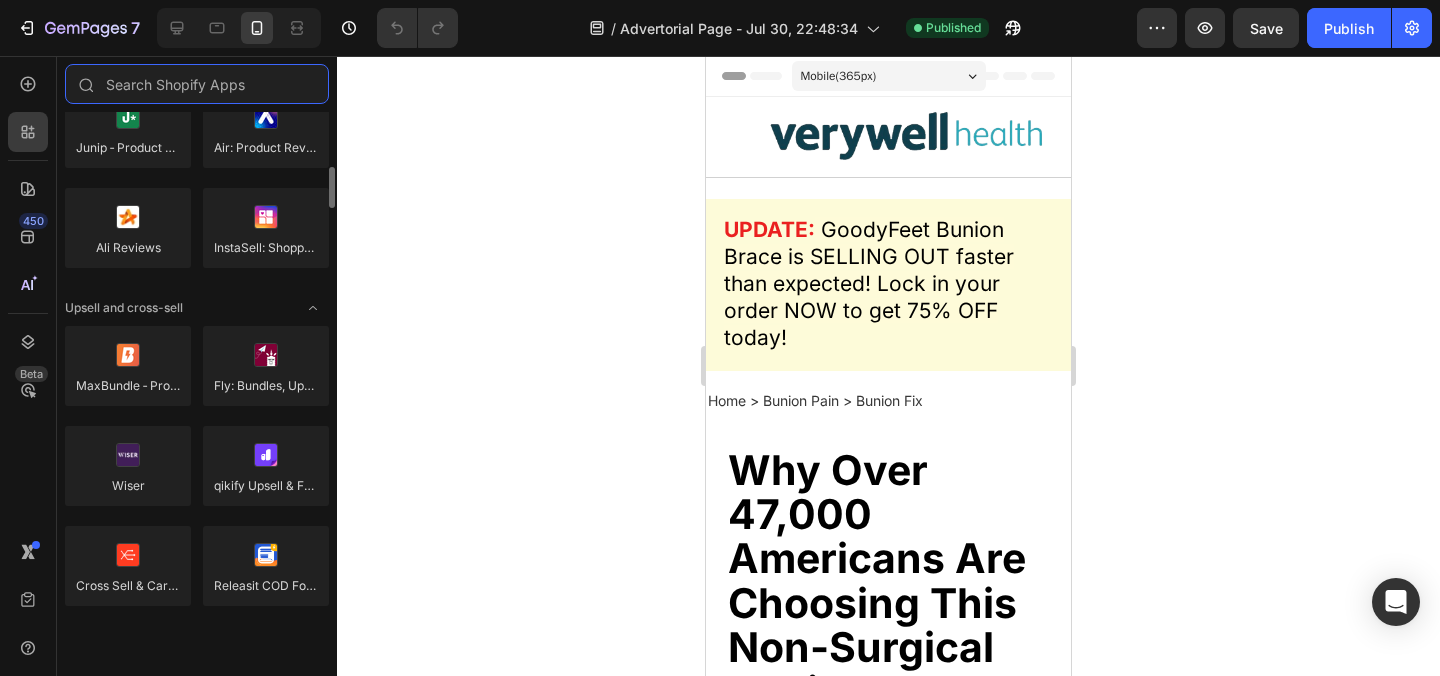 scroll, scrollTop: 706, scrollLeft: 0, axis: vertical 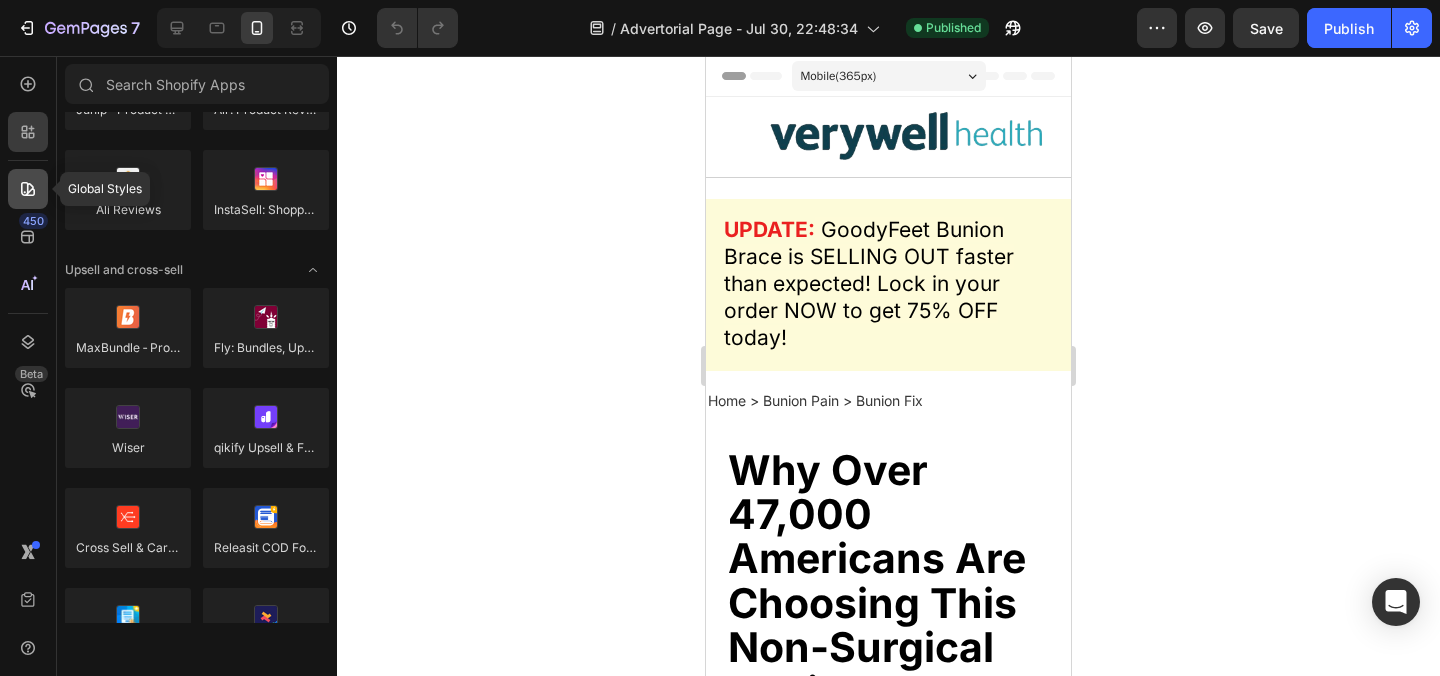 click 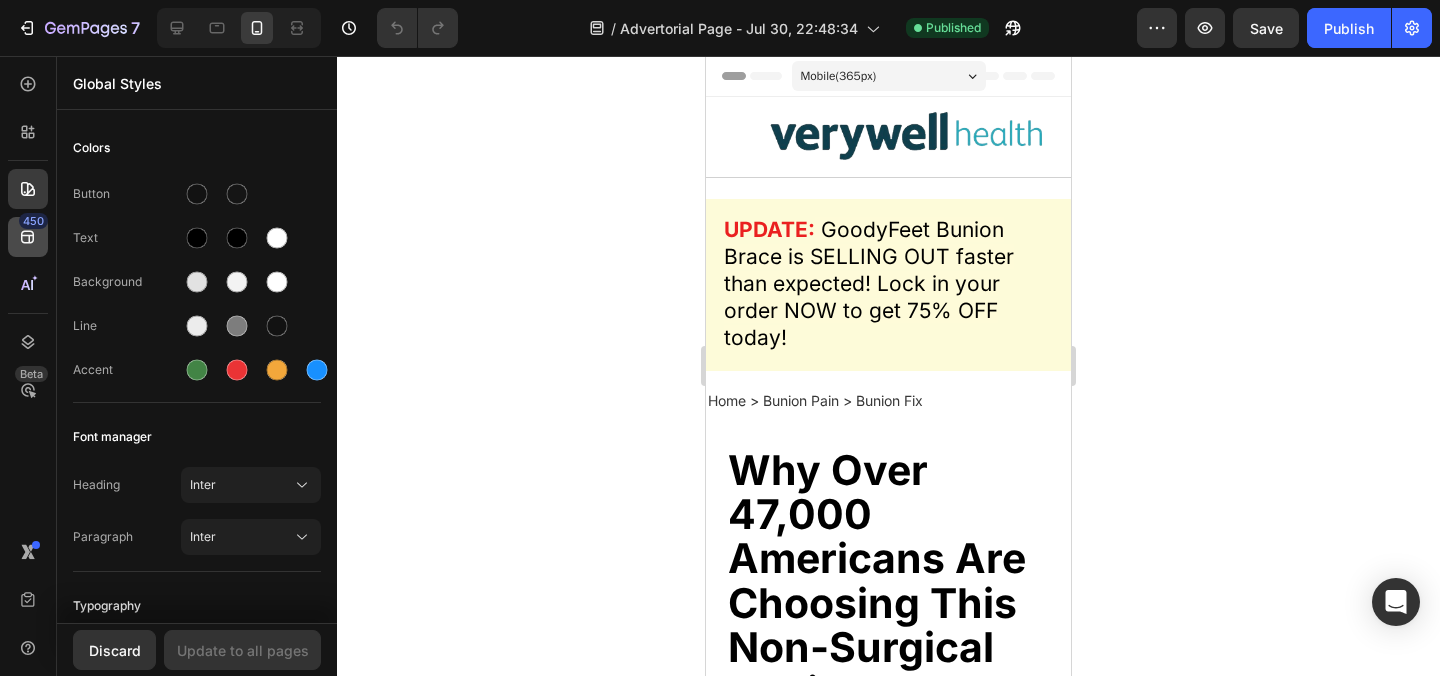 click 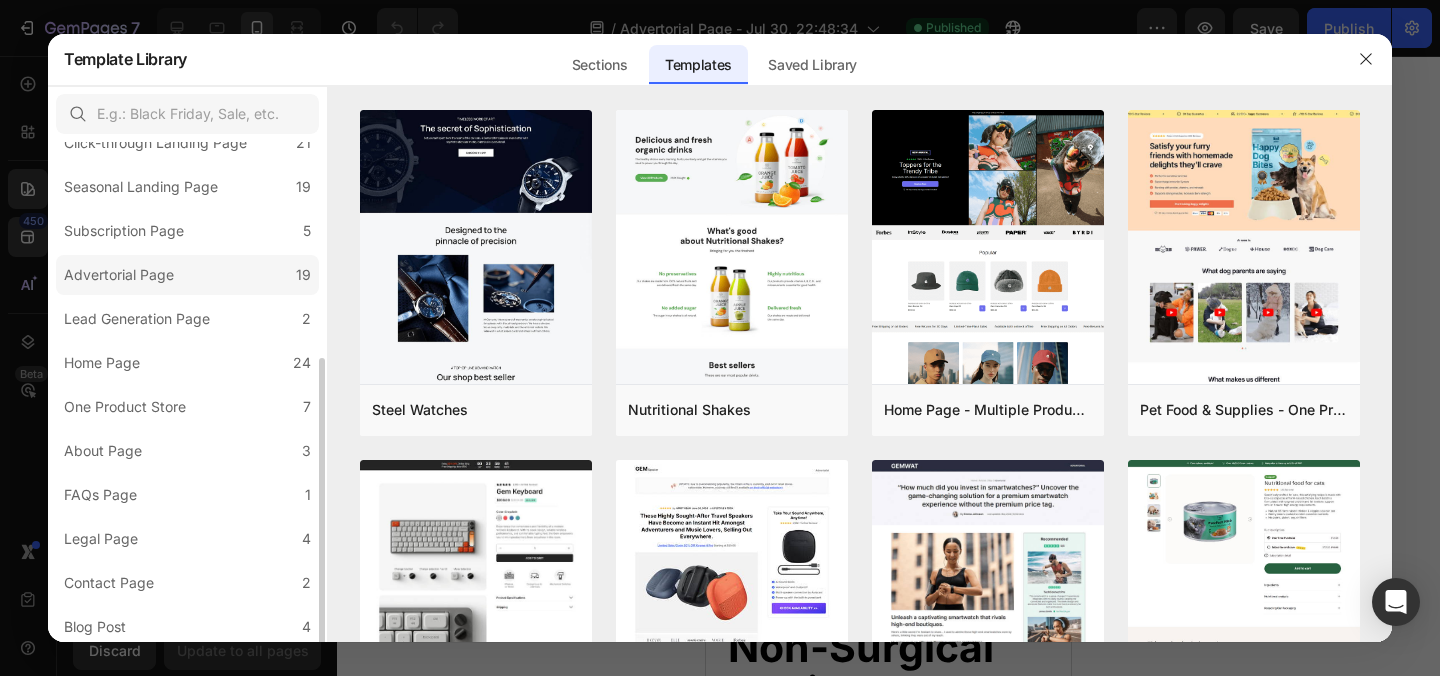 scroll, scrollTop: 210, scrollLeft: 0, axis: vertical 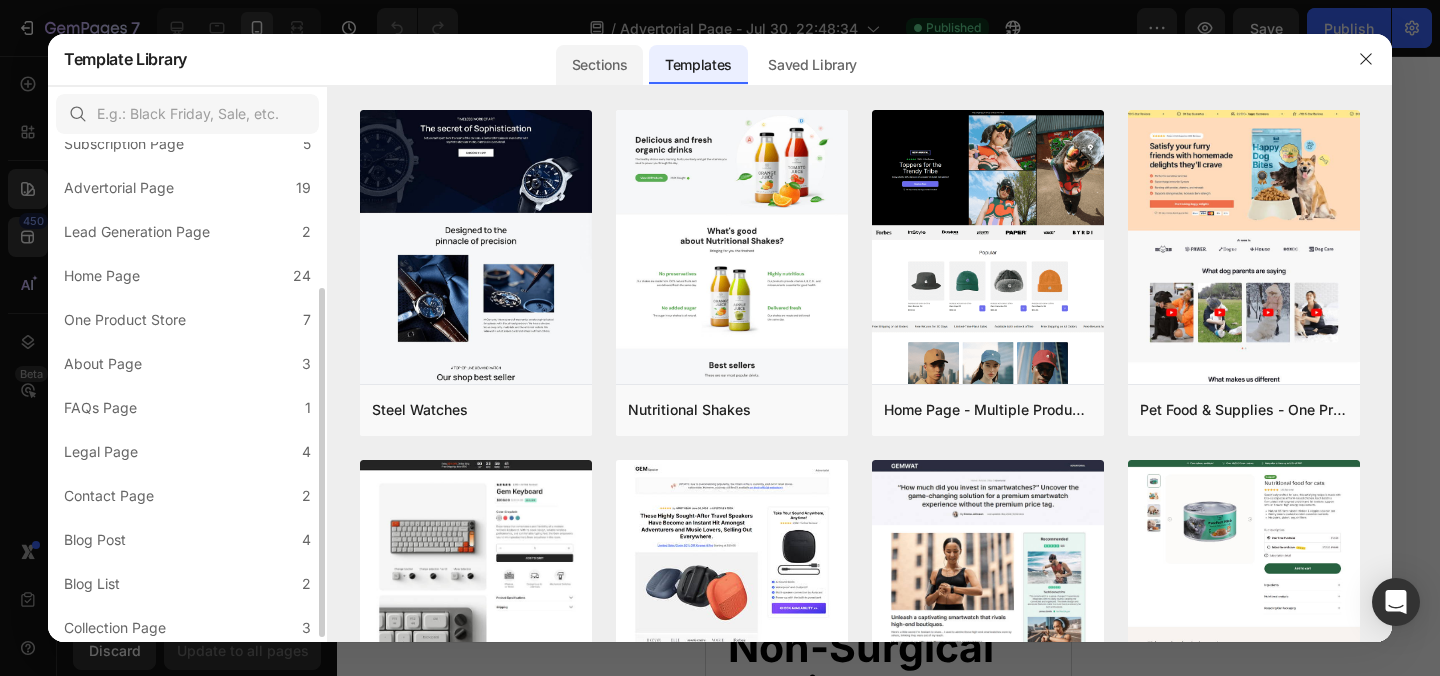 click on "Sections" 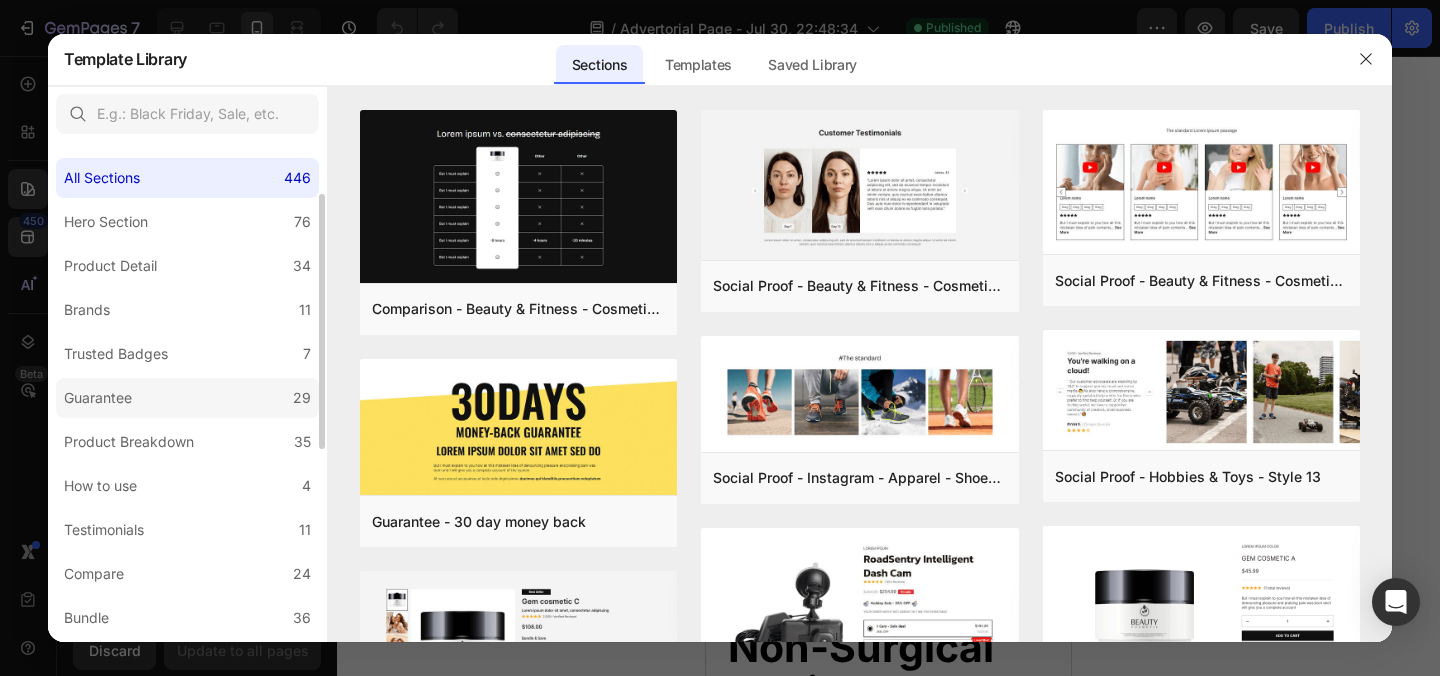 scroll, scrollTop: 285, scrollLeft: 0, axis: vertical 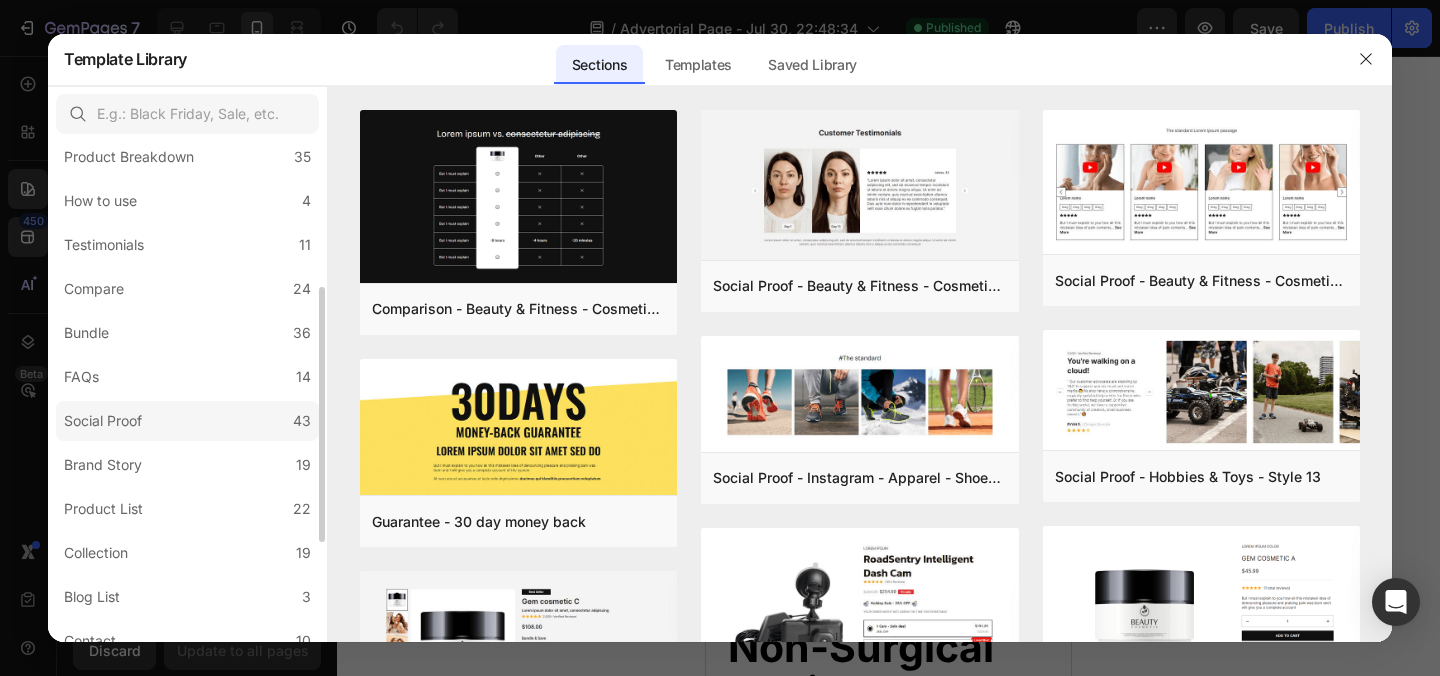 click on "Social Proof 43" 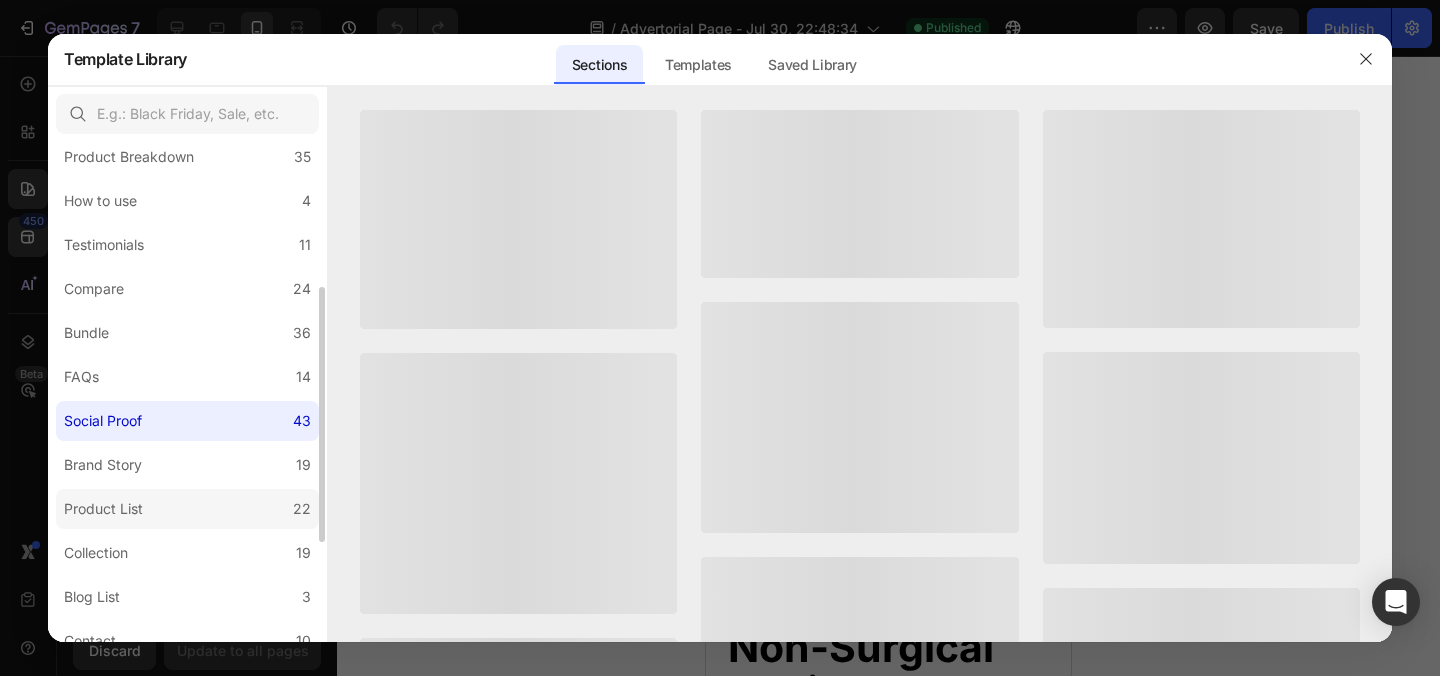 click on "Product List 22" 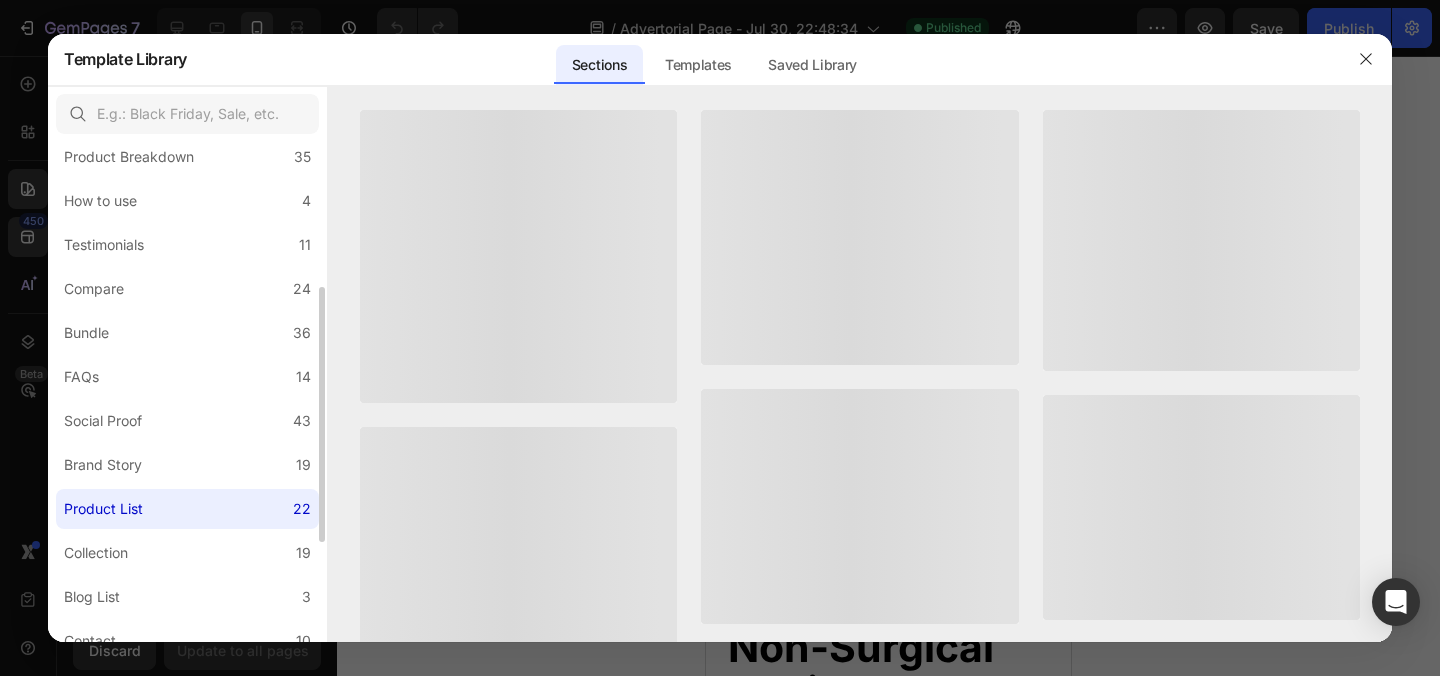 scroll, scrollTop: 479, scrollLeft: 0, axis: vertical 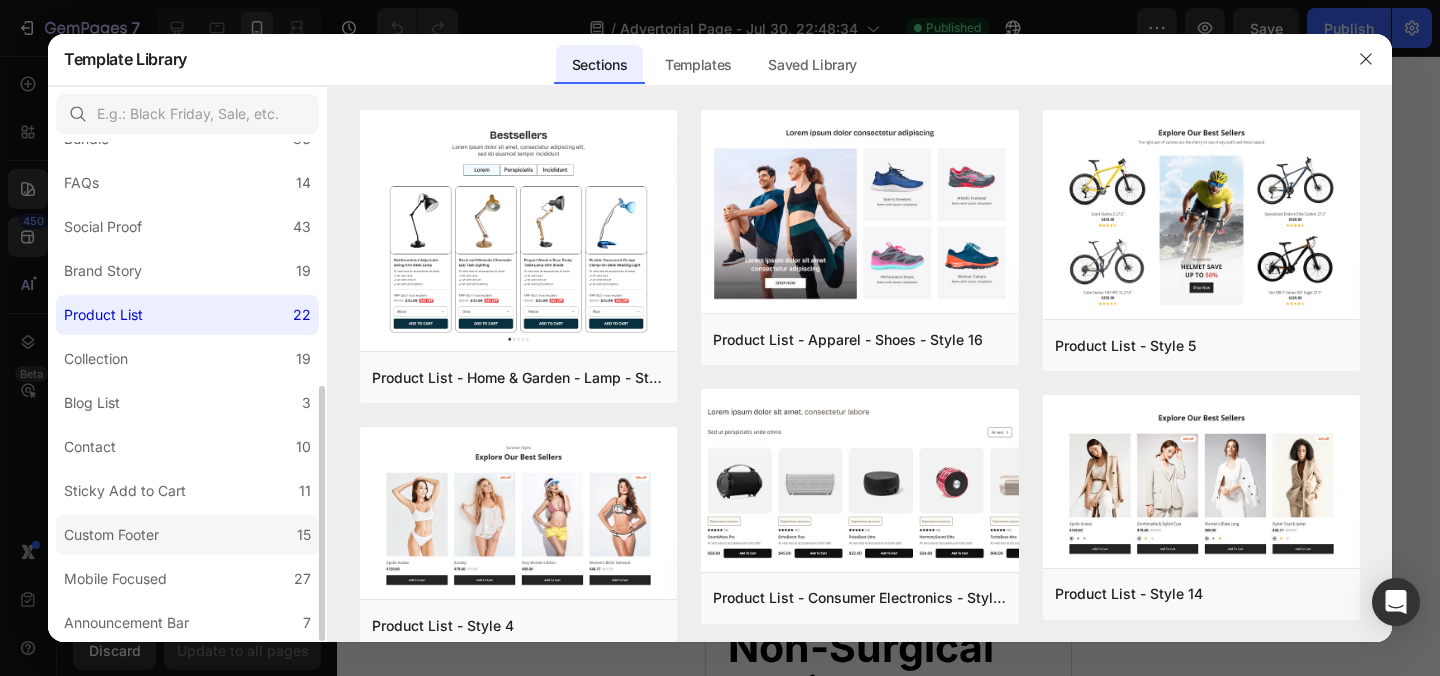 click on "Custom Footer 15" 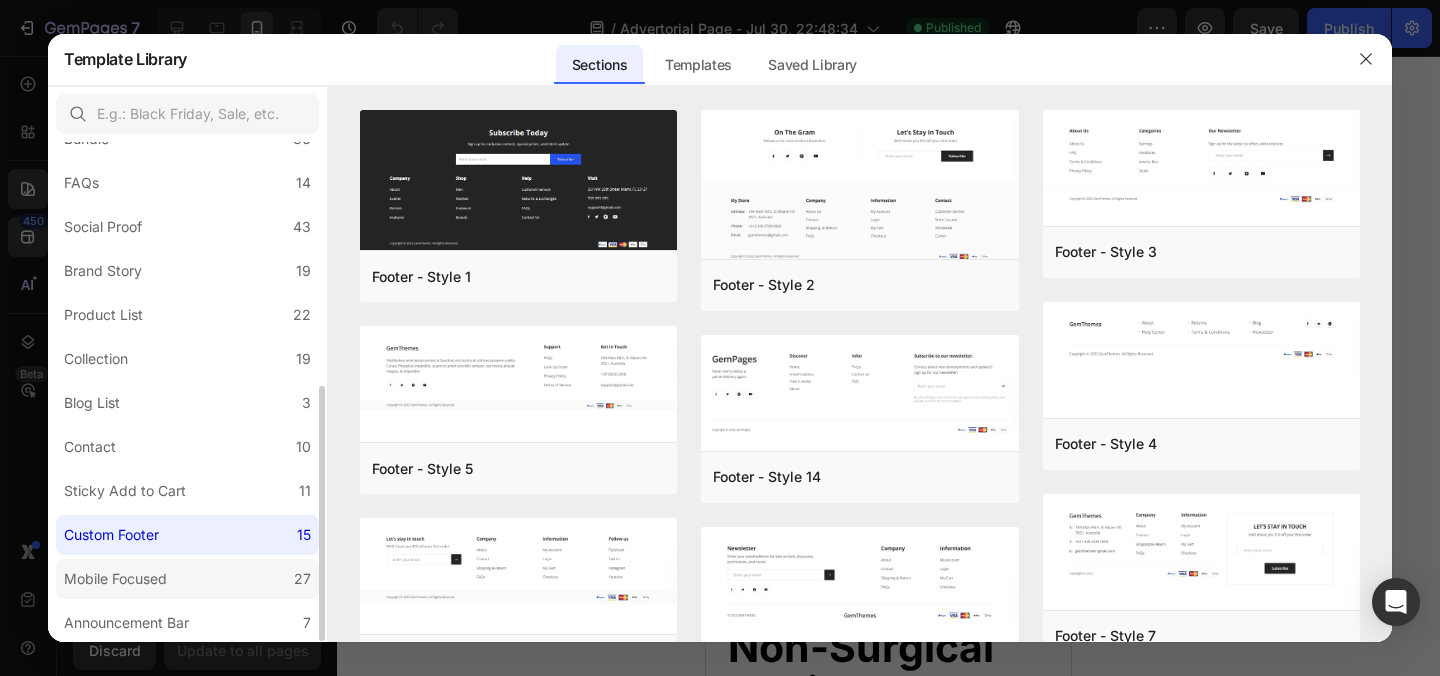 click on "Mobile Focused 27" 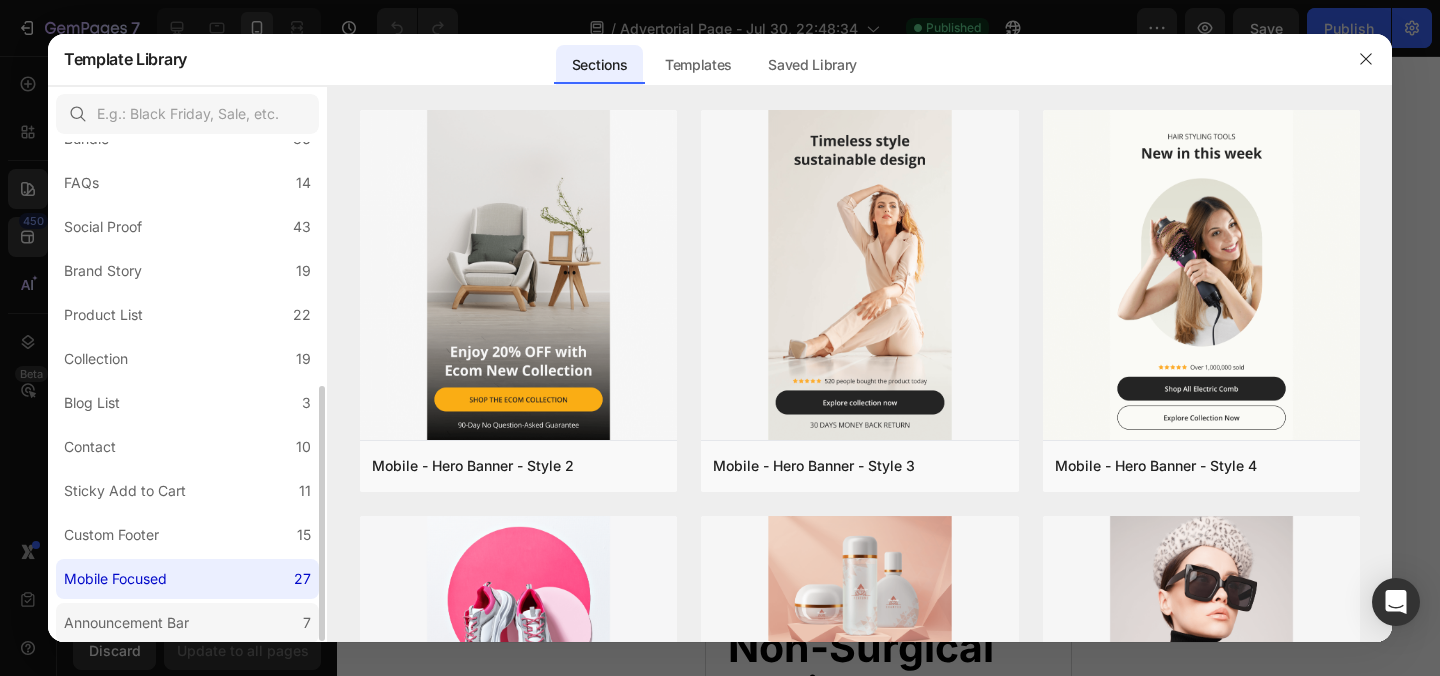 click on "Announcement Bar" at bounding box center [126, 623] 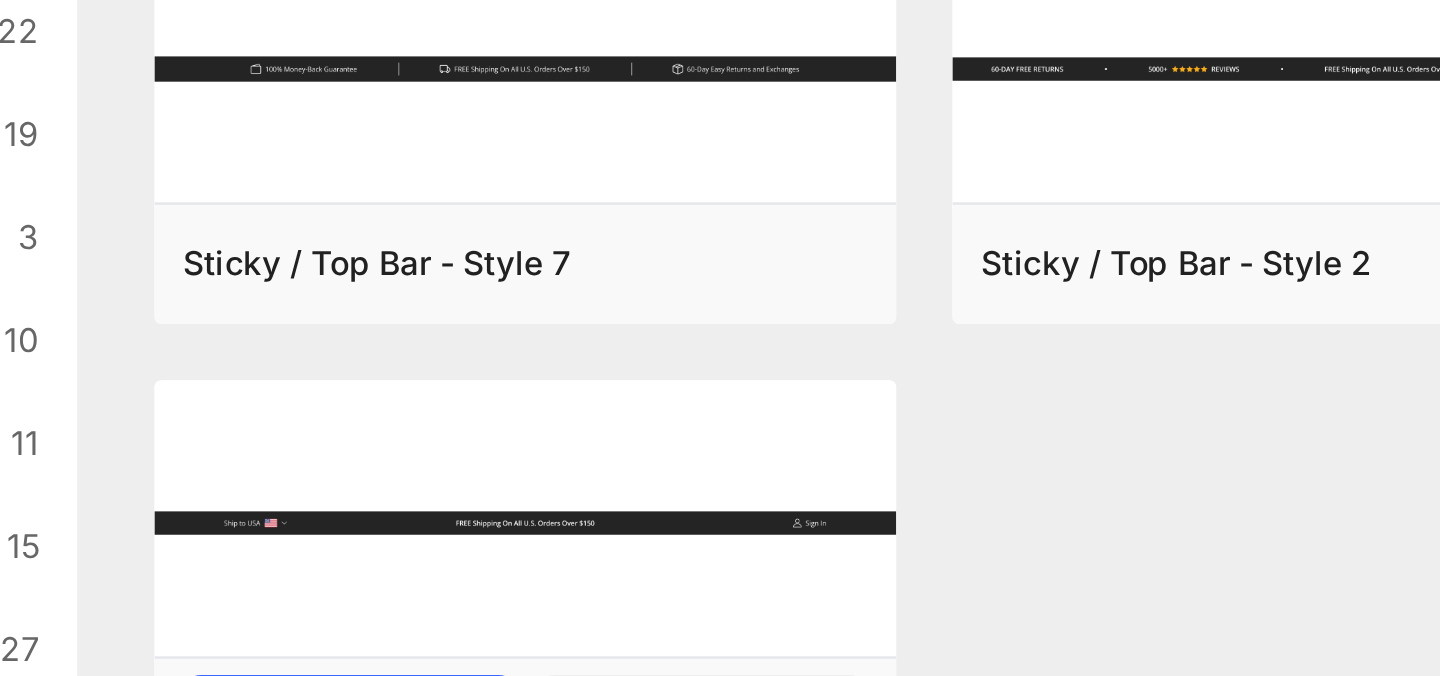 scroll, scrollTop: 49, scrollLeft: 0, axis: vertical 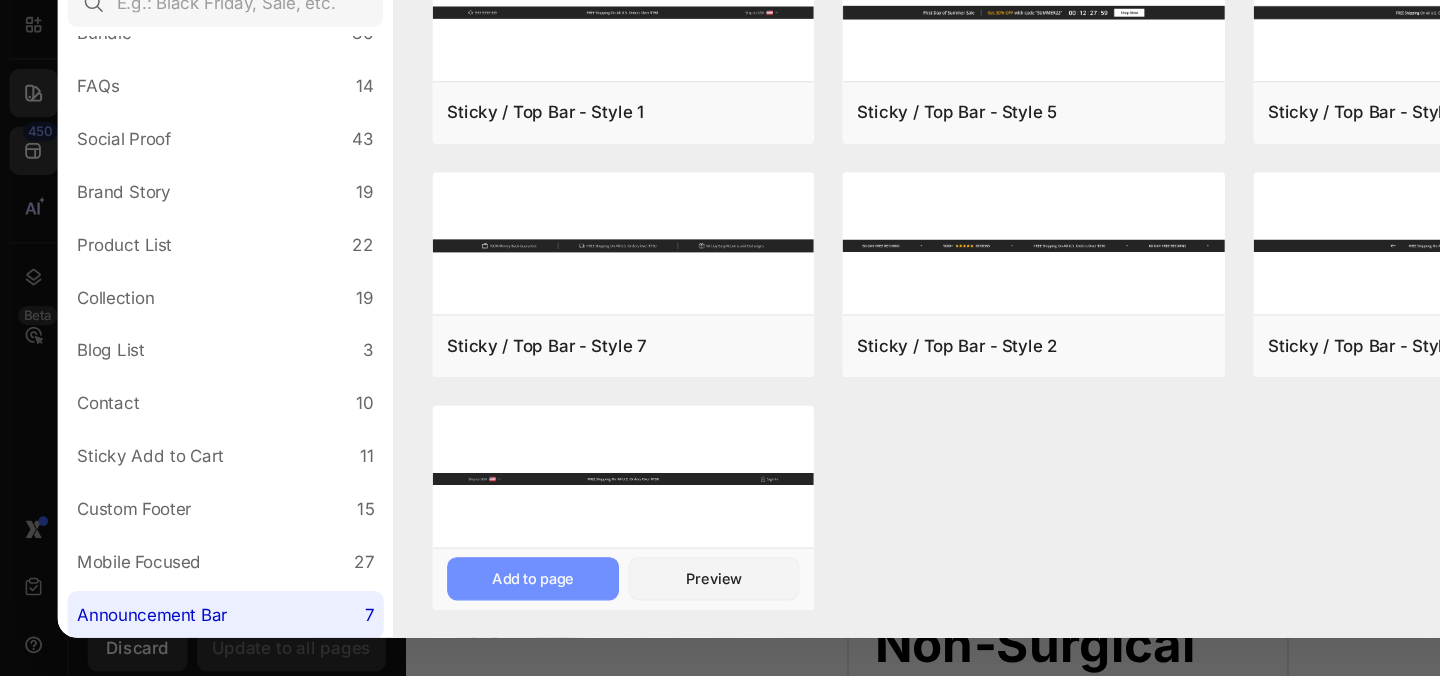 click on "Add to page" at bounding box center [443, 593] 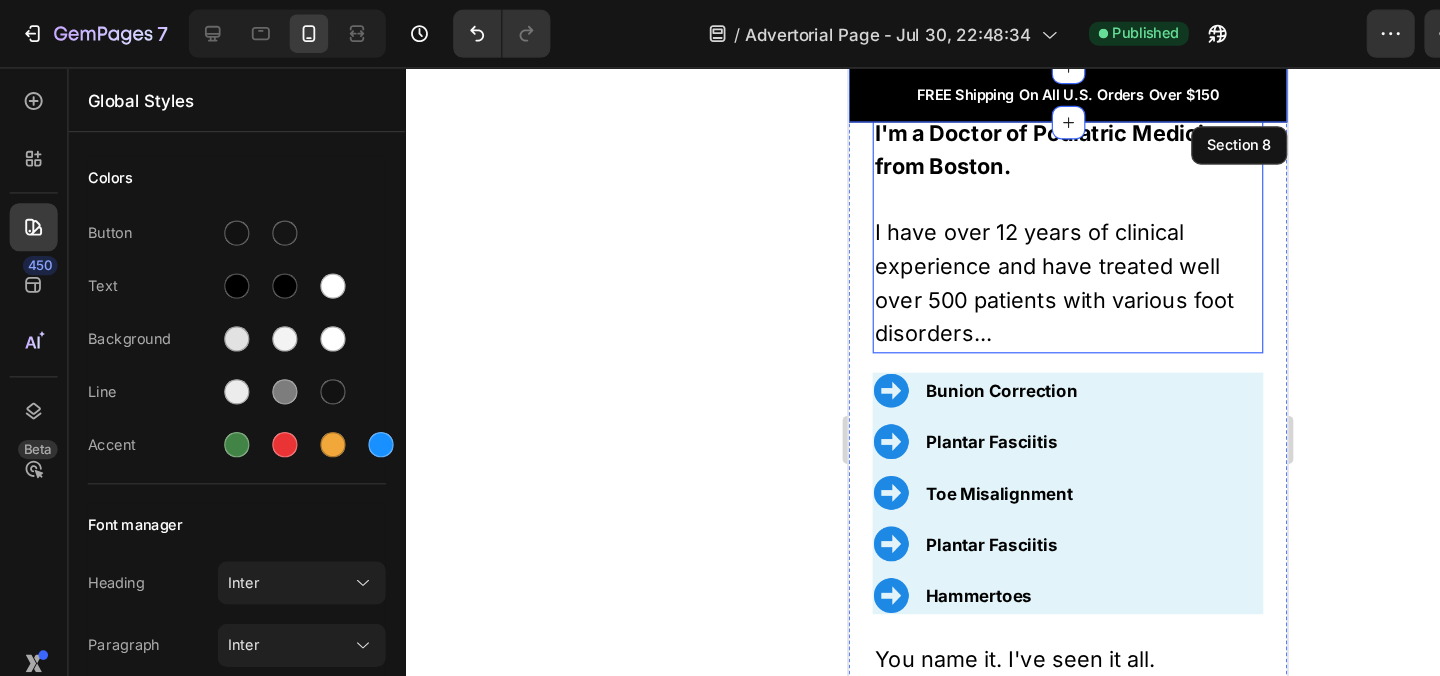 scroll, scrollTop: 1138, scrollLeft: 0, axis: vertical 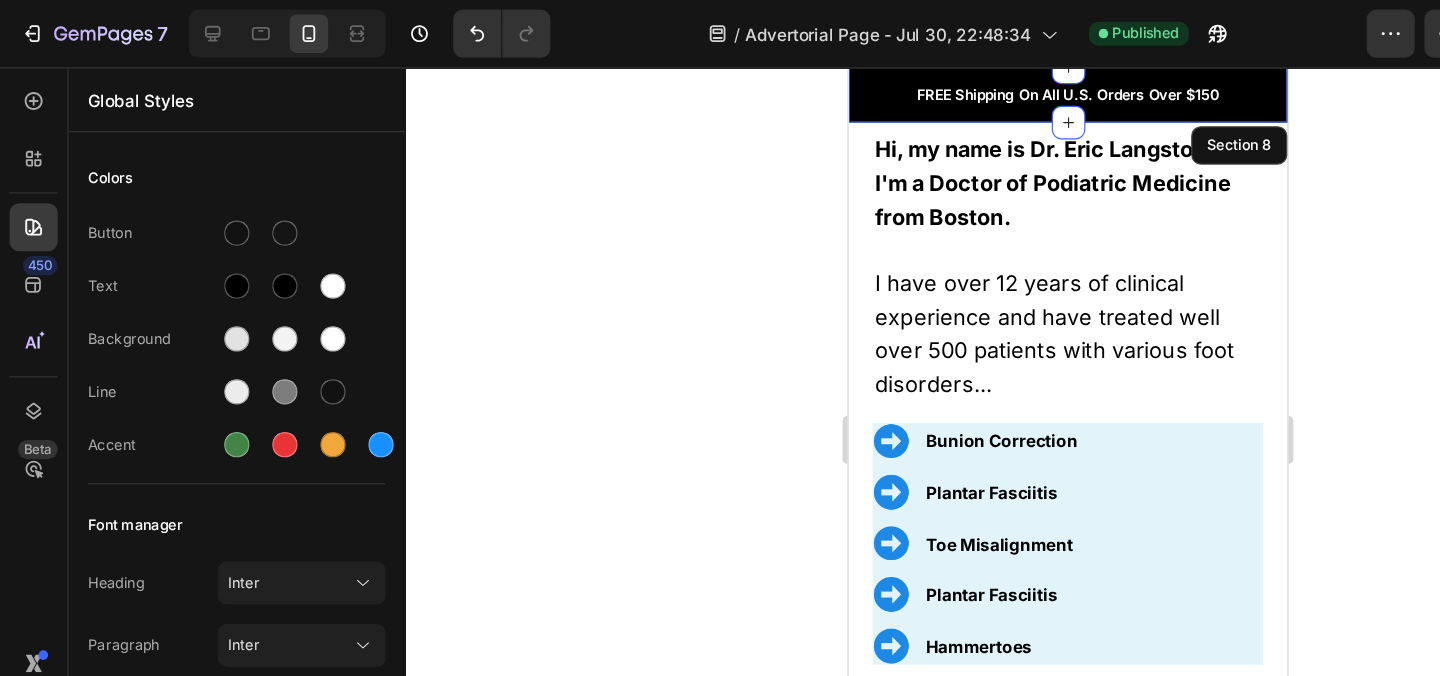click on "FREE Shipping On All U.S. Orders Over $150" at bounding box center (1031, 90) 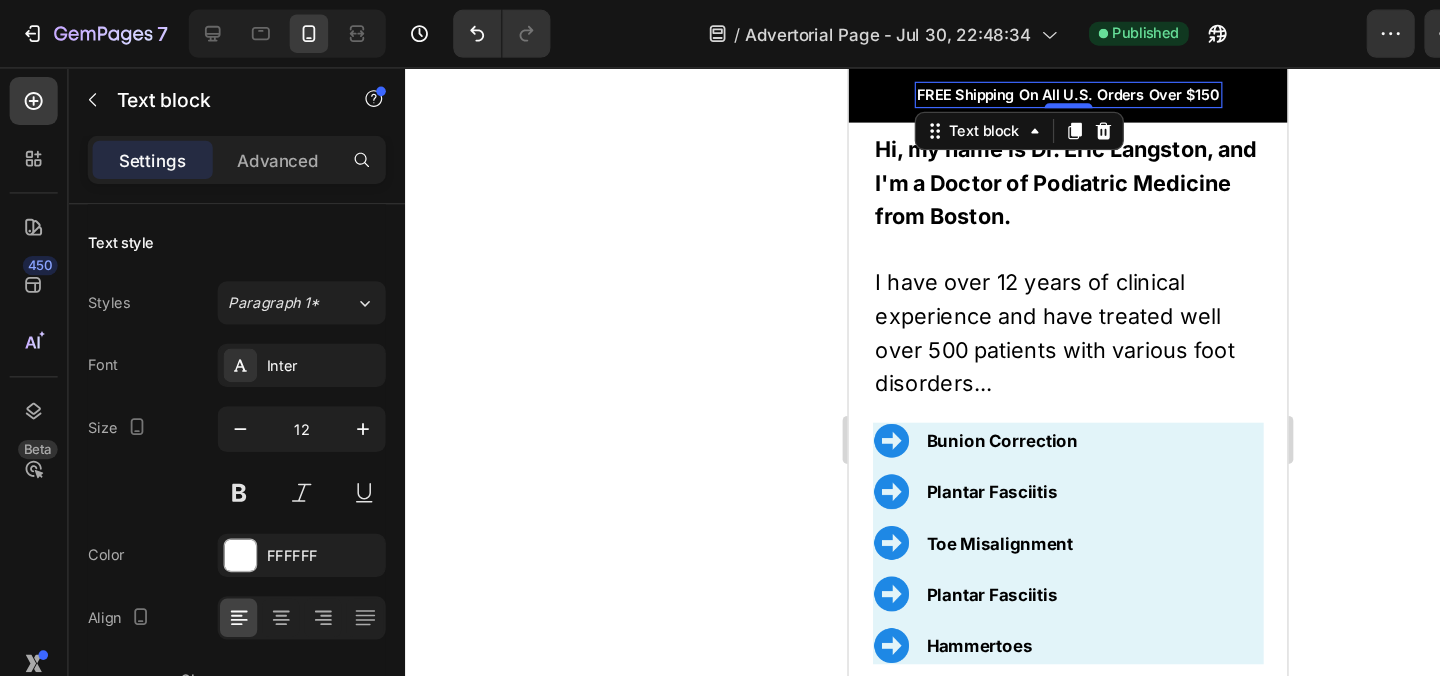 click on "FREE Shipping On All U.S. Orders Over $150" at bounding box center (1031, 90) 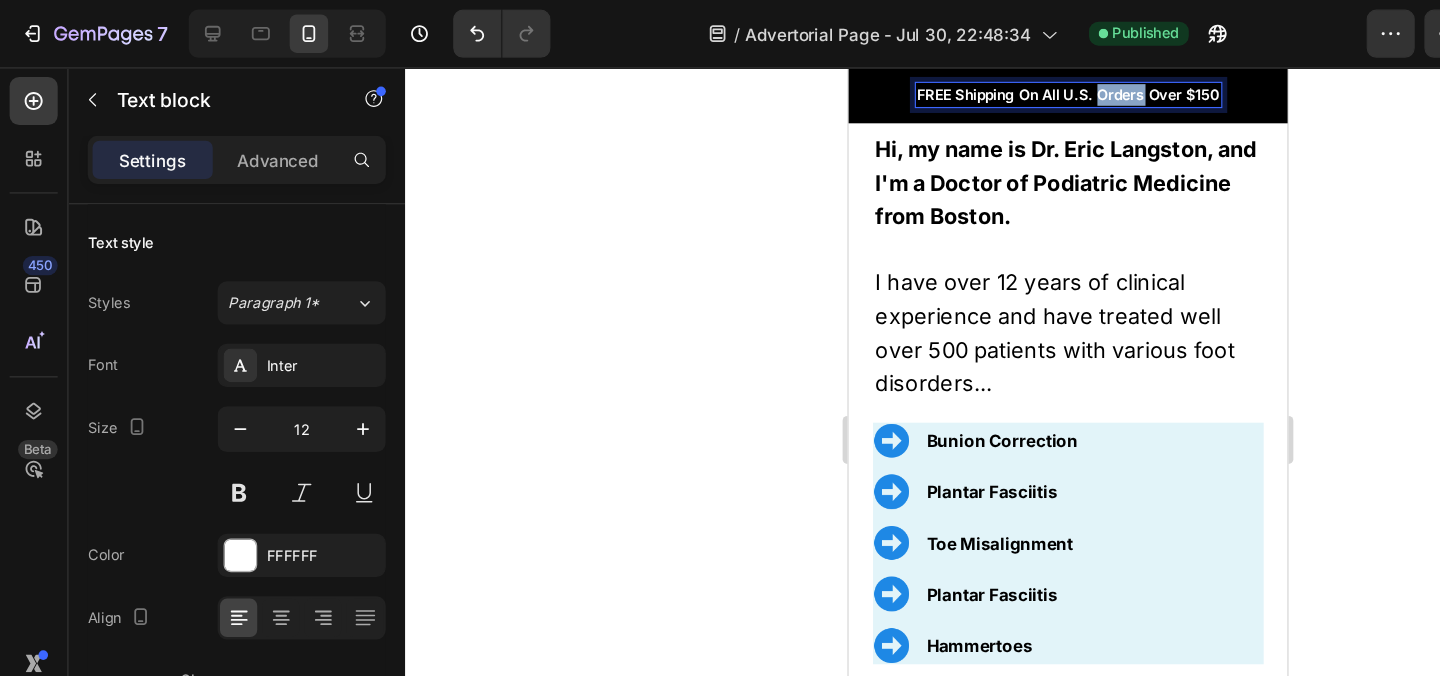click on "FREE Shipping On All U.S. Orders Over $150" at bounding box center (1031, 90) 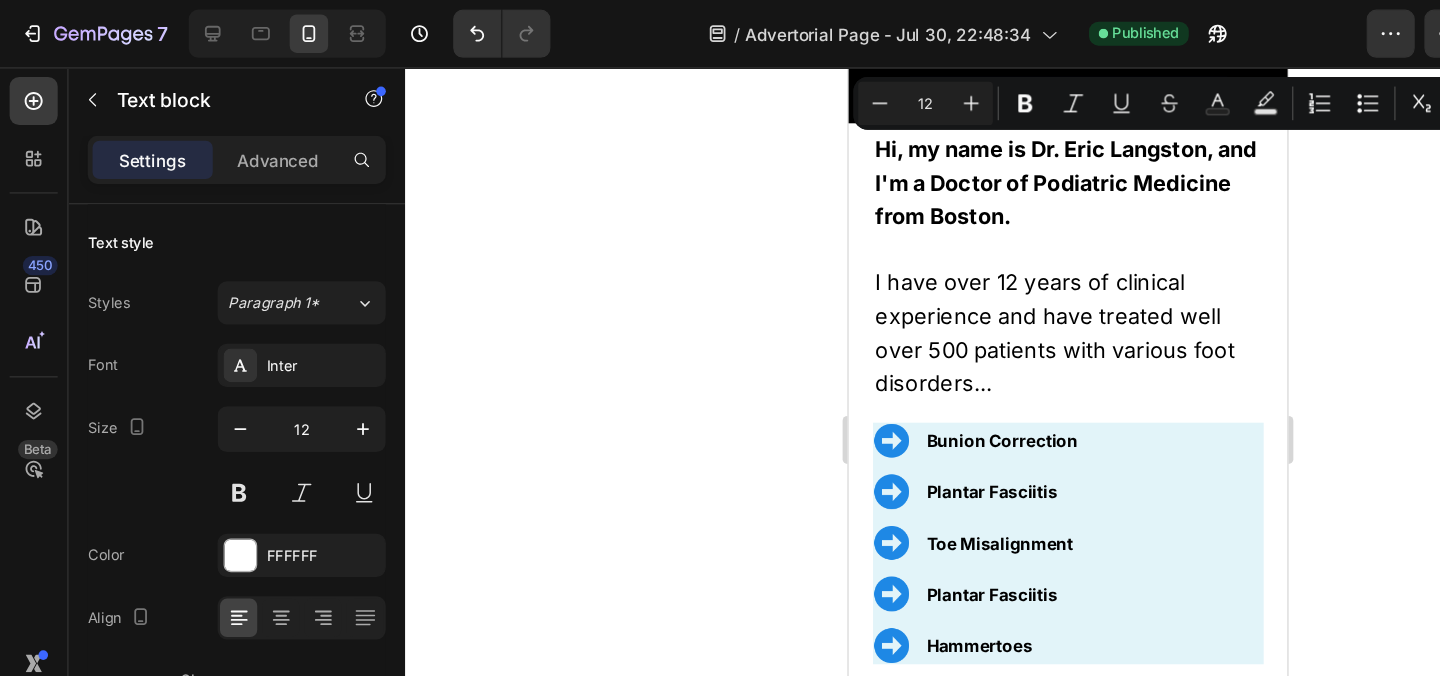 click on "Underline" at bounding box center (933, 86) 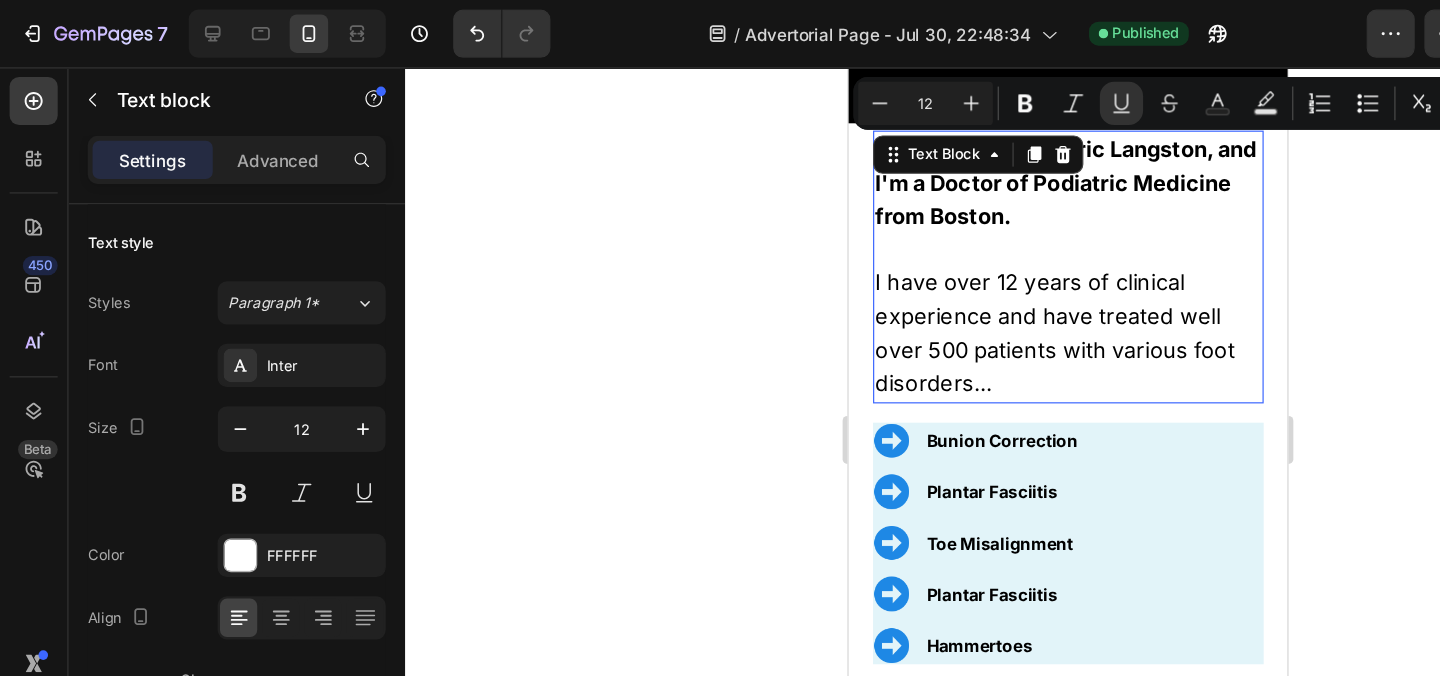 click at bounding box center [1030, 219] 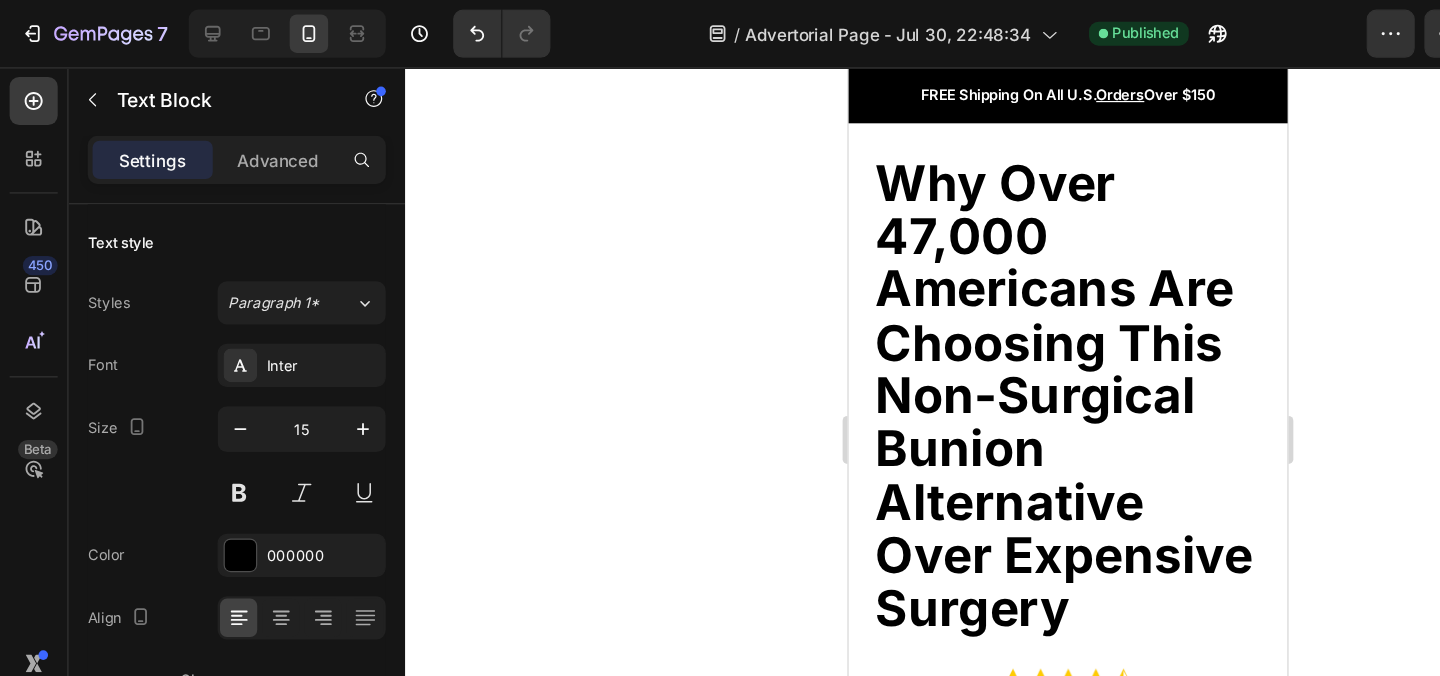 scroll, scrollTop: 320, scrollLeft: 0, axis: vertical 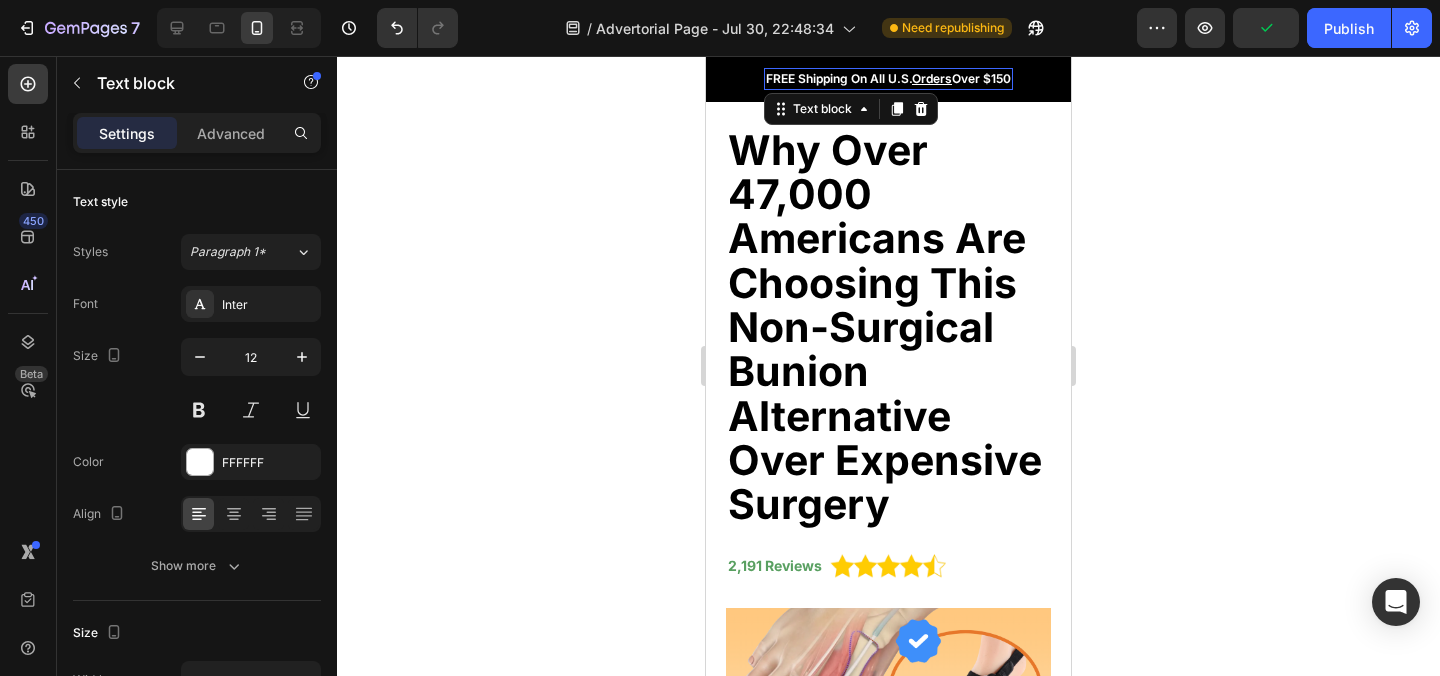click on "Ship to USA Text block Image Row FREE Shipping On All U.S.  Orders  Over $150 Text block   0 Image Sign In Text block Row Row" at bounding box center [888, 79] 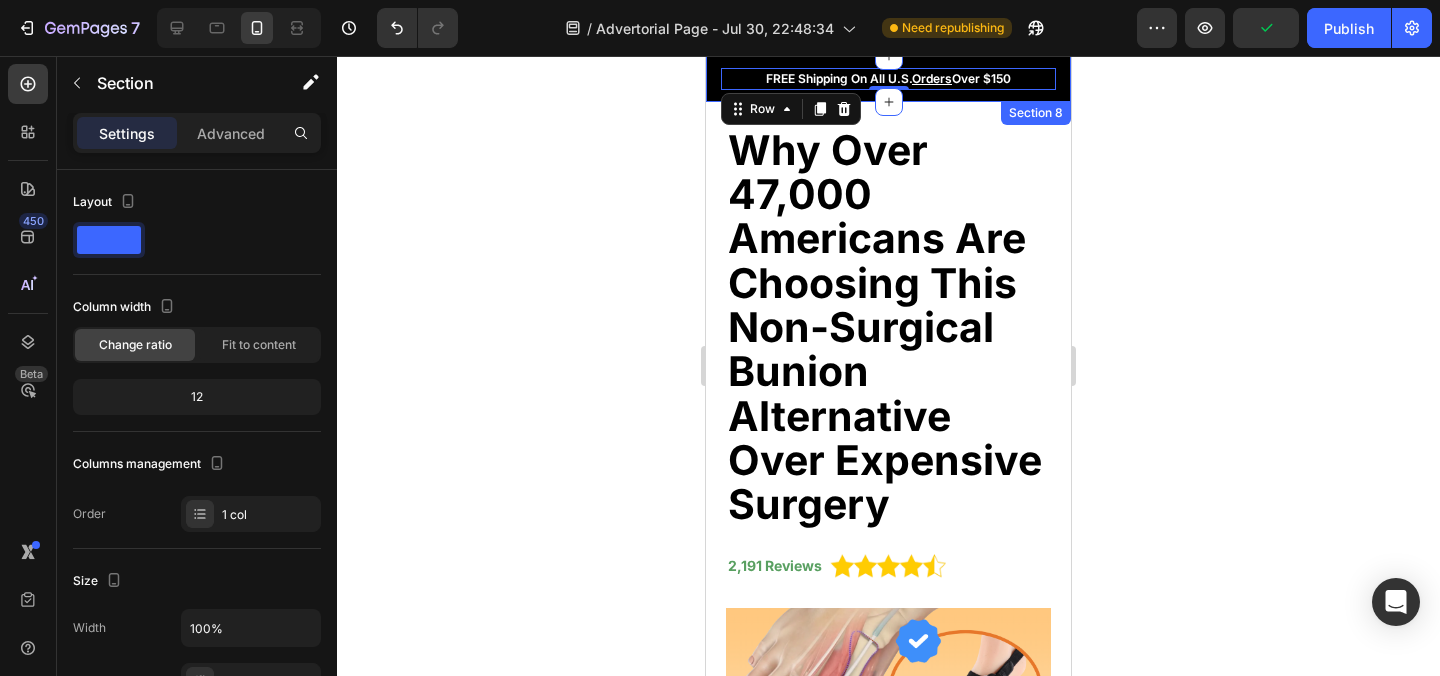 click on "Ship to USA Text block Image Row FREE Shipping On All U.S.  Orders  Over $150 Text block Image Sign In Text block Row Row   0 Section 8" at bounding box center (888, 79) 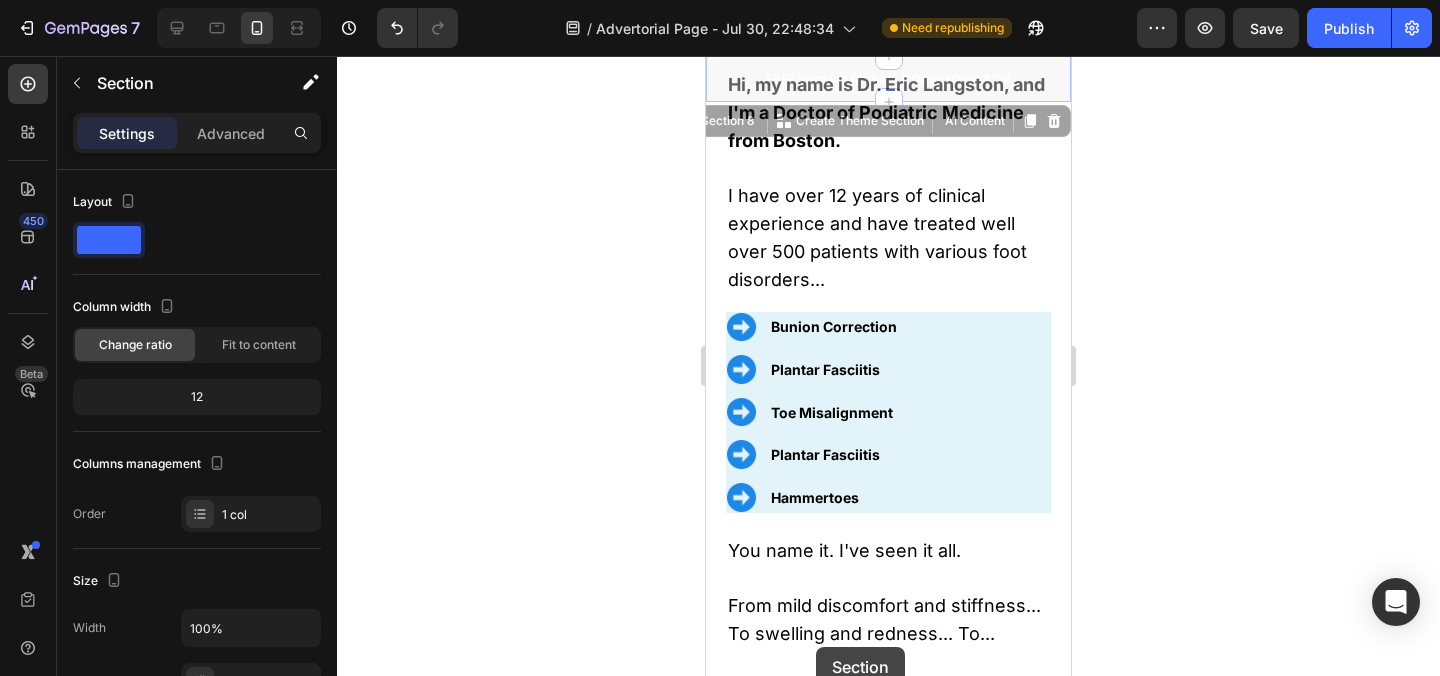 scroll, scrollTop: 1295, scrollLeft: 0, axis: vertical 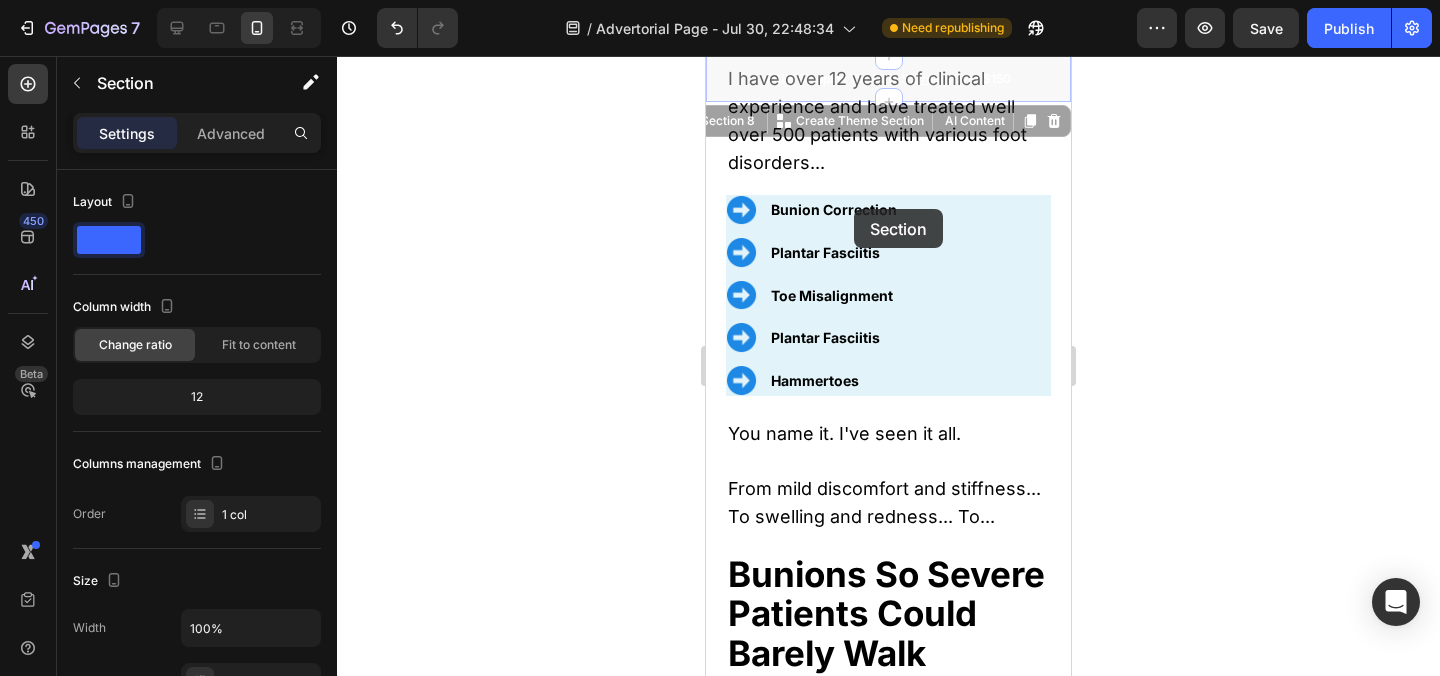 drag, startPoint x: 715, startPoint y: 83, endPoint x: 853, endPoint y: 209, distance: 186.86894 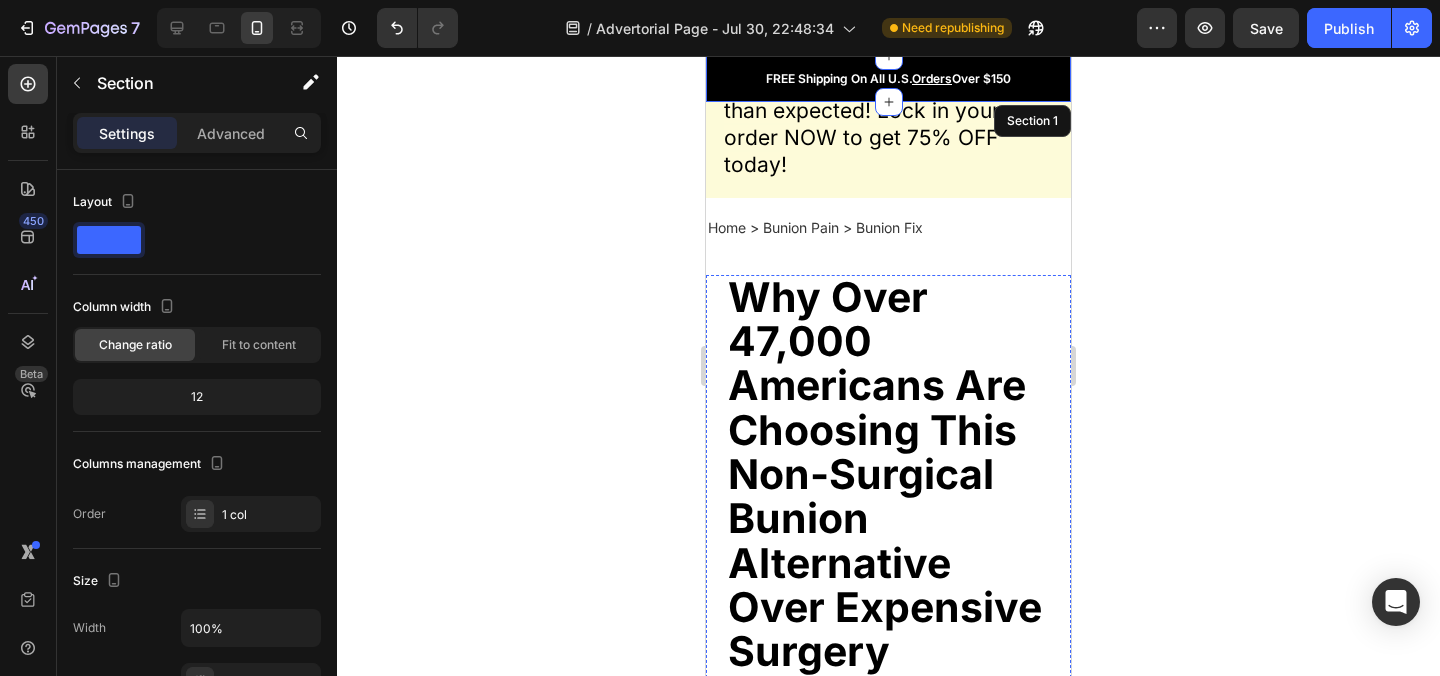 scroll, scrollTop: 0, scrollLeft: 0, axis: both 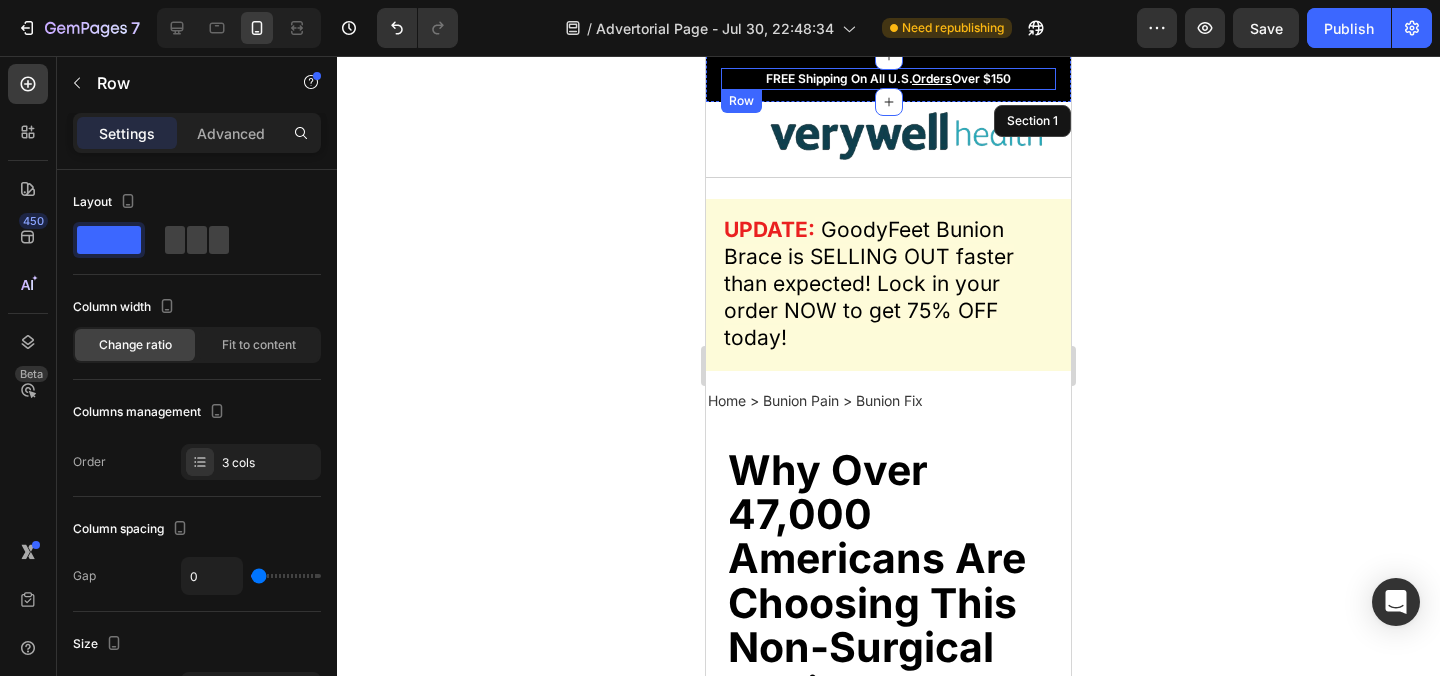 click on "Ship to USA Text block Image Row FREE Shipping On All U.S.  Orders  Over $150 Text block Image Sign In Text block Row Row" at bounding box center [888, 79] 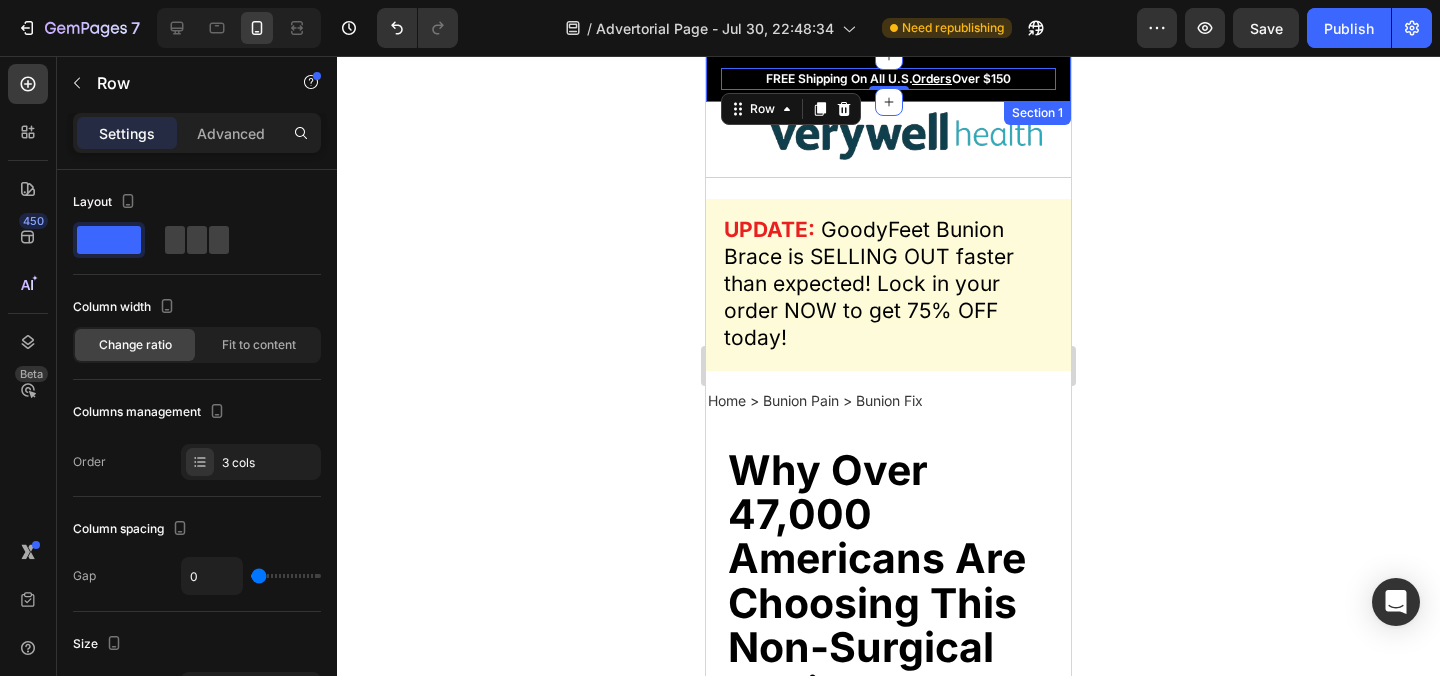 click 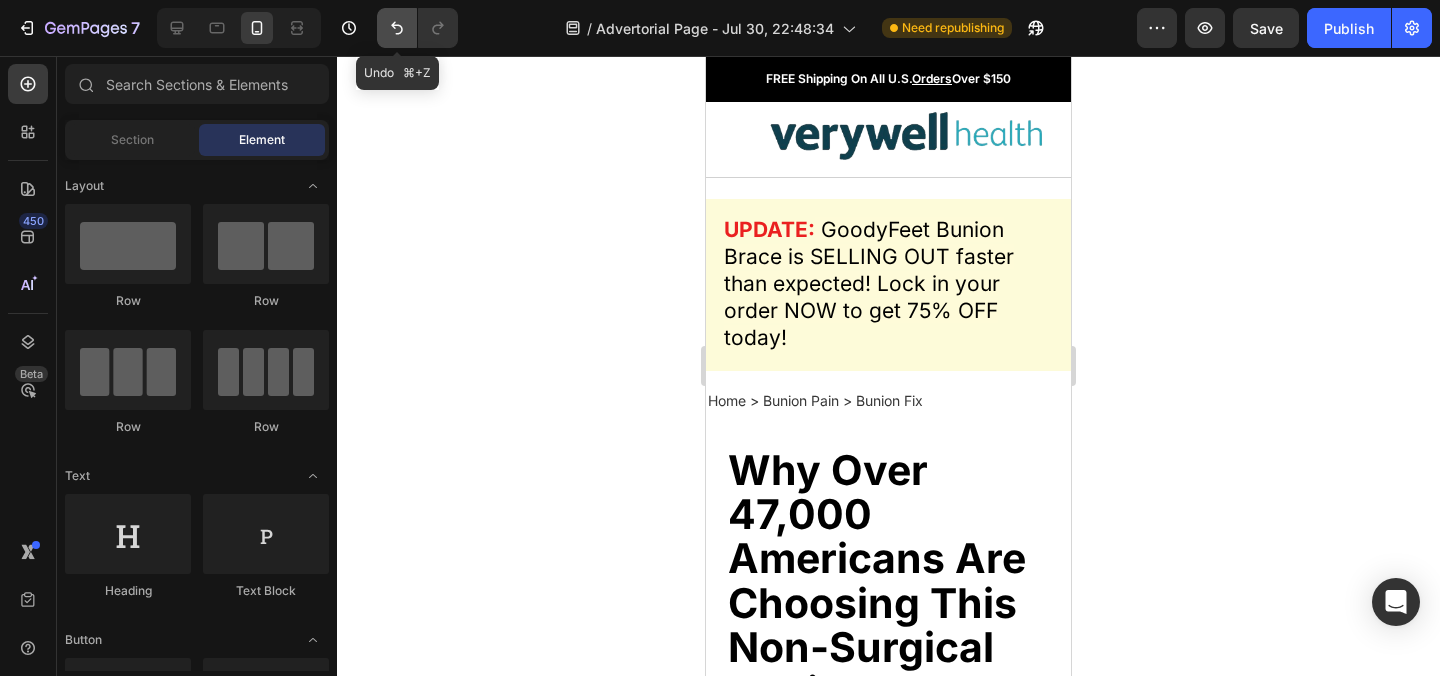 click 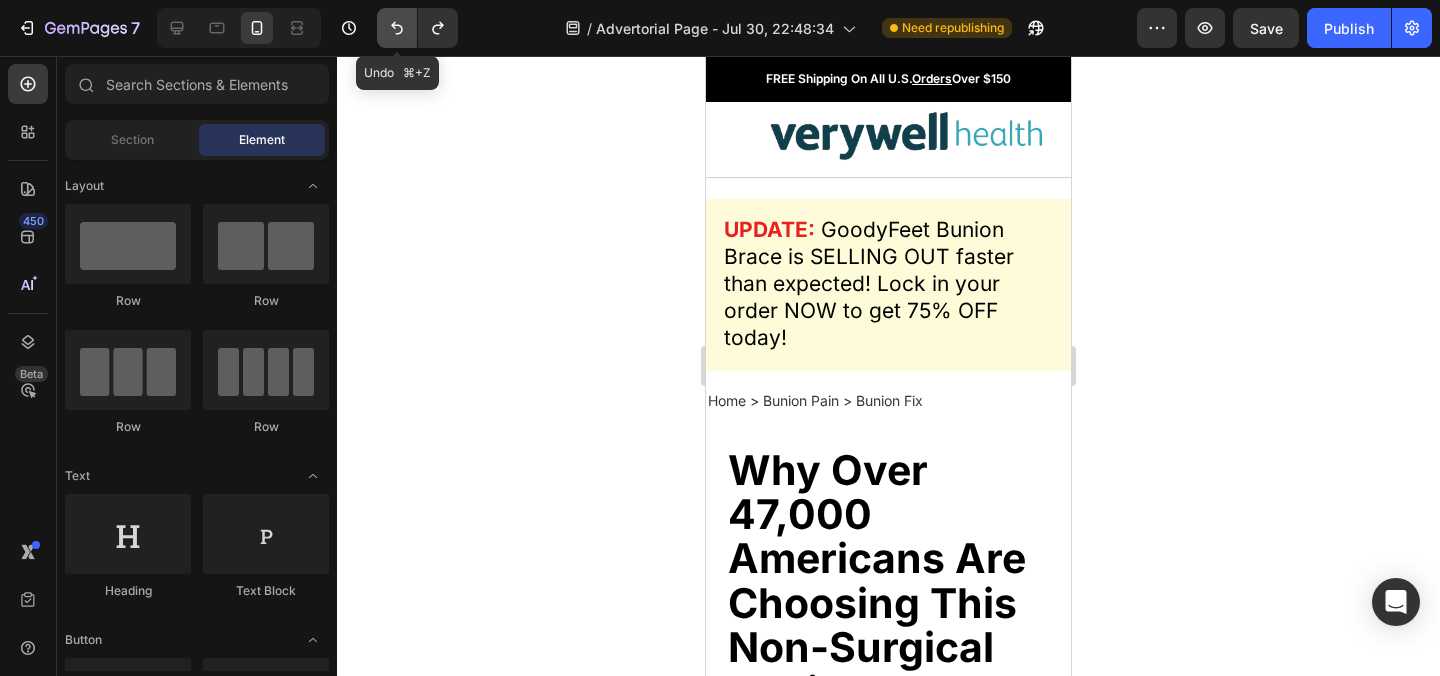 click 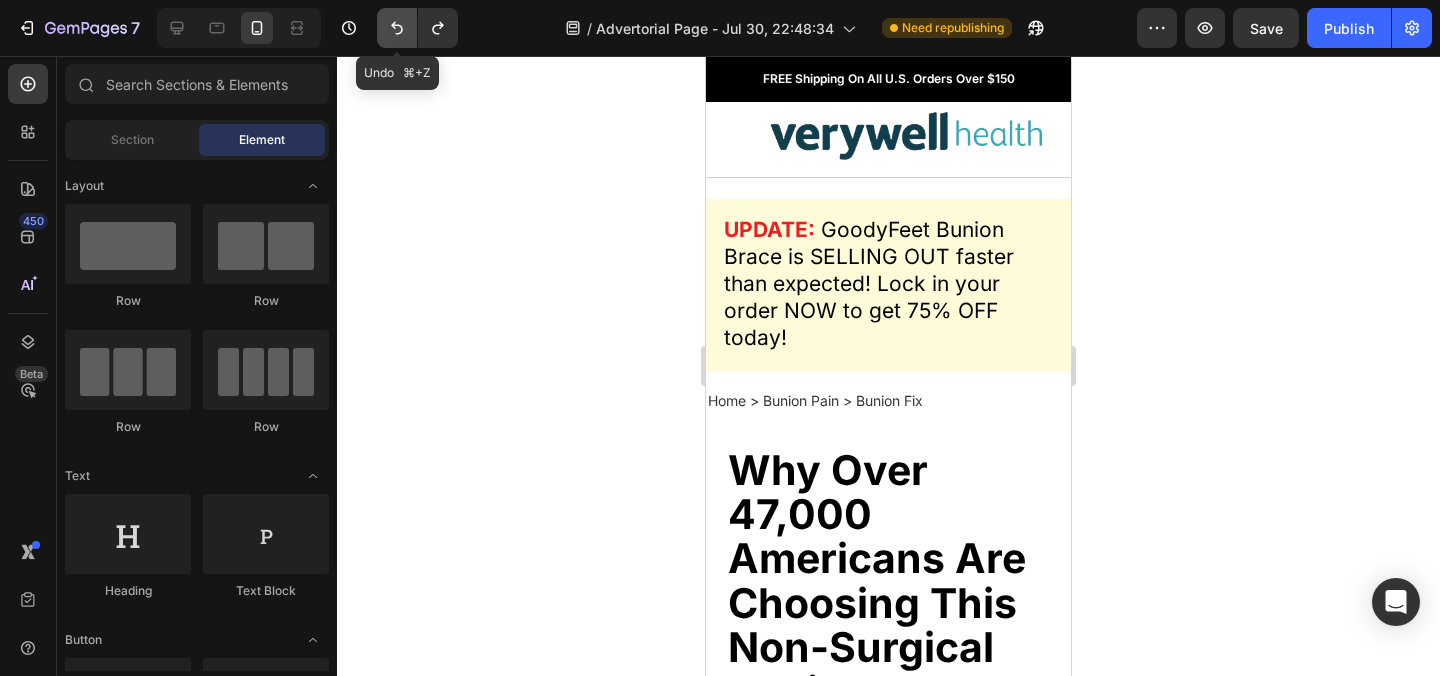 click 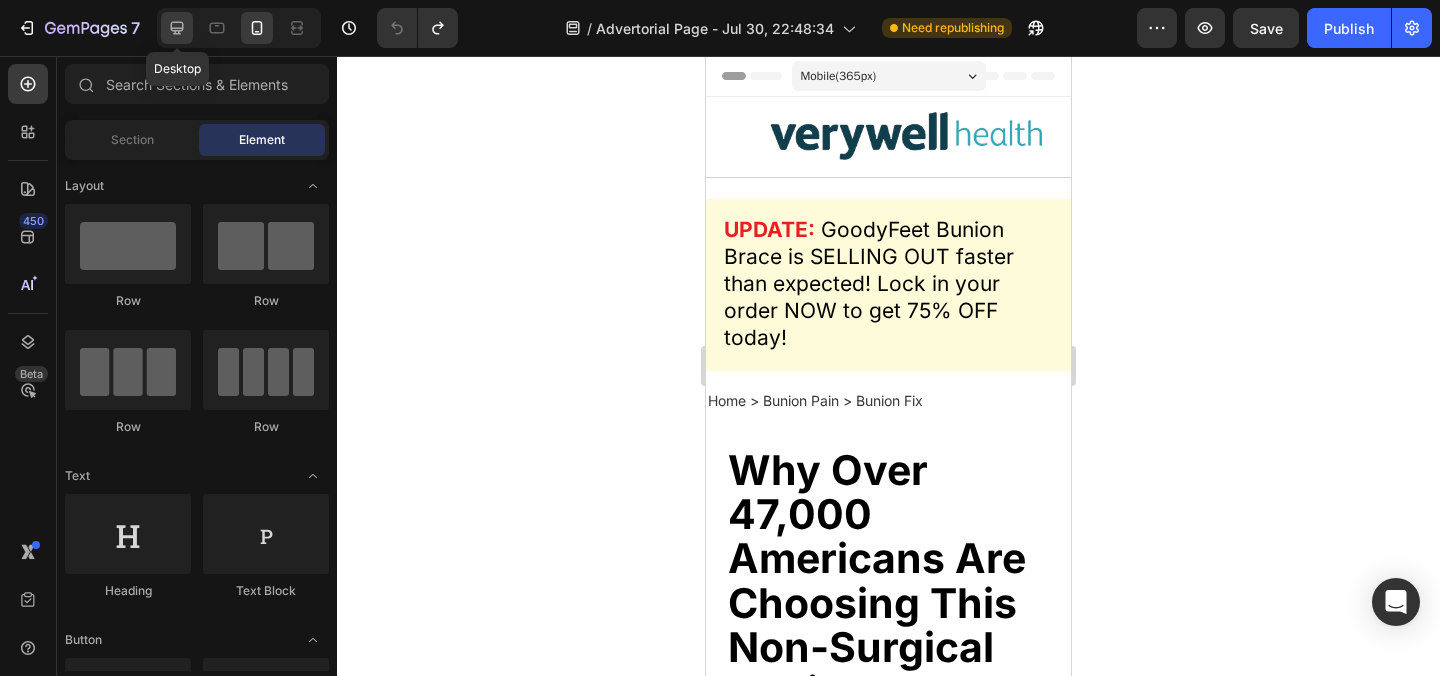 click 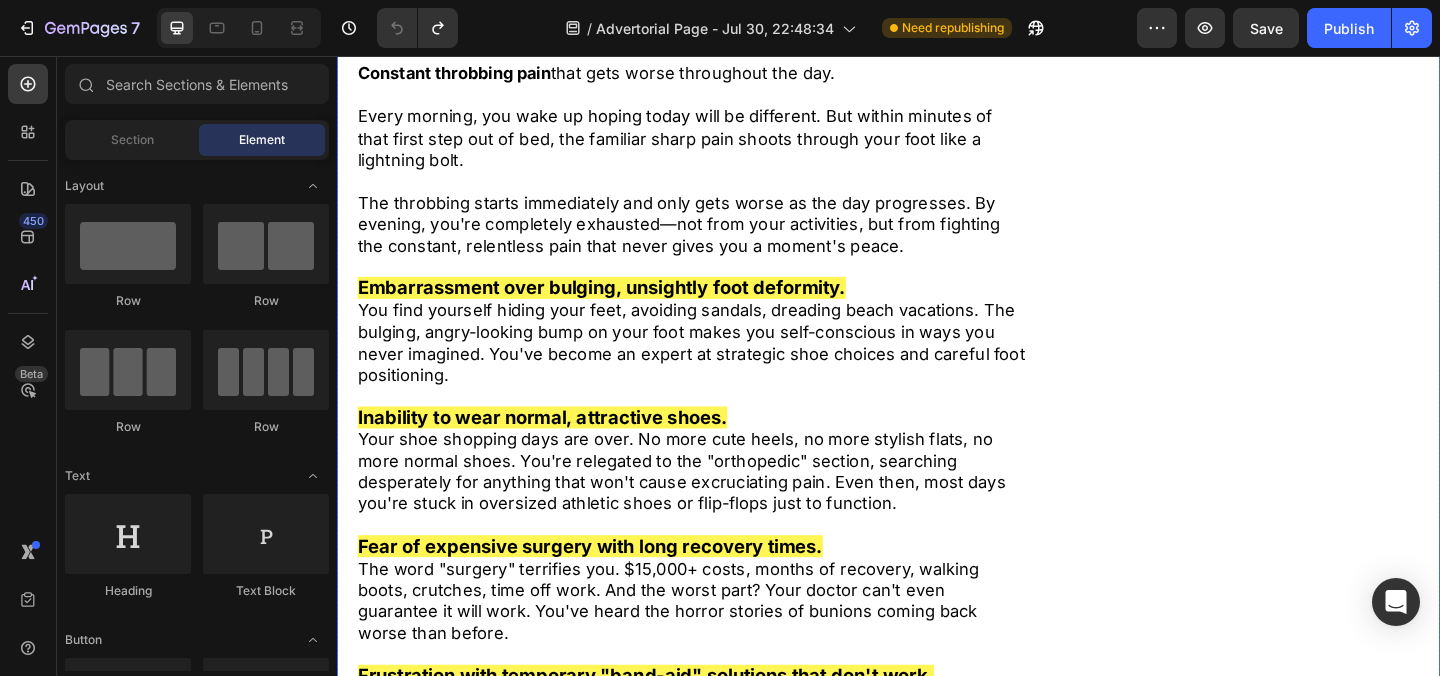 scroll, scrollTop: 4291, scrollLeft: 0, axis: vertical 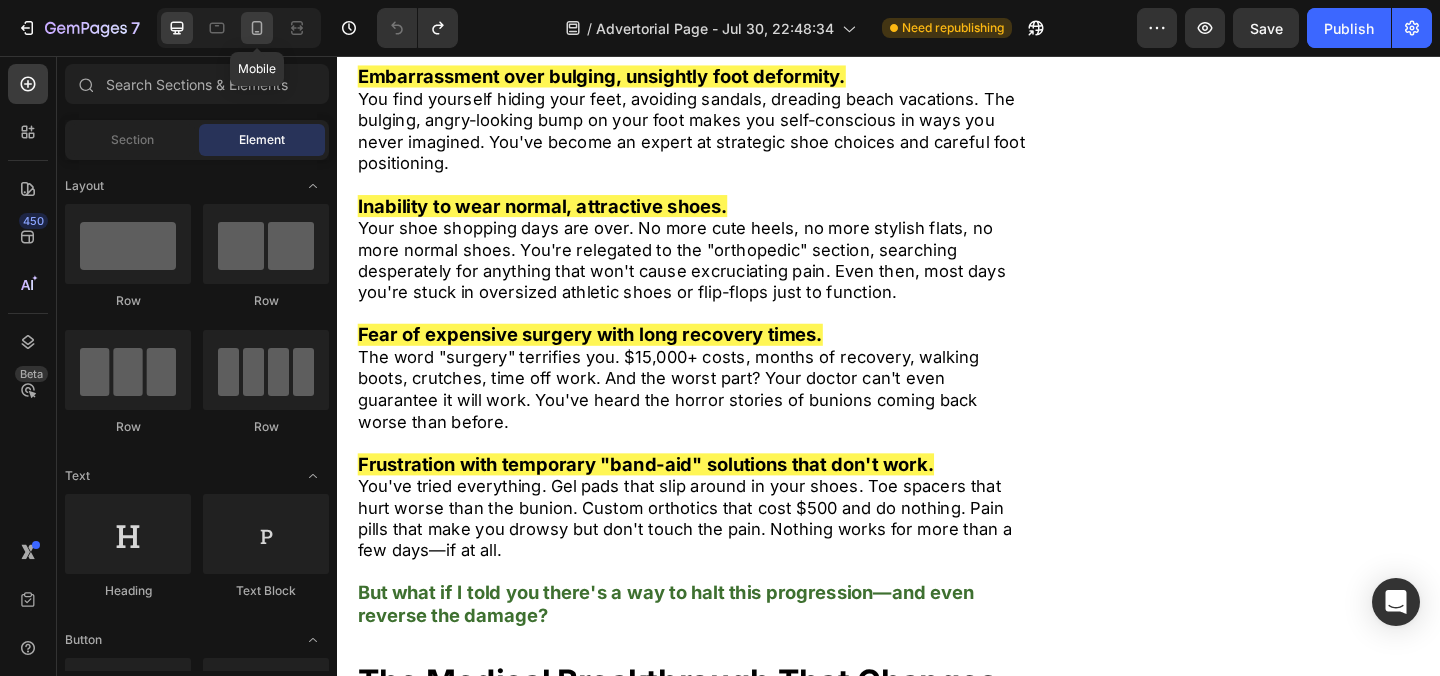click 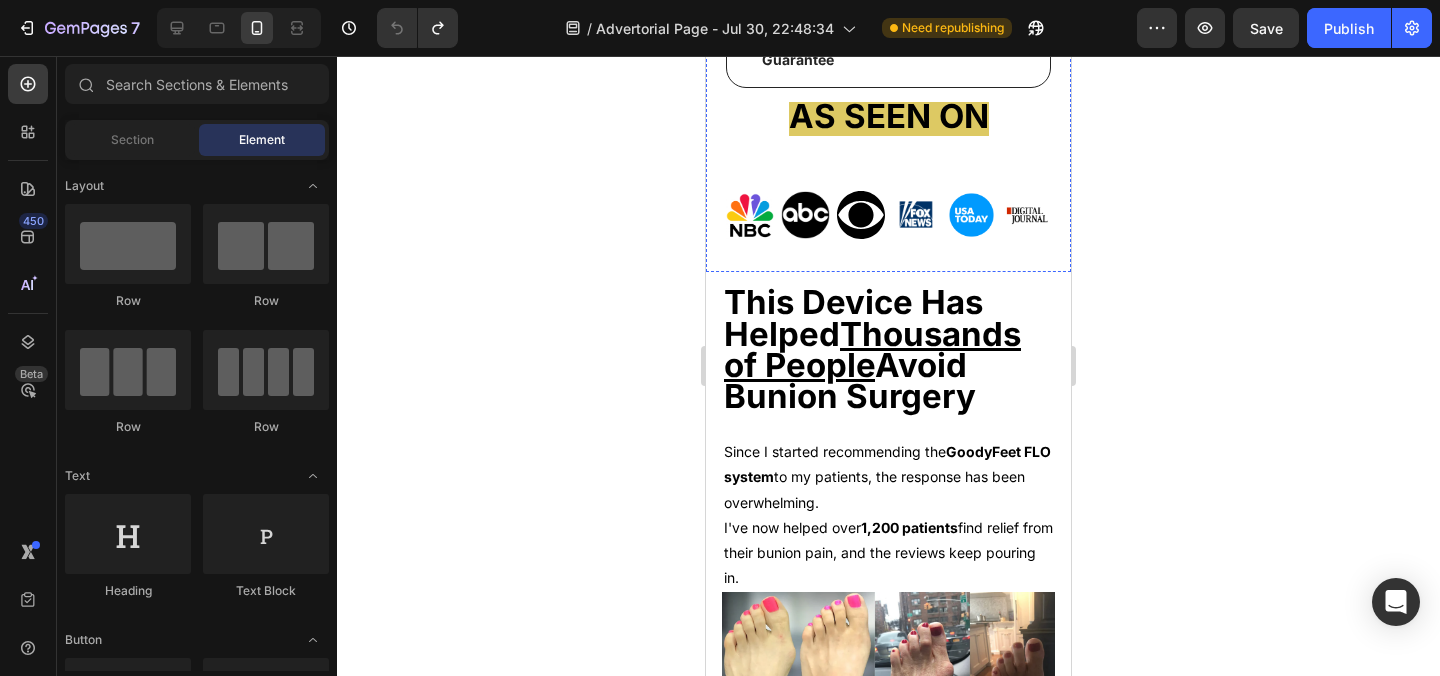 scroll, scrollTop: 21936, scrollLeft: 0, axis: vertical 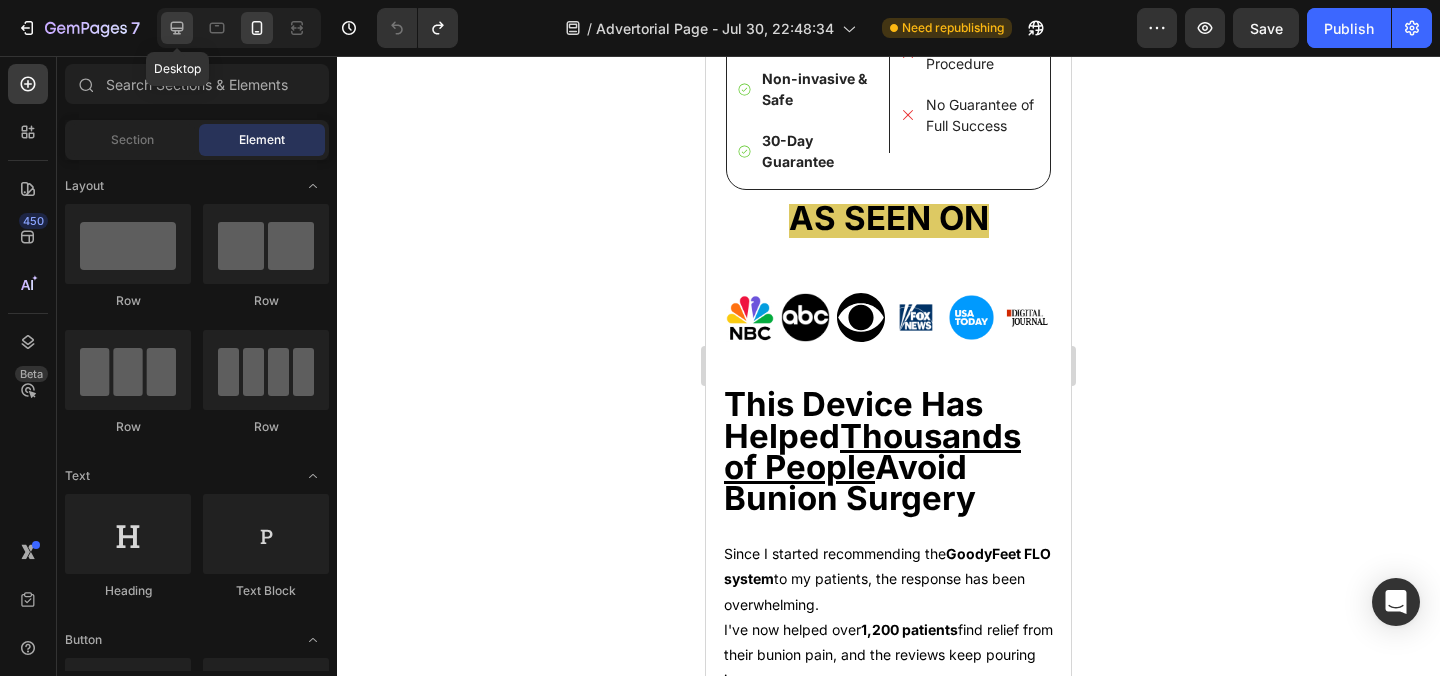 drag, startPoint x: 183, startPoint y: 24, endPoint x: 131, endPoint y: 104, distance: 95.41489 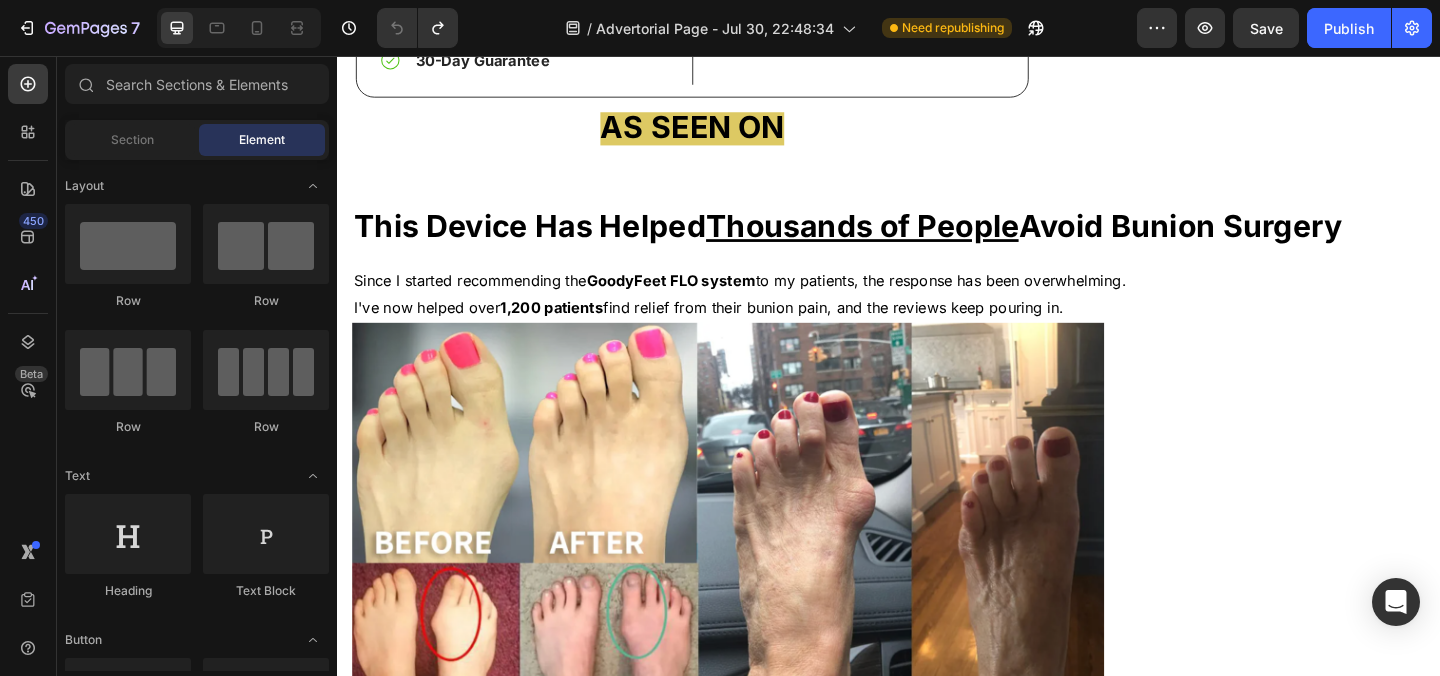 scroll, scrollTop: 0, scrollLeft: 0, axis: both 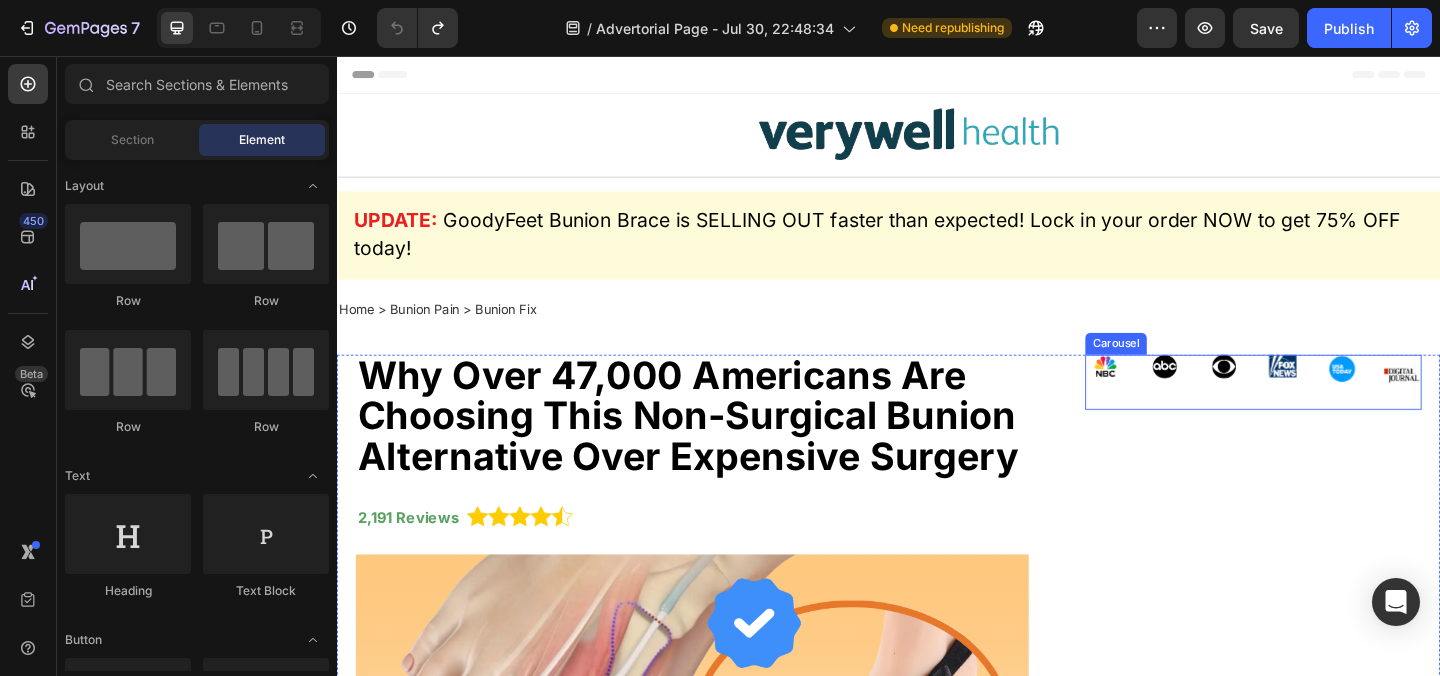 click on "Image" at bounding box center [1173, 411] 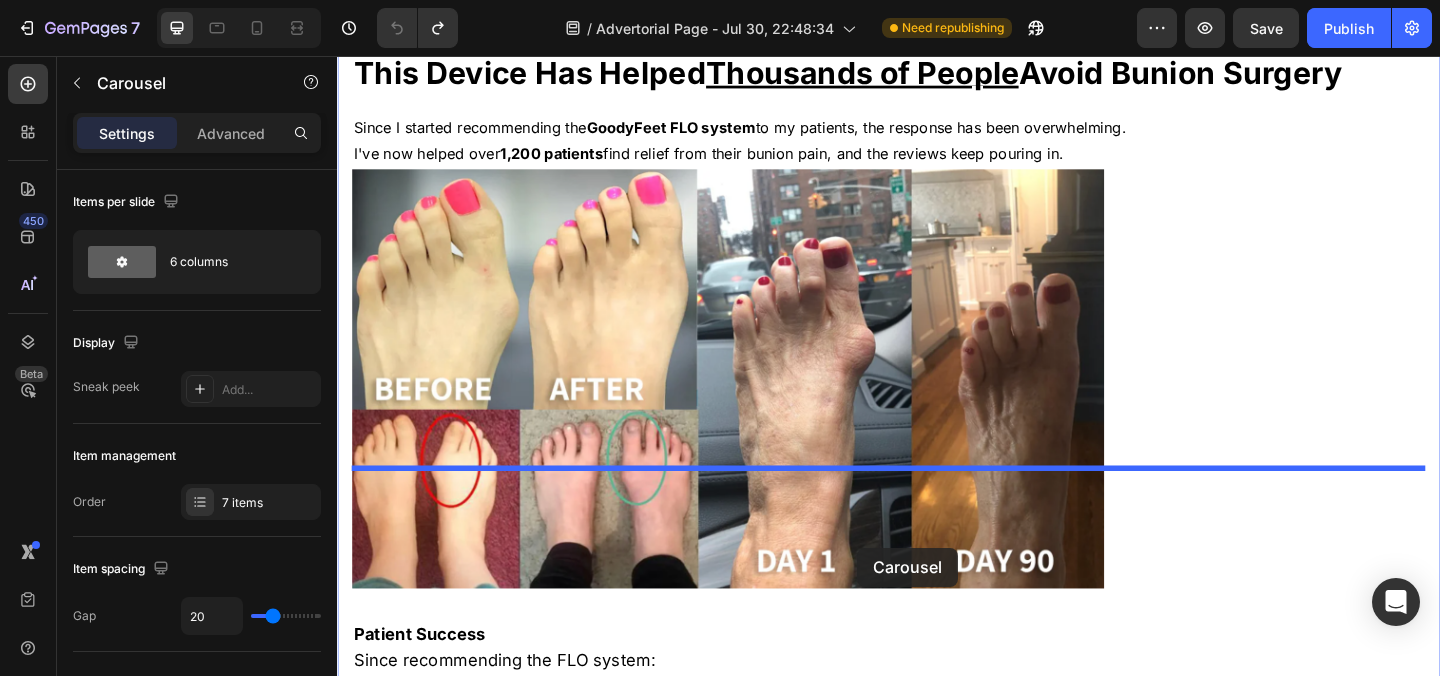 scroll, scrollTop: 20729, scrollLeft: 0, axis: vertical 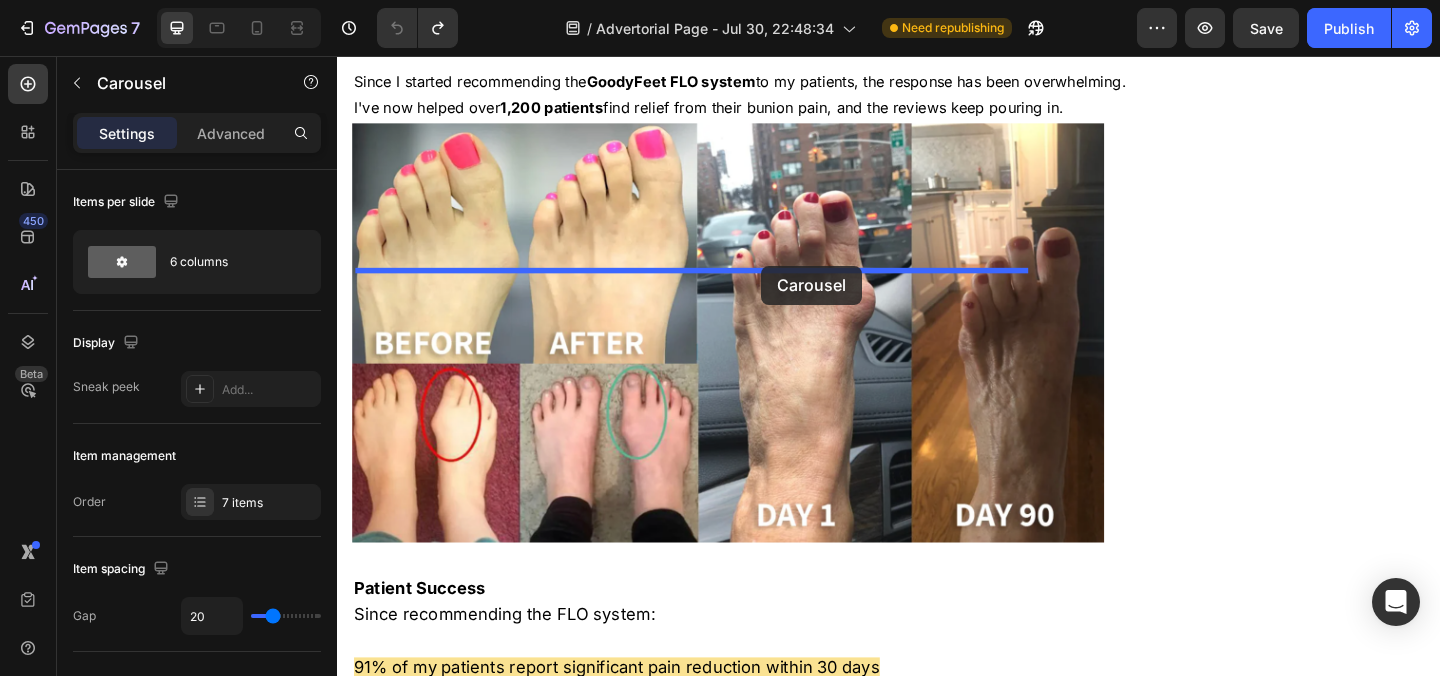 drag, startPoint x: 1162, startPoint y: 372, endPoint x: 798, endPoint y: 284, distance: 374.48633 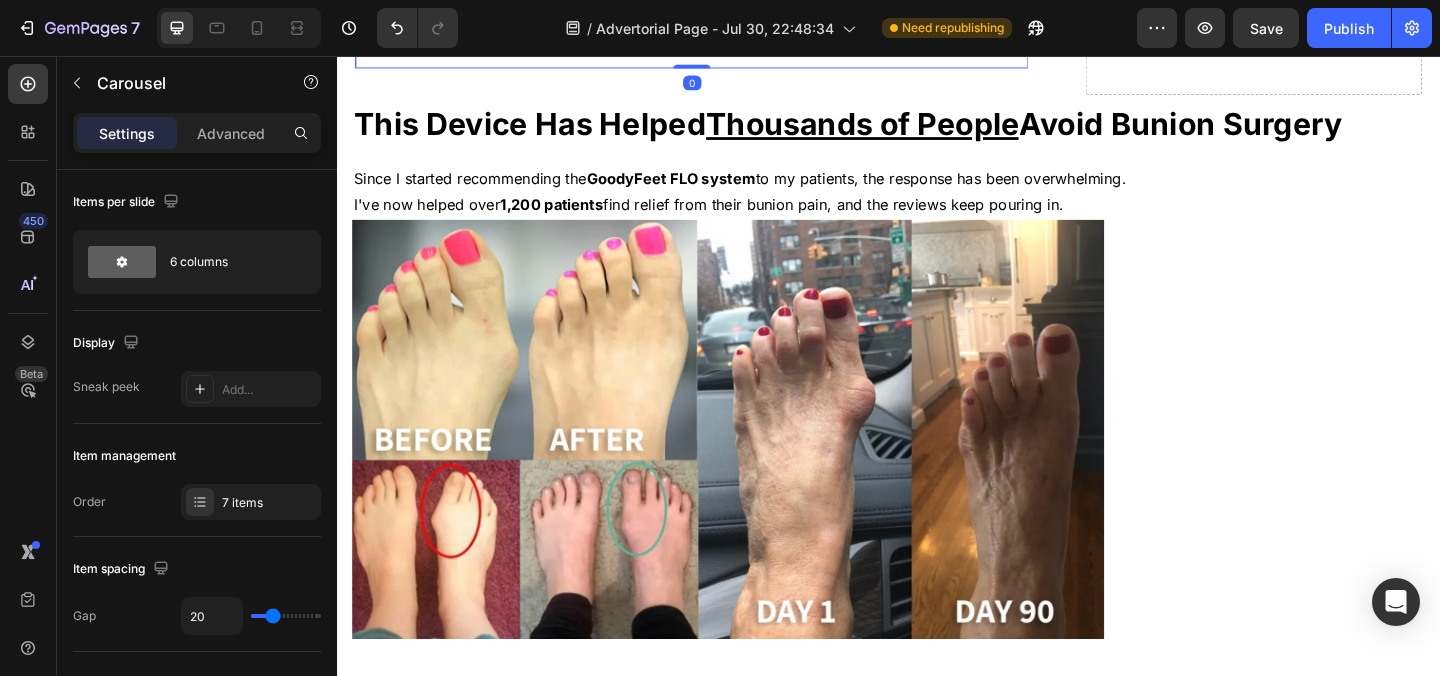 click on "This Device Has Helped  Thousands of People  Avoid Bunion Surgery" at bounding box center (937, 133) 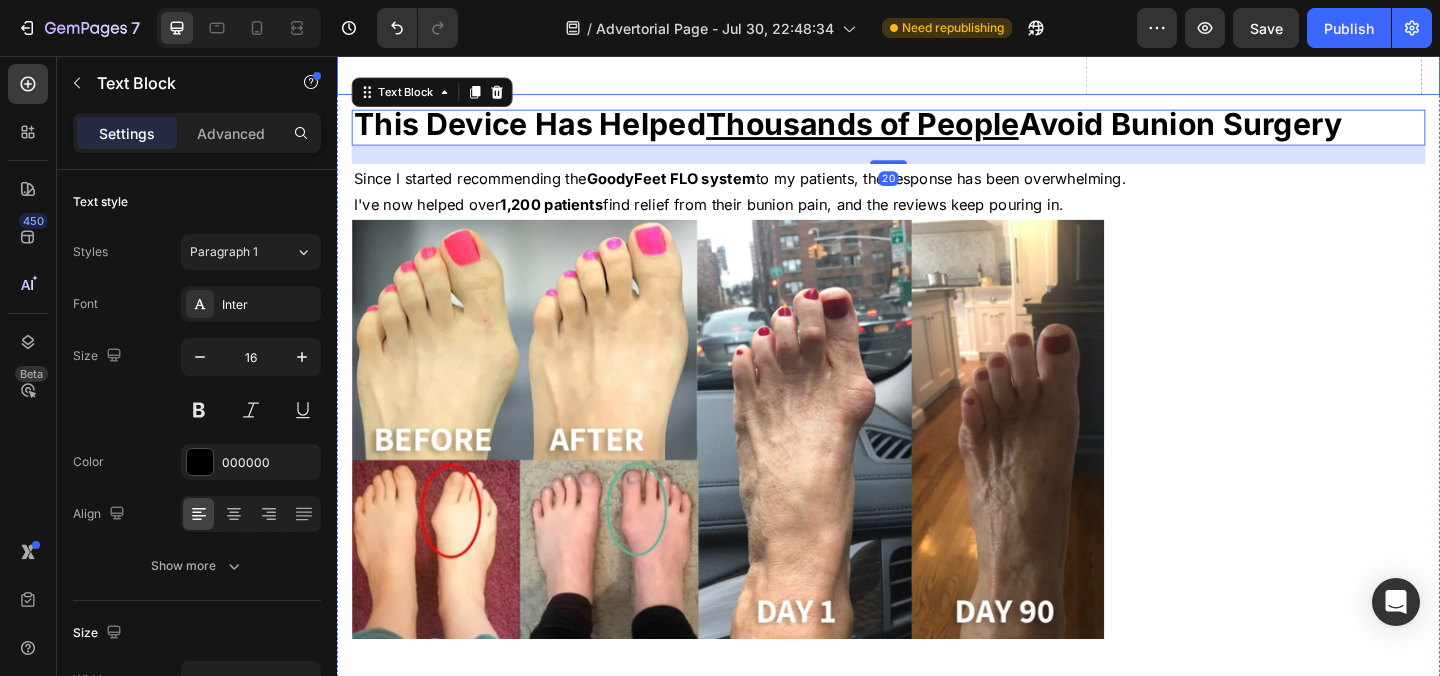 click on "Drop element here" at bounding box center [1334, -10125] 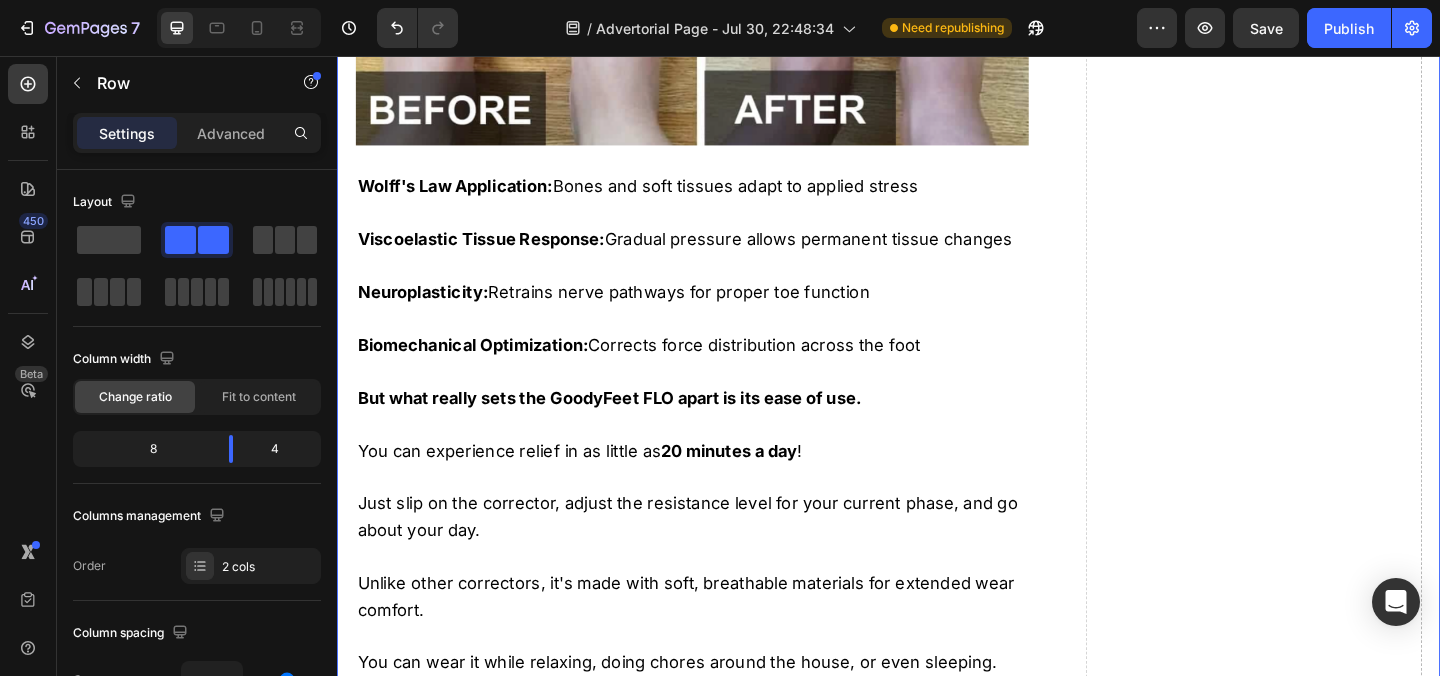 scroll, scrollTop: 18968, scrollLeft: 0, axis: vertical 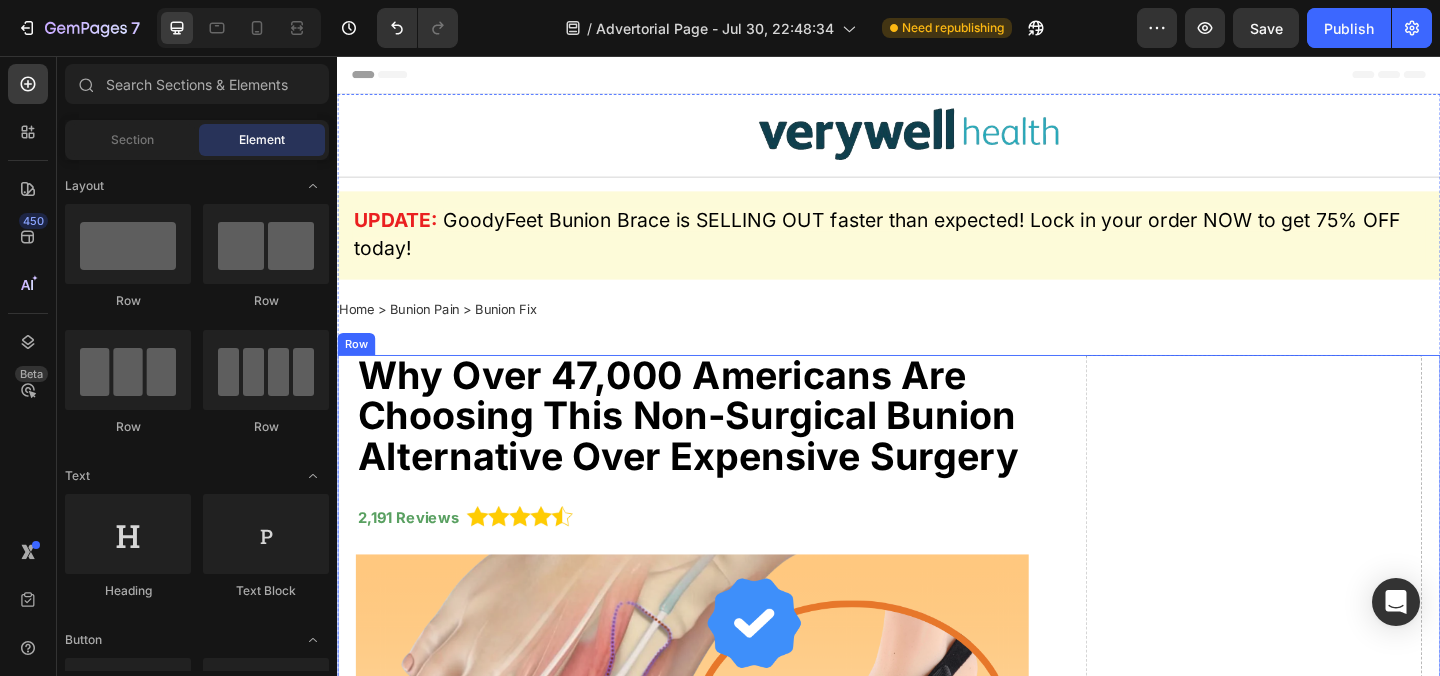 click on "Drop element here" at bounding box center [1334, 10604] 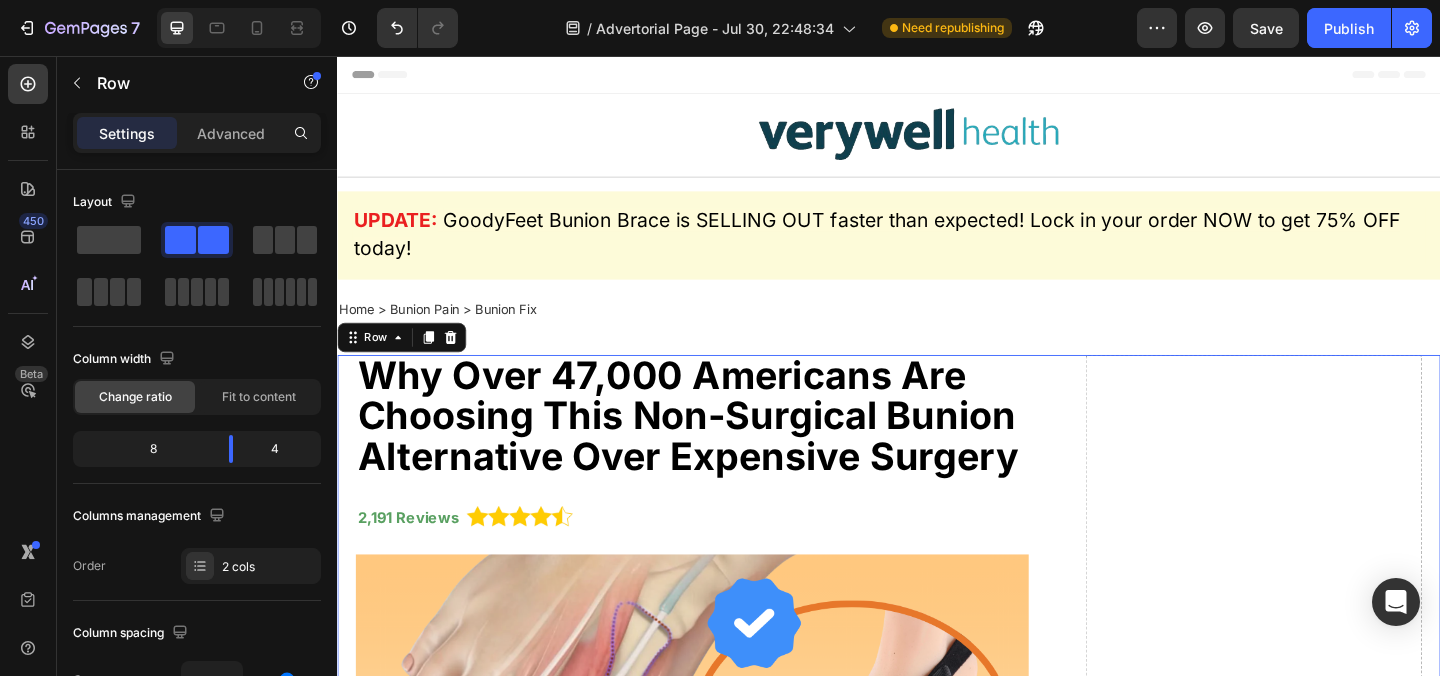 click on "Drop element here" at bounding box center [1334, 10604] 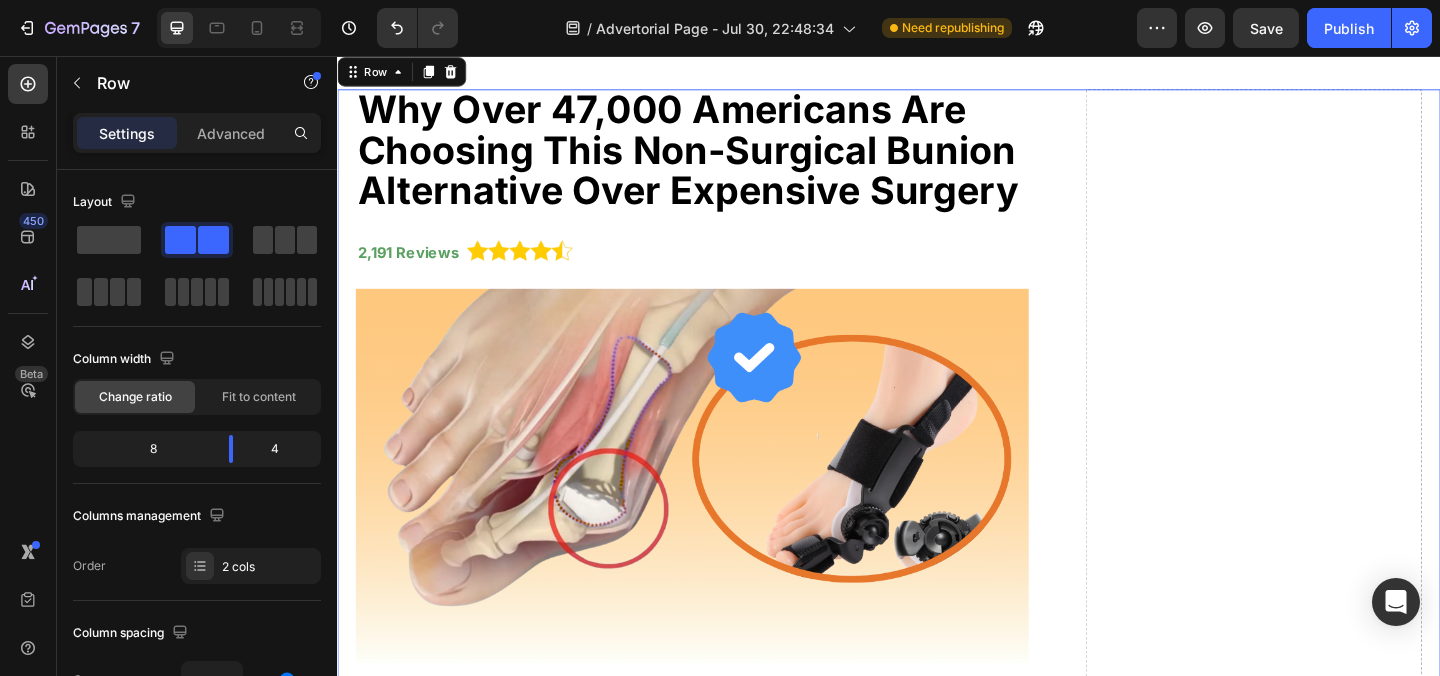 scroll, scrollTop: 347, scrollLeft: 0, axis: vertical 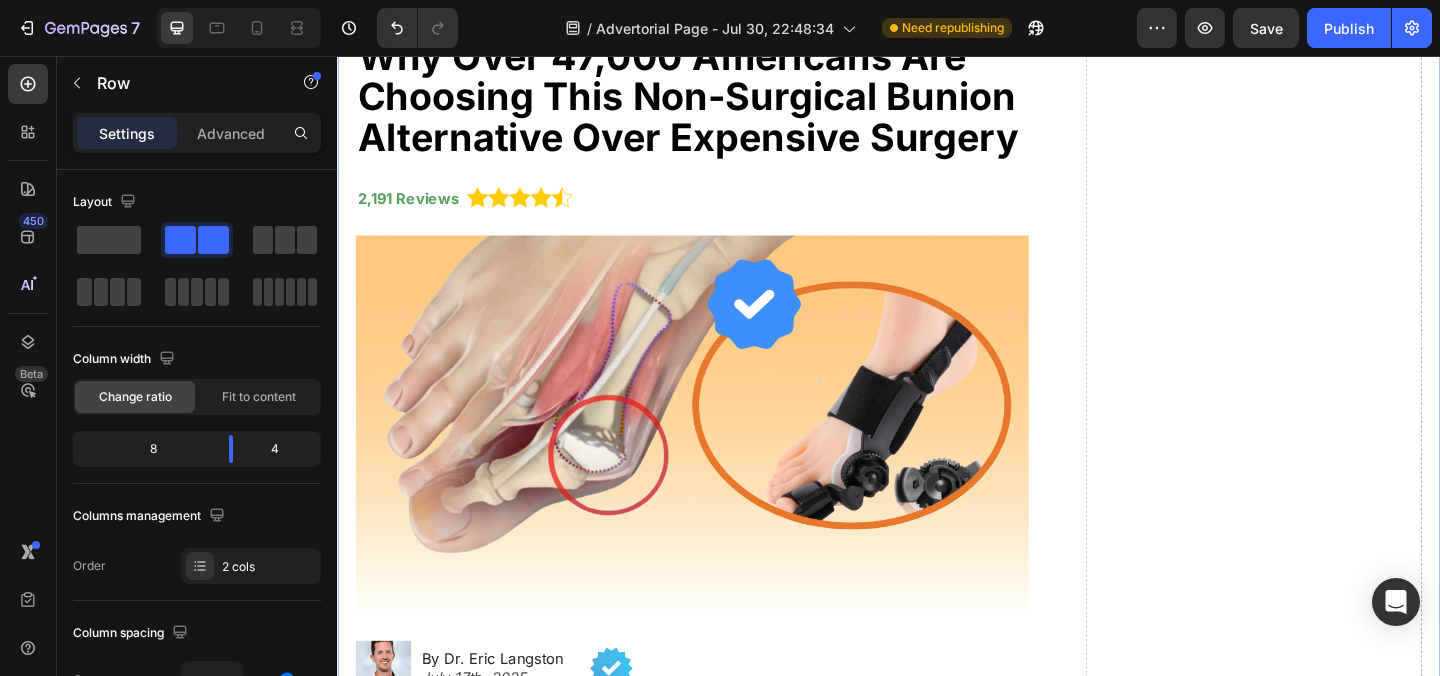 click on "Drop element here" at bounding box center [1334, 10257] 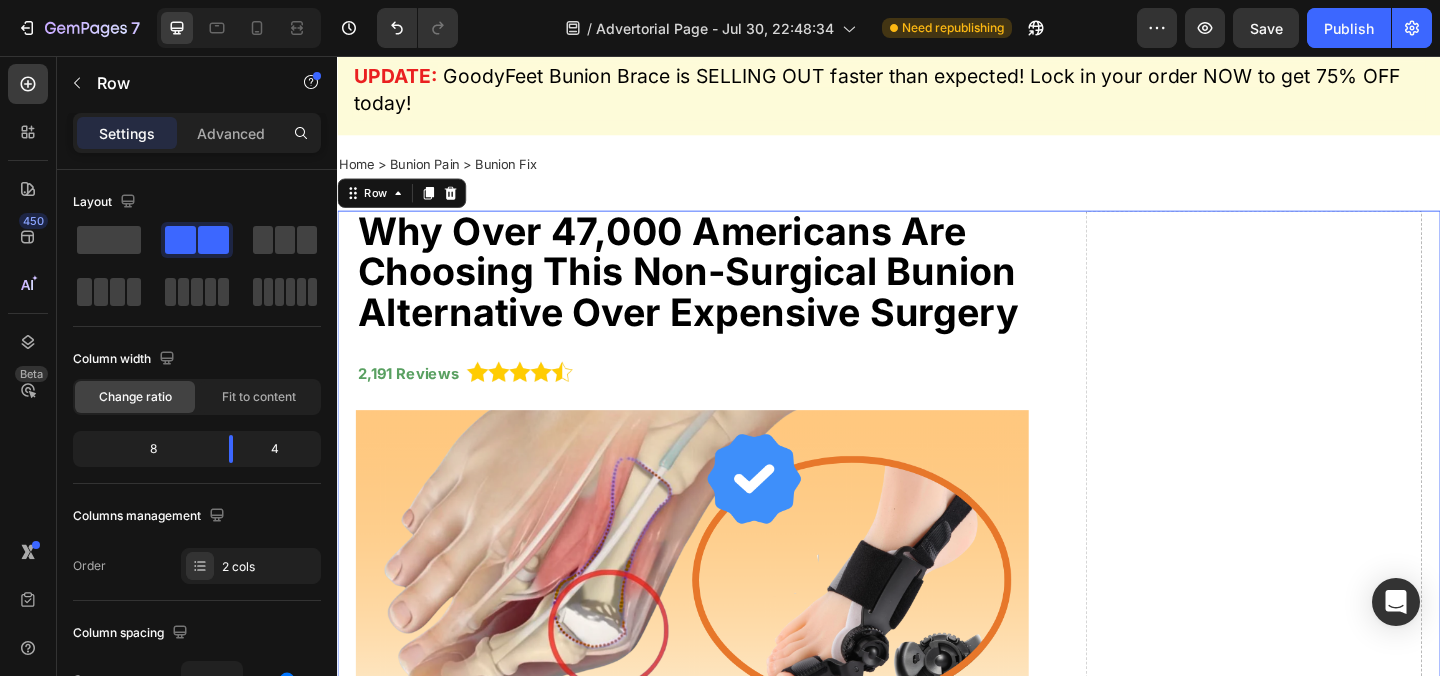 click on "Drop element here" at bounding box center (1334, 10447) 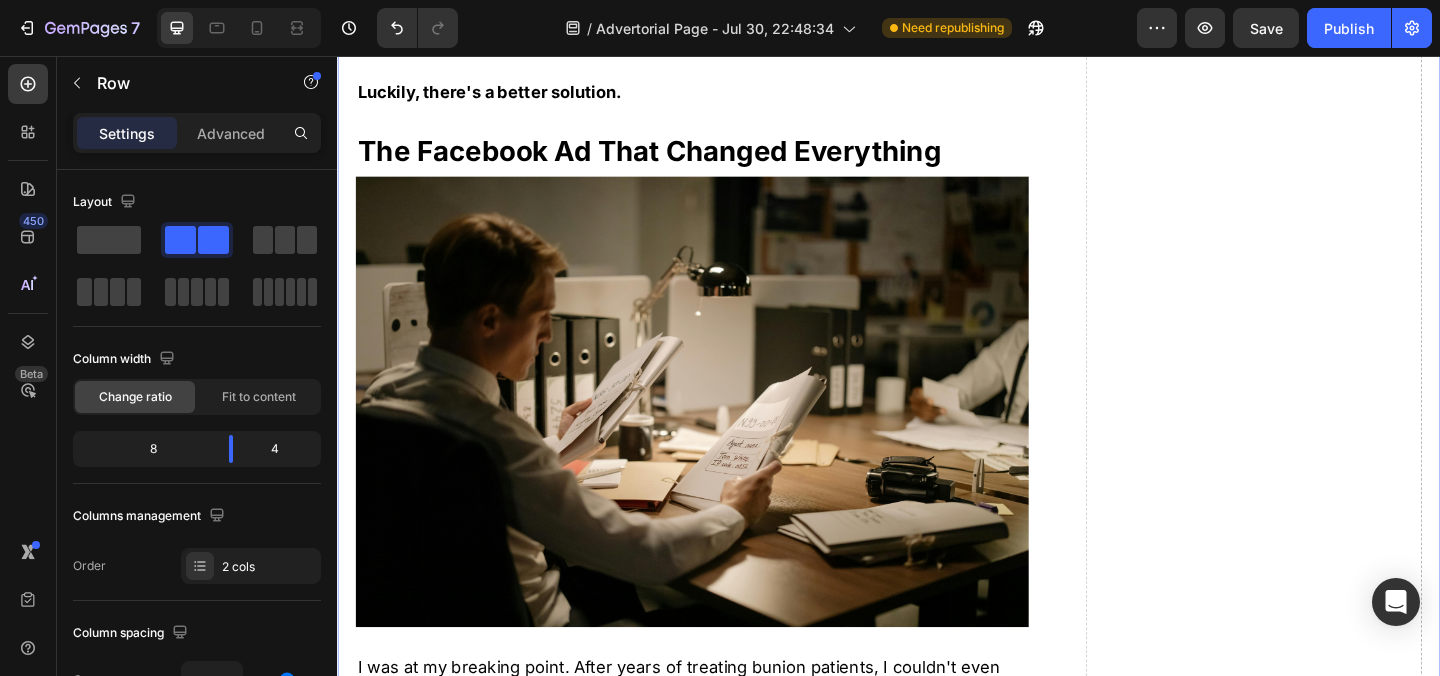 scroll, scrollTop: 10553, scrollLeft: 0, axis: vertical 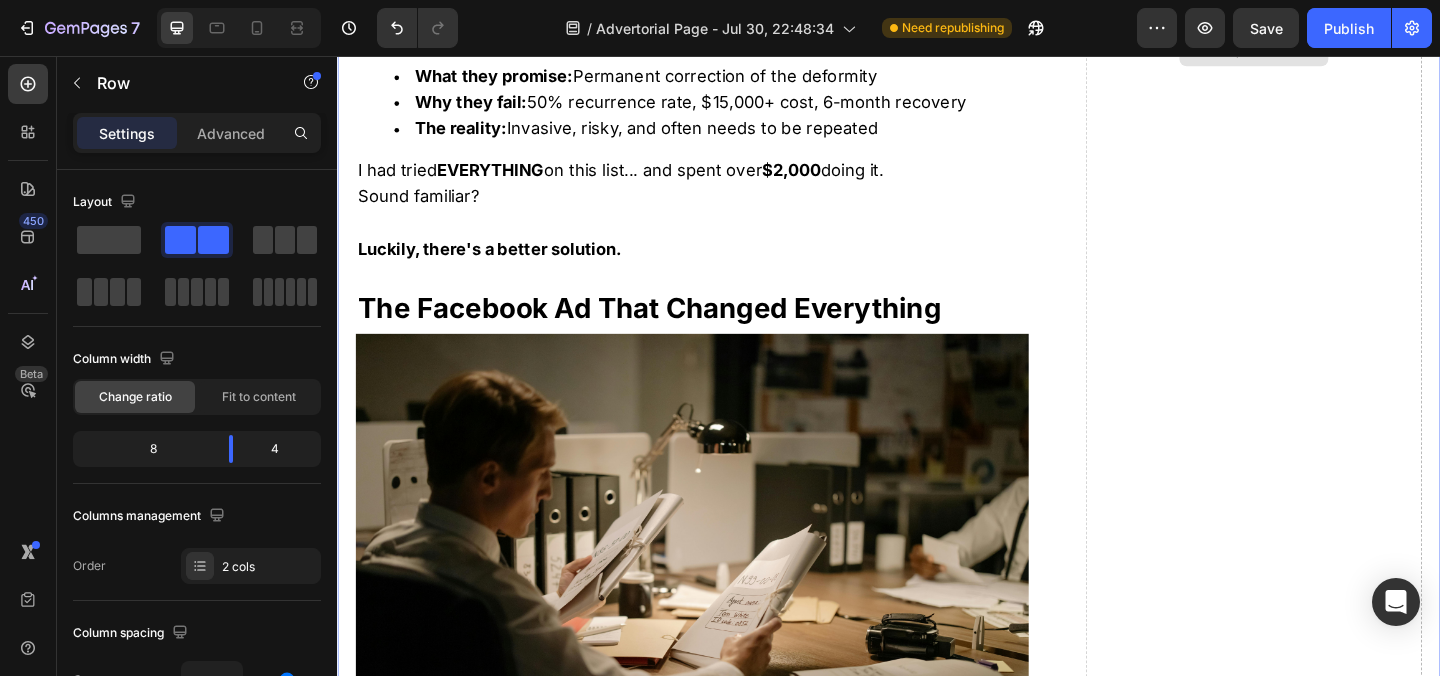 click on "Drop element here" at bounding box center [1334, 51] 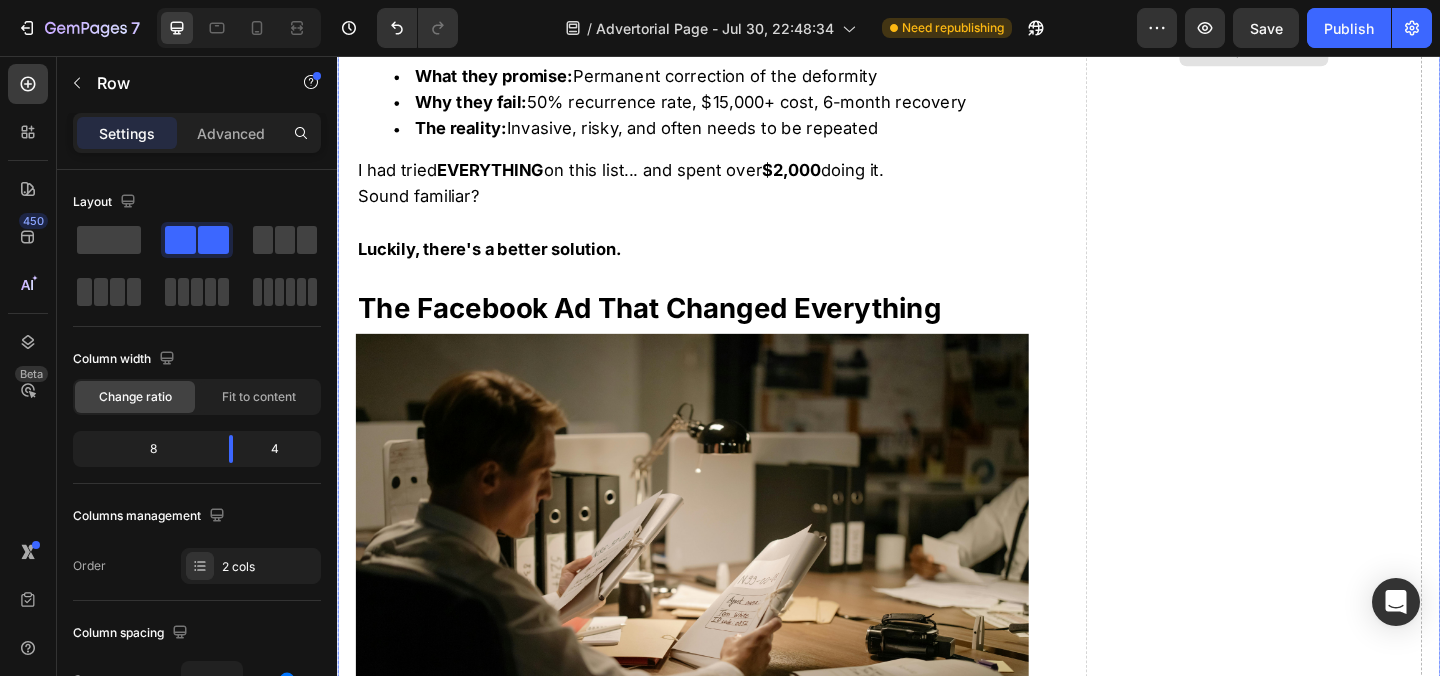click on "Drop element here" at bounding box center [1346, 51] 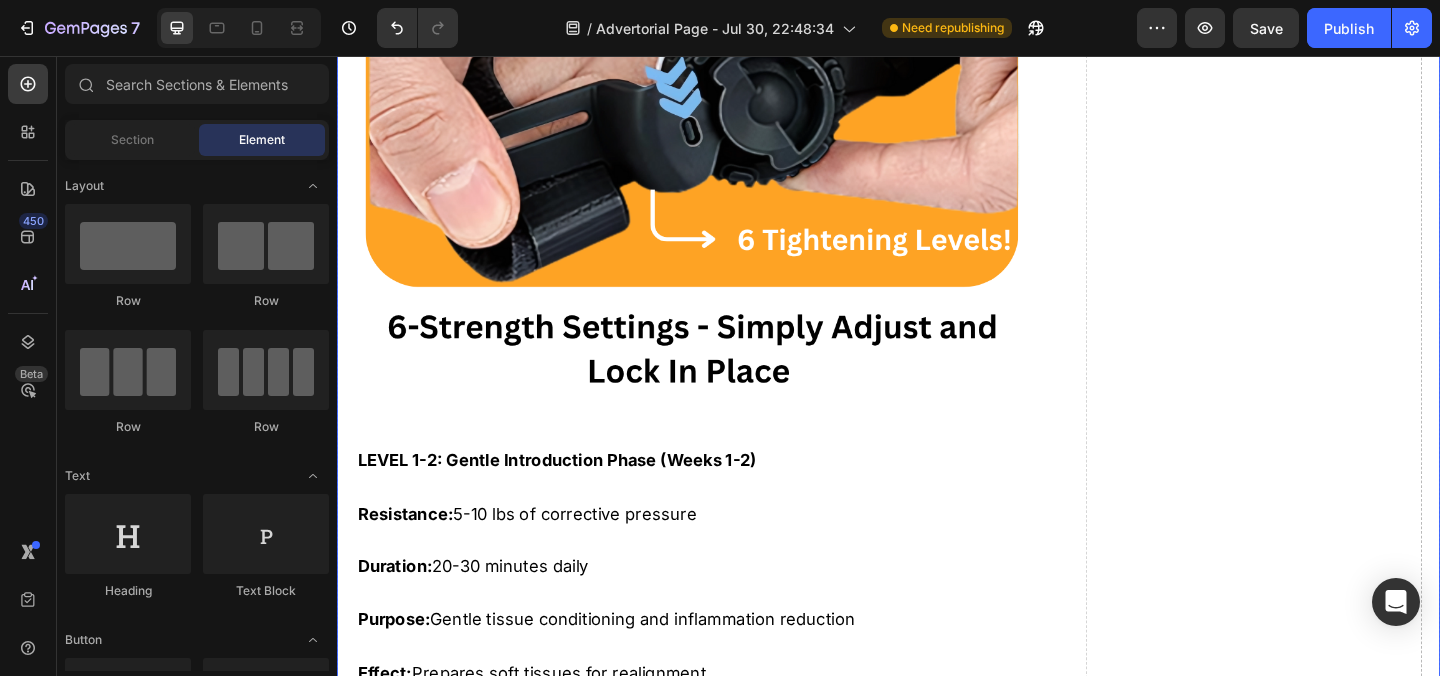 scroll, scrollTop: 16683, scrollLeft: 0, axis: vertical 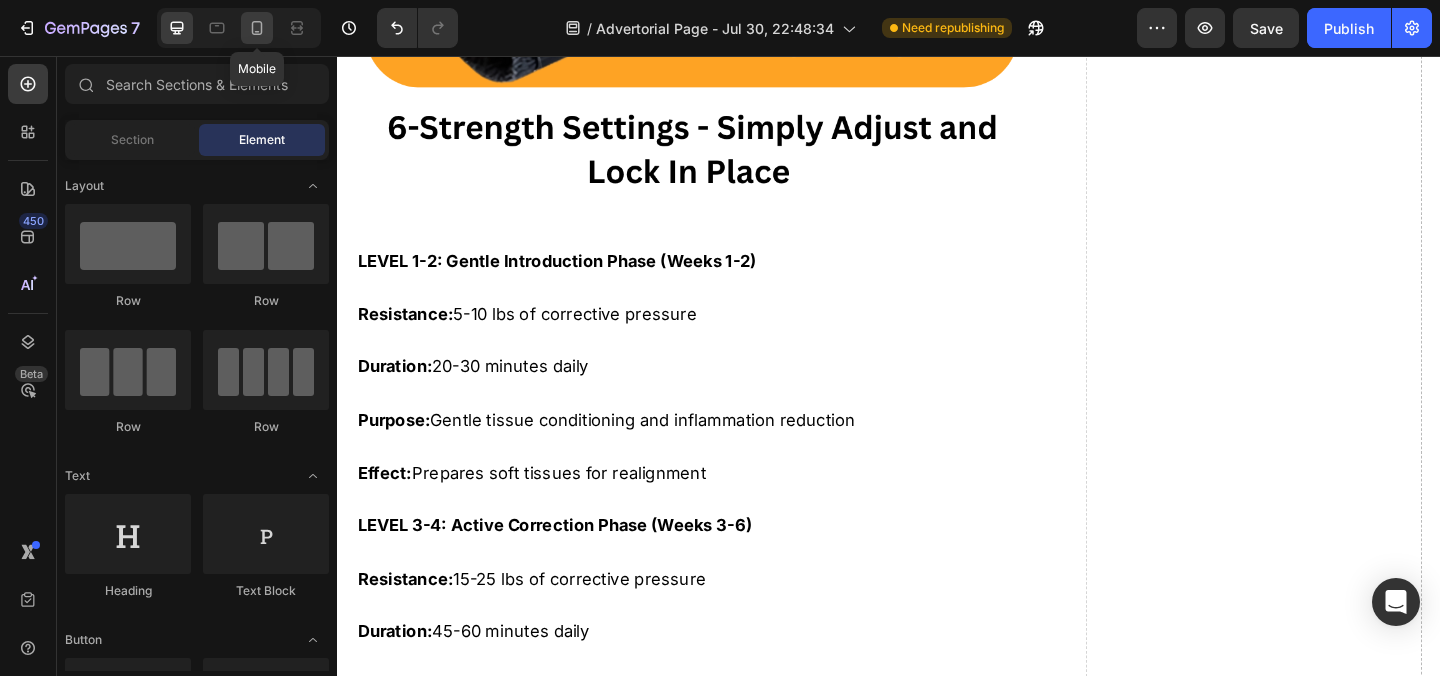 click 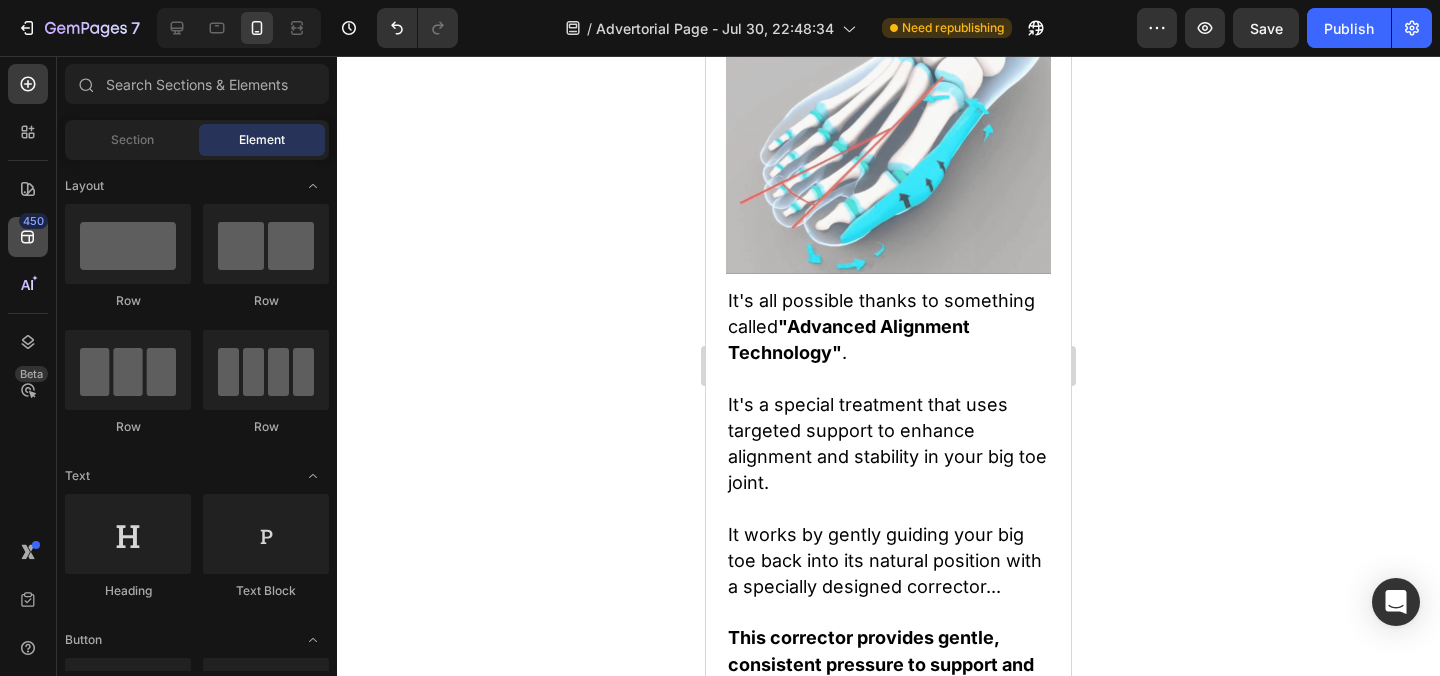scroll, scrollTop: 16555, scrollLeft: 0, axis: vertical 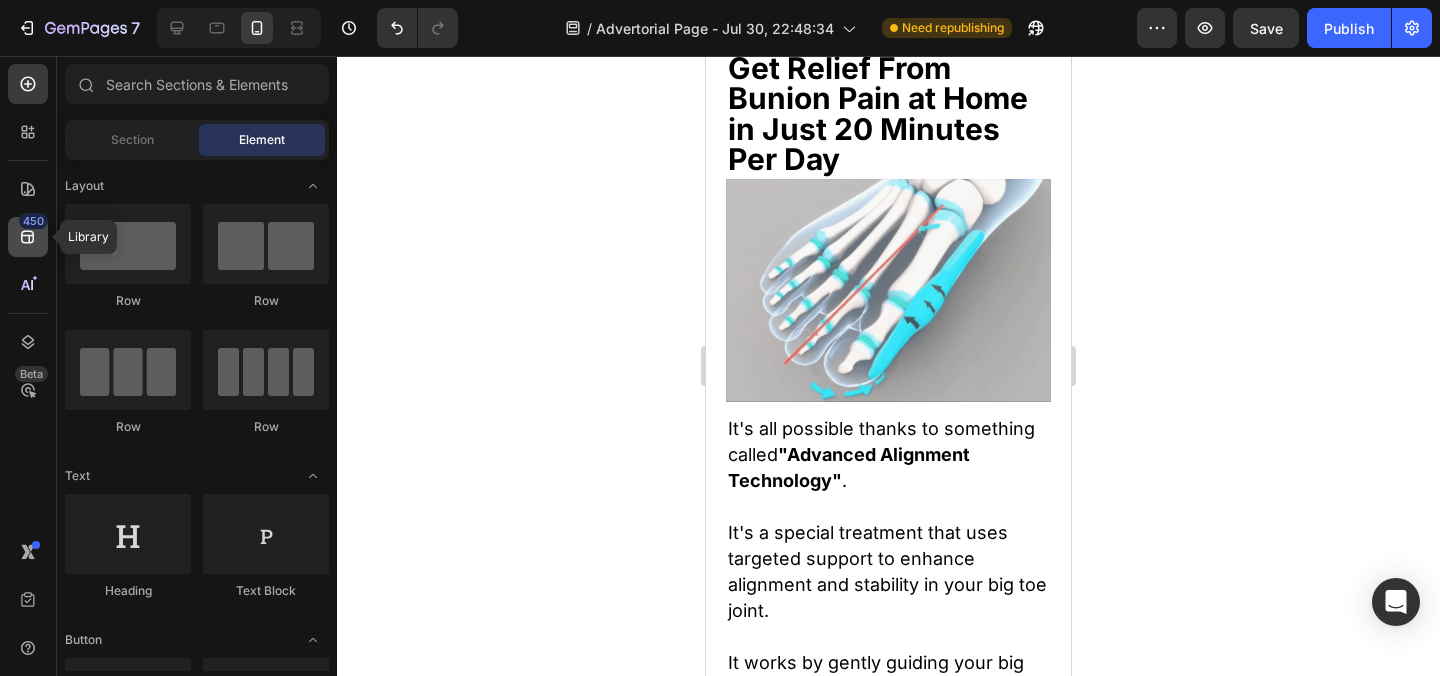 click 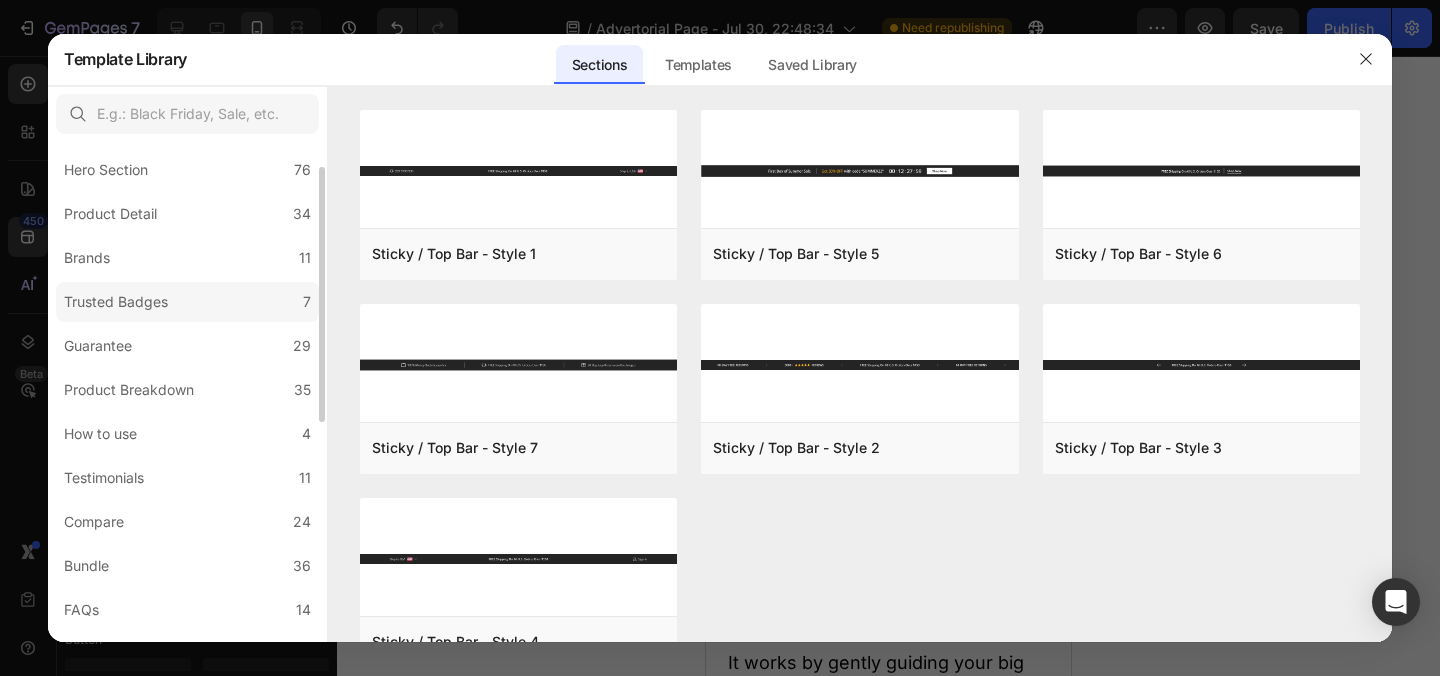 scroll, scrollTop: 51, scrollLeft: 0, axis: vertical 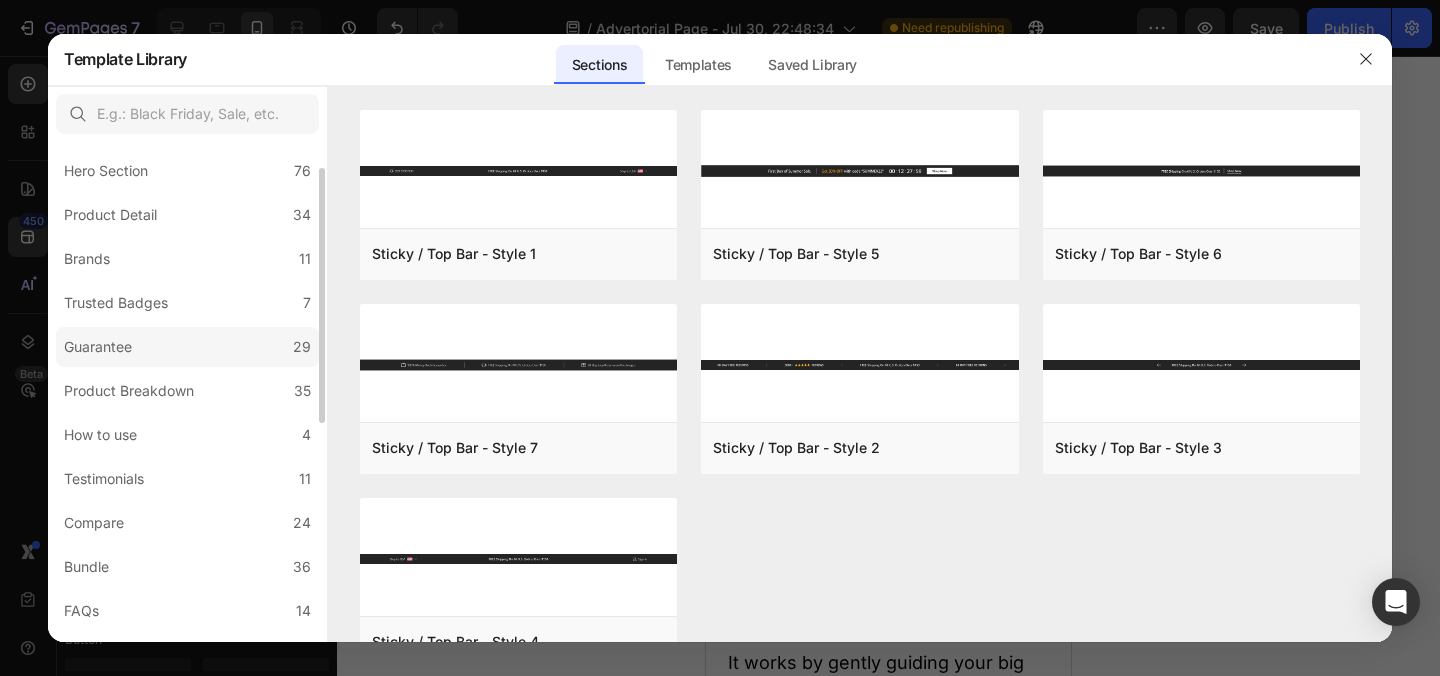 click on "Guarantee 29" 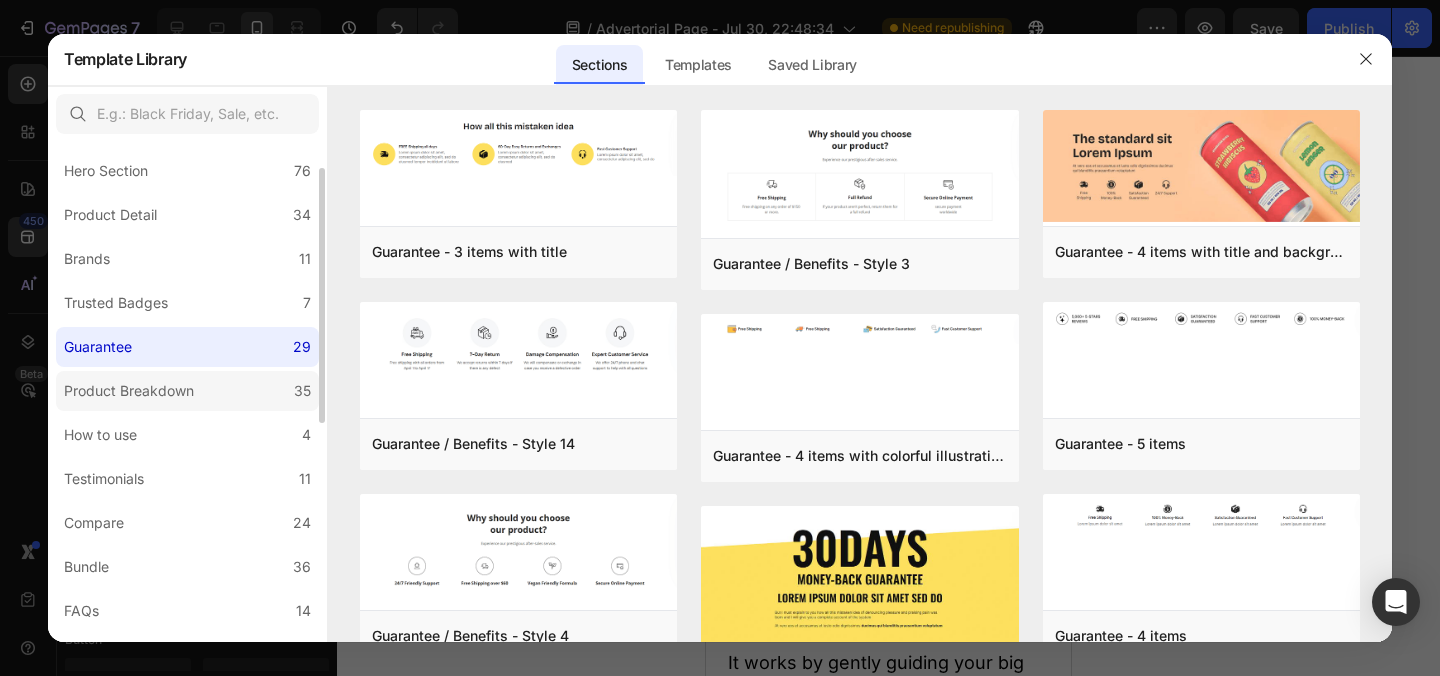 click on "Product Breakdown 35" 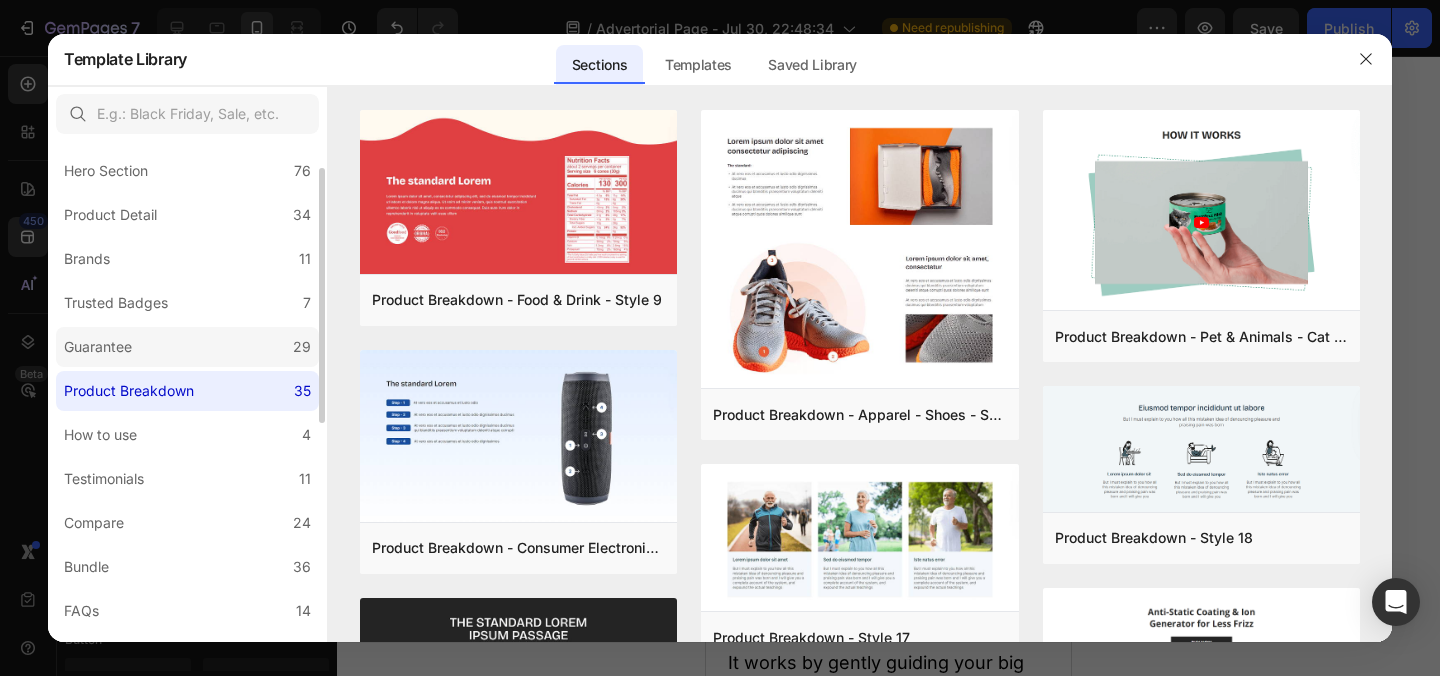 click on "Guarantee 29" 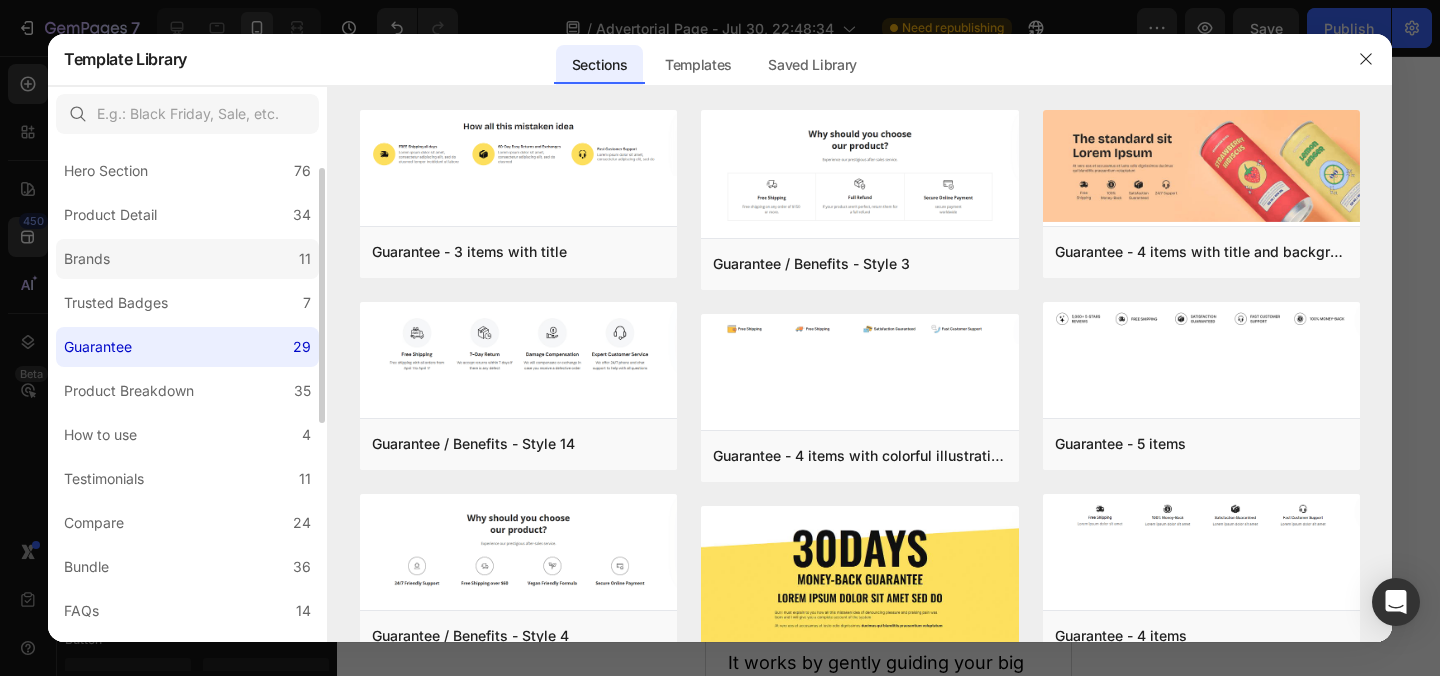 click on "Brands 11" 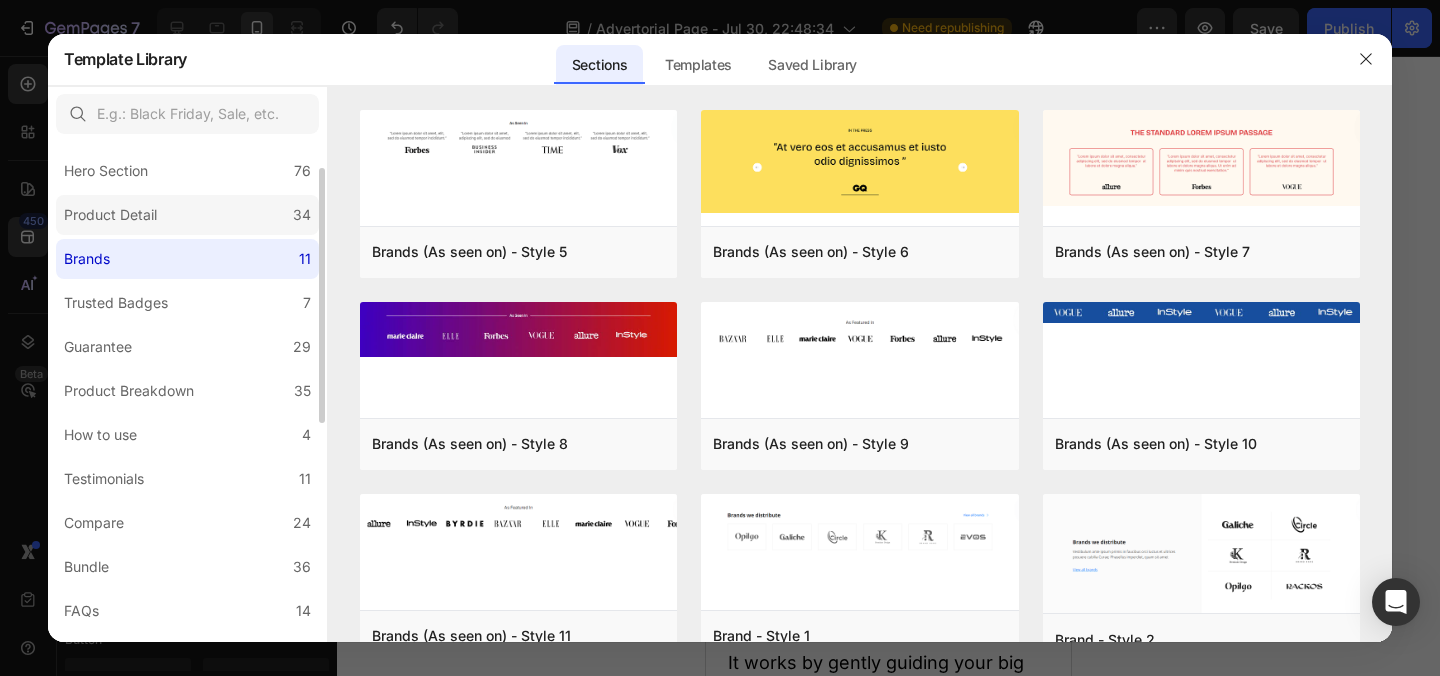 click on "Product Detail 34" 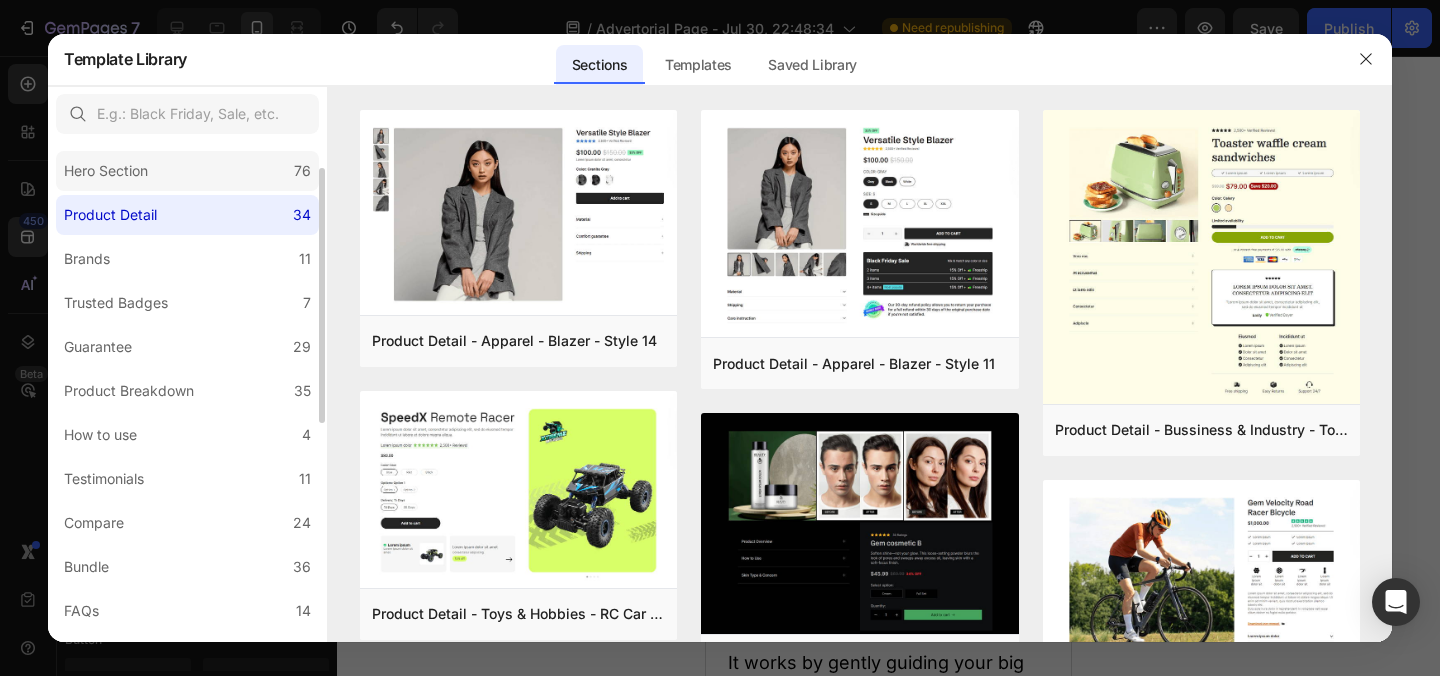 click on "Hero Section 76" 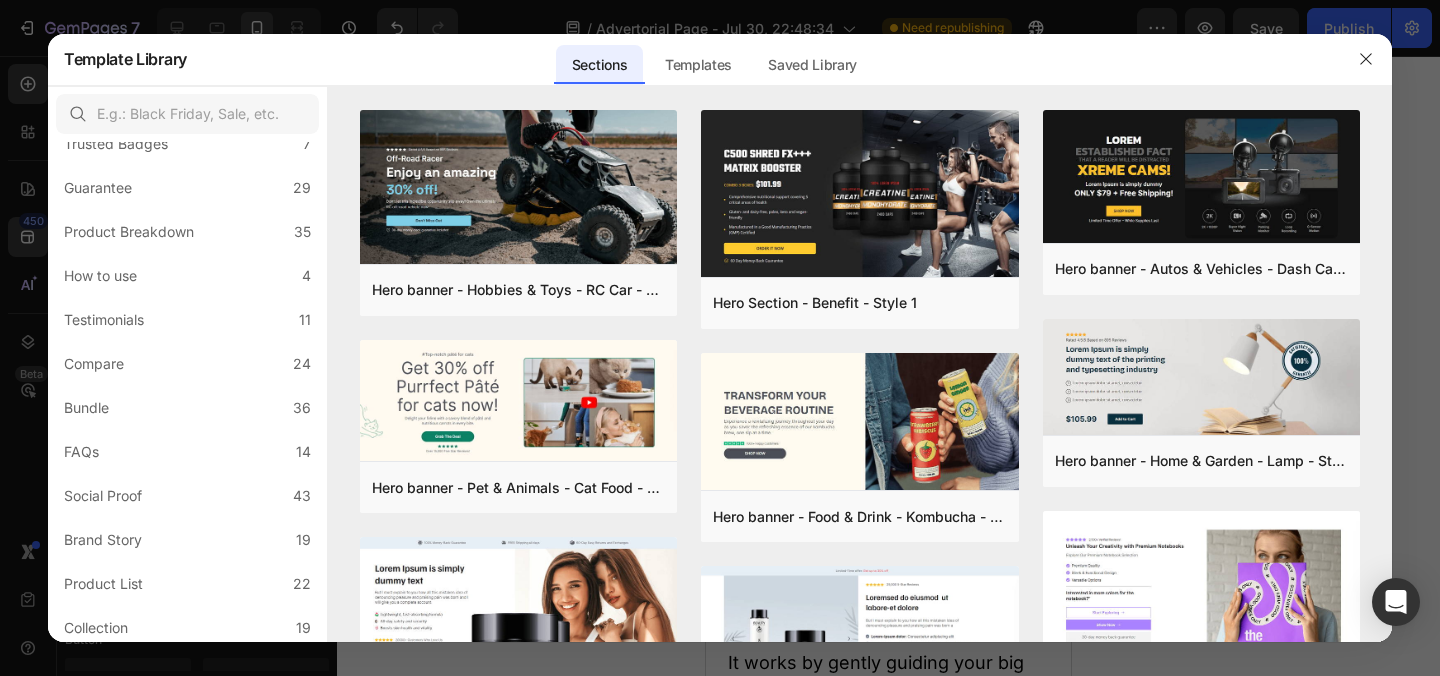 scroll, scrollTop: 479, scrollLeft: 0, axis: vertical 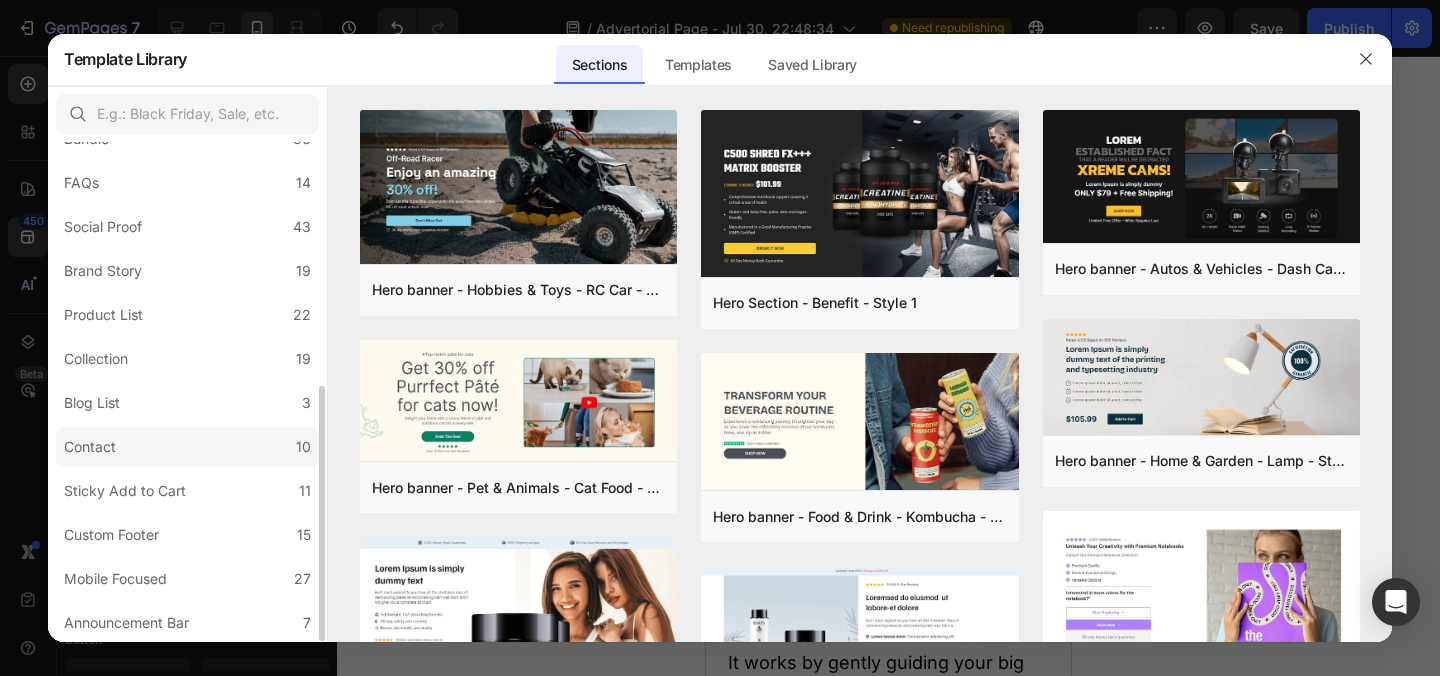 click on "Contact 10" 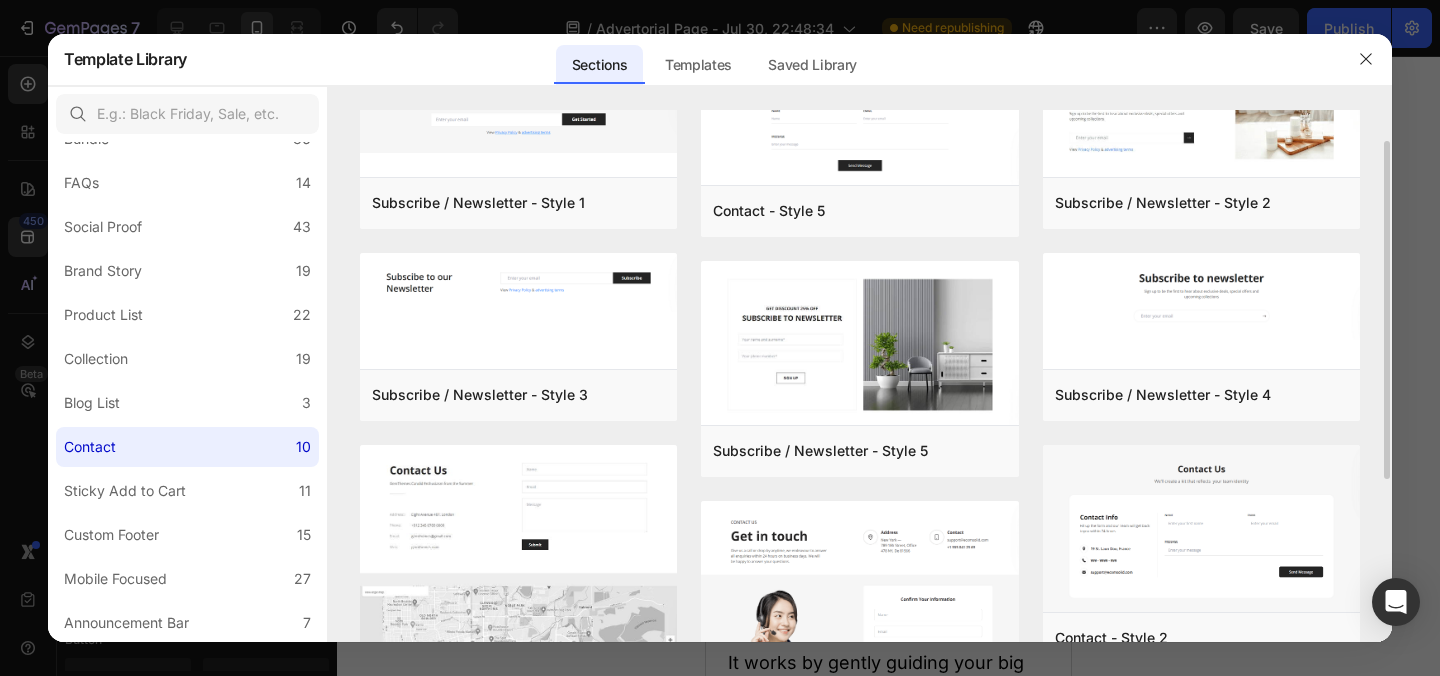 scroll, scrollTop: 51, scrollLeft: 0, axis: vertical 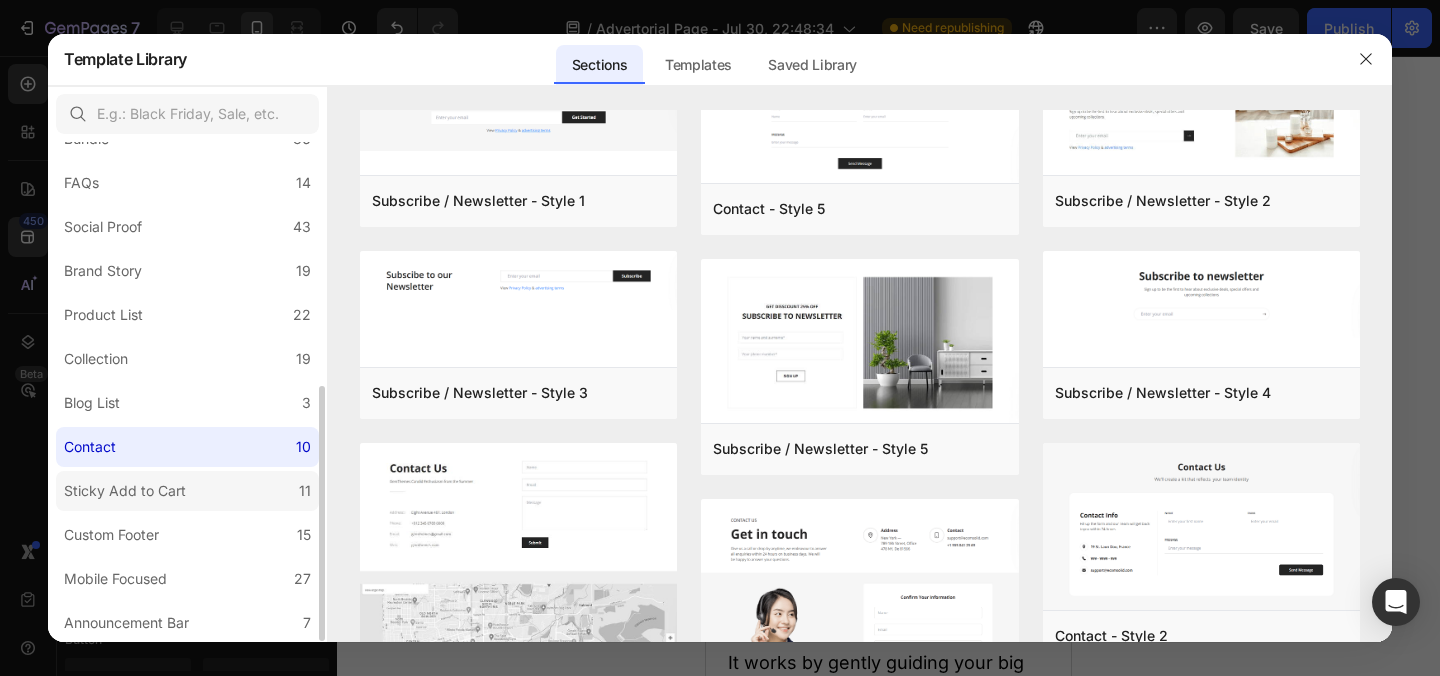 click on "Sticky Add to Cart" at bounding box center (125, 491) 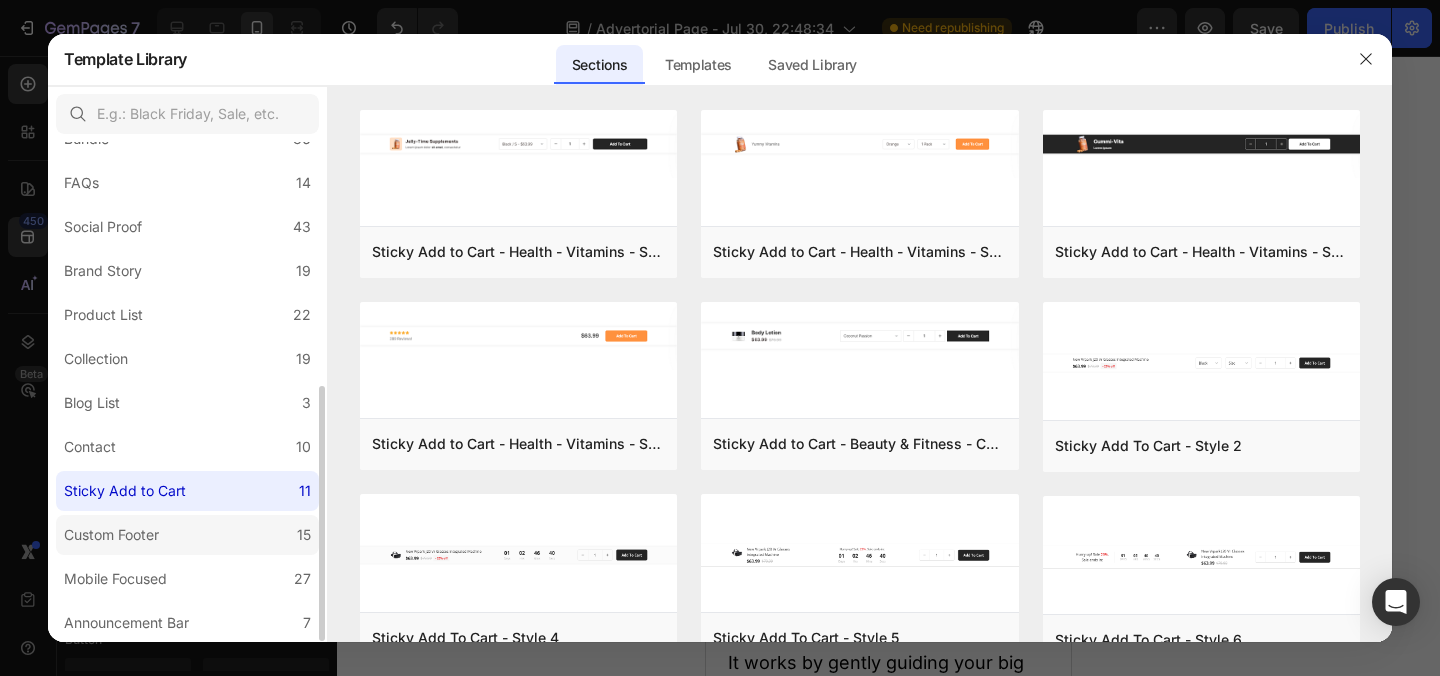 click on "Custom Footer 15" 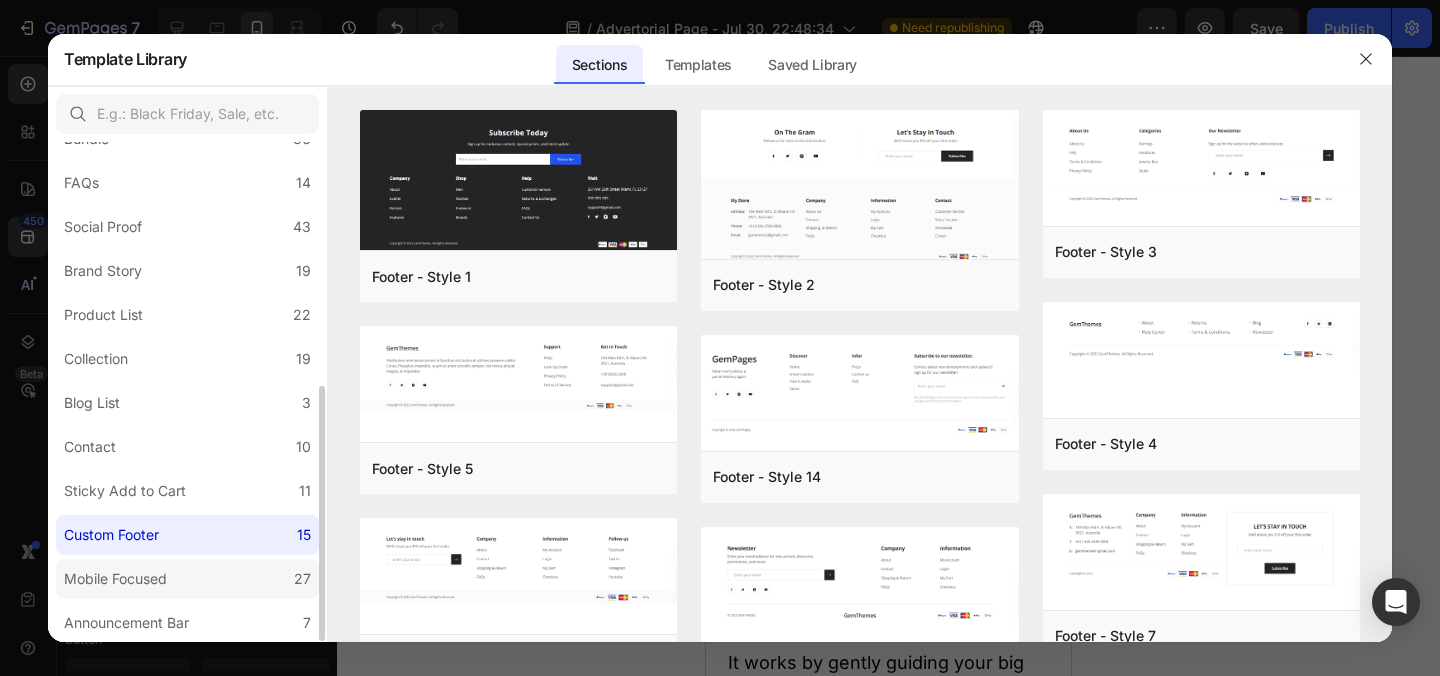 click on "Mobile Focused" at bounding box center (115, 579) 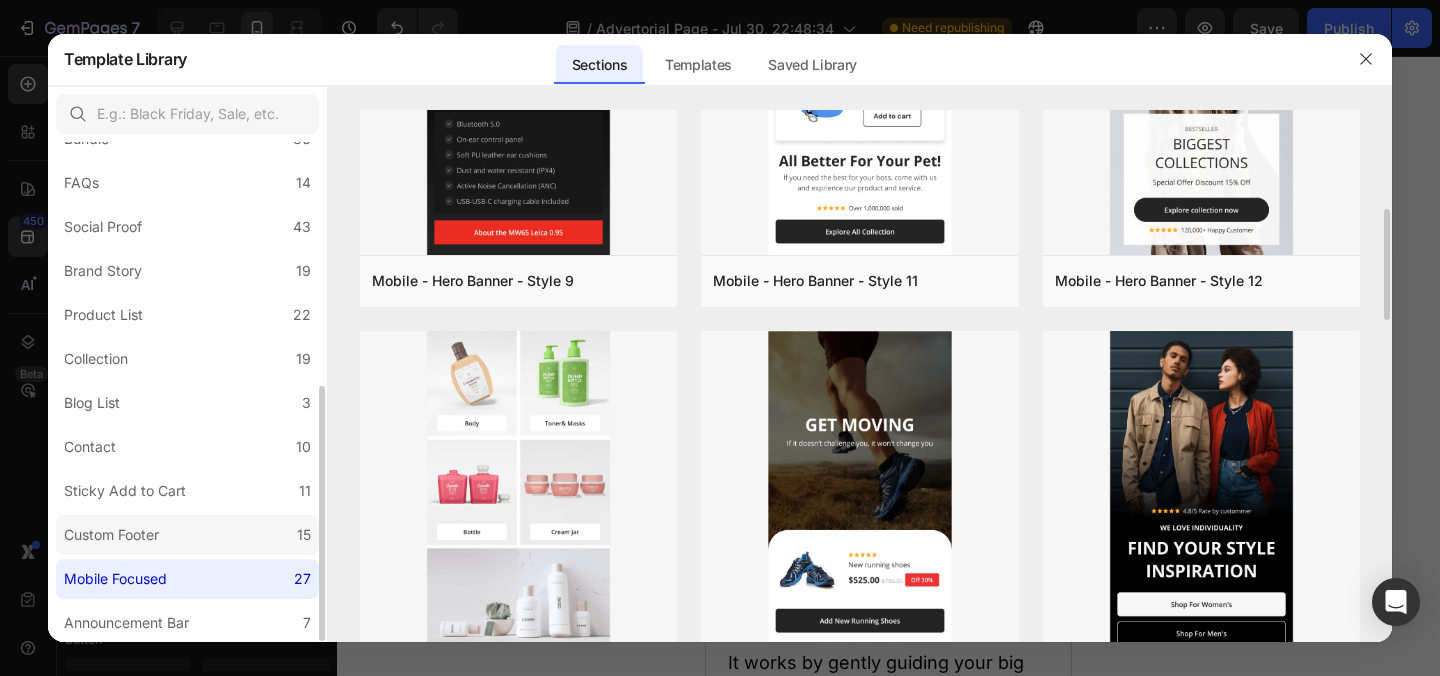 scroll, scrollTop: 1081, scrollLeft: 0, axis: vertical 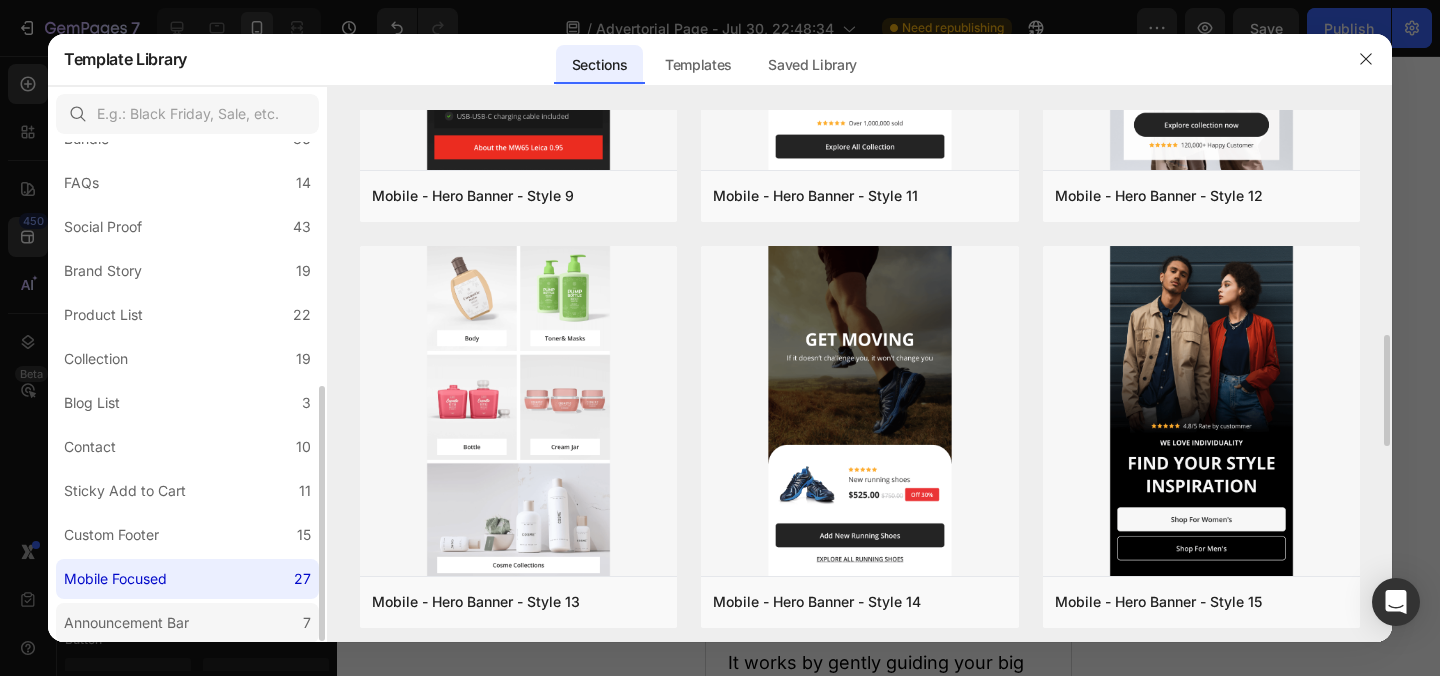 click on "Announcement Bar 7" 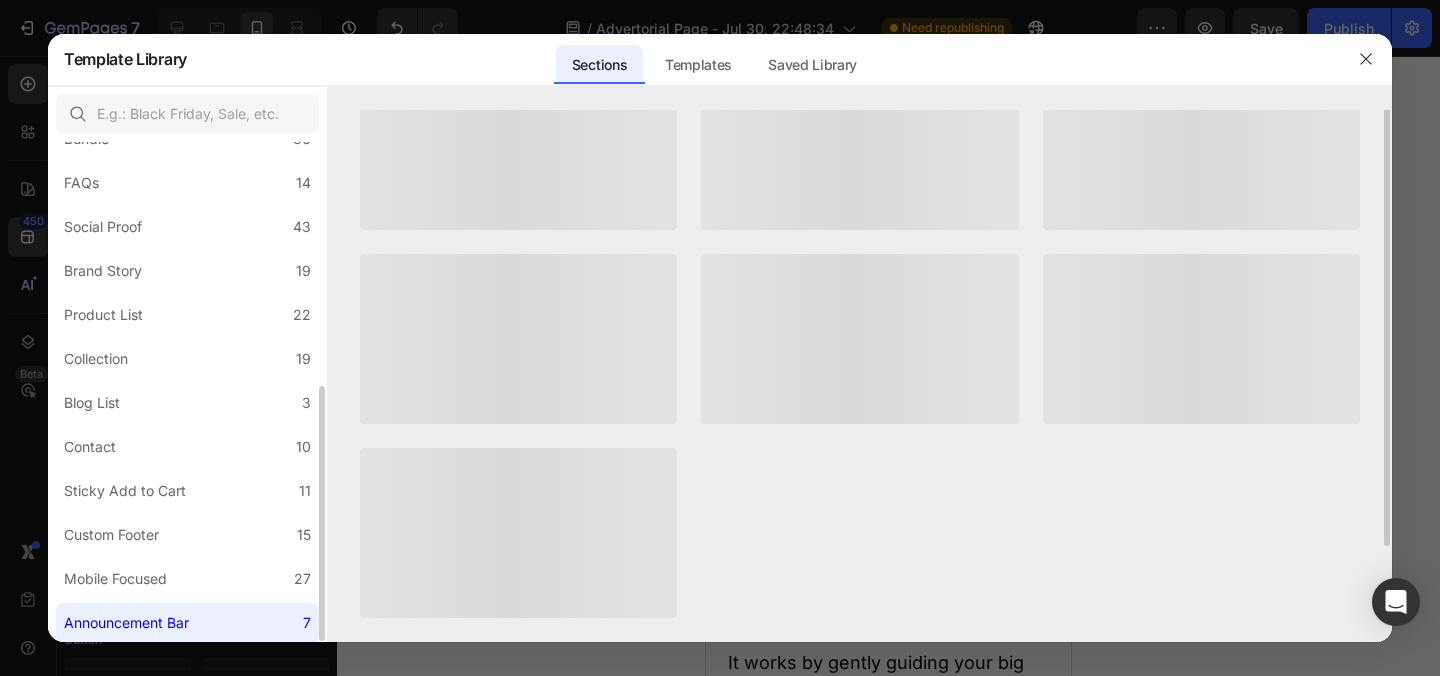 scroll, scrollTop: 0, scrollLeft: 0, axis: both 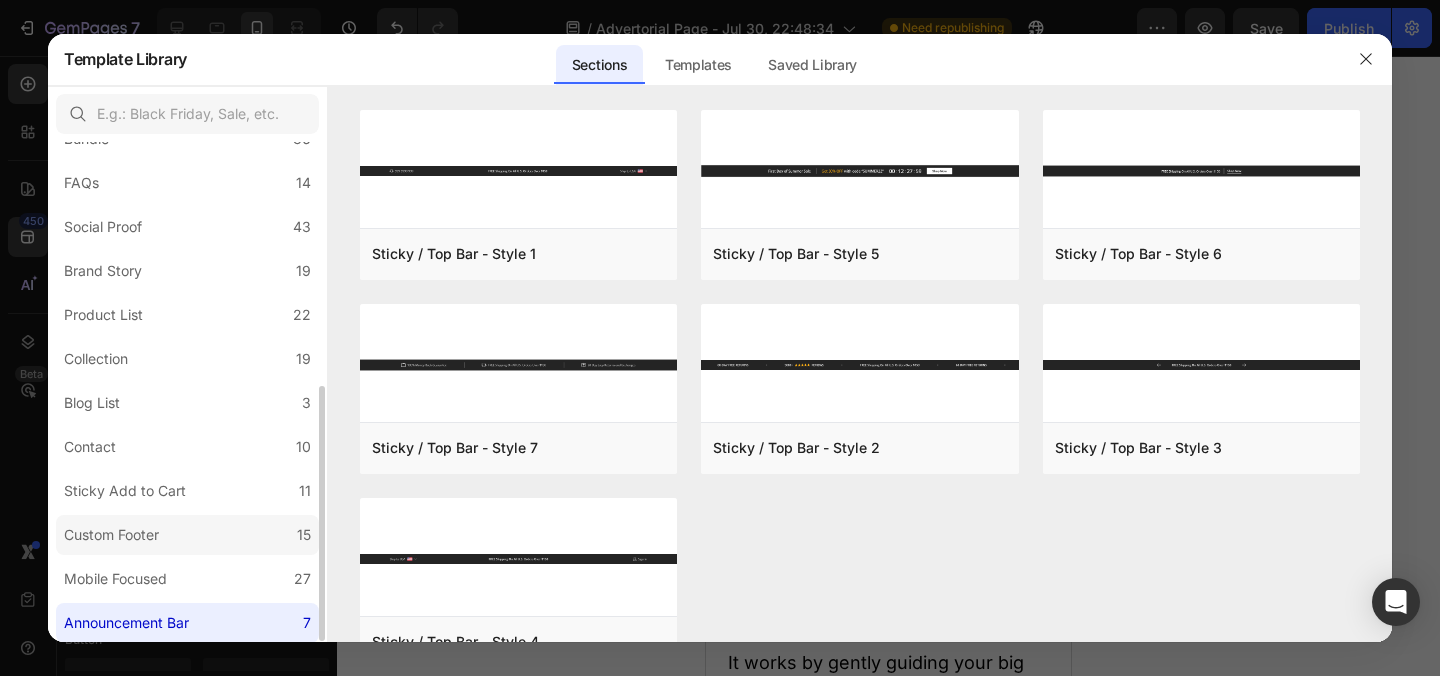 click on "Custom Footer 15" 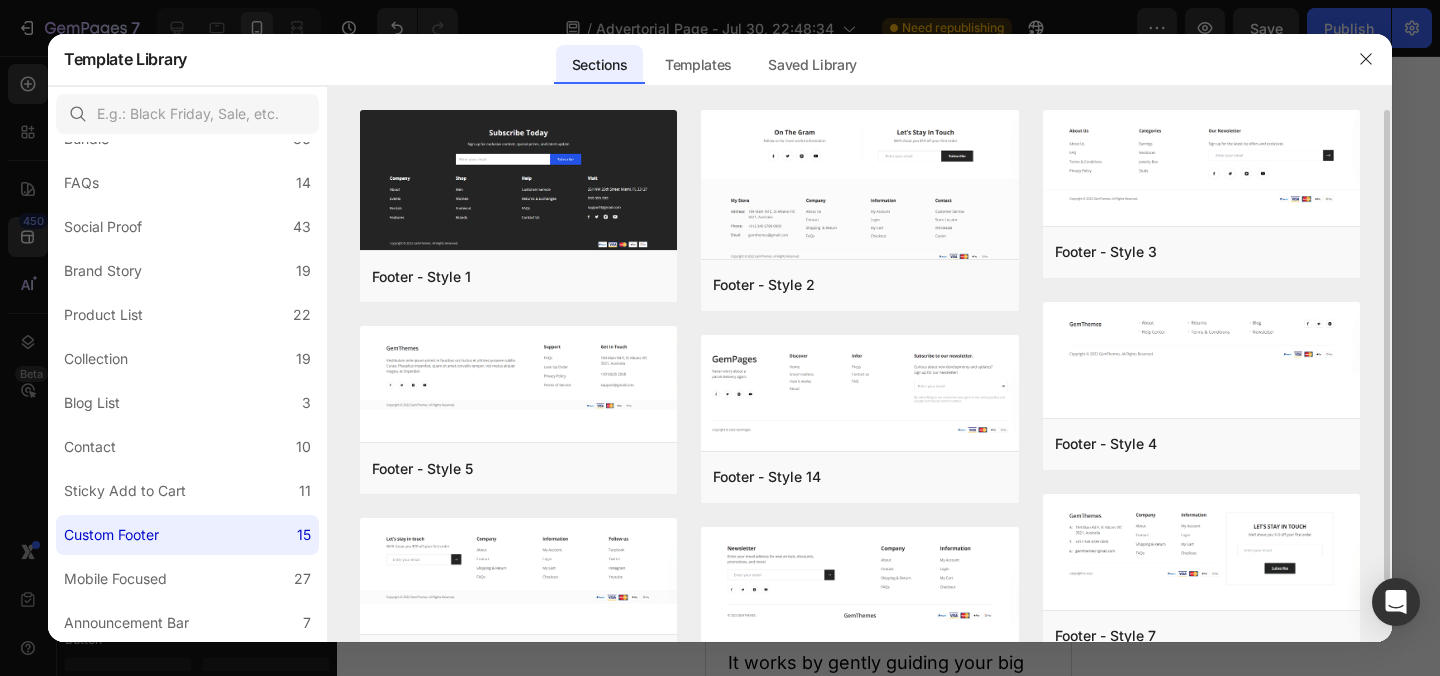 scroll, scrollTop: 511, scrollLeft: 0, axis: vertical 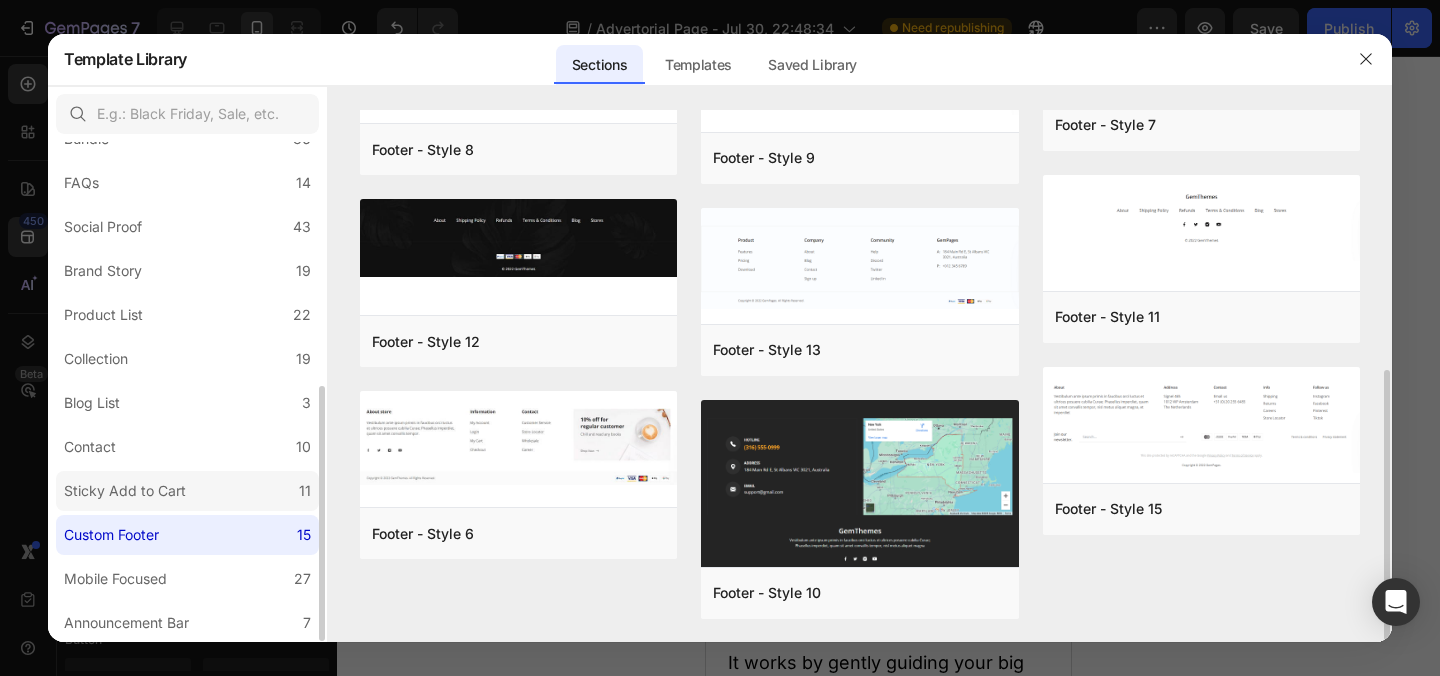 click on "Sticky Add to Cart 11" 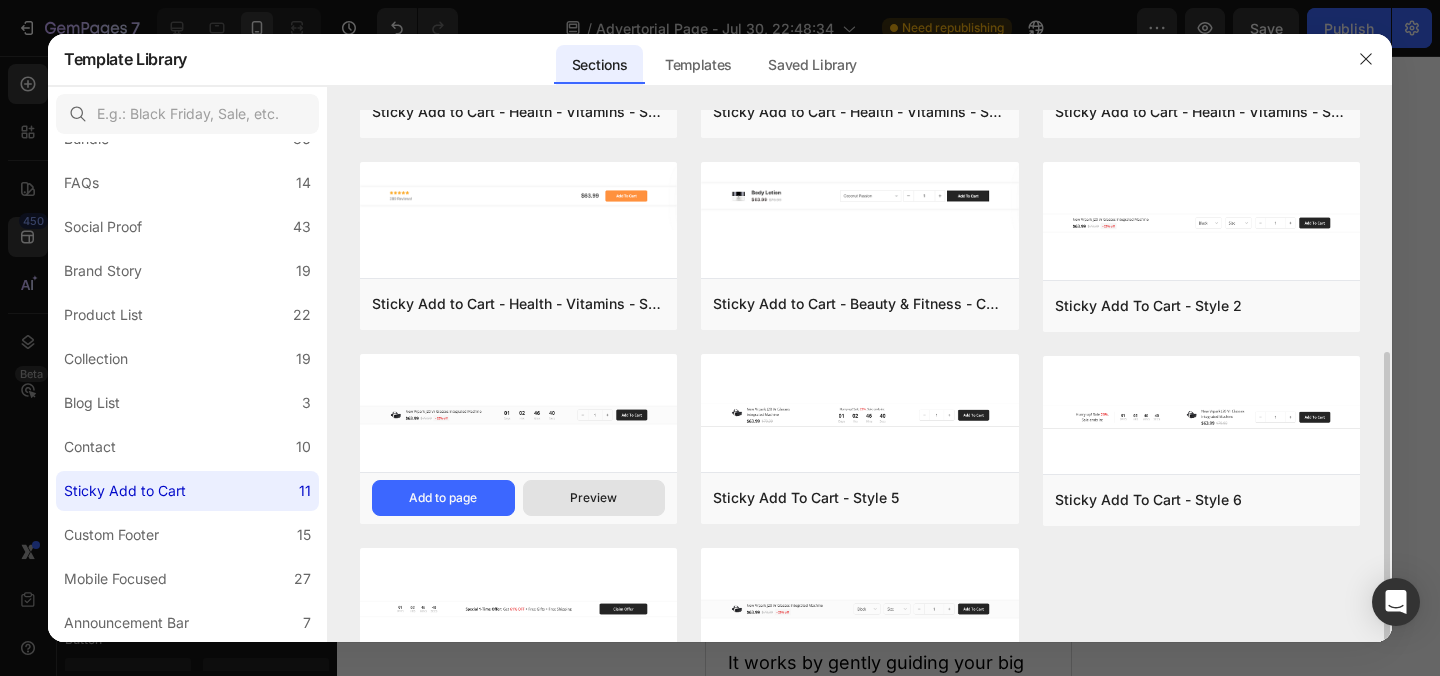 scroll, scrollTop: 239, scrollLeft: 0, axis: vertical 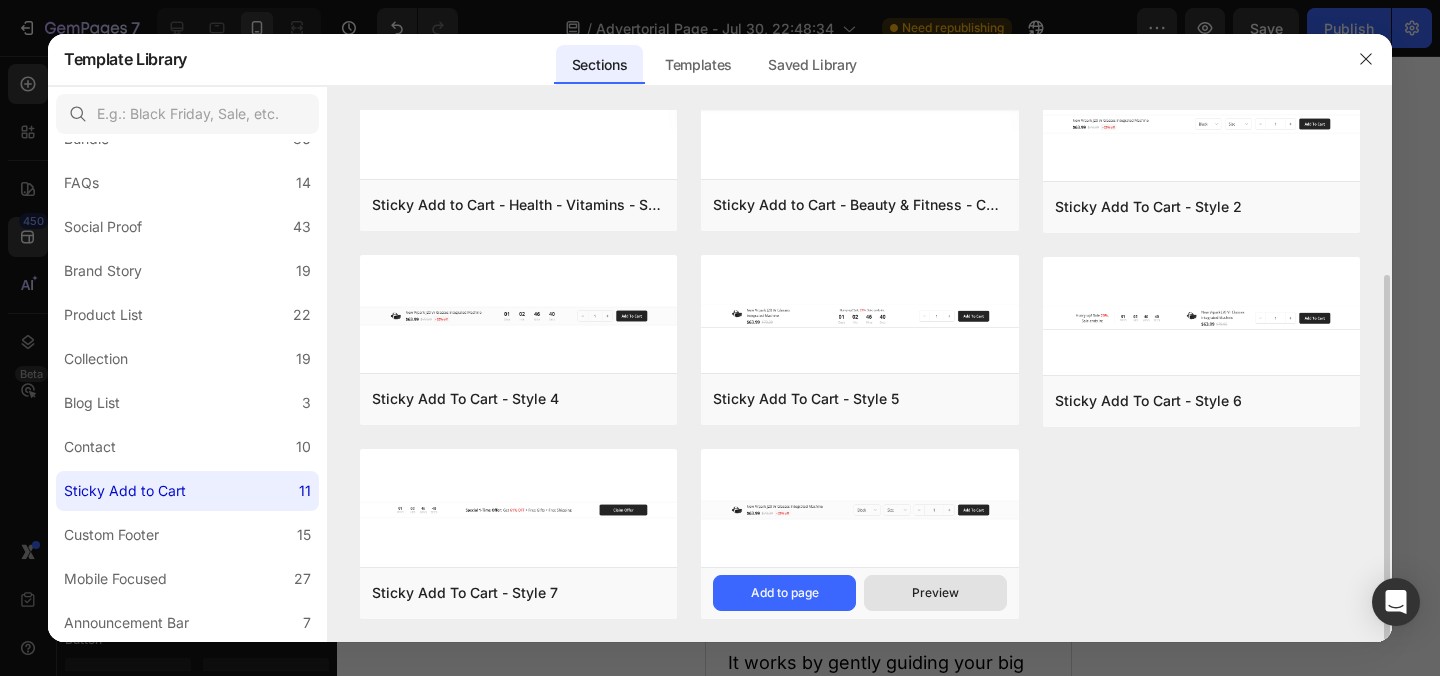 click on "Preview" at bounding box center (935, 593) 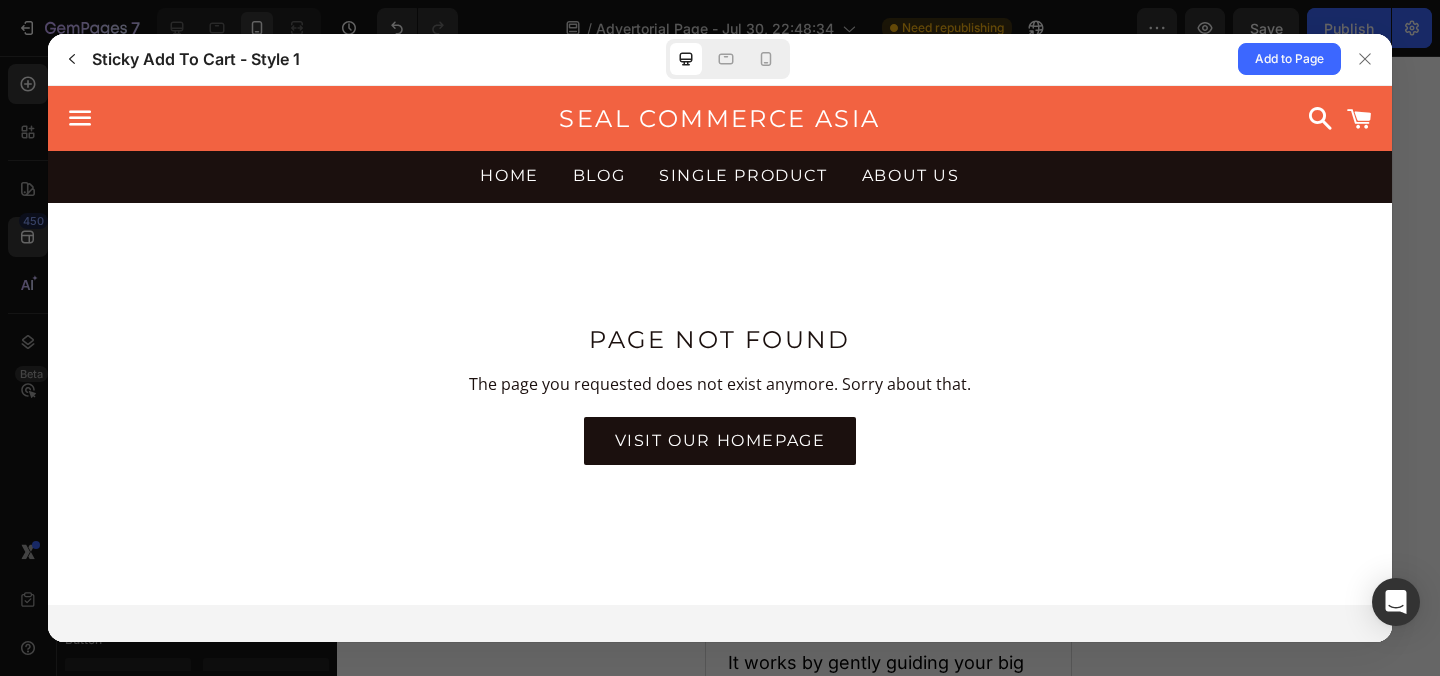 scroll, scrollTop: 0, scrollLeft: 0, axis: both 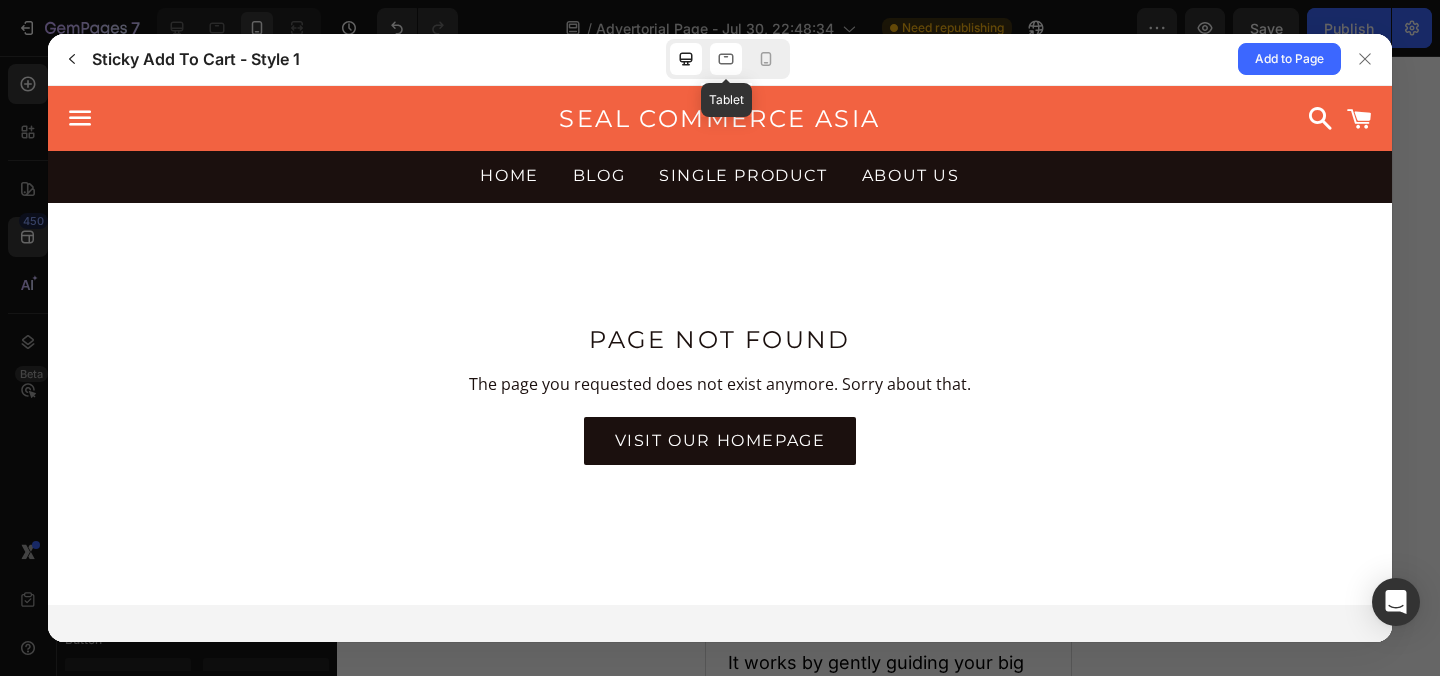 click 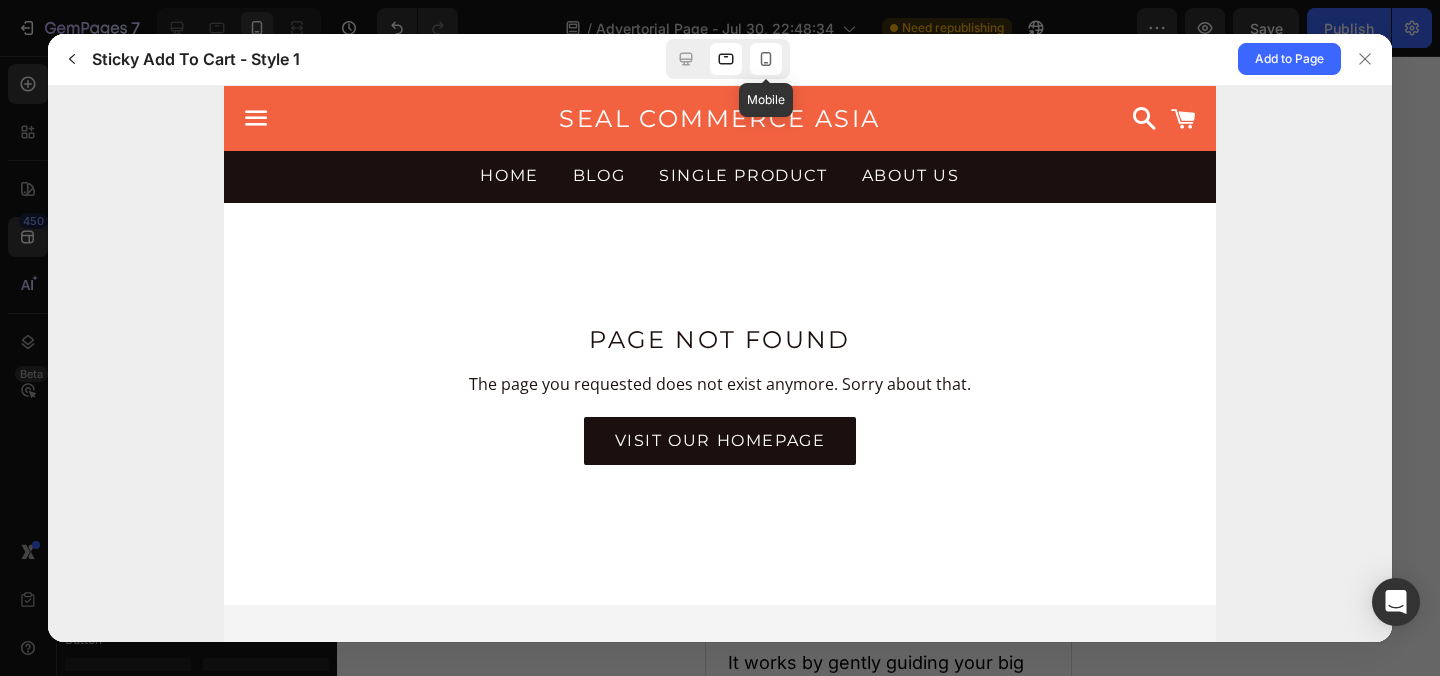click 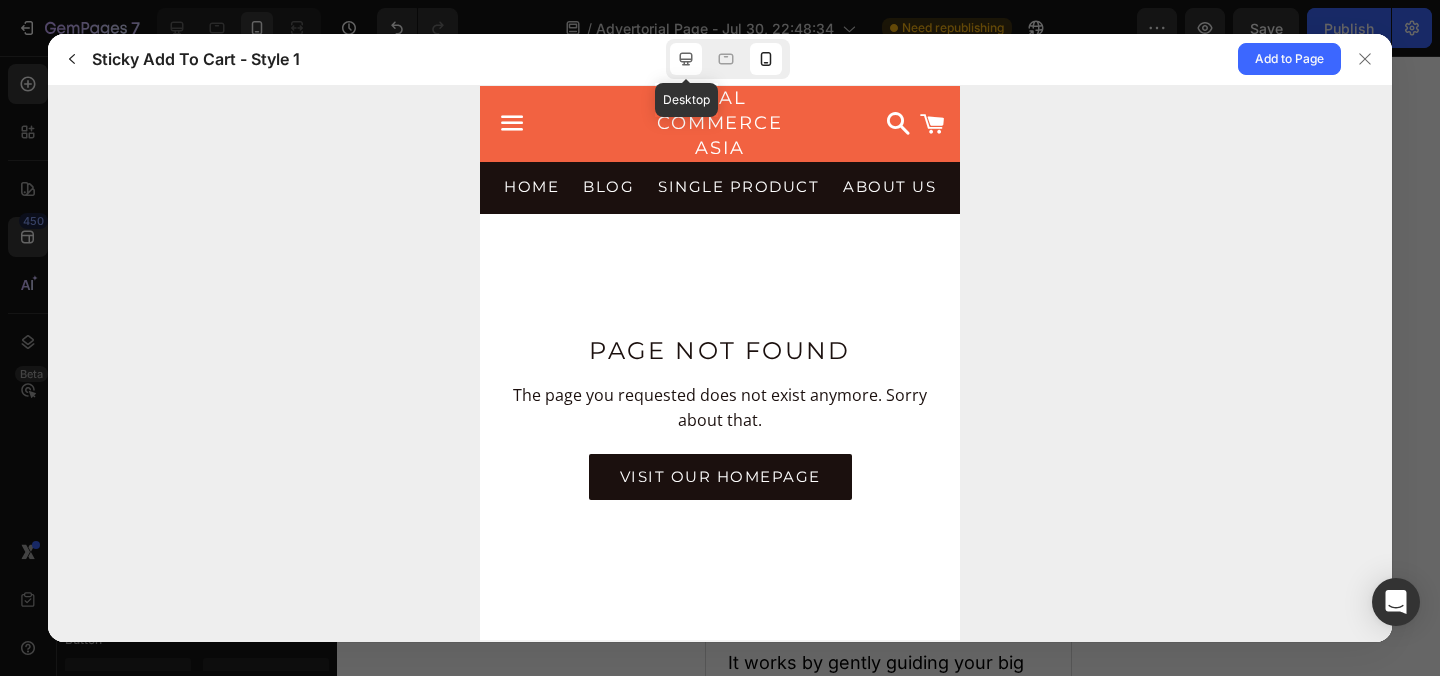 click 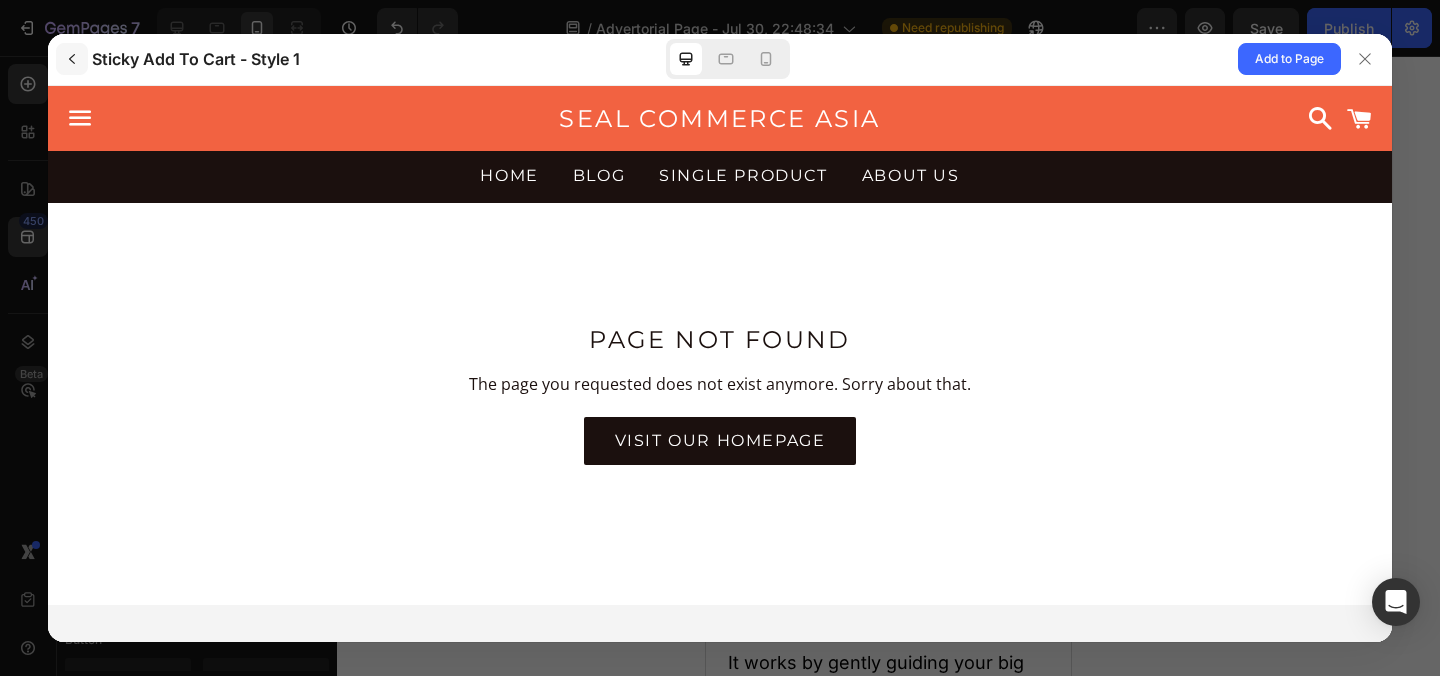 click 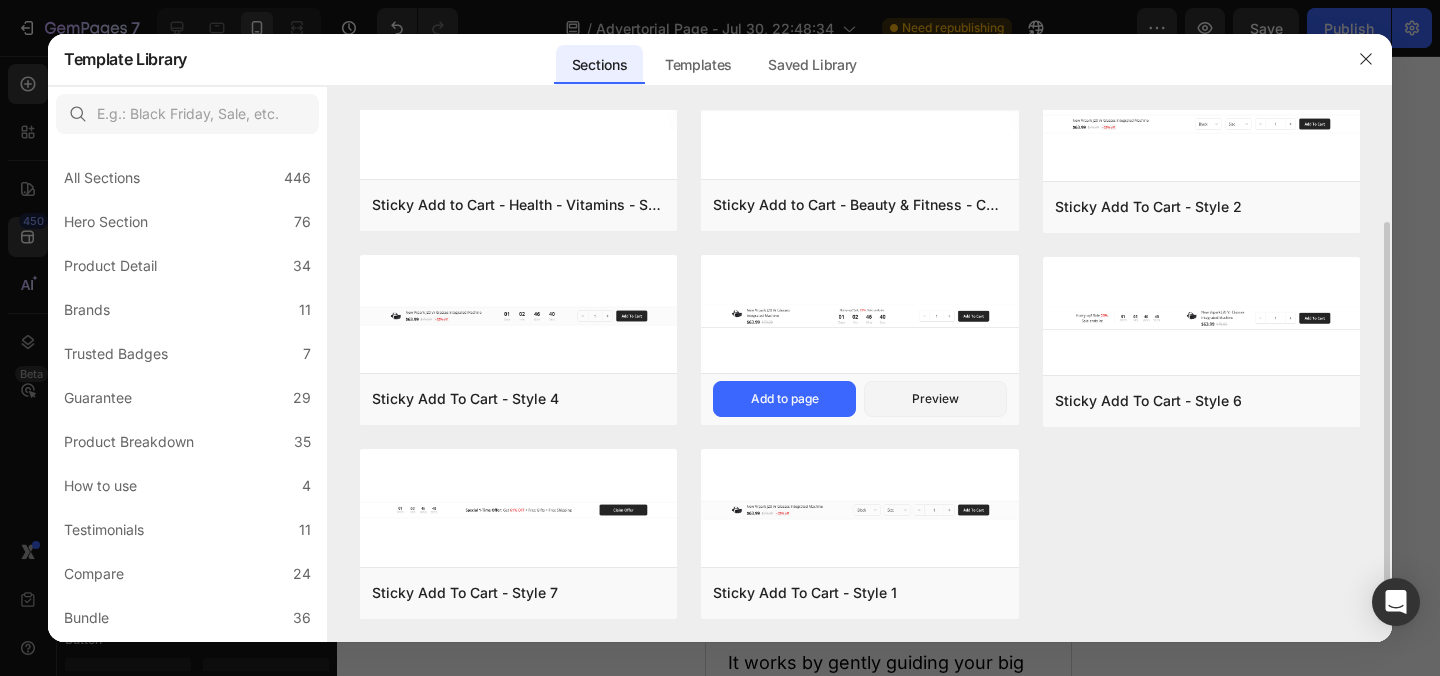 scroll, scrollTop: 0, scrollLeft: 0, axis: both 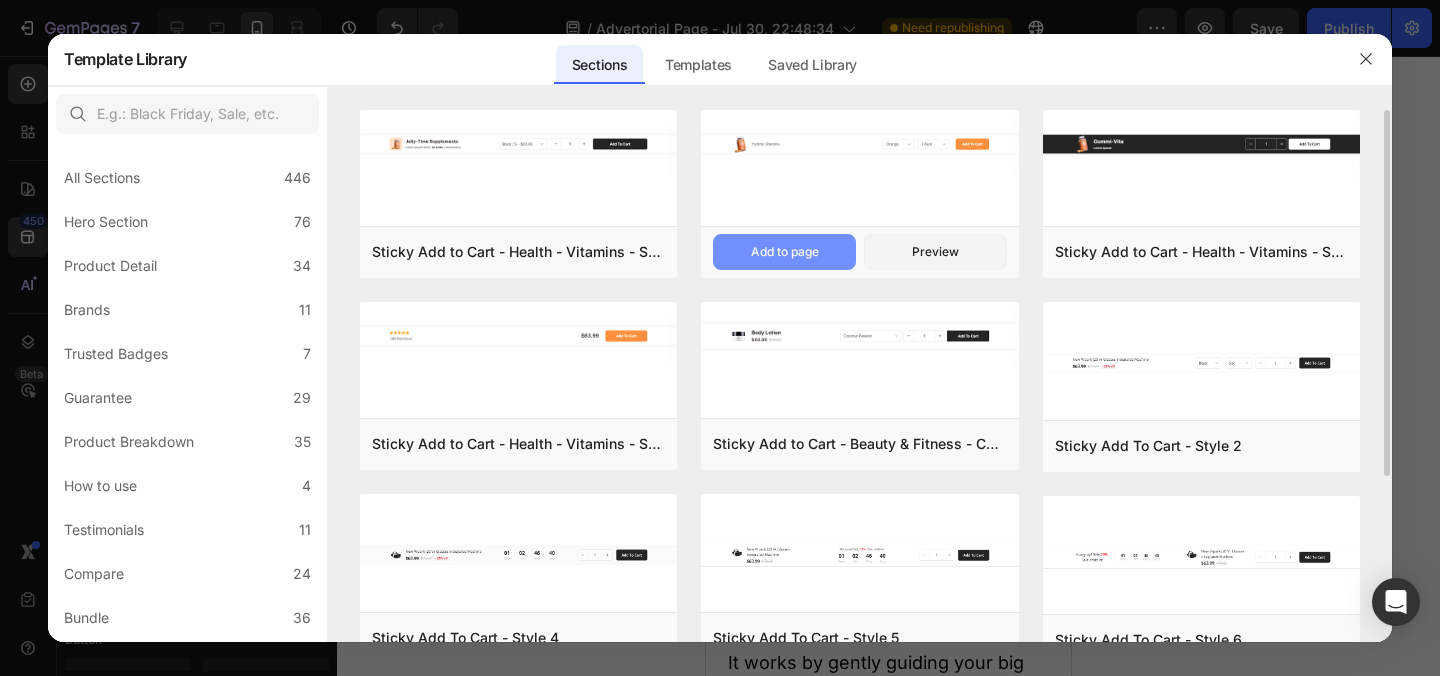 click on "Add to page" at bounding box center (785, 252) 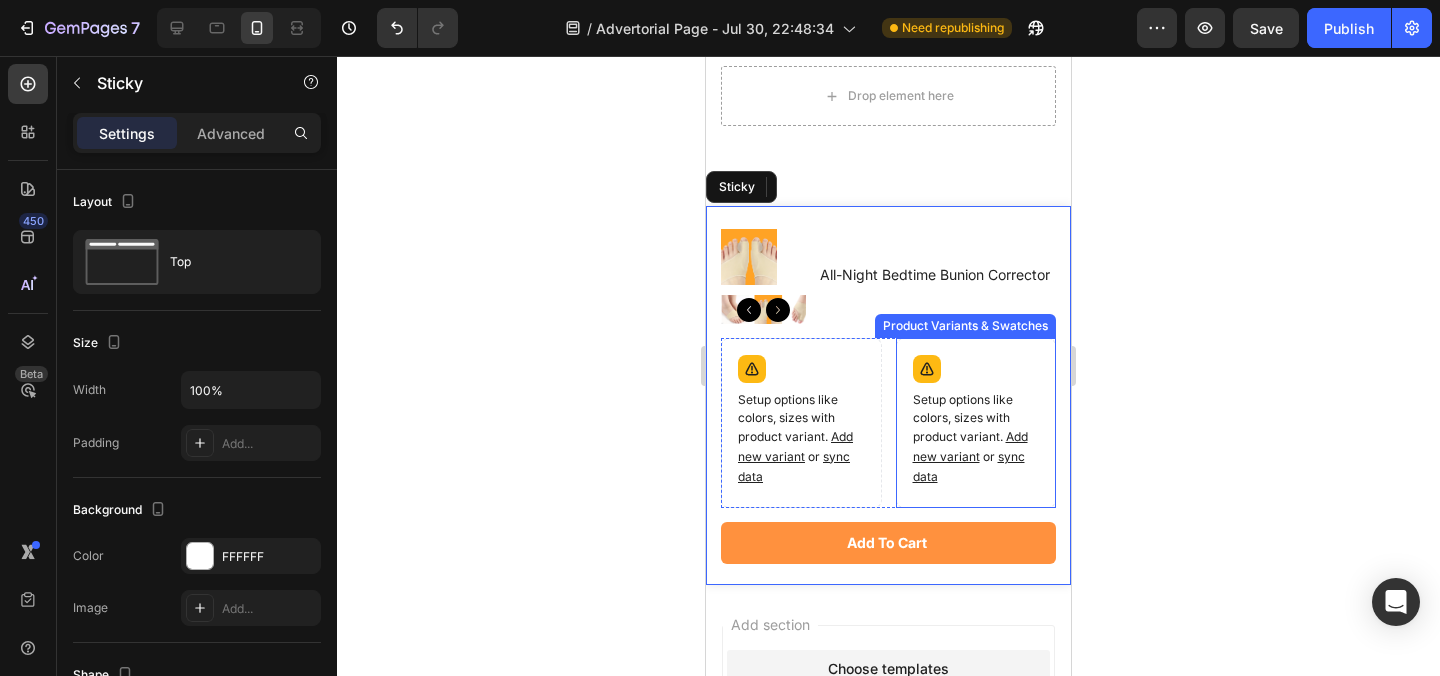 scroll, scrollTop: 39628, scrollLeft: 0, axis: vertical 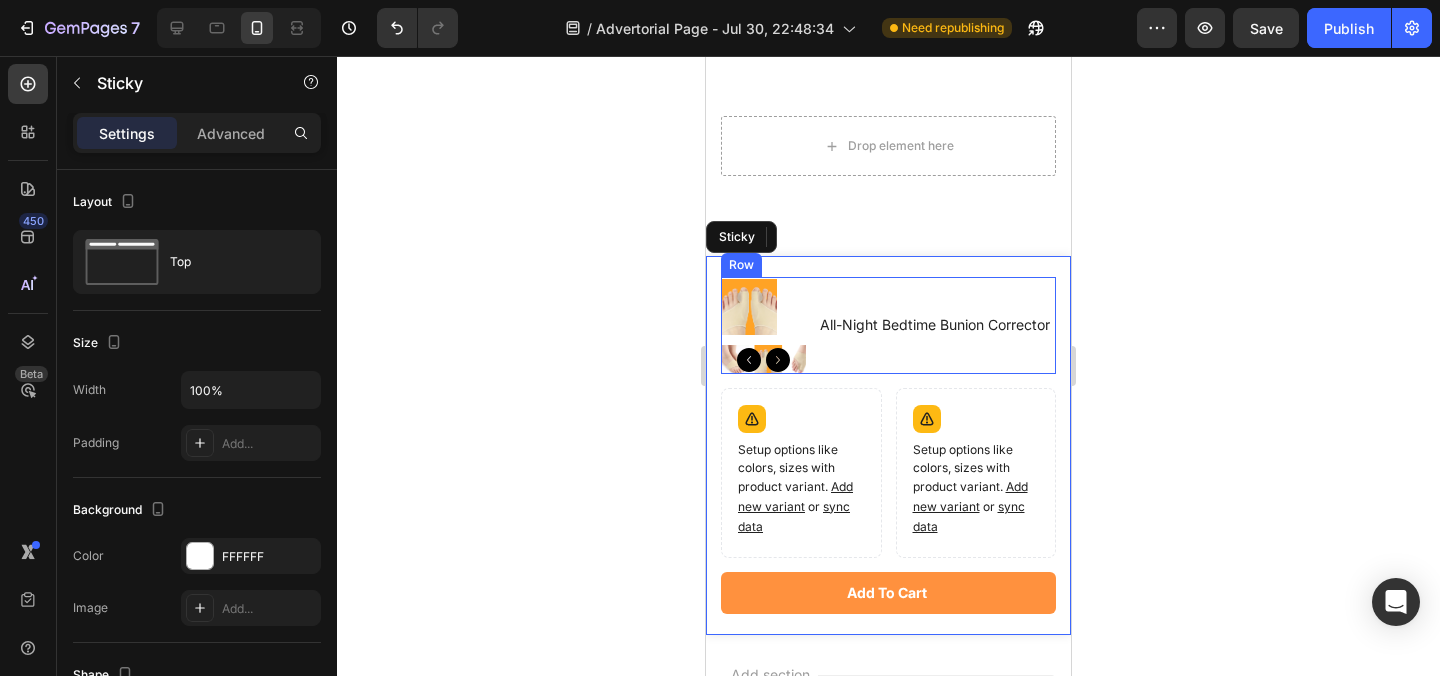 click on "All-Night Bedtime Bunion Corrector Product Title" at bounding box center (935, 325) 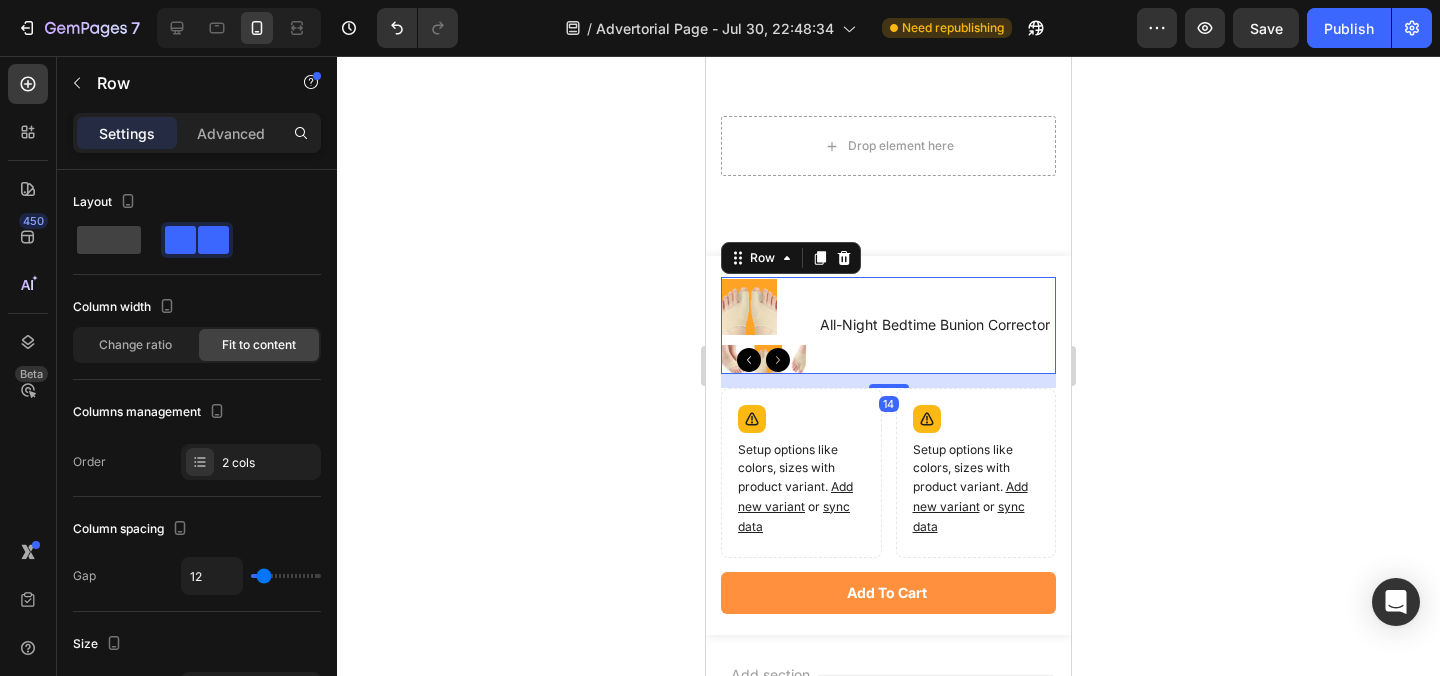click on "All-Night Bedtime Bunion Corrector Product Title" at bounding box center [935, 325] 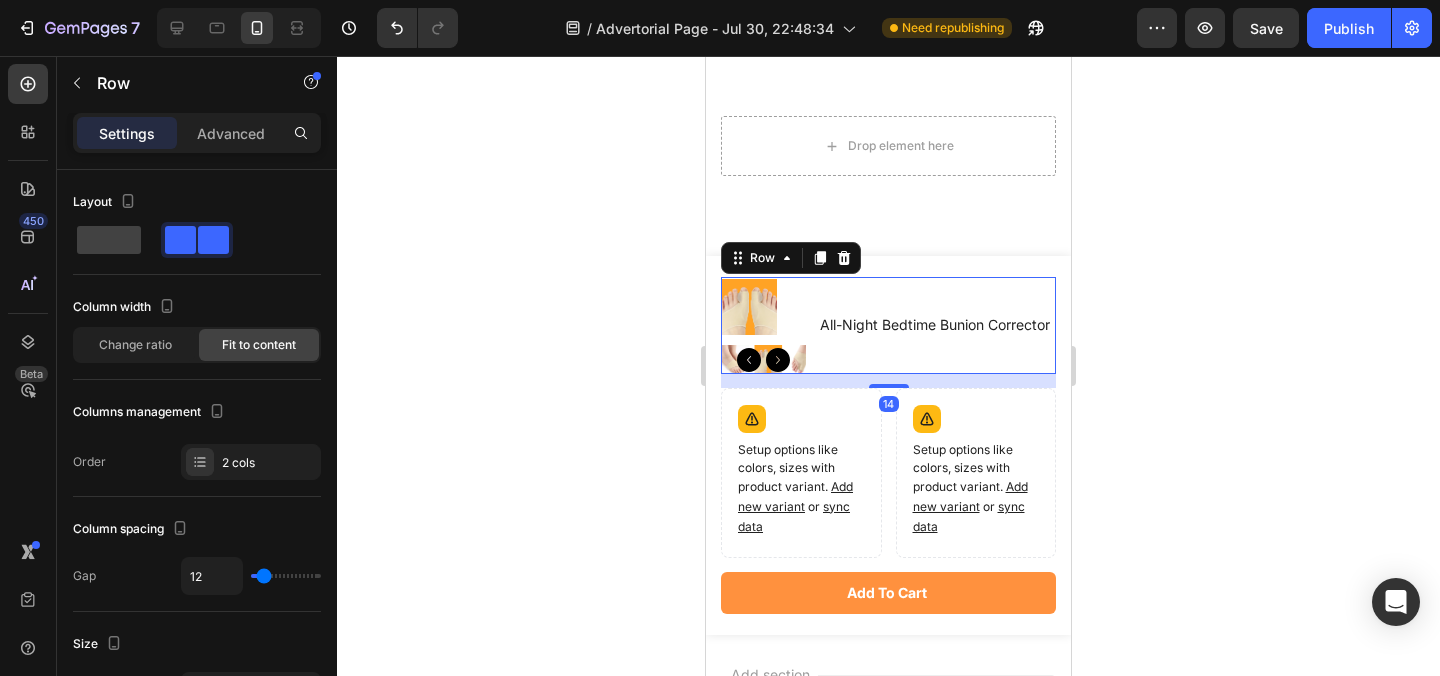 click on "Product Images All-Night Bedtime Bunion Corrector Product Title Row   14 Setup options like colors, sizes with product variant.       Add new variant   or   sync data Product Variants & Swatches Setup options like colors, sizes with product variant.       Add new variant   or   sync data Product Variants & Swatches Row Add to cart Product Cart Button Row Product" at bounding box center [888, 445] 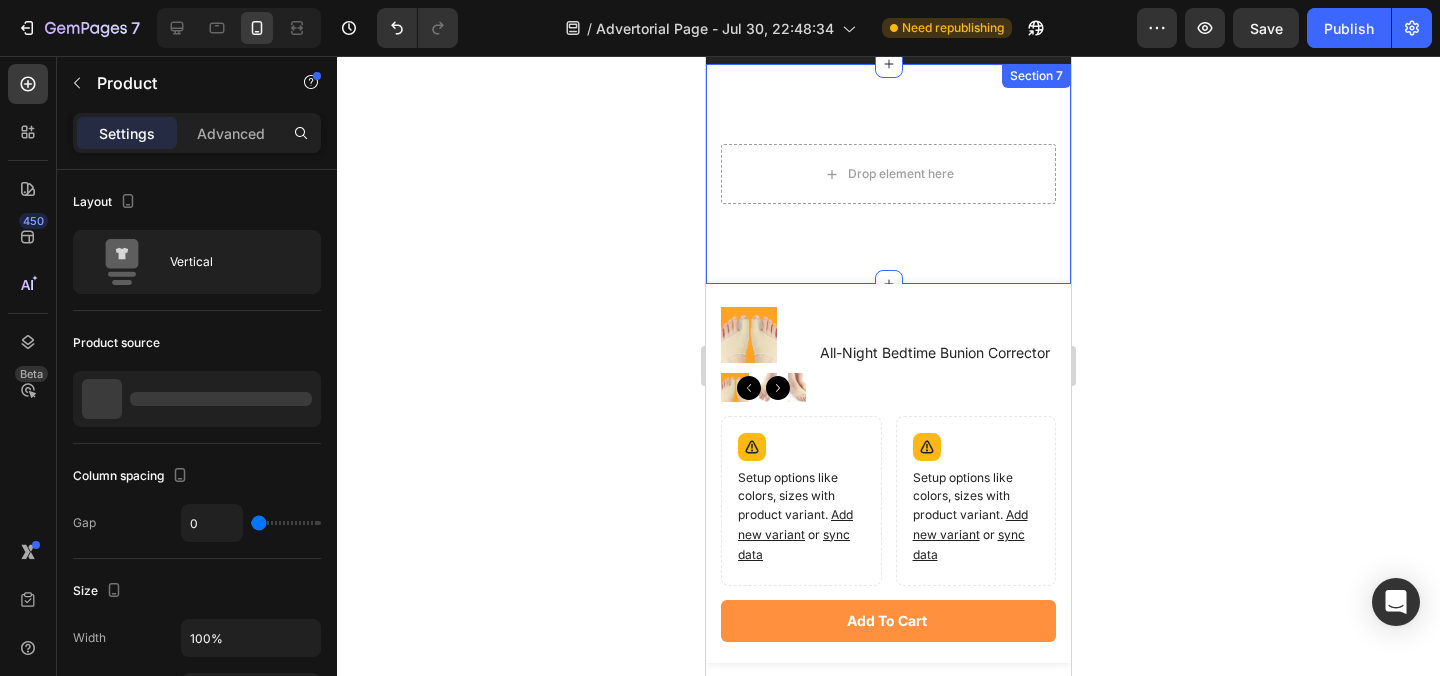 scroll, scrollTop: 39628, scrollLeft: 0, axis: vertical 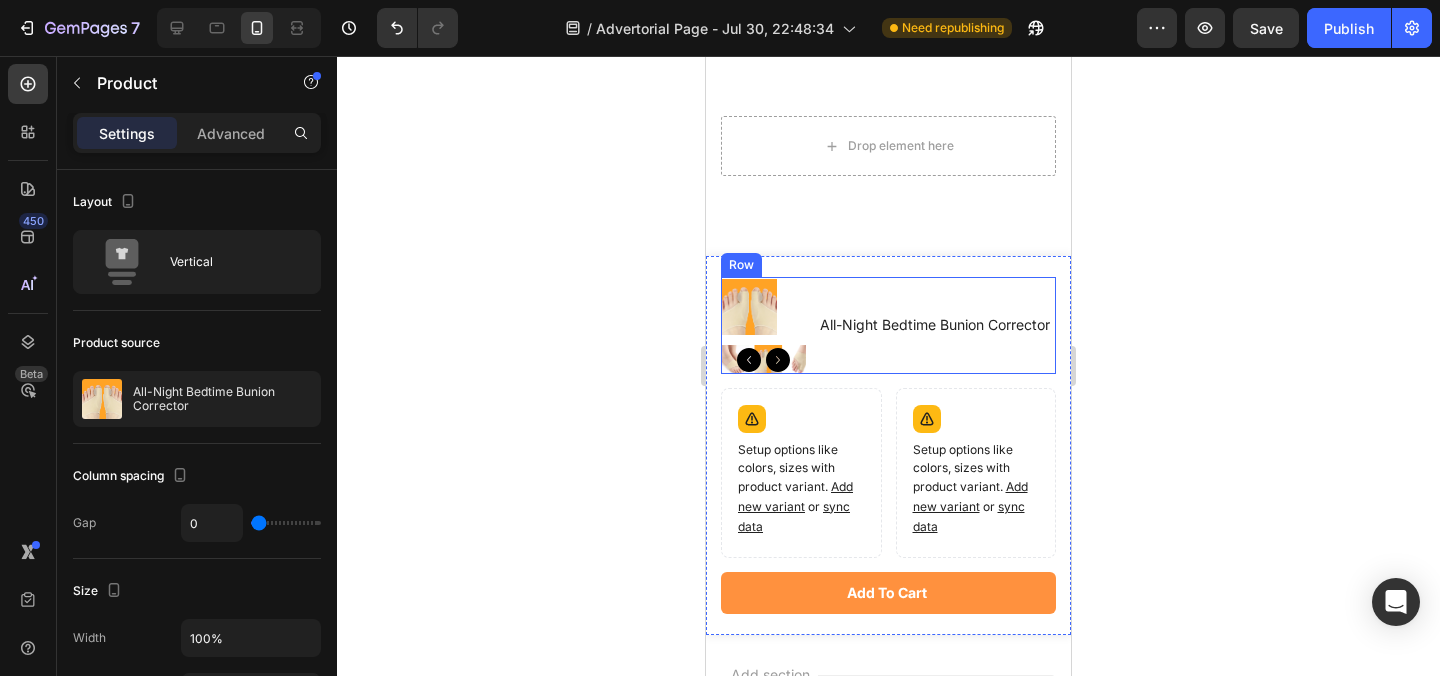 click on "All-Night Bedtime Bunion Corrector Product Title" at bounding box center [935, 325] 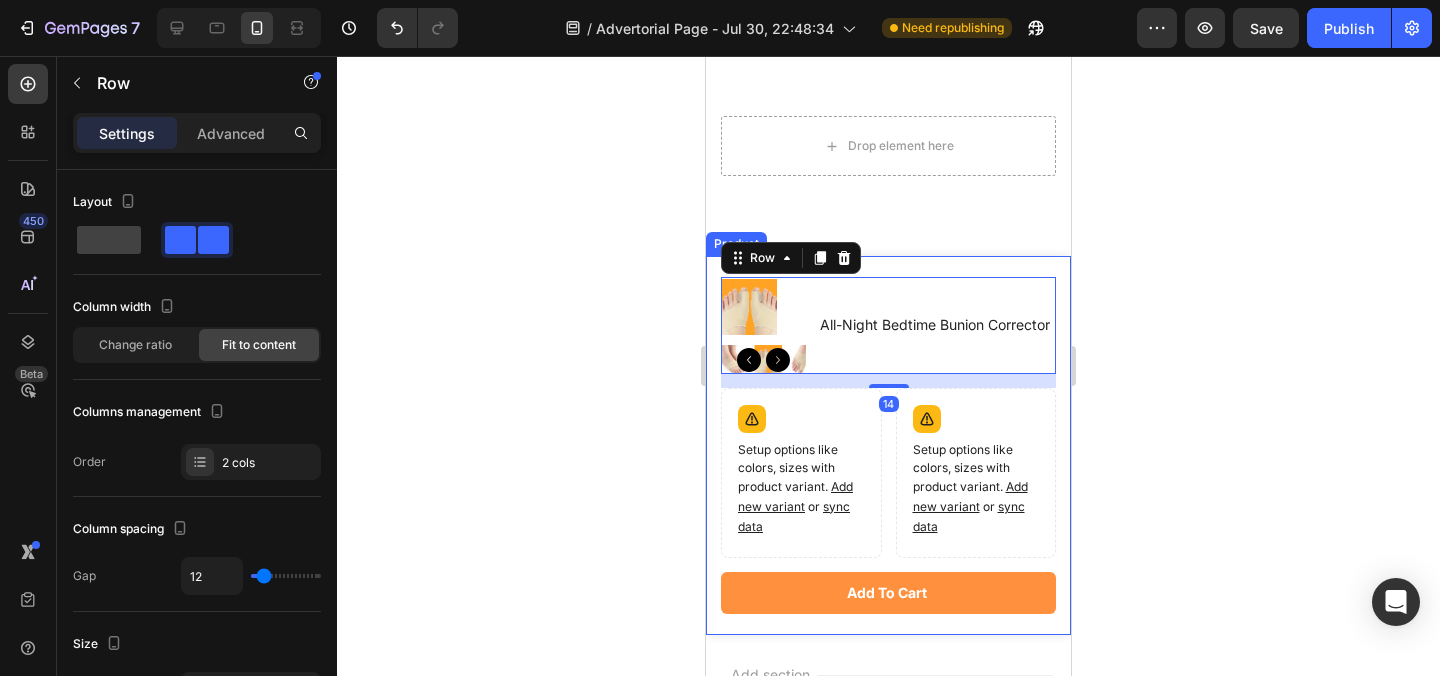click on "Product Images All-Night Bedtime Bunion Corrector Product Title Row   14 Setup options like colors, sizes with product variant.       Add new variant   or   sync data Product Variants & Swatches Setup options like colors, sizes with product variant.       Add new variant   or   sync data Product Variants & Swatches Row Add to cart Product Cart Button Row Product" at bounding box center (888, 445) 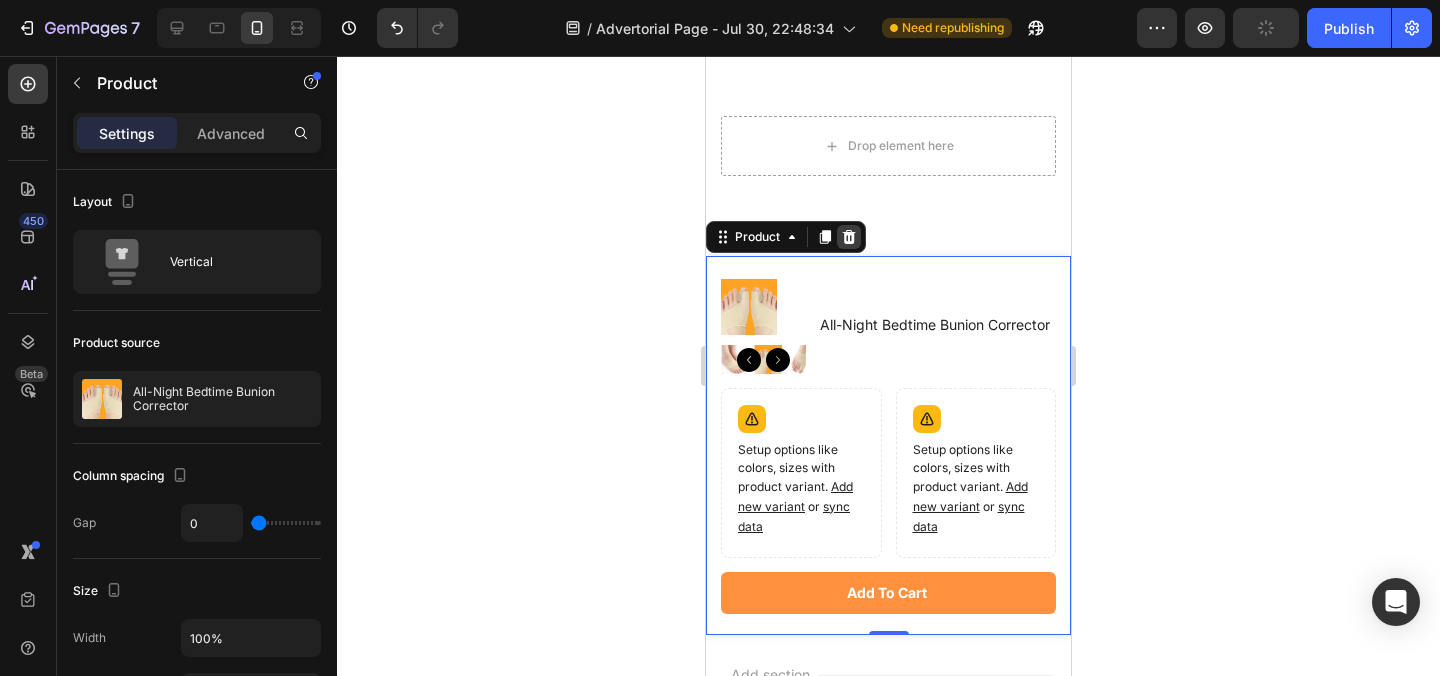 click at bounding box center [849, 237] 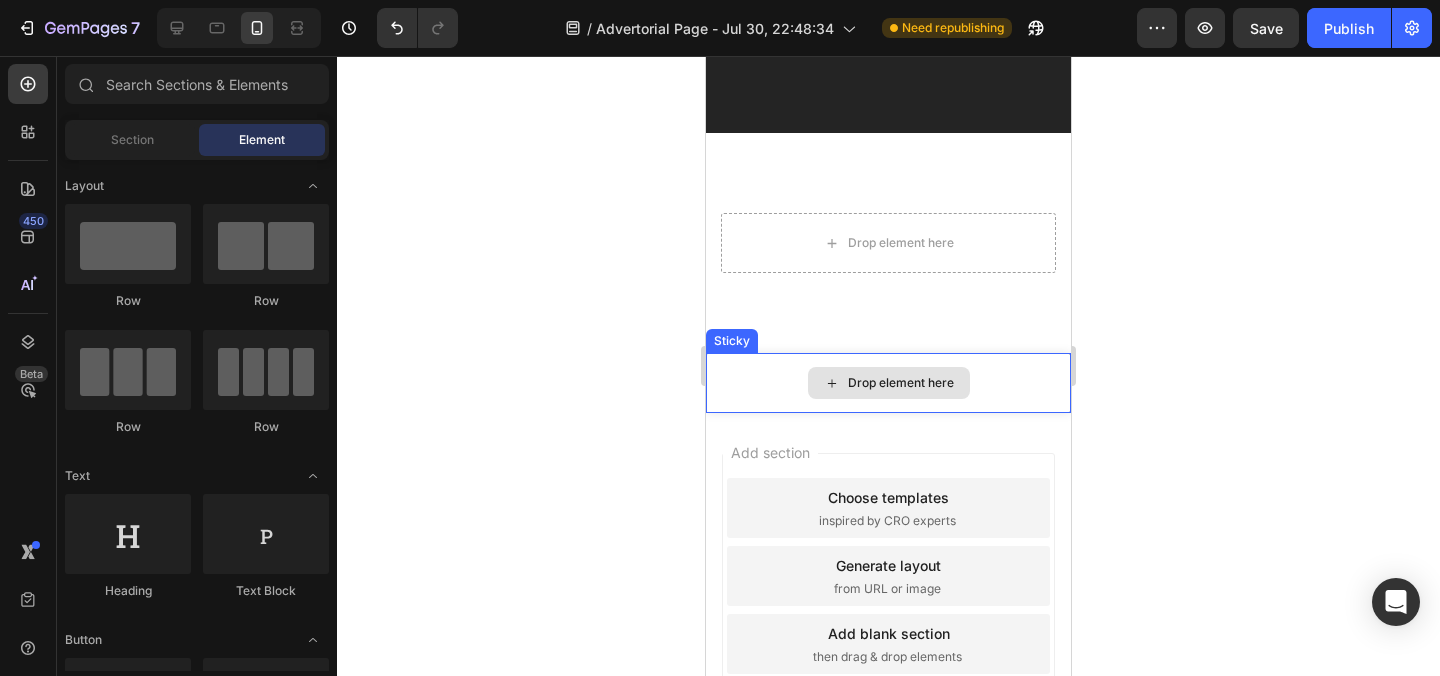 scroll, scrollTop: 39455, scrollLeft: 0, axis: vertical 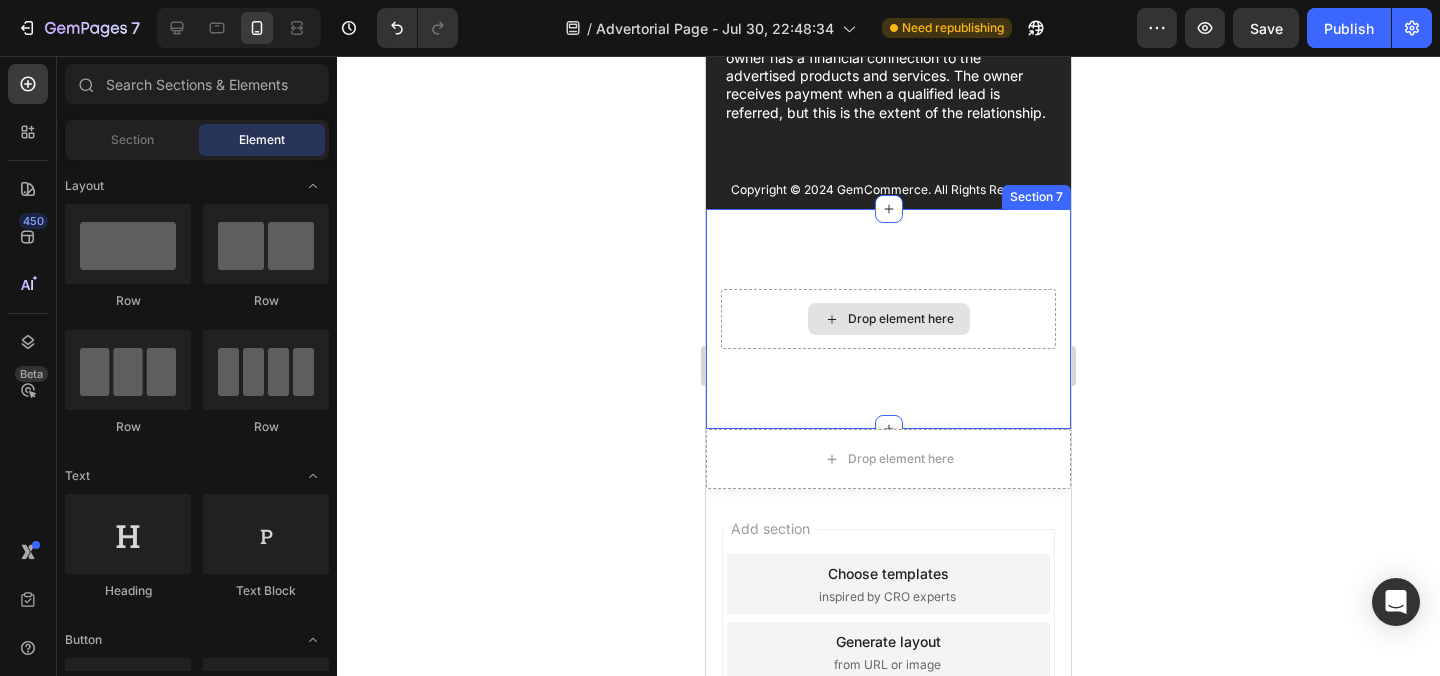 click on "Drop element here" at bounding box center [888, 319] 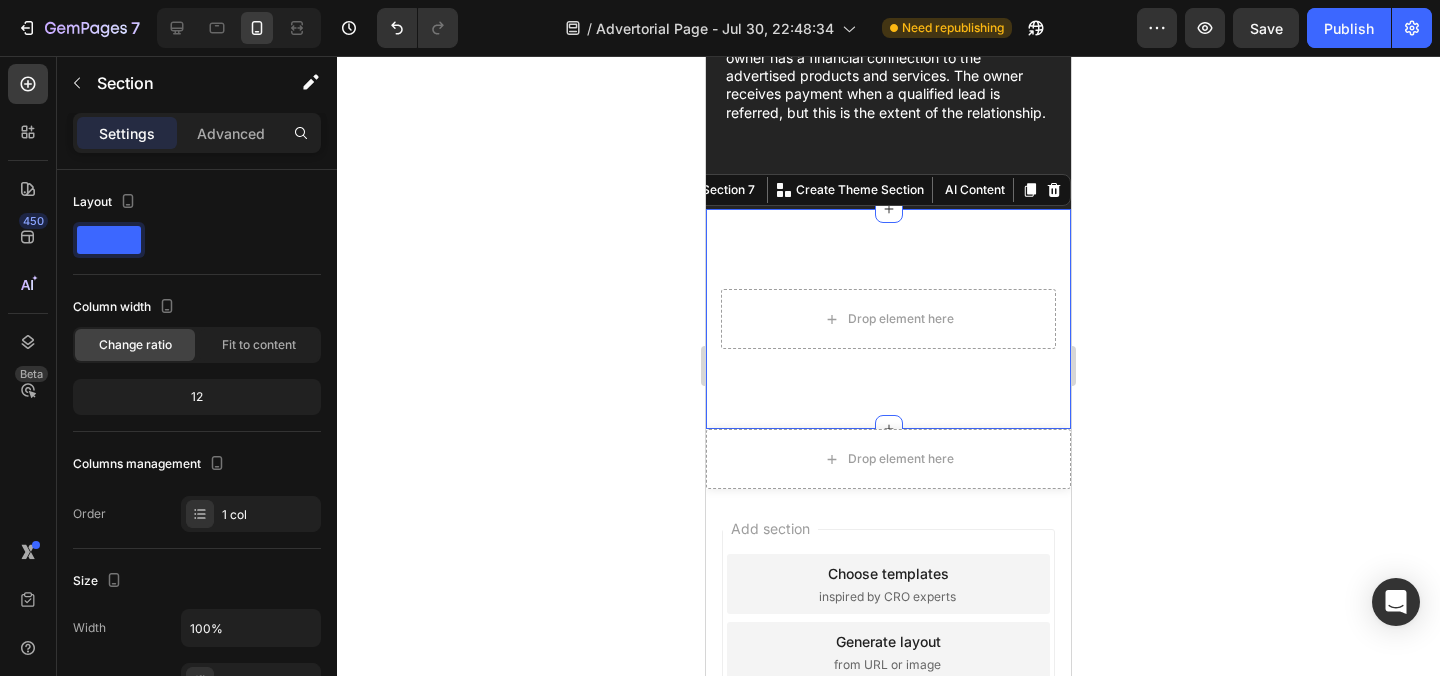 click on "Drop element here Section 7   Create Theme Section AI Content Write with GemAI What would you like to describe here? Tone and Voice Persuasive Product All-Night Bedtime Bunion Corrector Show more Generate" at bounding box center [888, 319] 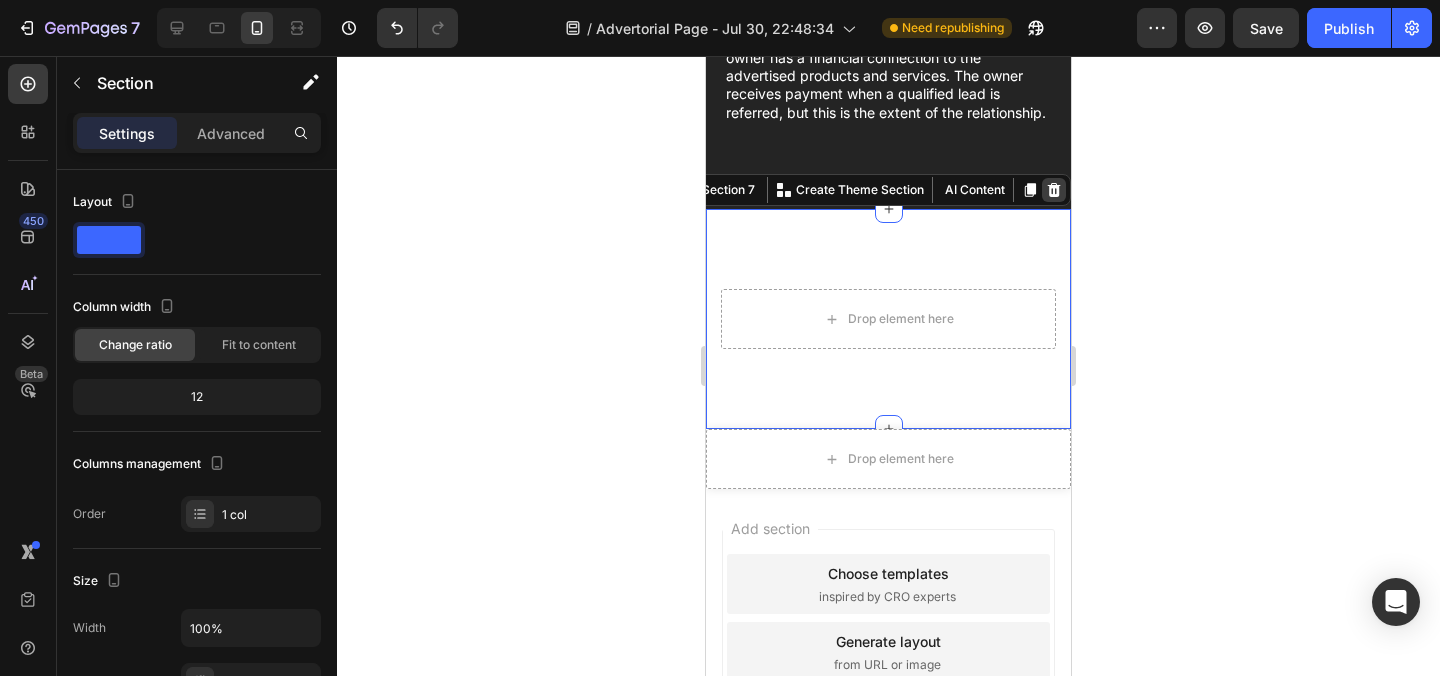 click 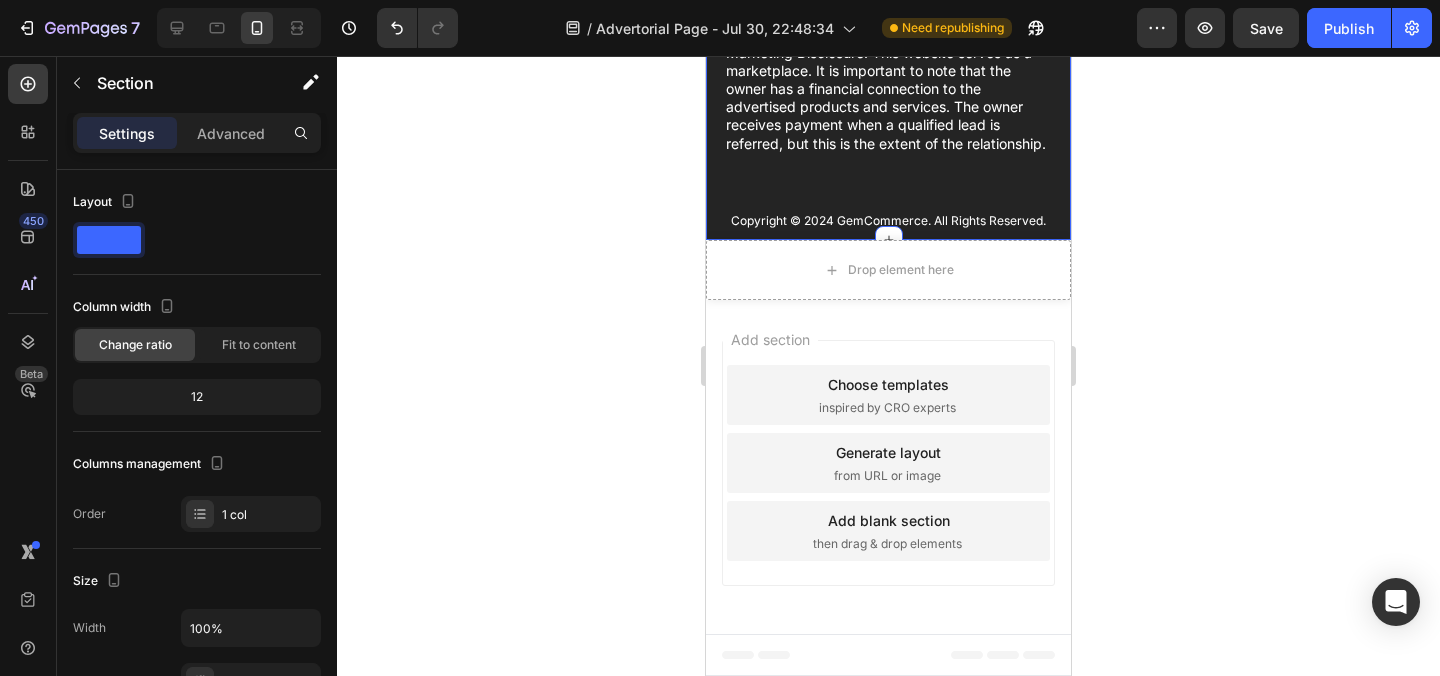 scroll, scrollTop: 39424, scrollLeft: 0, axis: vertical 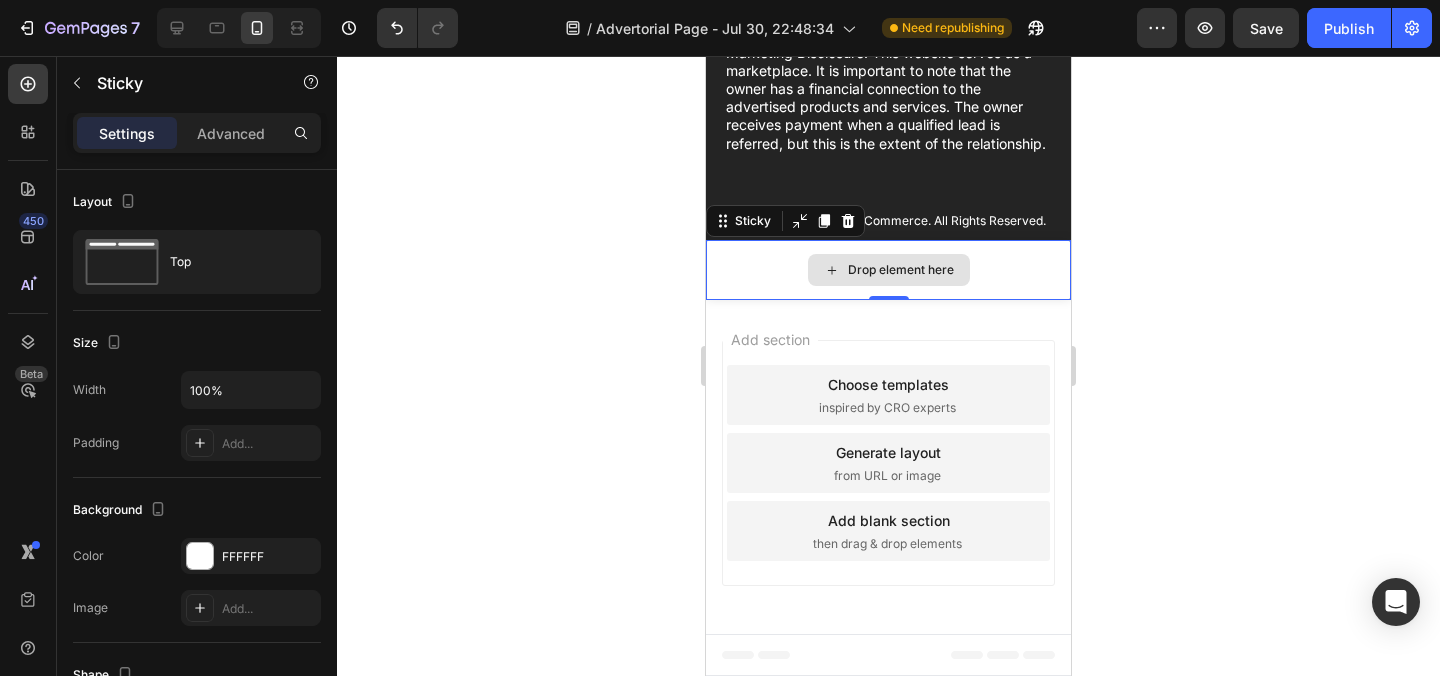 click on "Drop element here Sticky   0" at bounding box center (888, 270) 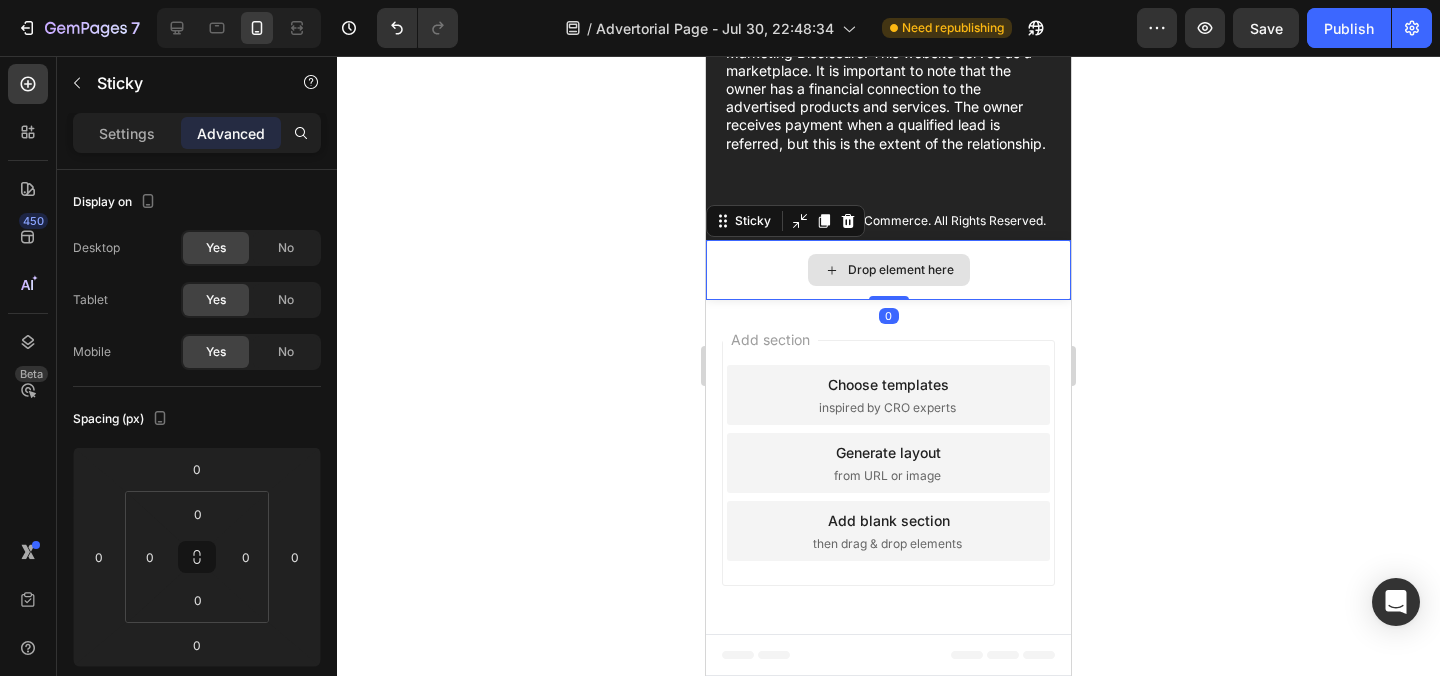 click on "Drop element here" at bounding box center (888, 270) 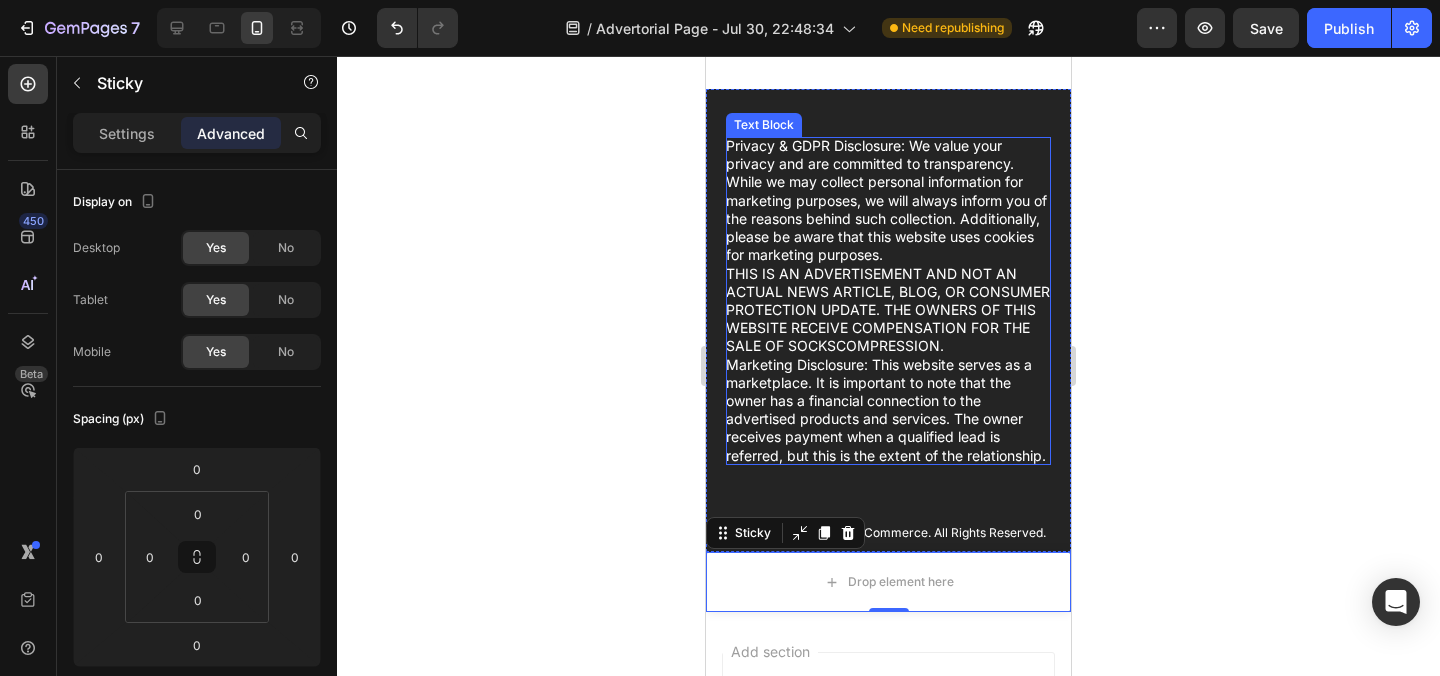 scroll, scrollTop: 39280, scrollLeft: 0, axis: vertical 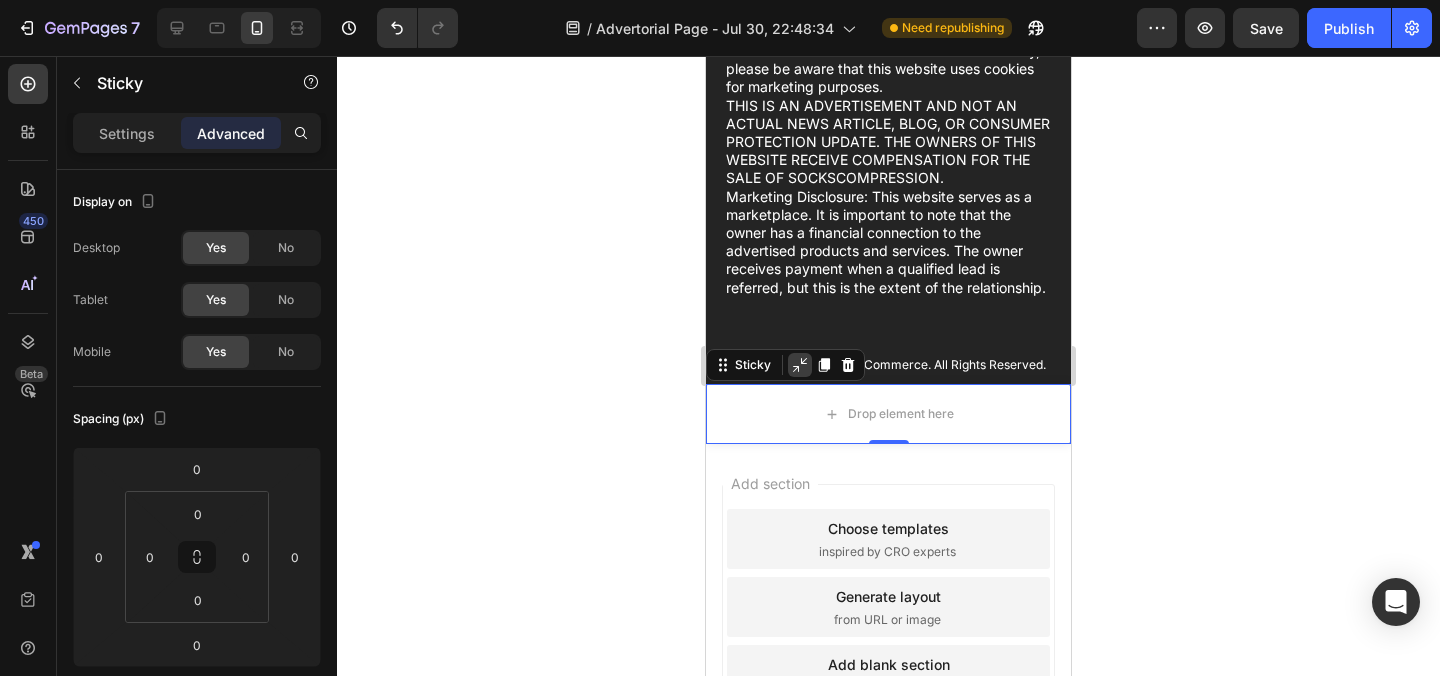 click 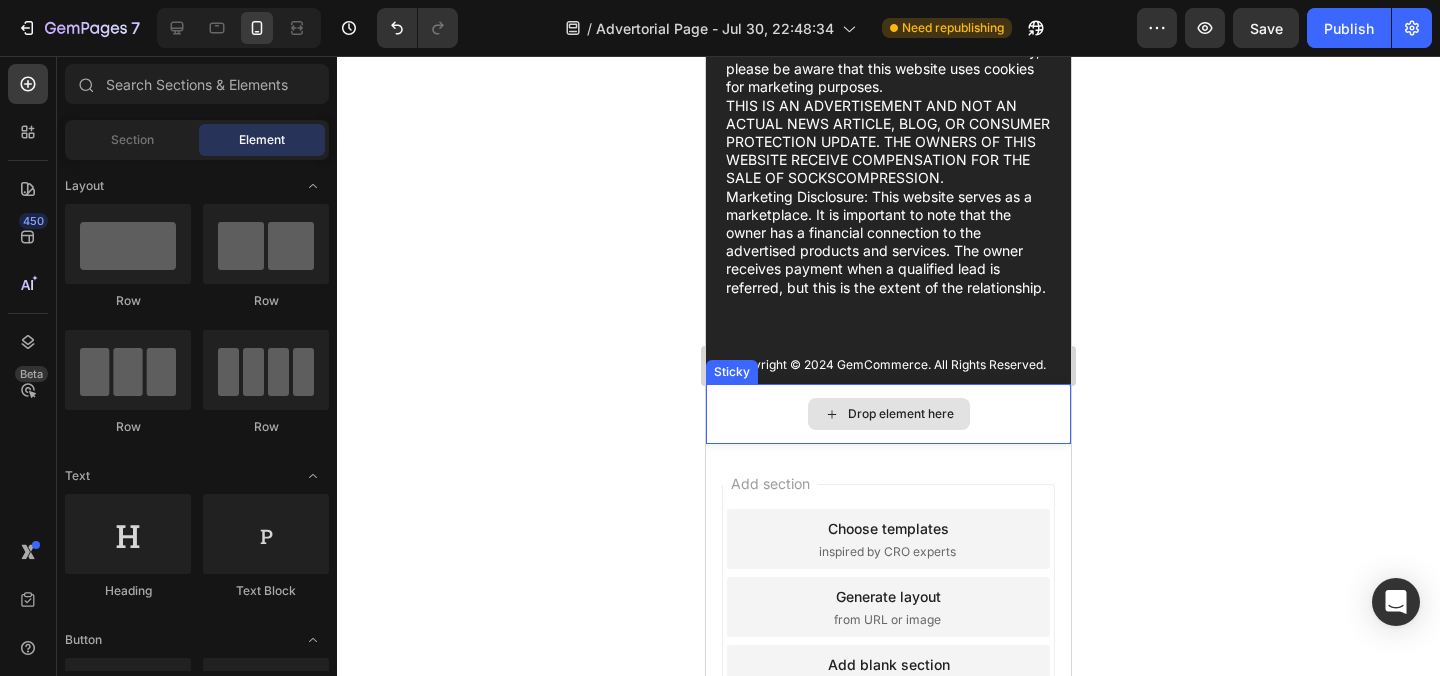 click on "Drop element here" at bounding box center (888, 414) 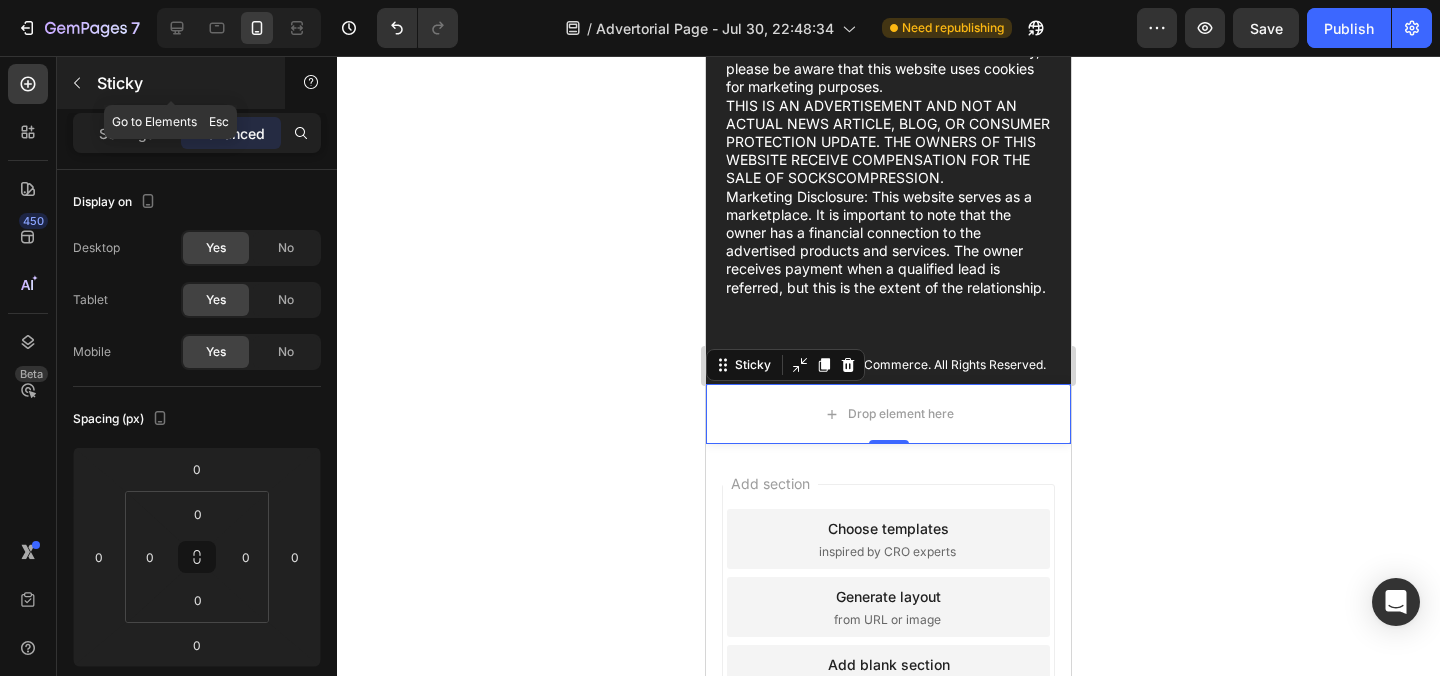 click on "Sticky" at bounding box center [182, 83] 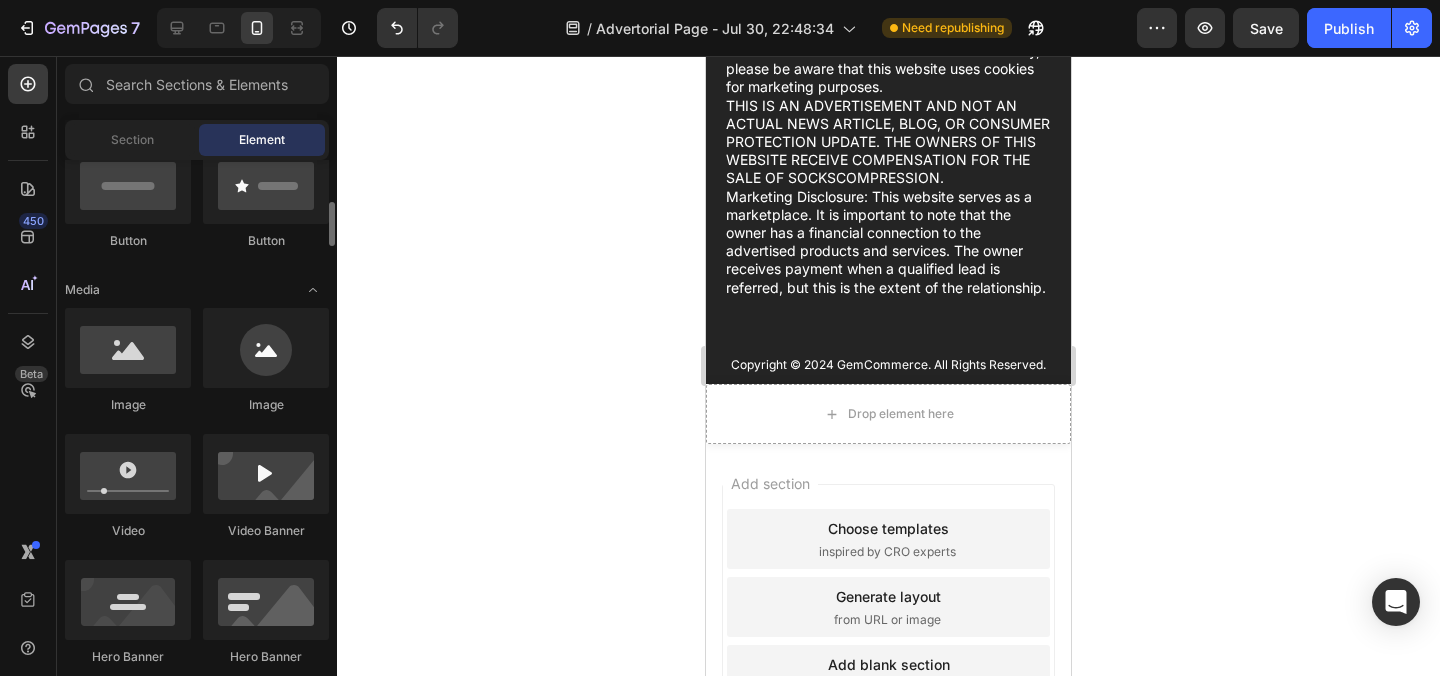 scroll, scrollTop: 512, scrollLeft: 0, axis: vertical 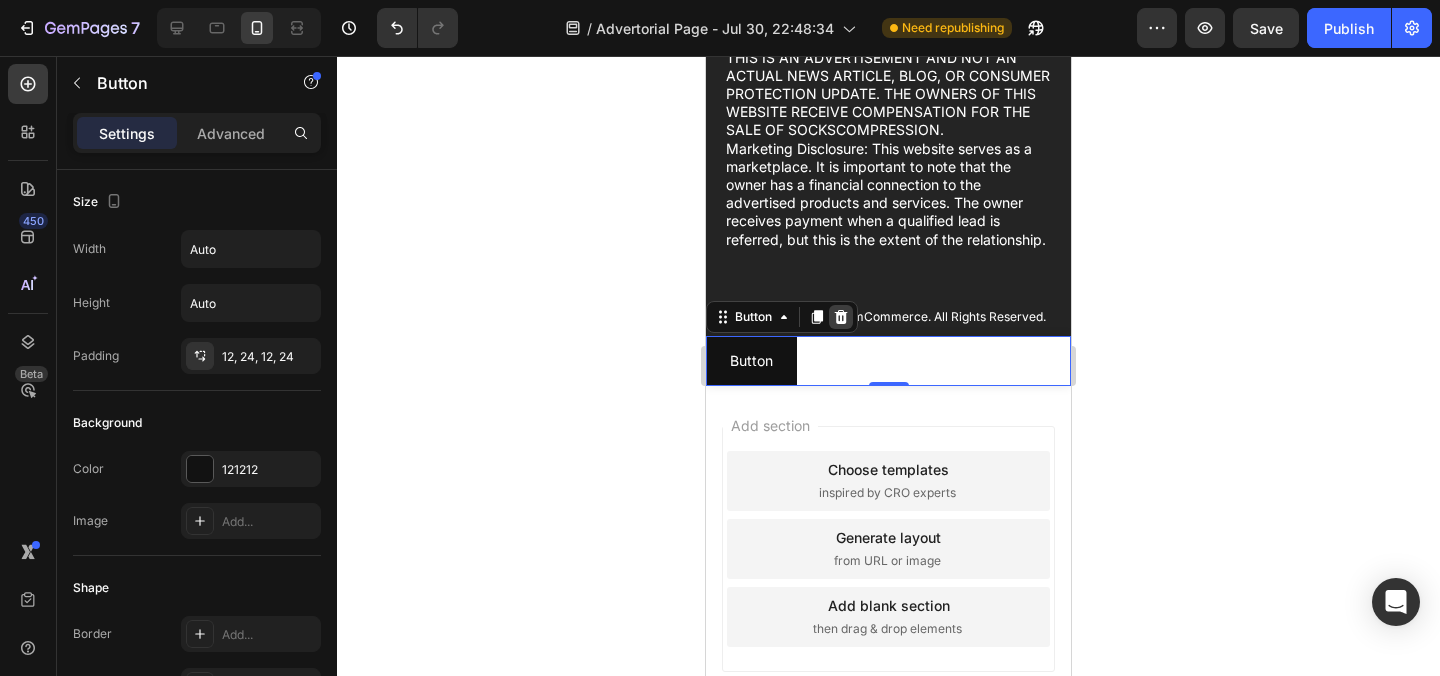 click 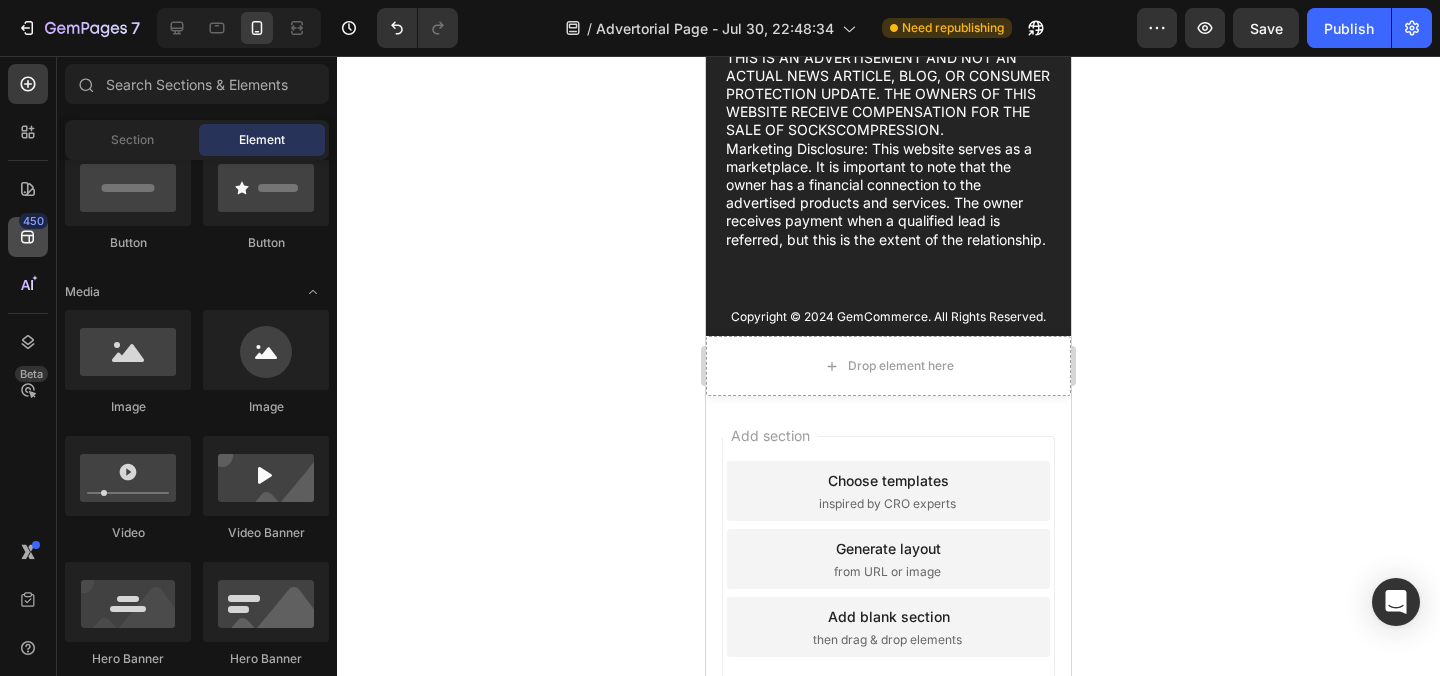click 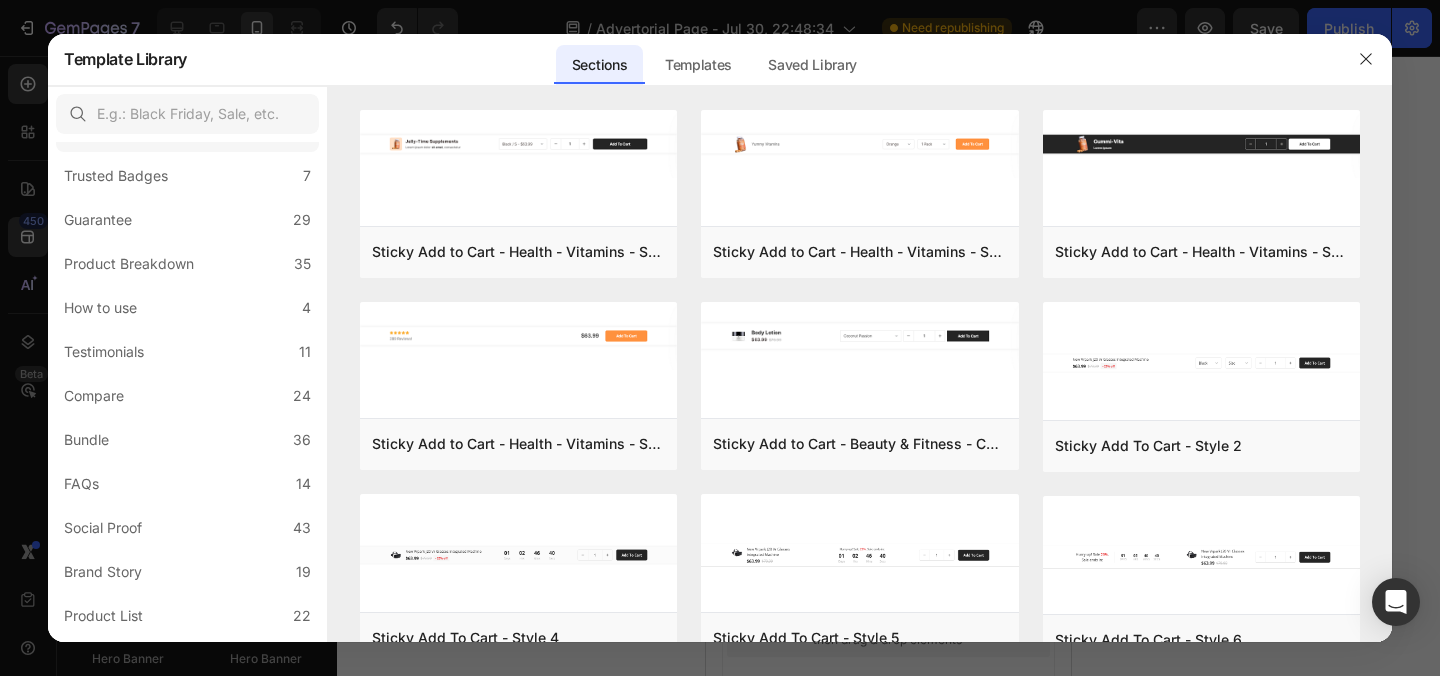scroll, scrollTop: 479, scrollLeft: 0, axis: vertical 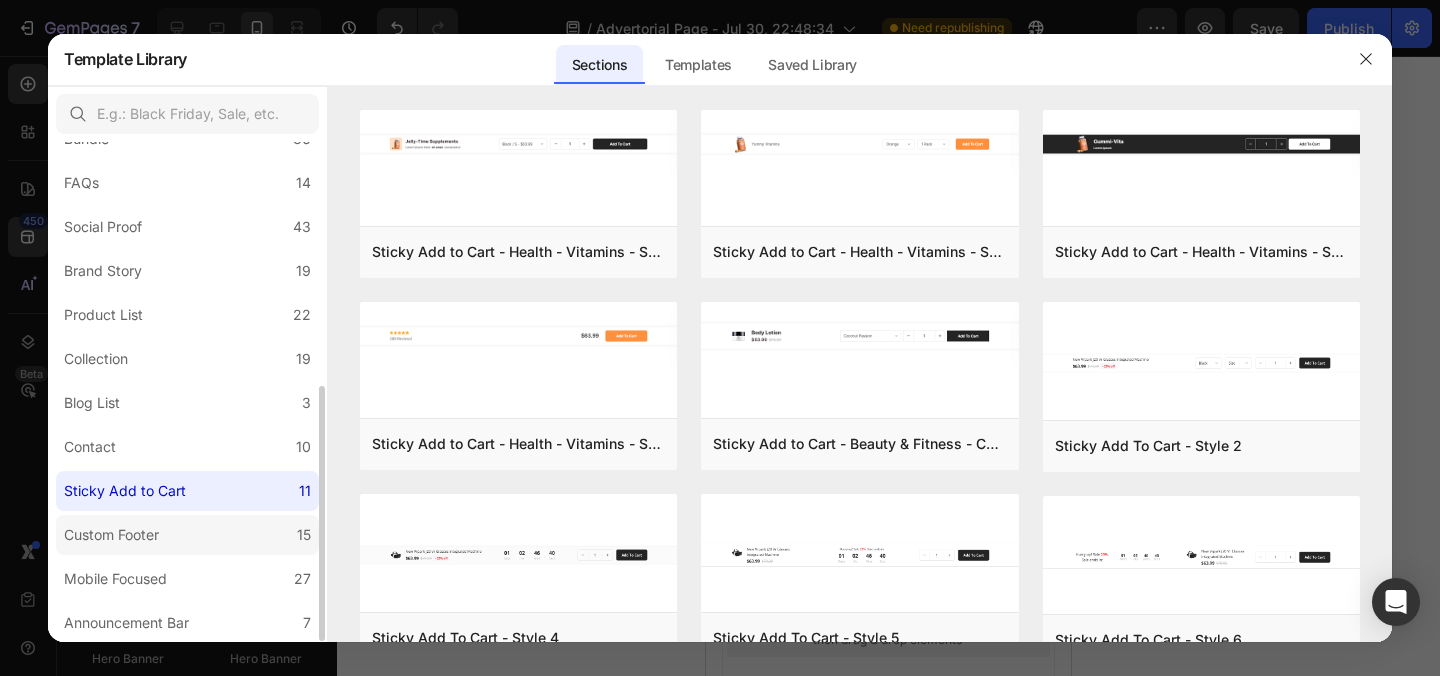 click on "Custom Footer 15" 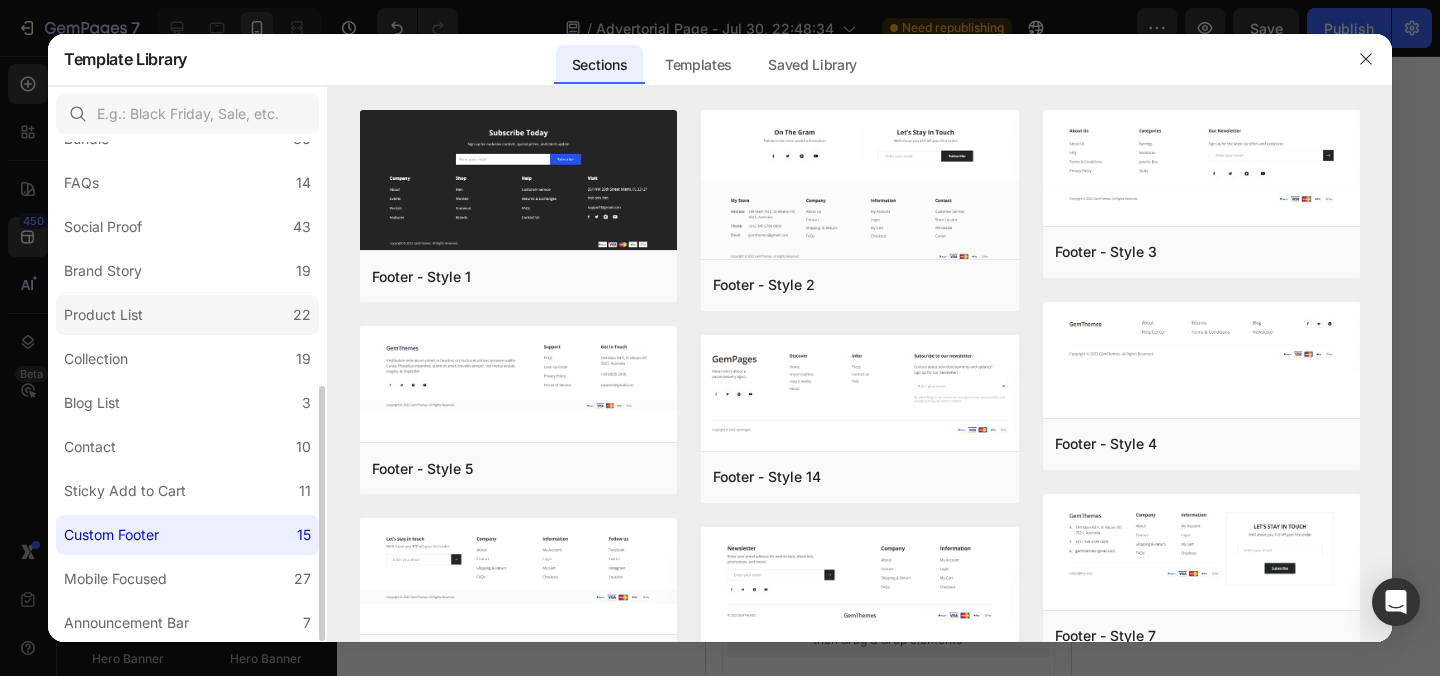 click on "Product List 22" 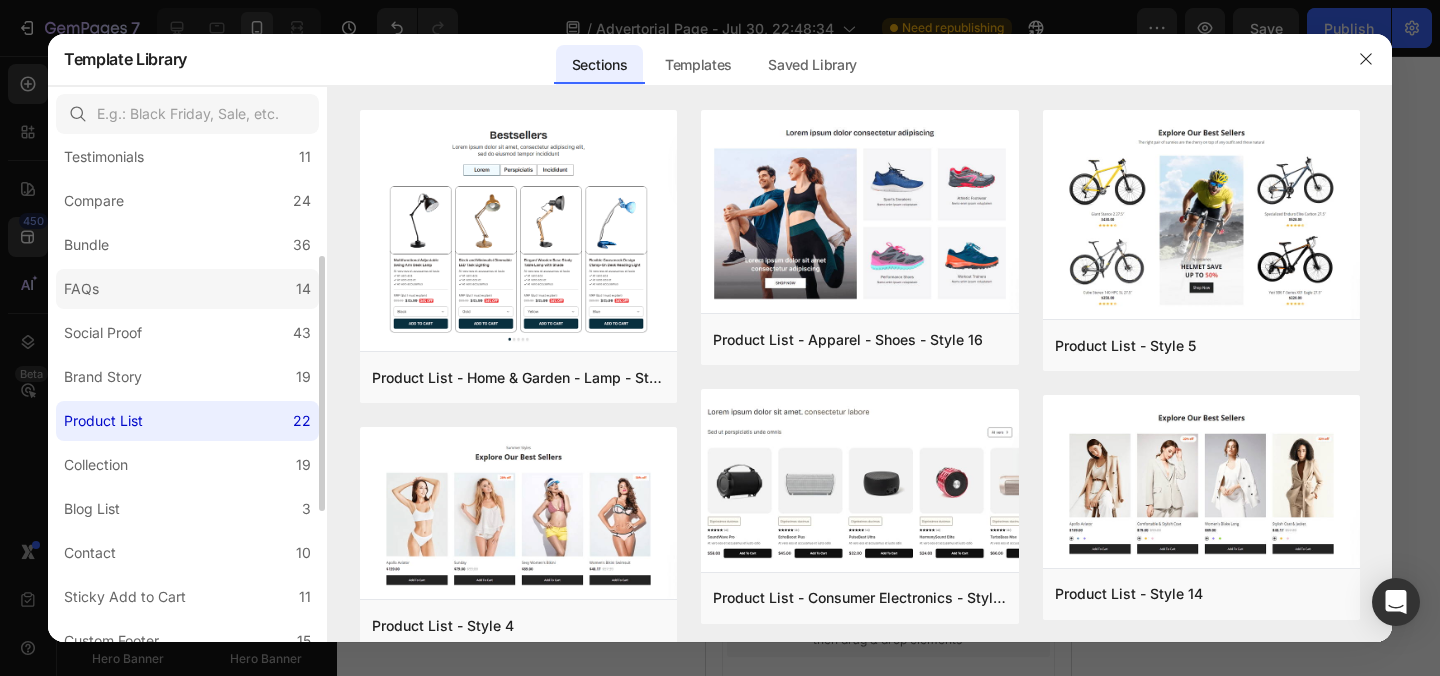 scroll, scrollTop: 0, scrollLeft: 0, axis: both 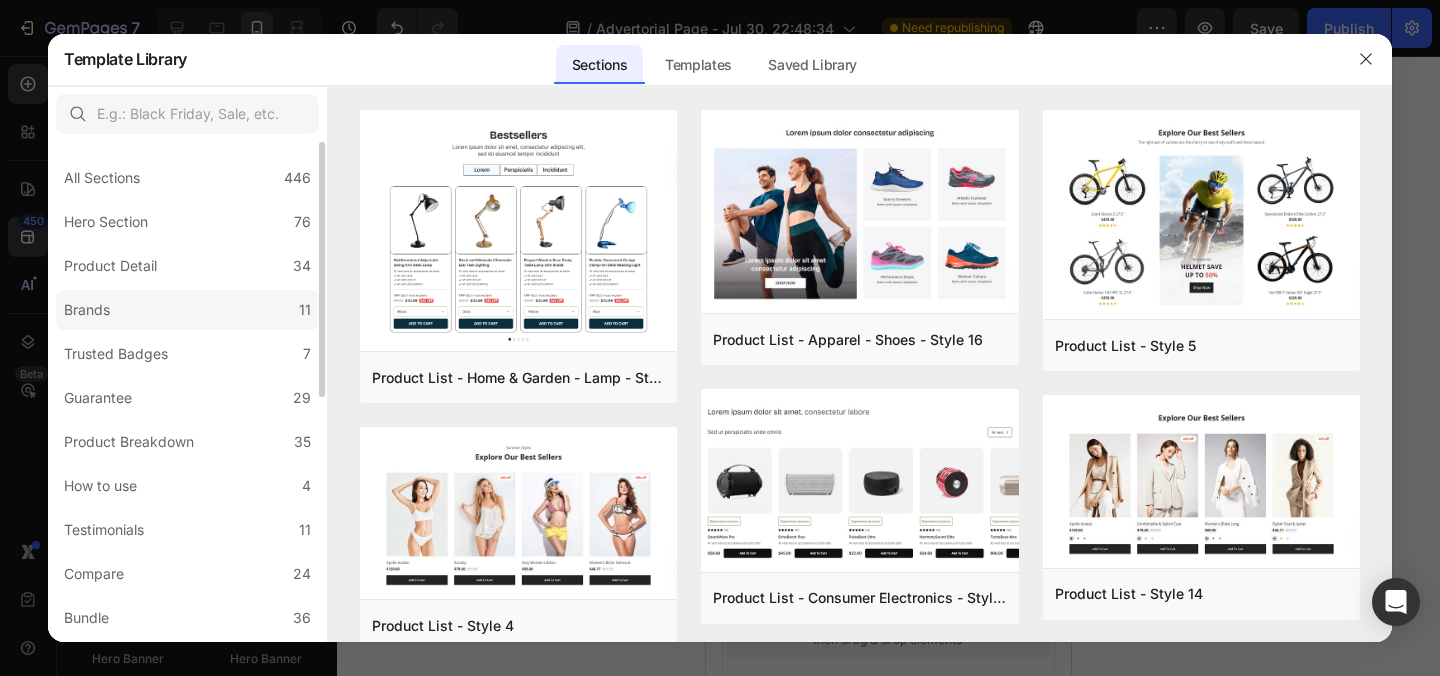 click on "Brands 11" 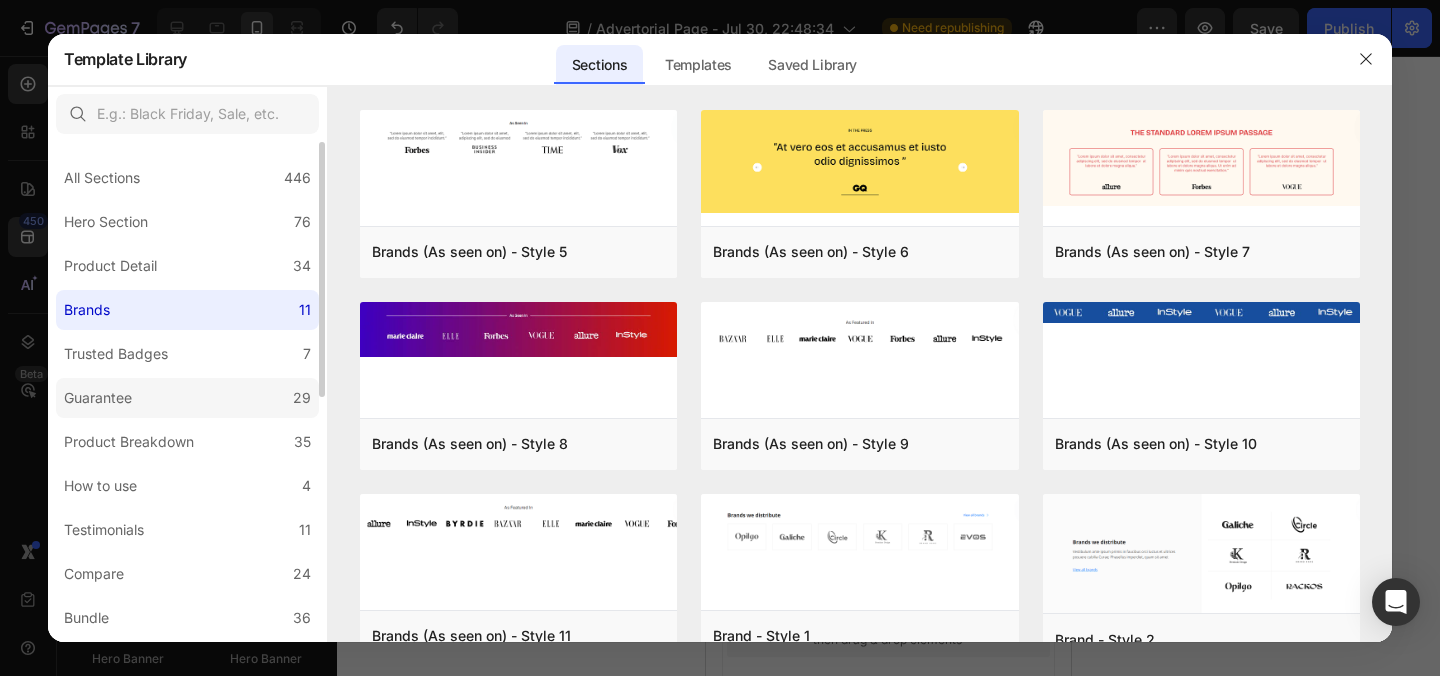 click on "Guarantee 29" 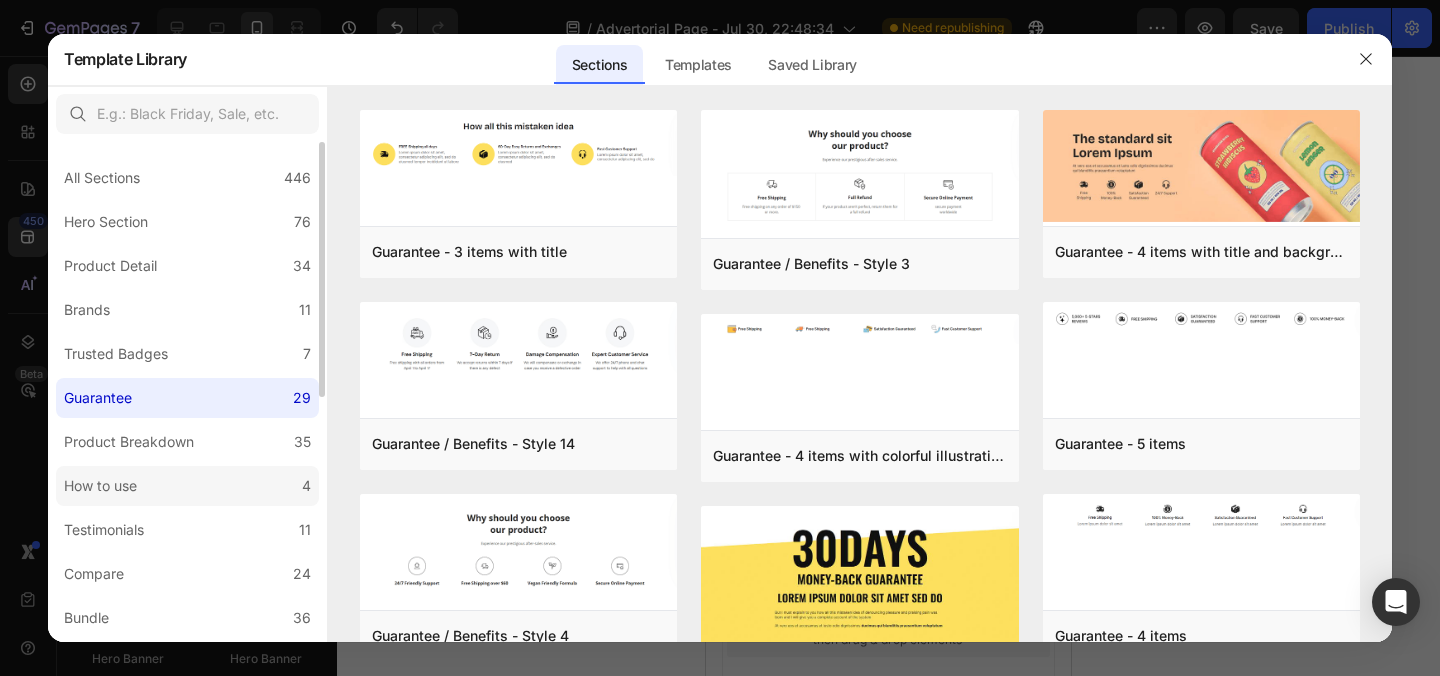 click on "How to use 4" 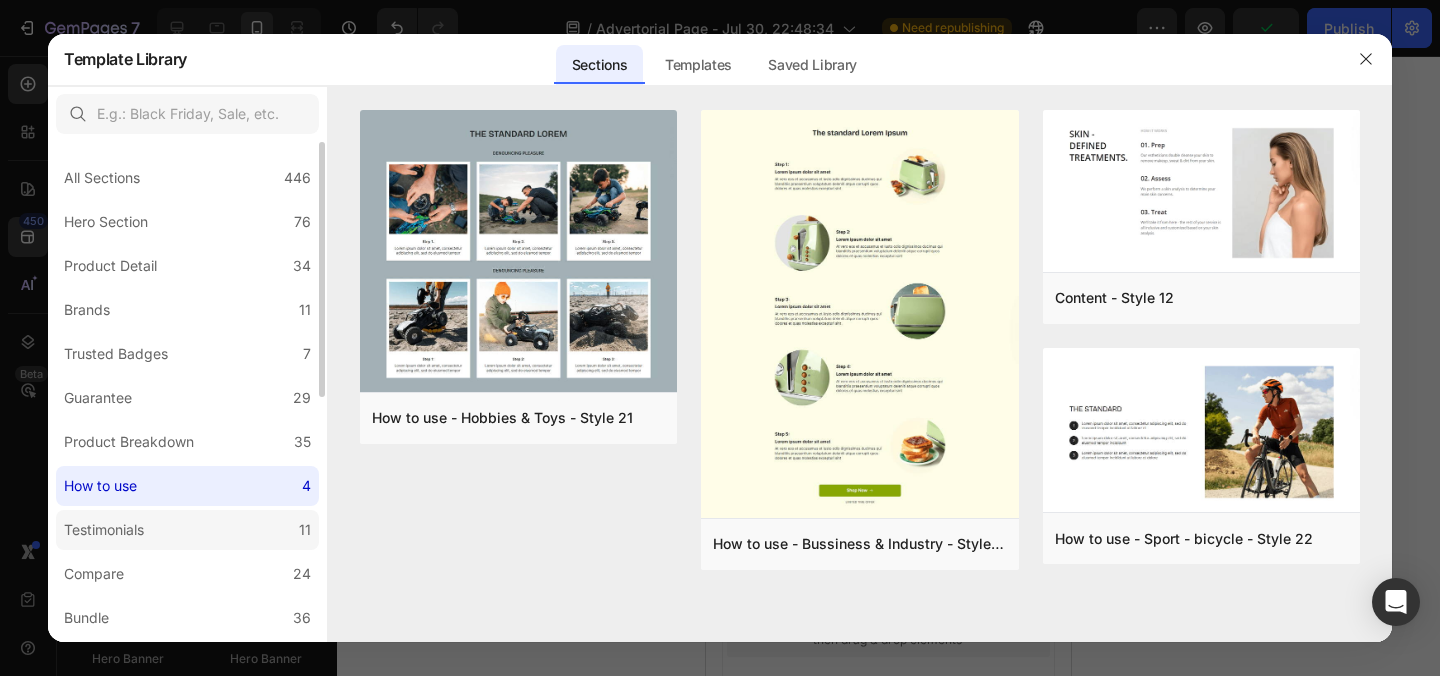 click on "Testimonials 11" 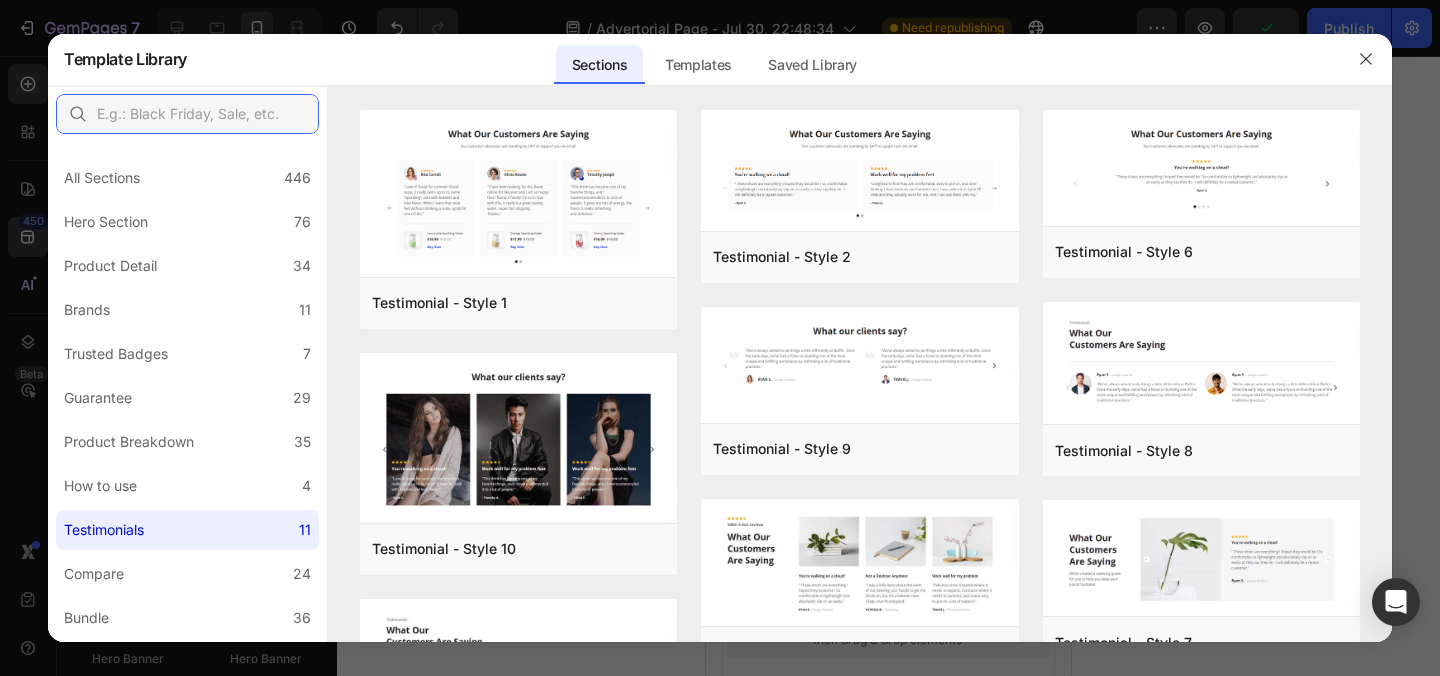 click at bounding box center [187, 114] 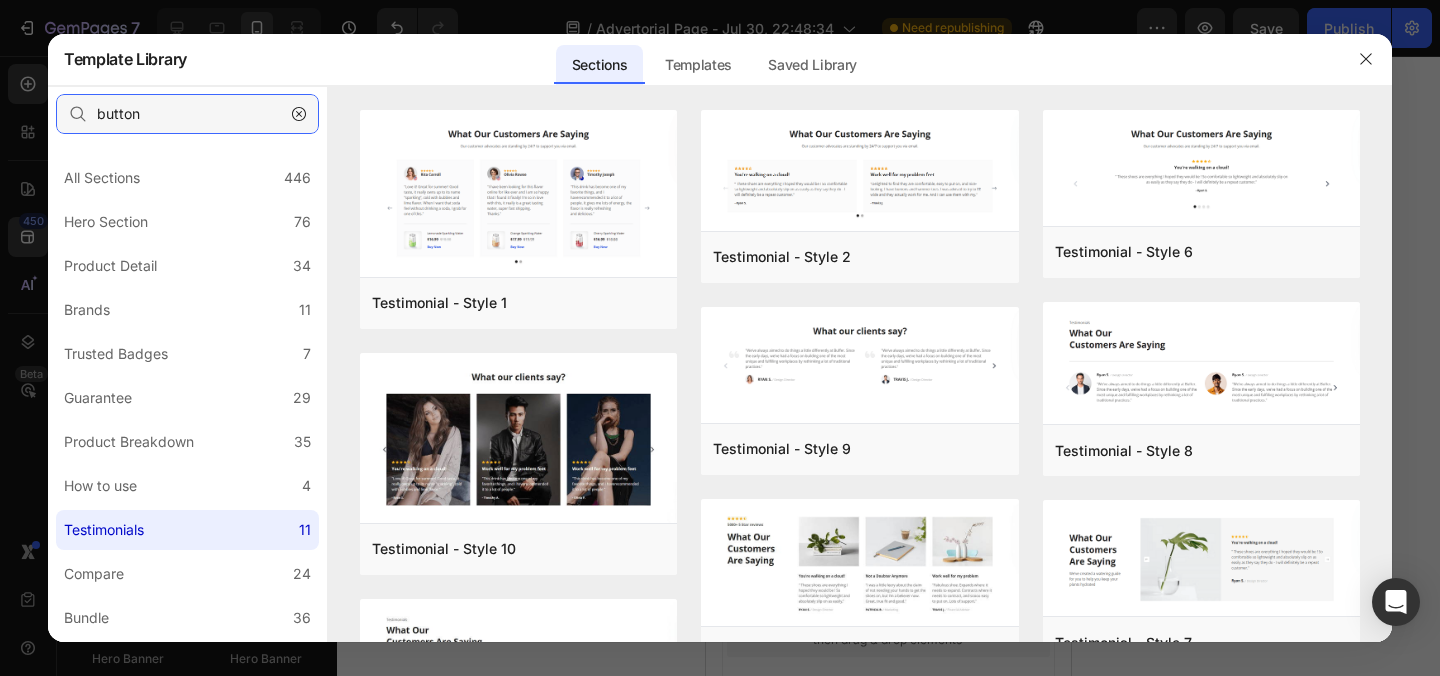 type on "button" 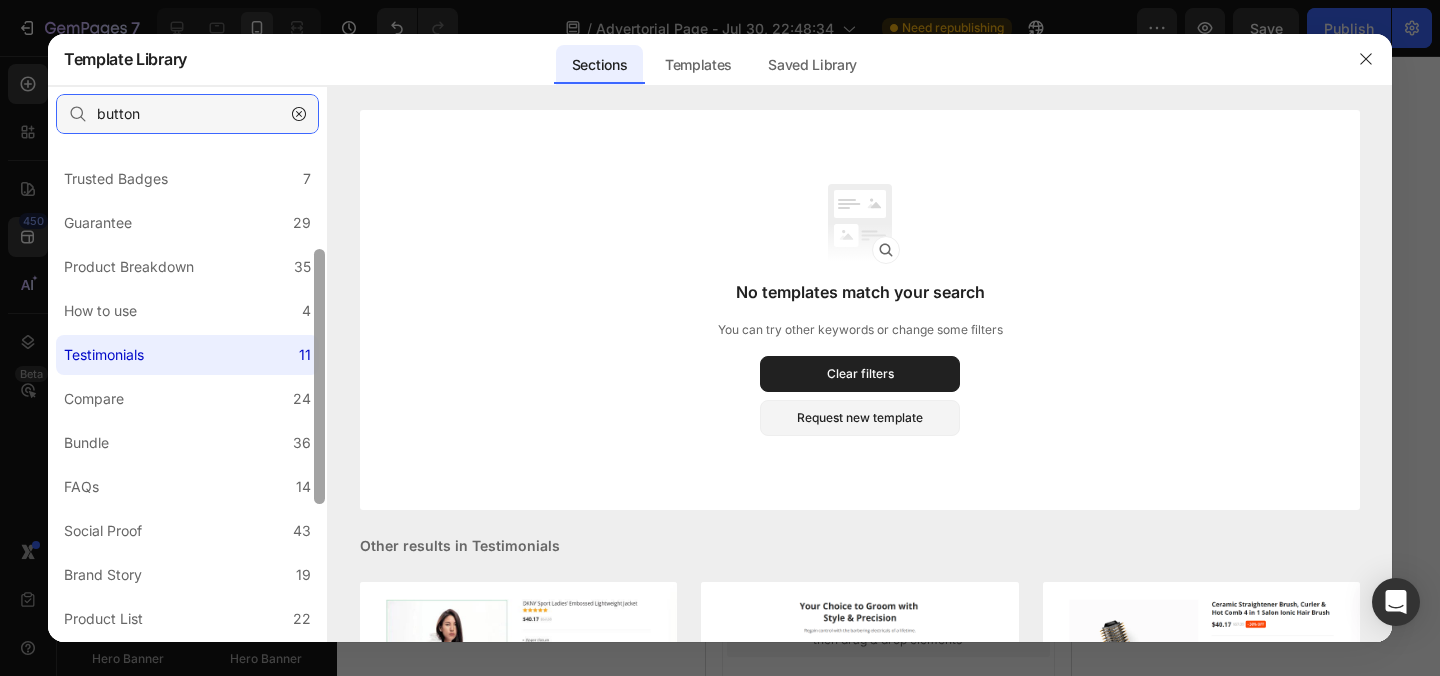 scroll, scrollTop: 257, scrollLeft: 0, axis: vertical 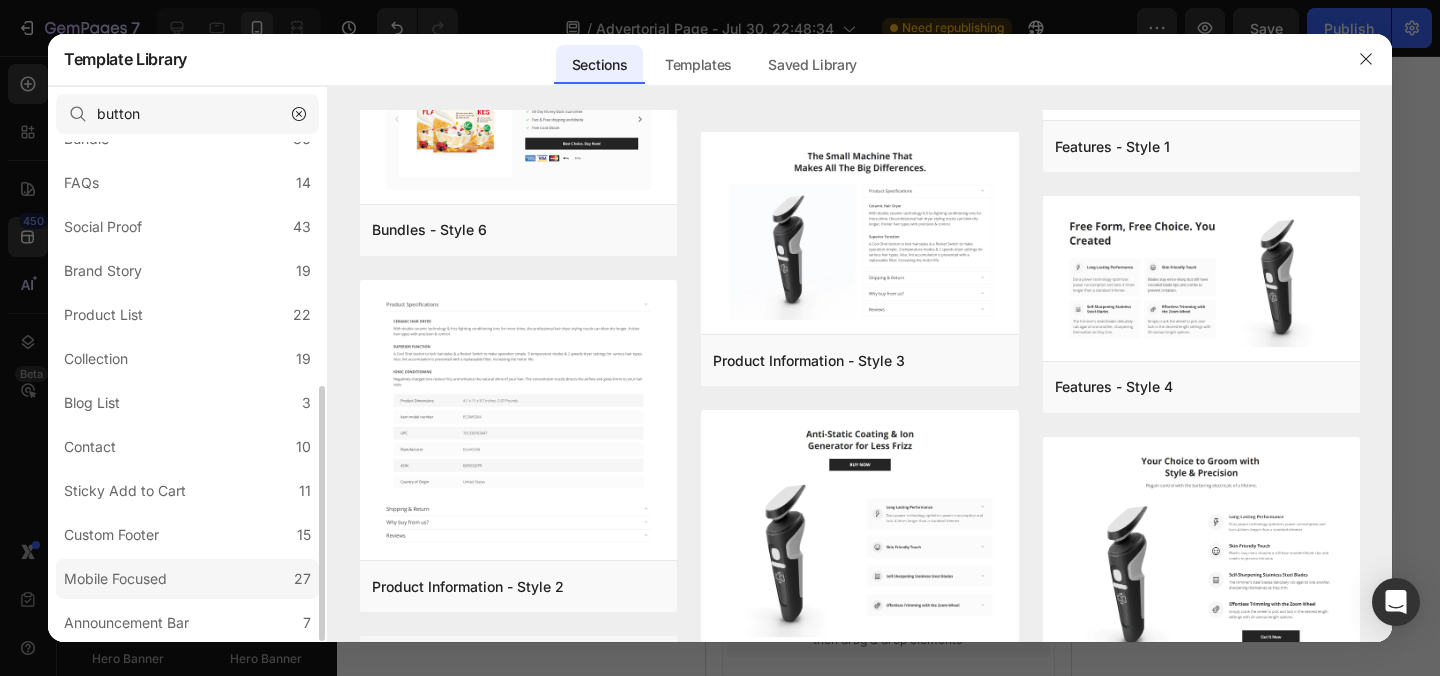 click on "Mobile Focused 27" 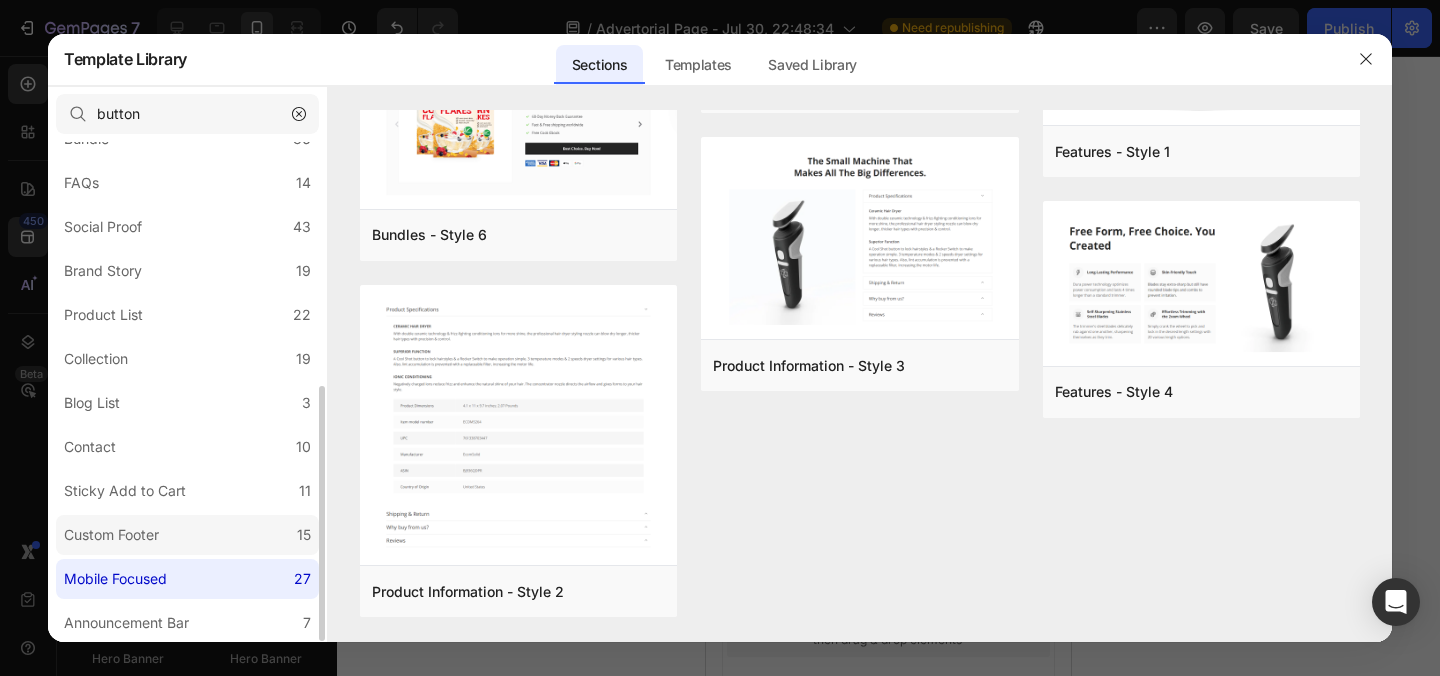 scroll, scrollTop: 0, scrollLeft: 0, axis: both 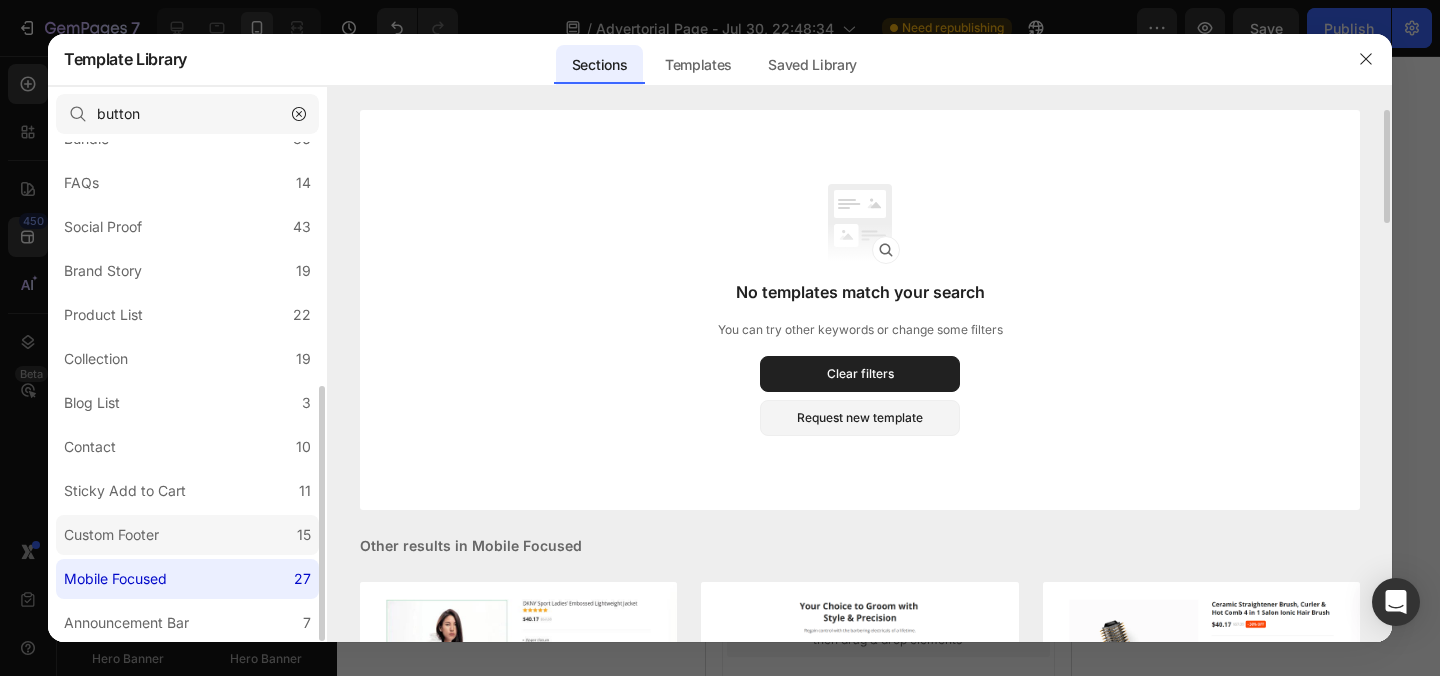 click on "Custom Footer 15" 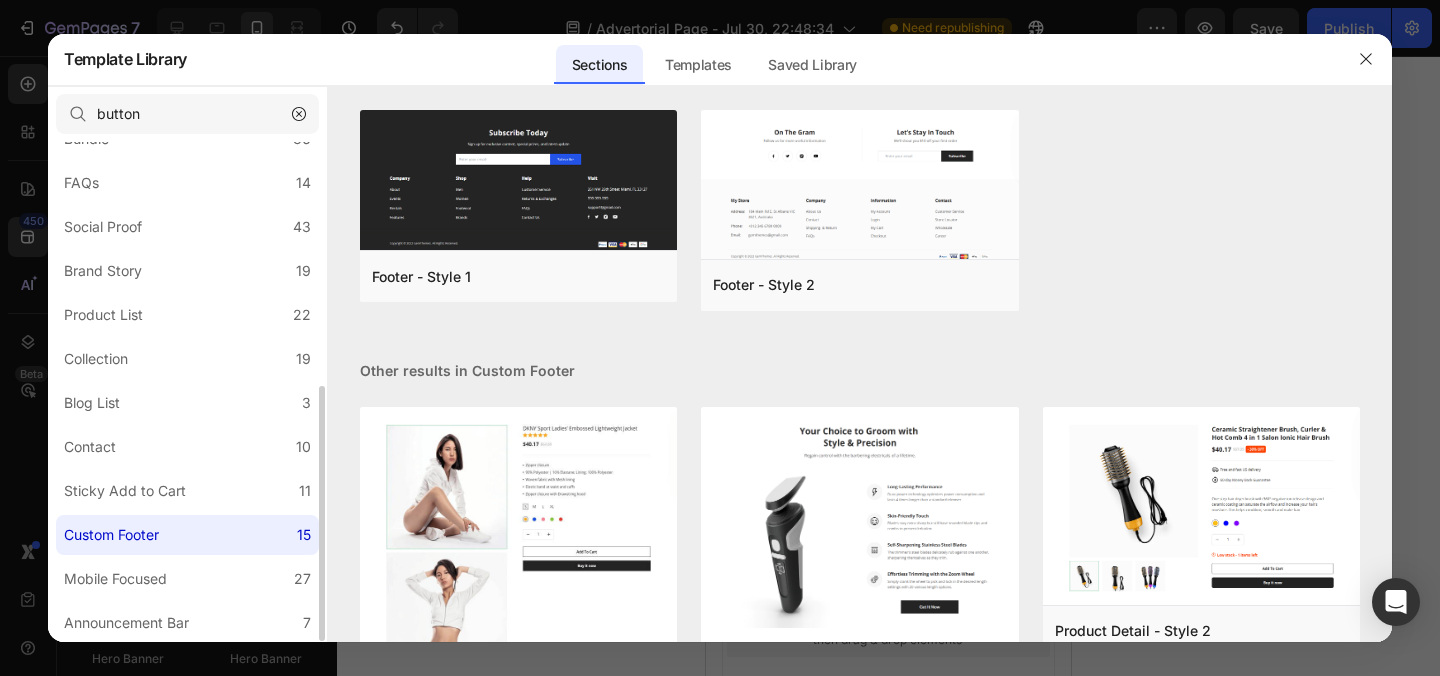 click on "All Sections 446 Hero Section 76 Product Detail 34 Brands 11 Trusted Badges 7 Guarantee 29 Product Breakdown 35 How to use 4 Testimonials 11 Compare 24 Bundle 36 FAQs 14 Social Proof 43 Brand Story 19 Product List 22 Collection 19 Blog List 3 Contact 10 Sticky Add to Cart 11 Custom Footer 15 Mobile Focused 27 Announcement Bar 7" at bounding box center [187, 153] 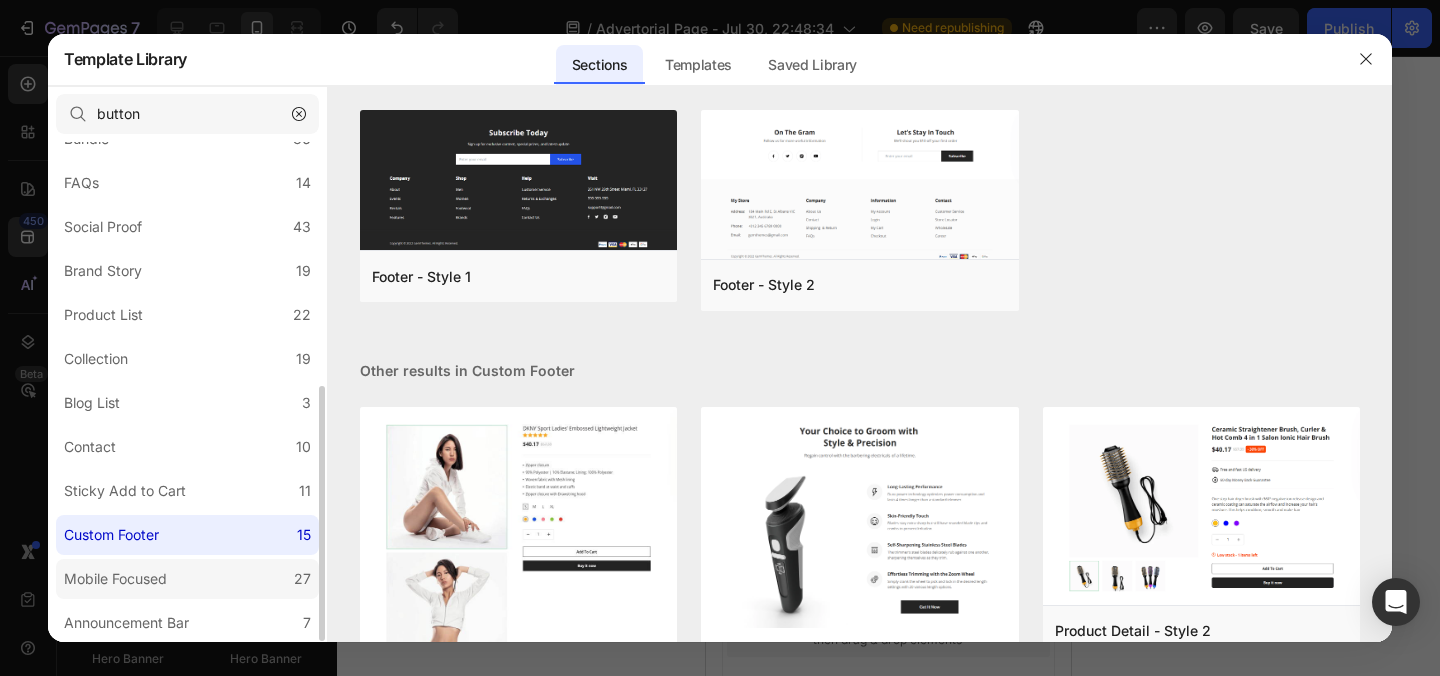 click on "Mobile Focused 27" 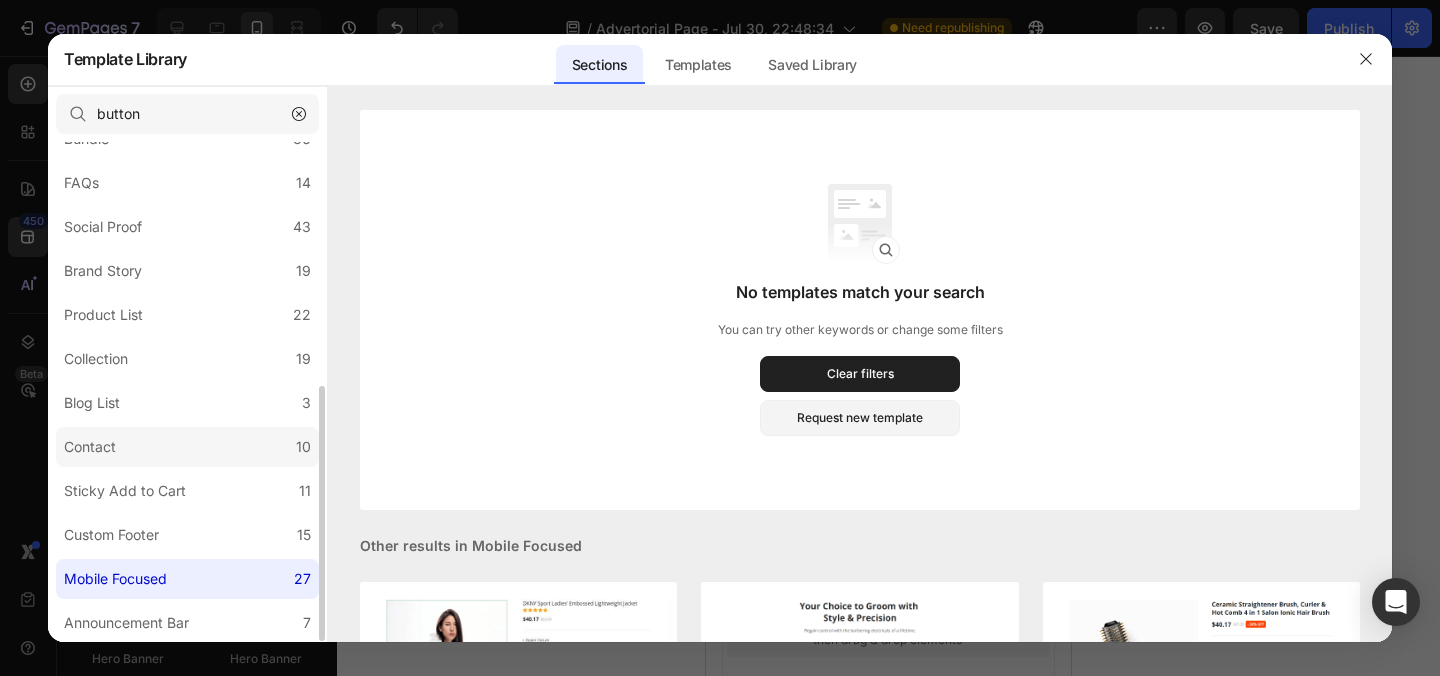 click on "Contact 10" 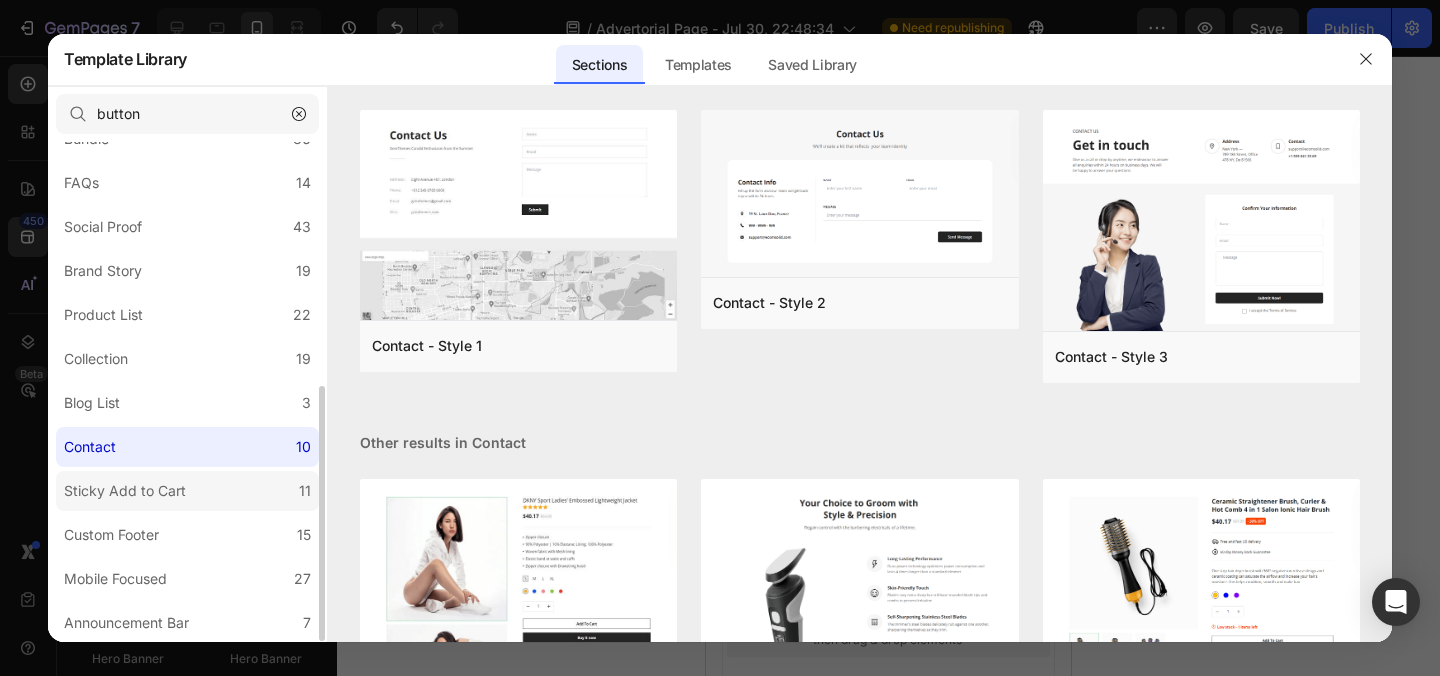 click on "Sticky Add to Cart 11" 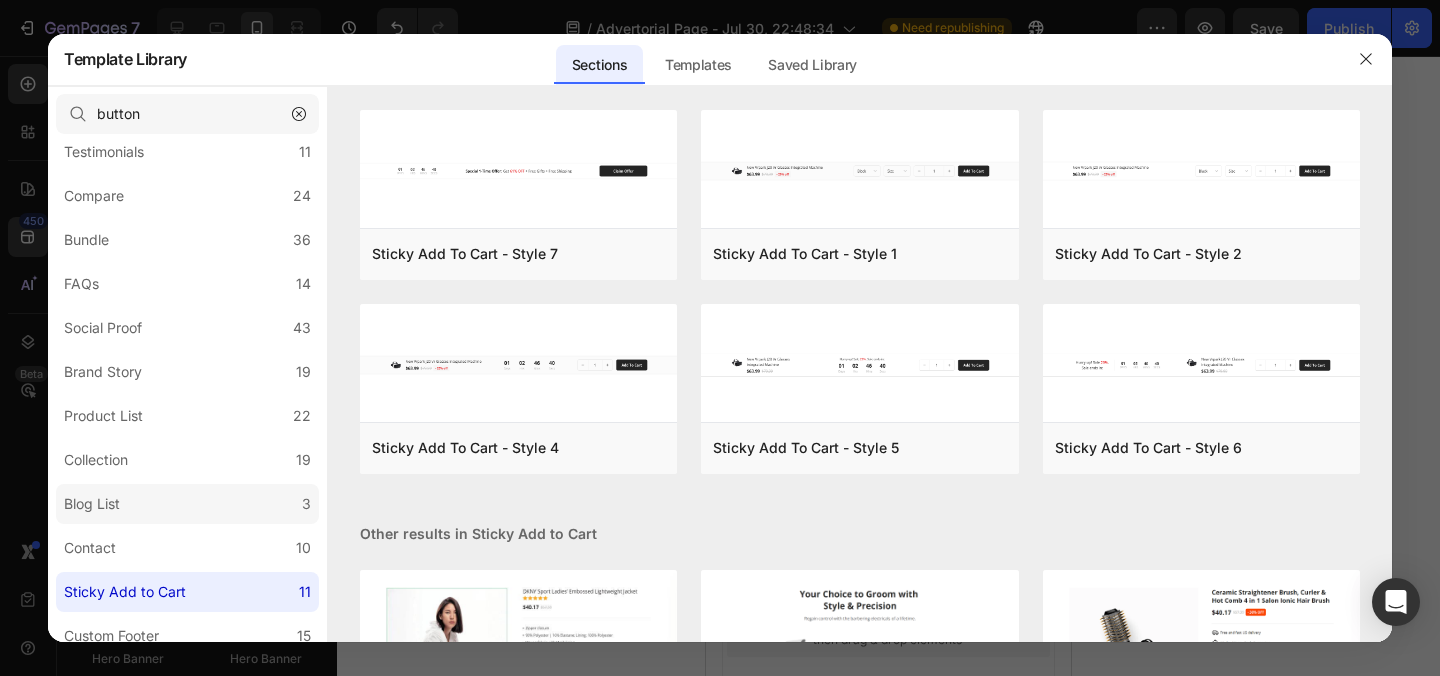 scroll, scrollTop: 0, scrollLeft: 0, axis: both 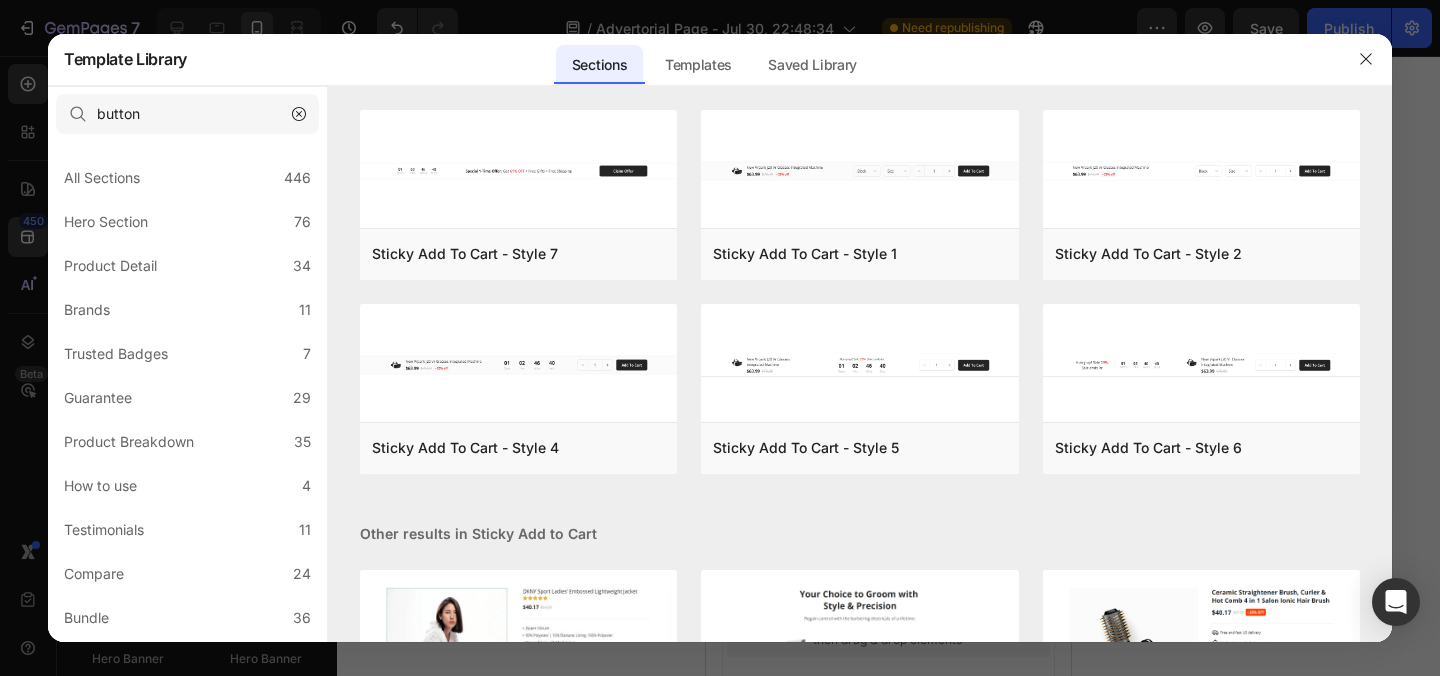 click 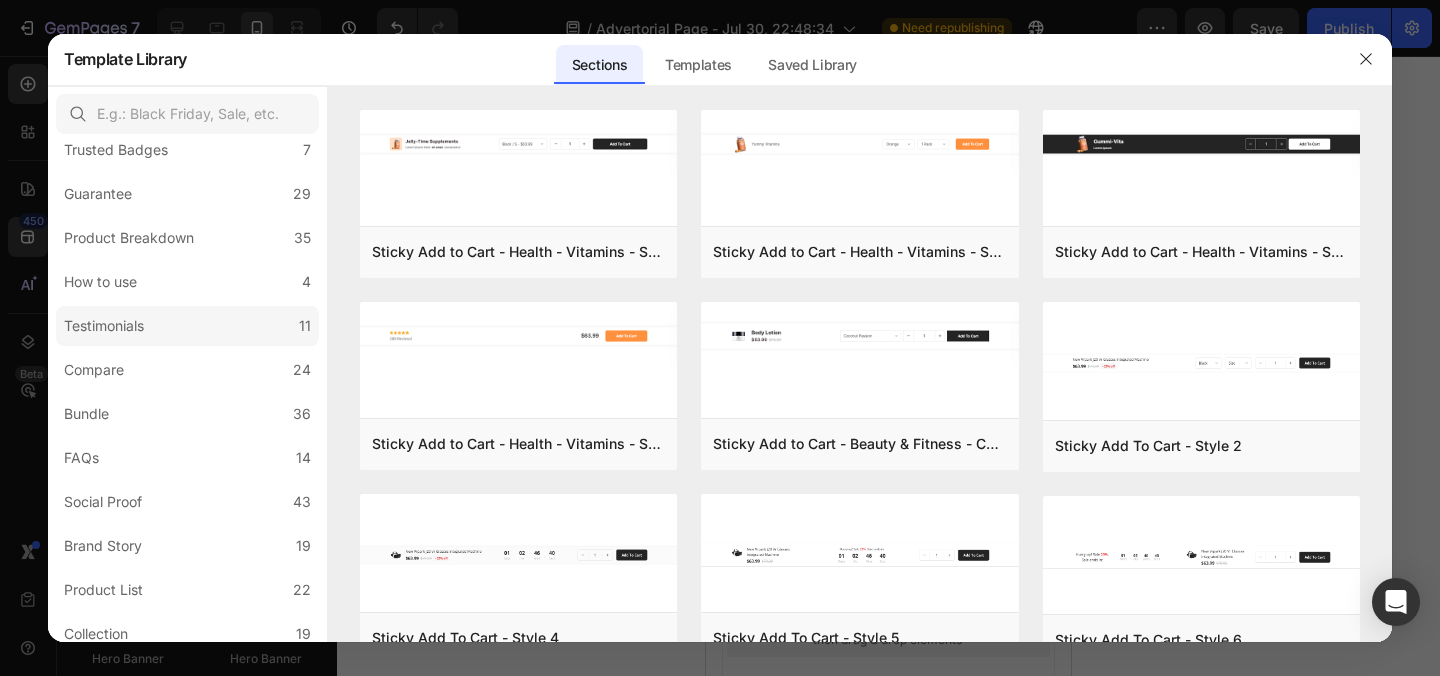 scroll, scrollTop: 479, scrollLeft: 0, axis: vertical 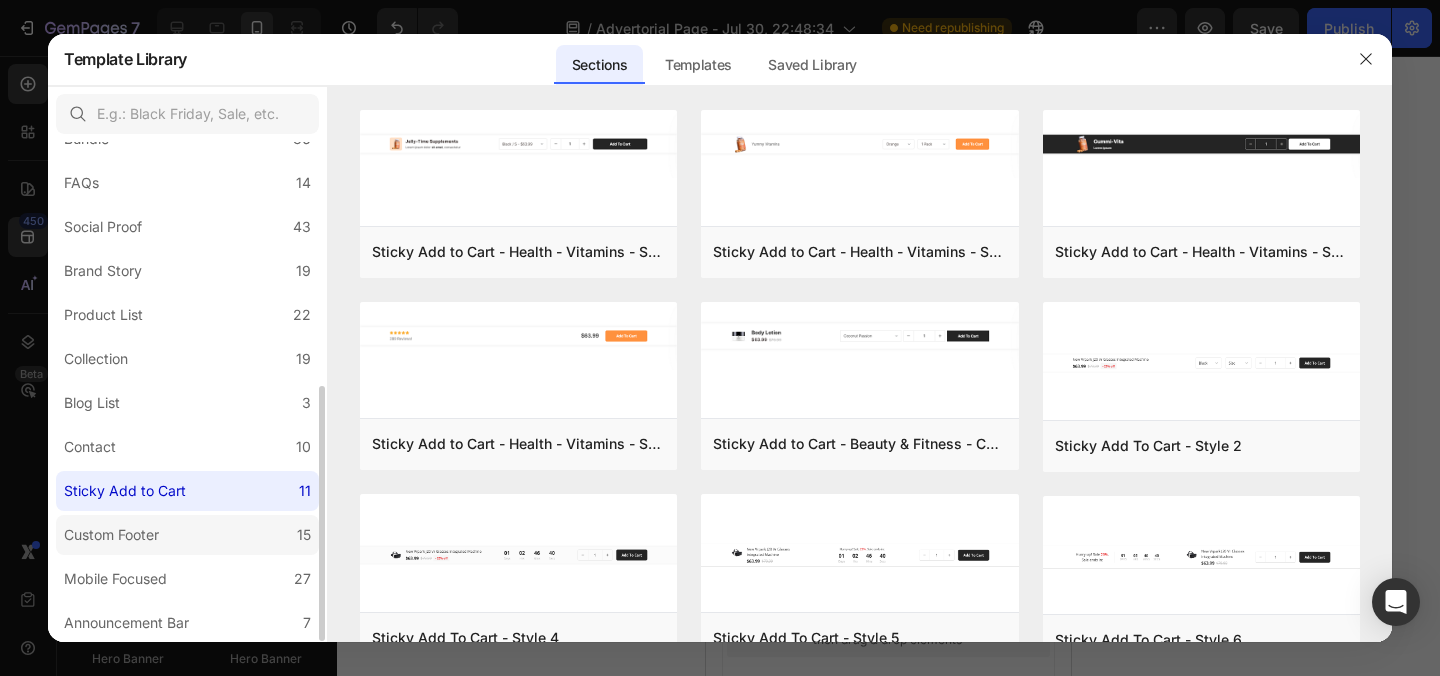click on "Custom Footer 15" 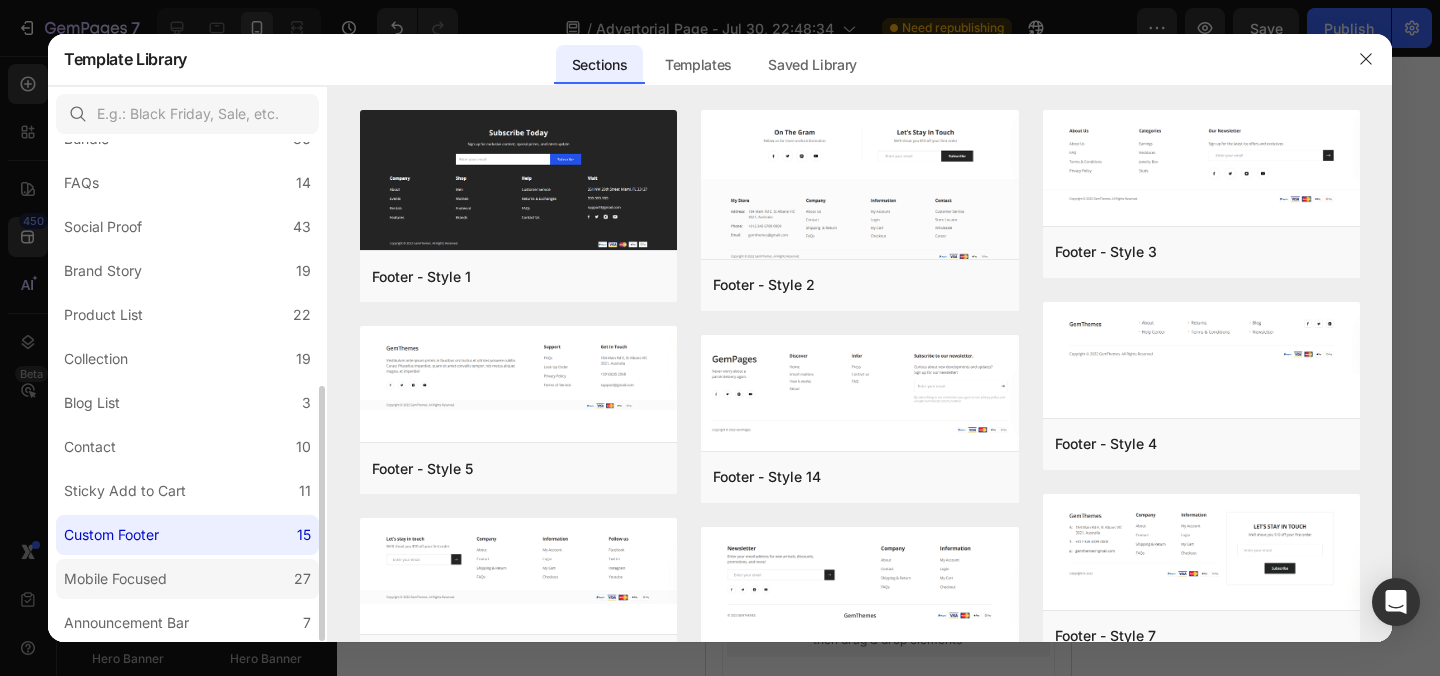 click on "Mobile Focused 27" 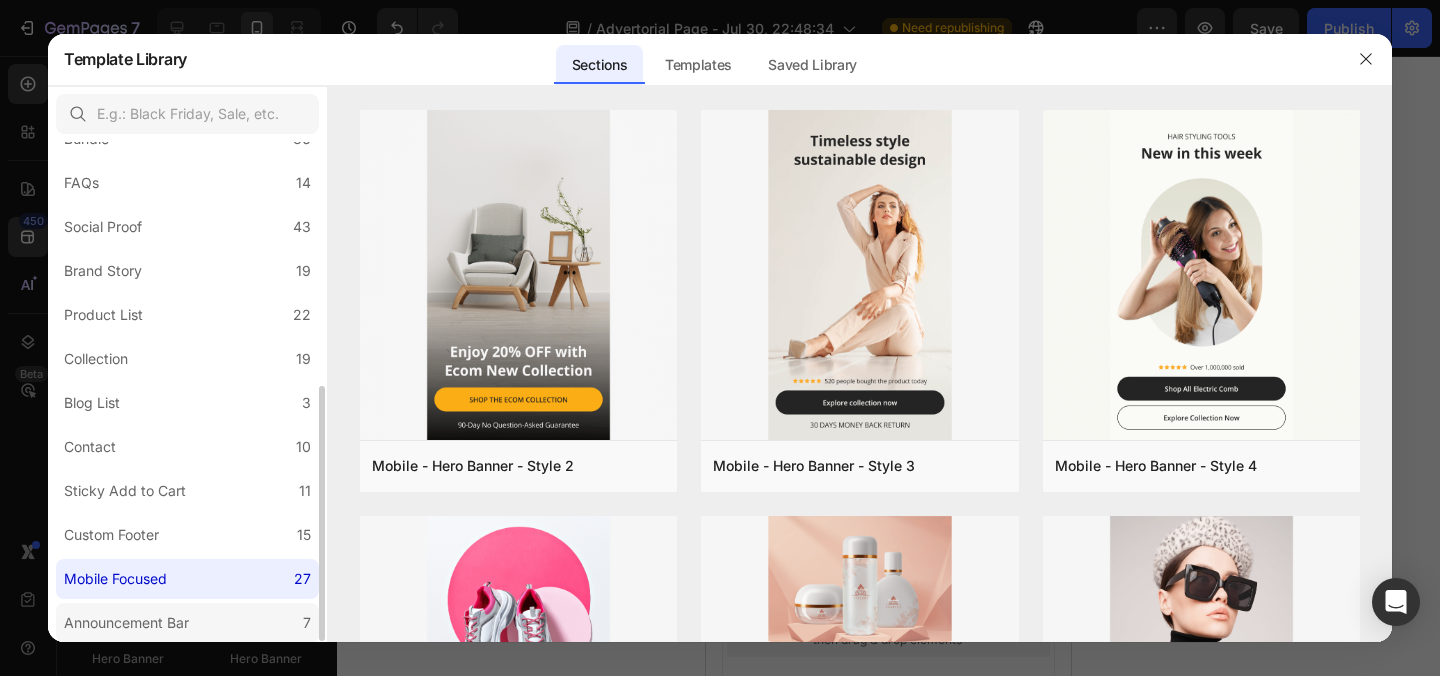 click on "Announcement Bar 7" 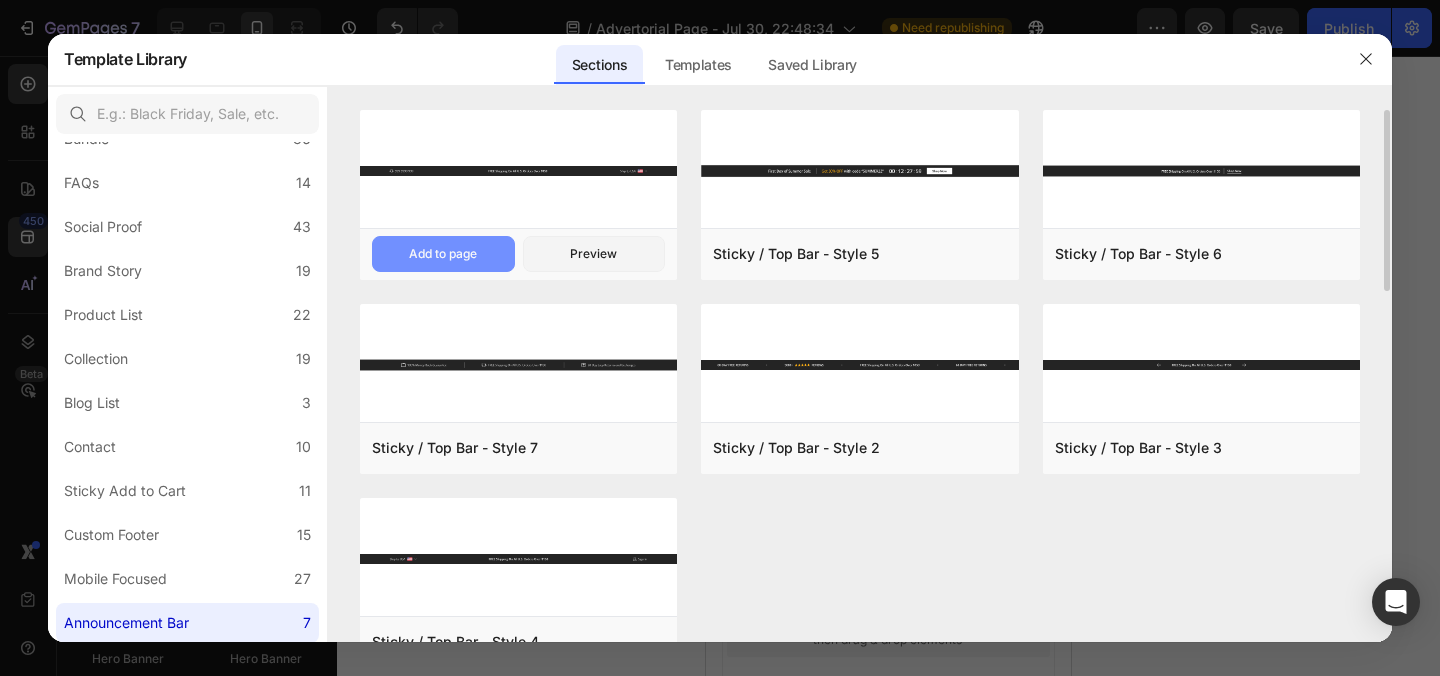 click on "Add to page" at bounding box center [443, 254] 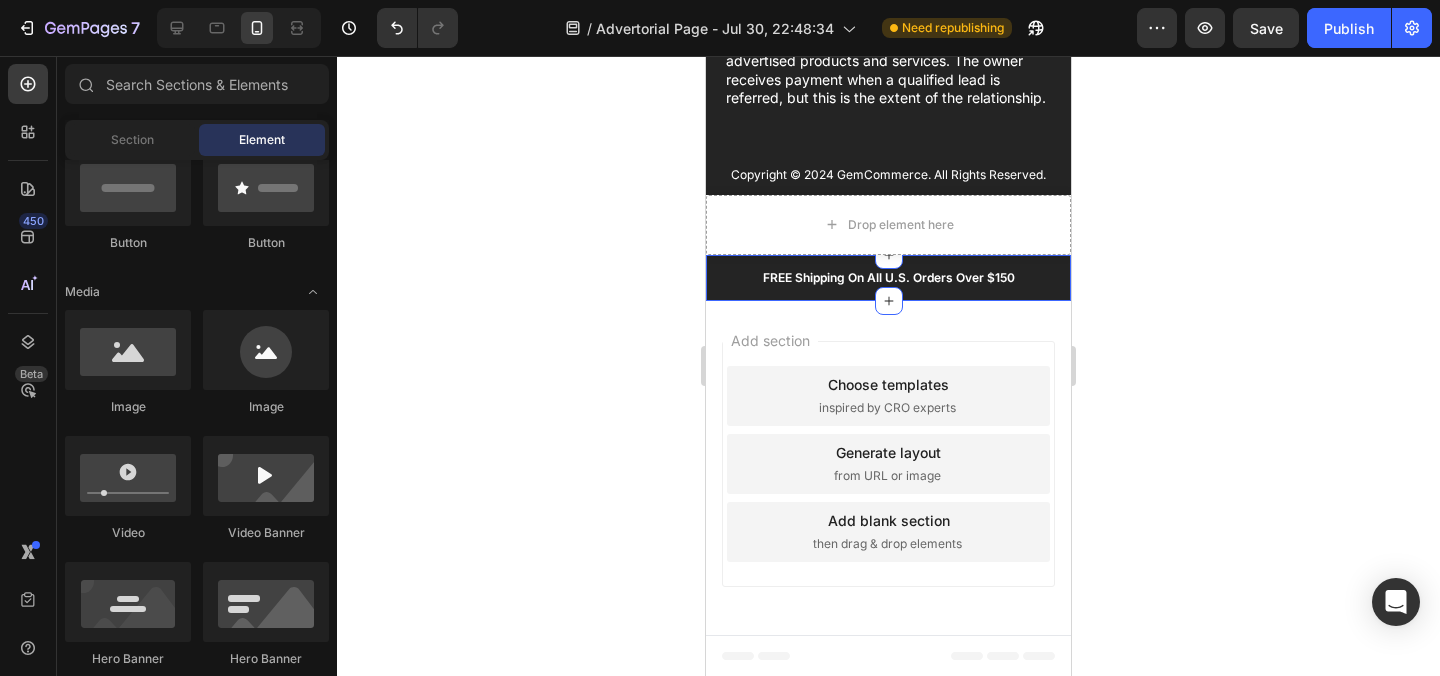 scroll, scrollTop: 39524, scrollLeft: 0, axis: vertical 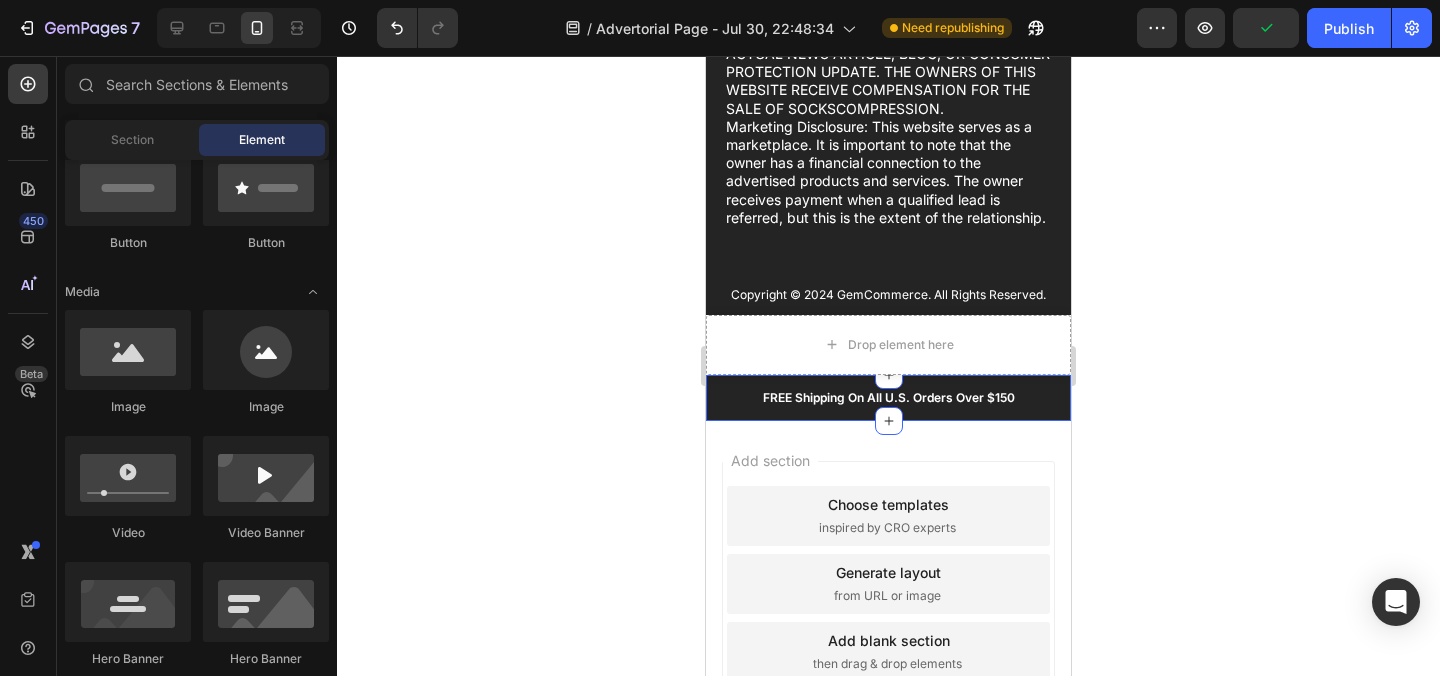 click on "Icon 999-9999-999 Text block Row FREE Shipping On All U.S. Orders Over $150 Text block Ship to USA Text block Image
Icon Row Section 8" at bounding box center (888, 398) 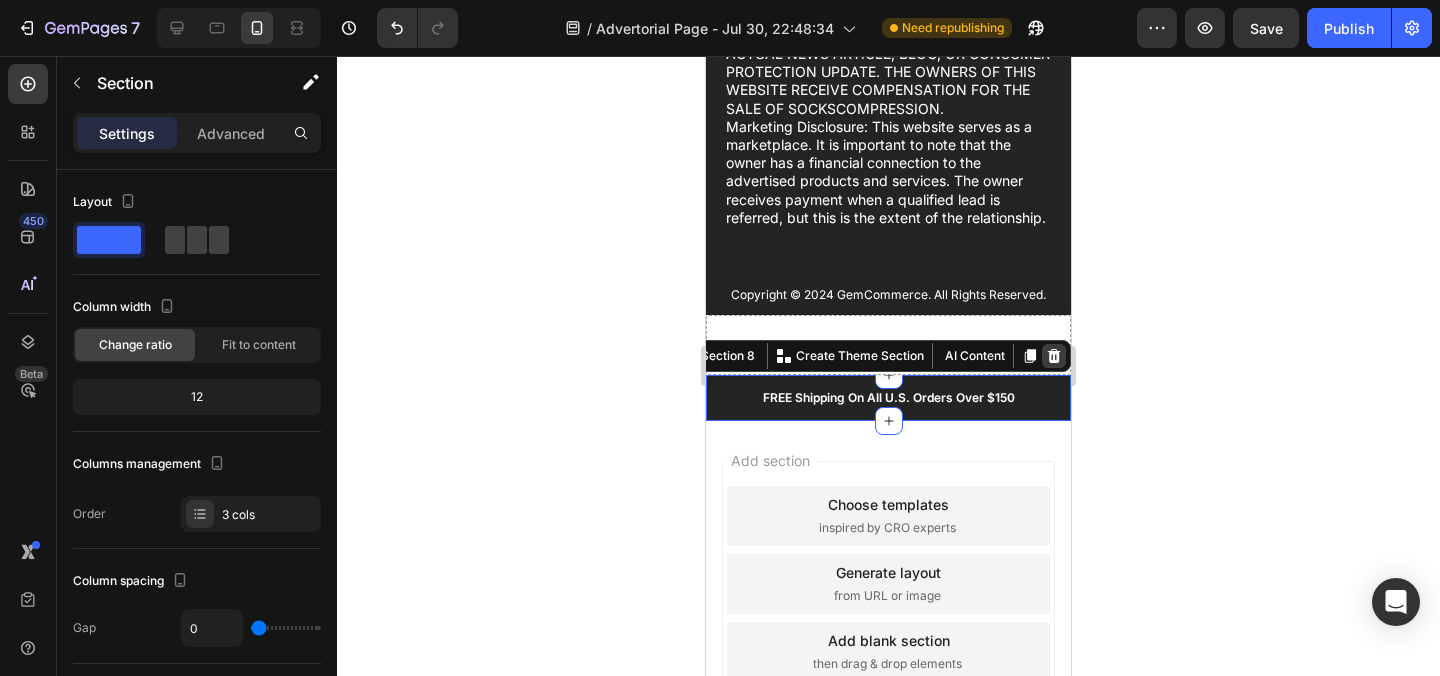 click 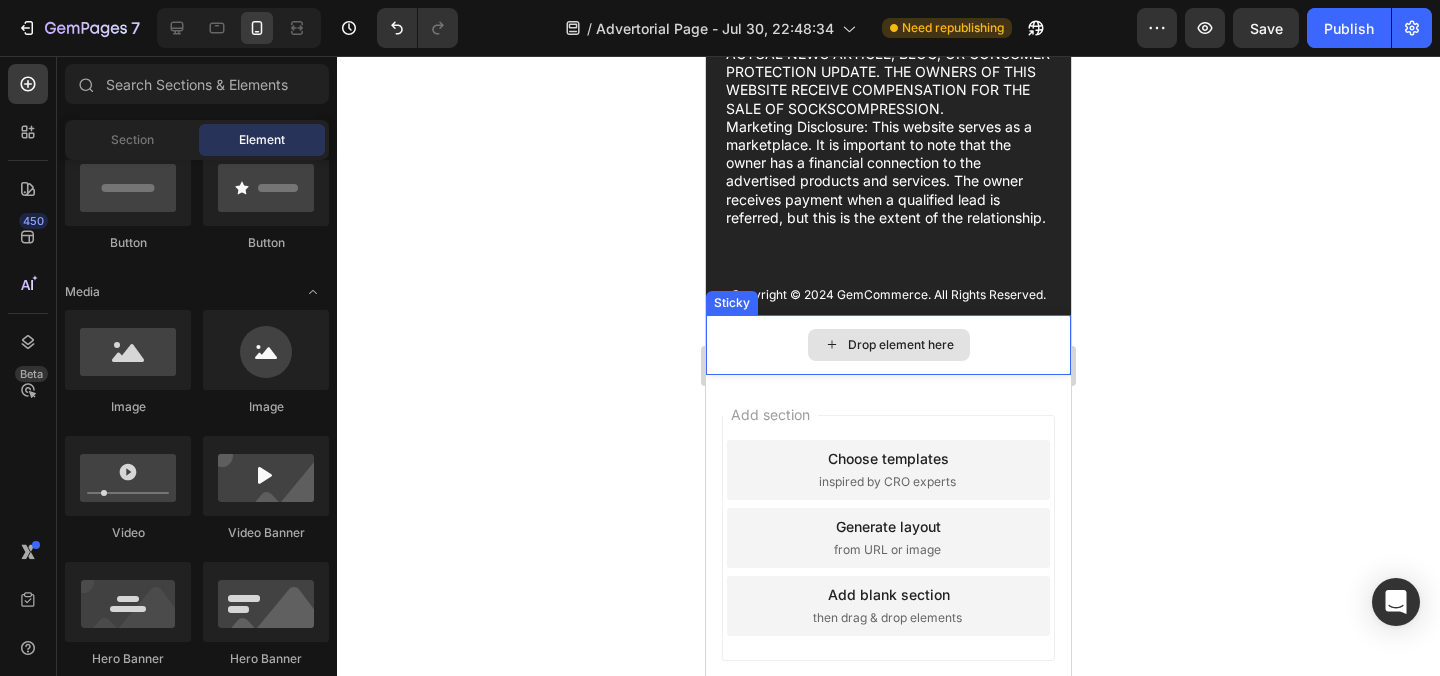 scroll, scrollTop: 39515, scrollLeft: 0, axis: vertical 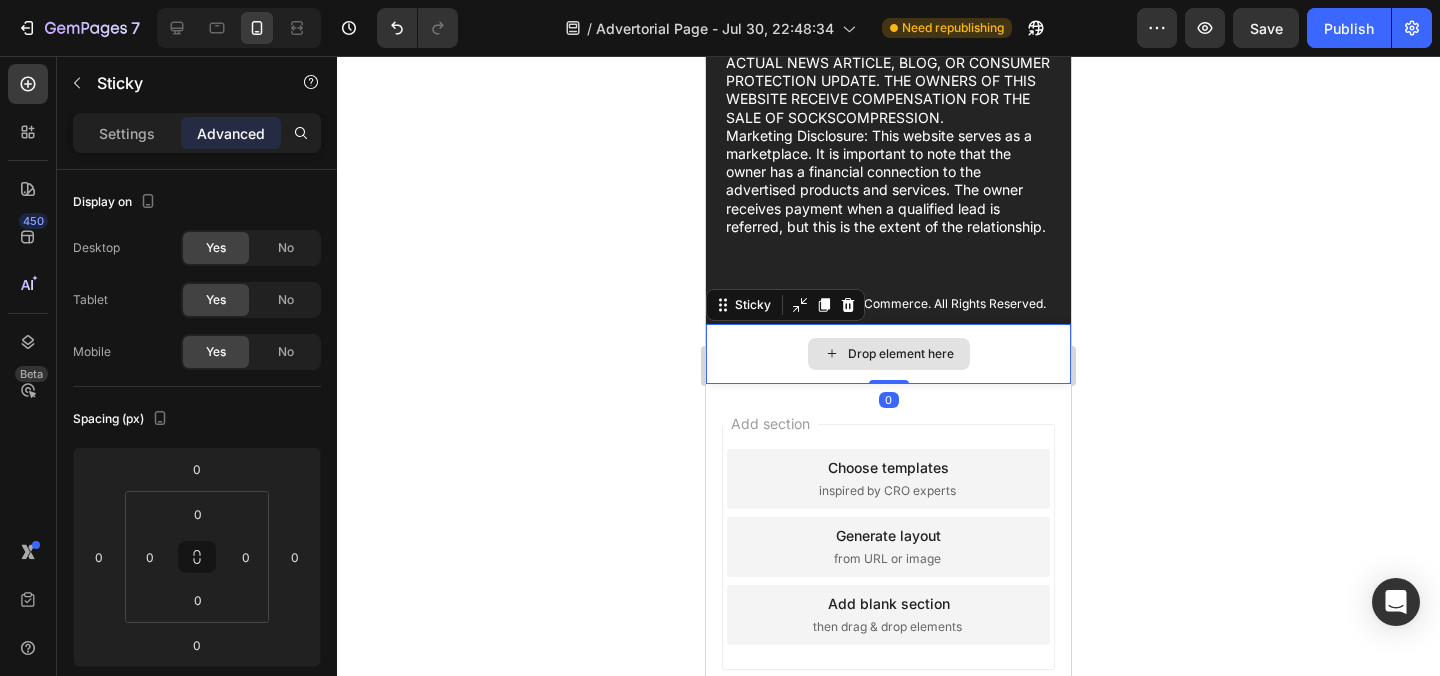 click on "Drop element here" at bounding box center (888, 354) 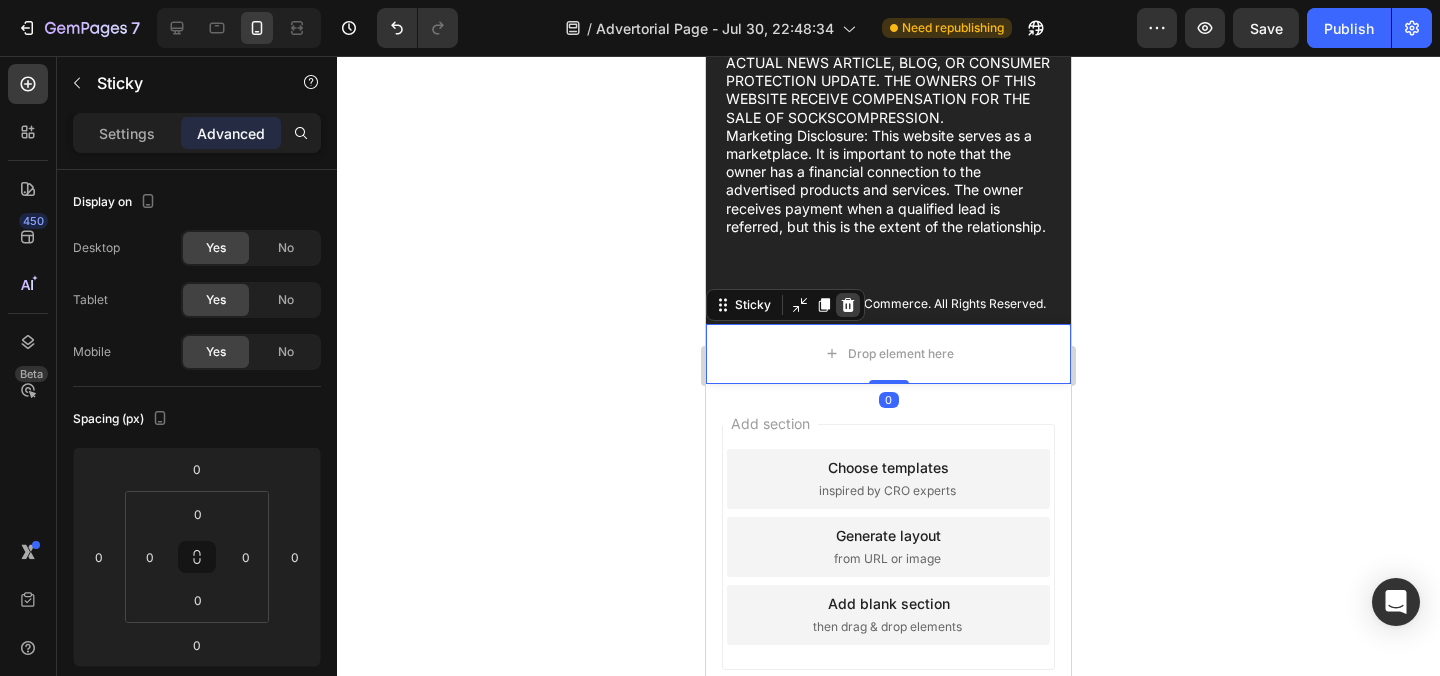 click 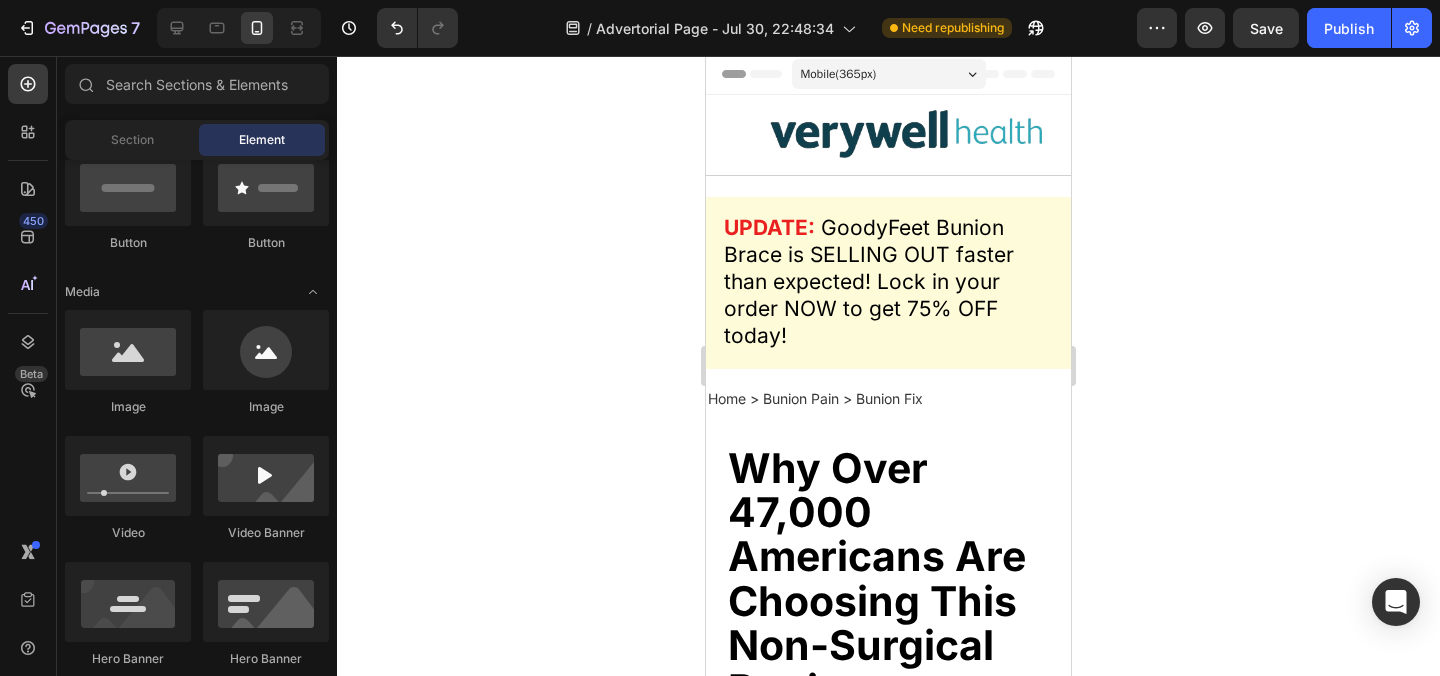 scroll, scrollTop: 0, scrollLeft: 0, axis: both 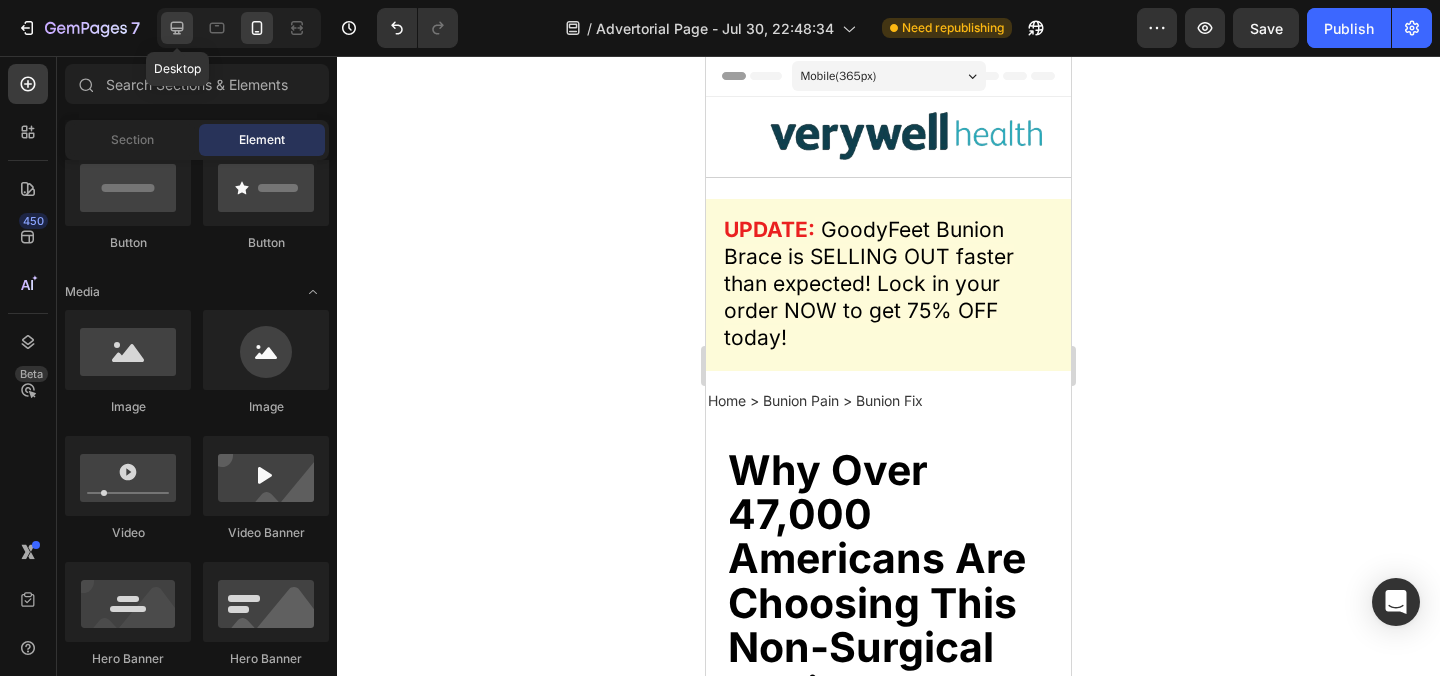 click 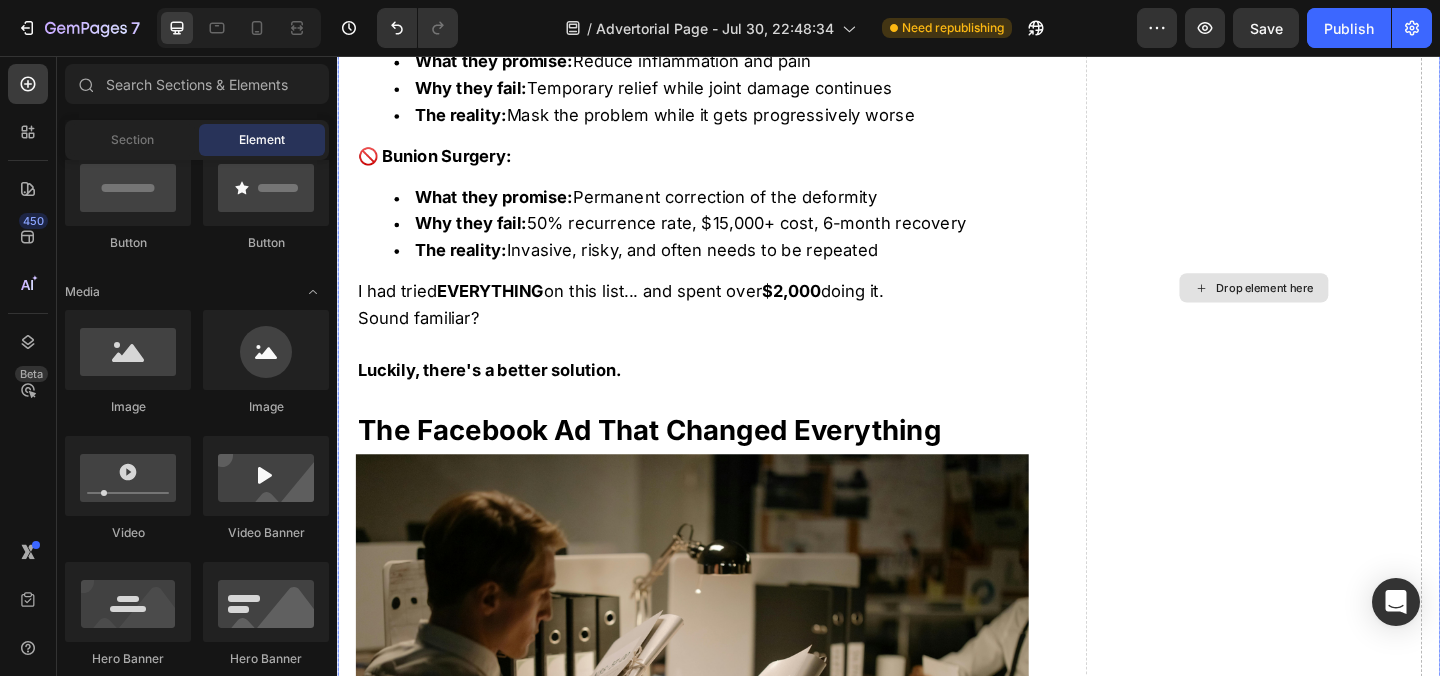 scroll, scrollTop: 10618, scrollLeft: 0, axis: vertical 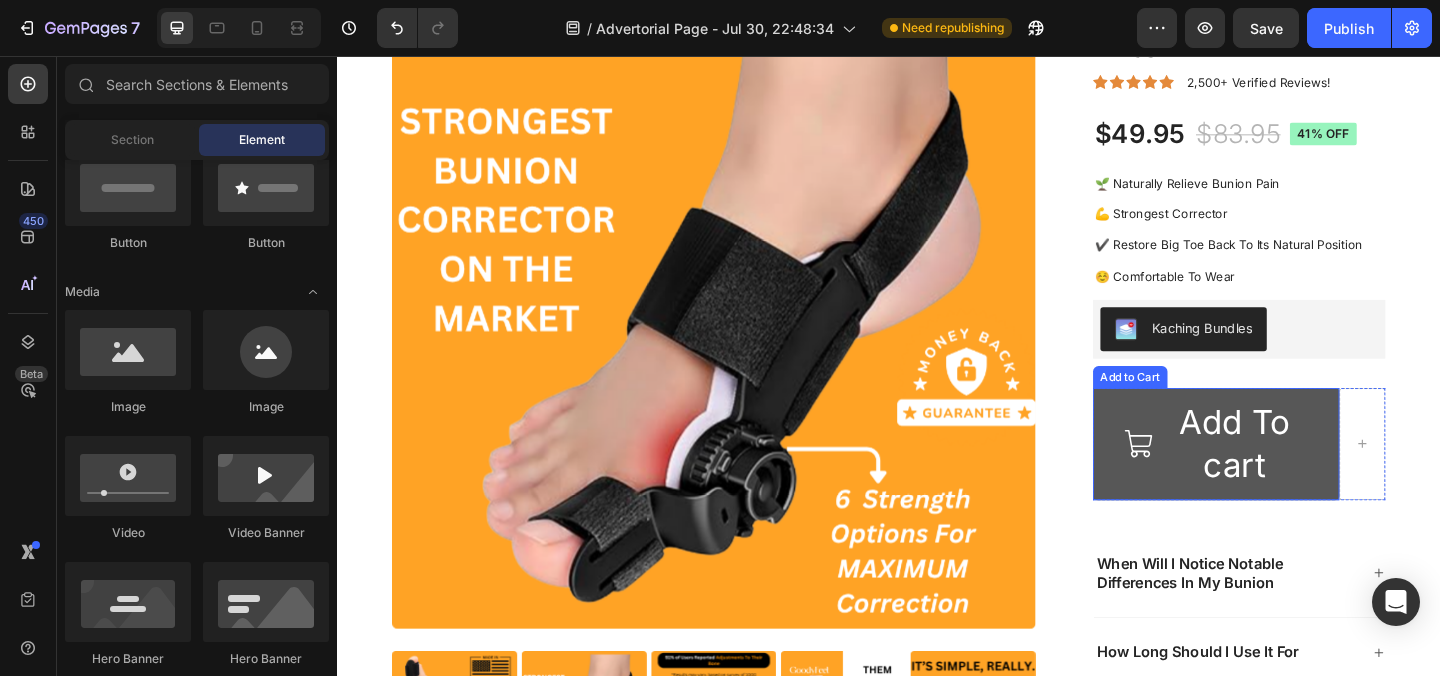 click on "Add To cart" at bounding box center [1293, 478] 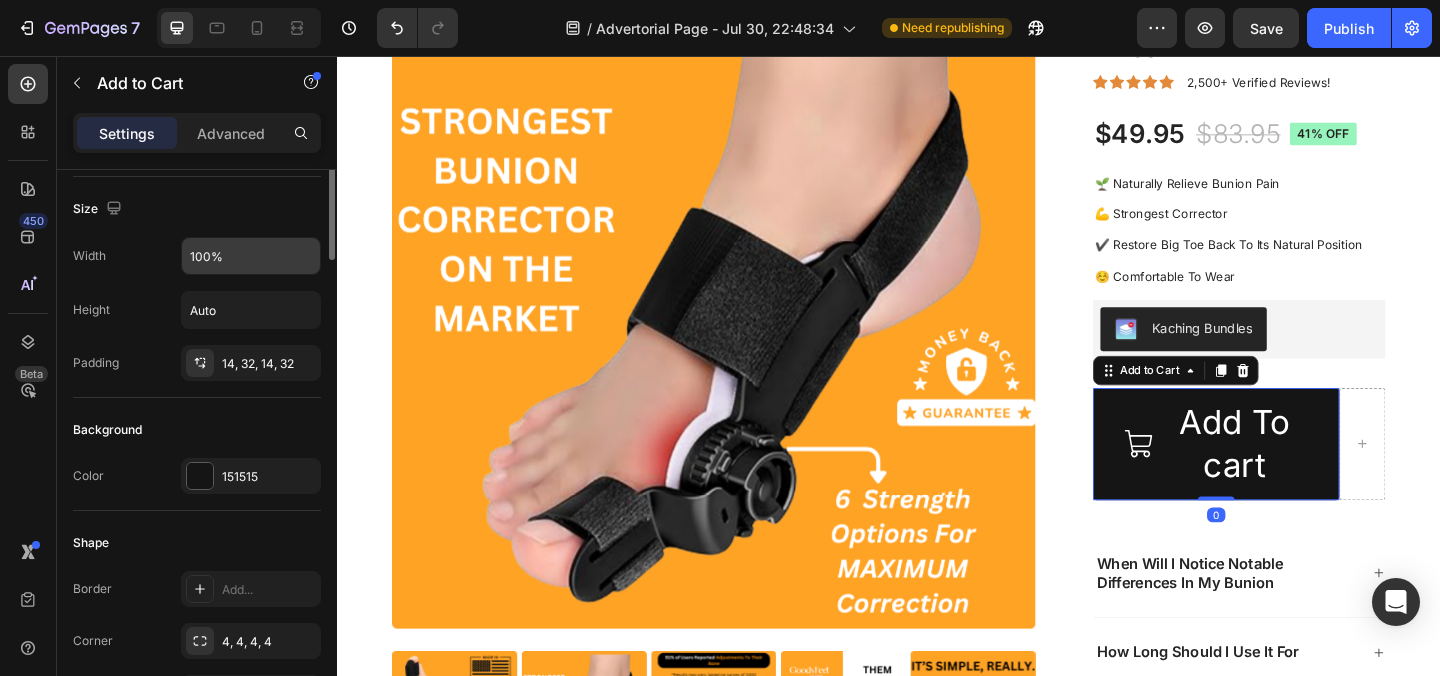 scroll, scrollTop: 322, scrollLeft: 0, axis: vertical 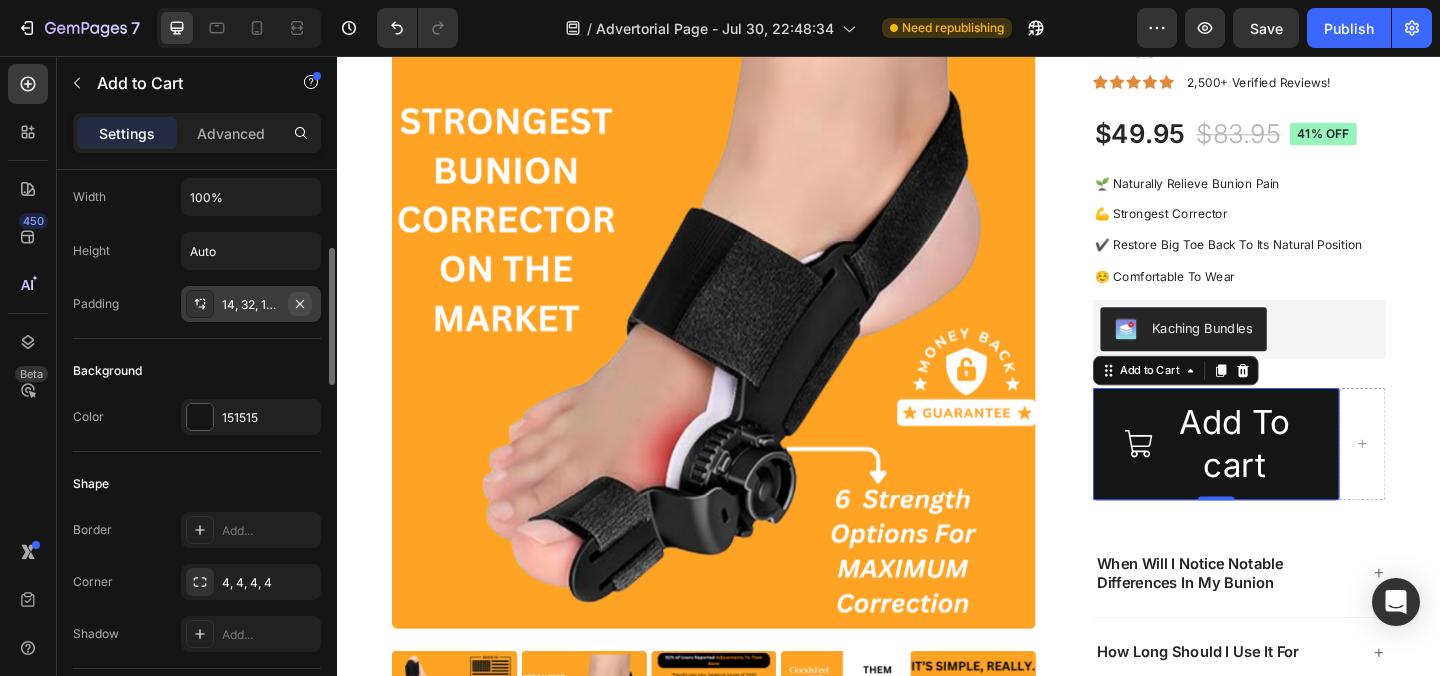 click 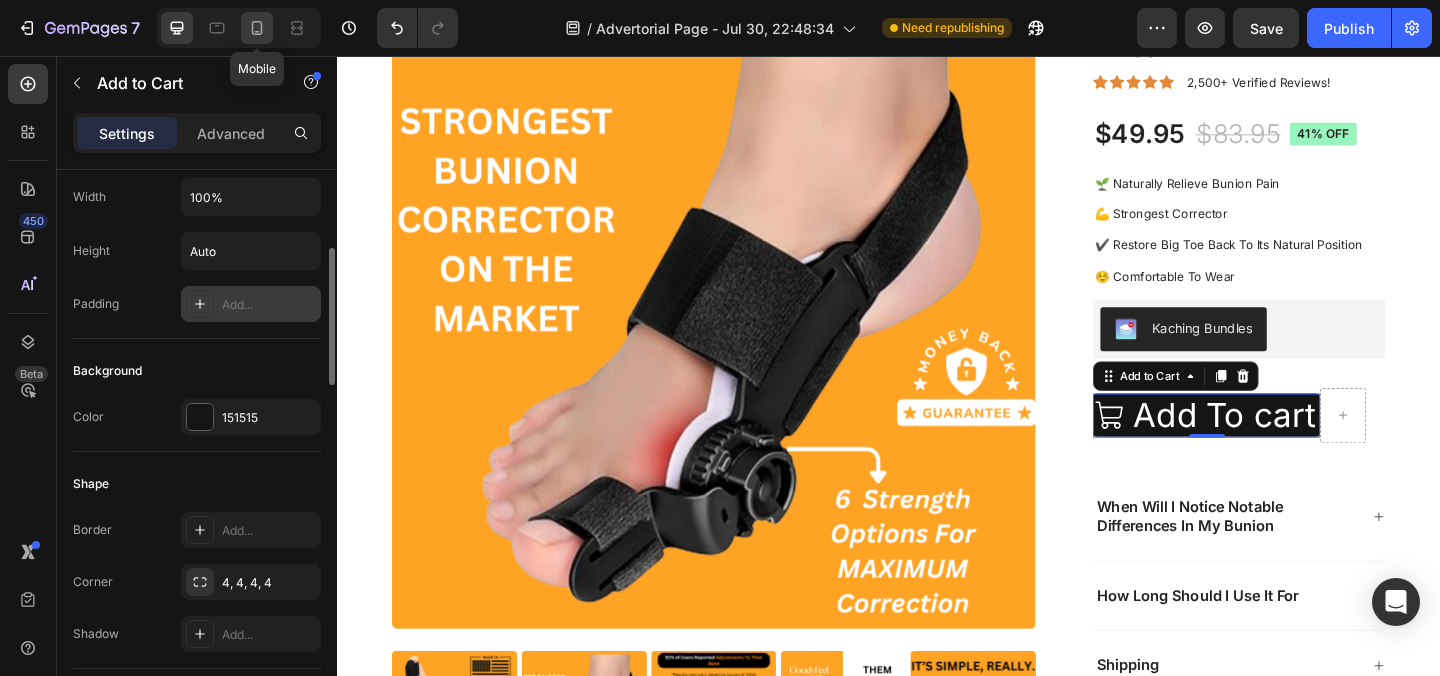 click 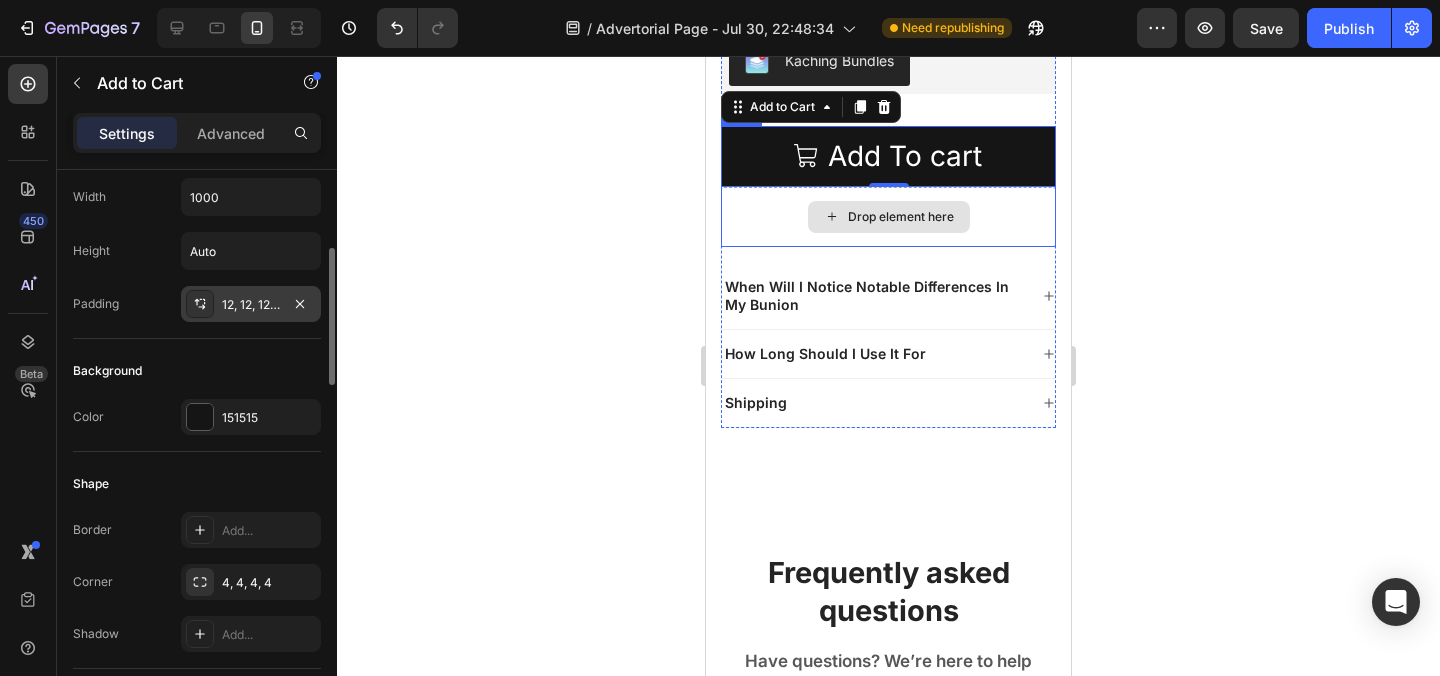 scroll, scrollTop: 33363, scrollLeft: 0, axis: vertical 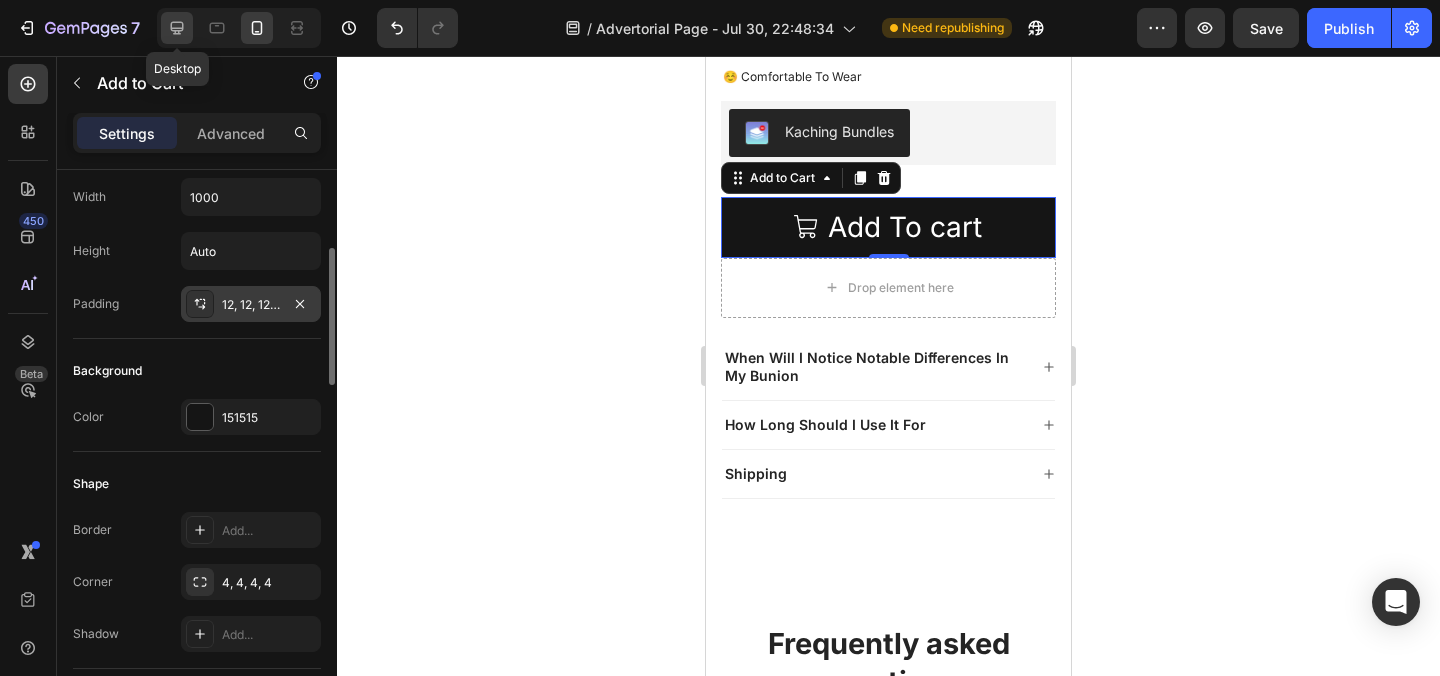 click 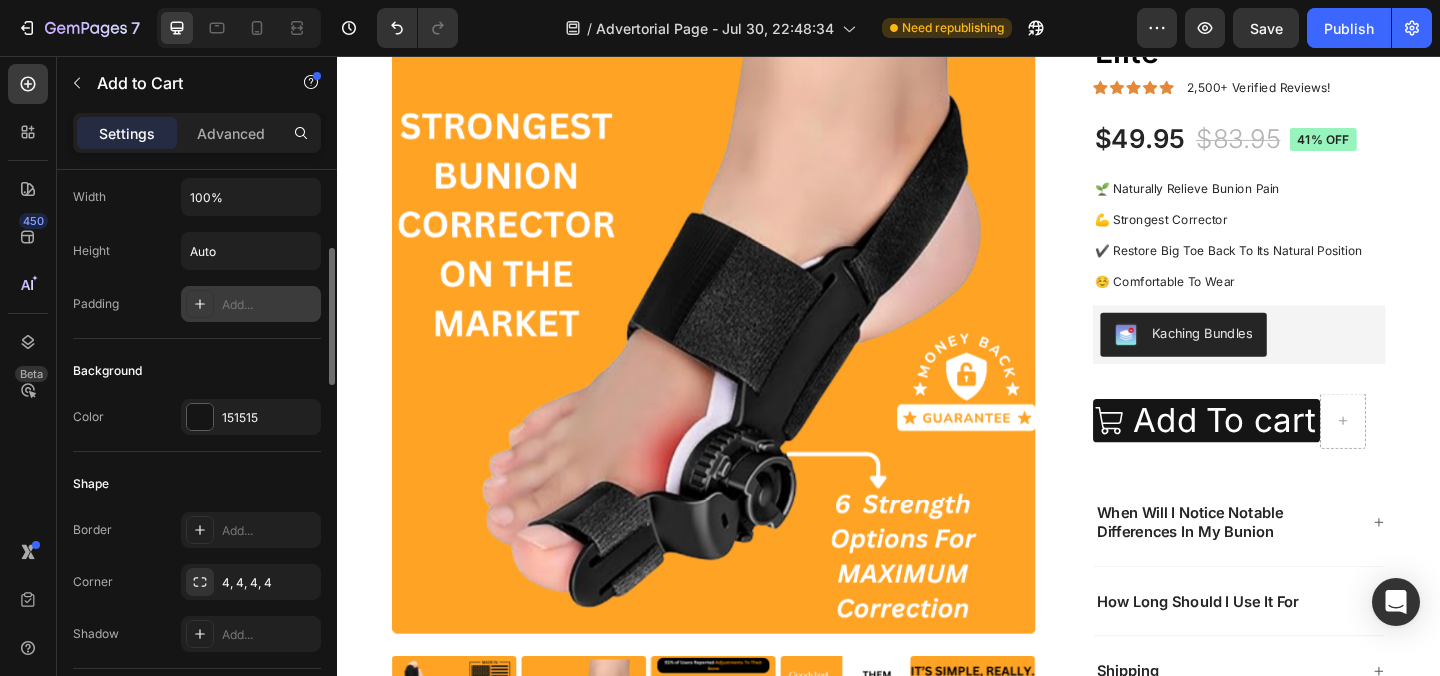 scroll, scrollTop: 32706, scrollLeft: 0, axis: vertical 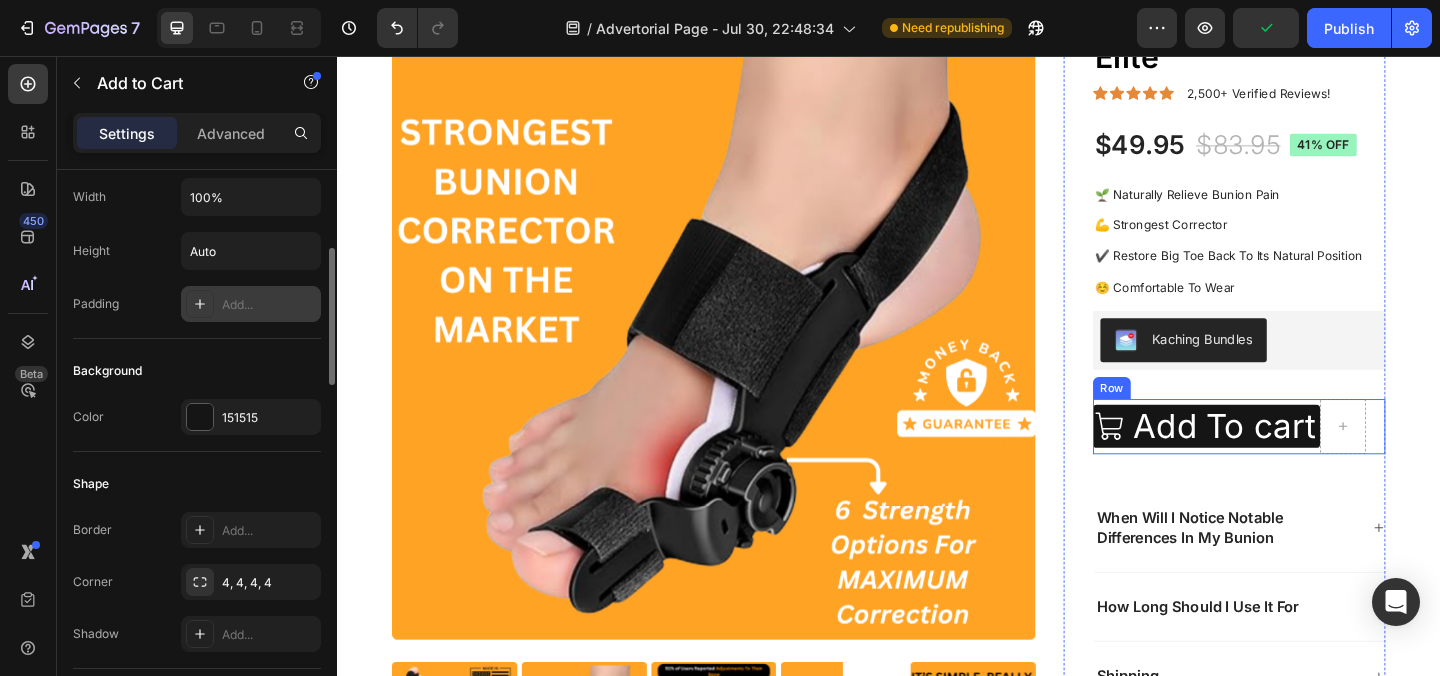click on "Add To cart Add to Cart" at bounding box center (1282, 459) 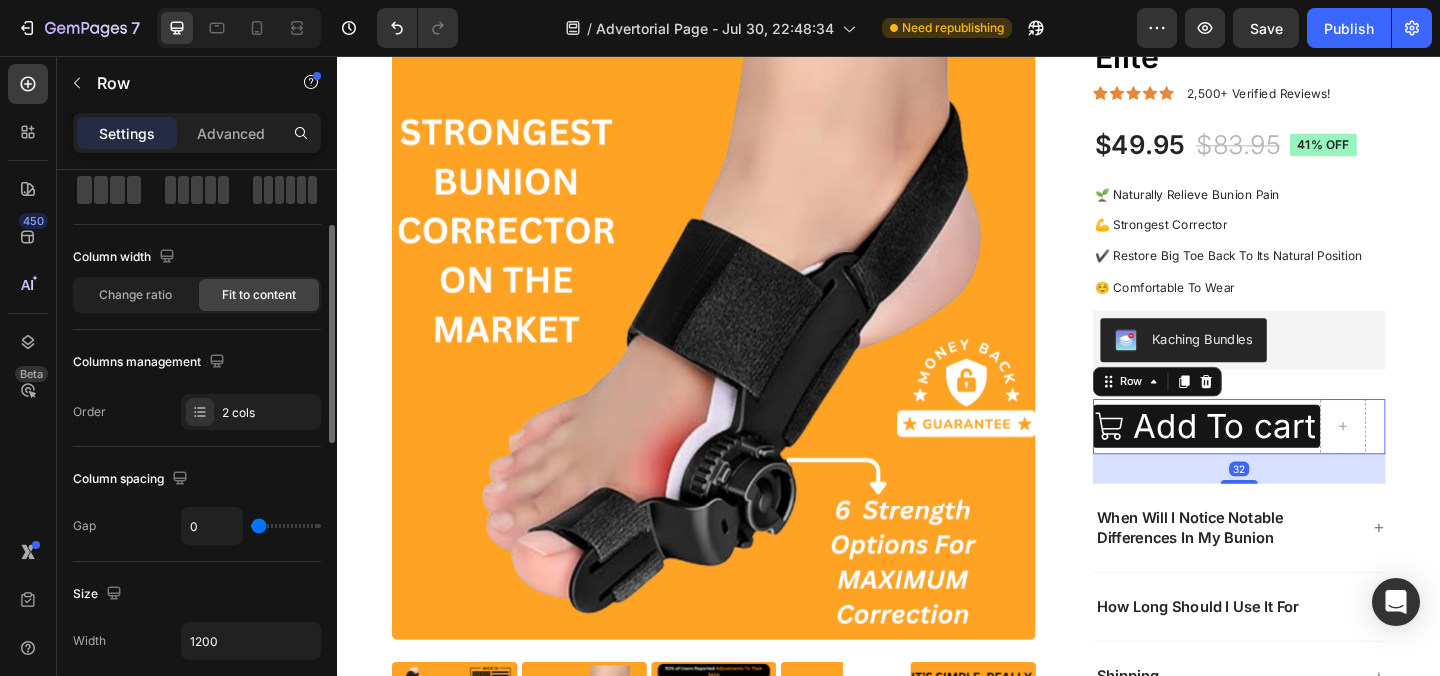 scroll, scrollTop: 113, scrollLeft: 0, axis: vertical 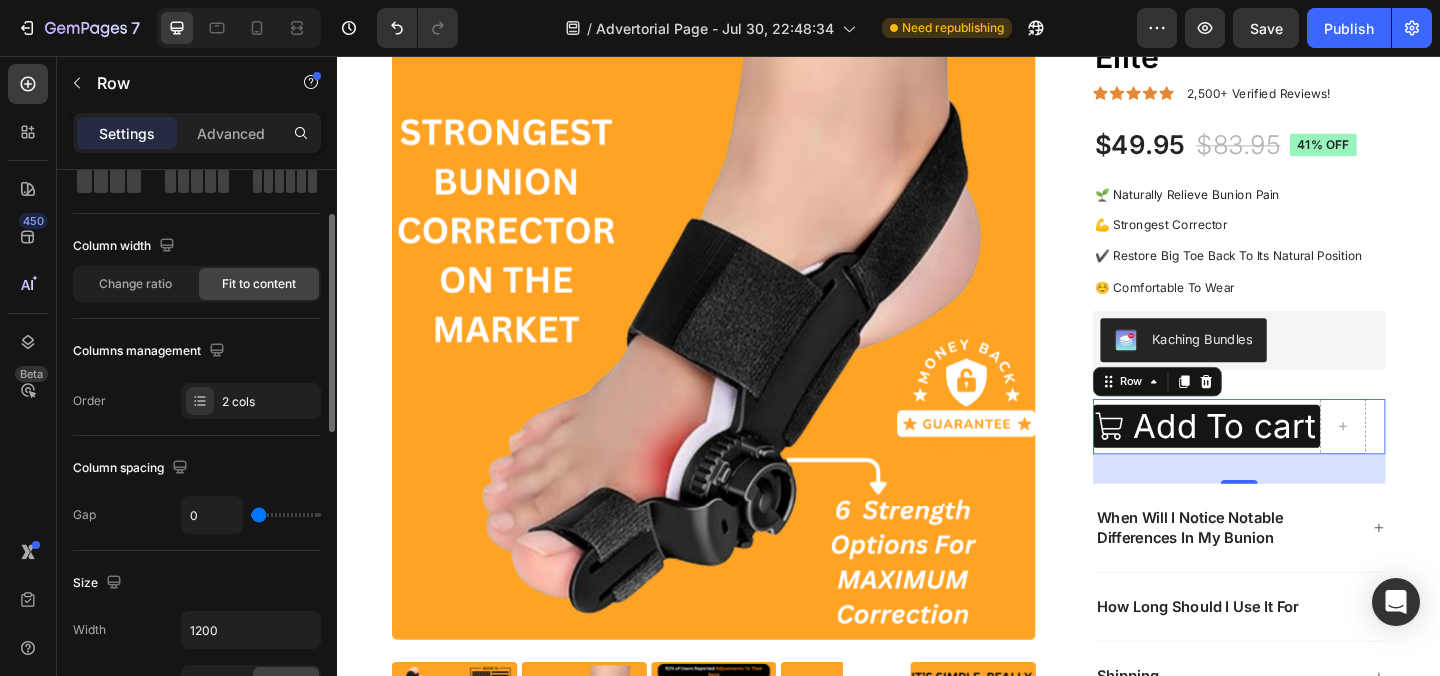 type on "12" 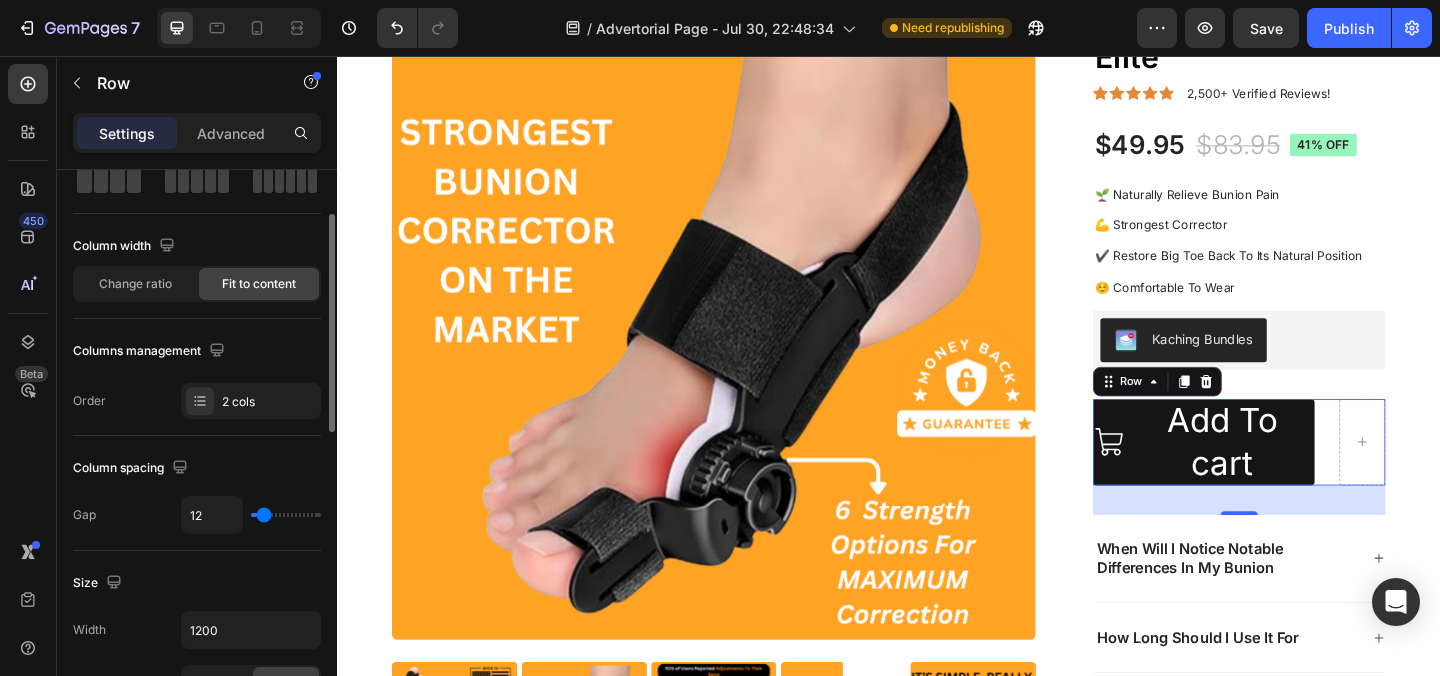 type on "27" 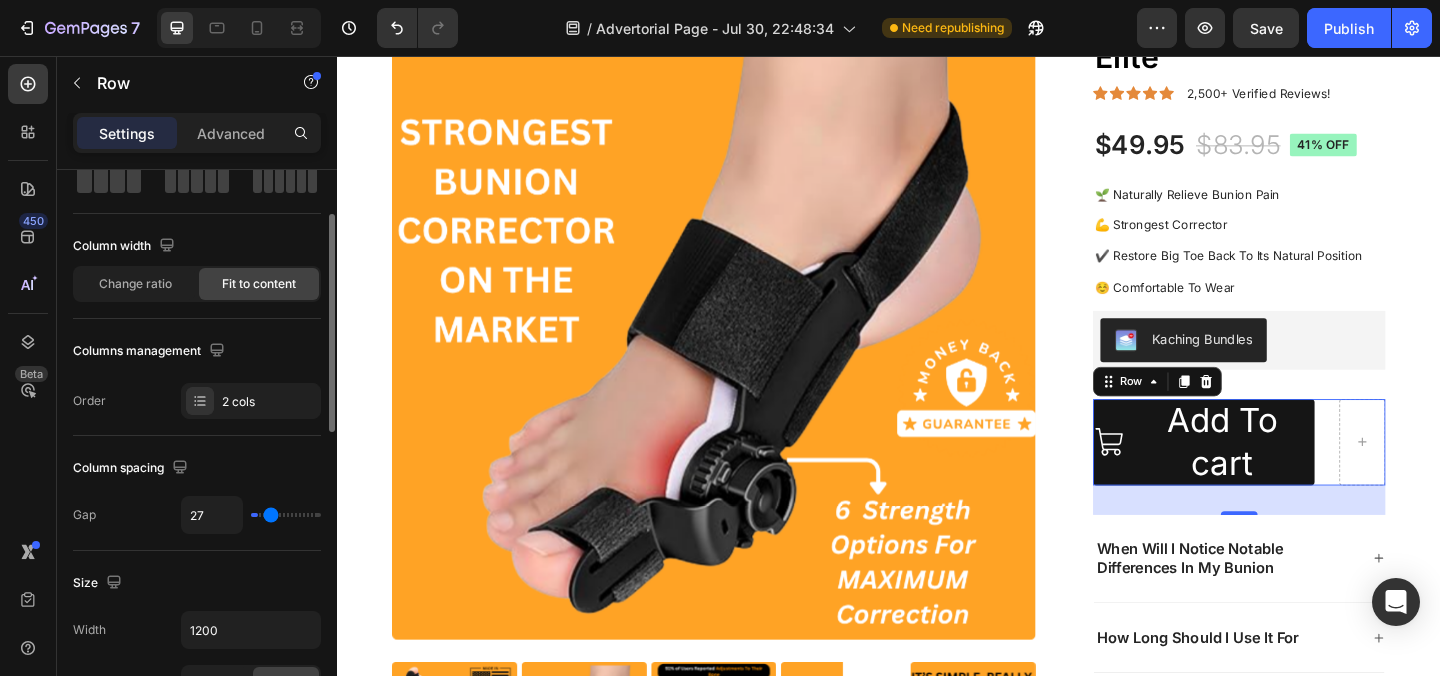 type on "36" 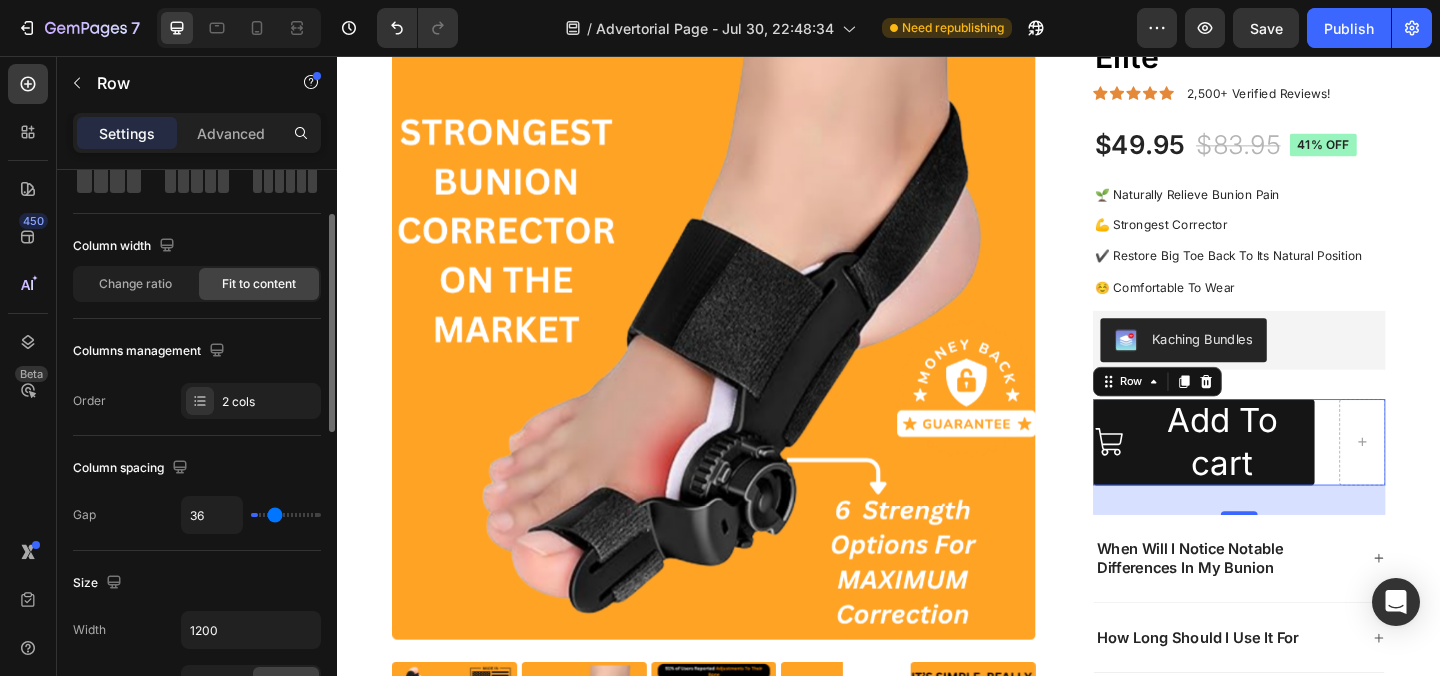 type on "42" 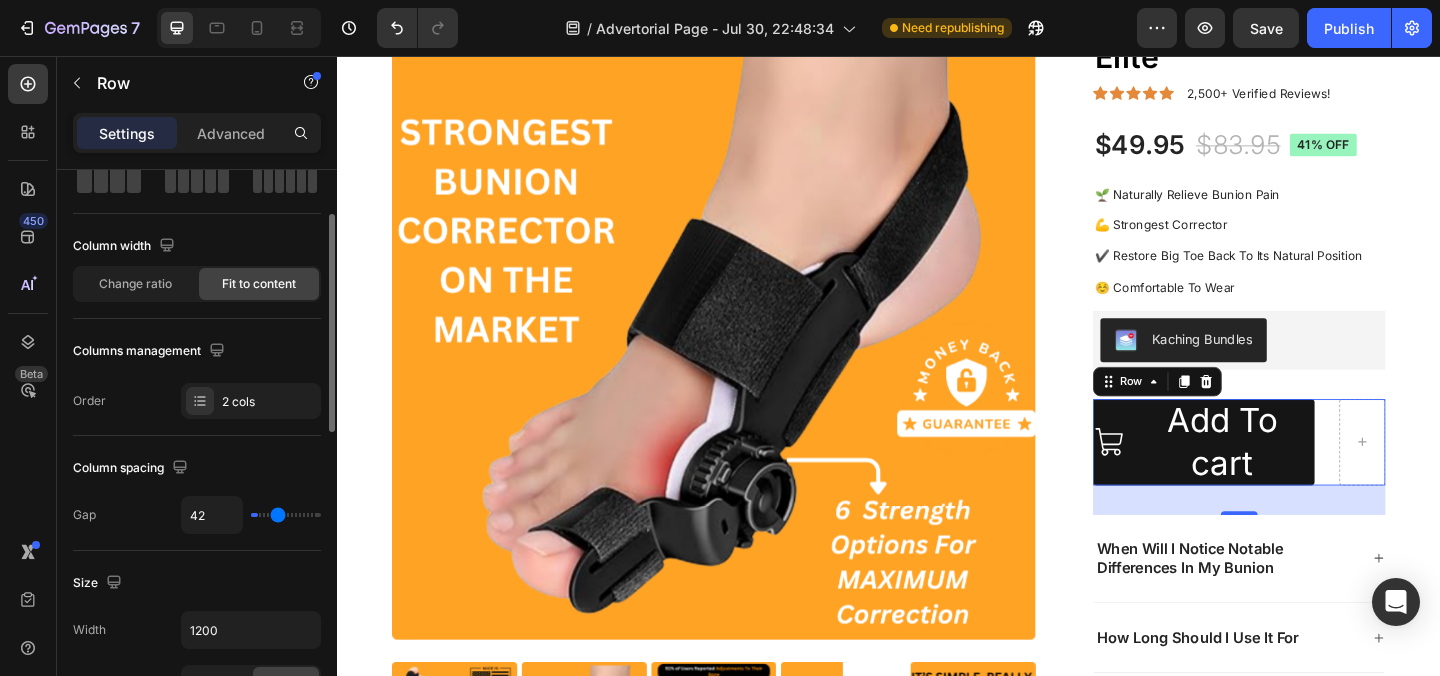 type on "46" 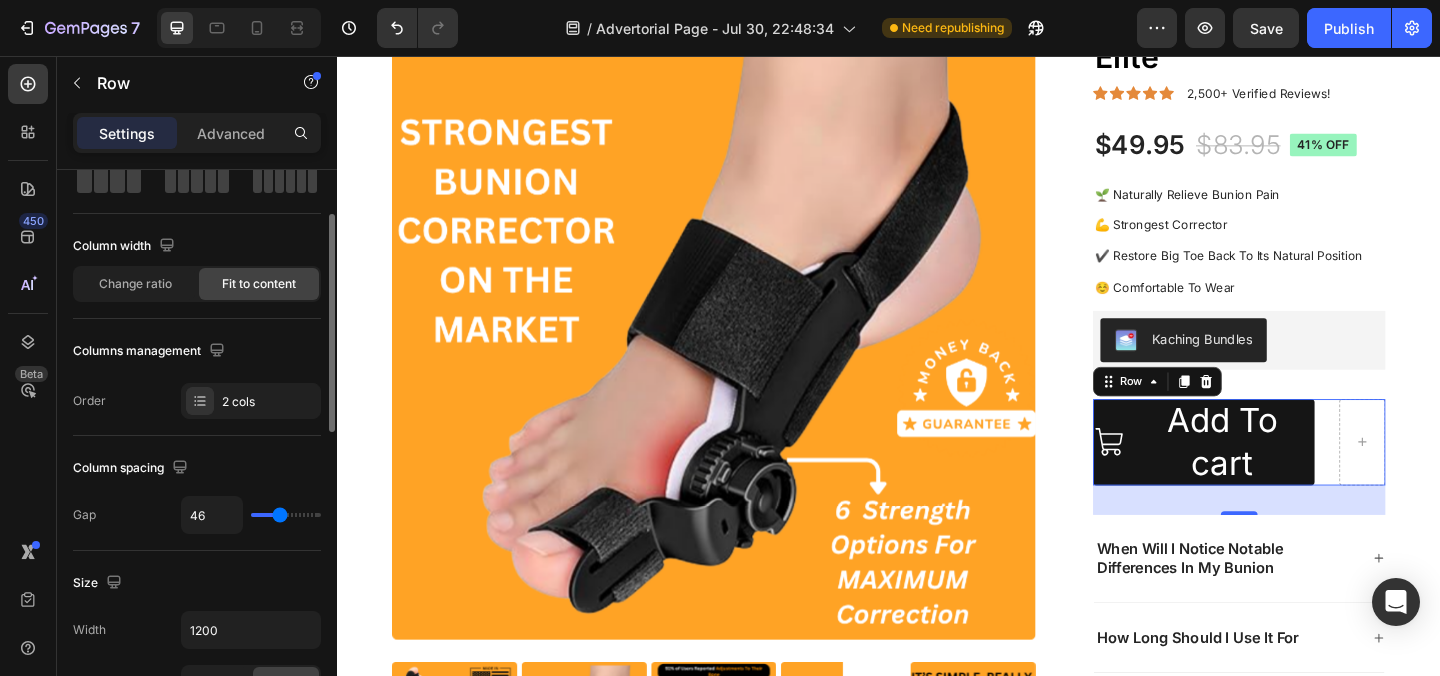 type on "49" 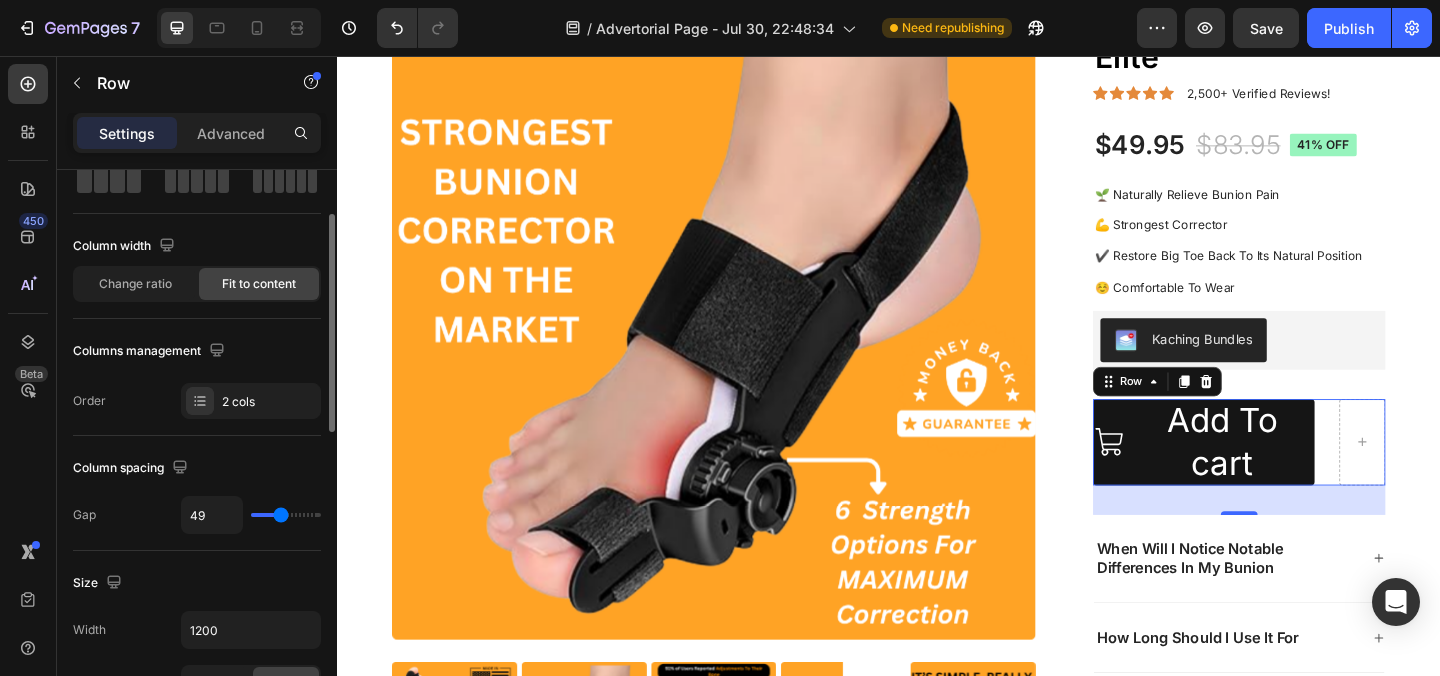 type on "51" 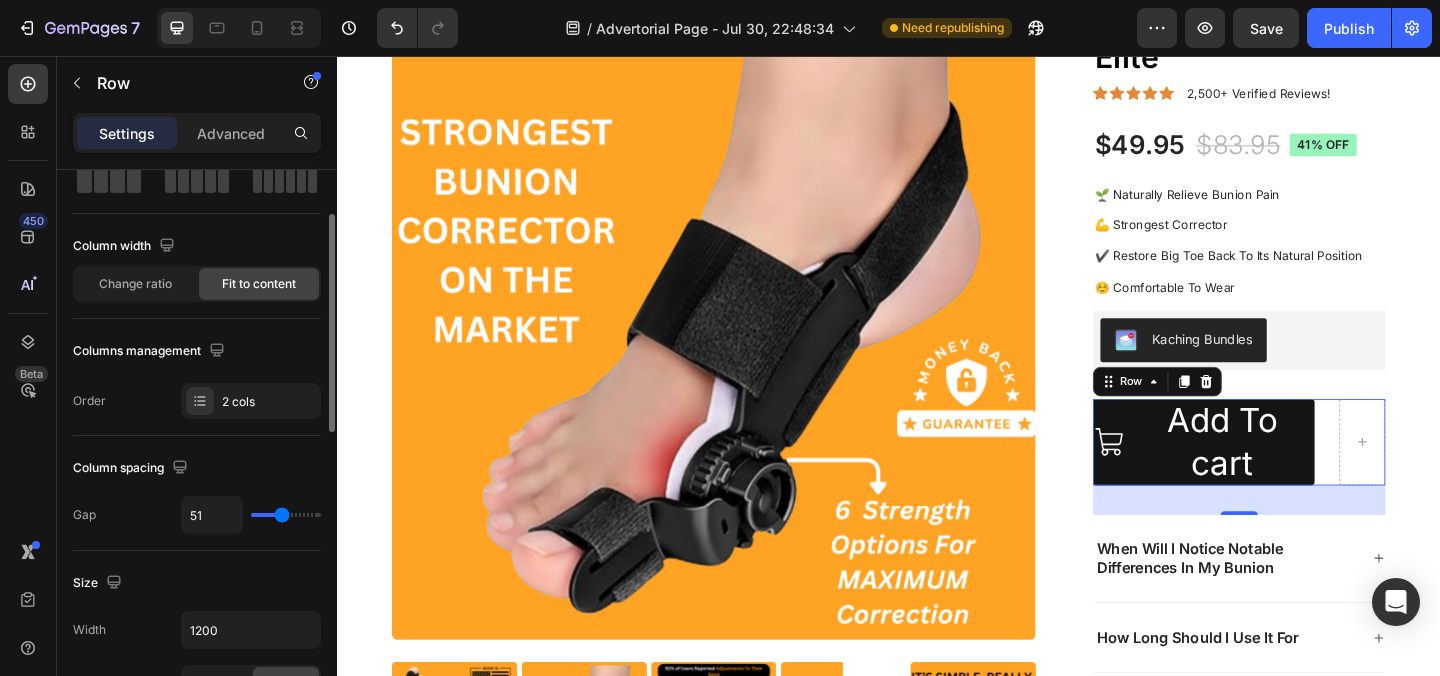 type on "52" 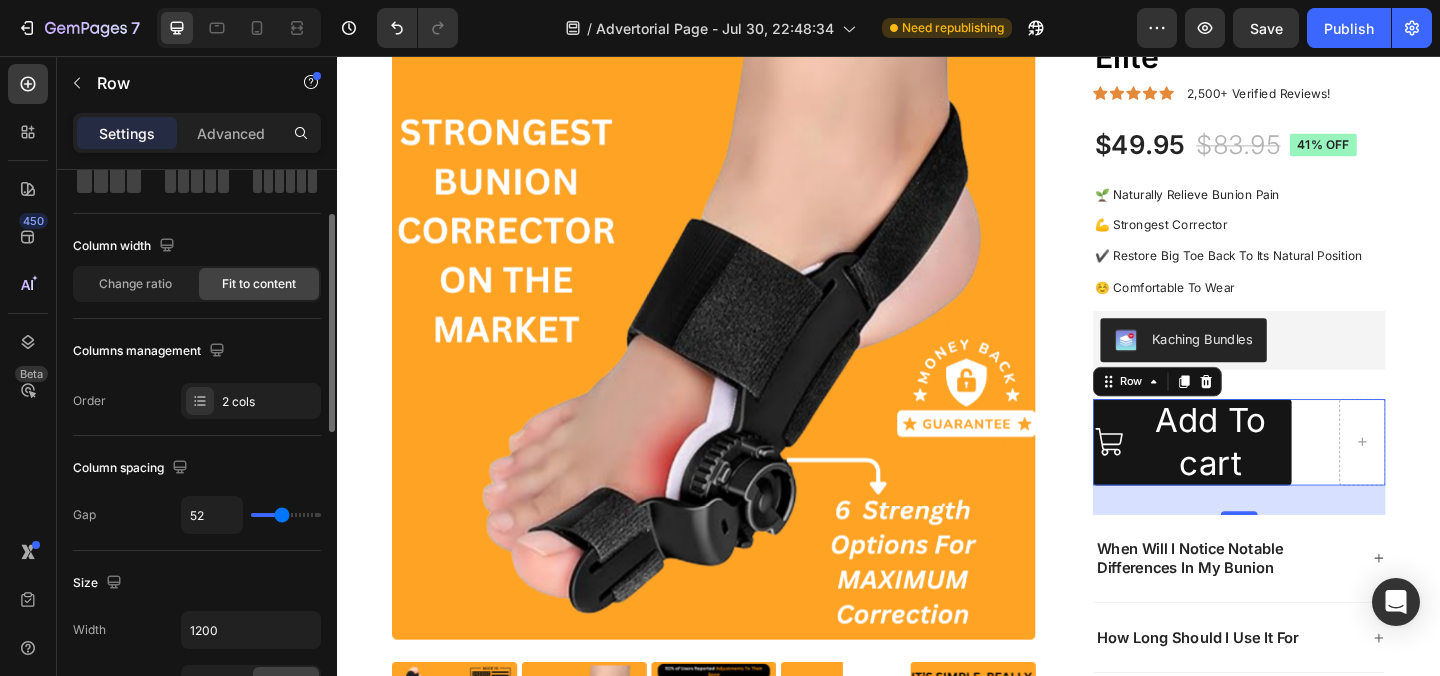 type on "48" 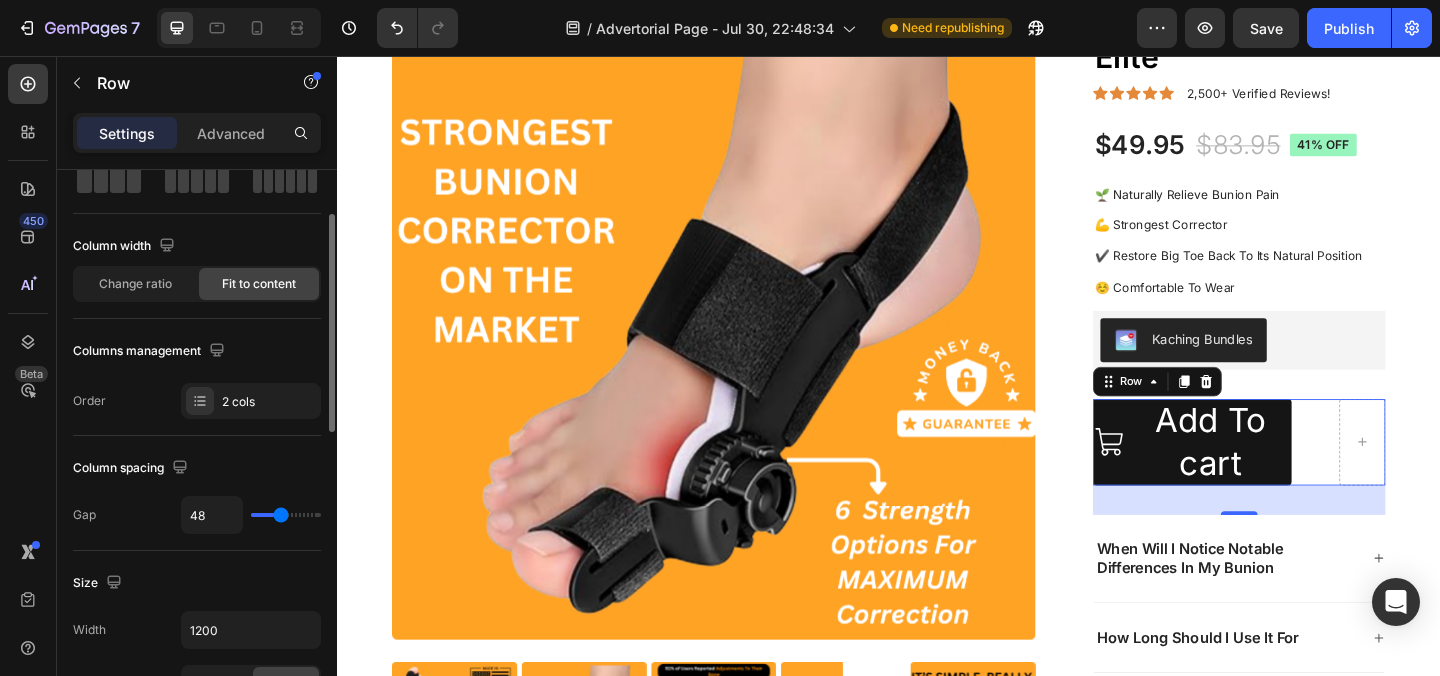 type on "32" 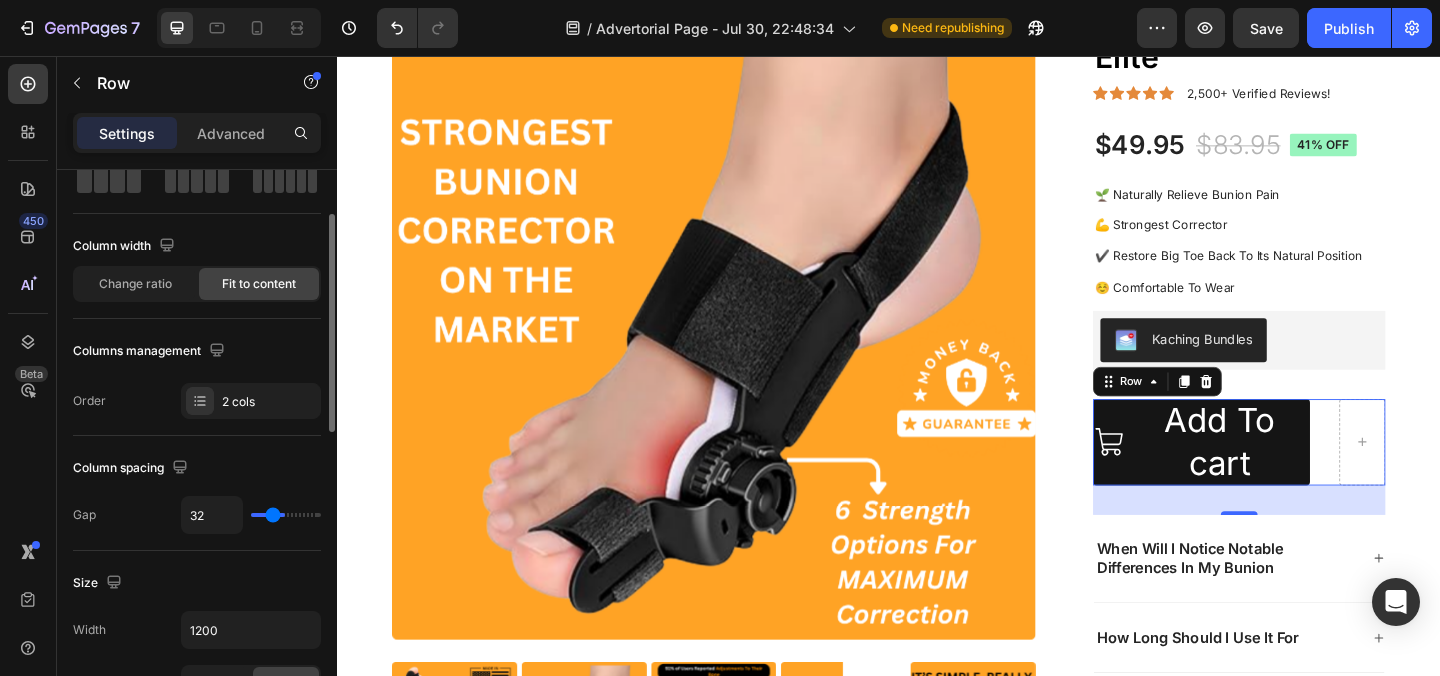 type on "28" 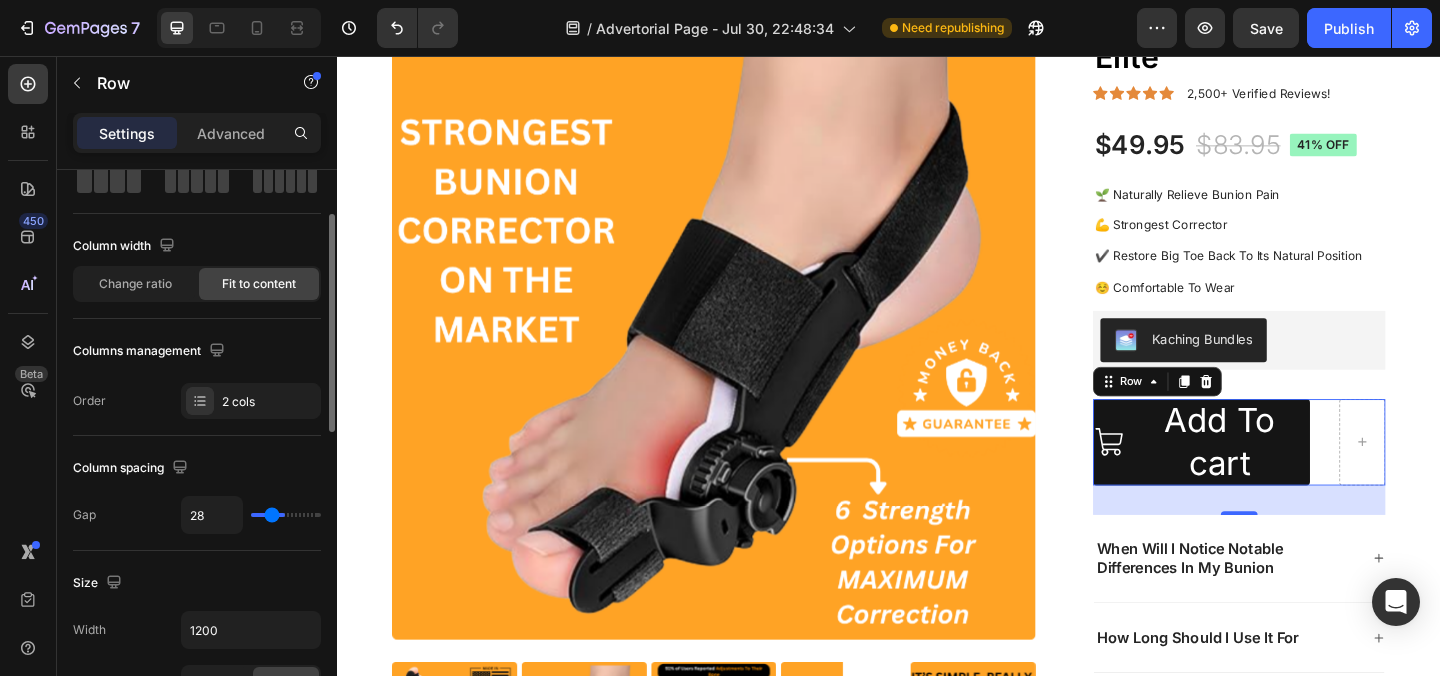 type on "23" 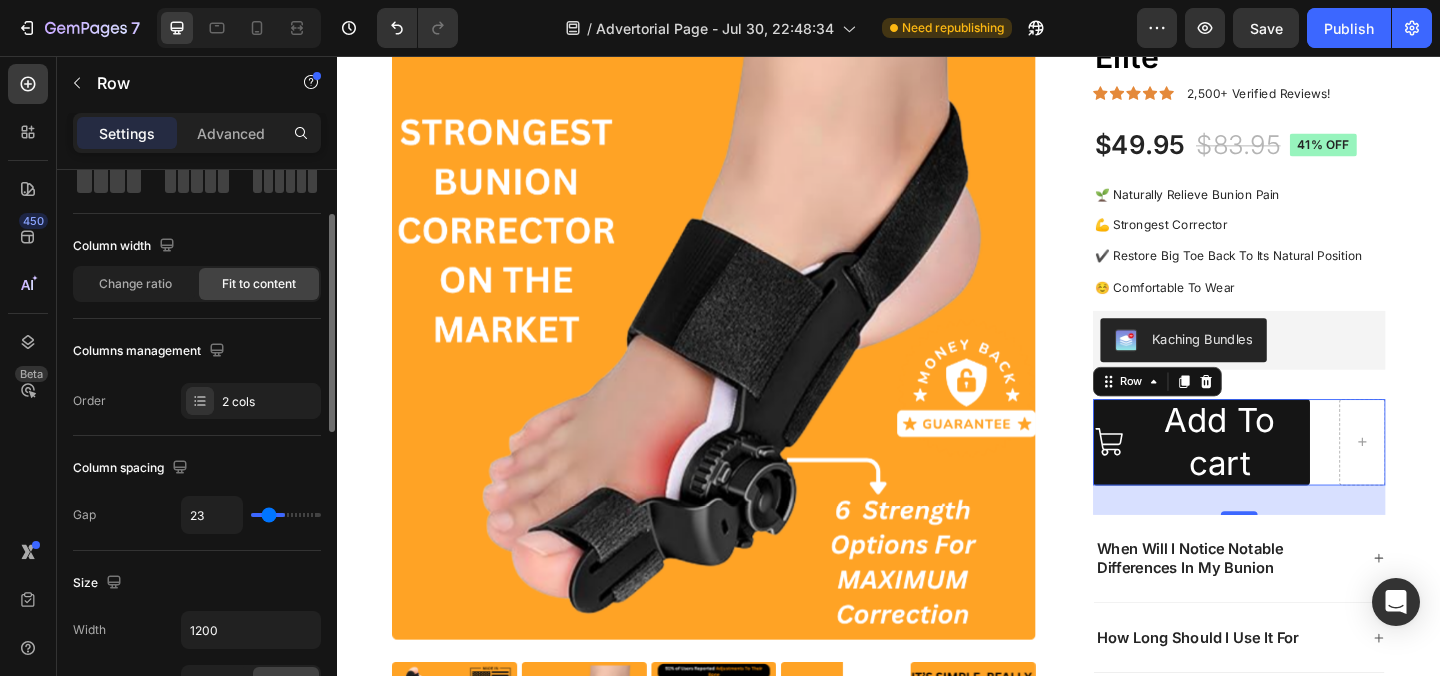 type on "18" 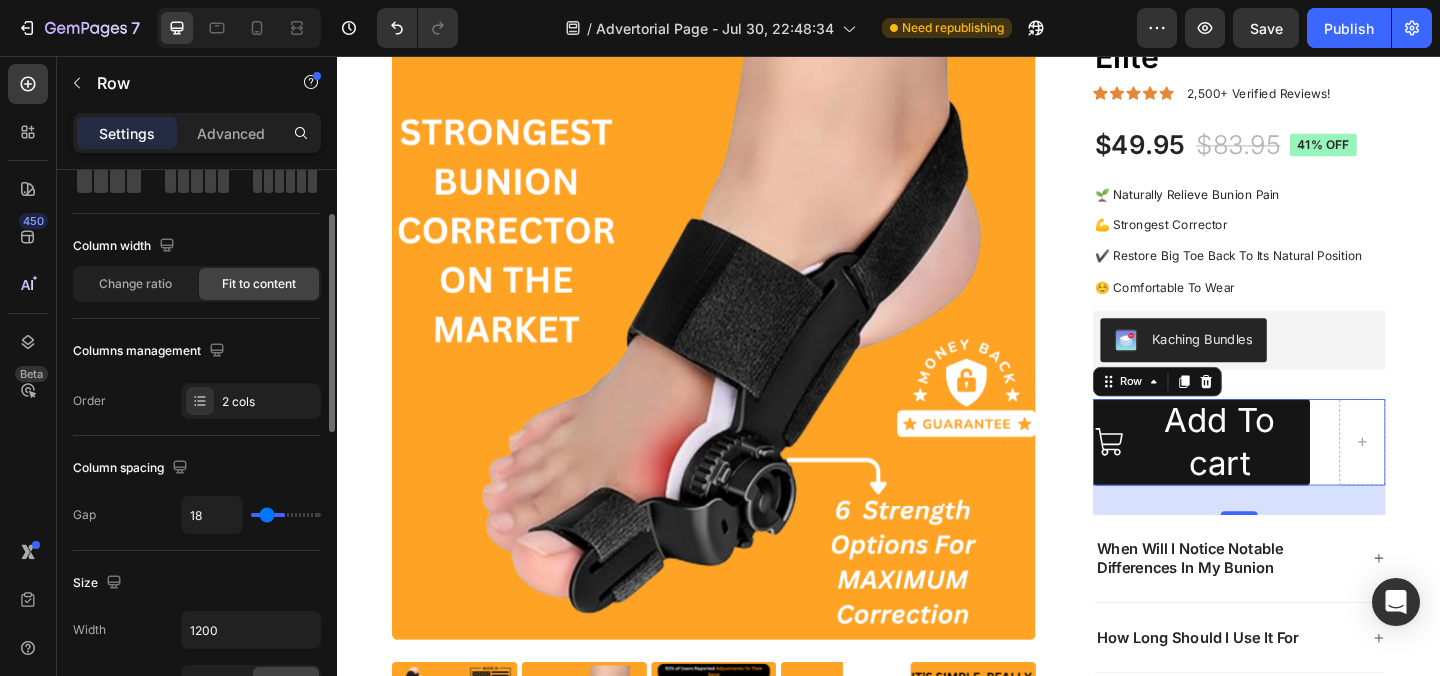 type on "9" 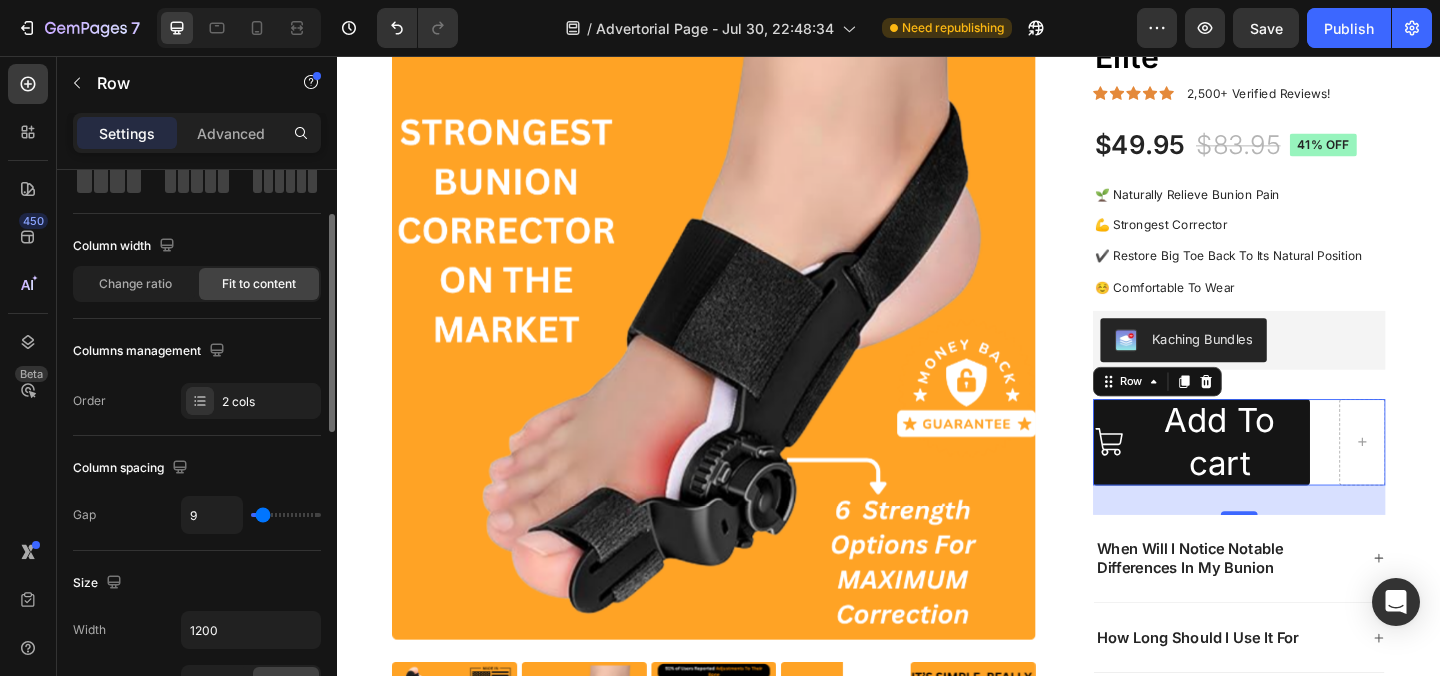 type on "0" 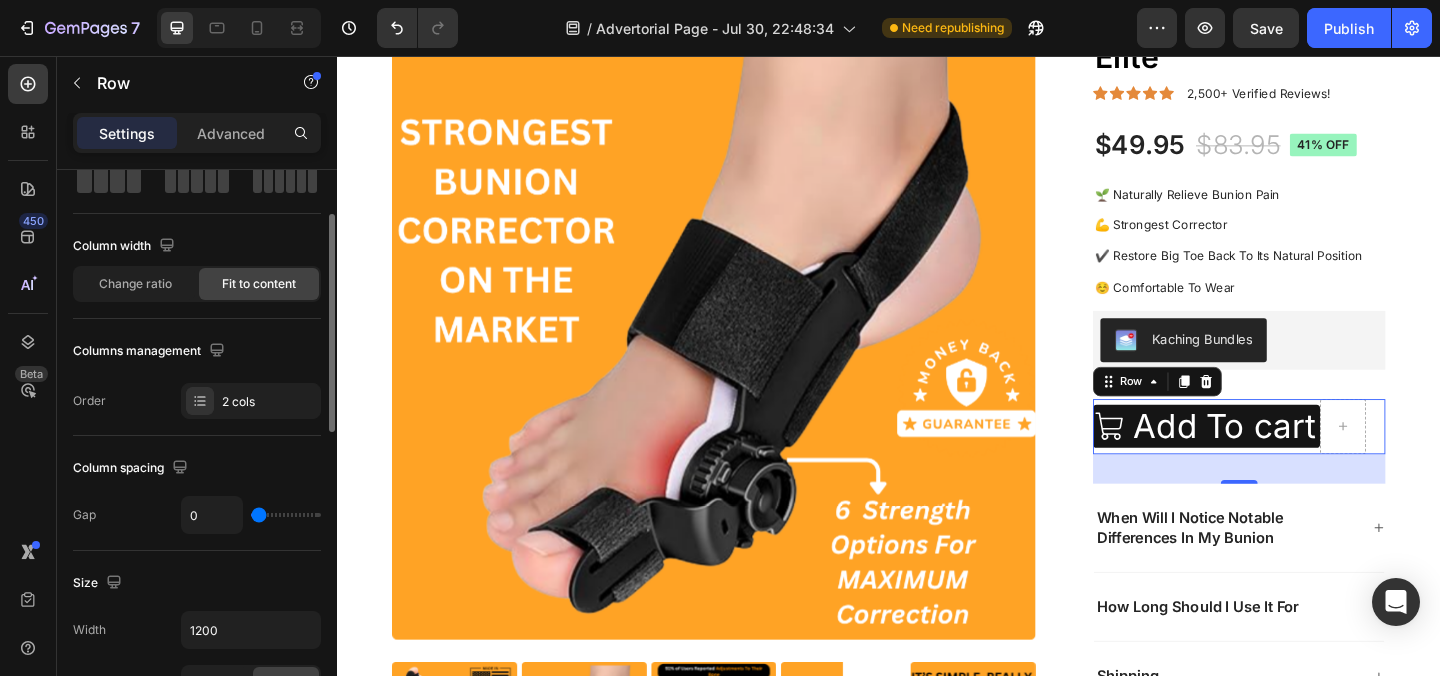 drag, startPoint x: 261, startPoint y: 520, endPoint x: 202, endPoint y: 523, distance: 59.07622 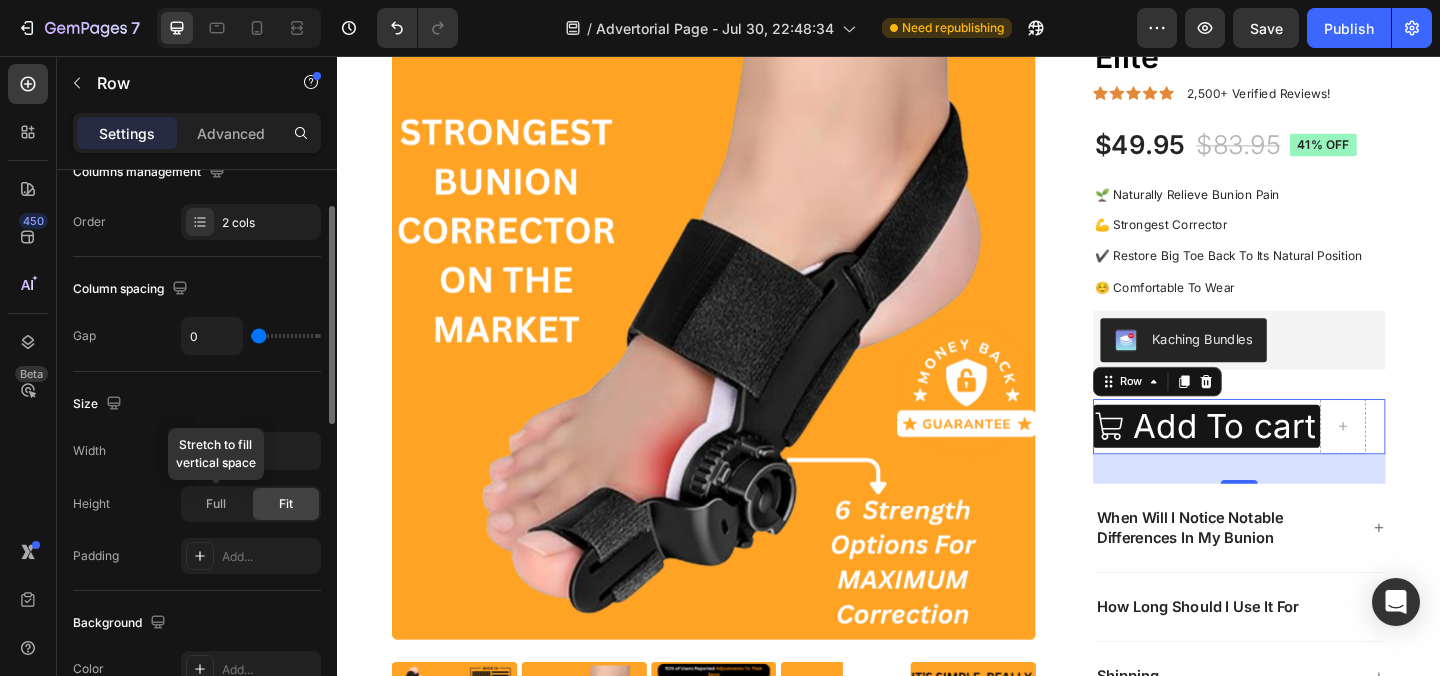 scroll, scrollTop: 293, scrollLeft: 0, axis: vertical 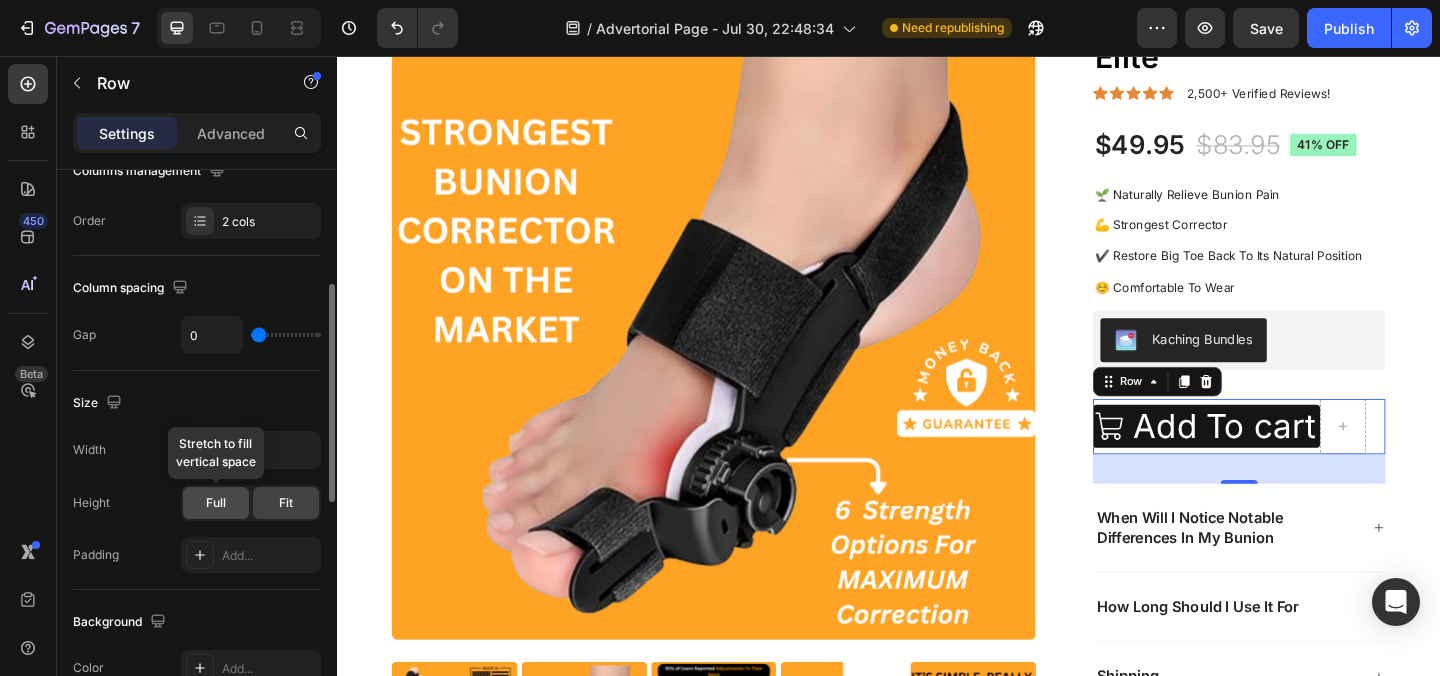 click on "Full" 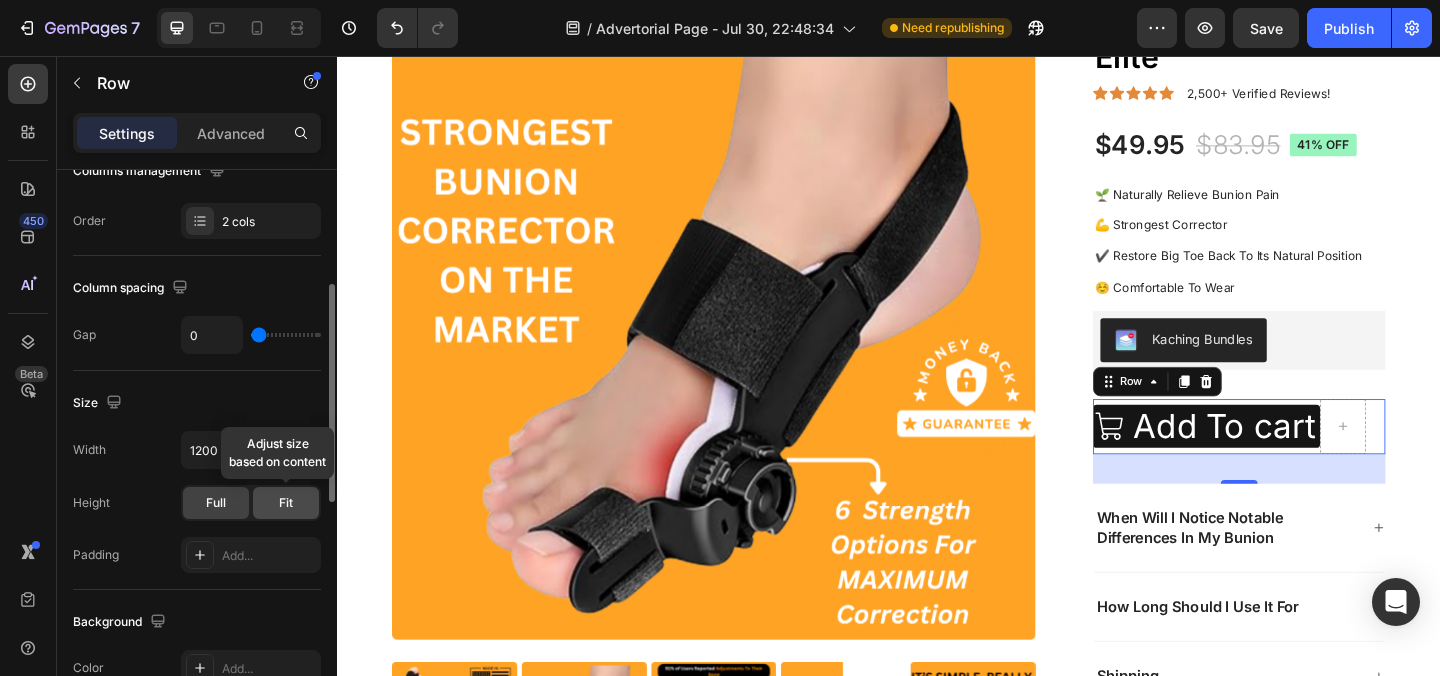 click on "Fit" 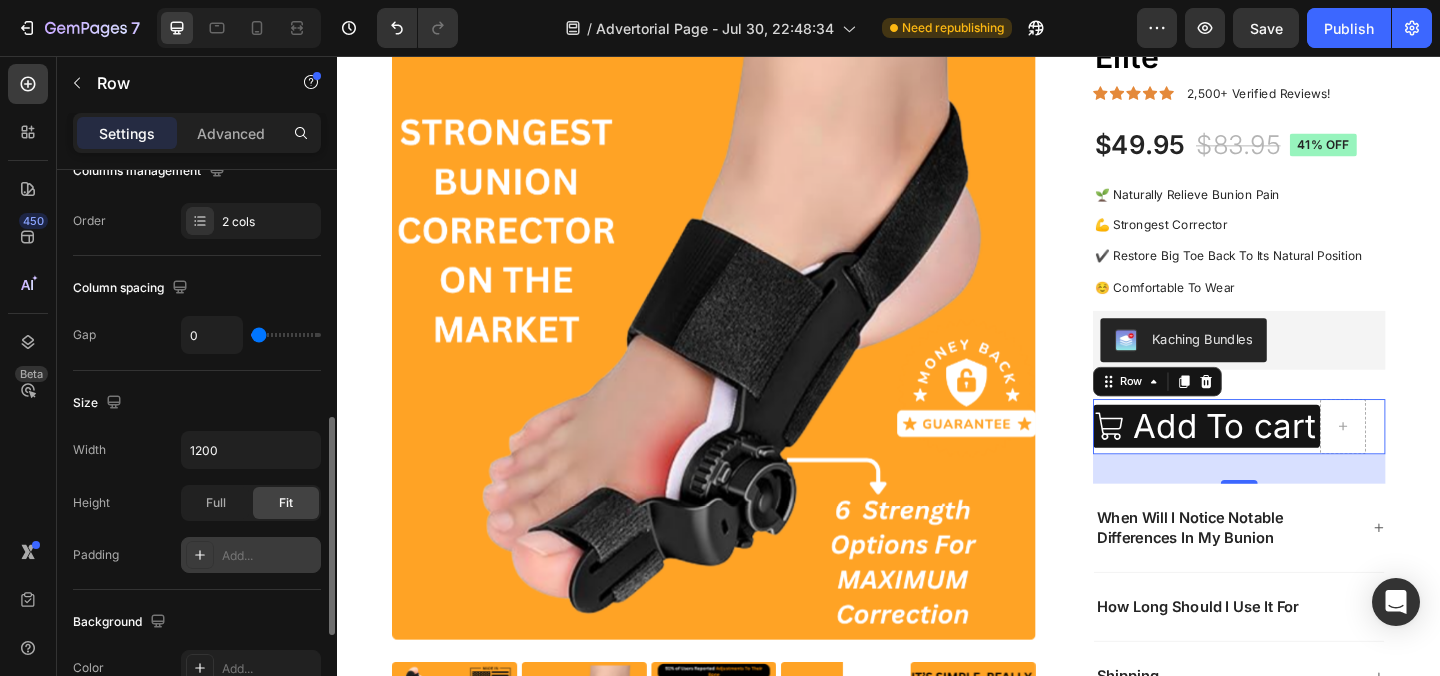 scroll, scrollTop: 440, scrollLeft: 0, axis: vertical 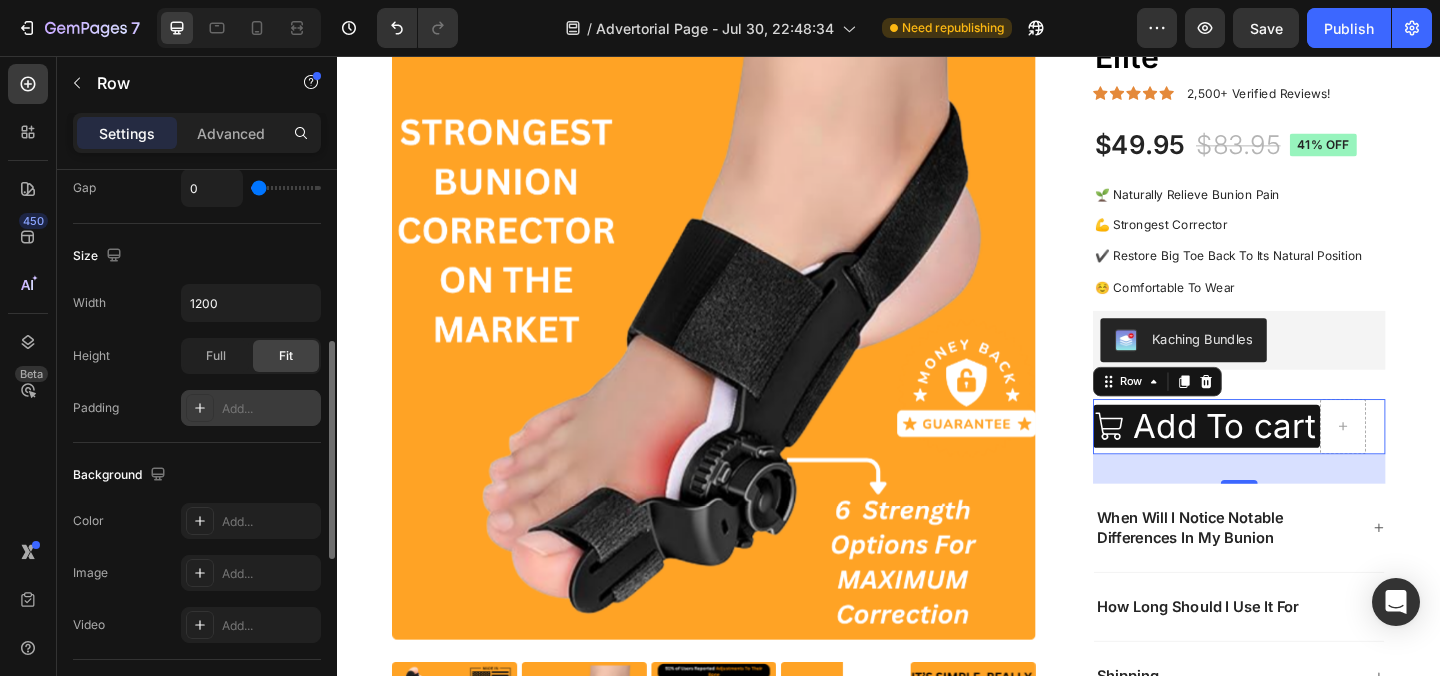 click at bounding box center (200, 408) 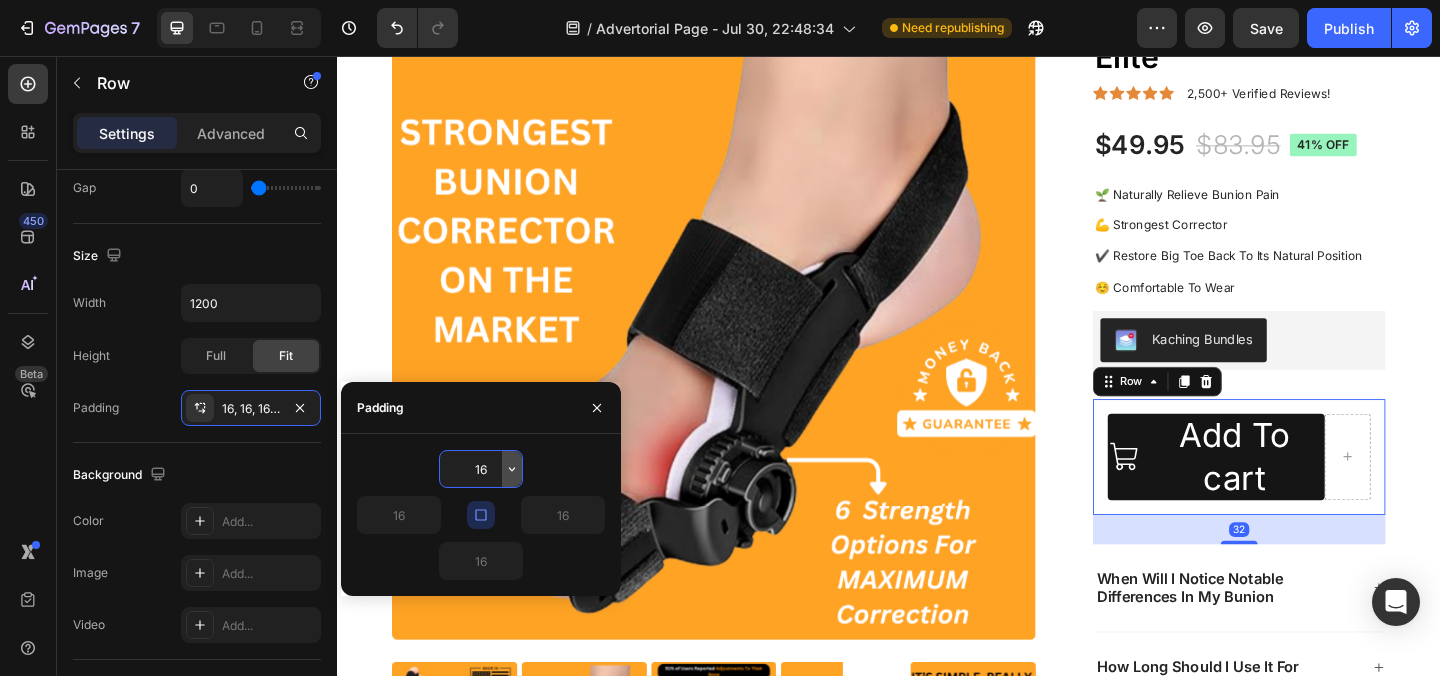 click 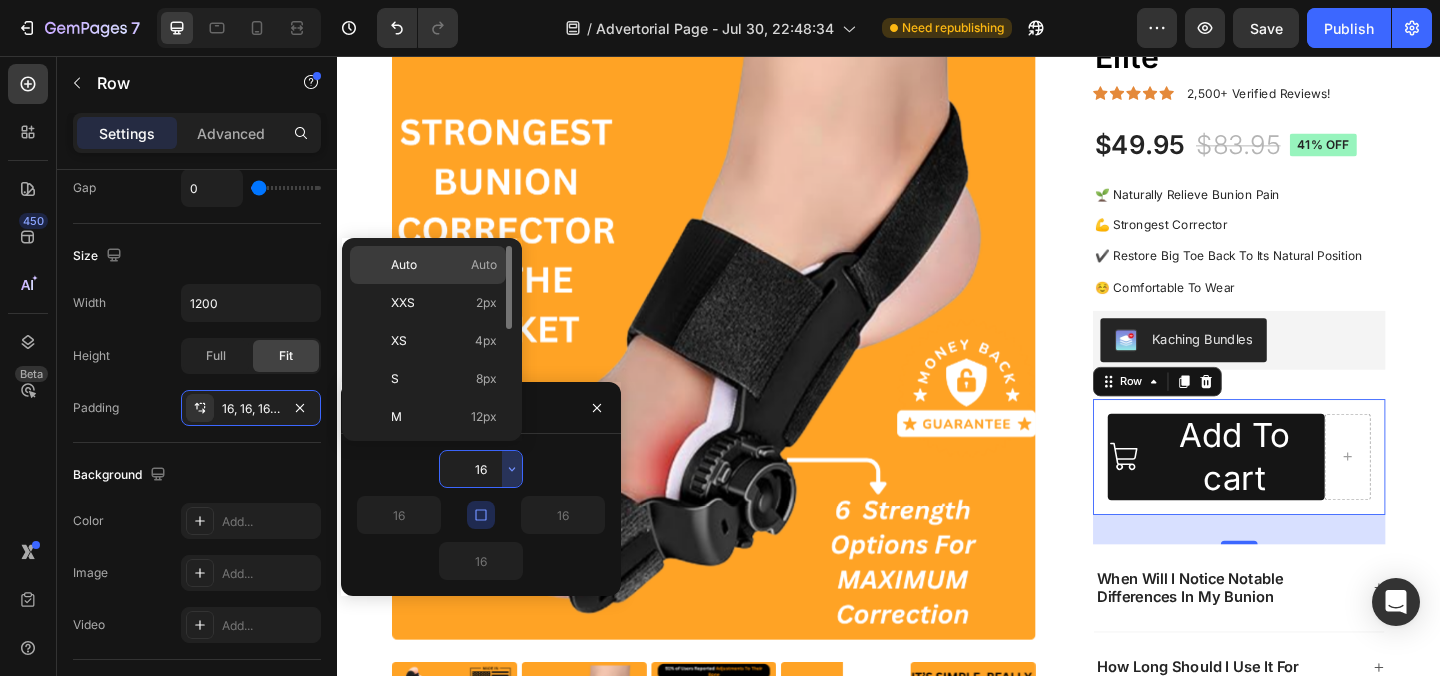click on "Auto Auto" at bounding box center (444, 265) 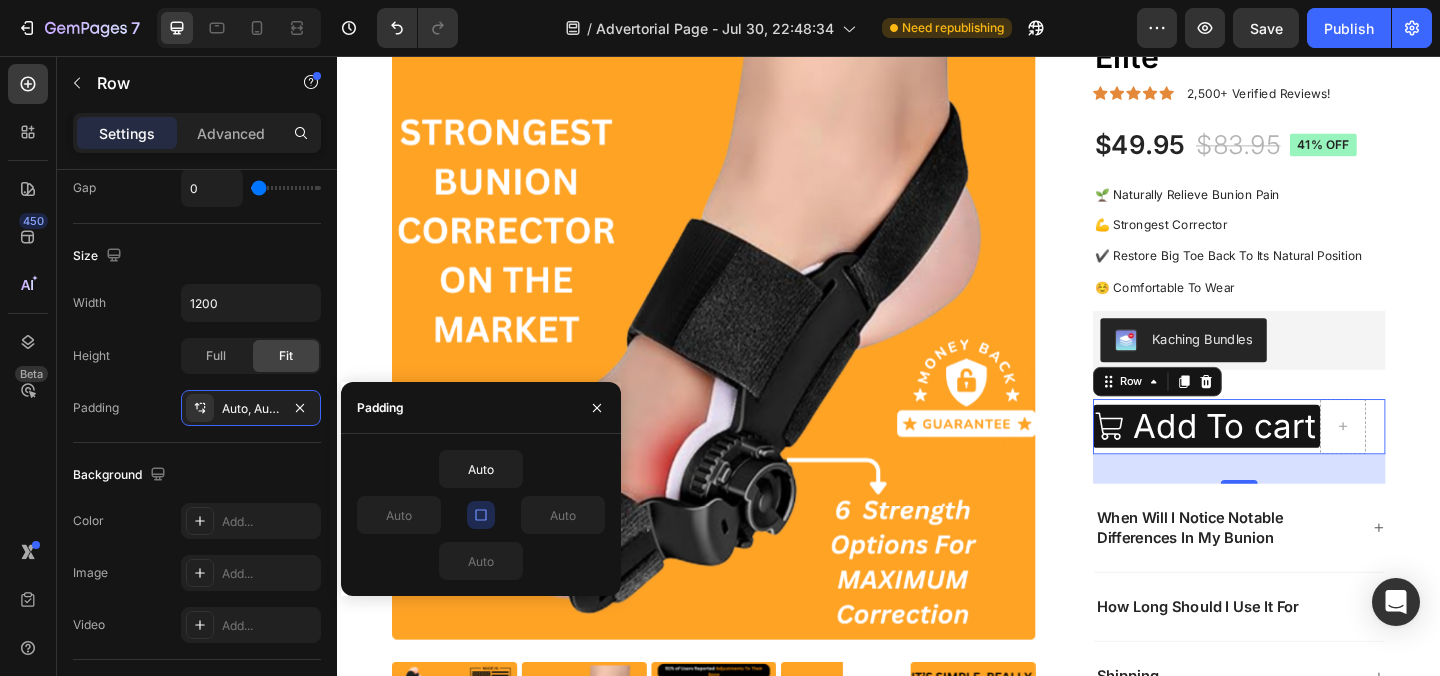 click on "Auto" at bounding box center [543, 515] 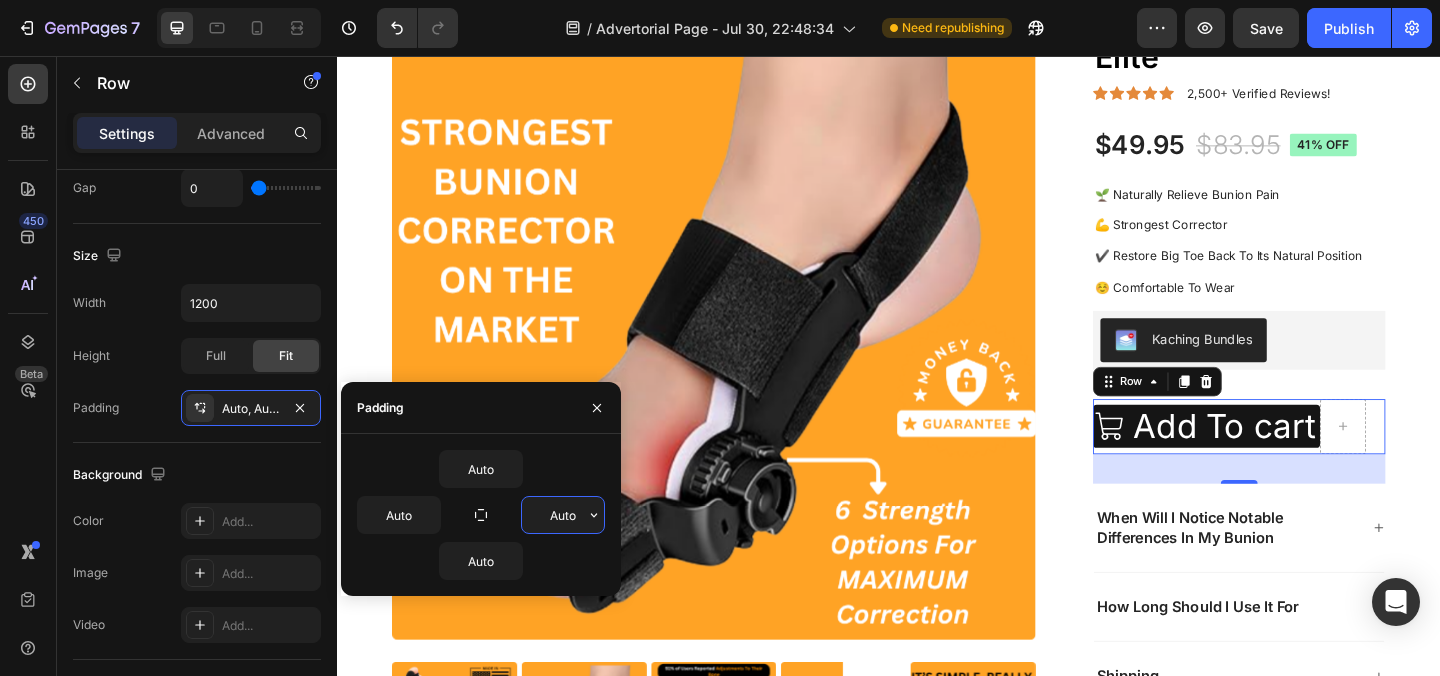 click on "Auto" at bounding box center (563, 515) 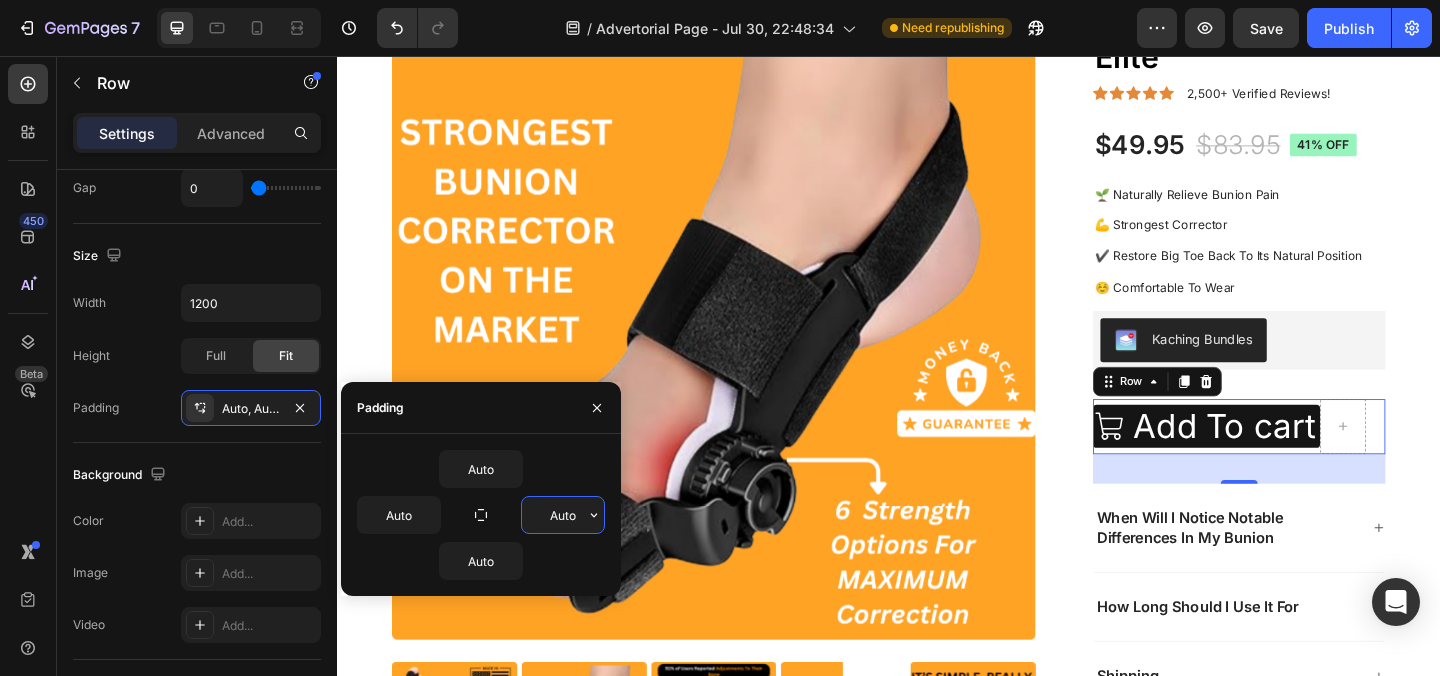click on "Auto" at bounding box center (563, 515) 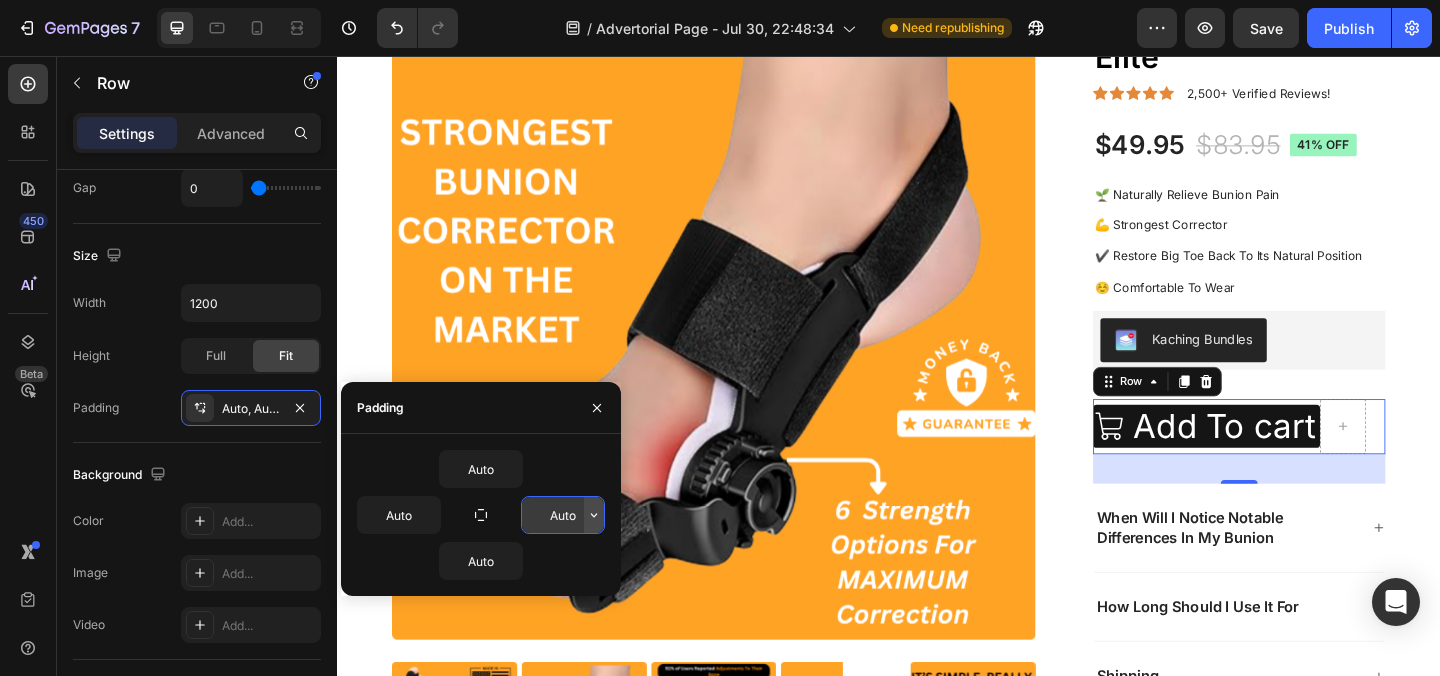 click 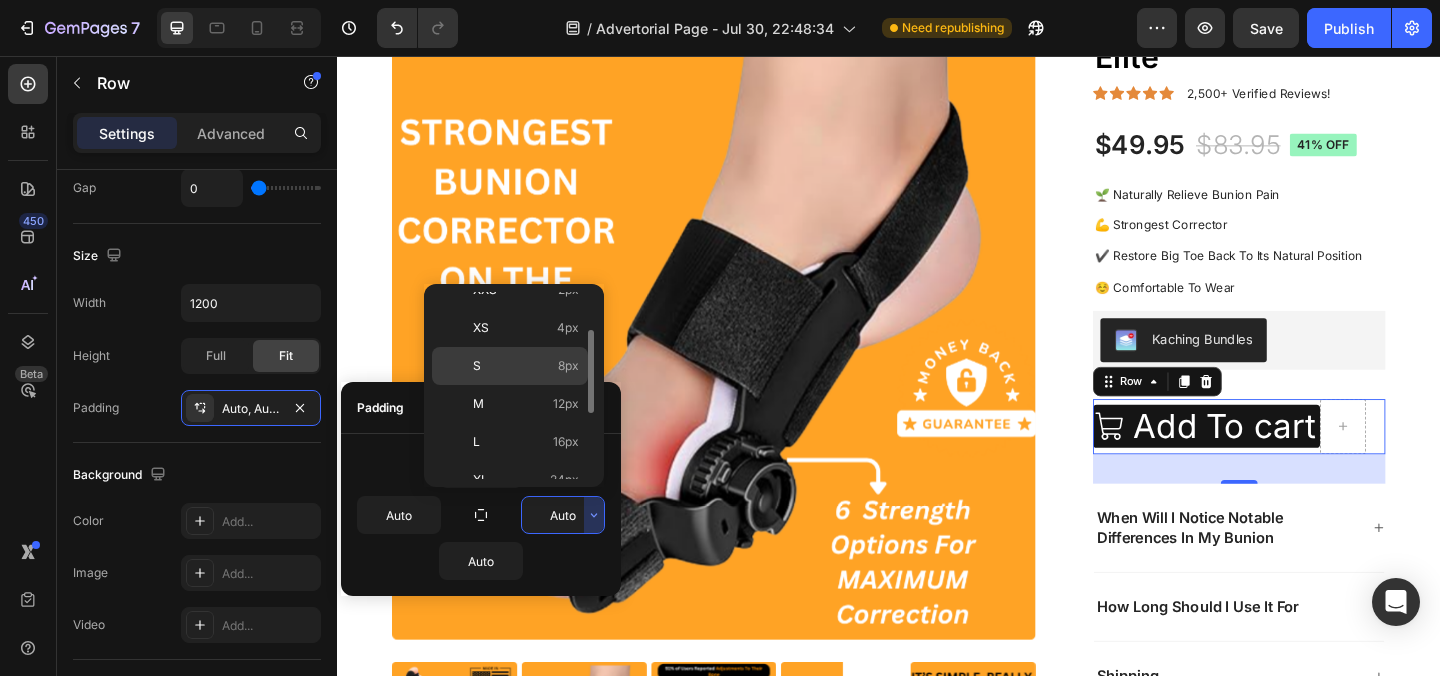 scroll, scrollTop: 67, scrollLeft: 0, axis: vertical 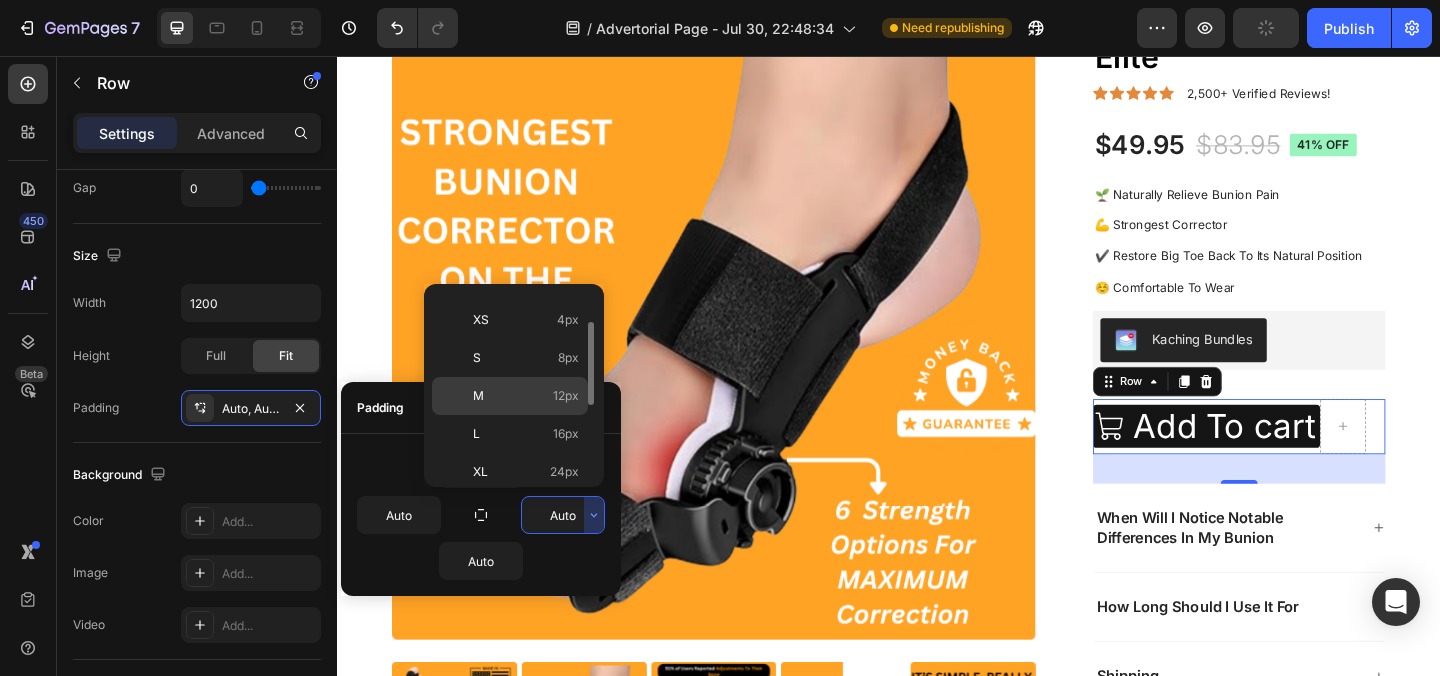 click on "M 12px" at bounding box center [526, 396] 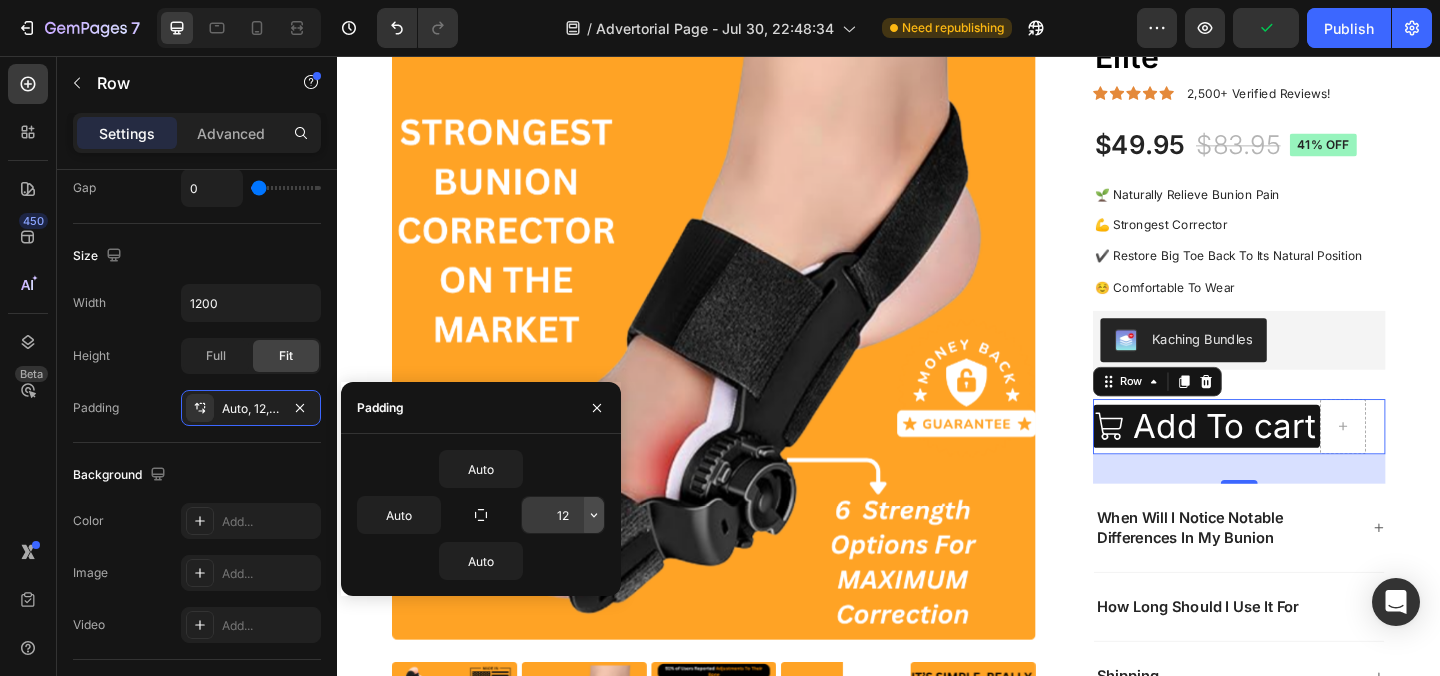 click 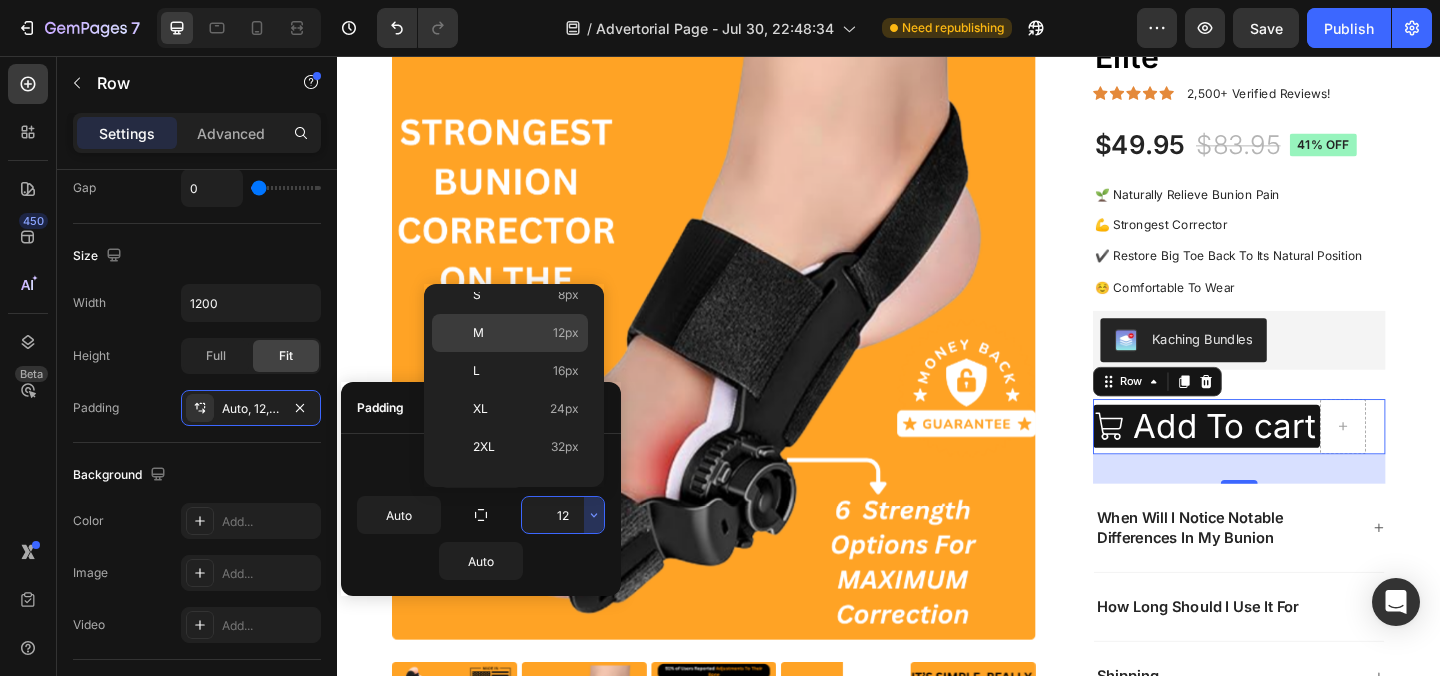 scroll, scrollTop: 231, scrollLeft: 0, axis: vertical 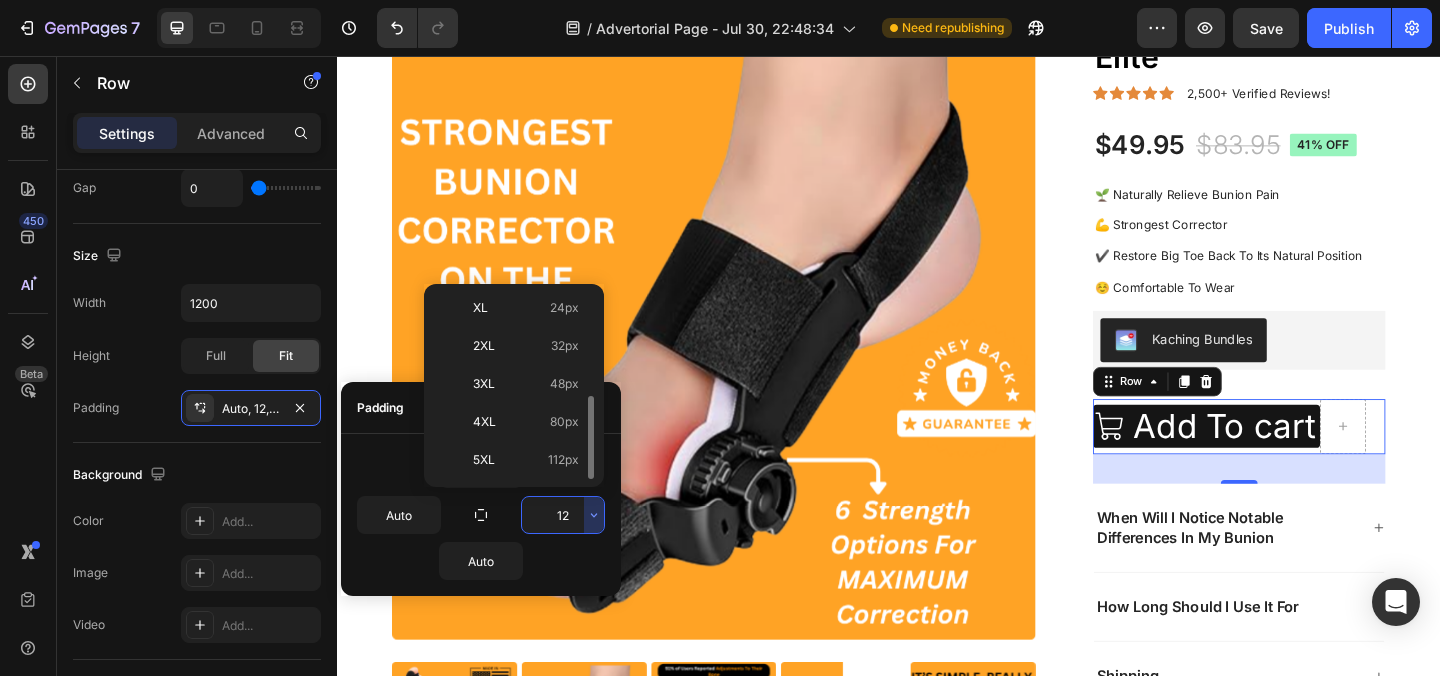 click on "5XL 112px" at bounding box center [526, 460] 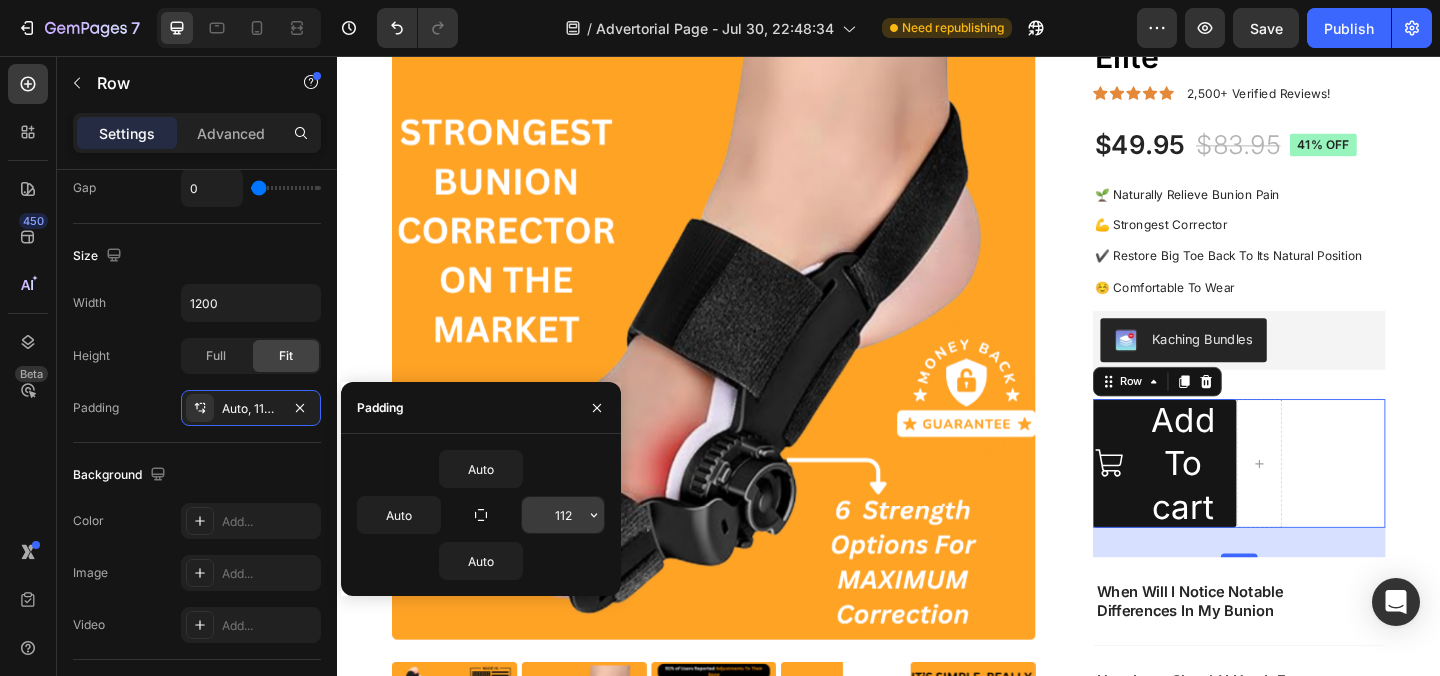 click on "112" at bounding box center [563, 515] 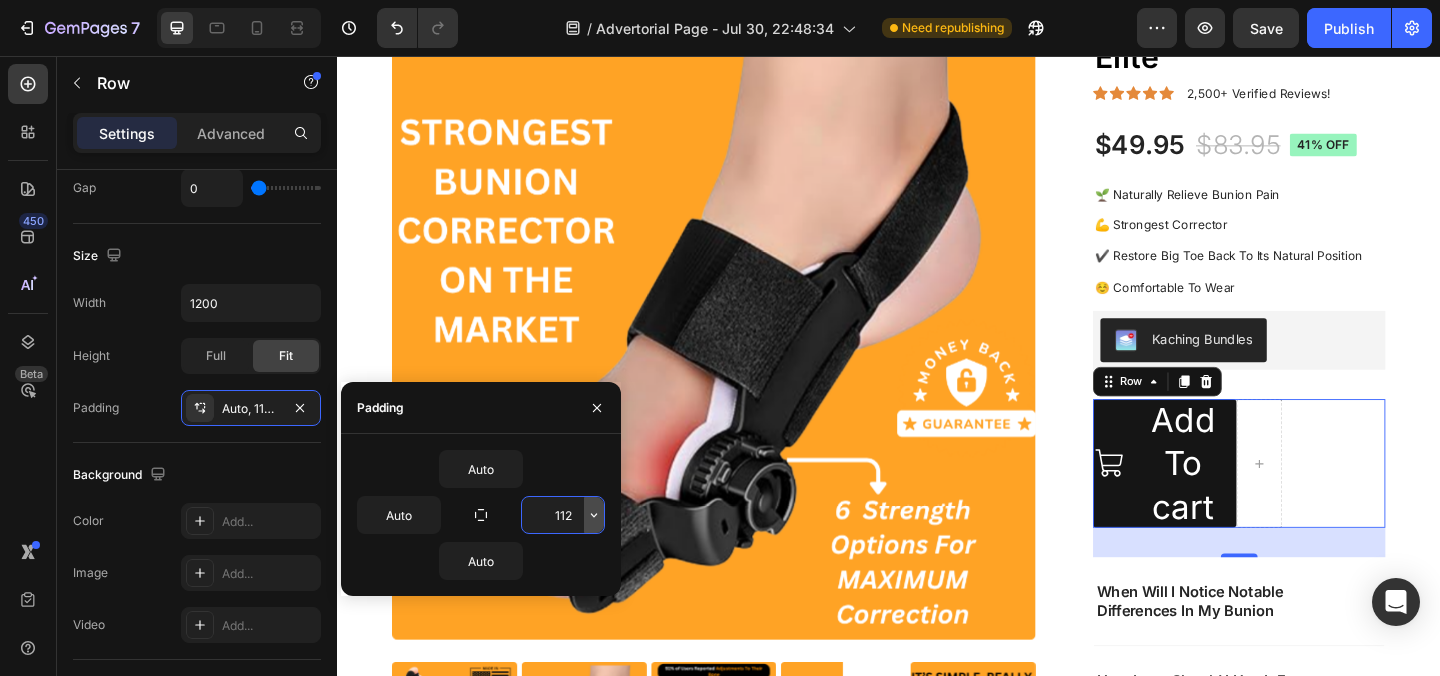 click 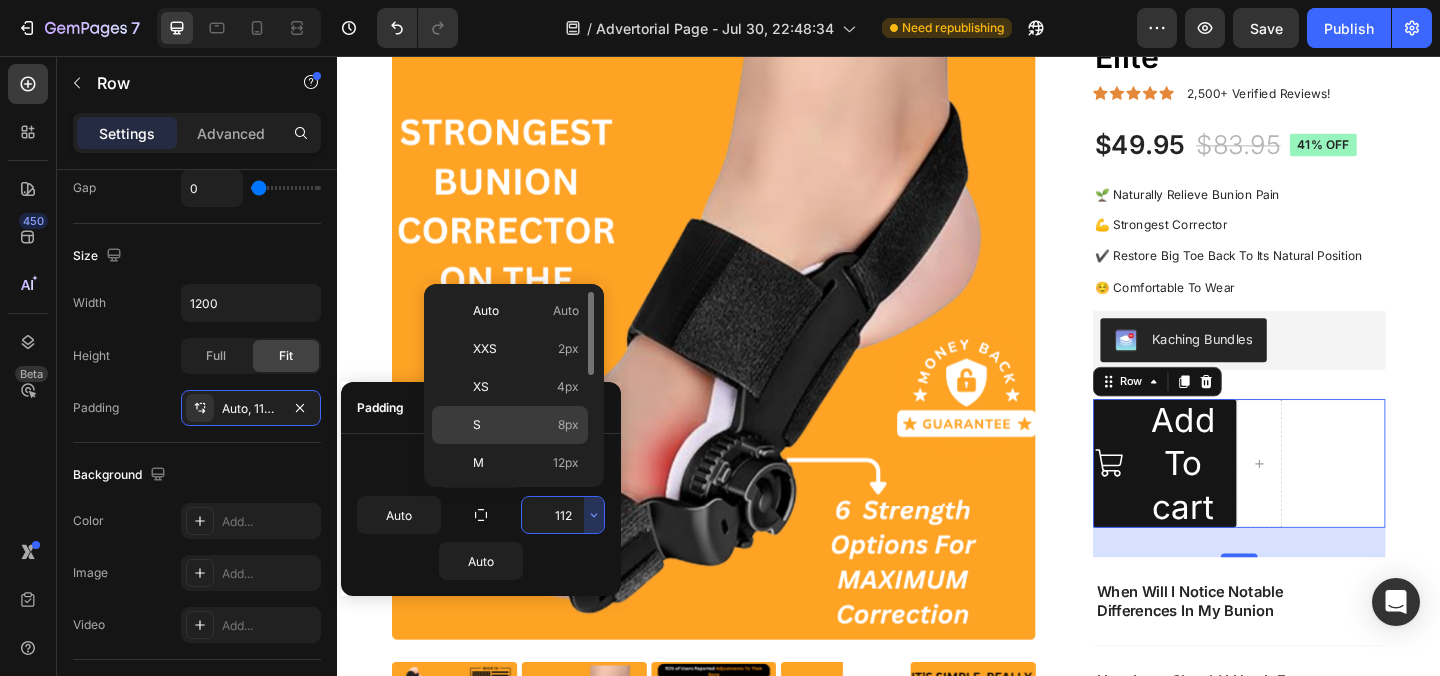 click on "S 8px" at bounding box center [526, 425] 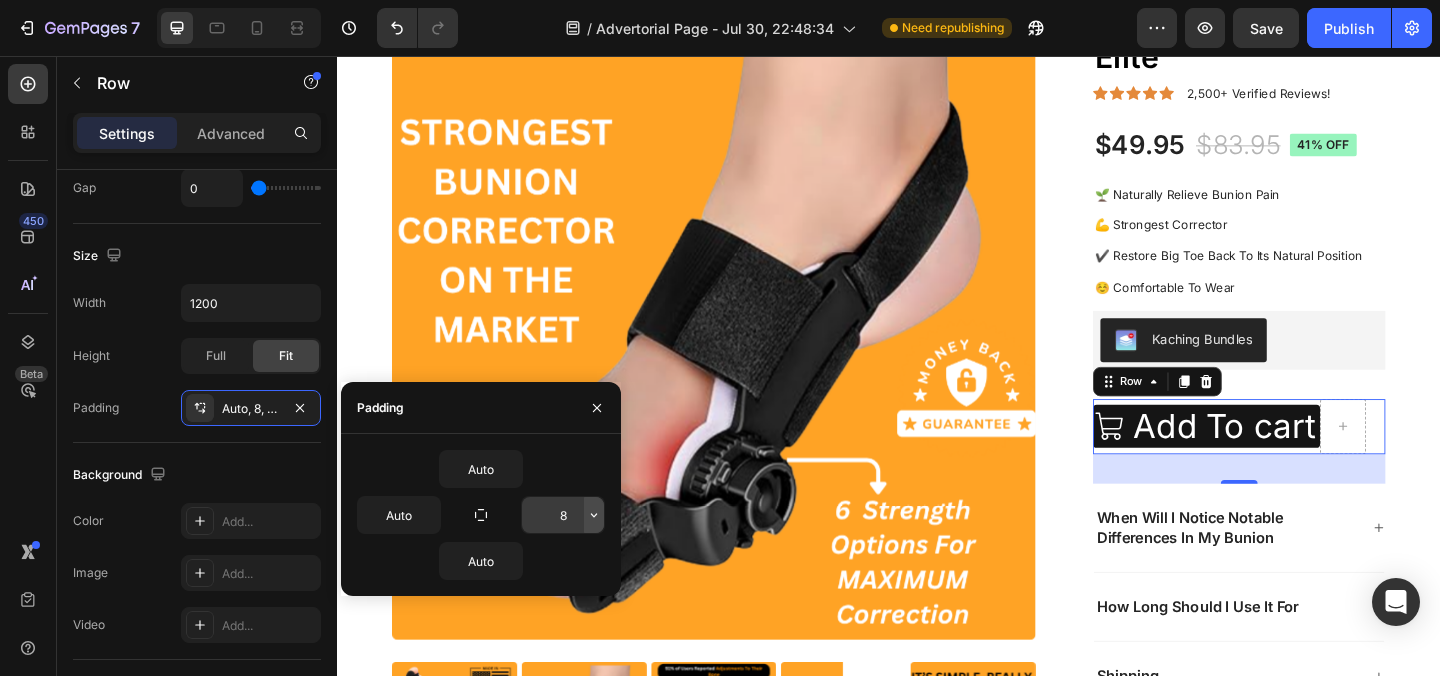 click 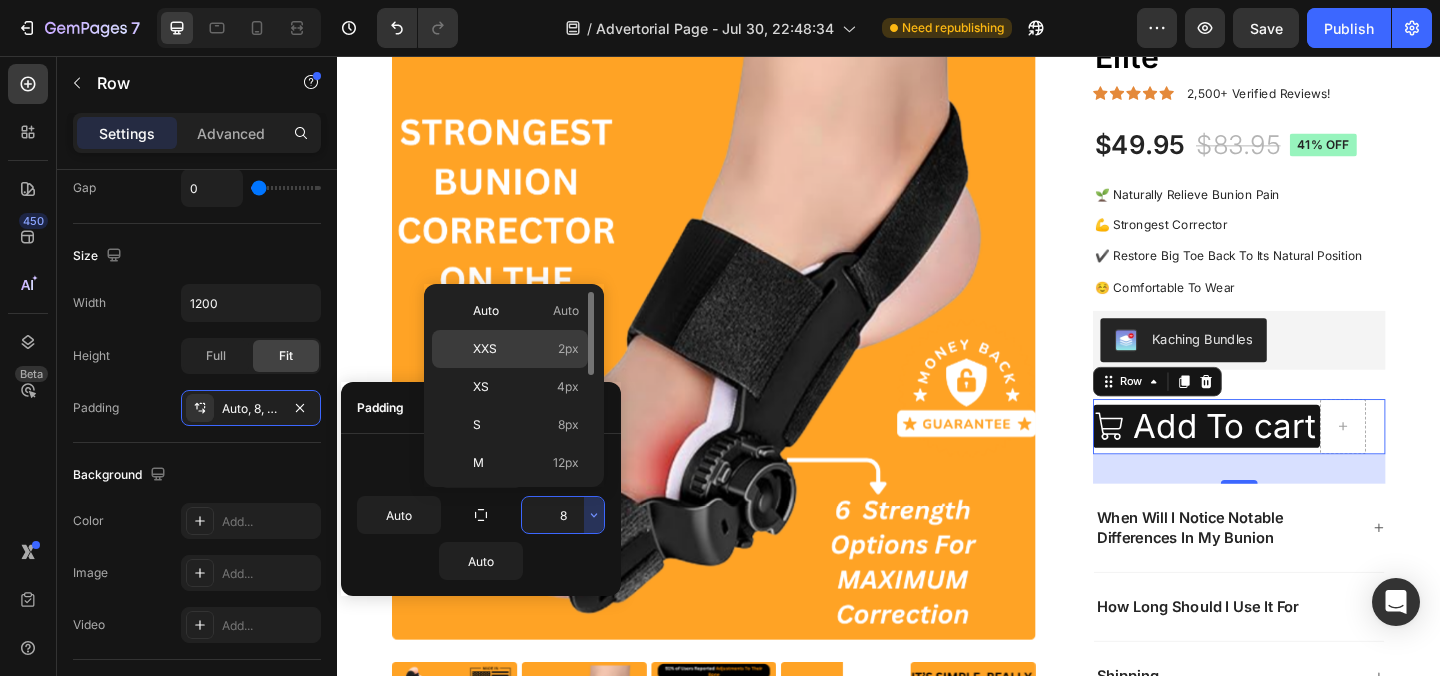 click on "XXS 2px" at bounding box center [526, 349] 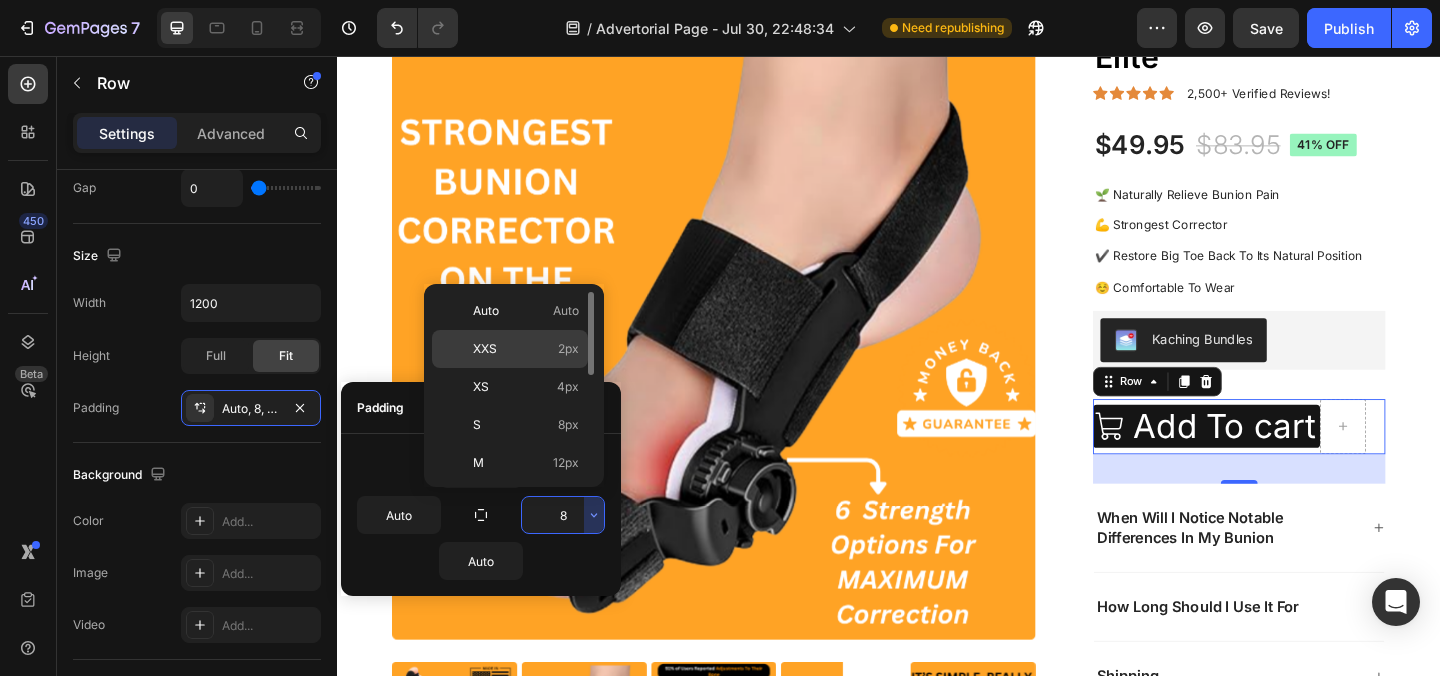 type on "2" 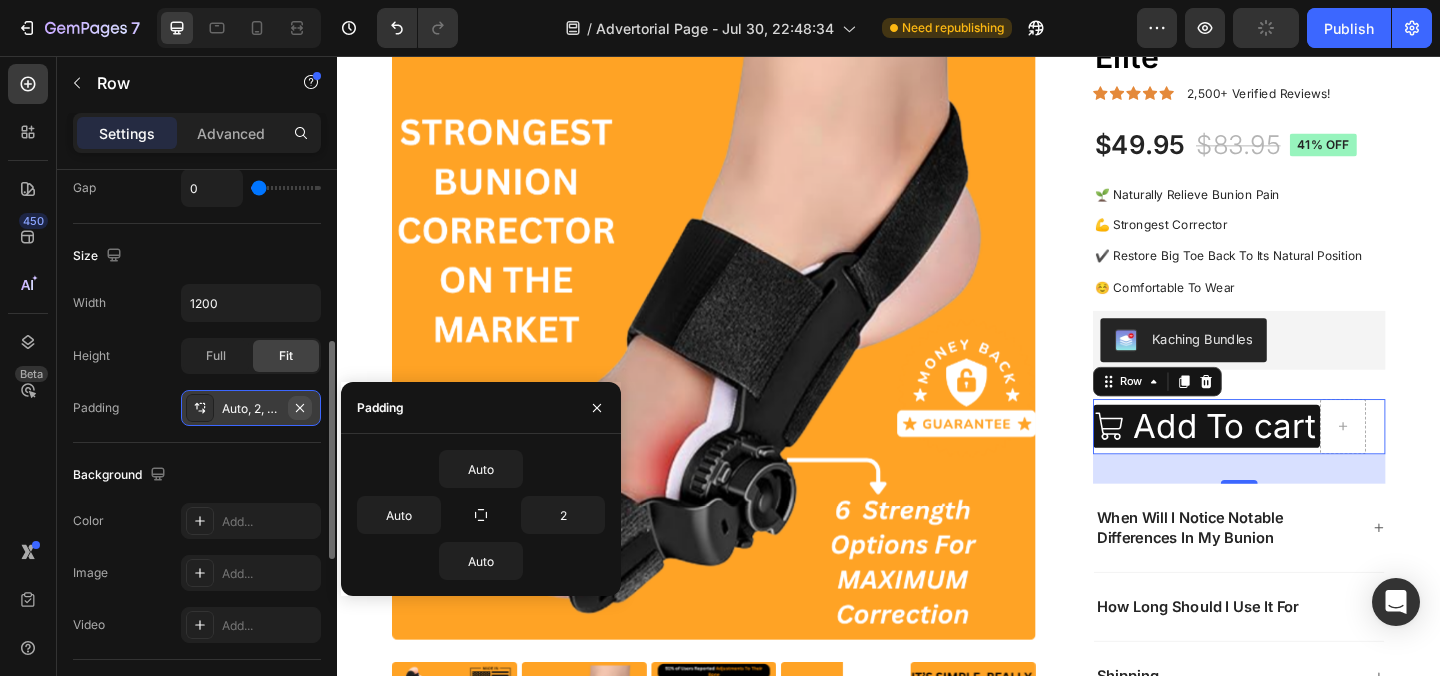 click 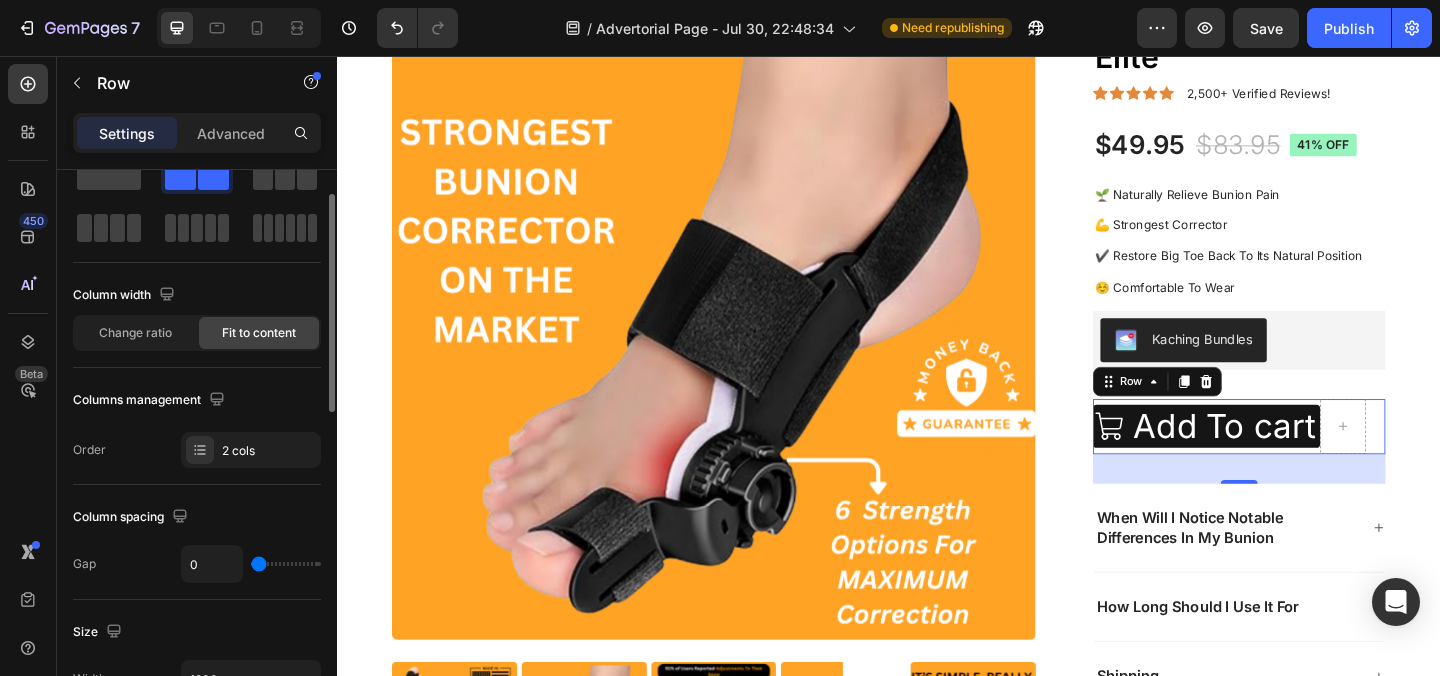scroll, scrollTop: 0, scrollLeft: 0, axis: both 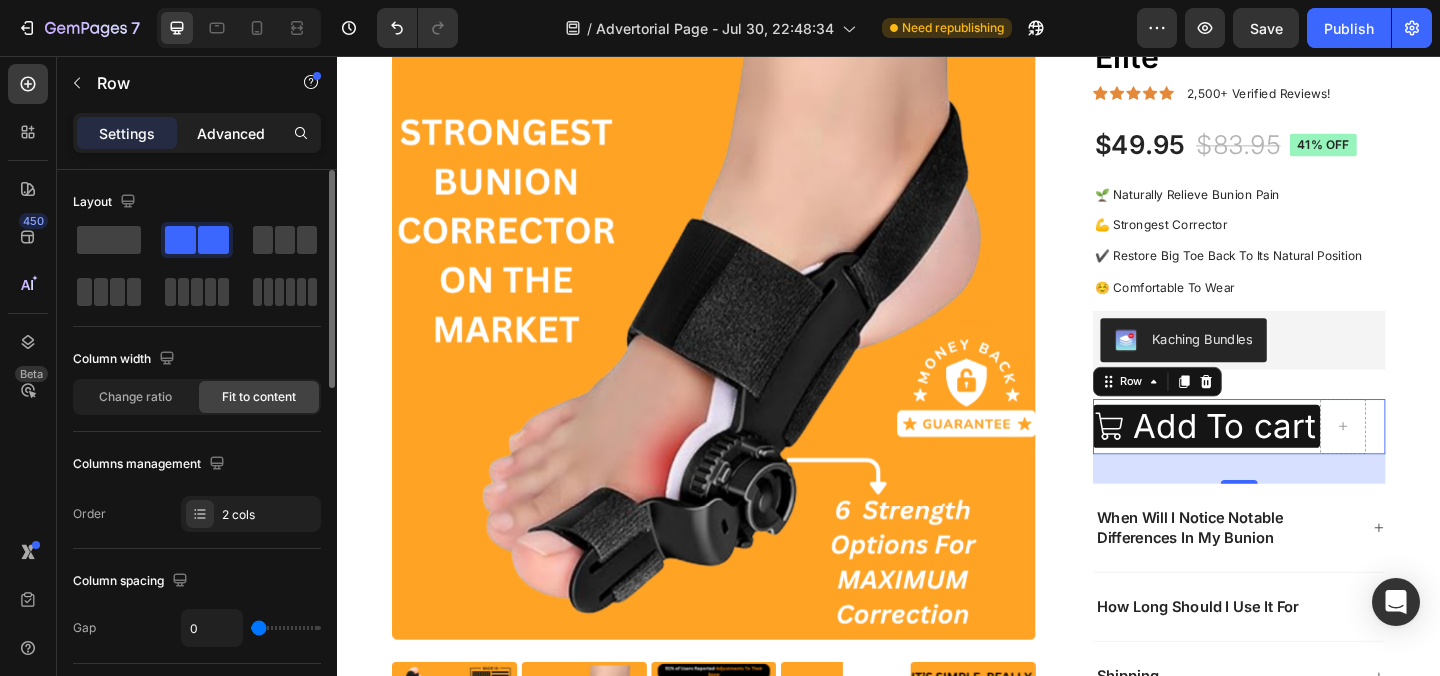 click on "Advanced" 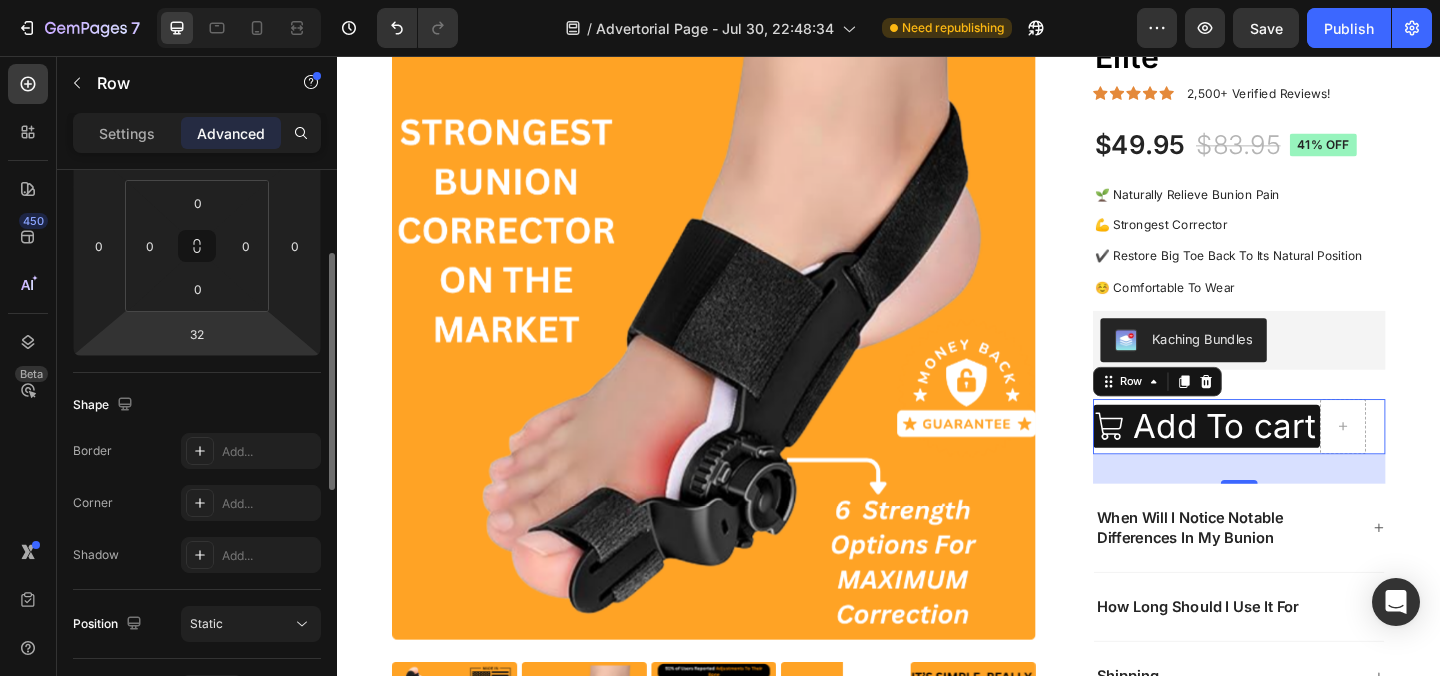 scroll, scrollTop: 422, scrollLeft: 0, axis: vertical 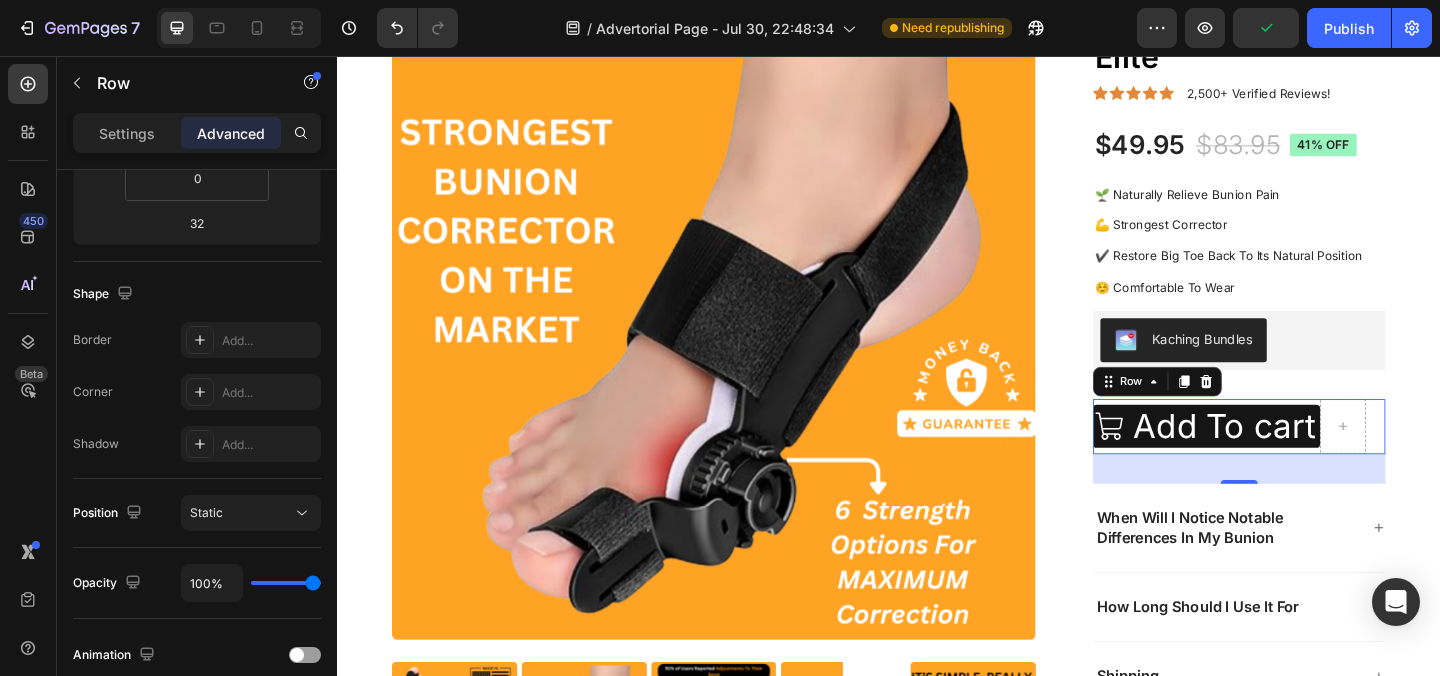 click on "Add To cart Add to Cart" at bounding box center [1282, 459] 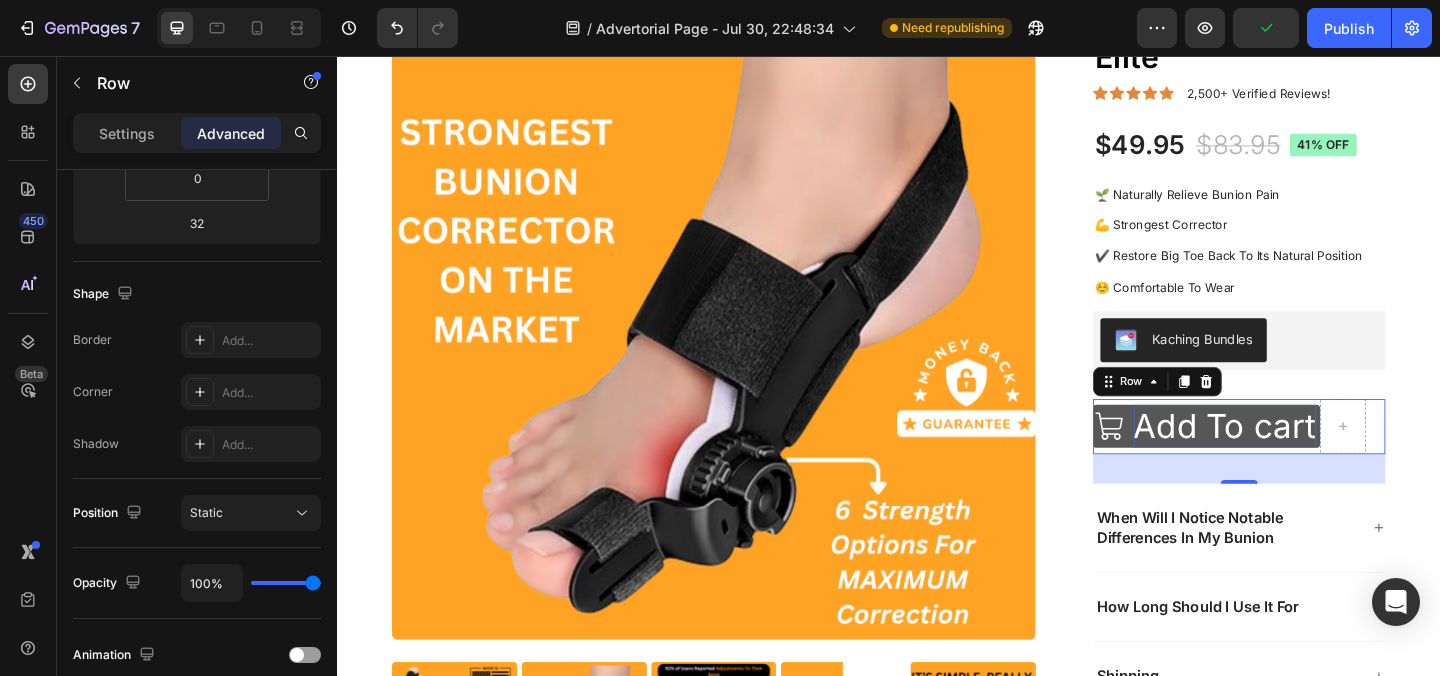 click on "Add To cart" at bounding box center [1302, 458] 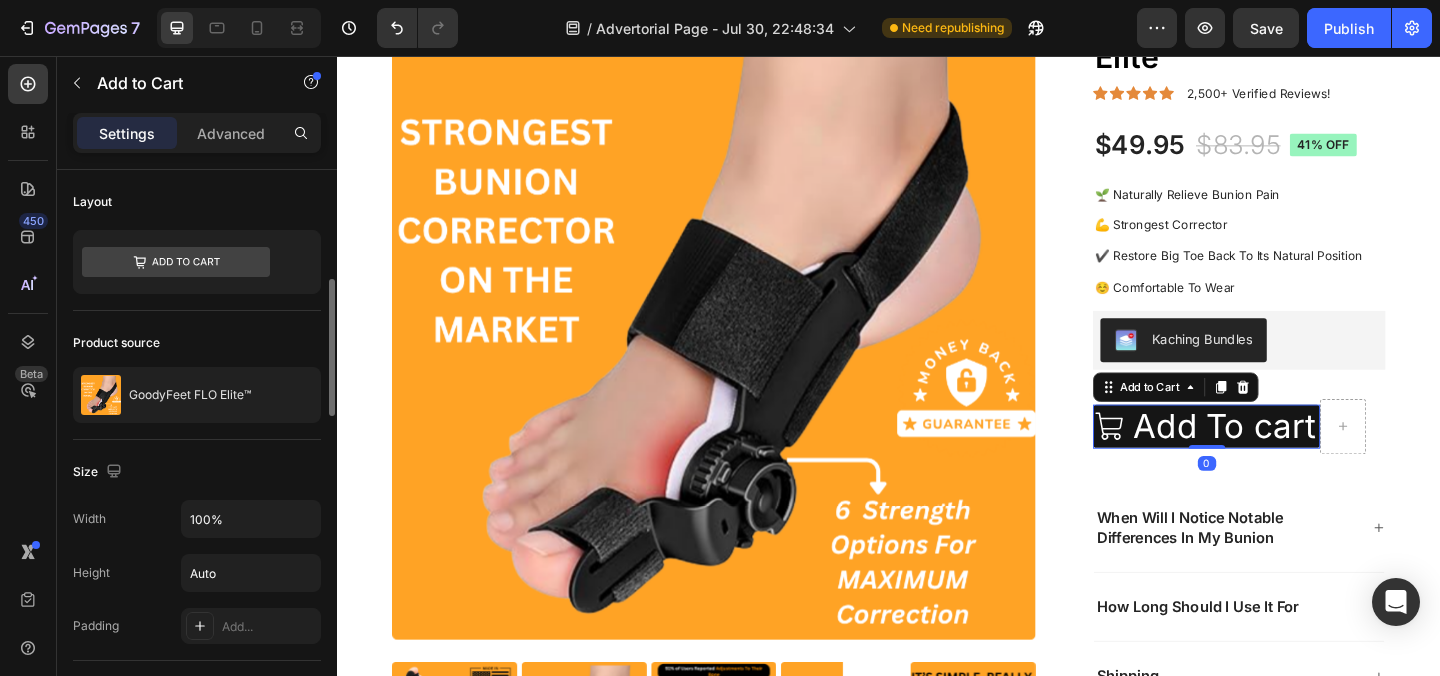 scroll, scrollTop: 159, scrollLeft: 0, axis: vertical 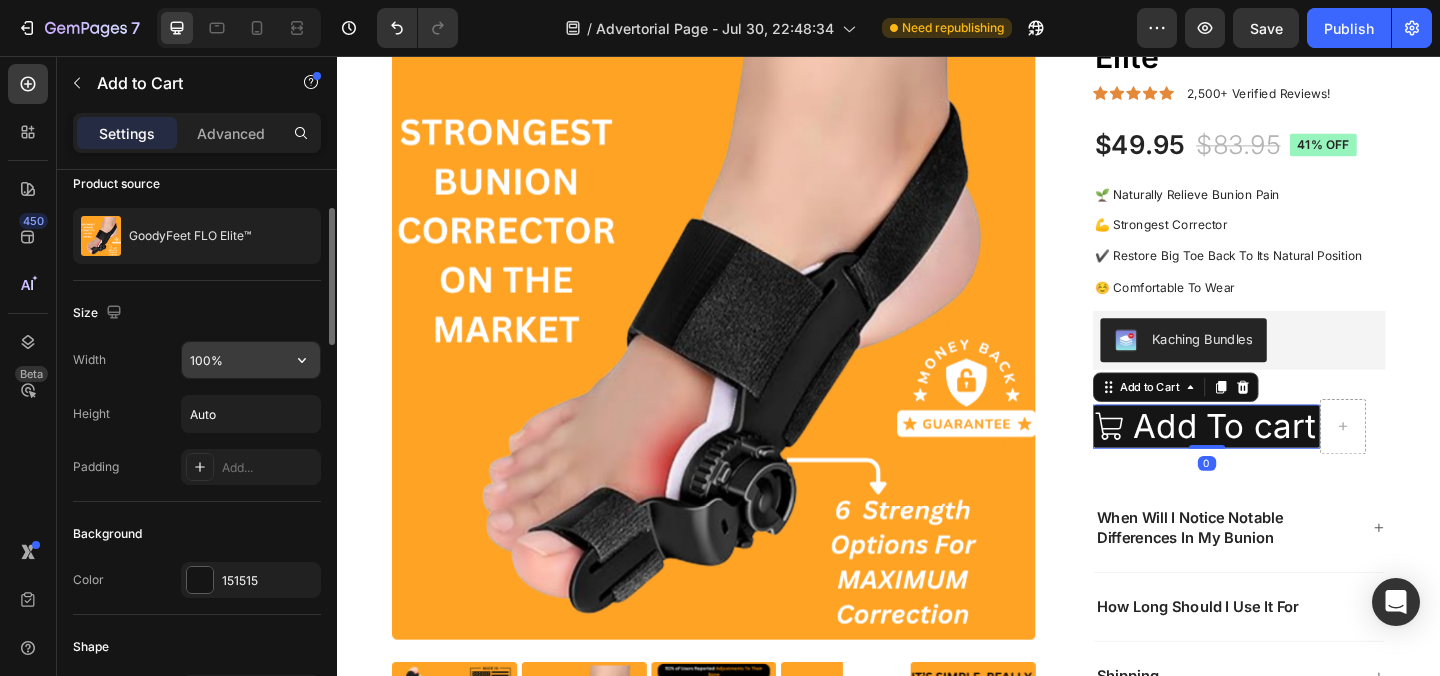click on "100%" at bounding box center (251, 360) 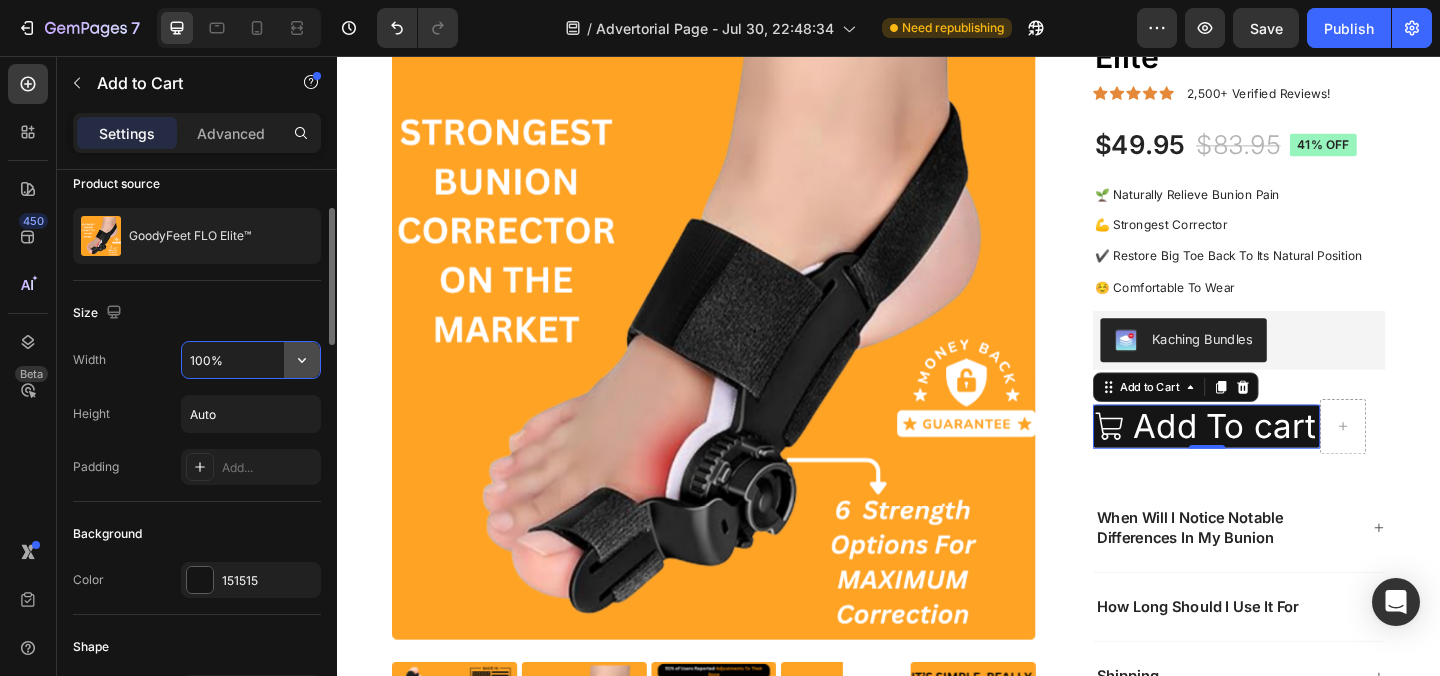 click 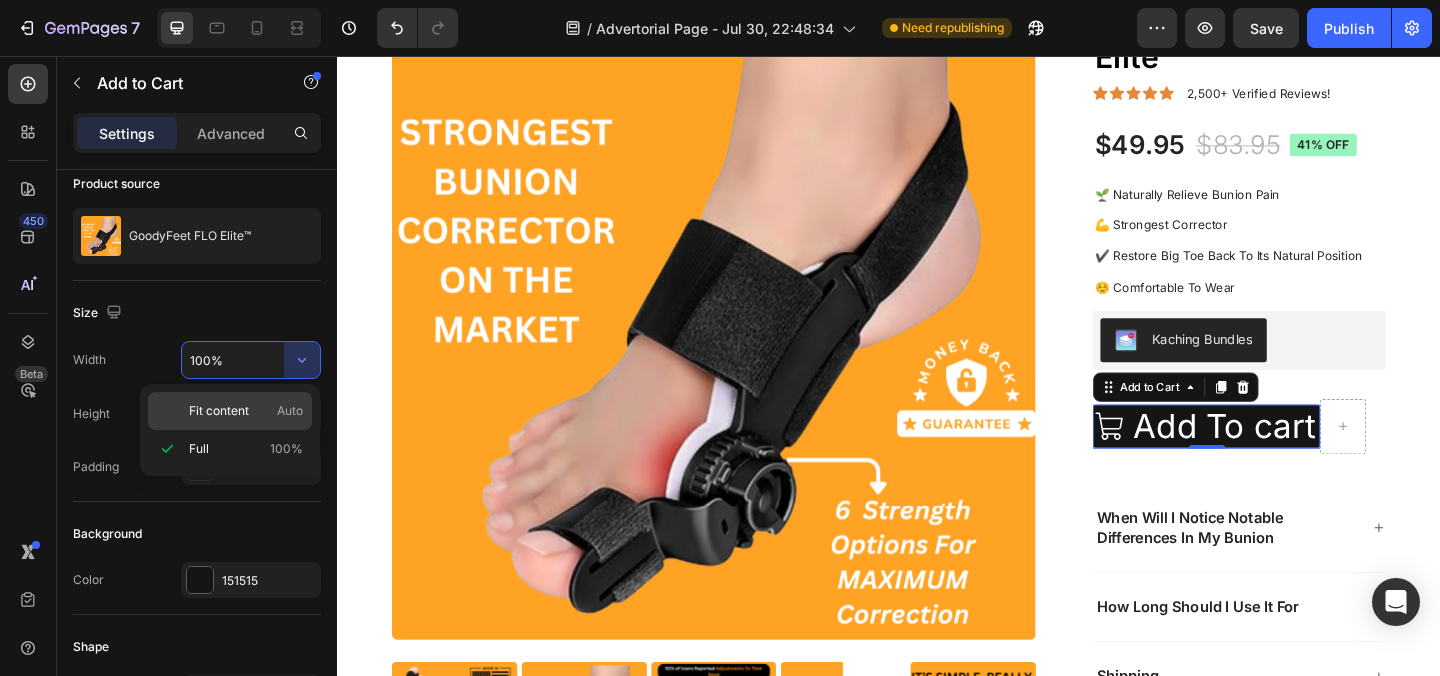 click on "Auto" at bounding box center [290, 411] 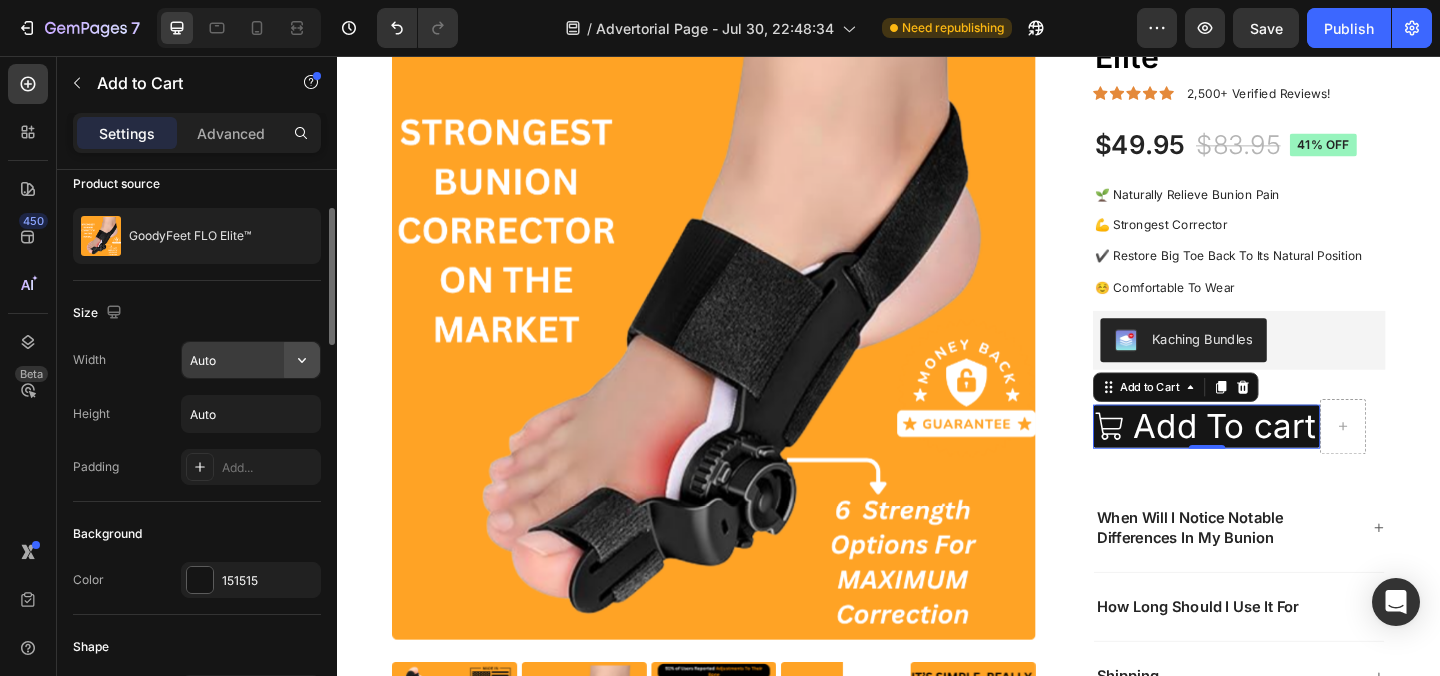 click 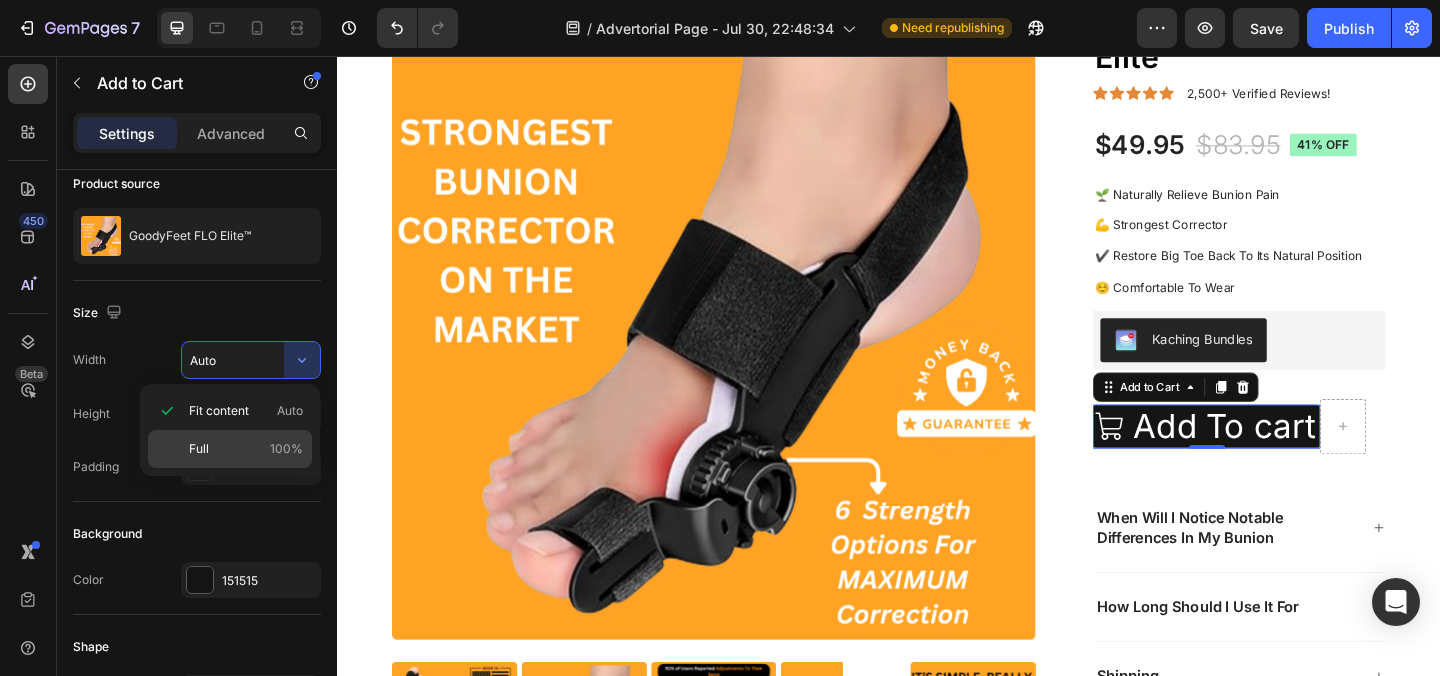 click on "100%" at bounding box center [286, 449] 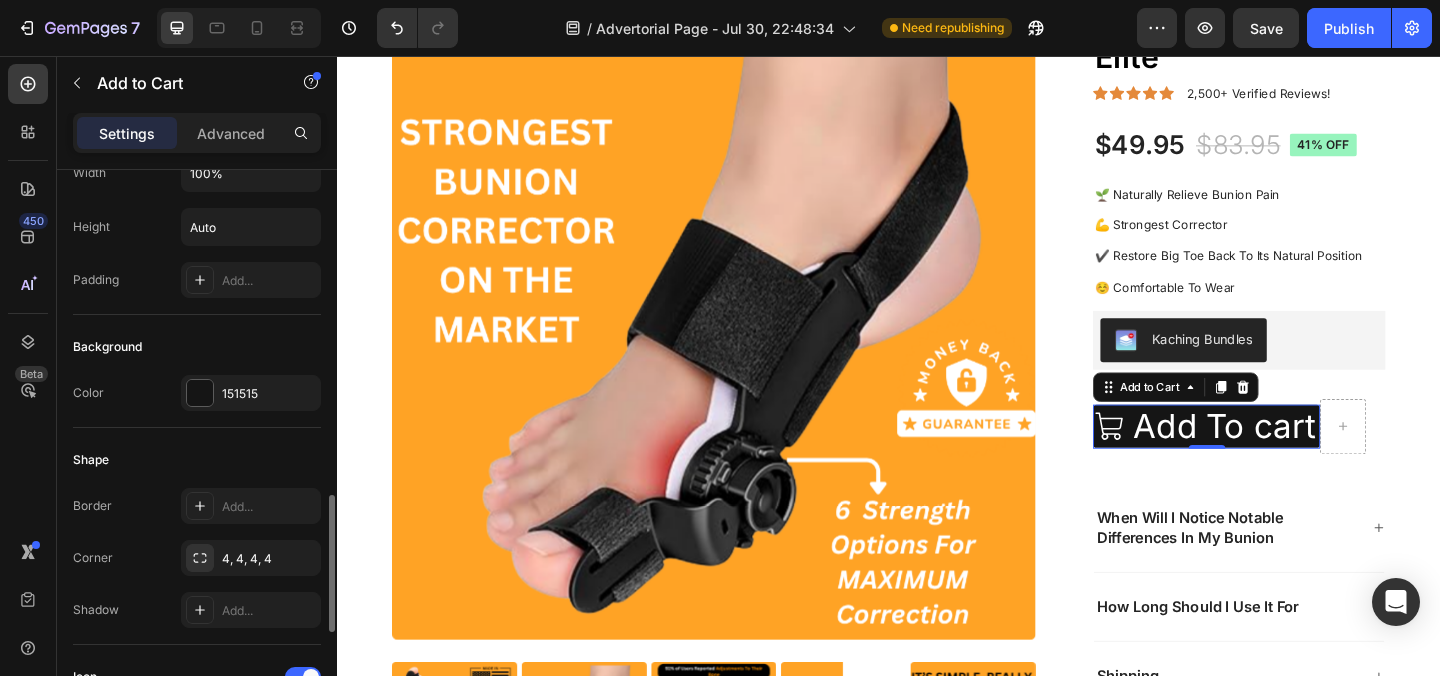 scroll, scrollTop: 539, scrollLeft: 0, axis: vertical 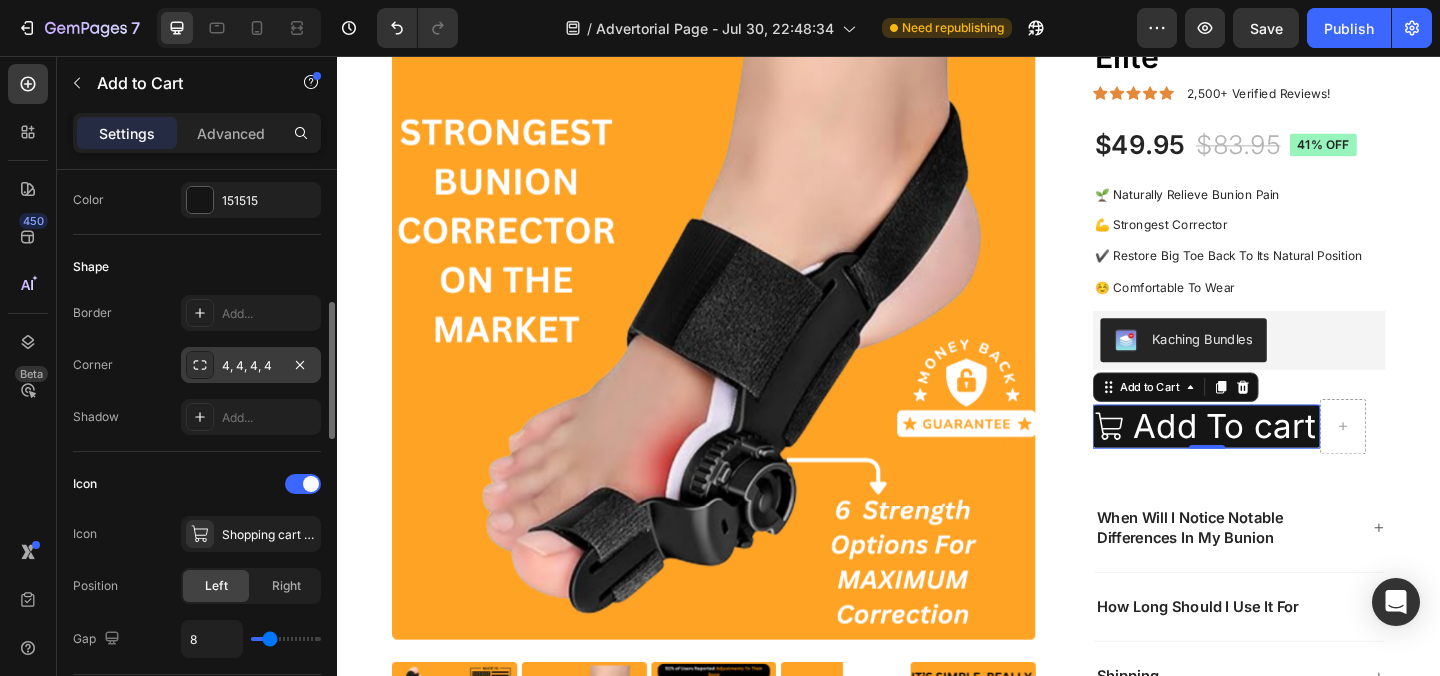 click on "4, 4, 4, 4" at bounding box center [251, 366] 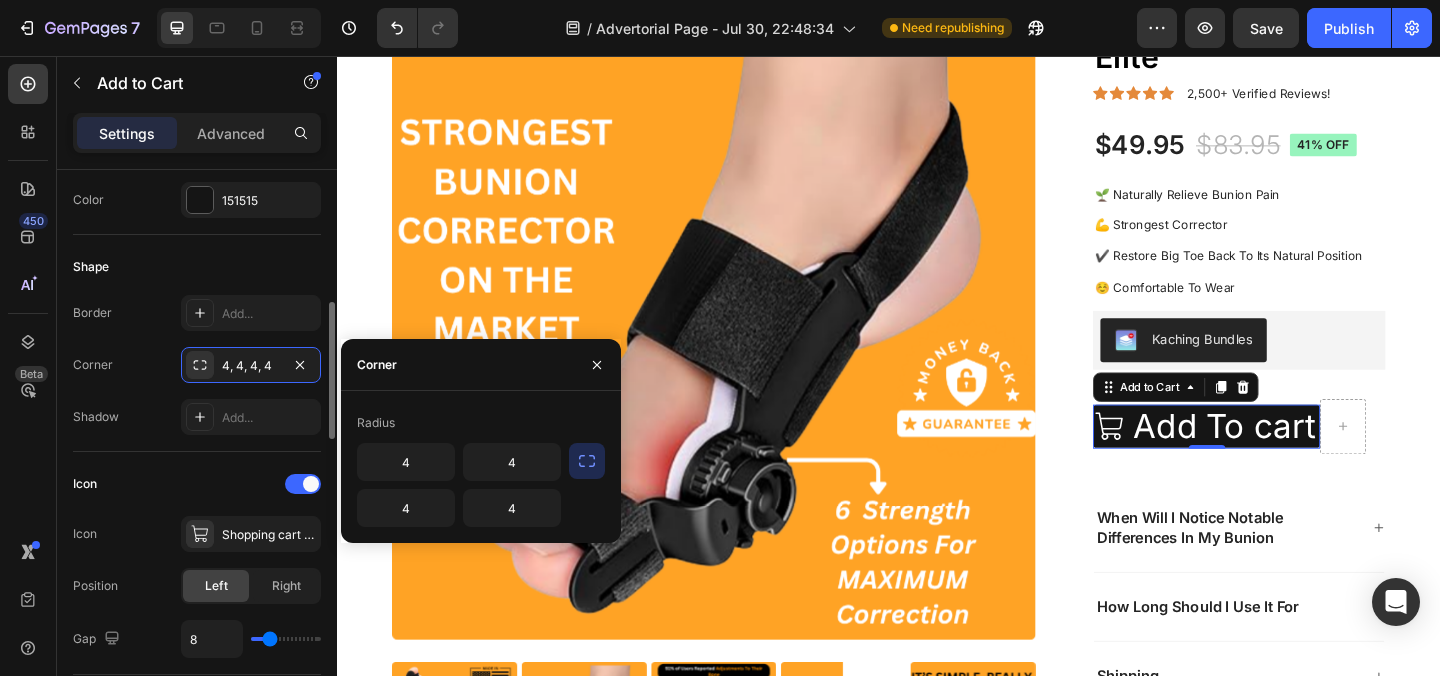 click on "Border Add... Corner 4, 4, 4, 4 Shadow Add..." at bounding box center (197, 365) 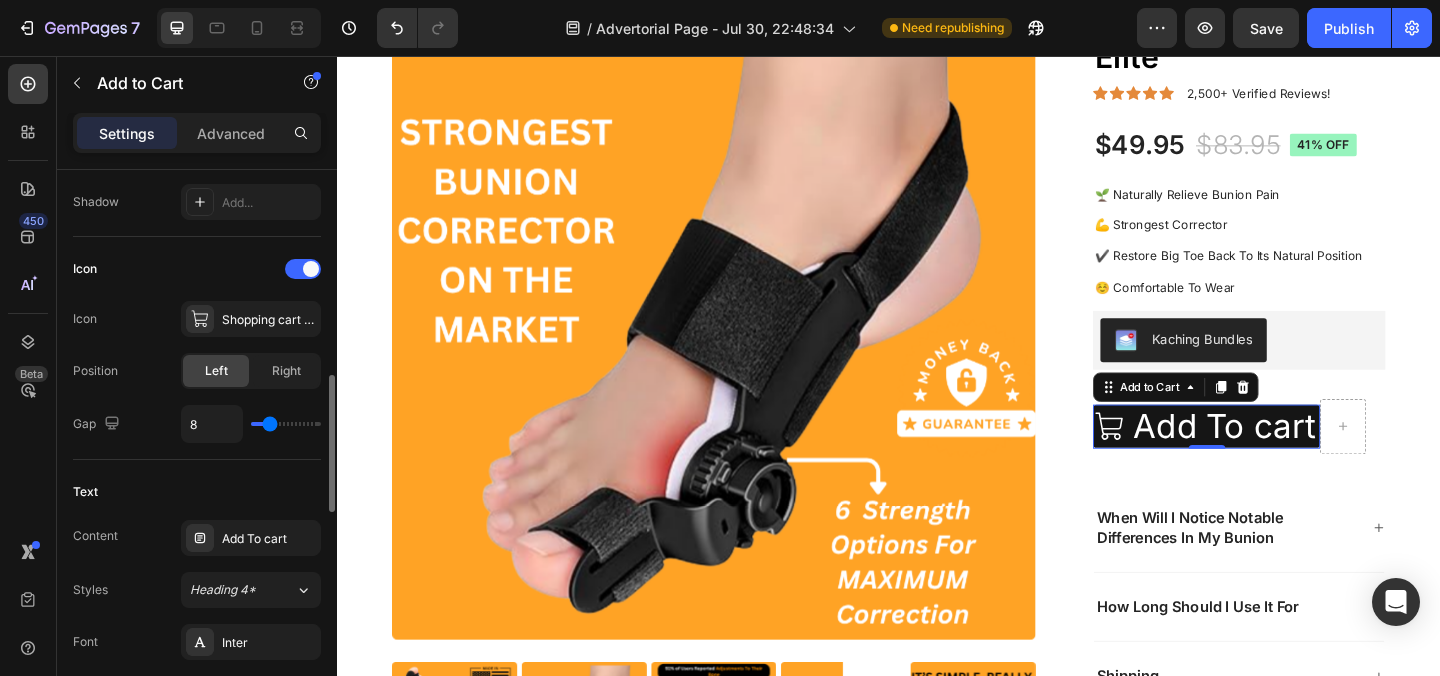 scroll, scrollTop: 785, scrollLeft: 0, axis: vertical 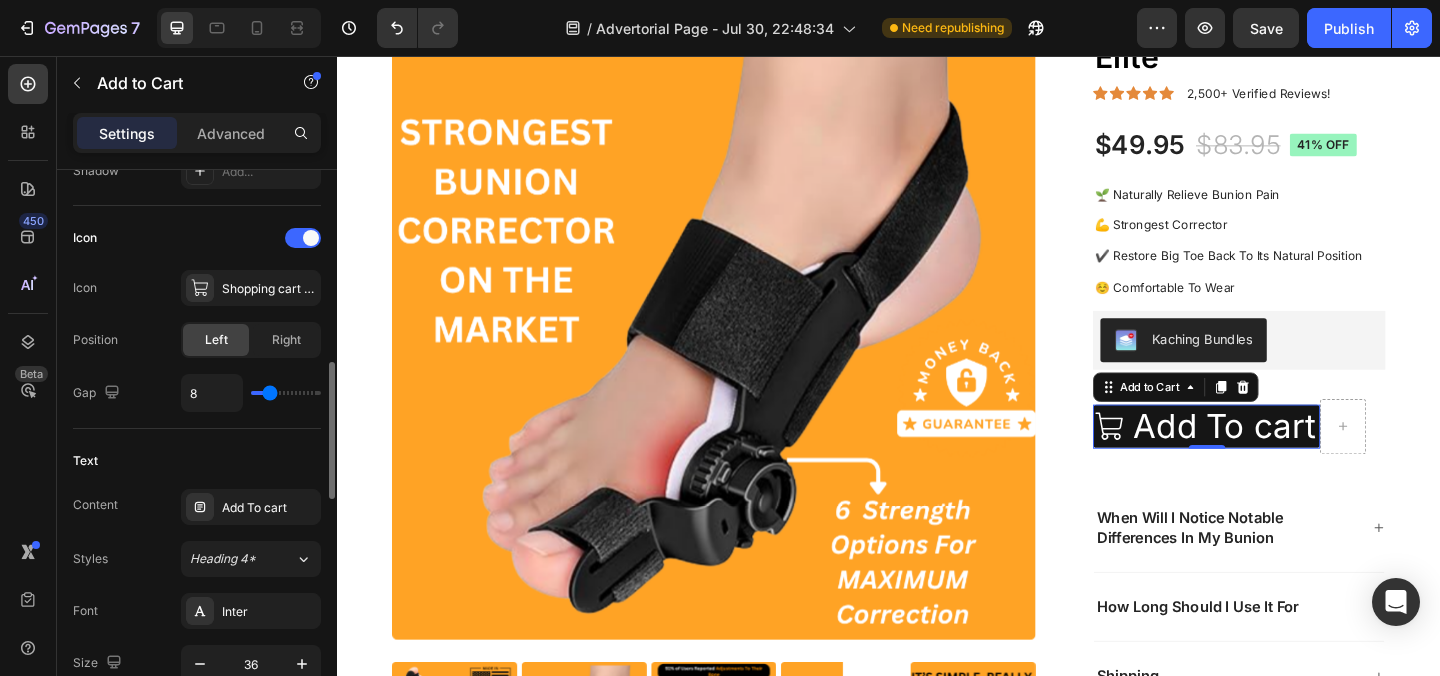 type on "7" 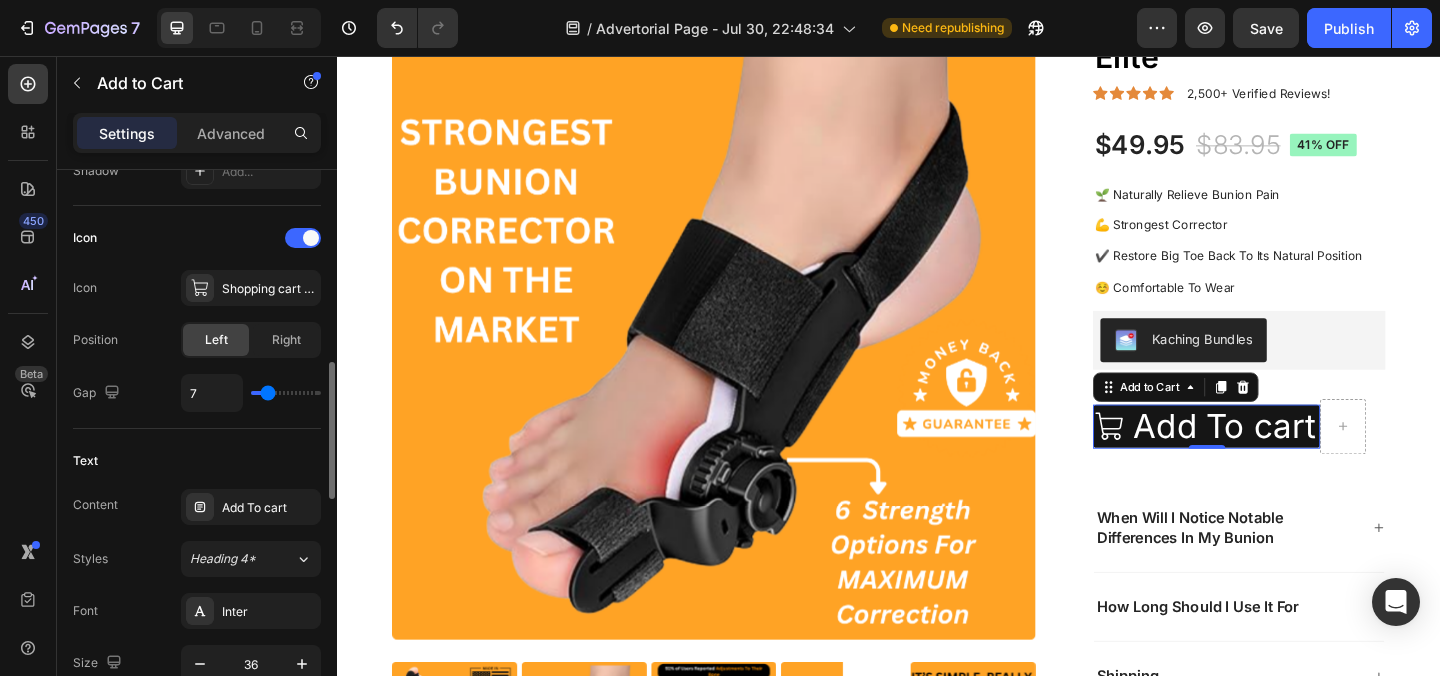type on "10" 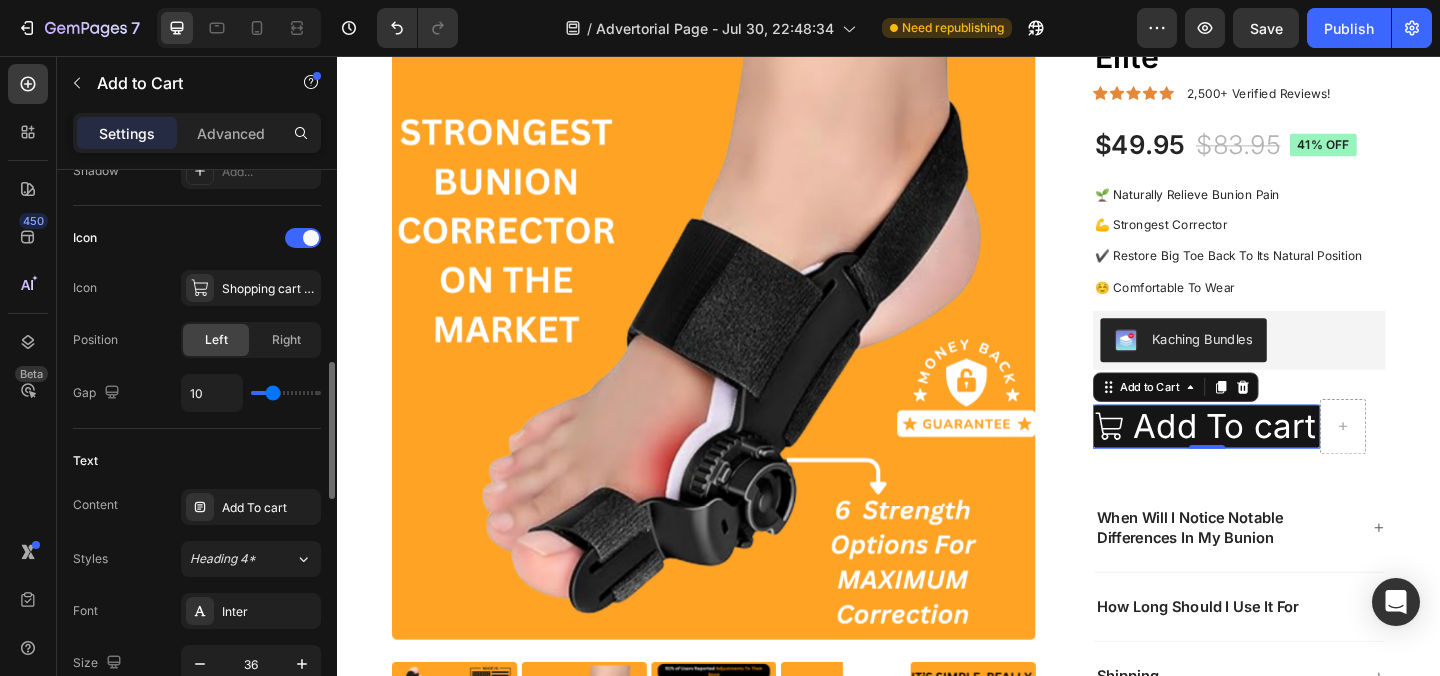 type on "12" 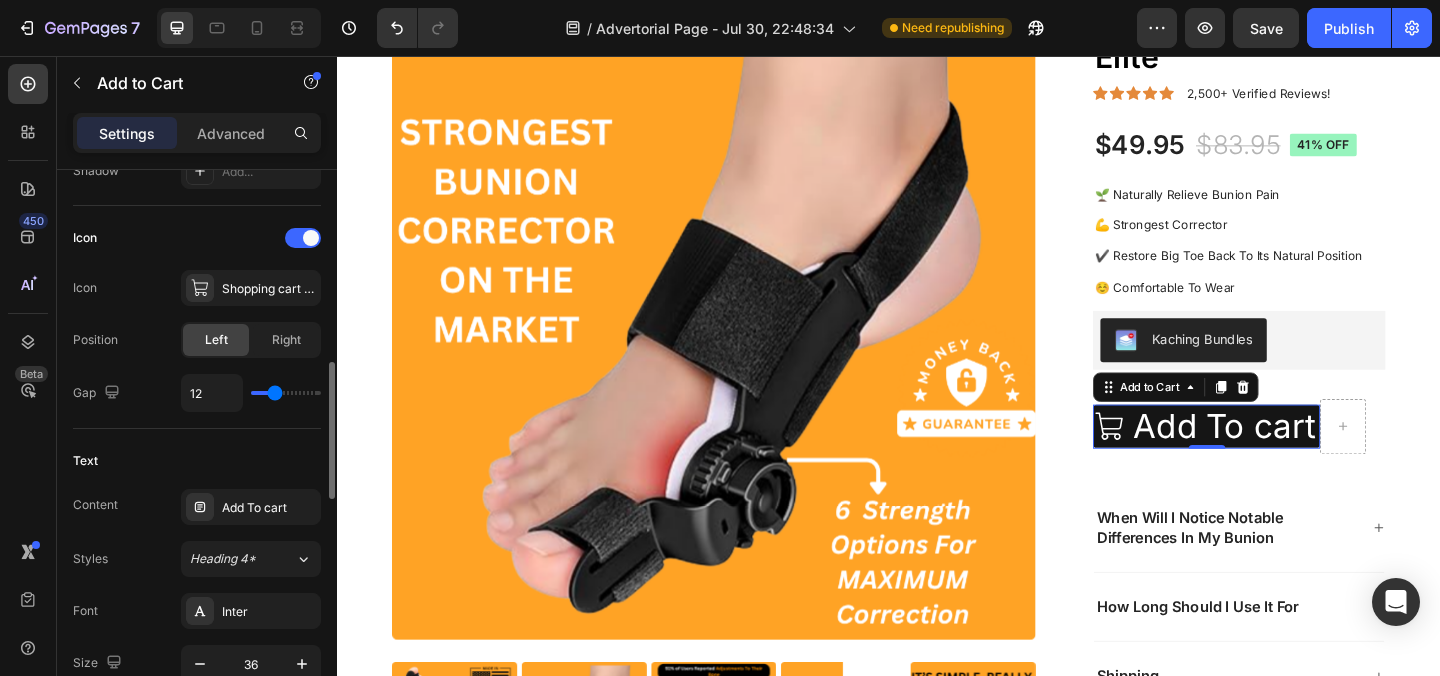 type on "14" 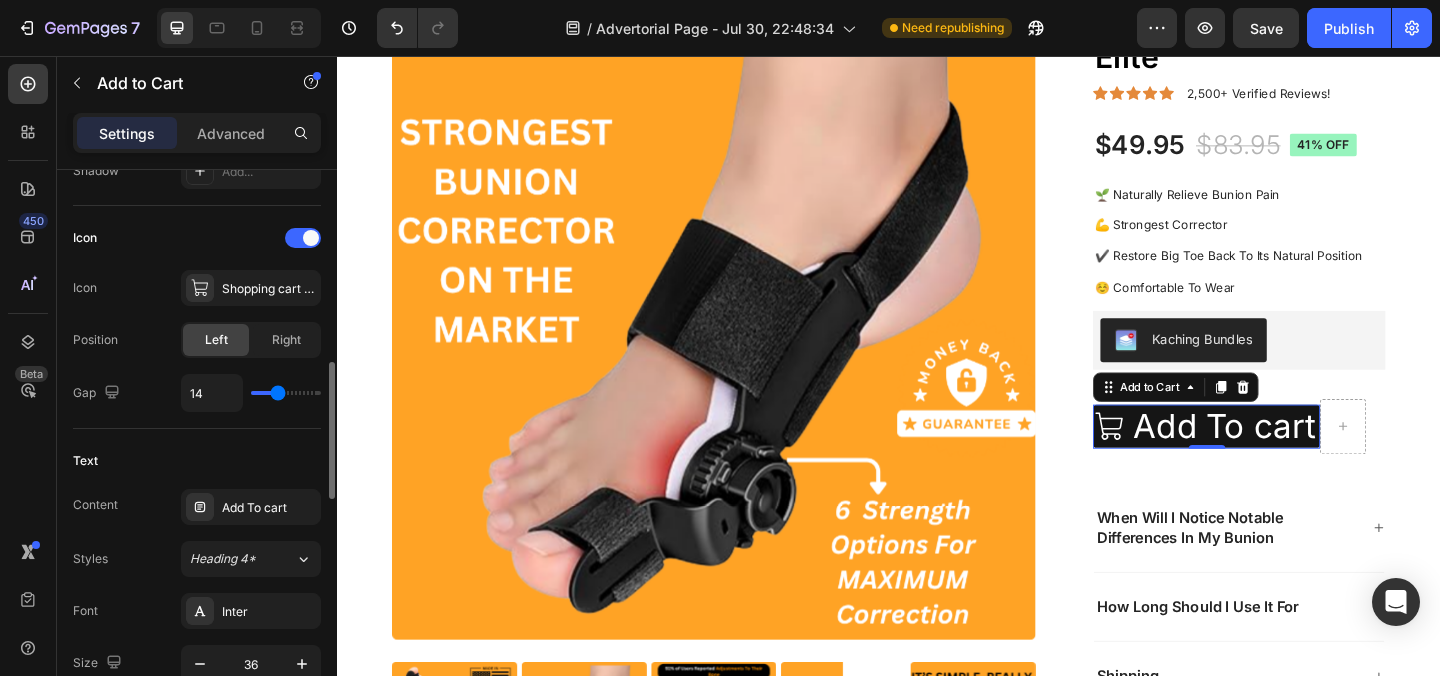 type on "16" 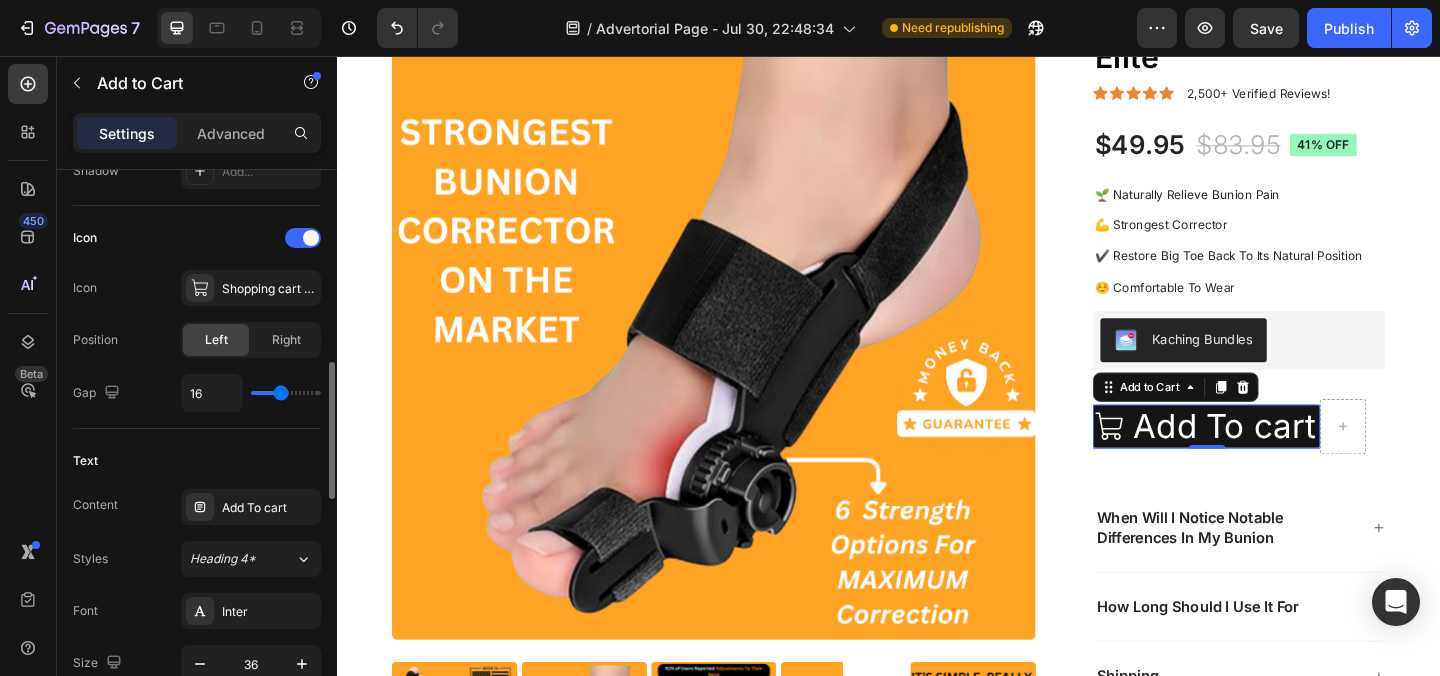 type on "17" 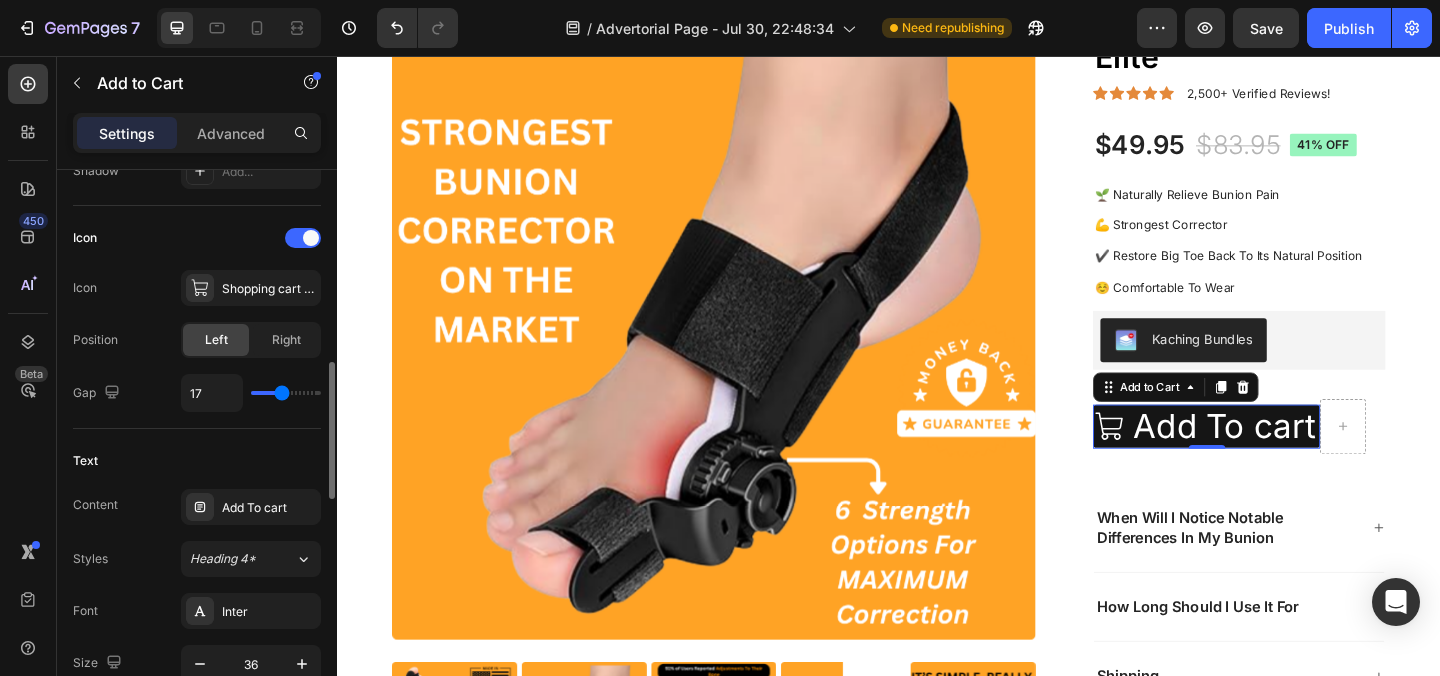 type on "18" 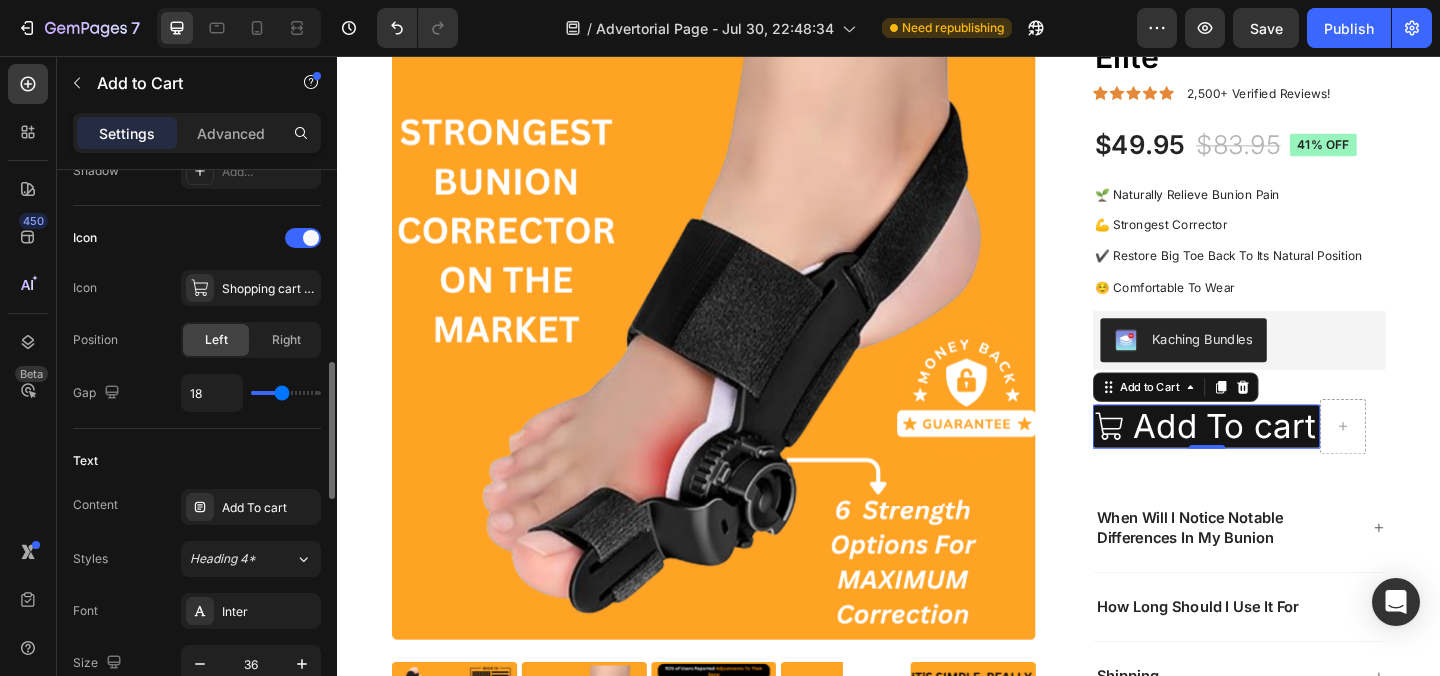 type on "18" 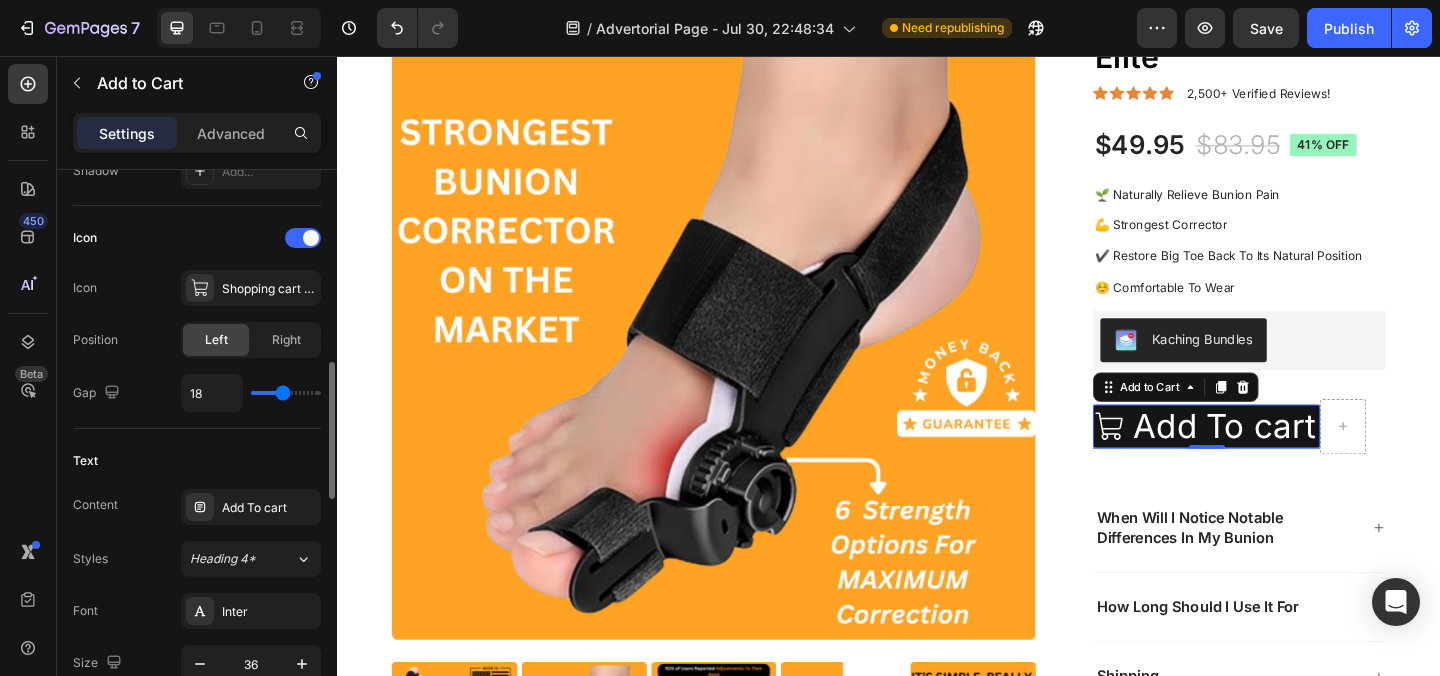 type on "19" 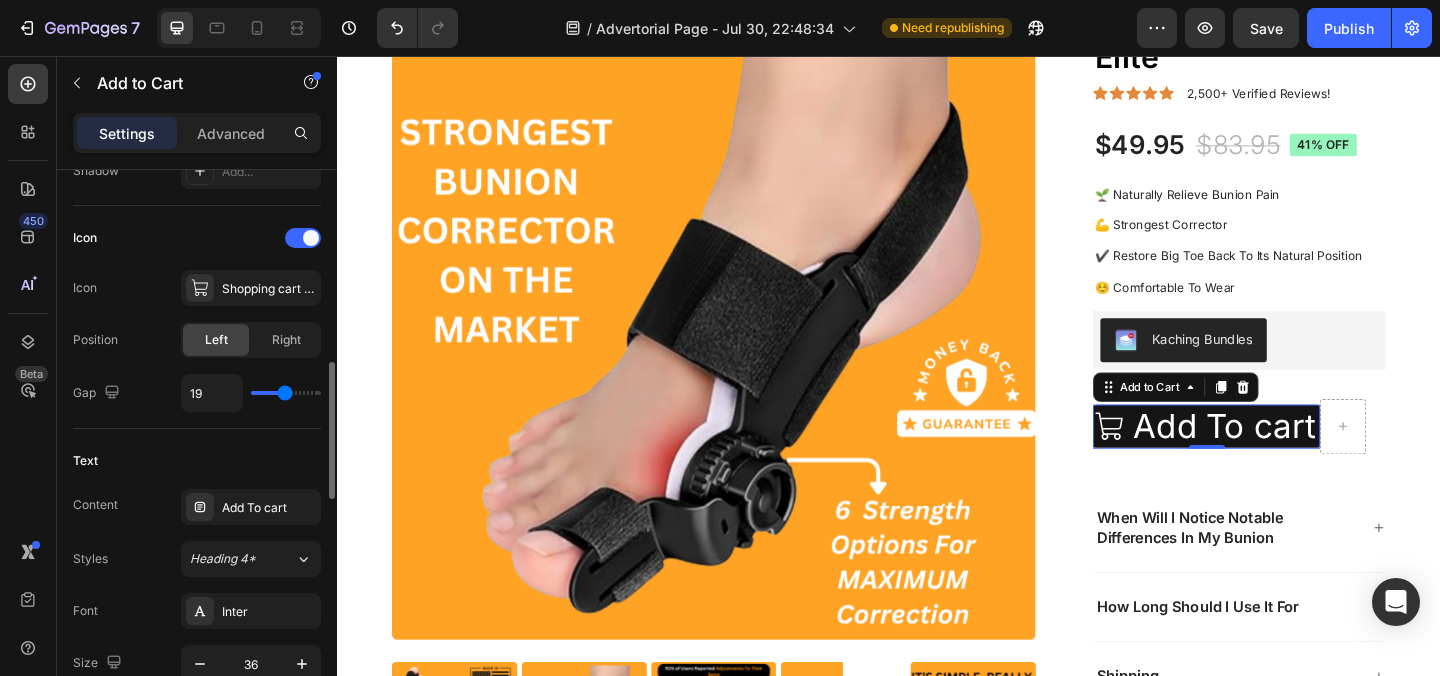 type on "18" 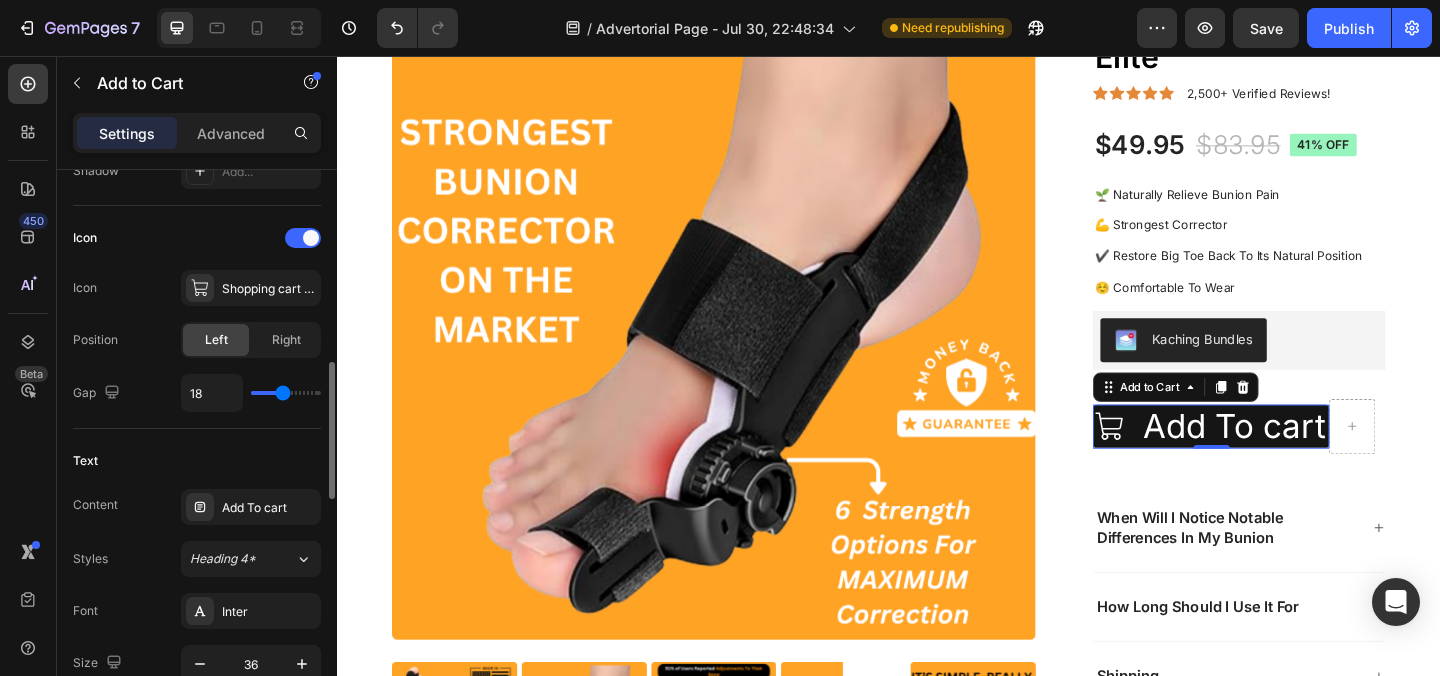 type on "17" 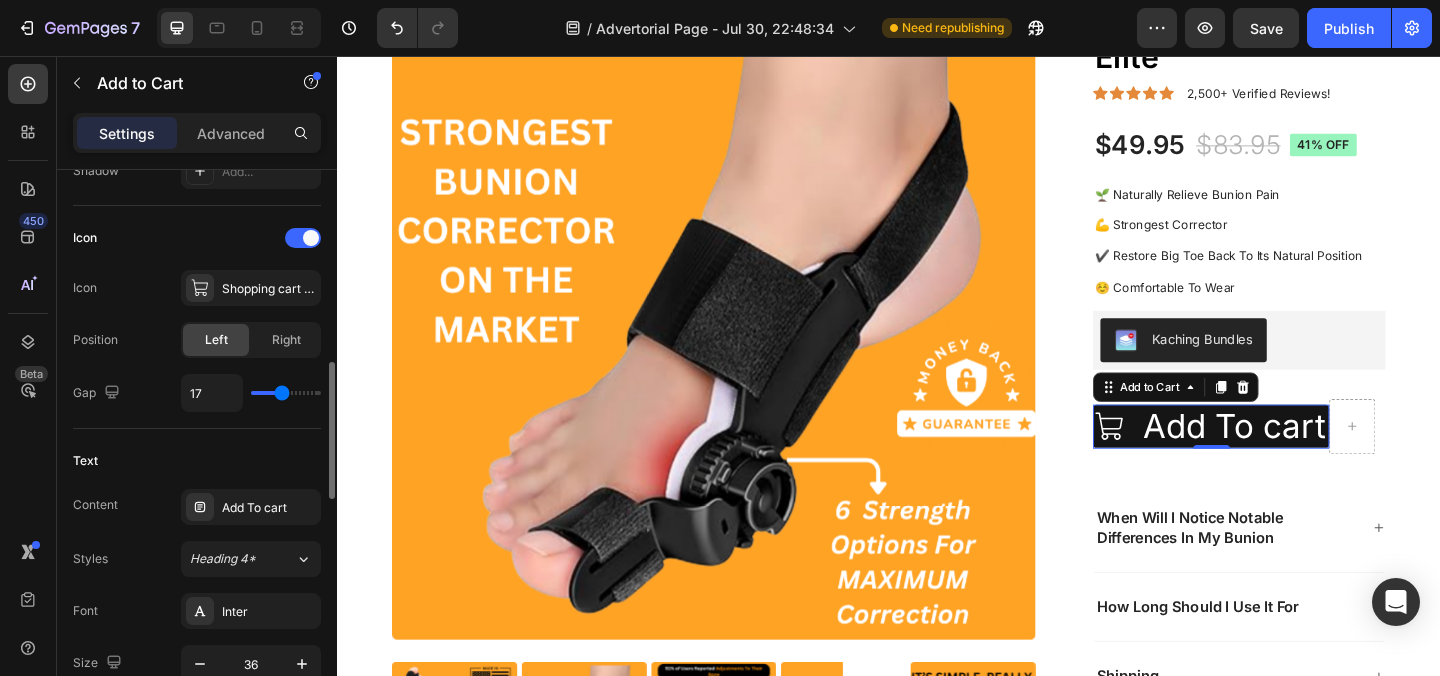 type on "16" 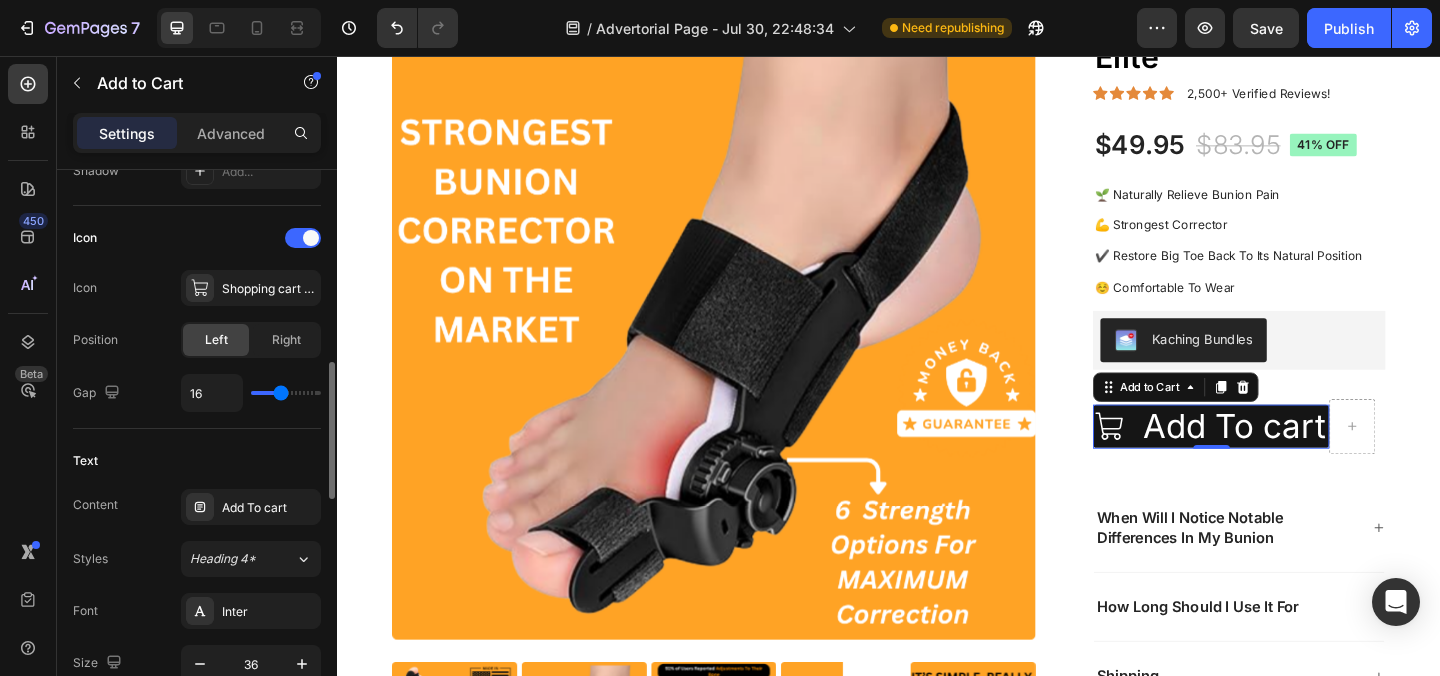 type on "15" 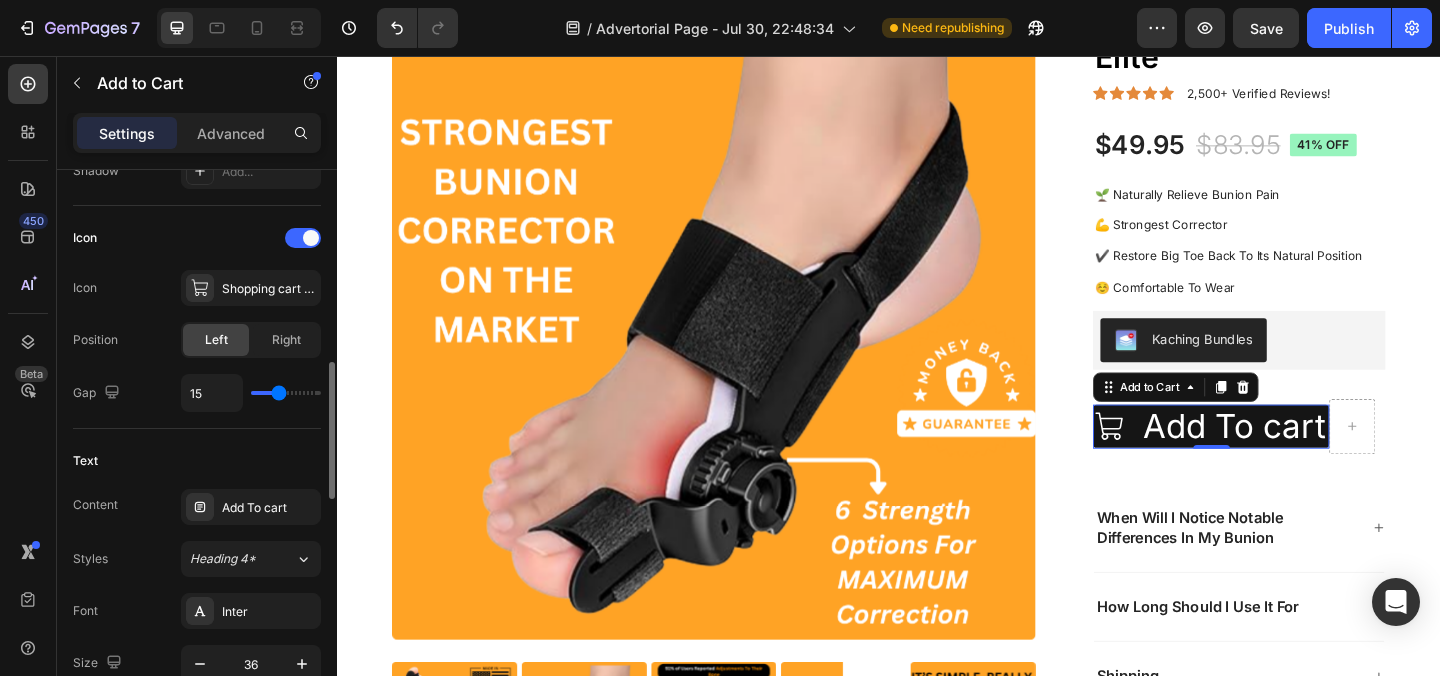 type on "13" 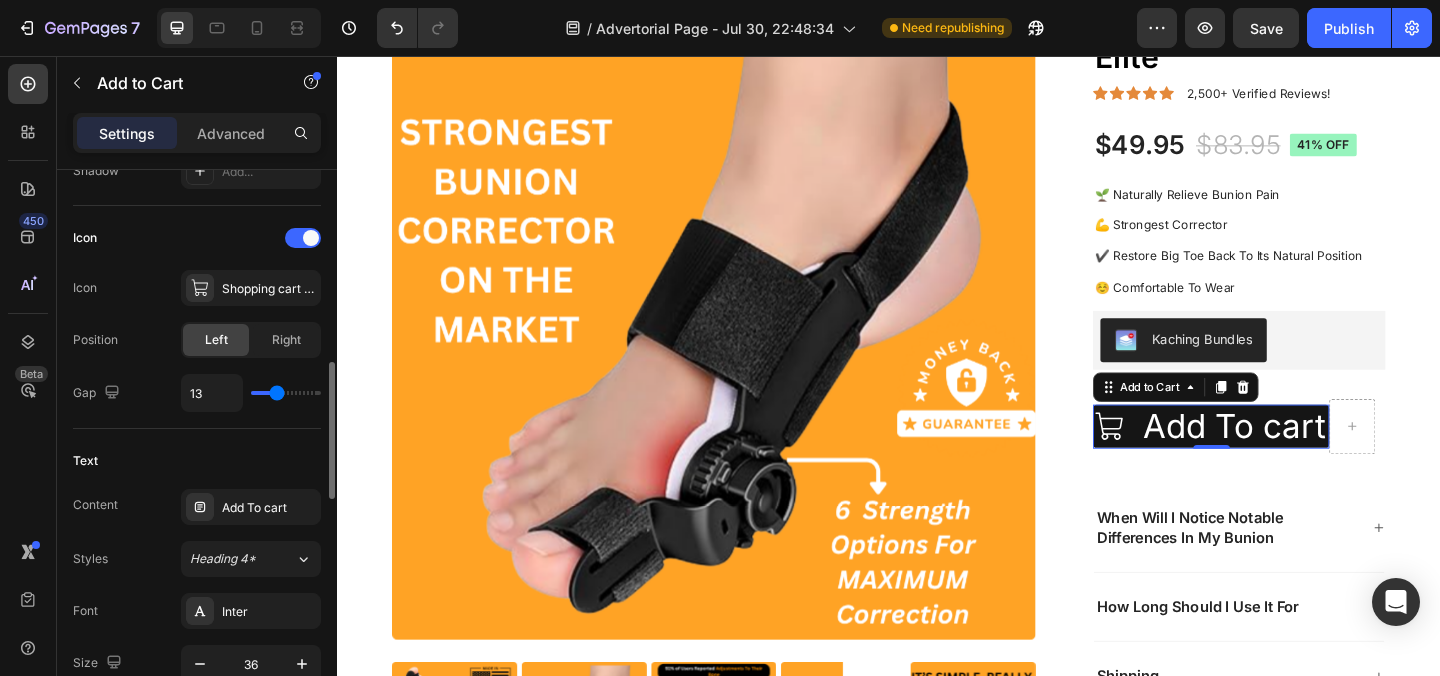 type on "12" 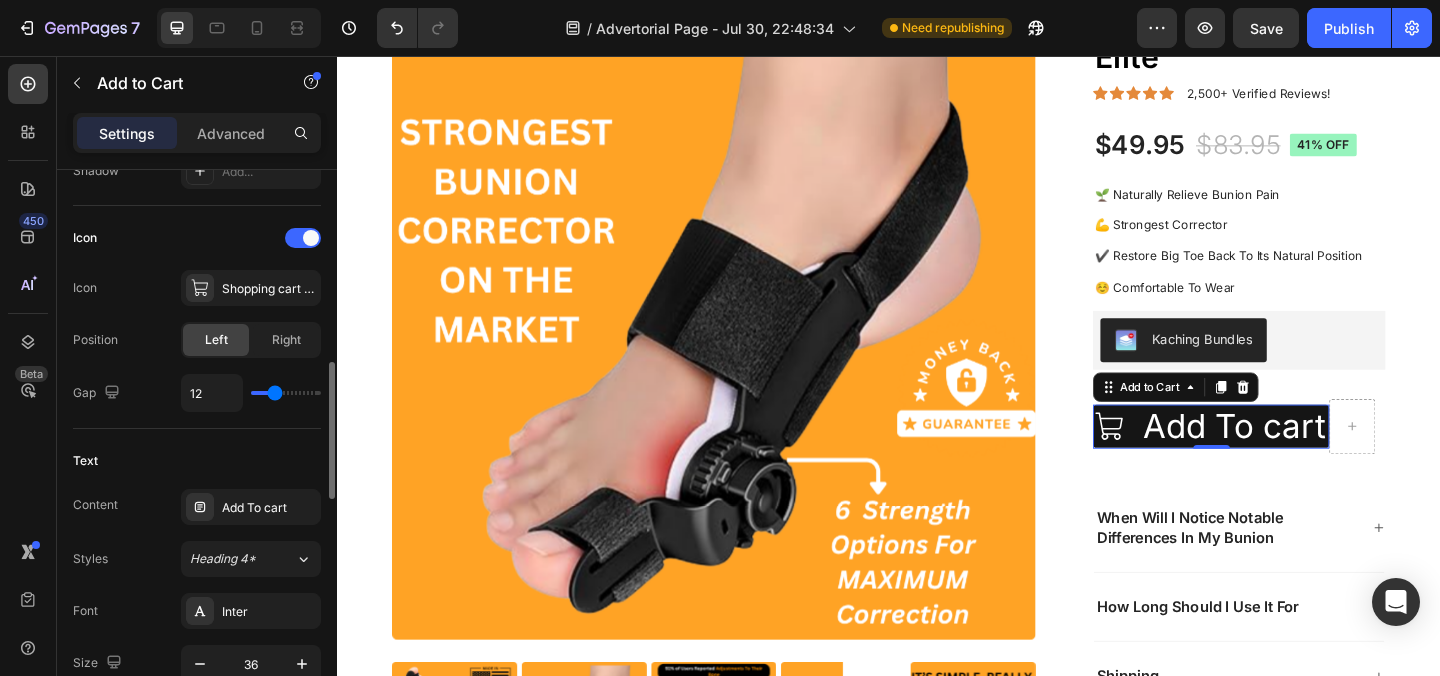 type on "11" 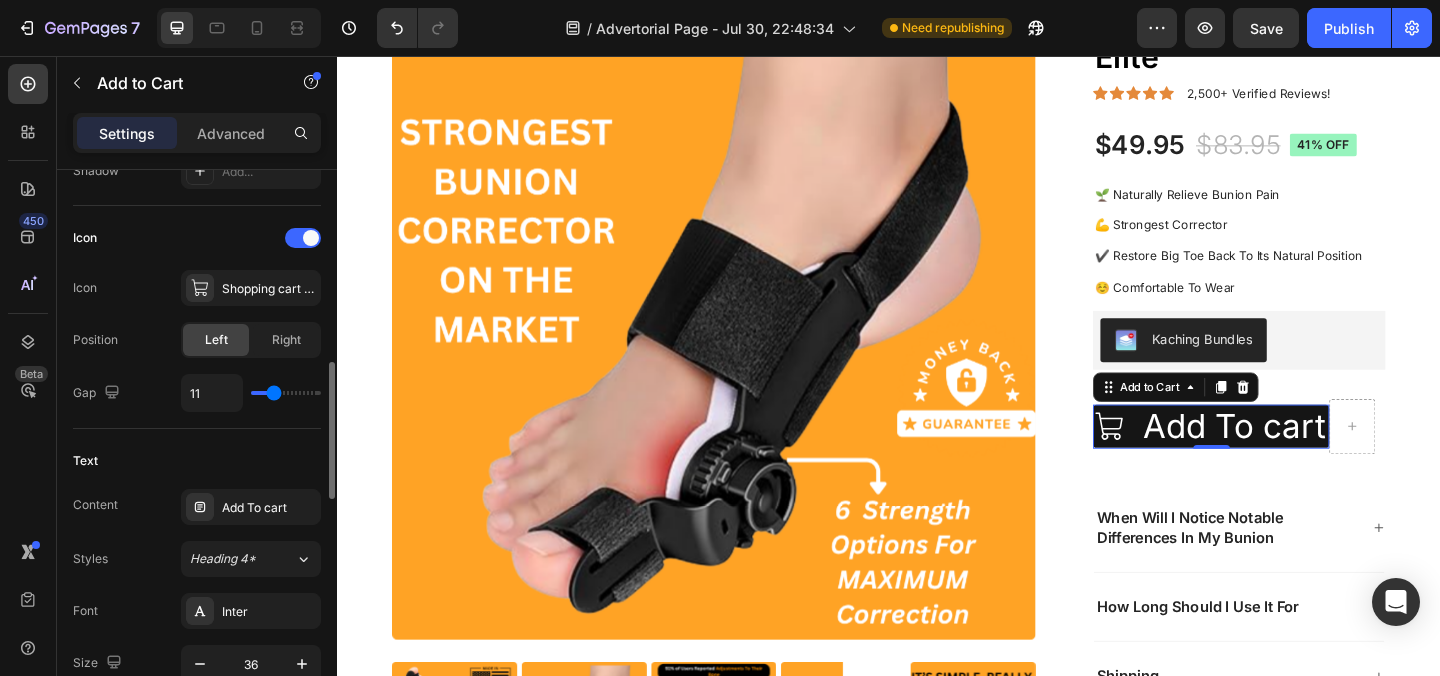 type on "10" 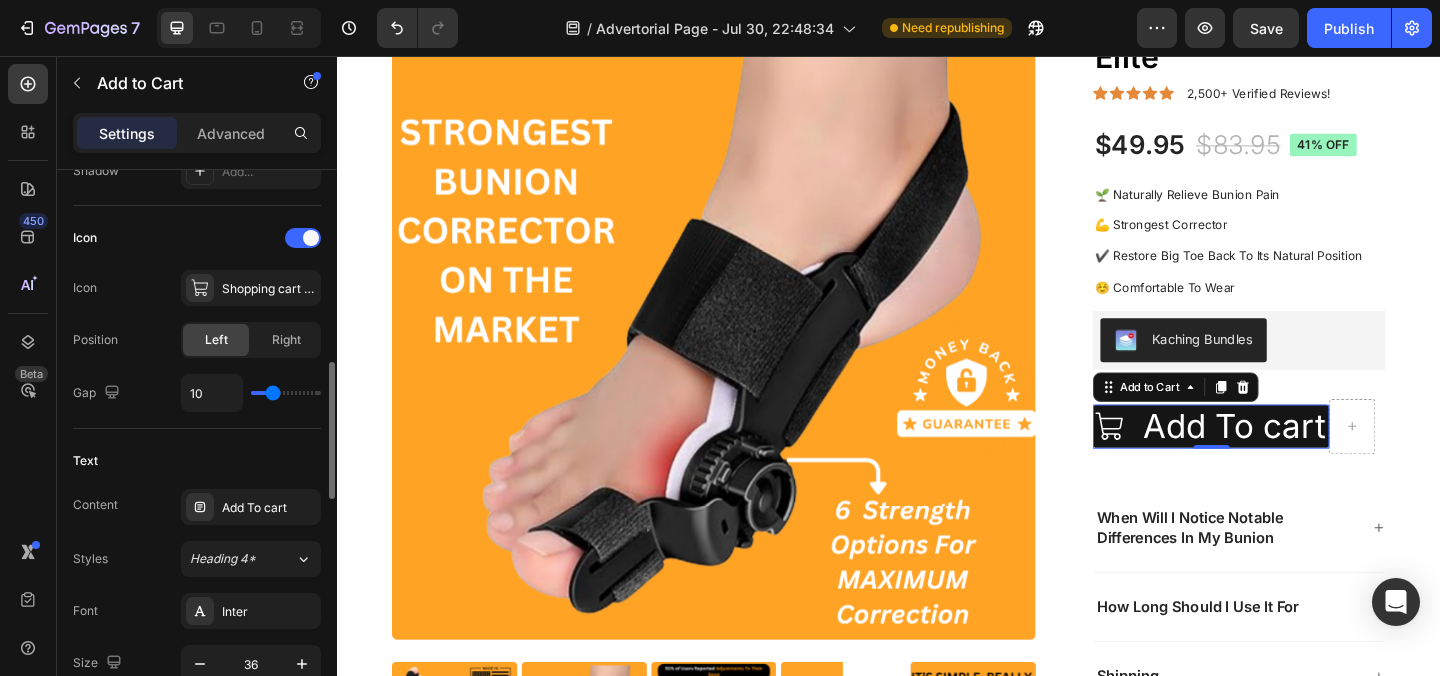 type on "9" 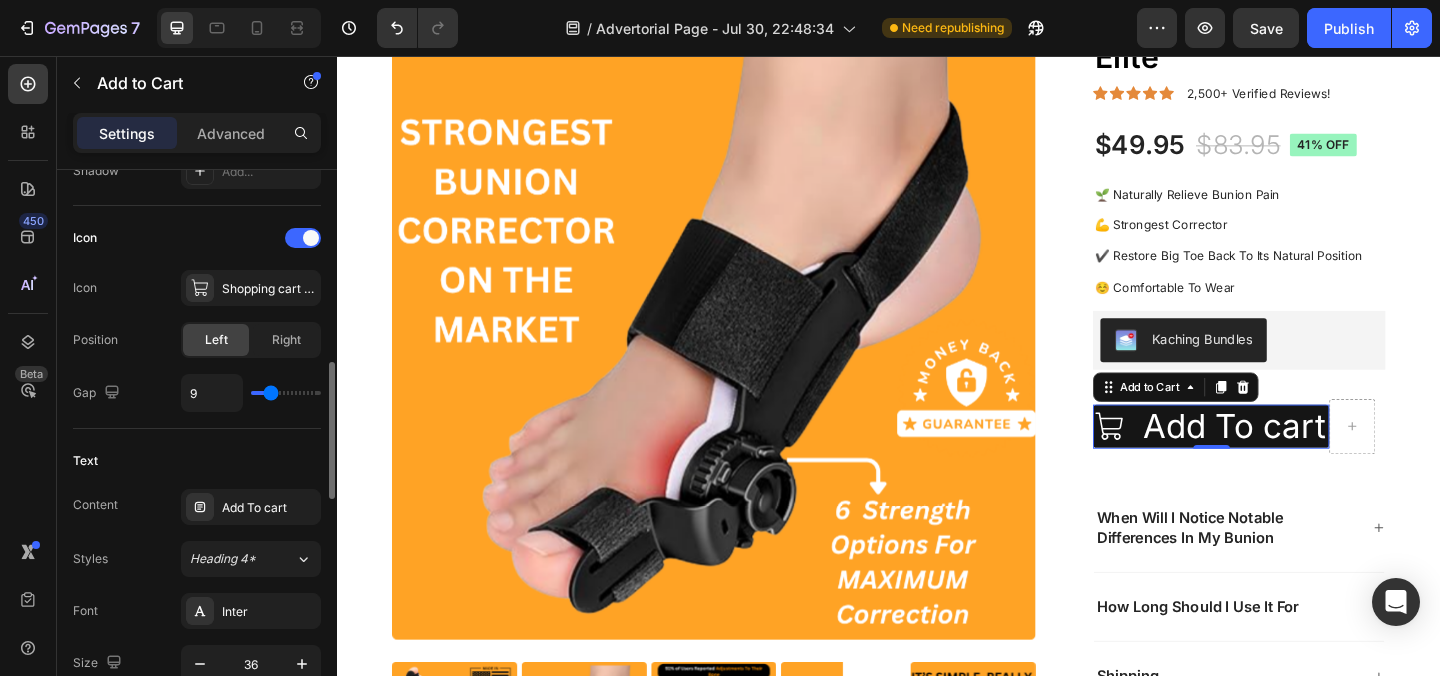 type on "8" 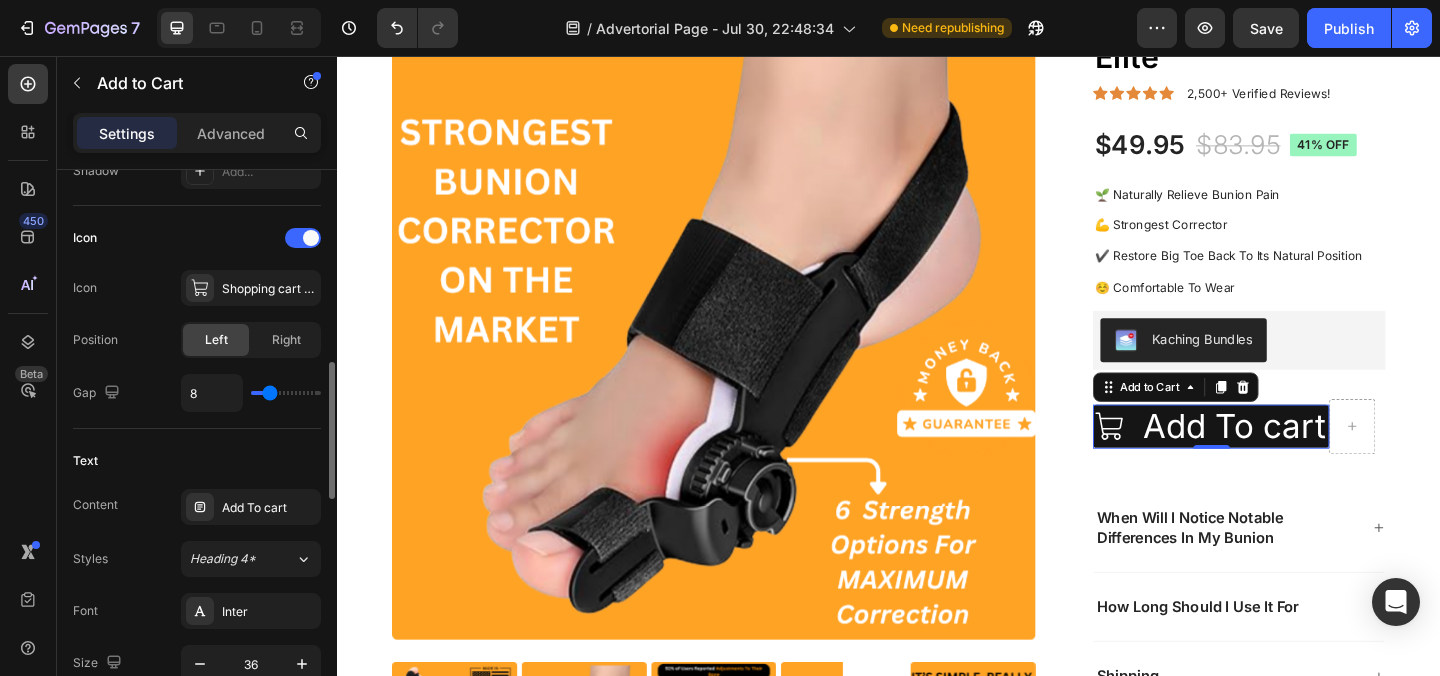type on "7" 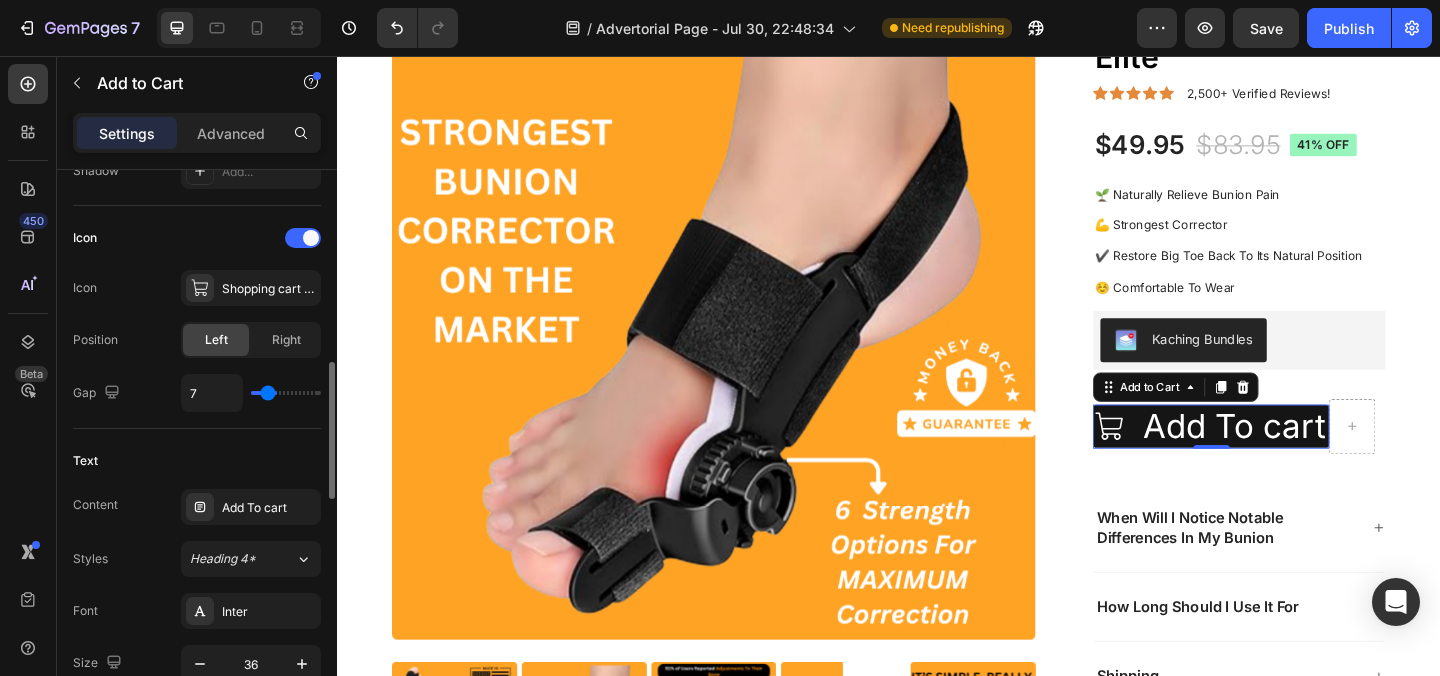 type on "5" 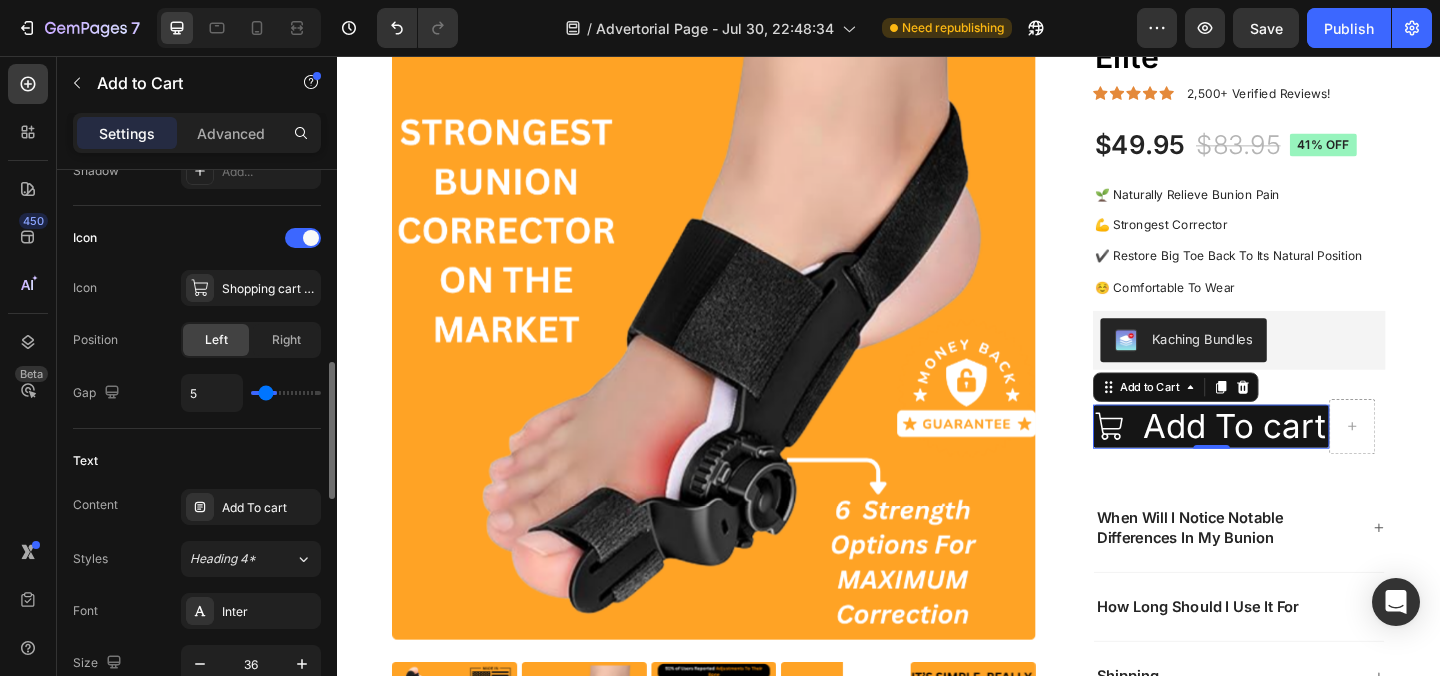 type on "4" 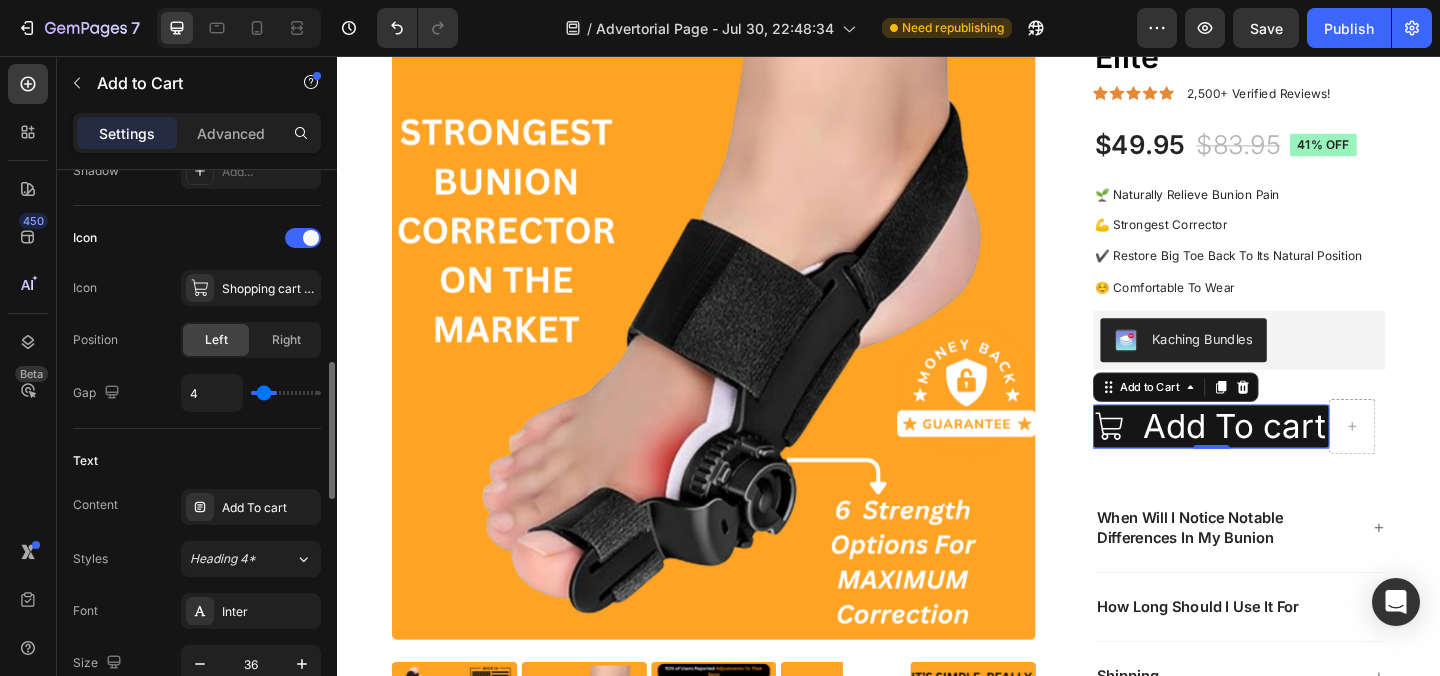 type on "2" 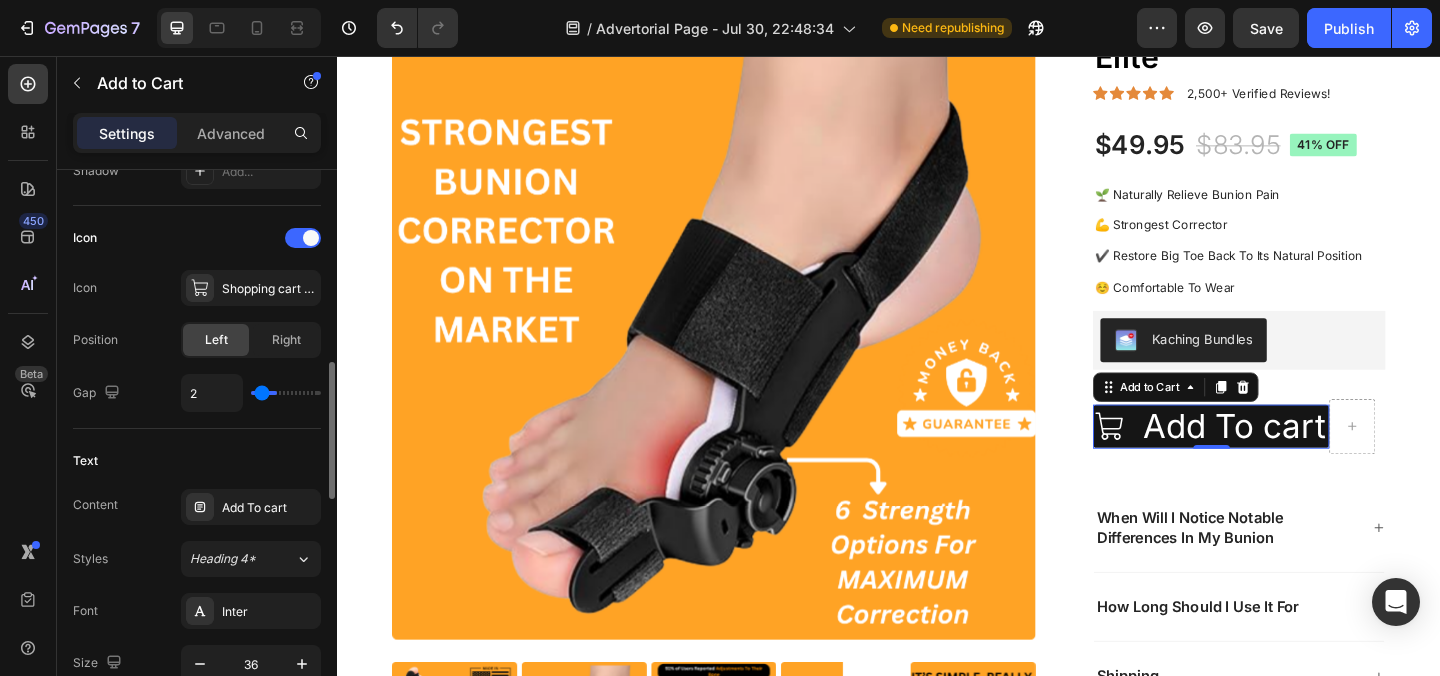 type on "1" 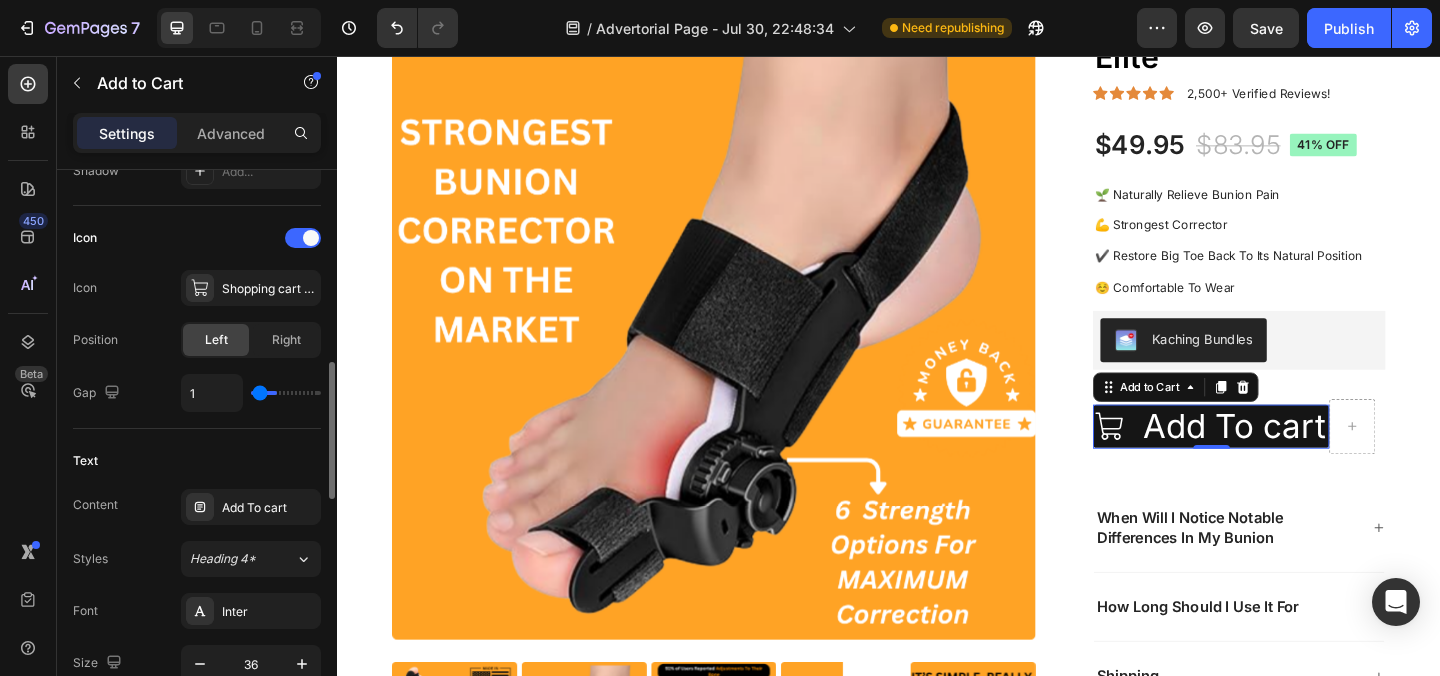 type on "0" 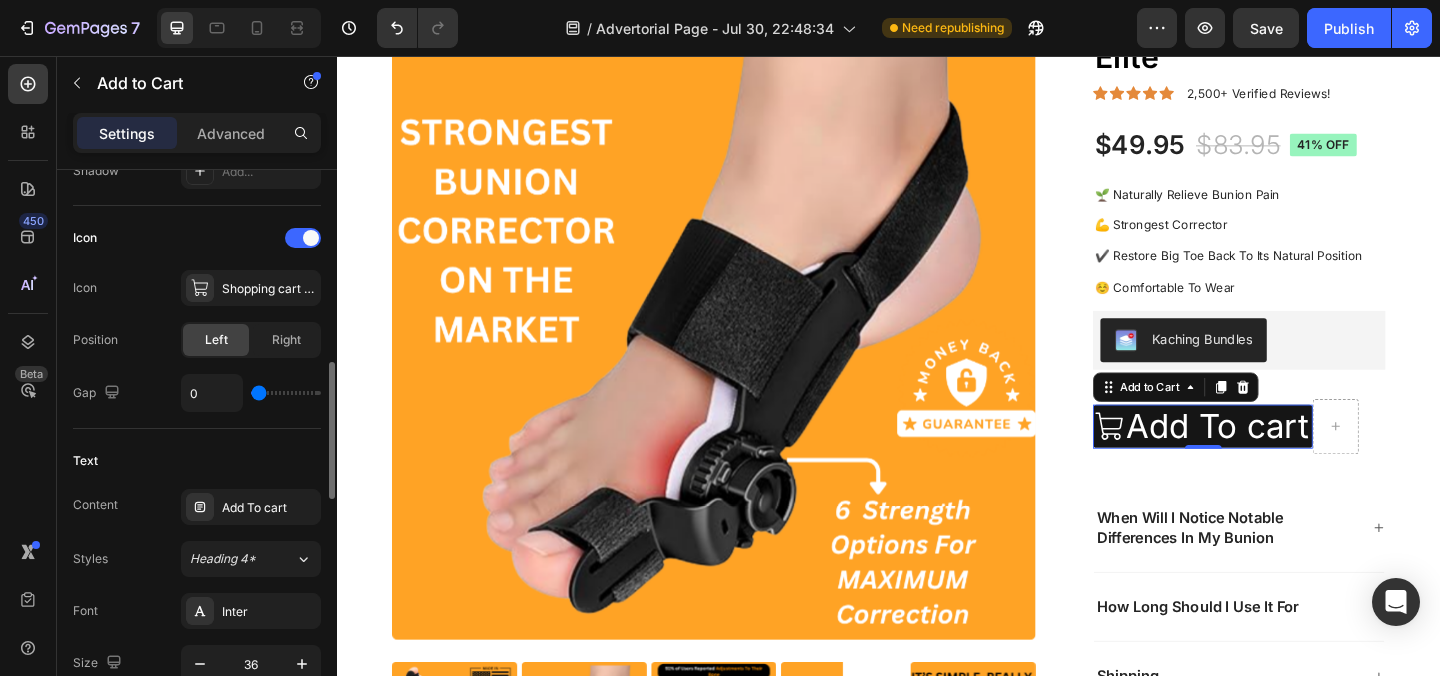 type on "12" 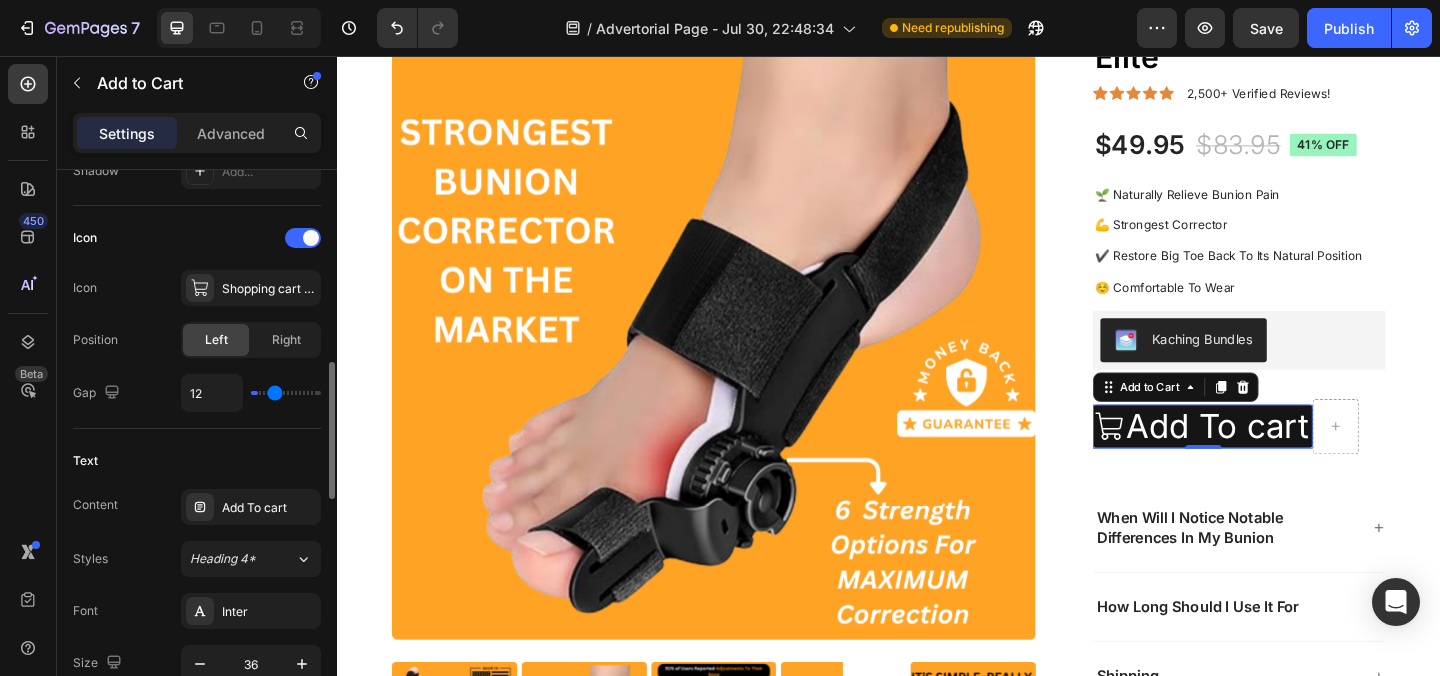 type on "16" 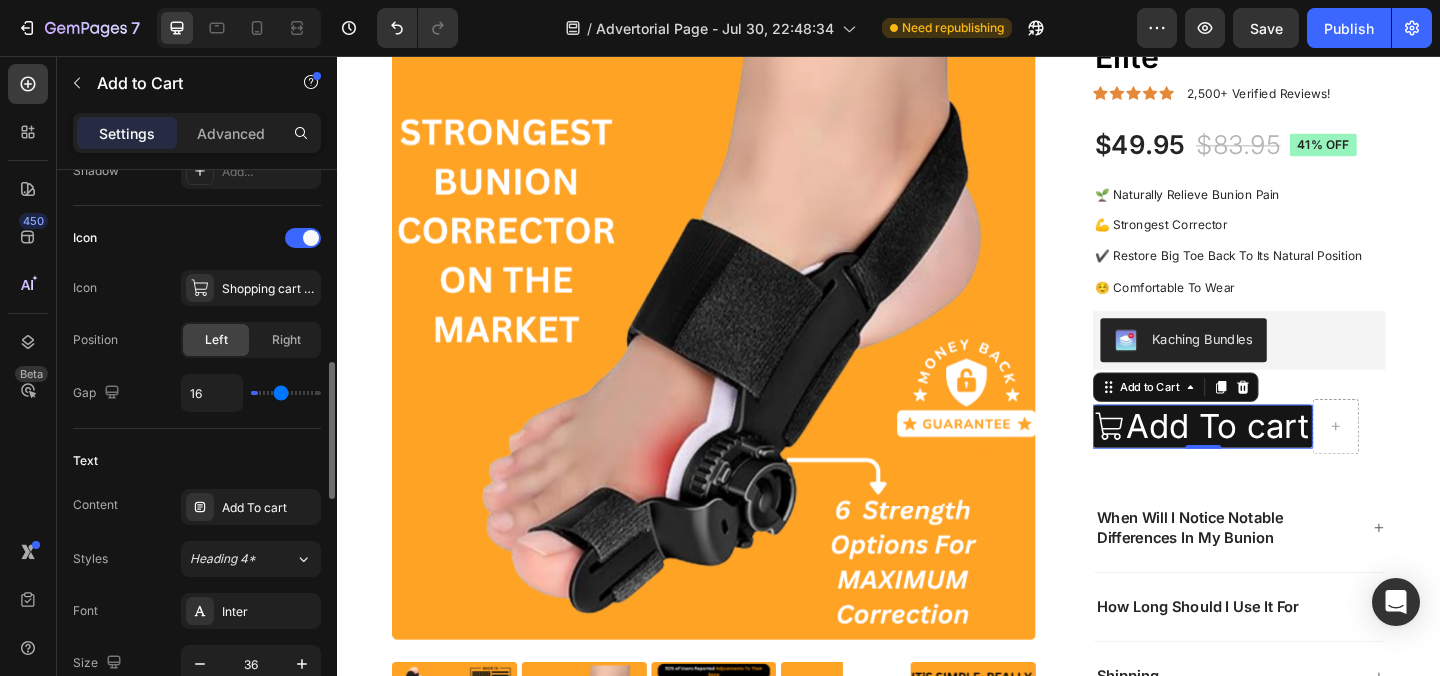 type on "20" 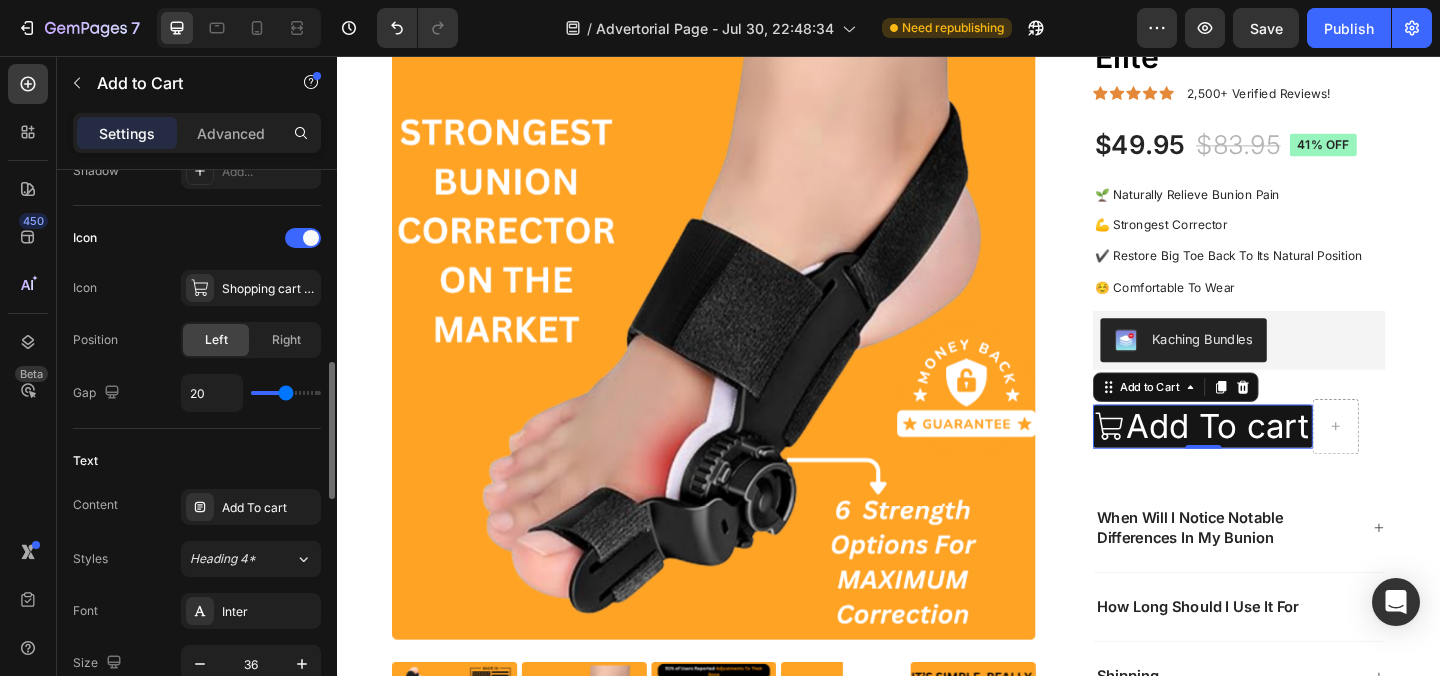 type on "23" 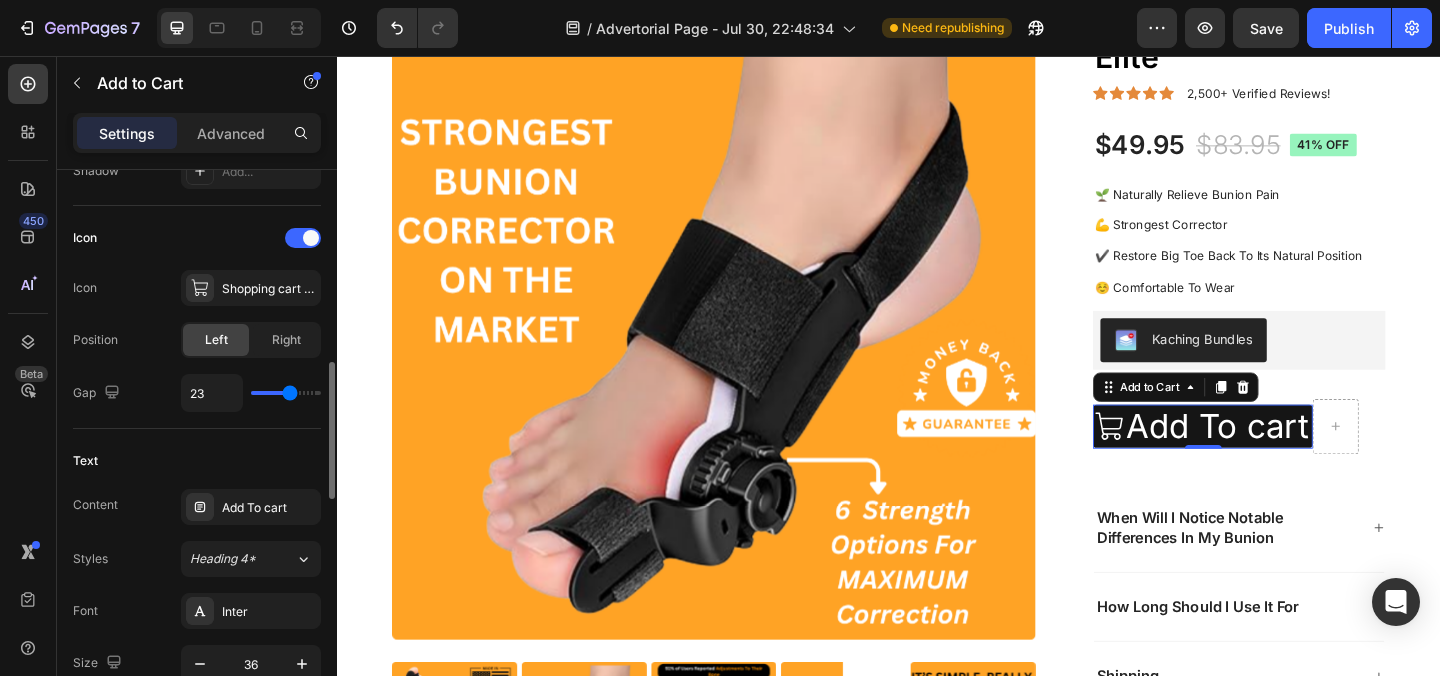 type on "26" 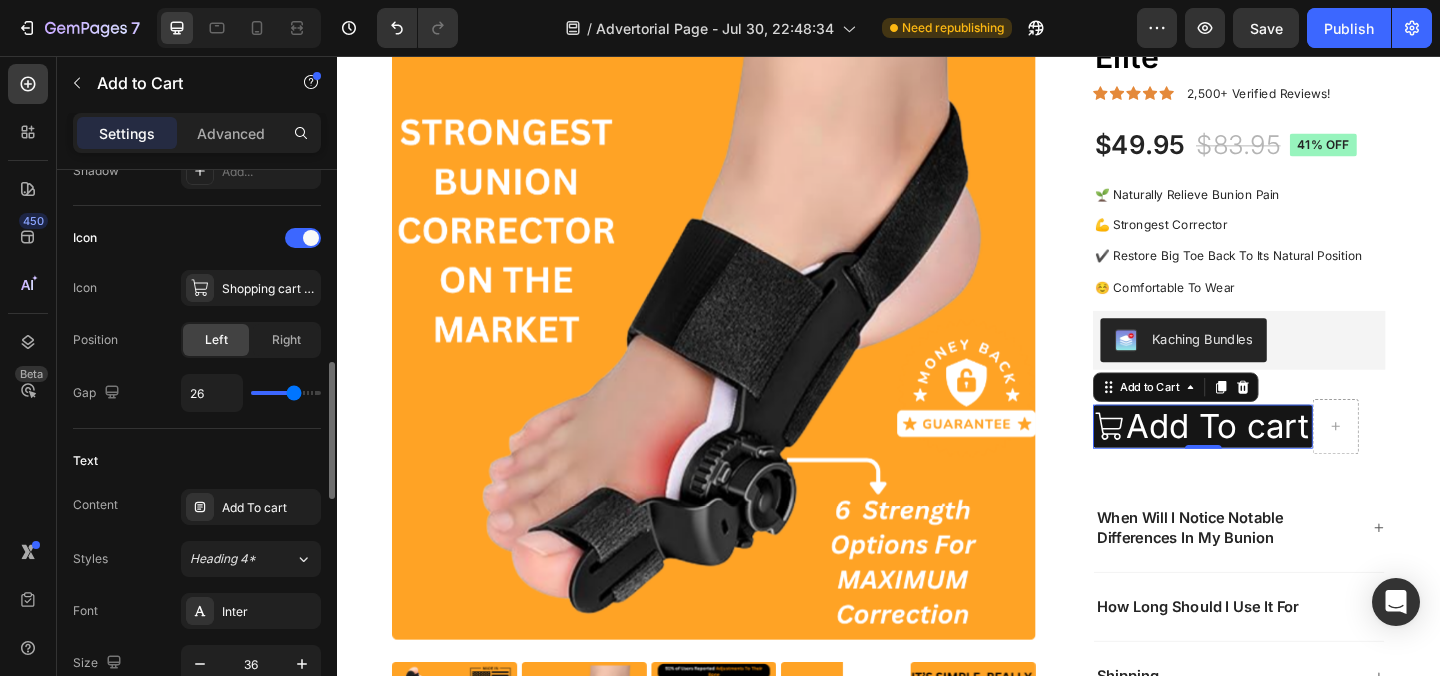 type on "28" 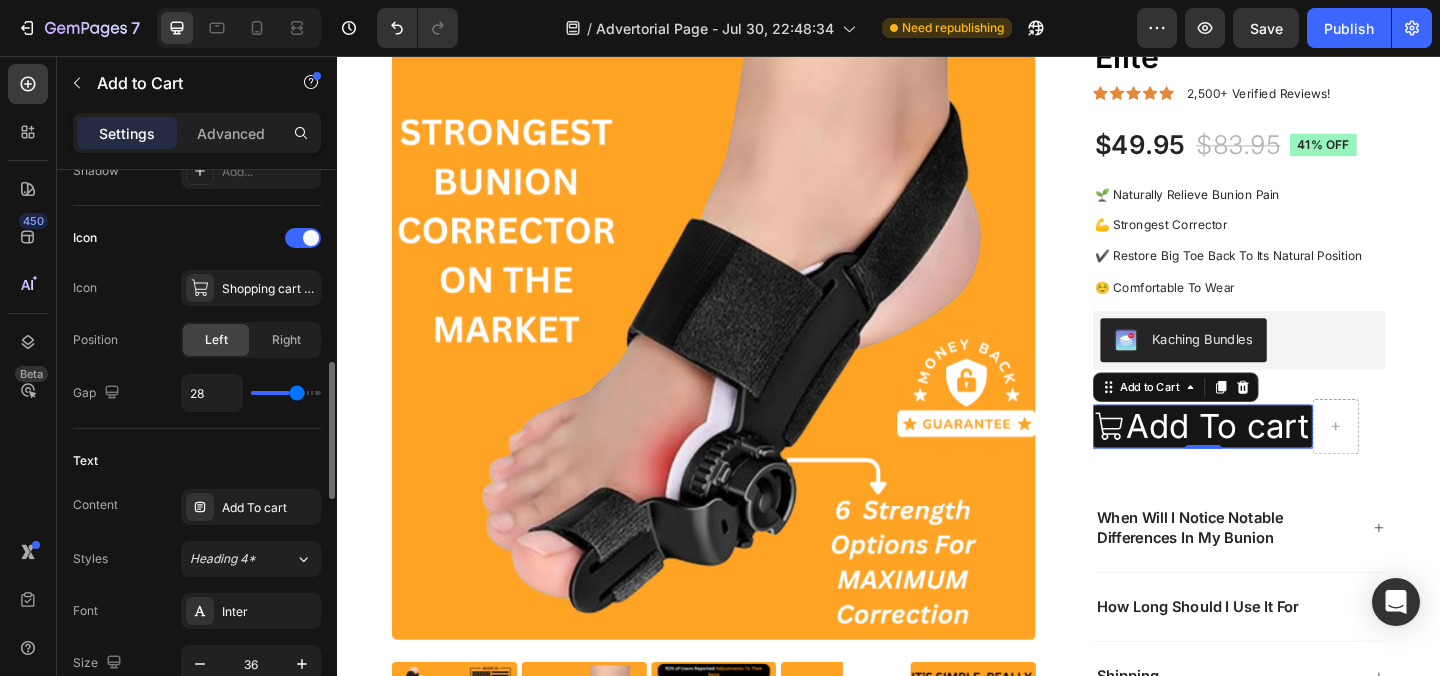 type on "29" 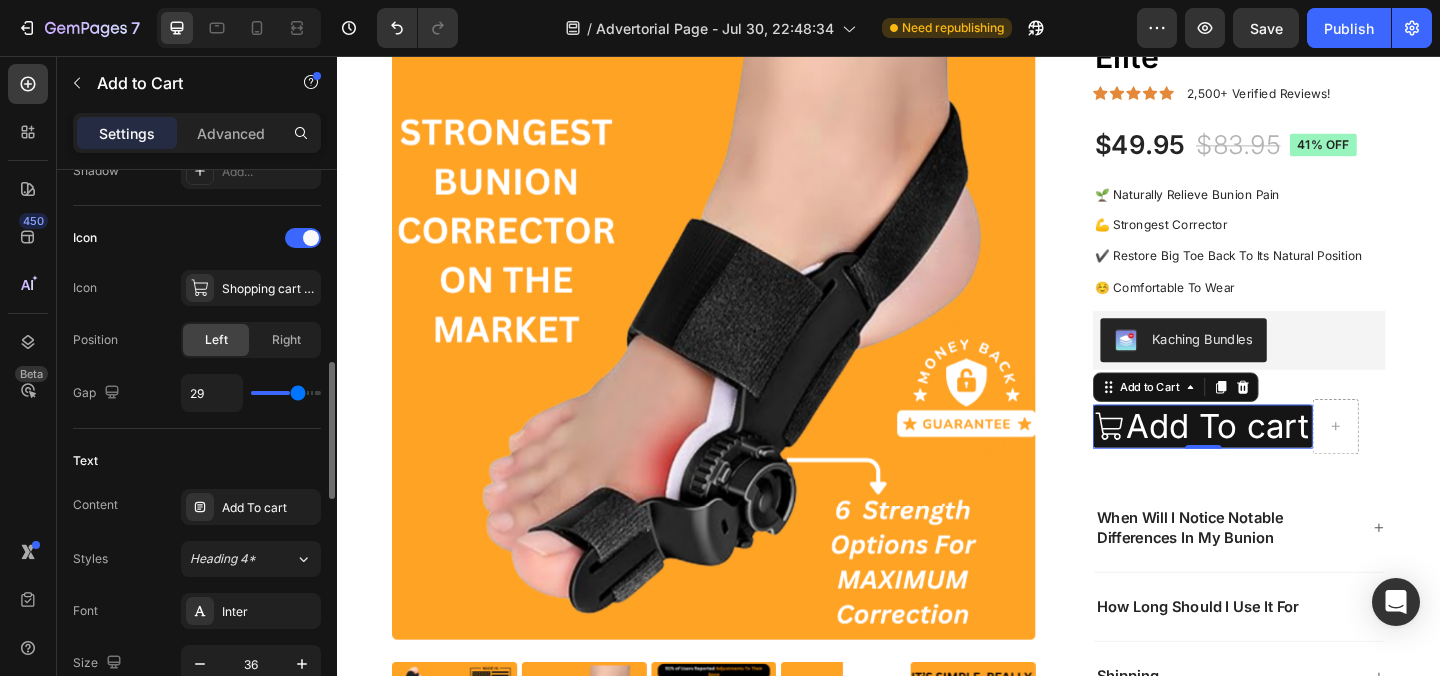 type on "30" 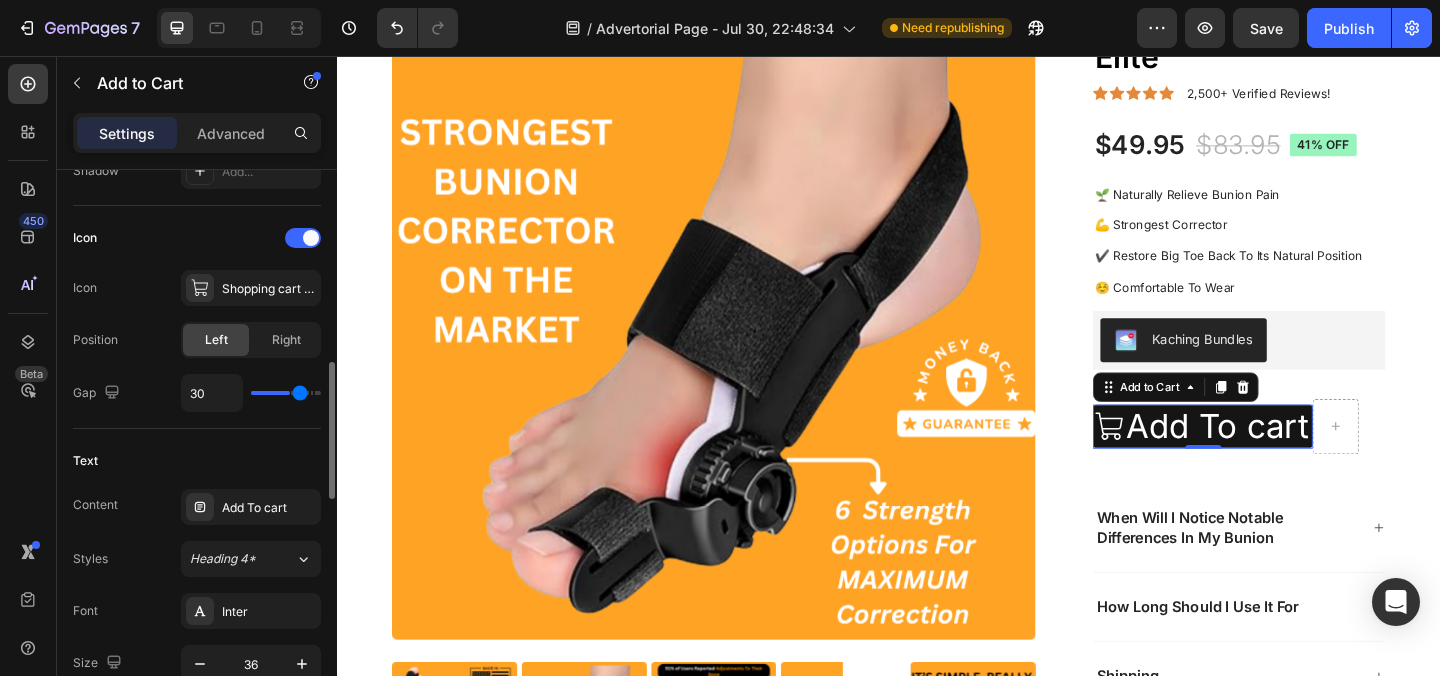 type on "31" 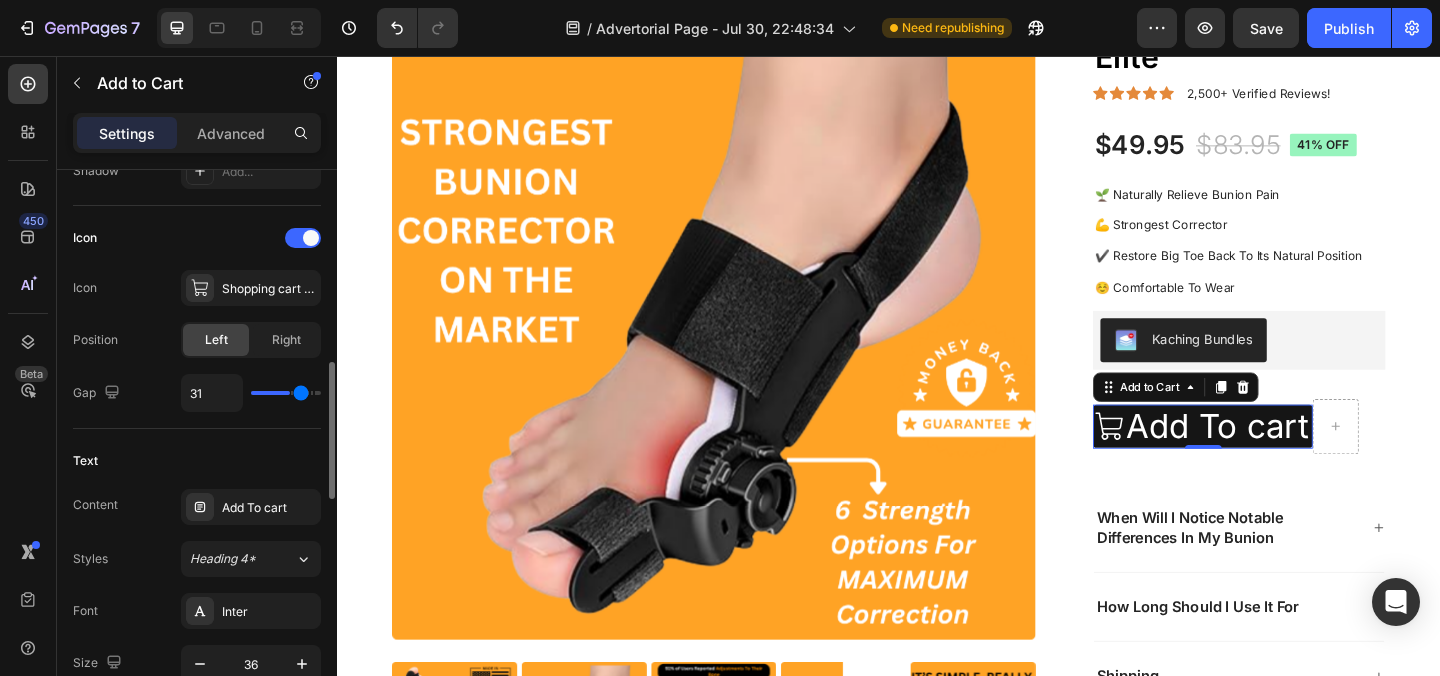 type on "32" 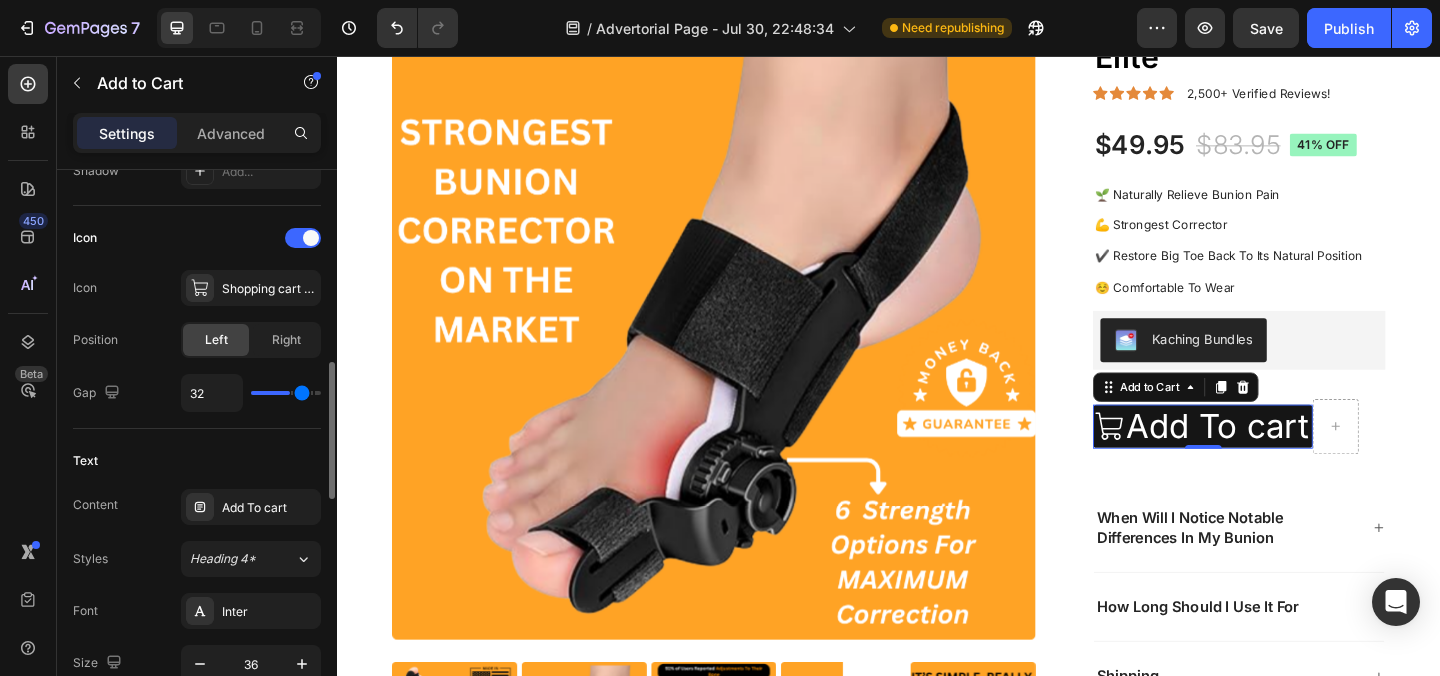 type on "33" 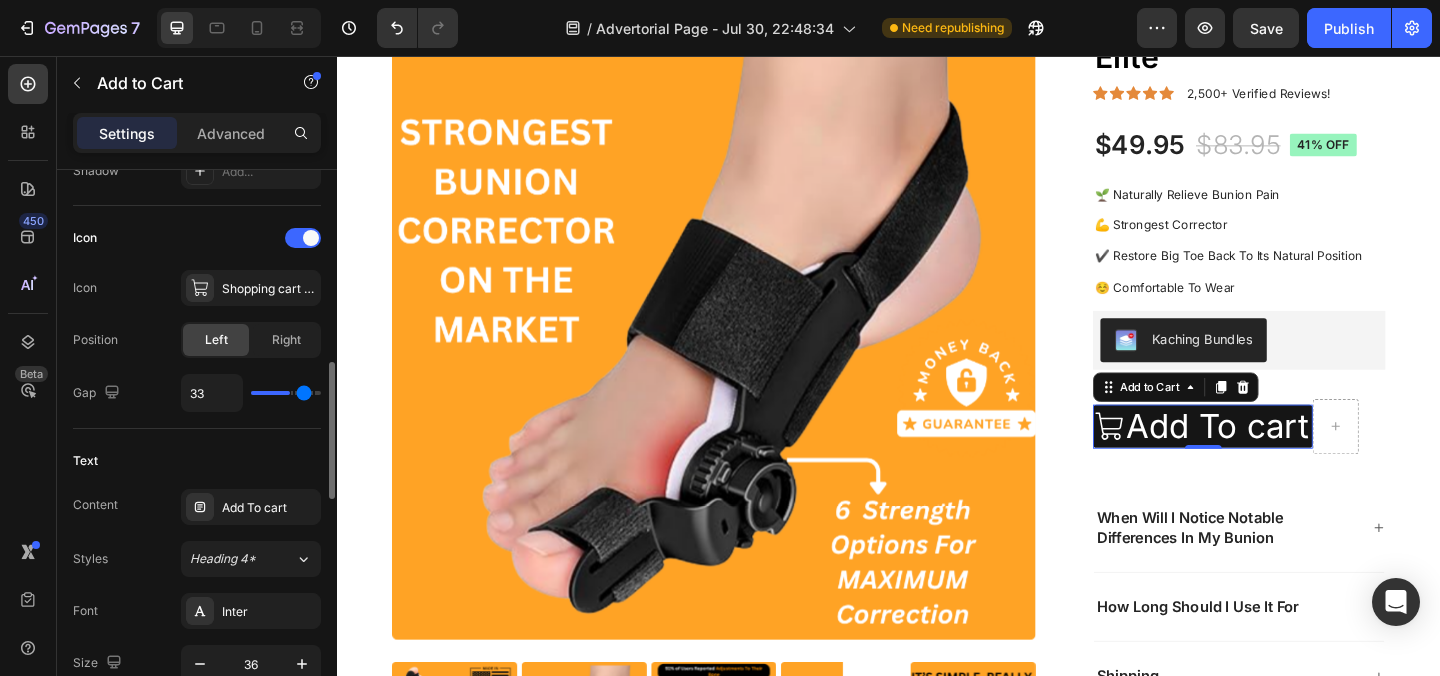 type on "34" 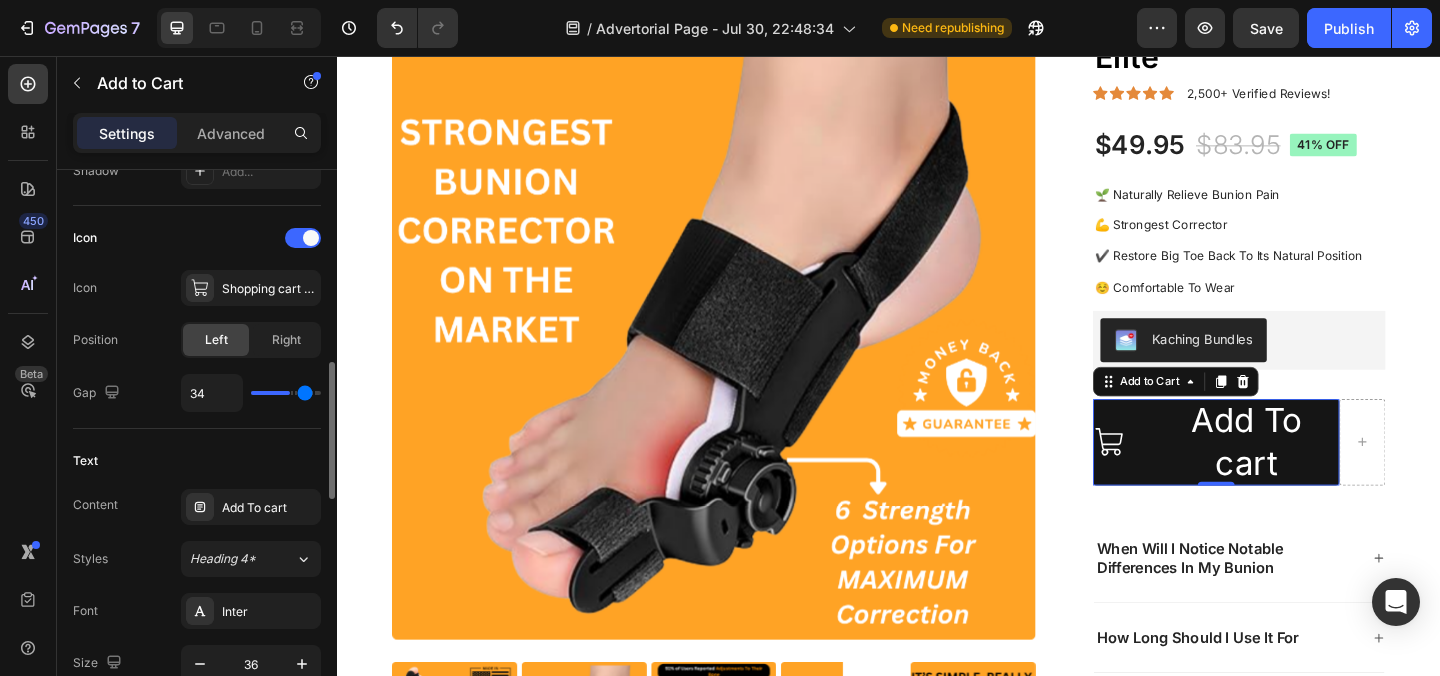 type on "35" 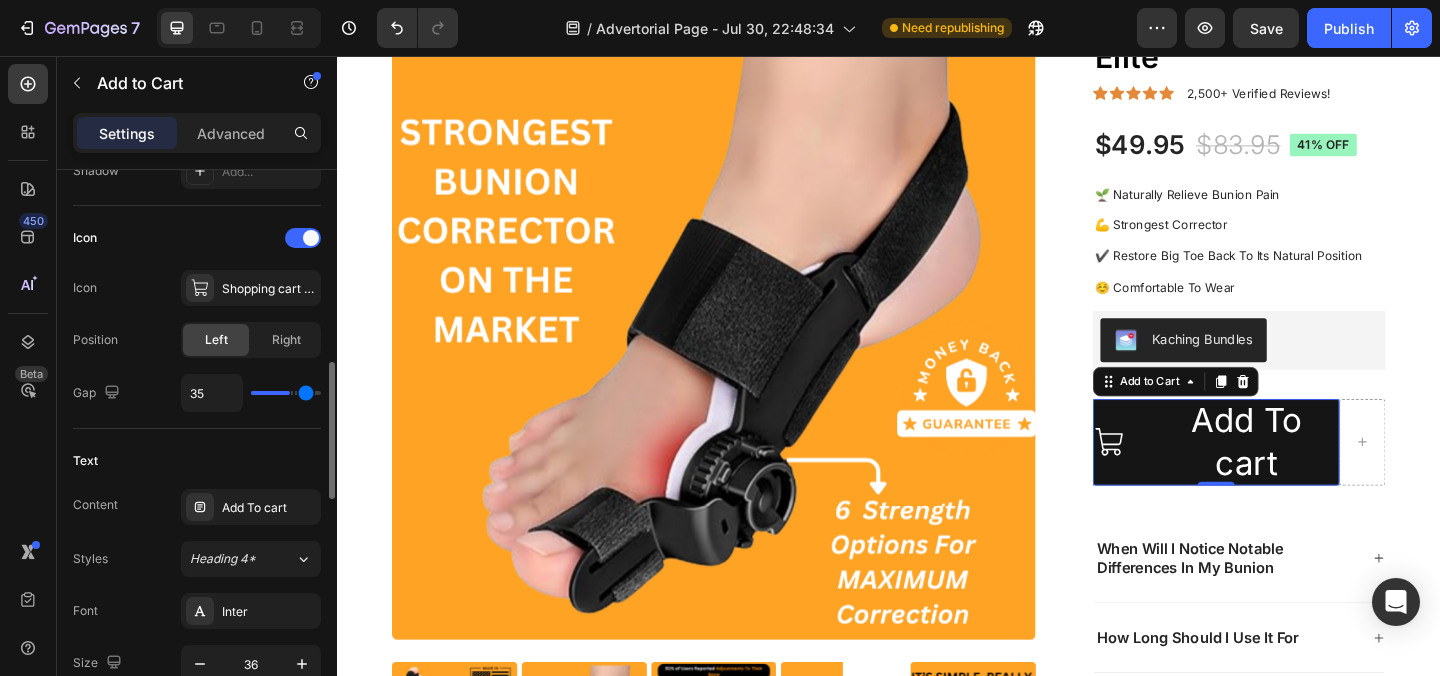 type on "36" 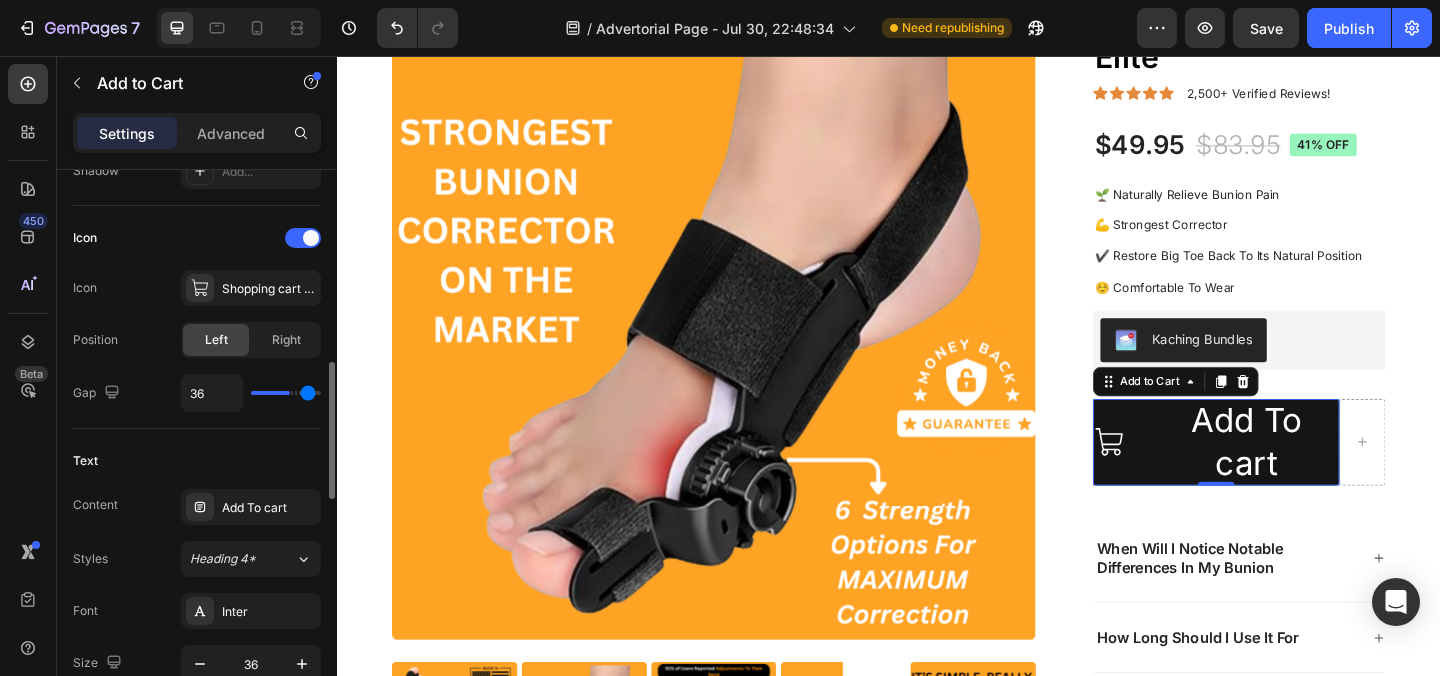 type on "37" 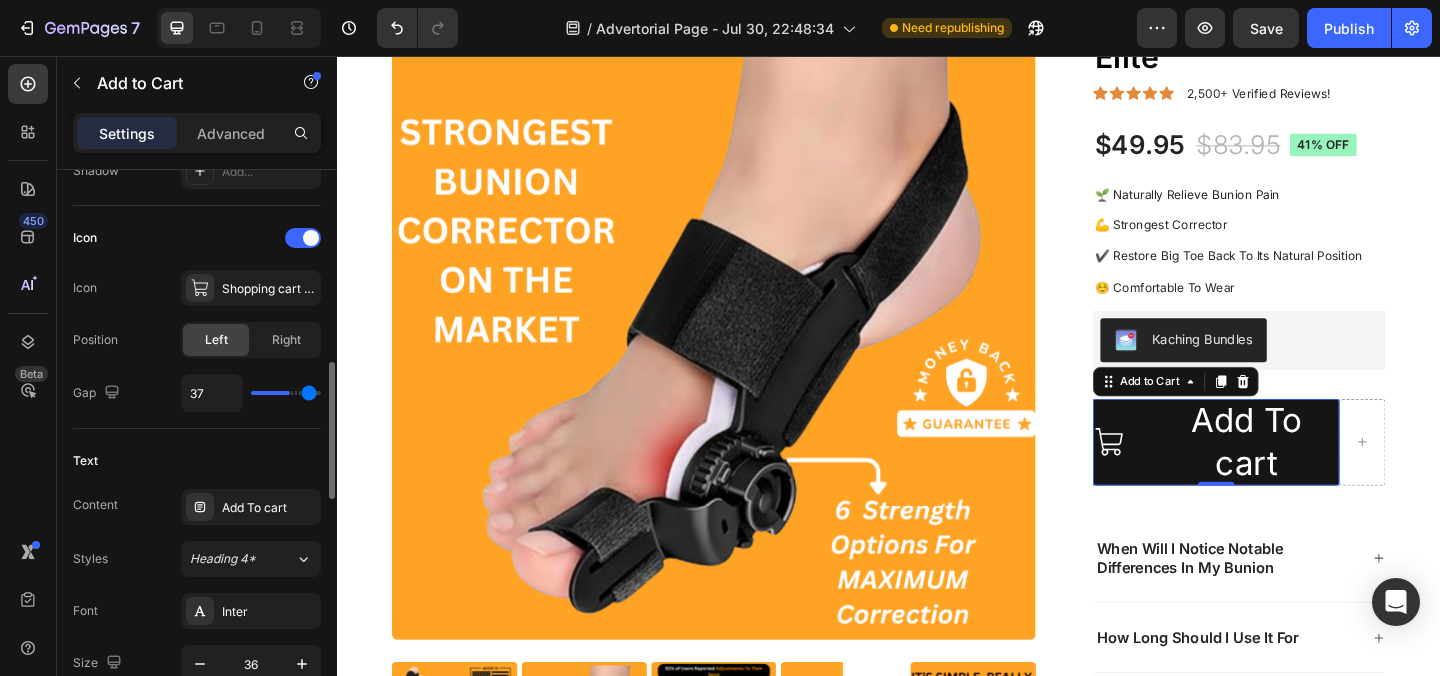 type on "38" 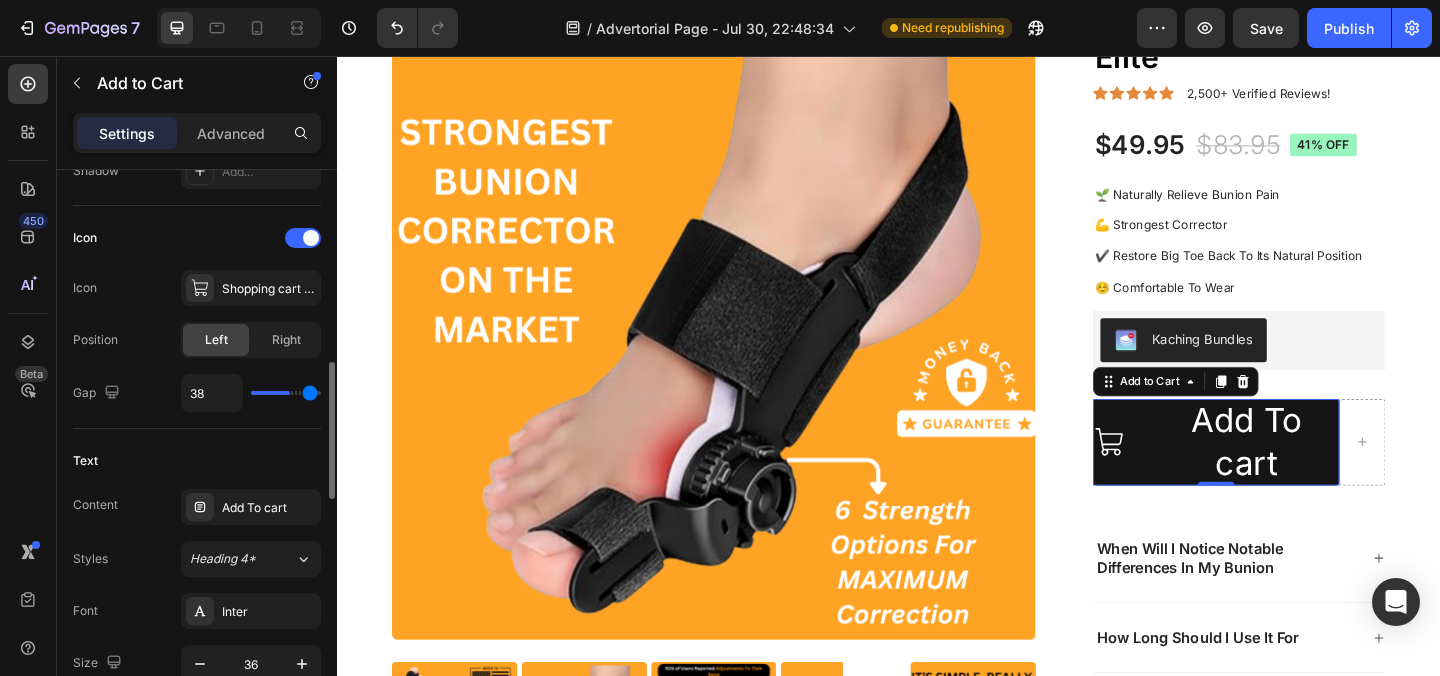 type on "40" 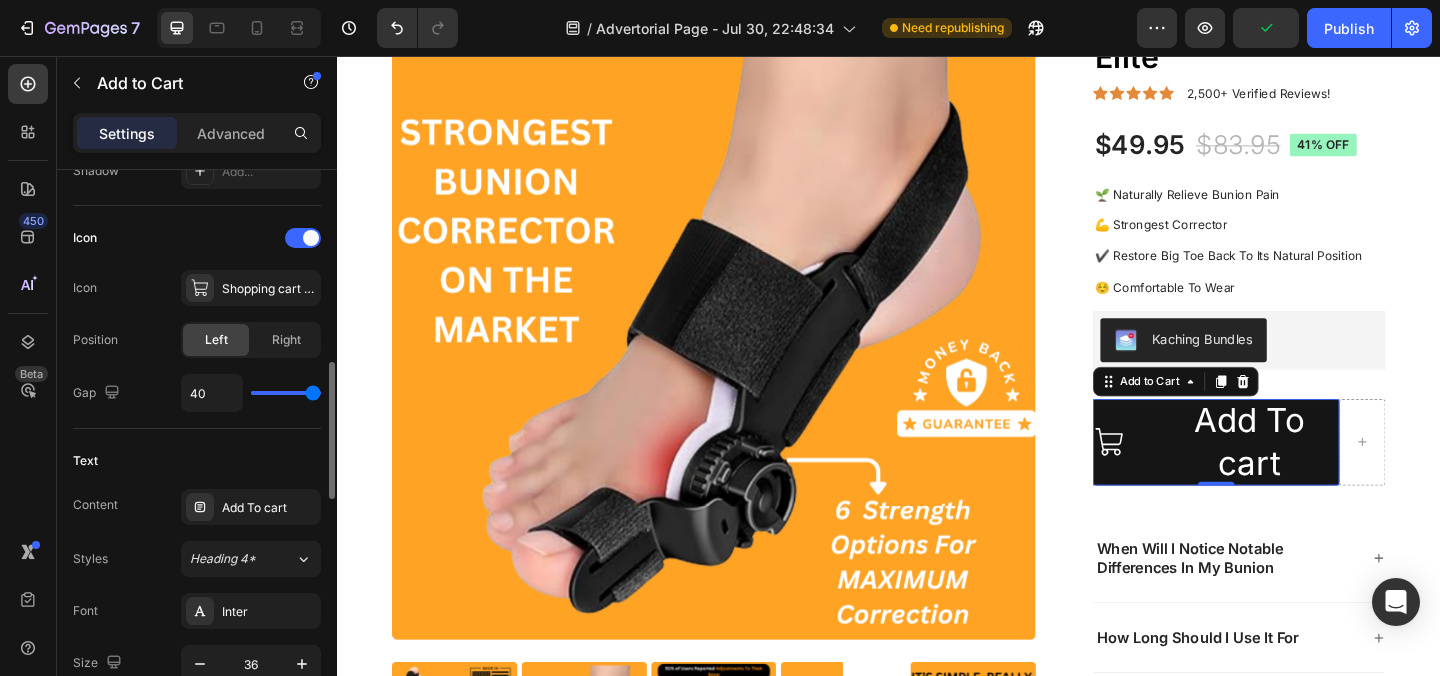 type on "39" 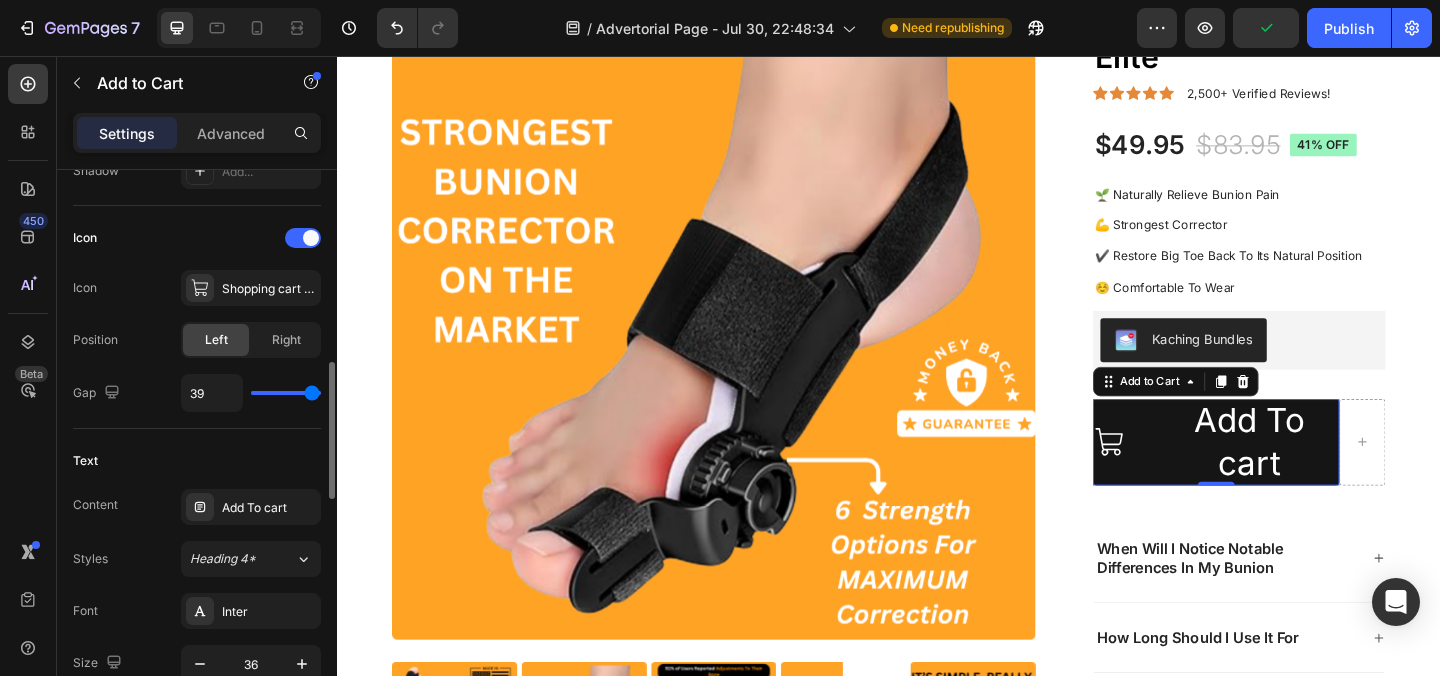type on "38" 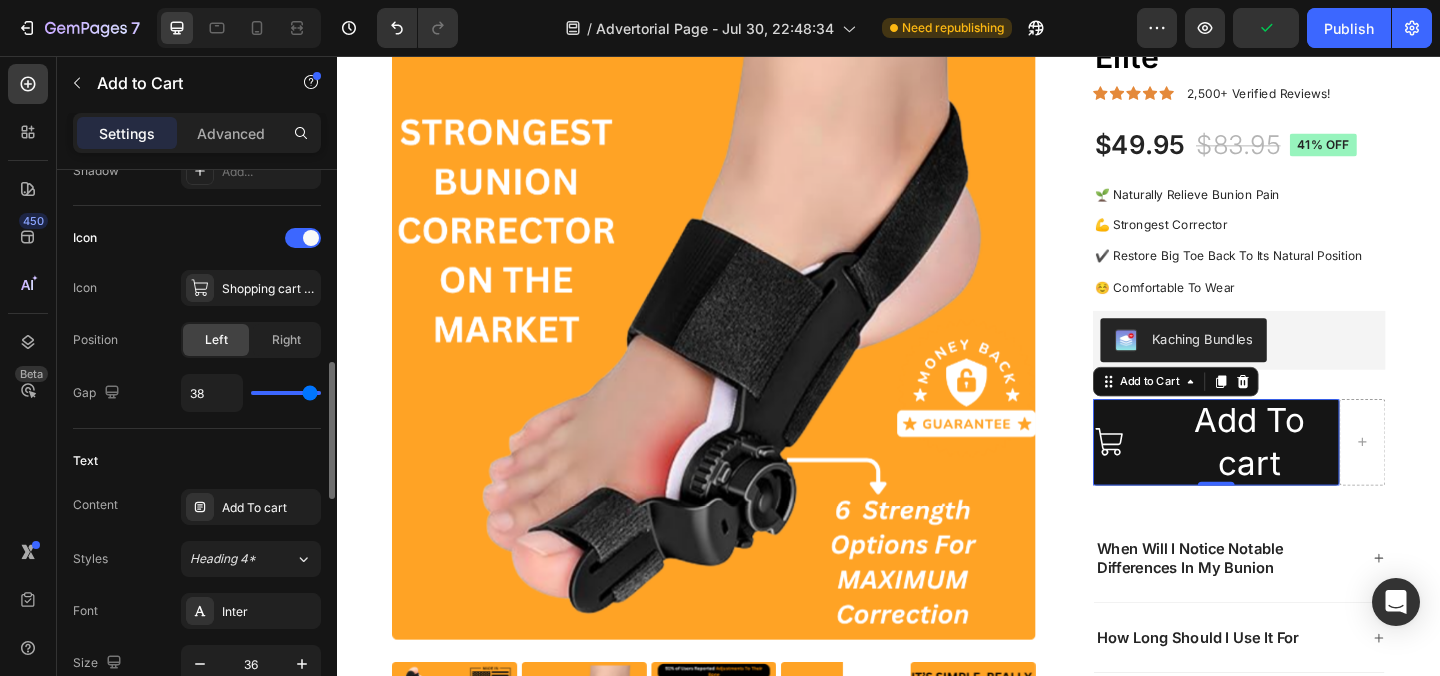 type on "37" 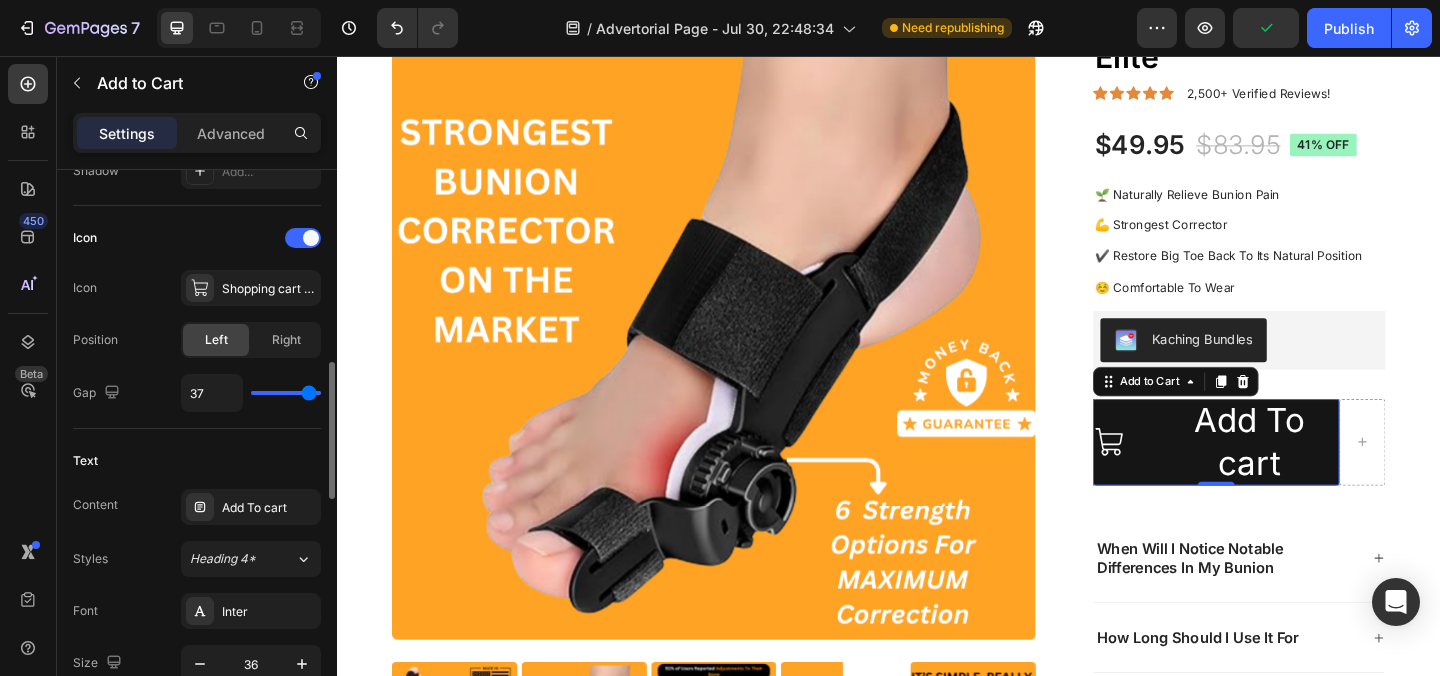 type on "36" 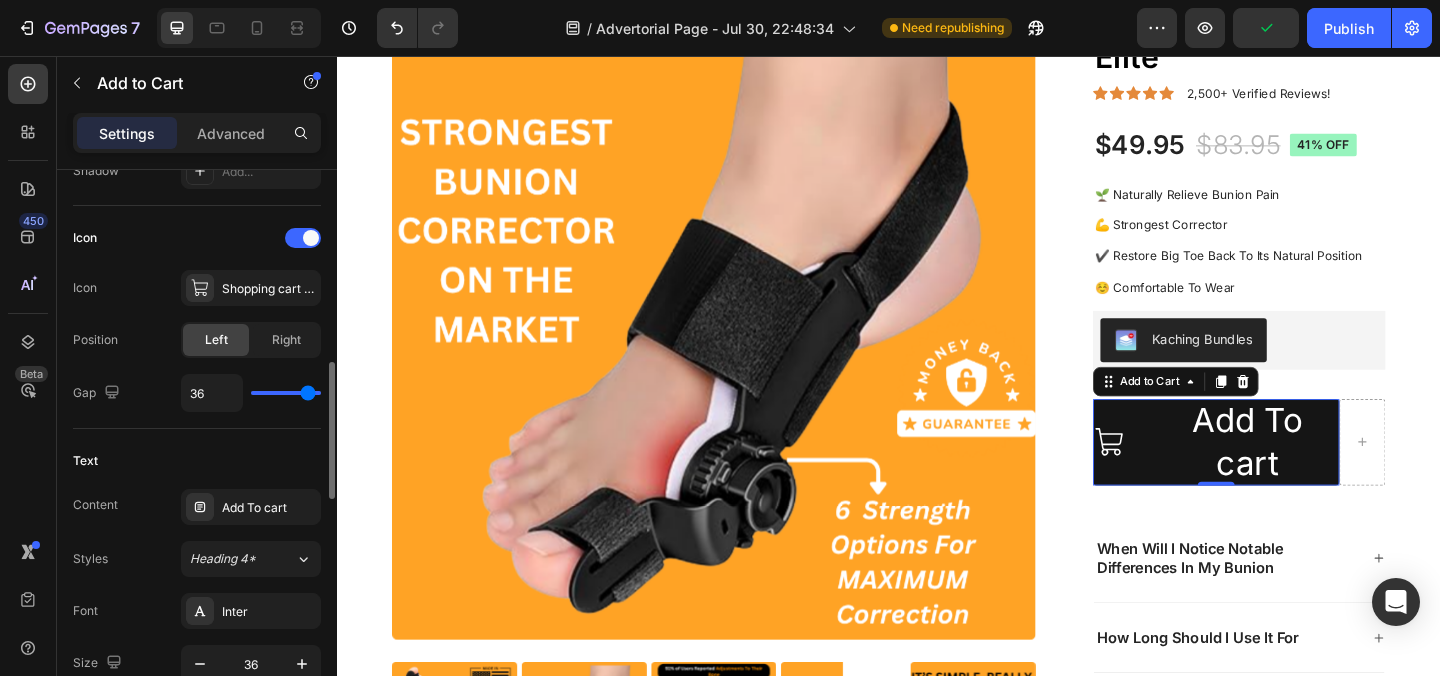 type on "35" 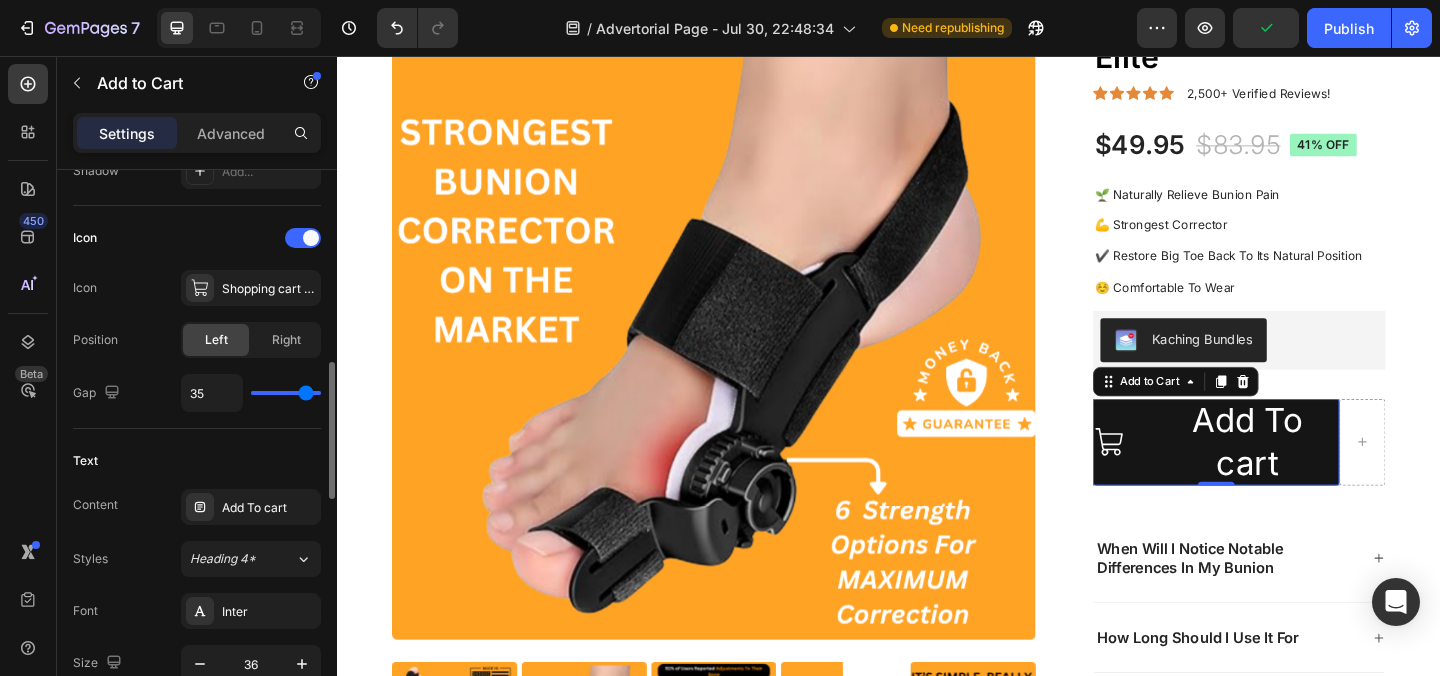 type on "34" 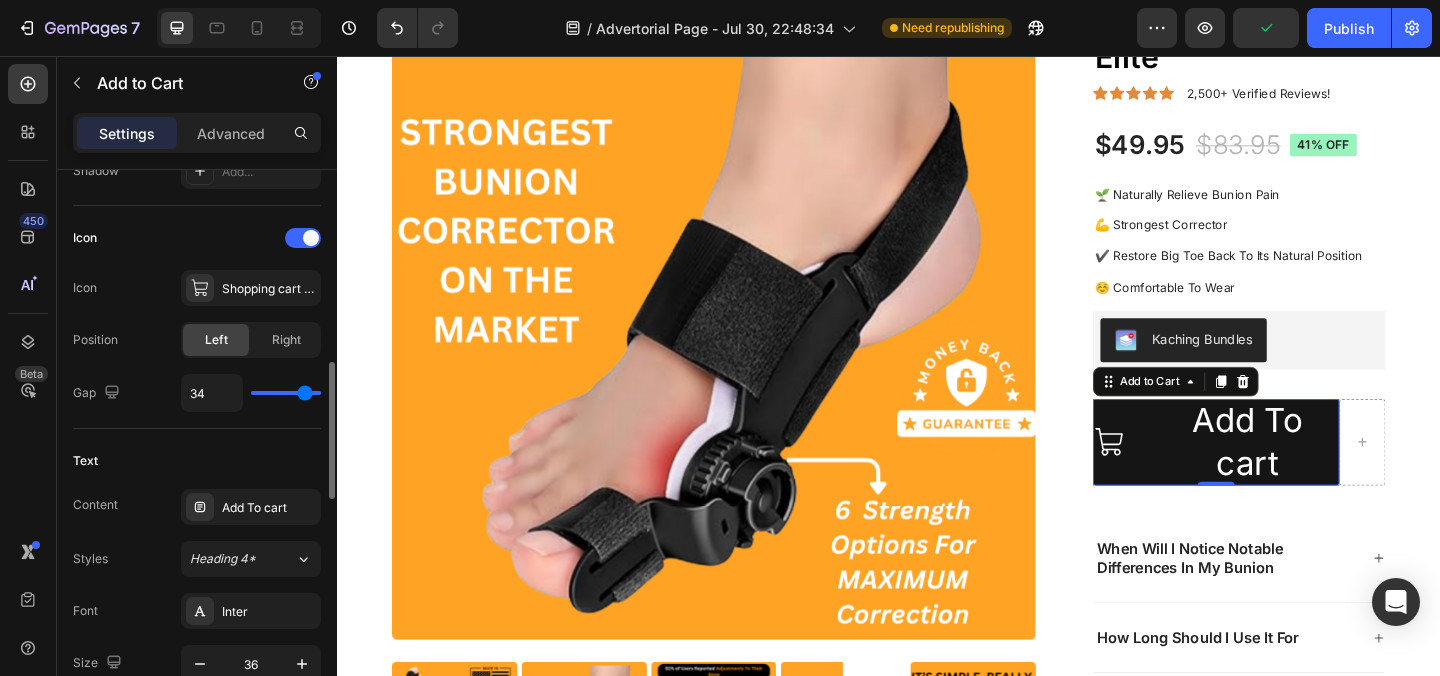 type on "33" 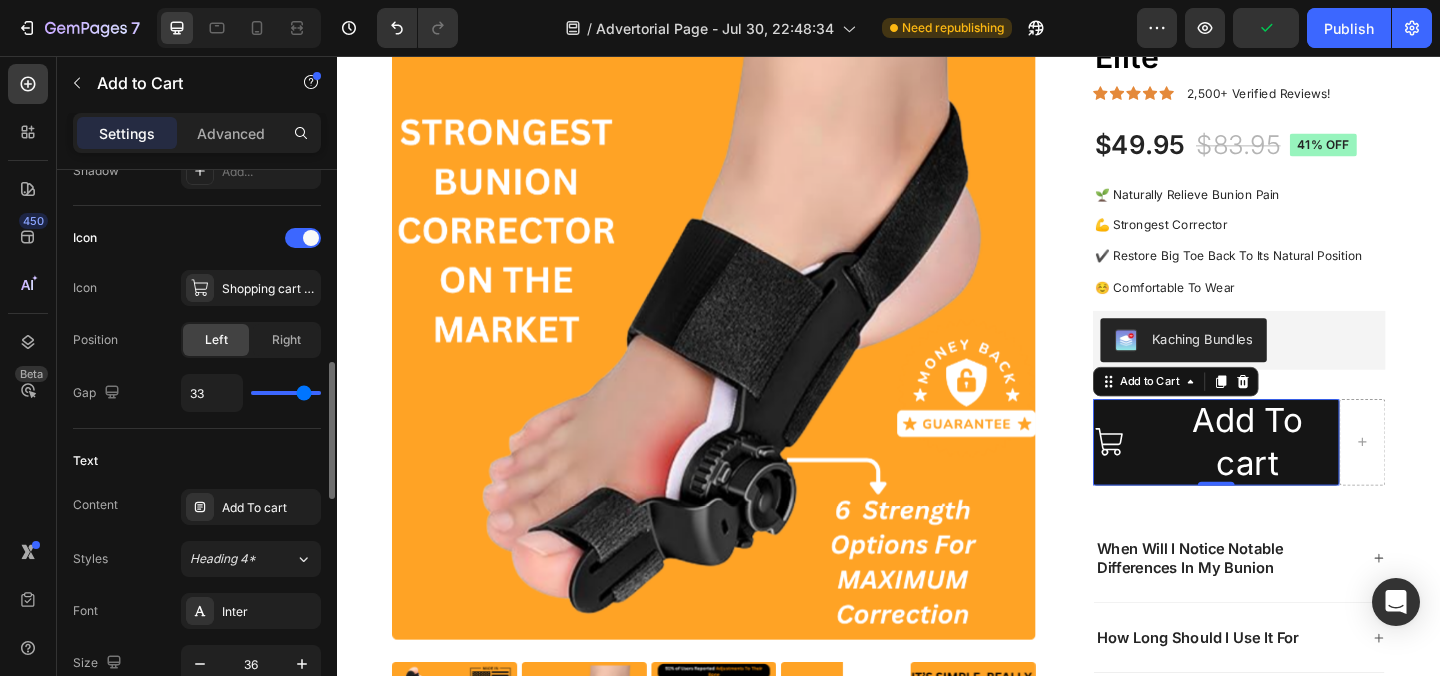 type on "32" 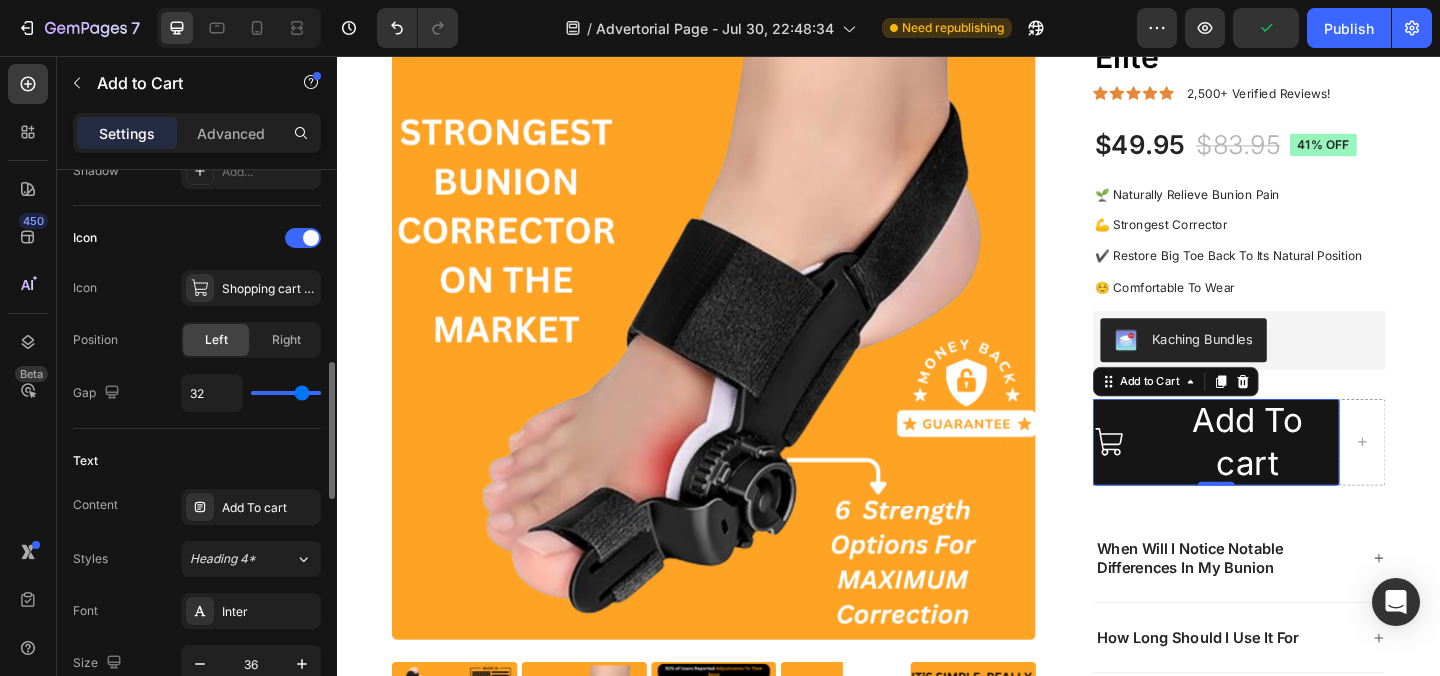 type on "31" 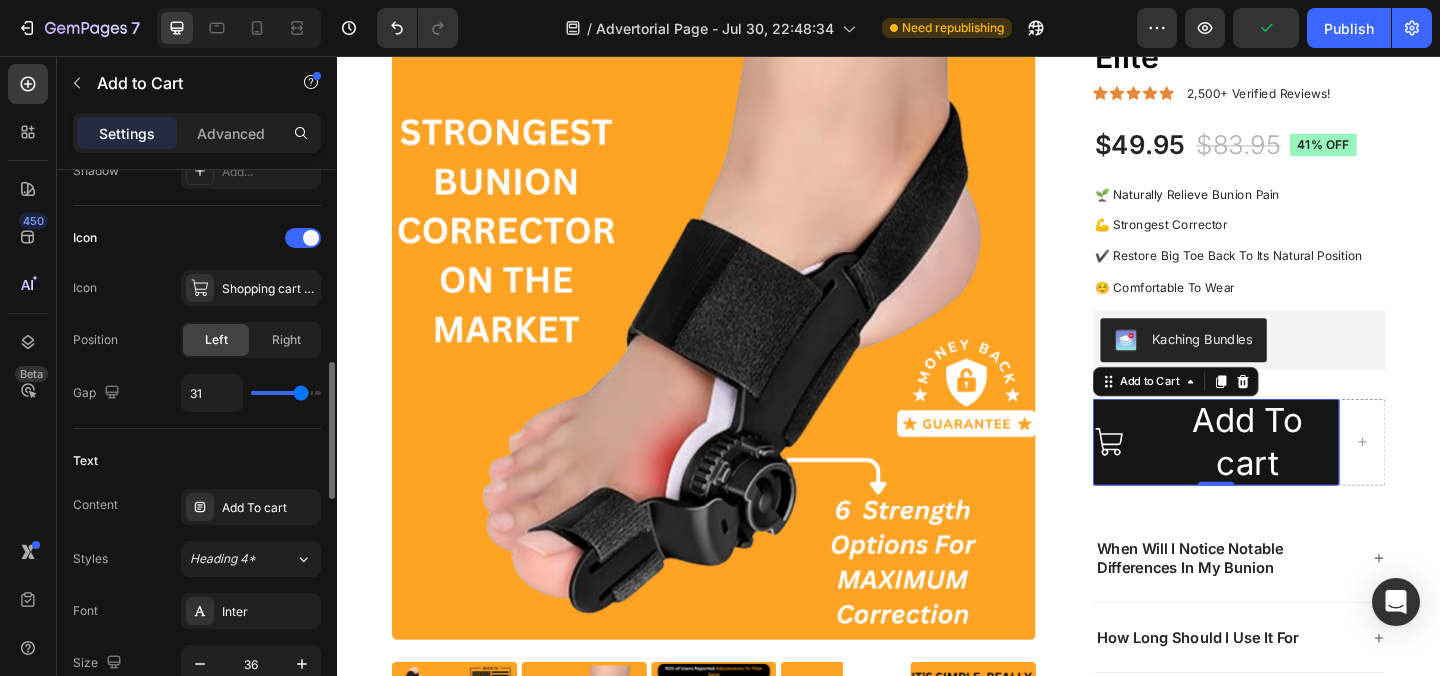 type on "29" 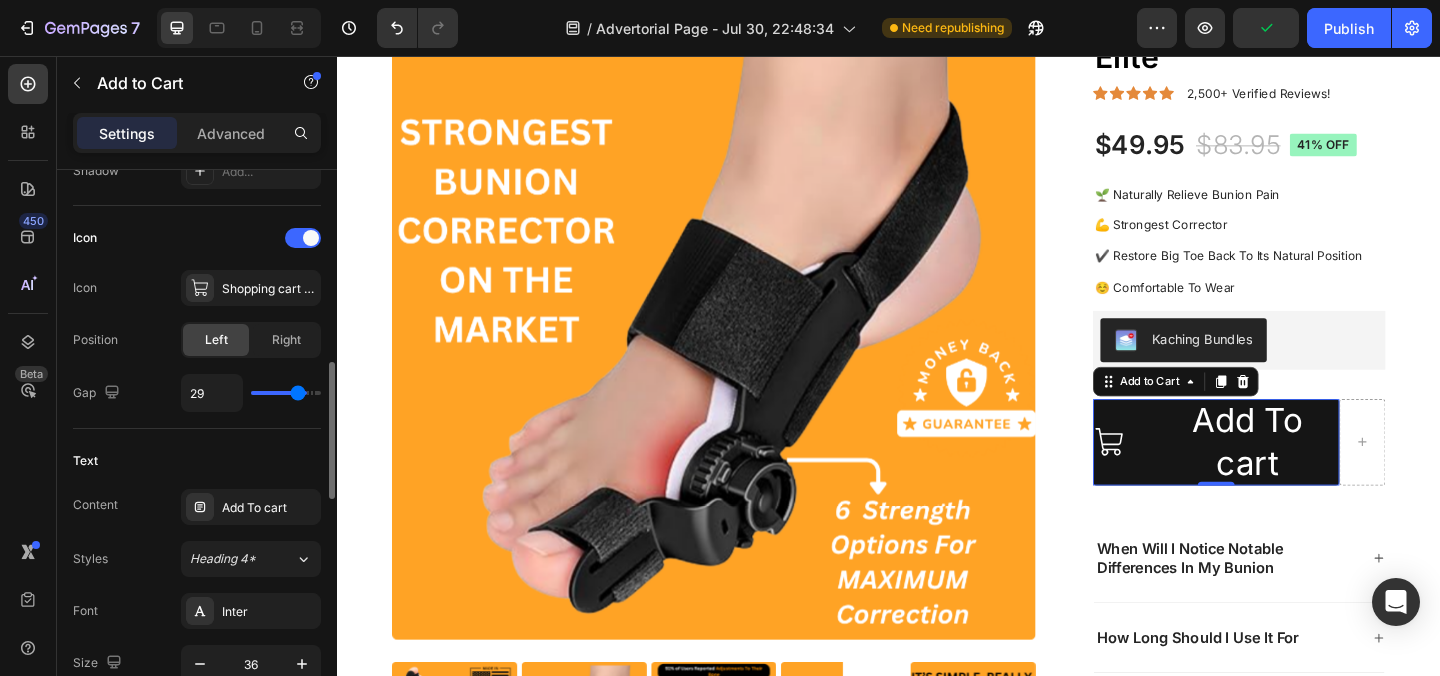 type on "28" 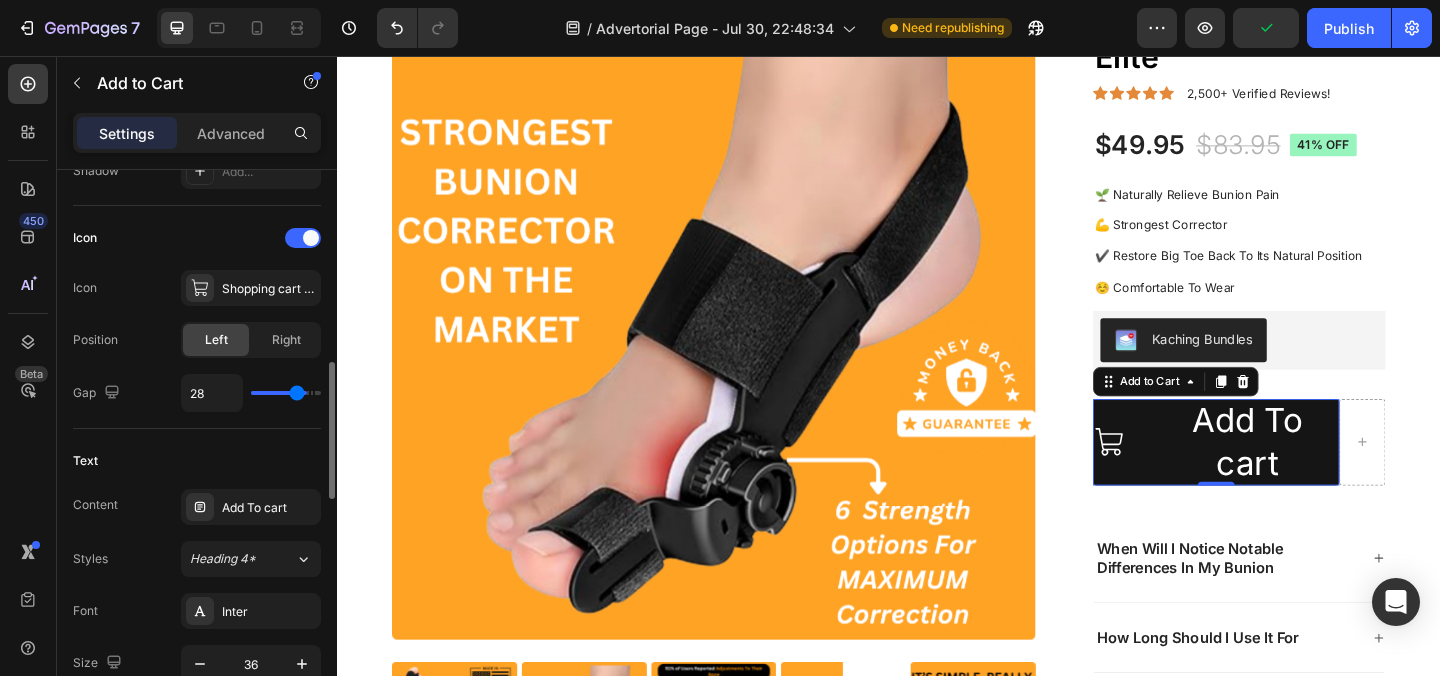 type on "26" 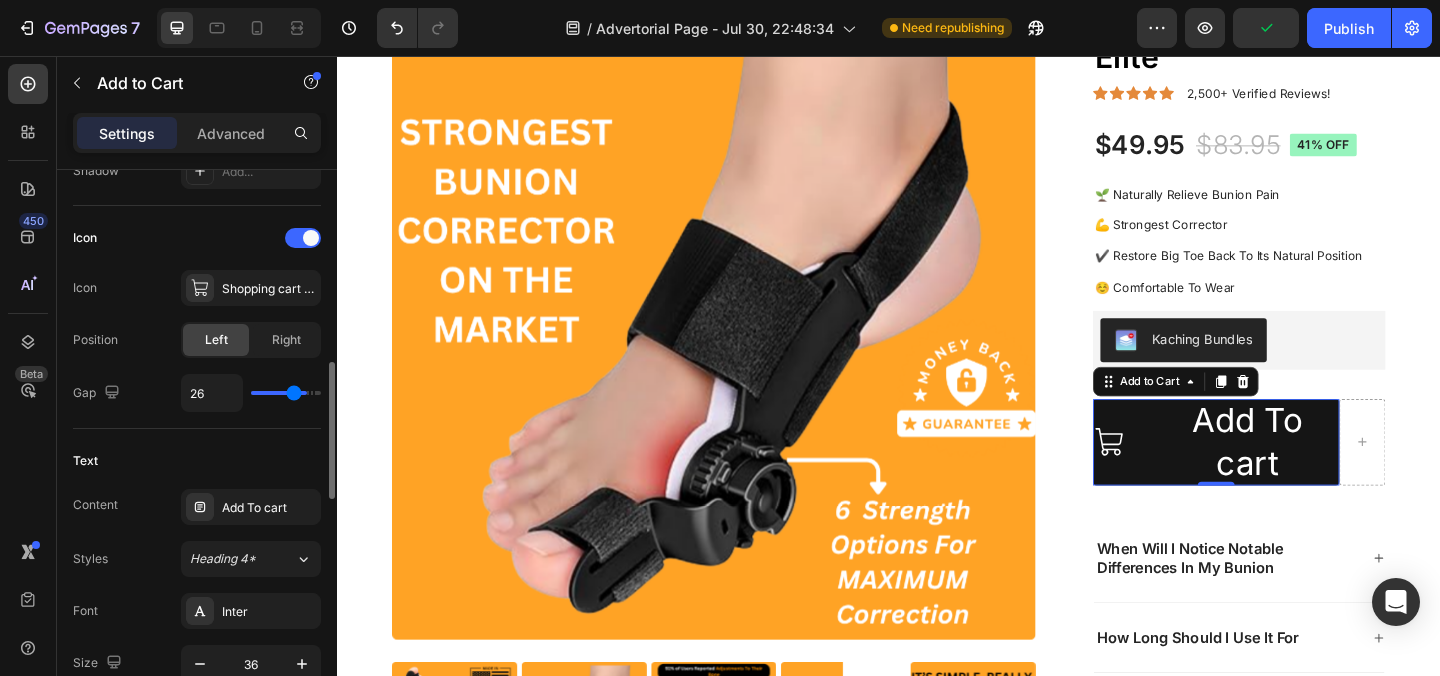 type on "25" 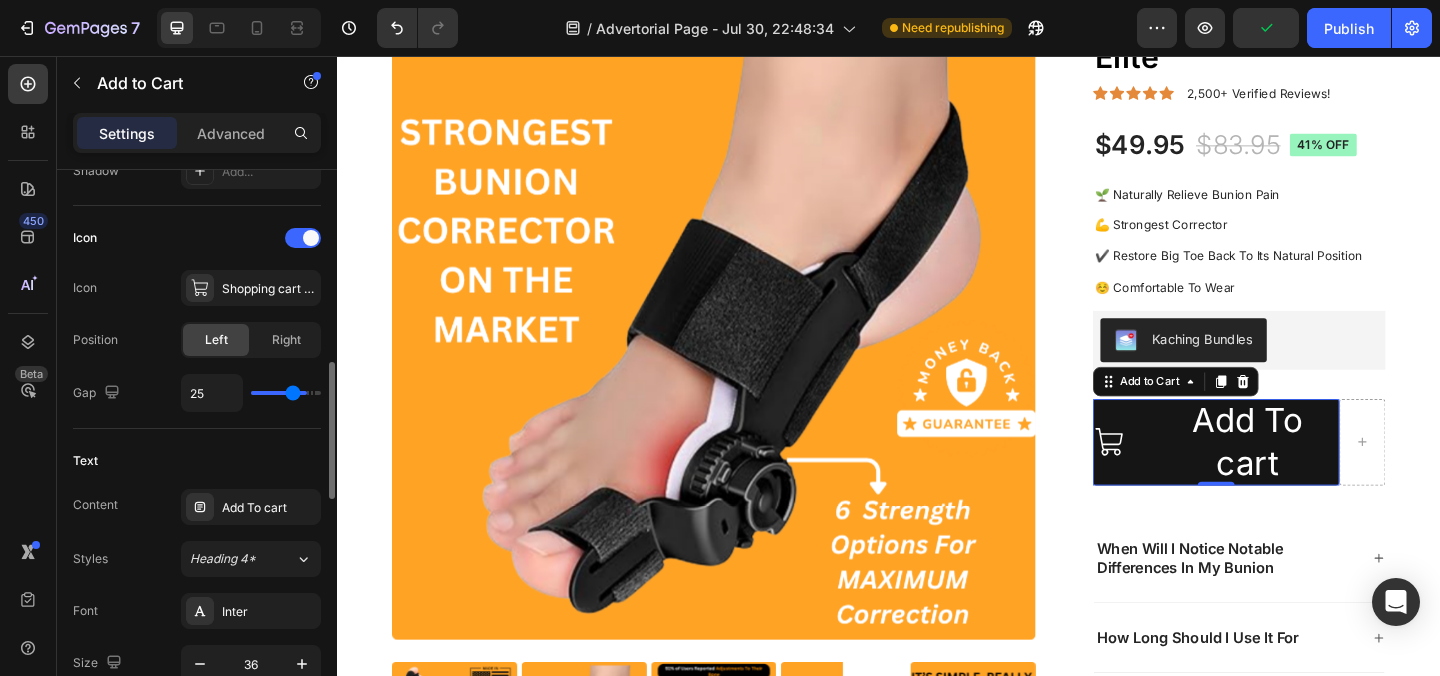 type on "24" 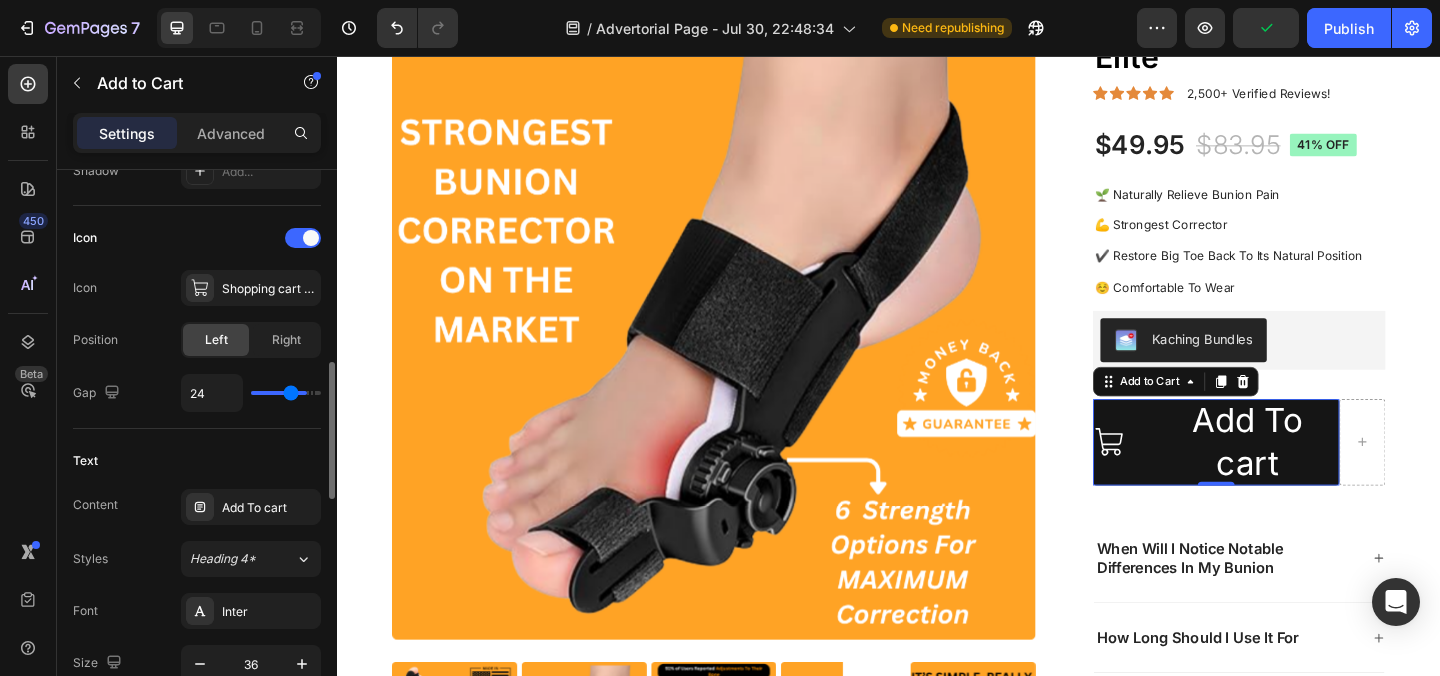 type on "23" 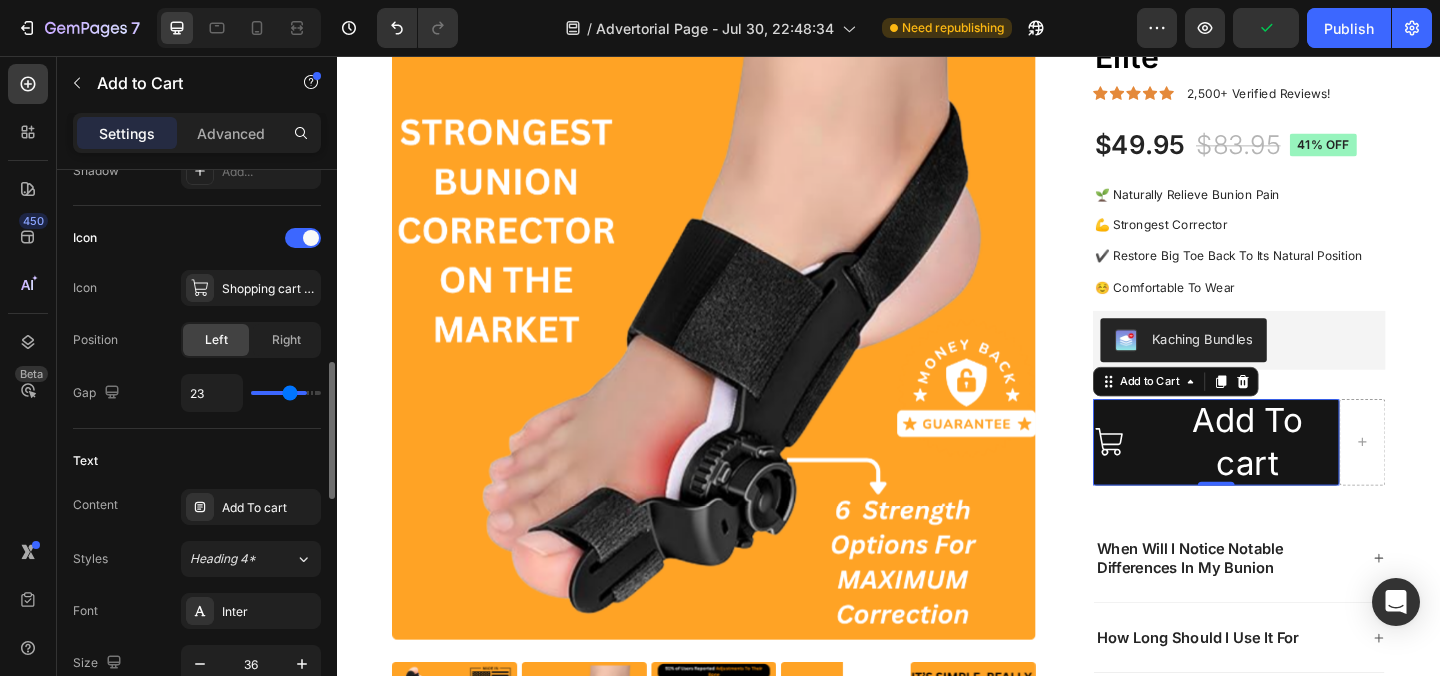 type on "22" 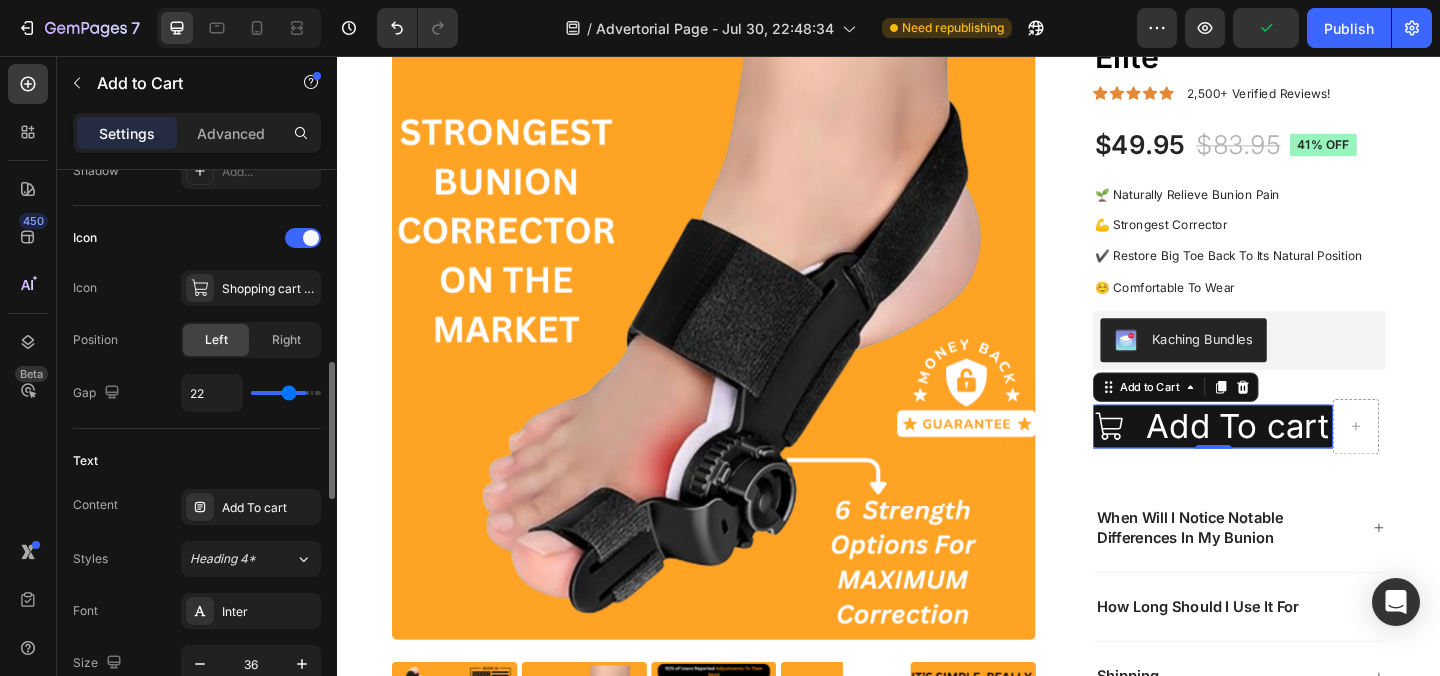 type on "21" 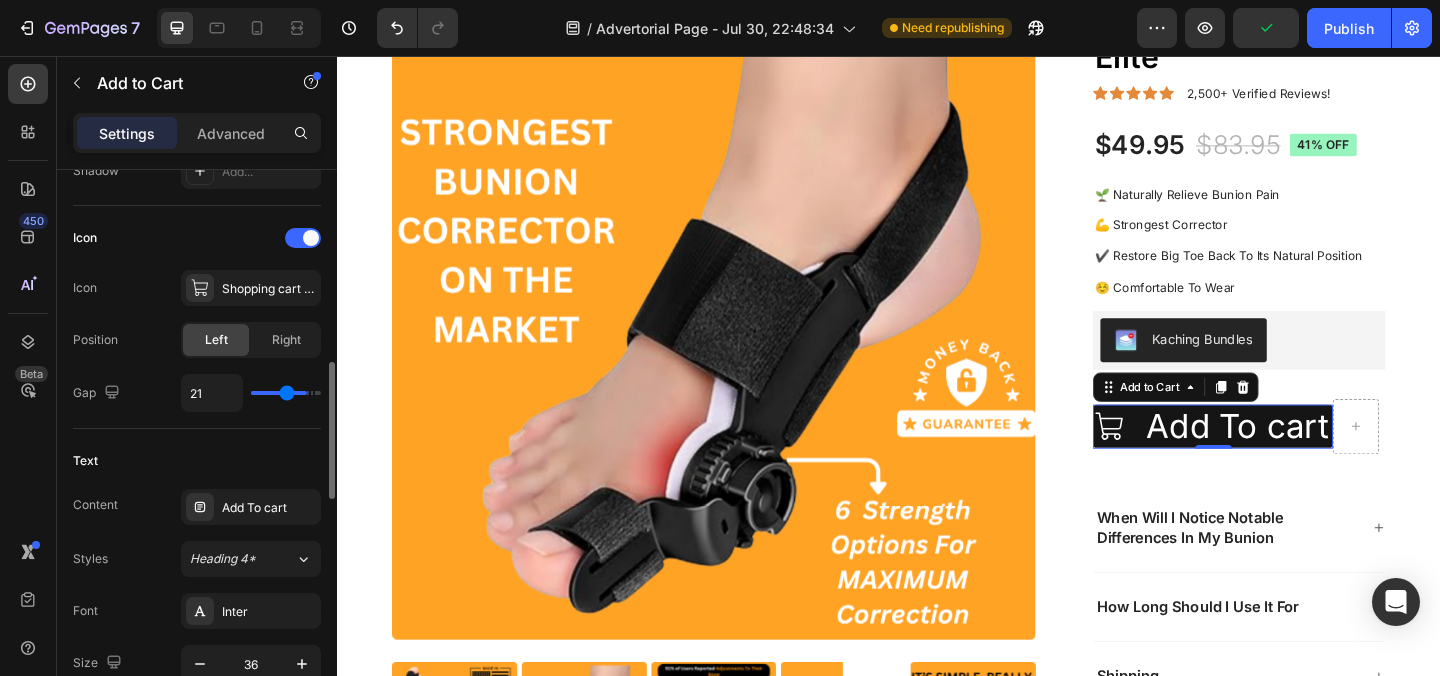 type on "20" 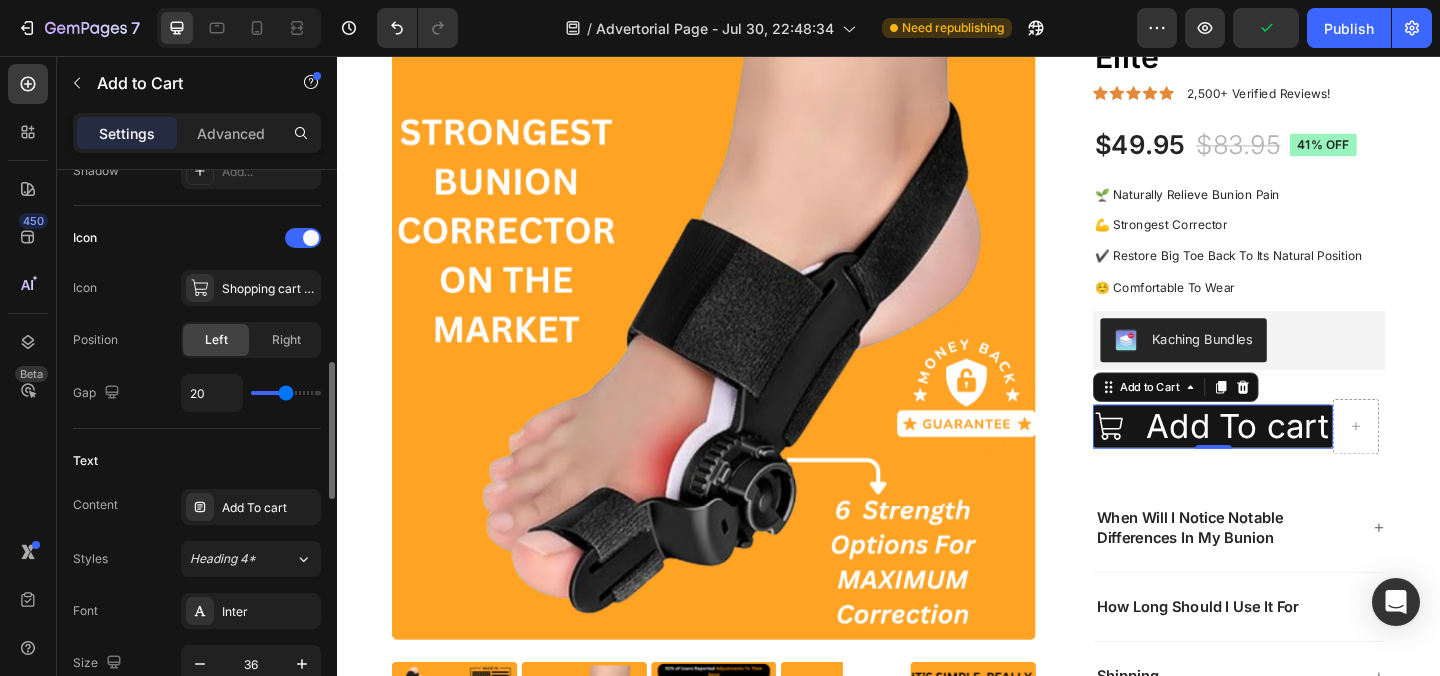 type on "19" 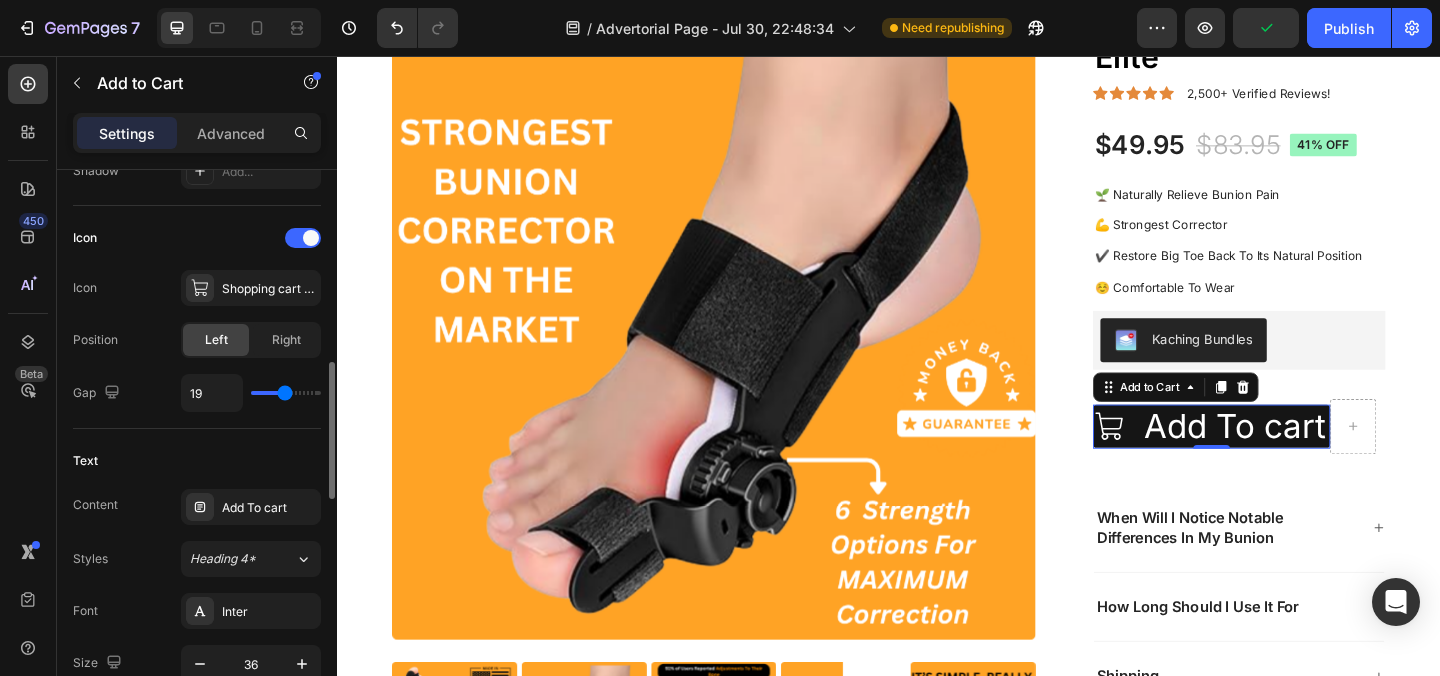 type on "20" 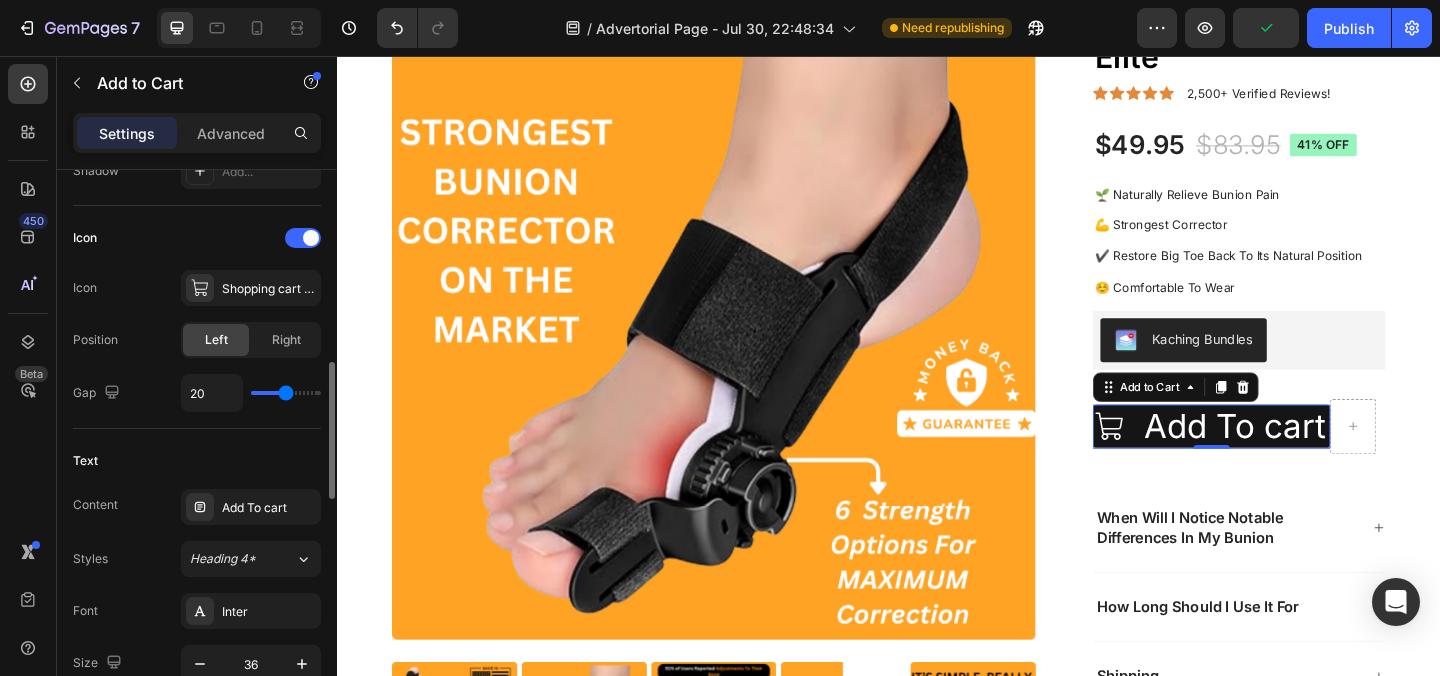 type on "21" 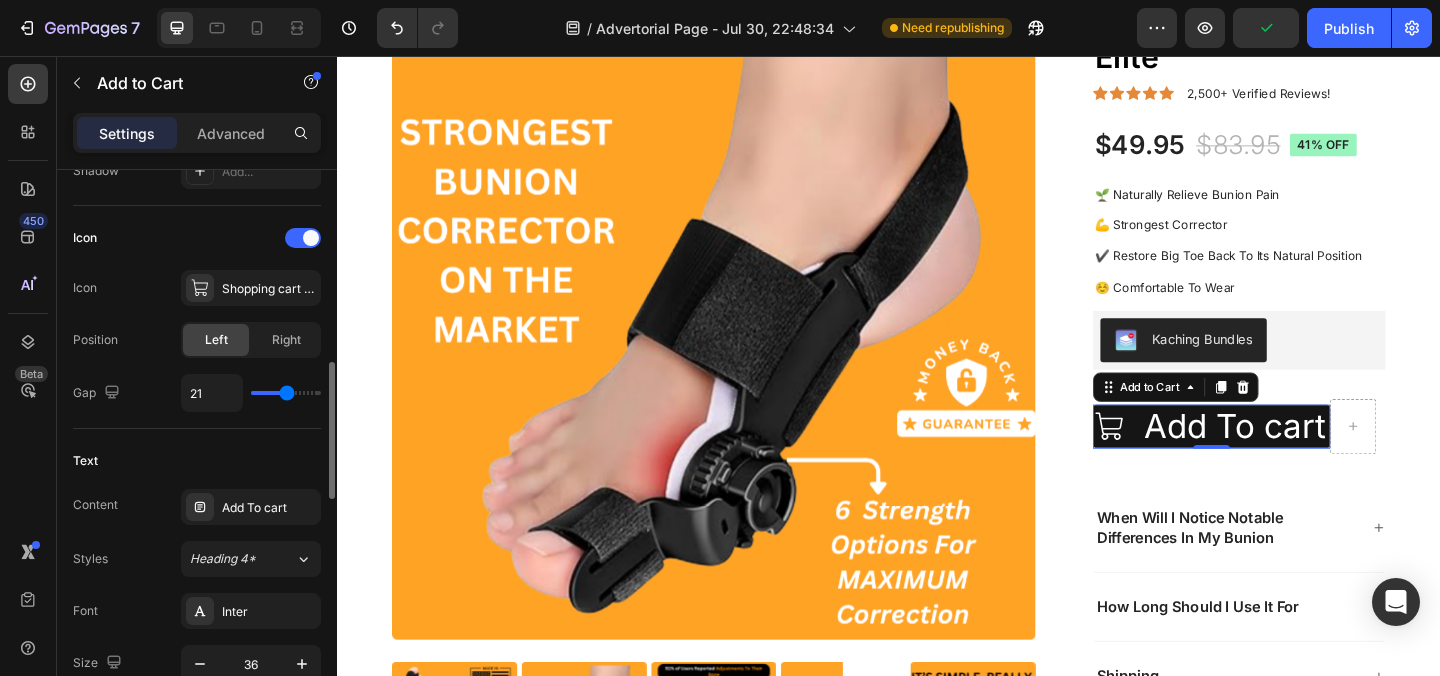 type on "22" 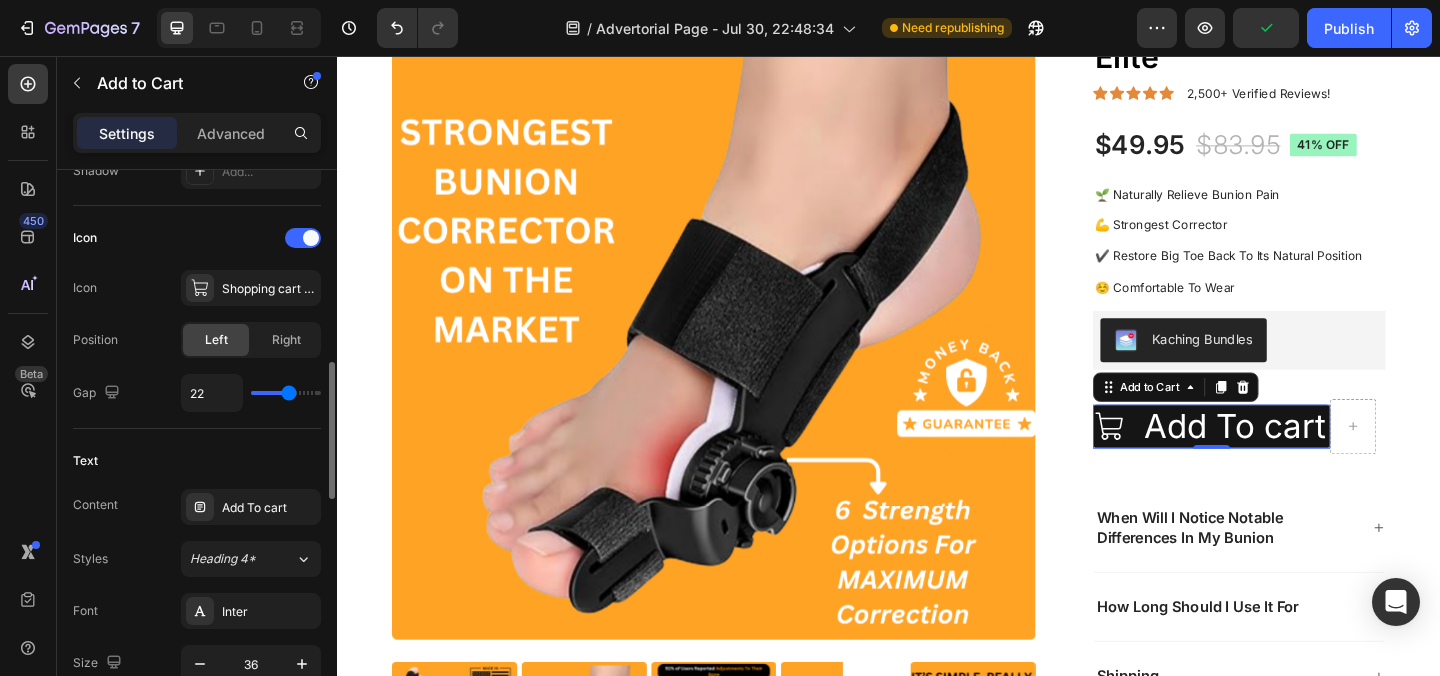 type on "23" 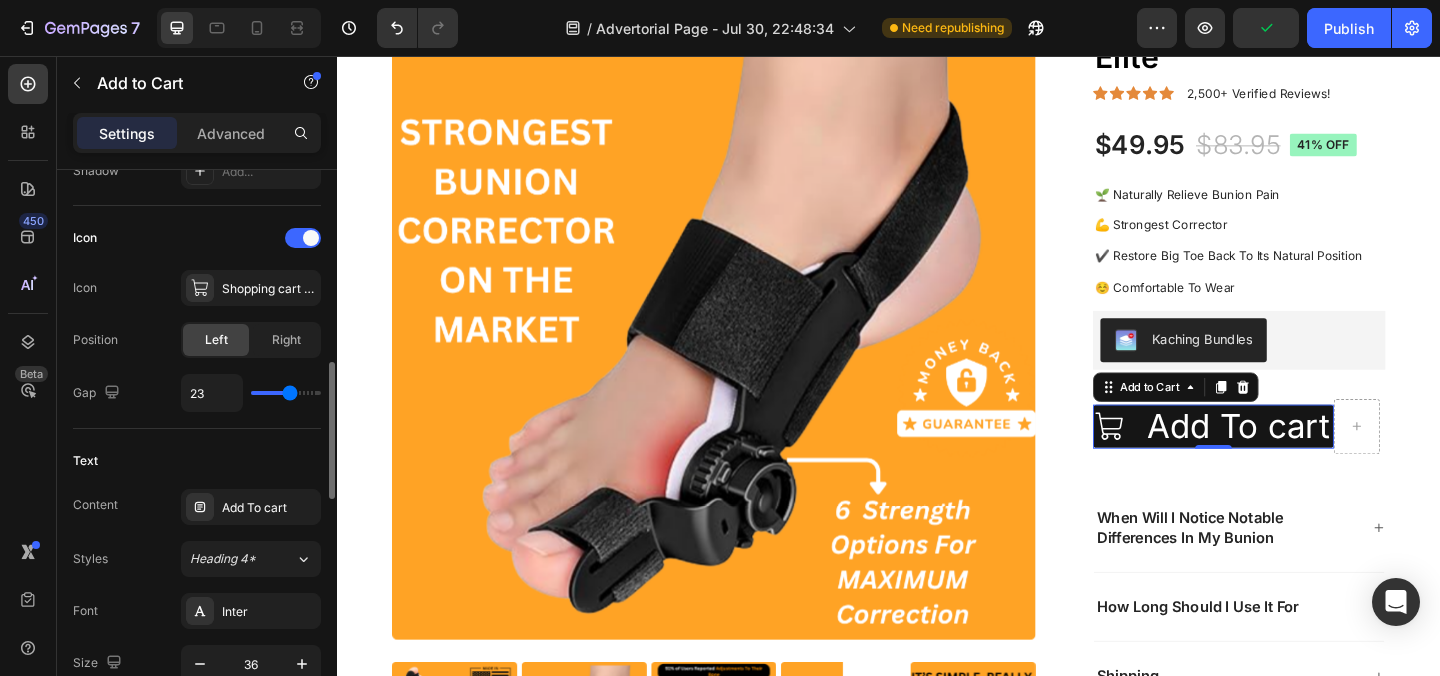 type on "24" 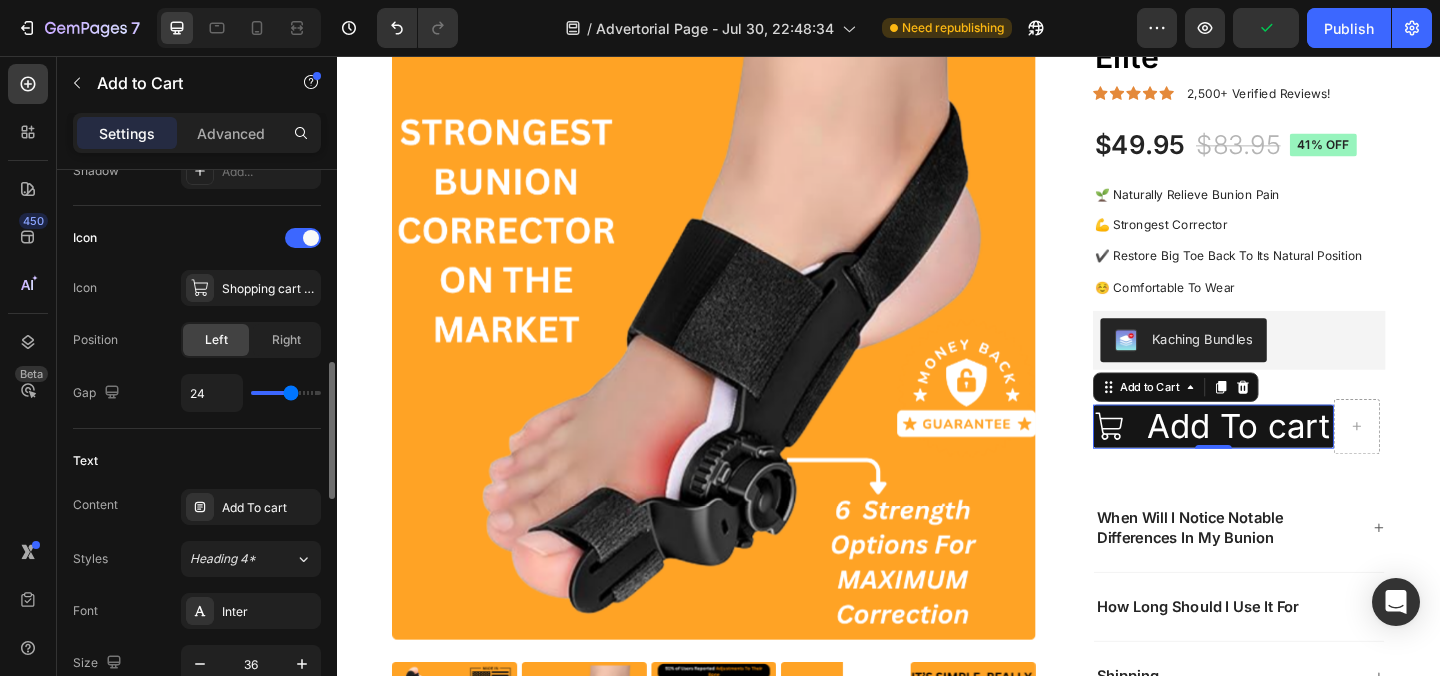 type on "25" 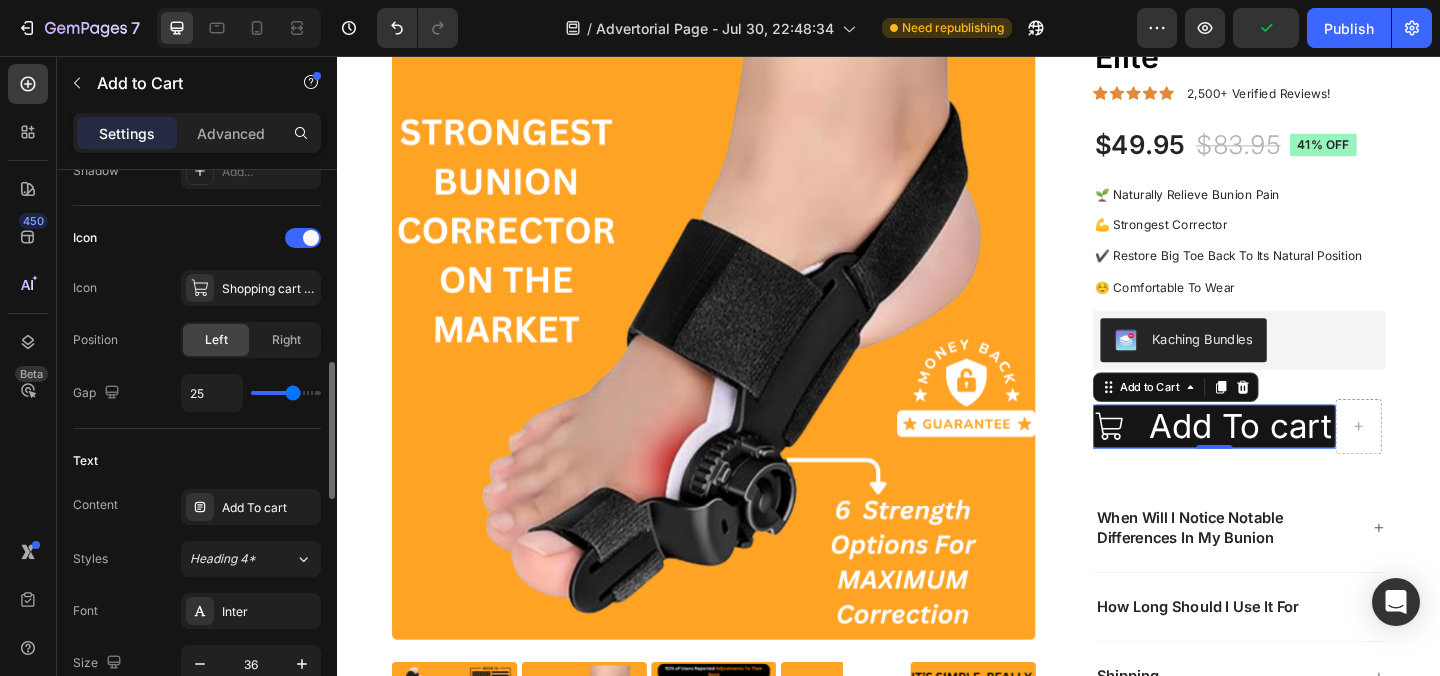 drag, startPoint x: 267, startPoint y: 392, endPoint x: 293, endPoint y: 391, distance: 26.019224 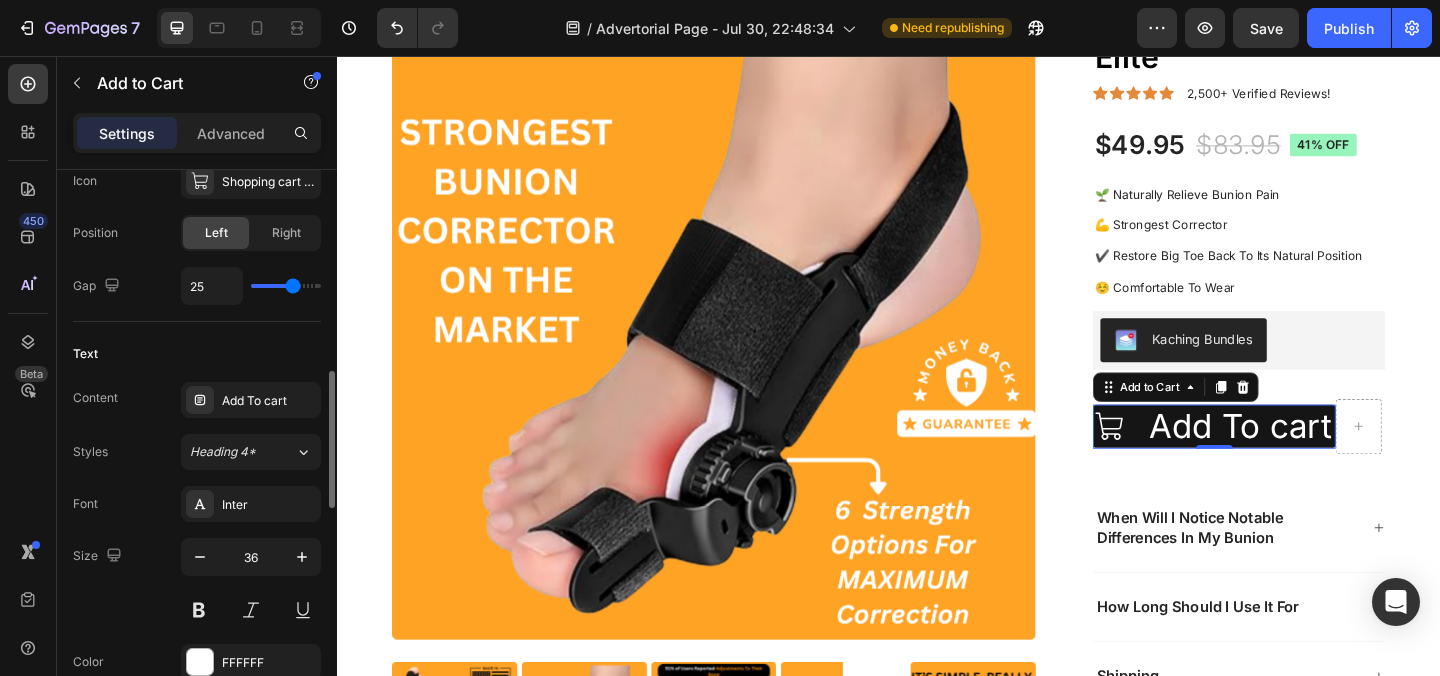 scroll, scrollTop: 928, scrollLeft: 0, axis: vertical 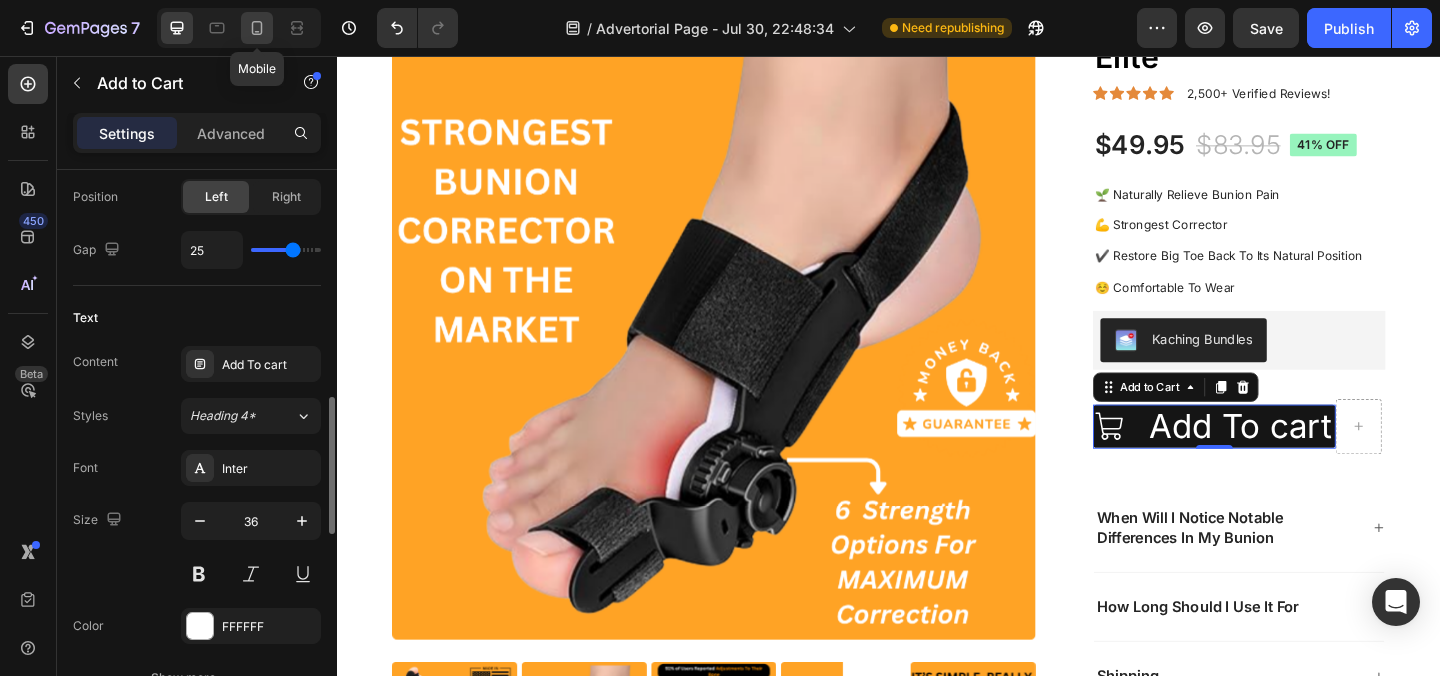 click 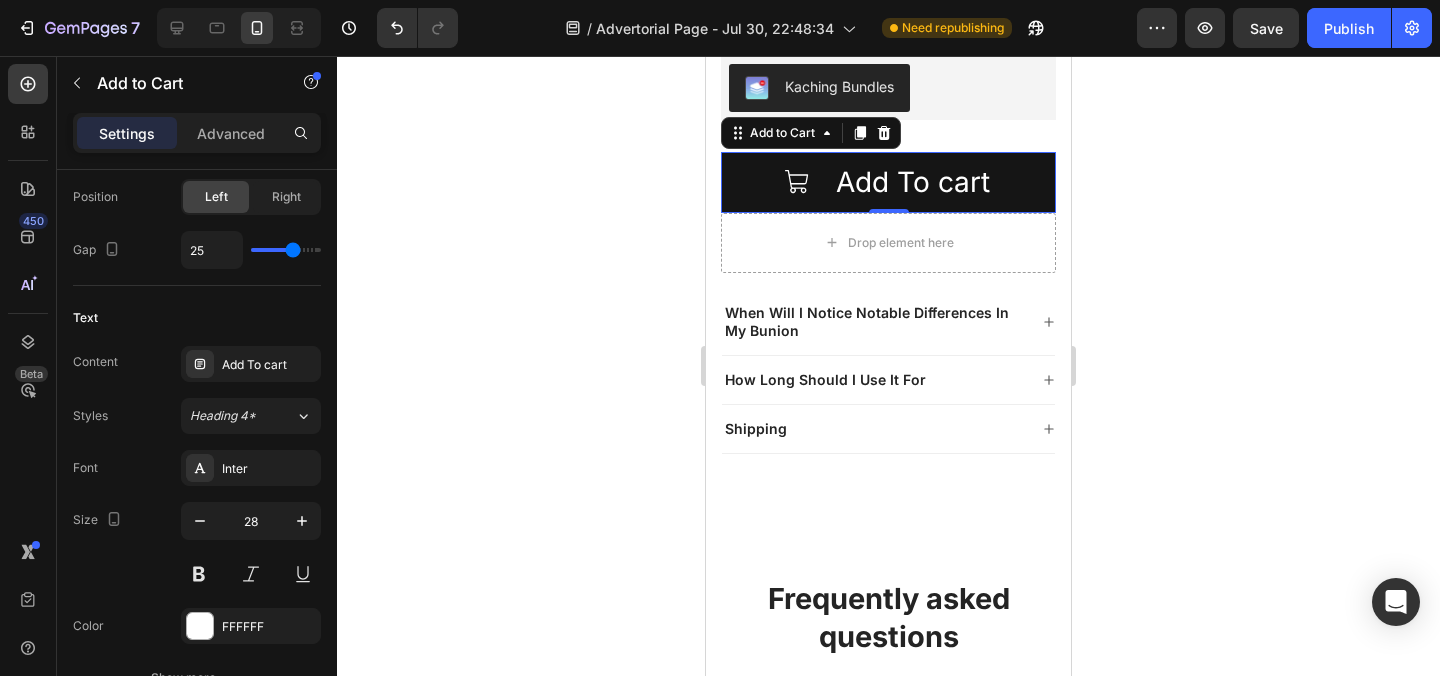 scroll, scrollTop: 33434, scrollLeft: 0, axis: vertical 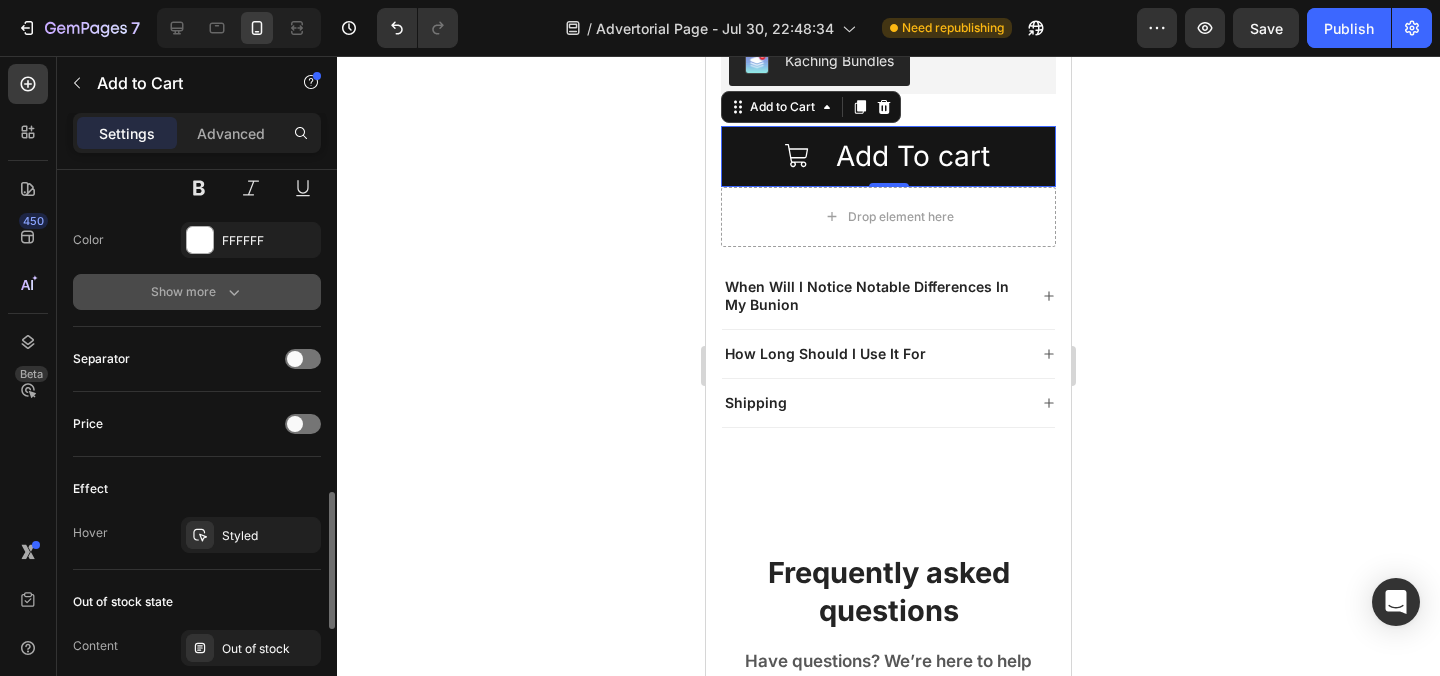 click on "Show more" at bounding box center [197, 292] 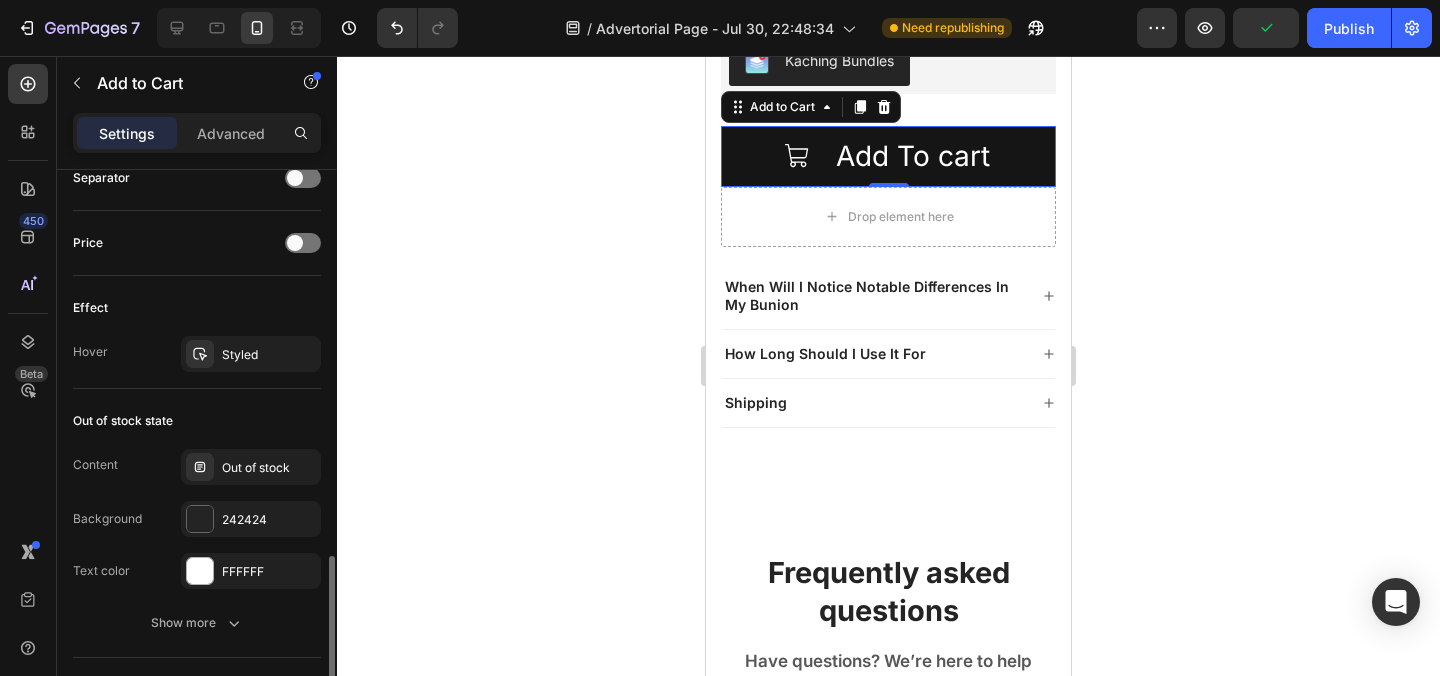scroll, scrollTop: 1780, scrollLeft: 0, axis: vertical 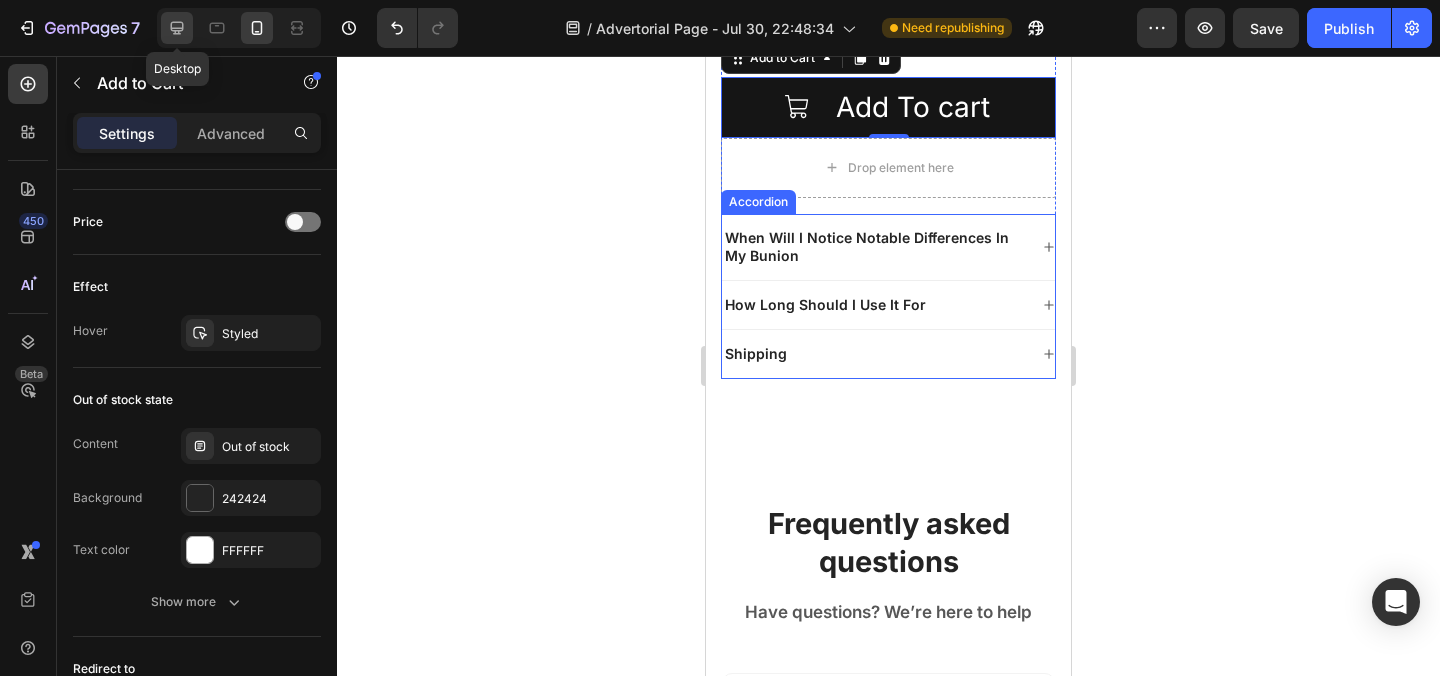 click 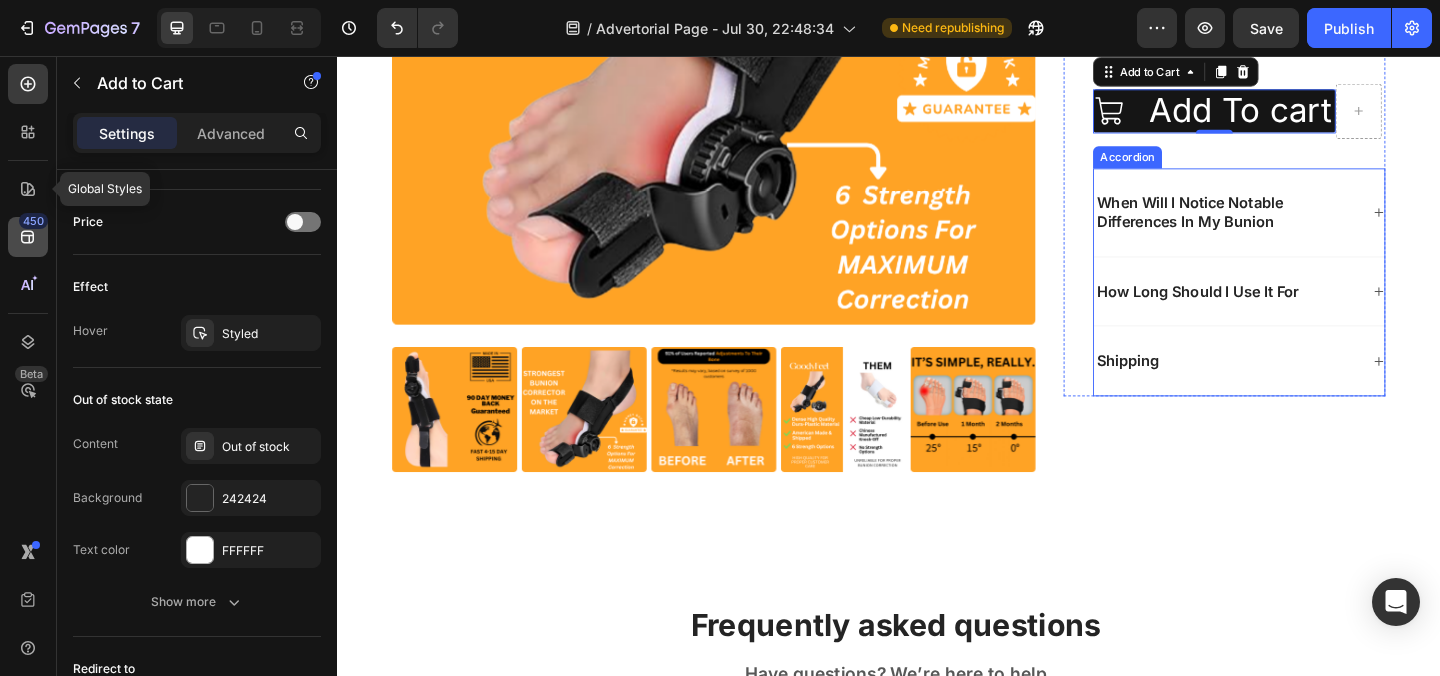 scroll, scrollTop: 33015, scrollLeft: 0, axis: vertical 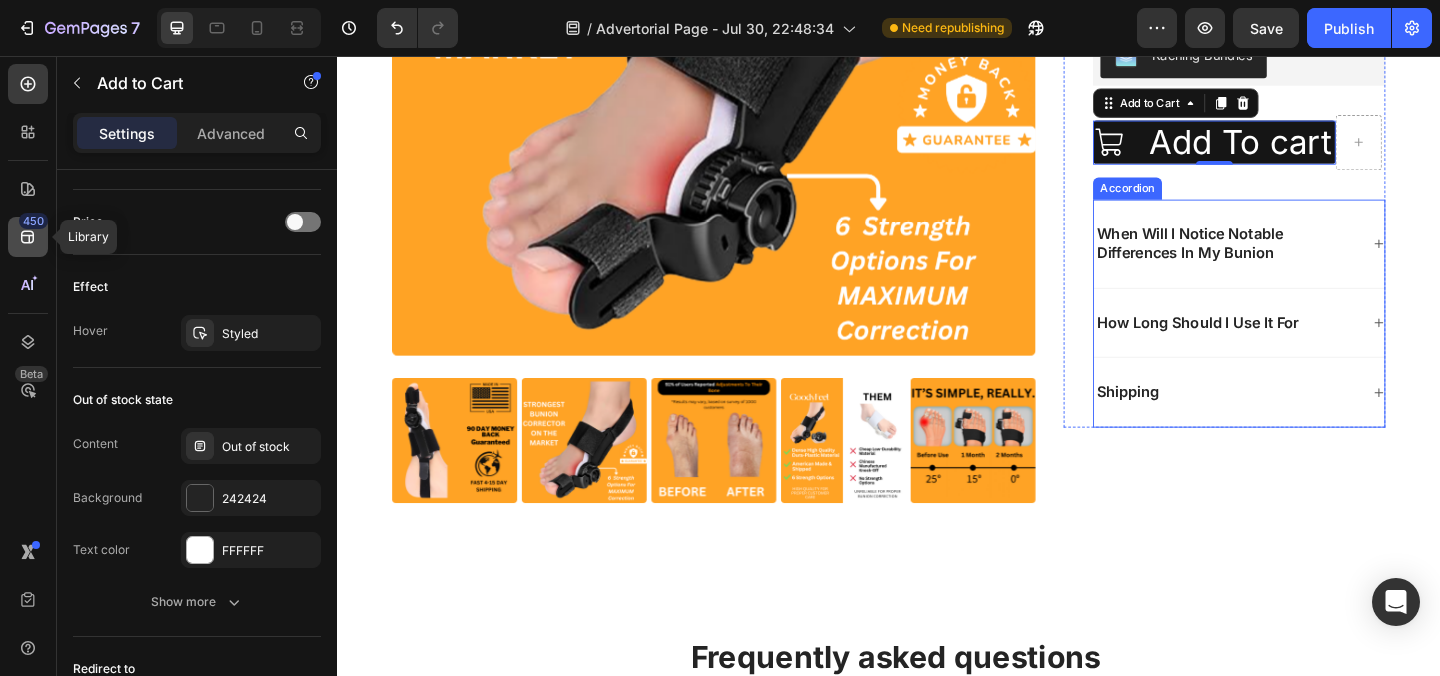 click 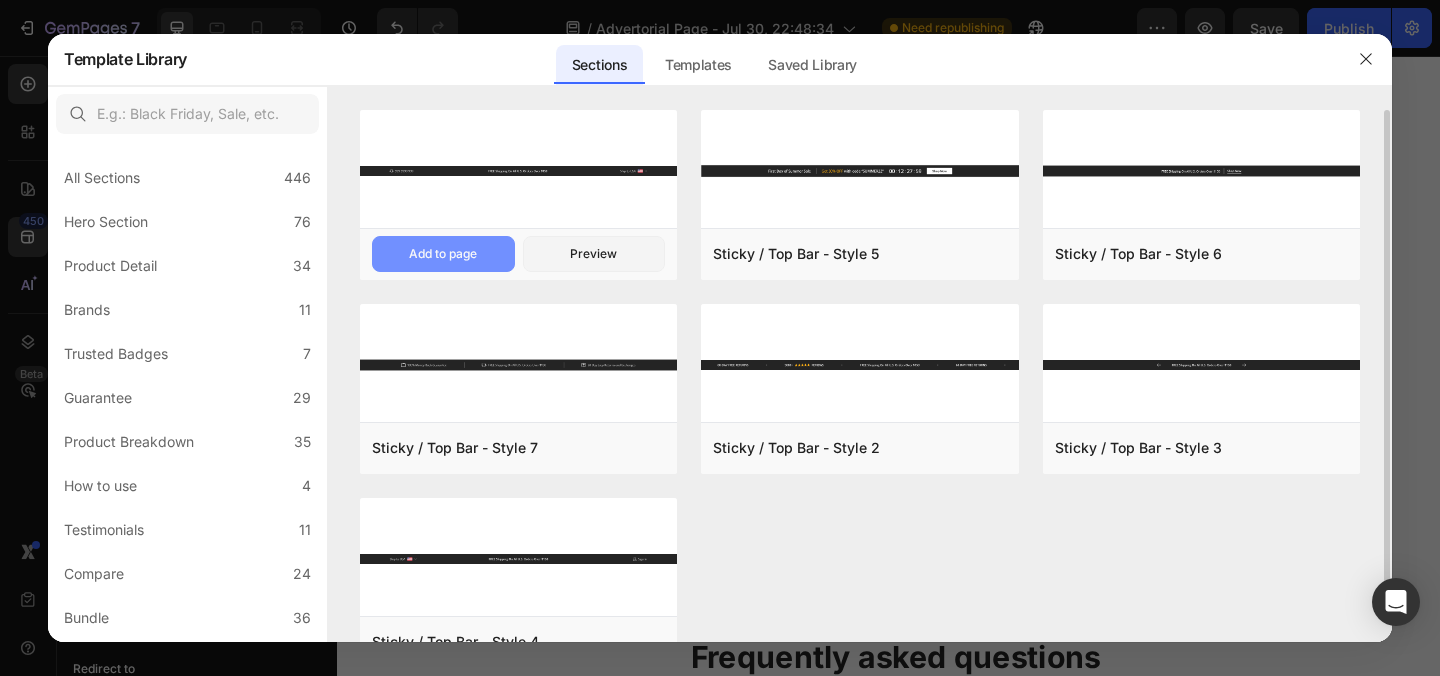 click on "Add to page" at bounding box center [443, 254] 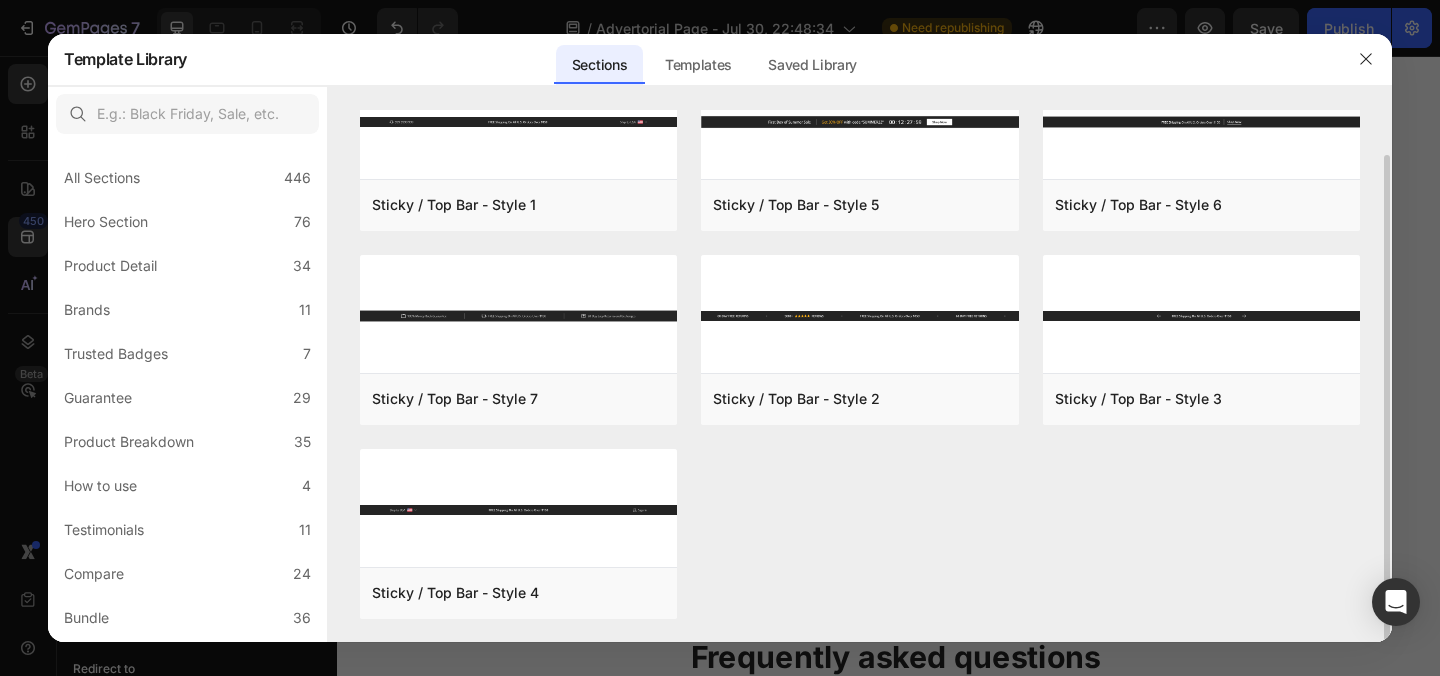 scroll, scrollTop: 0, scrollLeft: 0, axis: both 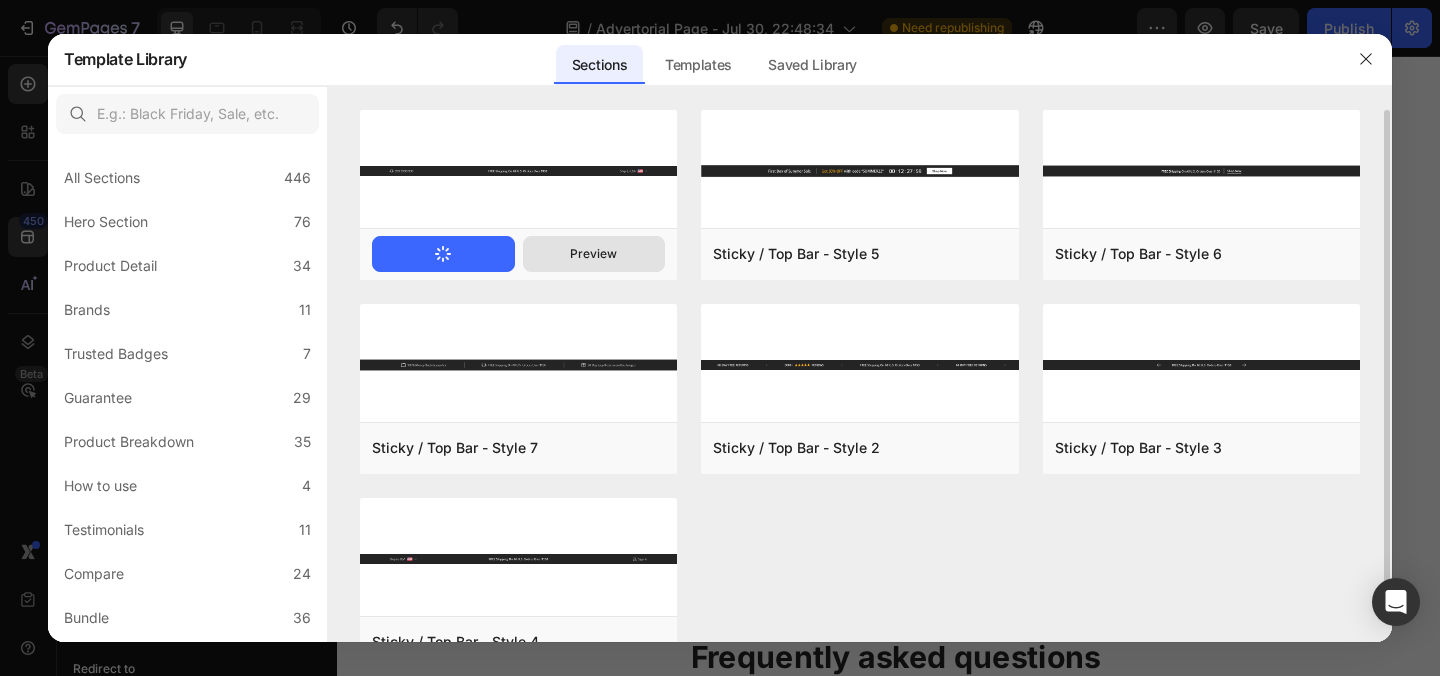 click on "Preview" at bounding box center [593, 254] 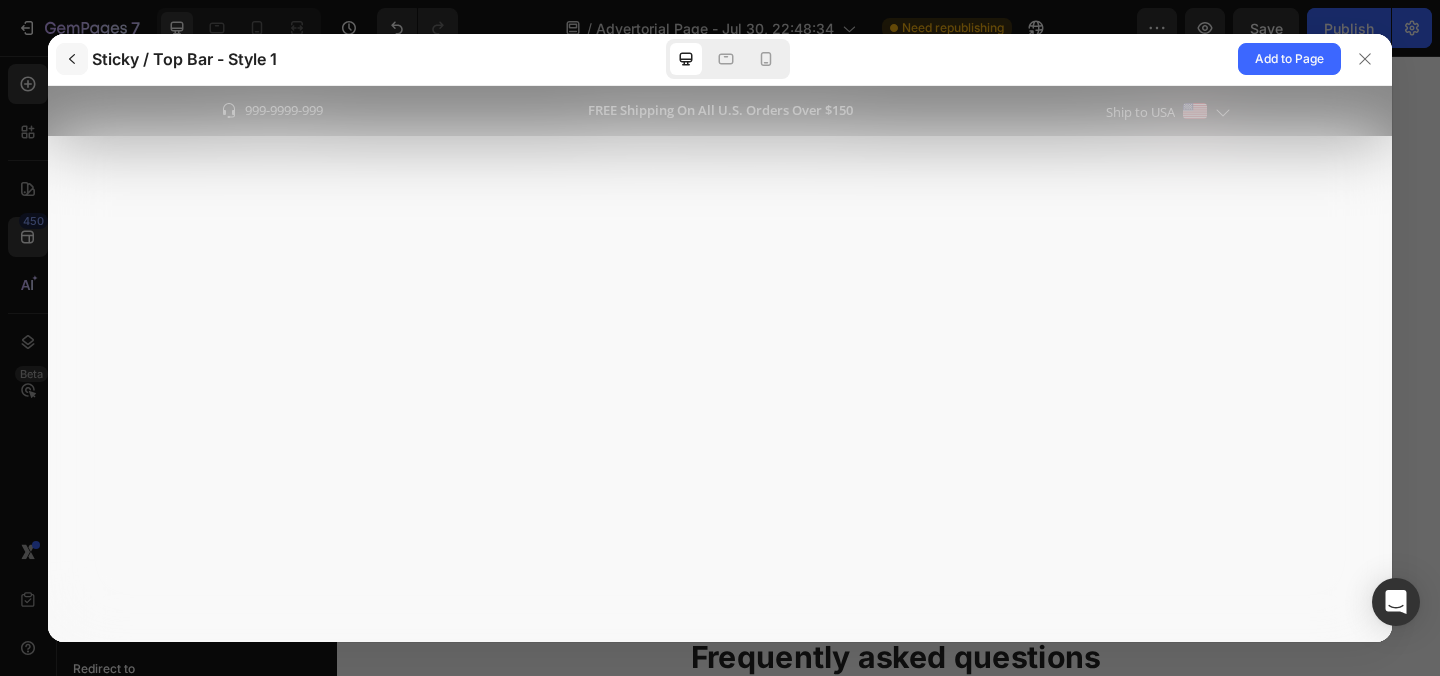 scroll, scrollTop: 0, scrollLeft: 0, axis: both 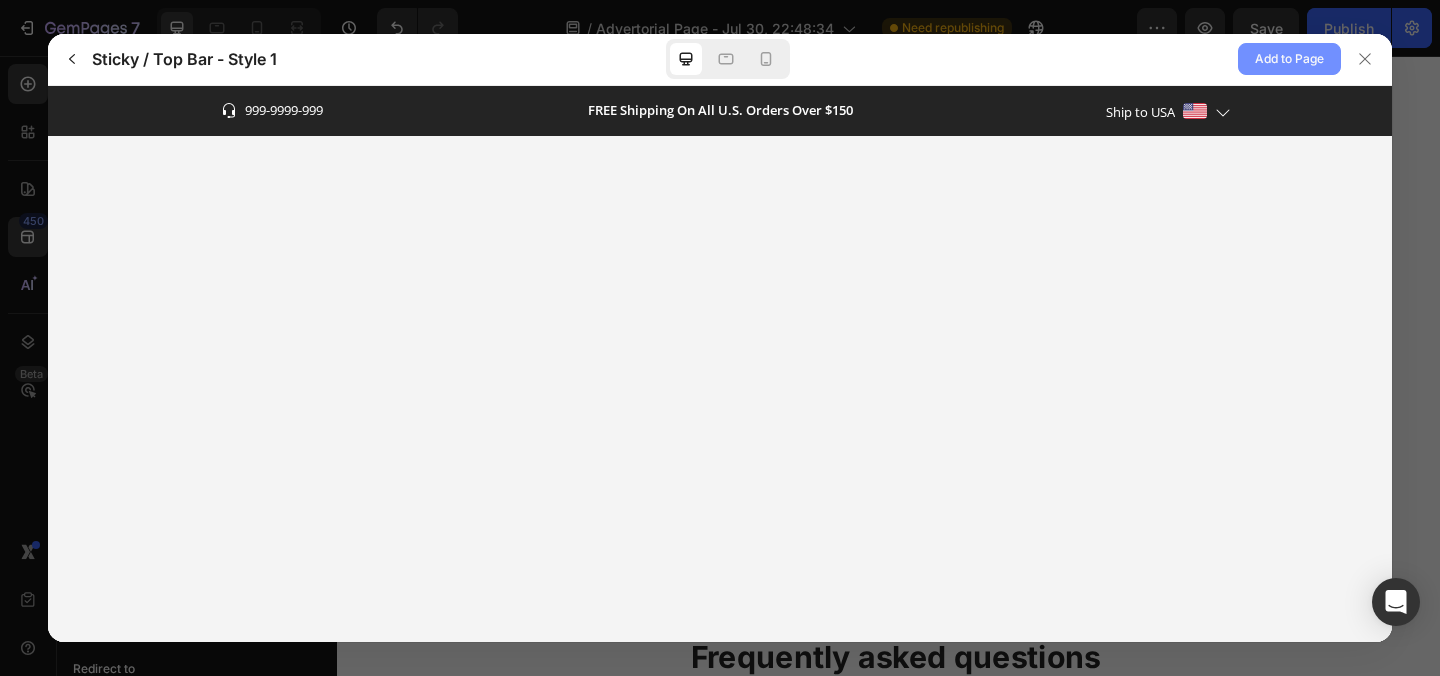 click on "Add to Page" 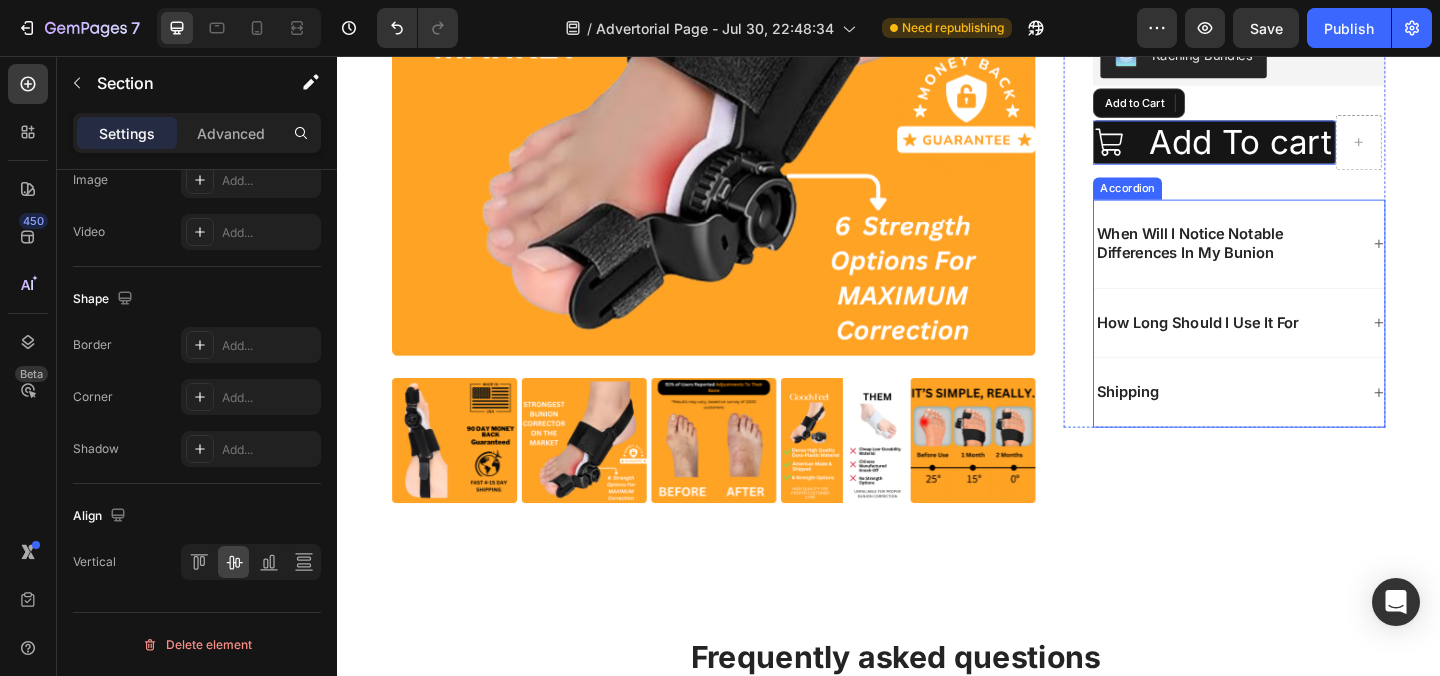 scroll, scrollTop: 0, scrollLeft: 0, axis: both 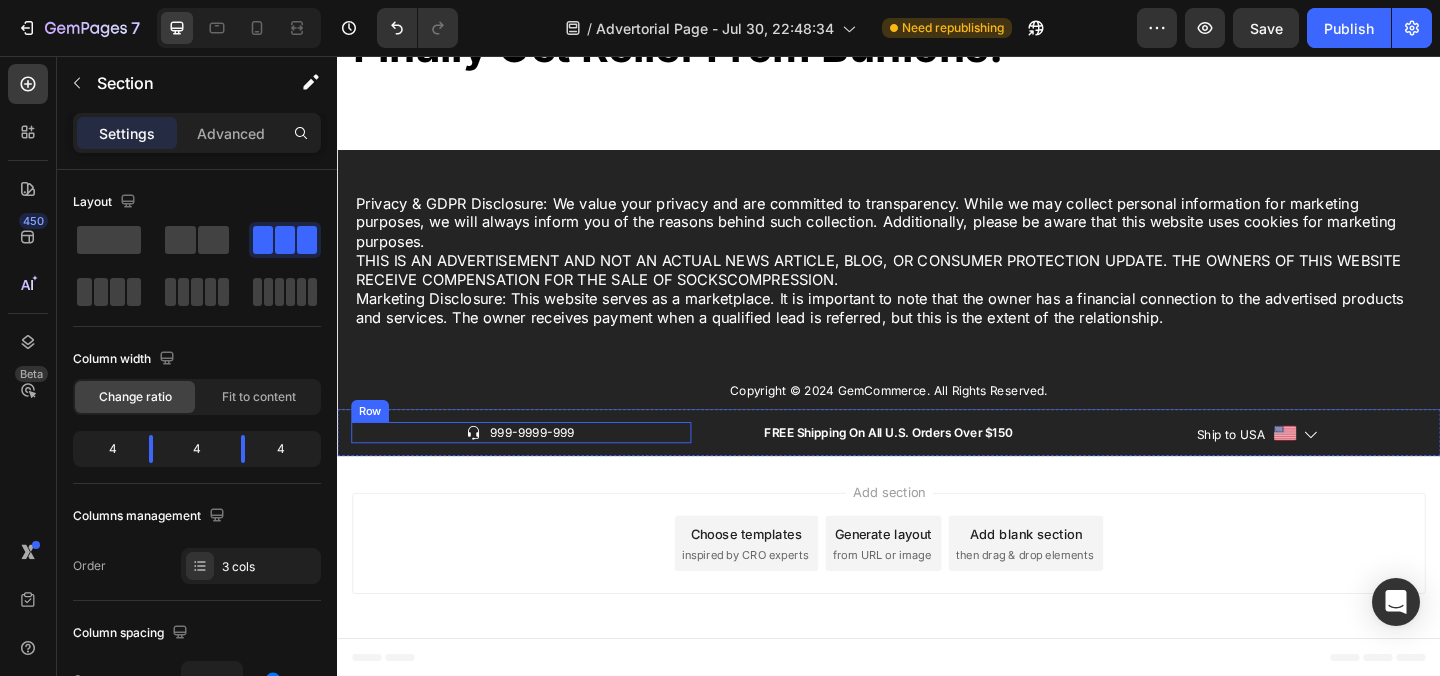 click on "Icon 999-9999-999 Text block Row" at bounding box center (537, 466) 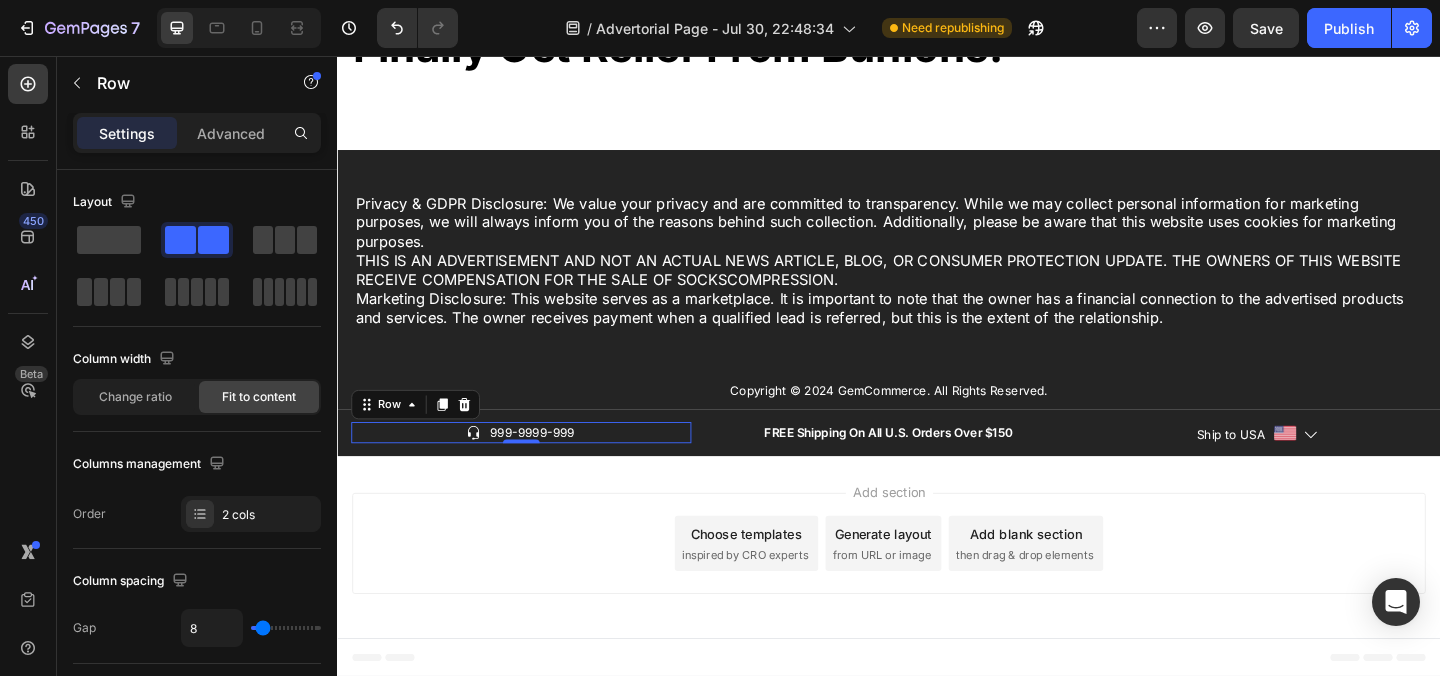 click on "Icon 999-9999-999 Text block Row   0 FREE Shipping On All U.S. Orders Over $150 Text block Ship to USA Text block Image
Icon Row Section 7" at bounding box center [937, 466] 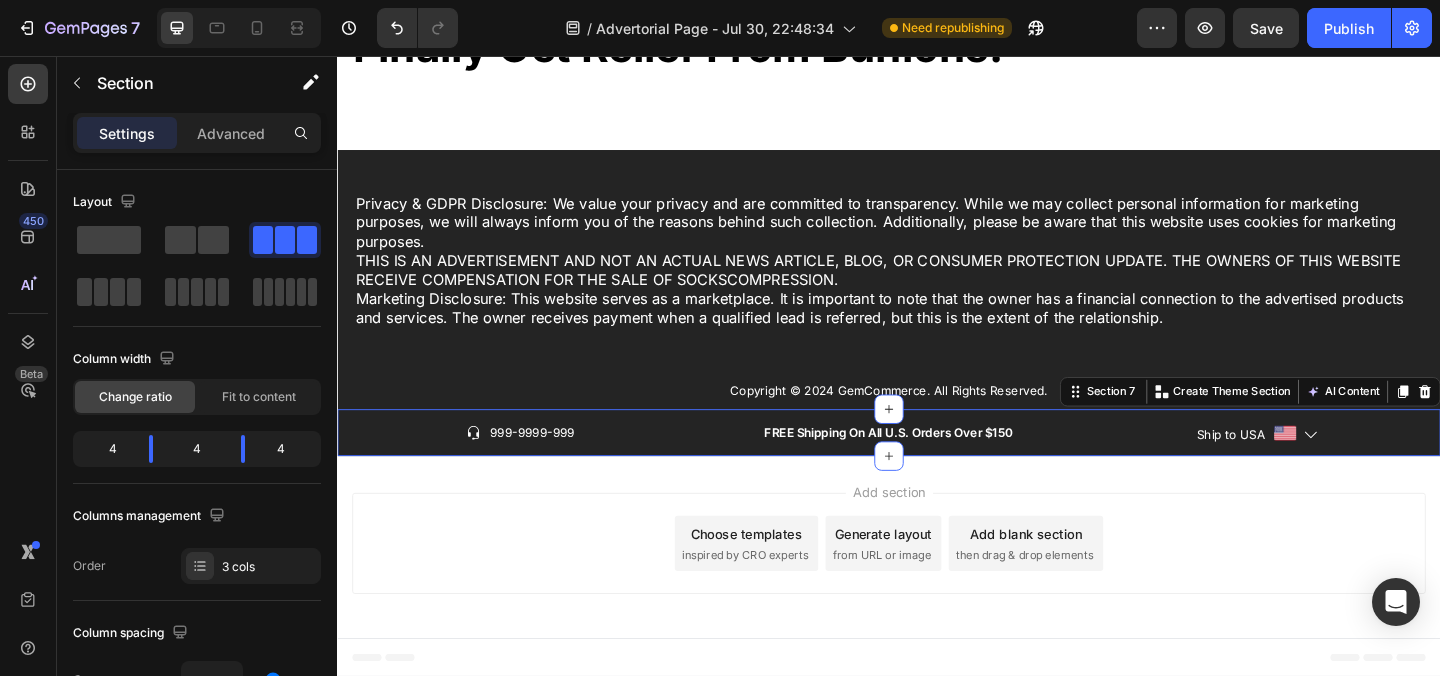 click on "Icon 999-9999-999 Text block Row" at bounding box center [537, 466] 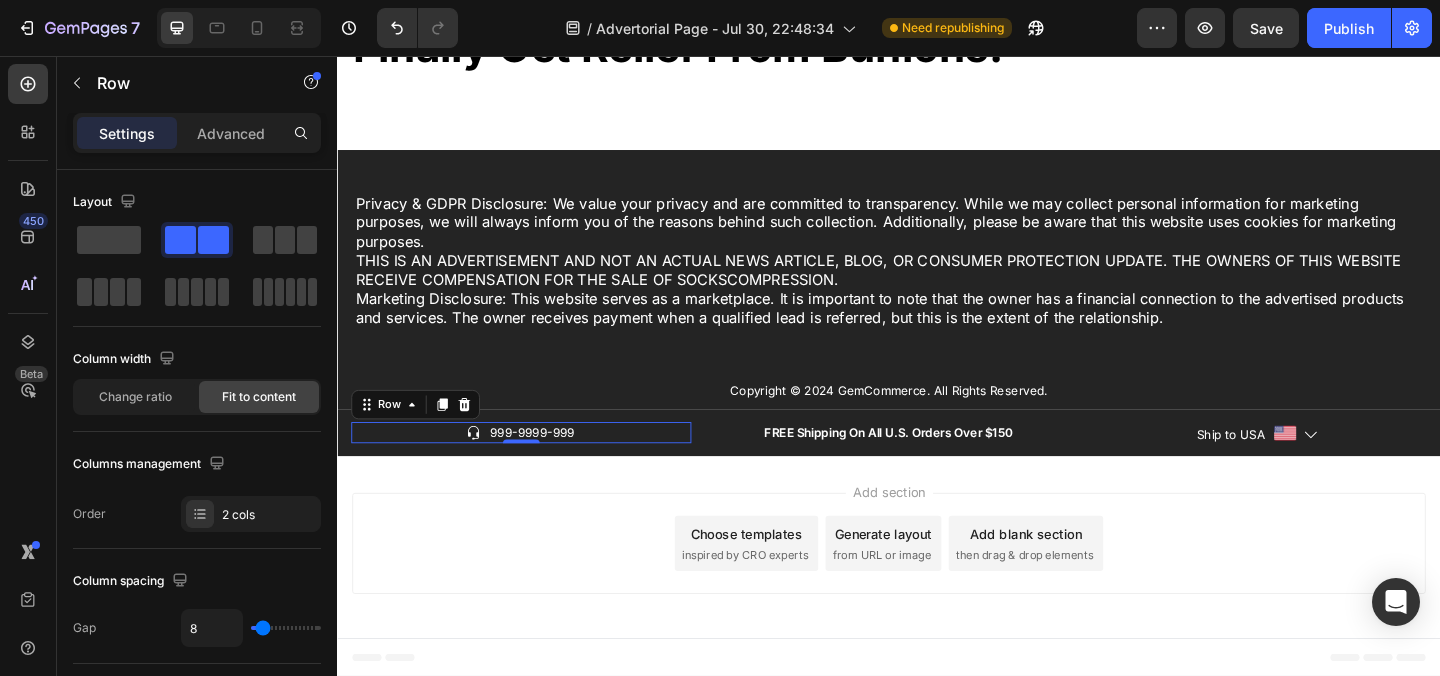click on "Icon 999-9999-999 Text block Row   0 FREE Shipping On All U.S. Orders Over $150 Text block Ship to USA Text block Image
Icon Row Section 7" at bounding box center [937, 466] 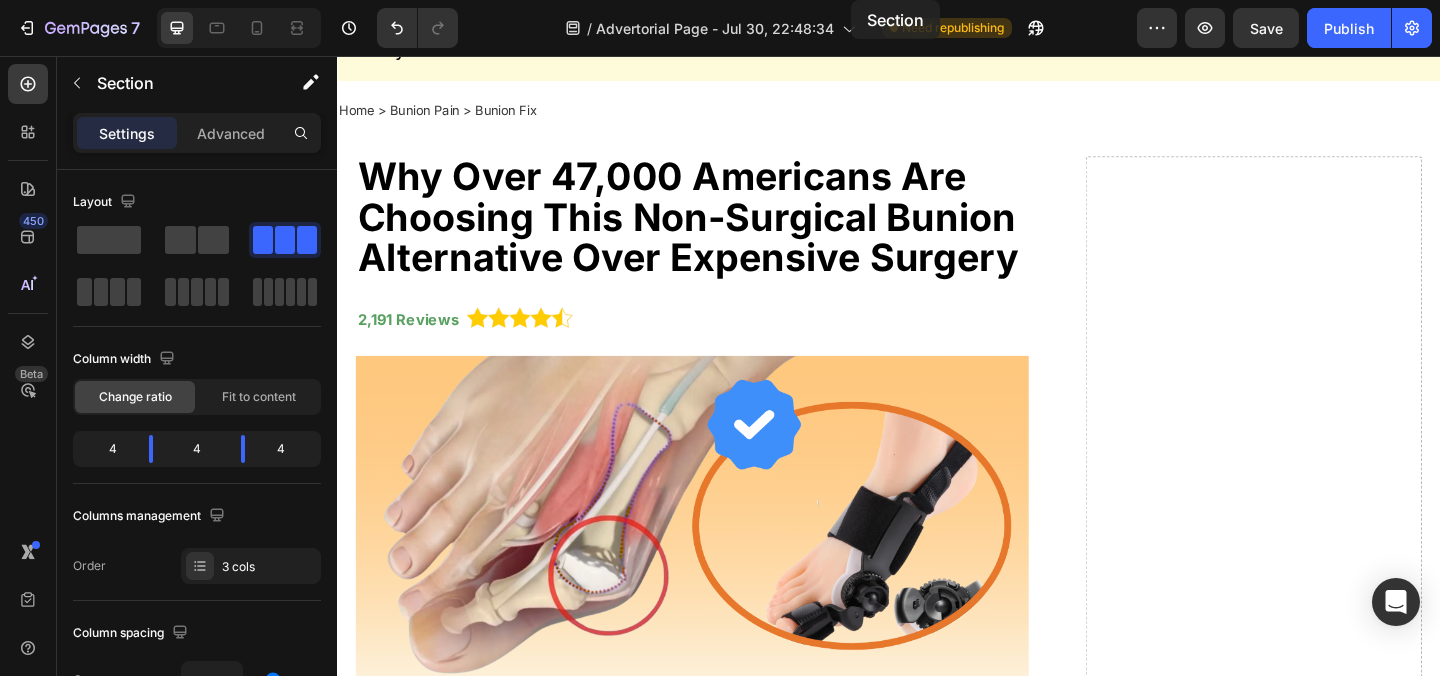 scroll, scrollTop: 0, scrollLeft: 0, axis: both 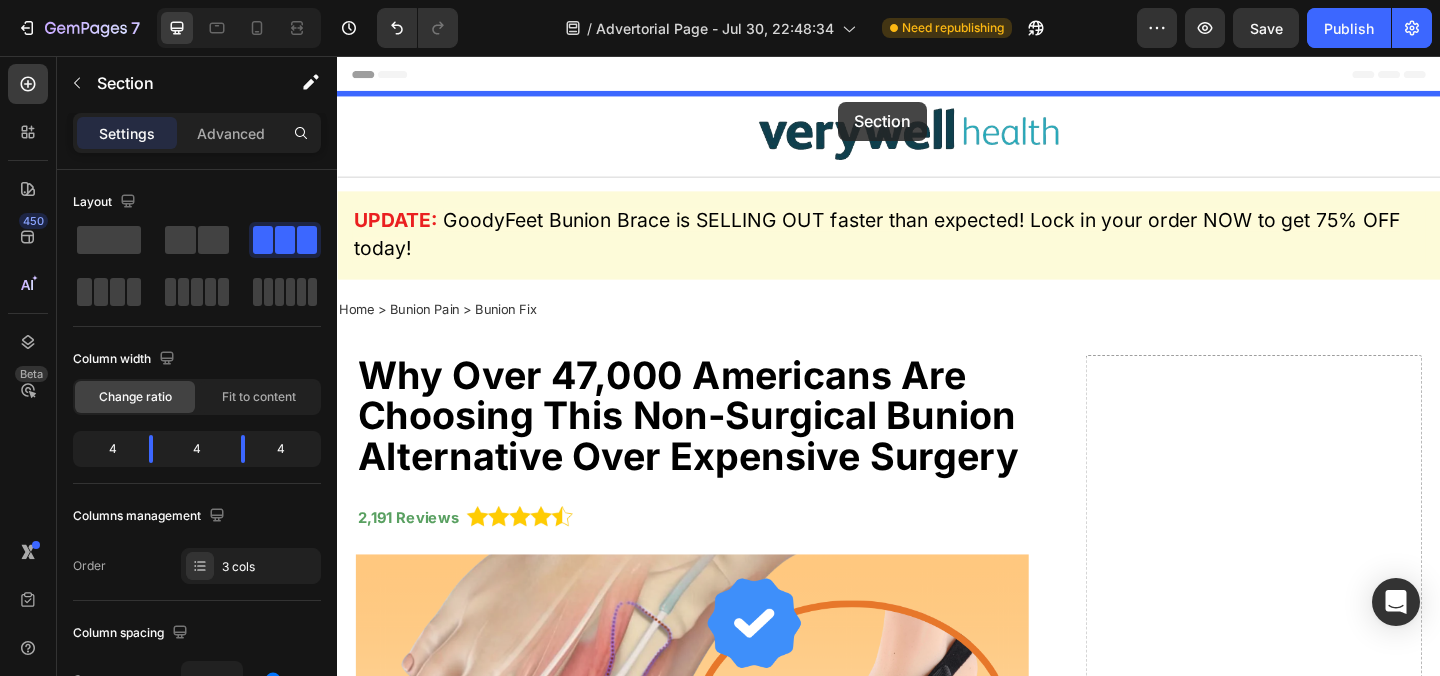 drag, startPoint x: 1163, startPoint y: 576, endPoint x: 882, endPoint y: 106, distance: 547.59564 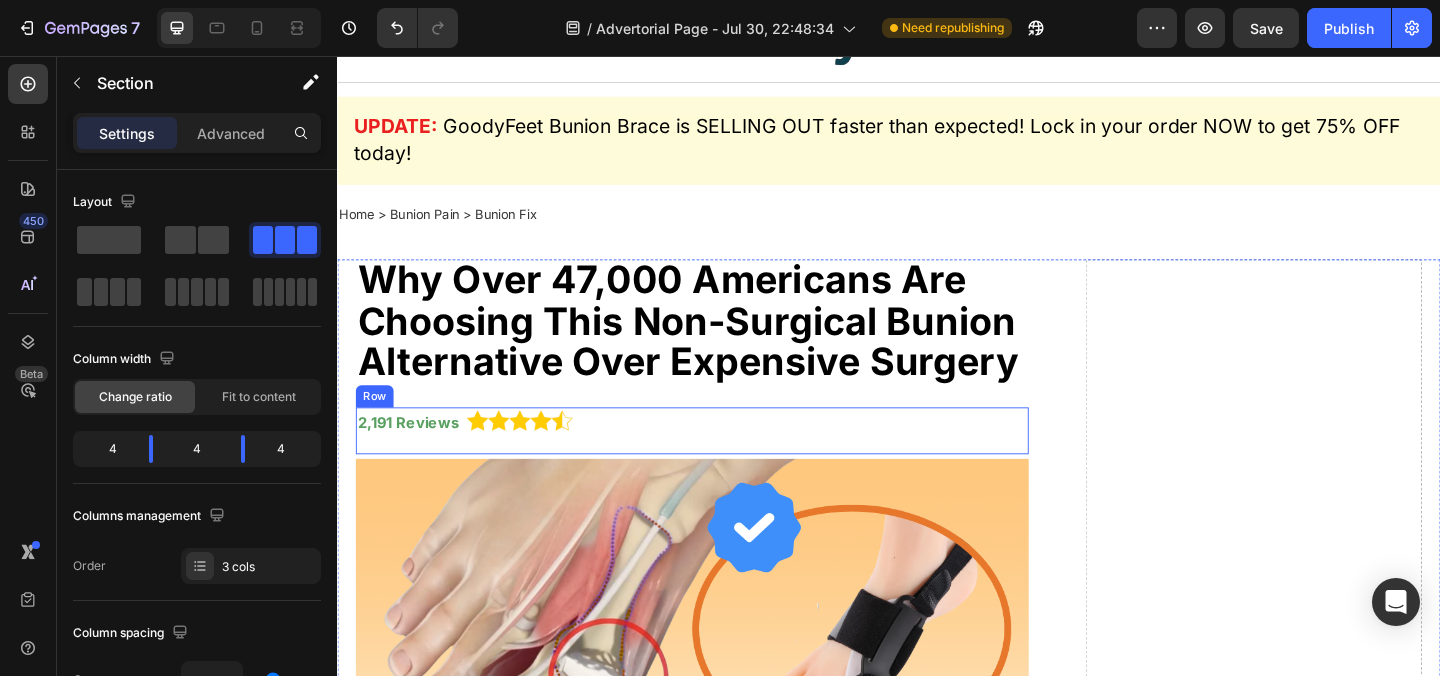 scroll, scrollTop: 0, scrollLeft: 0, axis: both 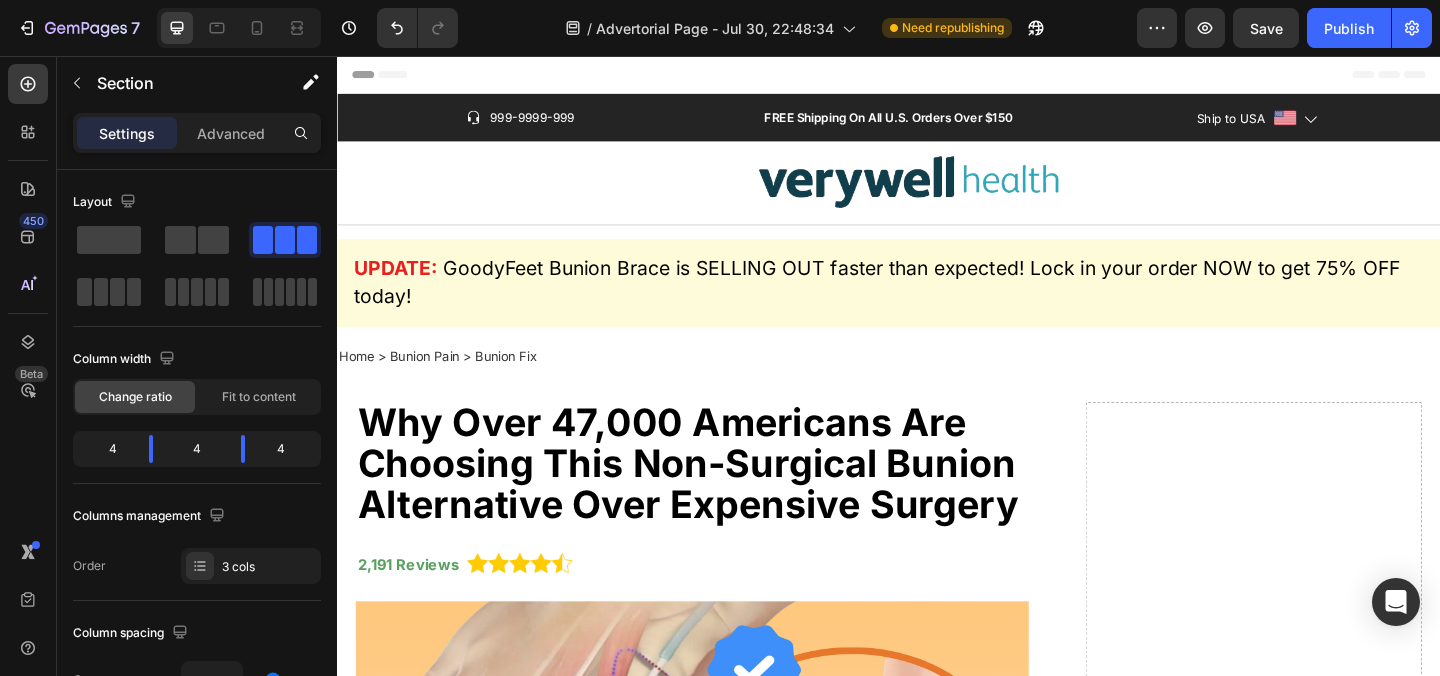 click on "Icon 999-9999-999 Text block Row FREE Shipping On All U.S. Orders Over $150 Text block Ship to USA Text block Image
Icon Row Section 1" at bounding box center [937, 123] 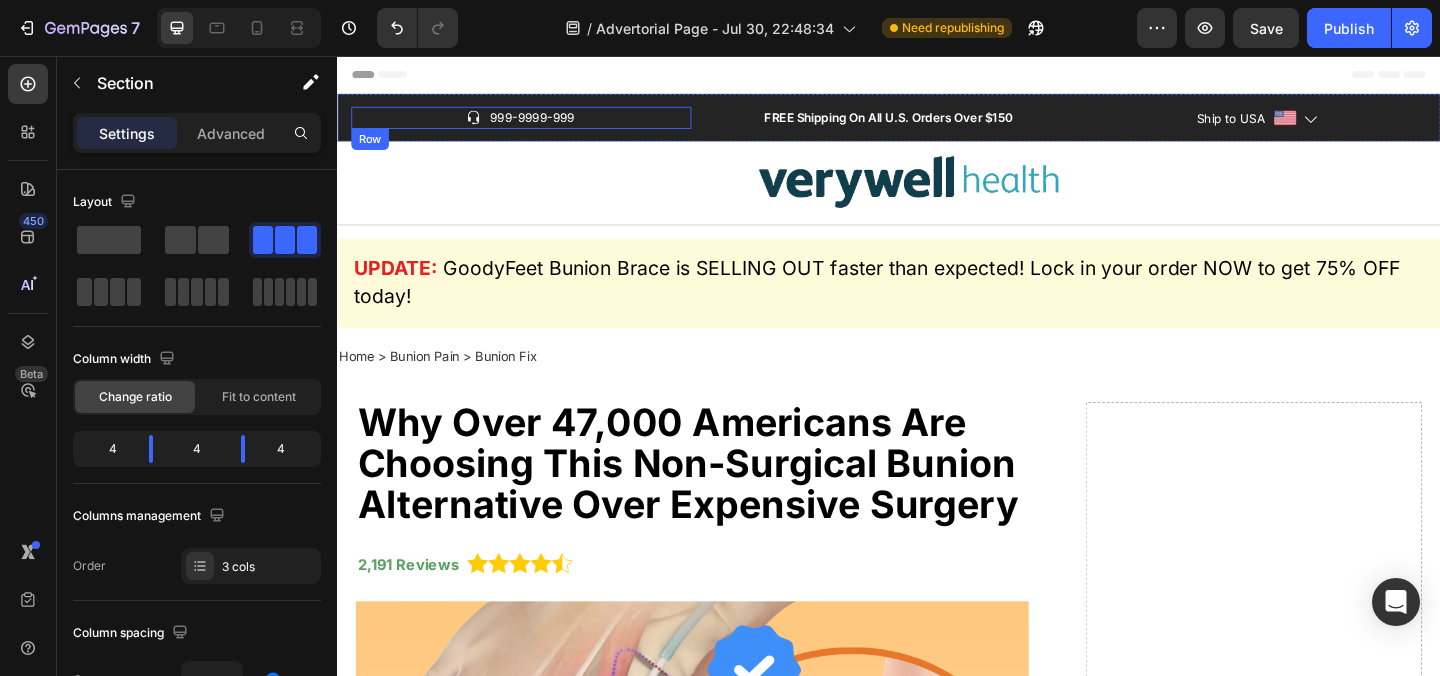 click on "999-9999-999" at bounding box center (549, 123) 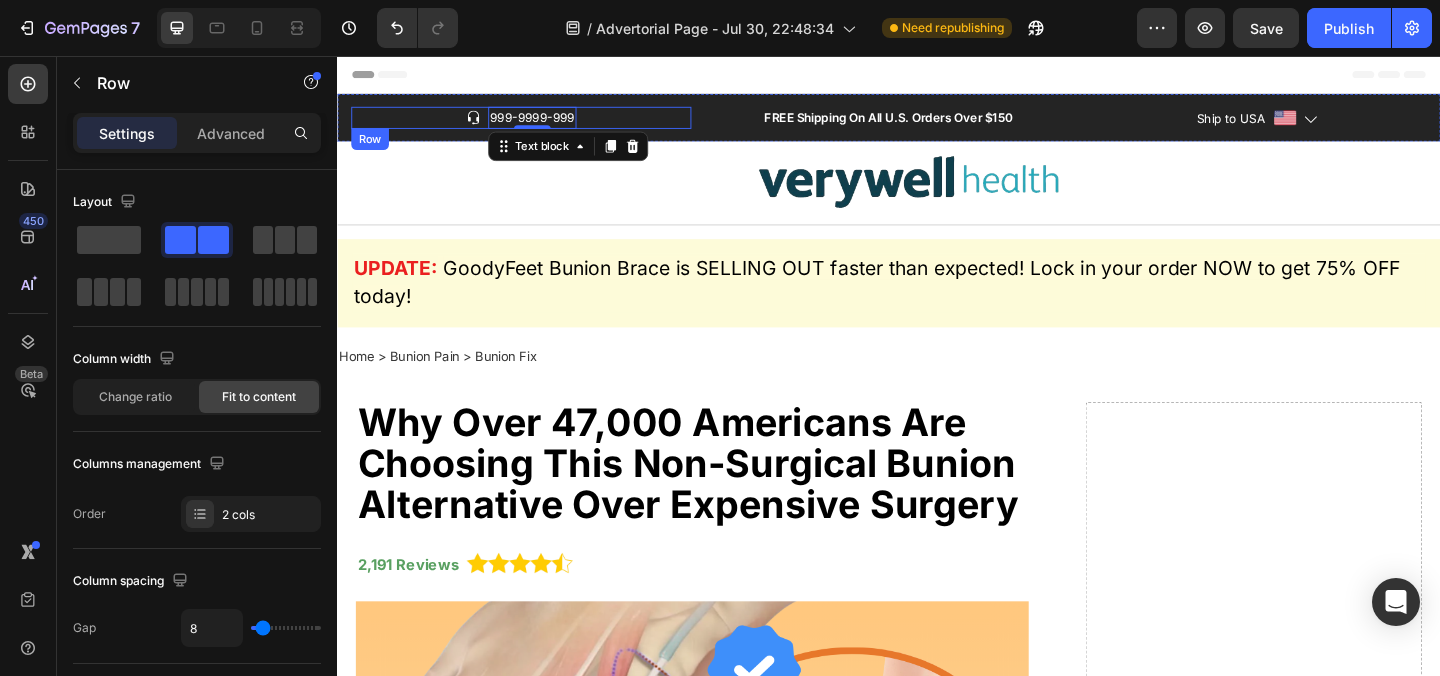 click on "Icon 999-9999-999 Text block   0 Row" at bounding box center [537, 123] 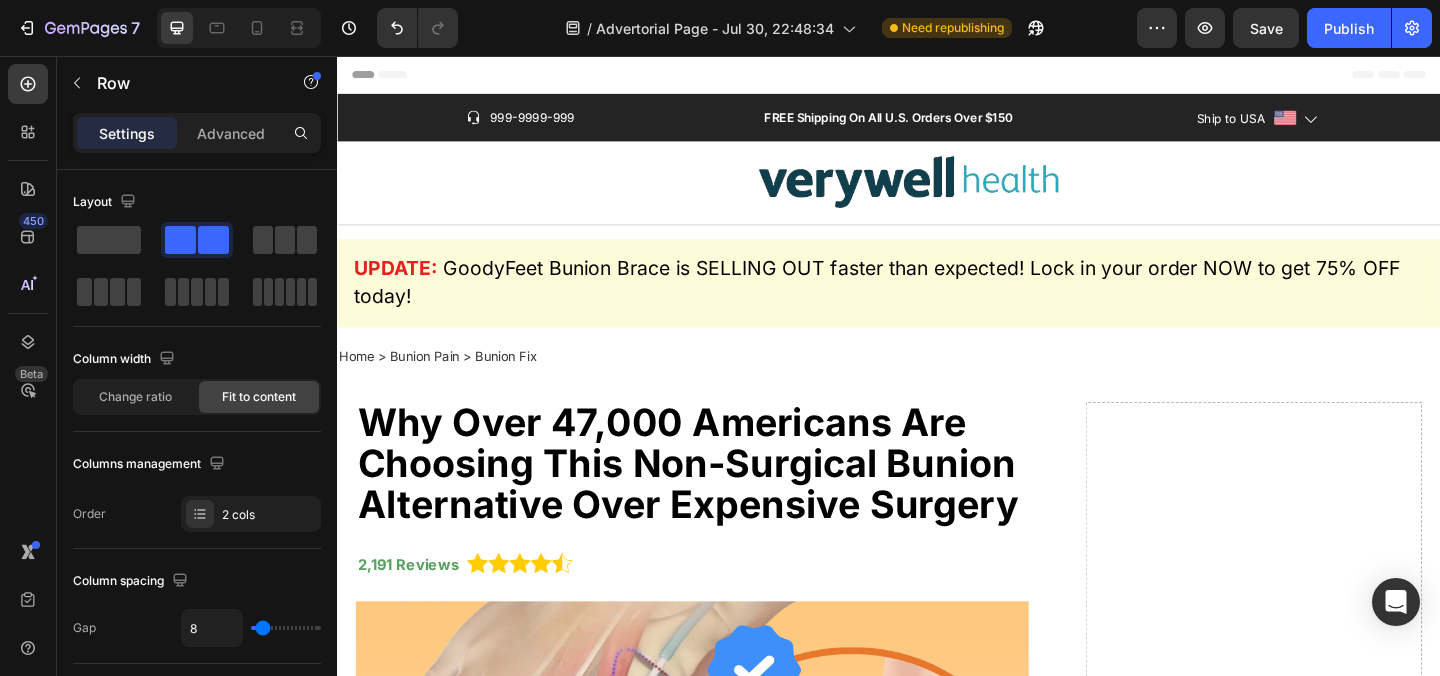 click on "Header" at bounding box center (394, 76) 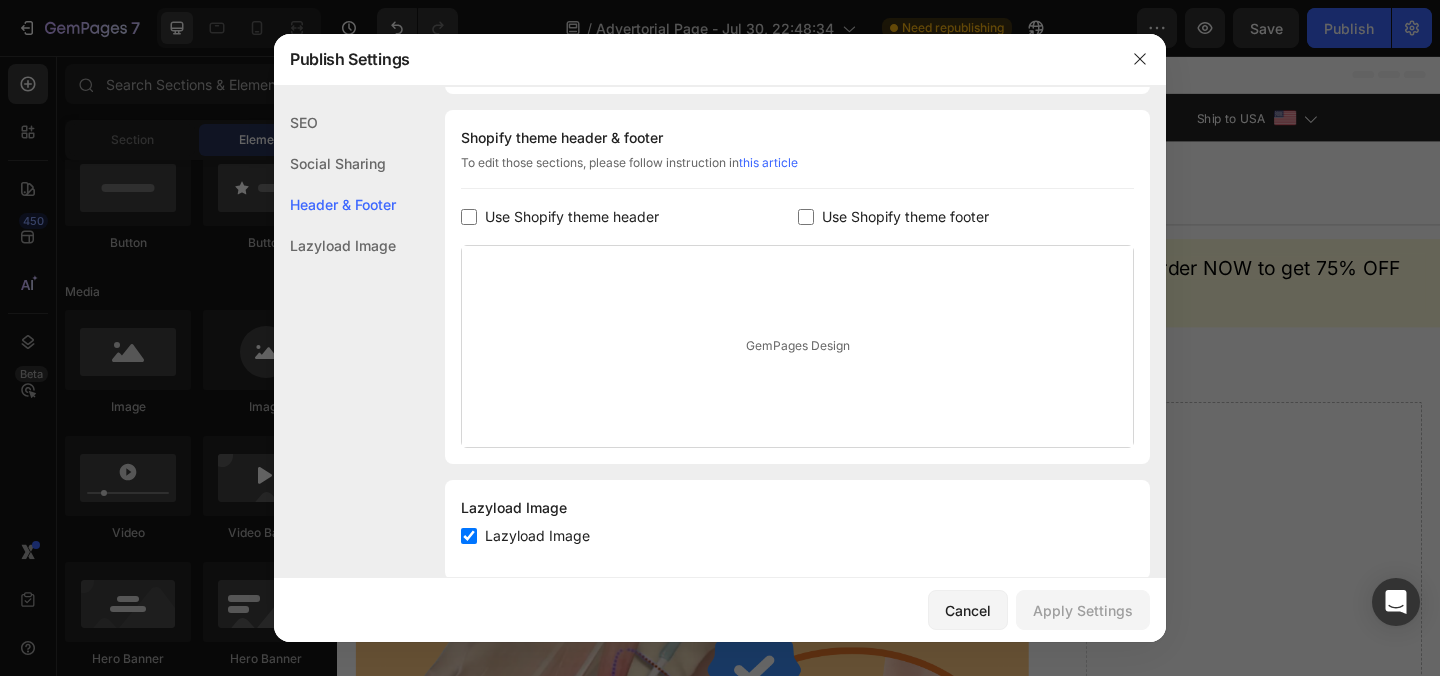 scroll, scrollTop: 937, scrollLeft: 0, axis: vertical 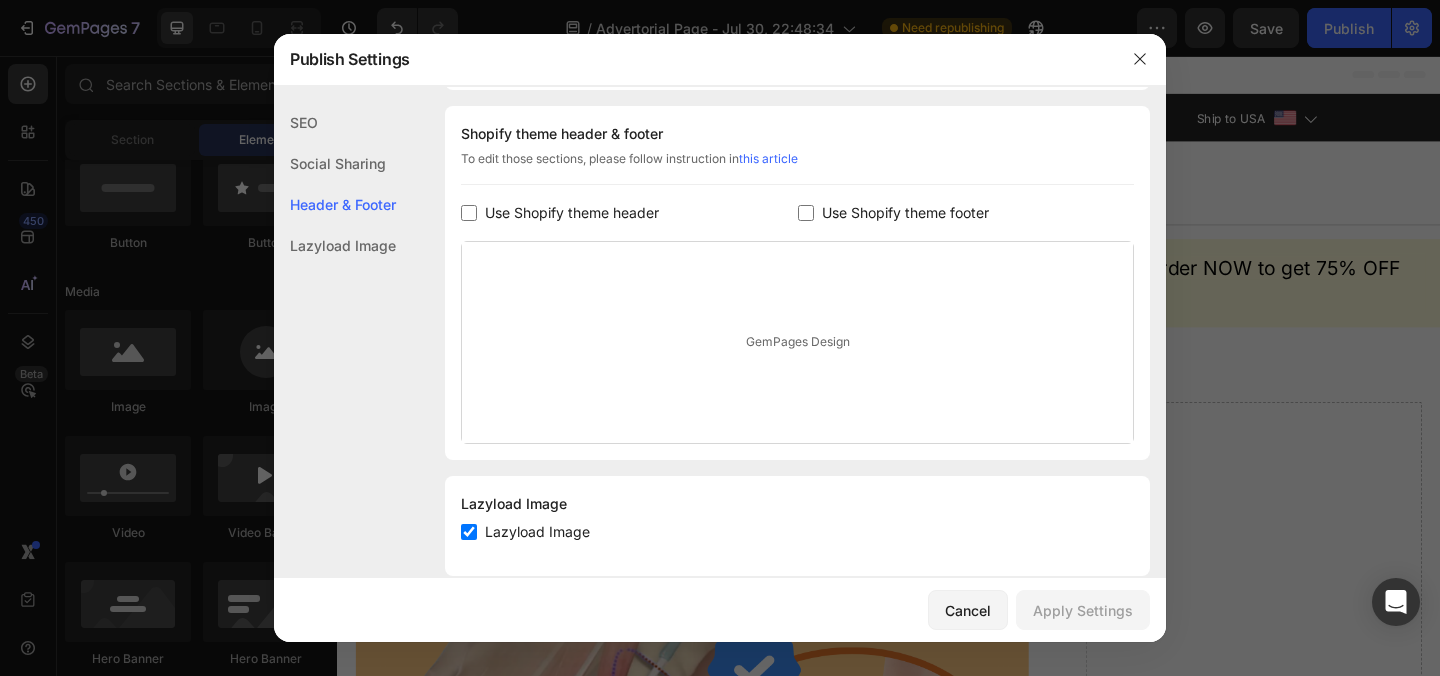 click on "GemPages Design" at bounding box center [797, 342] 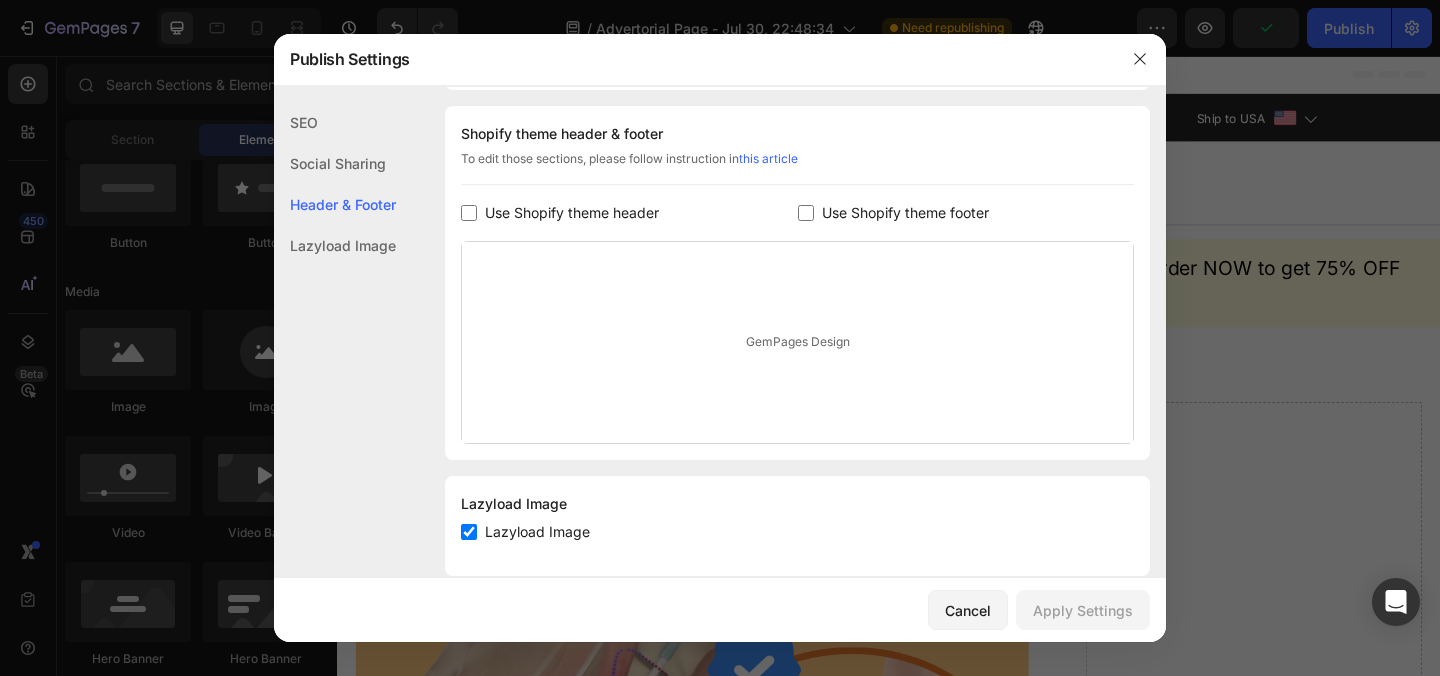 click on "Lazyload Image" 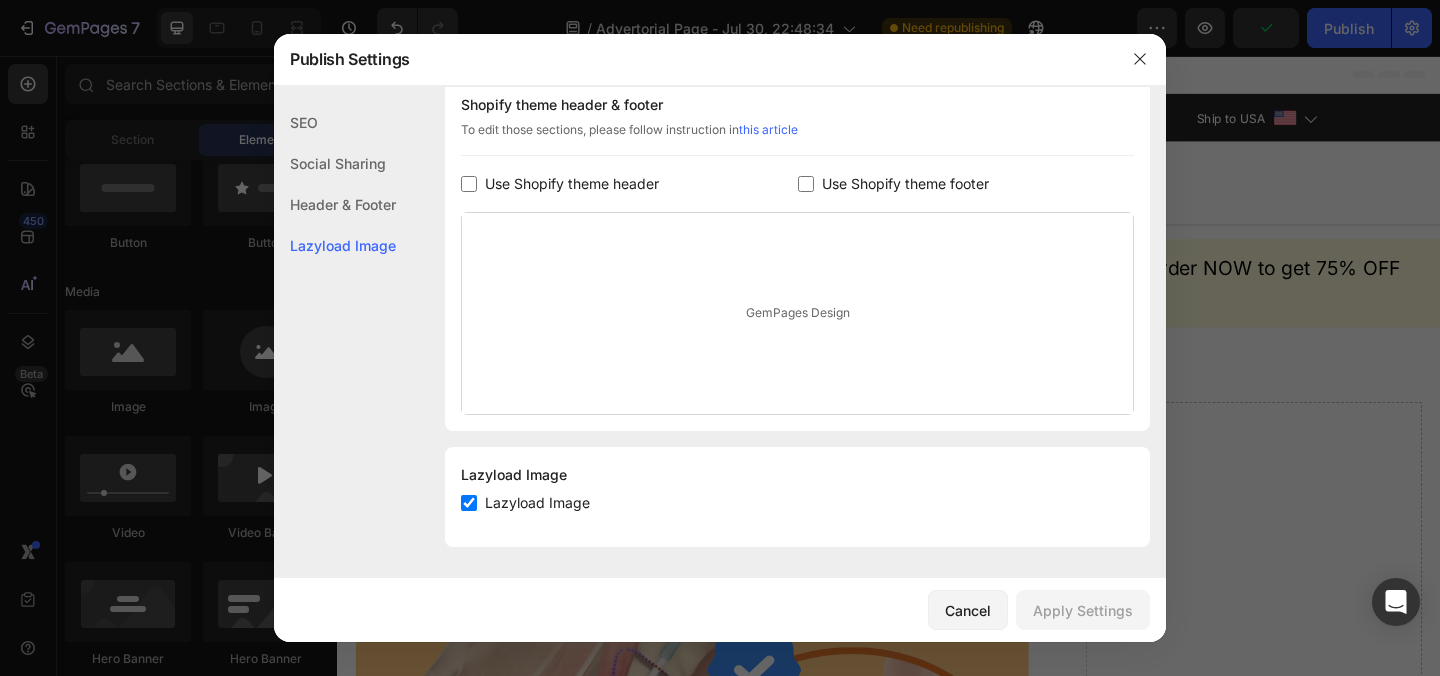 click on "Header & Footer" 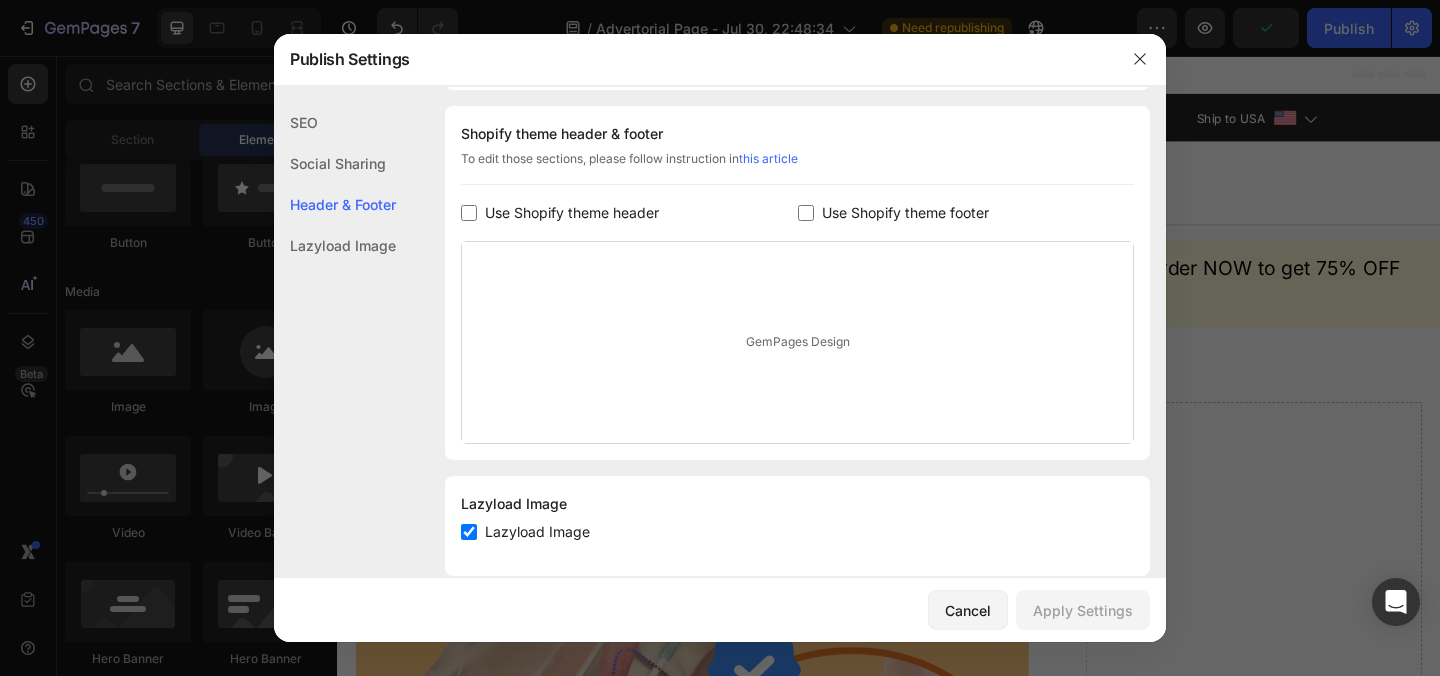 scroll, scrollTop: 937, scrollLeft: 0, axis: vertical 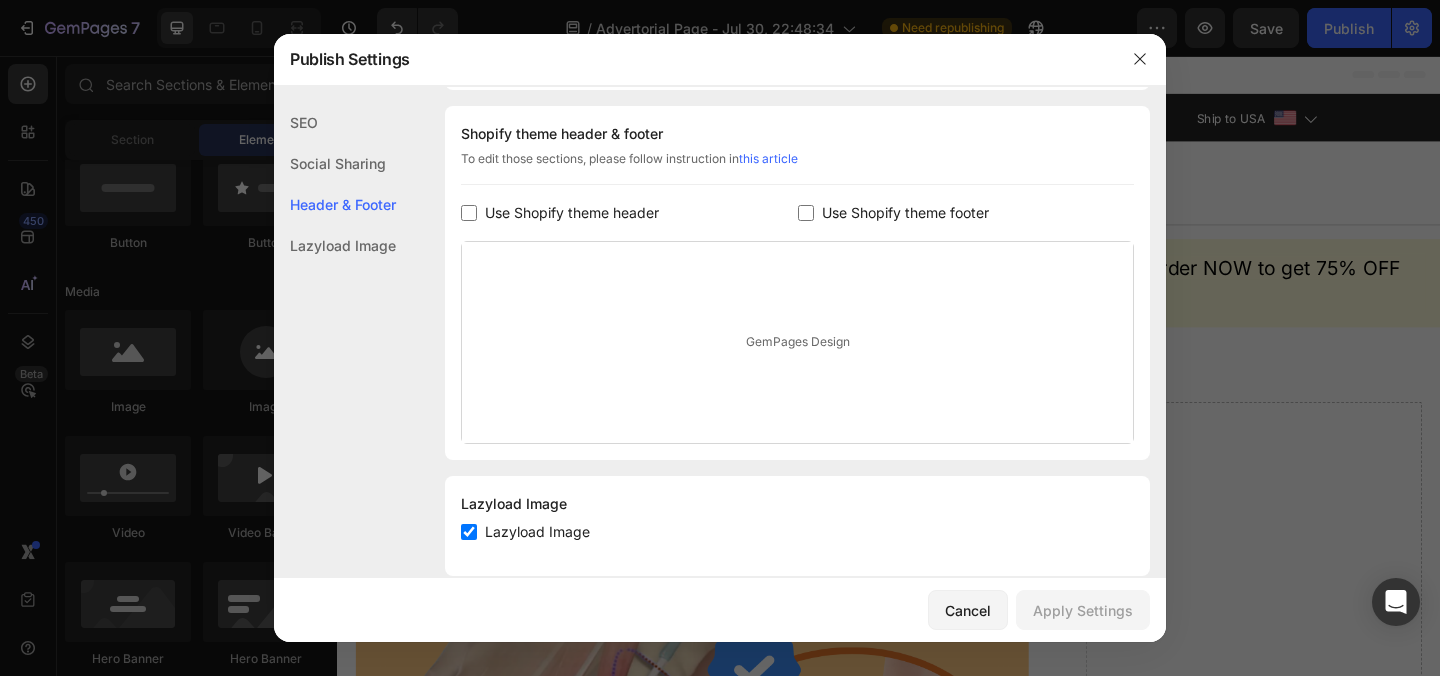 click on "Lazyload Image" at bounding box center (533, 532) 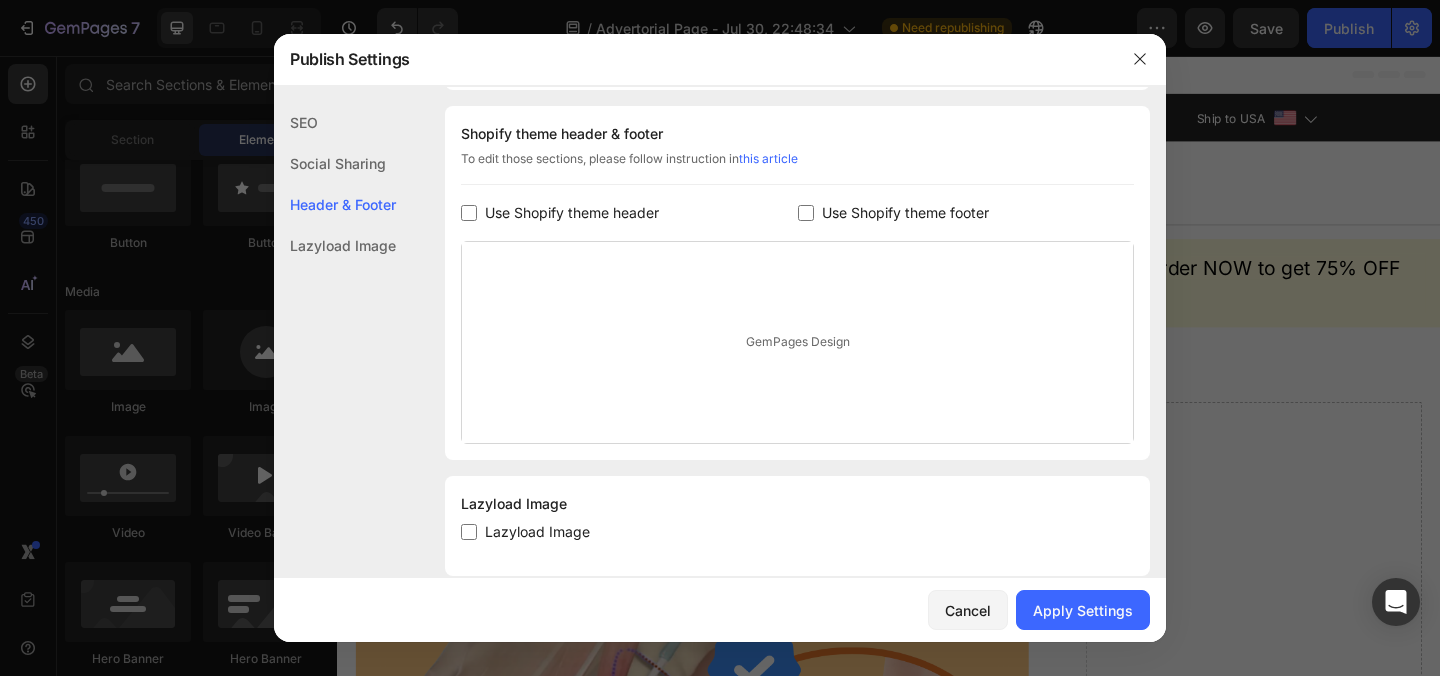 click on "Lazyload Image" at bounding box center [533, 532] 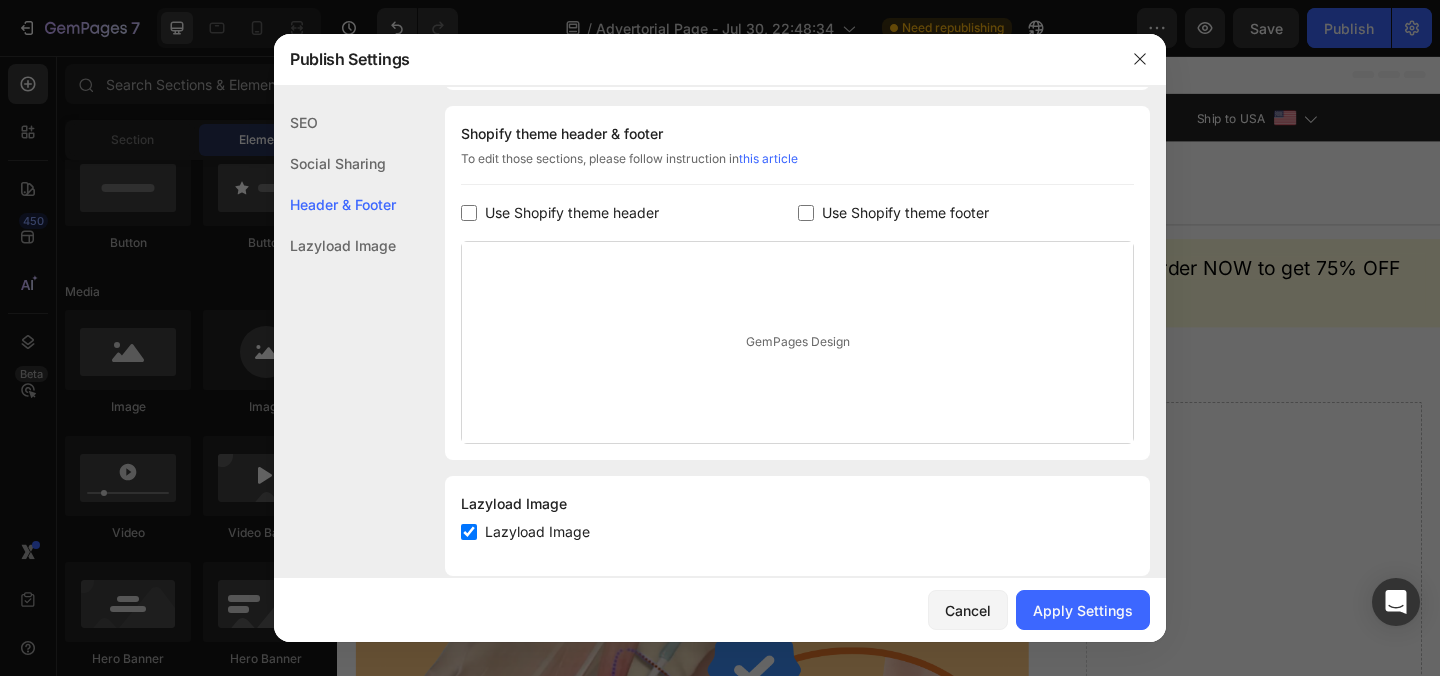 checkbox on "true" 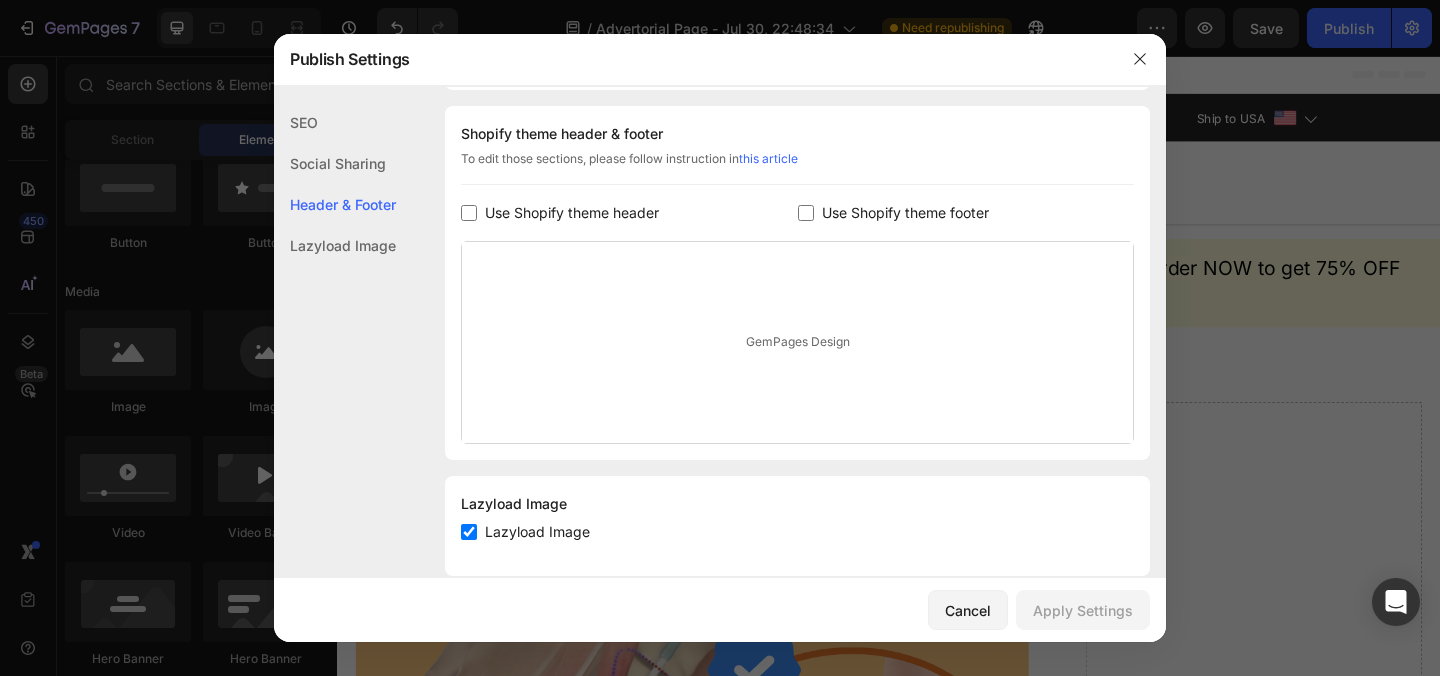 click on "Social Sharing" 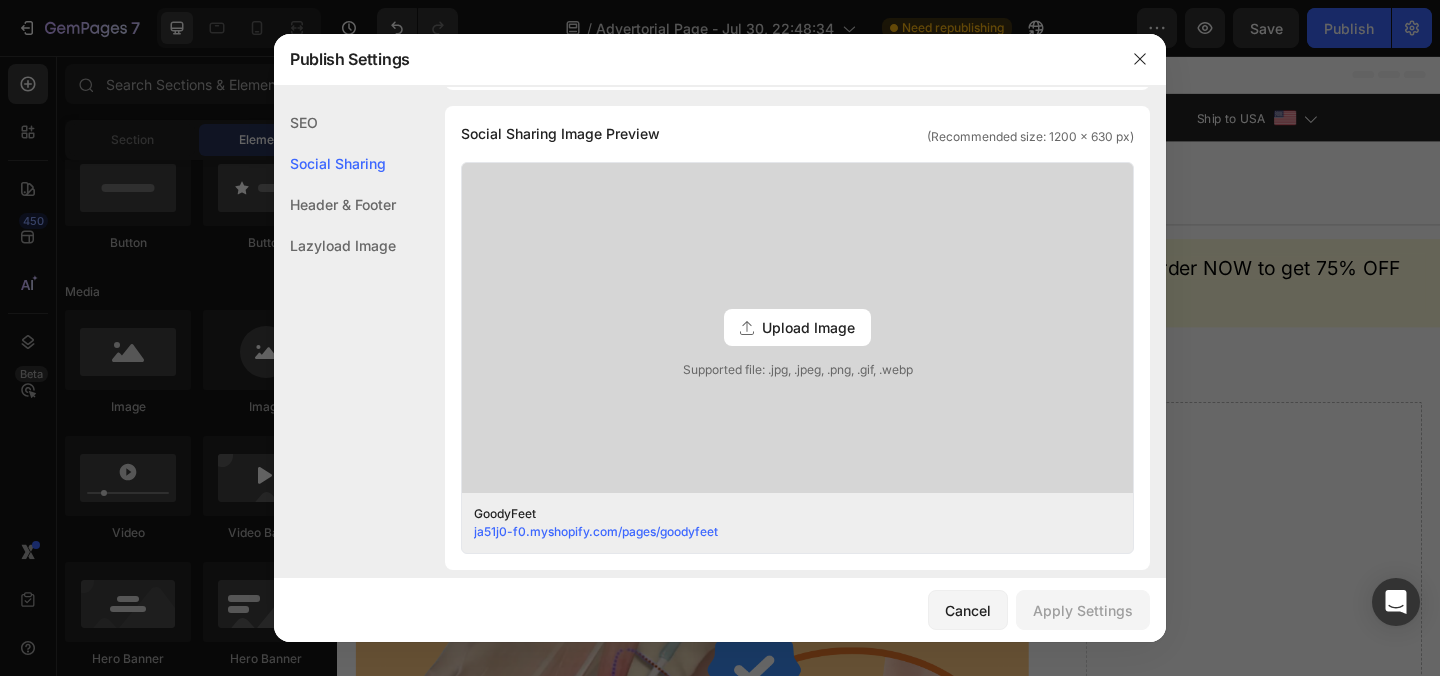 click on "Header & Footer" 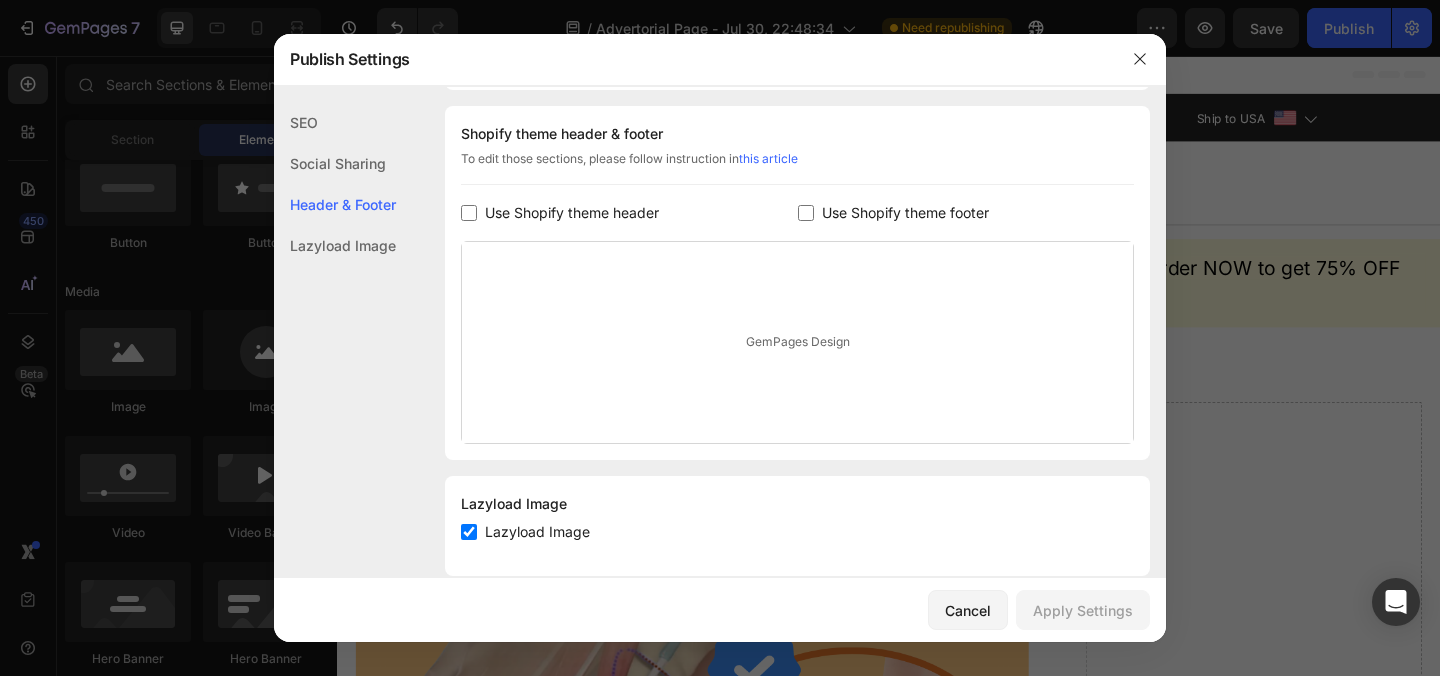 click on "SEO" 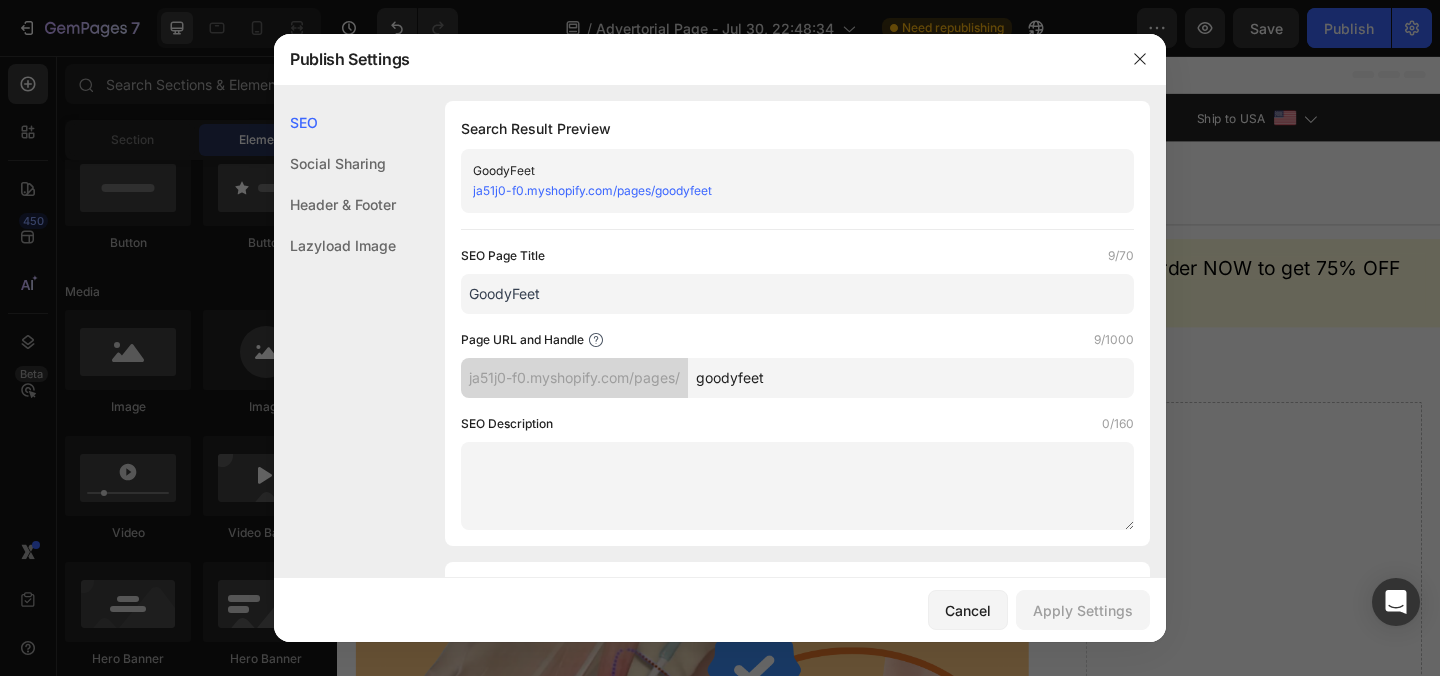 scroll, scrollTop: 0, scrollLeft: 0, axis: both 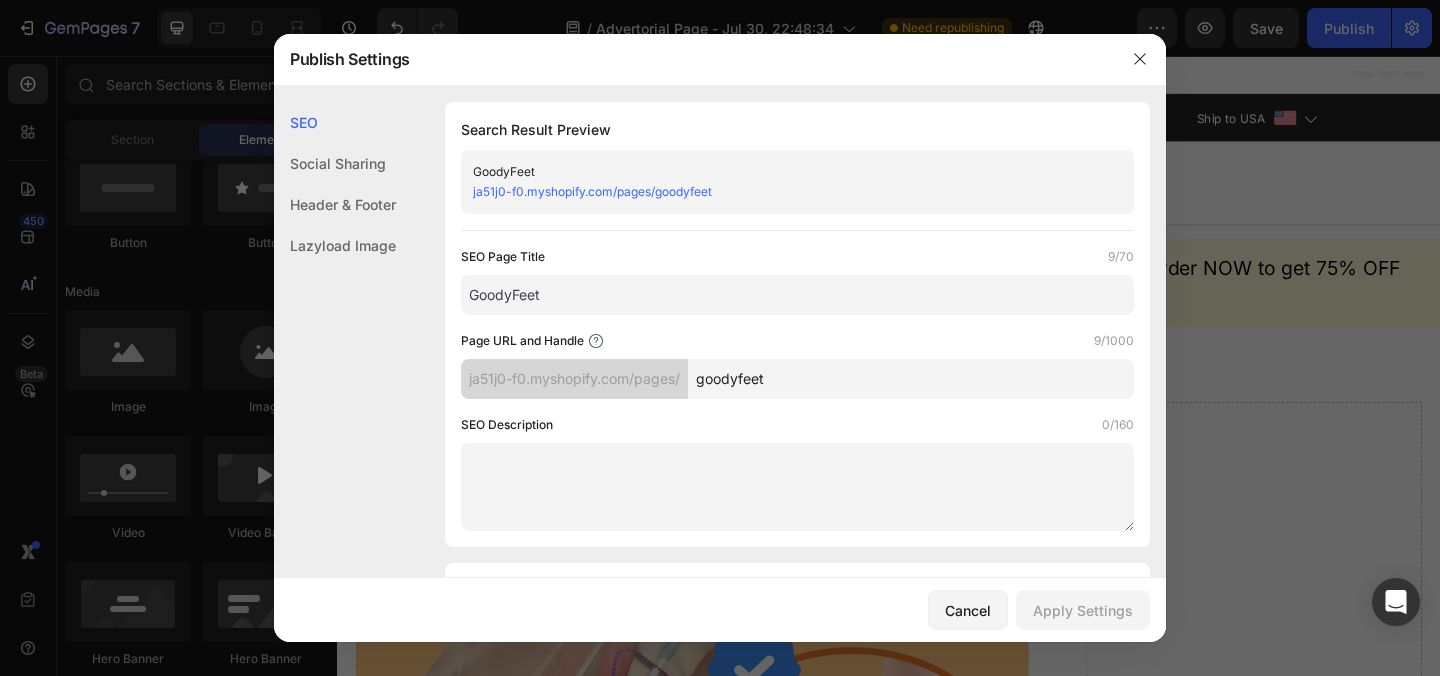 click 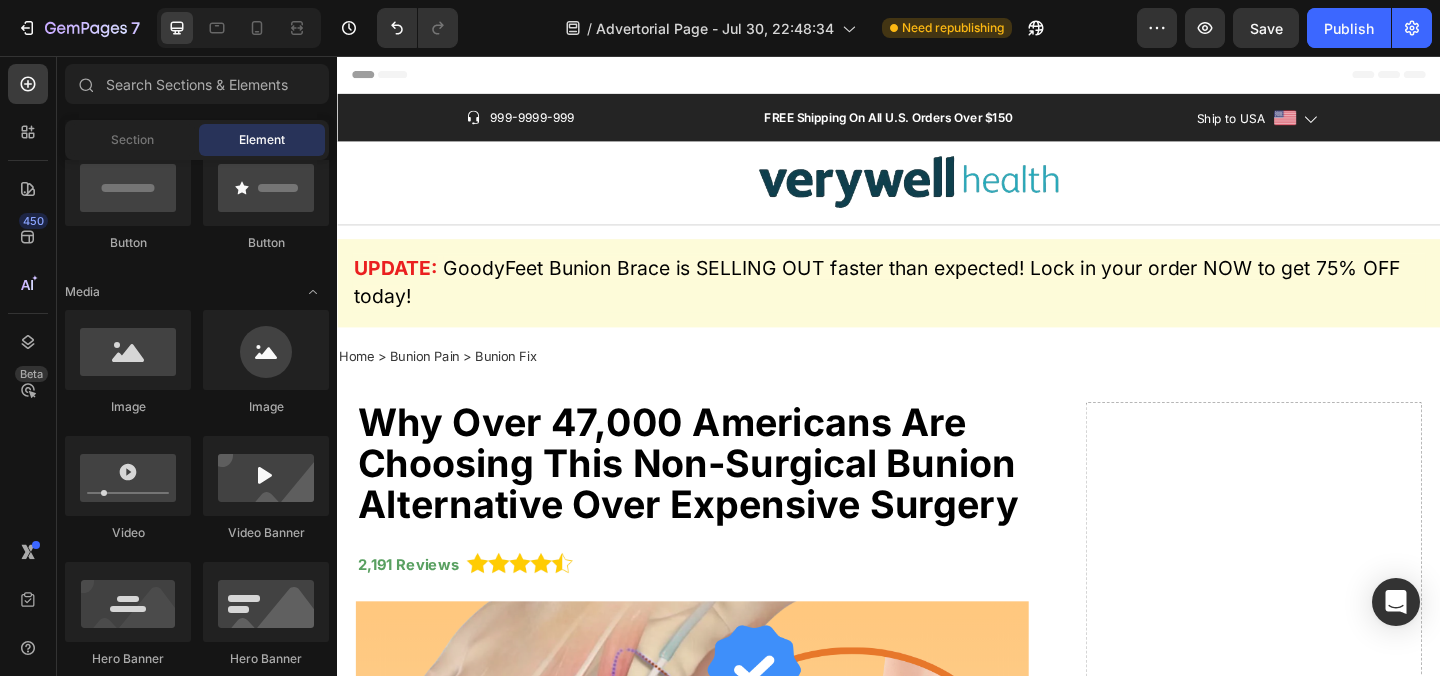 click on "7  Version history  /  Advertorial Page - Jul 30, 22:48:34 Need republishing Preview  Save   Publish" 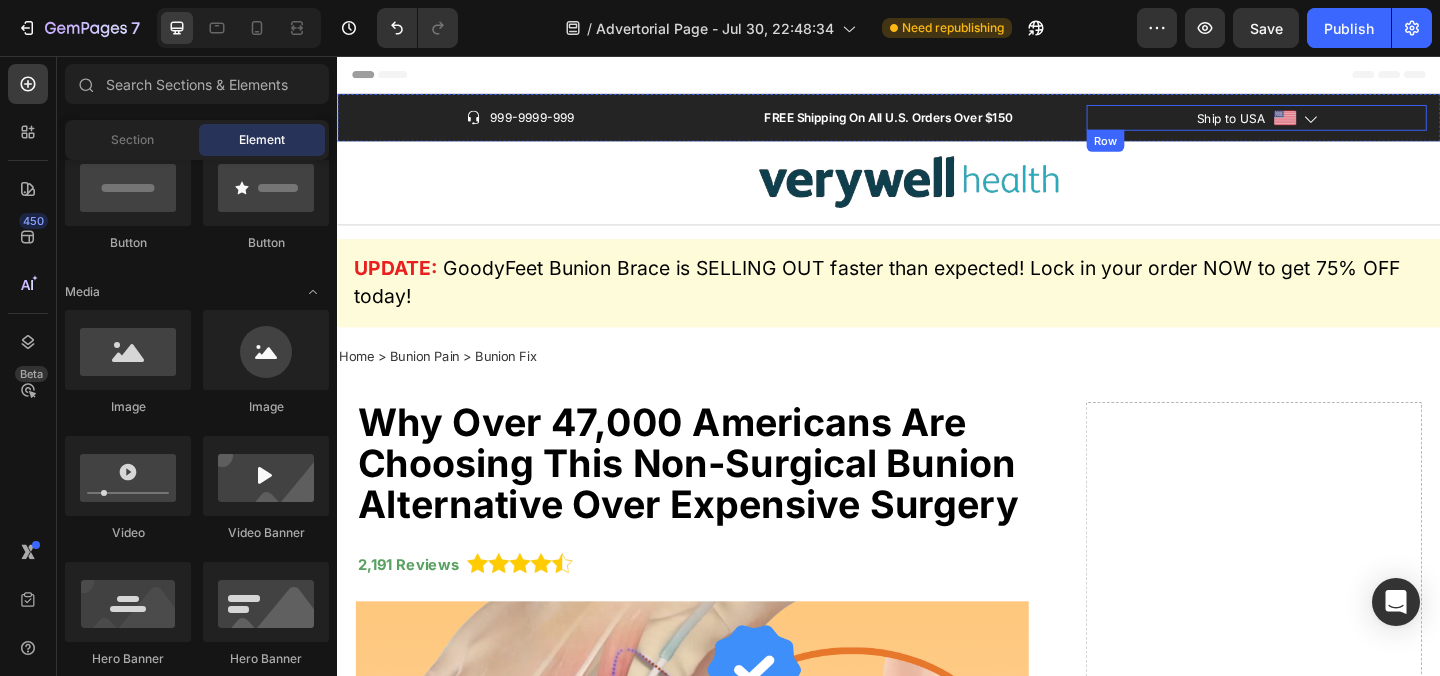 click on "Ship to USA Text block Image
Icon Row" at bounding box center [1337, 123] 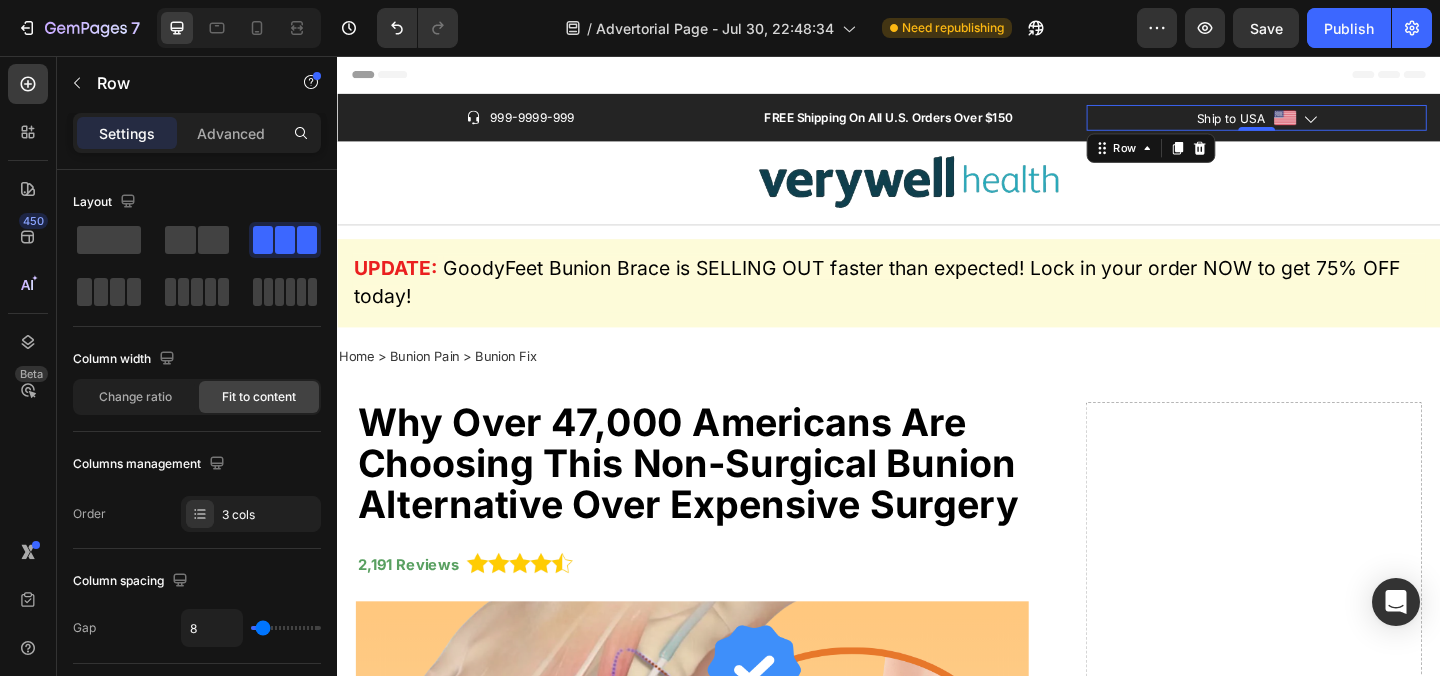 click on "Ship to USA Text block Image
Icon Row   0" at bounding box center (1337, 123) 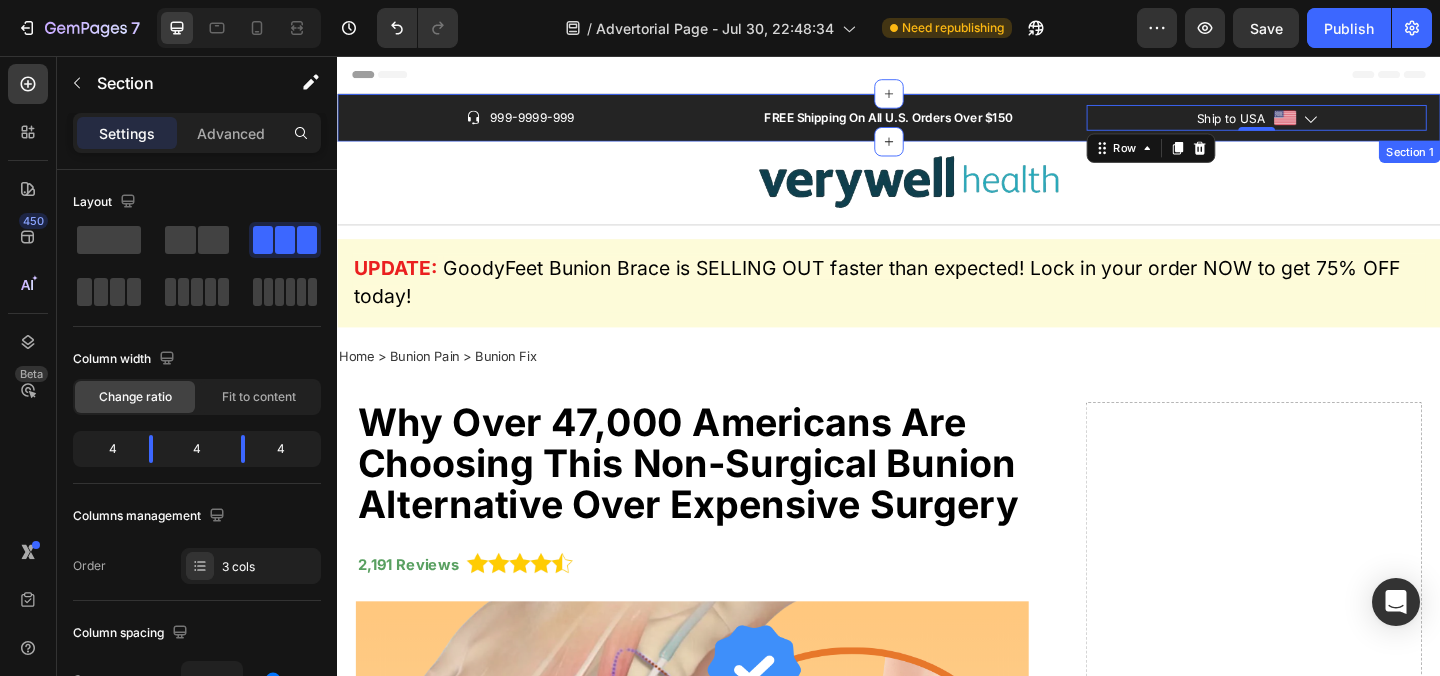 click on "Icon 999-9999-999 Text block Row FREE Shipping On All U.S. Orders Over $150 Text block Ship to USA Text block Image
Icon Row   0 Section 1" at bounding box center [937, 123] 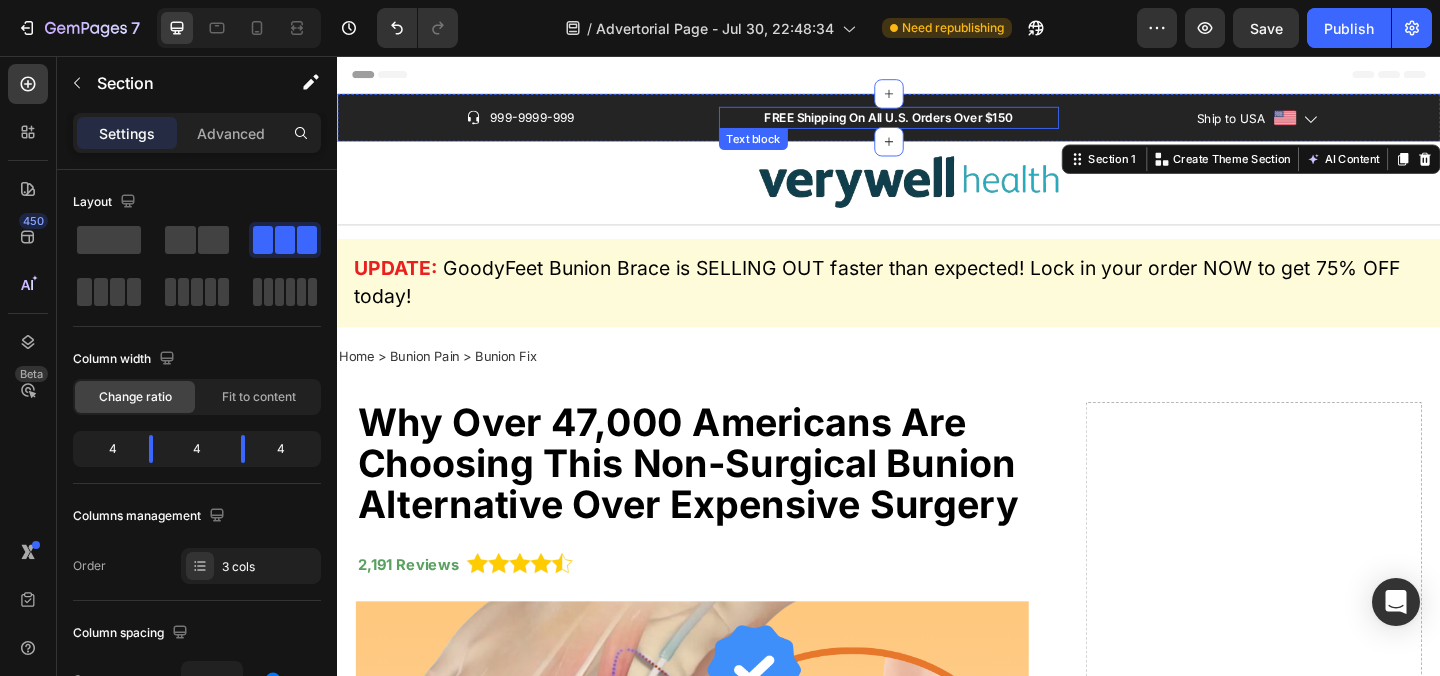click on "FREE Shipping On All U.S. Orders Over $150" at bounding box center [937, 123] 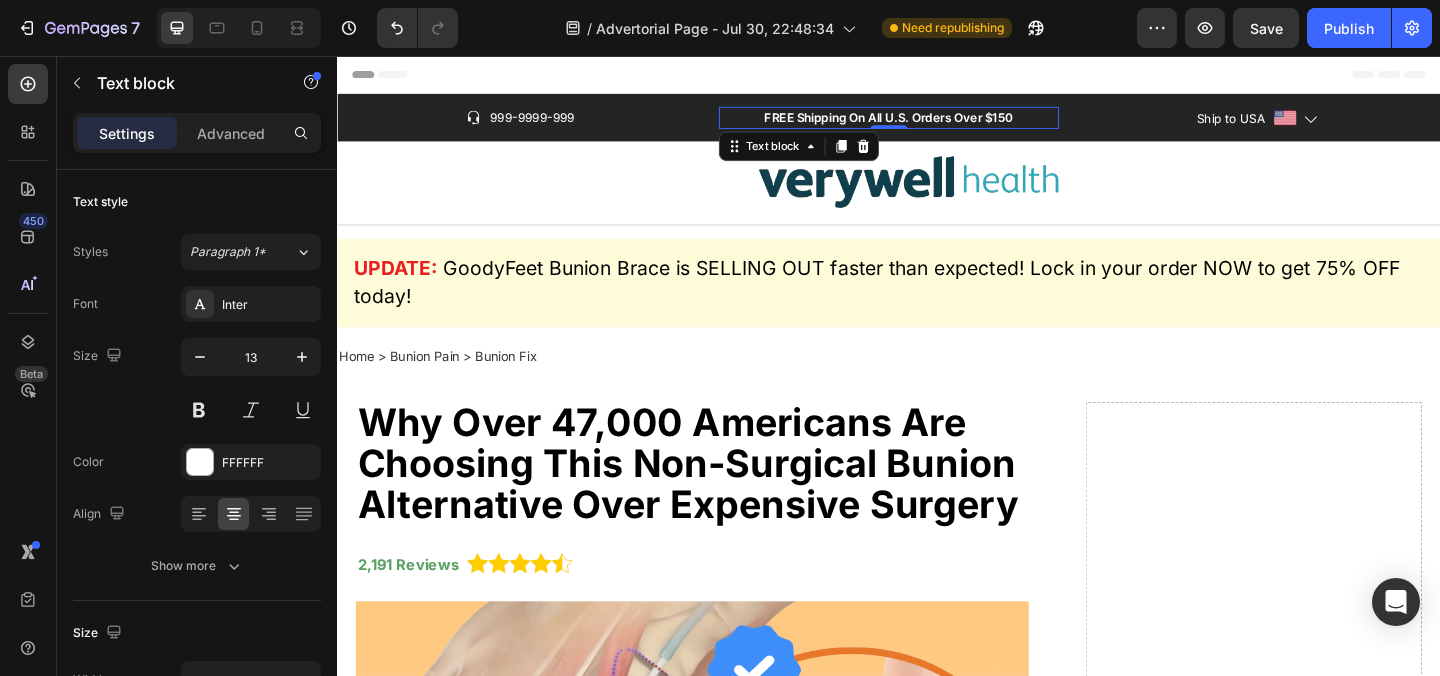 click on "FREE Shipping On All U.S. Orders Over $150" at bounding box center [937, 123] 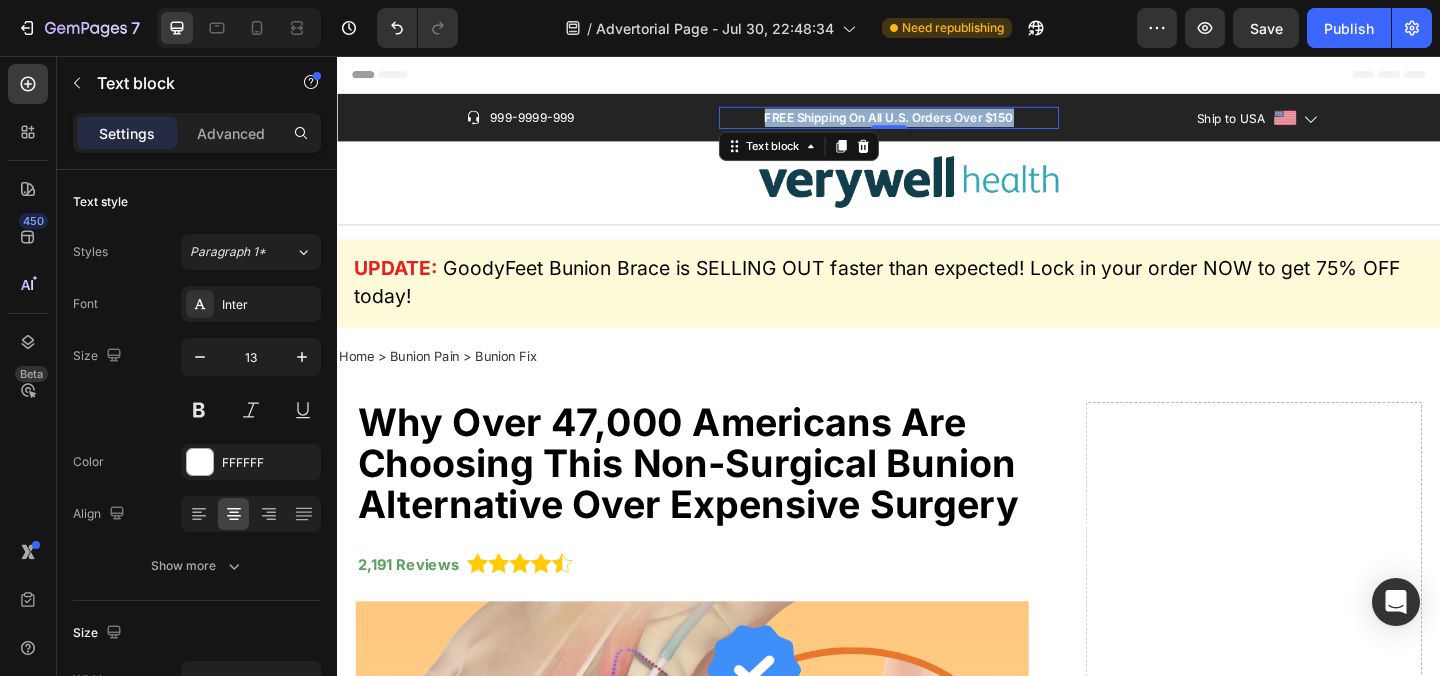click on "FREE Shipping On All U.S. Orders Over $150" at bounding box center [937, 123] 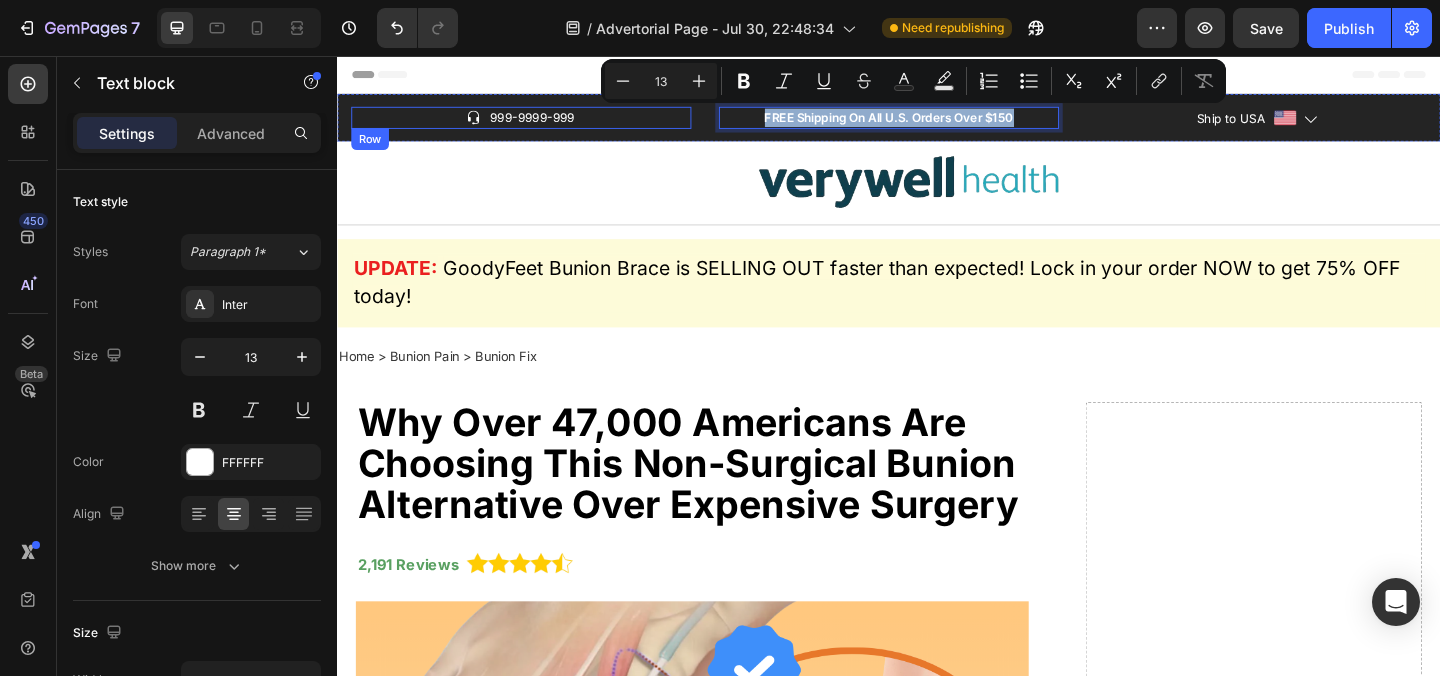 click on "Icon 999-9999-999 Text block Row" at bounding box center [537, 123] 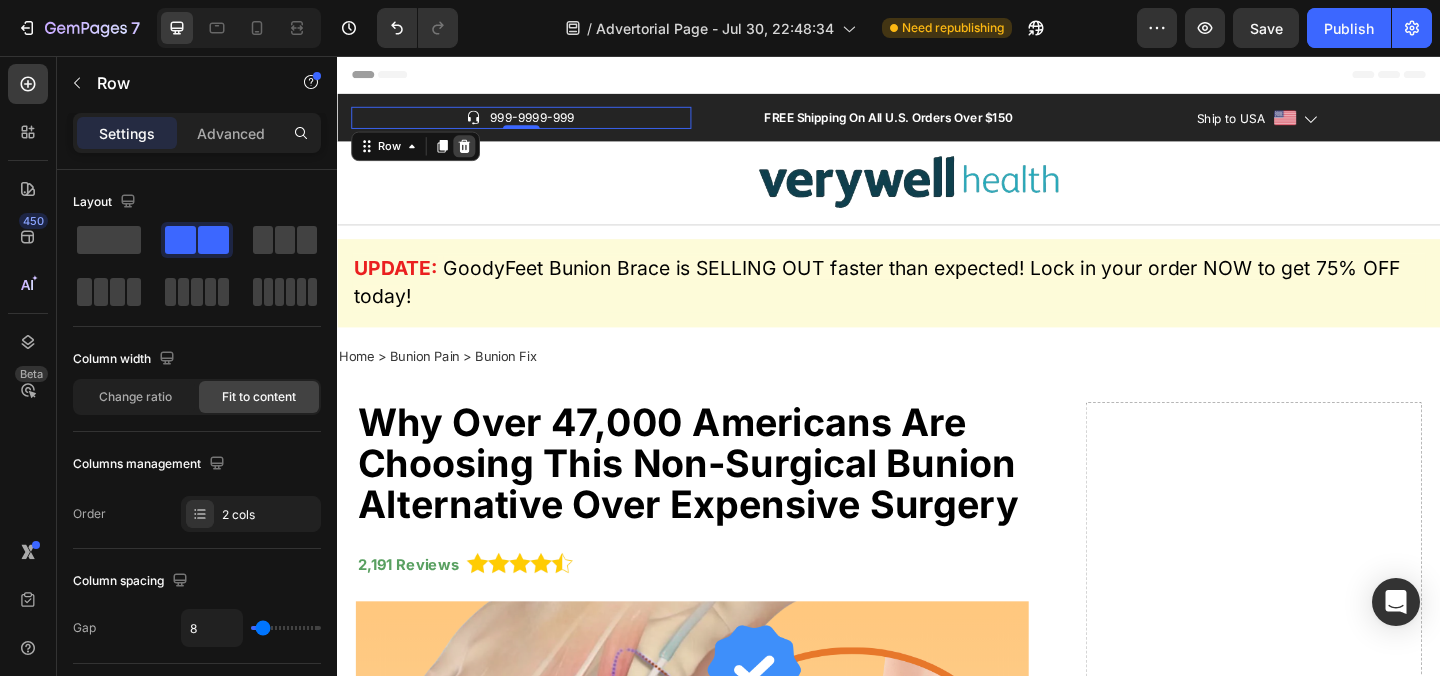click 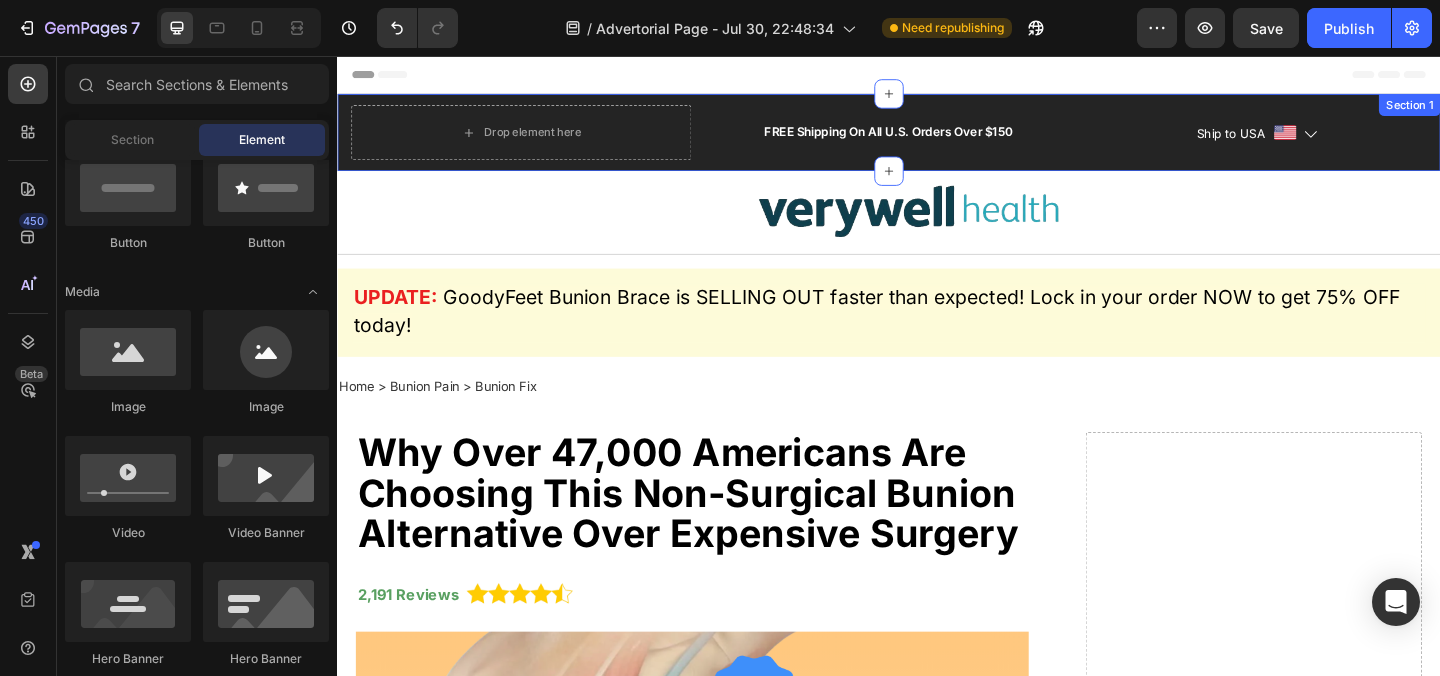 click on "FREE Shipping On All U.S. Orders Over $150 Text block" at bounding box center (937, 139) 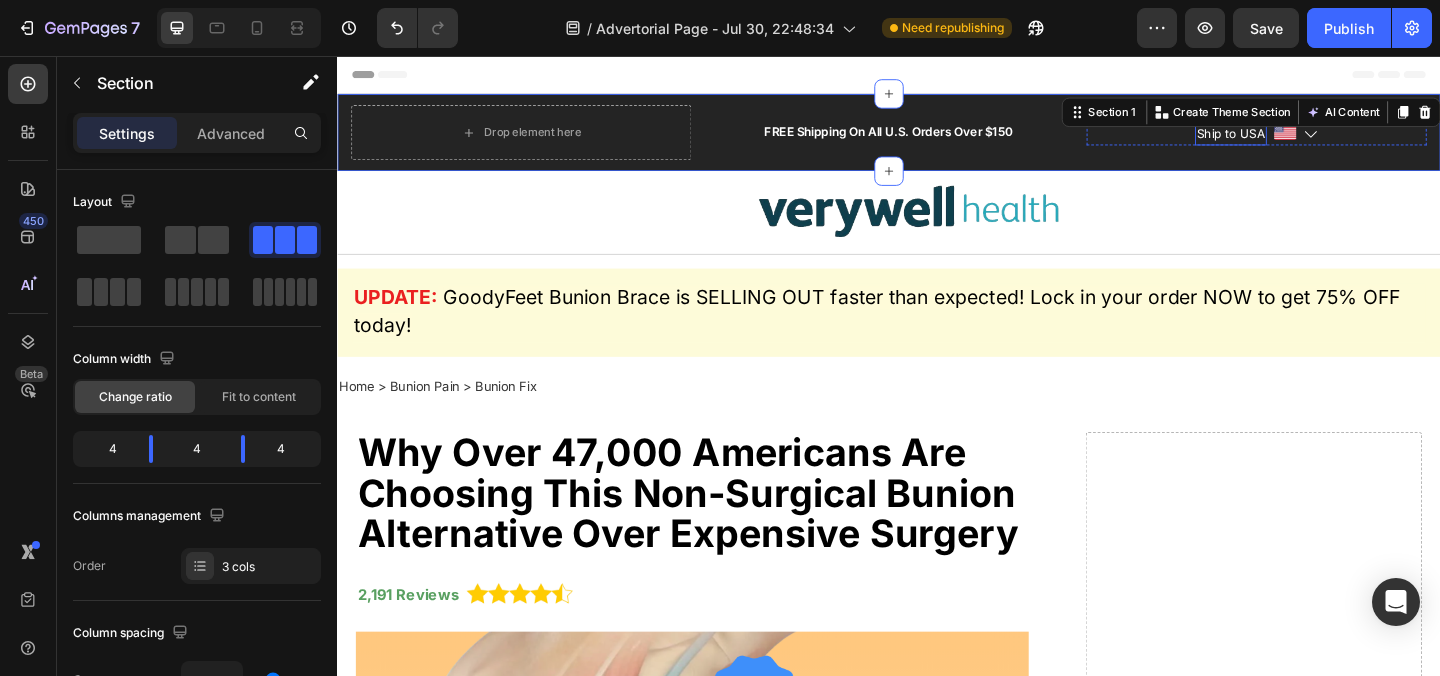 click on "Ship to USA Text block Image
Icon Row" at bounding box center [1337, 139] 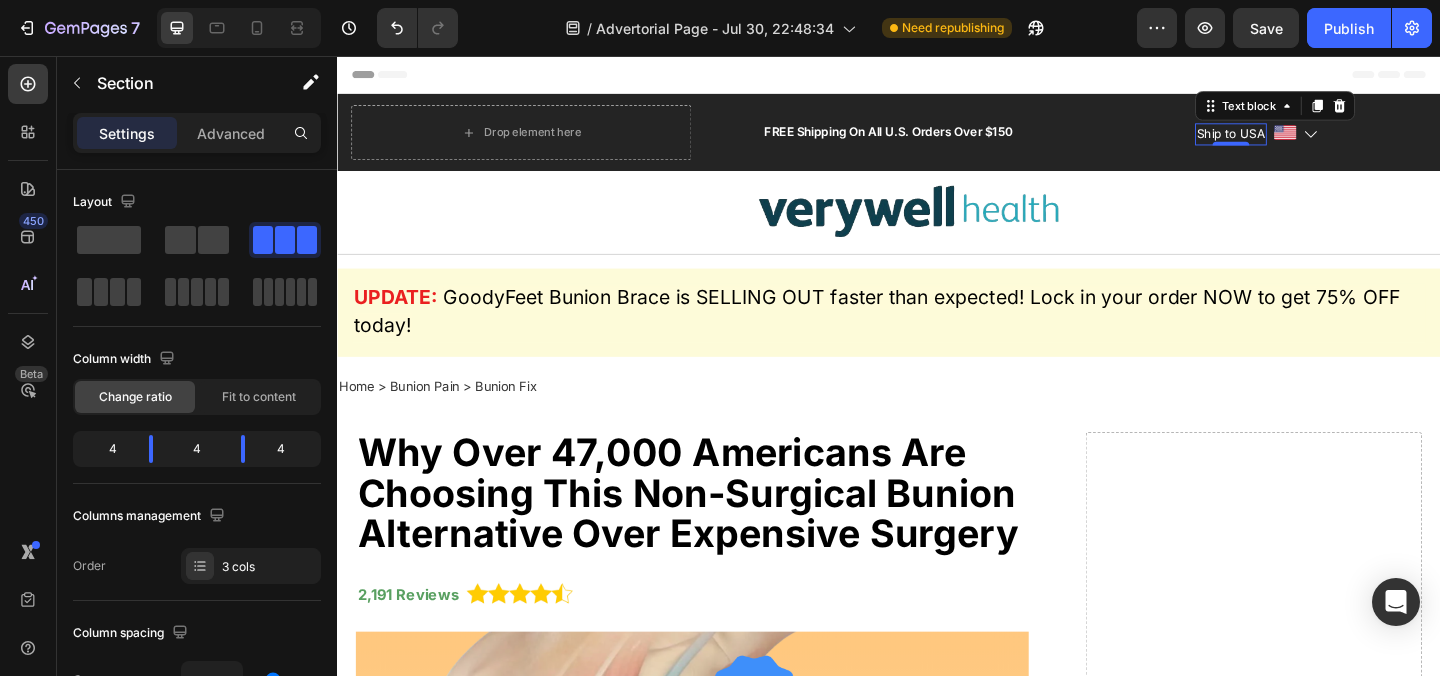 click on "Ship to USA" at bounding box center [1309, 141] 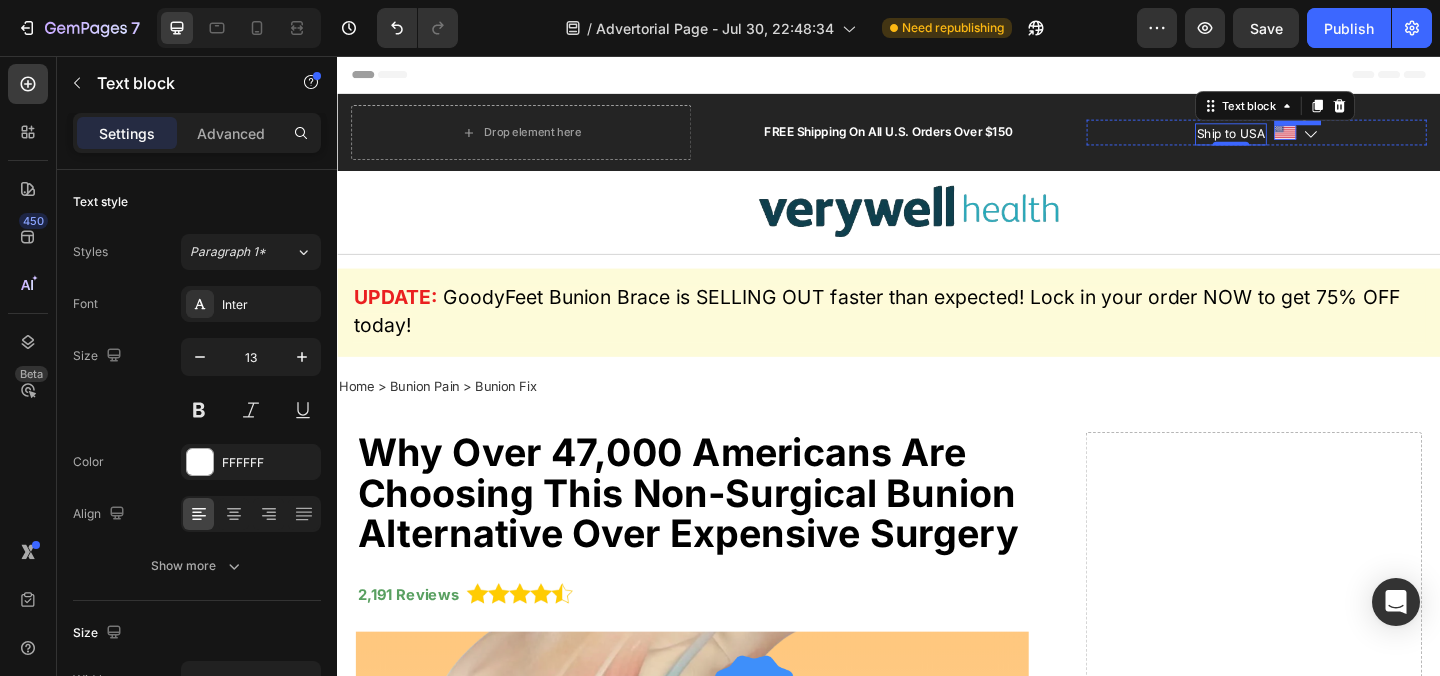 click on "Ship to USA Text block   0 Image
Icon Row" at bounding box center (1337, 139) 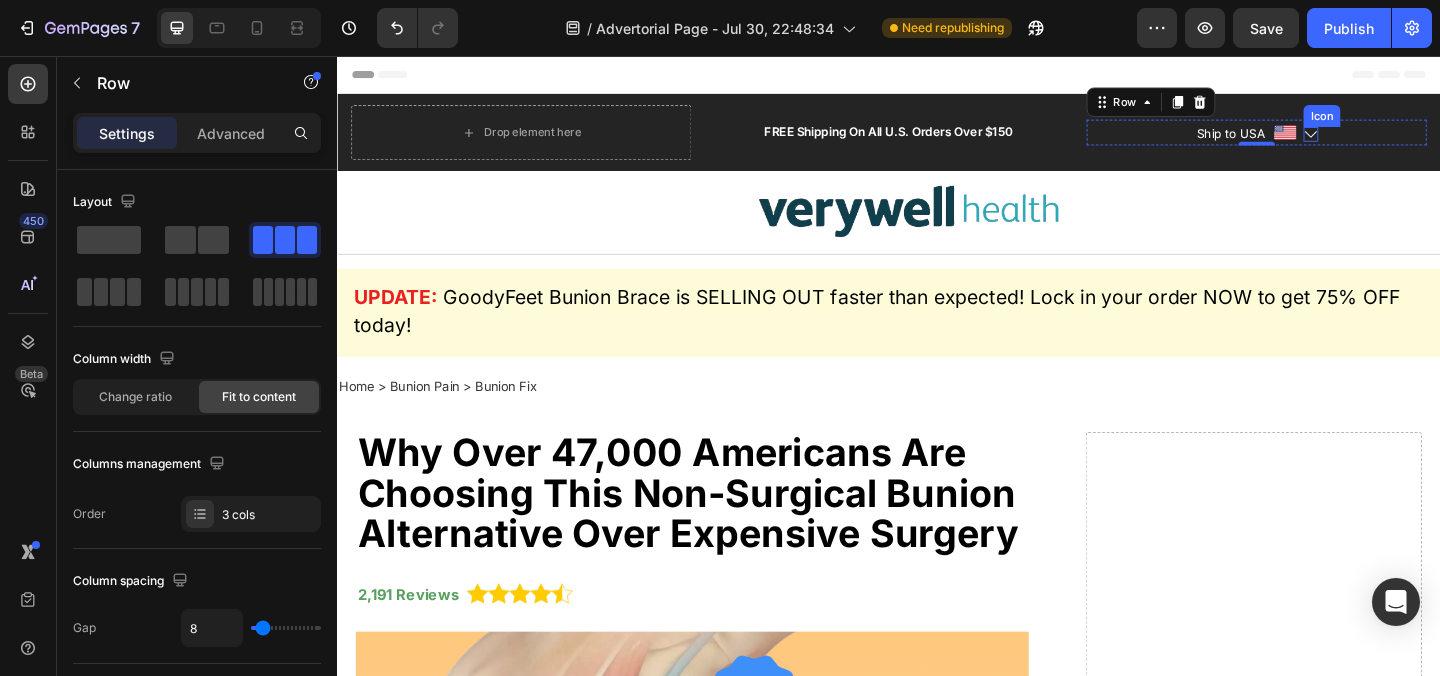 click 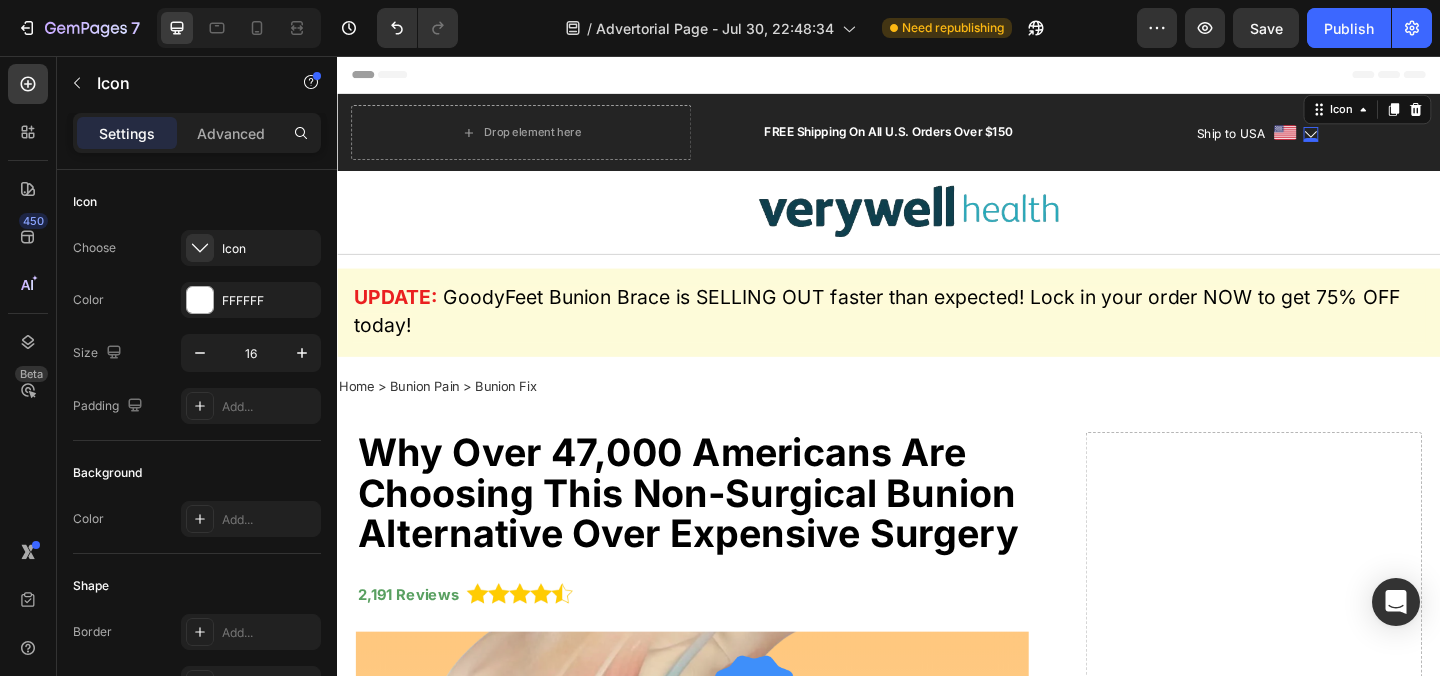 click 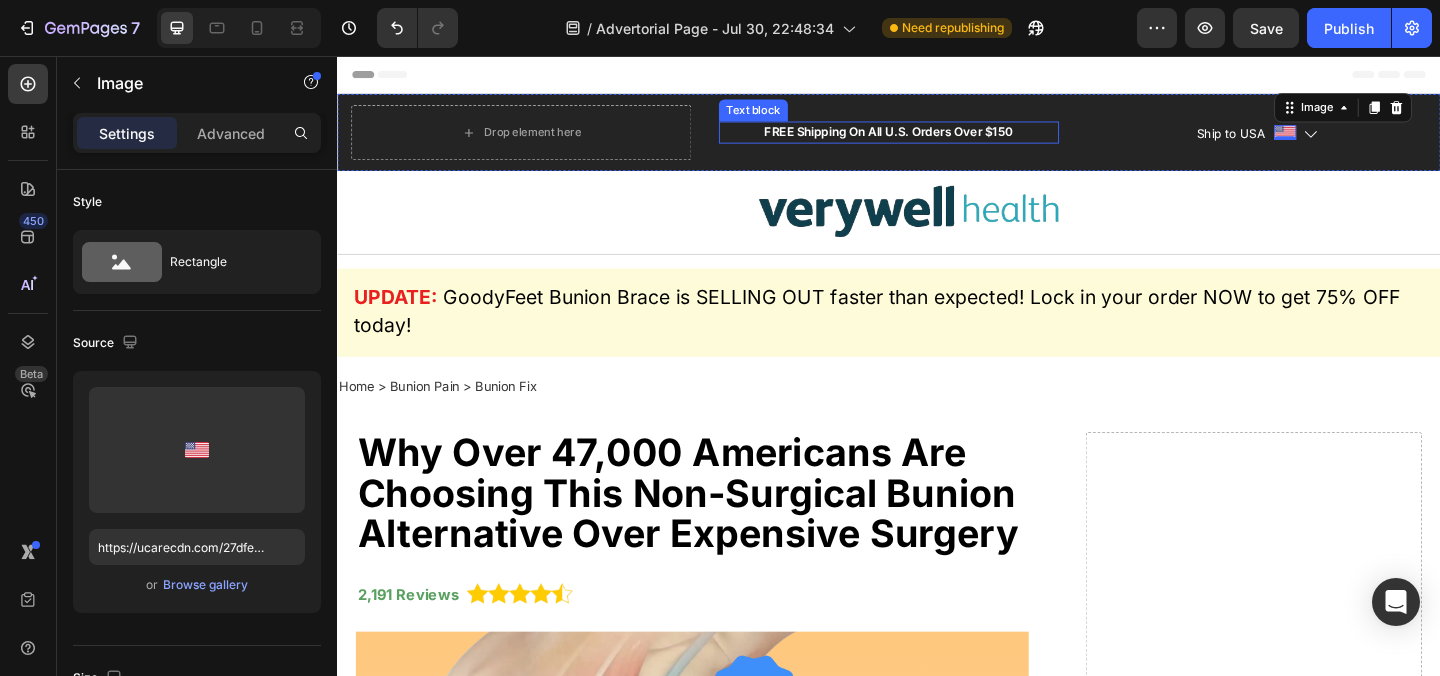 click on "FREE Shipping On All U.S. Orders Over $150" at bounding box center (937, 139) 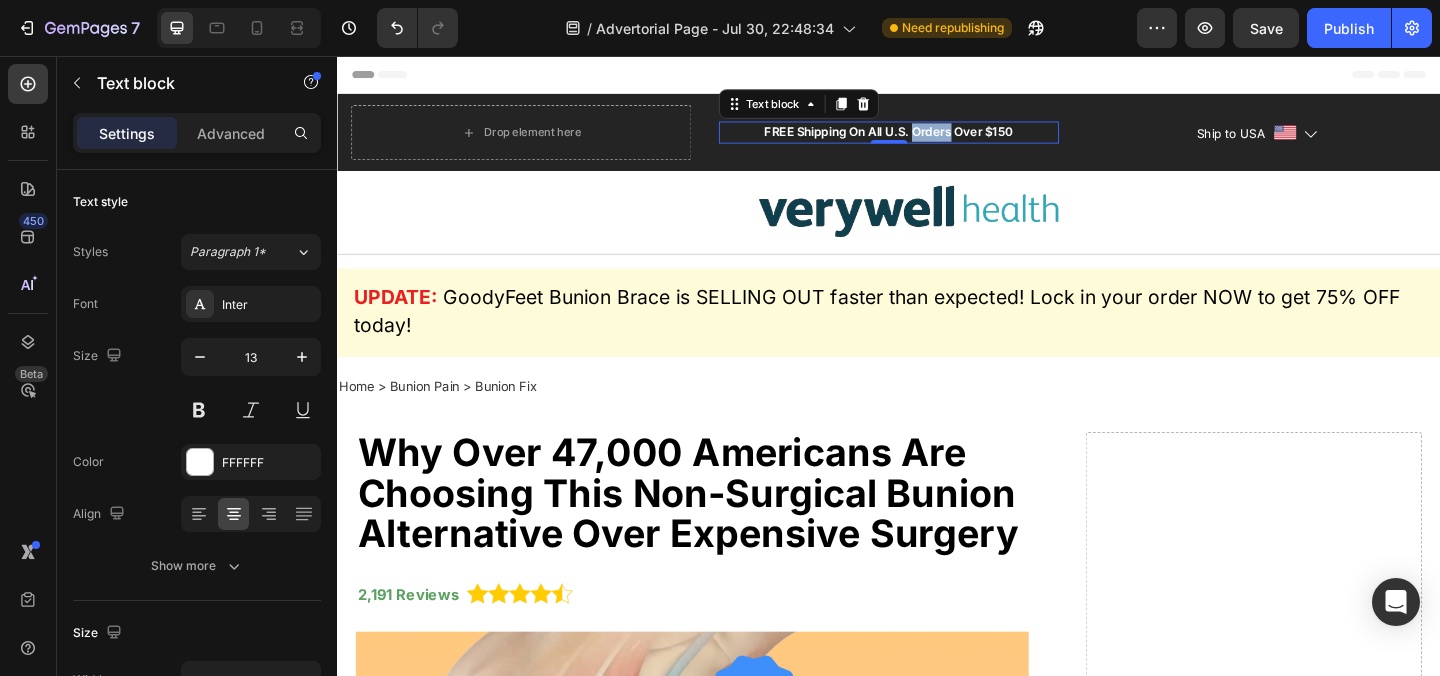 click on "FREE Shipping On All U.S. Orders Over $150" at bounding box center [937, 139] 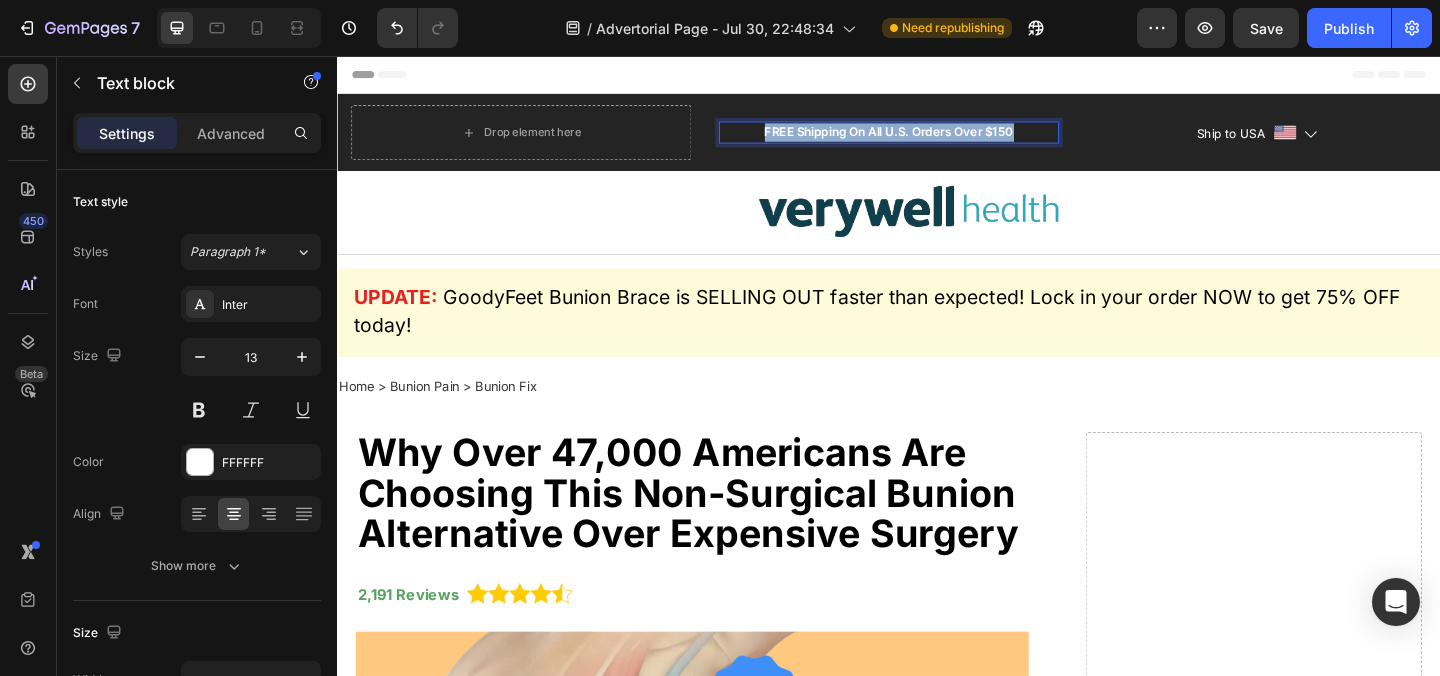 click on "FREE Shipping On All U.S. Orders Over $150" at bounding box center (937, 139) 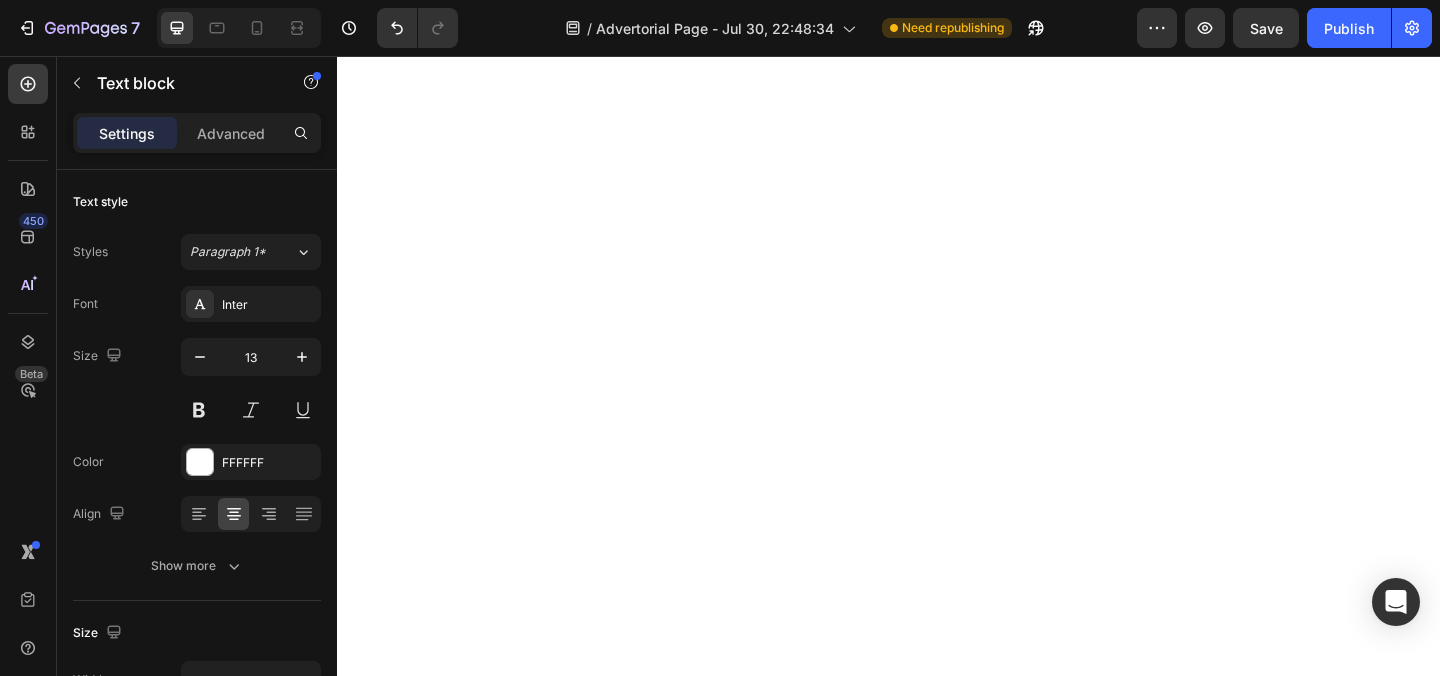 scroll, scrollTop: 0, scrollLeft: 0, axis: both 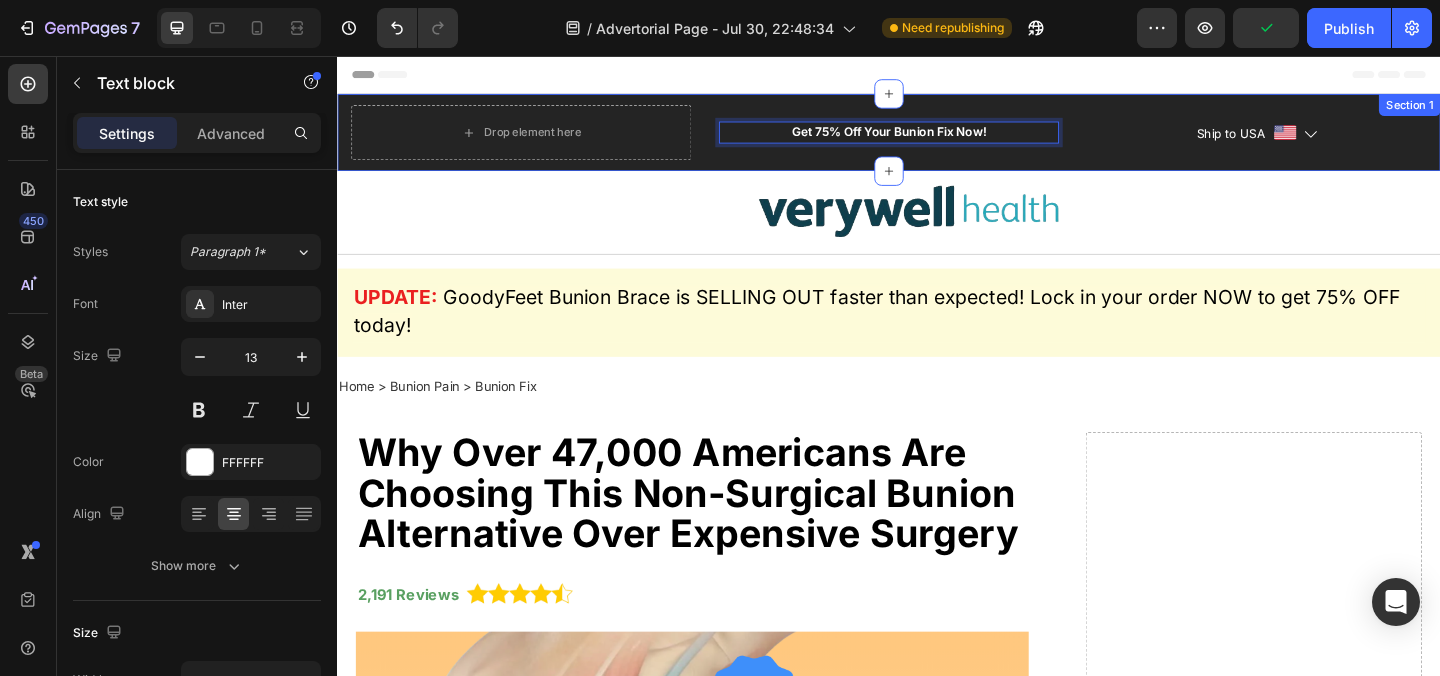 click on "Get 75% Off Your Bunion Fix Now!" at bounding box center (937, 139) 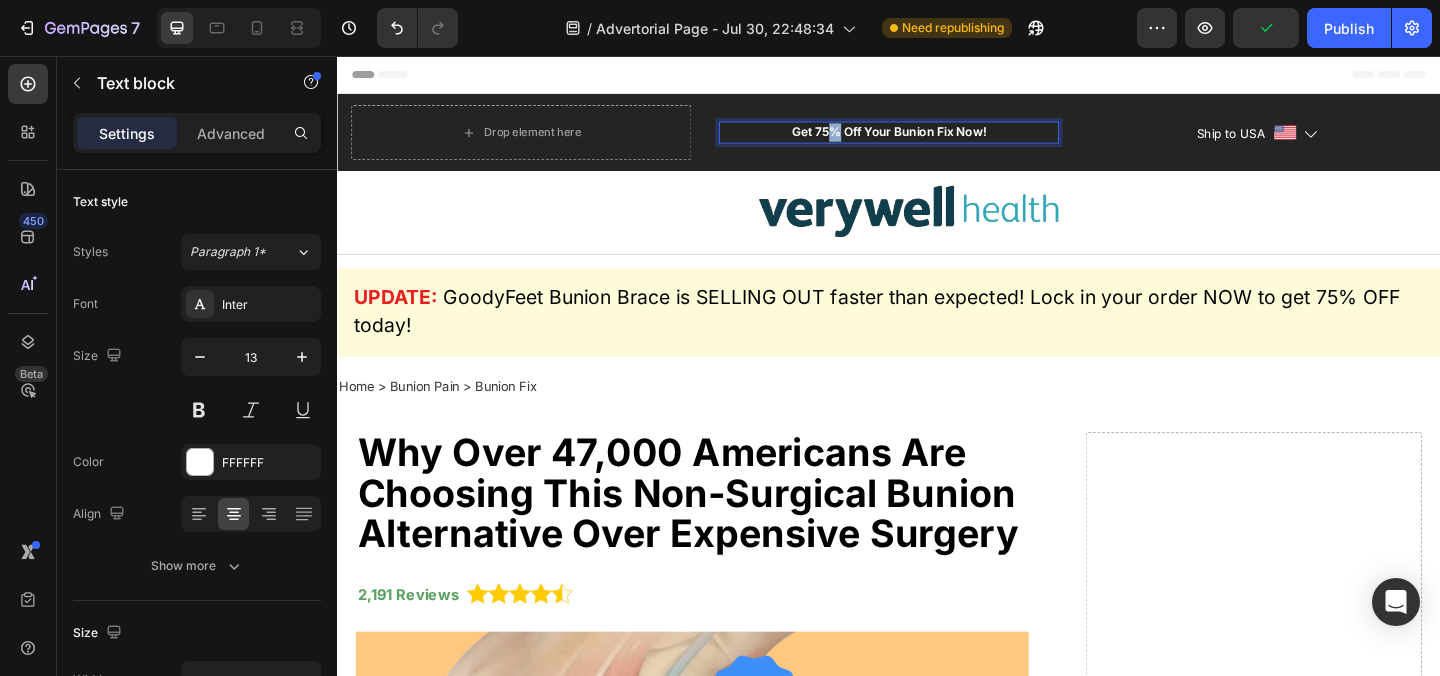 click on "Get 75% Off Your Bunion Fix Now!" at bounding box center (937, 139) 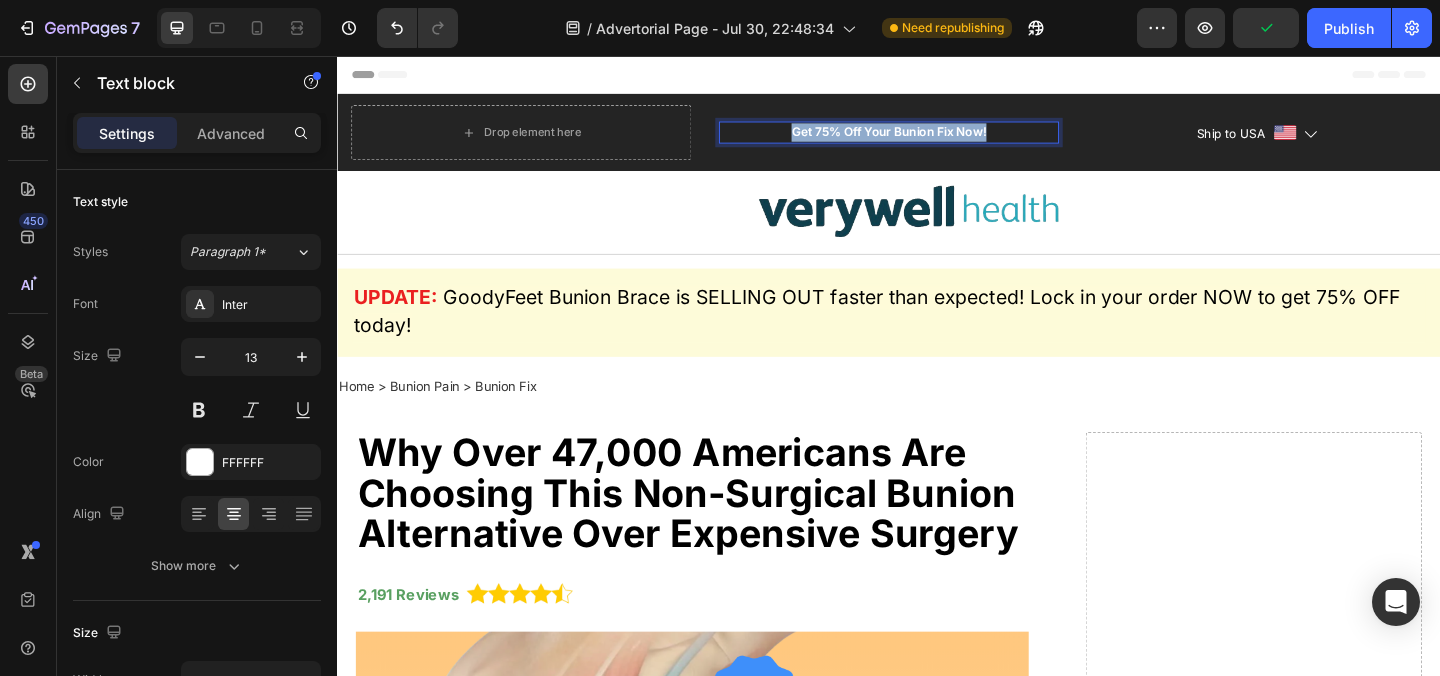 click on "Get 75% Off Your Bunion Fix Now!" at bounding box center [937, 139] 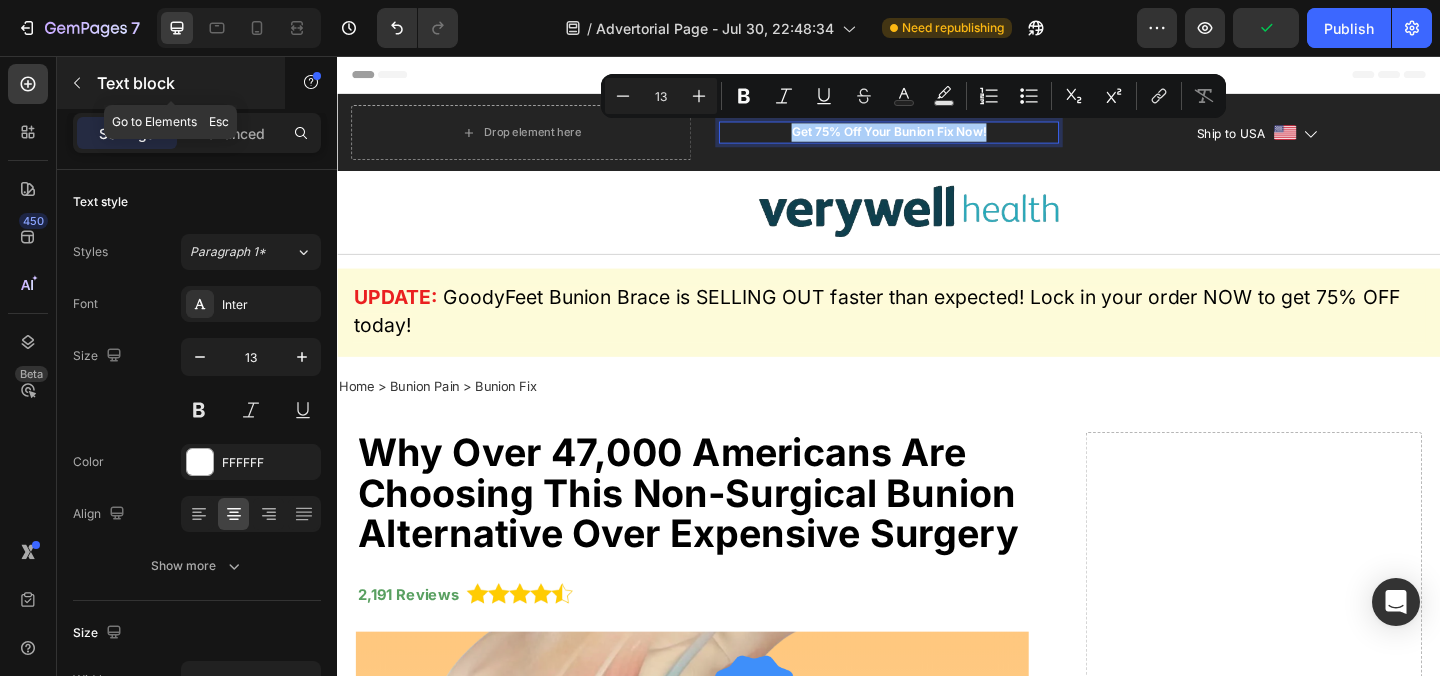 click on "Text block" at bounding box center [182, 83] 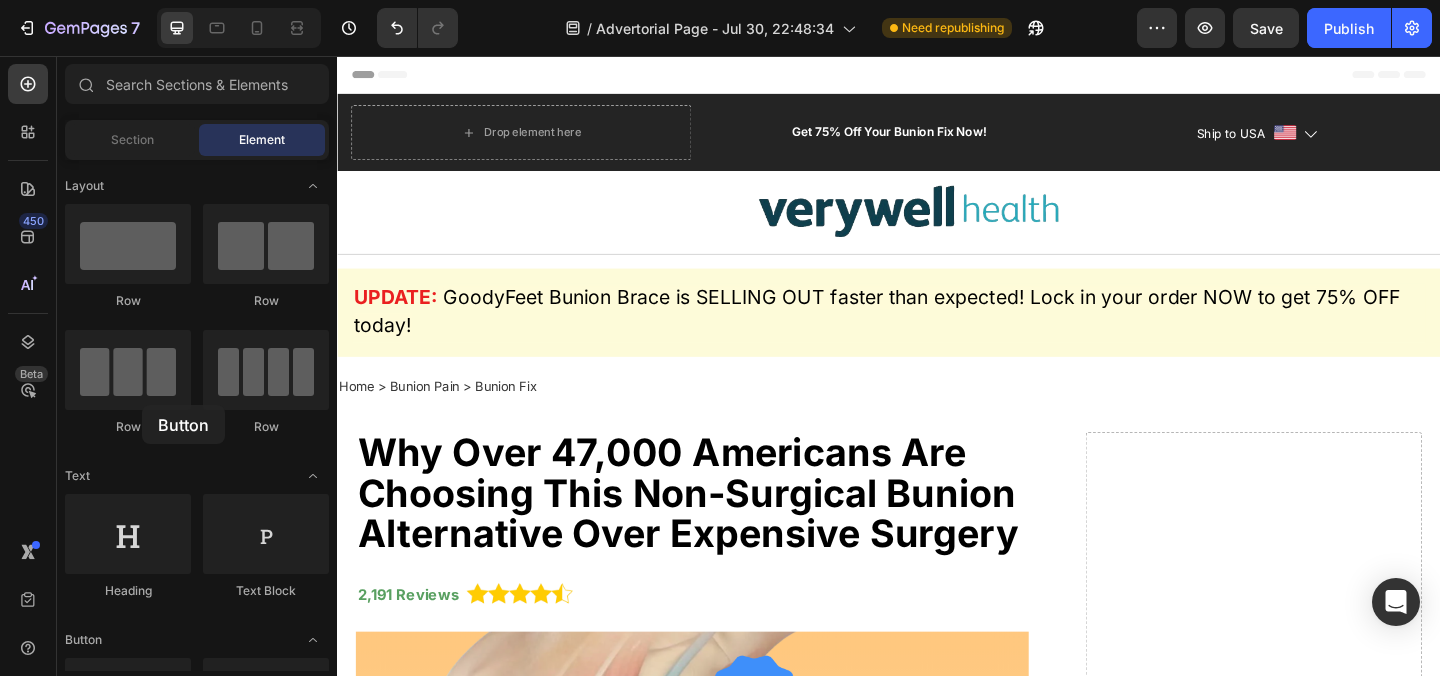 drag, startPoint x: 140, startPoint y: 223, endPoint x: 142, endPoint y: 405, distance: 182.01099 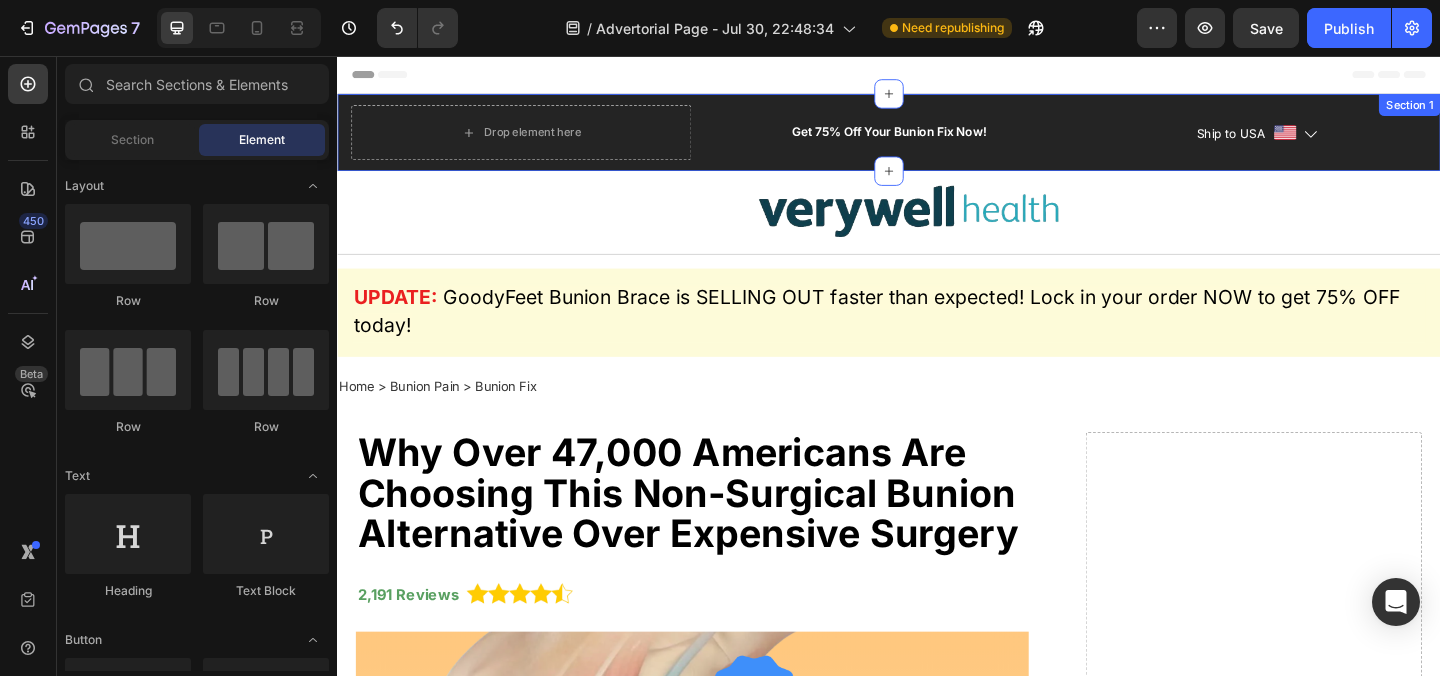click on "Get 75% Off Your Bunion Fix Now!" at bounding box center (937, 139) 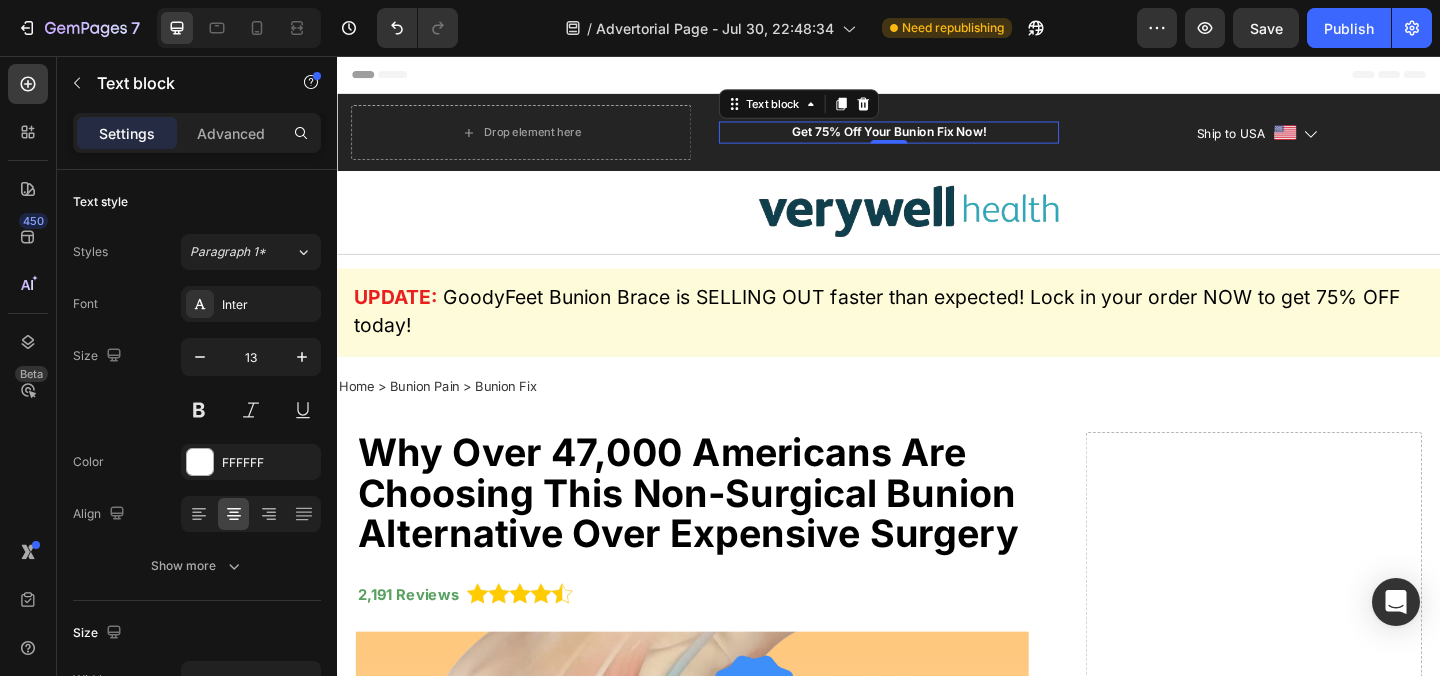 click on "Get 75% Off Your Bunion Fix Now!" at bounding box center (937, 139) 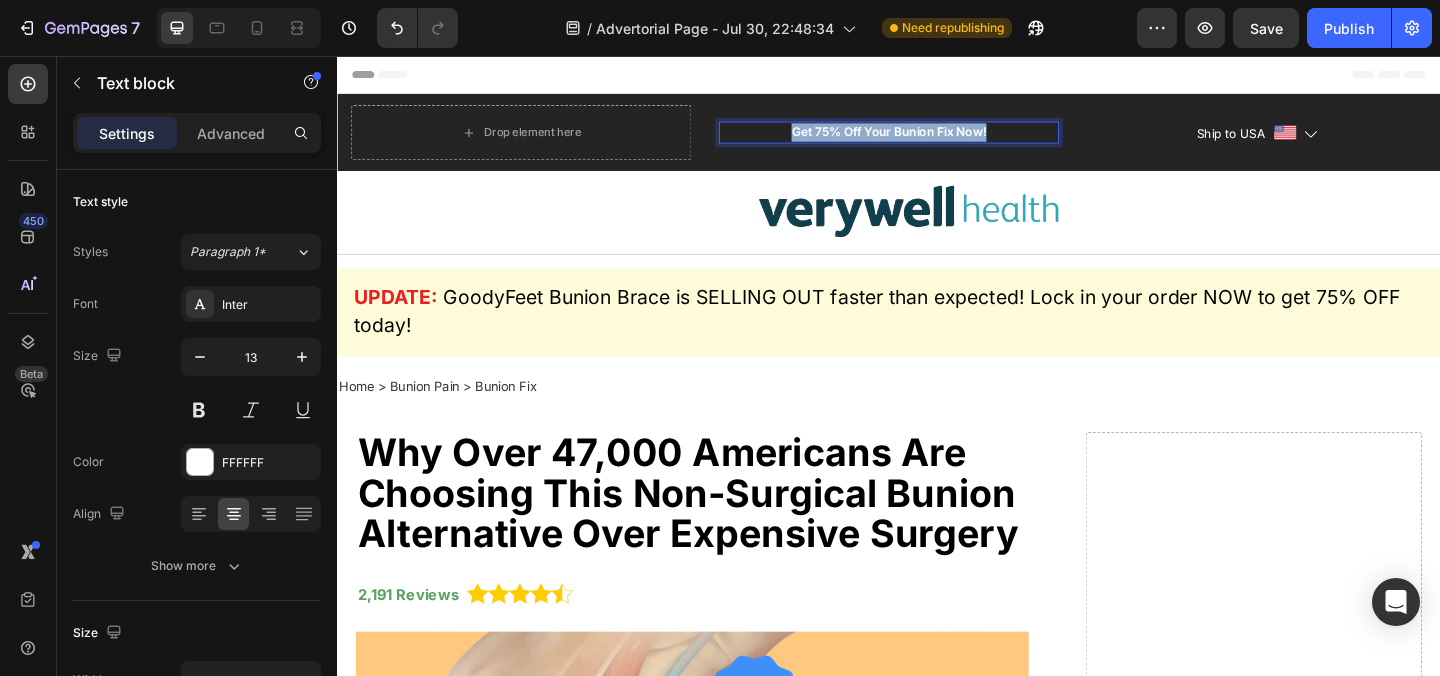 click on "Get 75% Off Your Bunion Fix Now!" at bounding box center (937, 139) 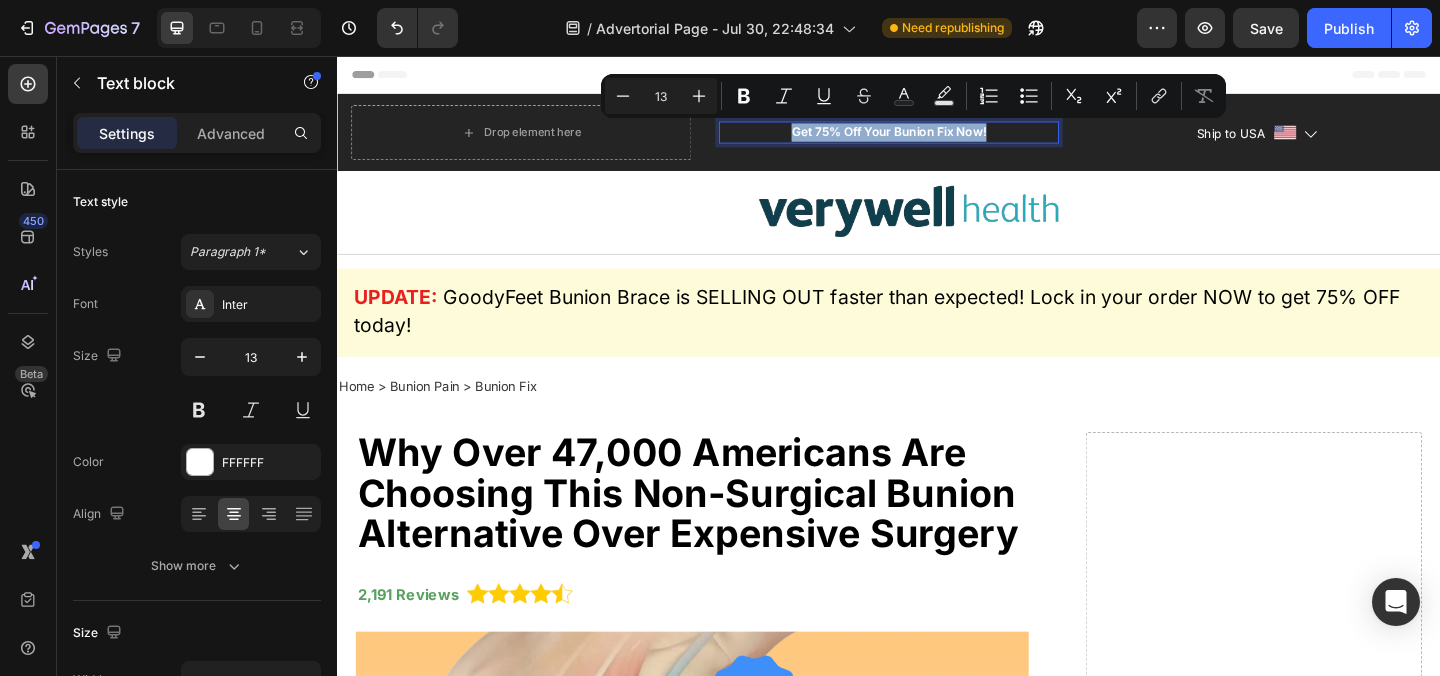click on "Get 75% Off Your Bunion Fix Now!" at bounding box center [937, 139] 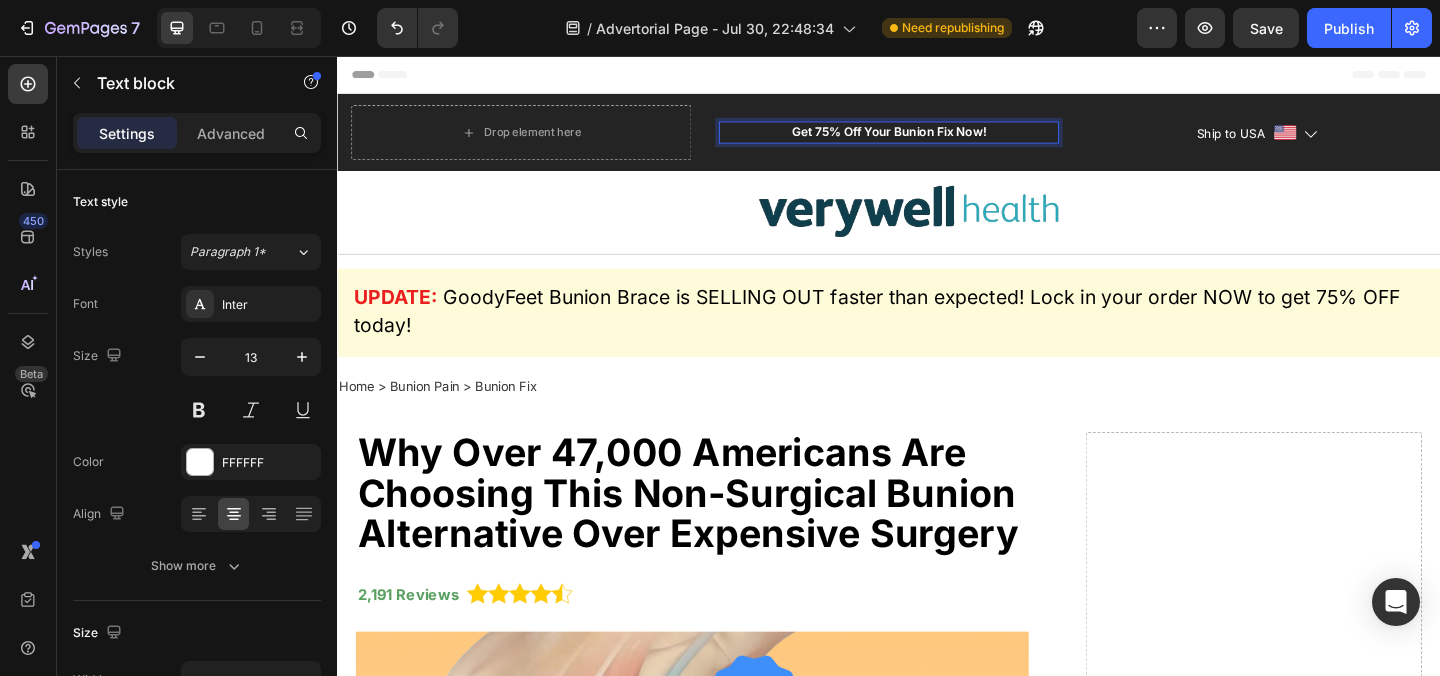 click on "Get 75% Off Your Bunion Fix Now! Text block   0" at bounding box center (937, 139) 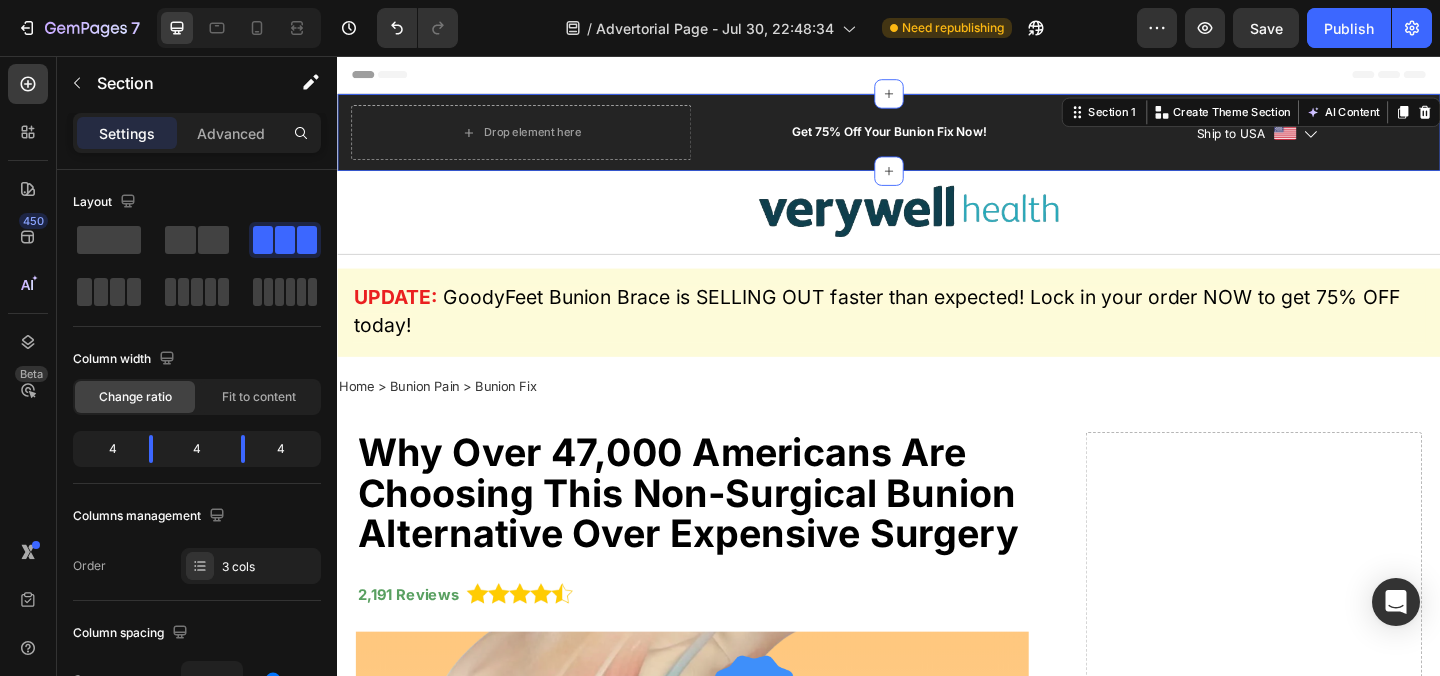 click on "Get 75% Off Your Bunion Fix Now!" at bounding box center (937, 139) 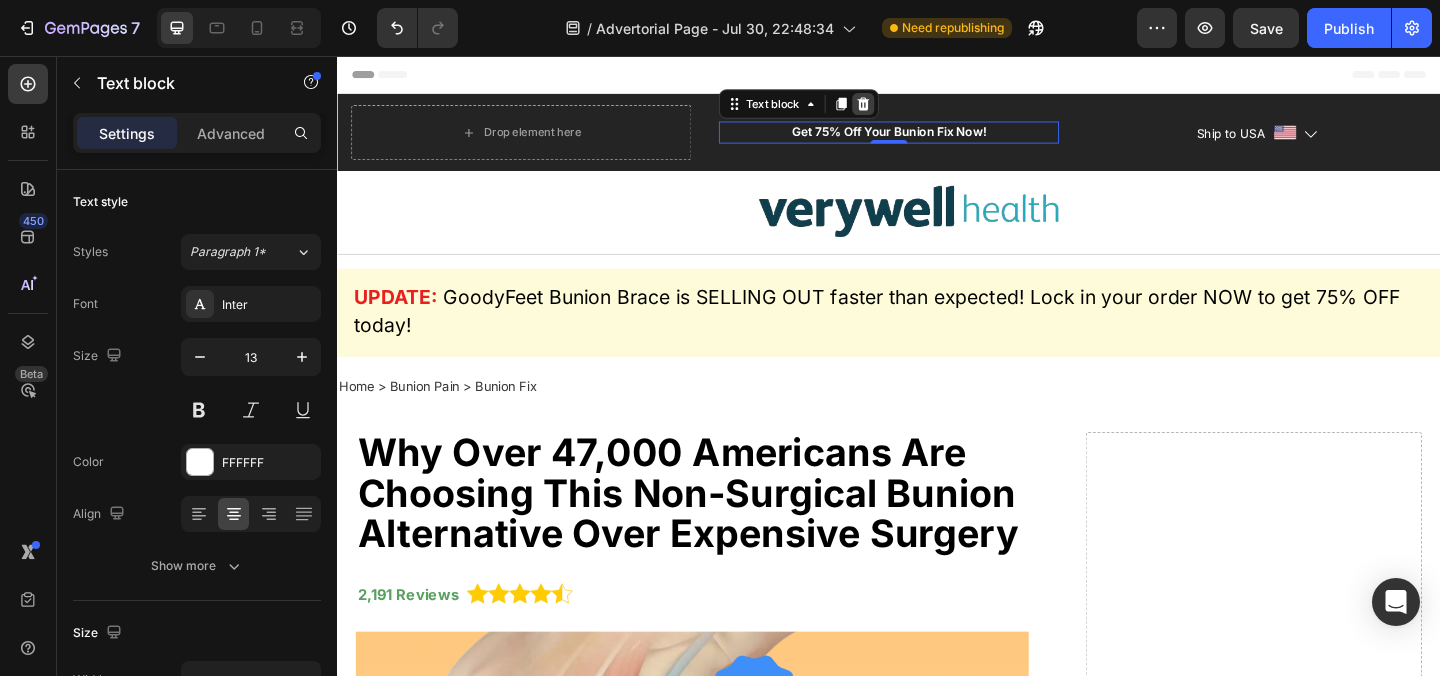 click 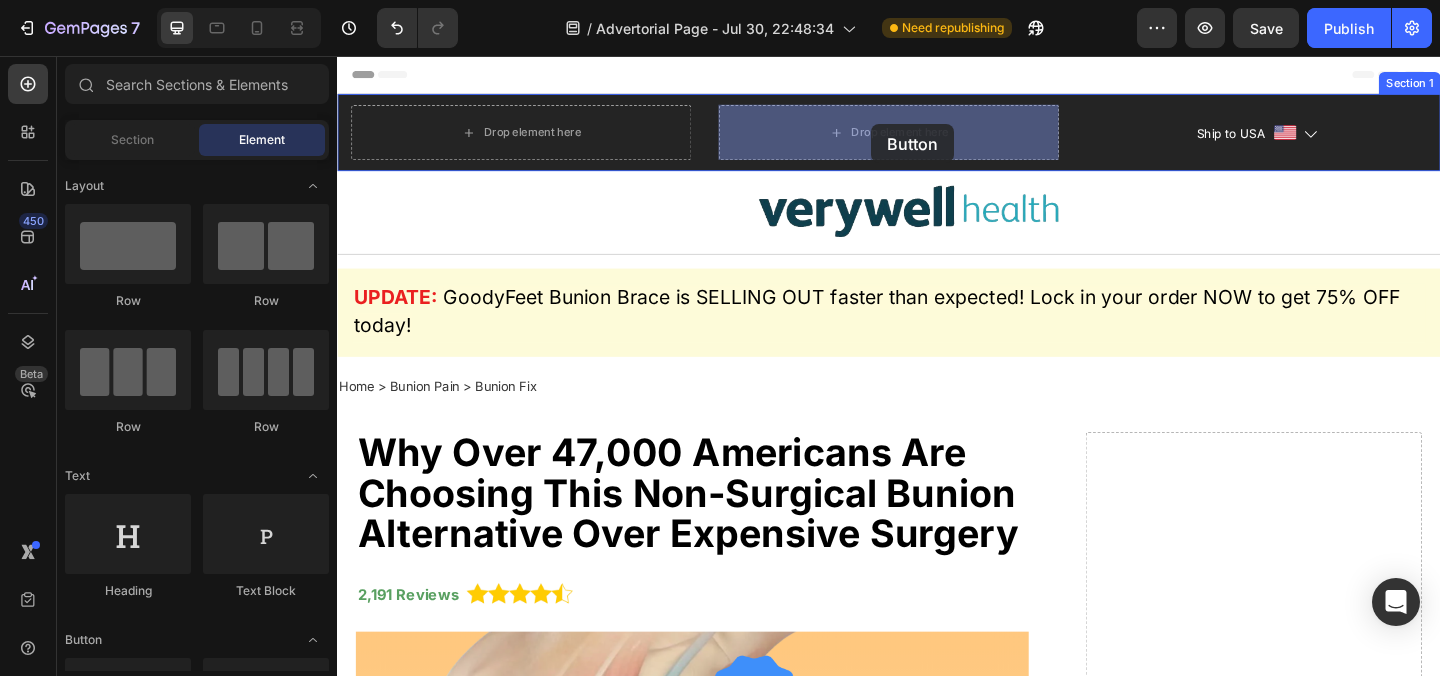 drag, startPoint x: 456, startPoint y: 267, endPoint x: 918, endPoint y: 130, distance: 481.88483 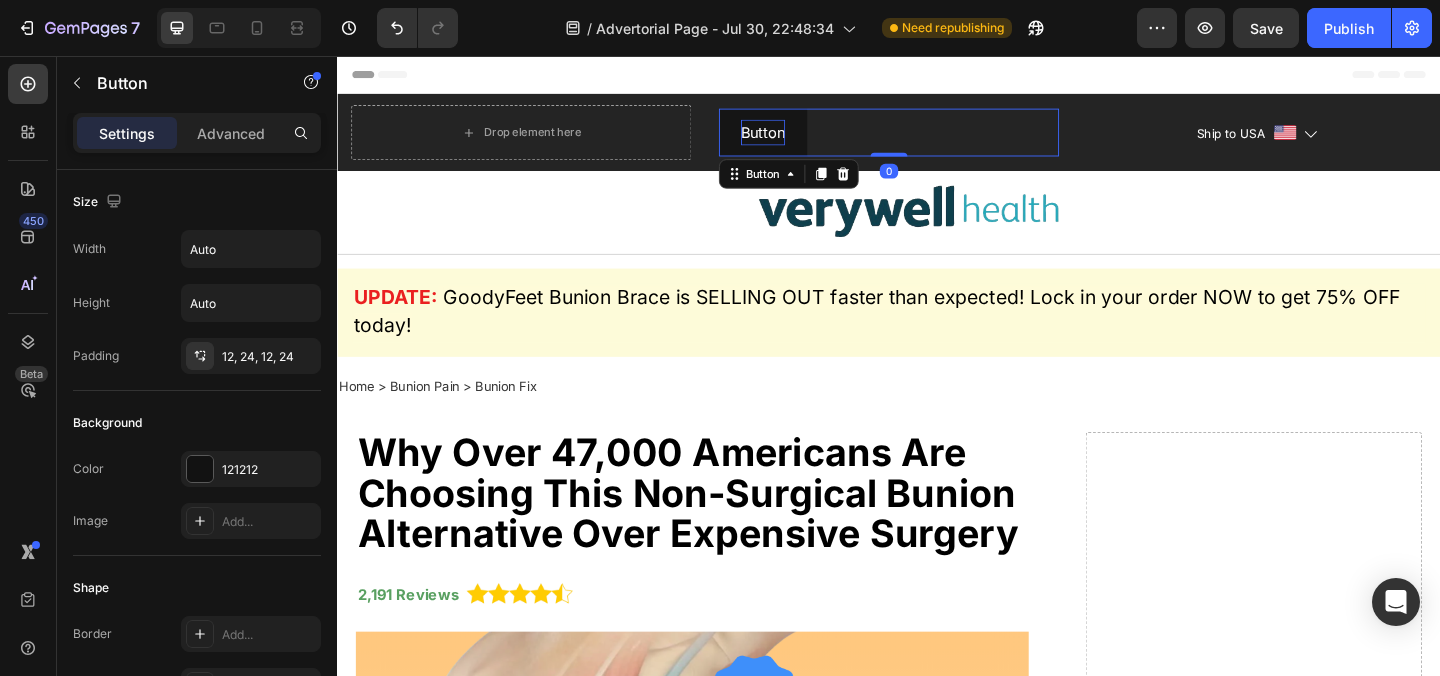 click on "Button" at bounding box center [800, 139] 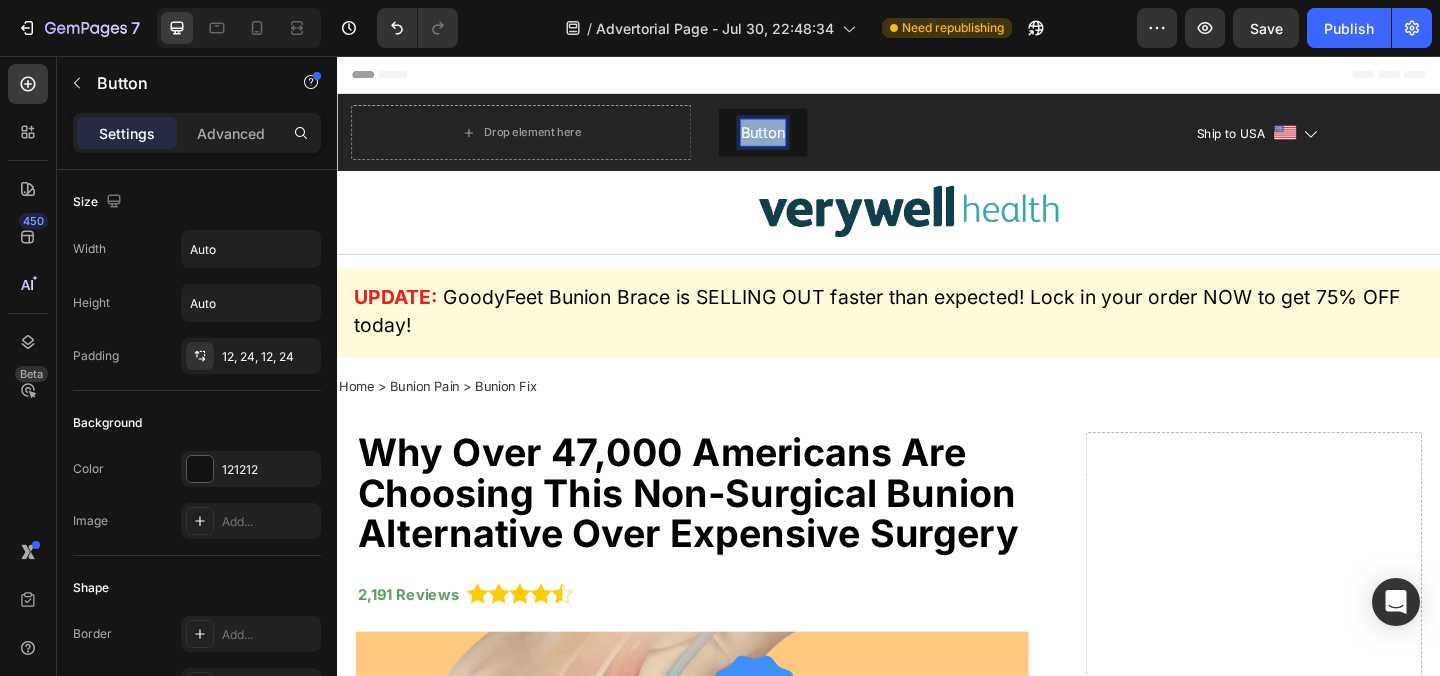 click on "Button" at bounding box center (800, 139) 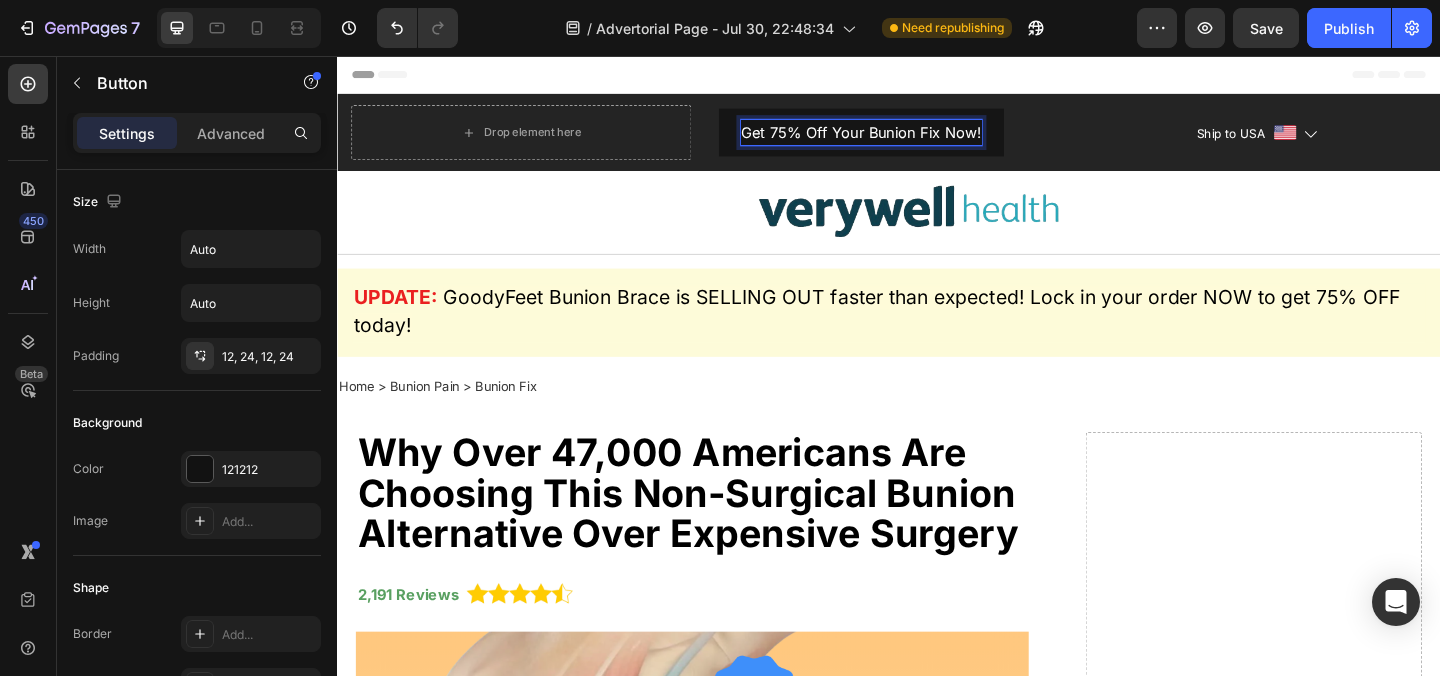 click on "Ship to USA Text block Image
Icon Row" at bounding box center [1337, 139] 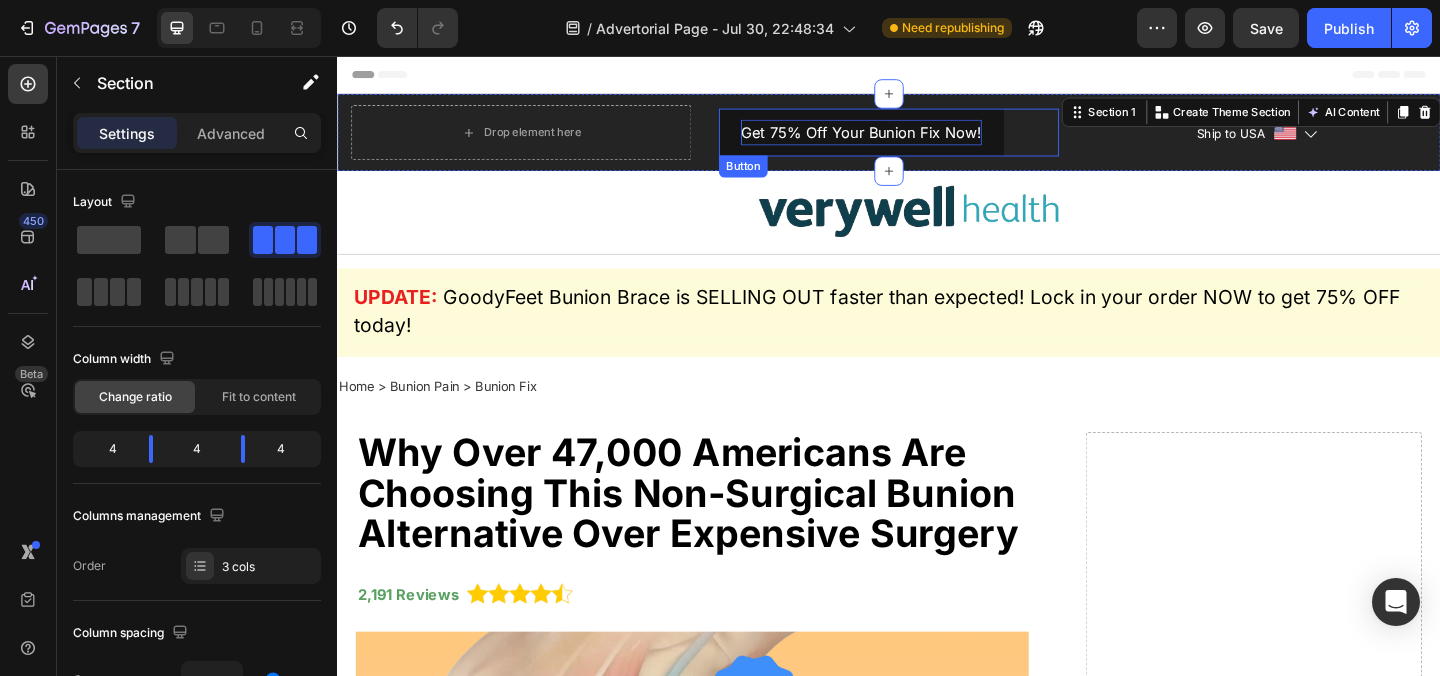 click on "Get 75% Off Your Bunion Fix Now!" at bounding box center (907, 139) 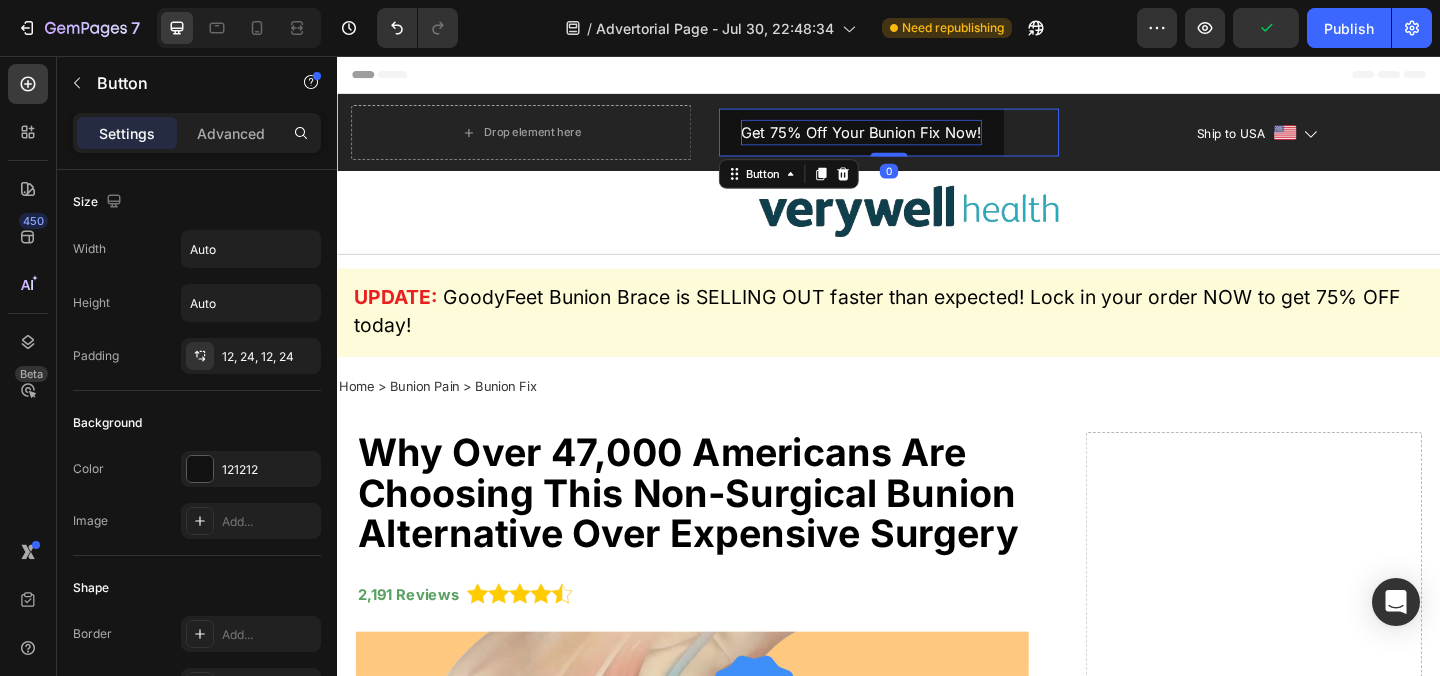 click on "Get 75% Off Your Bunion Fix Now! Button   0" at bounding box center [937, 139] 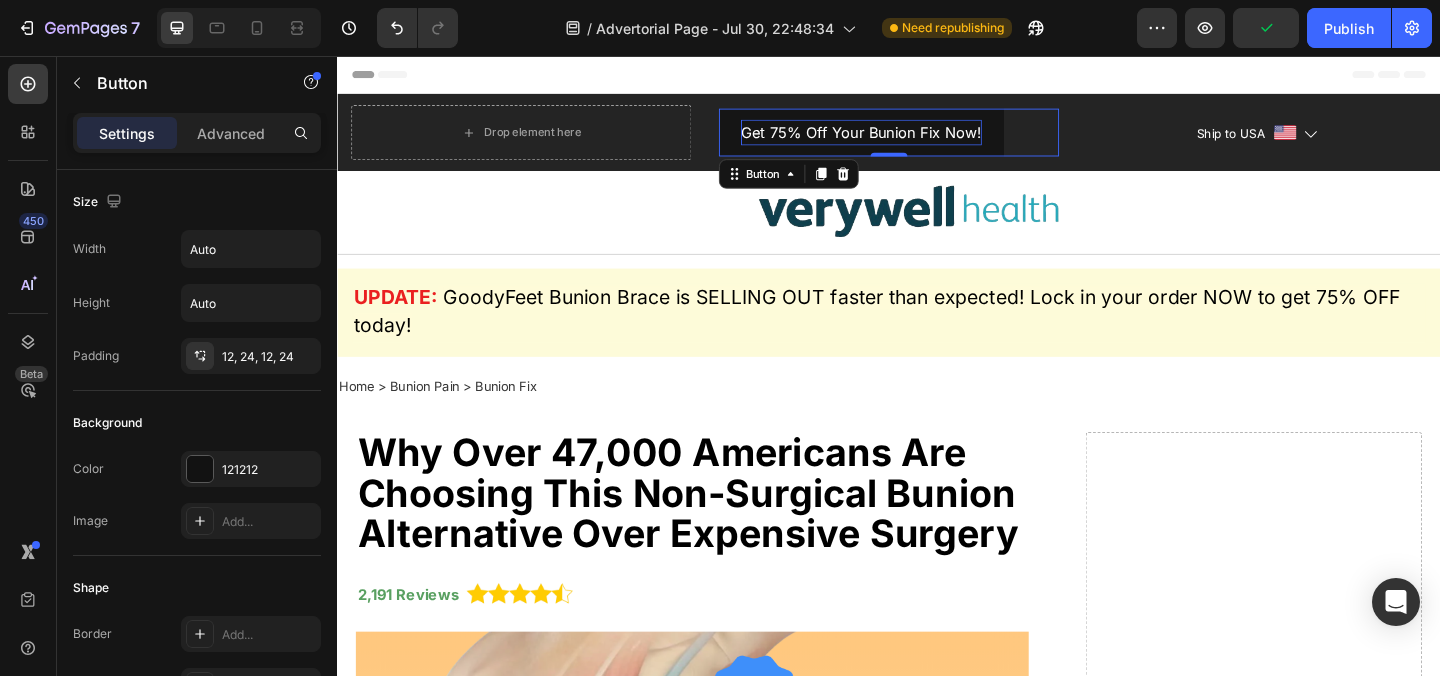 click on "Get 75% Off Your Bunion Fix Now!" at bounding box center [907, 139] 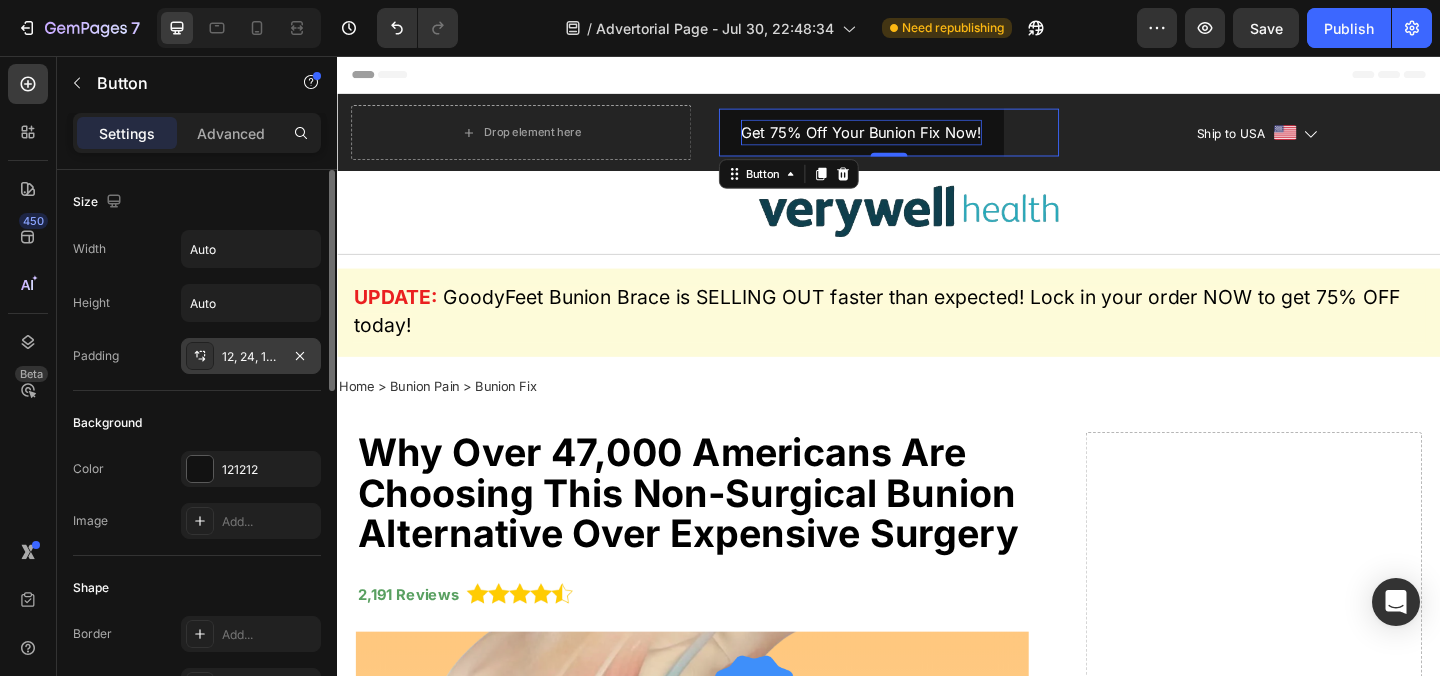 click on "12, 24, 12, 24" at bounding box center (251, 356) 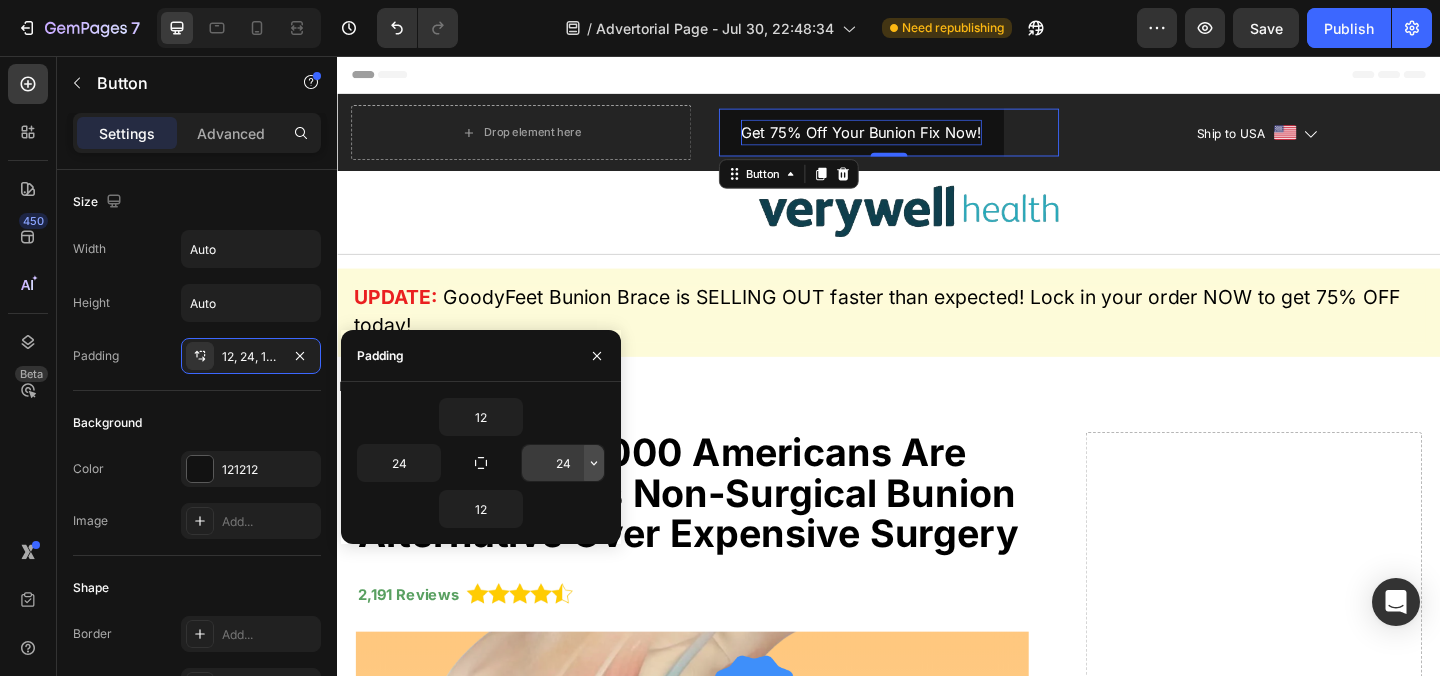 click 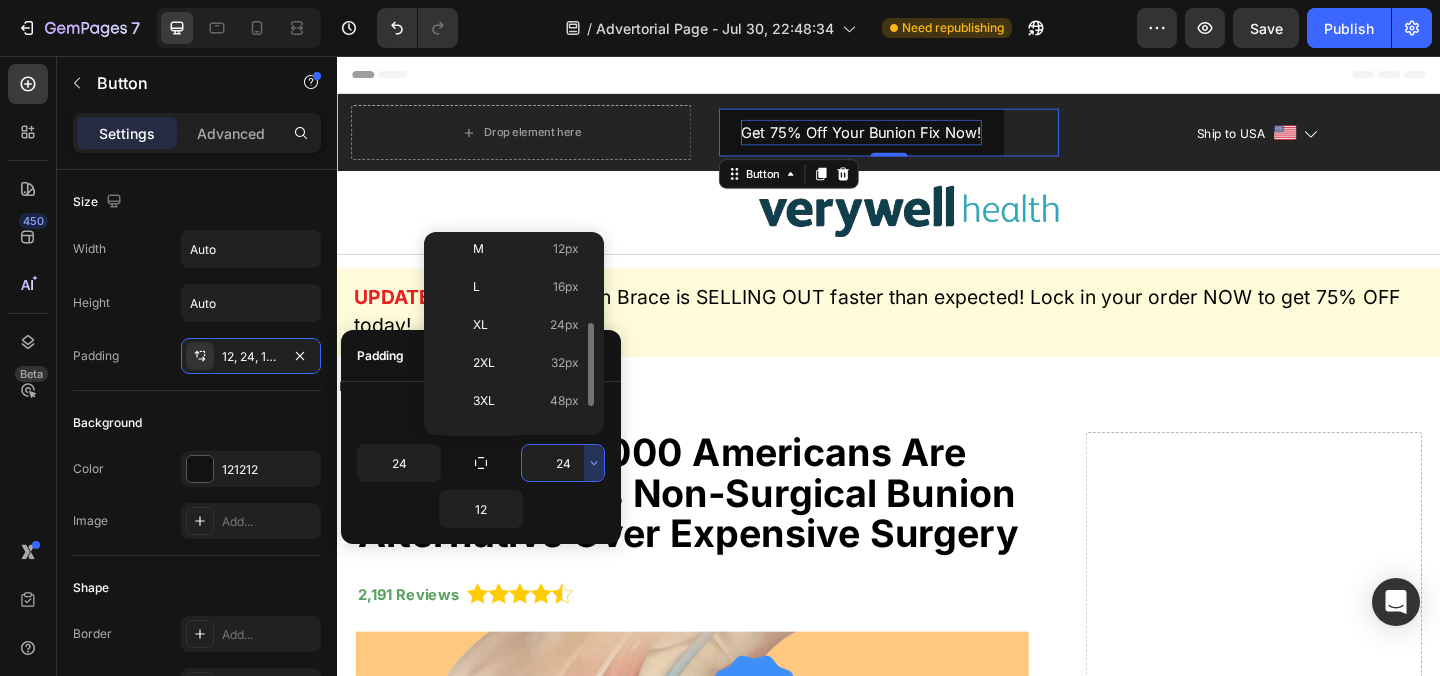 scroll, scrollTop: 169, scrollLeft: 0, axis: vertical 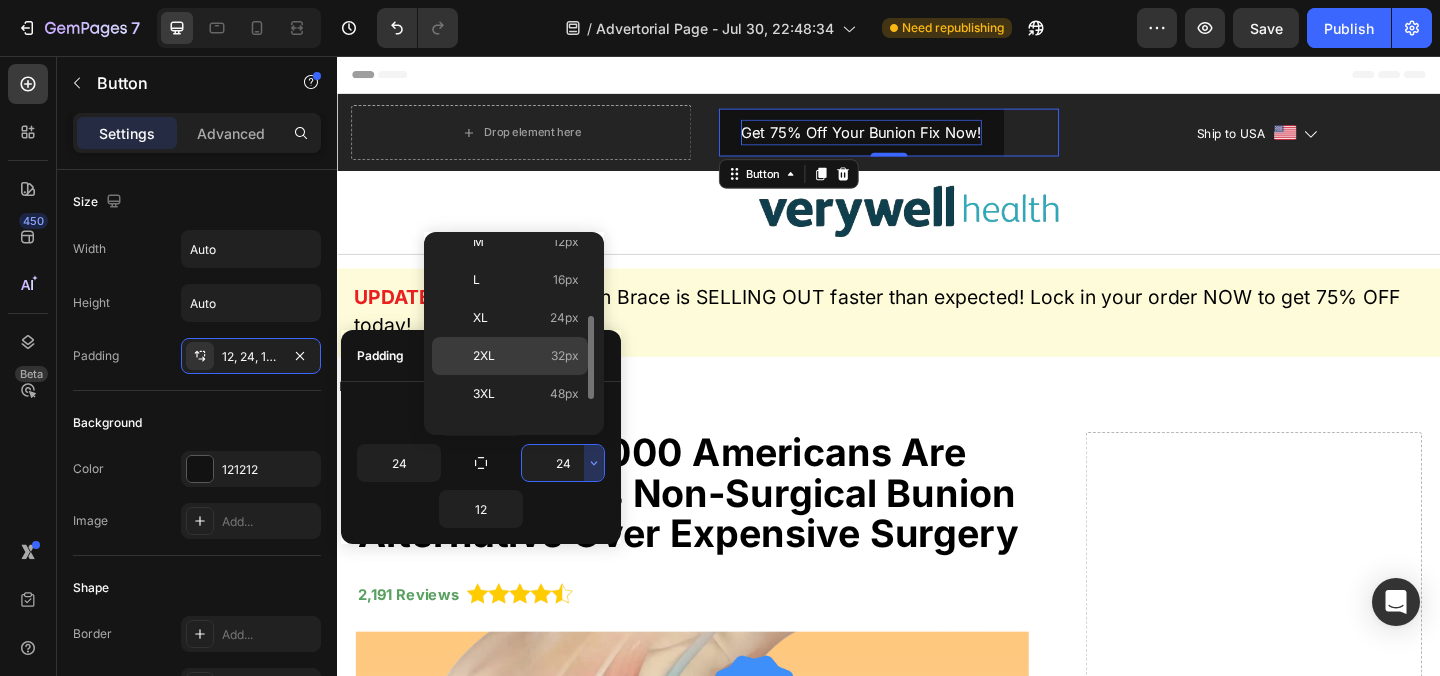click on "2XL 32px" at bounding box center (526, 356) 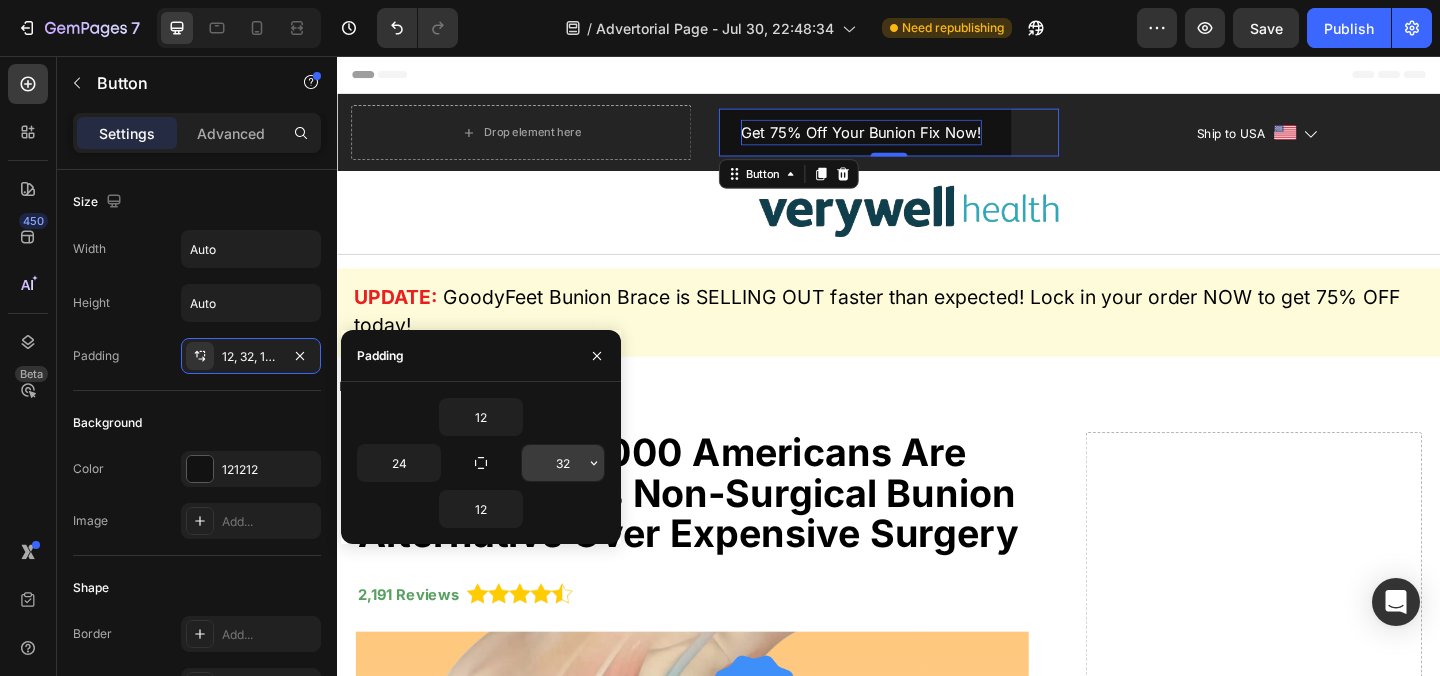 click 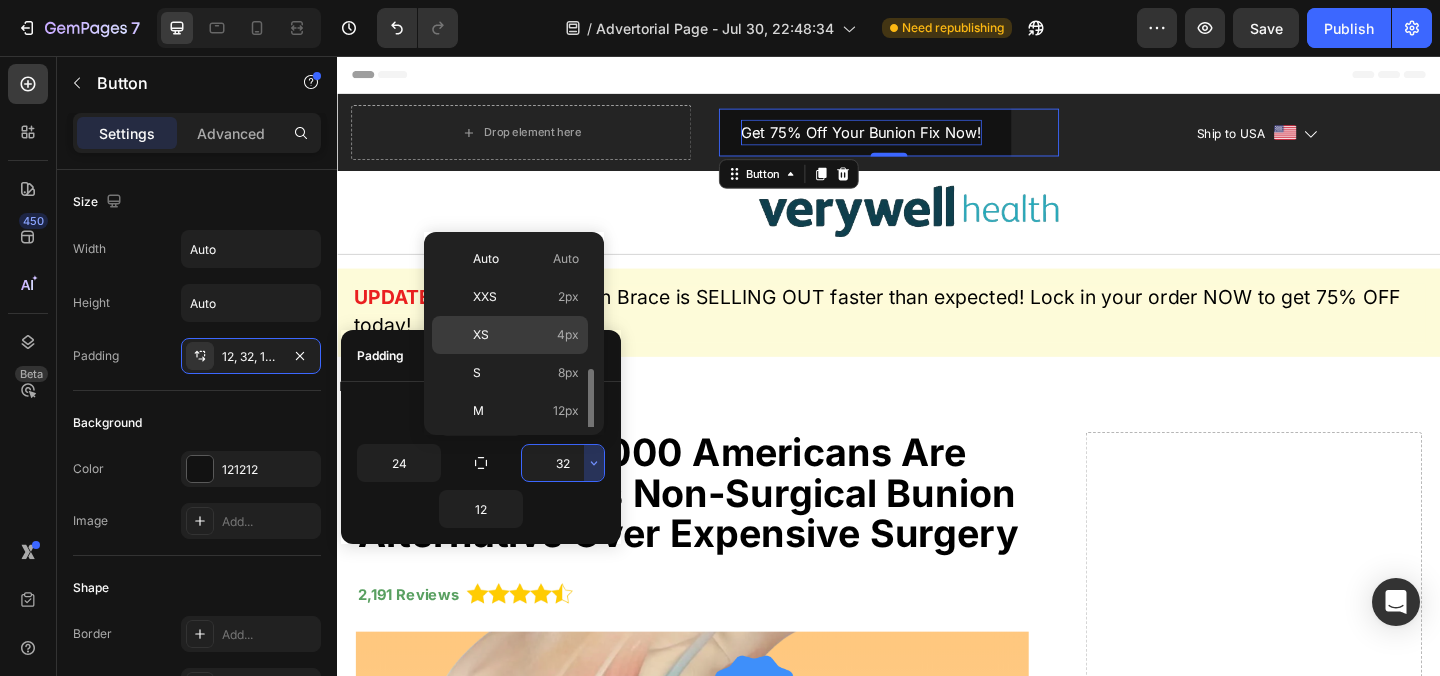 scroll, scrollTop: 231, scrollLeft: 0, axis: vertical 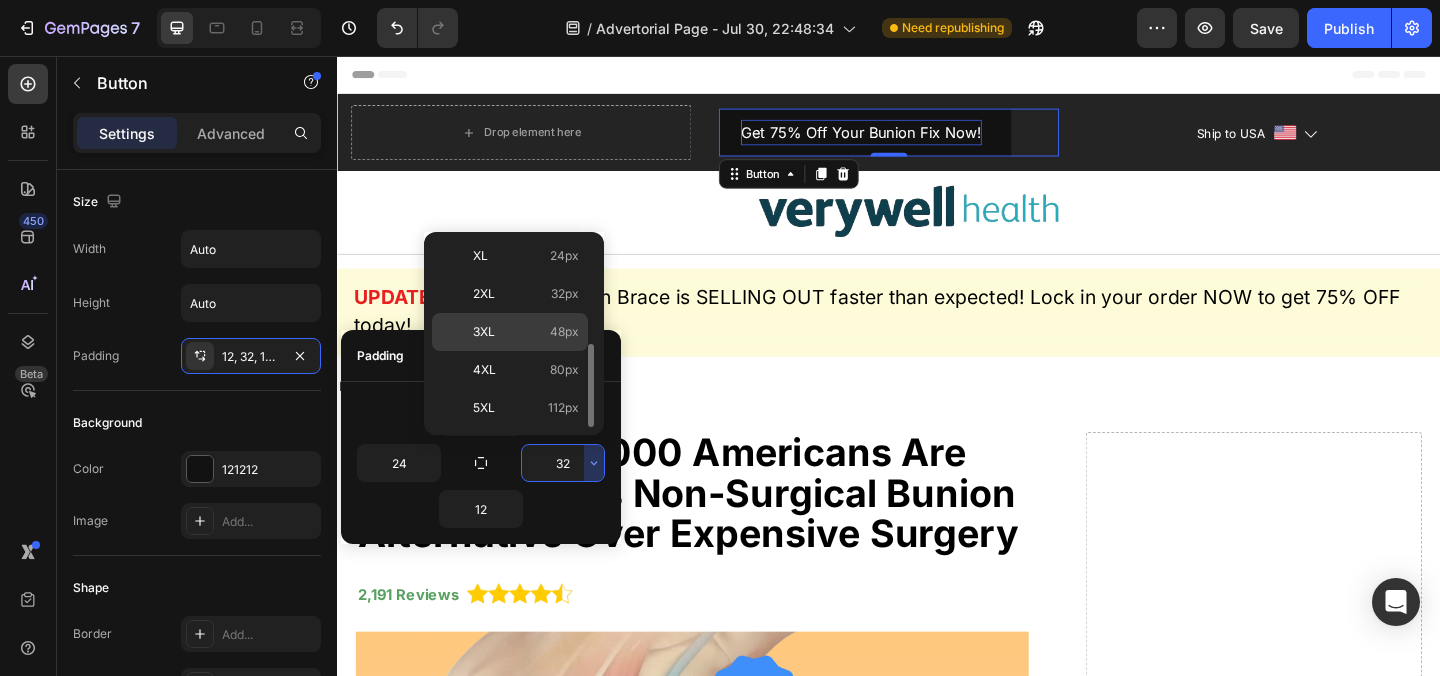 click on "3XL 48px" at bounding box center [526, 332] 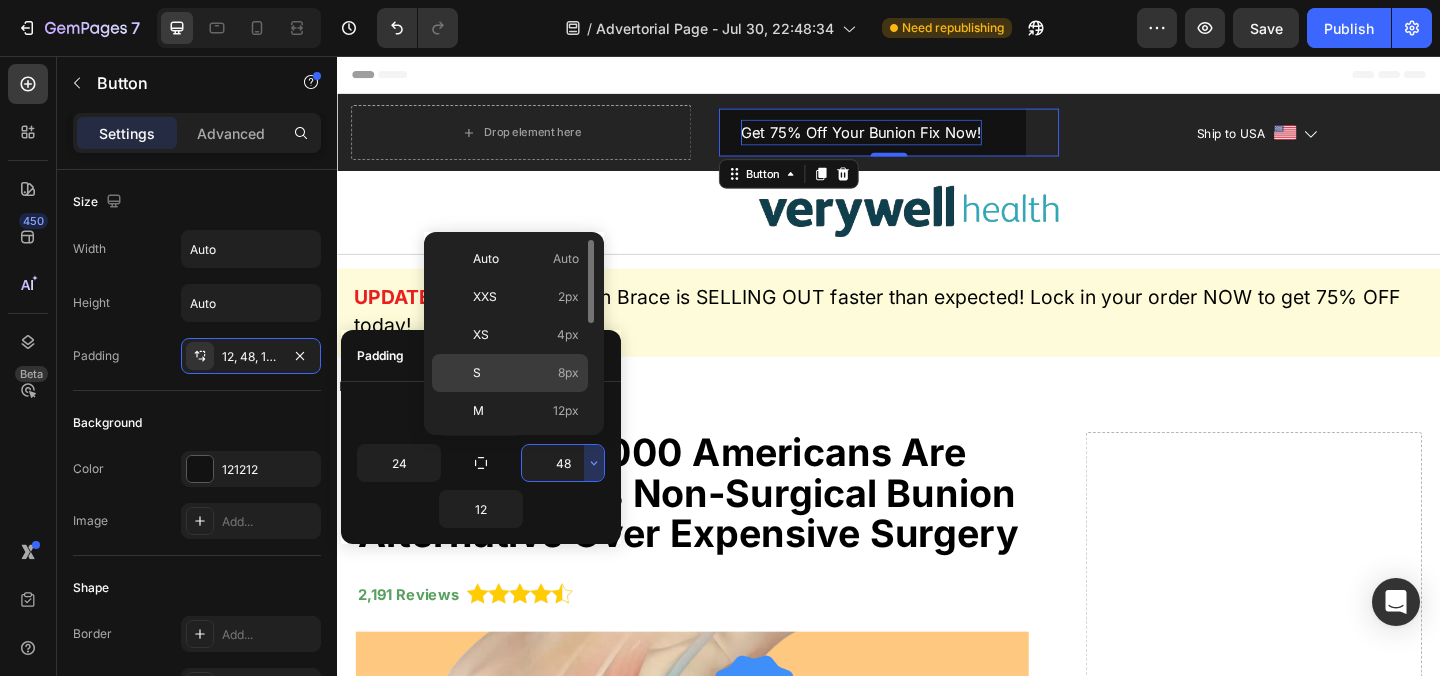 scroll, scrollTop: 231, scrollLeft: 0, axis: vertical 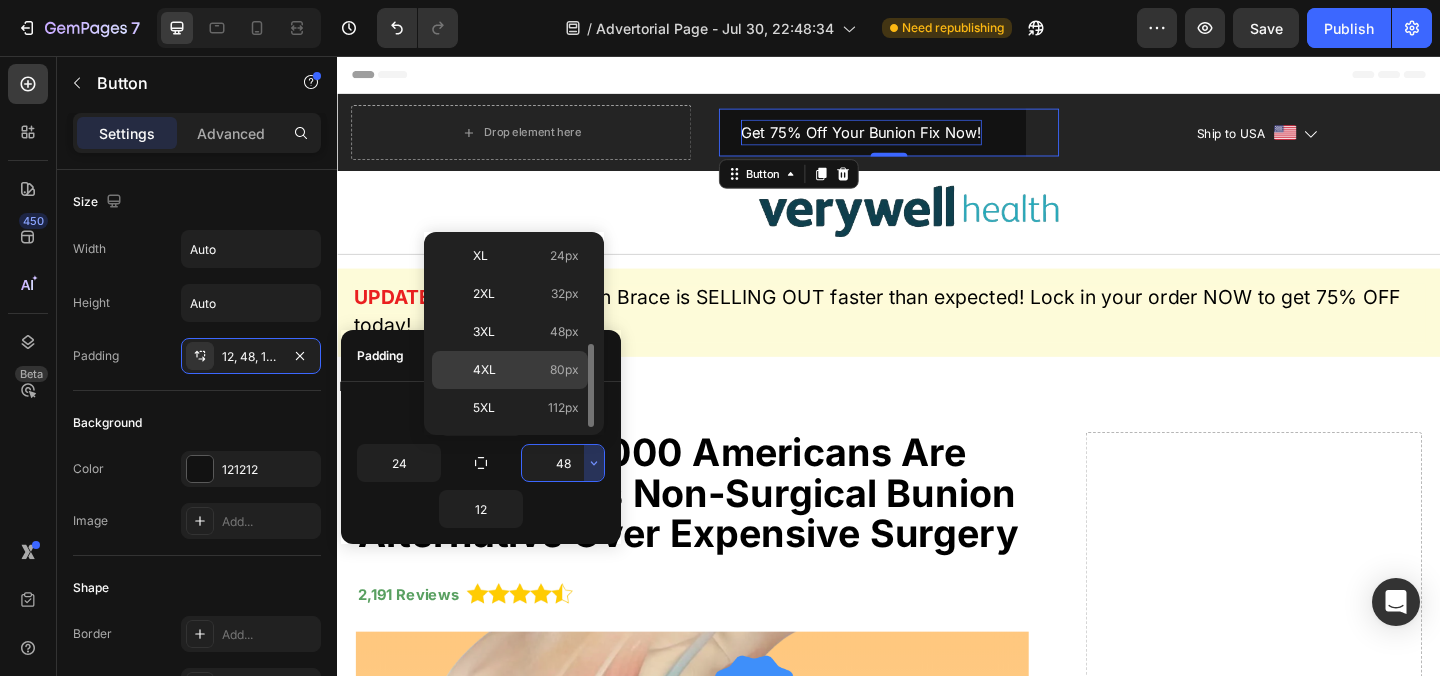 click on "4XL 80px" 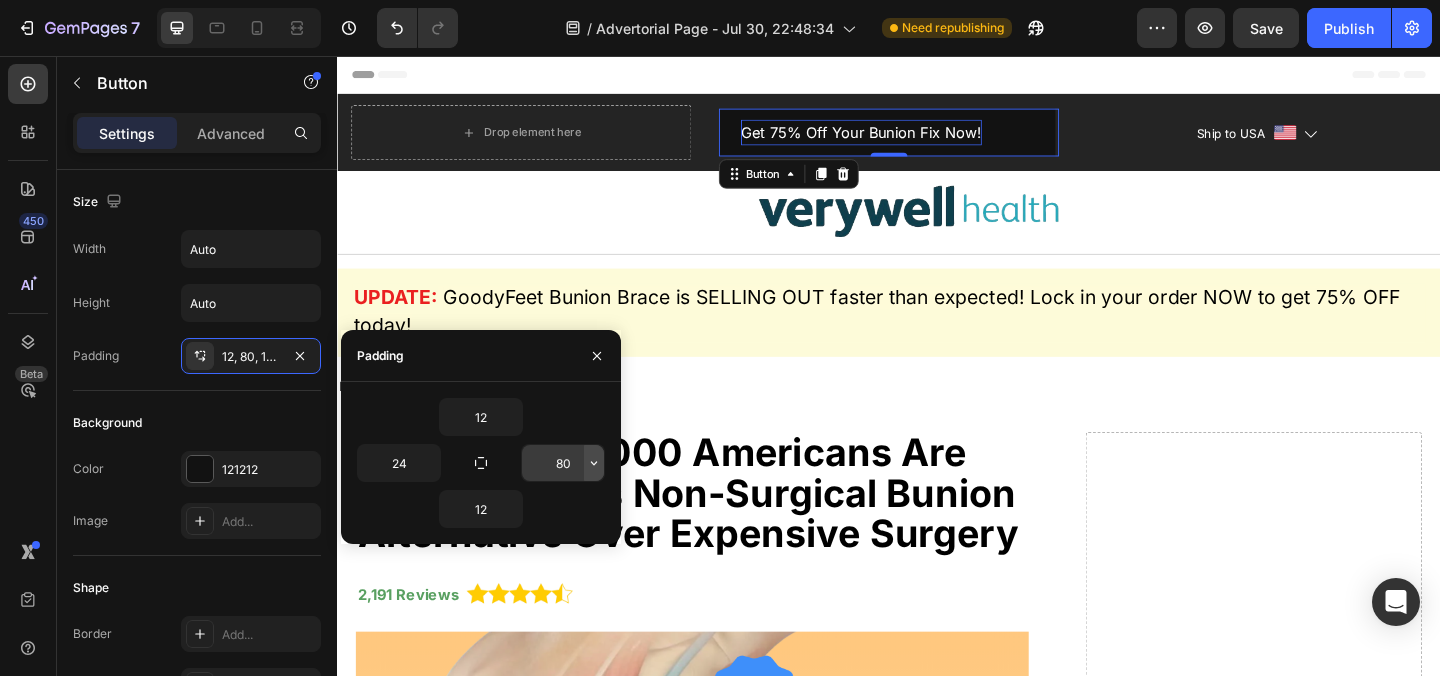 click 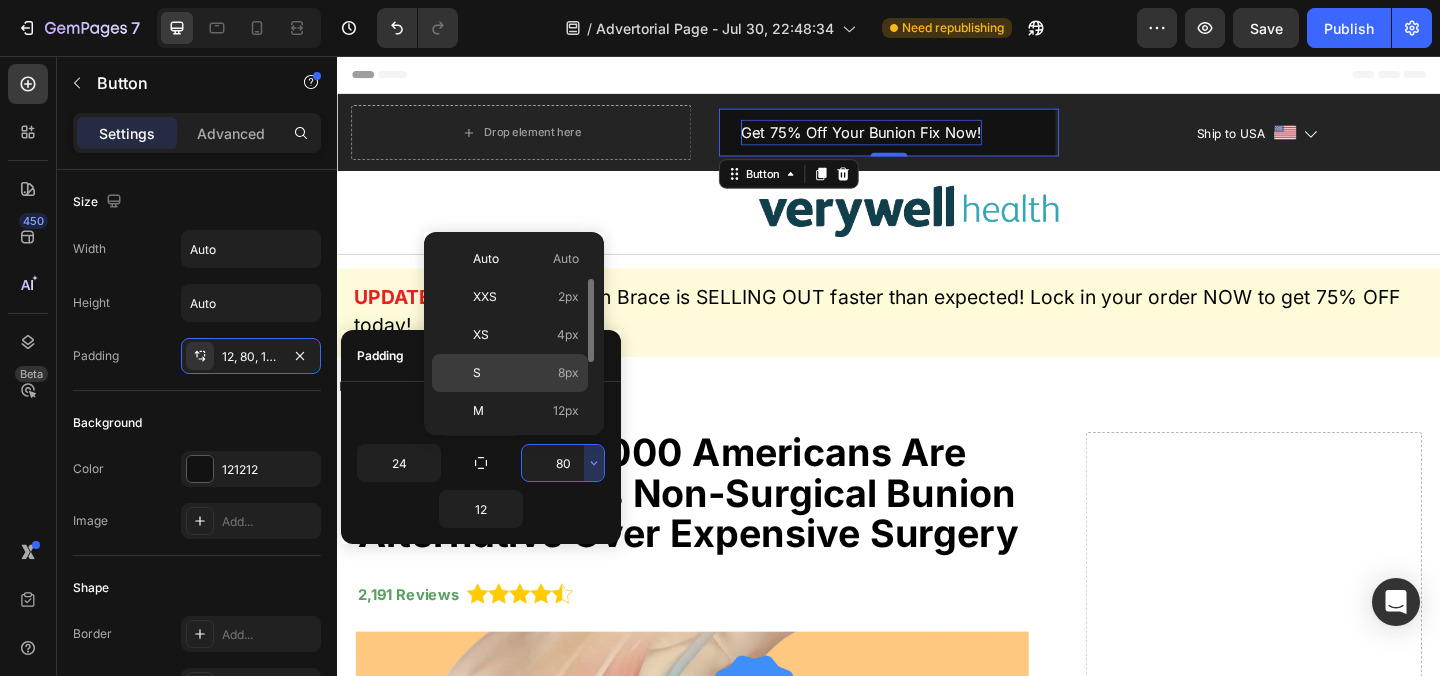 scroll, scrollTop: 231, scrollLeft: 0, axis: vertical 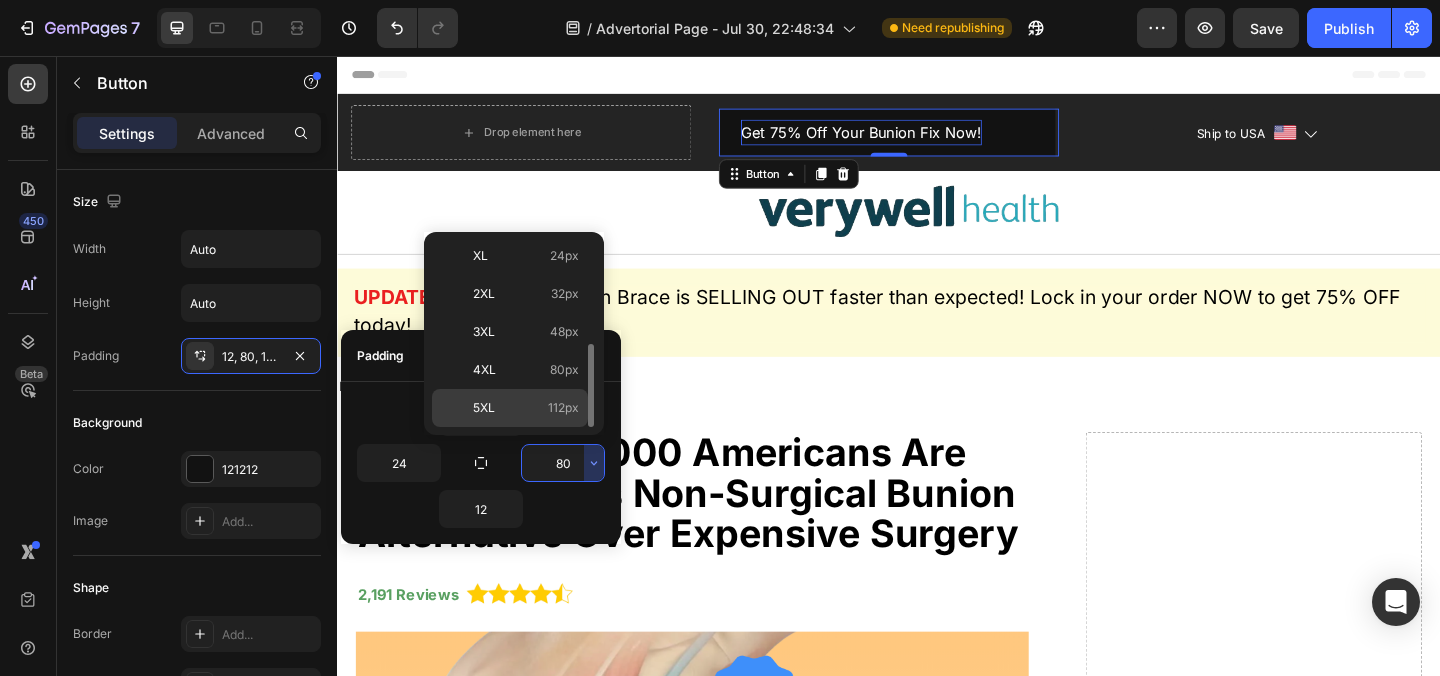click on "112px" at bounding box center [563, 408] 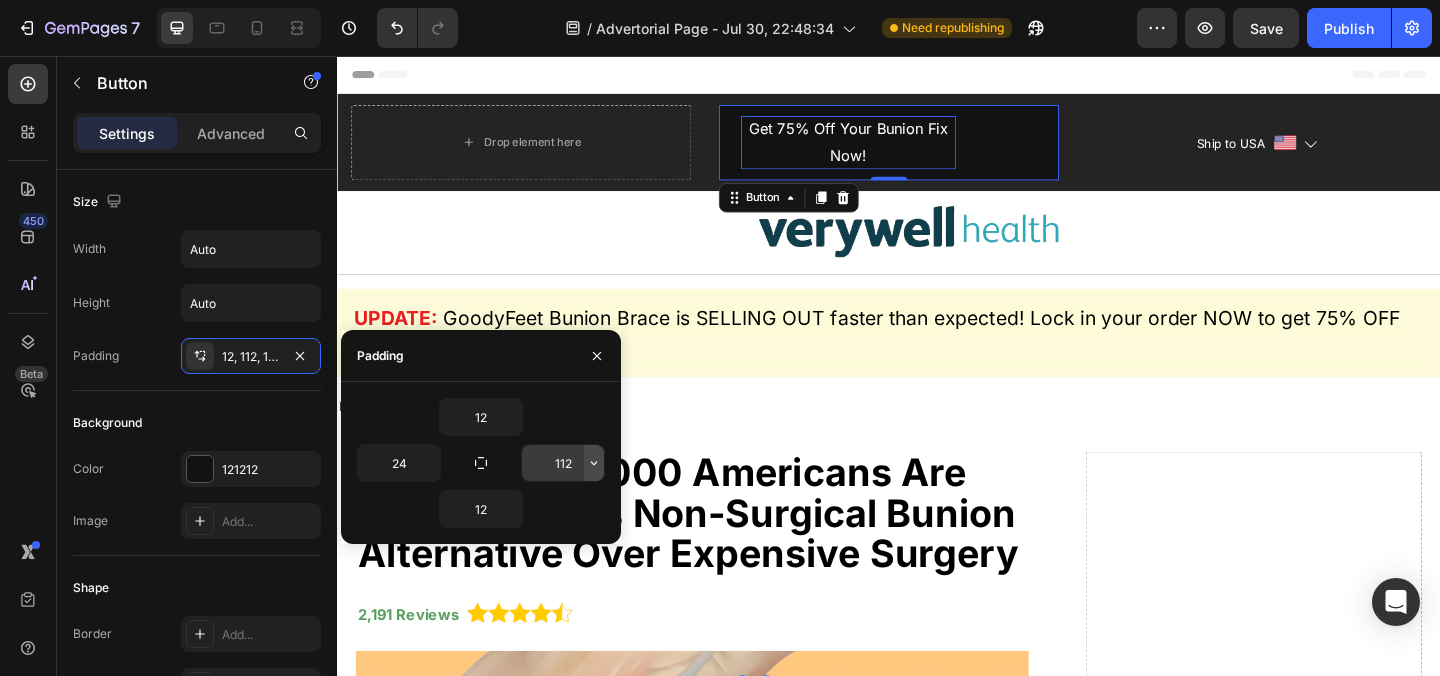 click 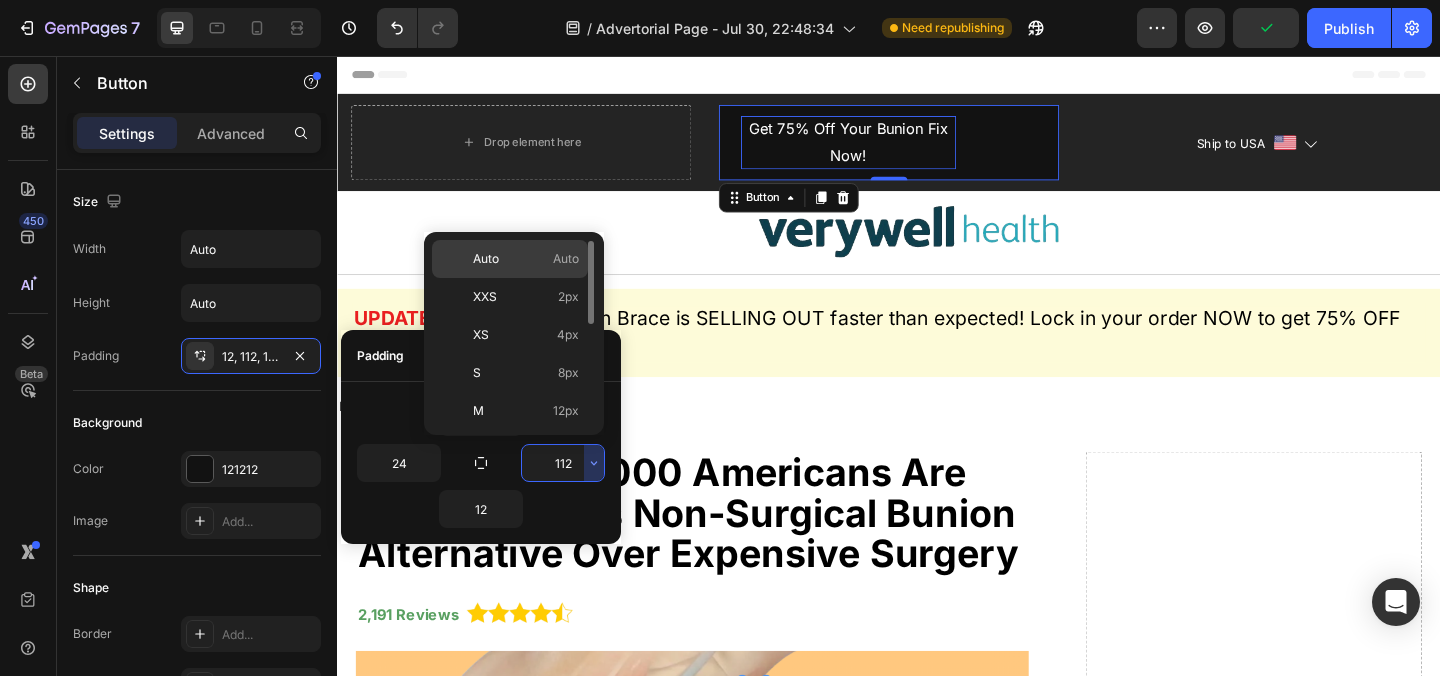 scroll, scrollTop: 231, scrollLeft: 0, axis: vertical 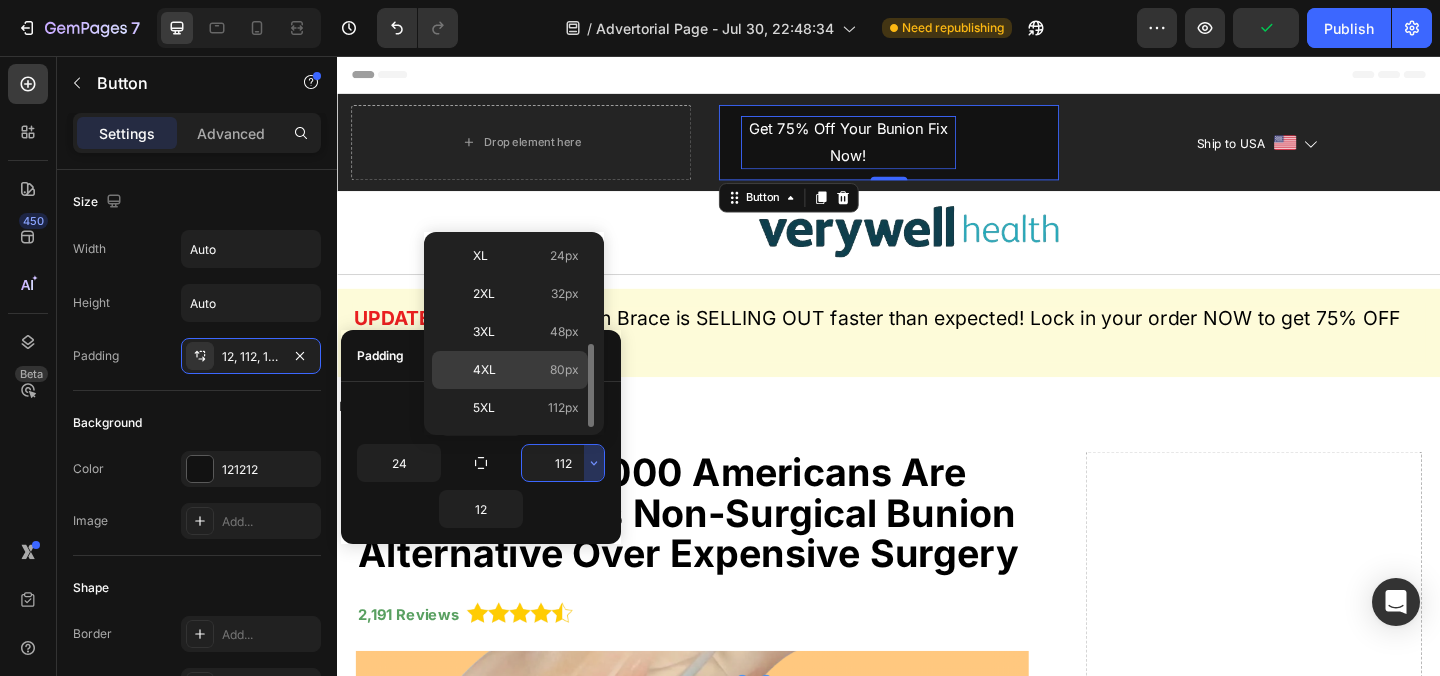 click on "4XL 80px" at bounding box center (526, 370) 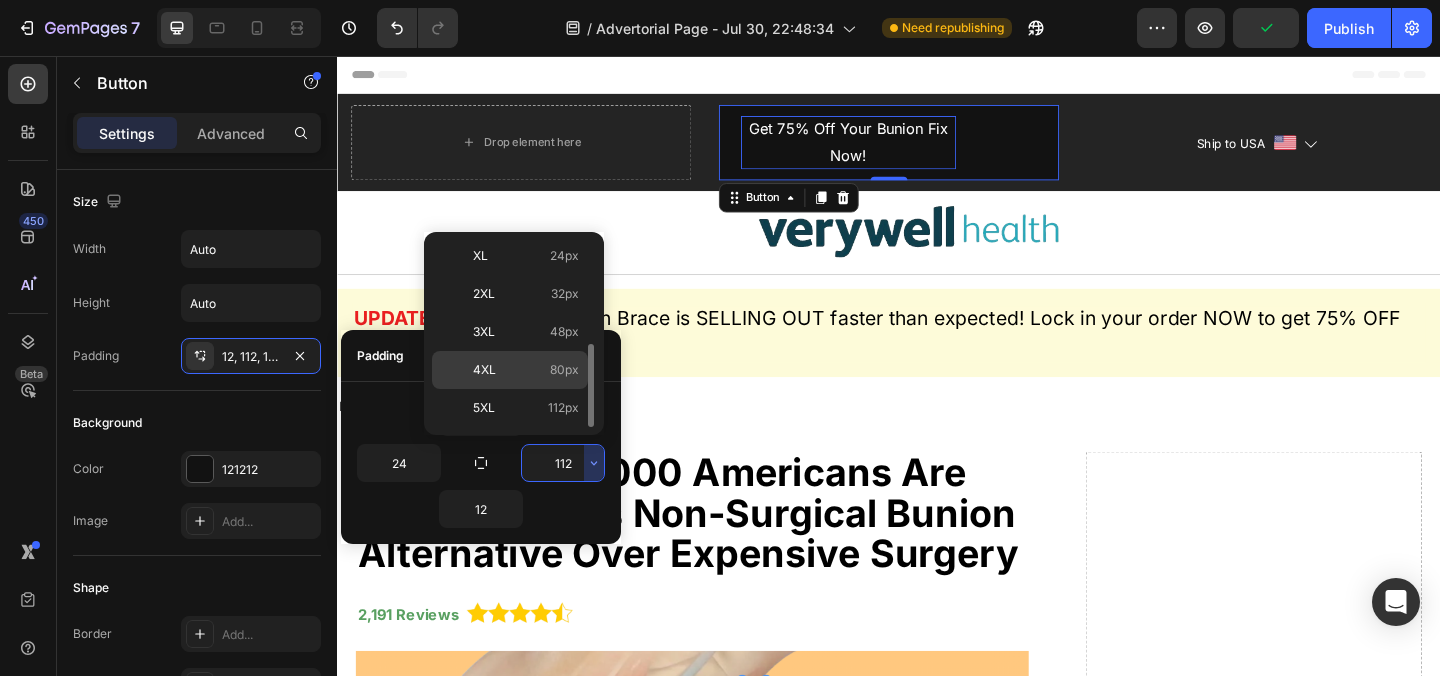 type on "80" 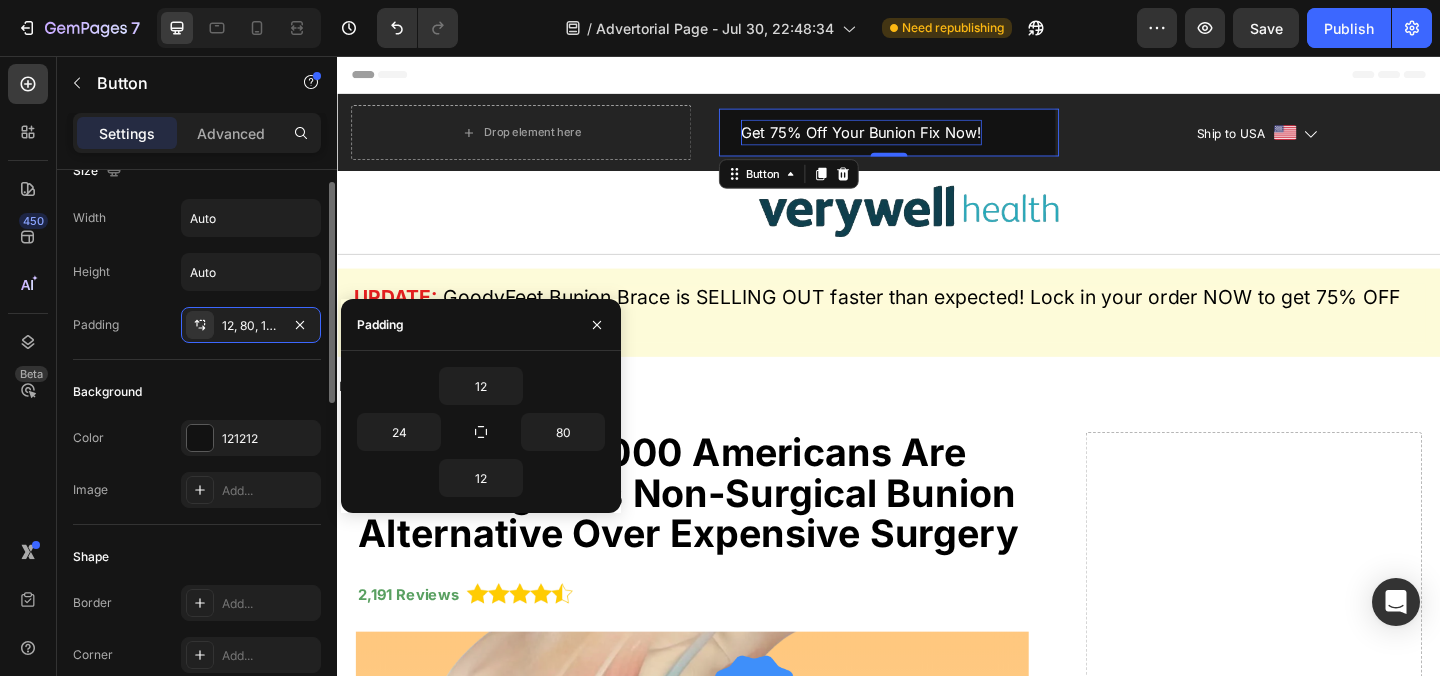 scroll, scrollTop: 871, scrollLeft: 0, axis: vertical 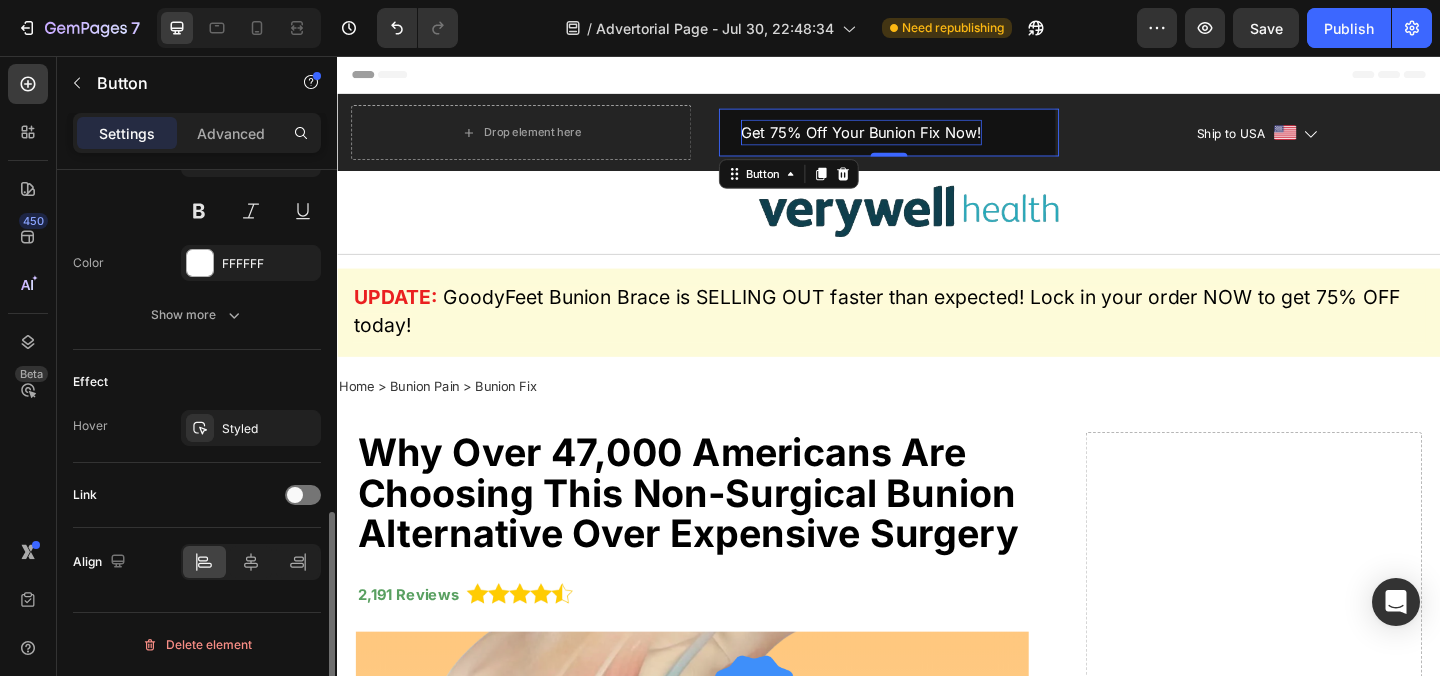 click on "Link" at bounding box center [197, 495] 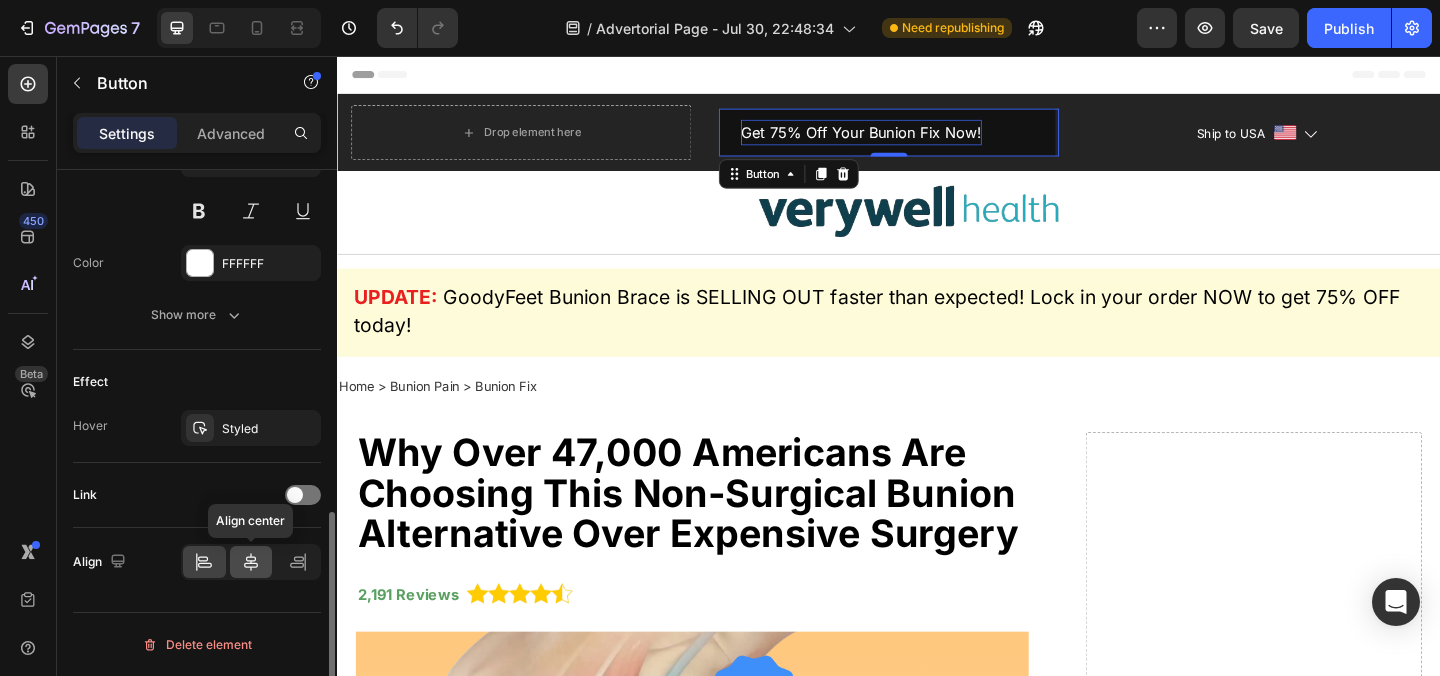 click 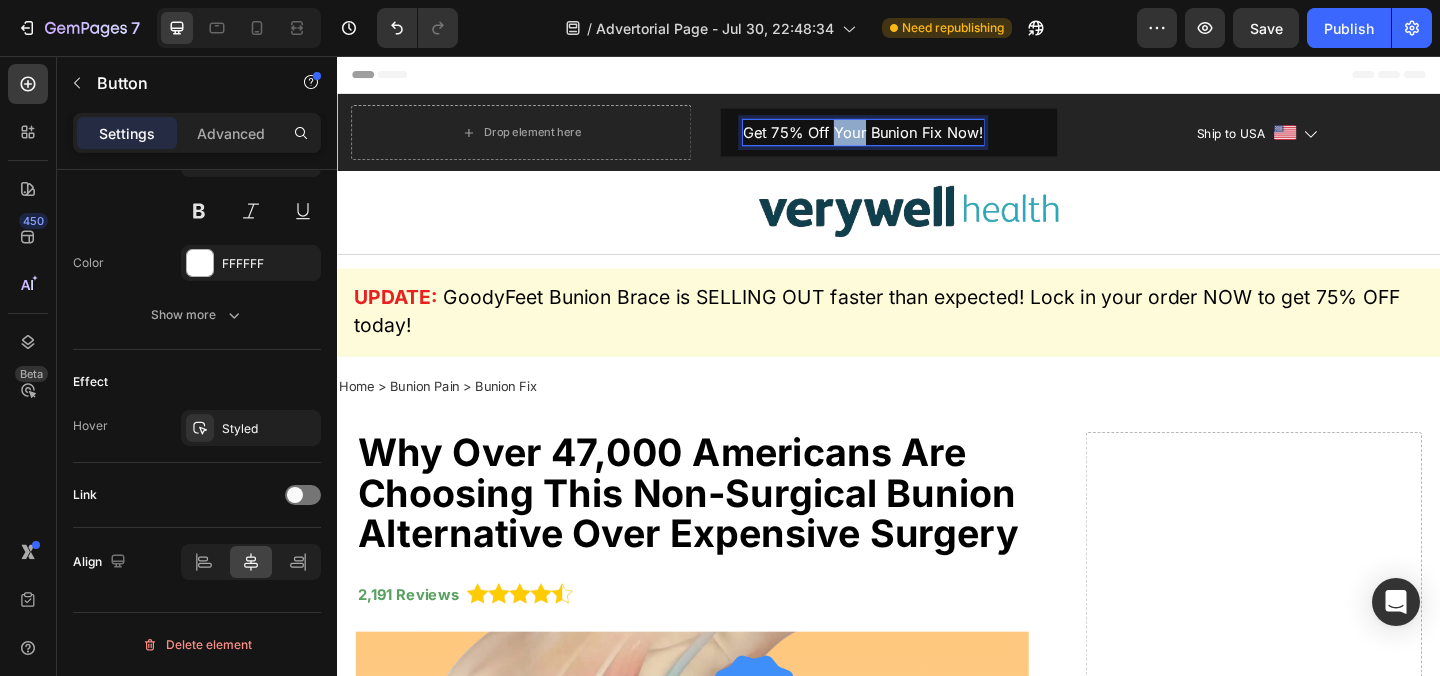 click on "Get 75% Off Your Bunion Fix Now!" at bounding box center [909, 139] 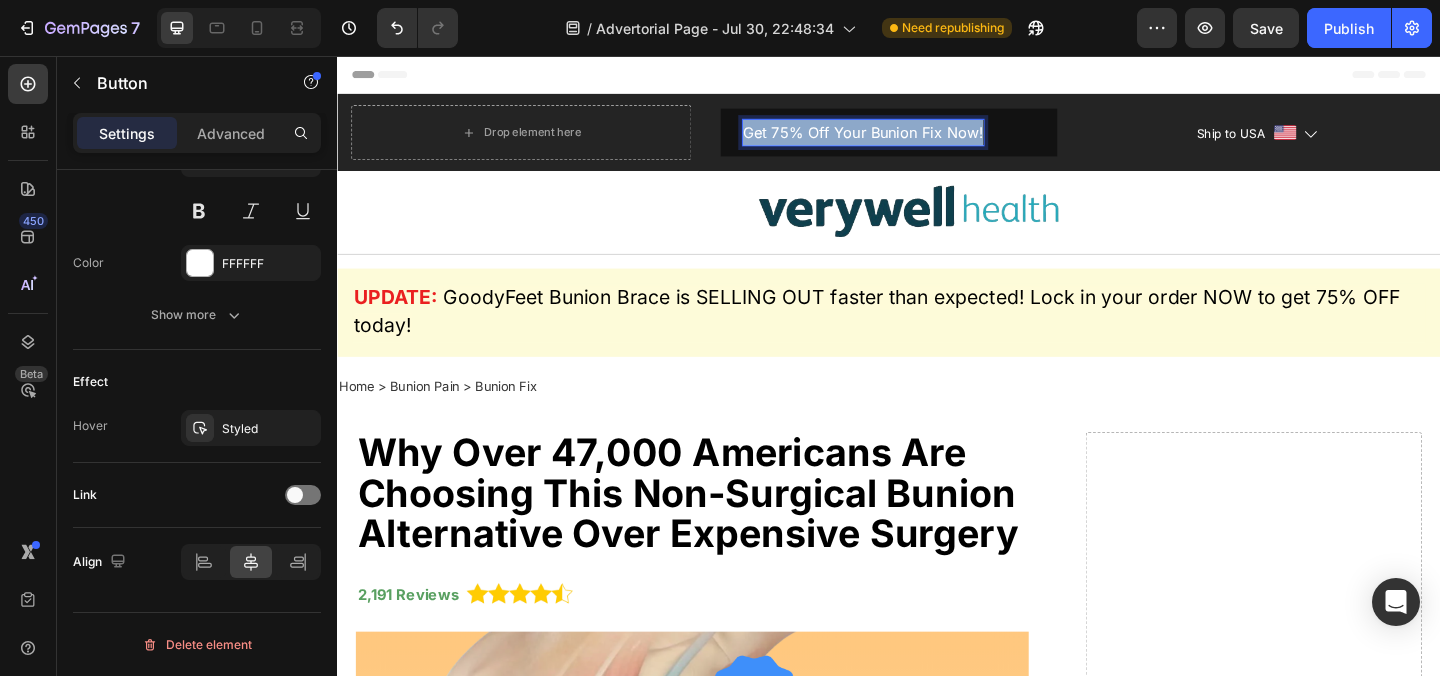 click on "Get 75% Off Your Bunion Fix Now!" at bounding box center (909, 139) 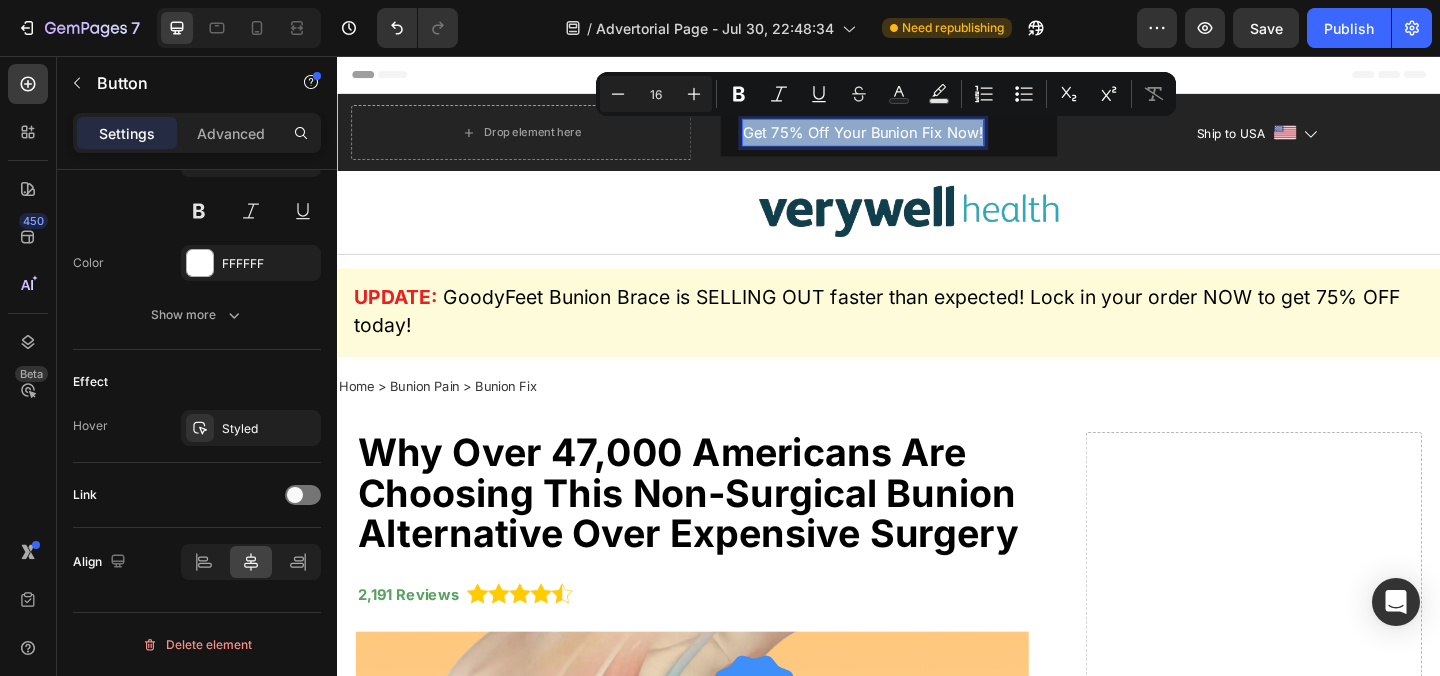 copy on "Get 75% Off Your Bunion Fix Now!" 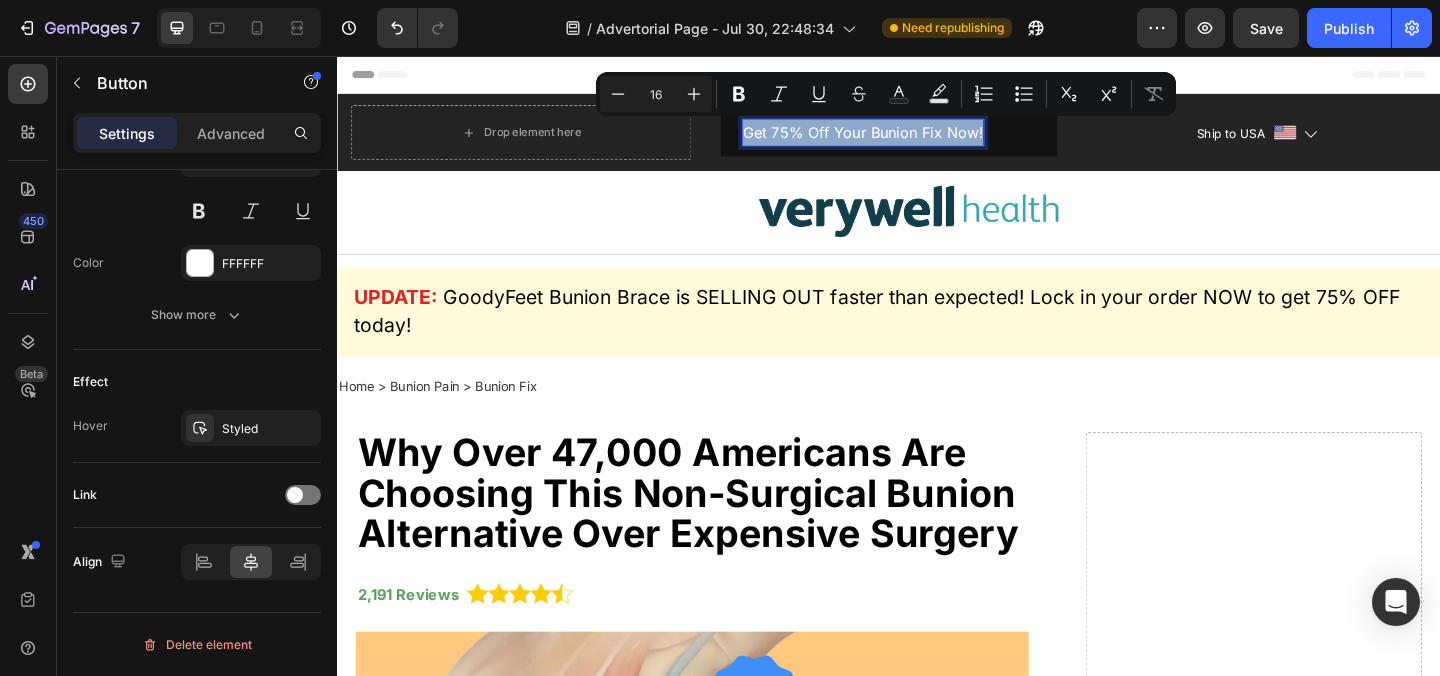 click on "Drop element here Get 75% Off Your Bunion Fix Now! Button   0 Ship to USA Text block Image
Icon Row Section 1" at bounding box center (937, 139) 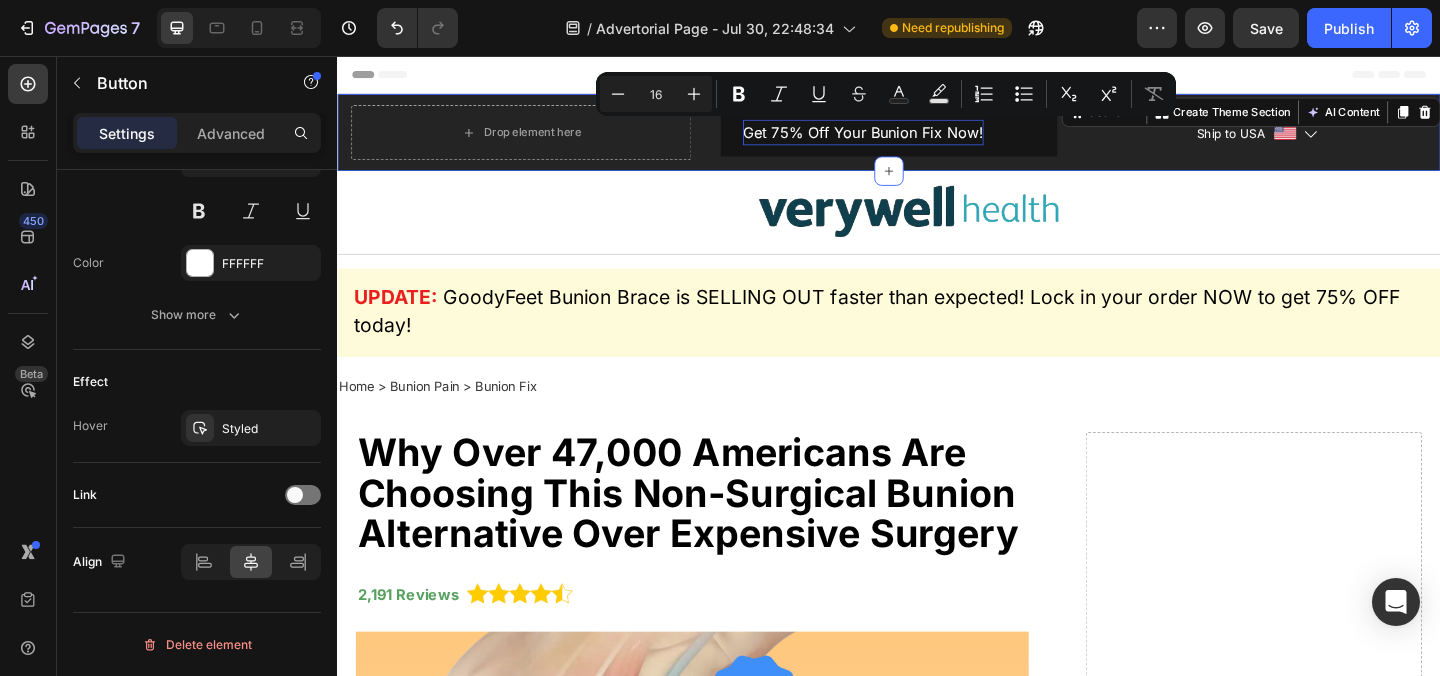 scroll, scrollTop: 0, scrollLeft: 0, axis: both 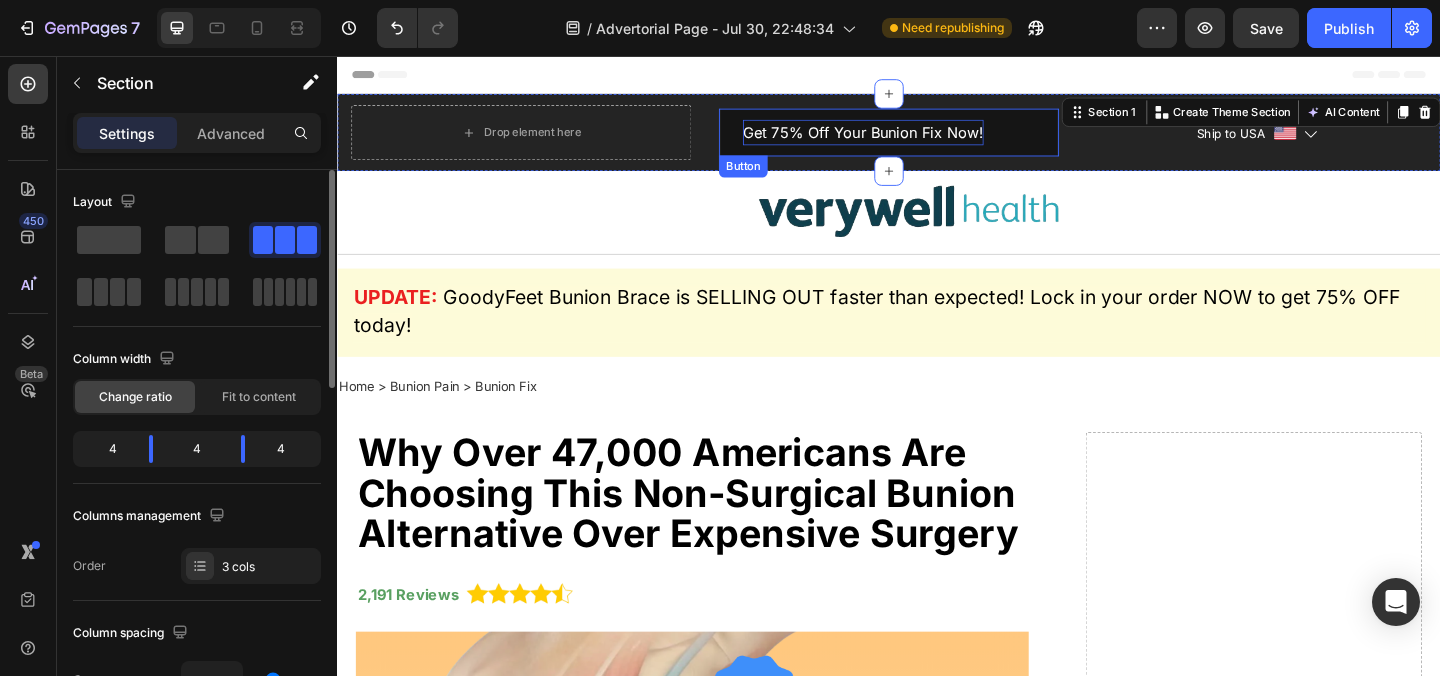 click on "Get 75% Off Your Bunion Fix Now!" at bounding box center [937, 139] 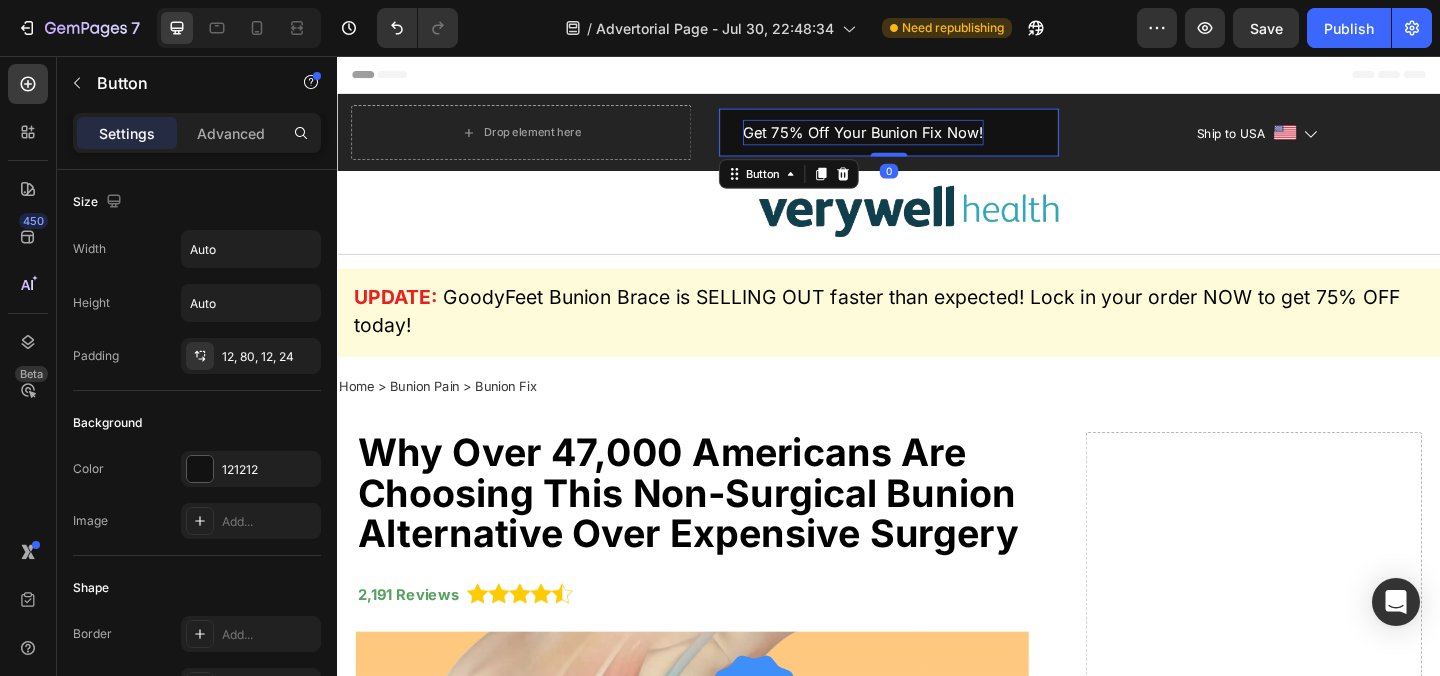 click on "Drop element here Get 75% Off Your Bunion Fix Now! Button   0 Ship to USA Text block Image
Icon Row Section 1" at bounding box center [937, 139] 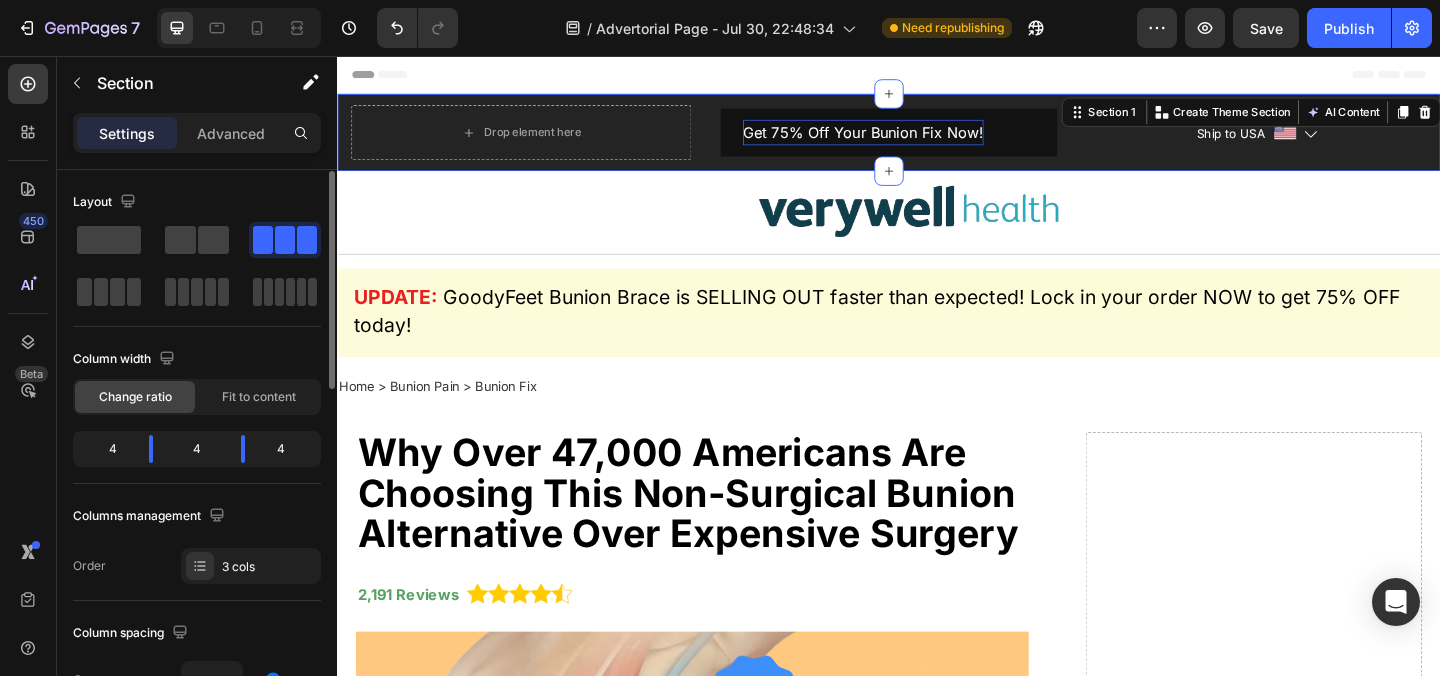 scroll, scrollTop: 63, scrollLeft: 0, axis: vertical 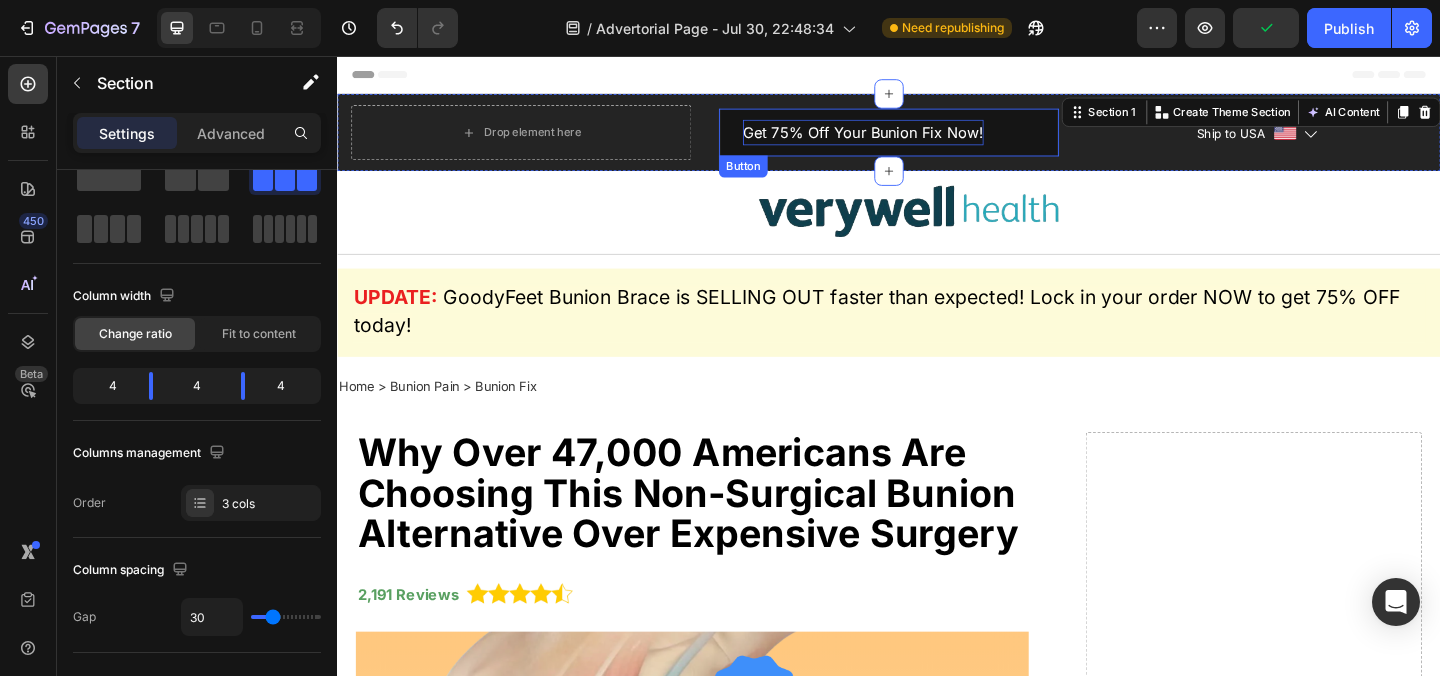 click on "Get 75% Off Your Bunion Fix Now!" at bounding box center [937, 139] 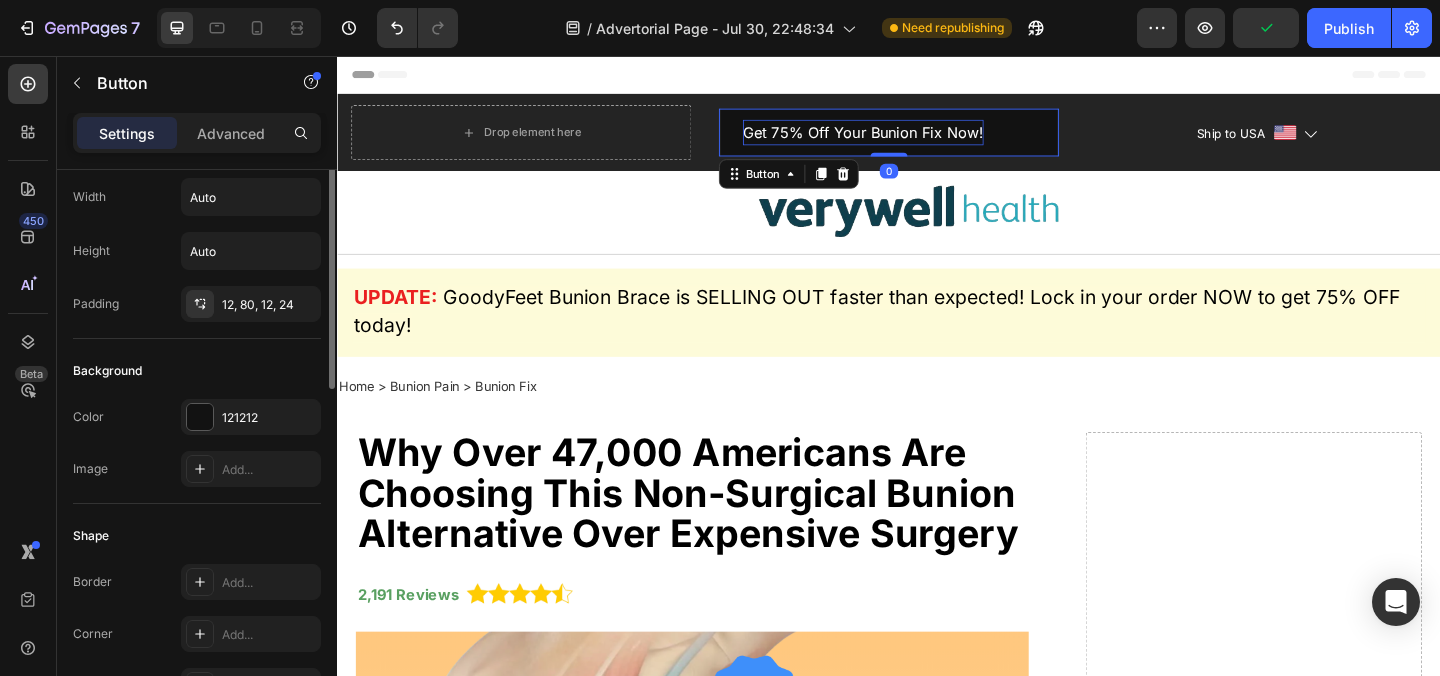 scroll, scrollTop: 56, scrollLeft: 0, axis: vertical 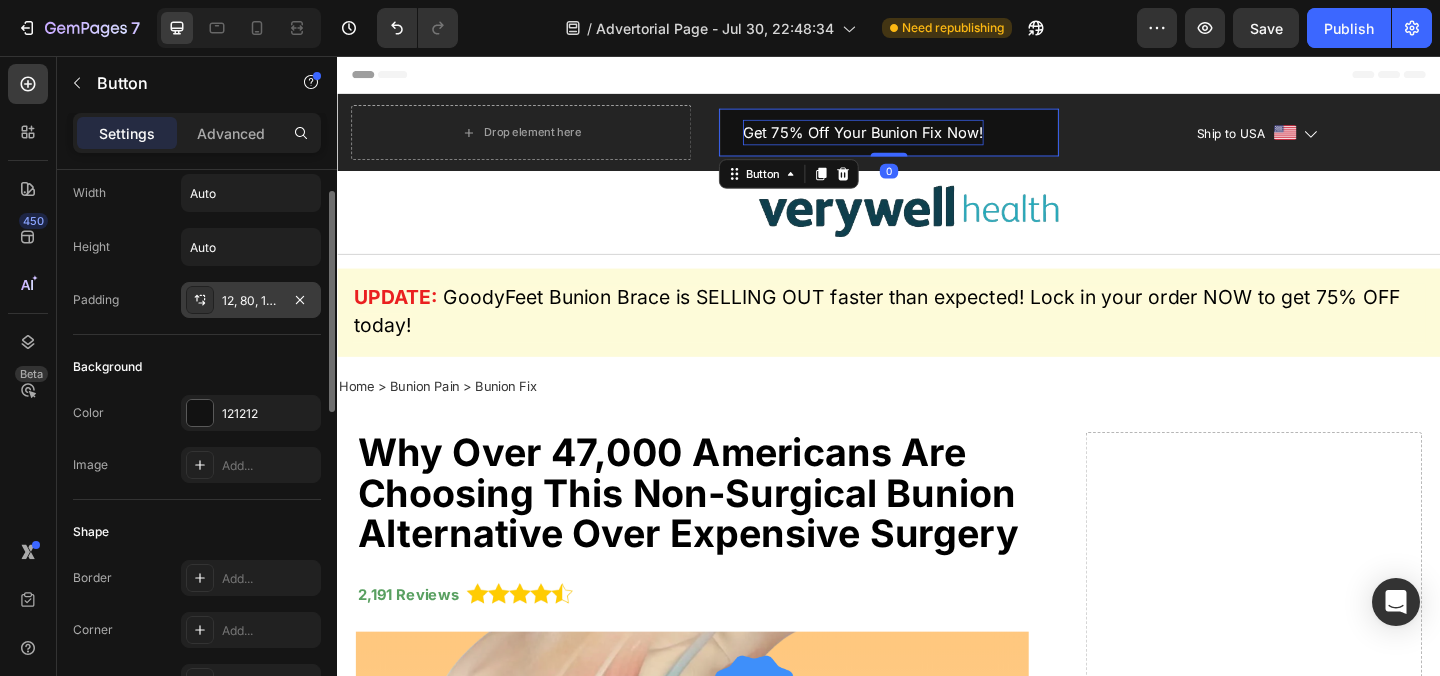 click on "12, 80, 12, 24" at bounding box center (251, 301) 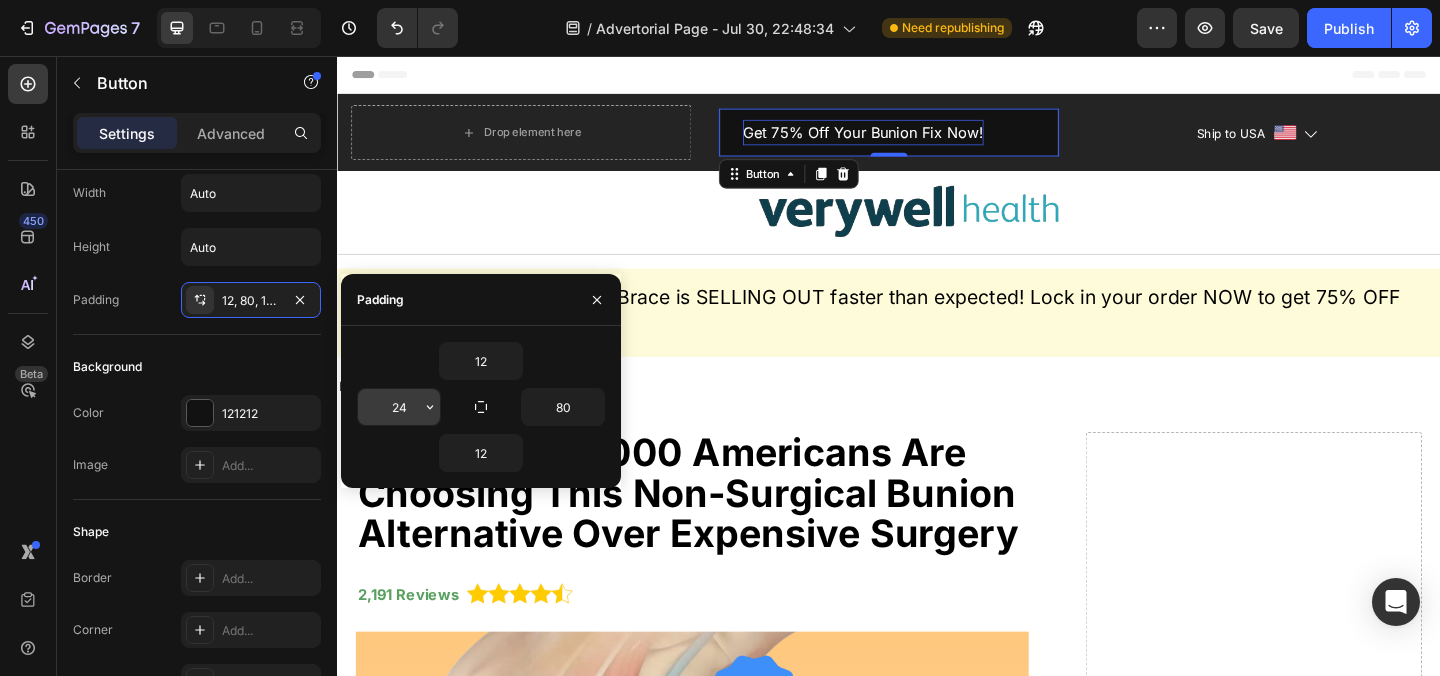 click on "24" at bounding box center [399, 407] 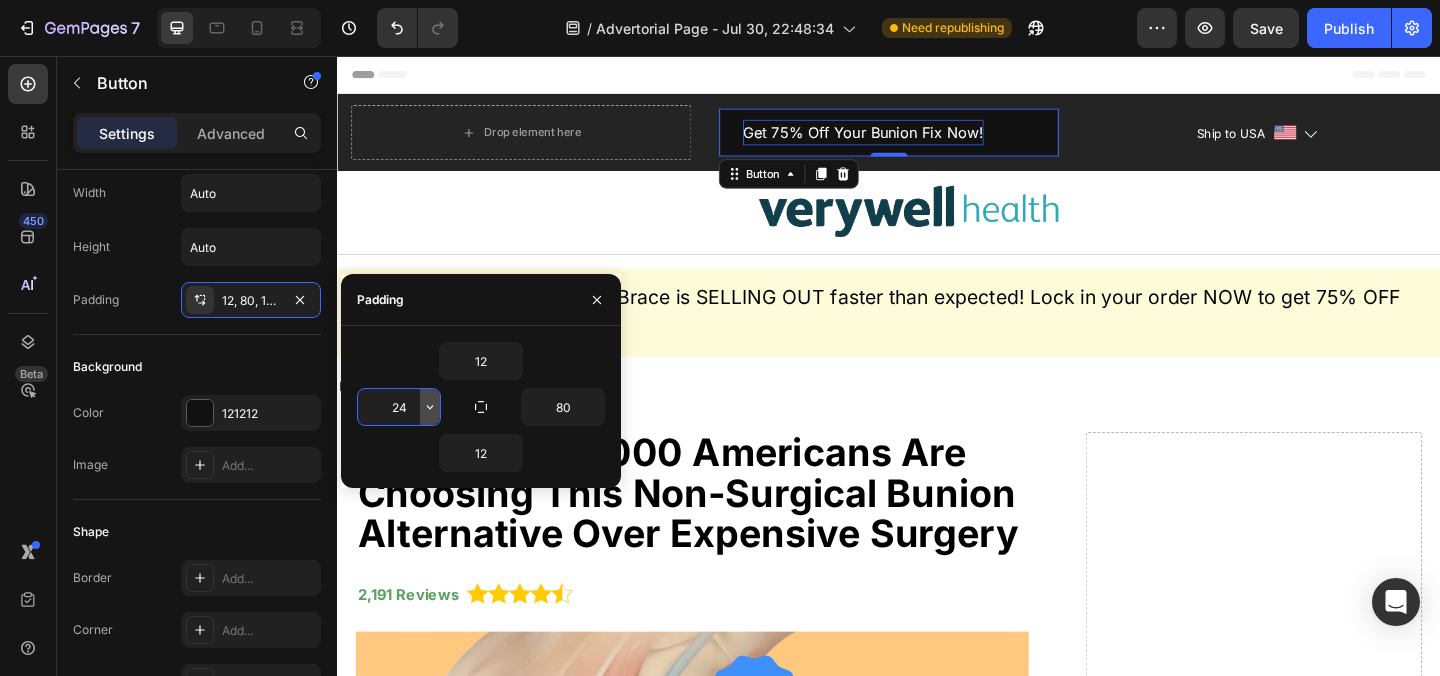 click 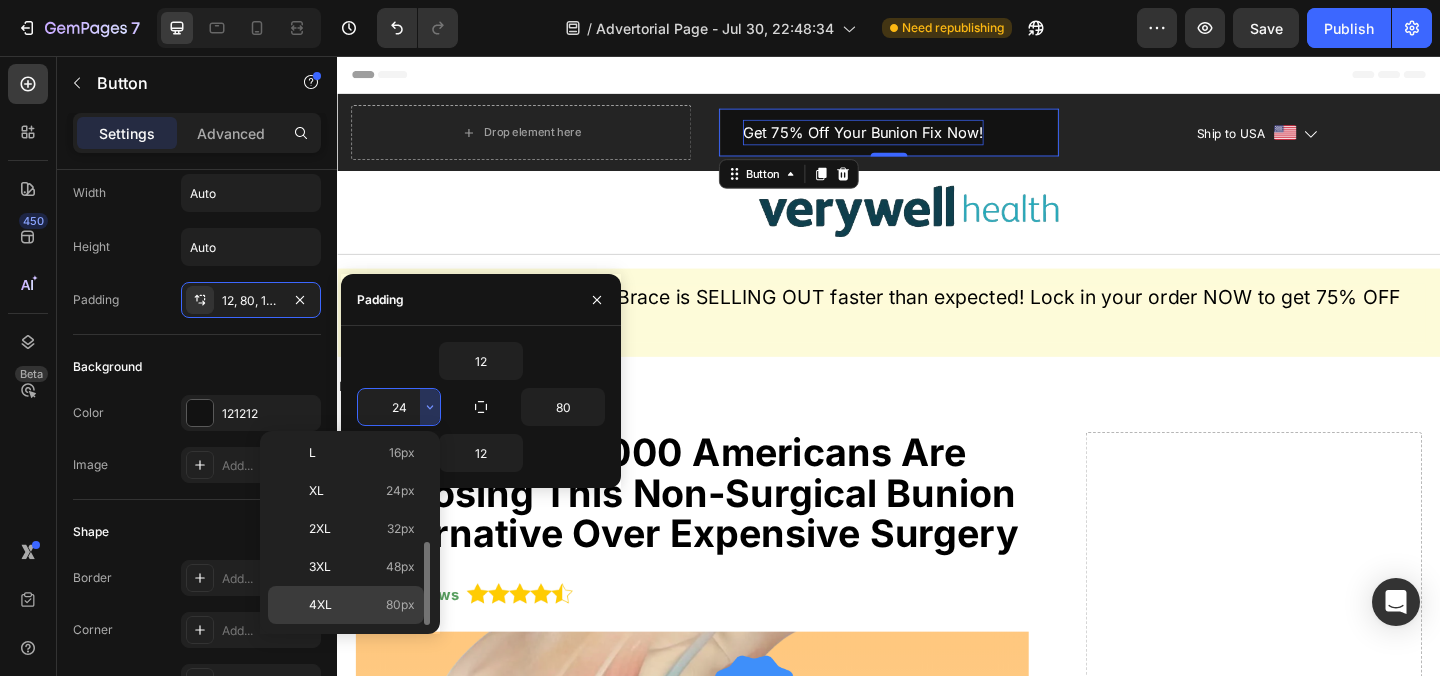 scroll, scrollTop: 231, scrollLeft: 0, axis: vertical 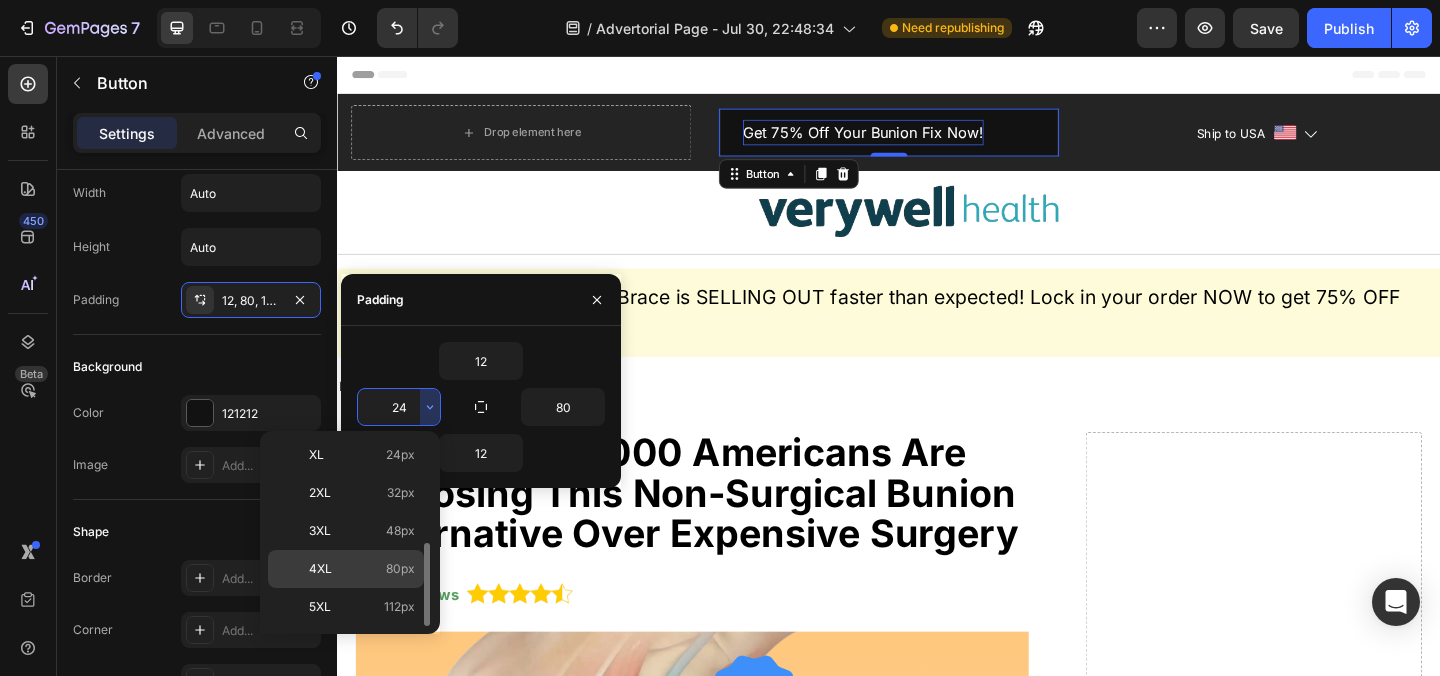 click on "4XL 80px" at bounding box center (362, 569) 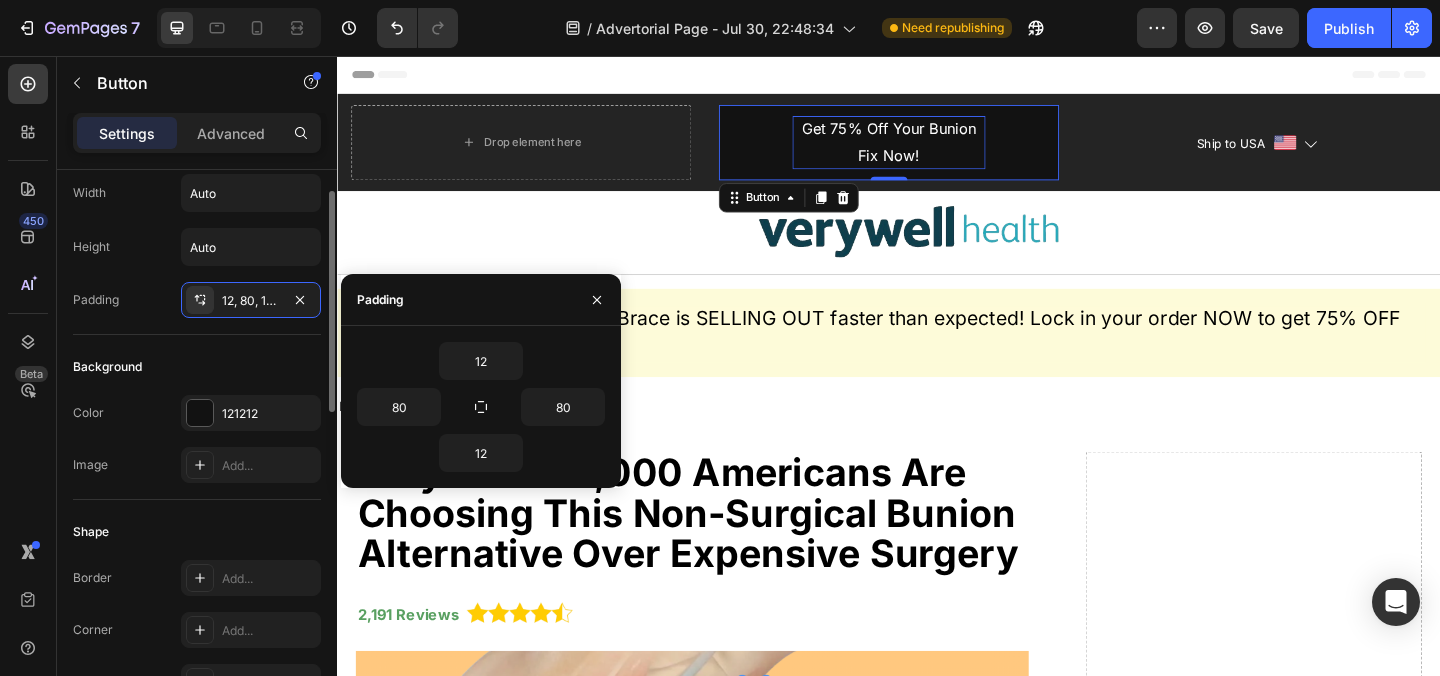 click on "Background" at bounding box center [197, 367] 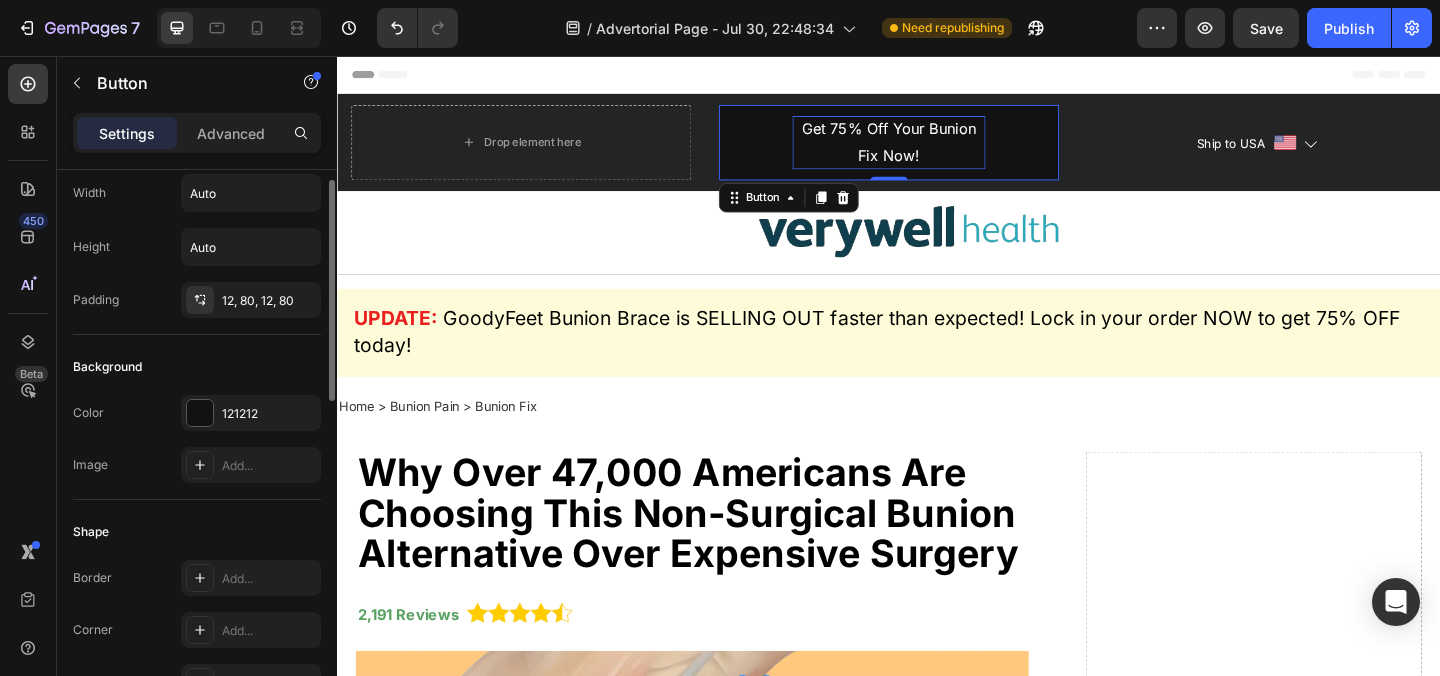 scroll, scrollTop: 0, scrollLeft: 0, axis: both 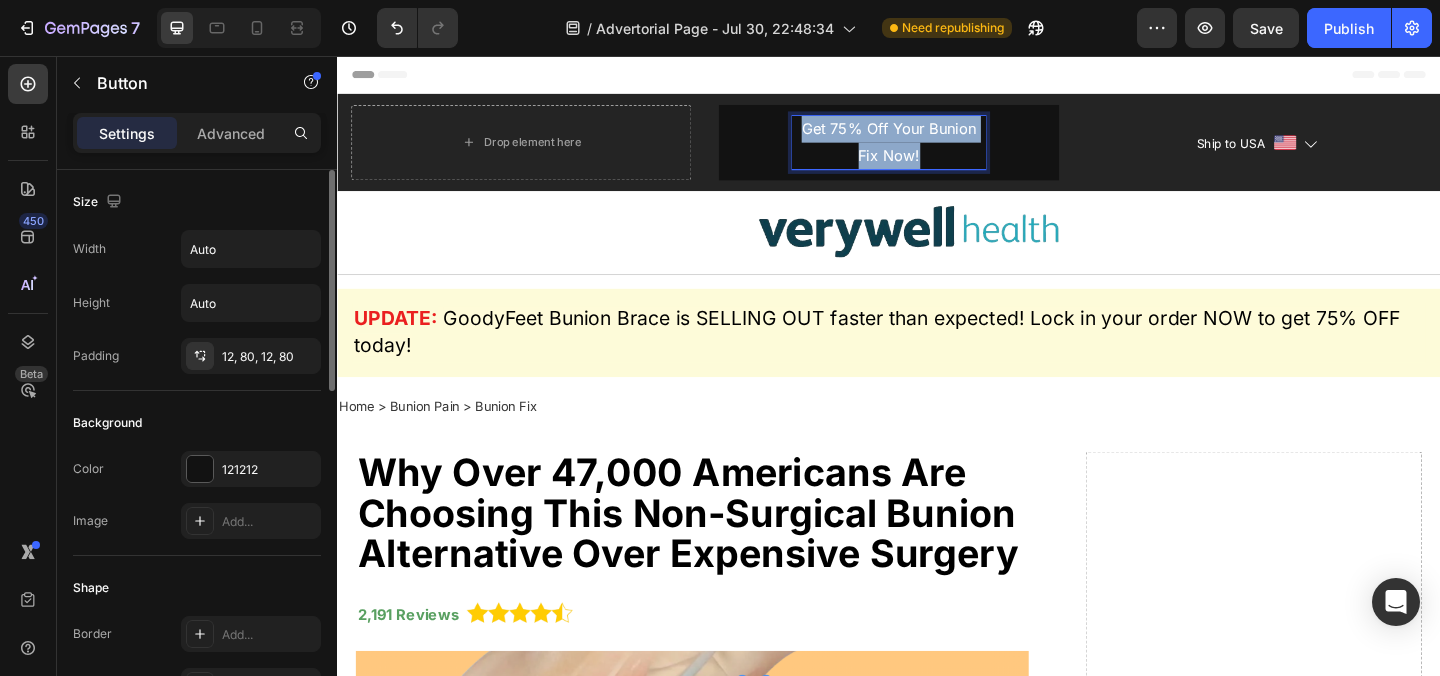 click on "Get 75% Off Your Bunion Fix Now!" at bounding box center (937, 150) 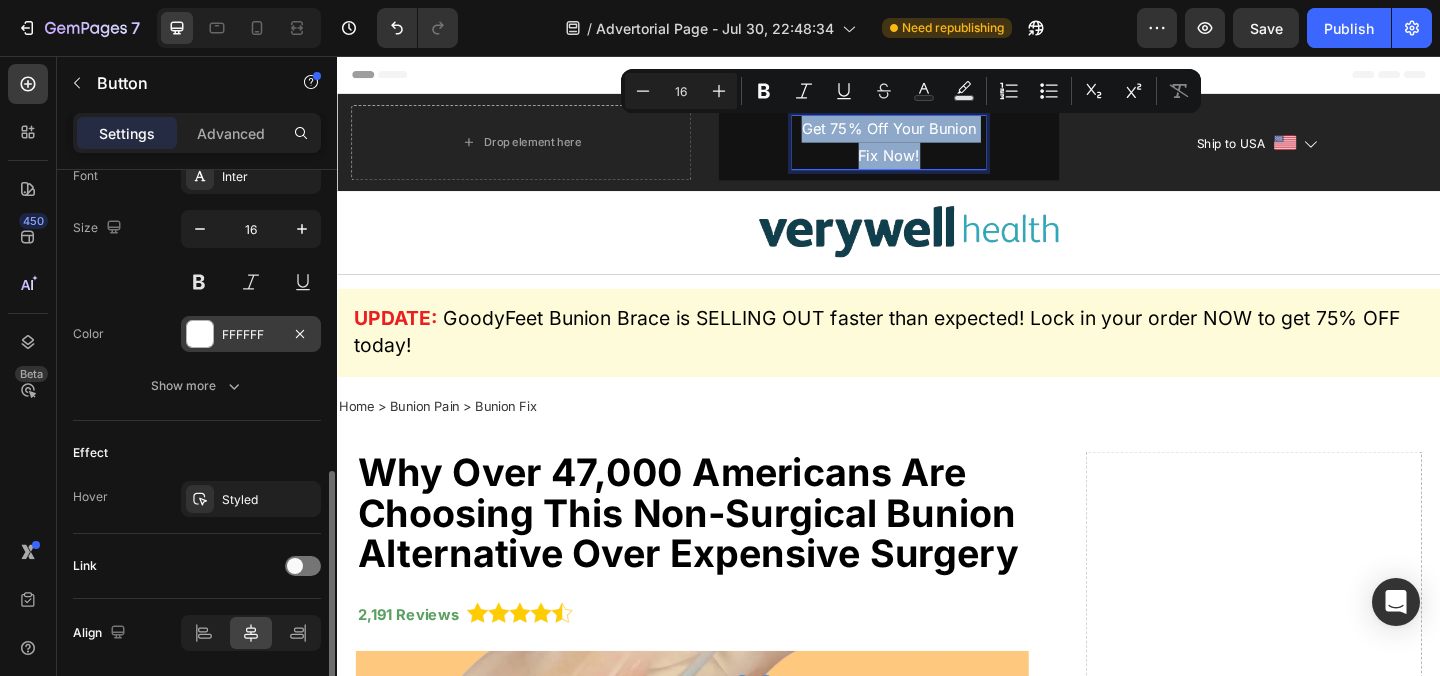 scroll, scrollTop: 791, scrollLeft: 0, axis: vertical 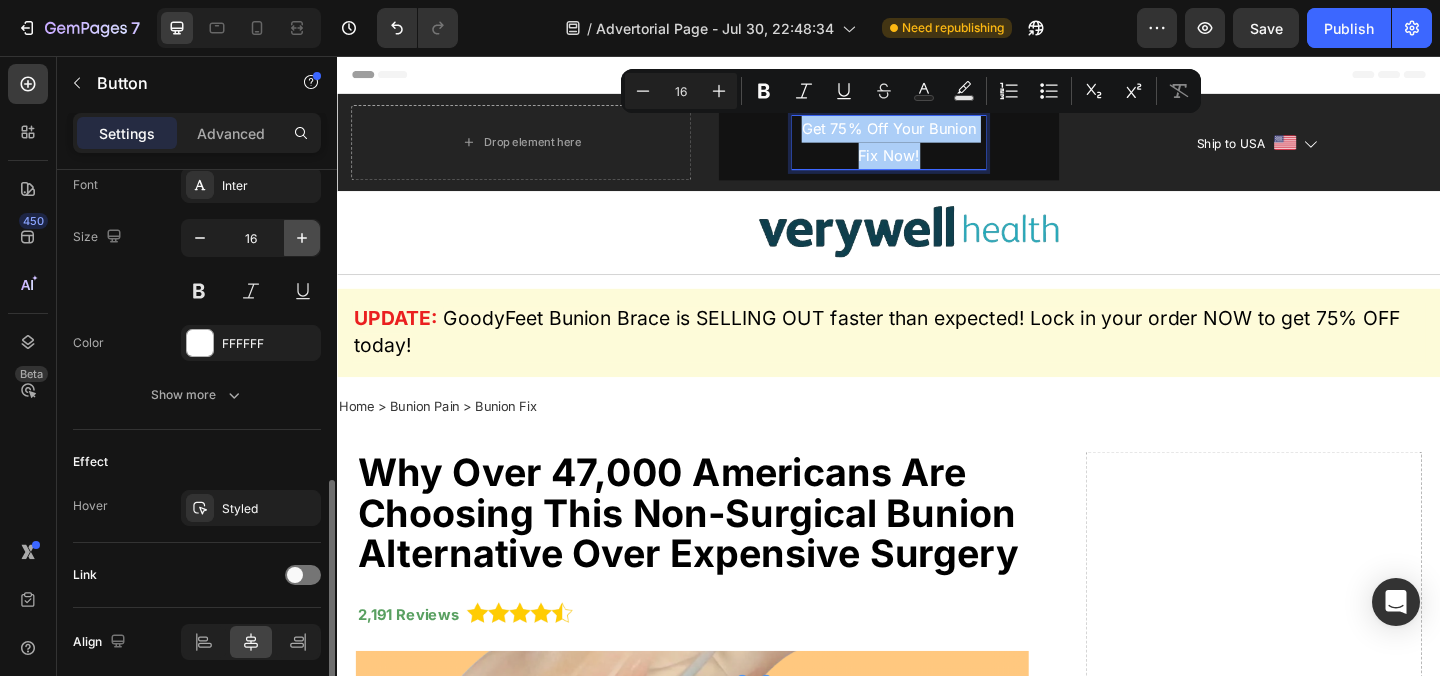click at bounding box center (302, 238) 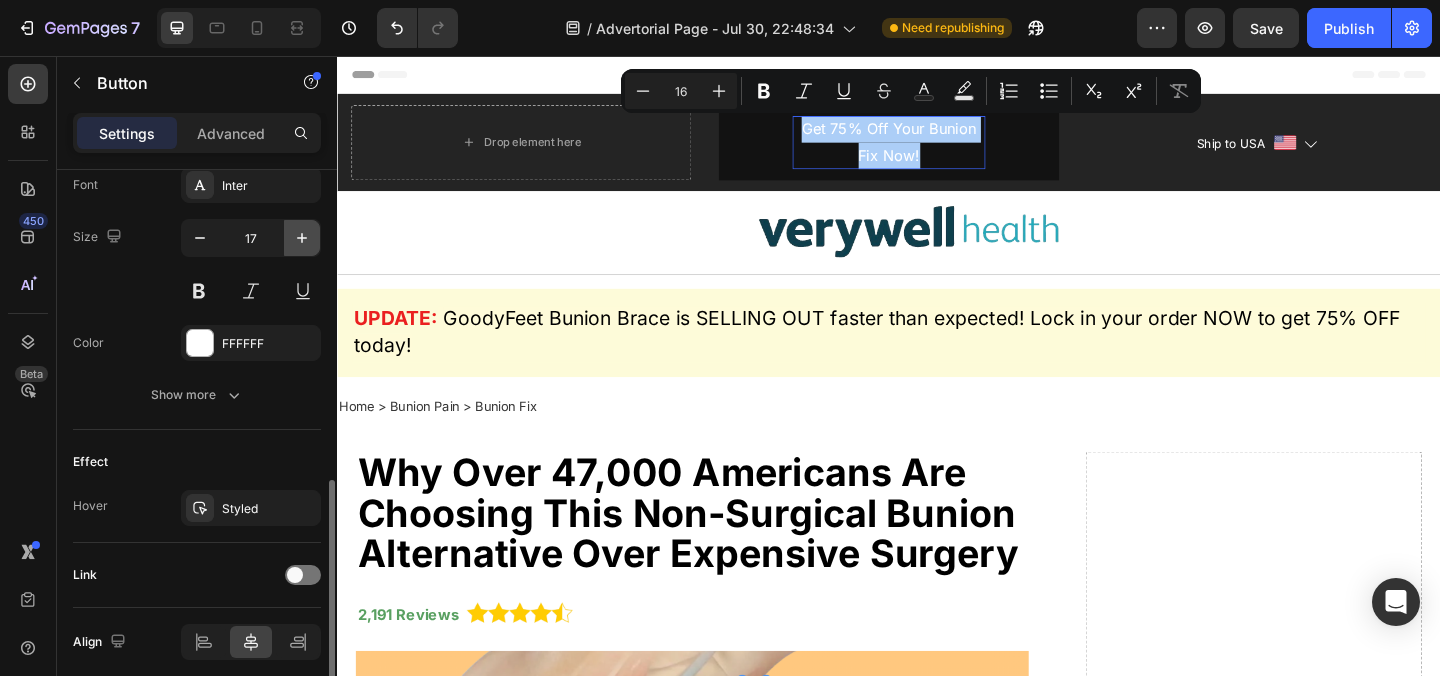 click at bounding box center (302, 238) 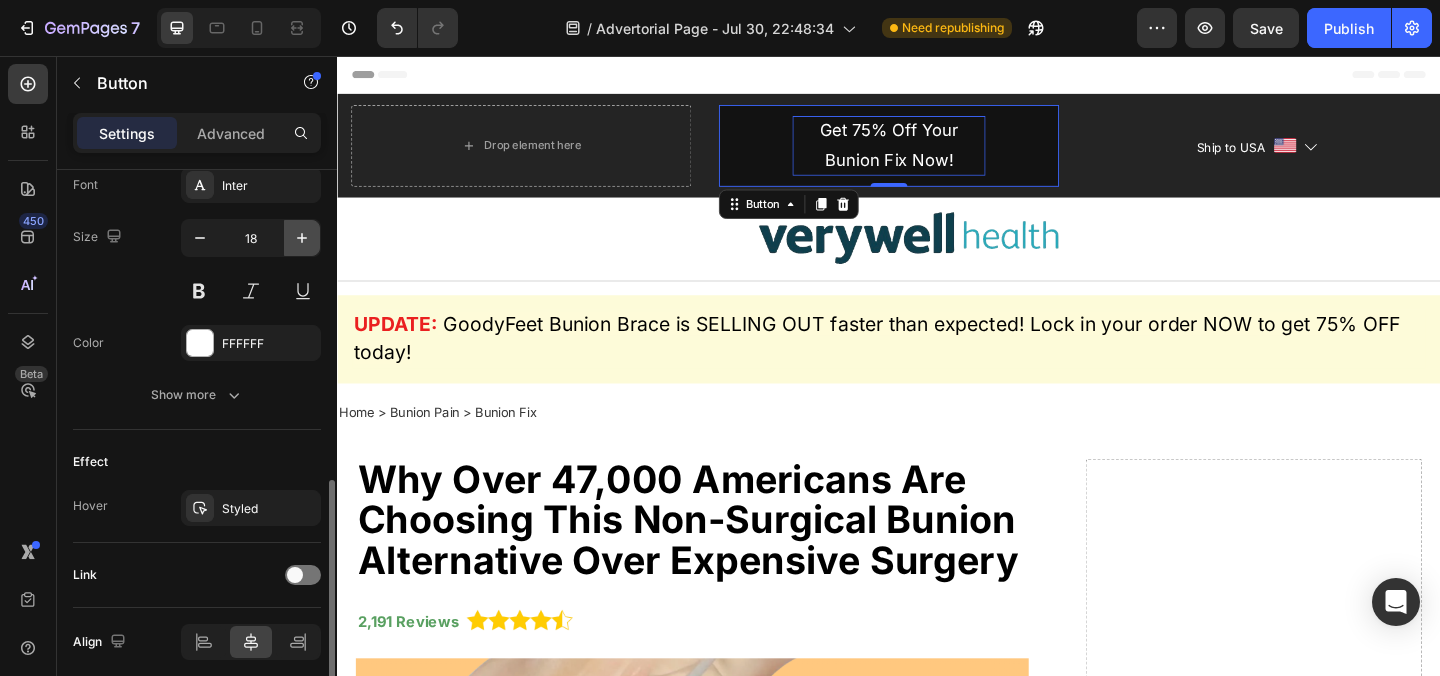click at bounding box center [302, 238] 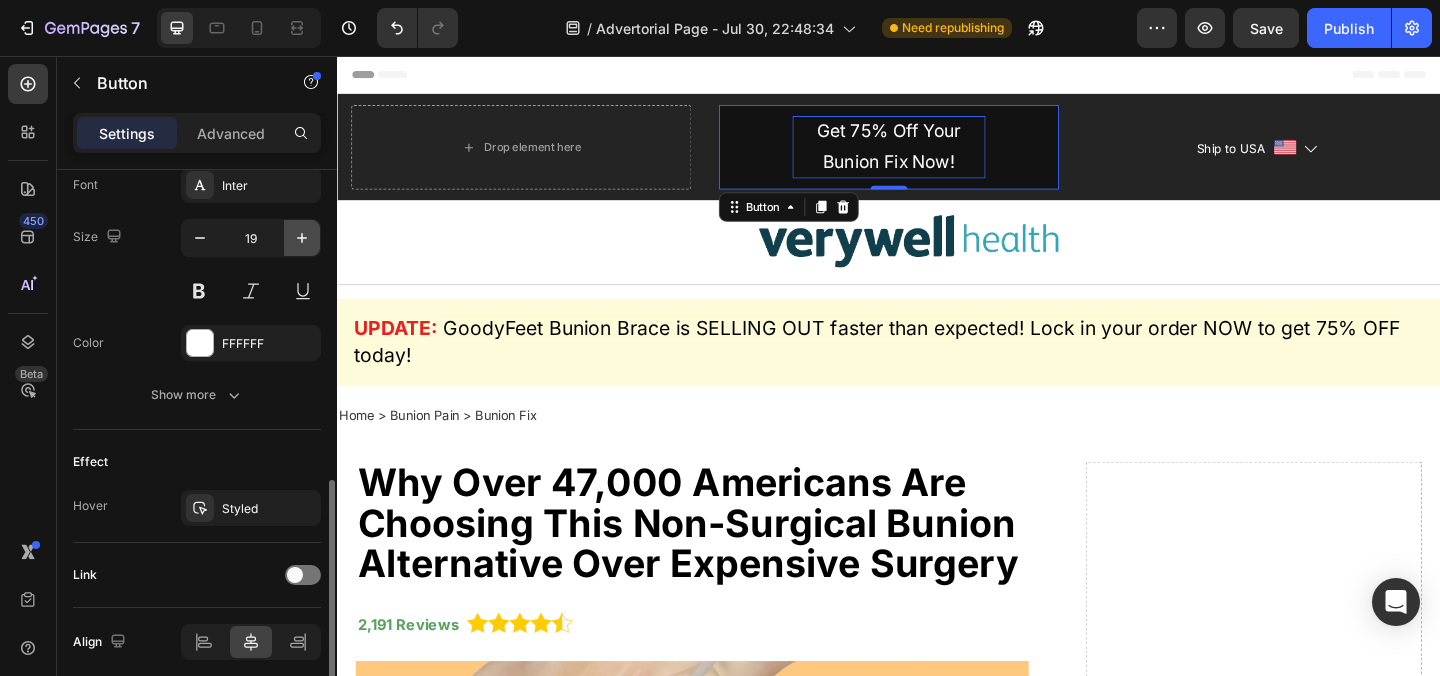 click at bounding box center (302, 238) 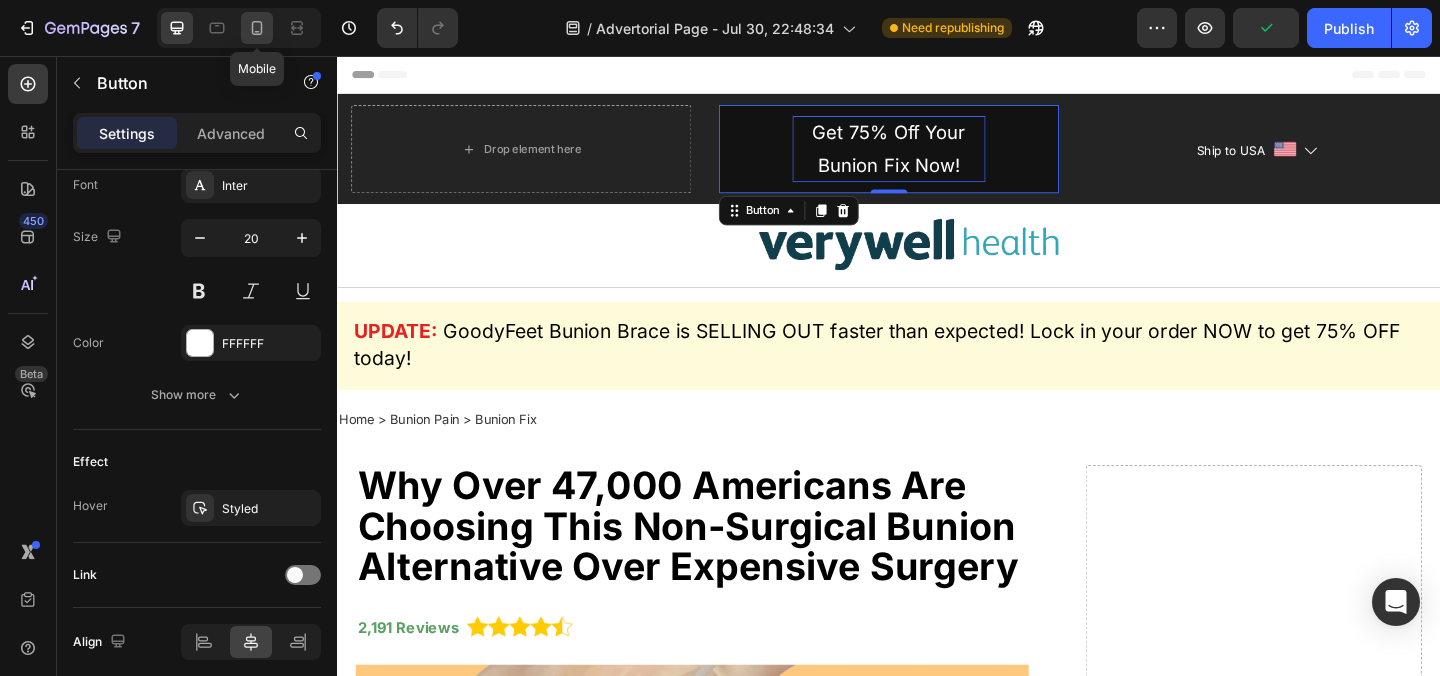 click 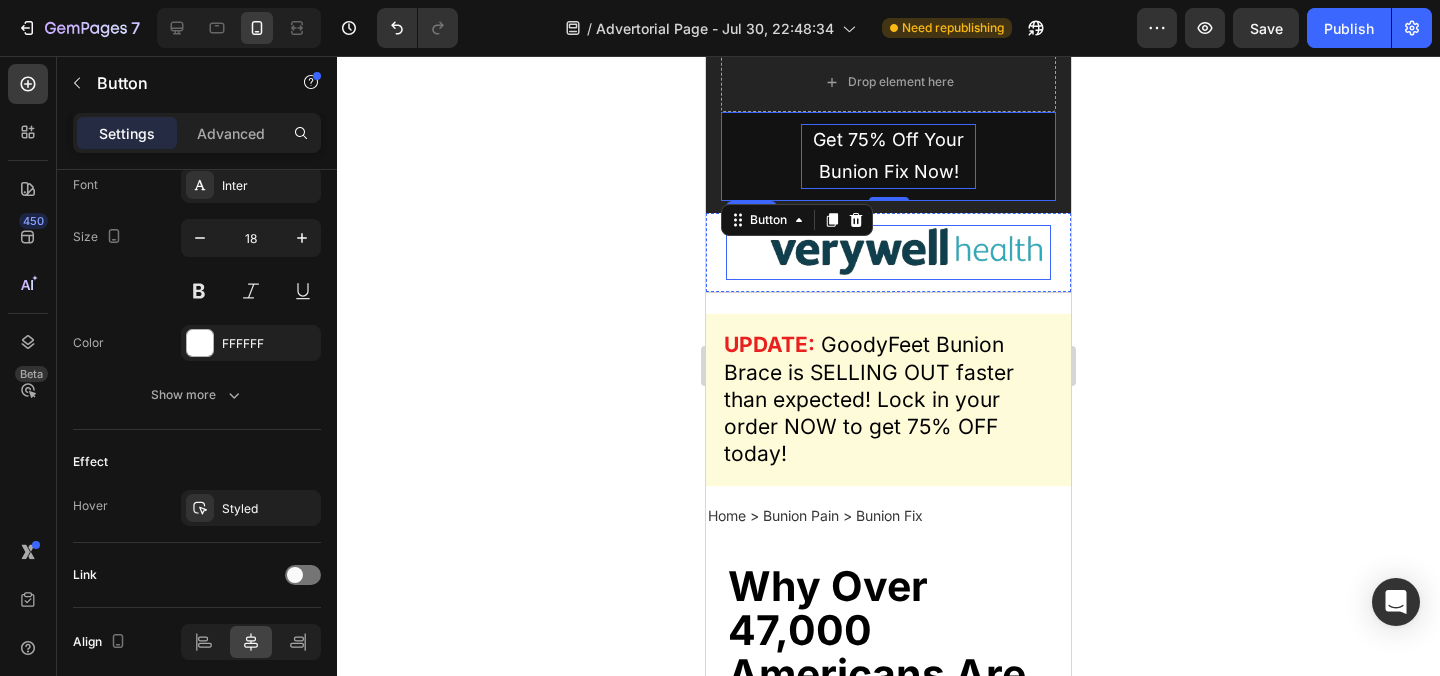 scroll, scrollTop: 0, scrollLeft: 0, axis: both 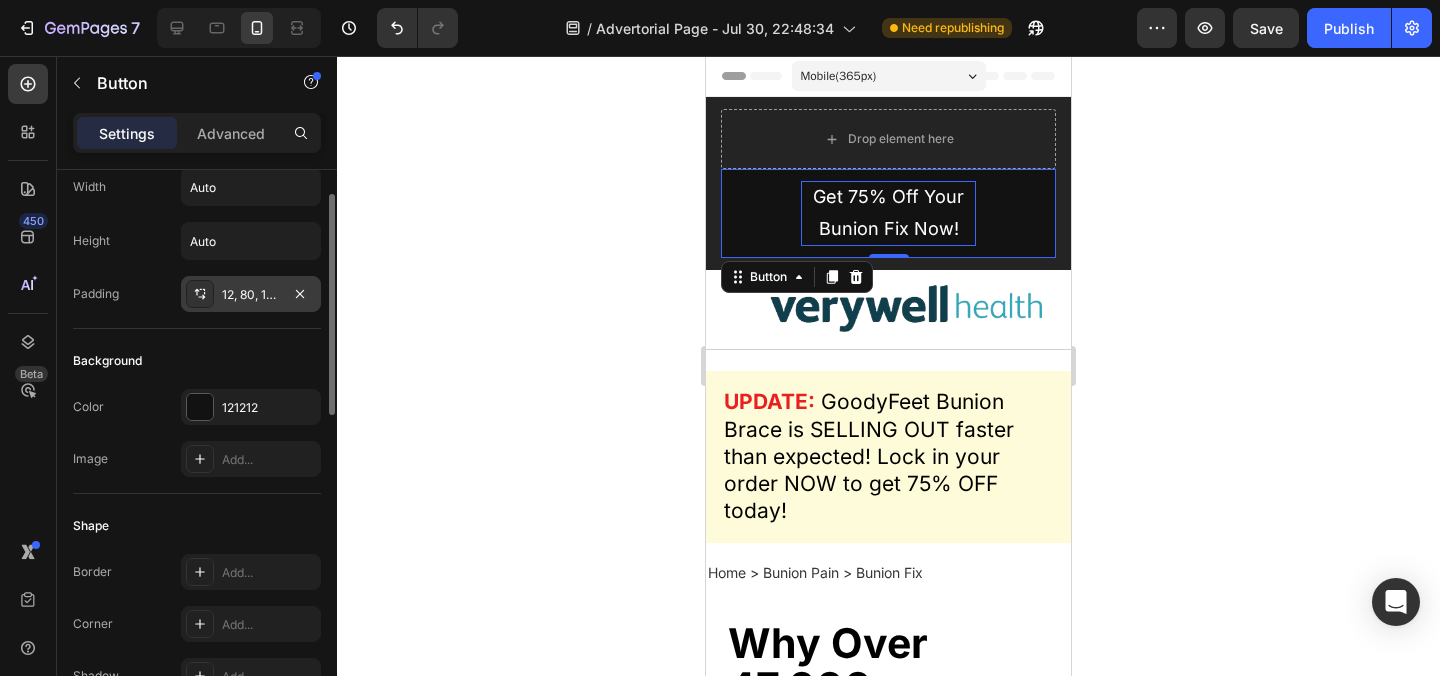 click on "12, 80, 12, 80" at bounding box center (251, 295) 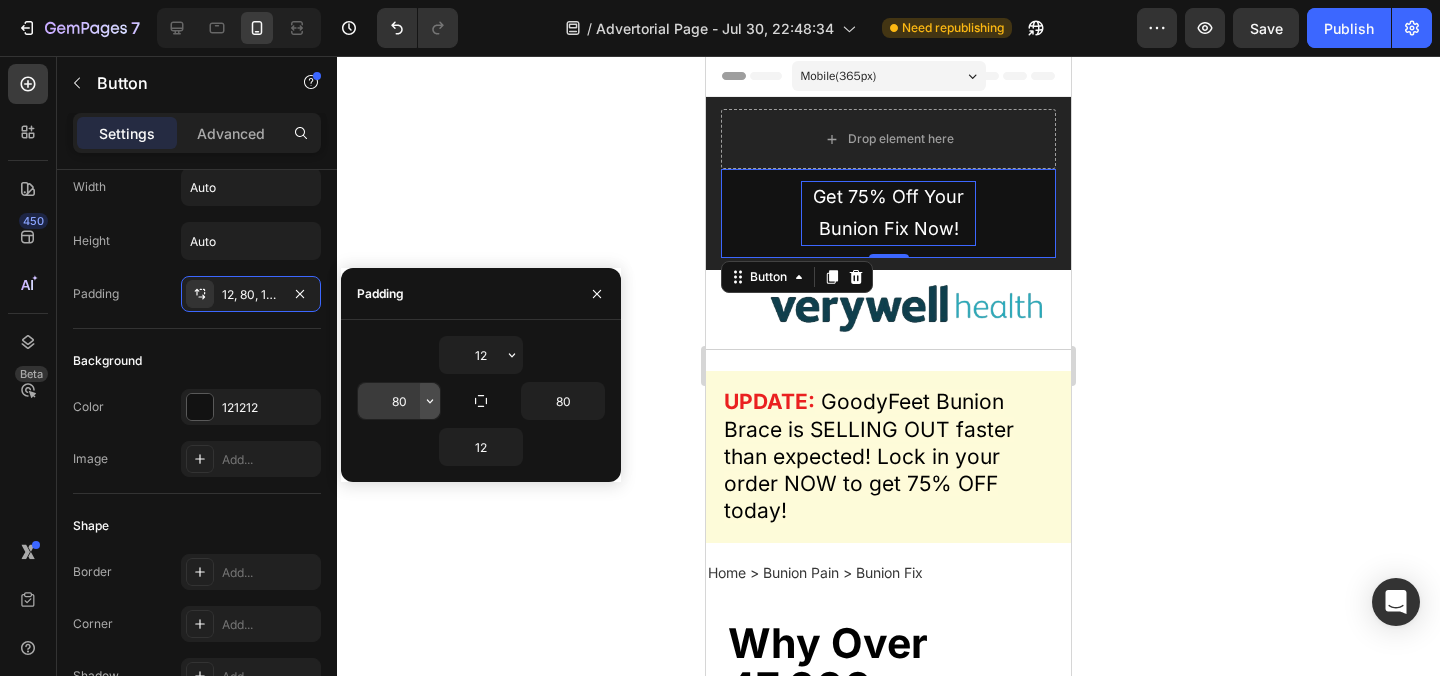 click 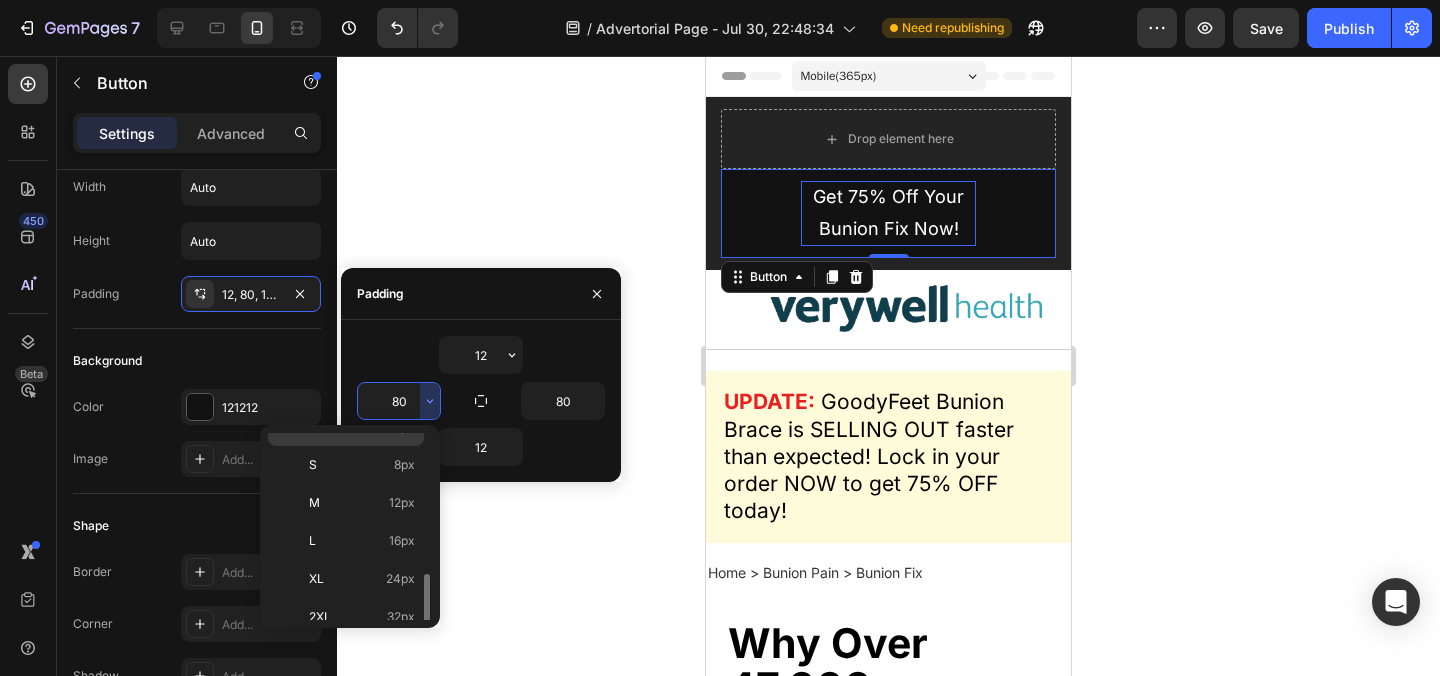 scroll, scrollTop: 231, scrollLeft: 0, axis: vertical 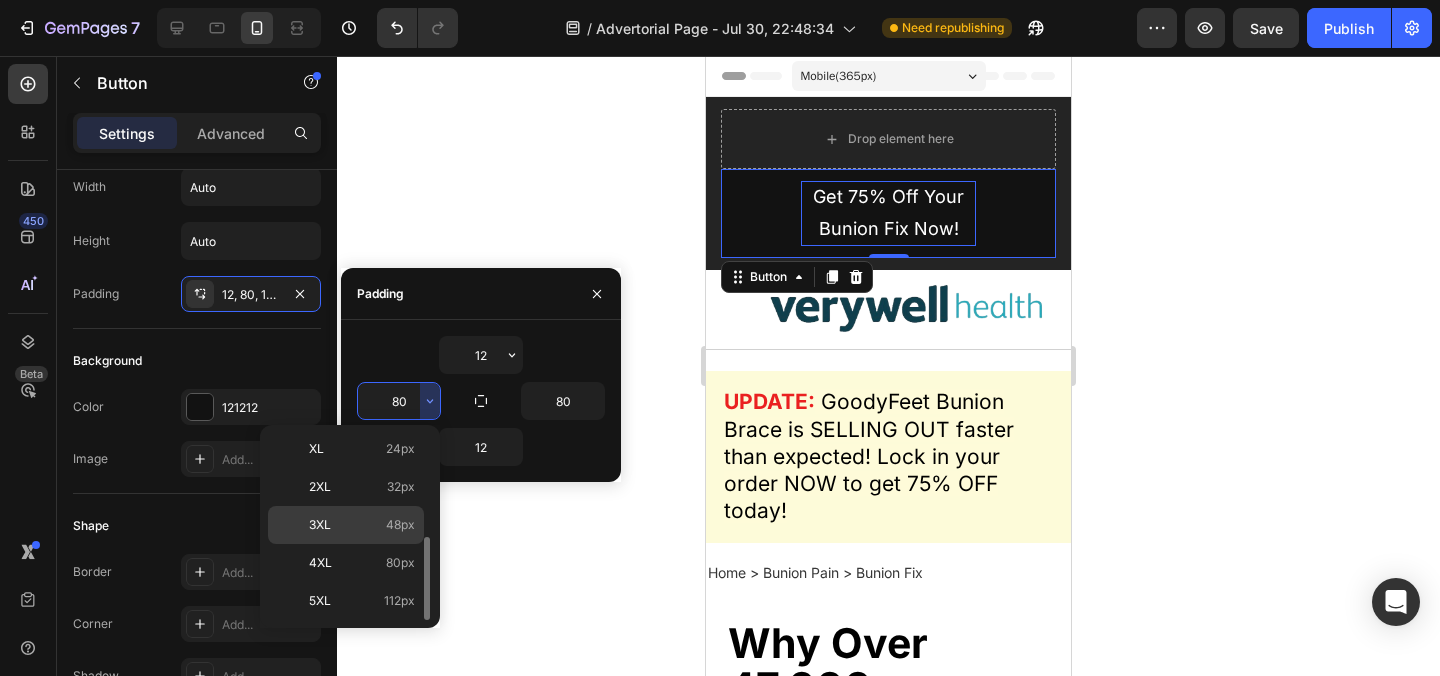click on "48px" at bounding box center (400, 525) 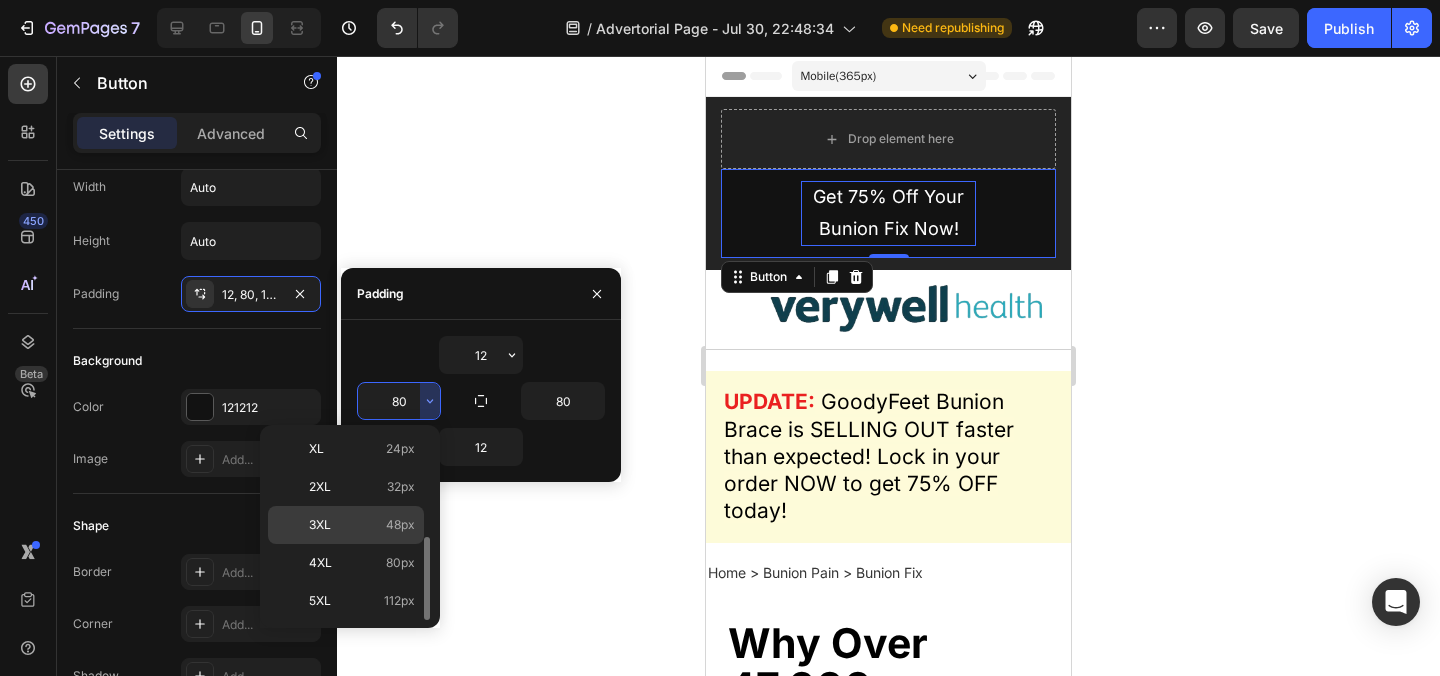 type on "48" 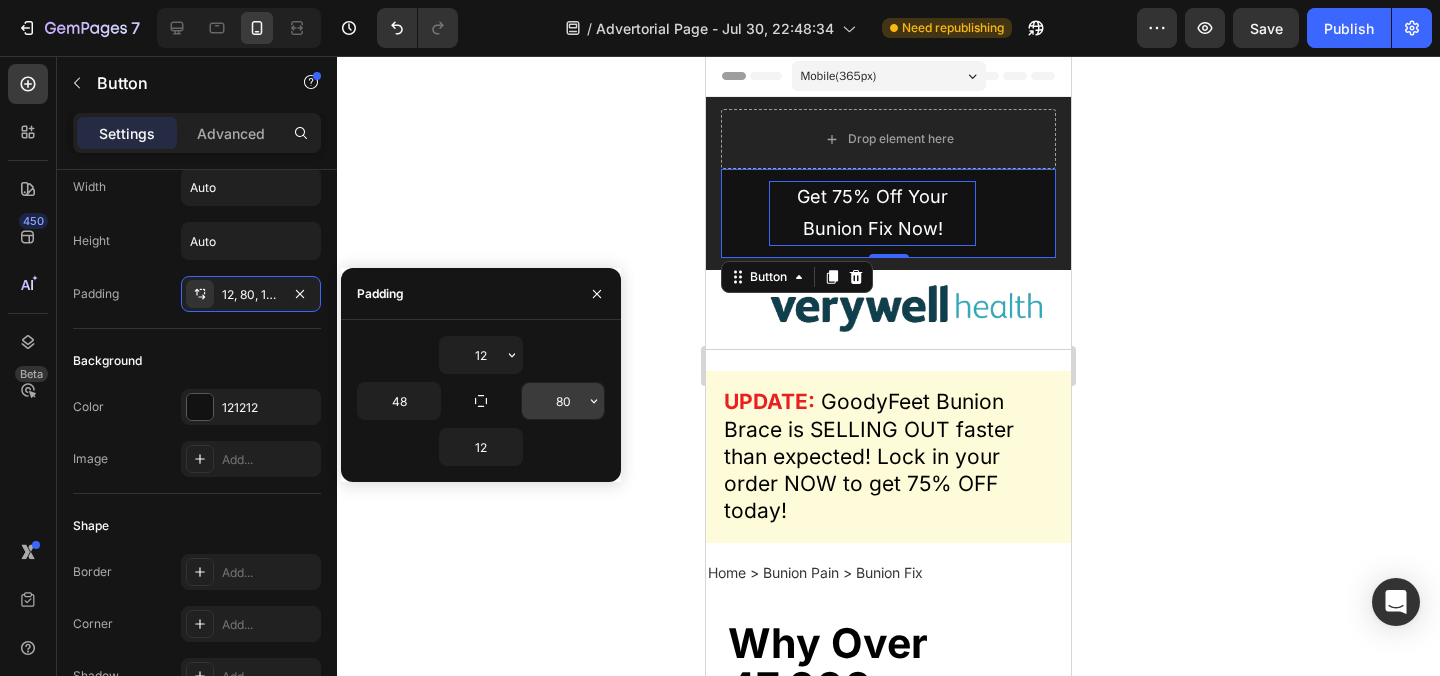 click 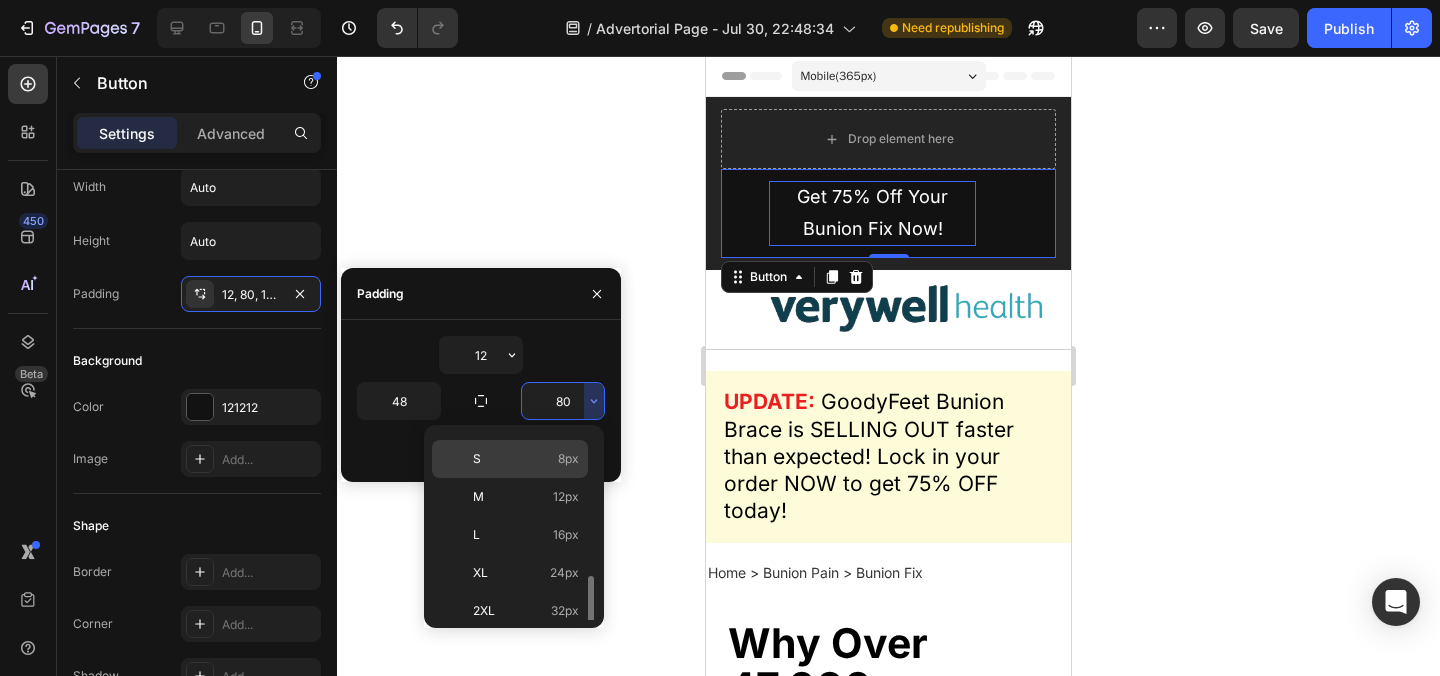 scroll, scrollTop: 231, scrollLeft: 0, axis: vertical 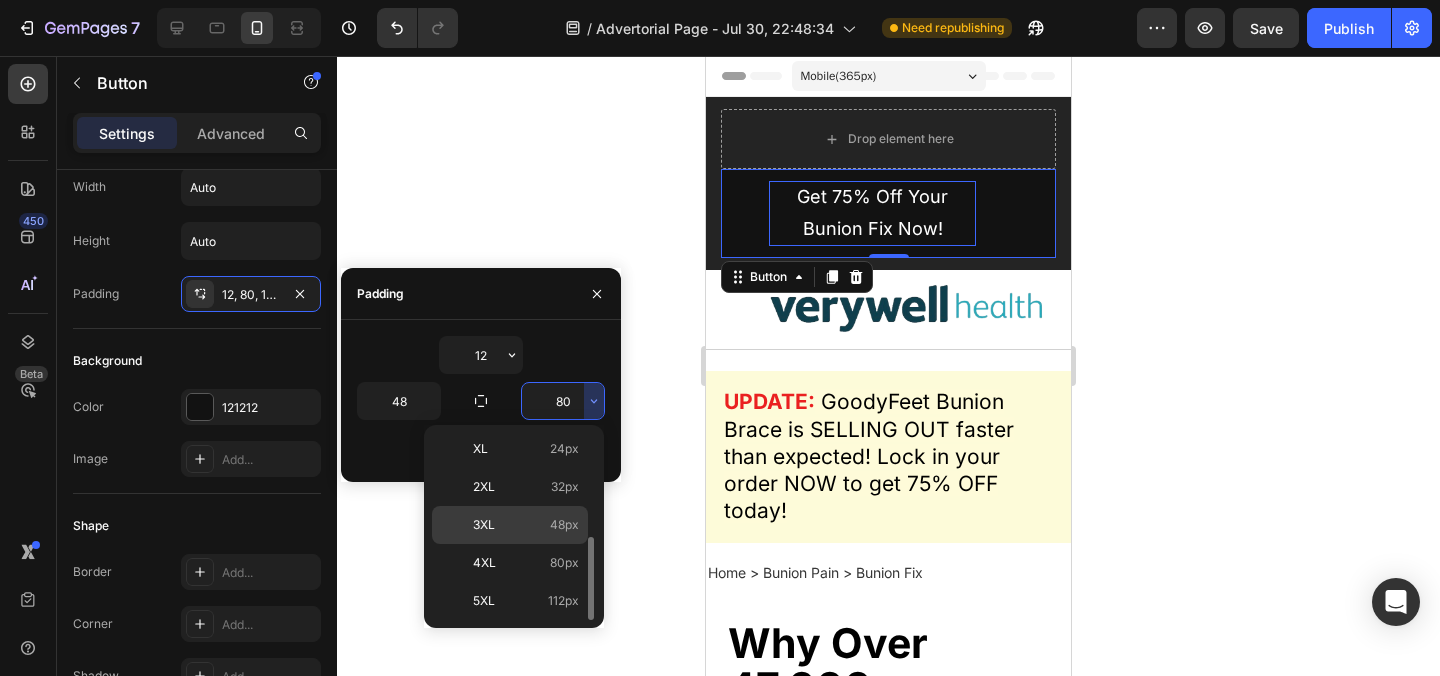 click on "3XL 48px" at bounding box center (526, 525) 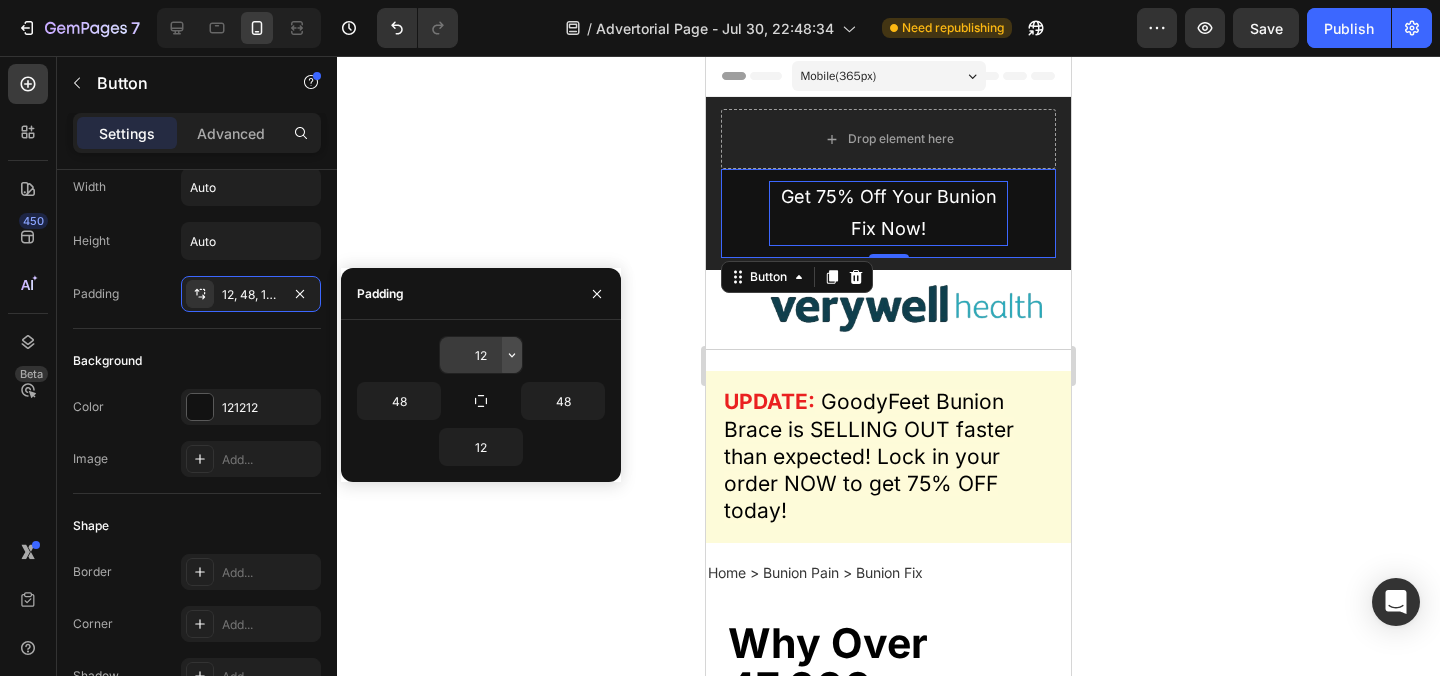 click 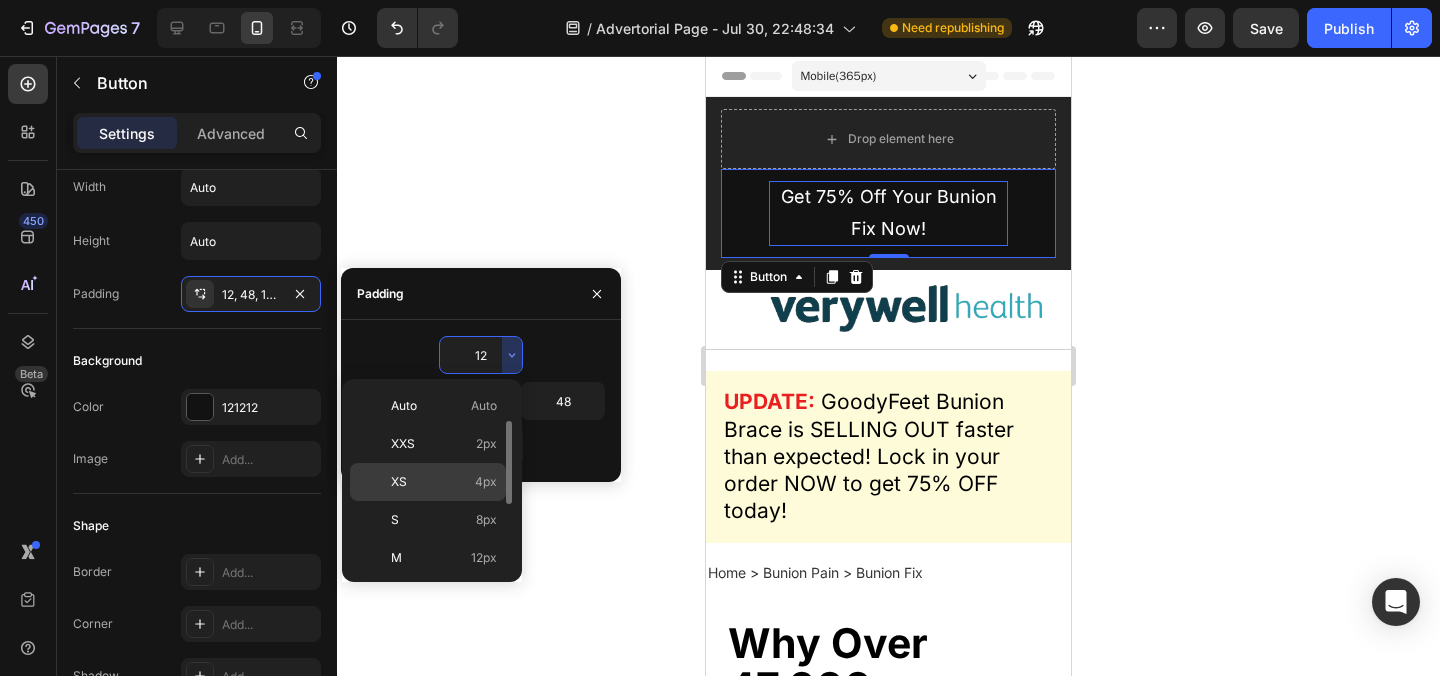 scroll, scrollTop: 76, scrollLeft: 0, axis: vertical 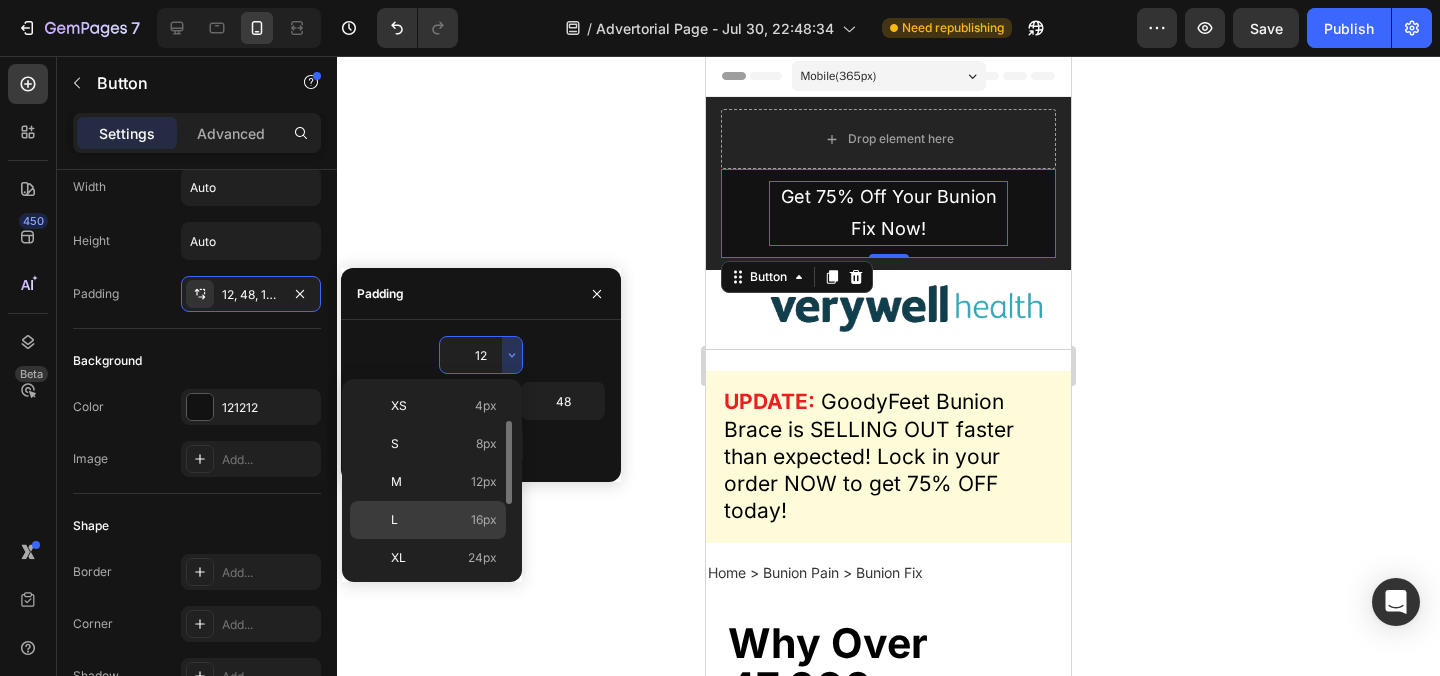 click on "L 16px" 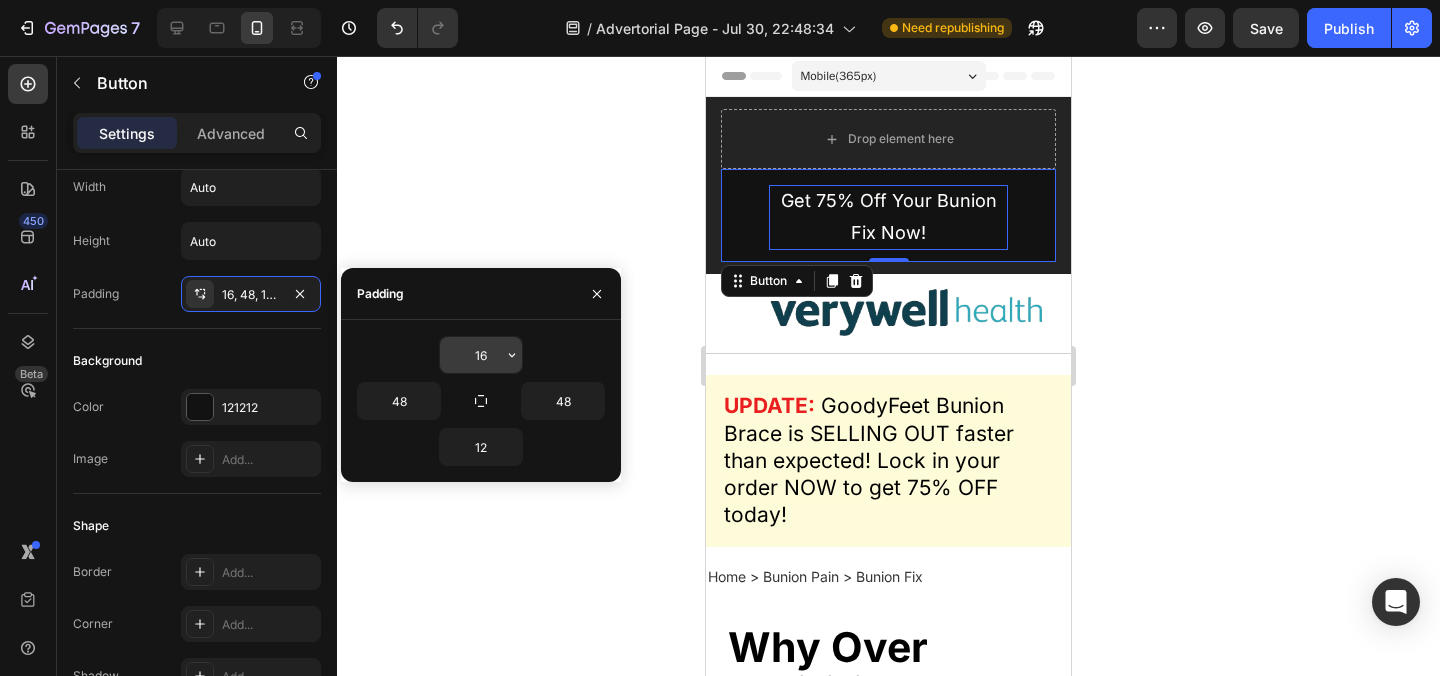 click 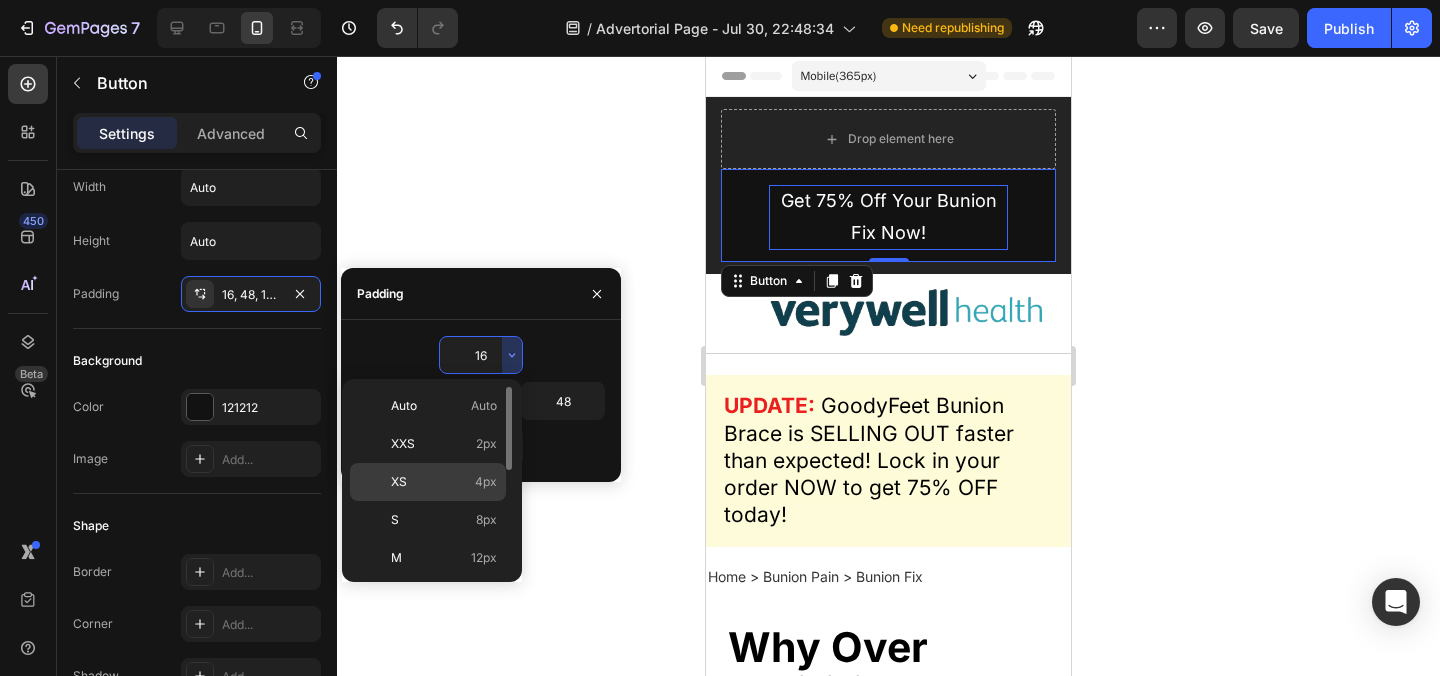 click on "XS 4px" 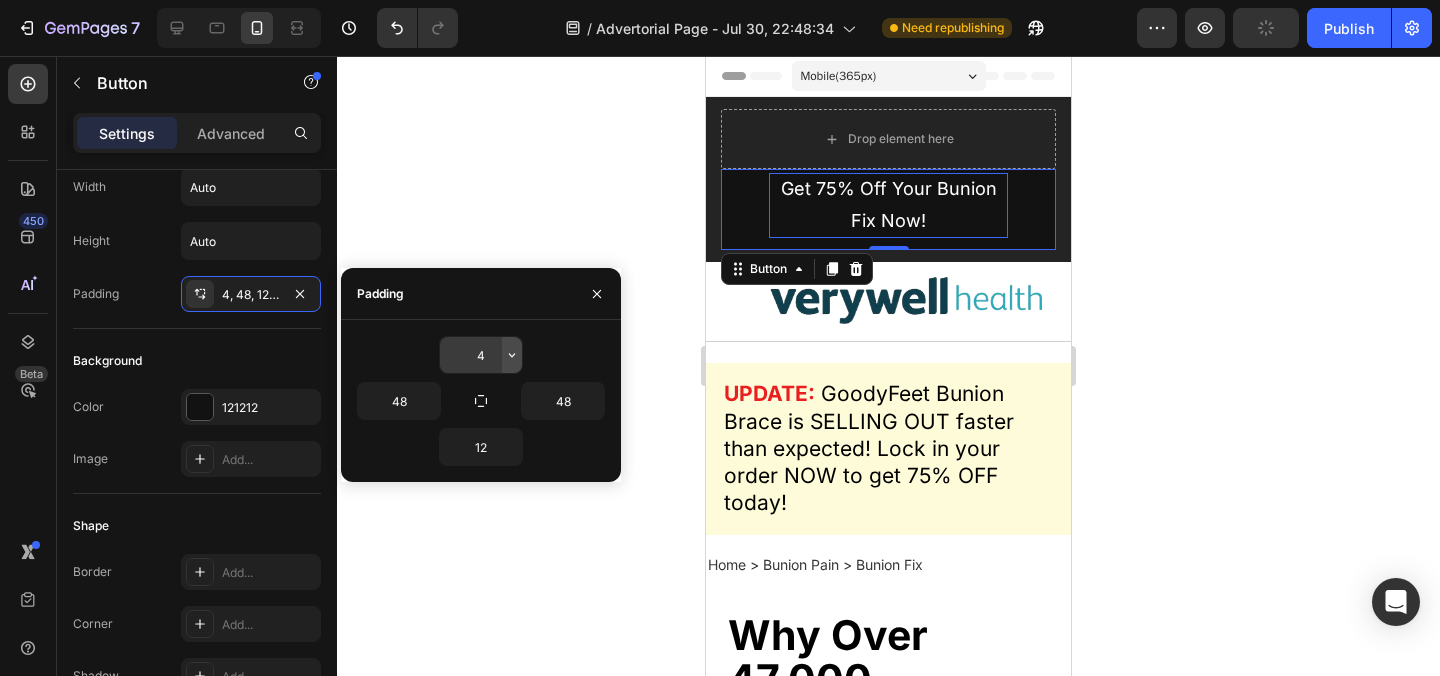 click 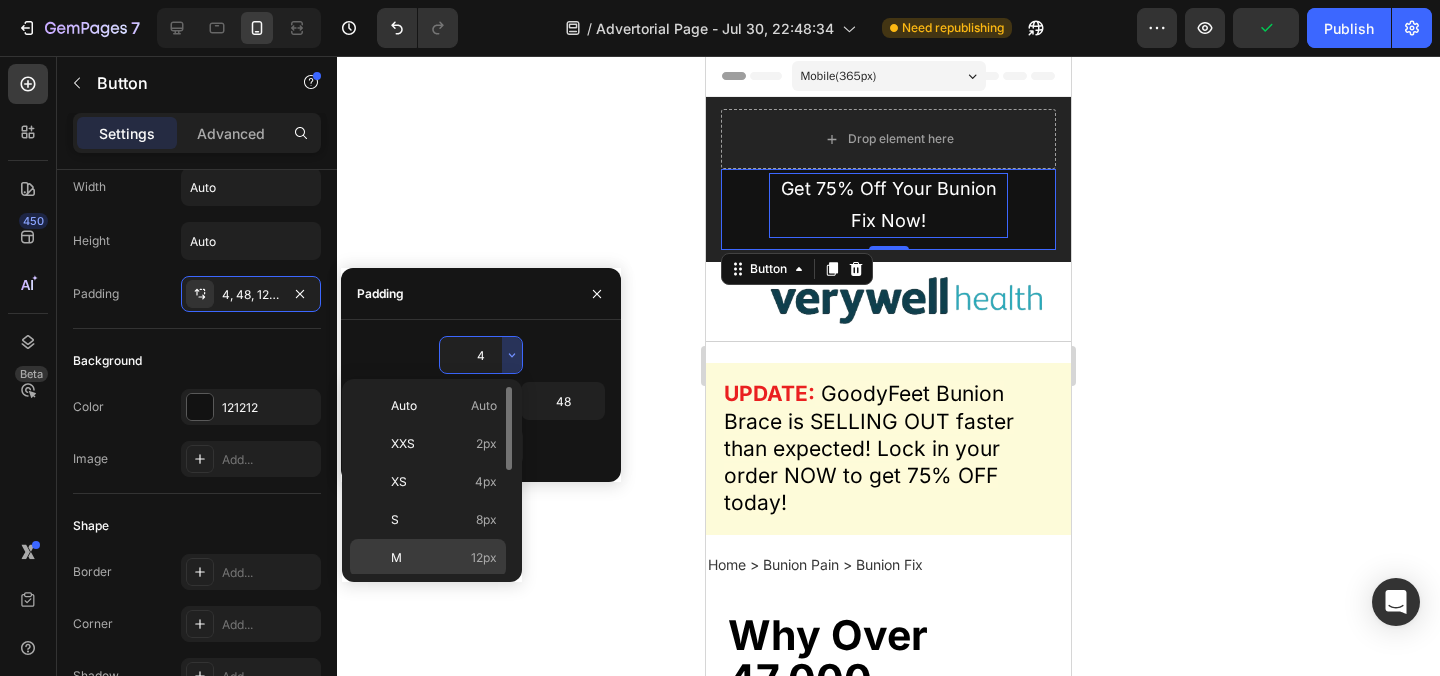 click on "M 12px" 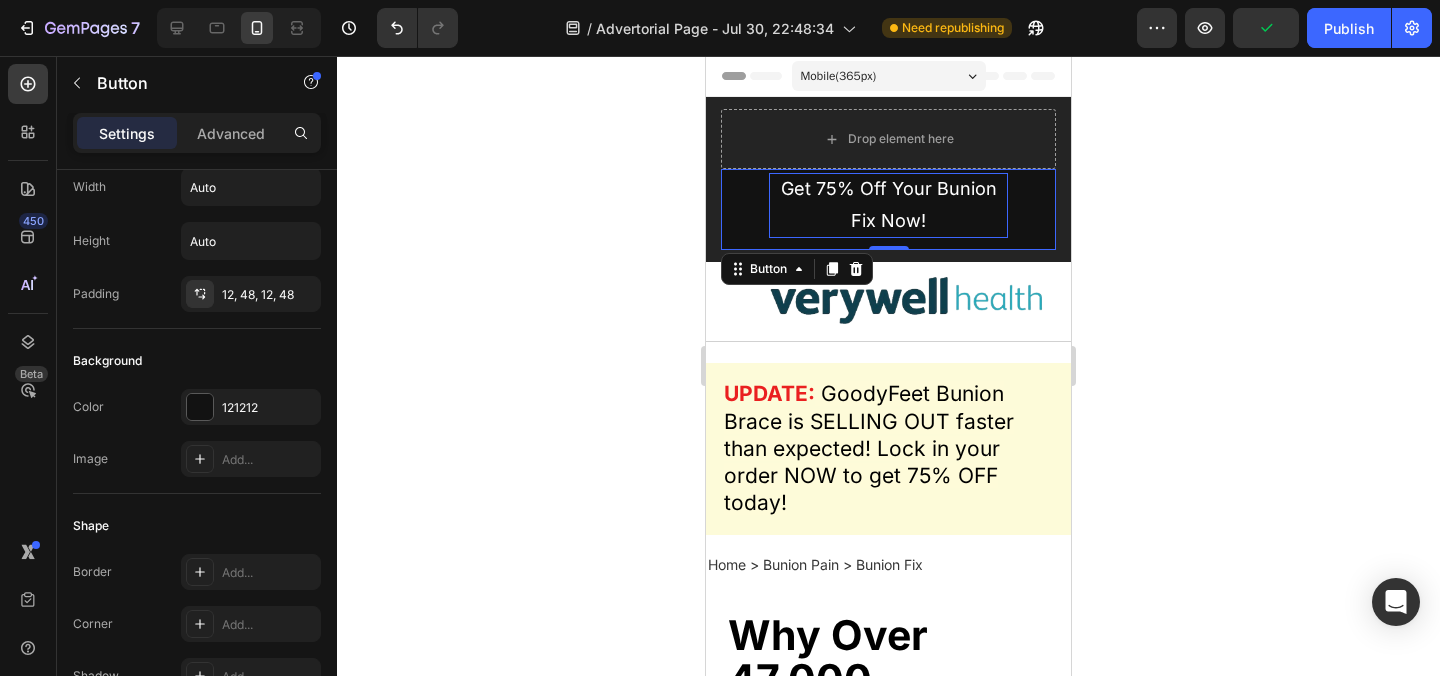 click 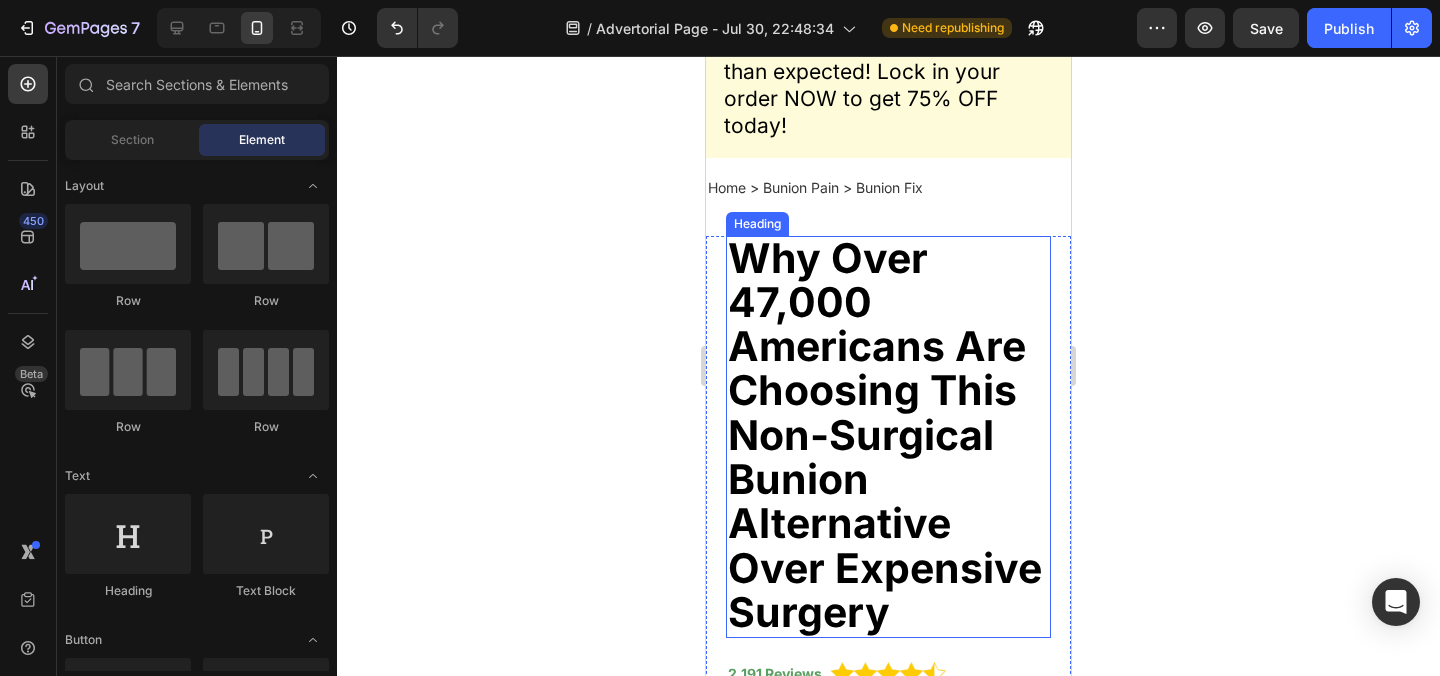 scroll, scrollTop: 46, scrollLeft: 0, axis: vertical 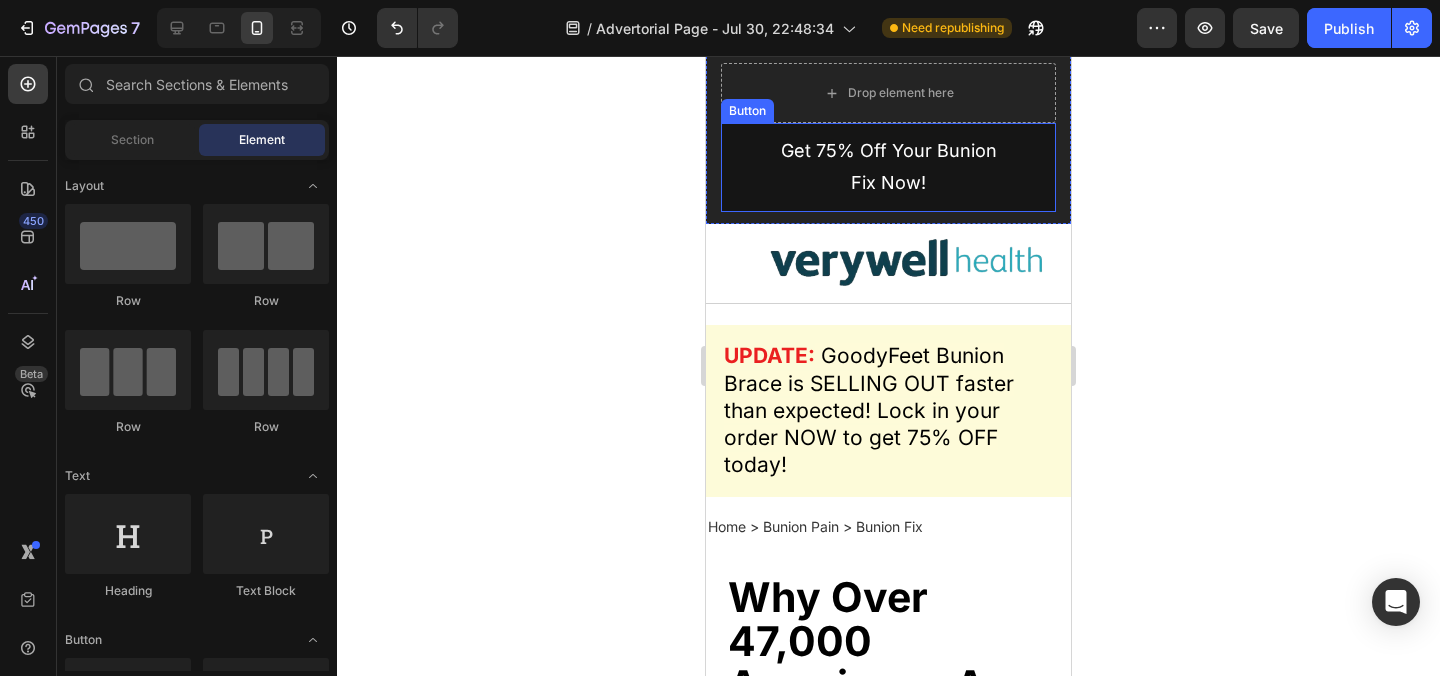 click on "Get 75% Off Your Bunion Fix Now!" at bounding box center (888, 167) 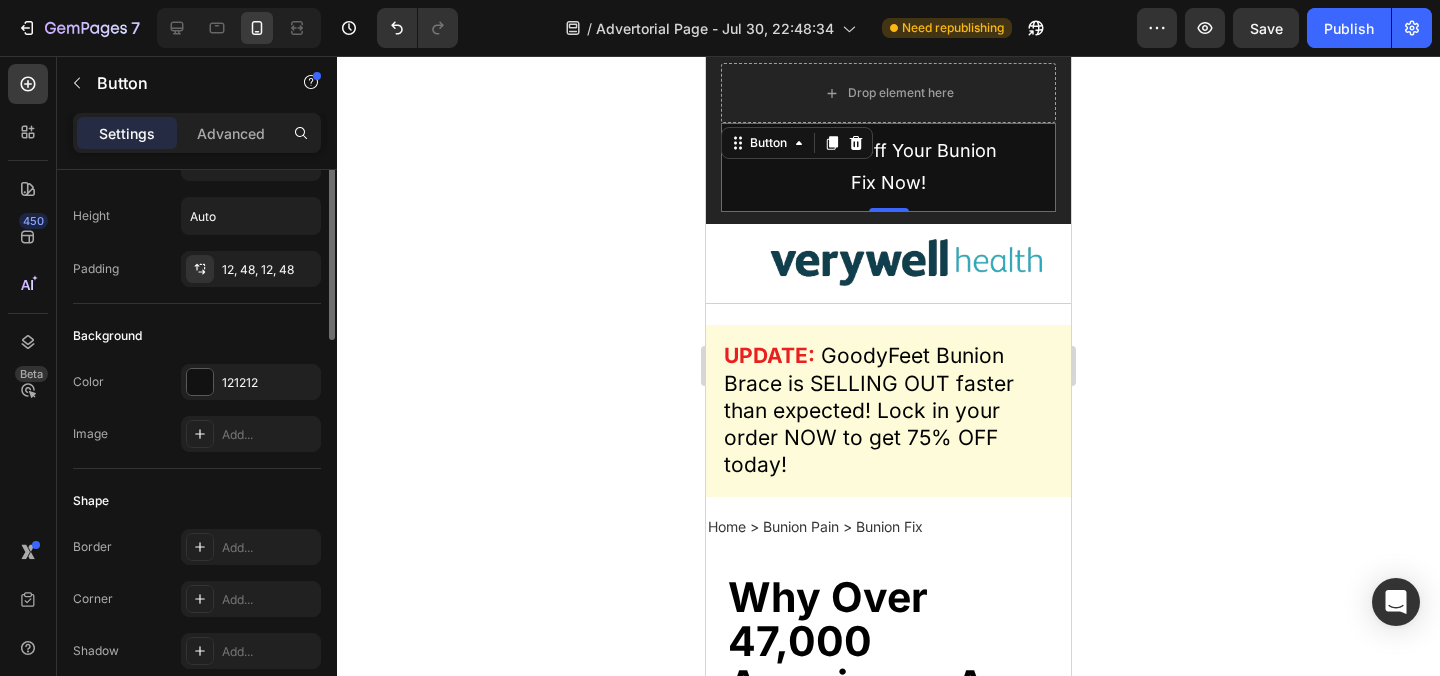 scroll, scrollTop: 26, scrollLeft: 0, axis: vertical 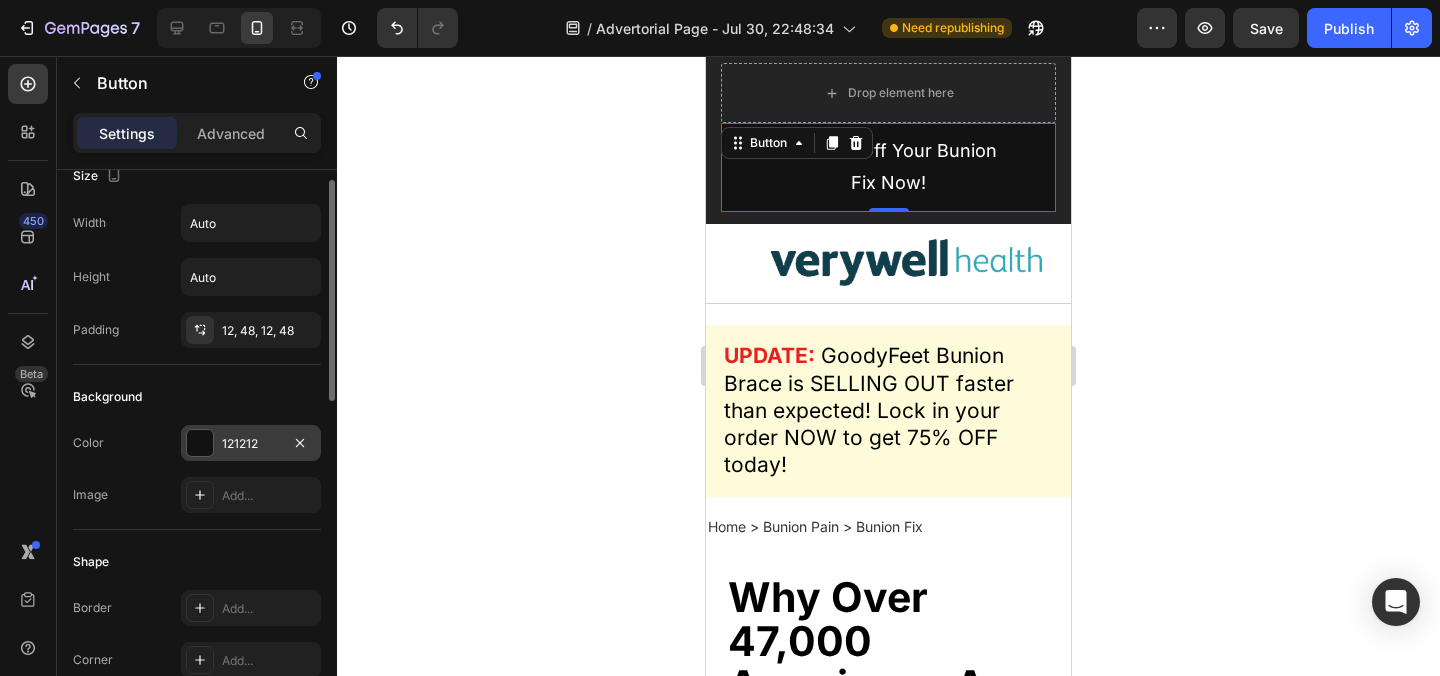 click at bounding box center (200, 443) 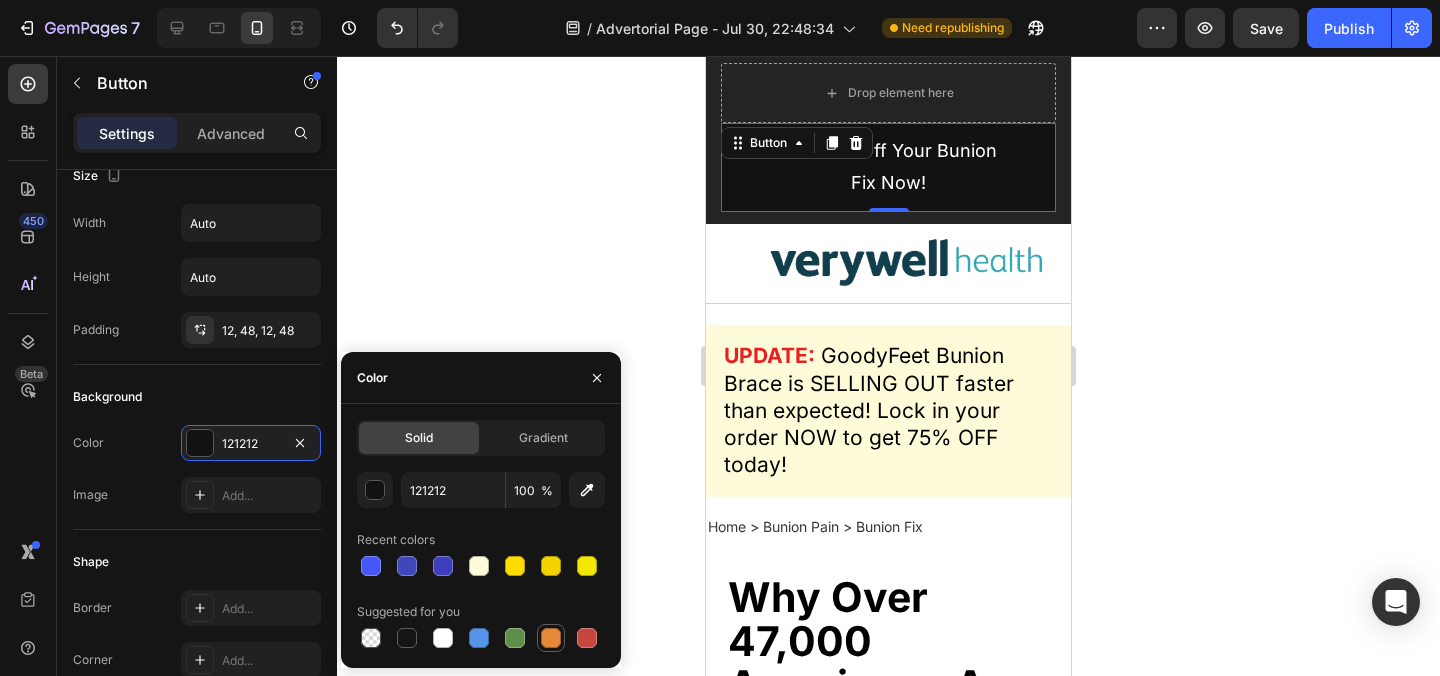 click at bounding box center (551, 638) 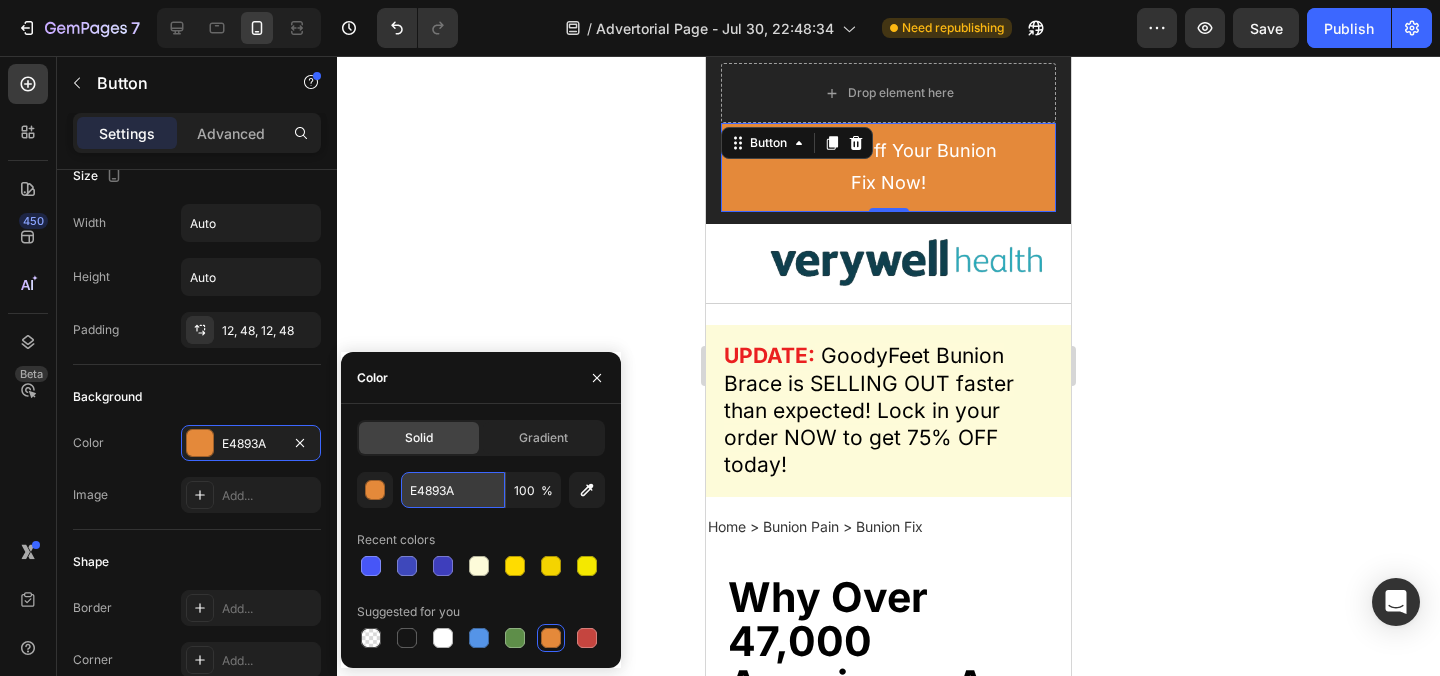 click on "E4893A" at bounding box center (453, 490) 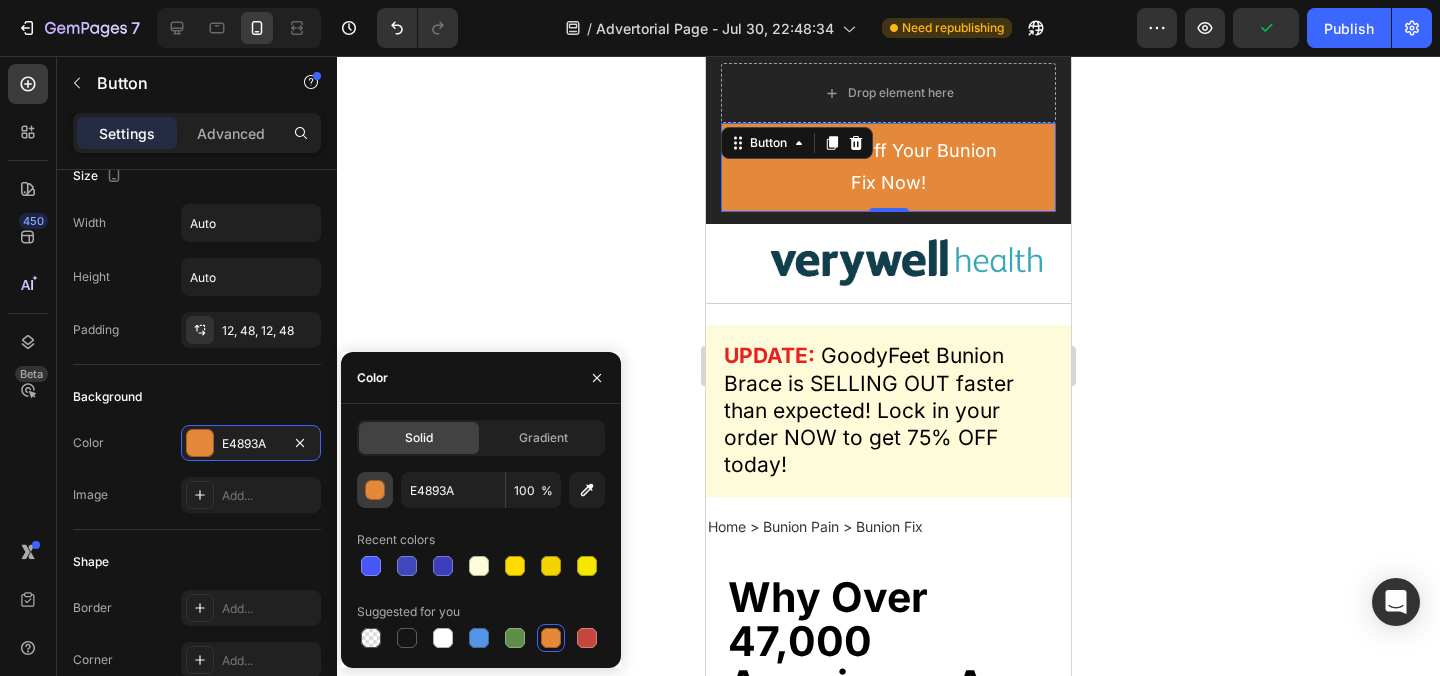 click at bounding box center [376, 491] 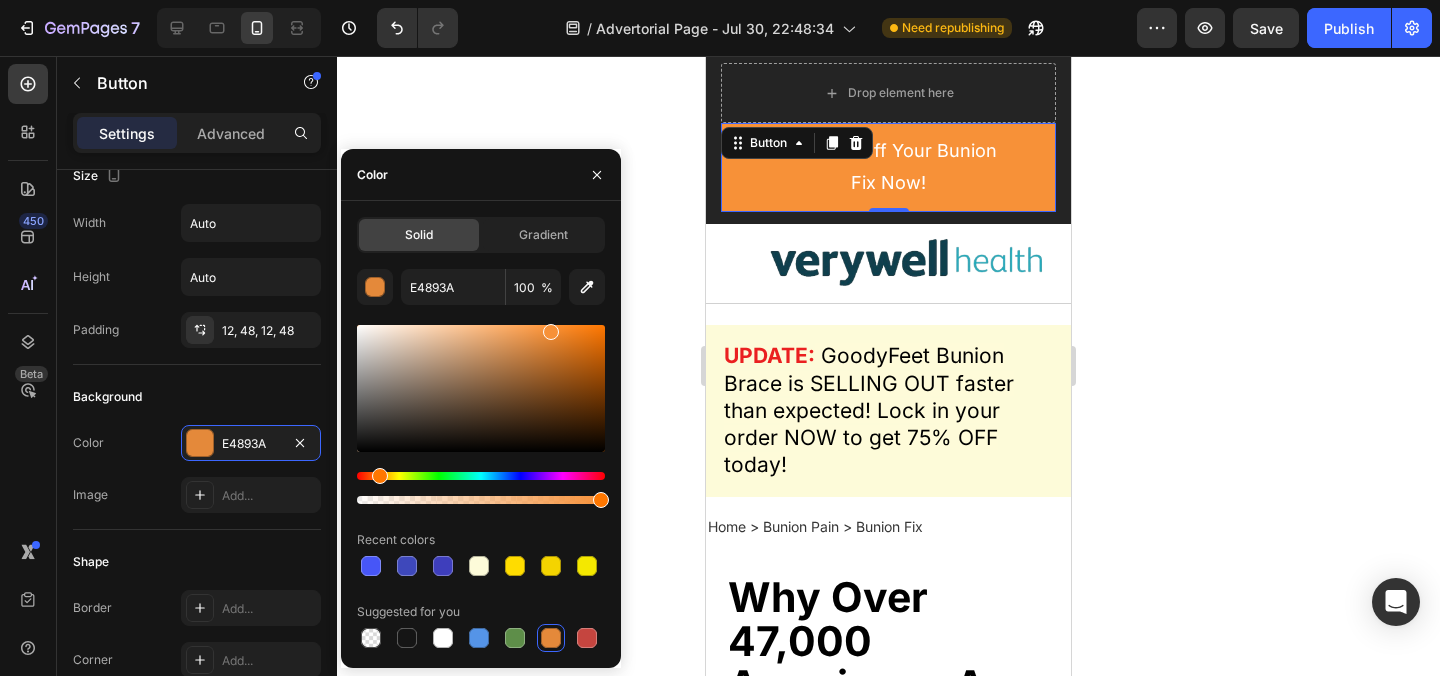 drag, startPoint x: 546, startPoint y: 346, endPoint x: 549, endPoint y: 328, distance: 18.248287 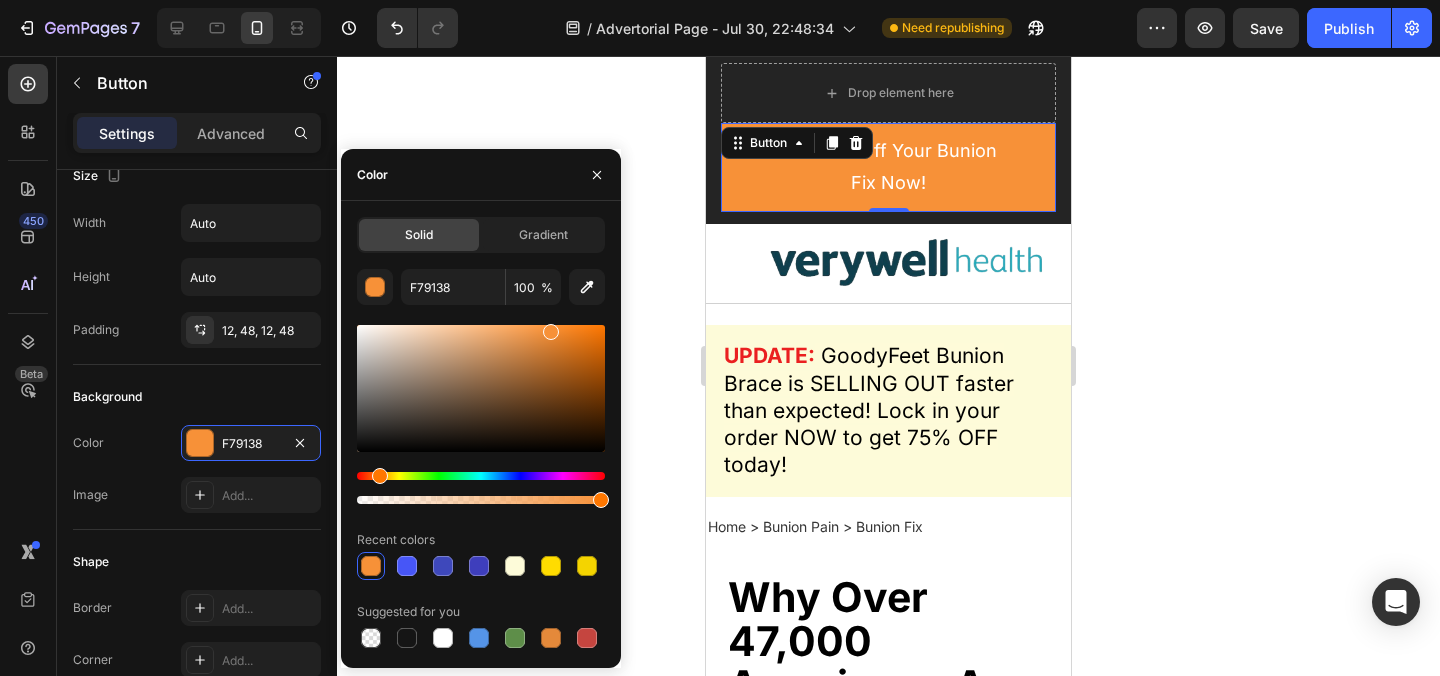 click 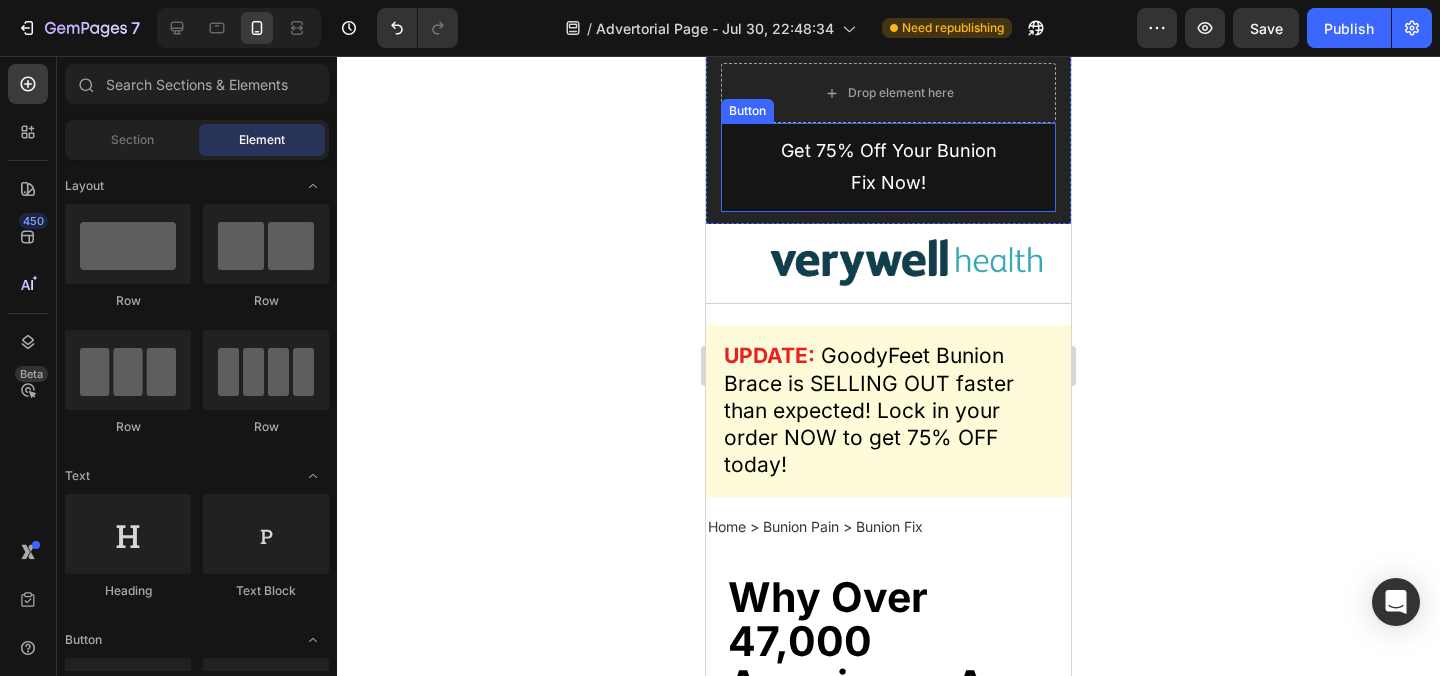 scroll, scrollTop: 0, scrollLeft: 0, axis: both 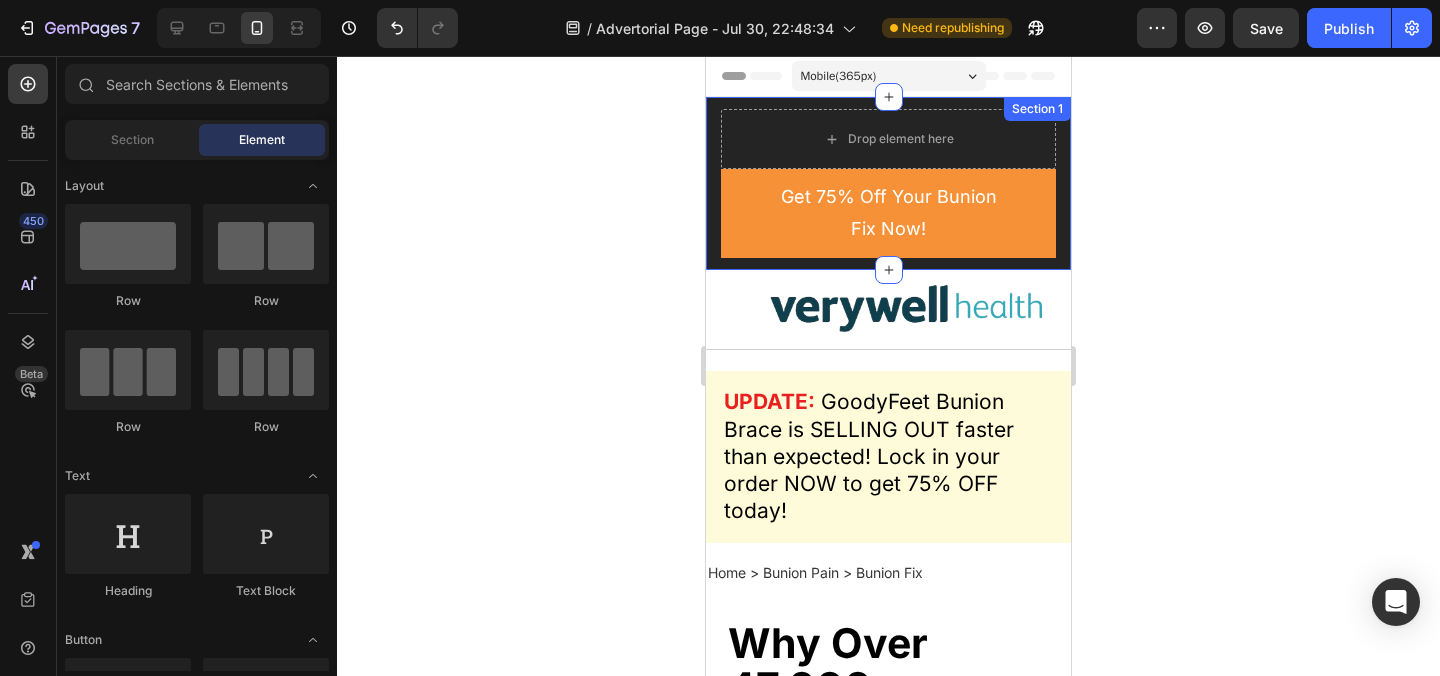 click on "Drop element here Get 75% Off Your Bunion Fix Now! Button Ship to USA Text block Image
Icon Row Section 1" at bounding box center (888, 183) 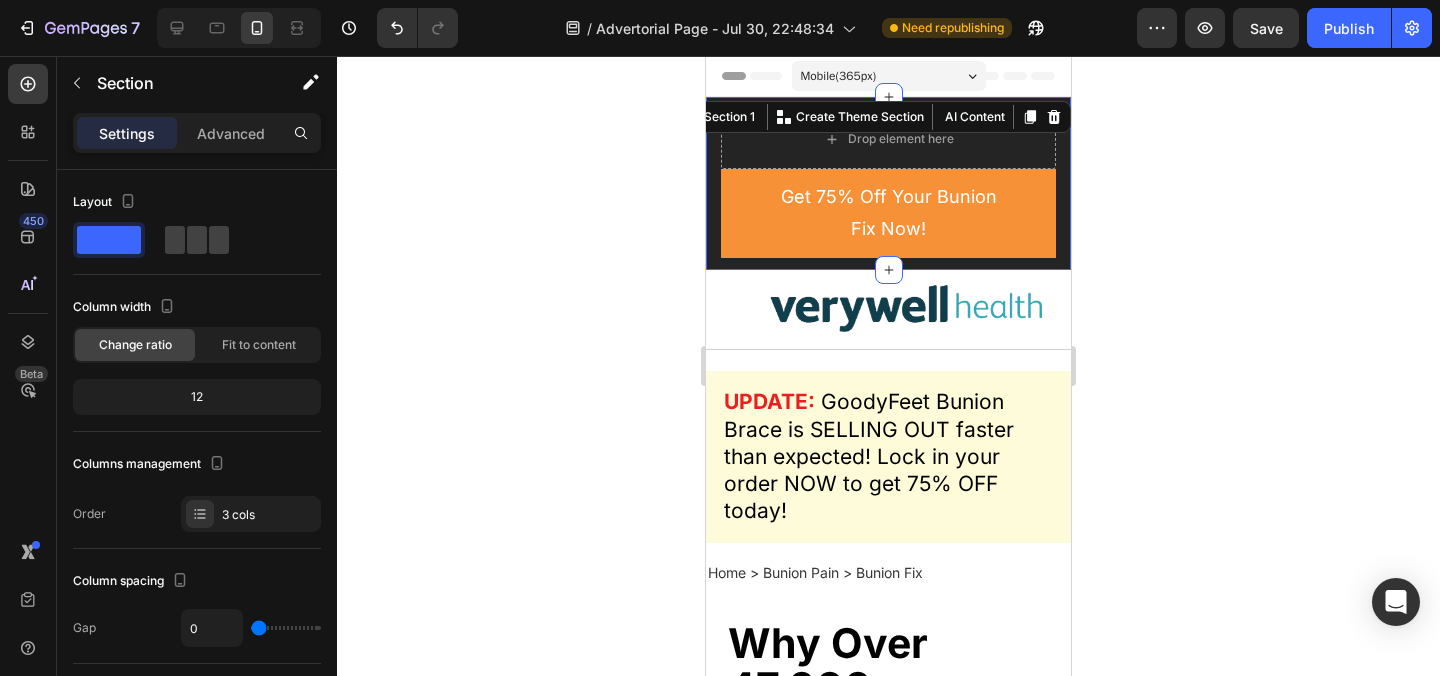 click on "Drop element here Get 75% Off Your Bunion Fix Now! Button Ship to USA Text block Image
Icon Row Section 1   Create Theme Section AI Content Write with GemAI What would you like to describe here? Tone and Voice Persuasive Product All-Night Bedtime Bunion Corrector Show more Generate" at bounding box center [888, 183] 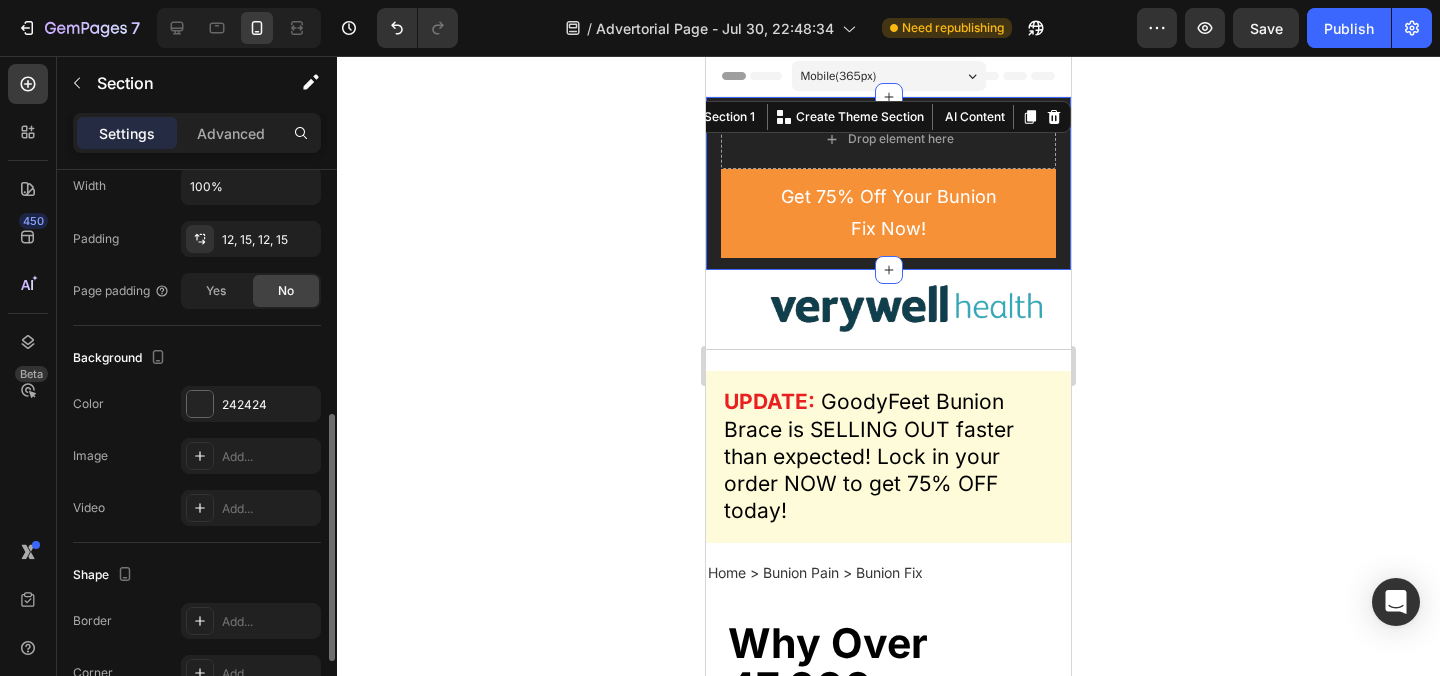 scroll, scrollTop: 667, scrollLeft: 0, axis: vertical 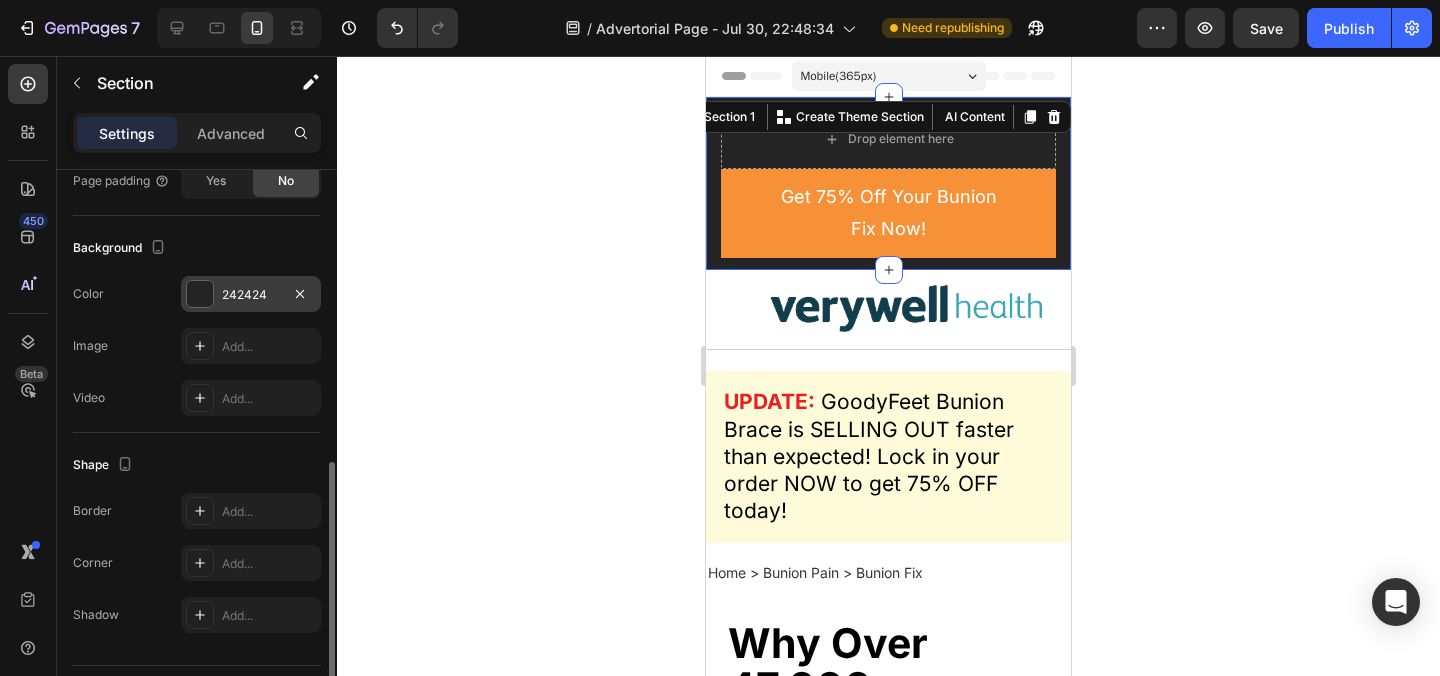 click at bounding box center [200, 294] 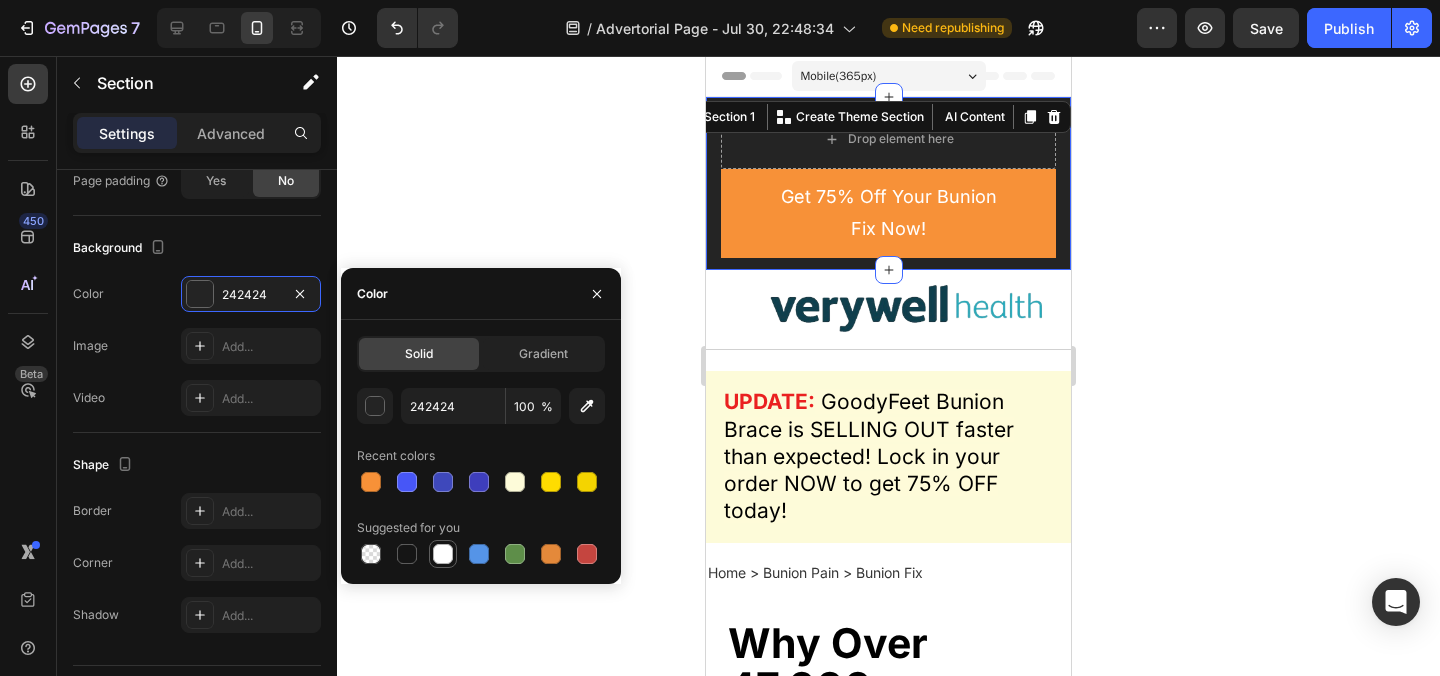 click at bounding box center (443, 554) 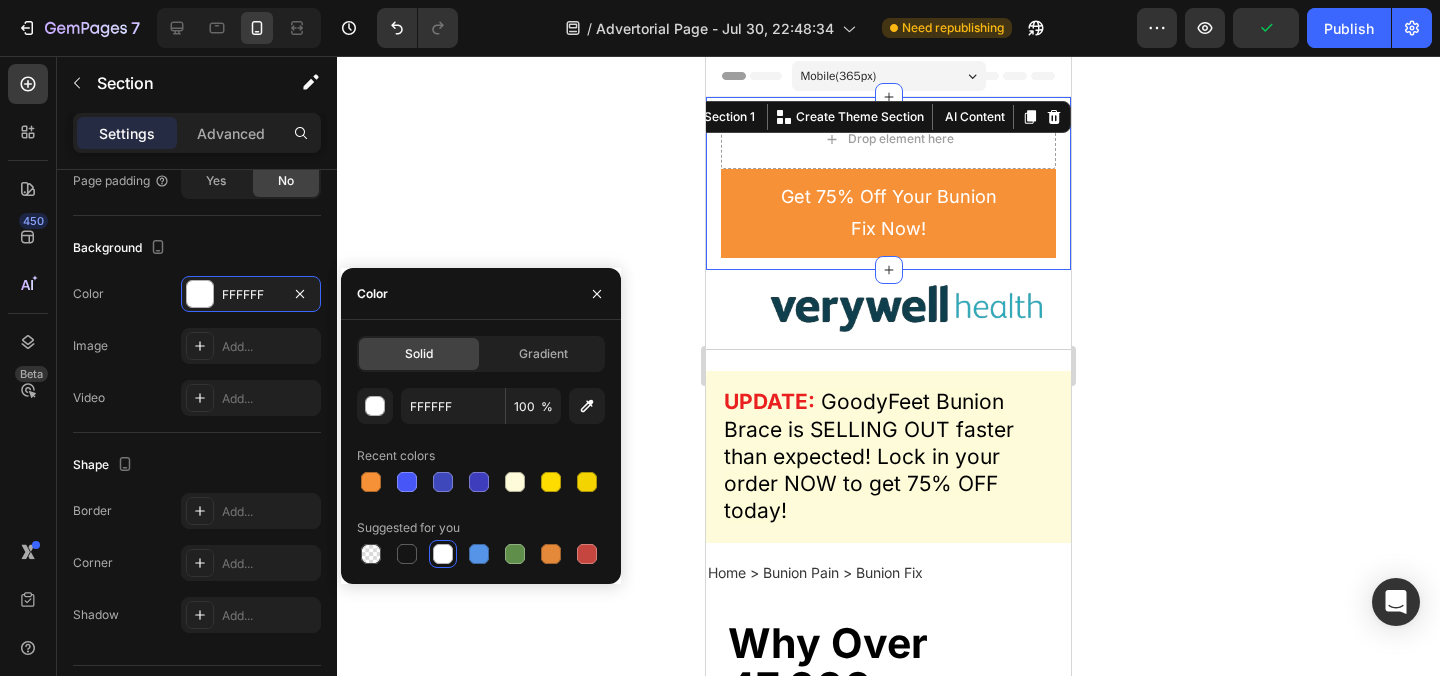 click on "Color" at bounding box center (481, 294) 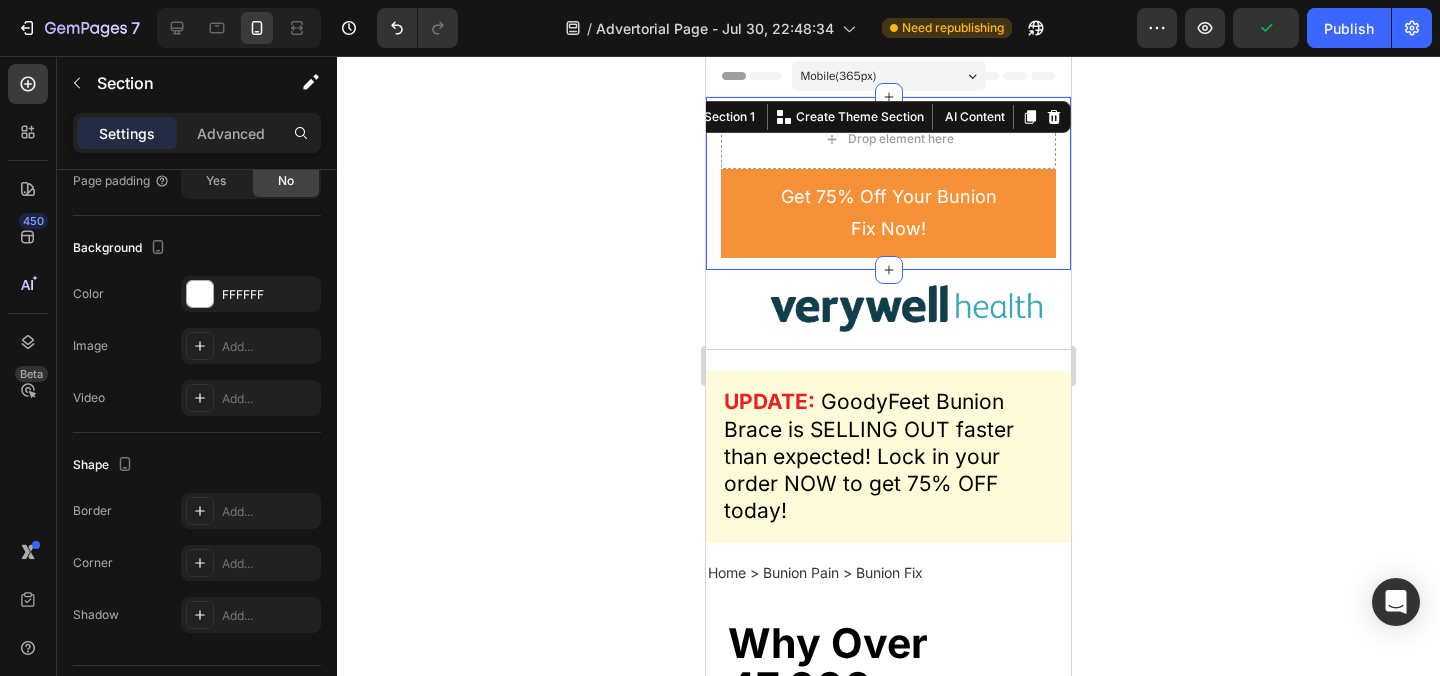 click 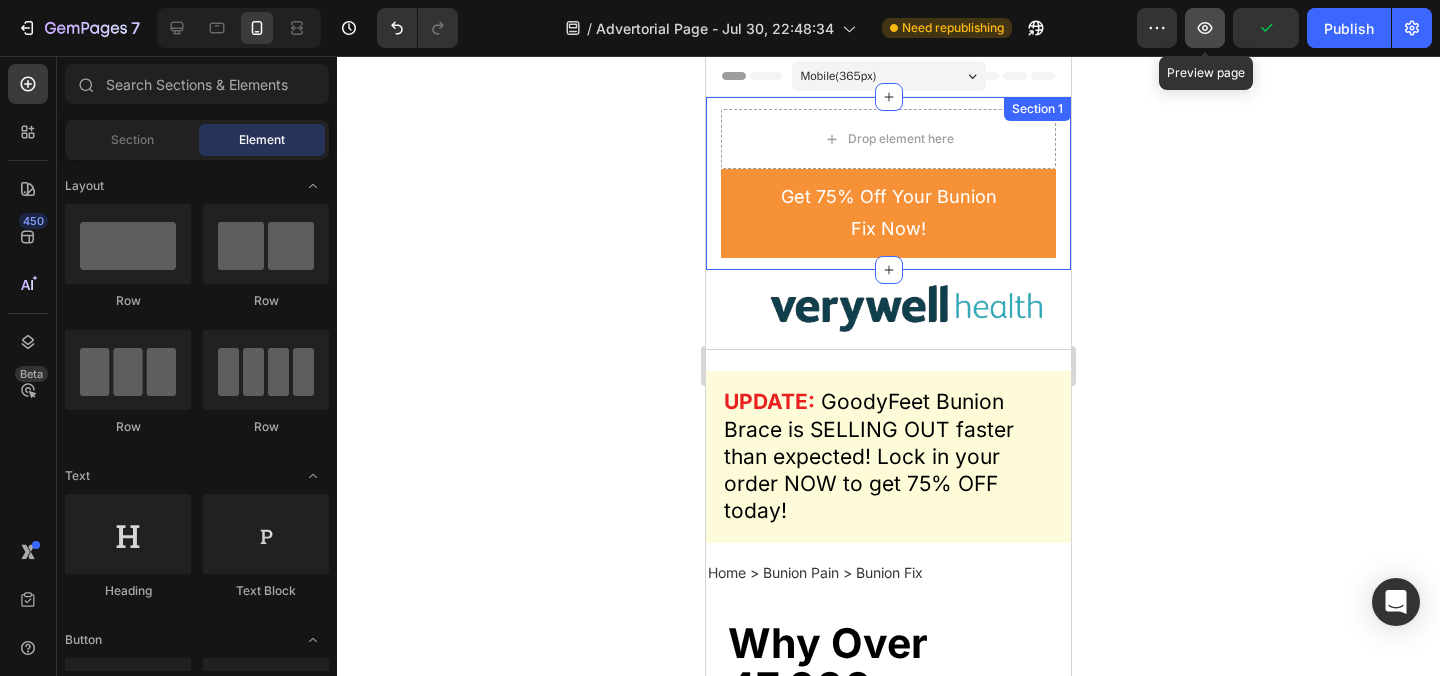 click 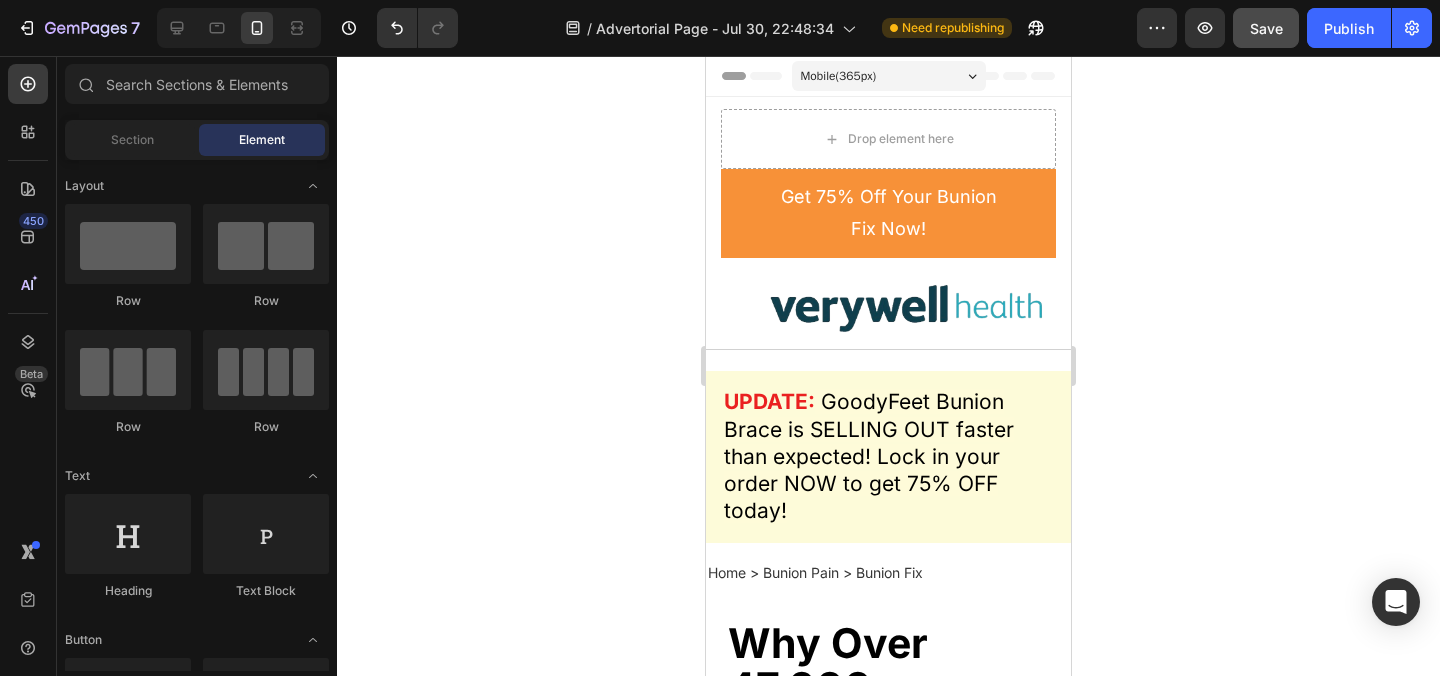 click on "Save" 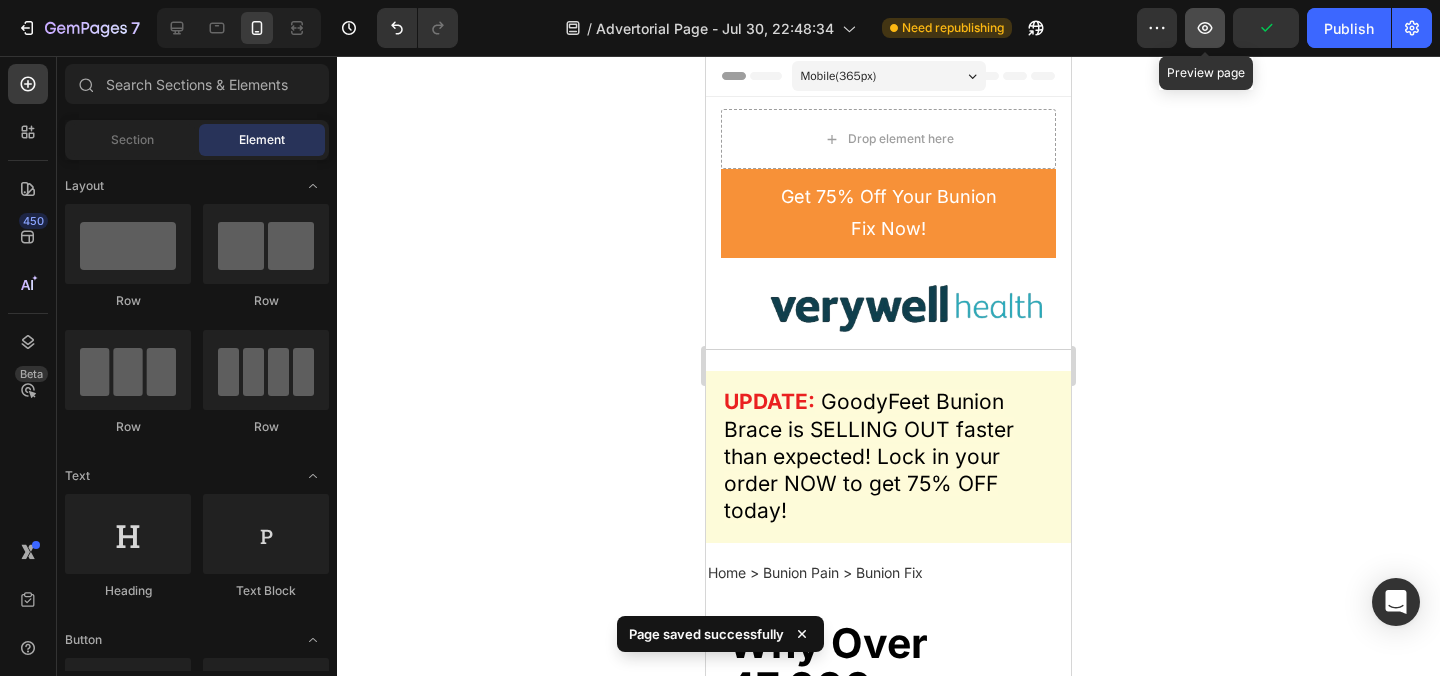 click 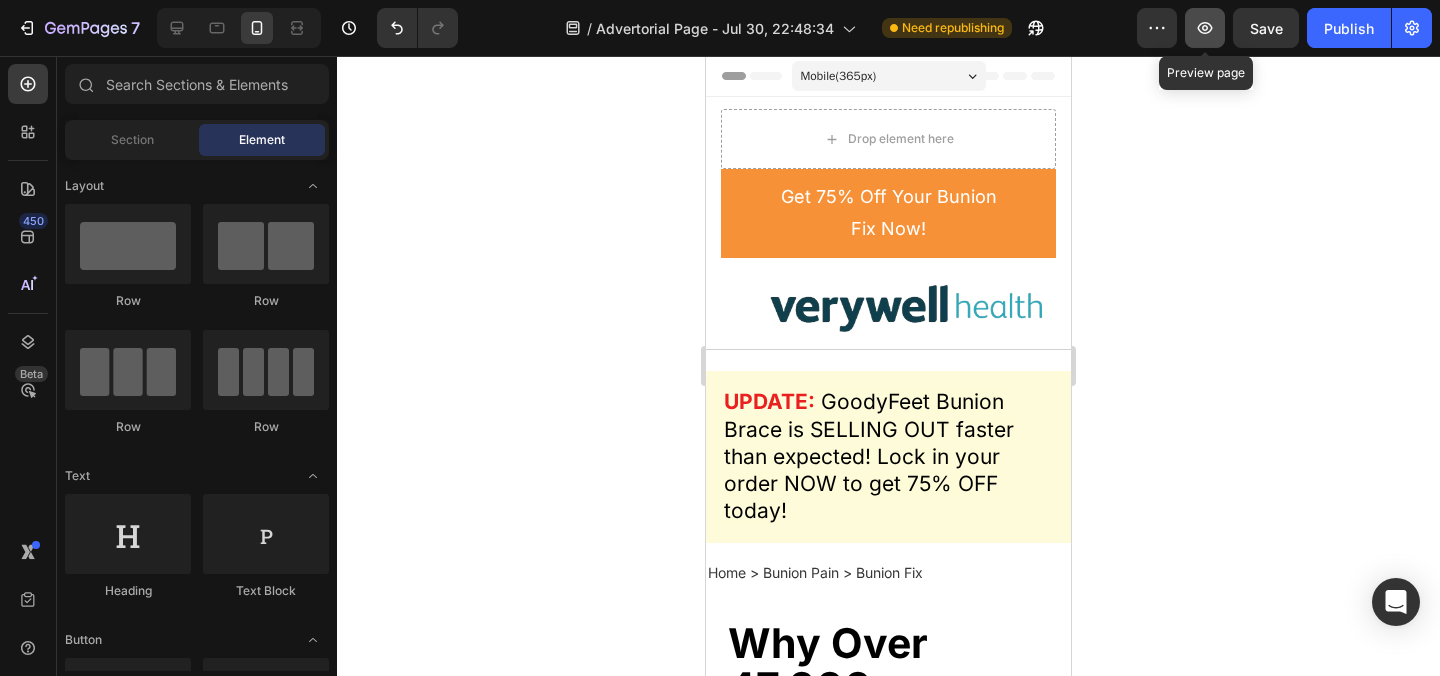 click 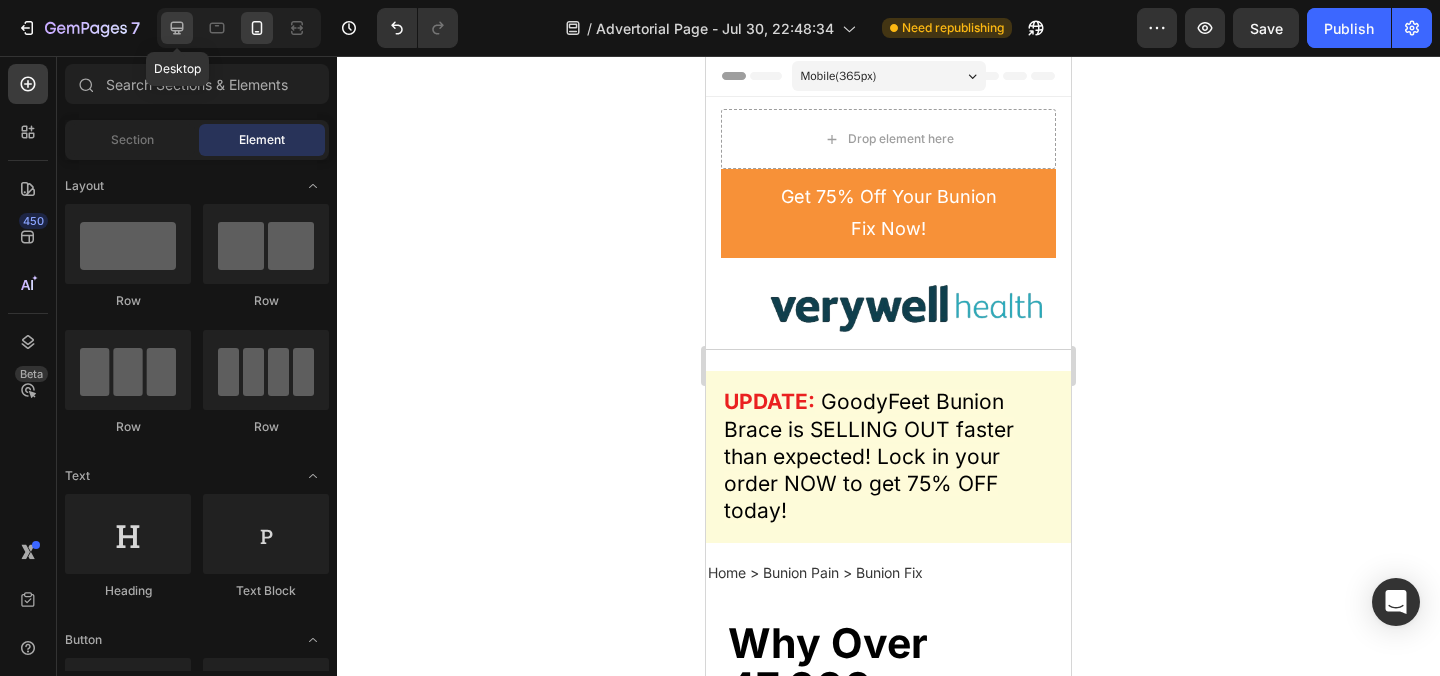 click 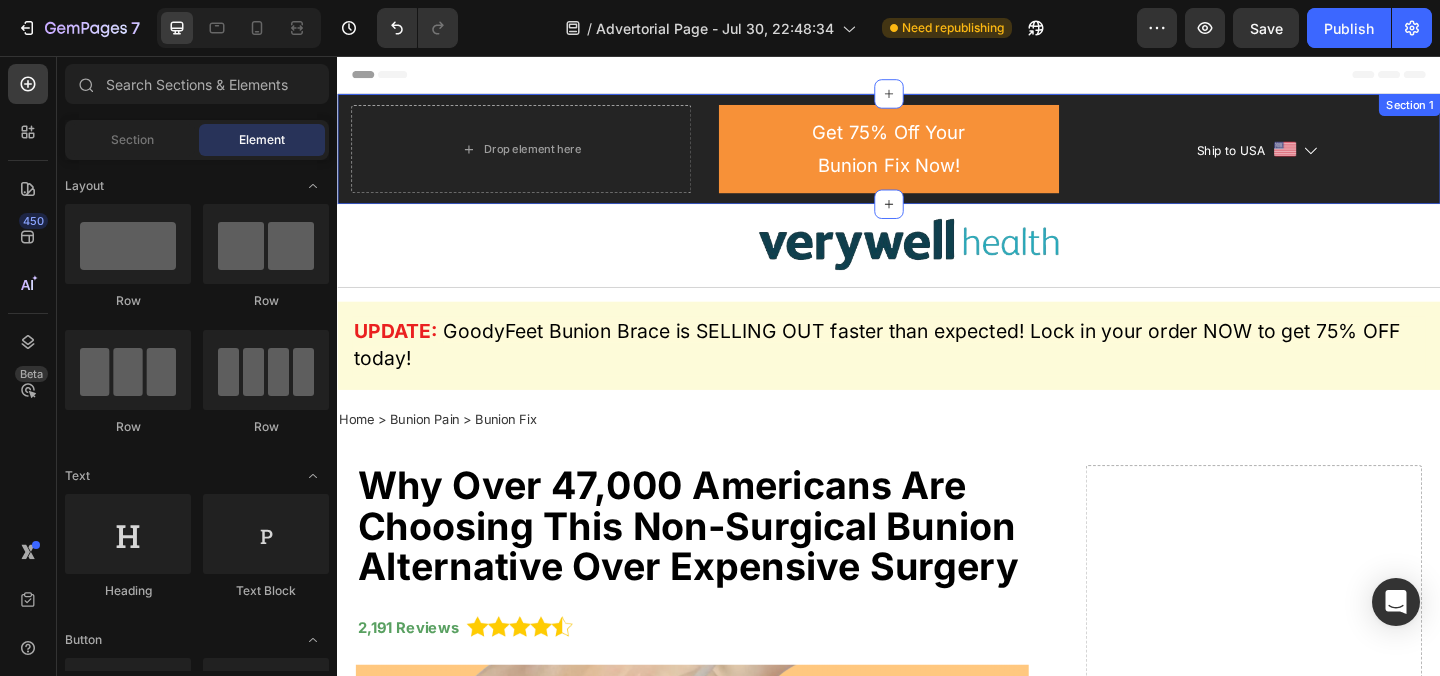 click on "Drop element here Get 75% Off Your Bunion Fix Now! Button Ship to USA Text block Image
Icon Row Section 1" at bounding box center (937, 157) 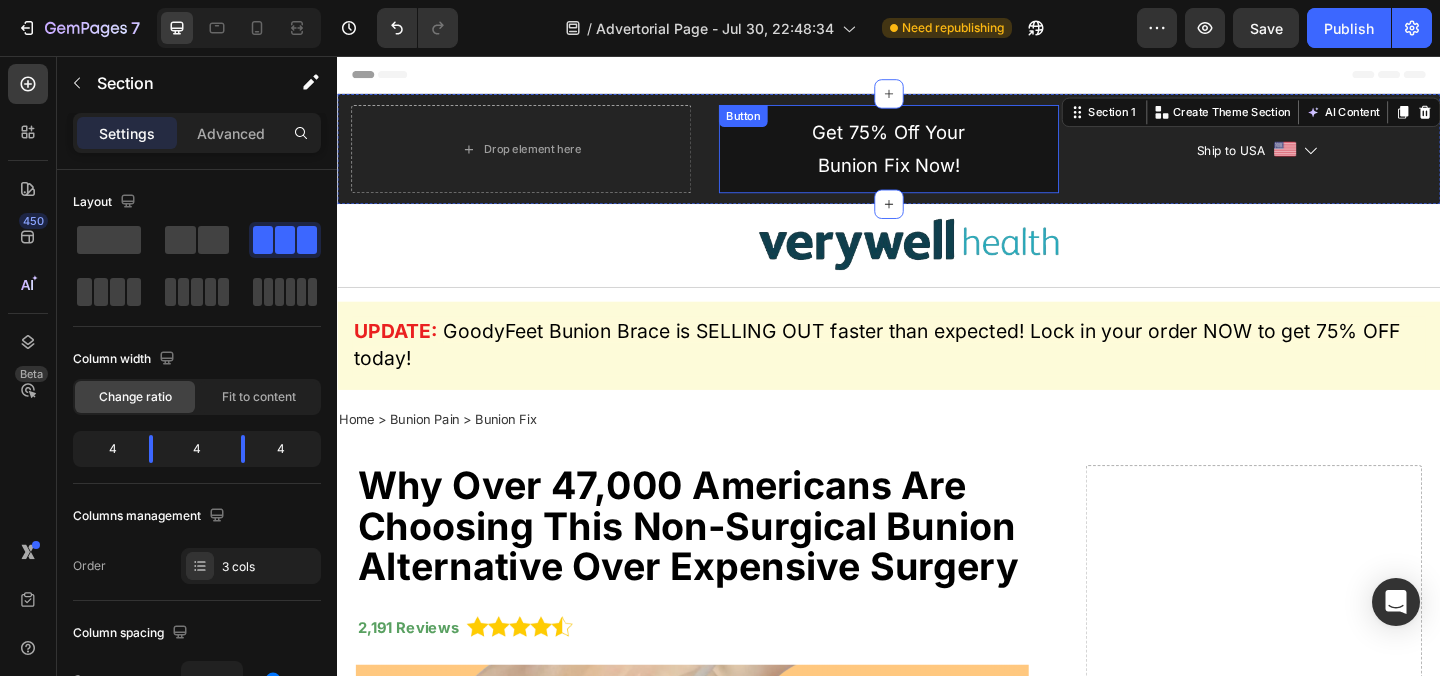 click on "Get 75% Off Your Bunion Fix Now!" at bounding box center [937, 157] 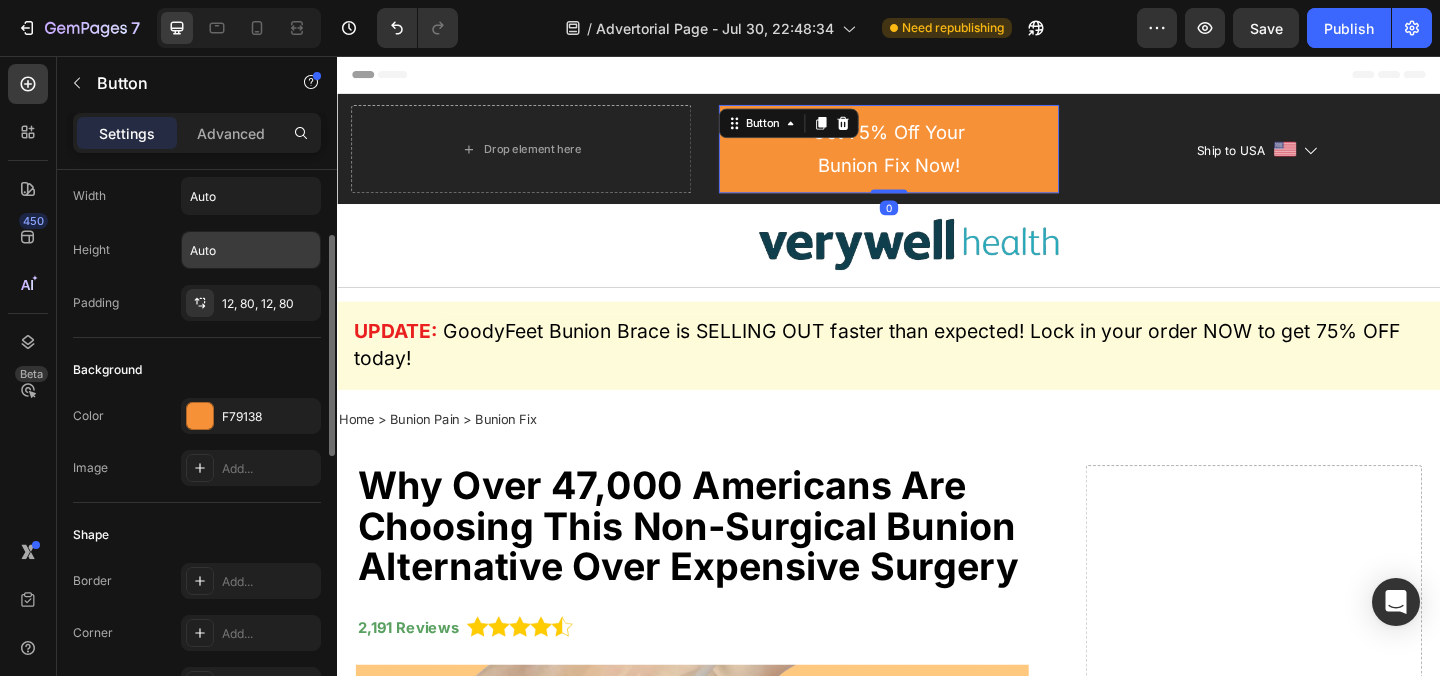 scroll, scrollTop: 85, scrollLeft: 0, axis: vertical 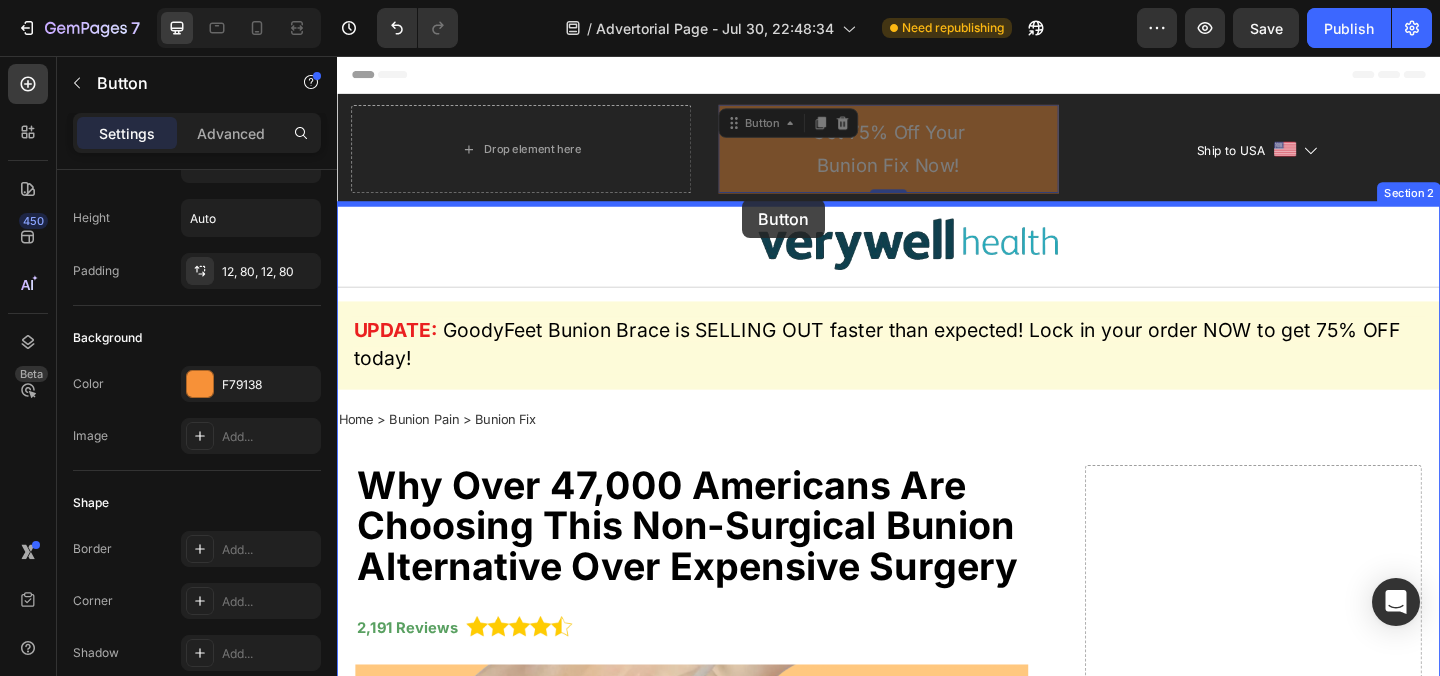 drag, startPoint x: 811, startPoint y: 178, endPoint x: 776, endPoint y: 214, distance: 50.20956 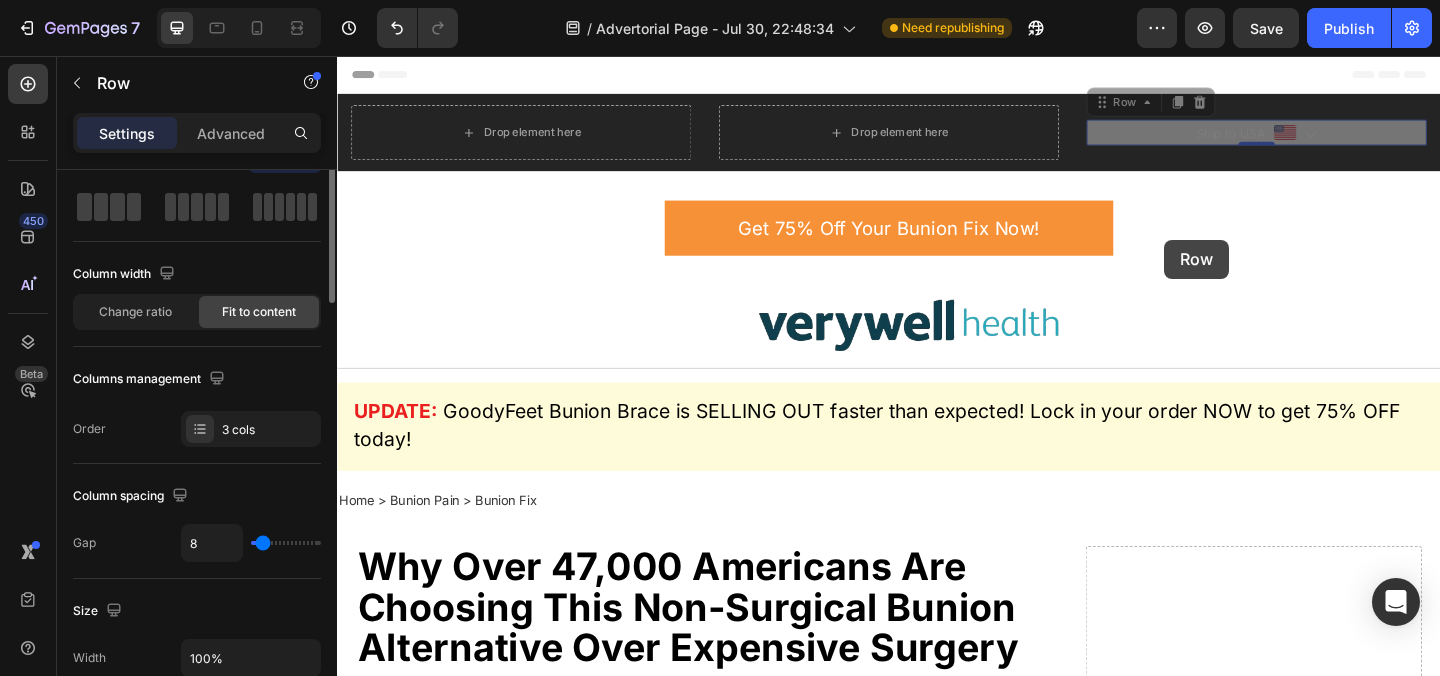 scroll, scrollTop: 0, scrollLeft: 0, axis: both 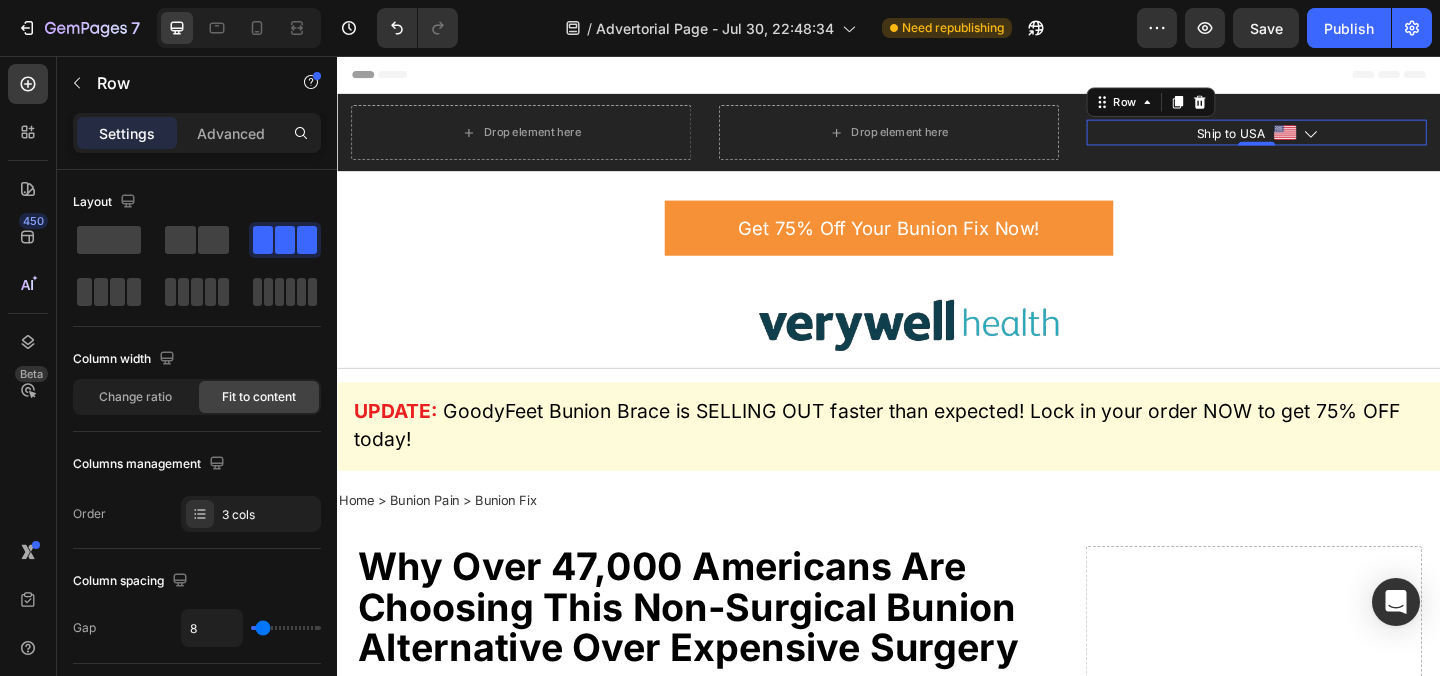 click on "Get 75% Off Your Bunion Fix Now! Button" at bounding box center [937, 243] 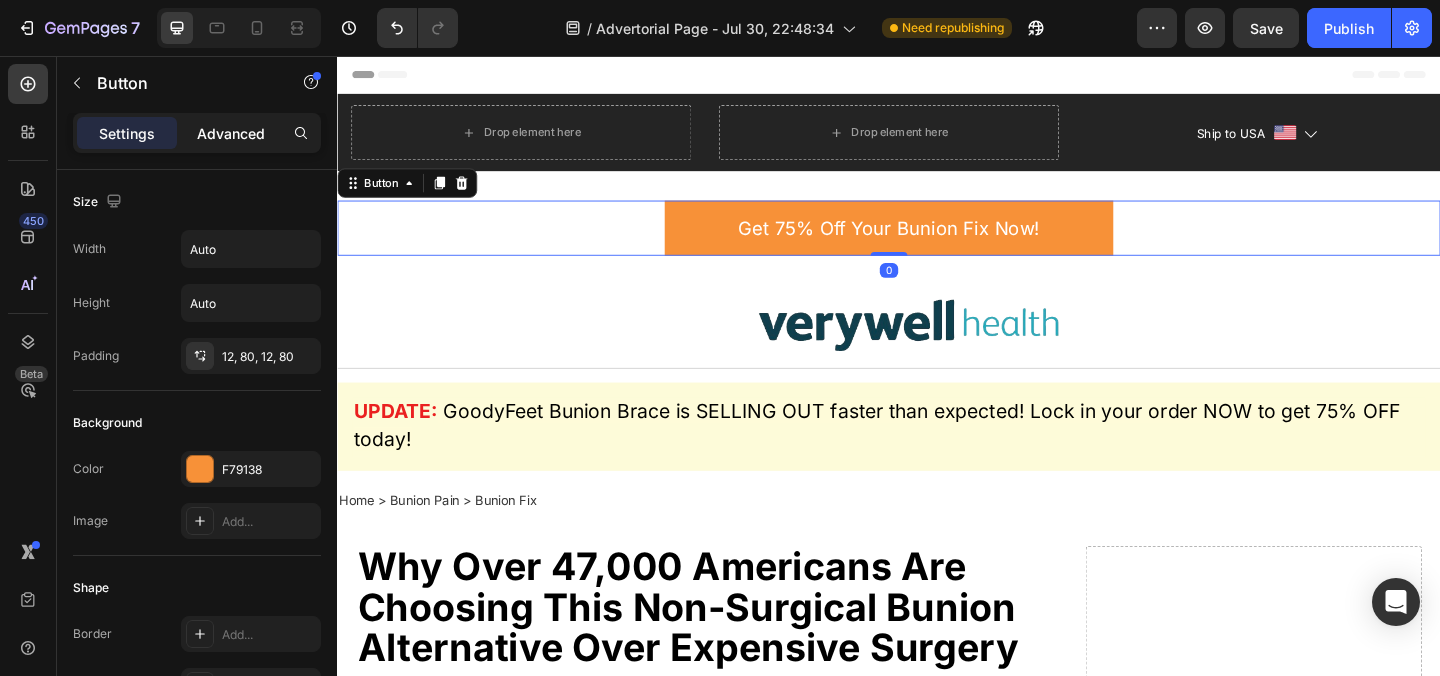 click on "Advanced" 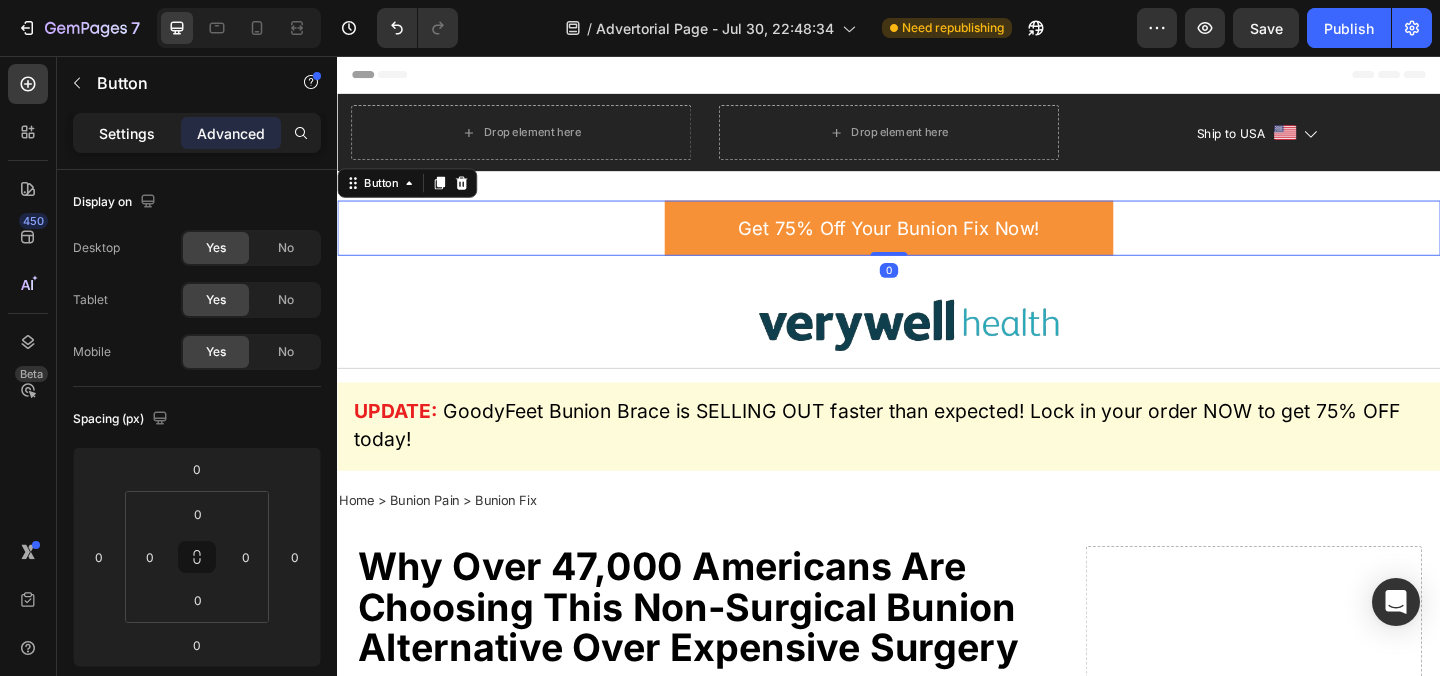click on "Settings" at bounding box center [127, 133] 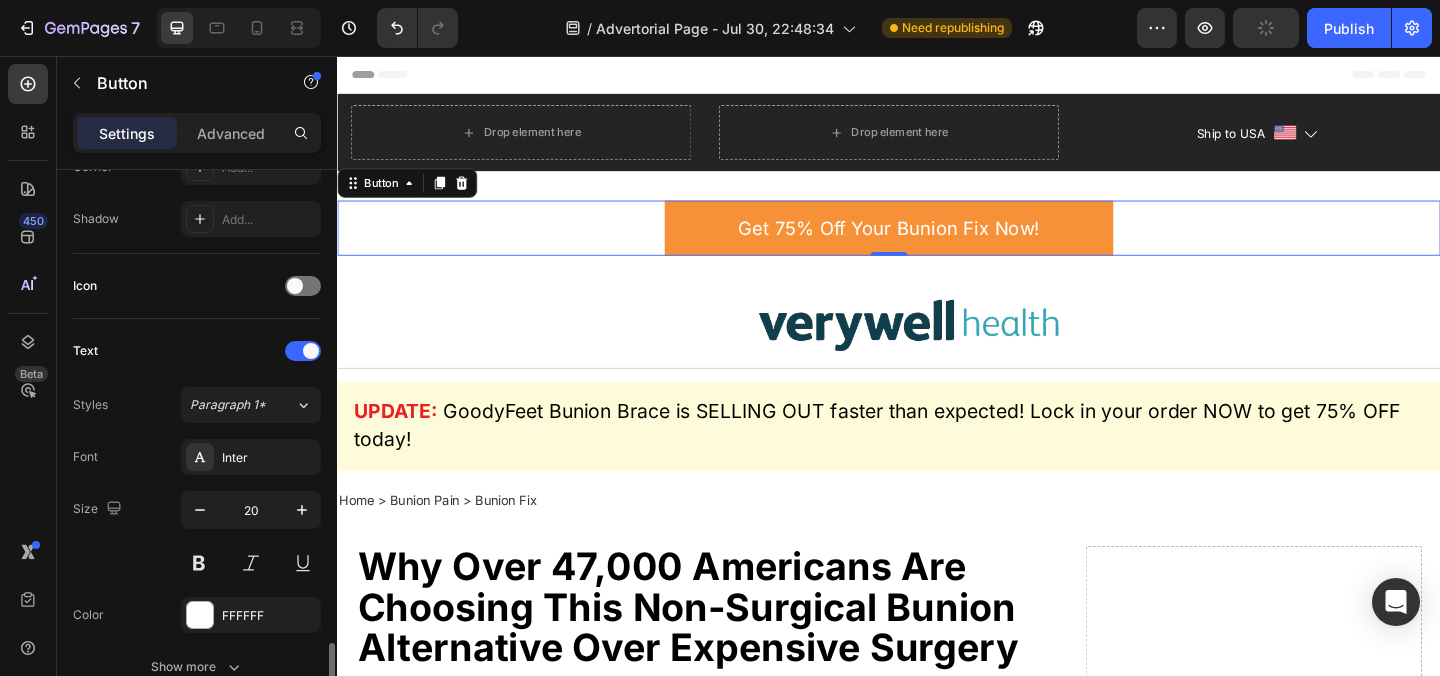 scroll, scrollTop: 713, scrollLeft: 0, axis: vertical 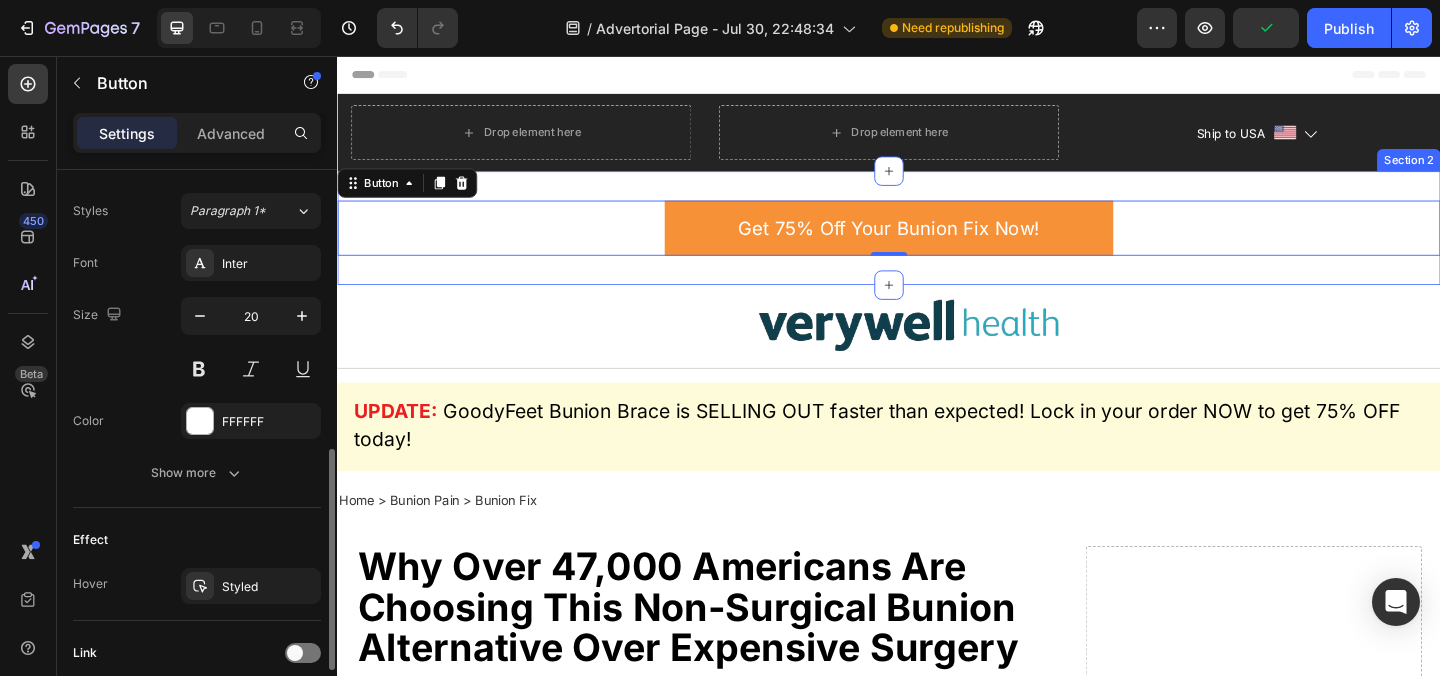 click on "Get 75% Off Your Bunion Fix Now! Button   0 Section 2" at bounding box center (937, 243) 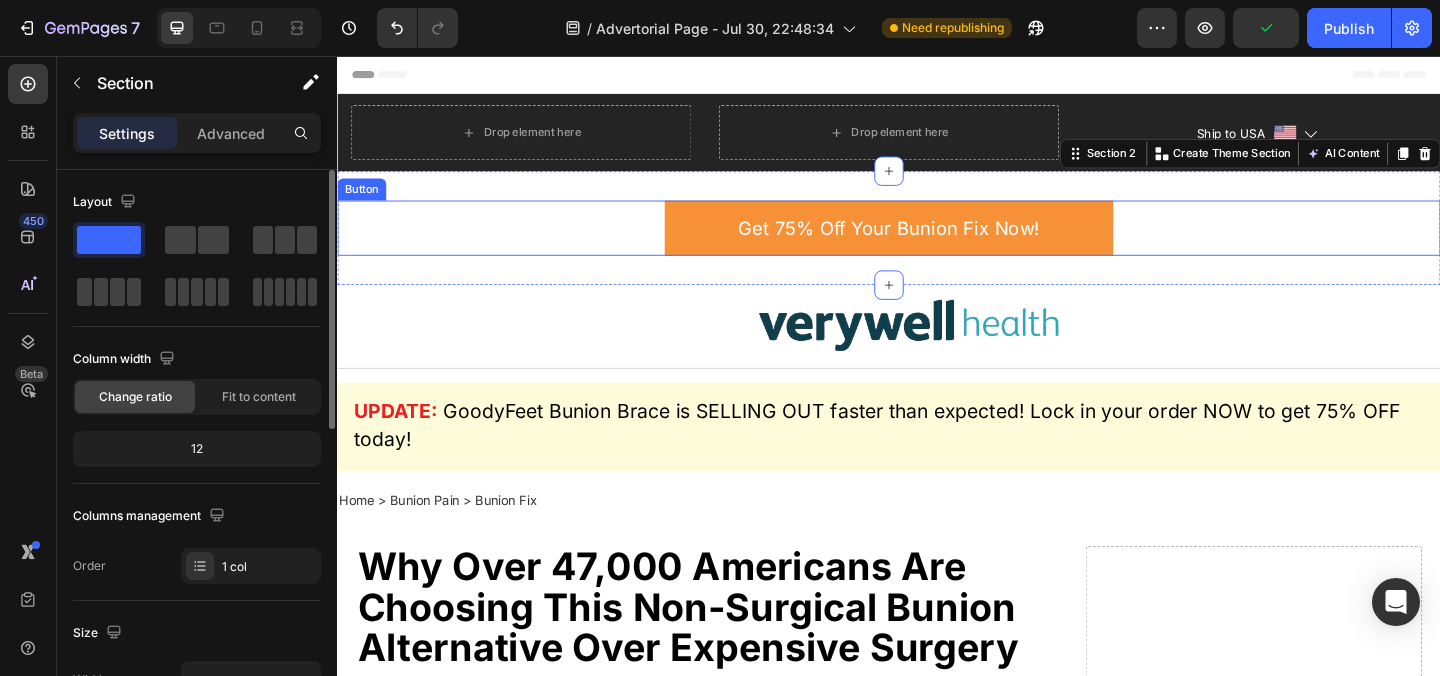click on "Get 75% Off Your Bunion Fix Now! Button" at bounding box center [937, 243] 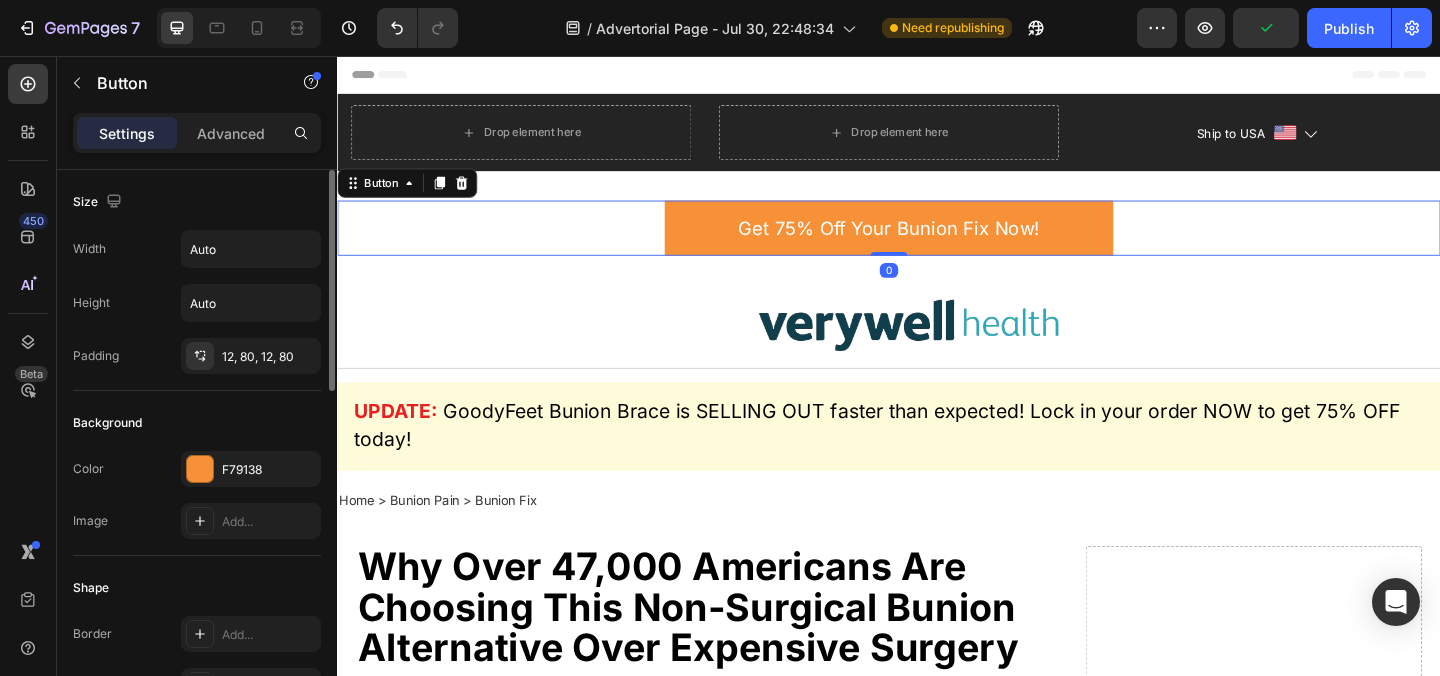 click on "Get 75% Off Your Bunion Fix Now! Button   0" at bounding box center (937, 243) 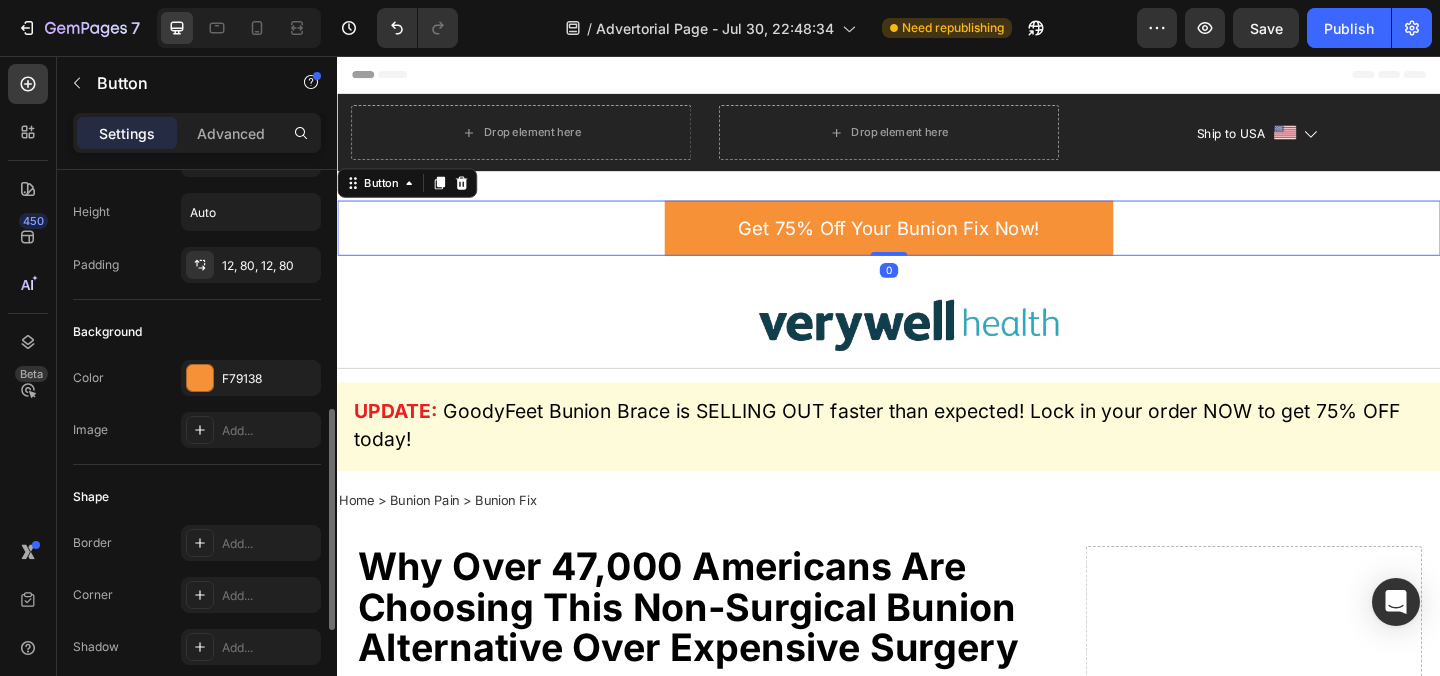 scroll, scrollTop: 25, scrollLeft: 0, axis: vertical 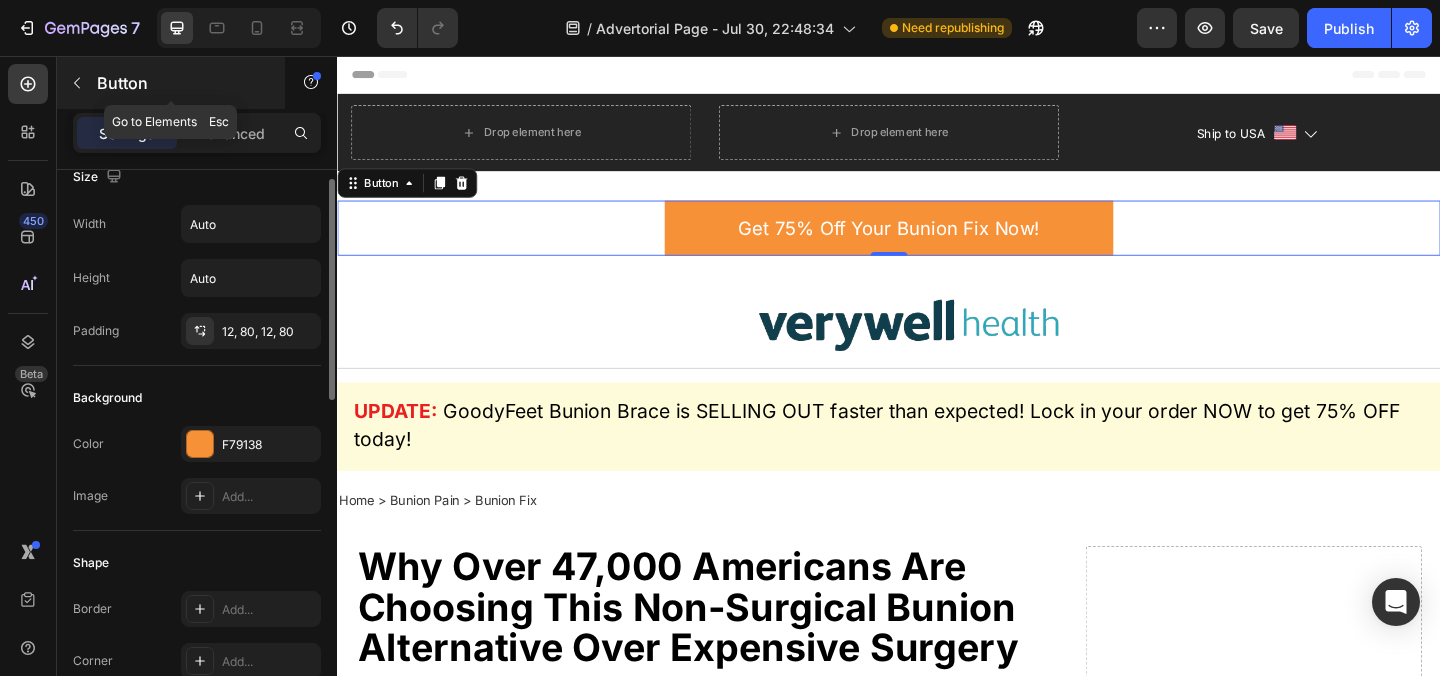 click on "Button" at bounding box center (171, 83) 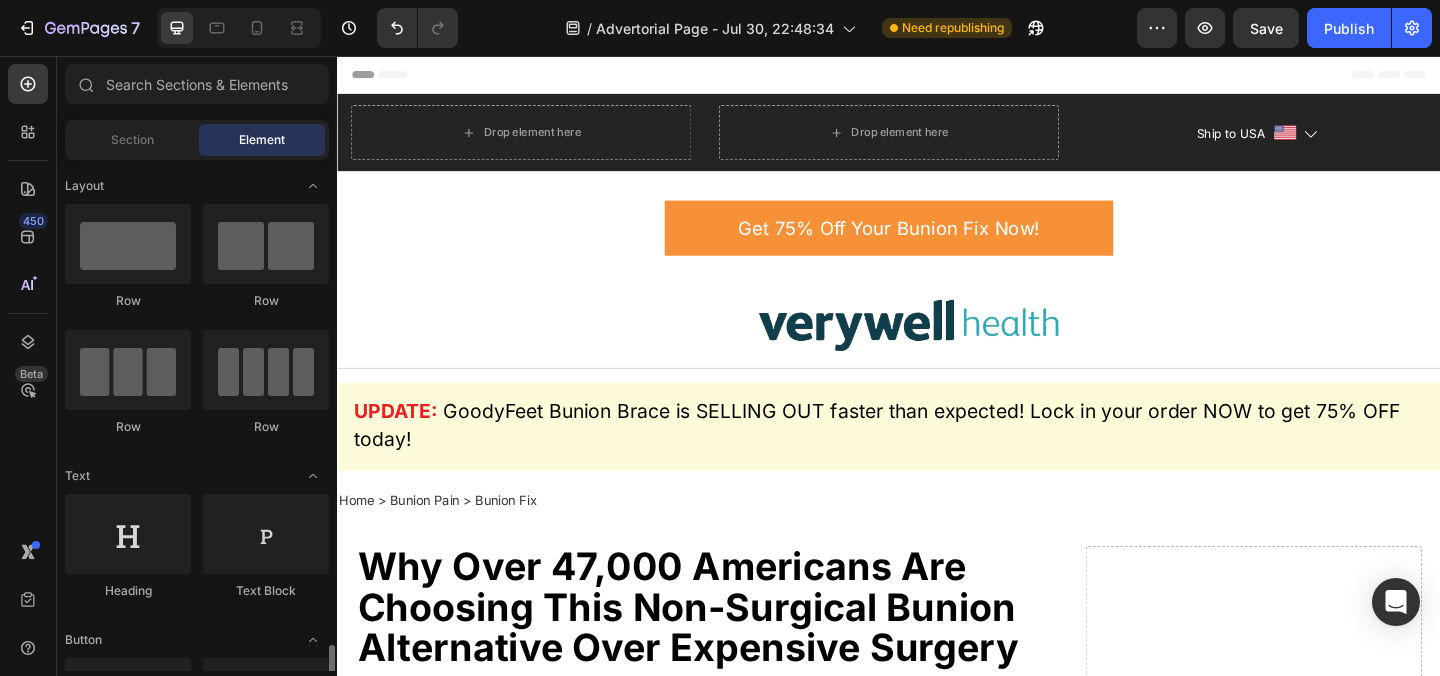 scroll, scrollTop: 0, scrollLeft: 0, axis: both 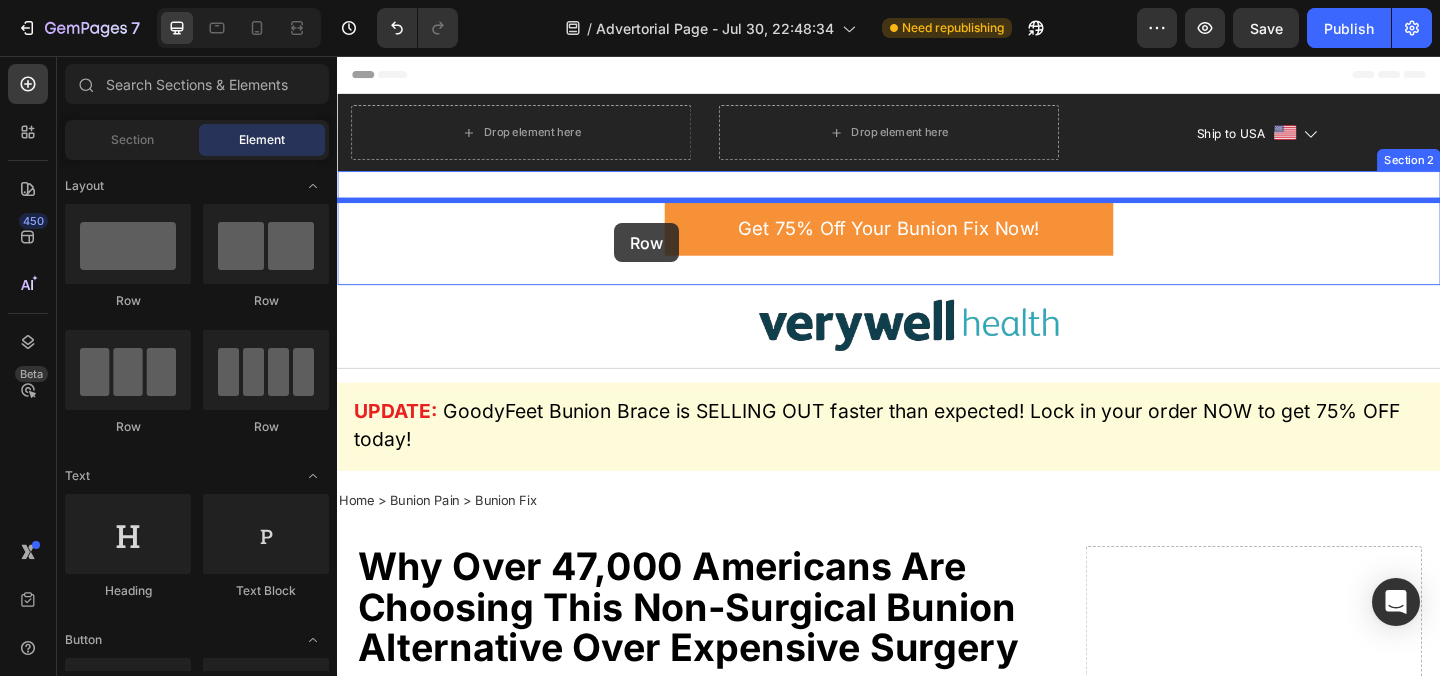 drag, startPoint x: 624, startPoint y: 328, endPoint x: 640, endPoint y: 232, distance: 97.3242 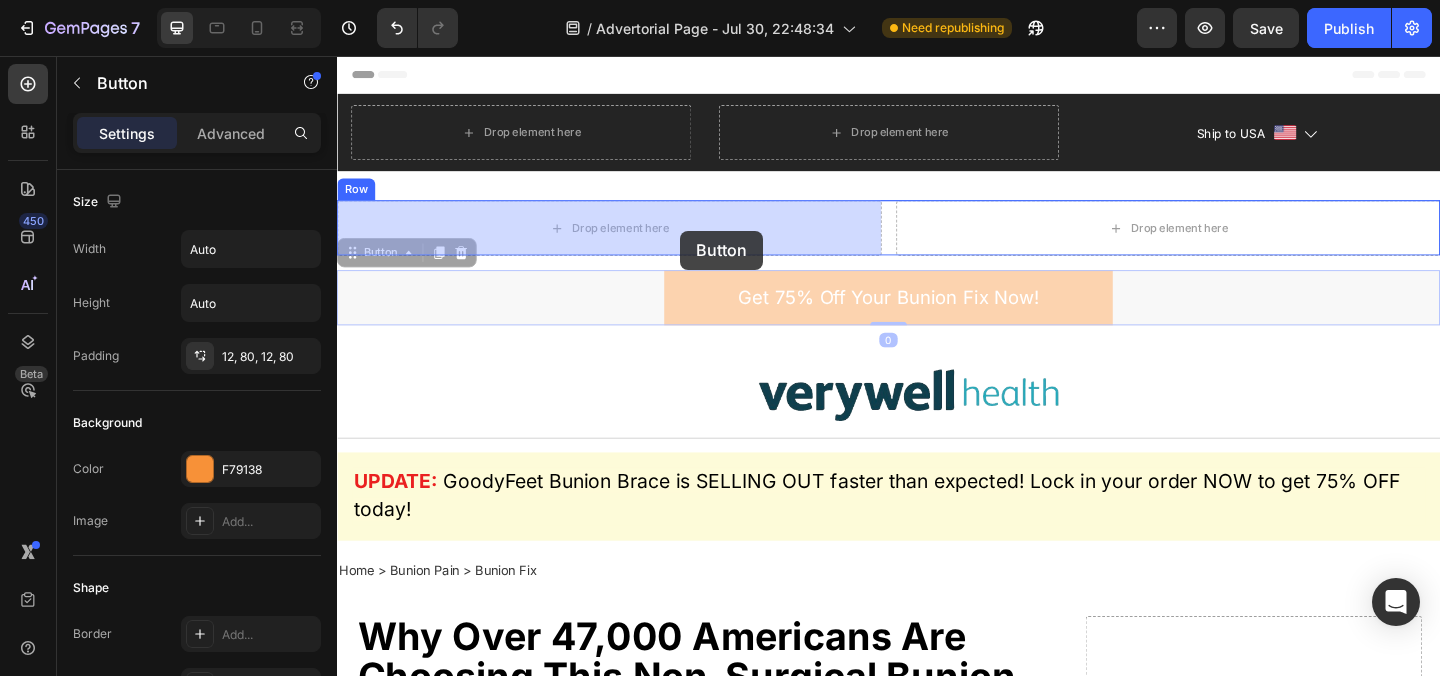 drag, startPoint x: 760, startPoint y: 327, endPoint x: 710, endPoint y: 246, distance: 95.189285 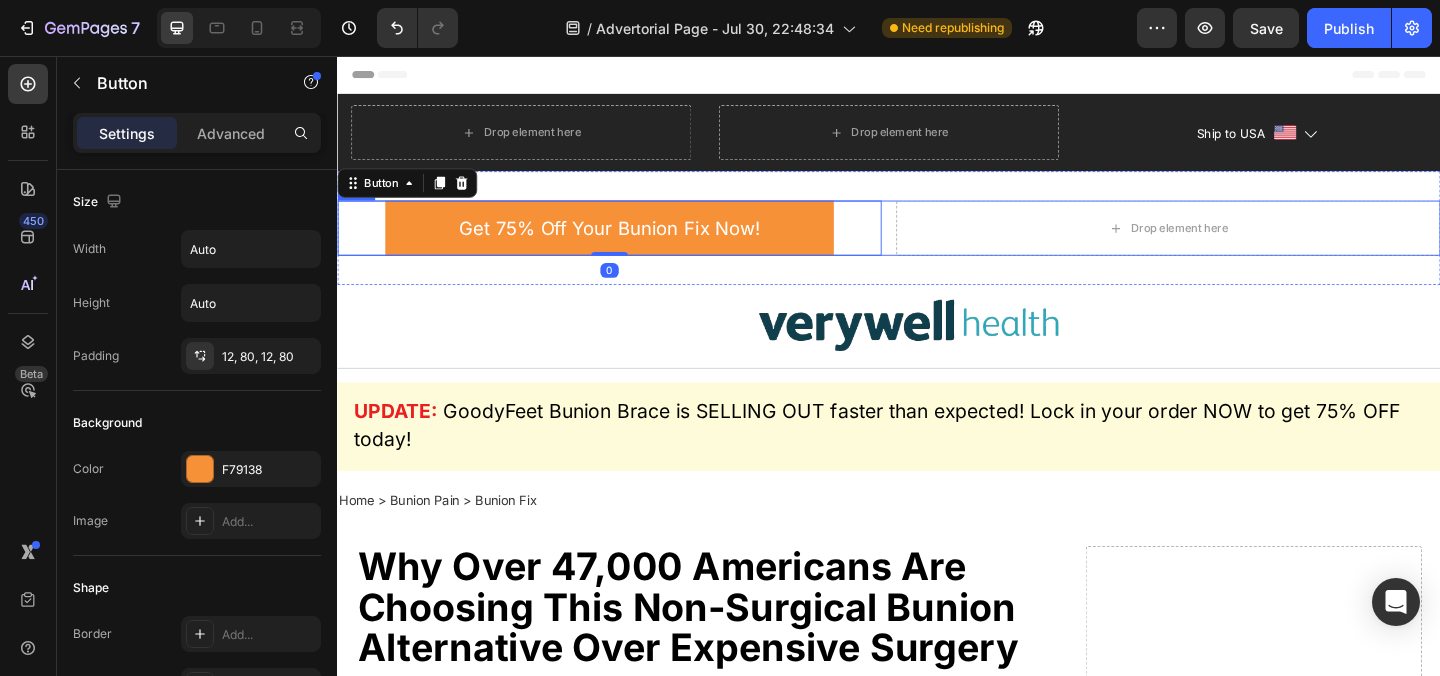 click on "Drop element here" at bounding box center [1241, 243] 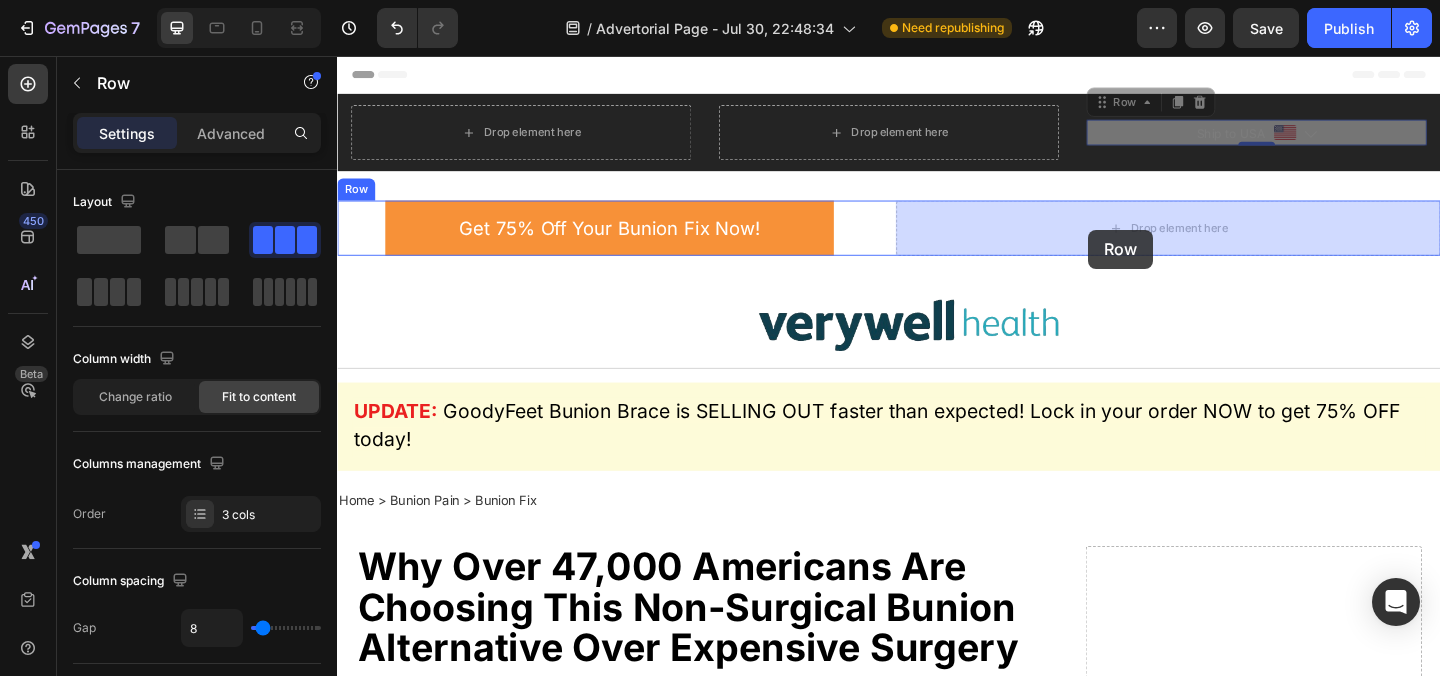 drag, startPoint x: 1239, startPoint y: 135, endPoint x: 1154, endPoint y: 245, distance: 139.01439 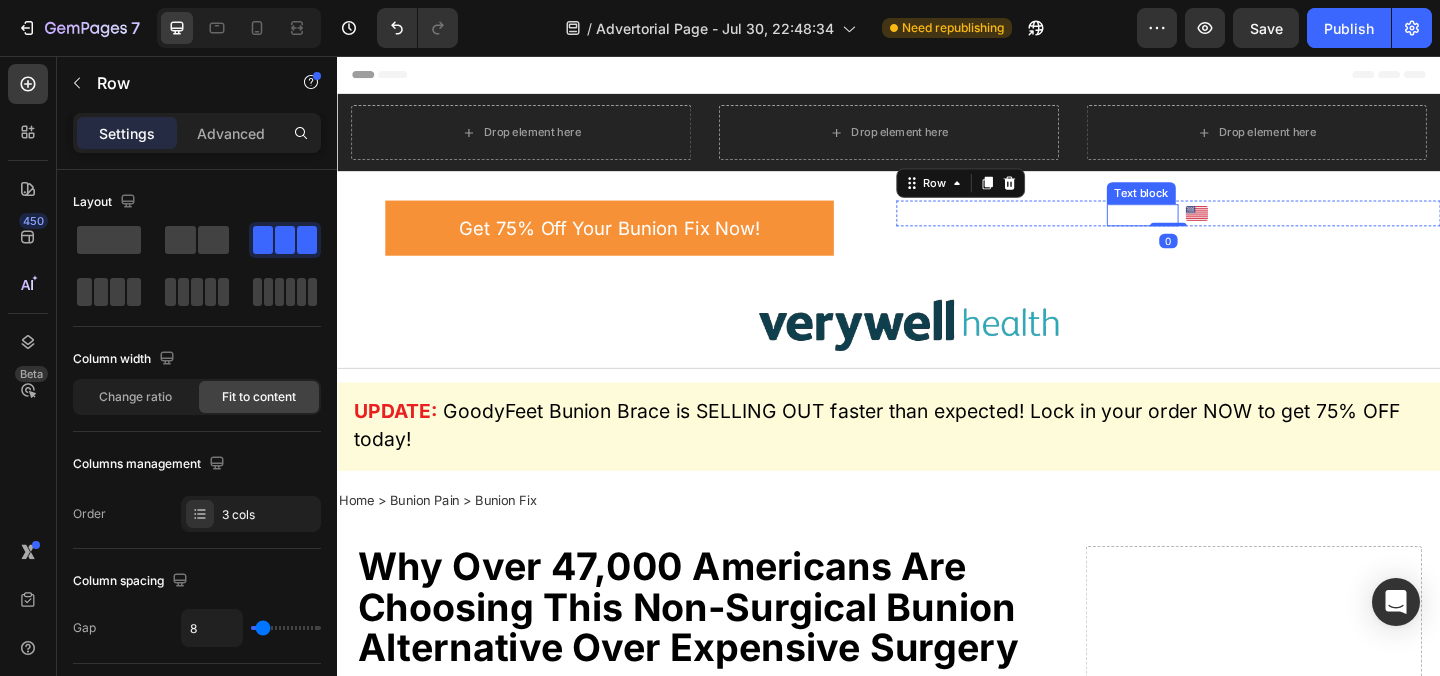 click on "Ship to USA" at bounding box center [1213, 229] 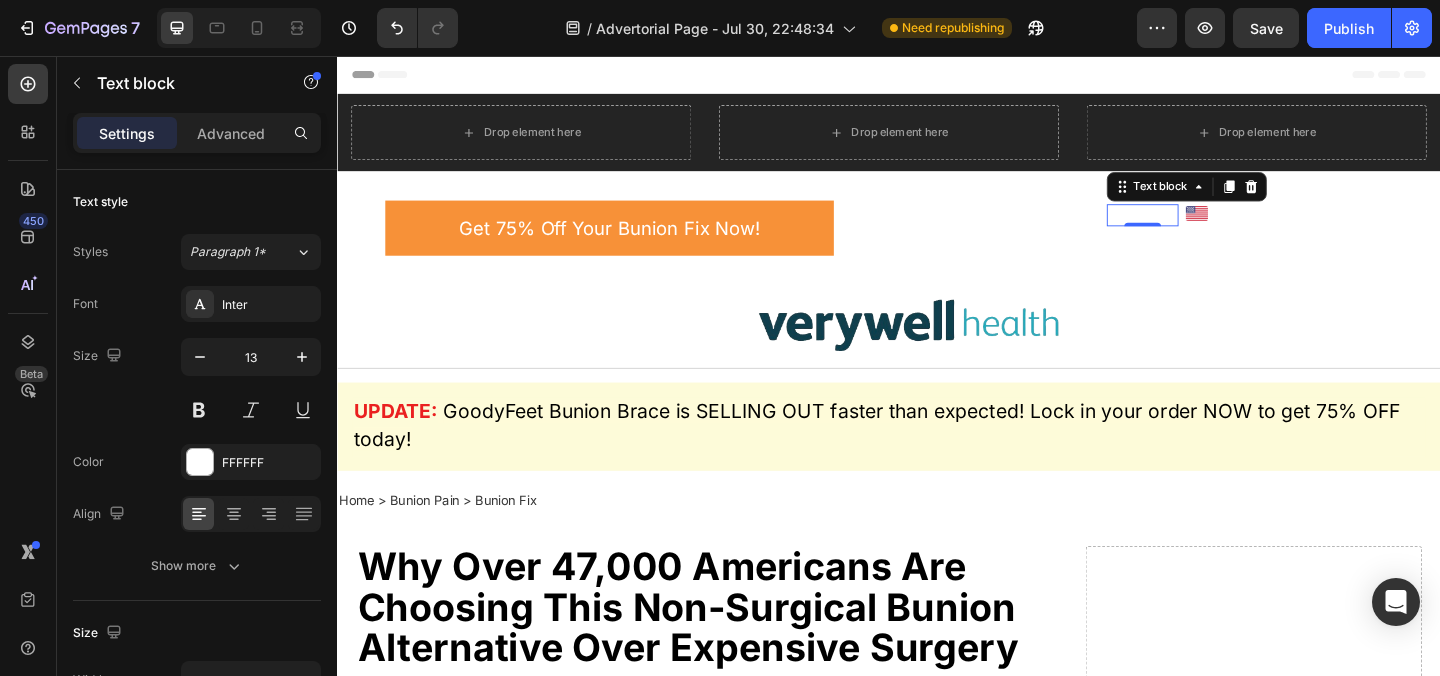 click on "Ship to USA" at bounding box center [1213, 229] 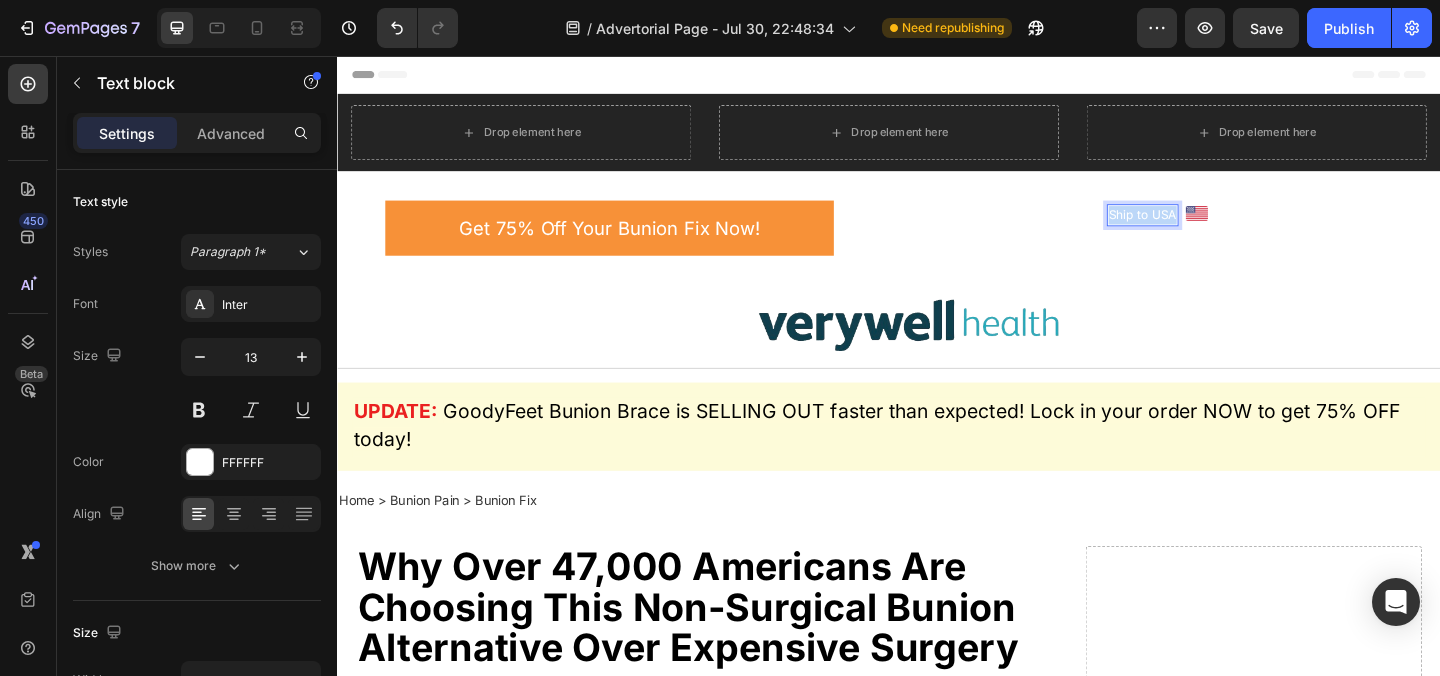 click on "Ship to USA" at bounding box center (1213, 229) 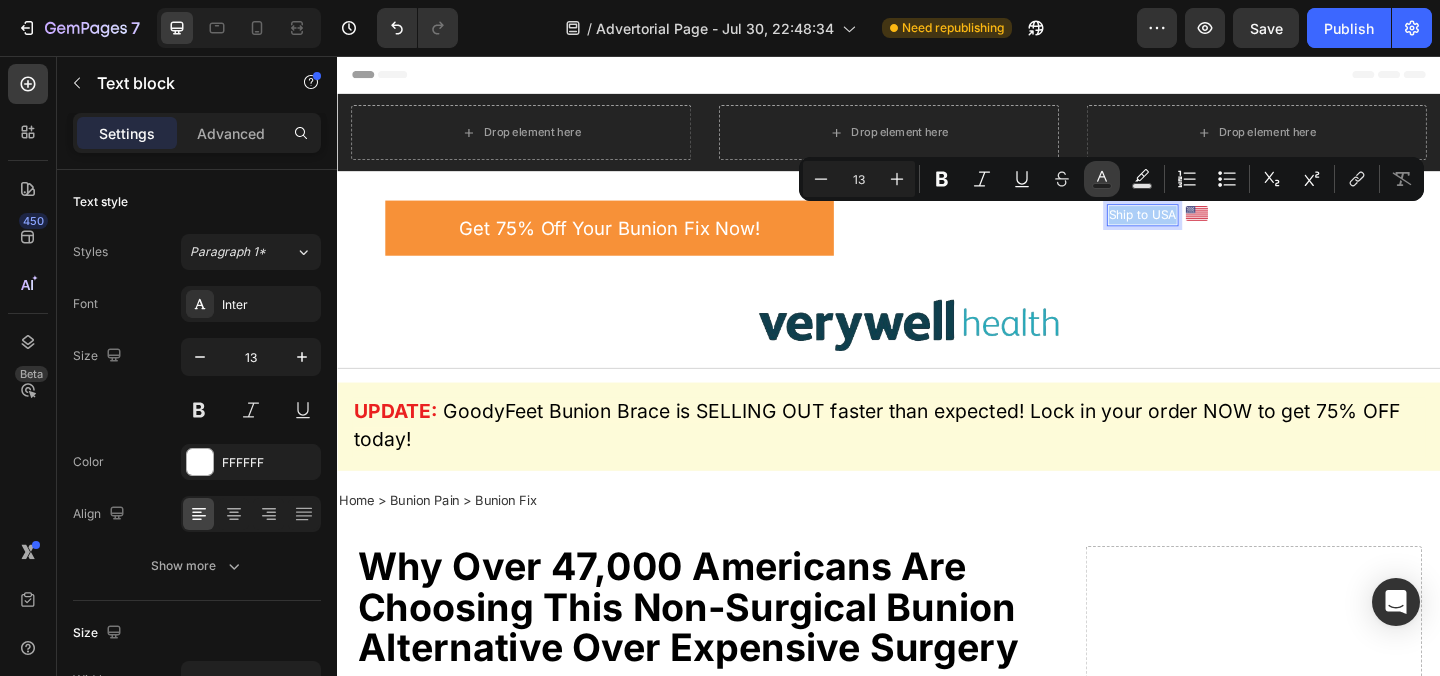 click 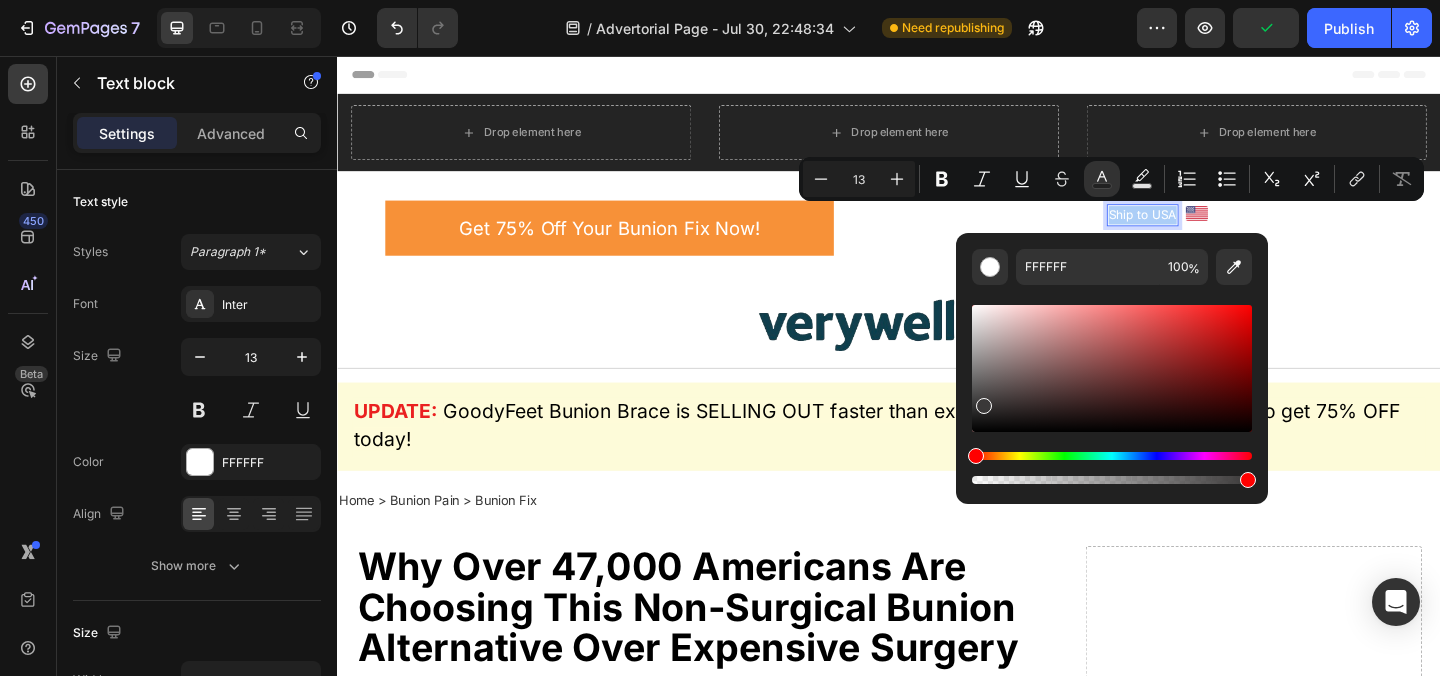 drag, startPoint x: 982, startPoint y: 342, endPoint x: 980, endPoint y: 481, distance: 139.01439 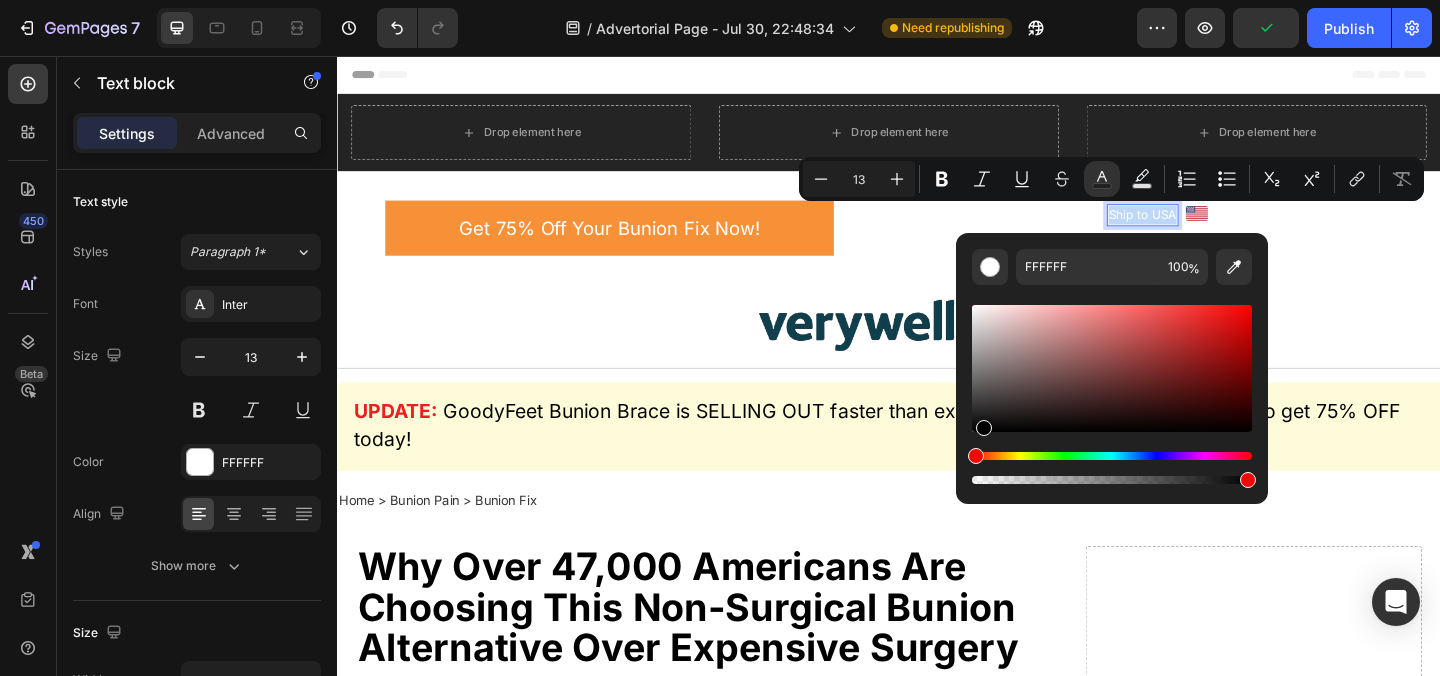type on "000000" 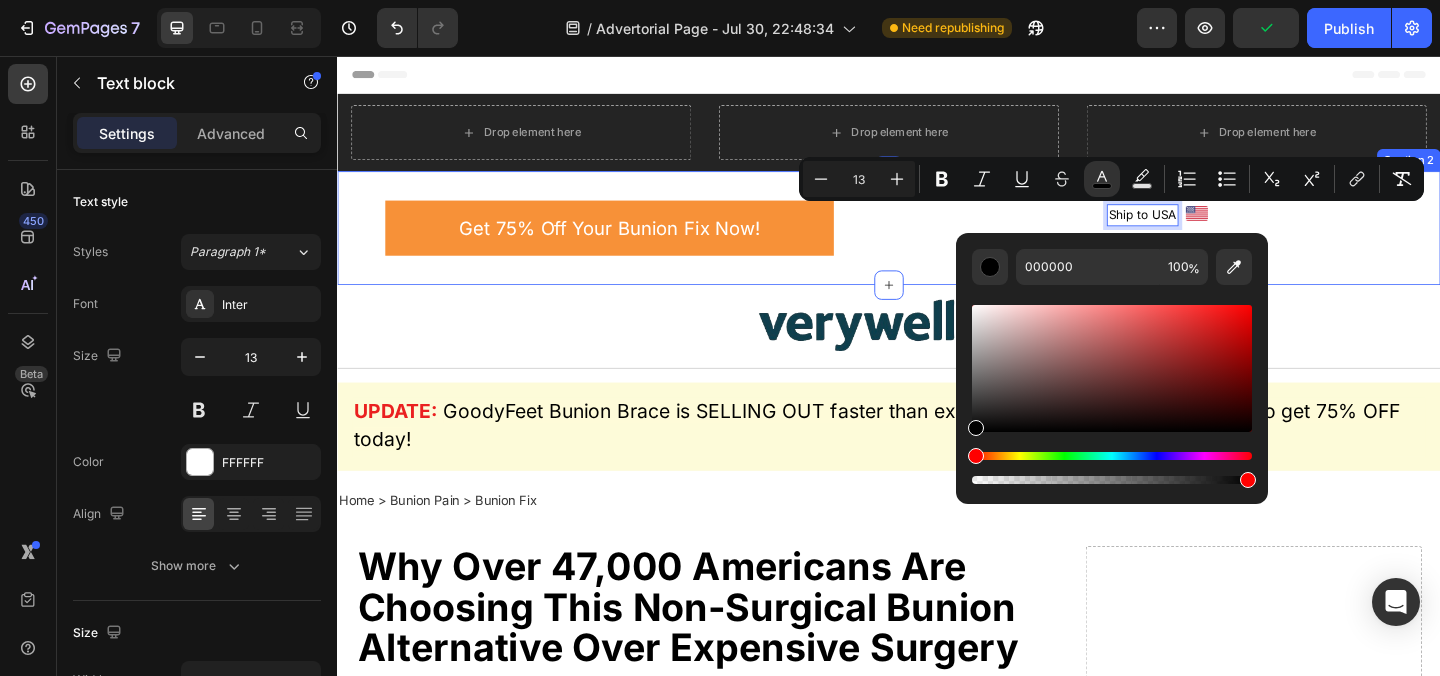 click at bounding box center [937, 350] 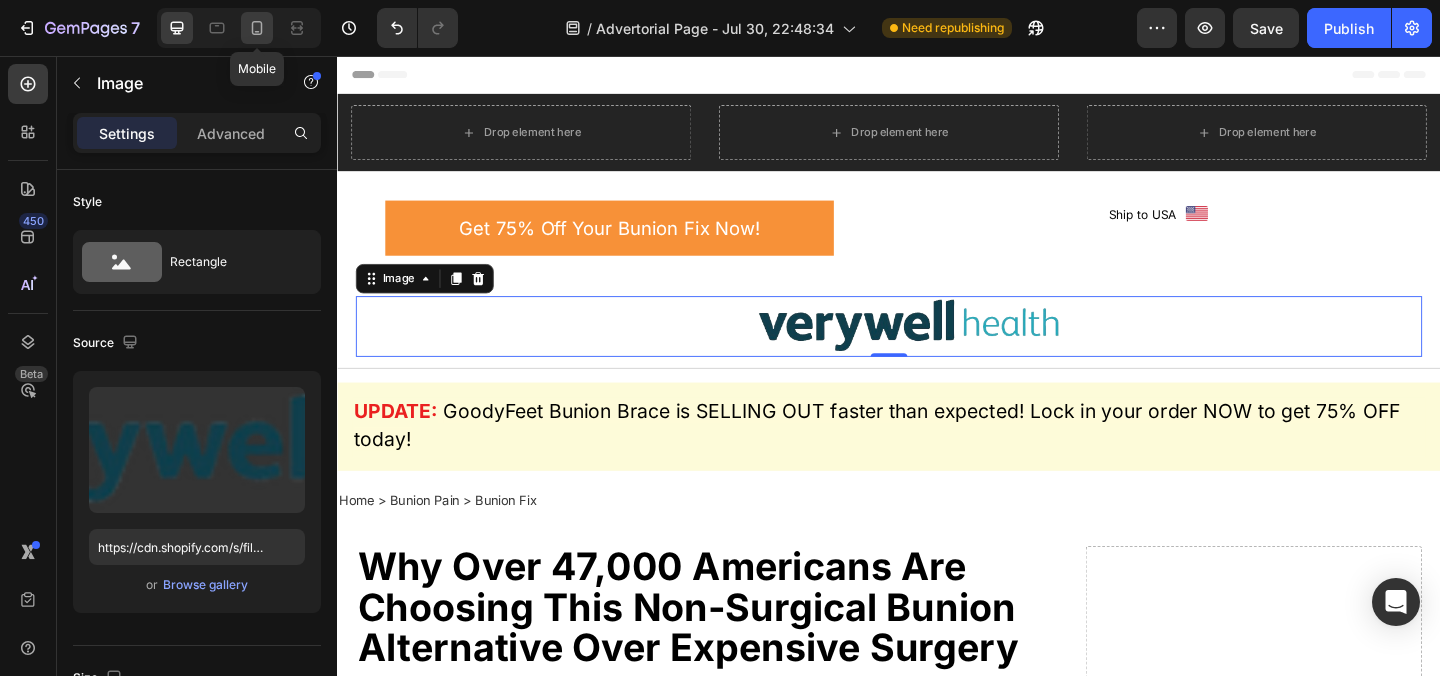 click 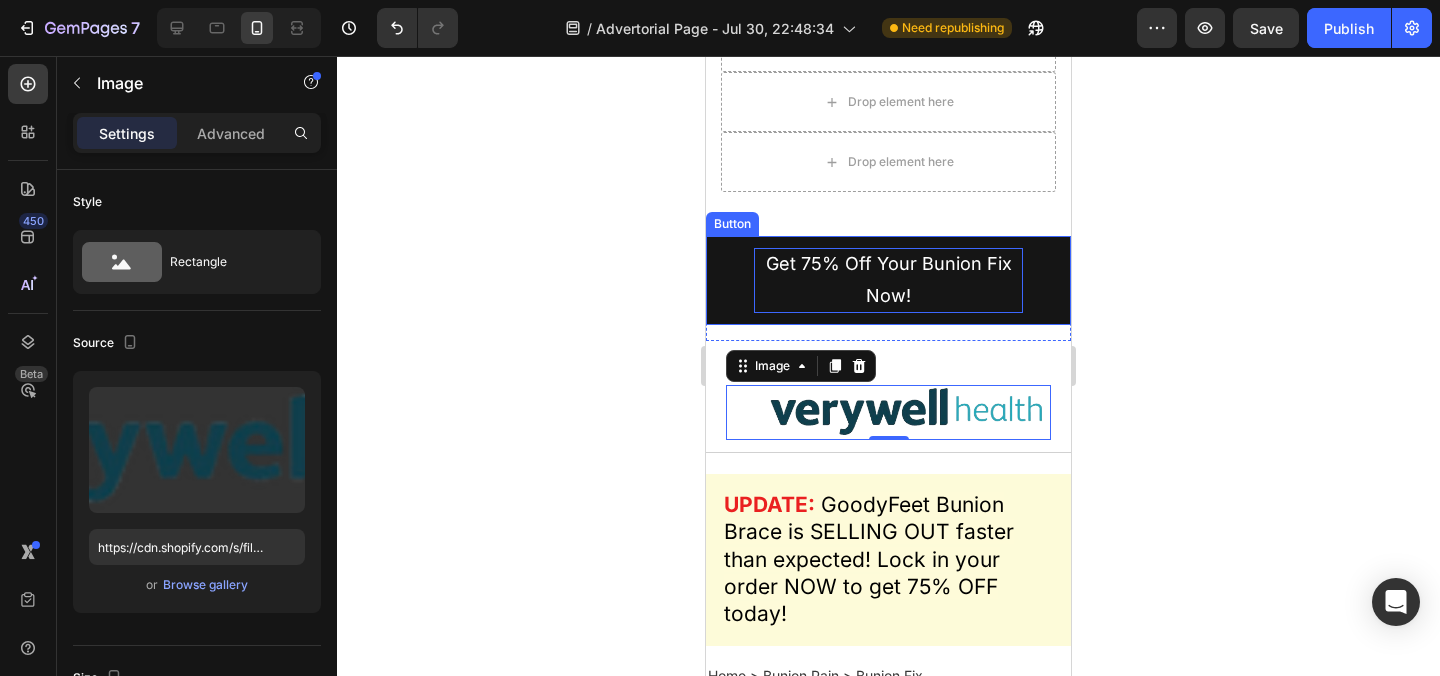 scroll, scrollTop: 0, scrollLeft: 0, axis: both 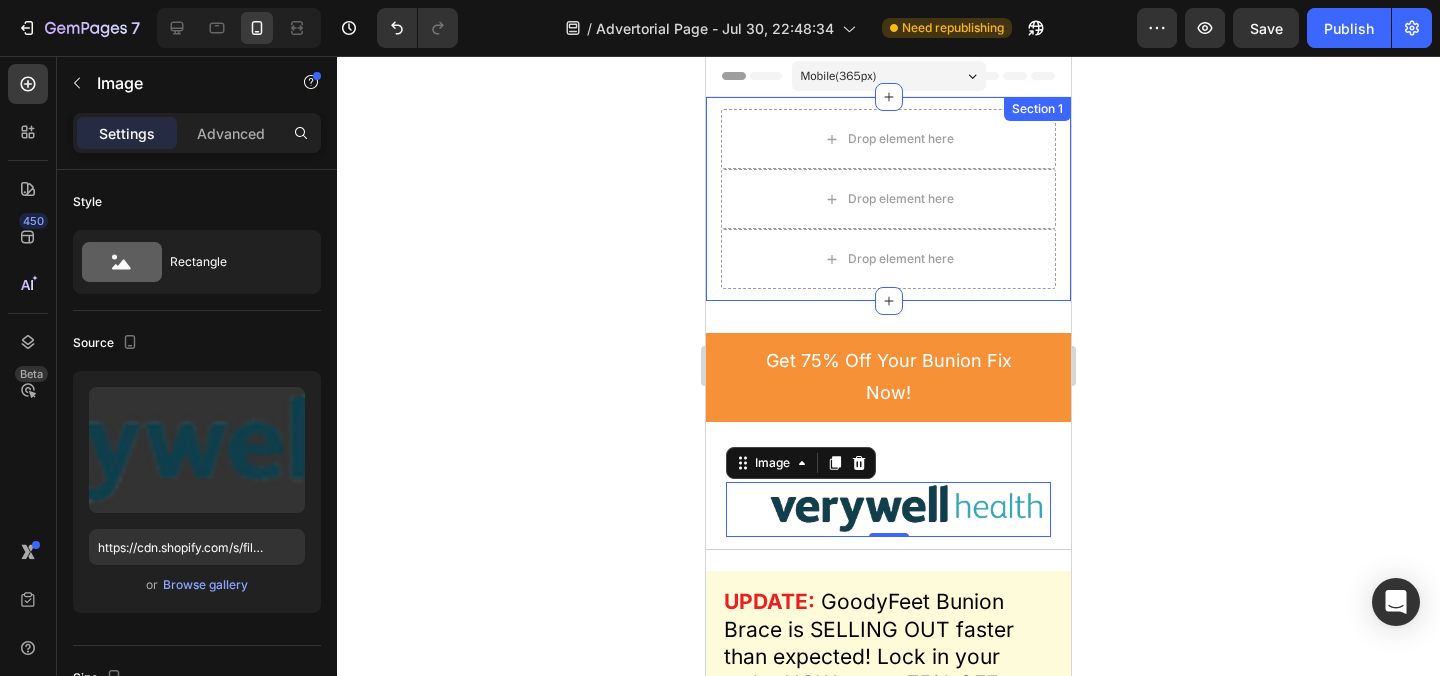 click on "Drop element here
Drop element here
Drop element here Section 1" at bounding box center [888, 199] 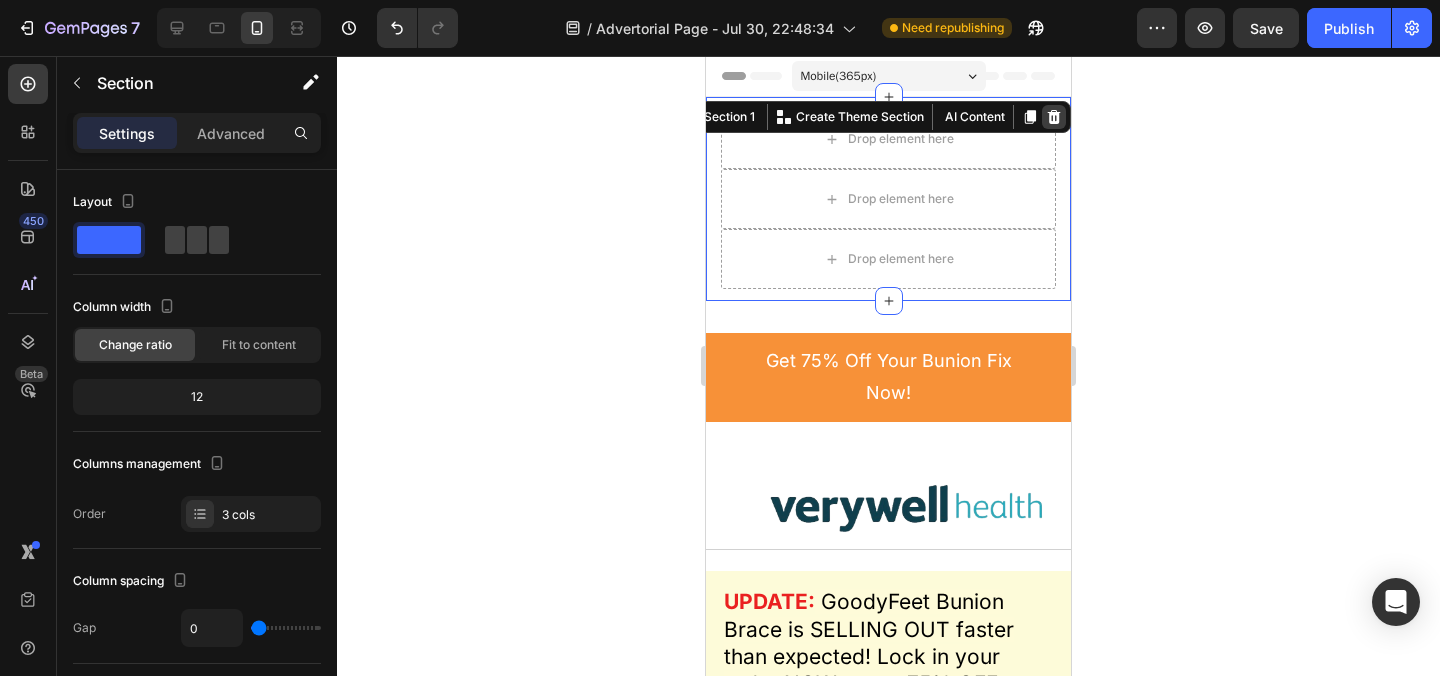 click 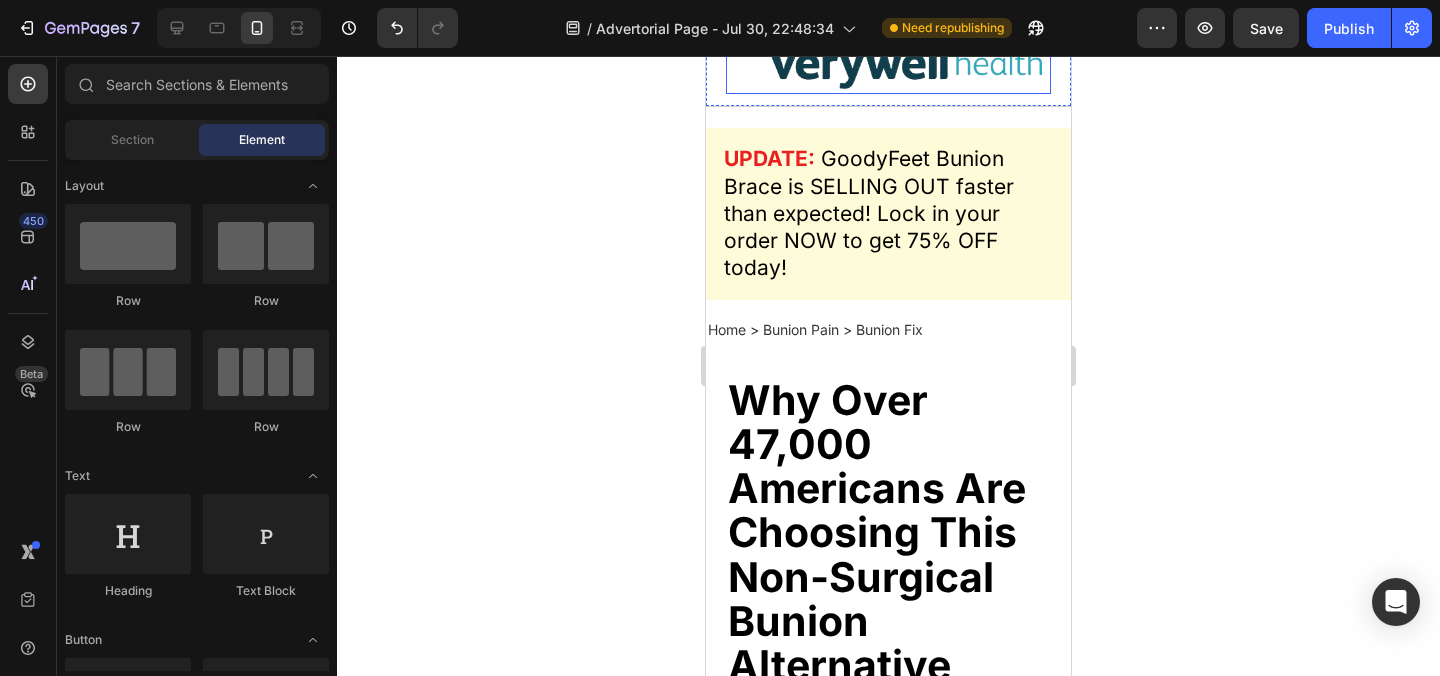 scroll, scrollTop: 0, scrollLeft: 0, axis: both 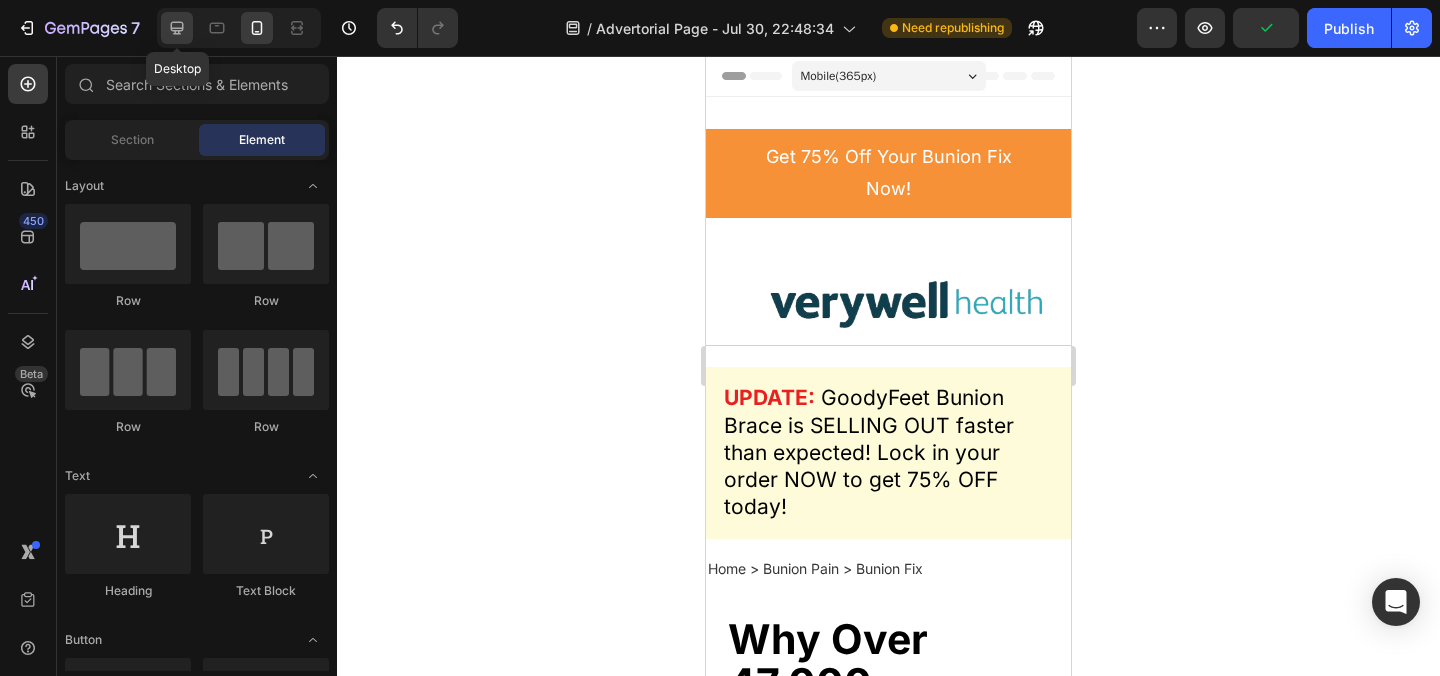 click 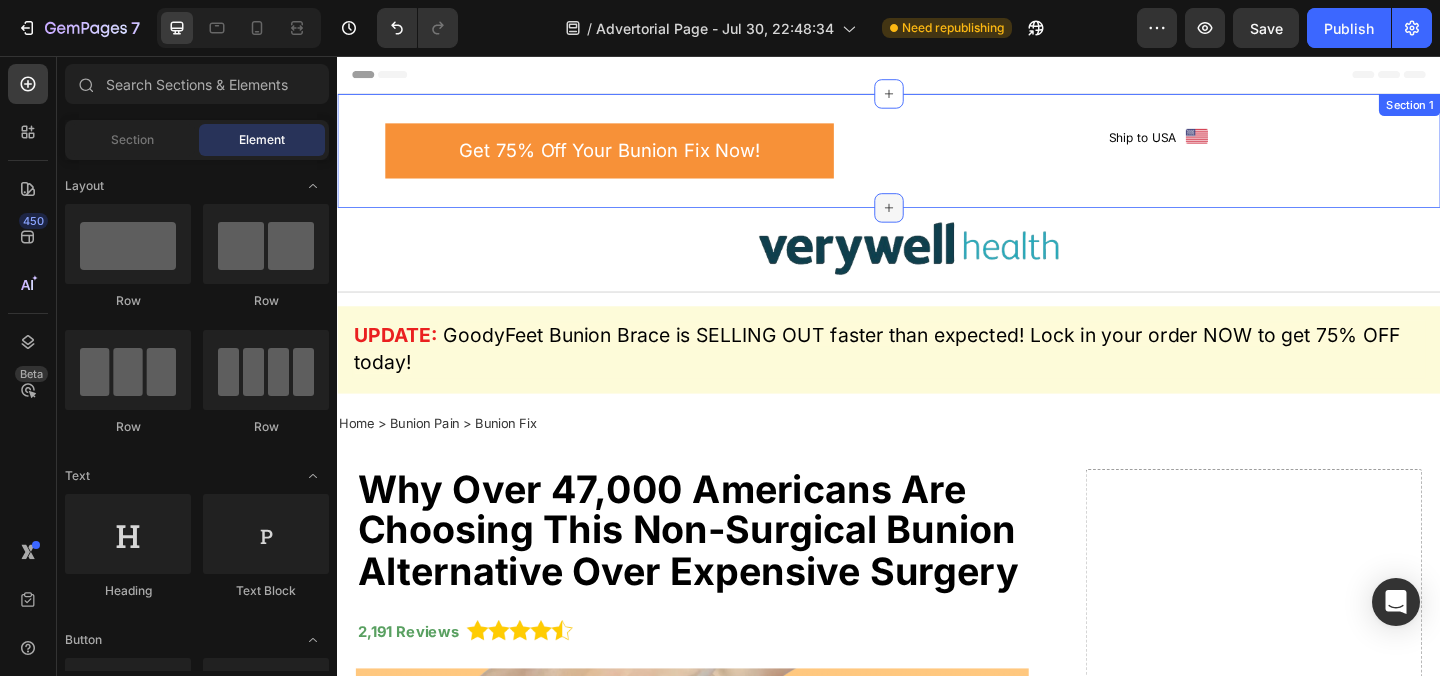 scroll, scrollTop: 7, scrollLeft: 0, axis: vertical 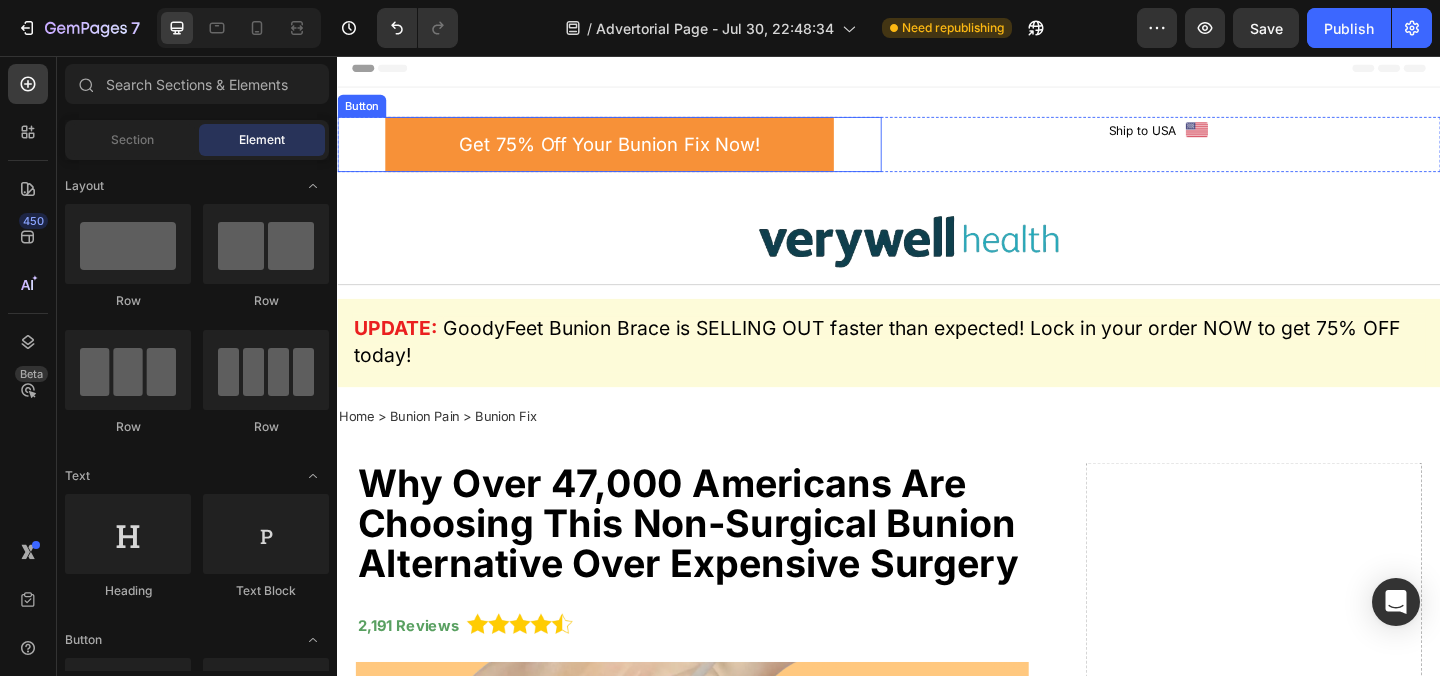 click on "Get 75% Off Your Bunion Fix Now! Button" at bounding box center (633, 152) 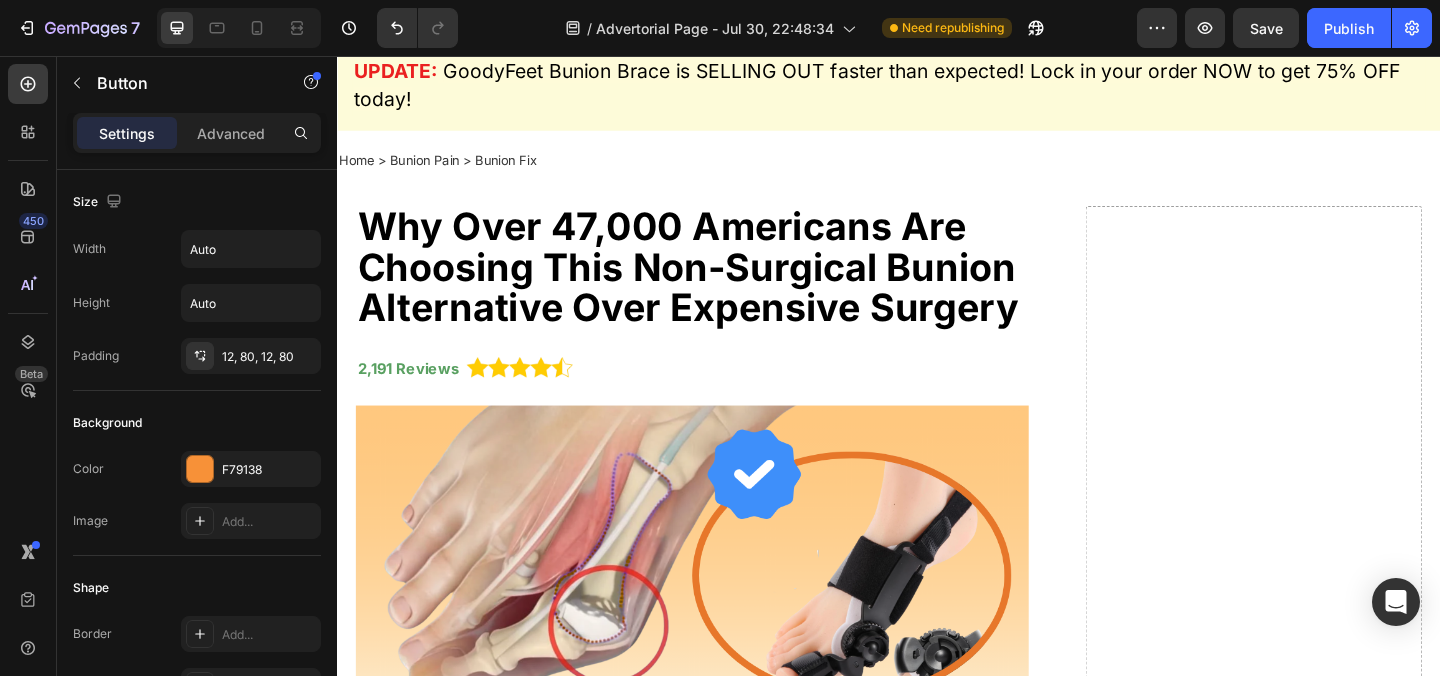 scroll, scrollTop: 0, scrollLeft: 0, axis: both 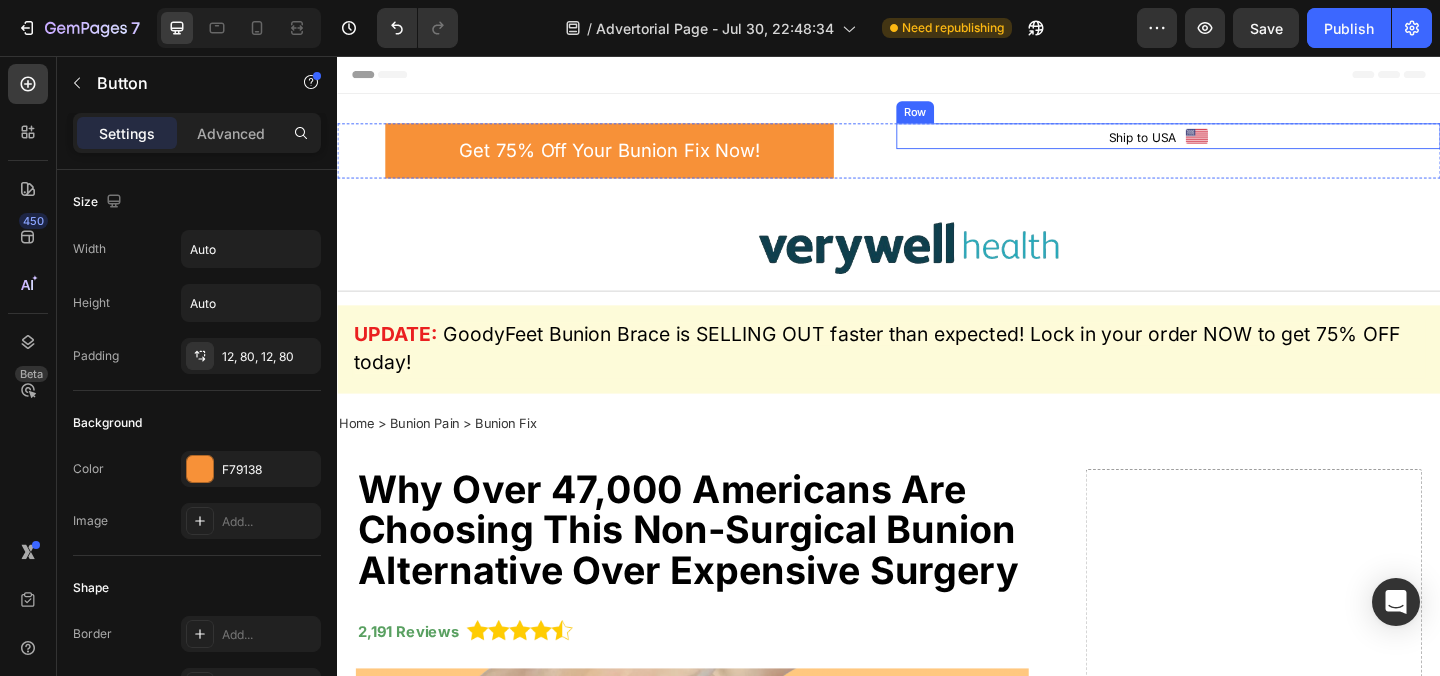 click on "Ship to USA Text block Image
Icon Row" at bounding box center (1241, 143) 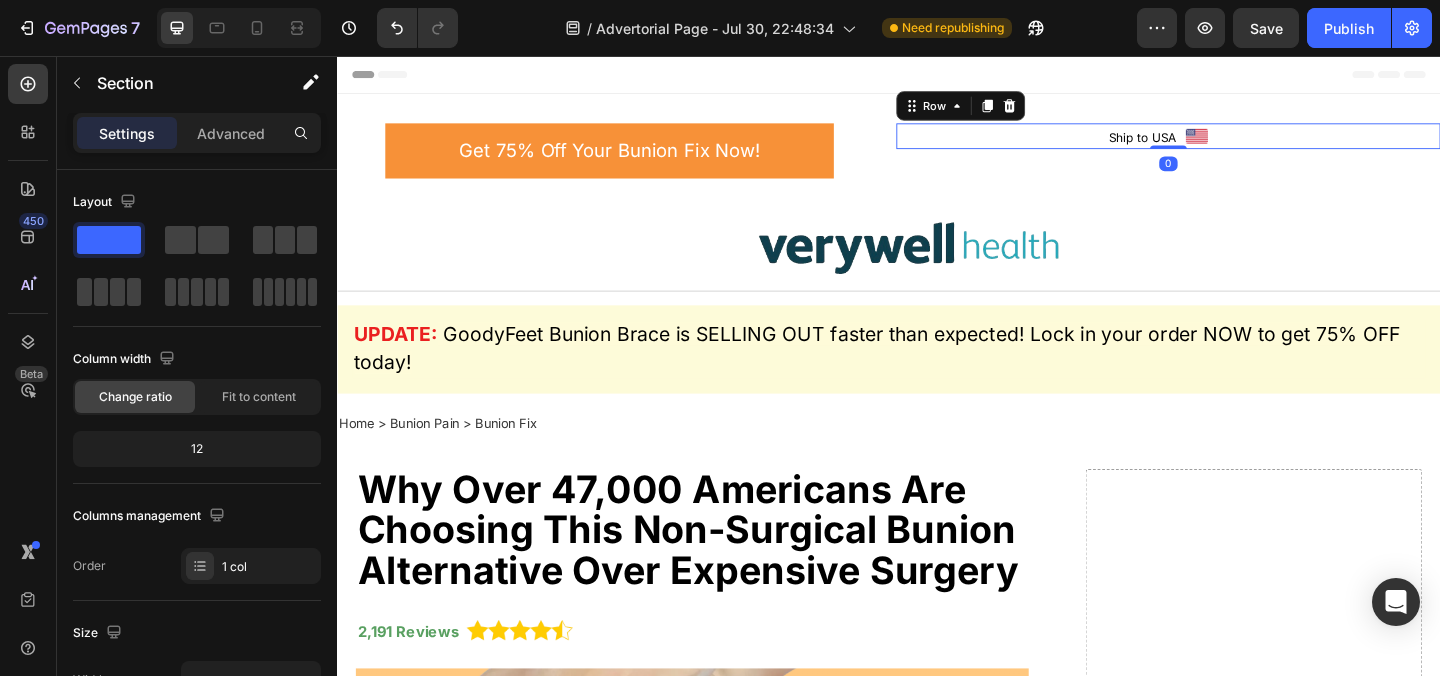 click on "Get 75% Off Your Bunion Fix Now! Button Ship to USA Text block Image
Icon Row   0 Row Section 1" at bounding box center [937, 159] 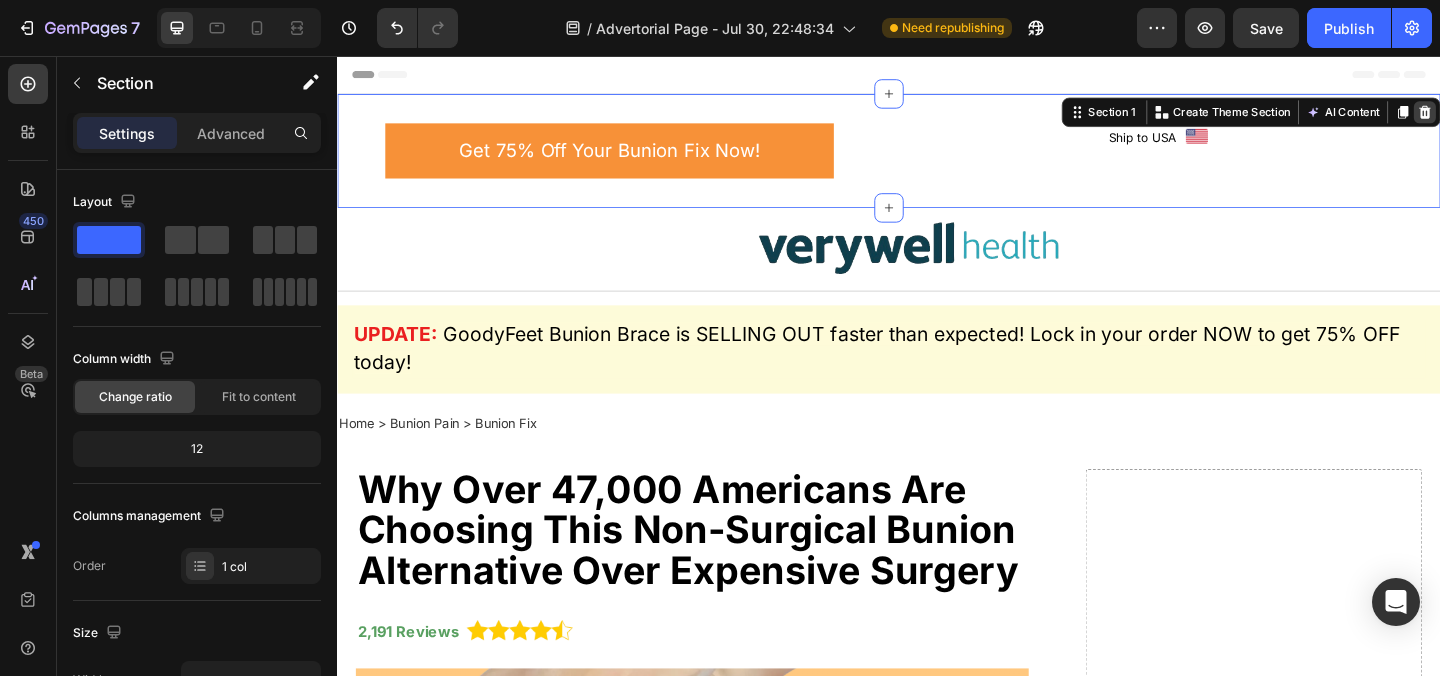 click 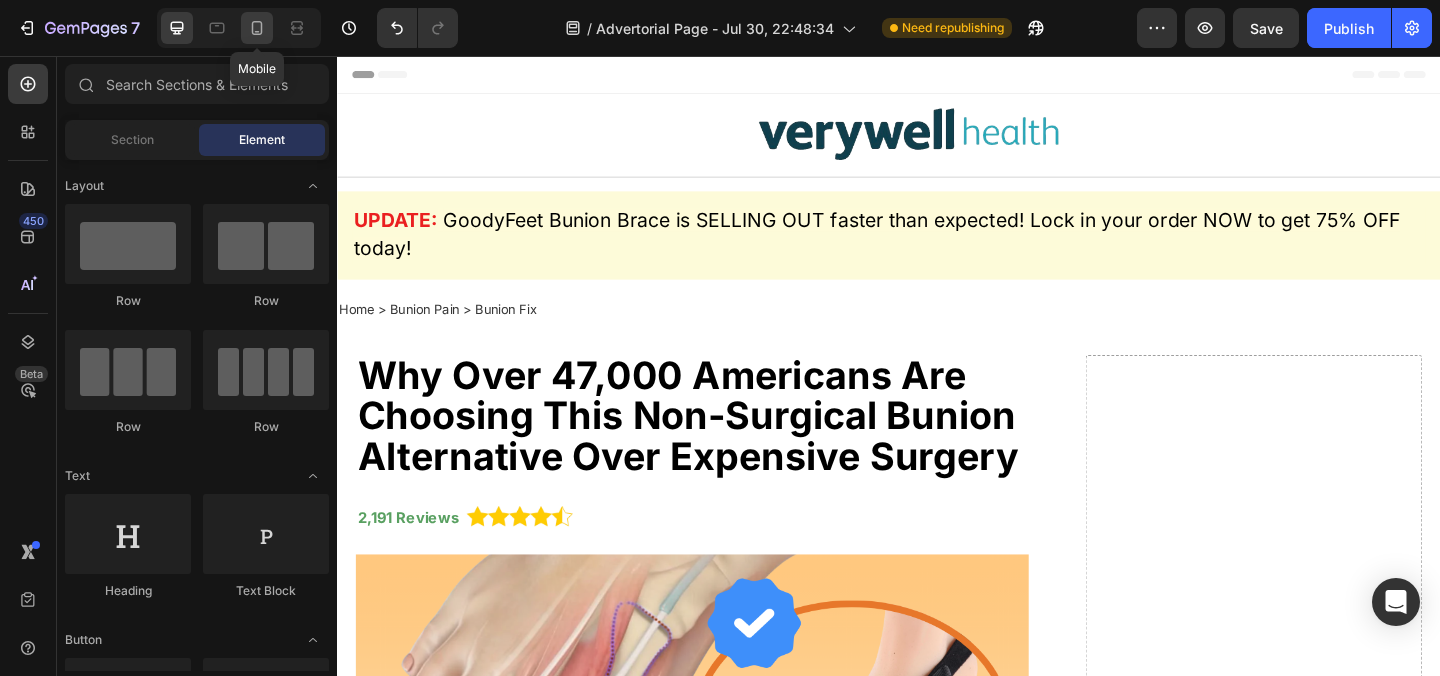 click 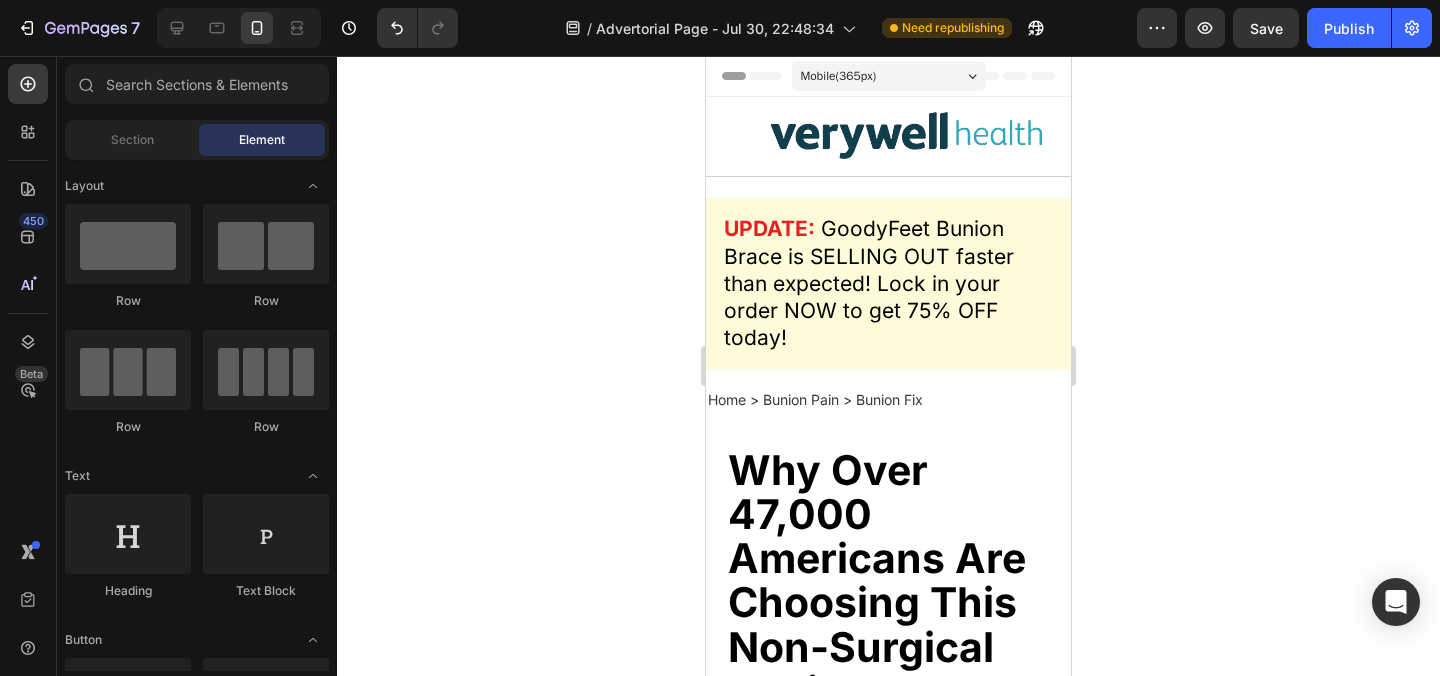 click at bounding box center [239, 28] 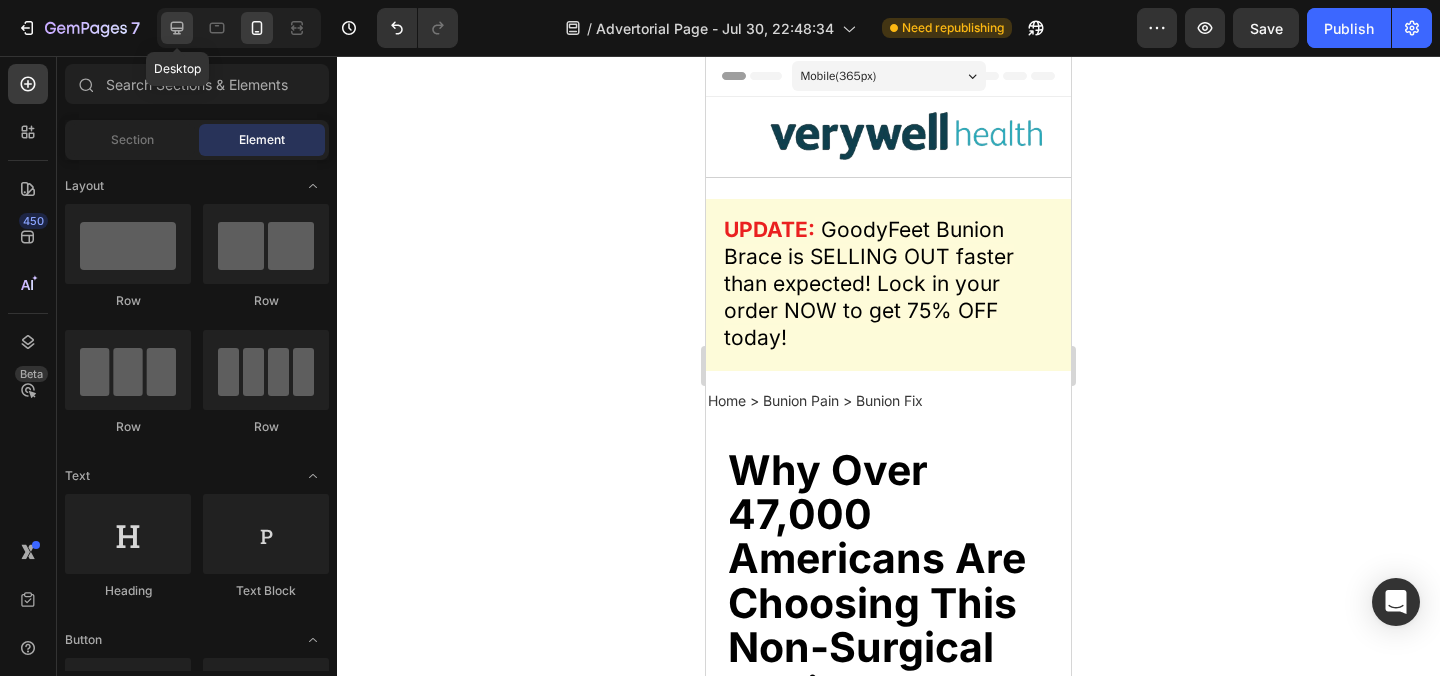 click 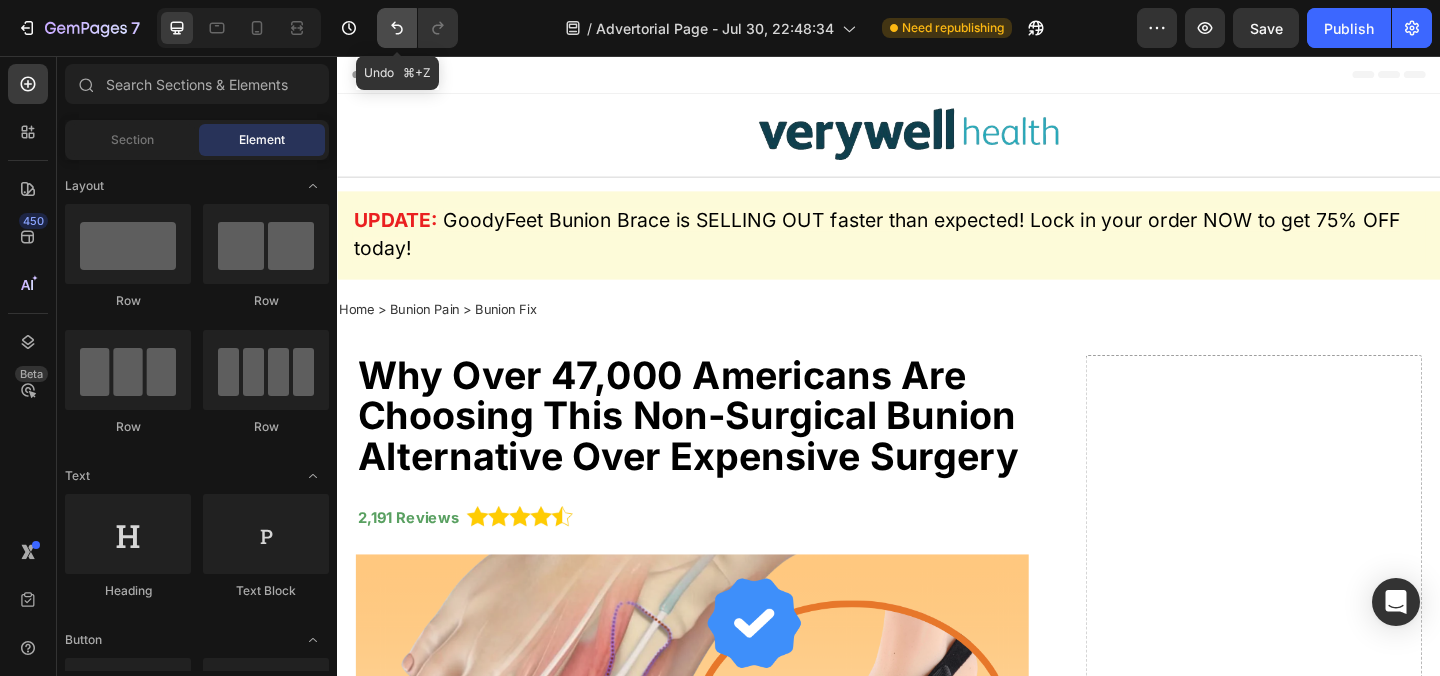 click 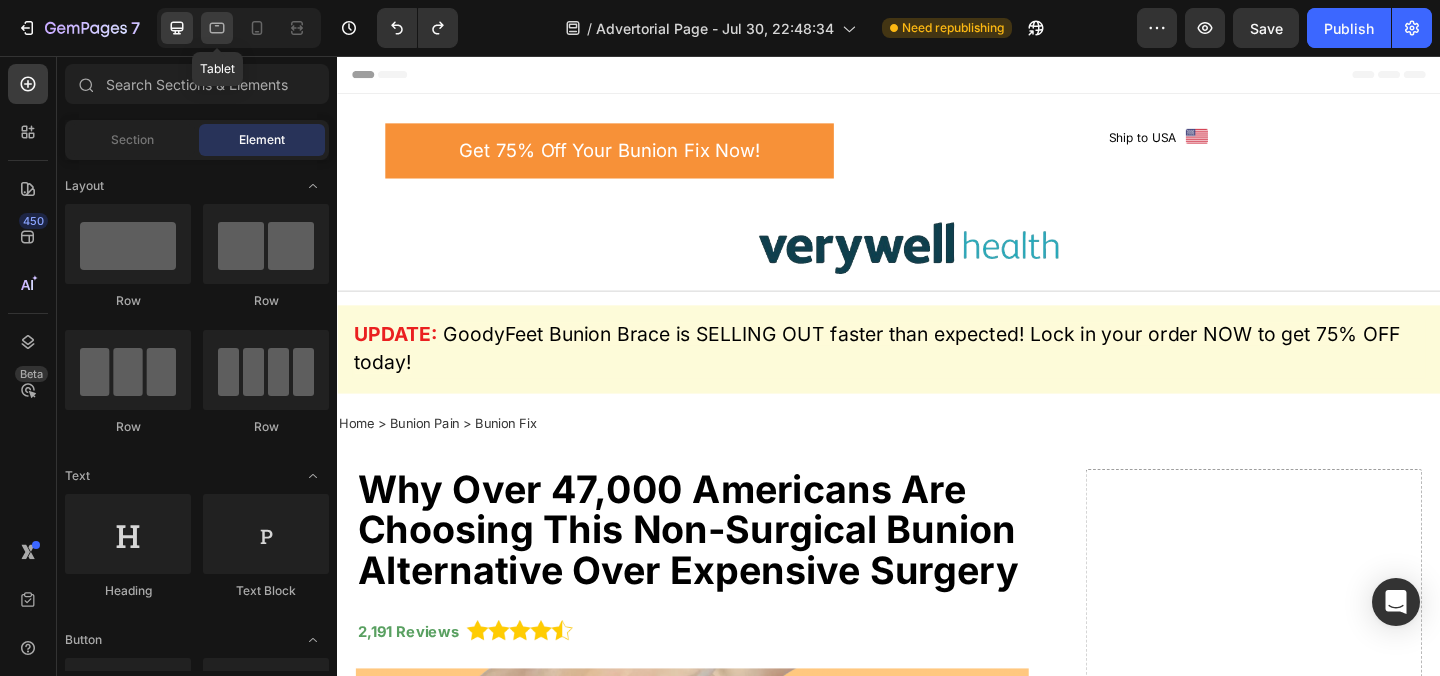 click 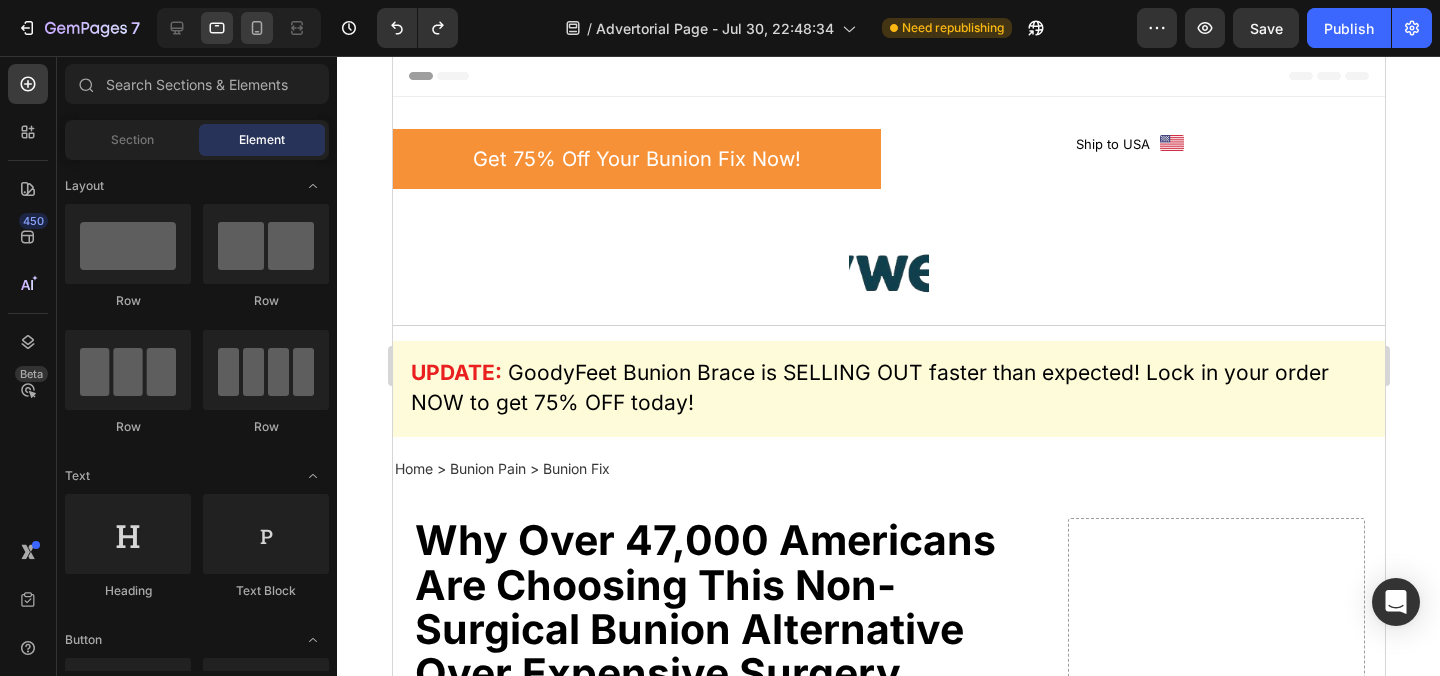 click at bounding box center (239, 28) 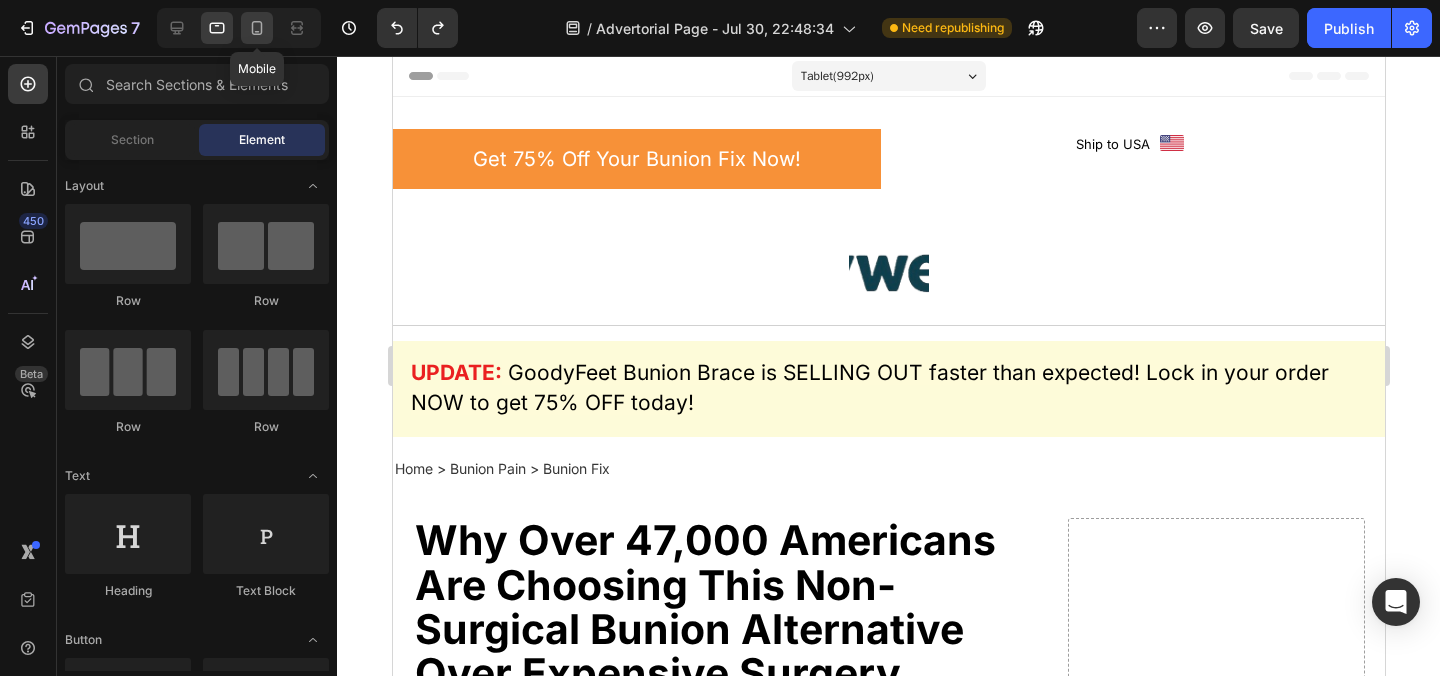 click 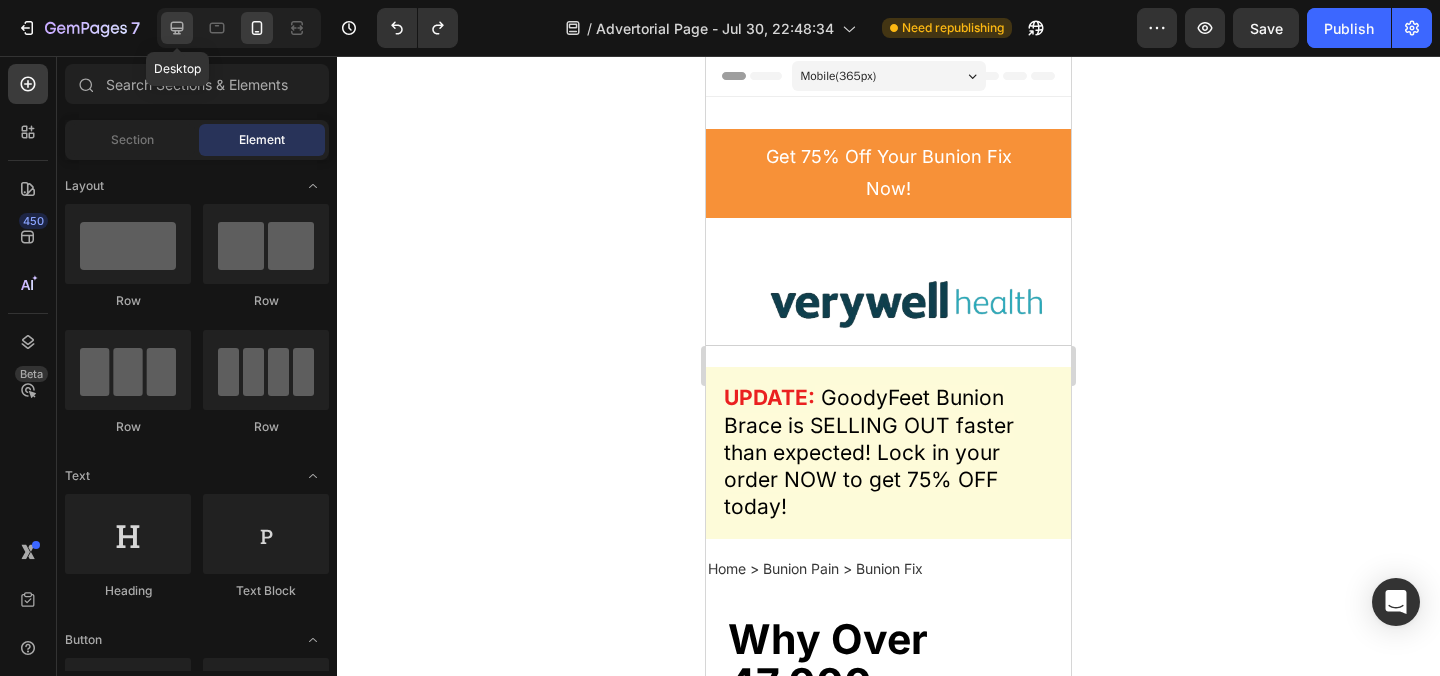 click 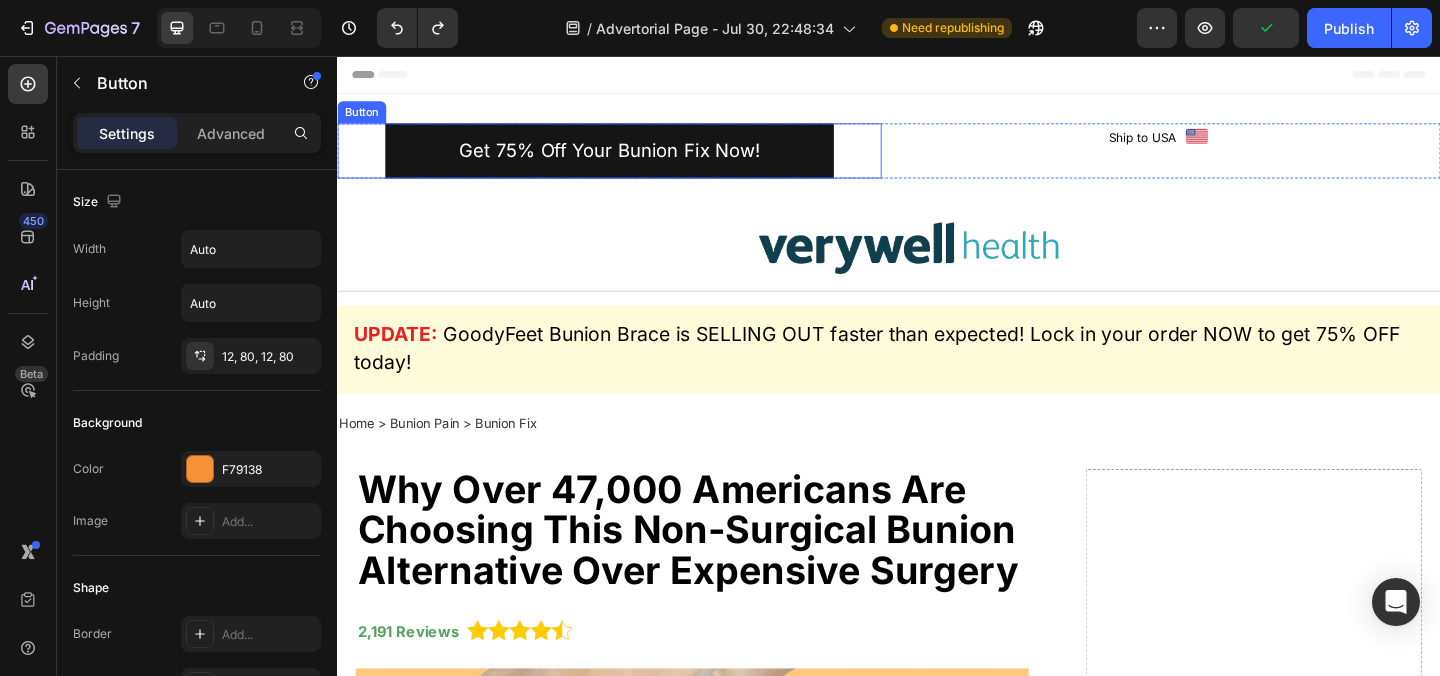 click on "Get 75% Off Your Bunion Fix Now!" at bounding box center (633, 159) 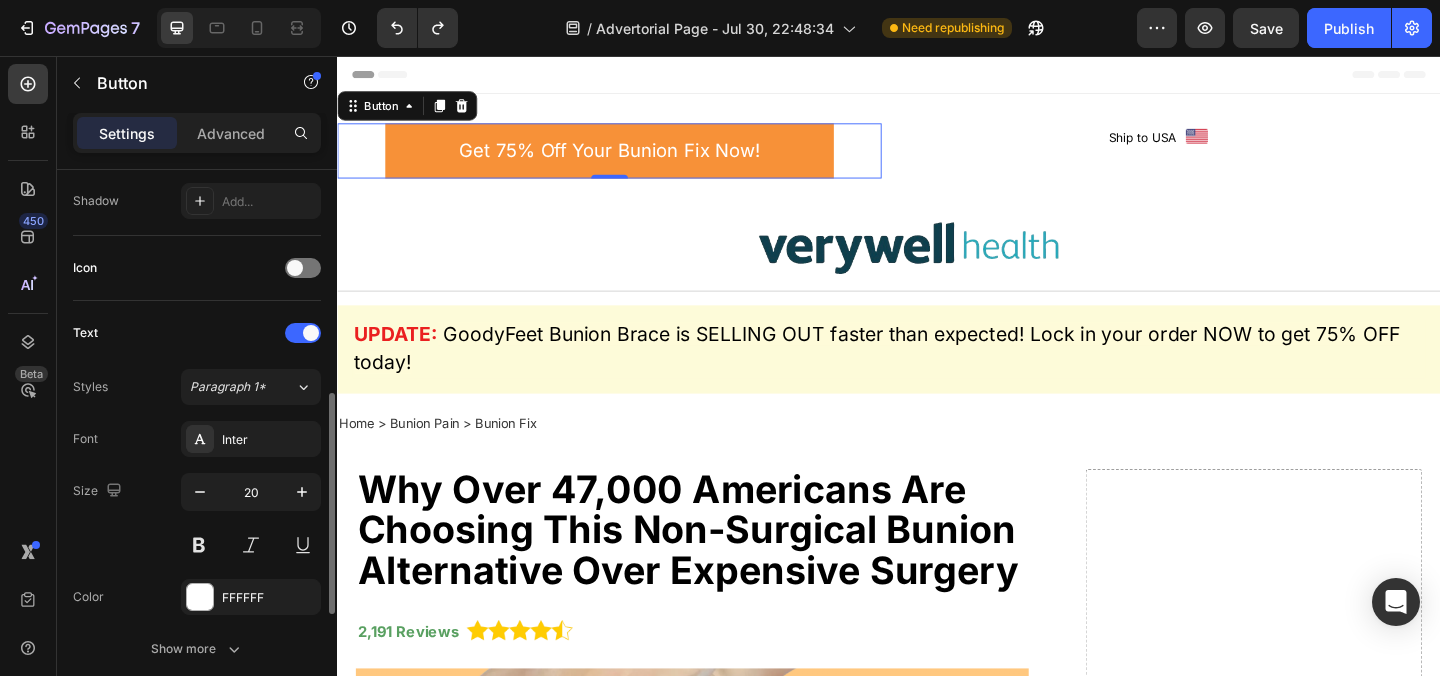 scroll, scrollTop: 745, scrollLeft: 0, axis: vertical 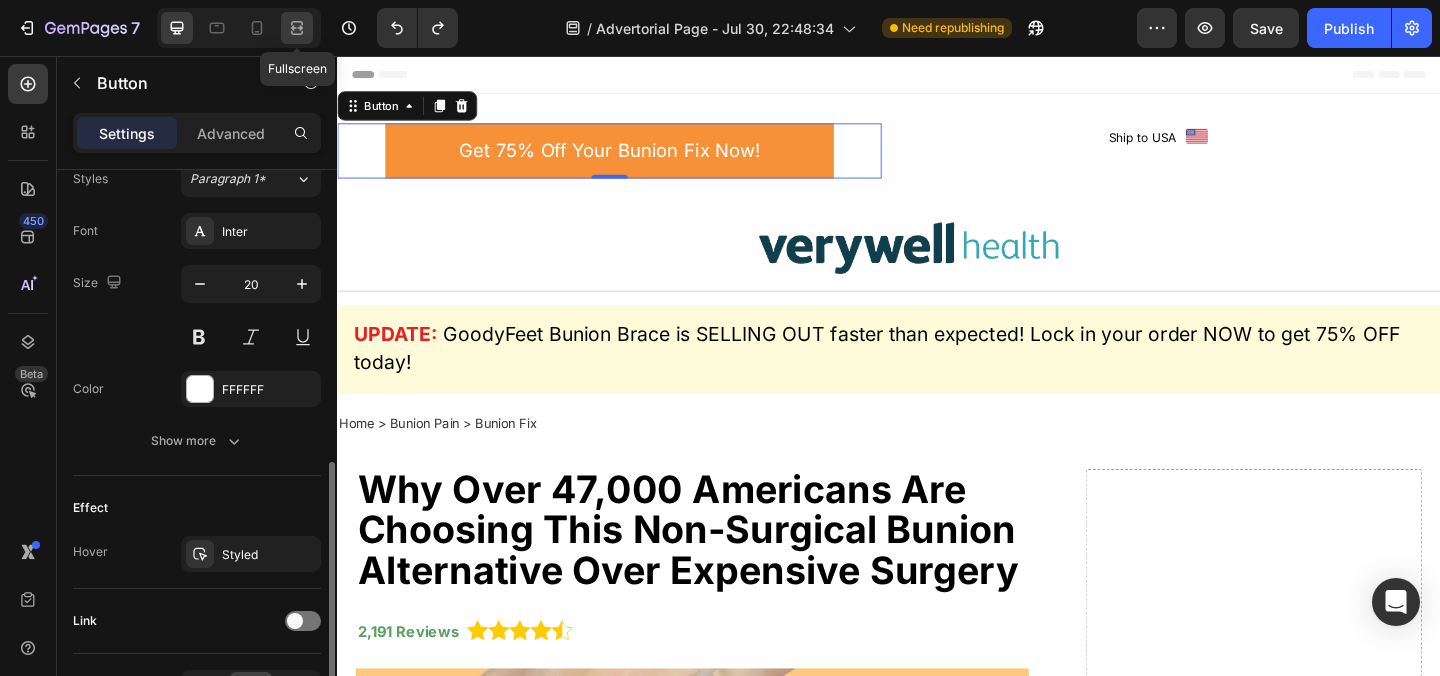 click 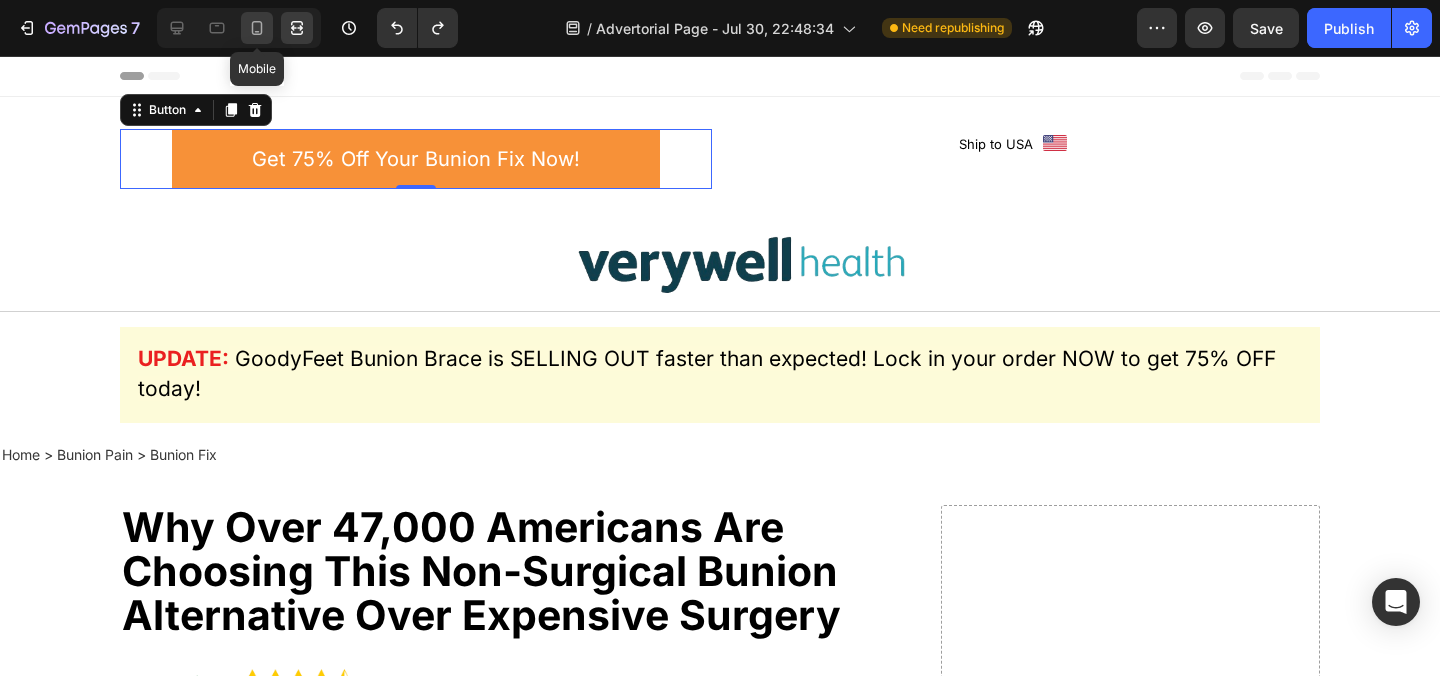 click 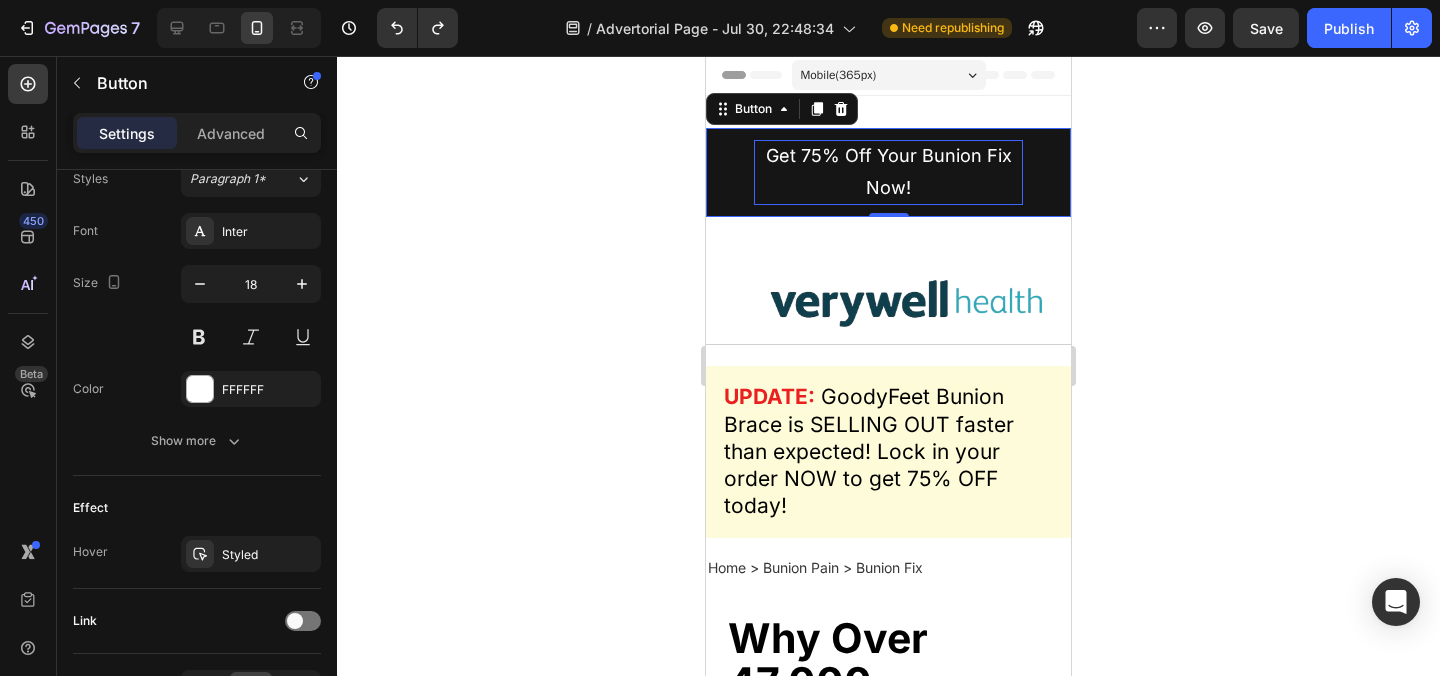 scroll, scrollTop: 3, scrollLeft: 0, axis: vertical 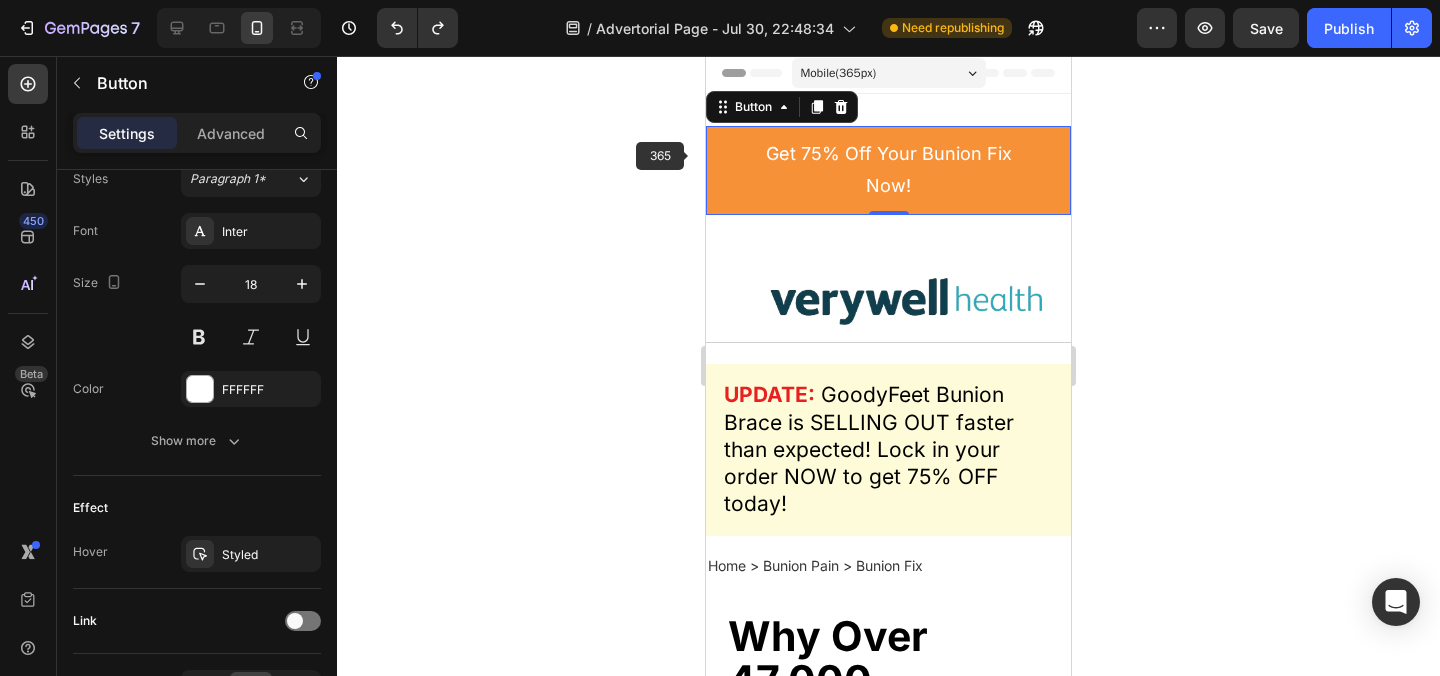 click 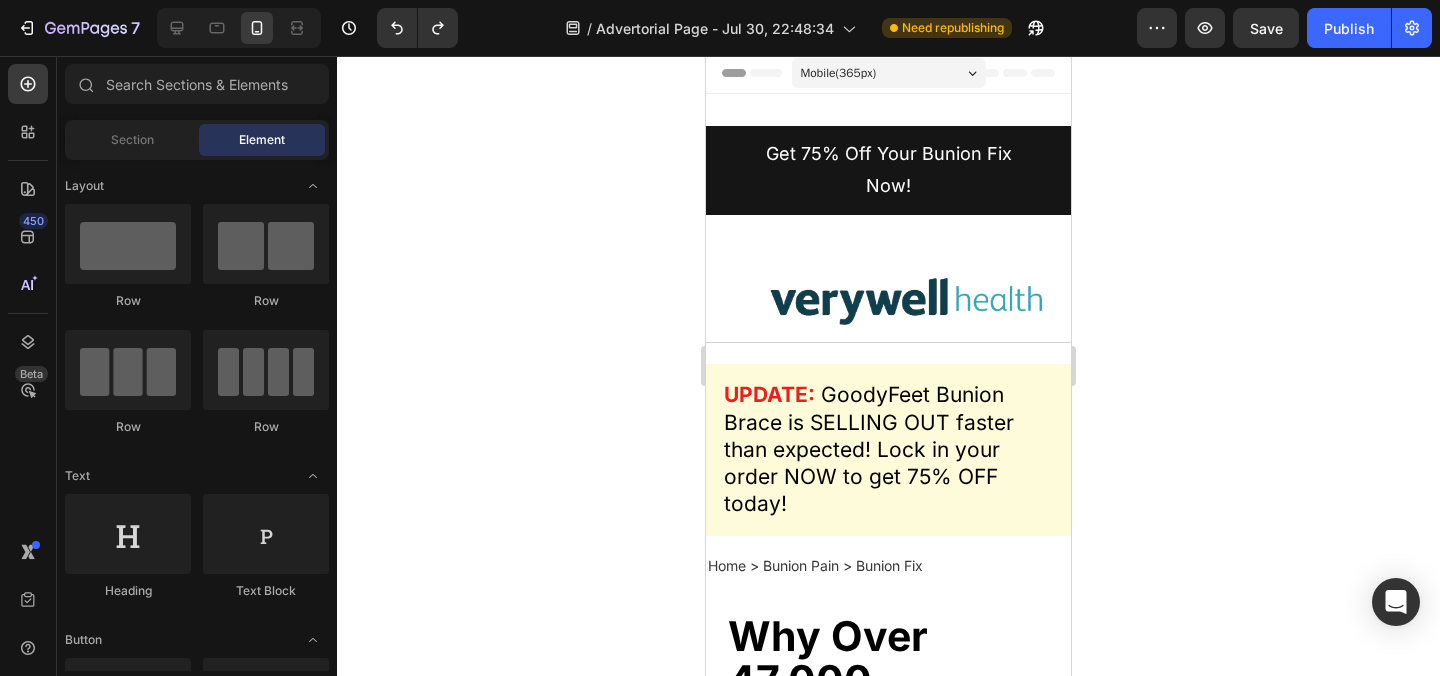 click on "Get 75% Off Your Bunion Fix Now!" at bounding box center (888, 170) 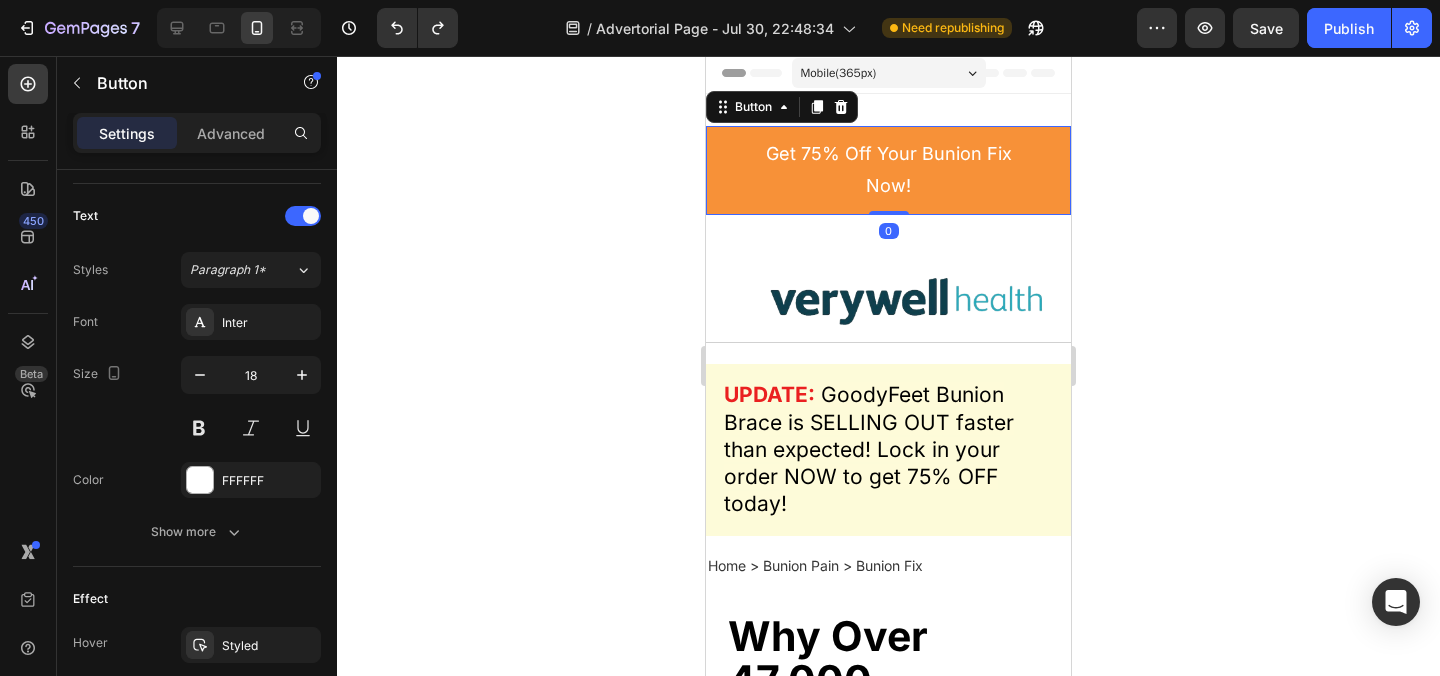 scroll, scrollTop: 871, scrollLeft: 0, axis: vertical 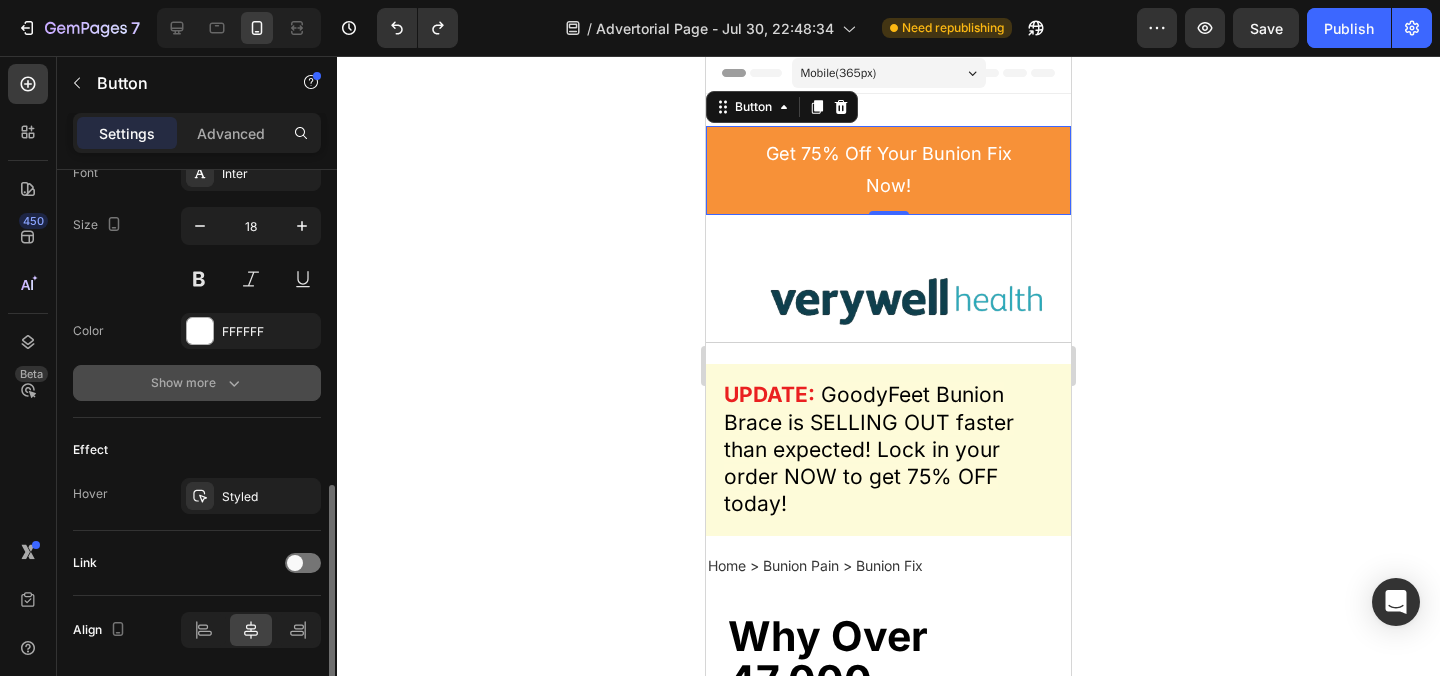 click on "Show more" at bounding box center (197, 383) 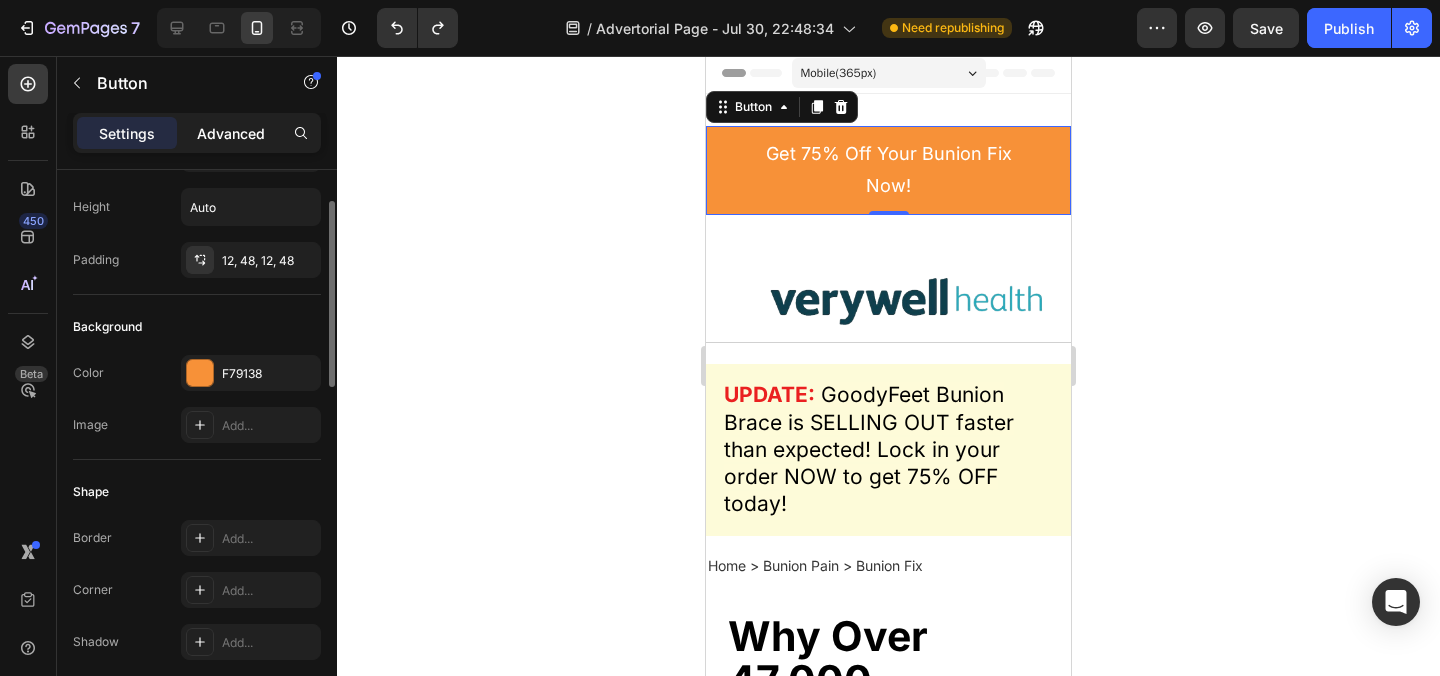 click on "Advanced" at bounding box center (231, 133) 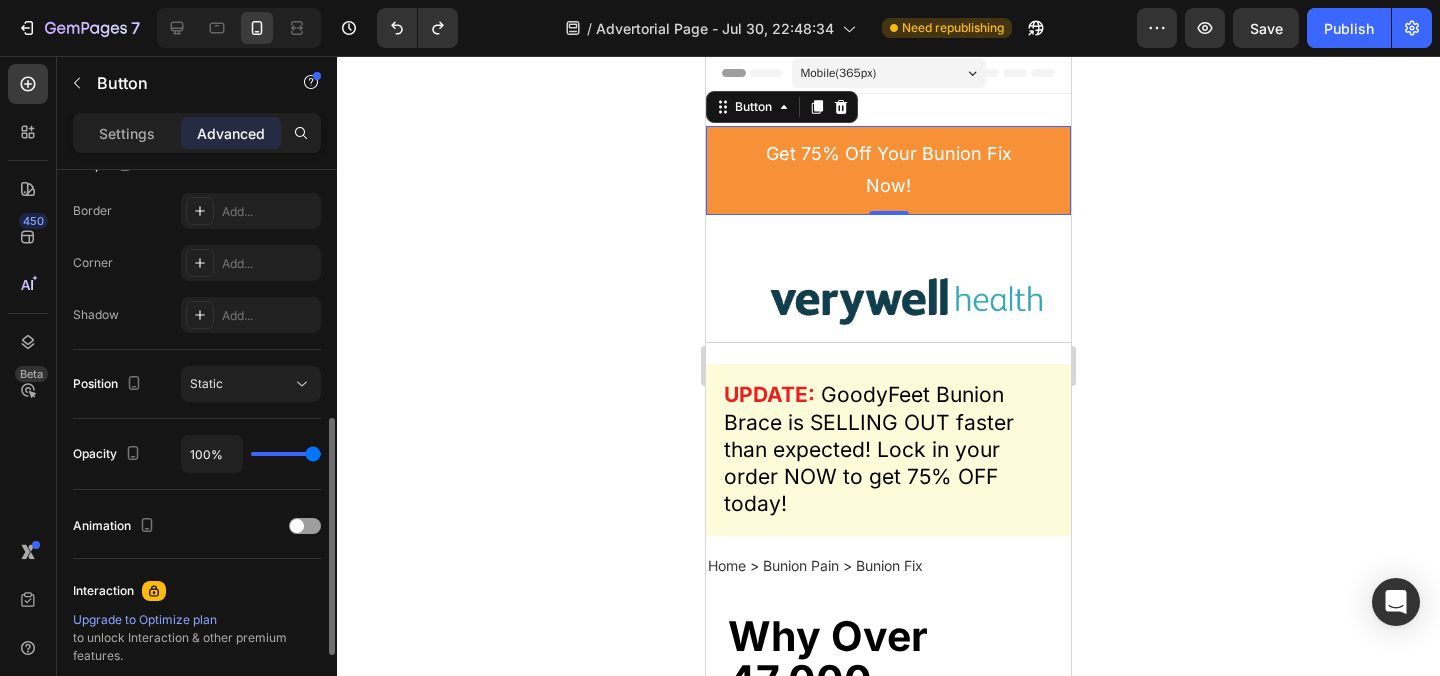 scroll, scrollTop: 592, scrollLeft: 0, axis: vertical 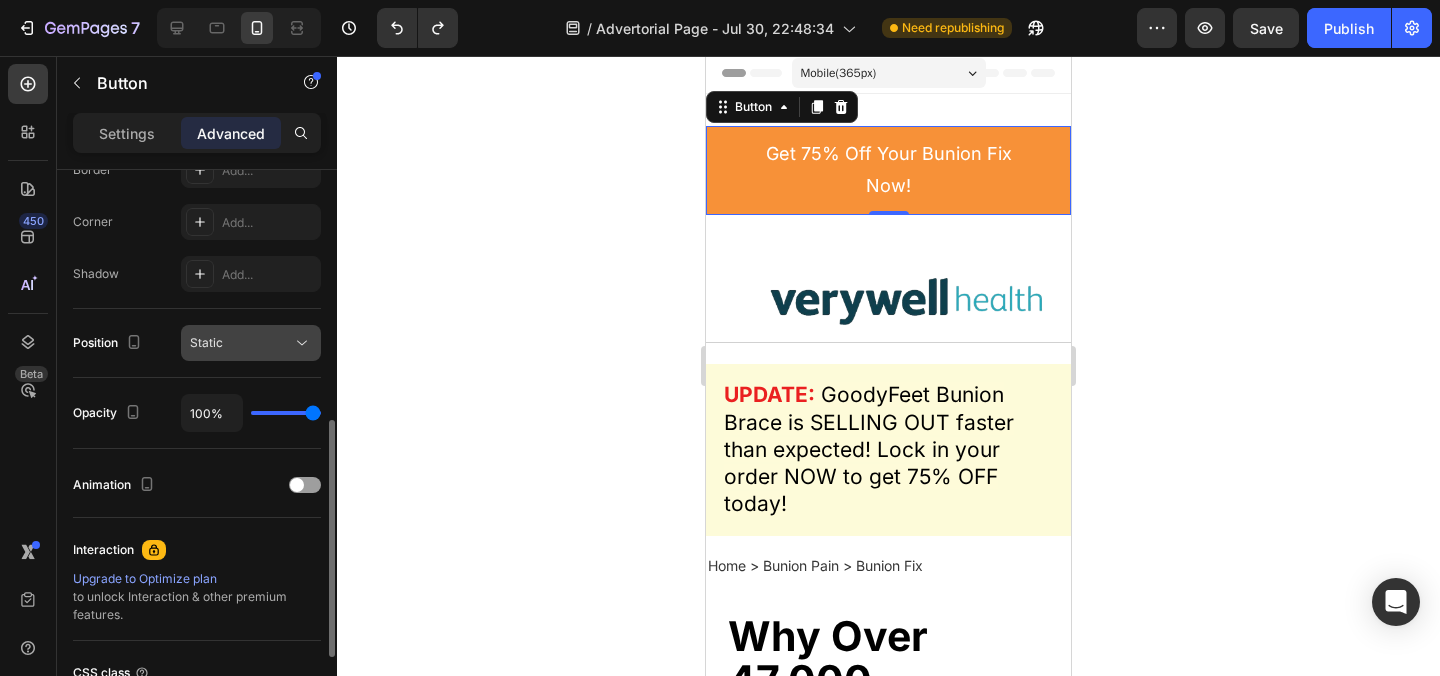 click on "Static" at bounding box center (241, 343) 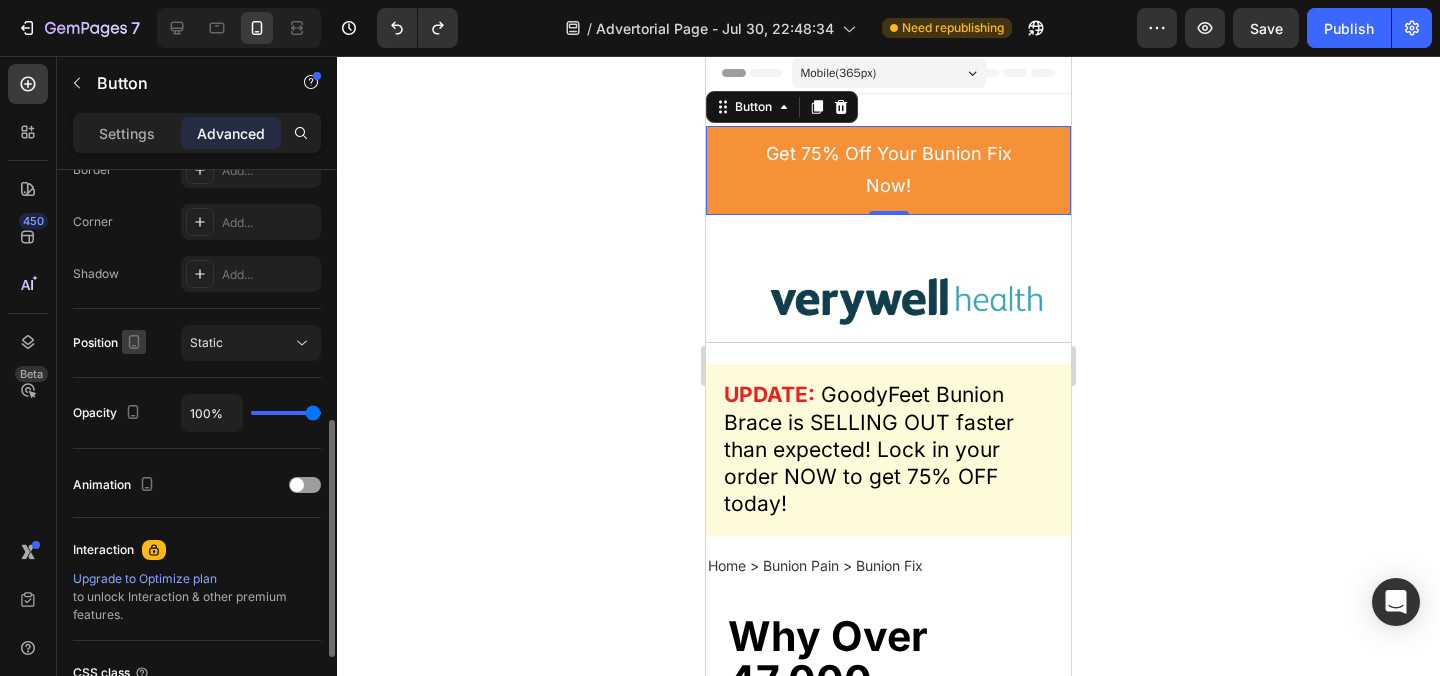 click 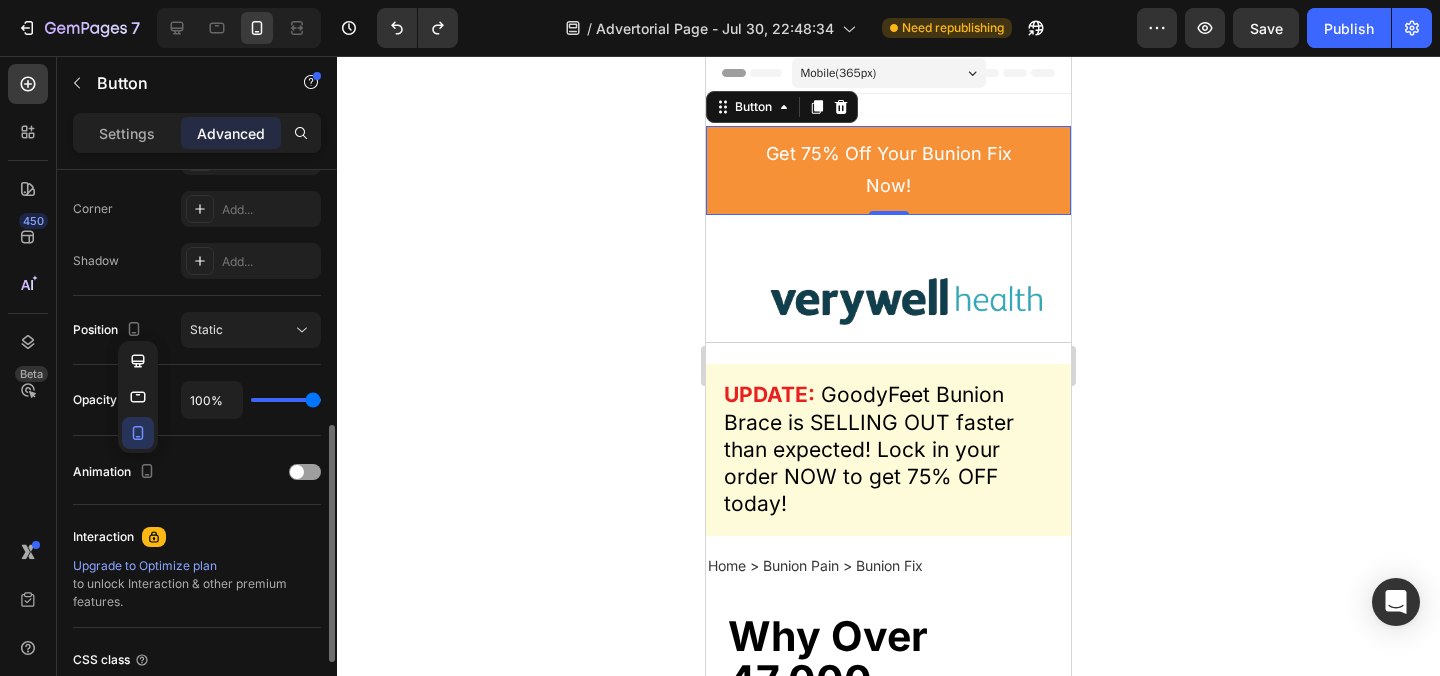 scroll, scrollTop: 607, scrollLeft: 0, axis: vertical 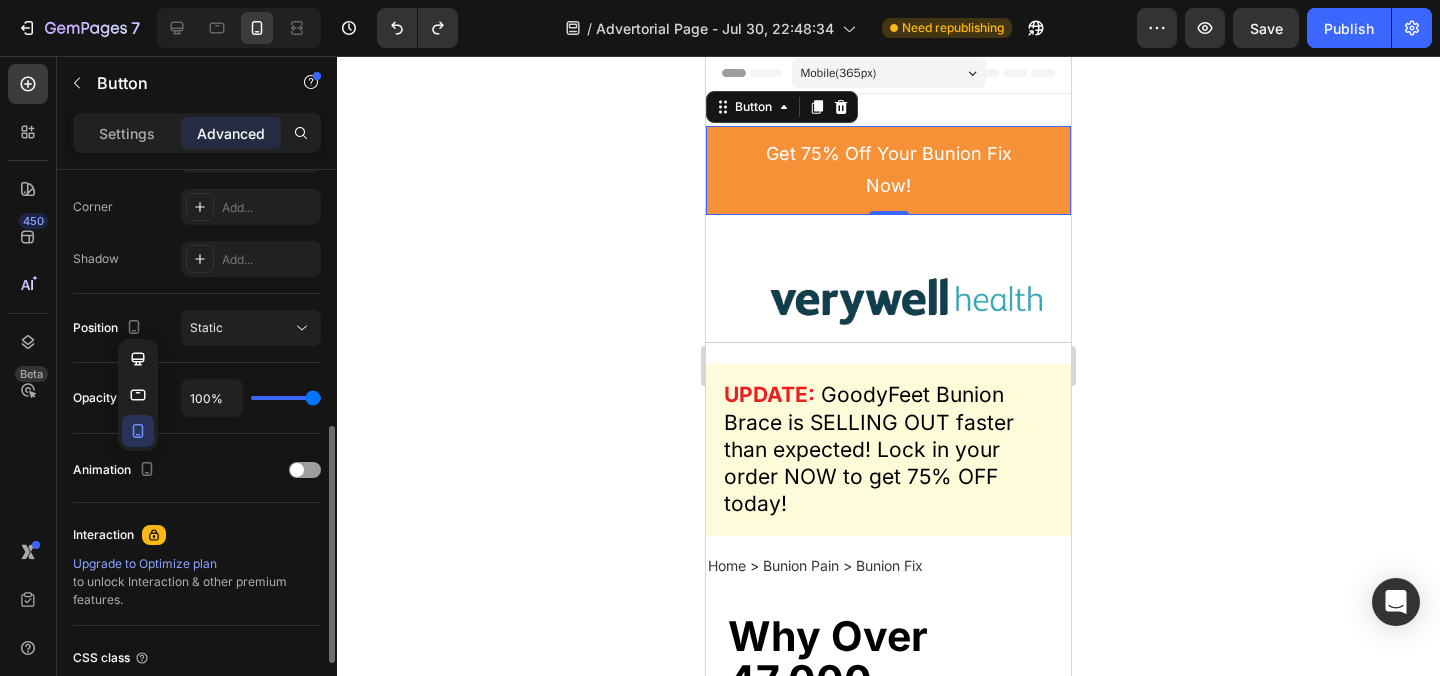 click on "Animation" 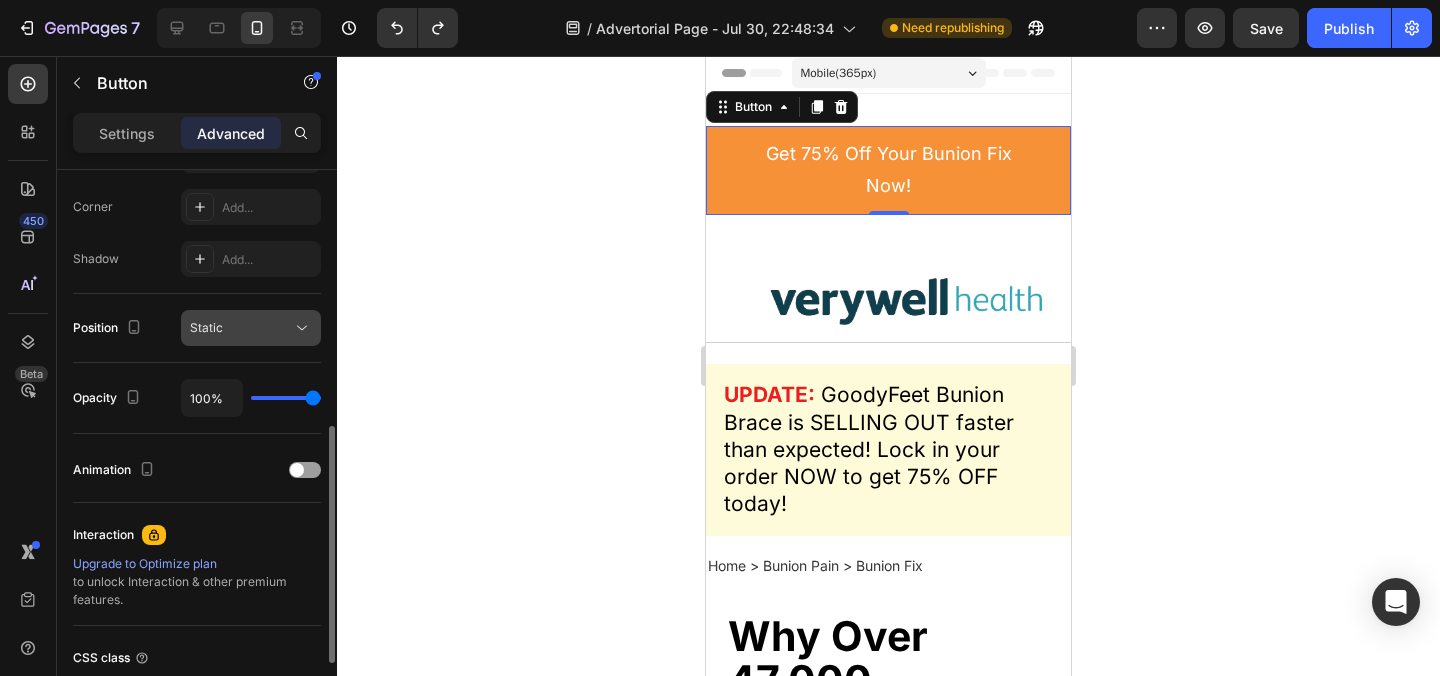 click on "Static" at bounding box center (241, 328) 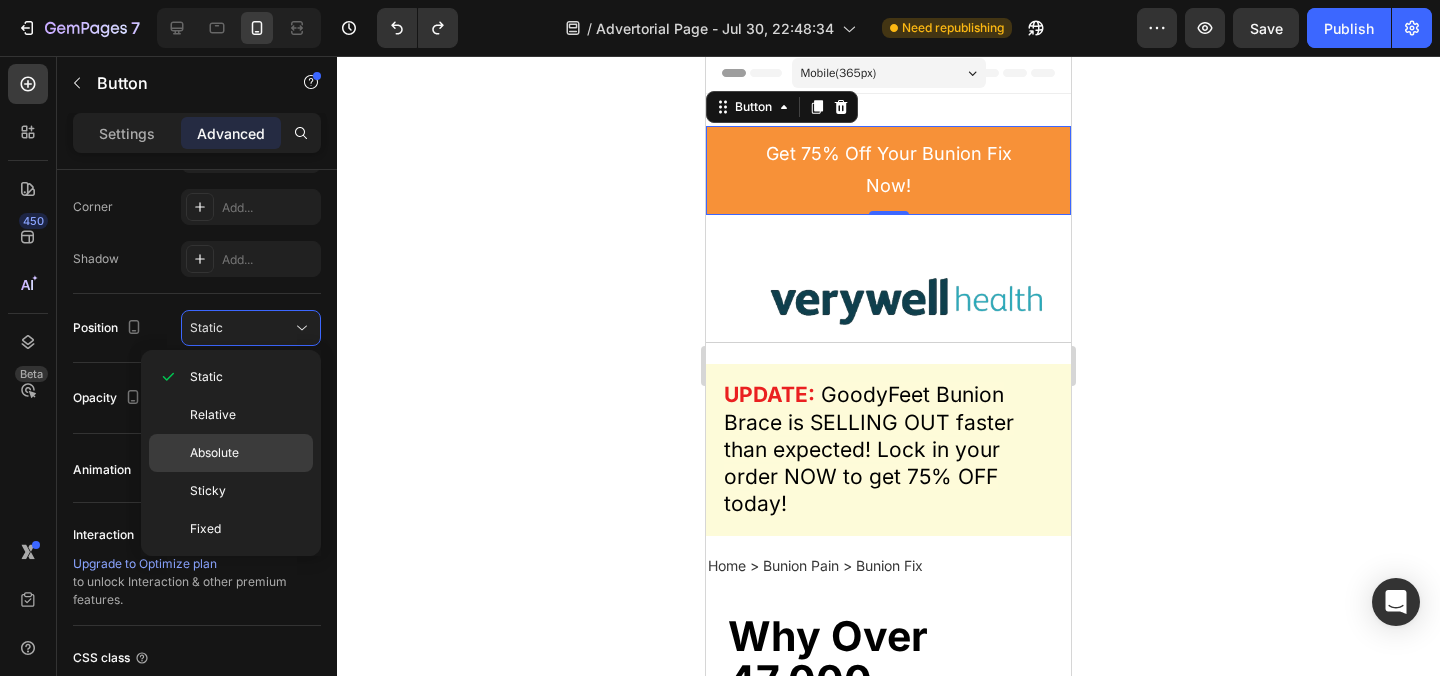click on "Absolute" 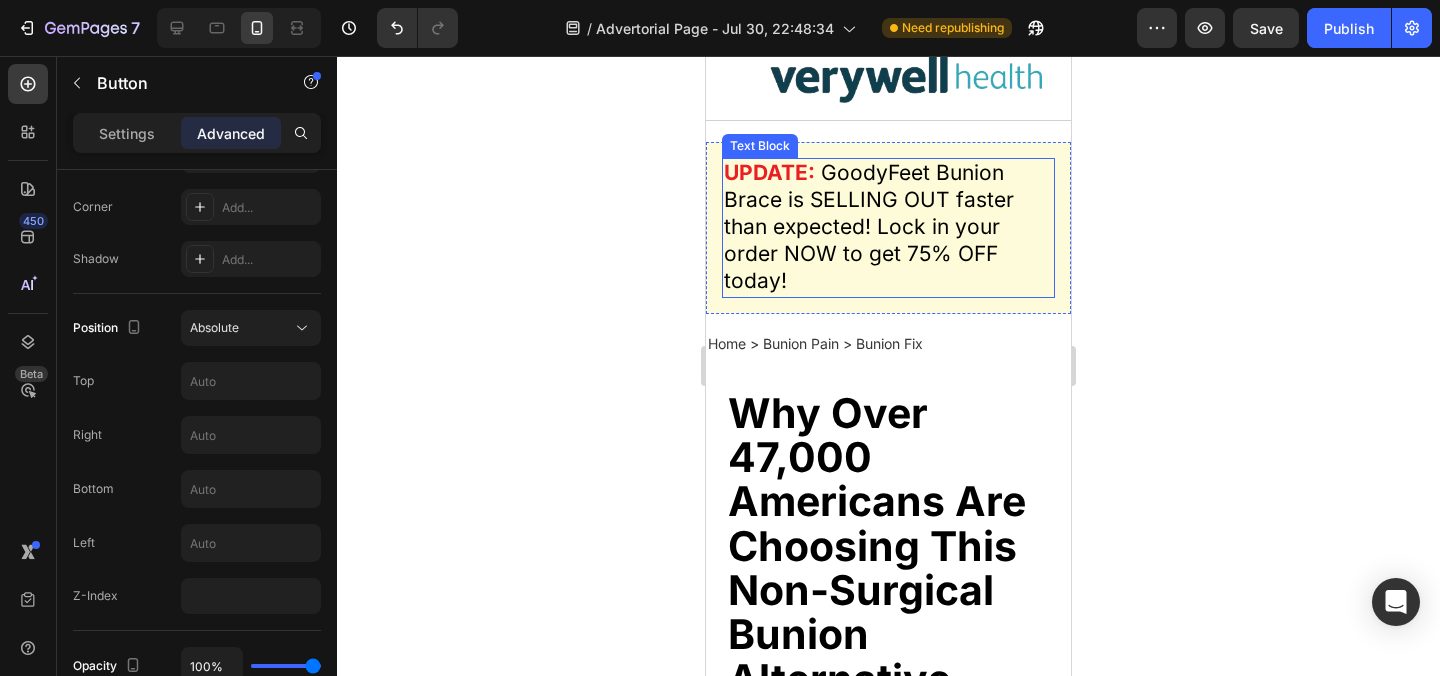 scroll, scrollTop: 0, scrollLeft: 0, axis: both 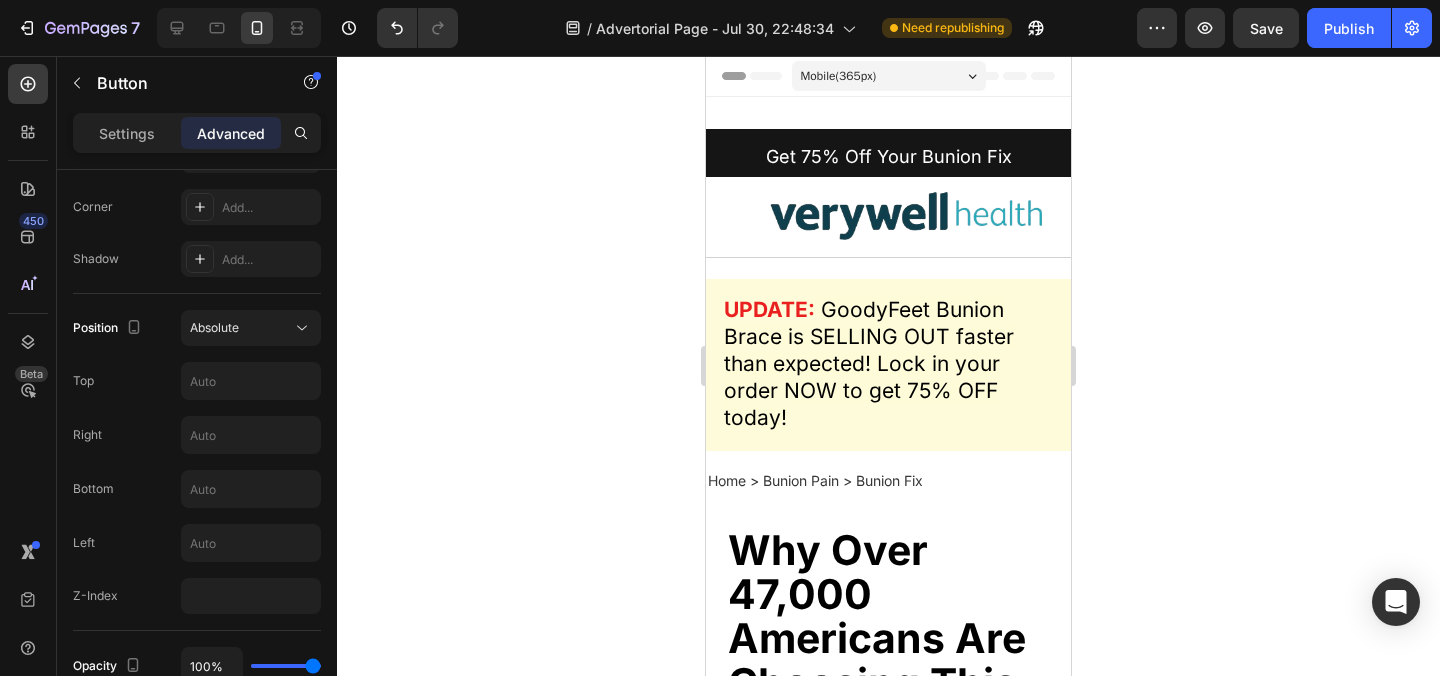 click on "Get 75% Off Your Bunion Fix Now!" at bounding box center (888, 173) 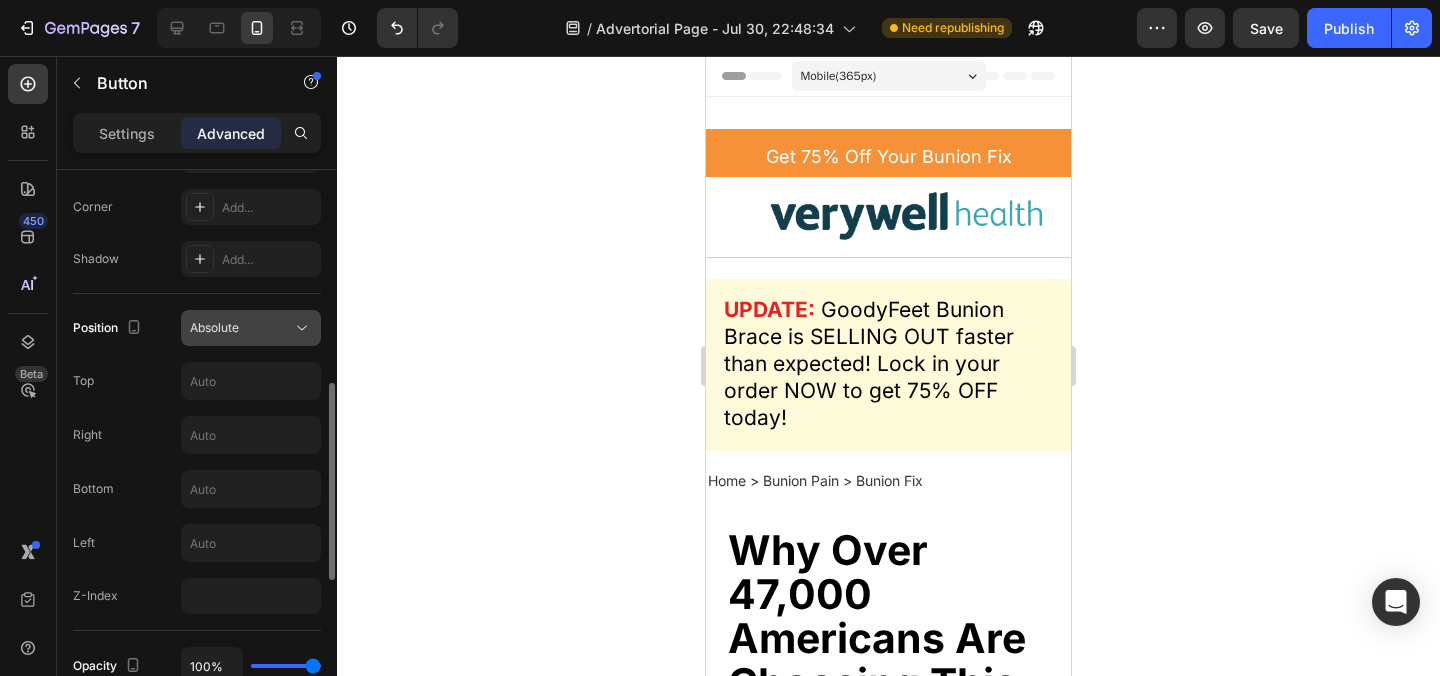 click on "Absolute" at bounding box center (241, 328) 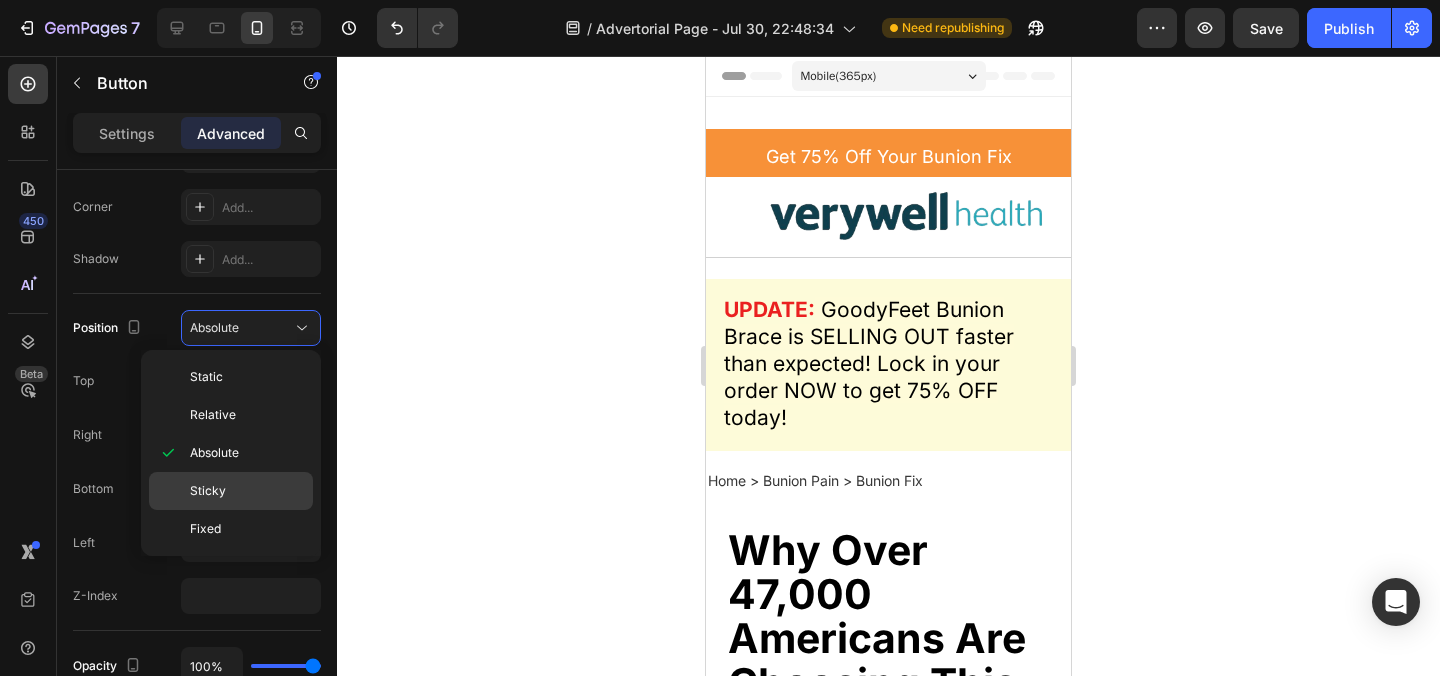 click on "Sticky" at bounding box center (208, 491) 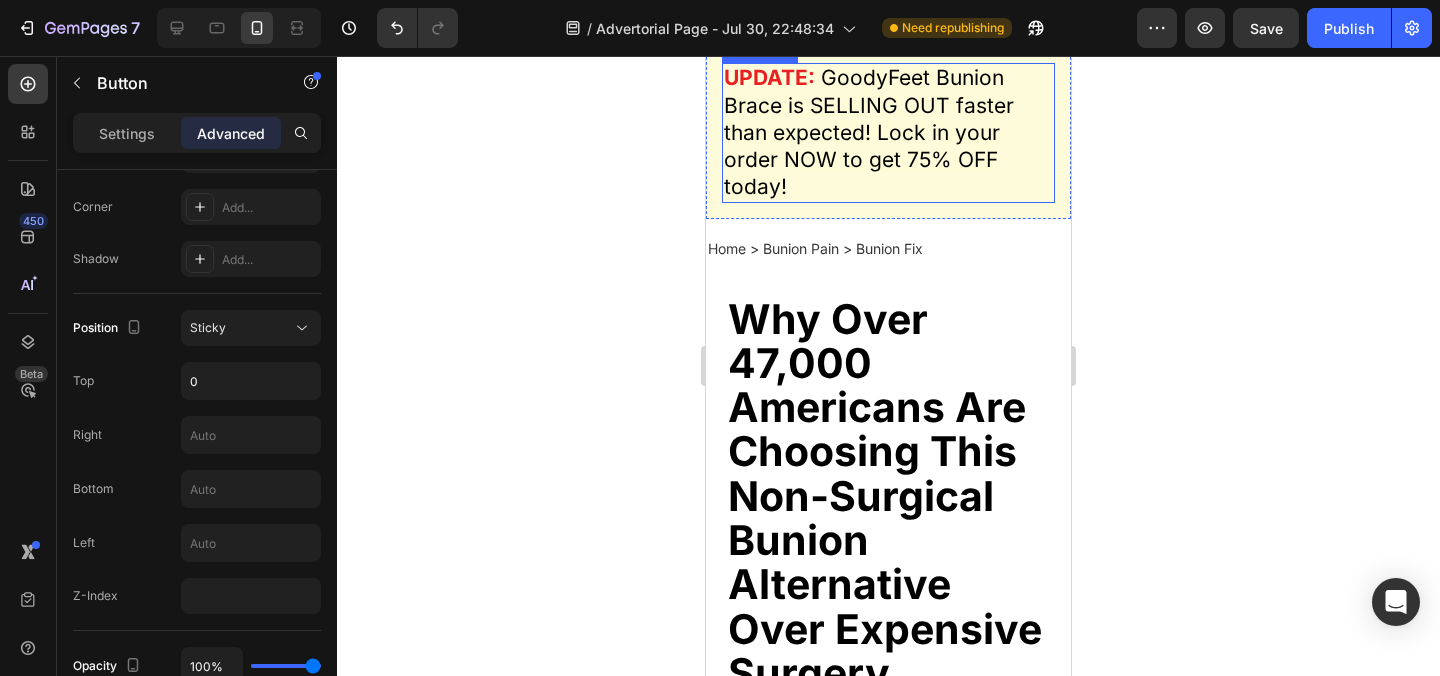 scroll, scrollTop: 202, scrollLeft: 0, axis: vertical 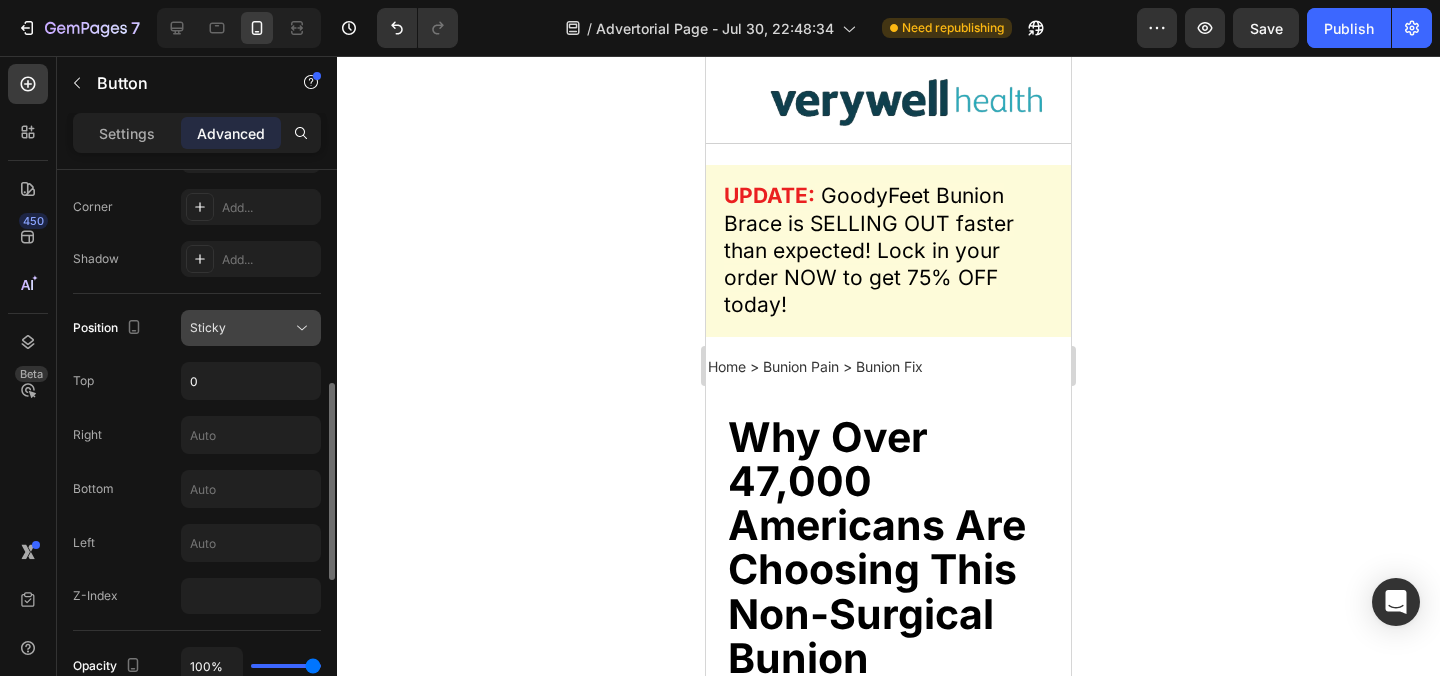 click on "Sticky" 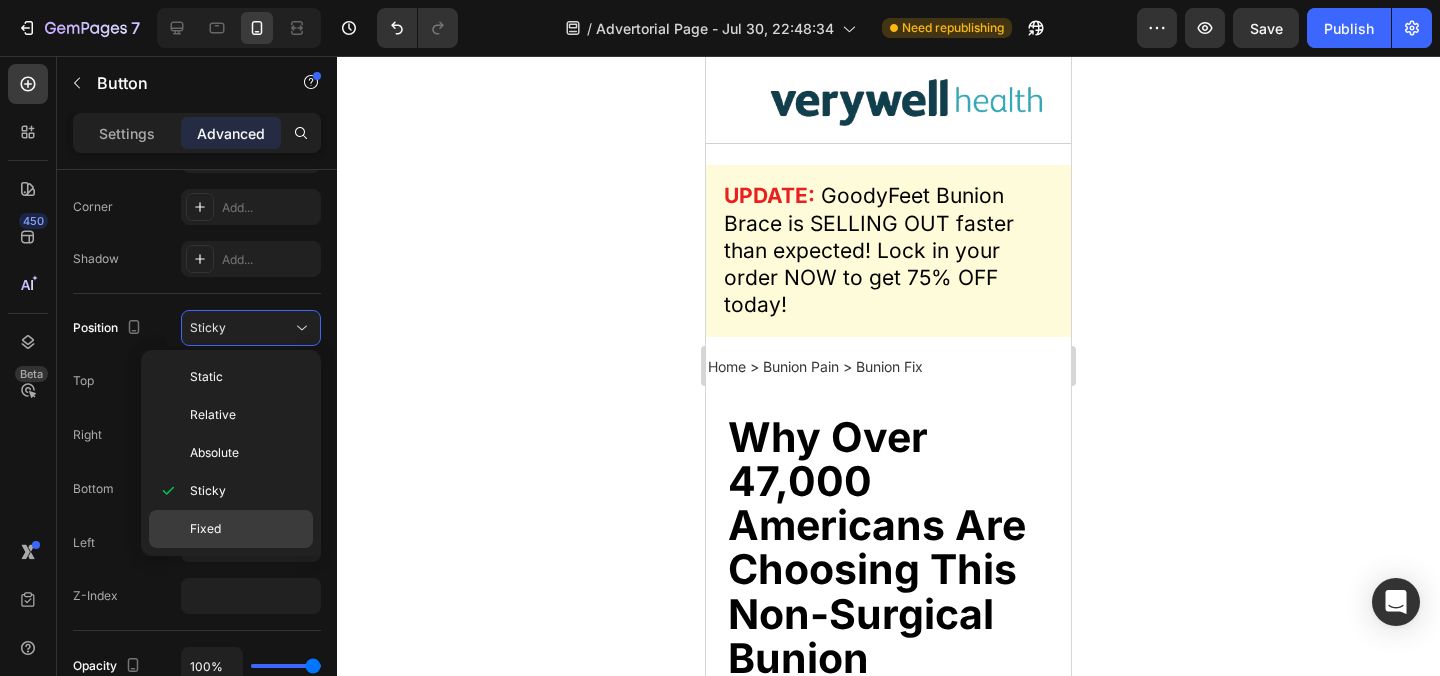 click on "Fixed" 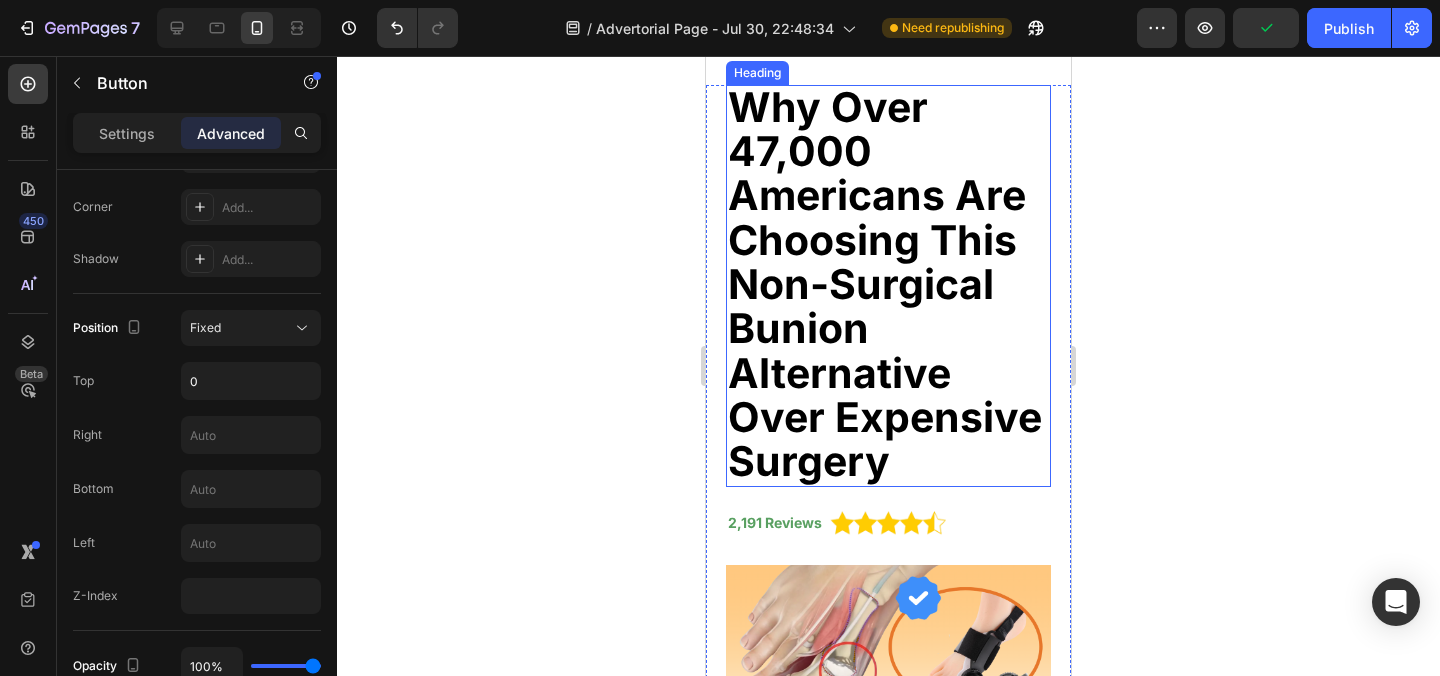 scroll, scrollTop: 0, scrollLeft: 0, axis: both 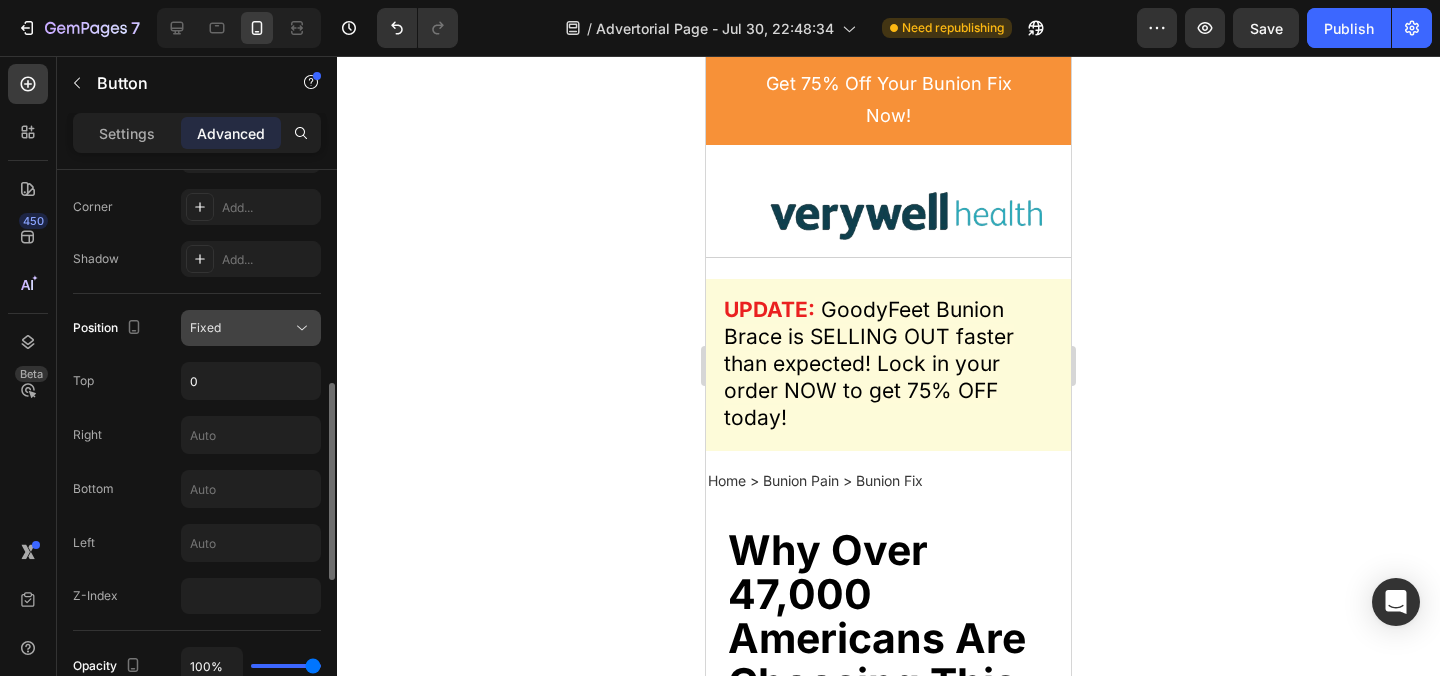click on "Fixed" at bounding box center (241, 328) 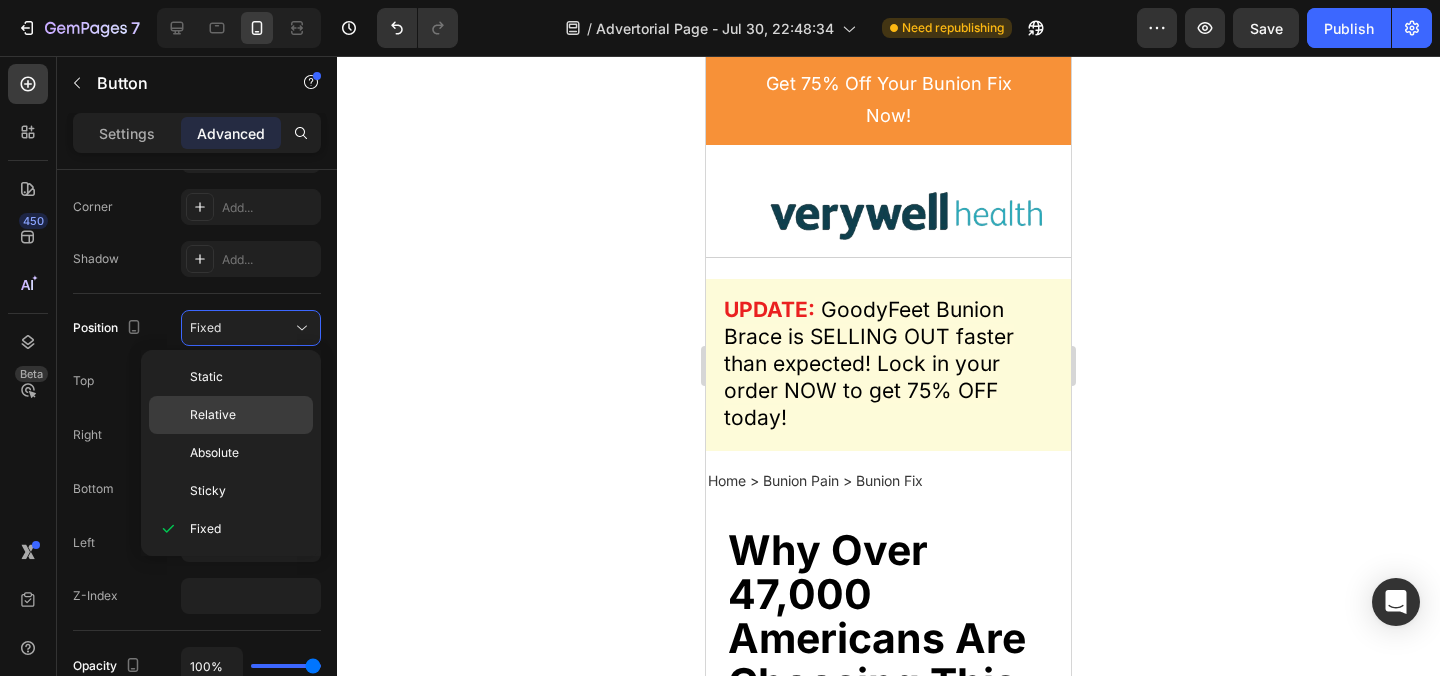 click on "Relative" 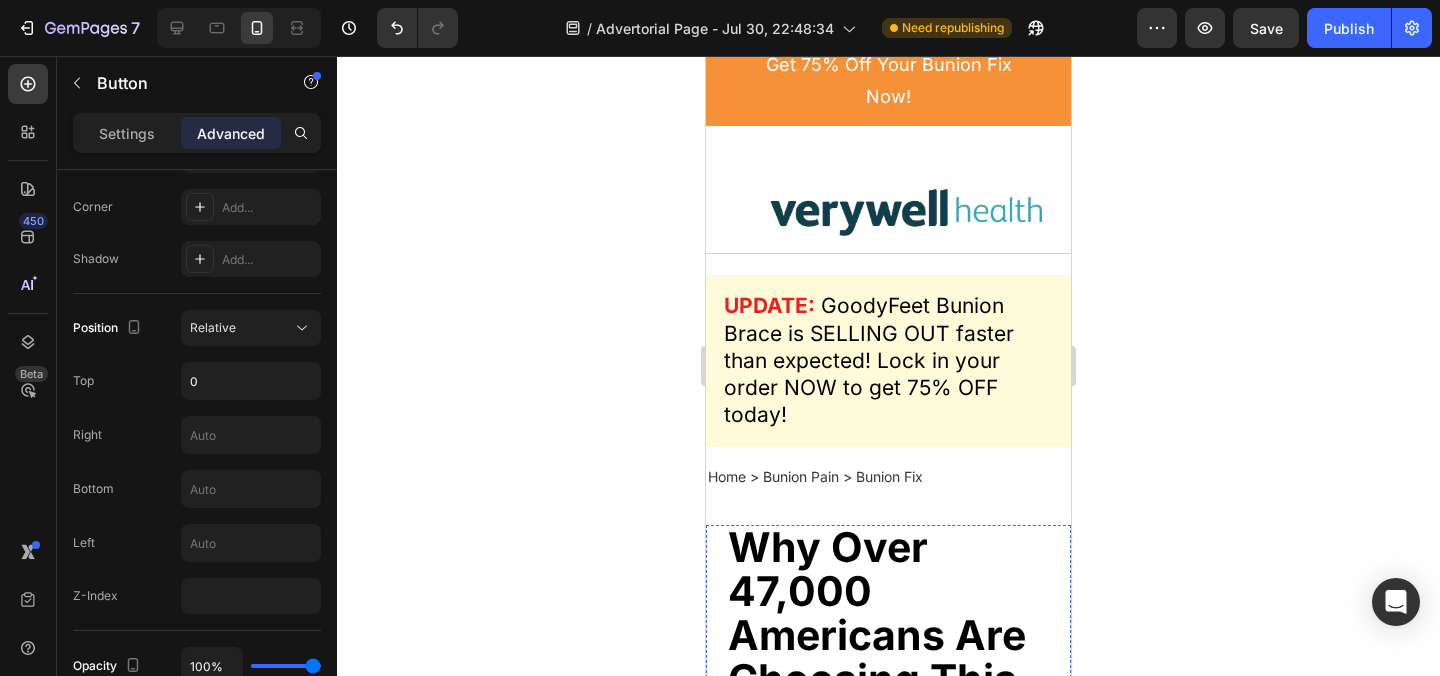 scroll, scrollTop: 0, scrollLeft: 0, axis: both 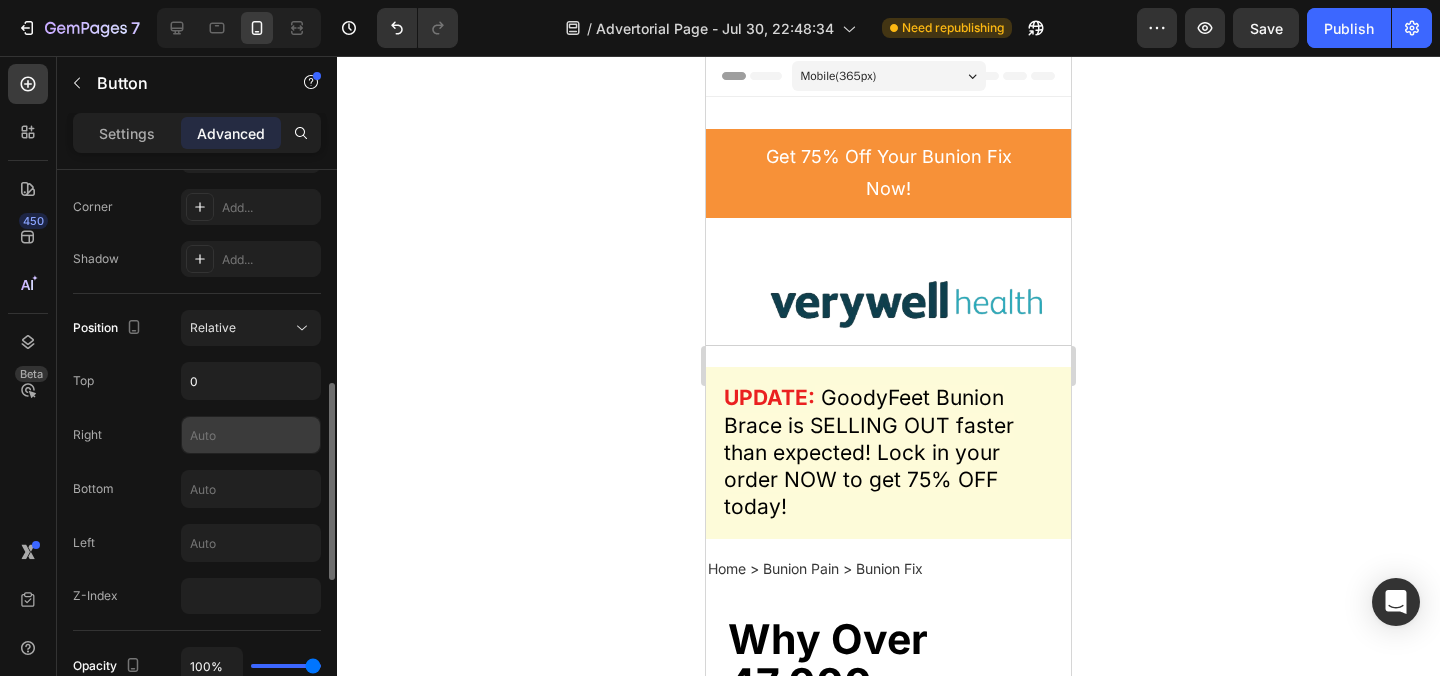 click at bounding box center (251, 435) 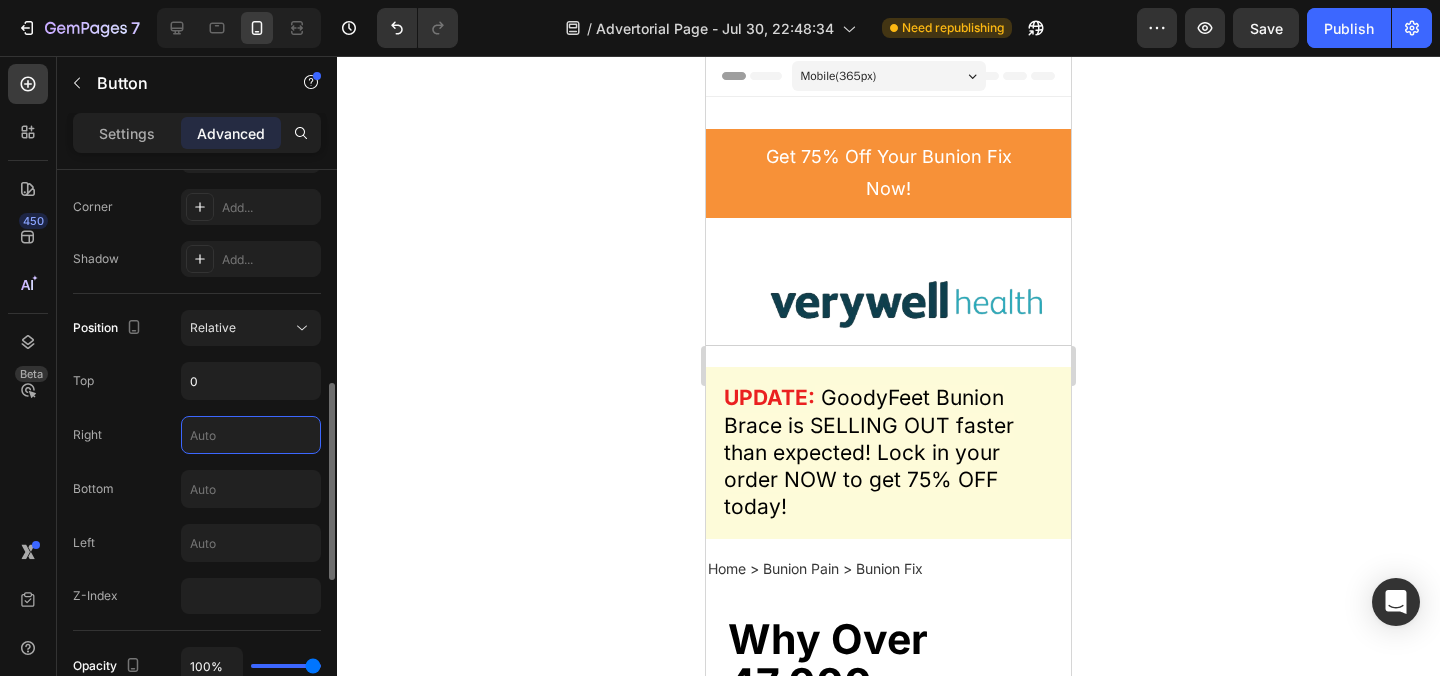 click at bounding box center (251, 435) 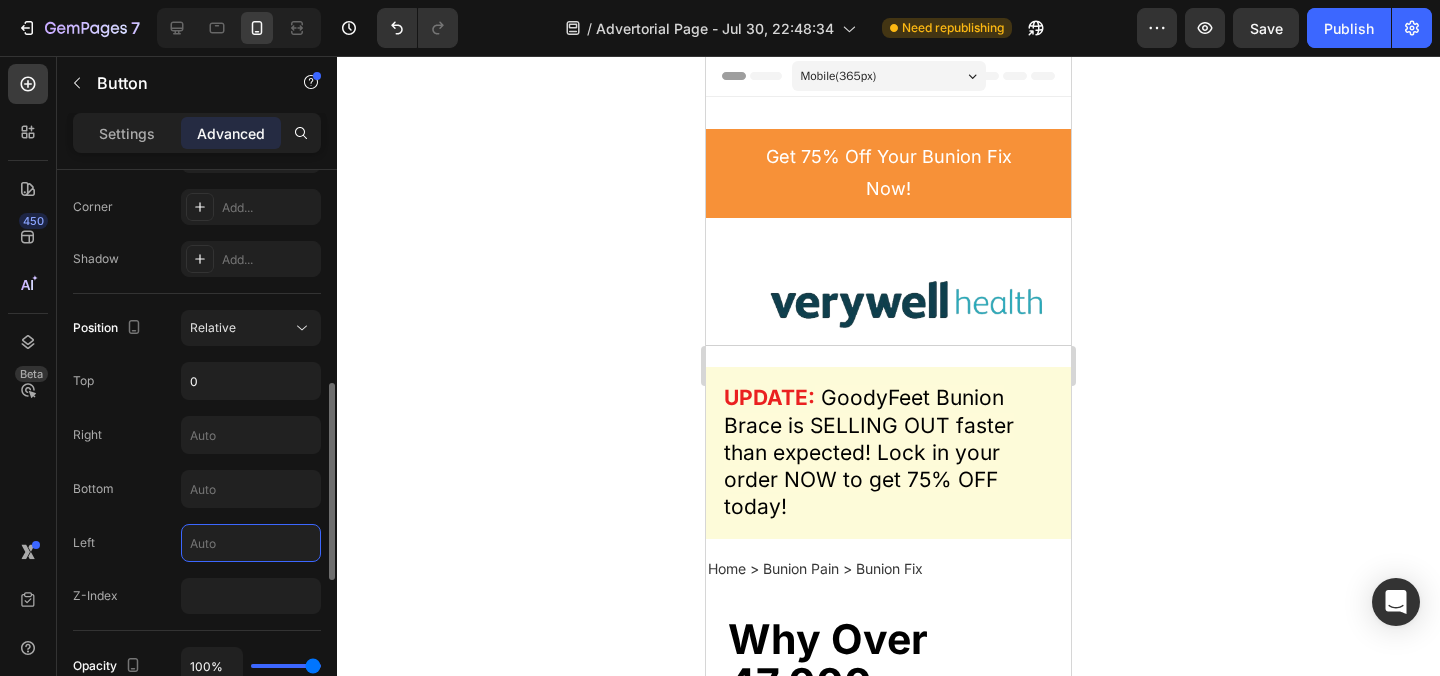click at bounding box center [251, 543] 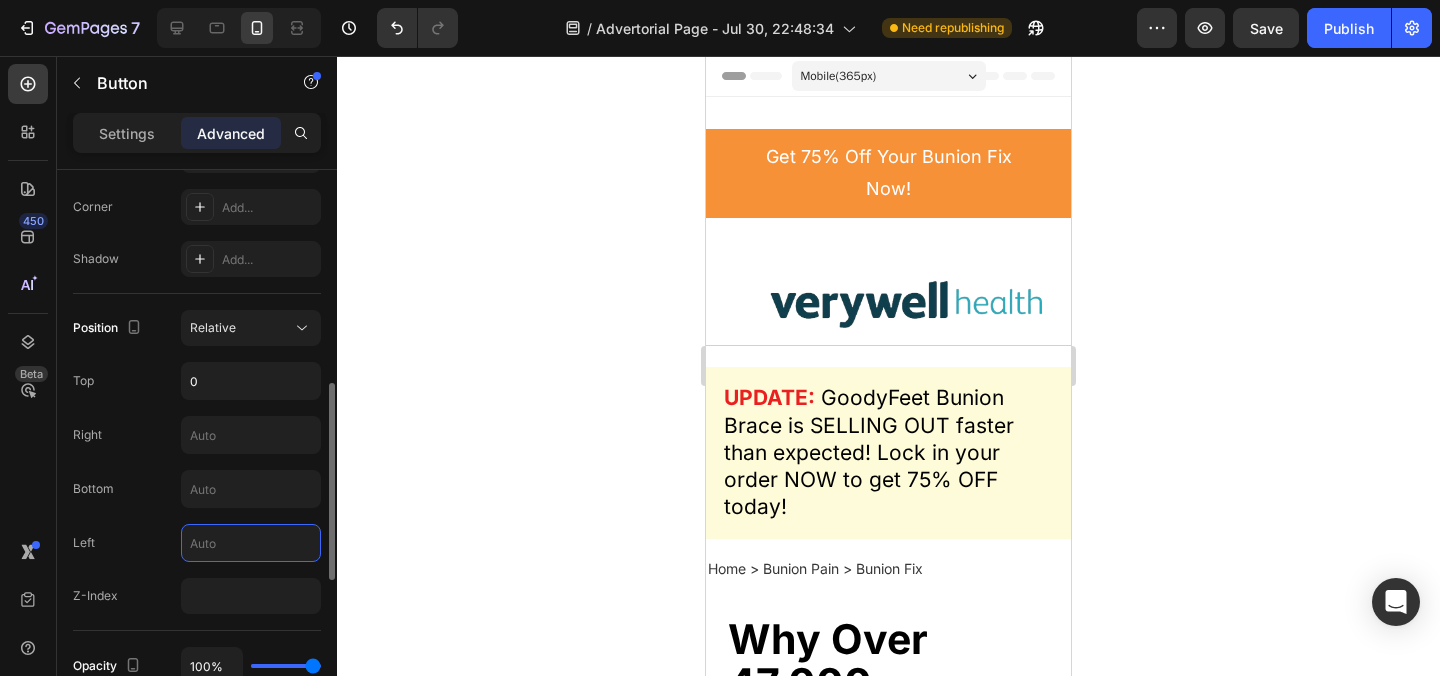 click at bounding box center (251, 543) 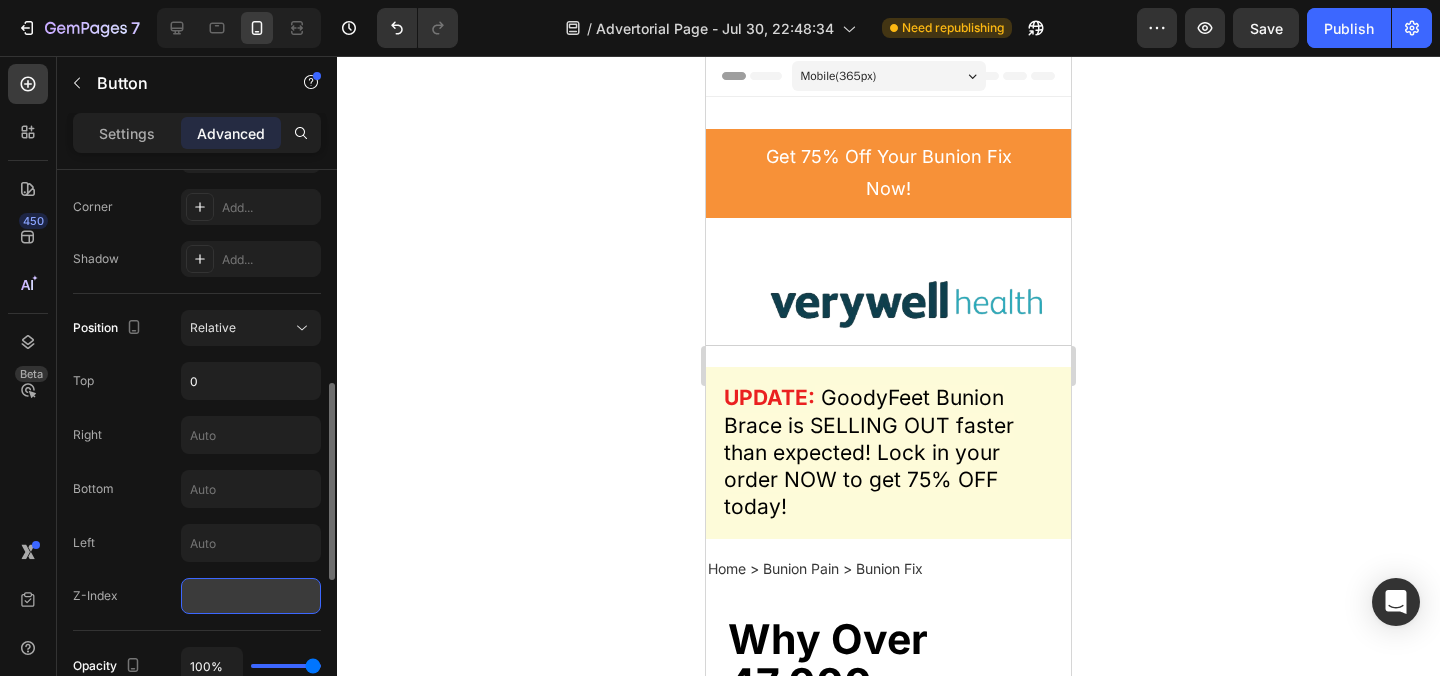 click at bounding box center [251, 596] 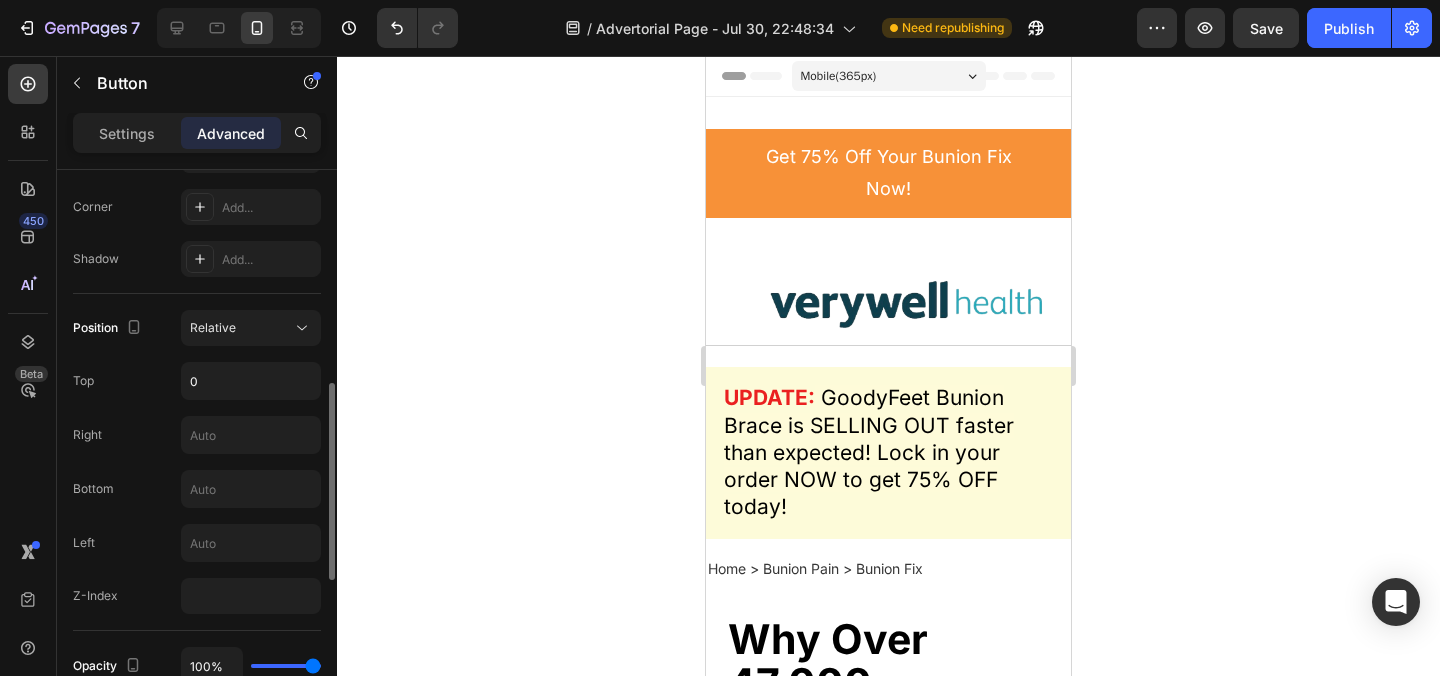 click on "Position Relative Top 0 Right Bottom Left Z-Index" at bounding box center [197, 462] 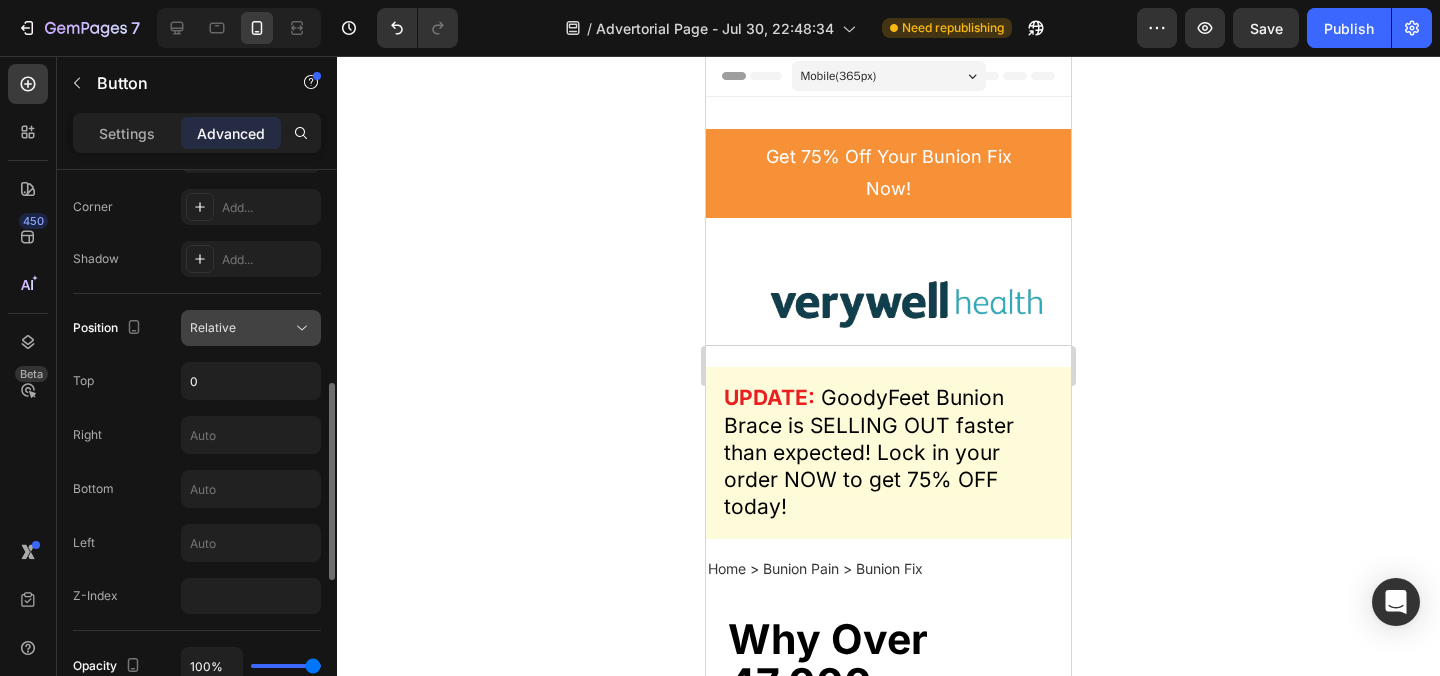 click 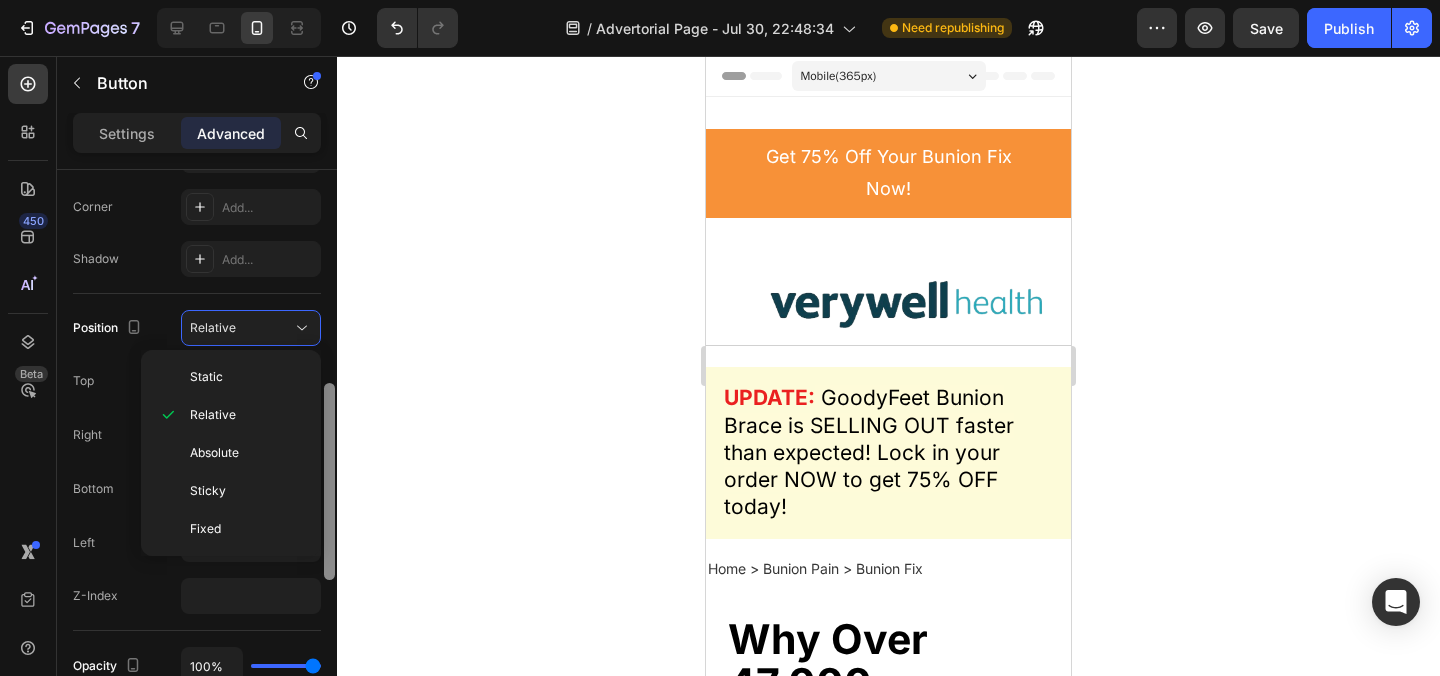 type 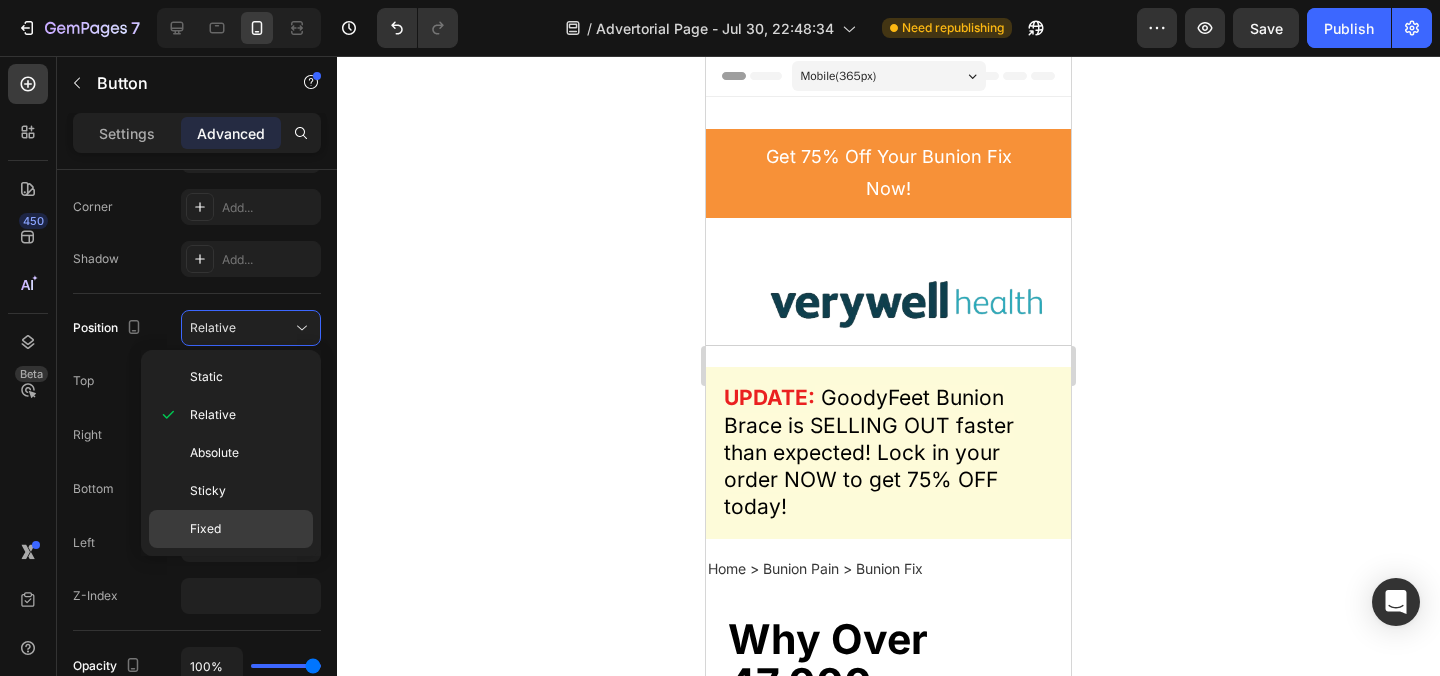 click on "Fixed" at bounding box center [247, 529] 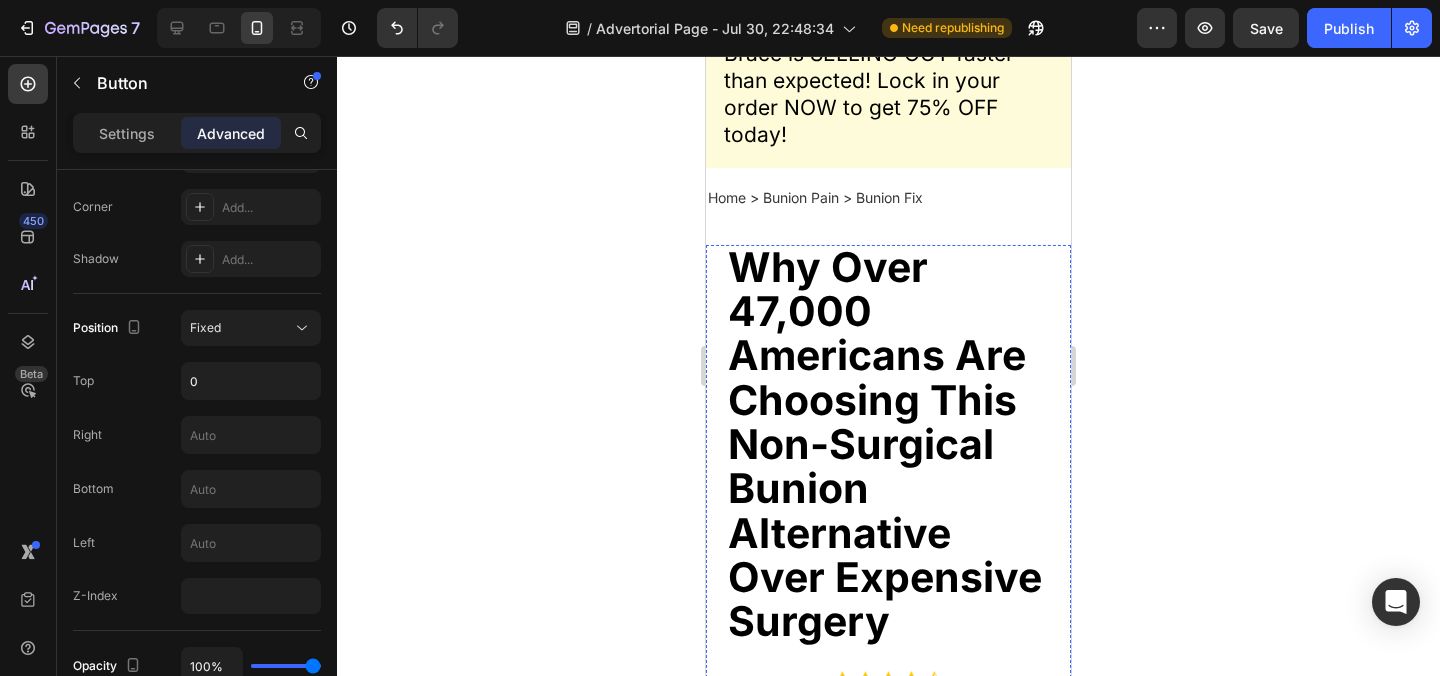 scroll, scrollTop: 0, scrollLeft: 0, axis: both 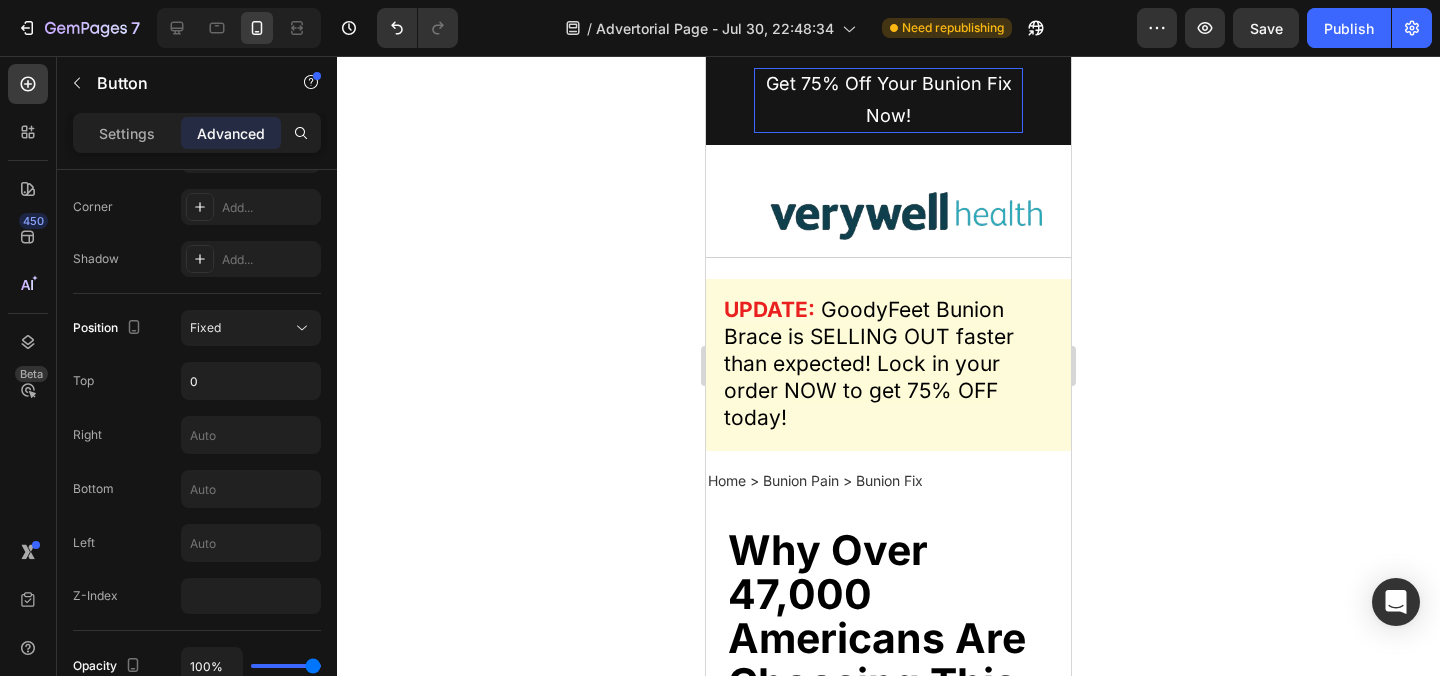 click on "Get 75% Off Your Bunion Fix Now!" at bounding box center (888, 100) 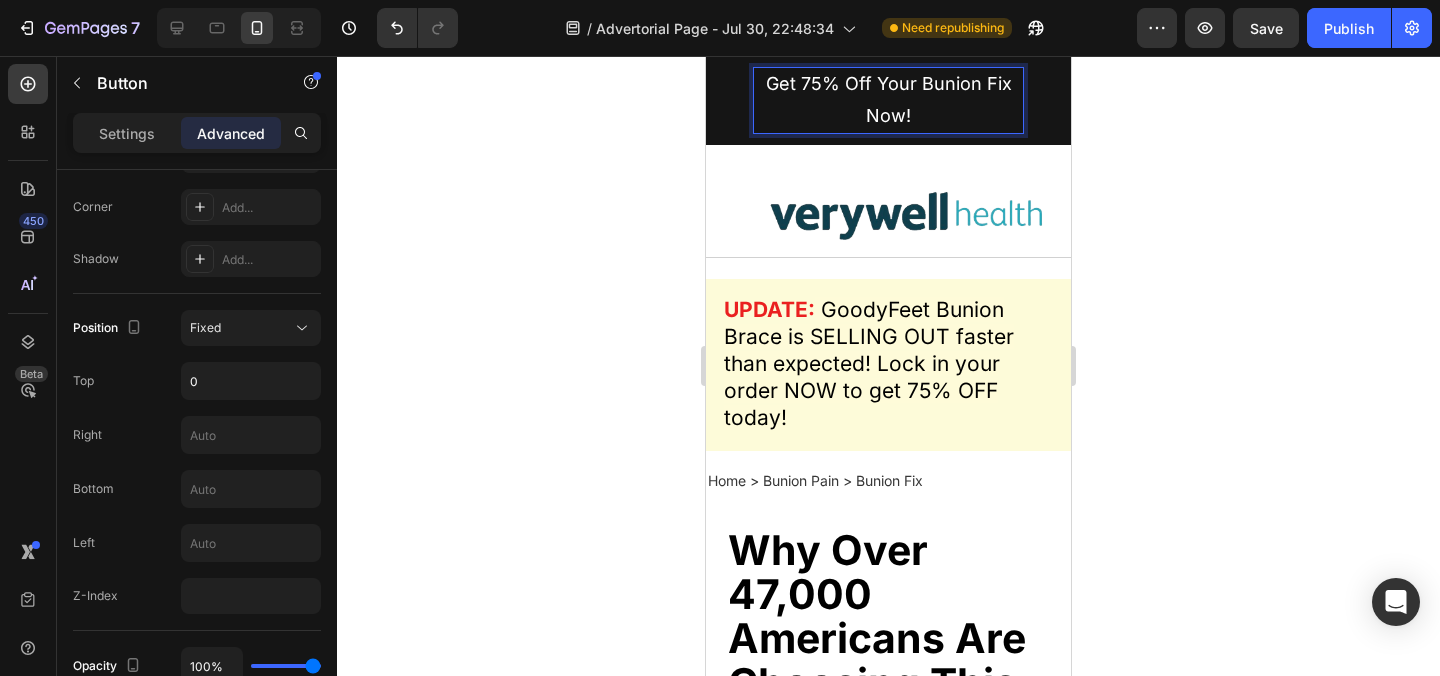 click on "Get 75% Off Your Bunion Fix Now!" at bounding box center (888, 100) 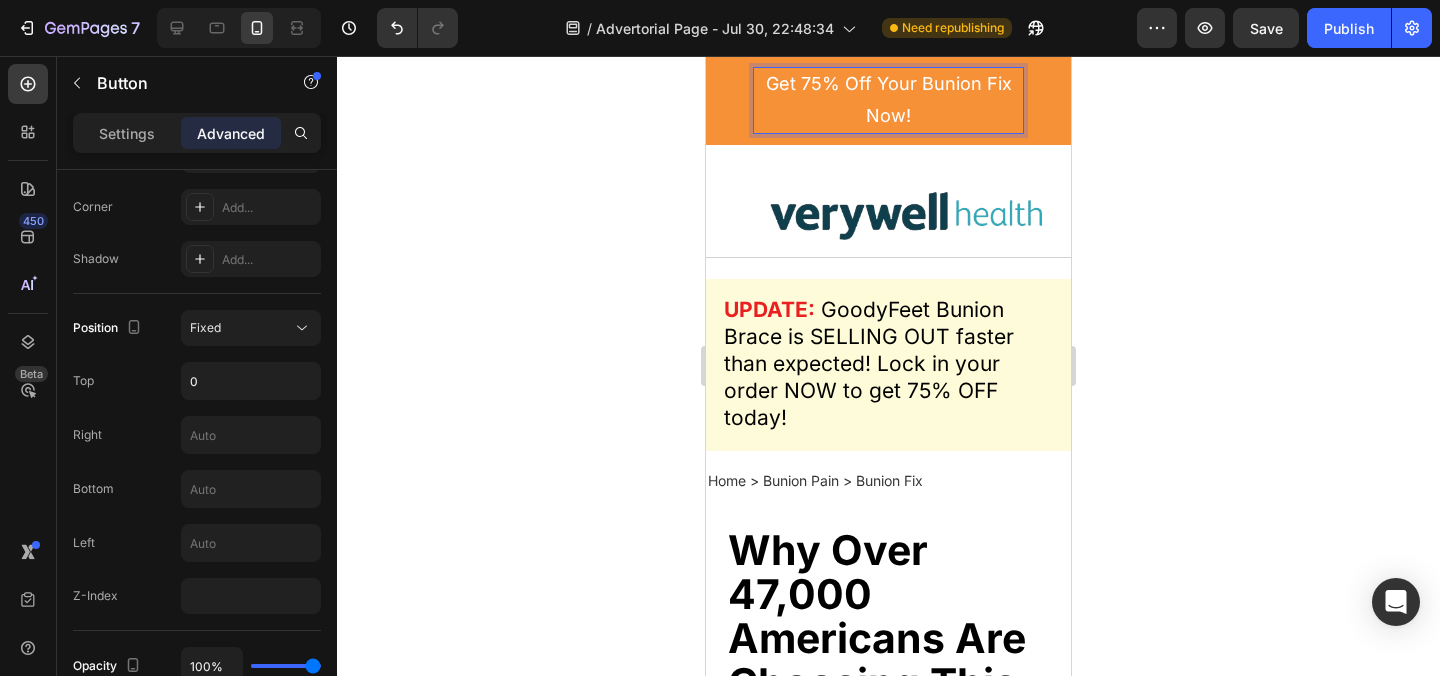 click 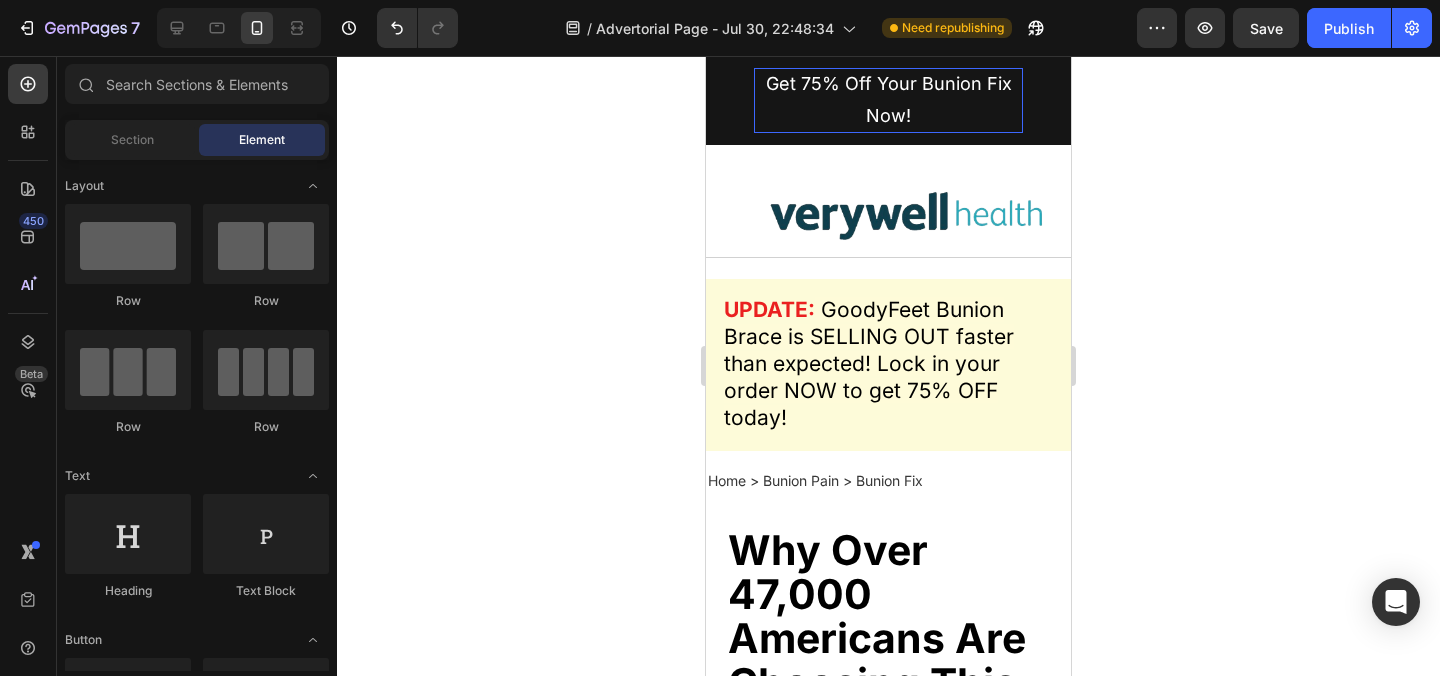 click on "Get 75% Off Your Bunion Fix Now!" at bounding box center [888, 100] 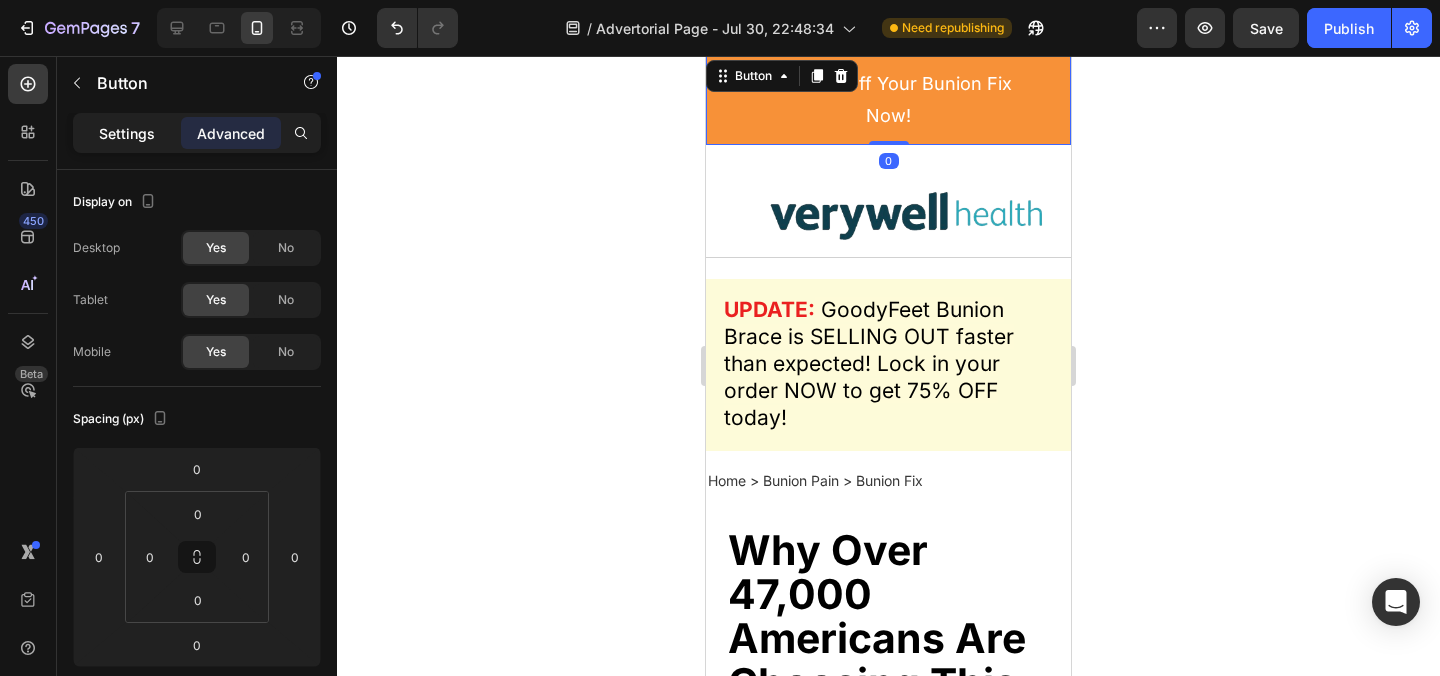 click on "Settings" at bounding box center [127, 133] 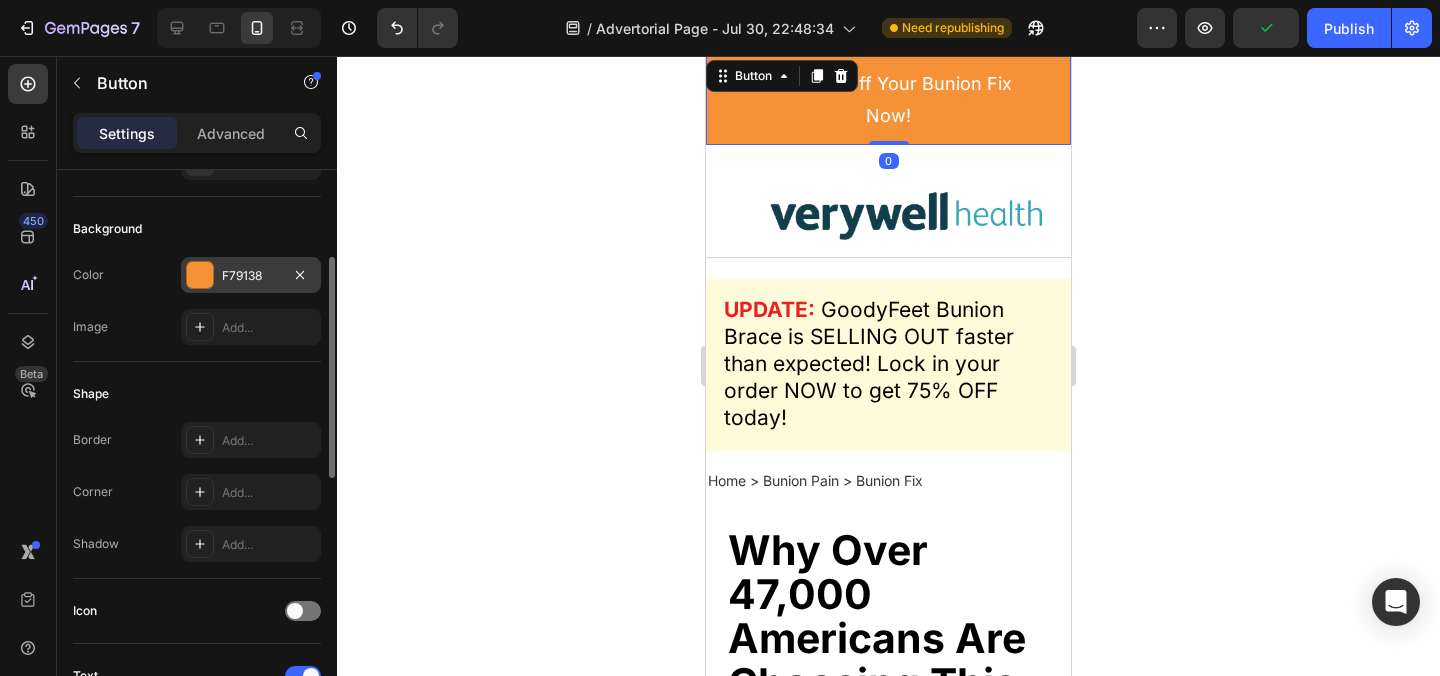 scroll, scrollTop: 214, scrollLeft: 0, axis: vertical 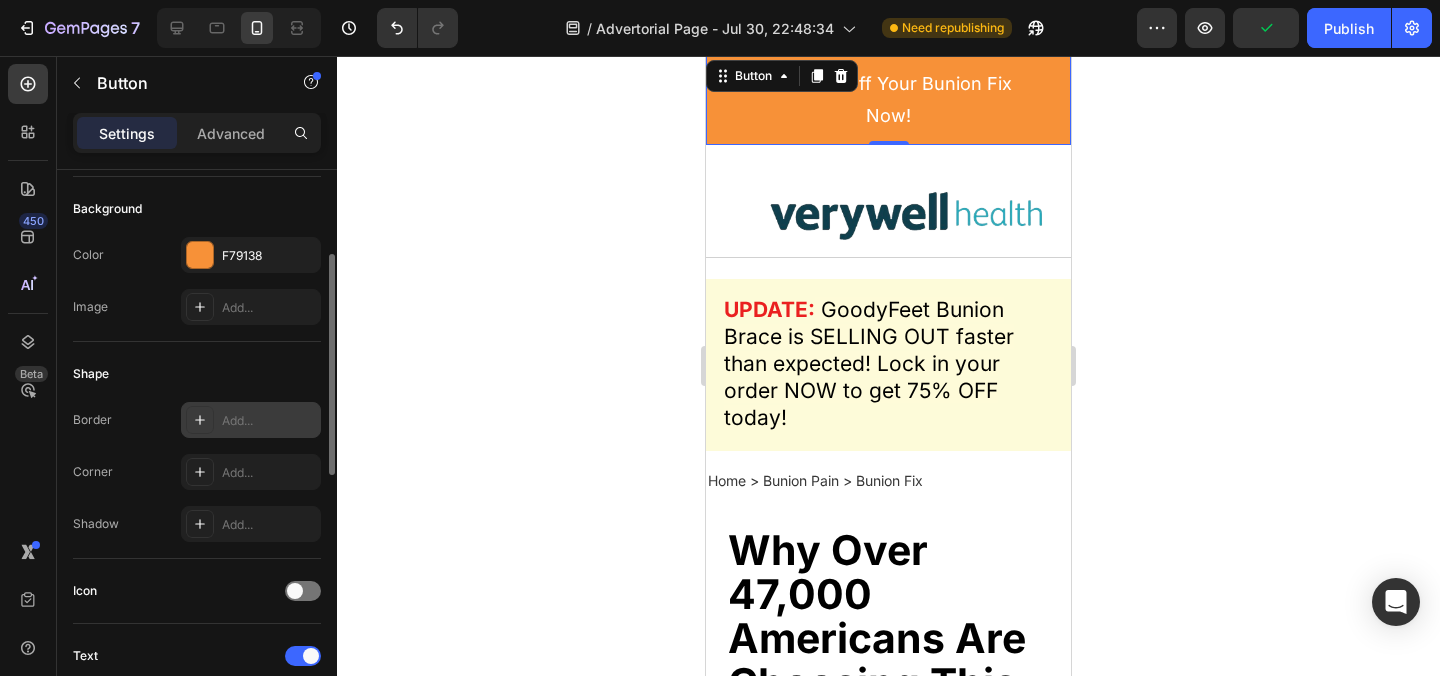 click at bounding box center [200, 420] 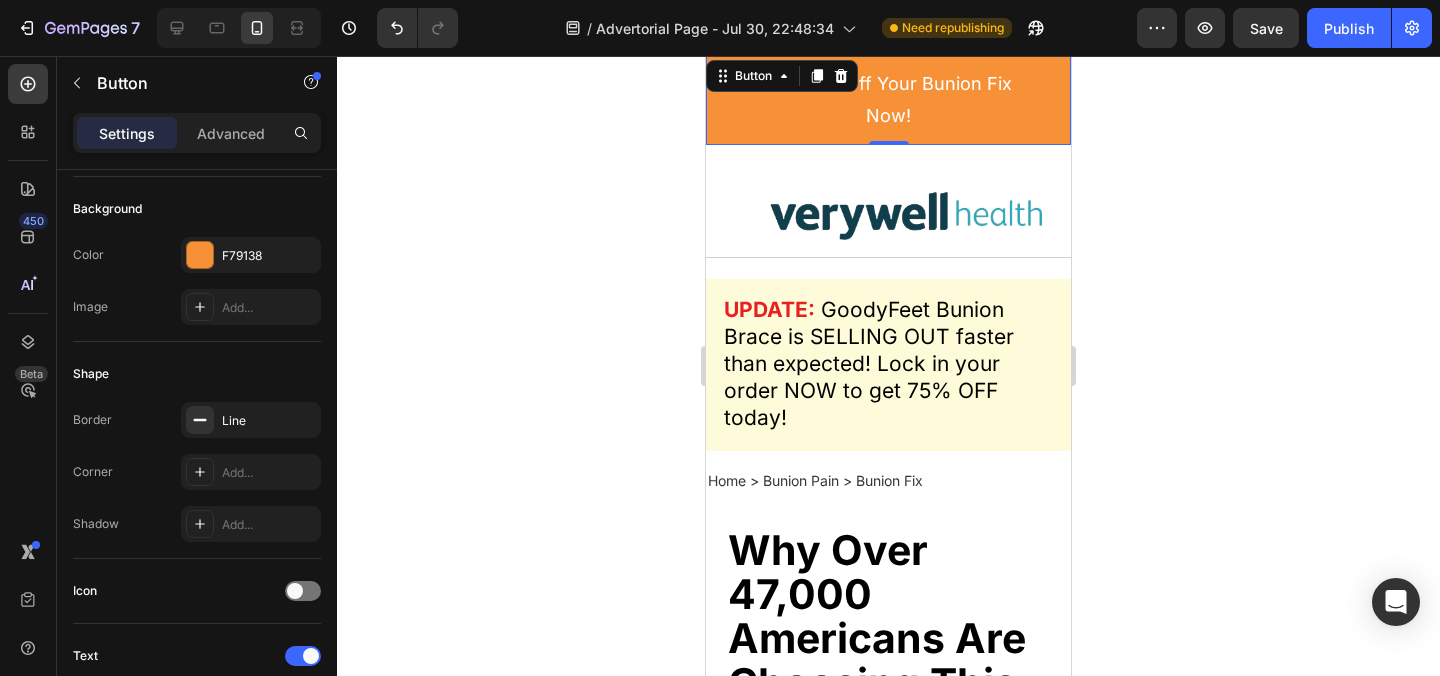 click 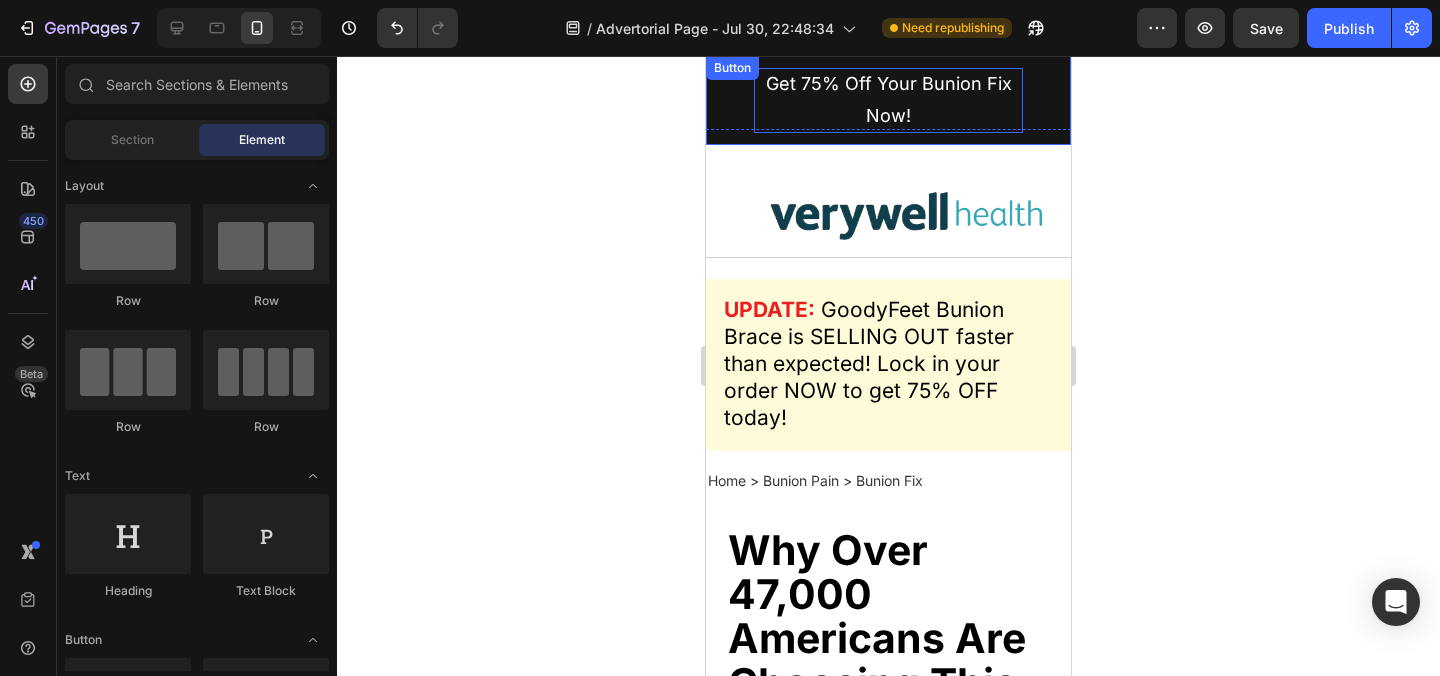 click on "Get 75% Off Your Bunion Fix Now!" at bounding box center [888, 100] 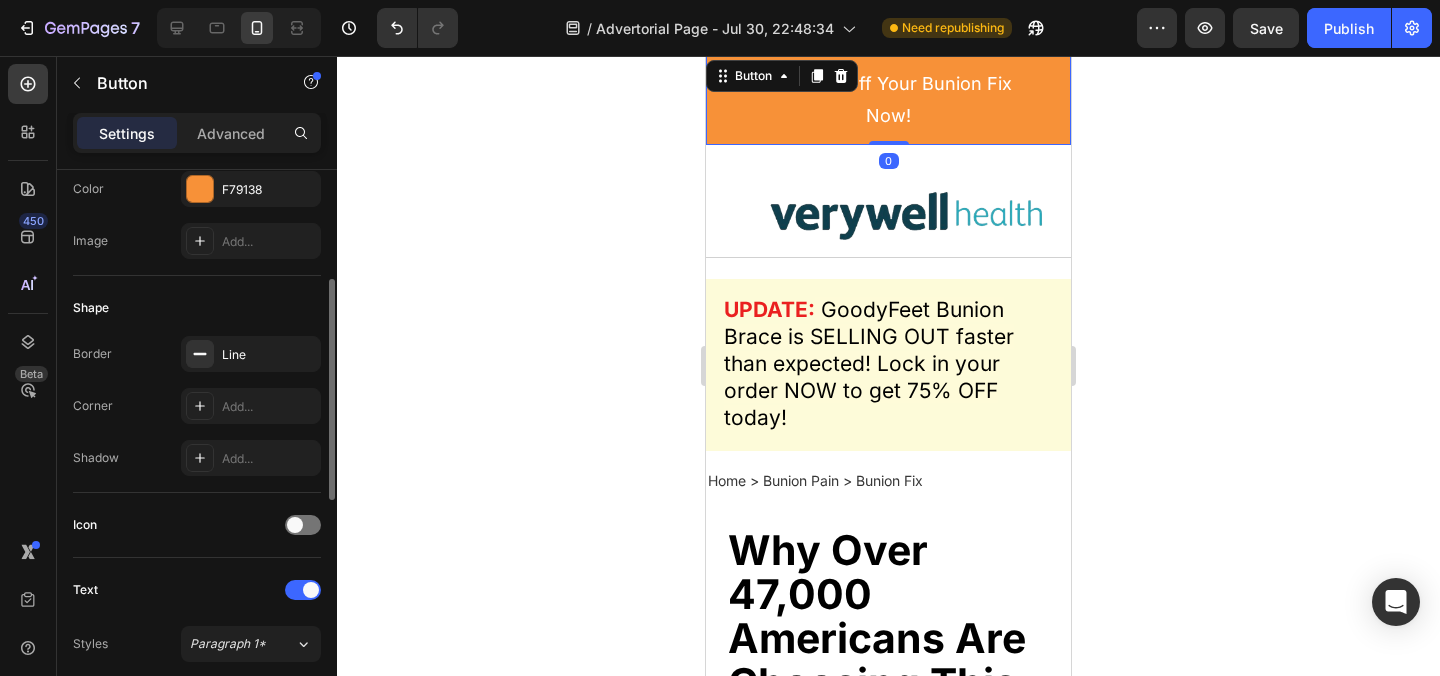 scroll, scrollTop: 285, scrollLeft: 0, axis: vertical 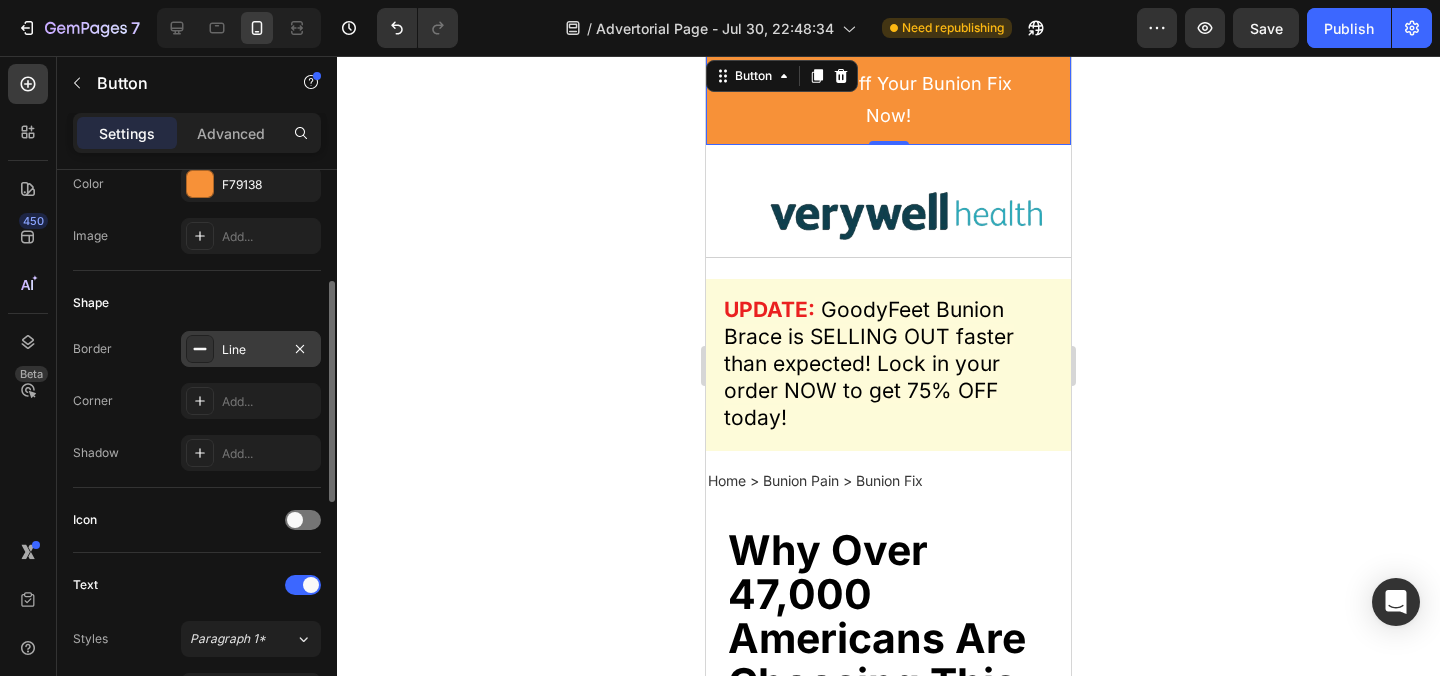click 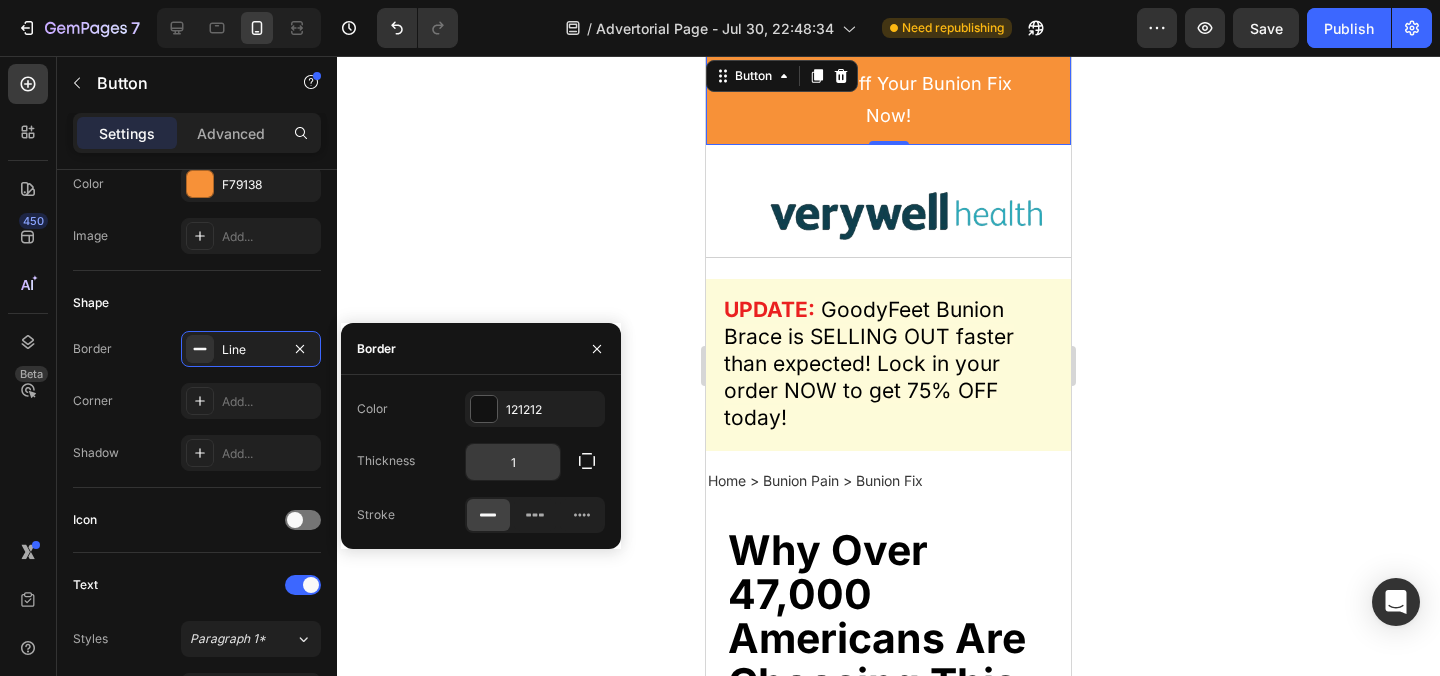 click on "1" at bounding box center [513, 462] 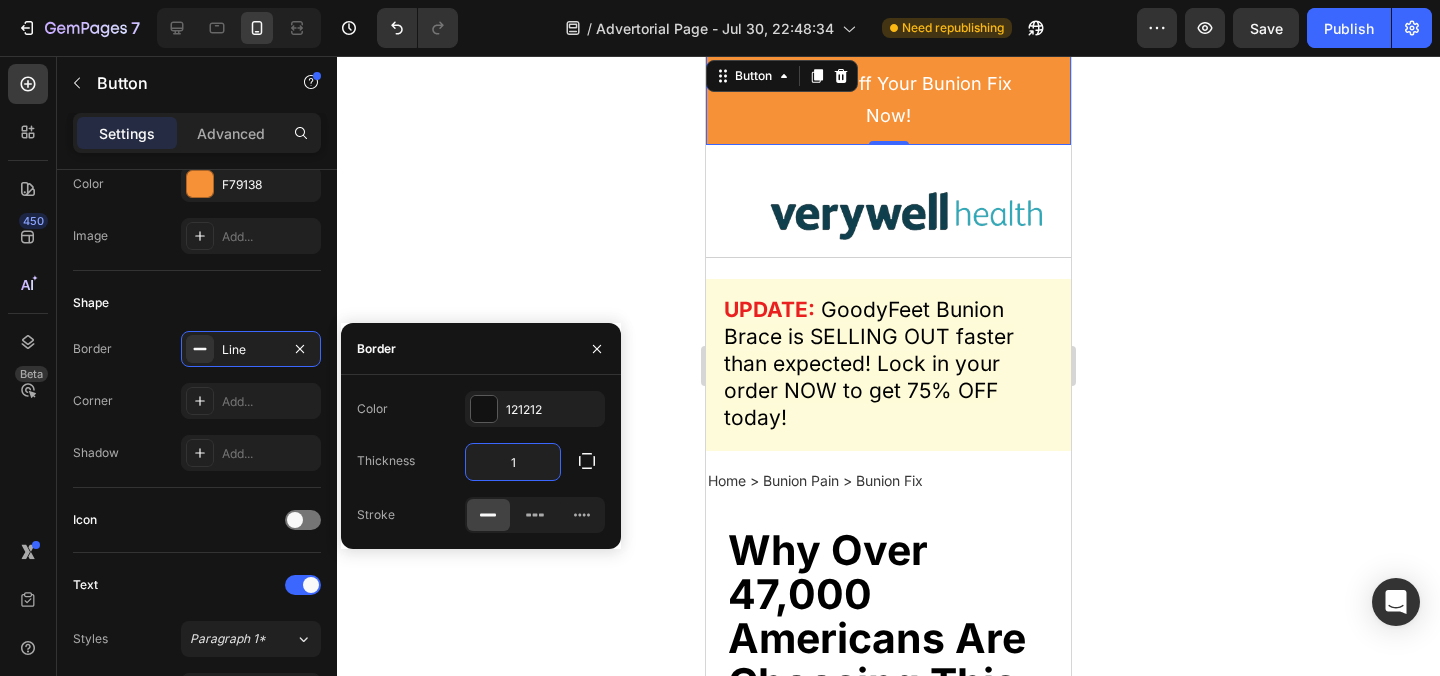 click on "1" at bounding box center (513, 462) 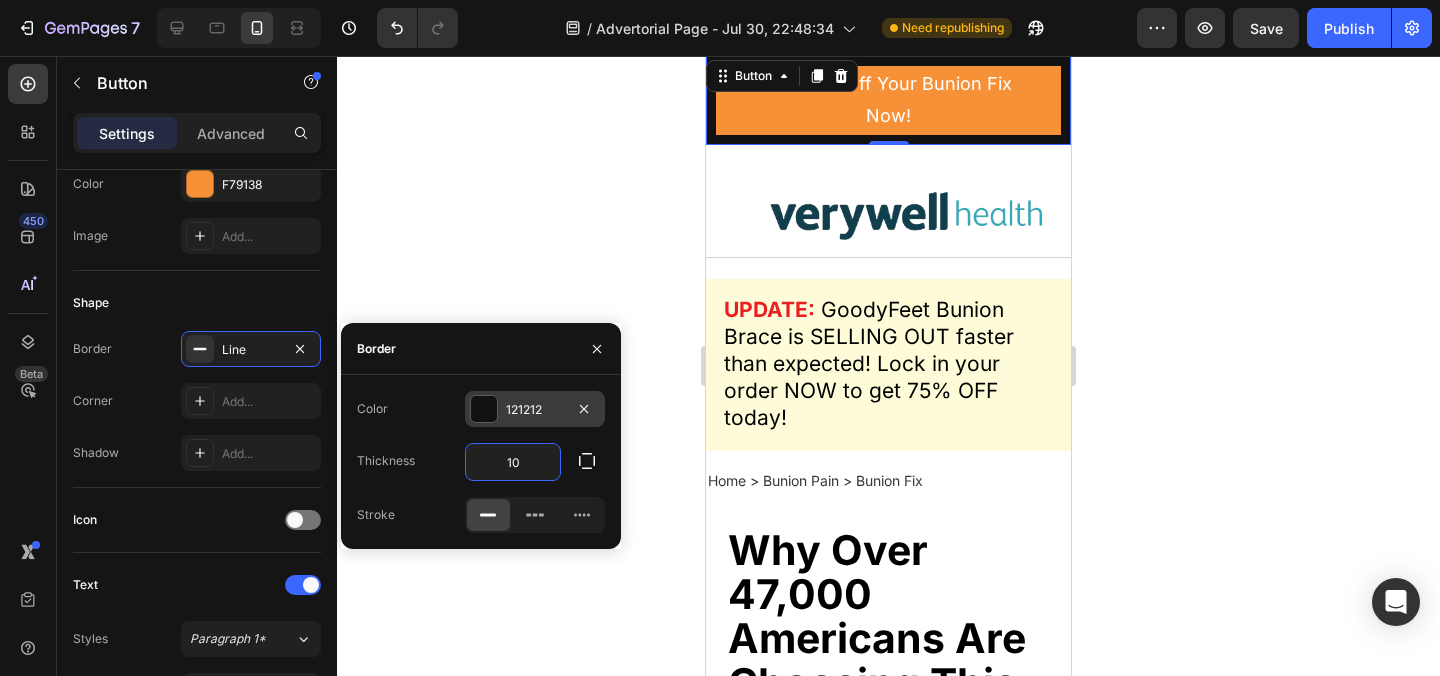 type on "1" 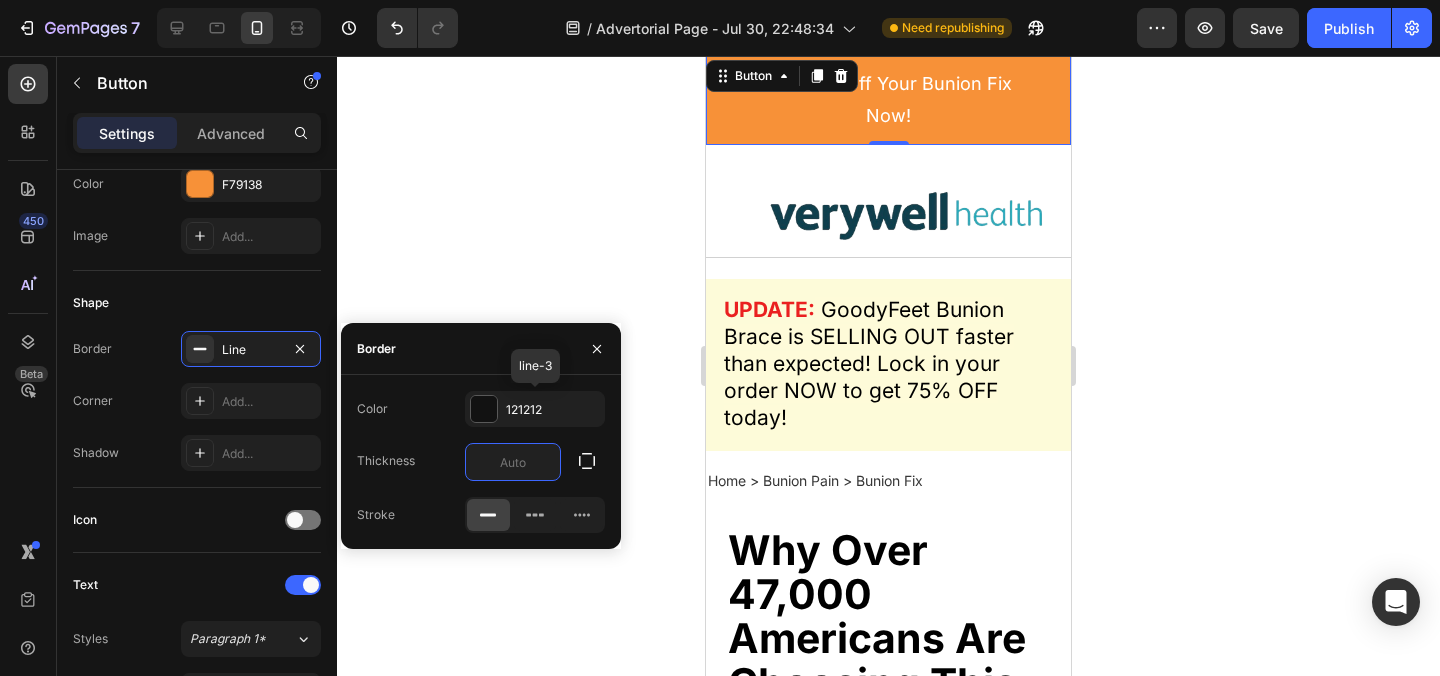 click on "Thickness" 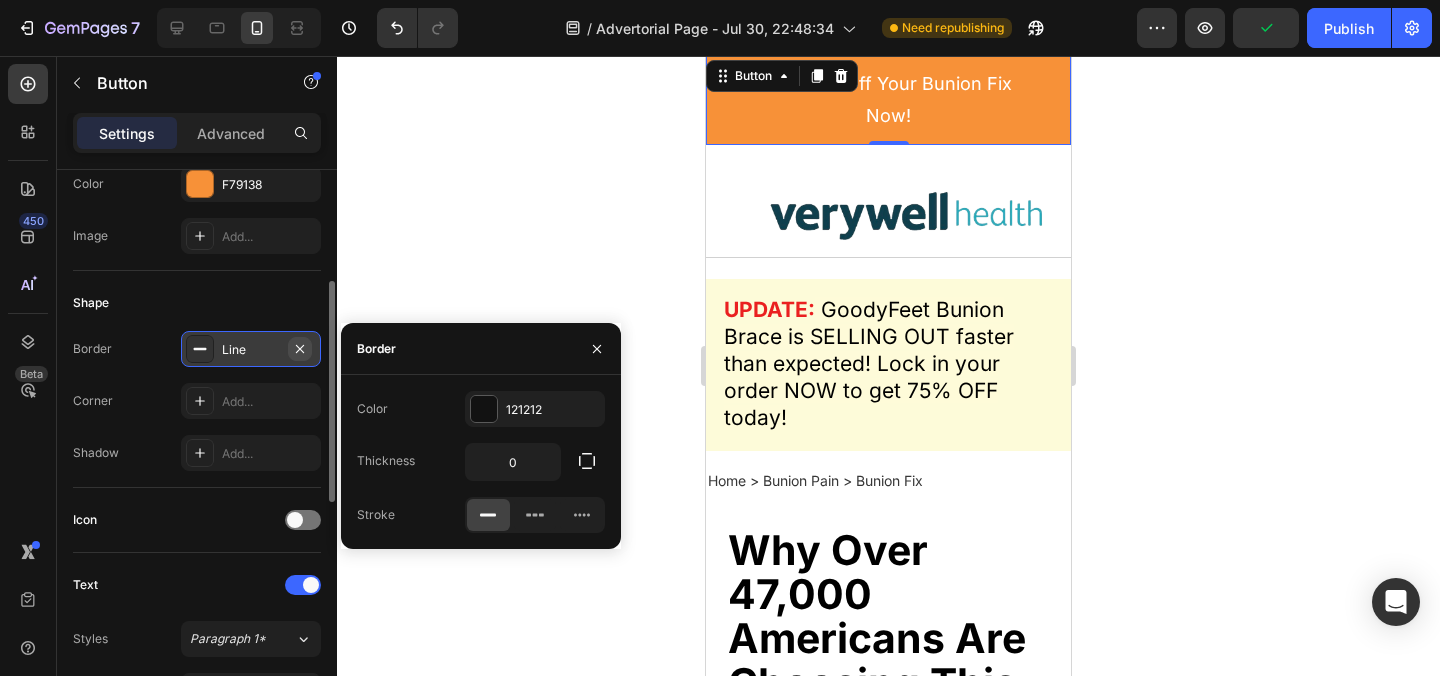 click 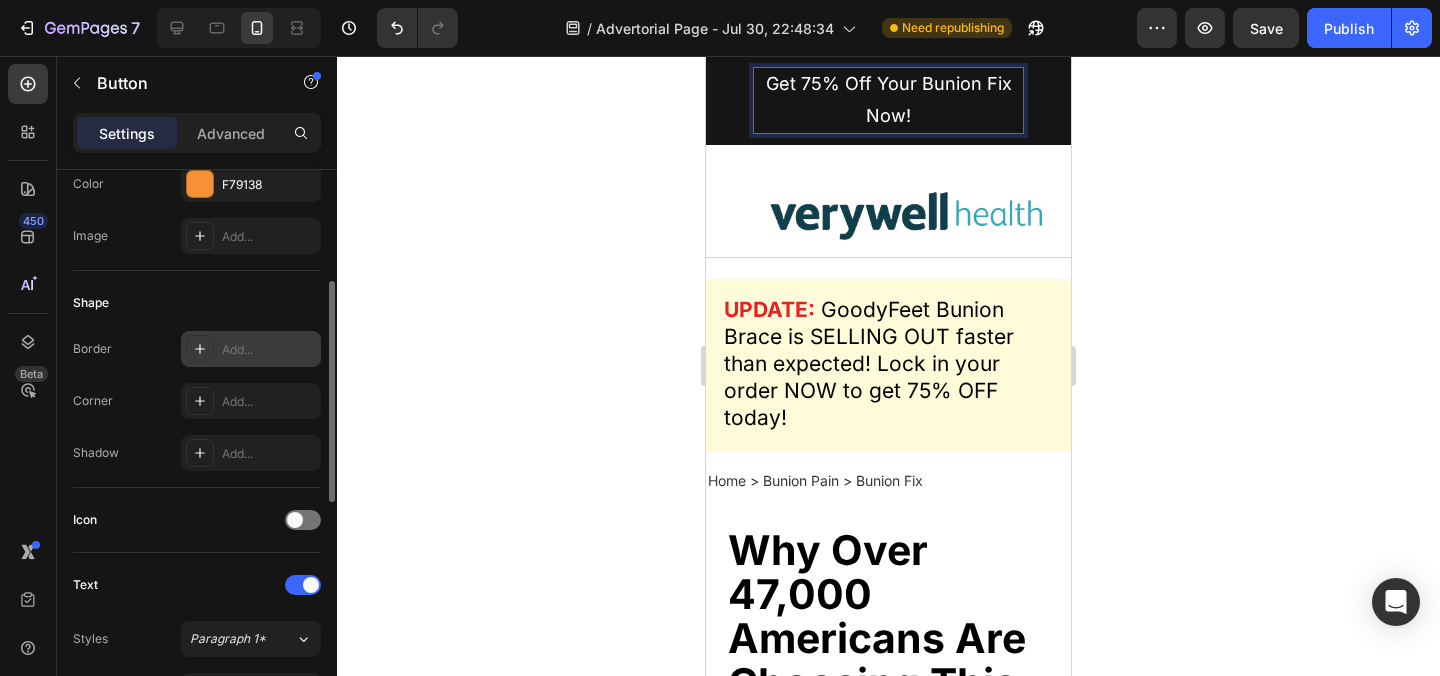 click on "Get 75% Off Your Bunion Fix Now!" at bounding box center [888, 100] 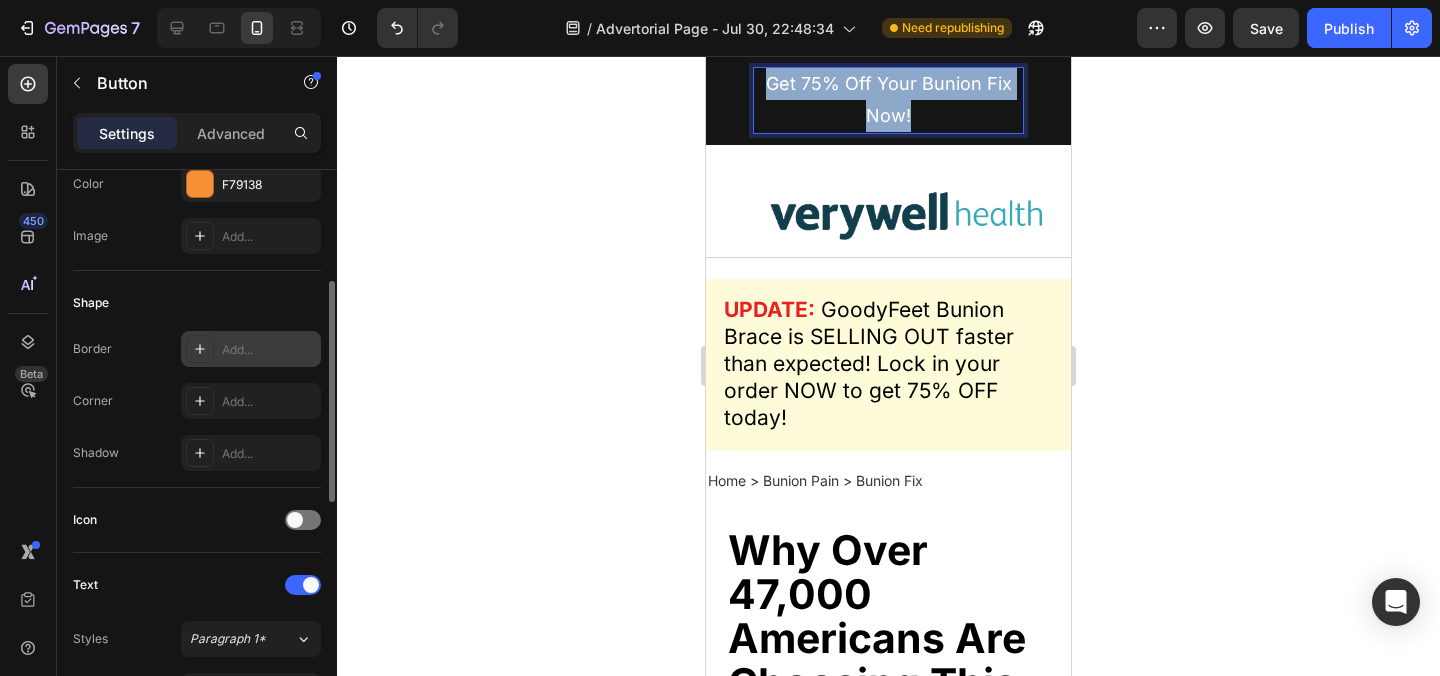 click on "Get 75% Off Your Bunion Fix Now!" at bounding box center [888, 100] 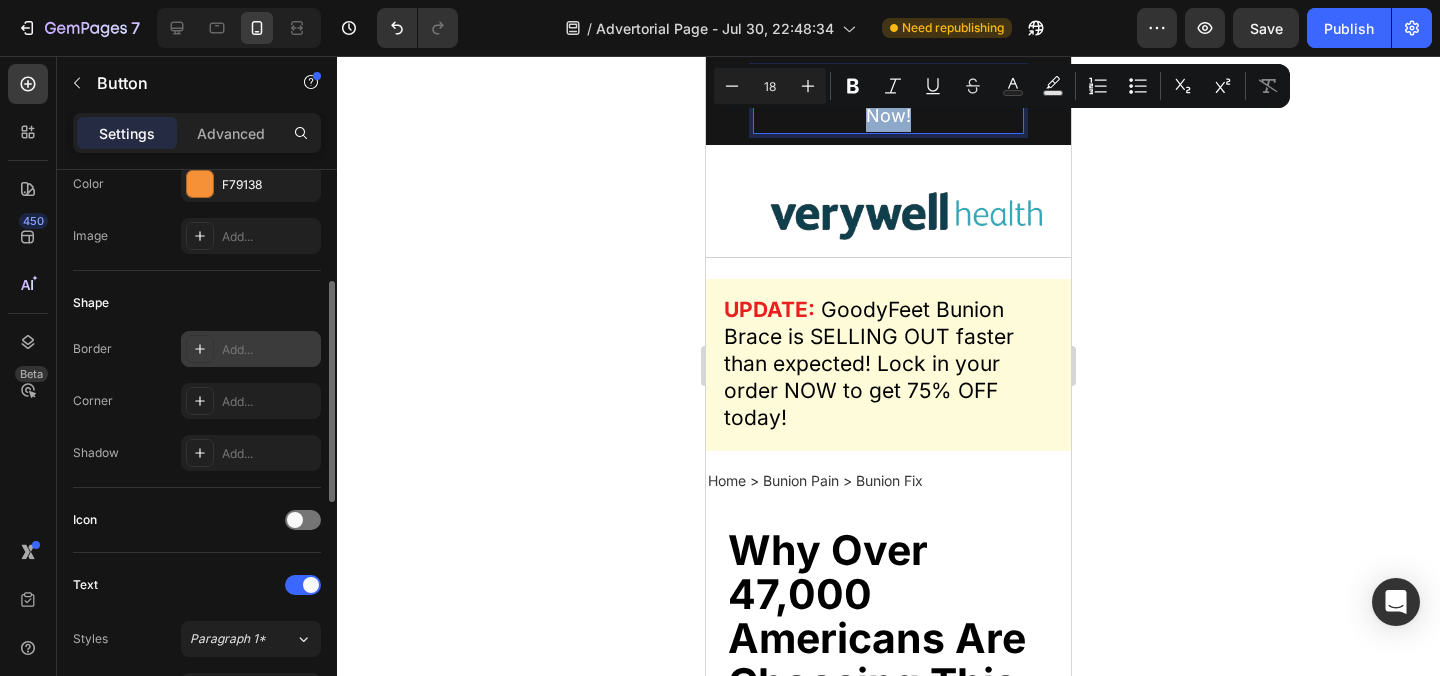 click on "Get 75% Off Your Bunion Fix Now!" at bounding box center (888, 100) 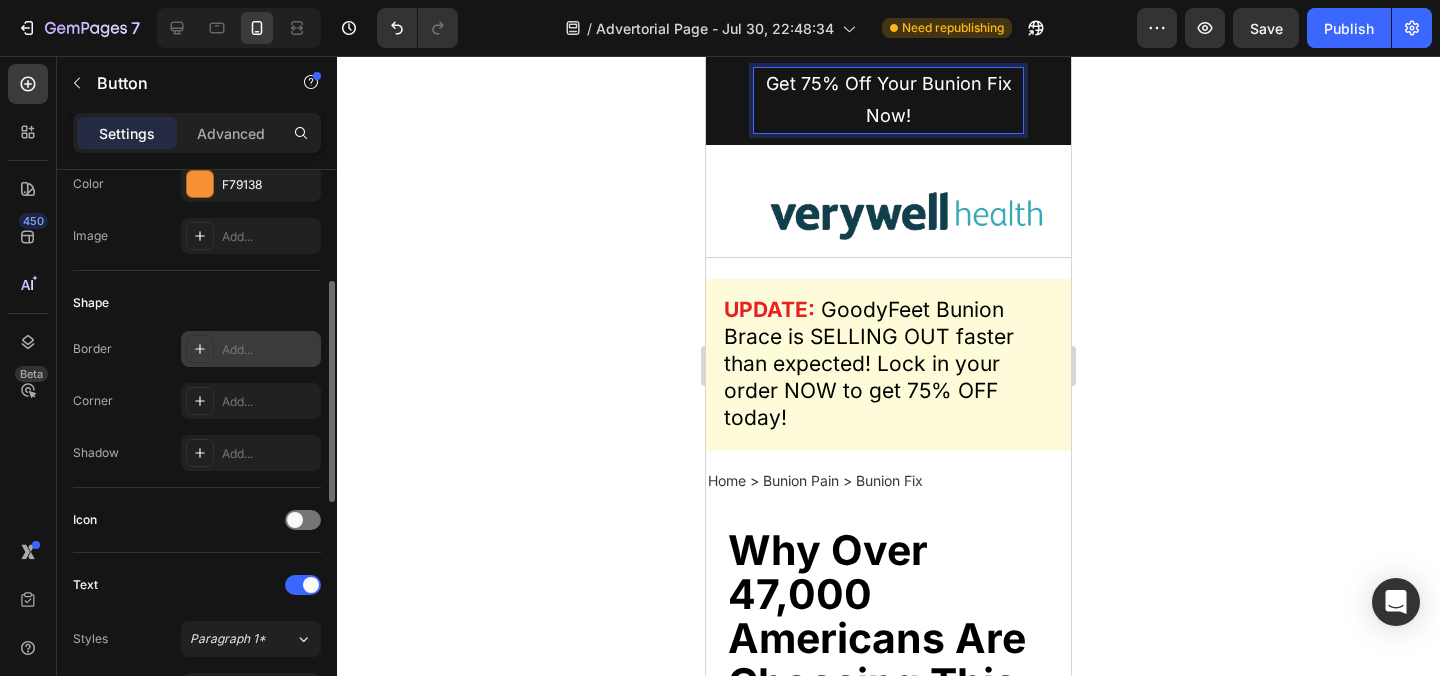 click on "Get 75% Off Your Bunion Fix Now!" at bounding box center (888, 100) 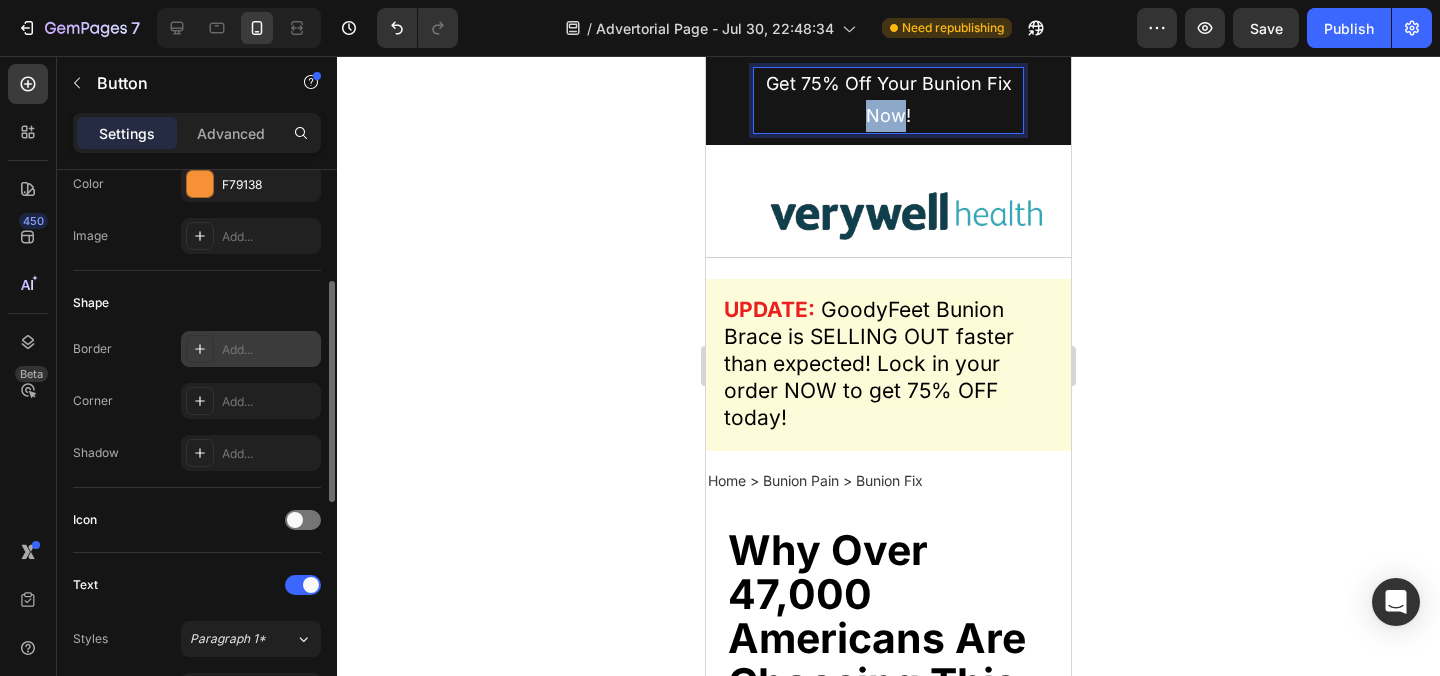 click on "Get 75% Off Your Bunion Fix Now!" at bounding box center [888, 100] 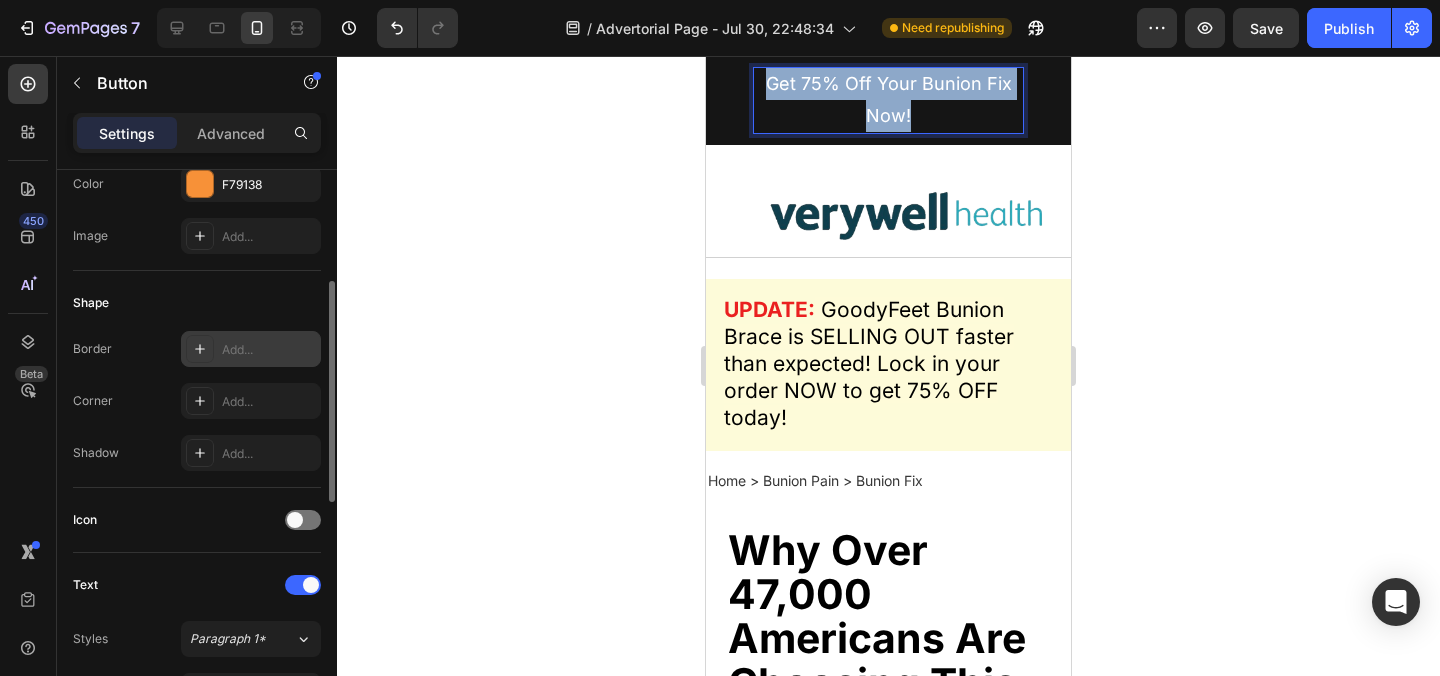 click on "Get 75% Off Your Bunion Fix Now!" at bounding box center (888, 100) 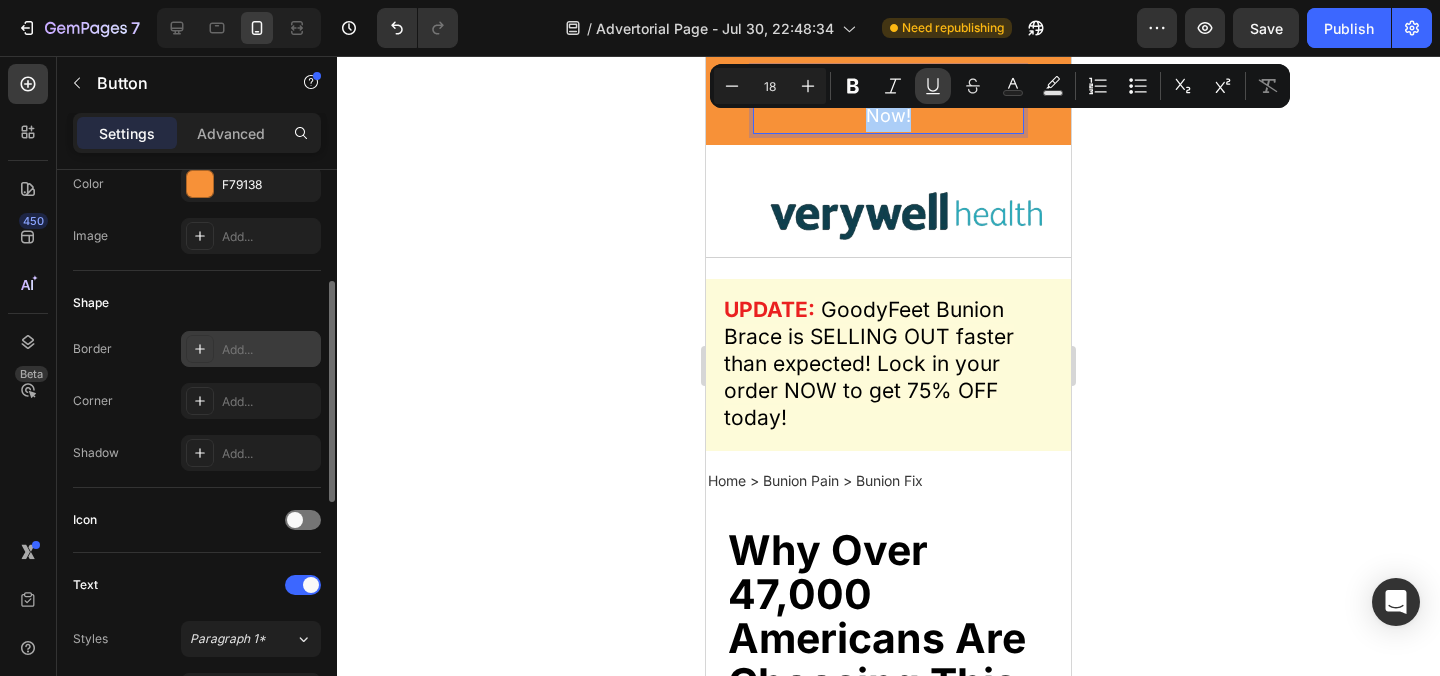 click on "Underline" at bounding box center (933, 86) 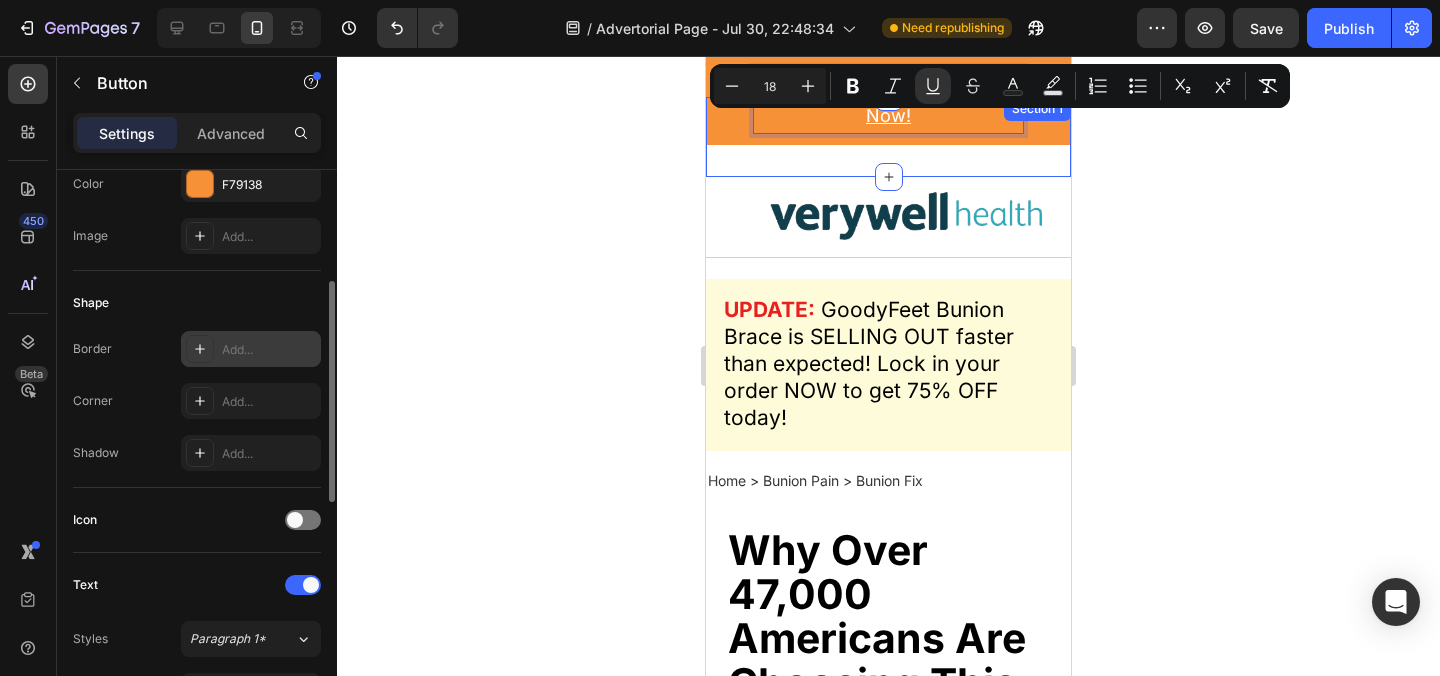 click on "Image" at bounding box center (888, 217) 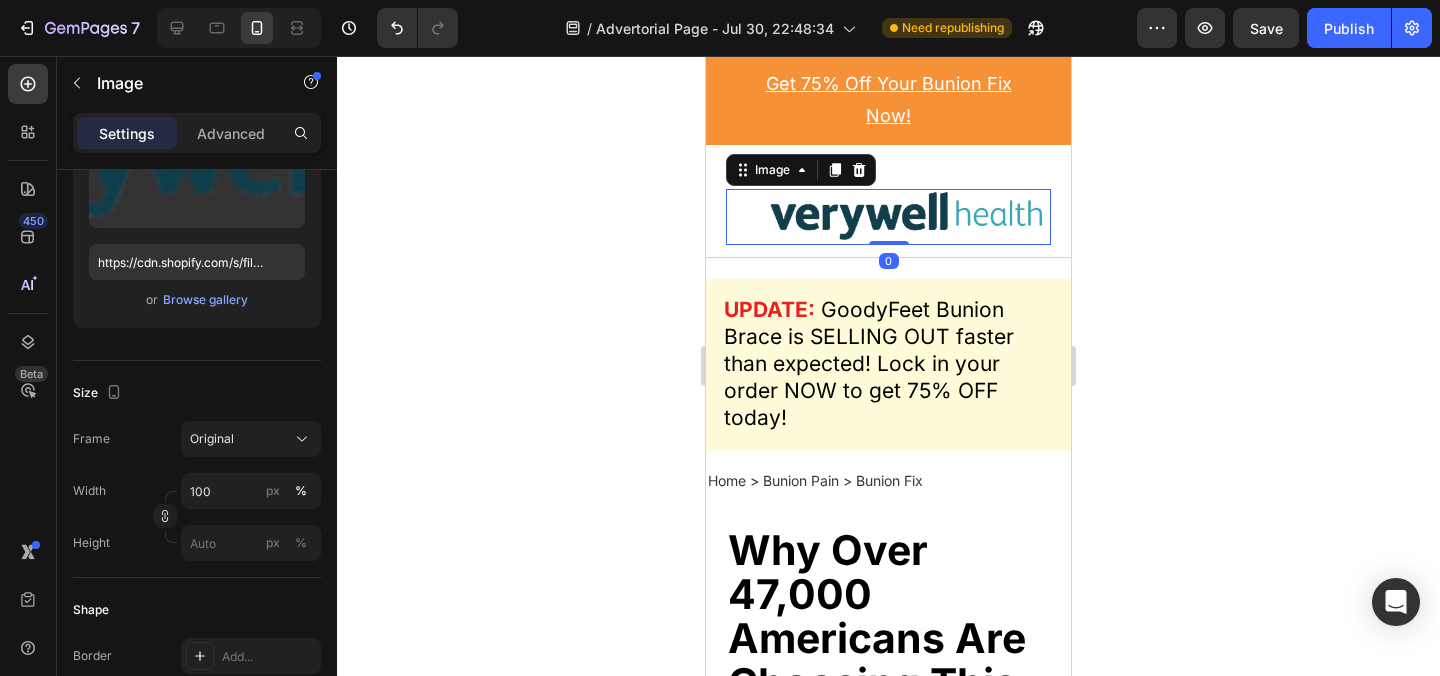 scroll, scrollTop: 0, scrollLeft: 0, axis: both 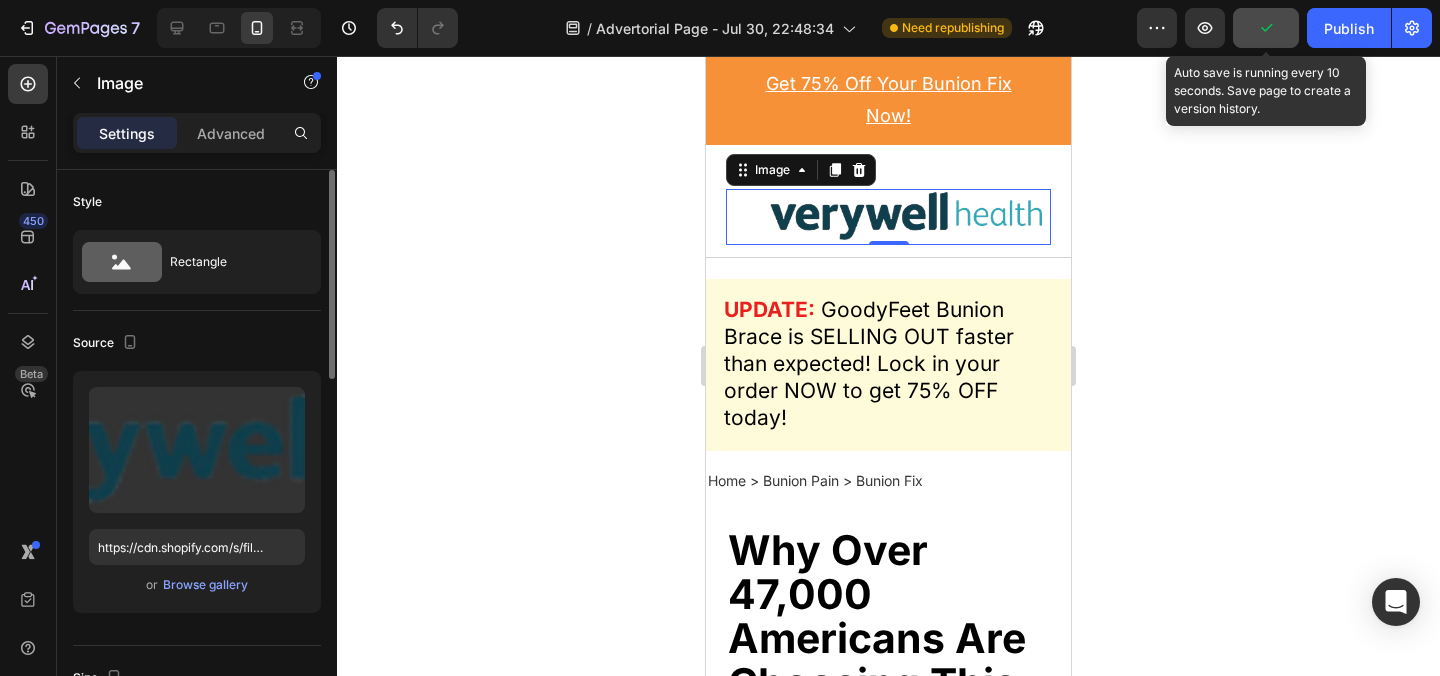 click 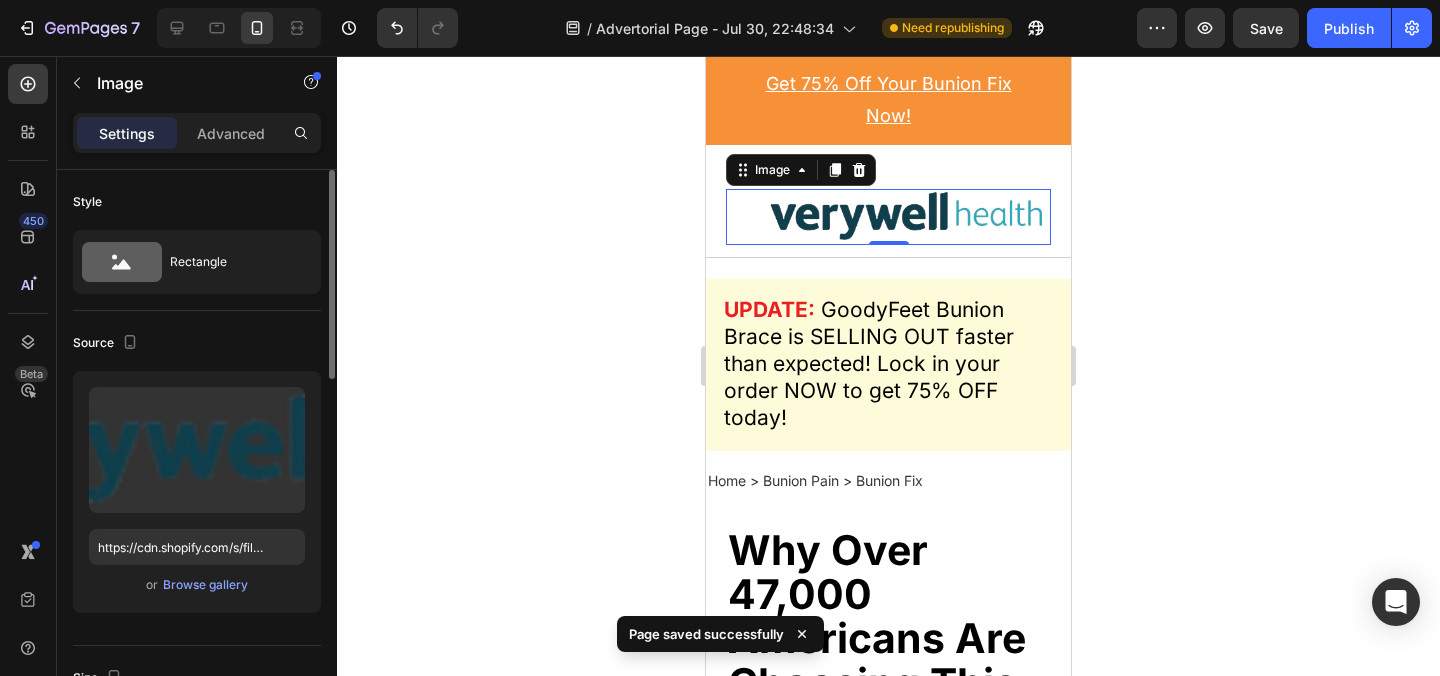 click on "7  Version history  /  Advertorial Page - Jul 30, 22:48:34 Need republishing Preview  Save   Publish" 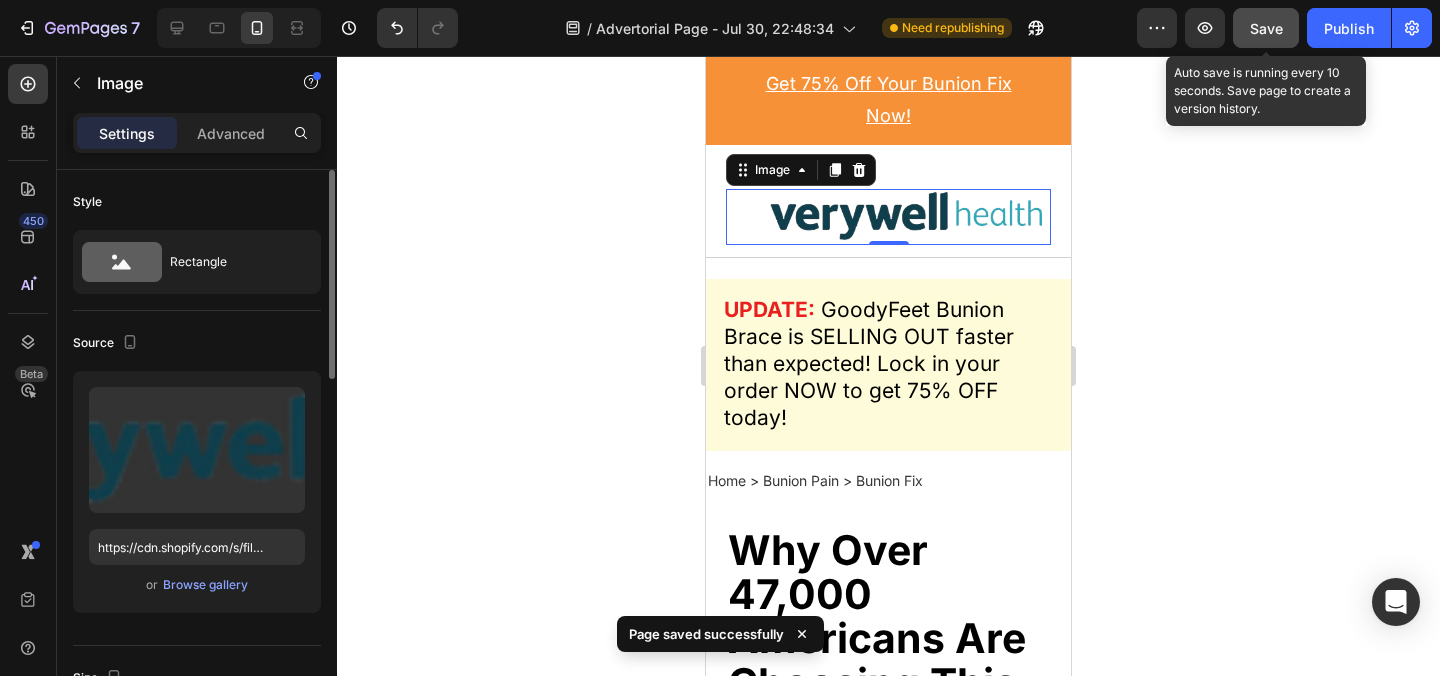 click on "Save" 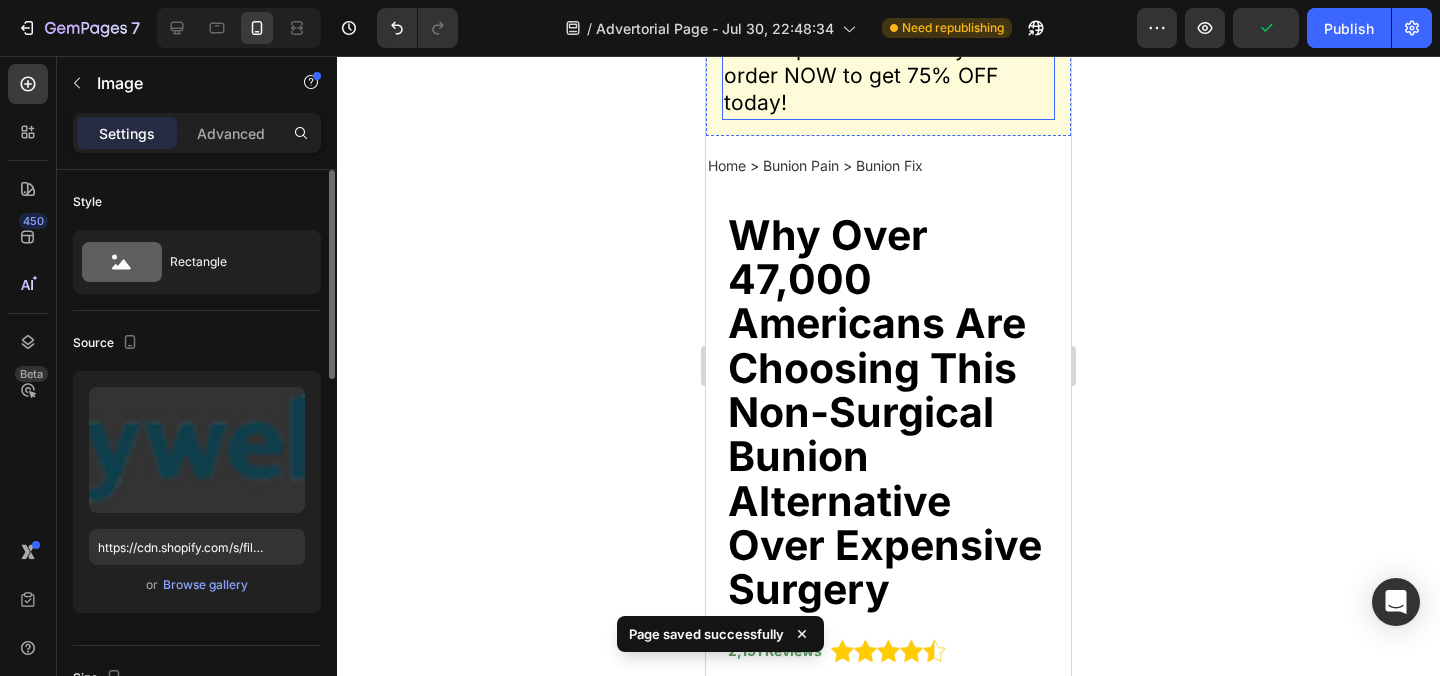 scroll, scrollTop: 662, scrollLeft: 0, axis: vertical 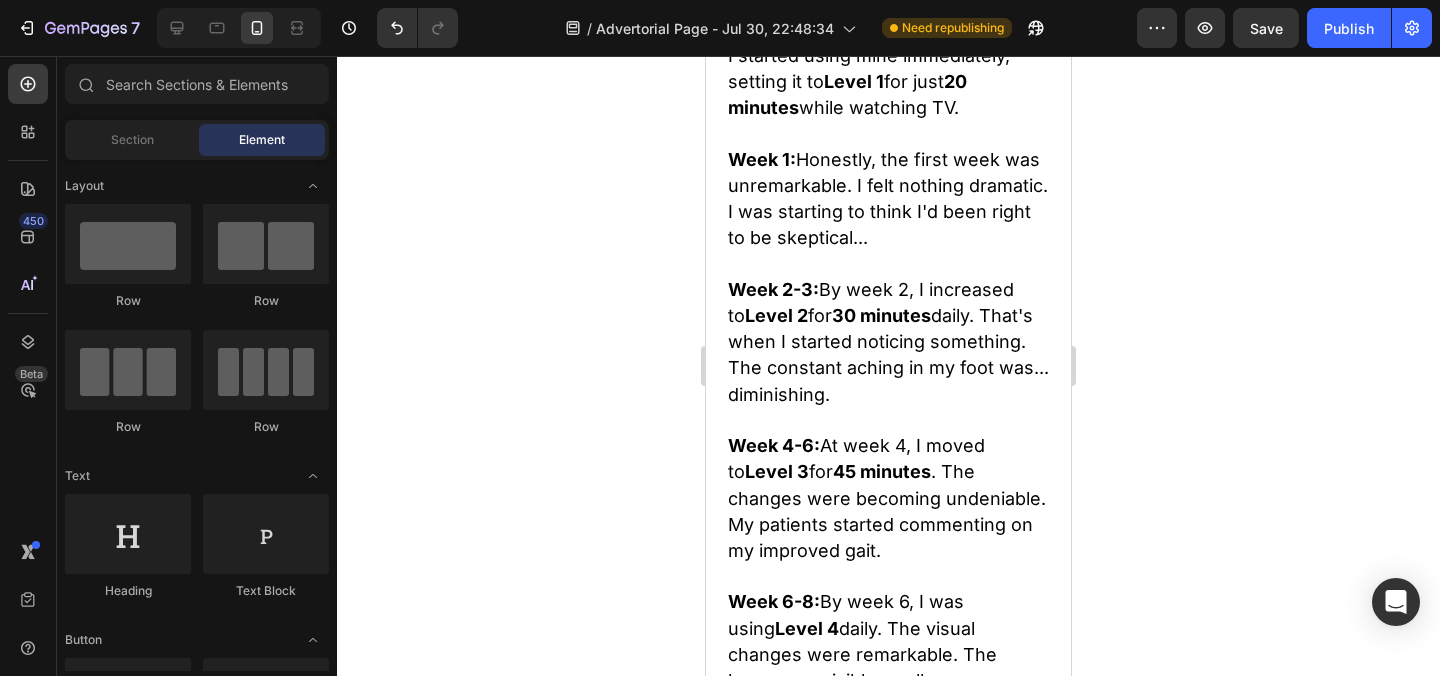drag, startPoint x: 1066, startPoint y: 83, endPoint x: 1780, endPoint y: 364, distance: 767.30505 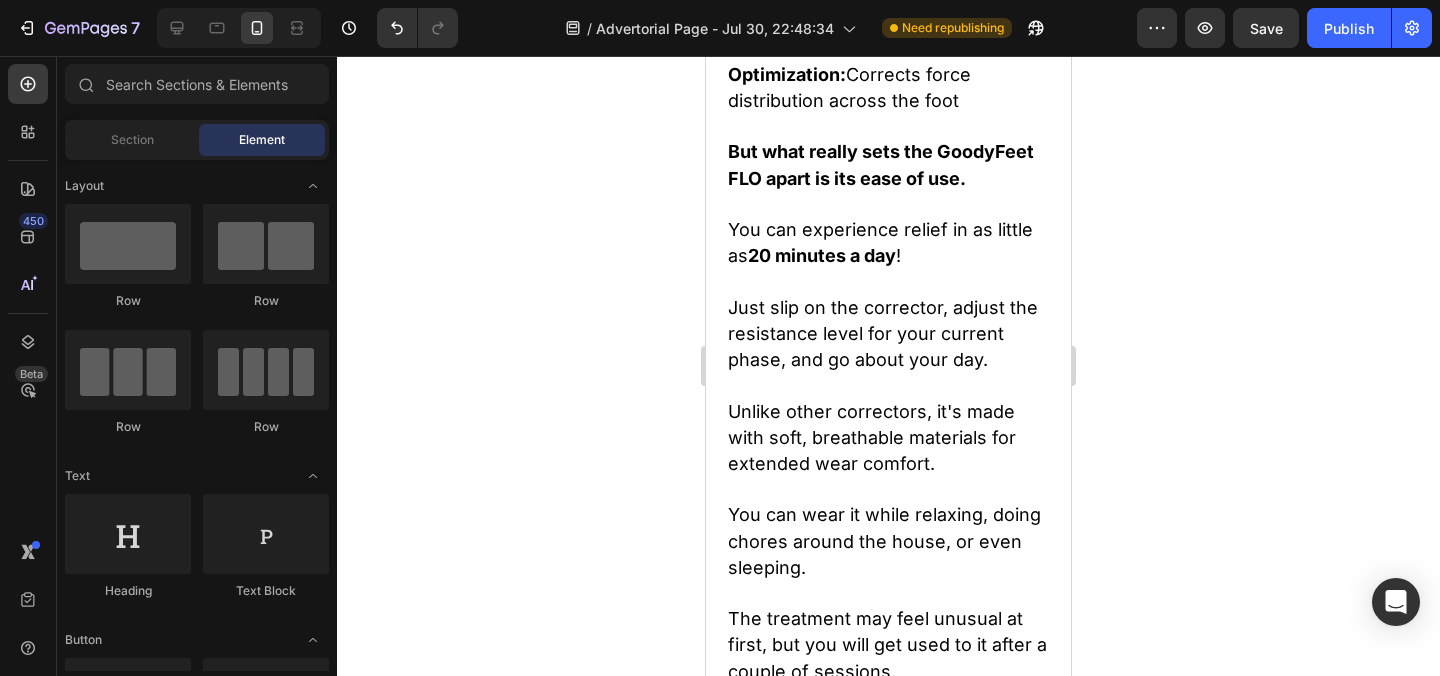 scroll, scrollTop: 20713, scrollLeft: 0, axis: vertical 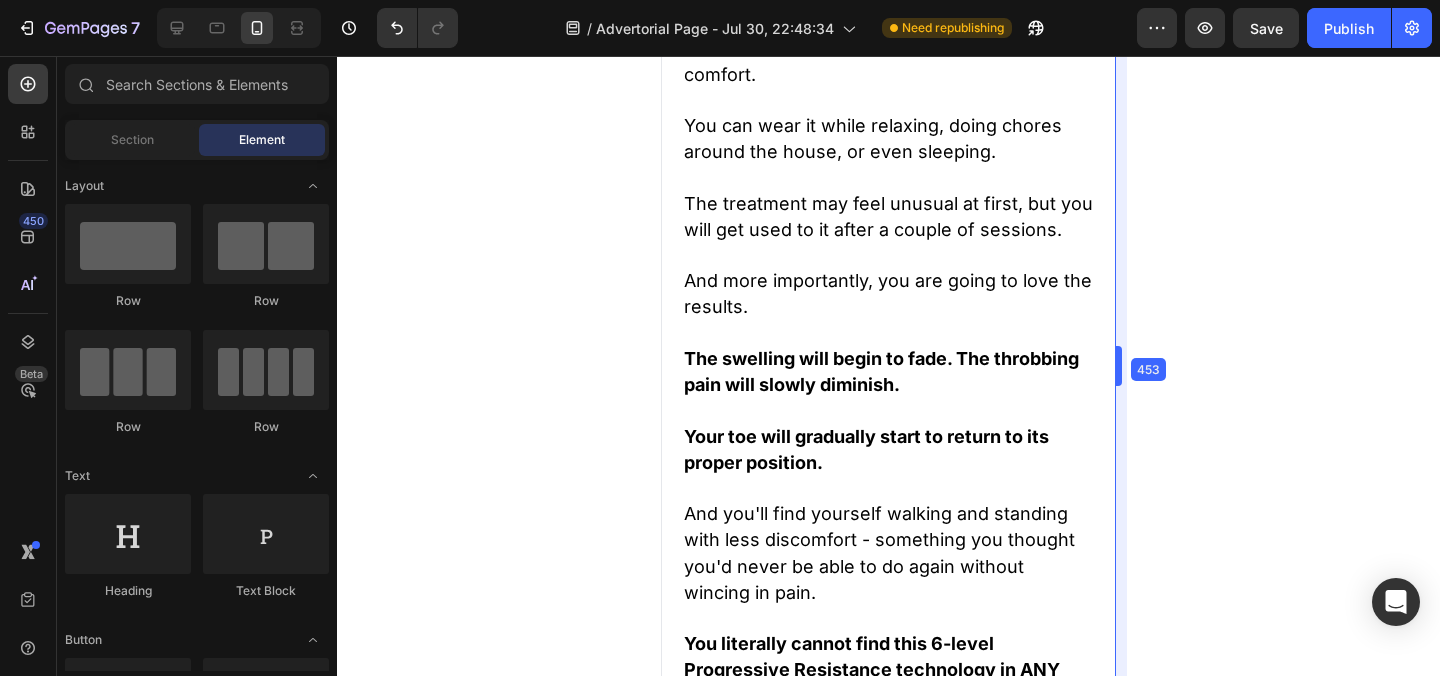 drag, startPoint x: 1074, startPoint y: 371, endPoint x: 1159, endPoint y: 360, distance: 85.70881 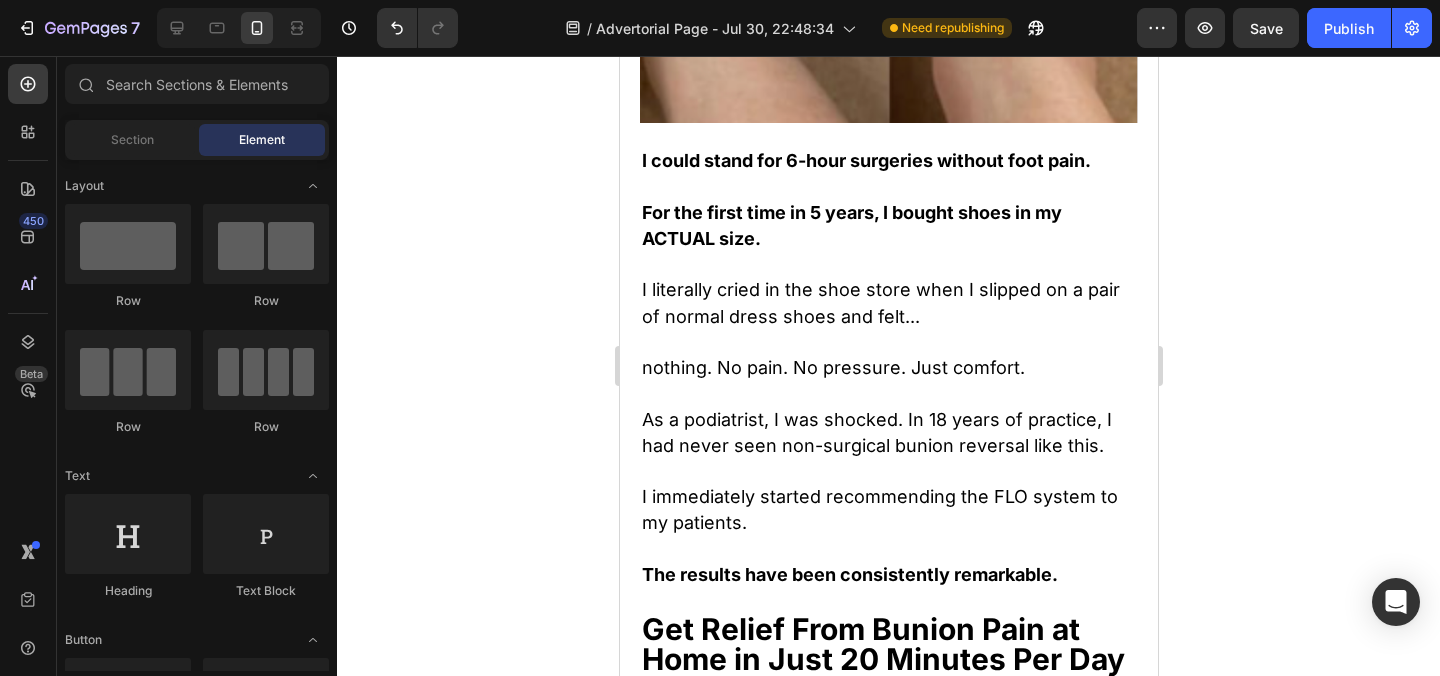 scroll, scrollTop: 14648, scrollLeft: 0, axis: vertical 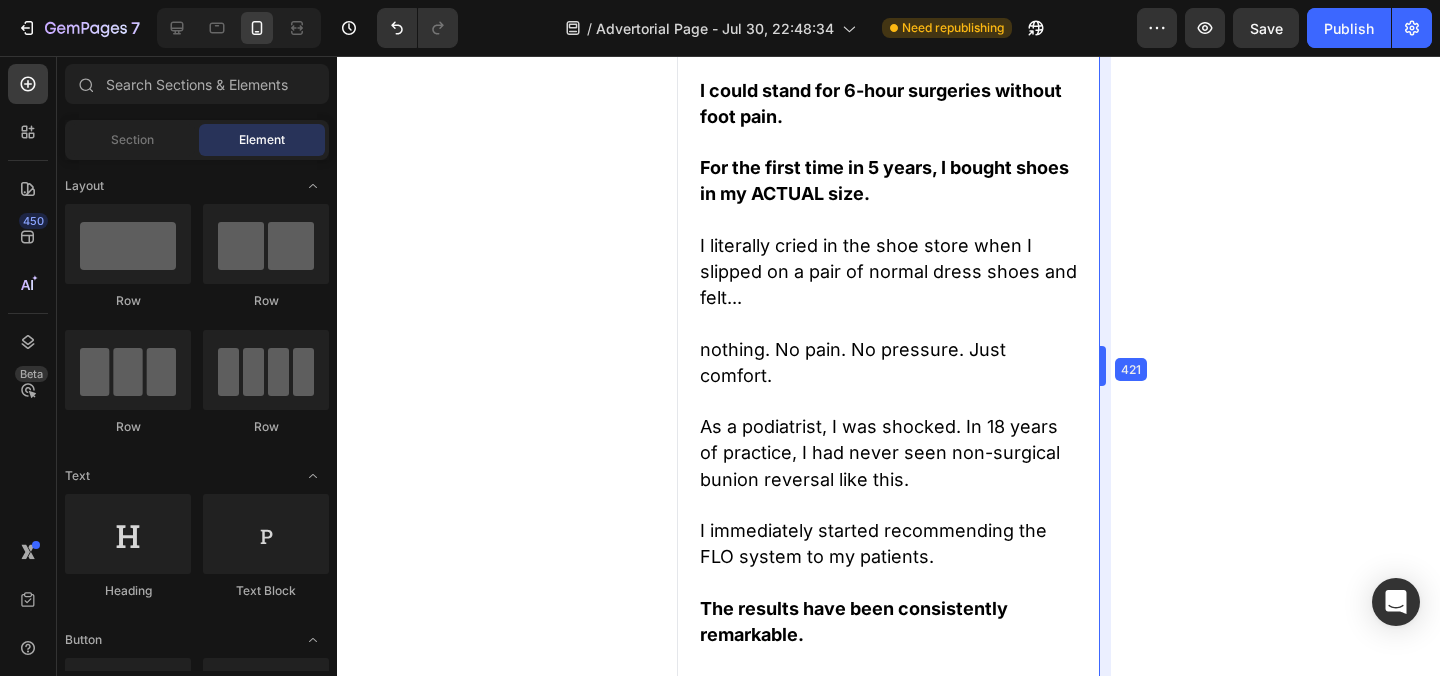 drag, startPoint x: 1160, startPoint y: 355, endPoint x: 1127, endPoint y: 356, distance: 33.01515 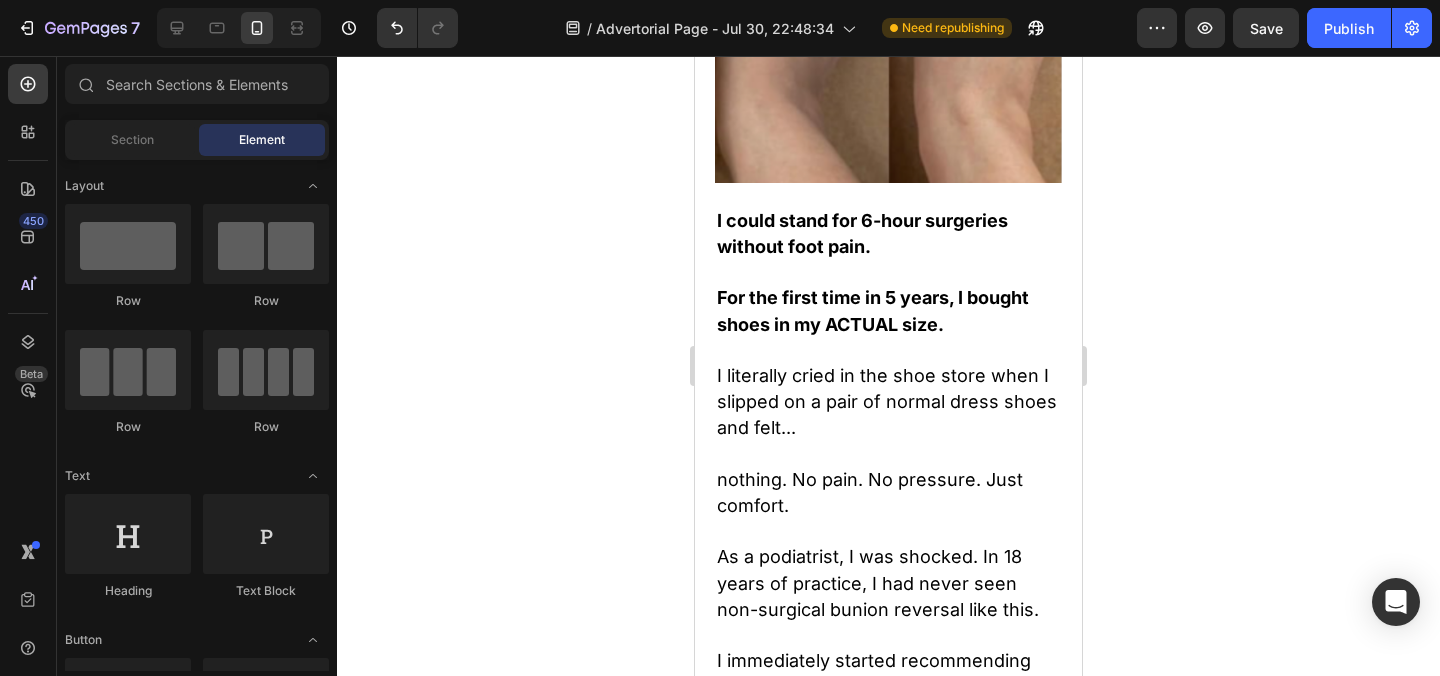scroll, scrollTop: 15628, scrollLeft: 0, axis: vertical 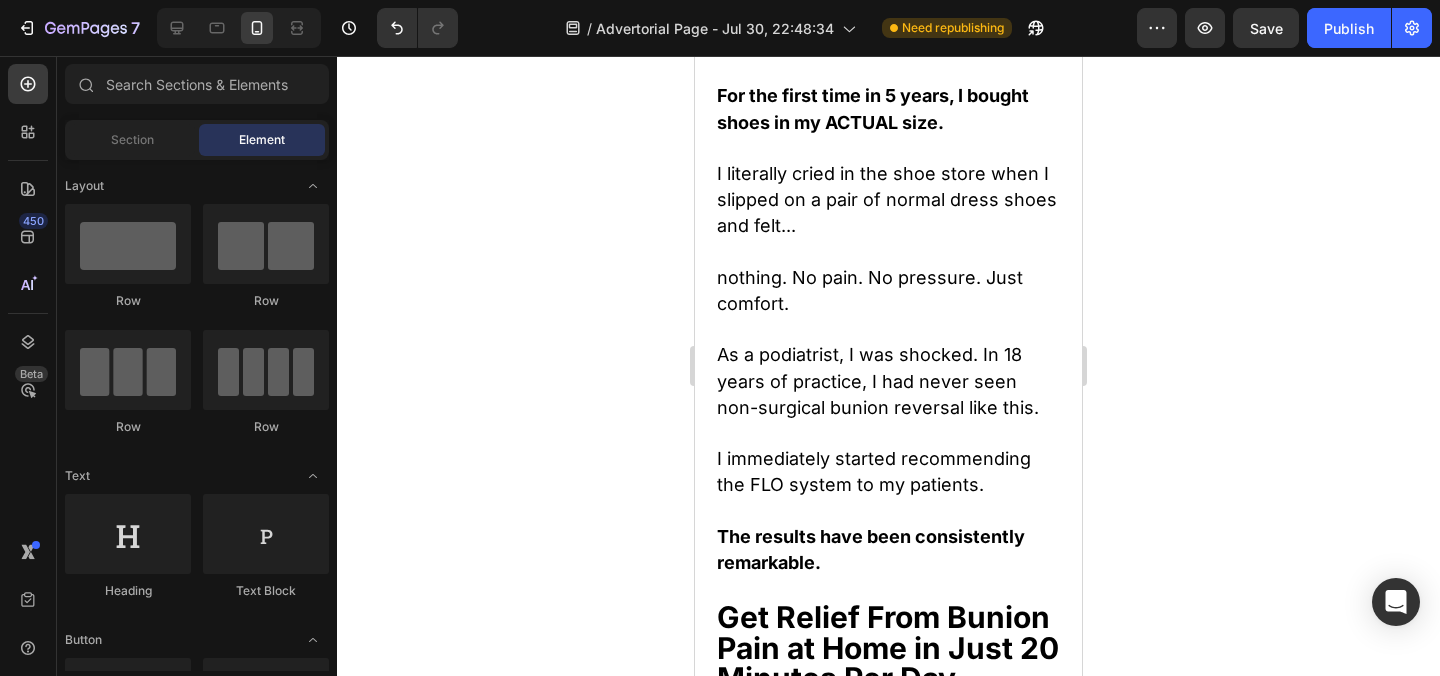 click 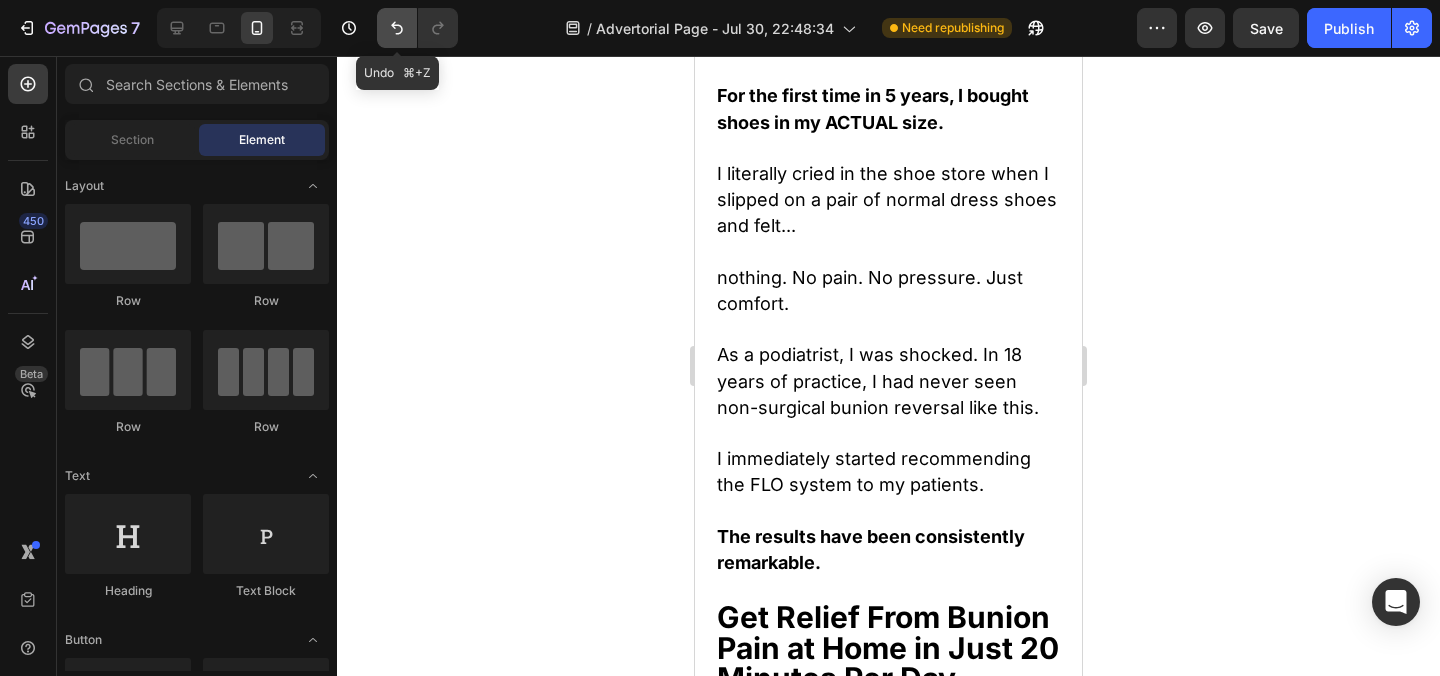 click 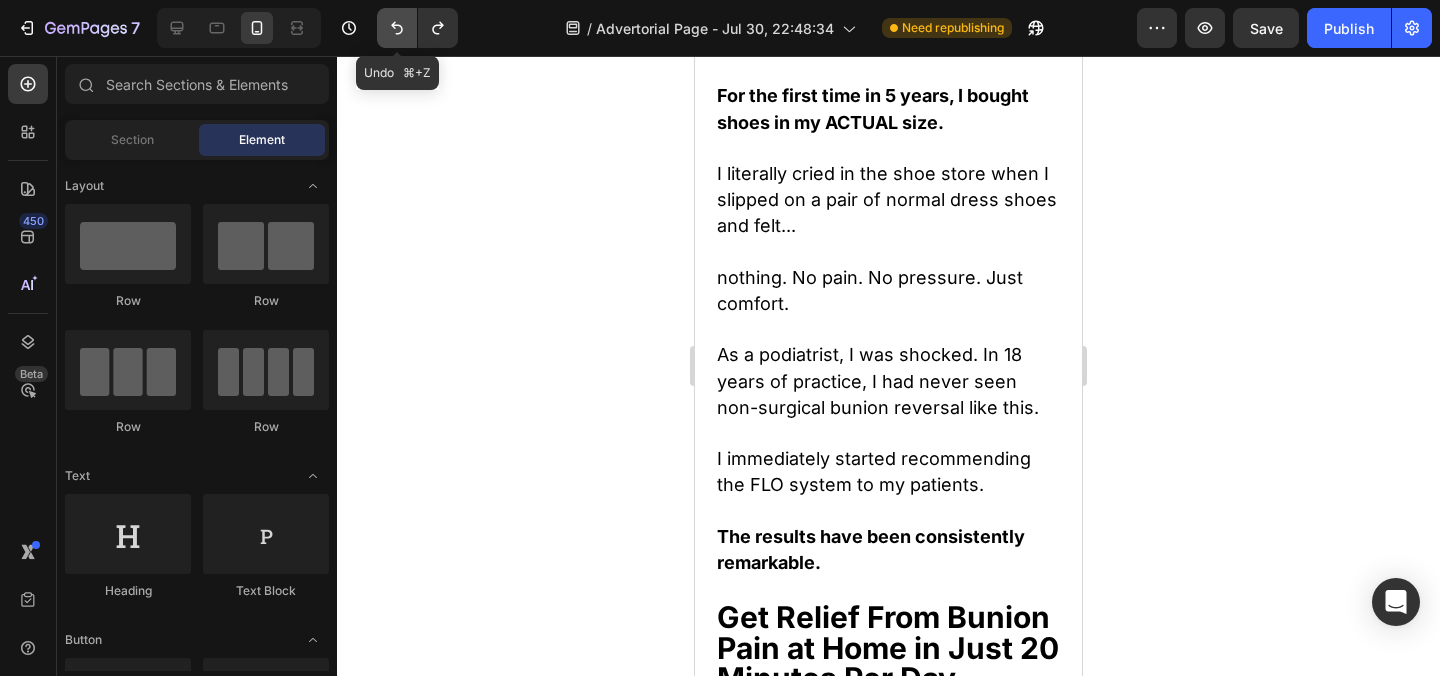 click 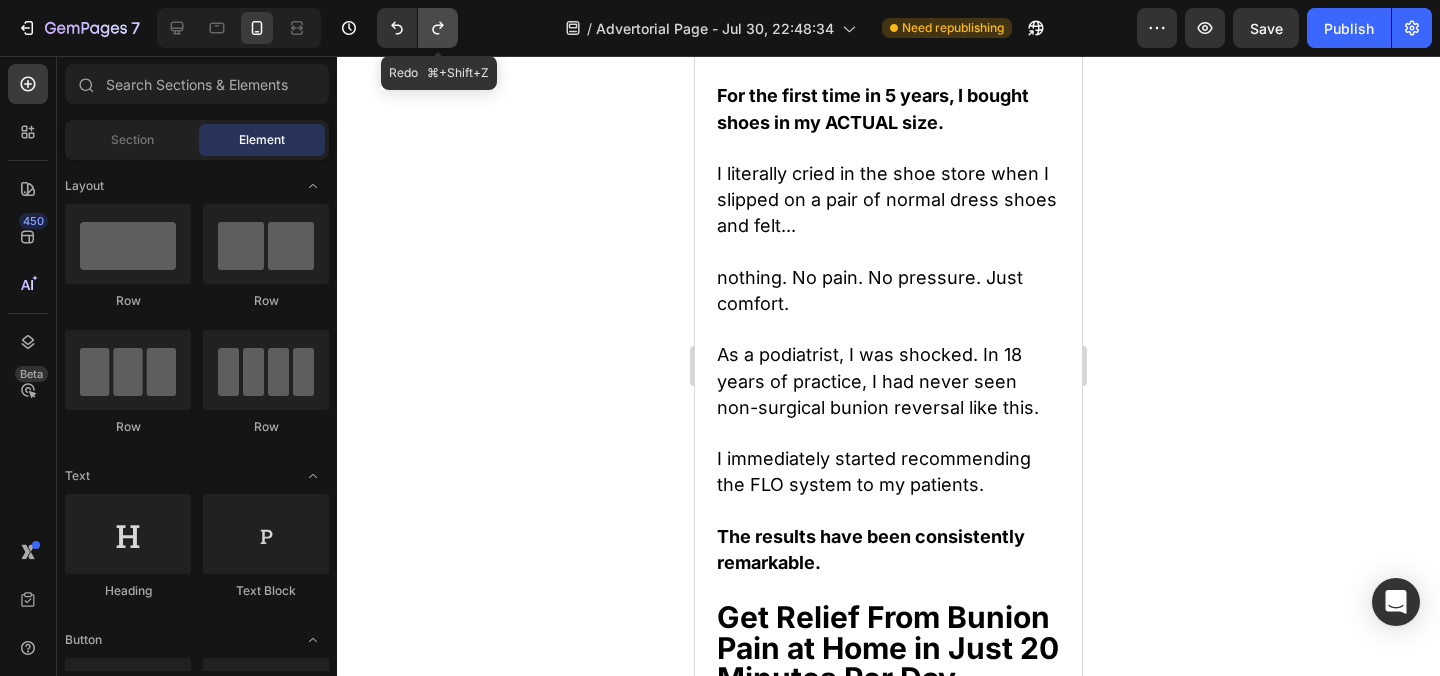 click 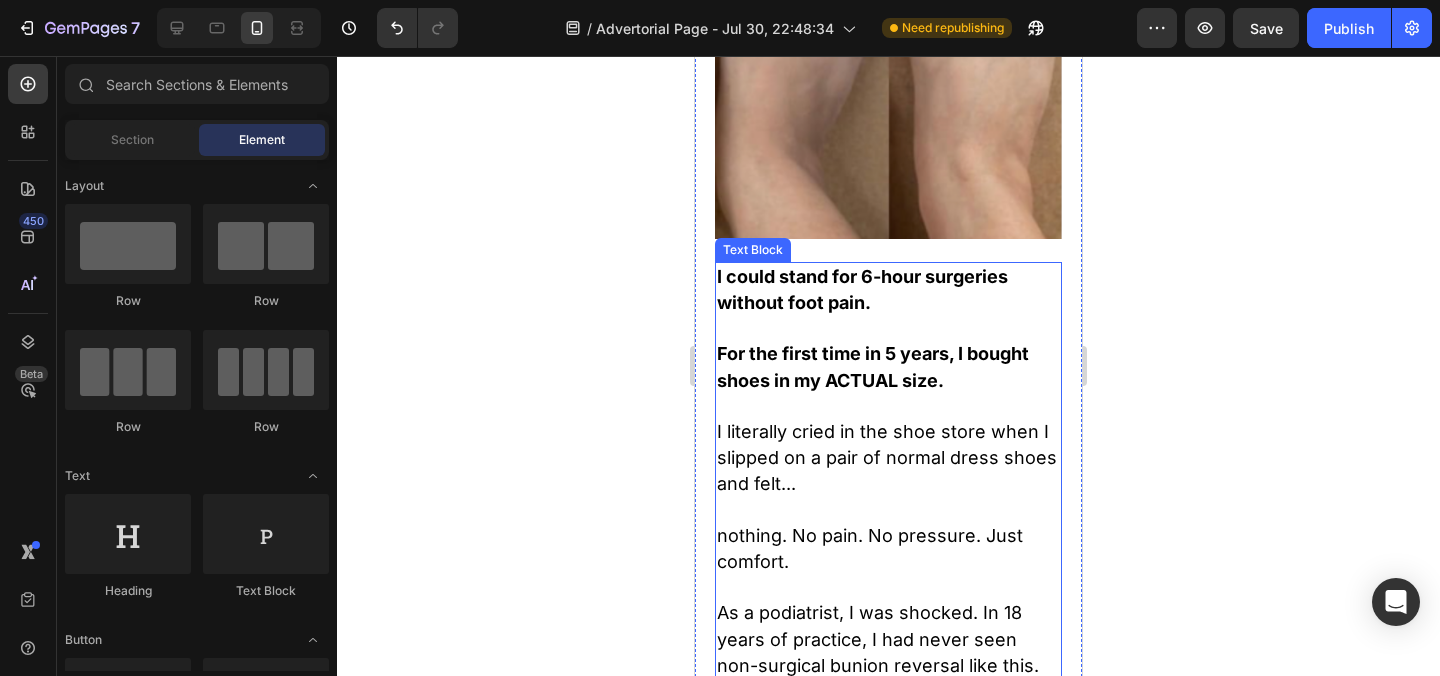 scroll, scrollTop: 14788, scrollLeft: 0, axis: vertical 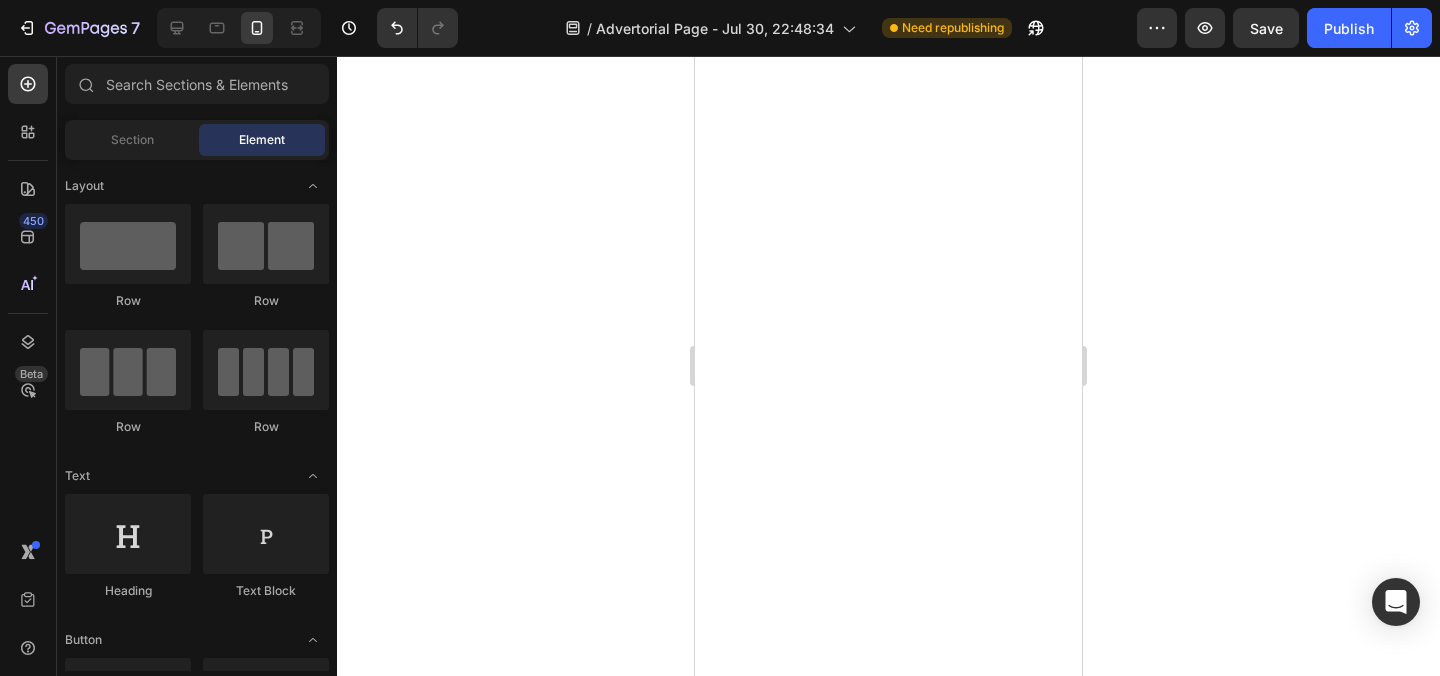 drag, startPoint x: 1073, startPoint y: 551, endPoint x: 1779, endPoint y: 665, distance: 715.1447 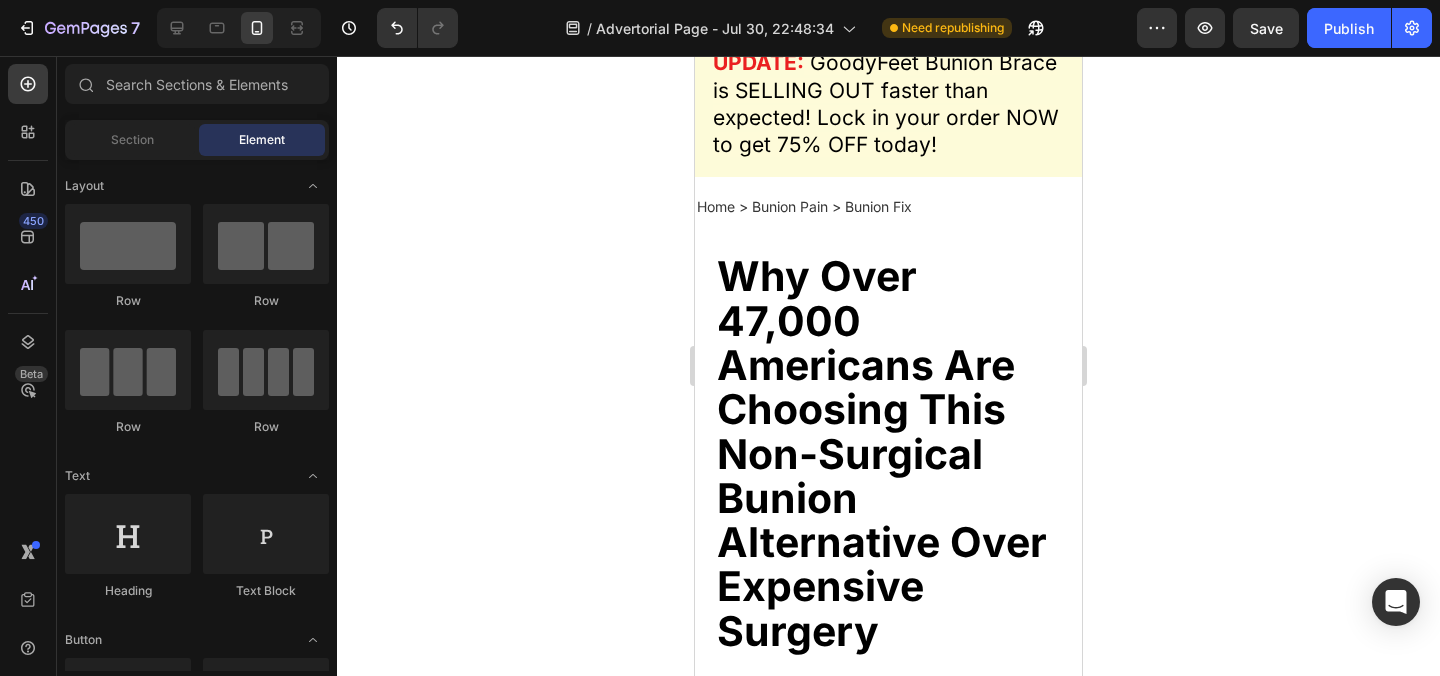 scroll, scrollTop: 0, scrollLeft: 0, axis: both 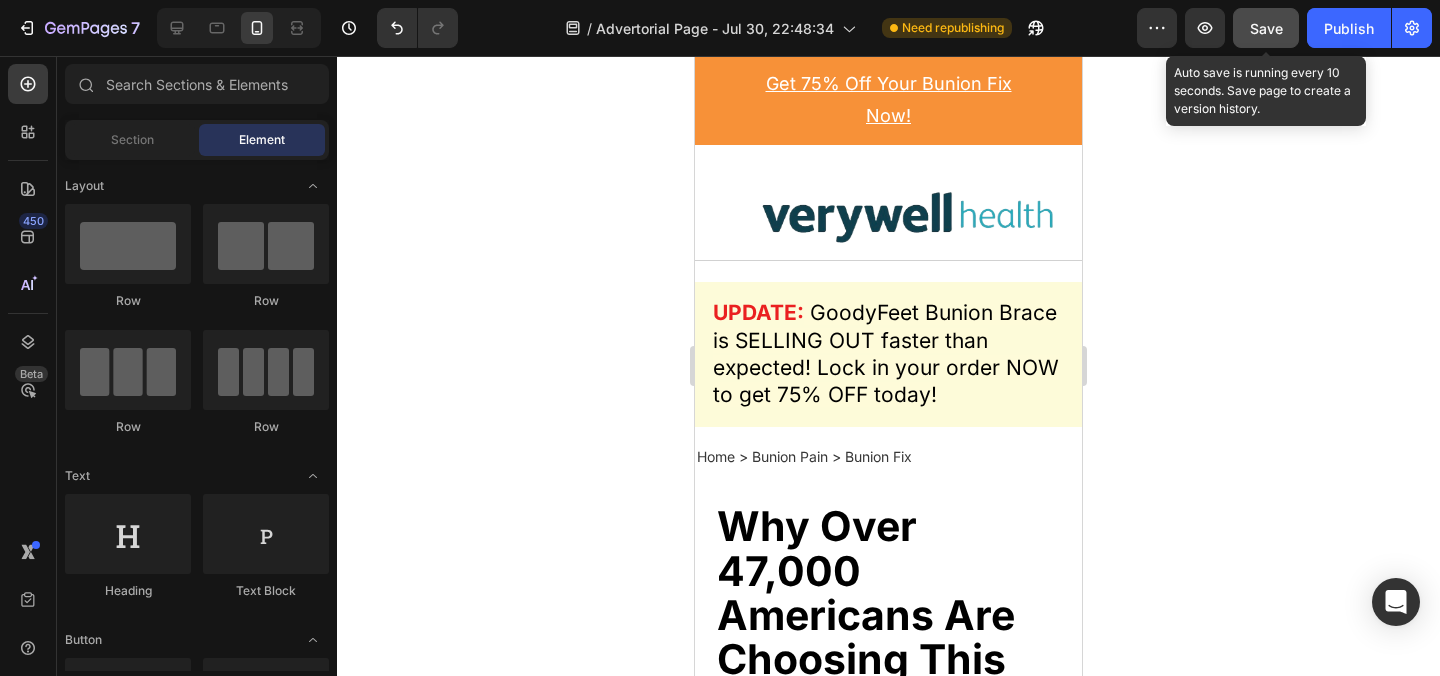 click on "Save" at bounding box center [1266, 28] 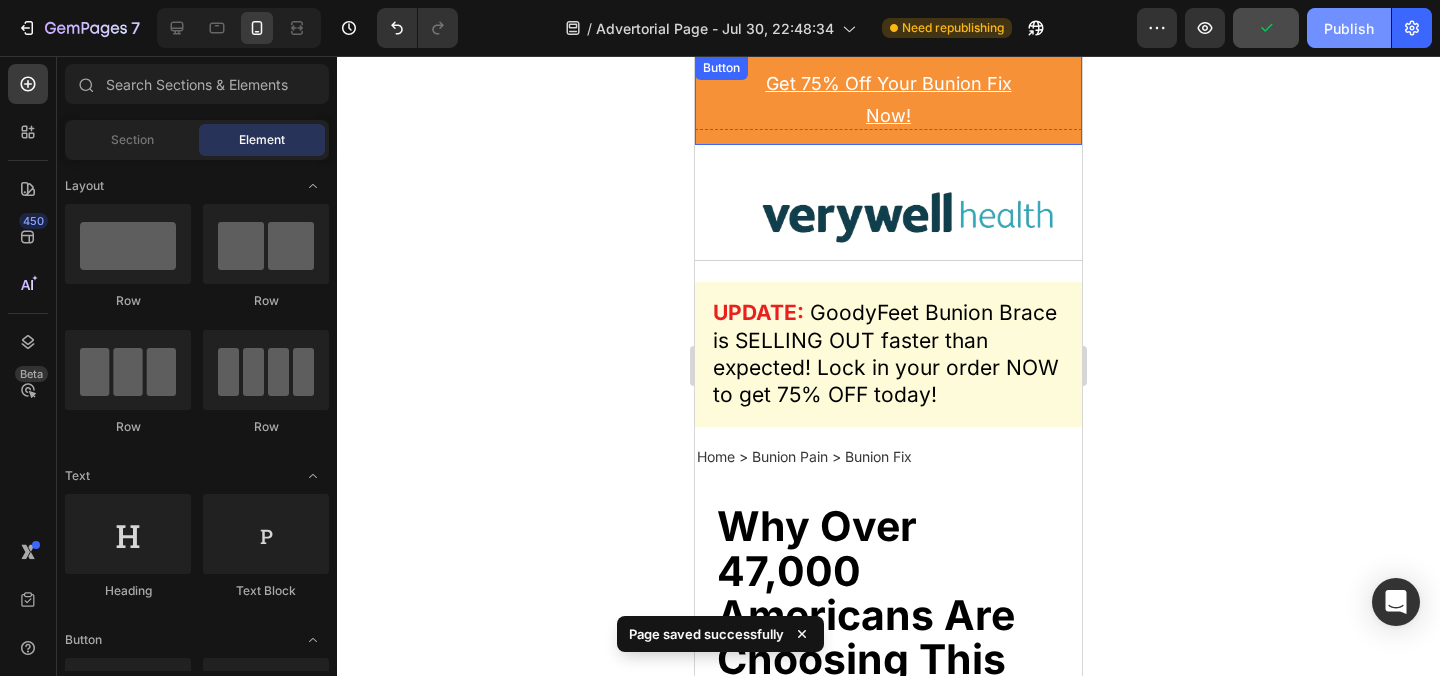 click on "Publish" at bounding box center [1349, 28] 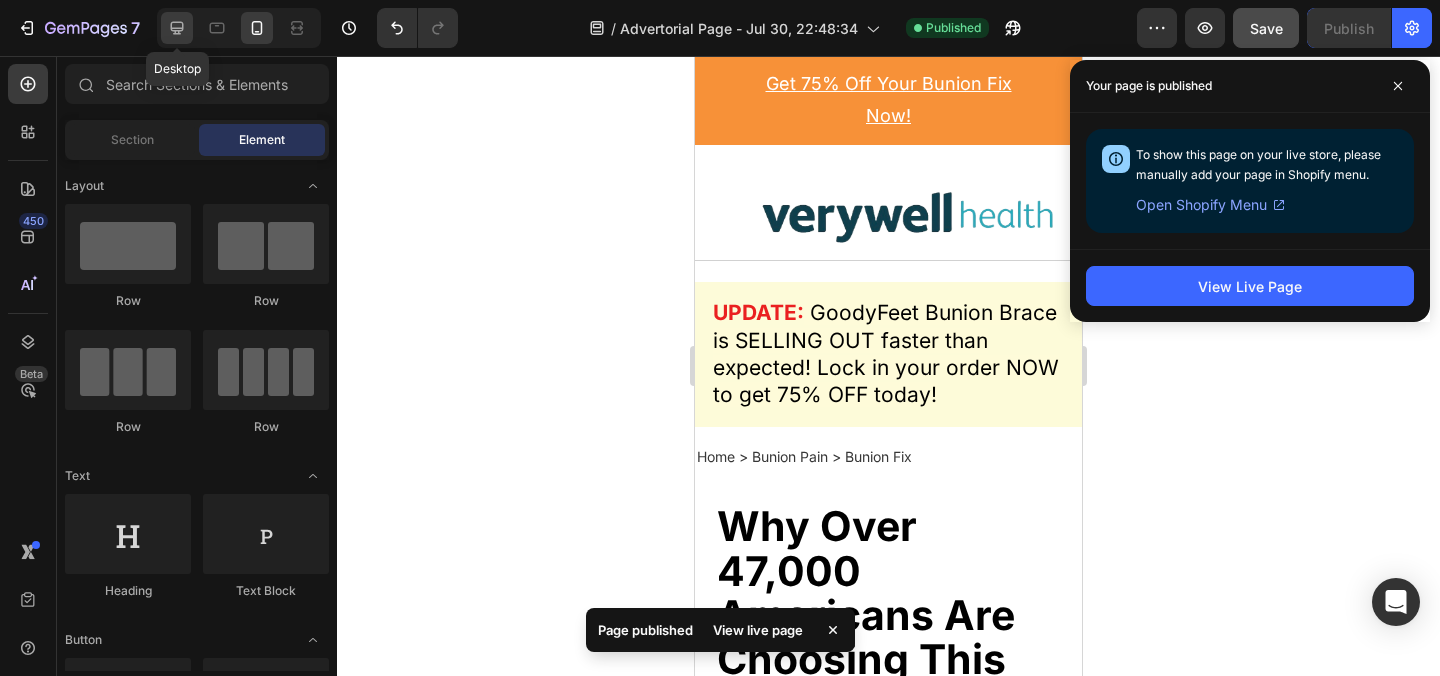click 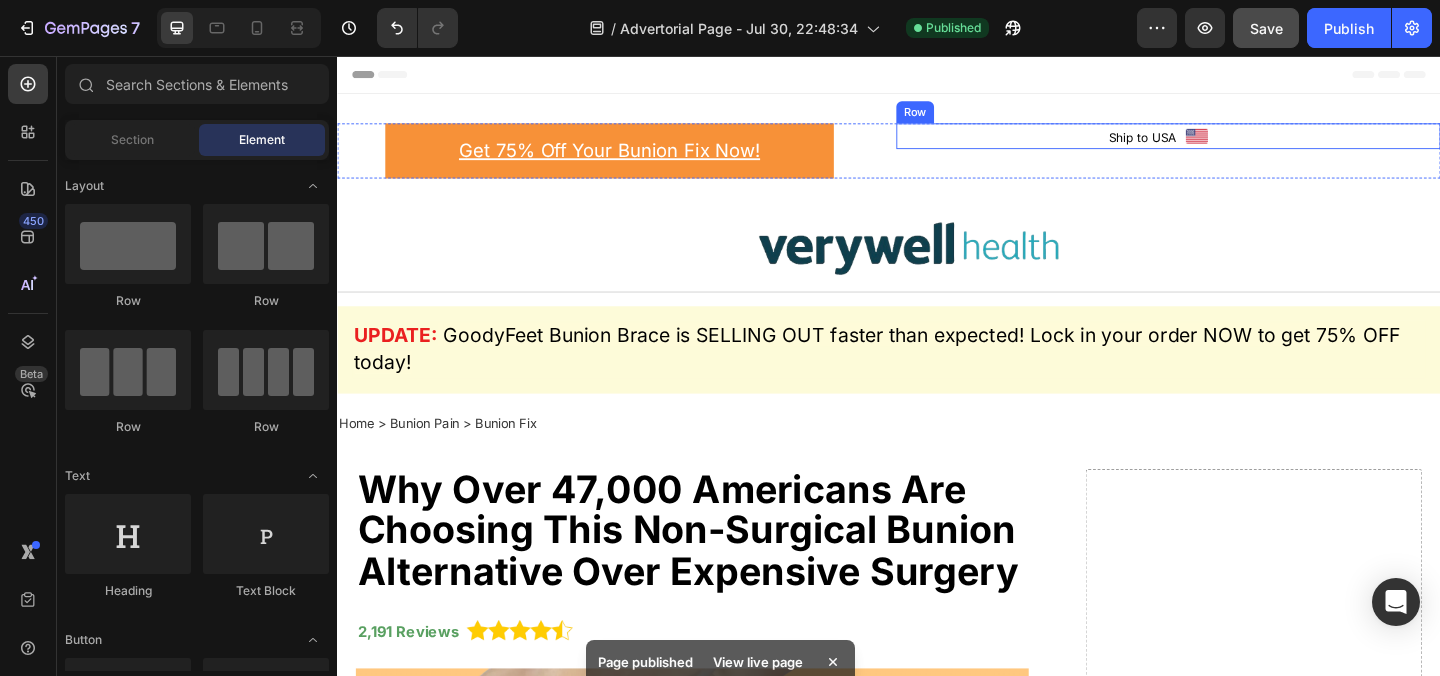 click on "Ship to USA Text block Image
Icon Row" at bounding box center [1241, 143] 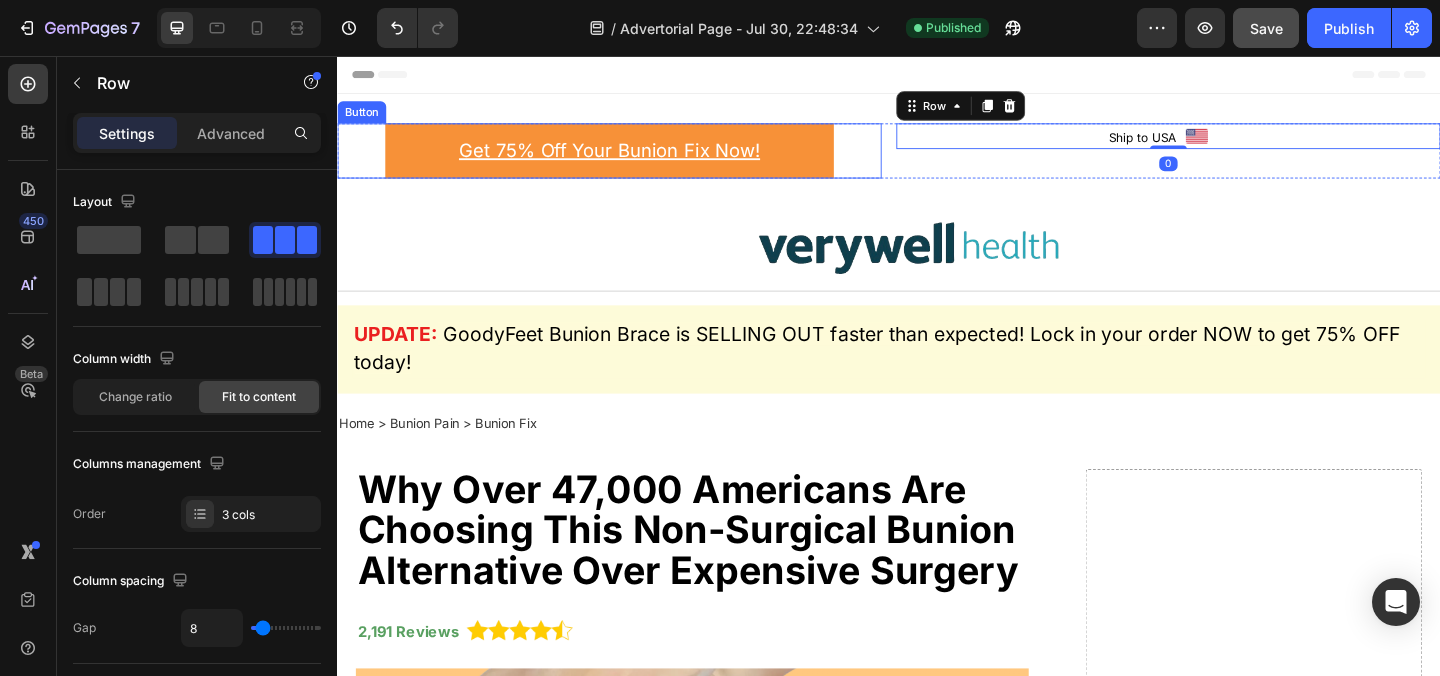 click on "Get 75% Off Your Bunion Fix Now! Button" at bounding box center [633, 159] 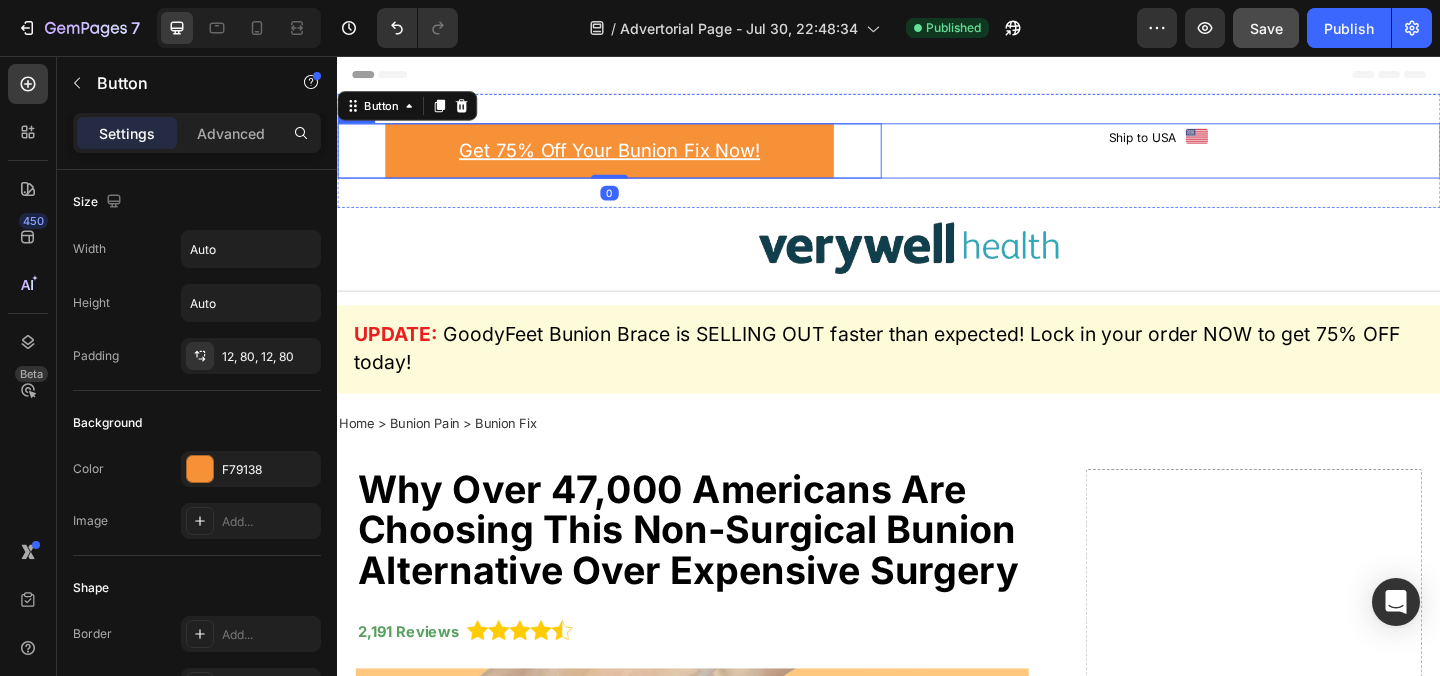 click on "Get 75% Off Your Bunion Fix Now! Button   0 Ship to USA Text block Image
Icon Row Row" at bounding box center (937, 159) 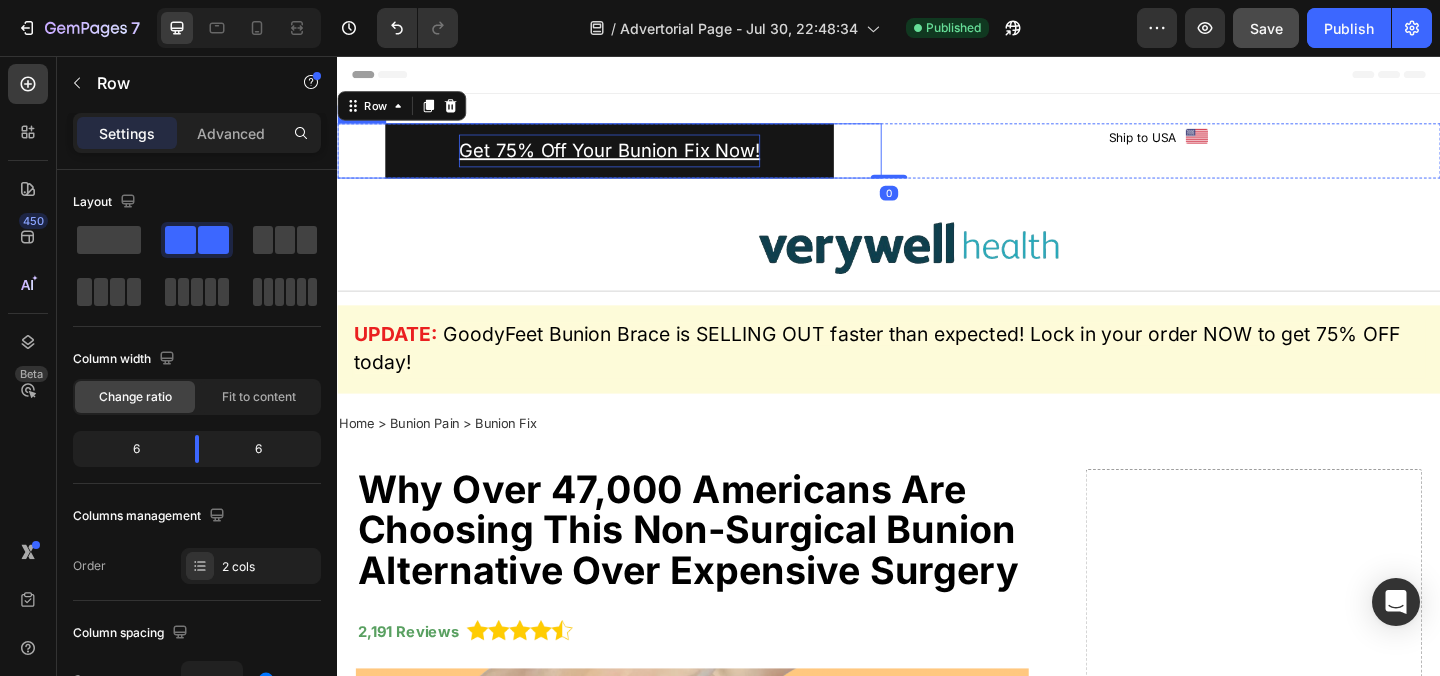 click on "Get 75% Off Your Bunion Fix Now!" at bounding box center [633, 159] 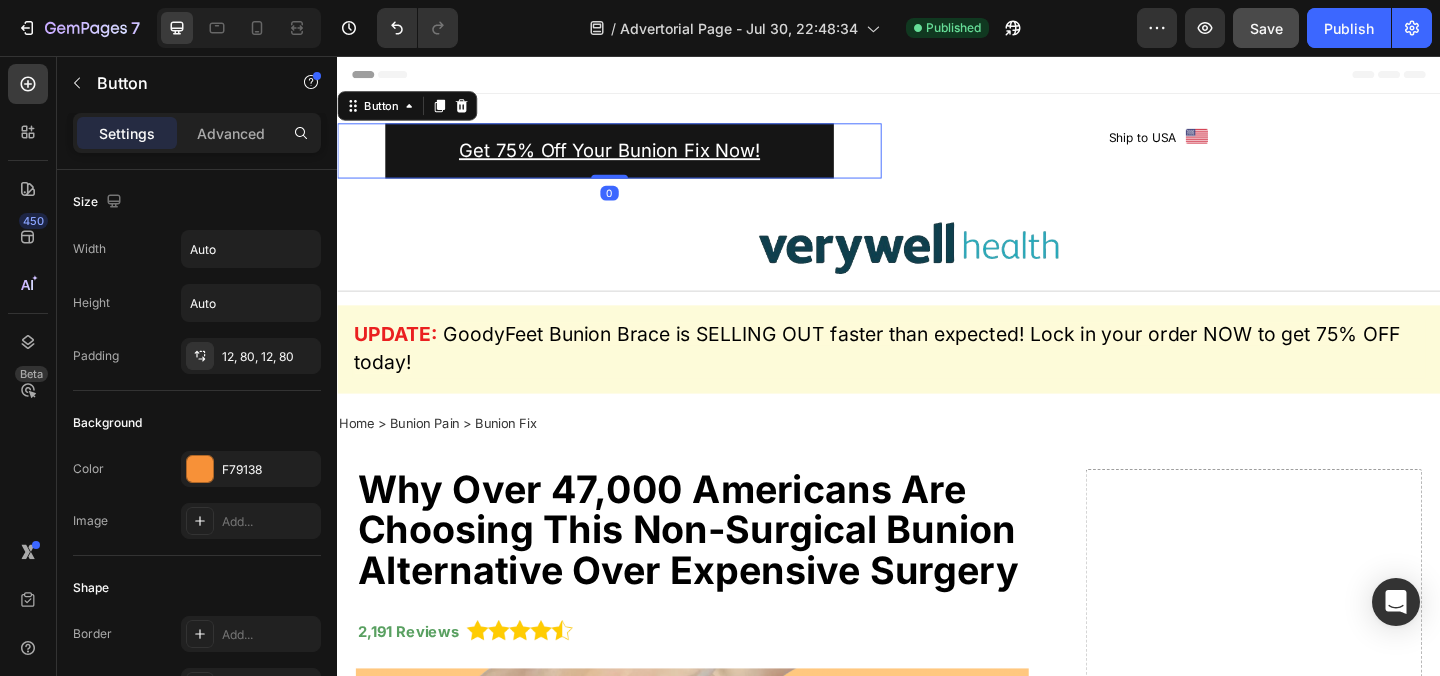 click on "Get 75% Off Your Bunion Fix Now!" at bounding box center (633, 159) 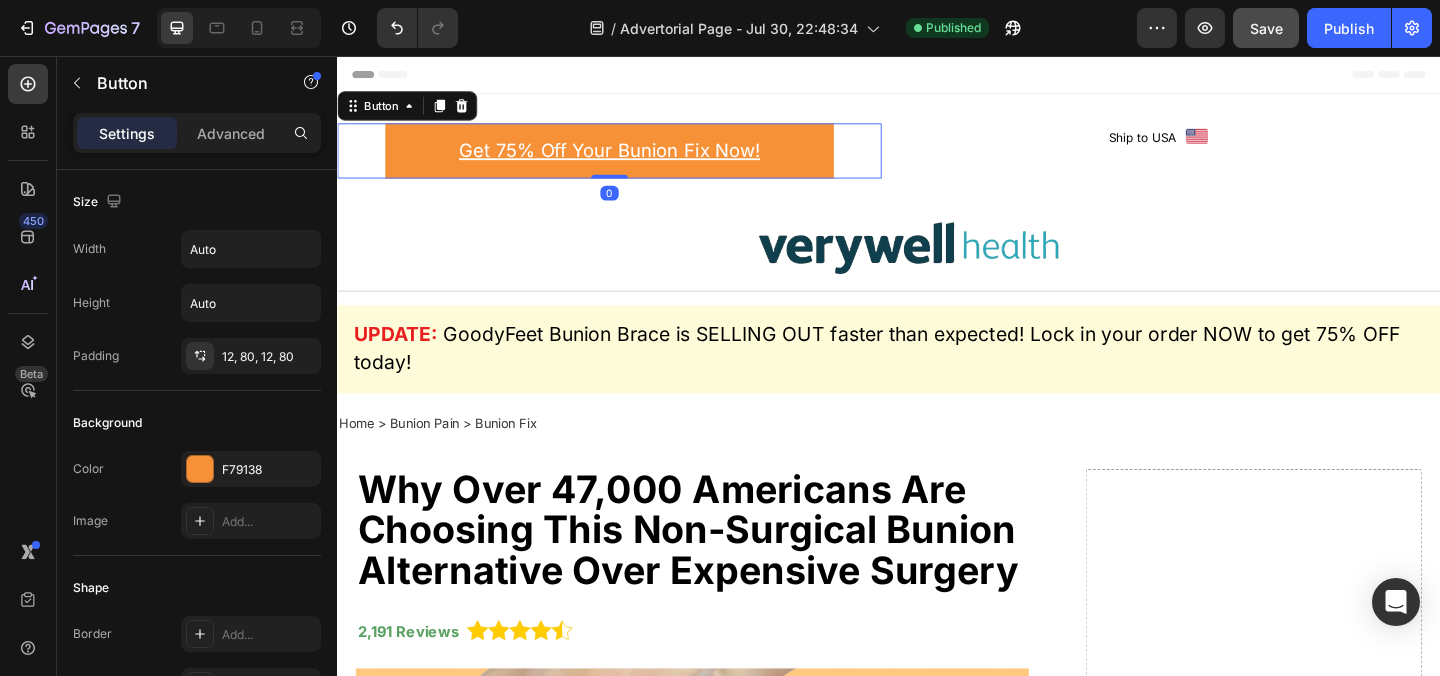 click on "Get 75% Off Your Bunion Fix Now! Button   0" at bounding box center [633, 159] 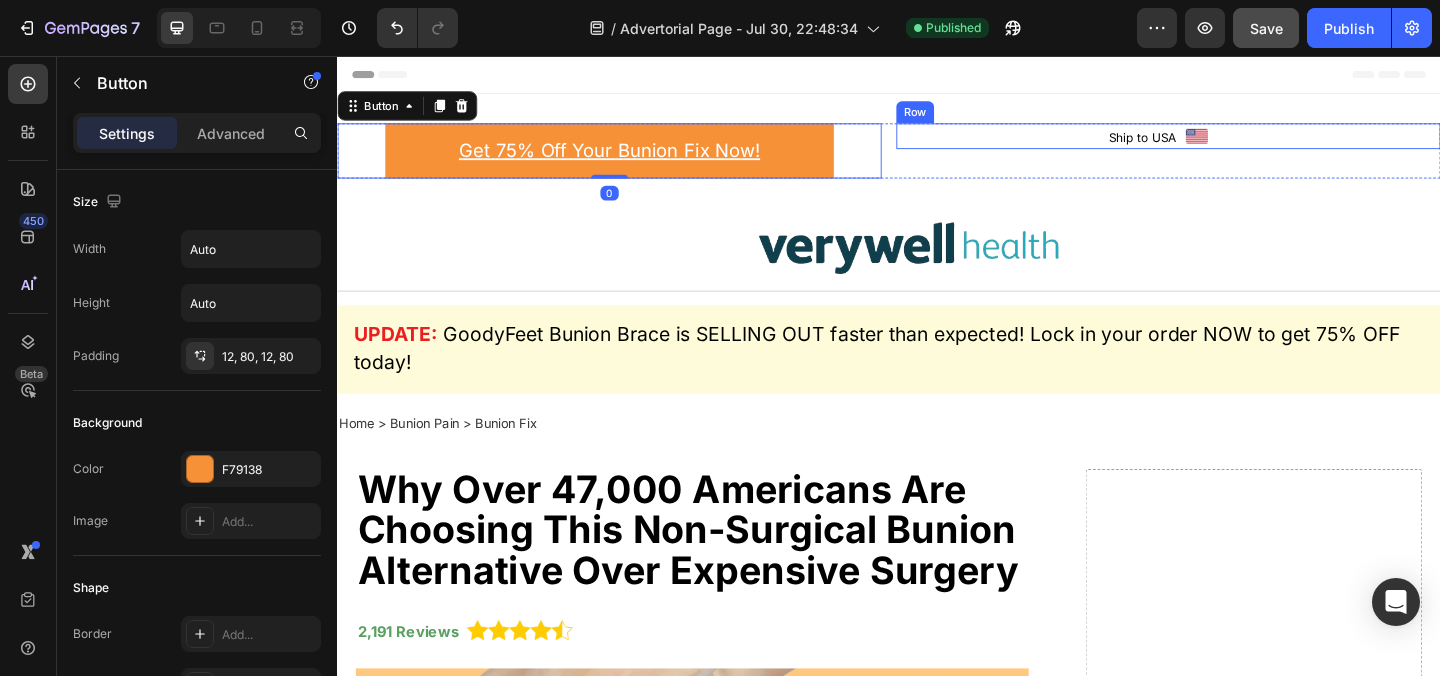 click on "Ship to USA Text block Image
Icon Row" at bounding box center (1241, 143) 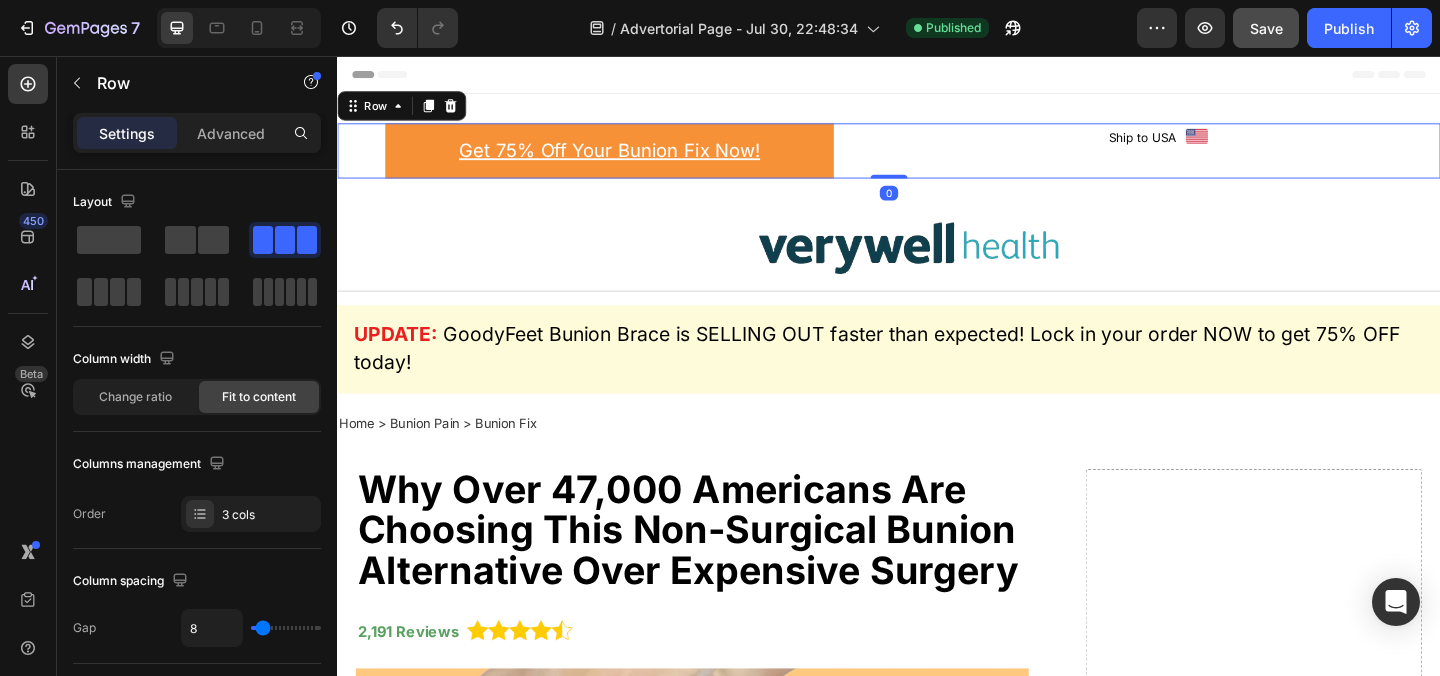 click on "Get 75% Off Your Bunion Fix Now! Button Ship to USA Text block Image
Icon Row Row   0" at bounding box center [937, 159] 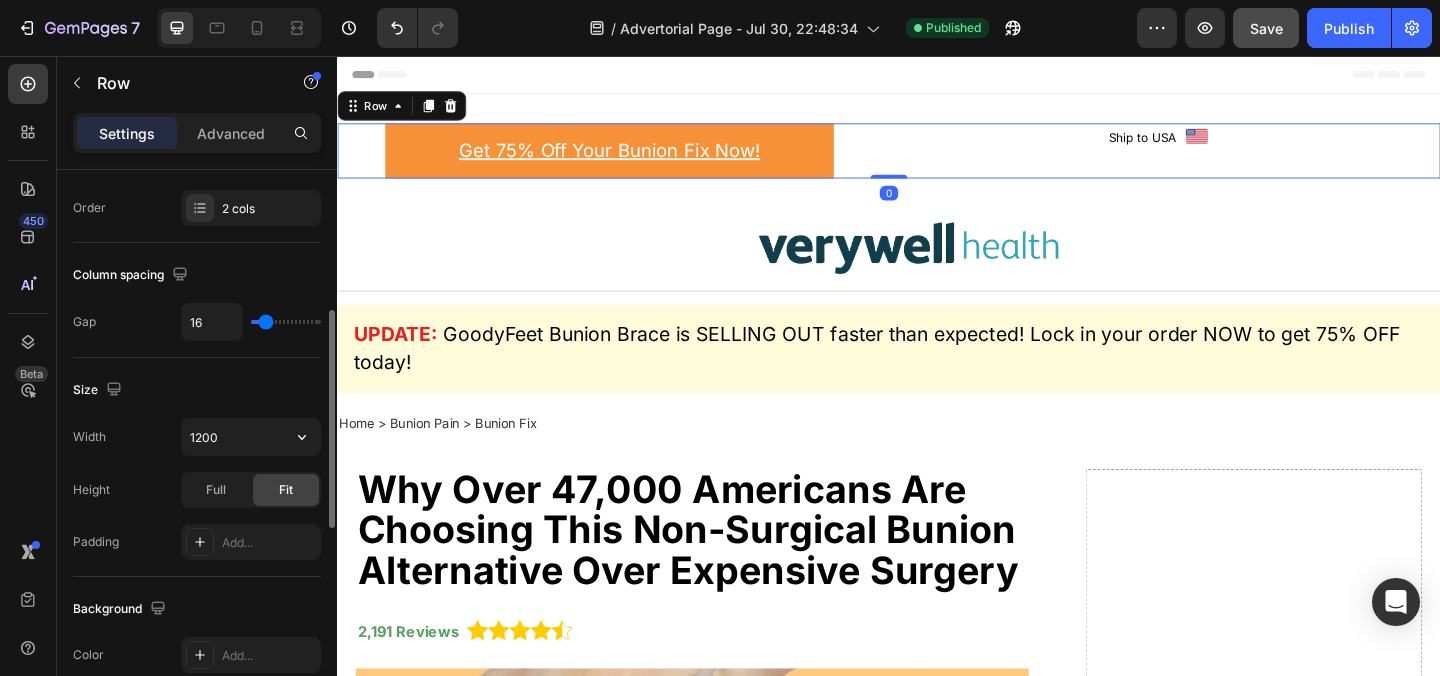 scroll, scrollTop: 885, scrollLeft: 0, axis: vertical 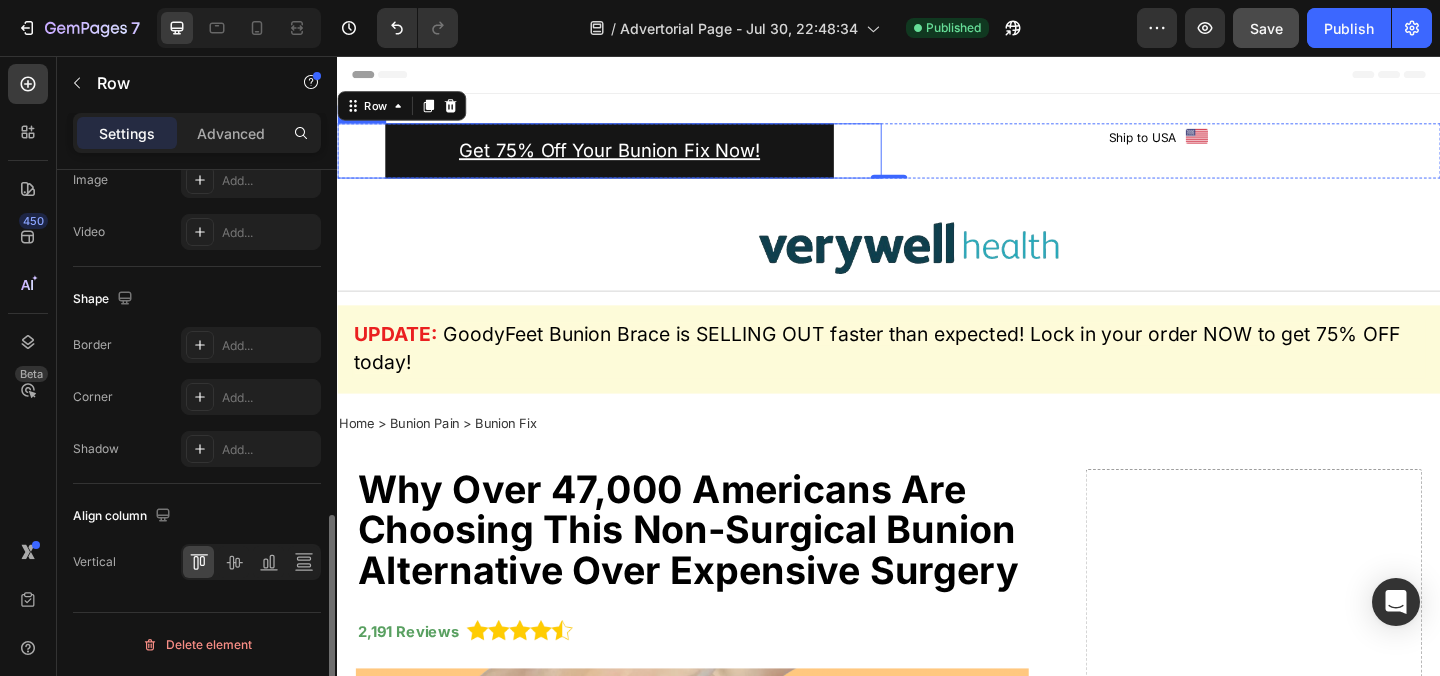 click on "Get 75% Off Your Bunion Fix Now!" at bounding box center [633, 159] 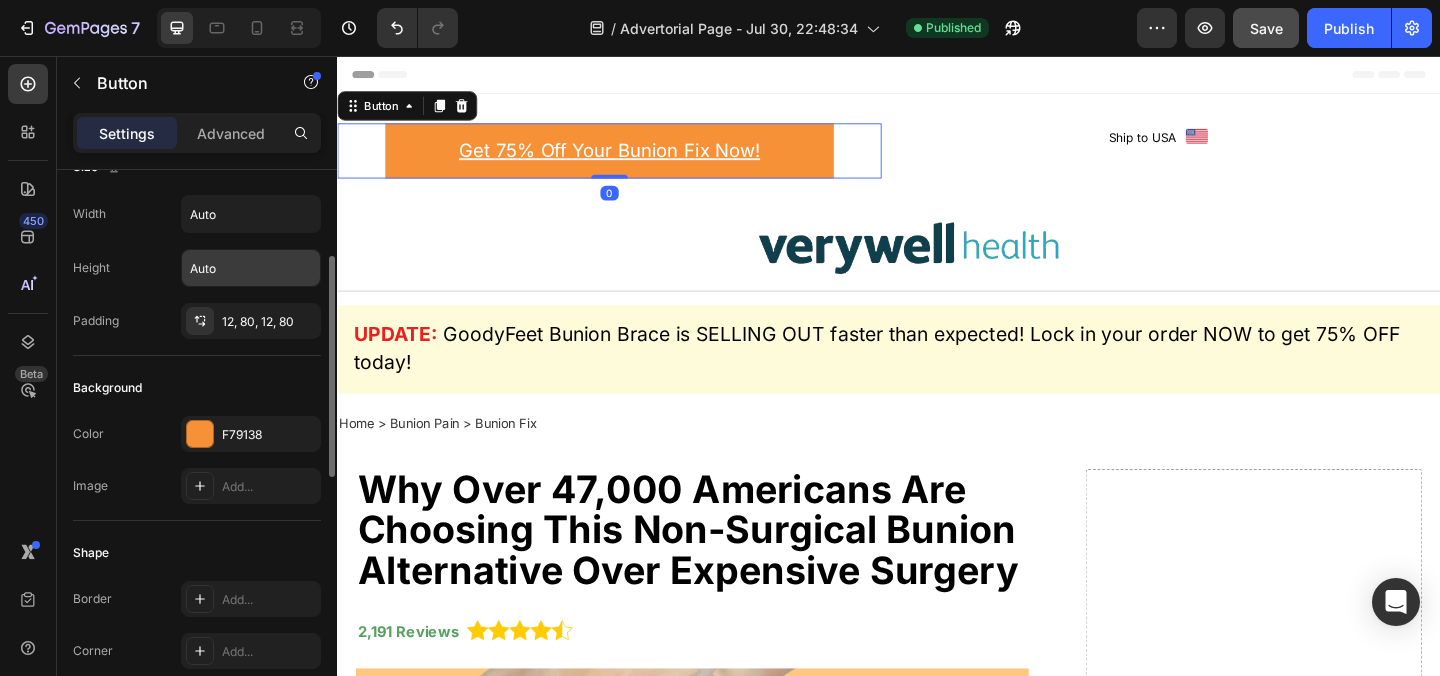 scroll, scrollTop: 0, scrollLeft: 0, axis: both 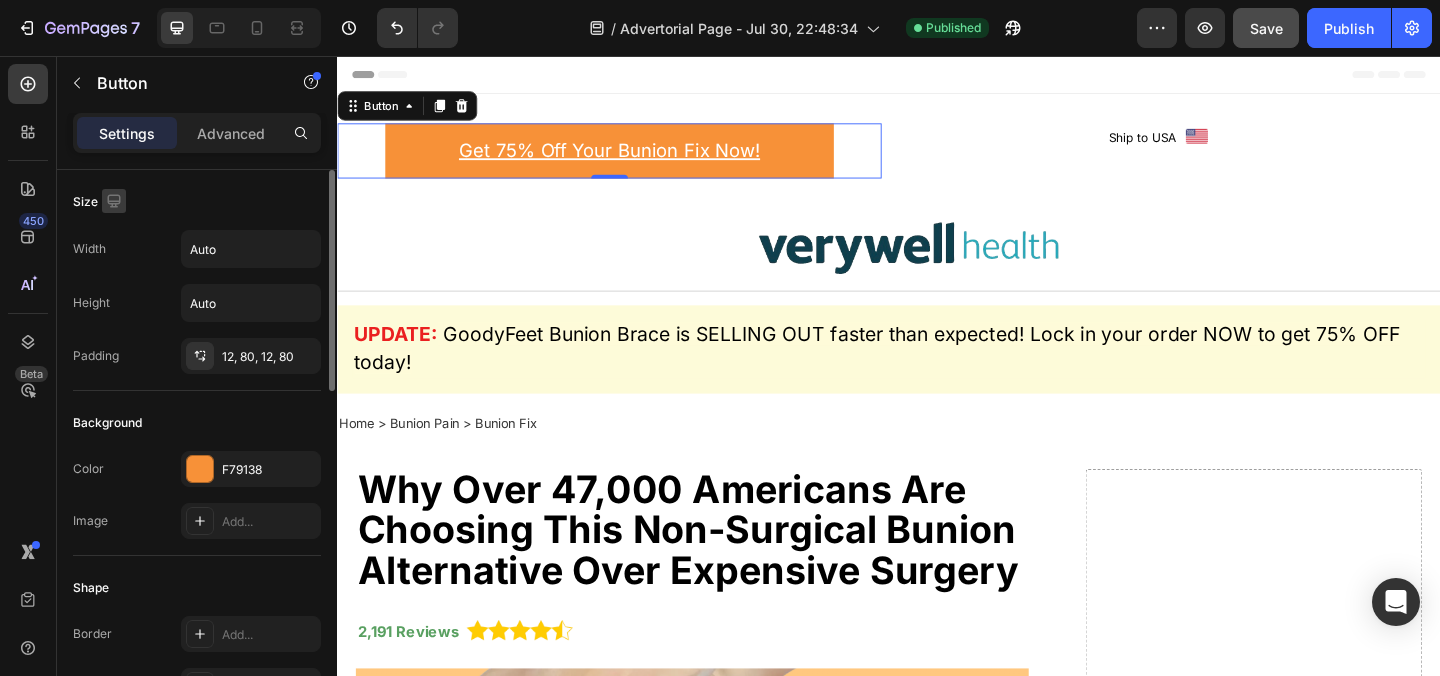 click at bounding box center (114, 201) 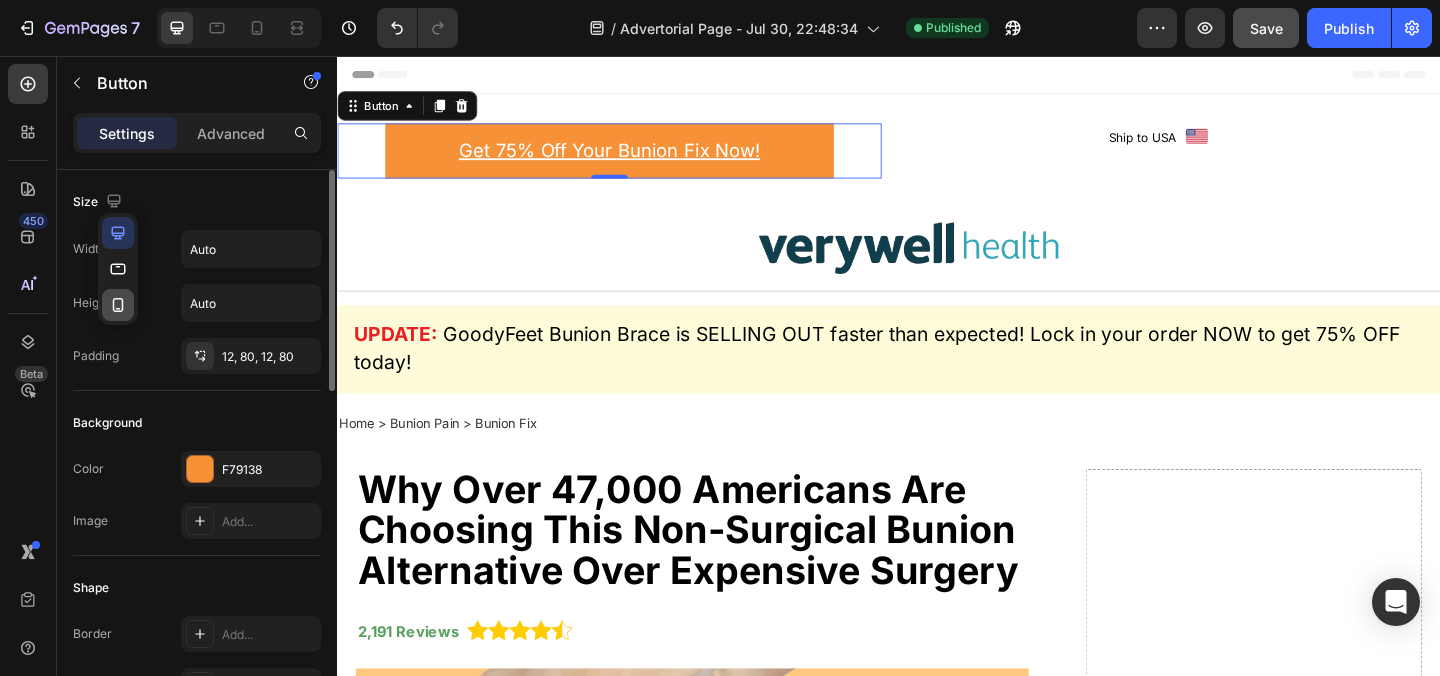 click 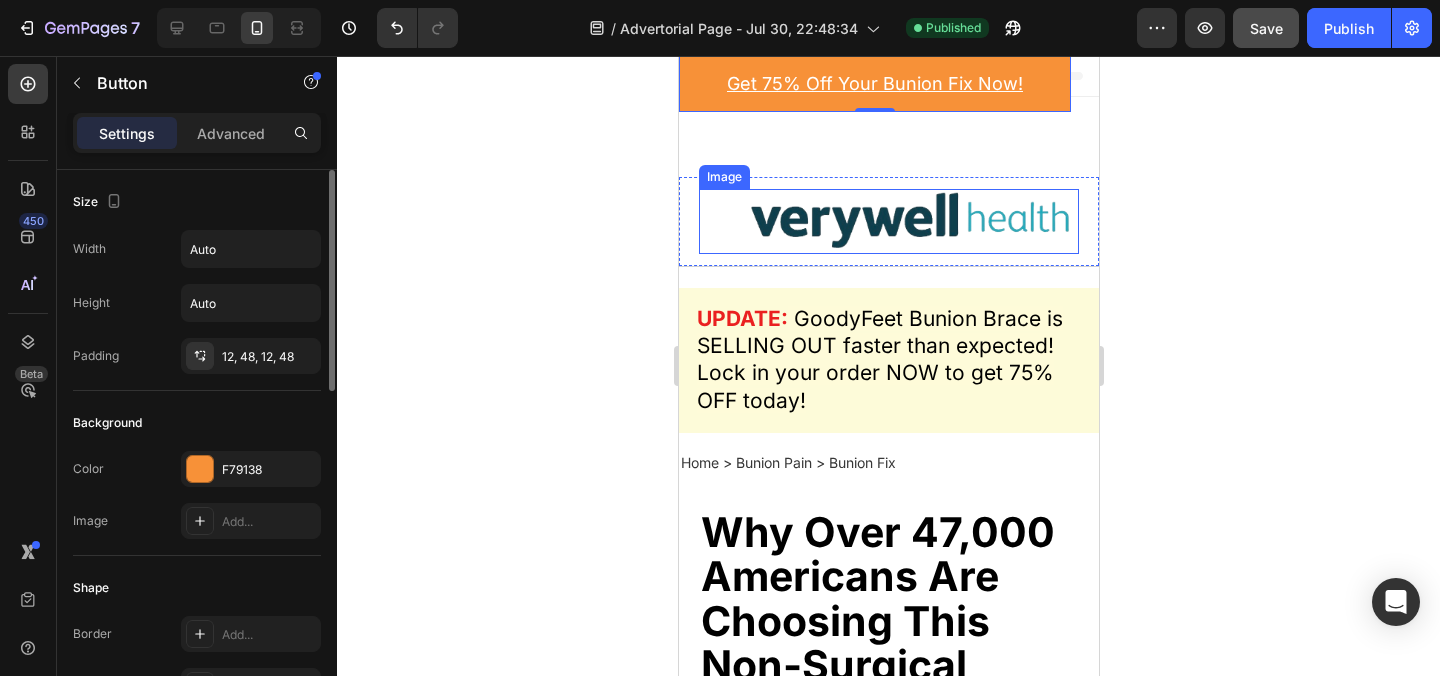 click on "Get 75% Off Your Bunion Fix Now! Button   0 Ship to USA Text block Image
Icon Row Row Section 1" at bounding box center (888, 137) 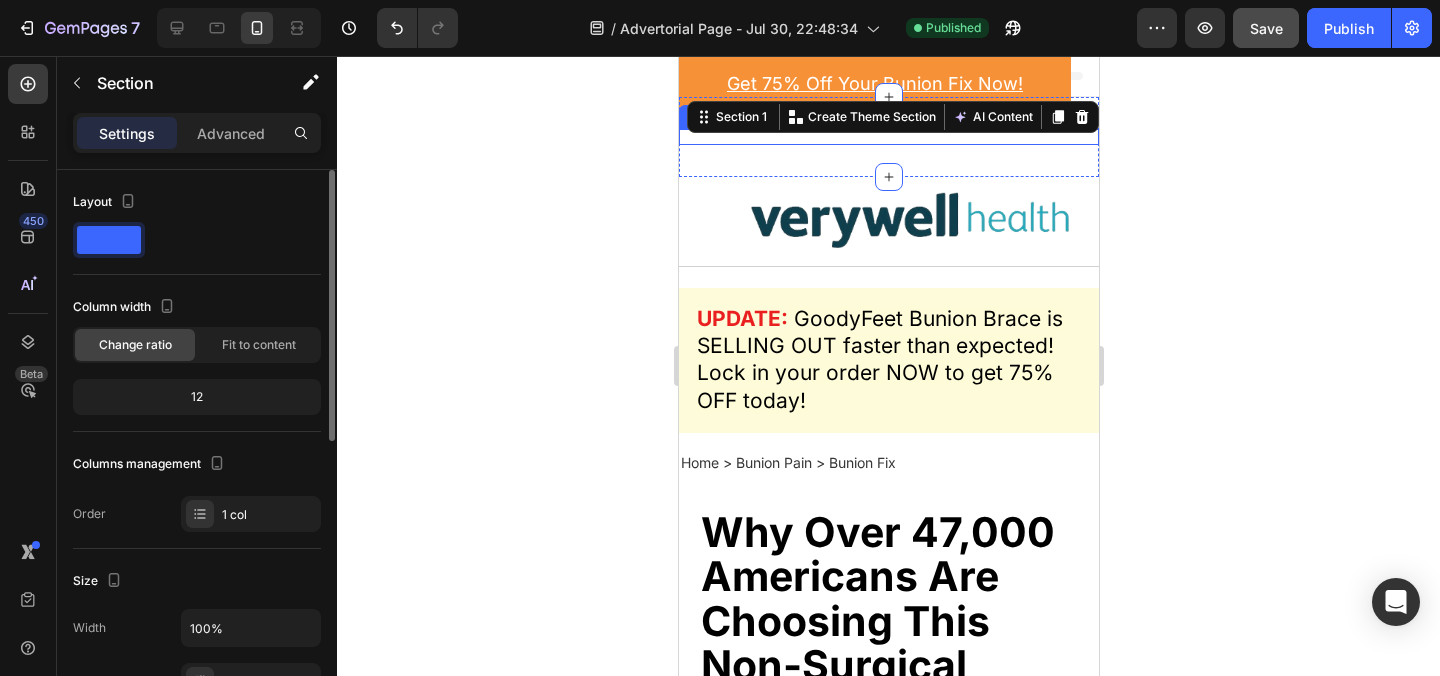 click 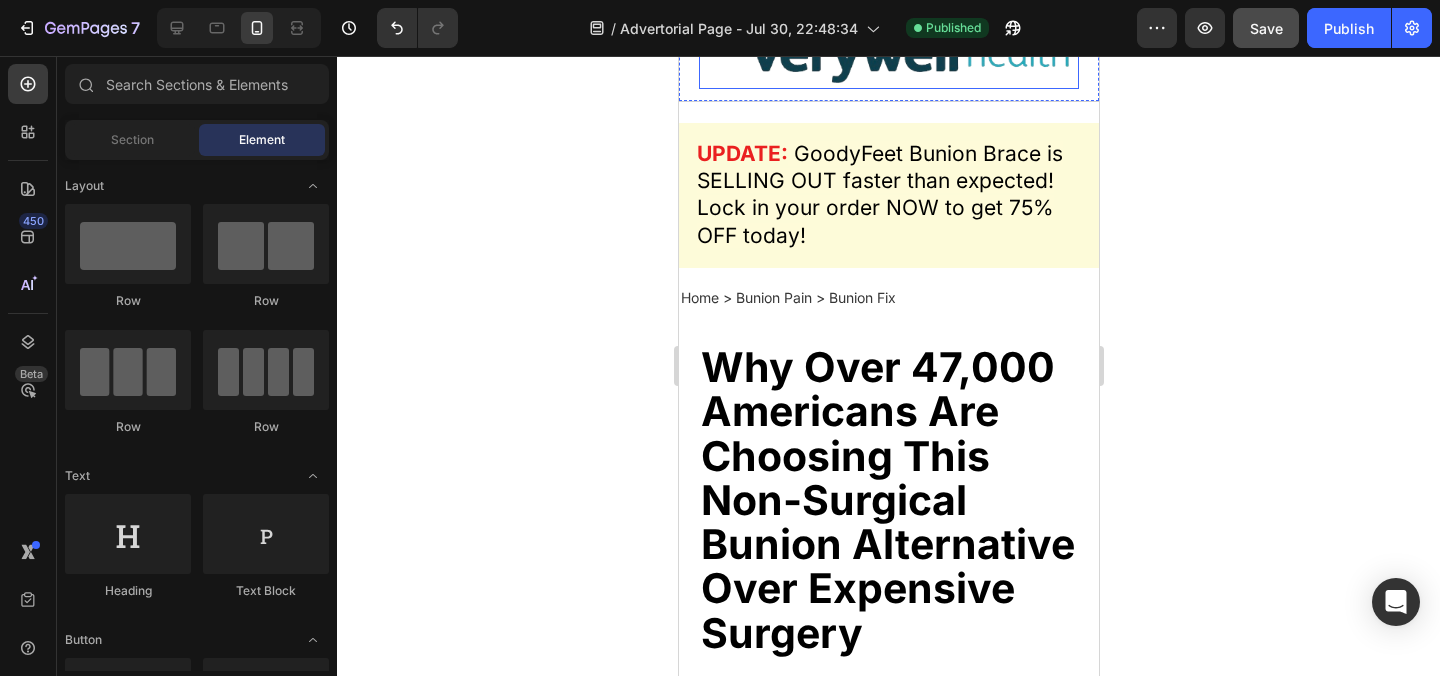 scroll, scrollTop: 0, scrollLeft: 0, axis: both 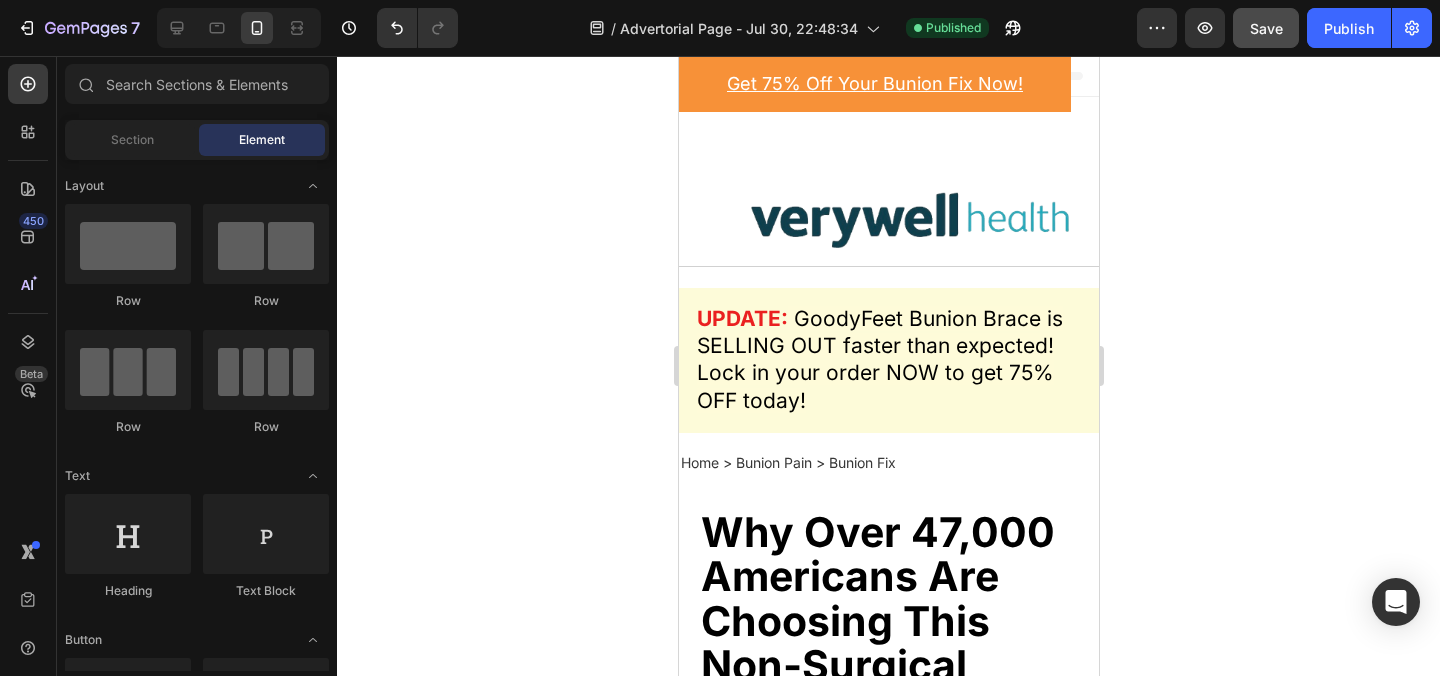 click 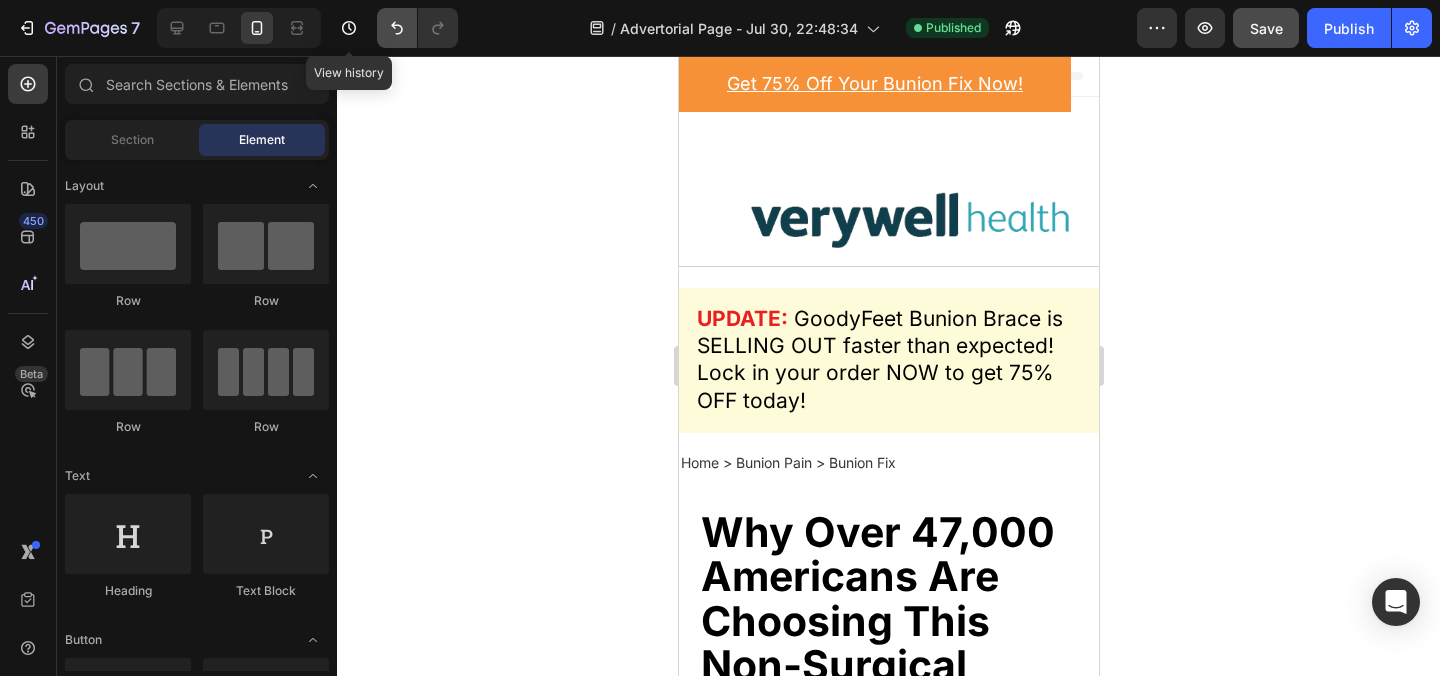 click 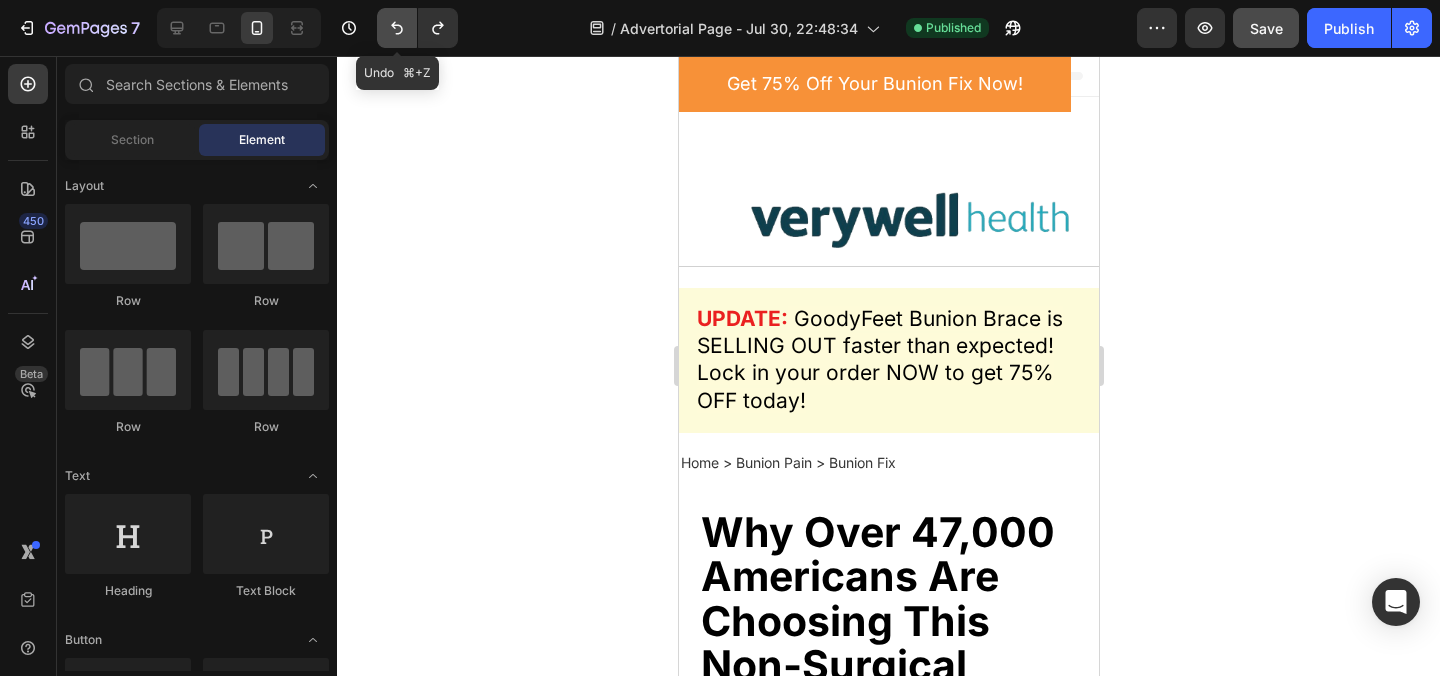 click 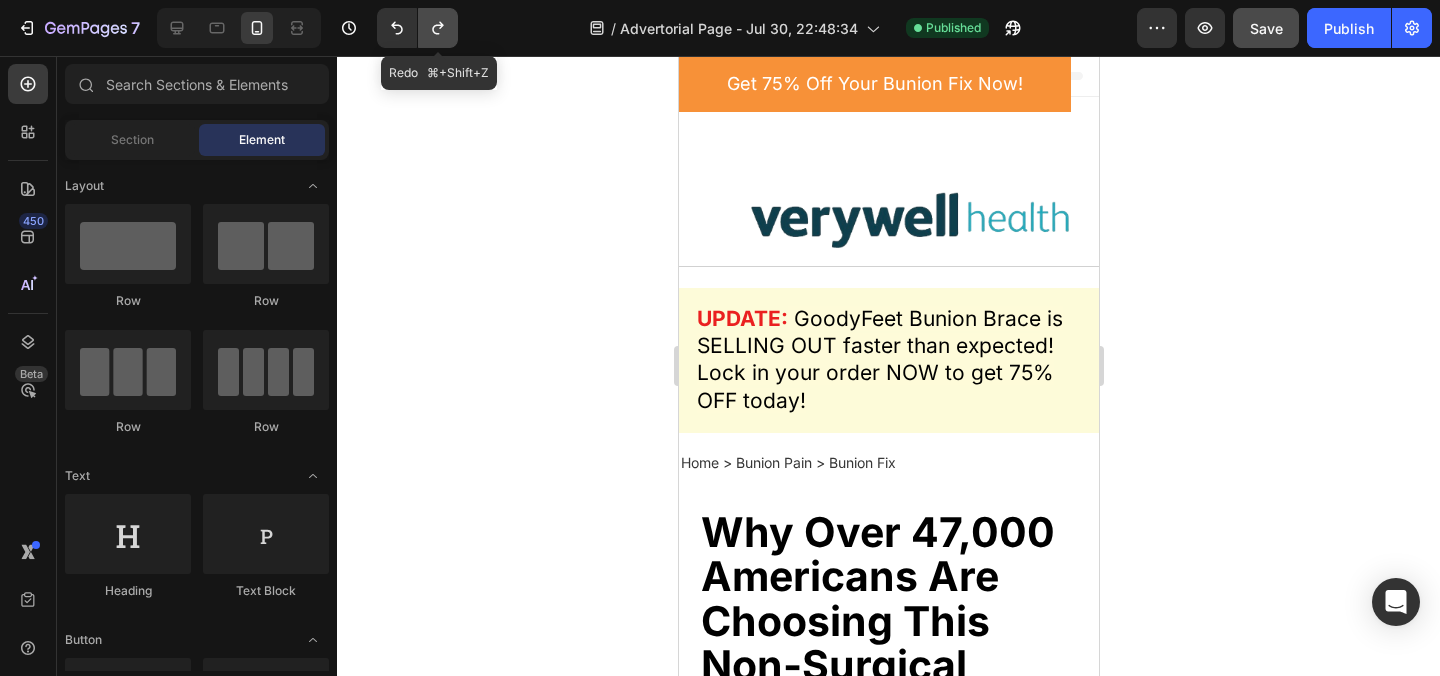 click 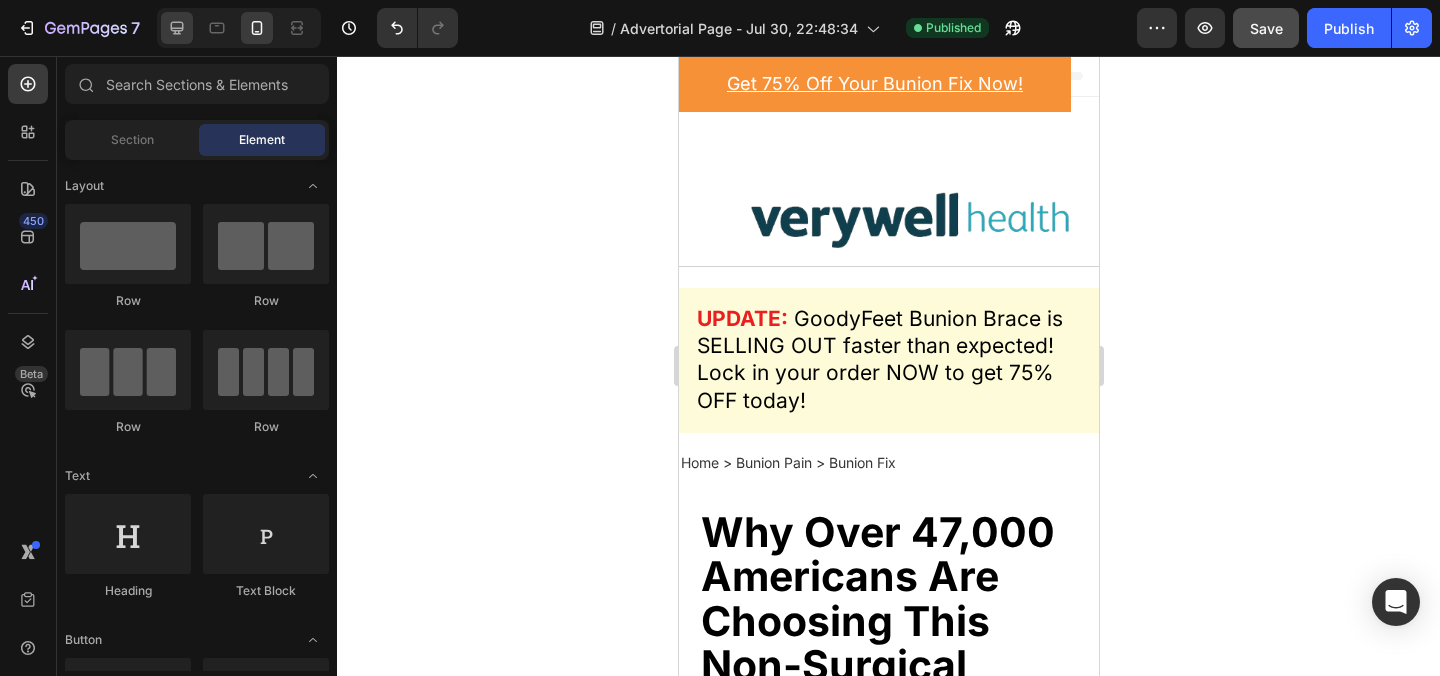 click 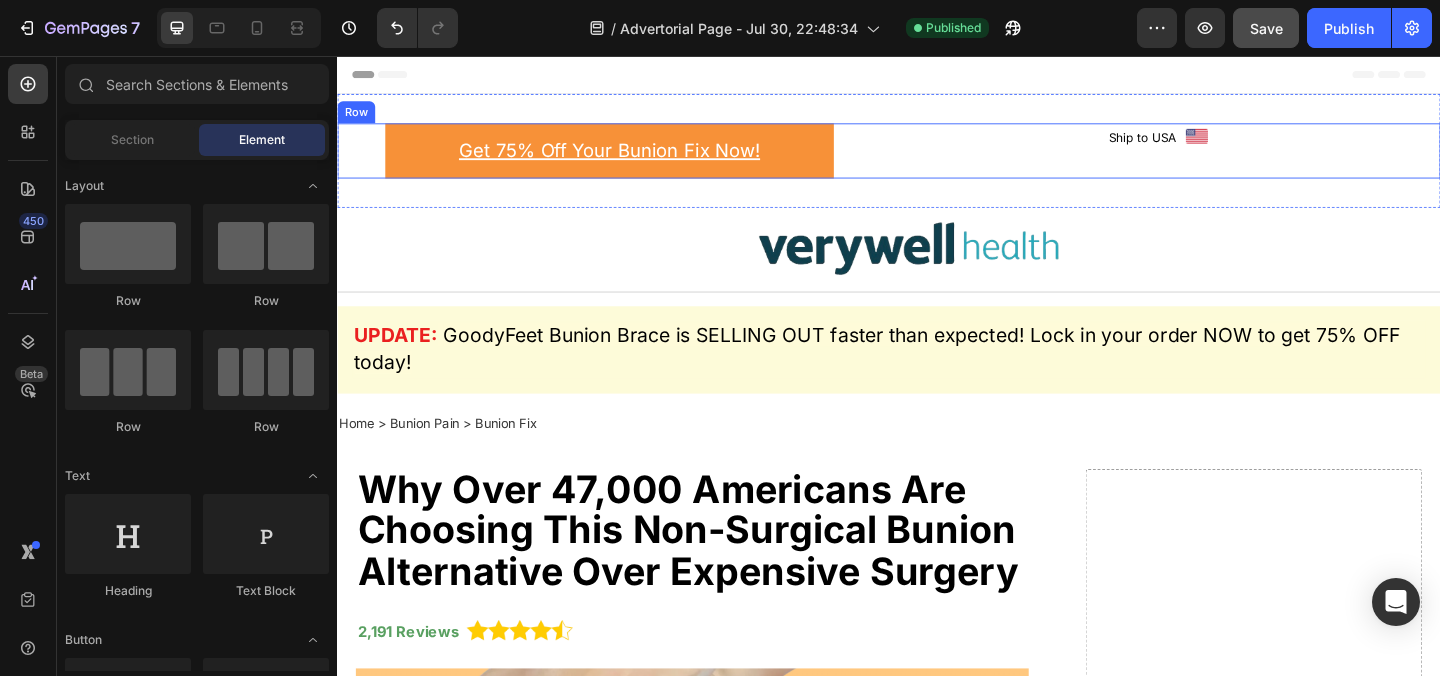click on "Ship to USA Text block Image
Icon Row" at bounding box center [1241, 159] 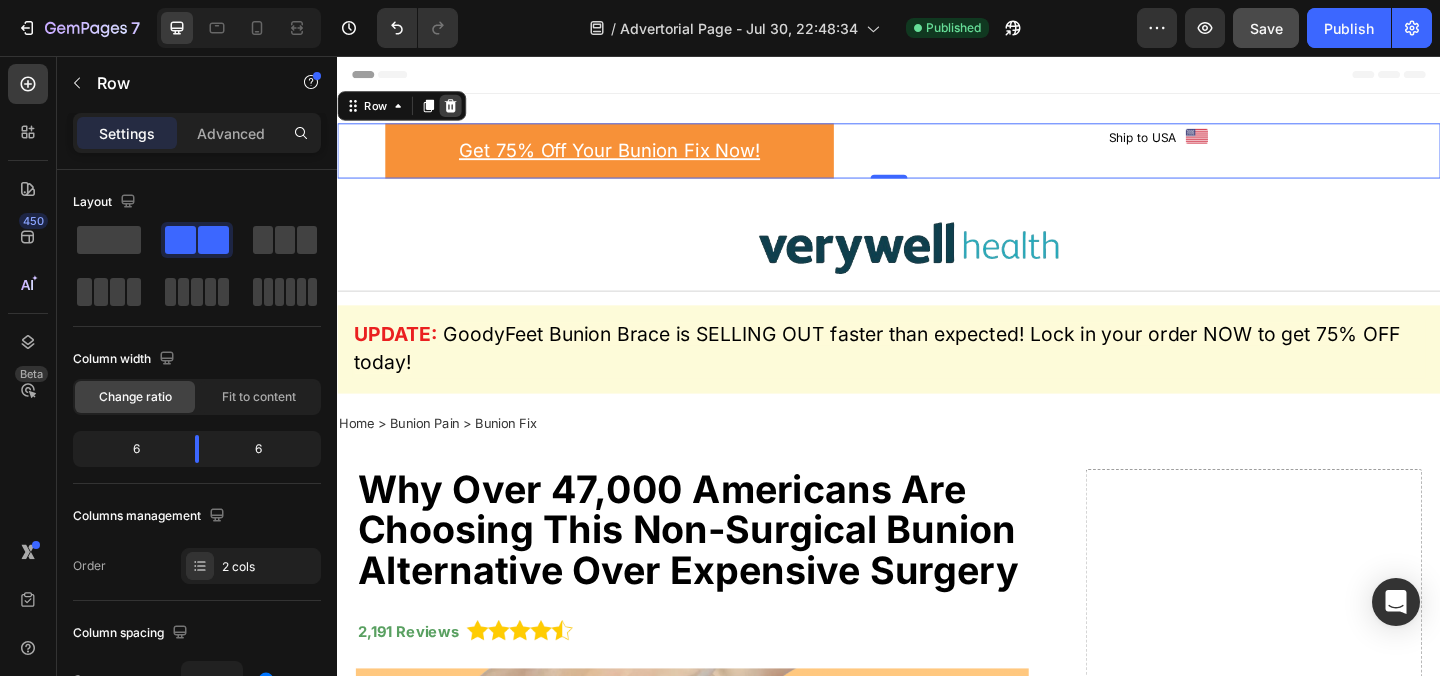 click 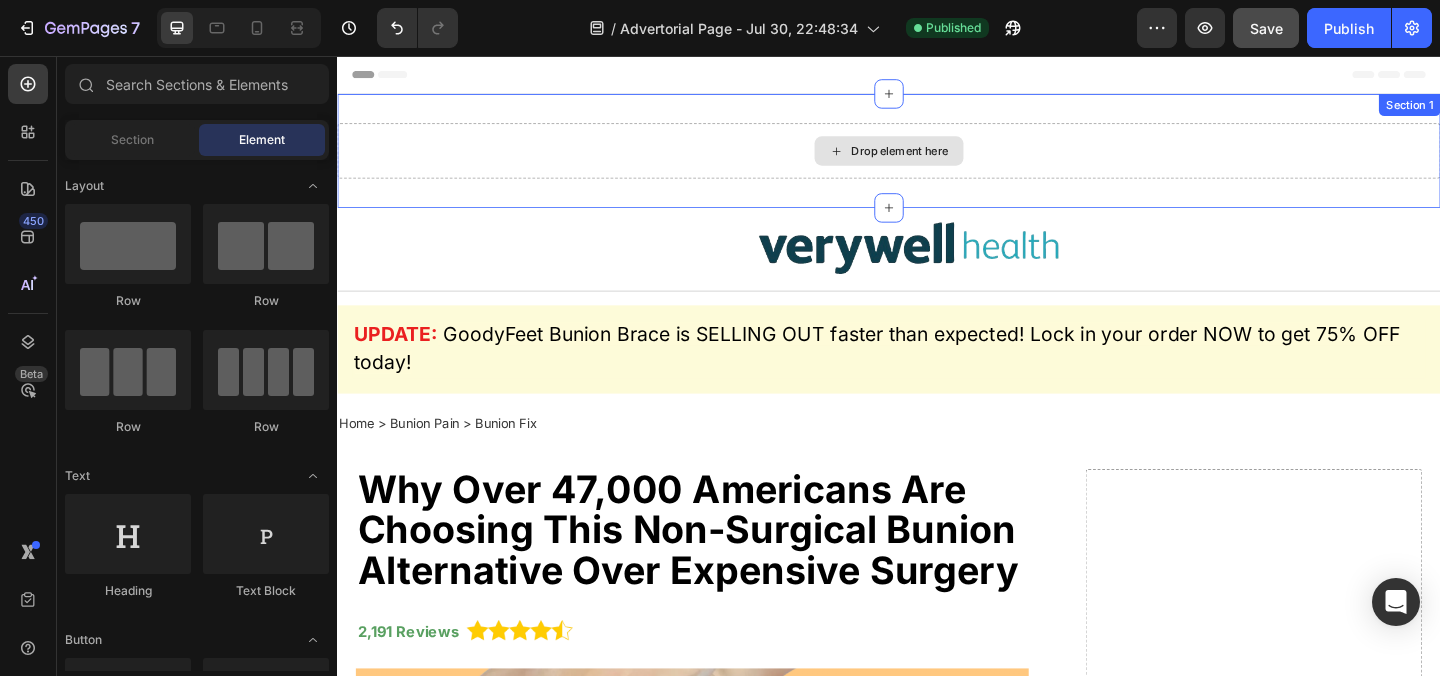 click on "Drop element here Section 1" at bounding box center [937, 159] 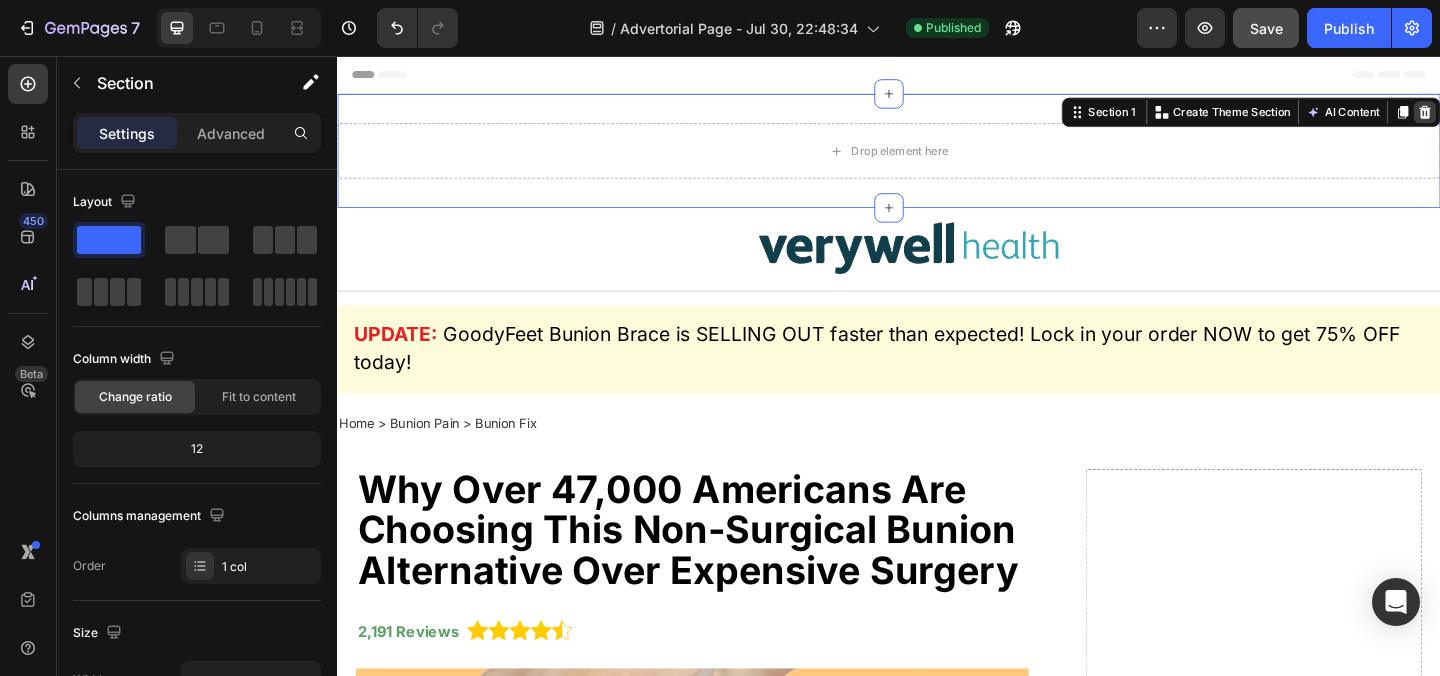 click 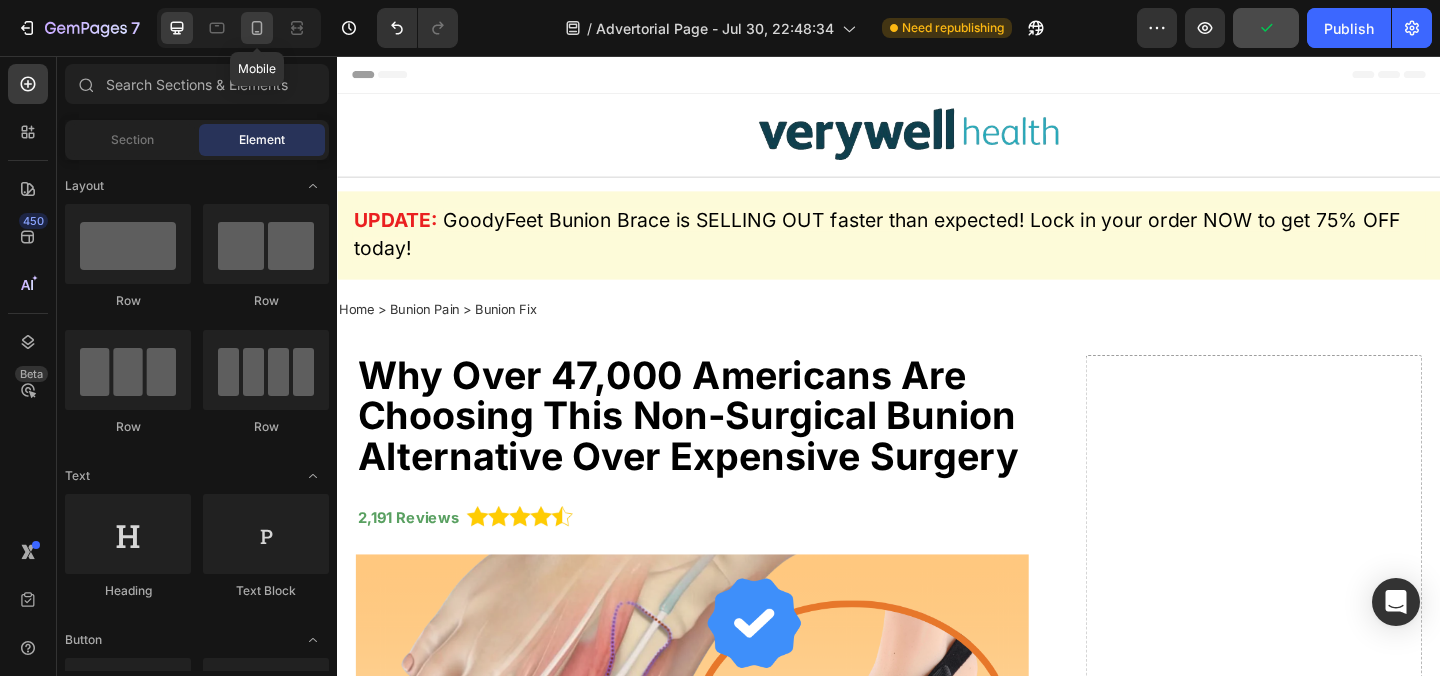click 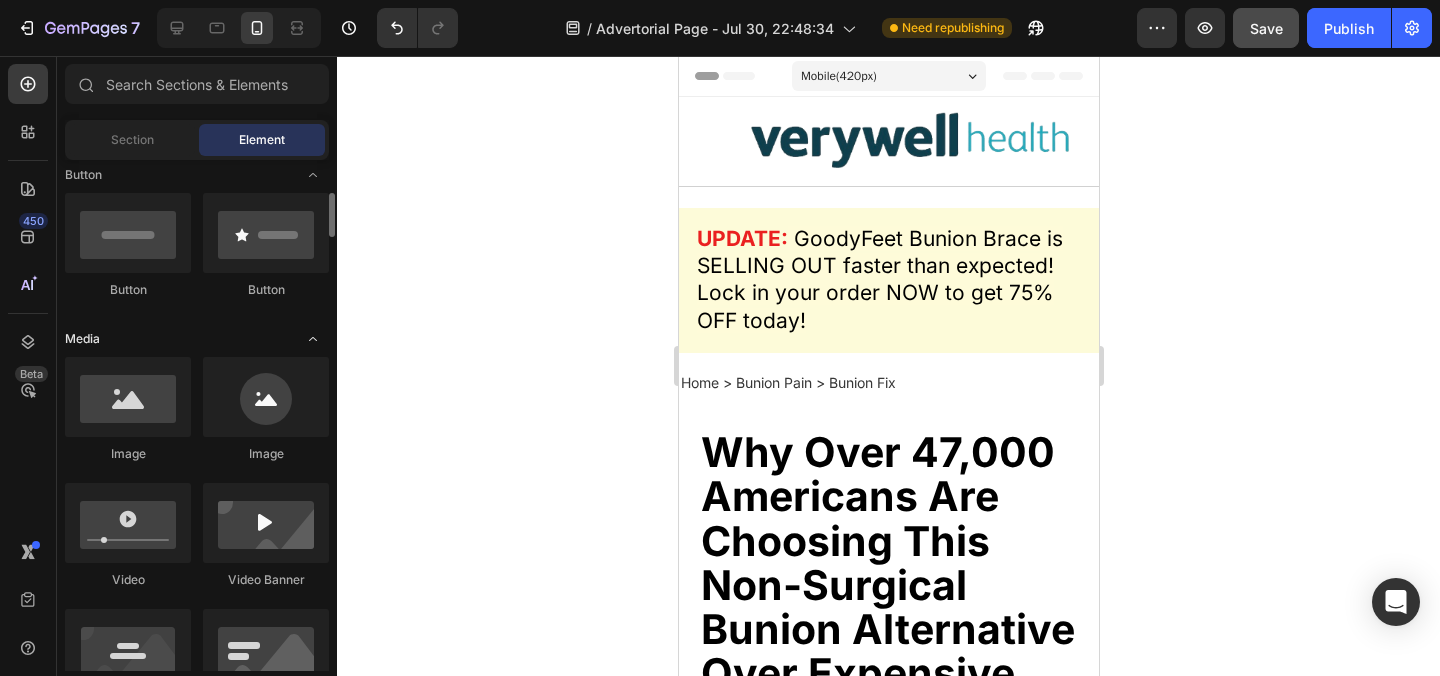 scroll, scrollTop: 447, scrollLeft: 0, axis: vertical 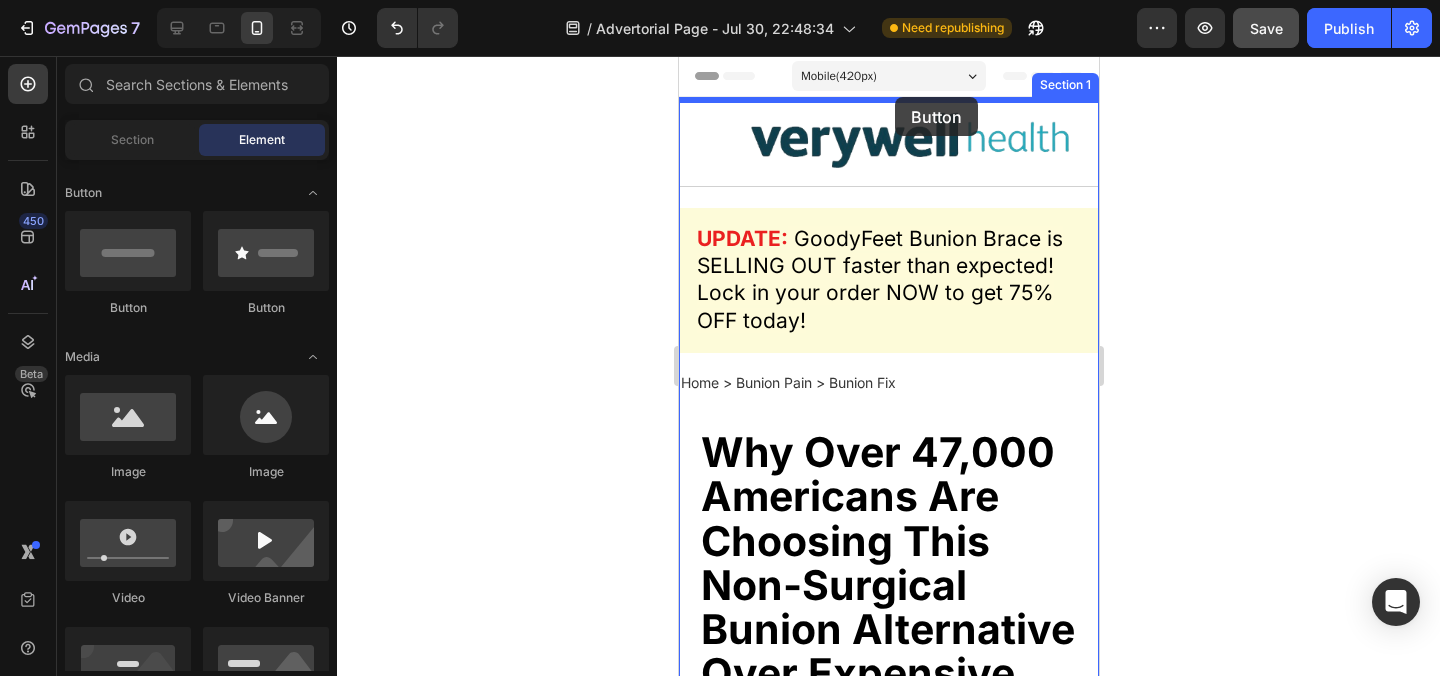 drag, startPoint x: 1236, startPoint y: 270, endPoint x: 894, endPoint y: 97, distance: 383.26624 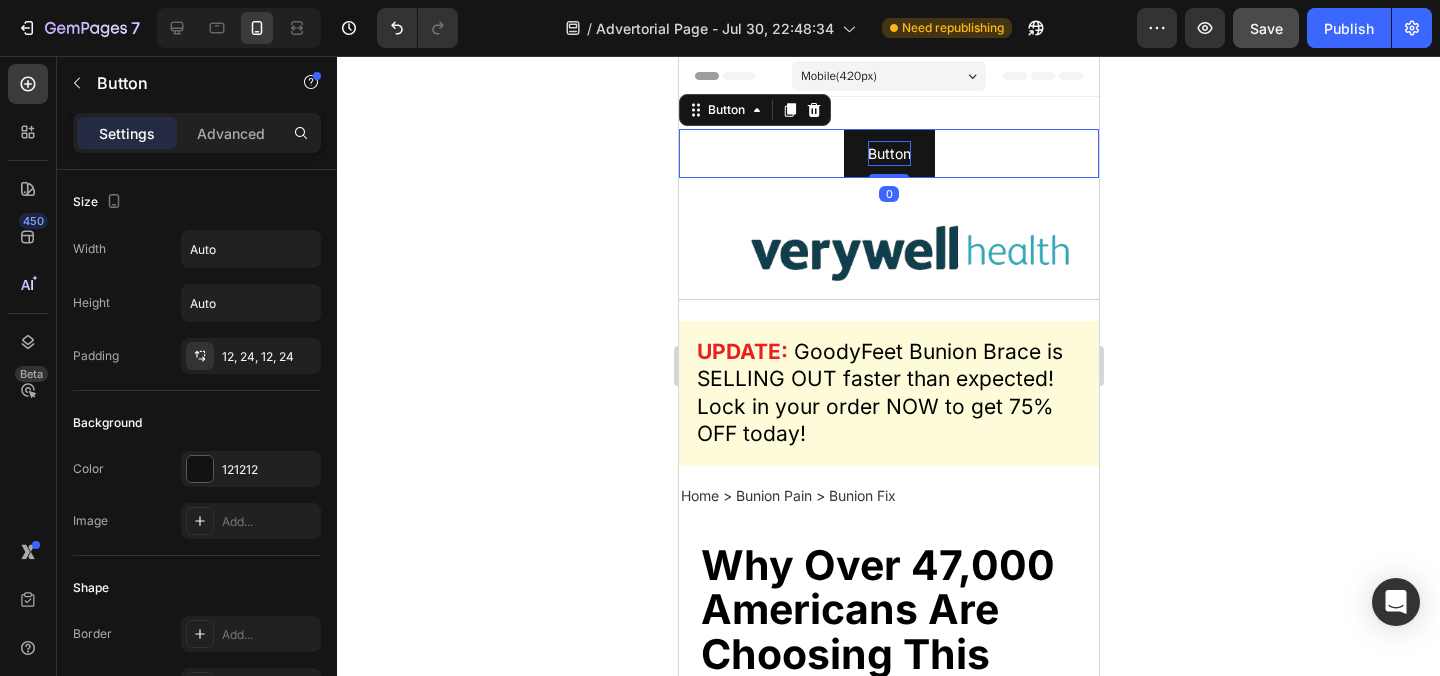 click on "Button" at bounding box center (888, 153) 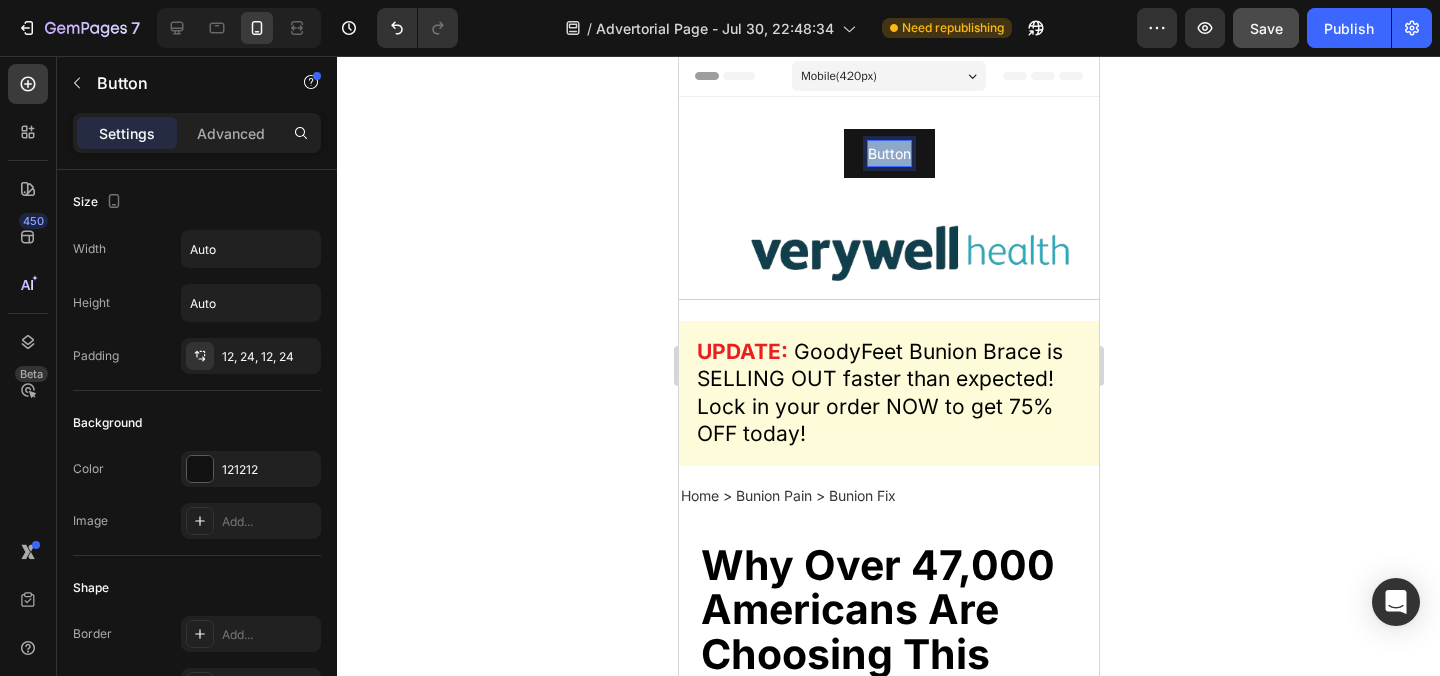 click on "Button" at bounding box center (888, 153) 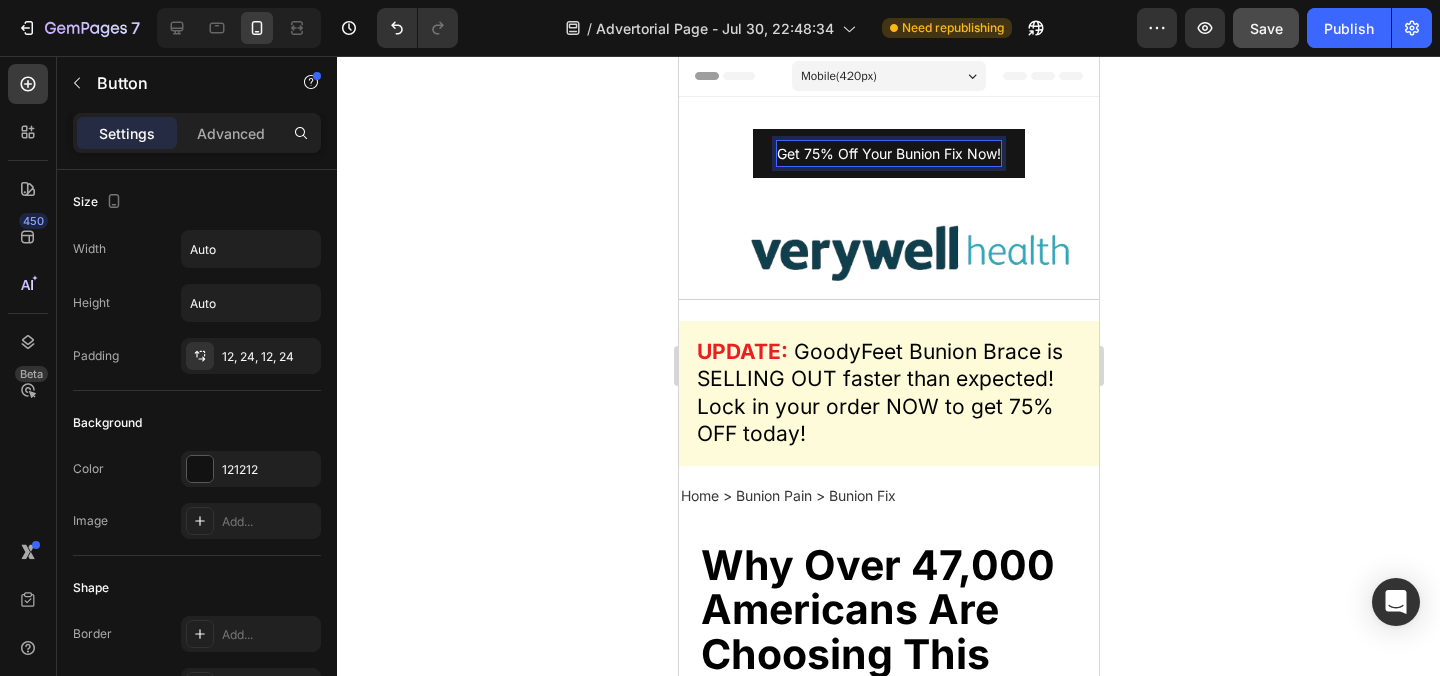click on "Get 75% Off Your Bunion Fix Now!" at bounding box center [888, 153] 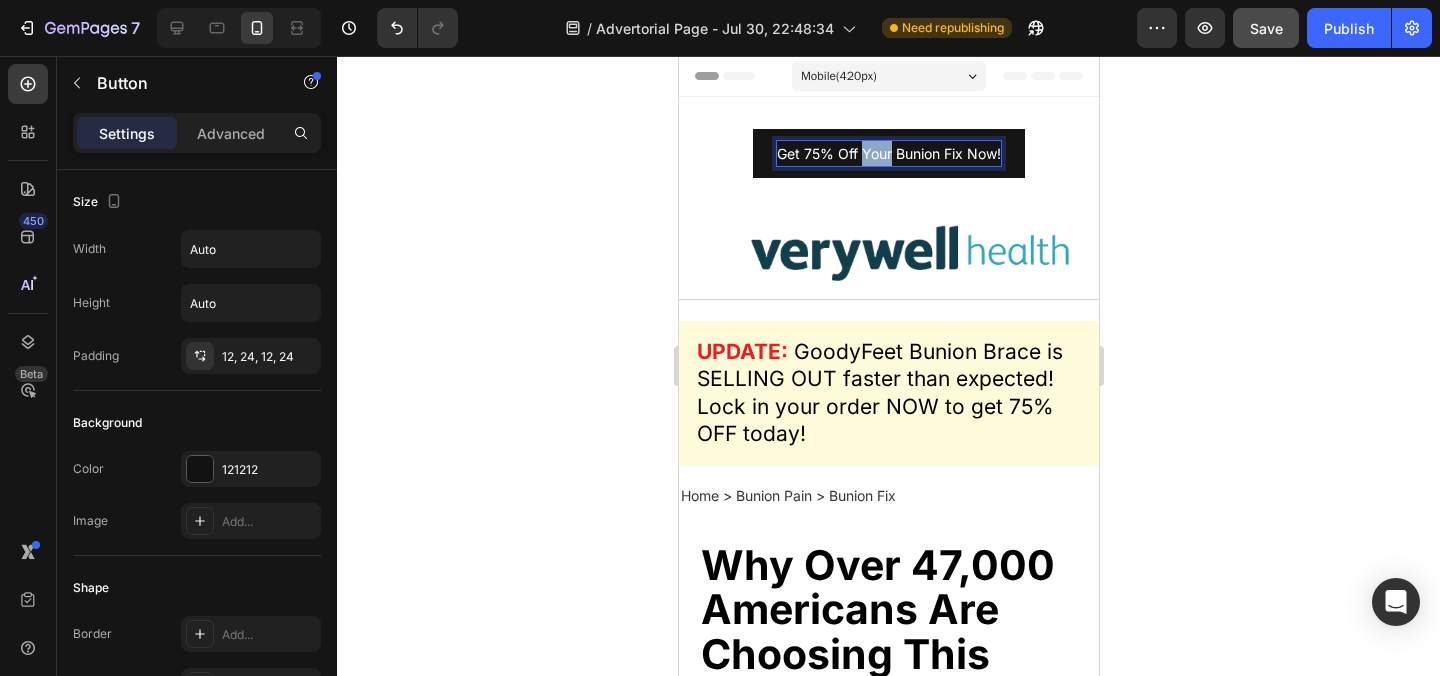 click on "Get 75% Off Your Bunion Fix Now!" at bounding box center (888, 153) 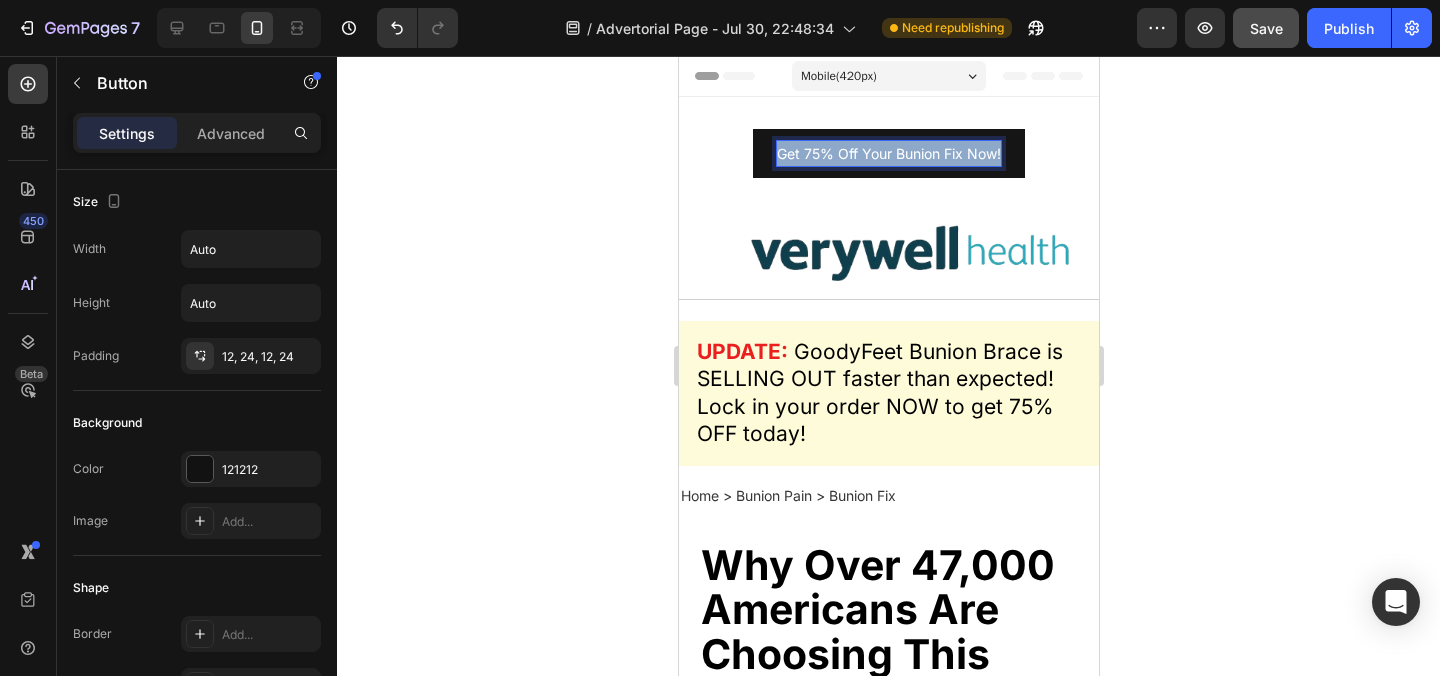 click on "Get 75% Off Your Bunion Fix Now!" at bounding box center [888, 153] 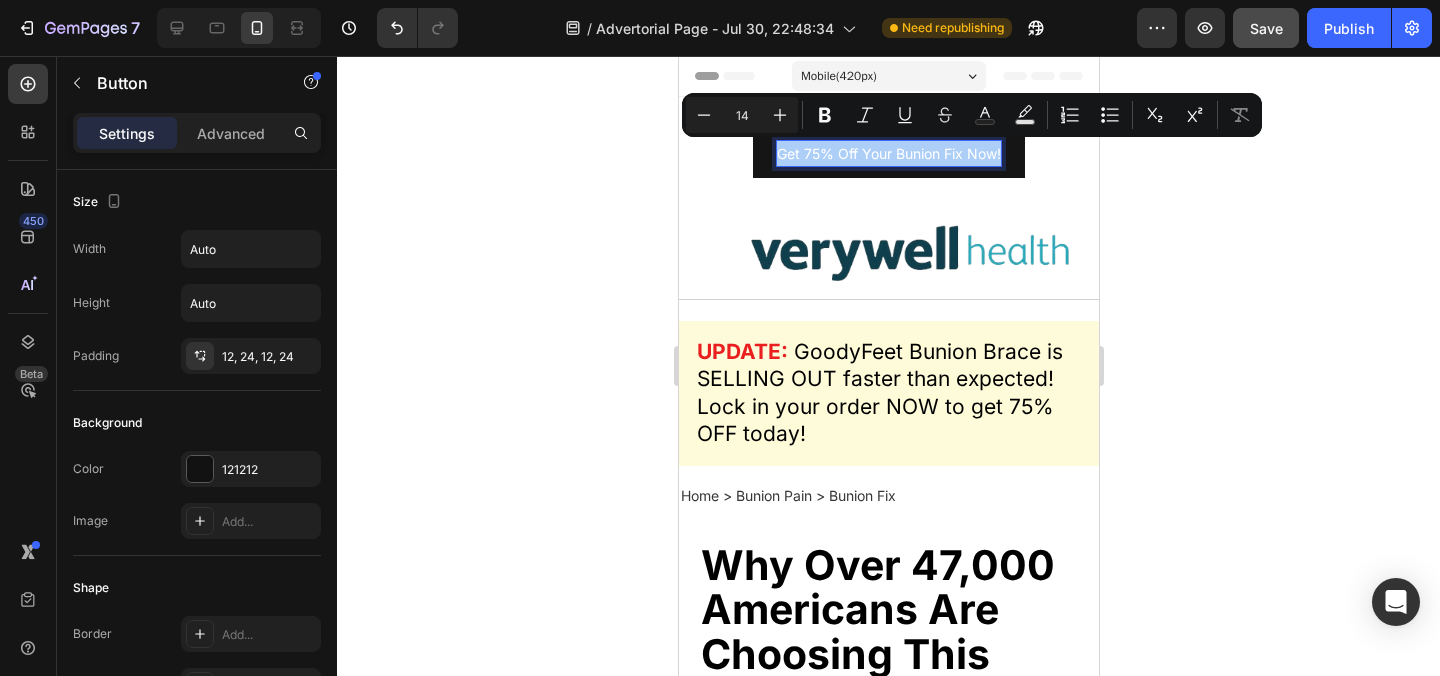 click on "Minus 14 Plus Bold Italic Underline       Strikethrough
Text Color
Text Background Color Numbered List Bulleted List Subscript Superscript Remove Format" at bounding box center (972, 115) 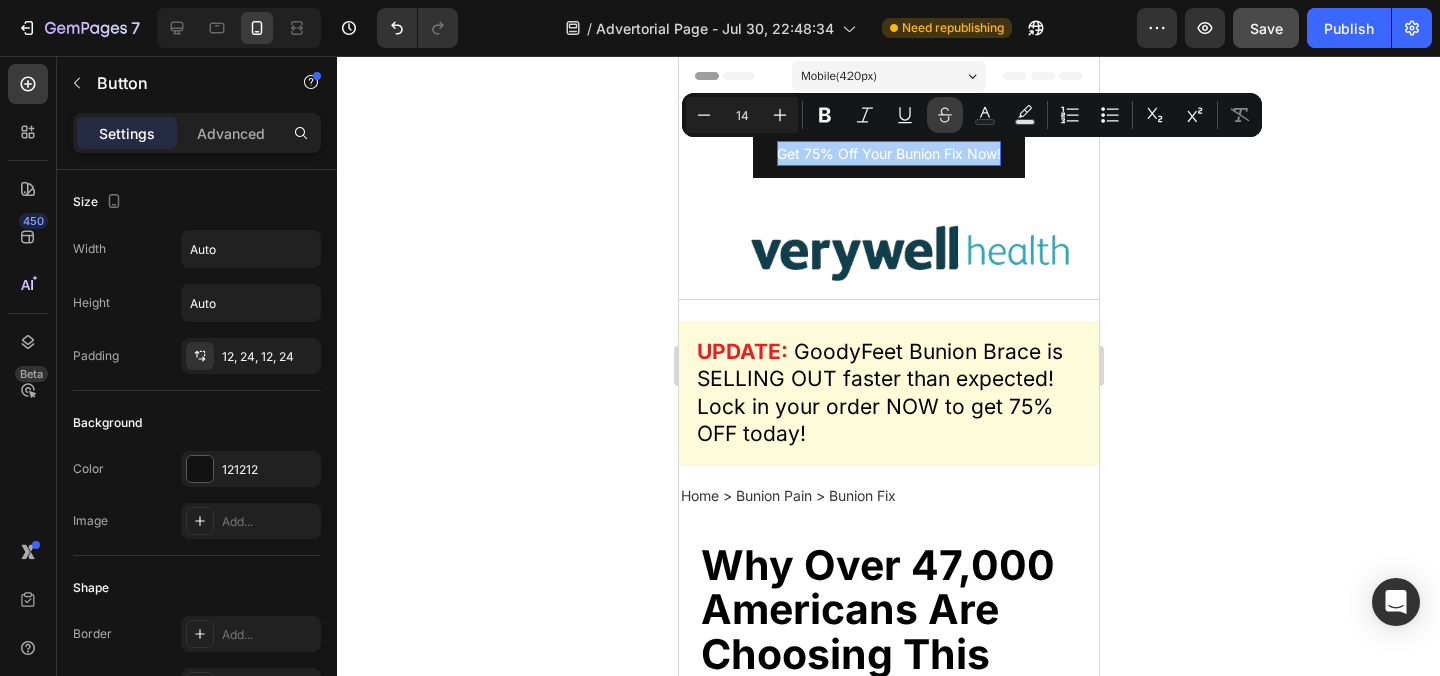 click on "Strikethrough" at bounding box center [945, 115] 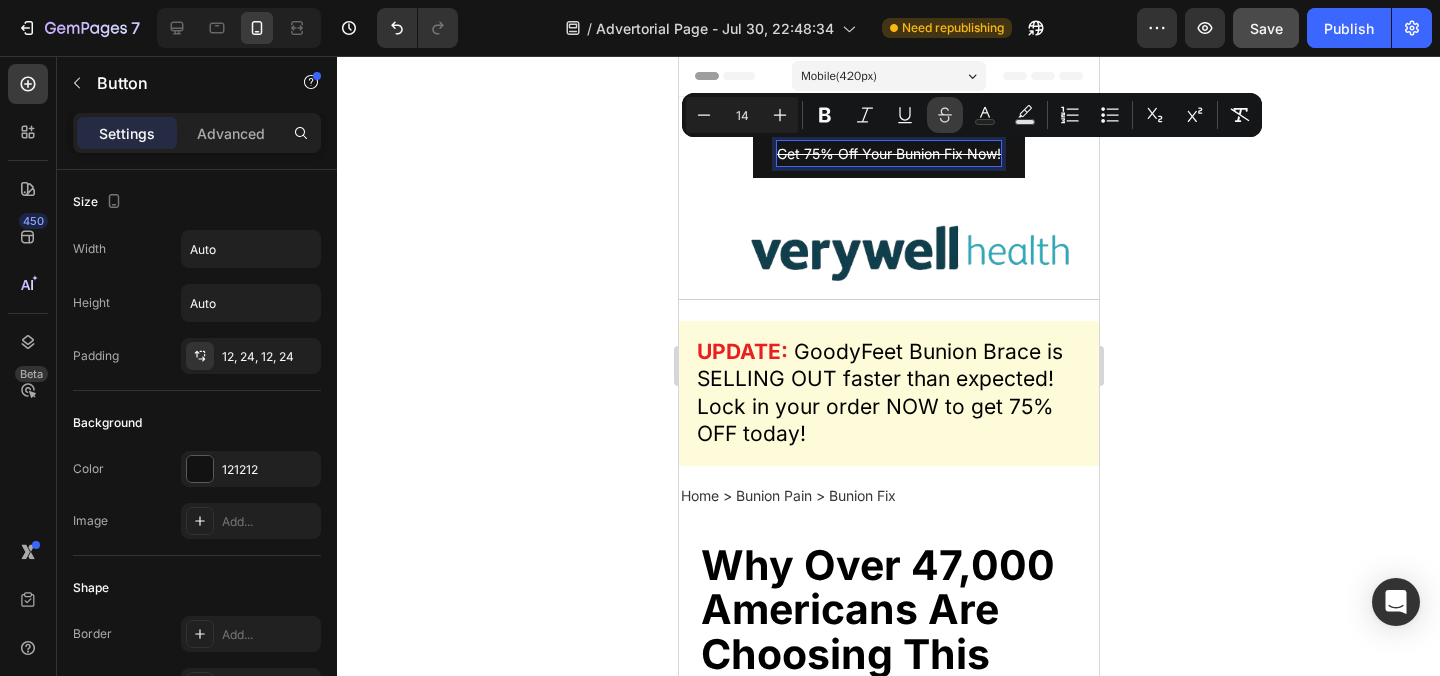 click 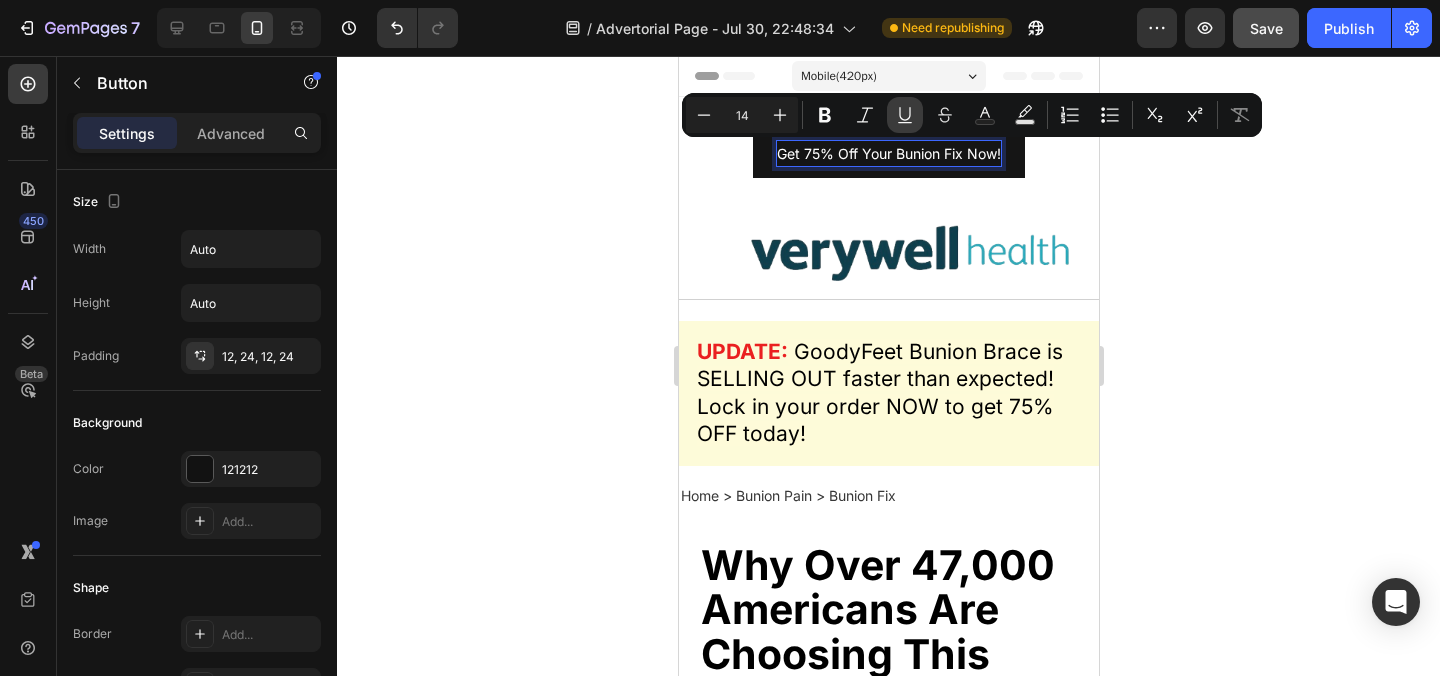 click 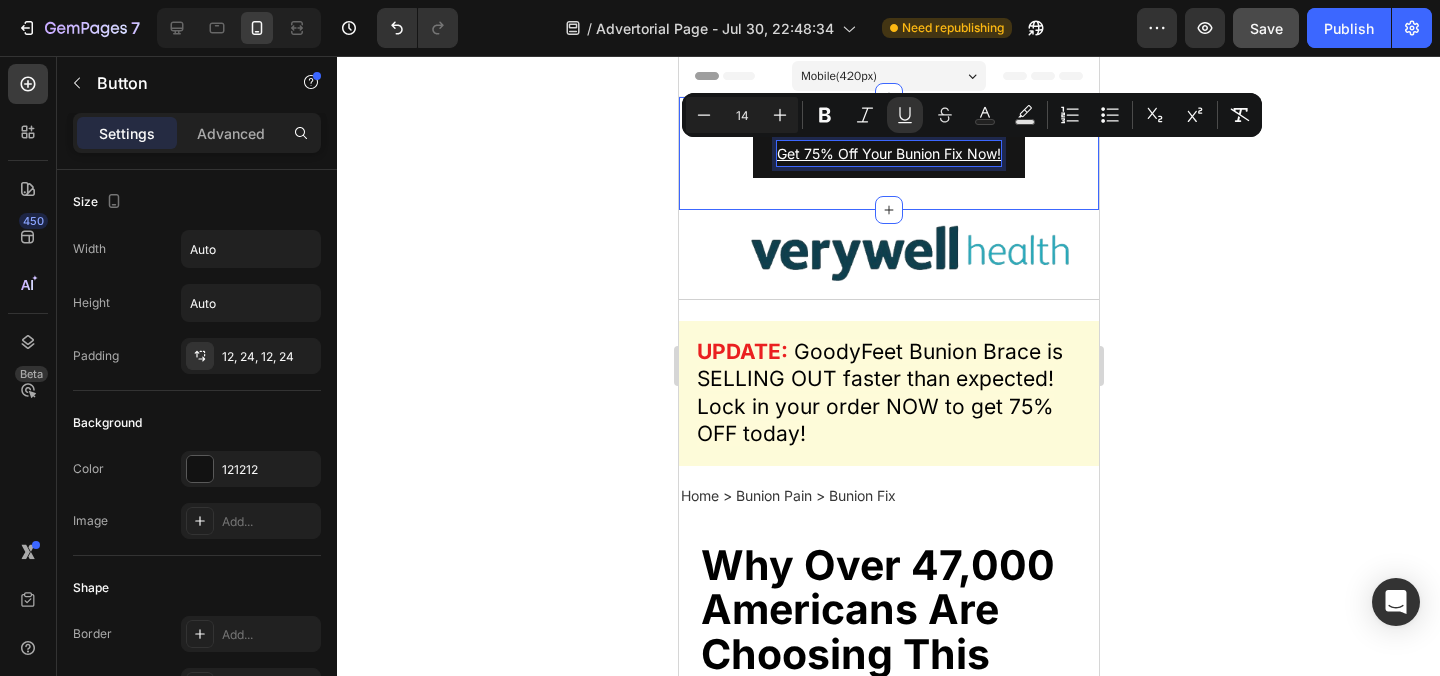 click on "Get 75% Off Your Bunion Fix Now!" at bounding box center [888, 153] 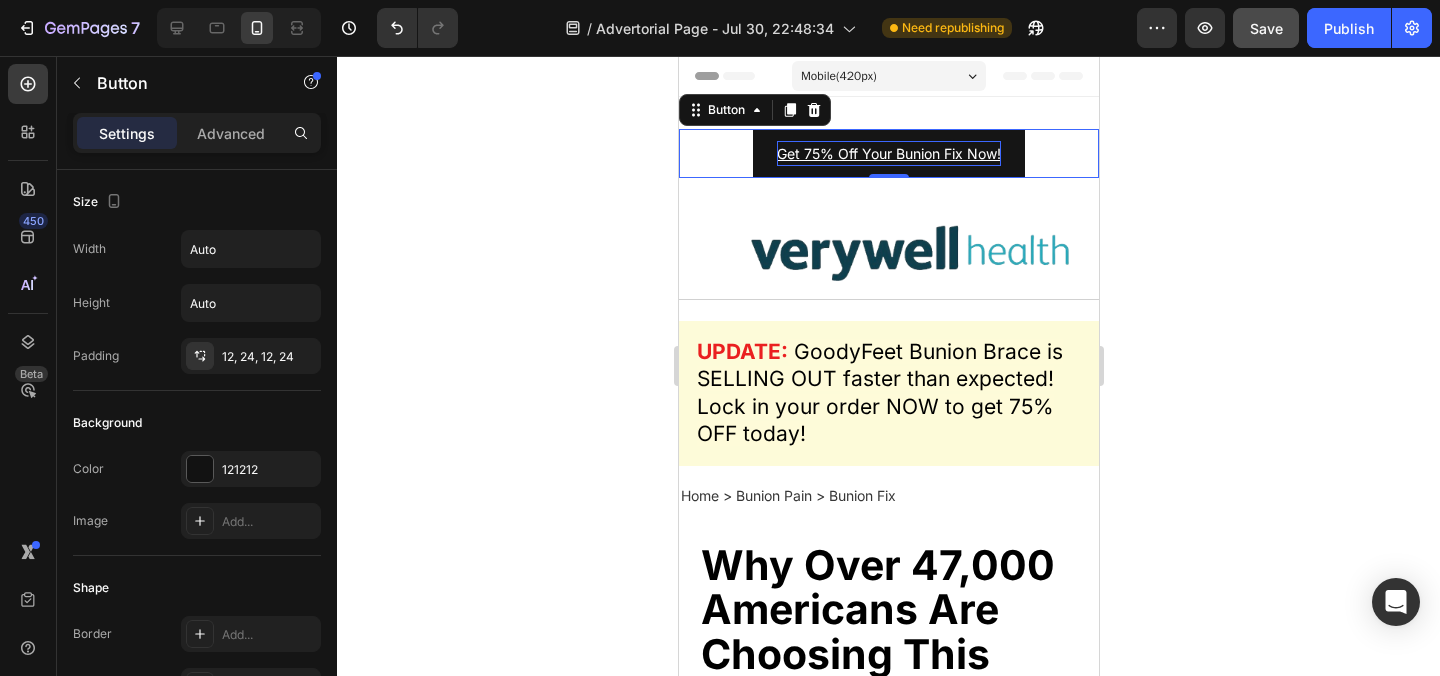click on "Get 75% Off Your Bunion Fix Now!" at bounding box center (888, 153) 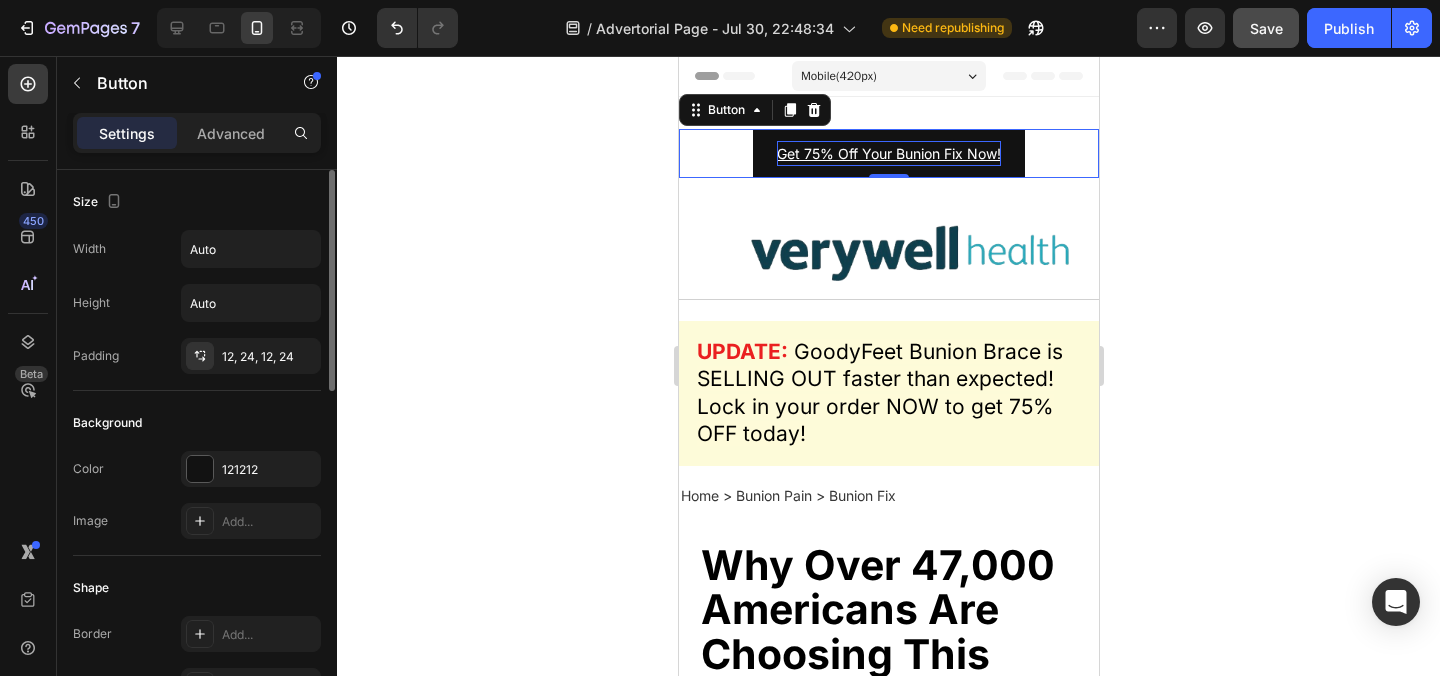 click on "Color 121212" at bounding box center (197, 469) 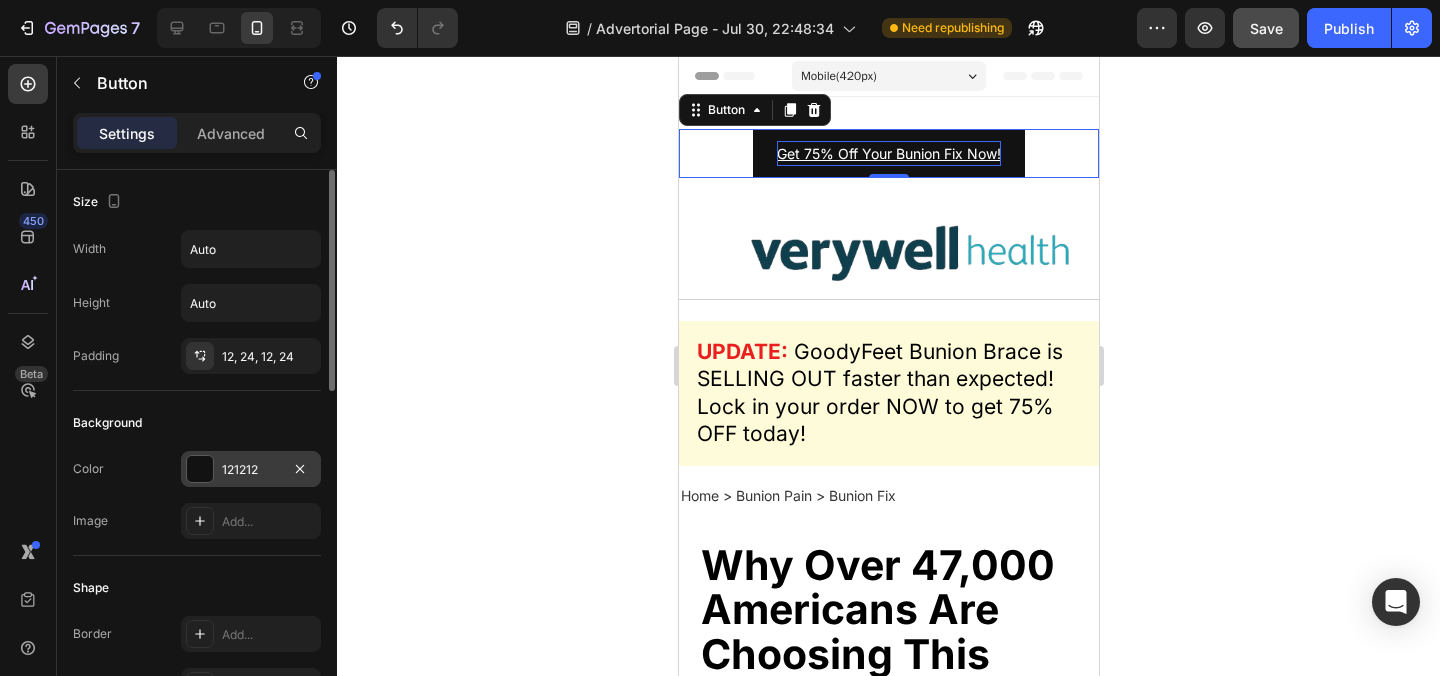 click at bounding box center (200, 469) 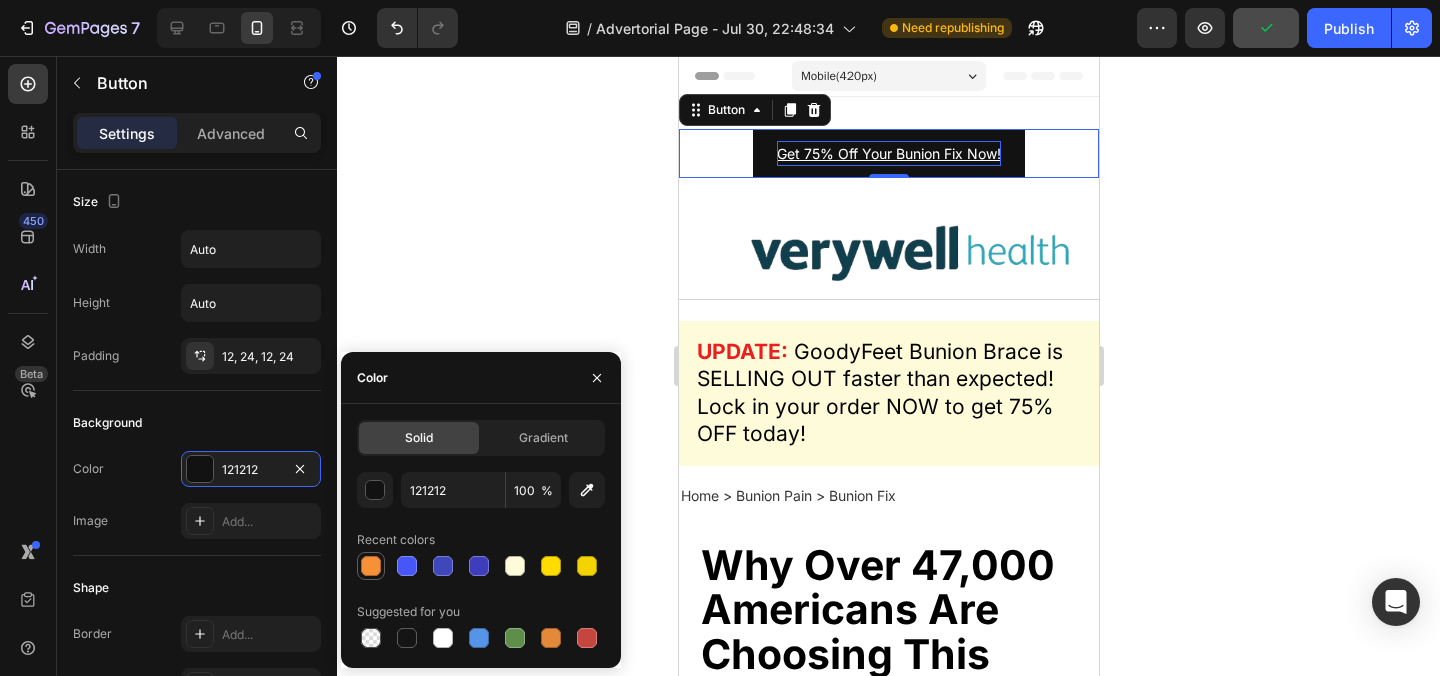 click at bounding box center (371, 566) 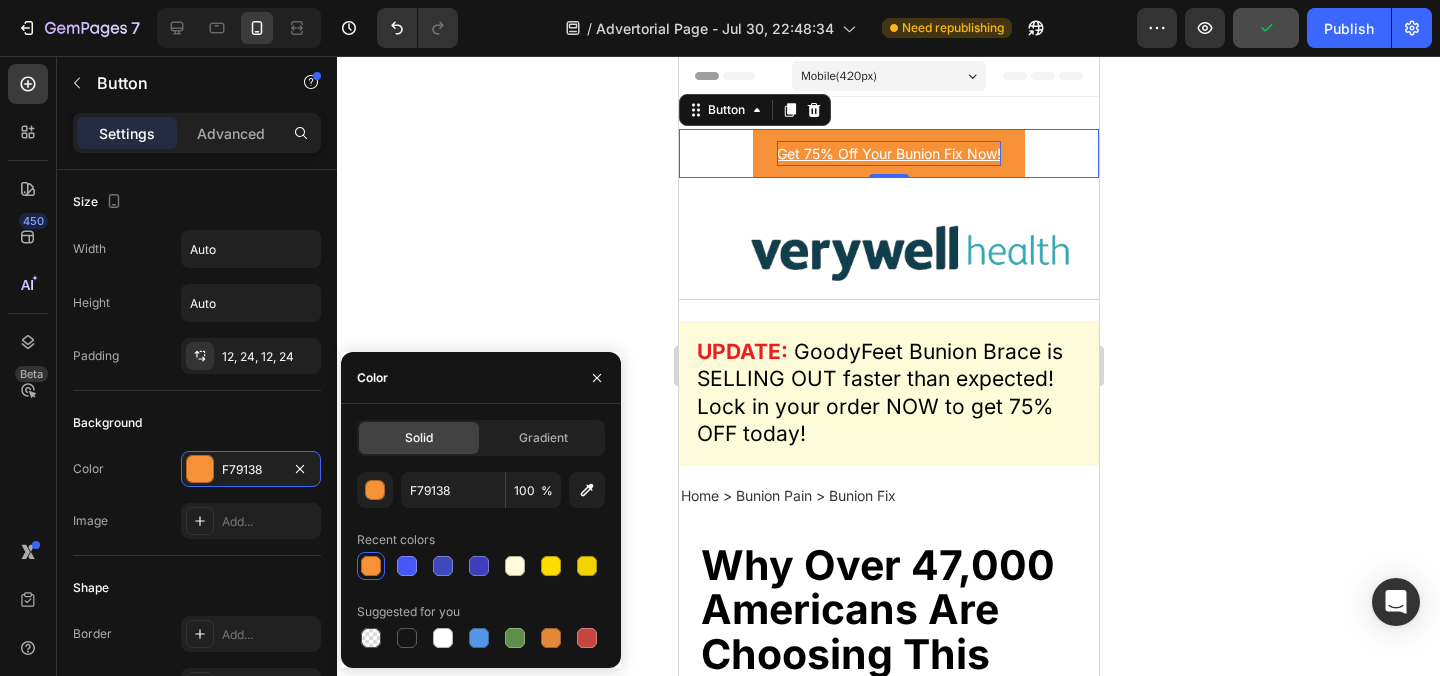 click 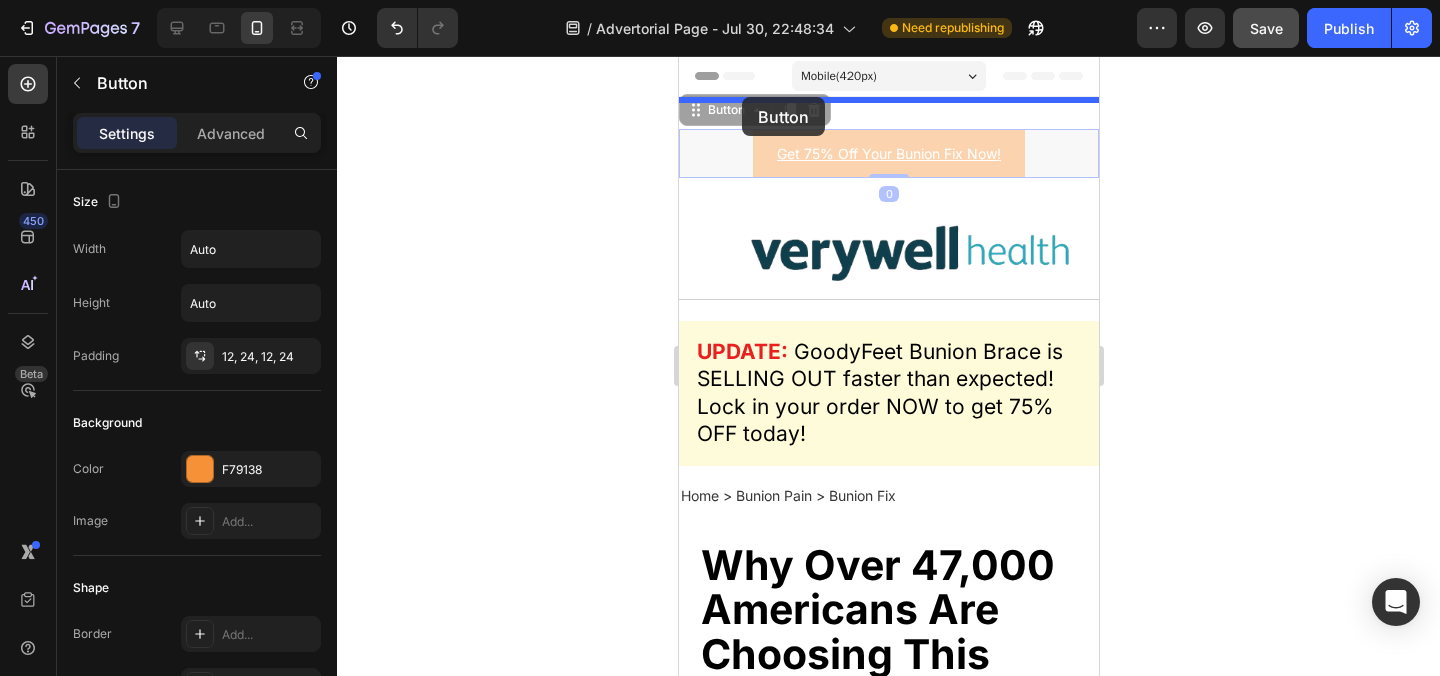 drag, startPoint x: 734, startPoint y: 152, endPoint x: 740, endPoint y: 101, distance: 51.351727 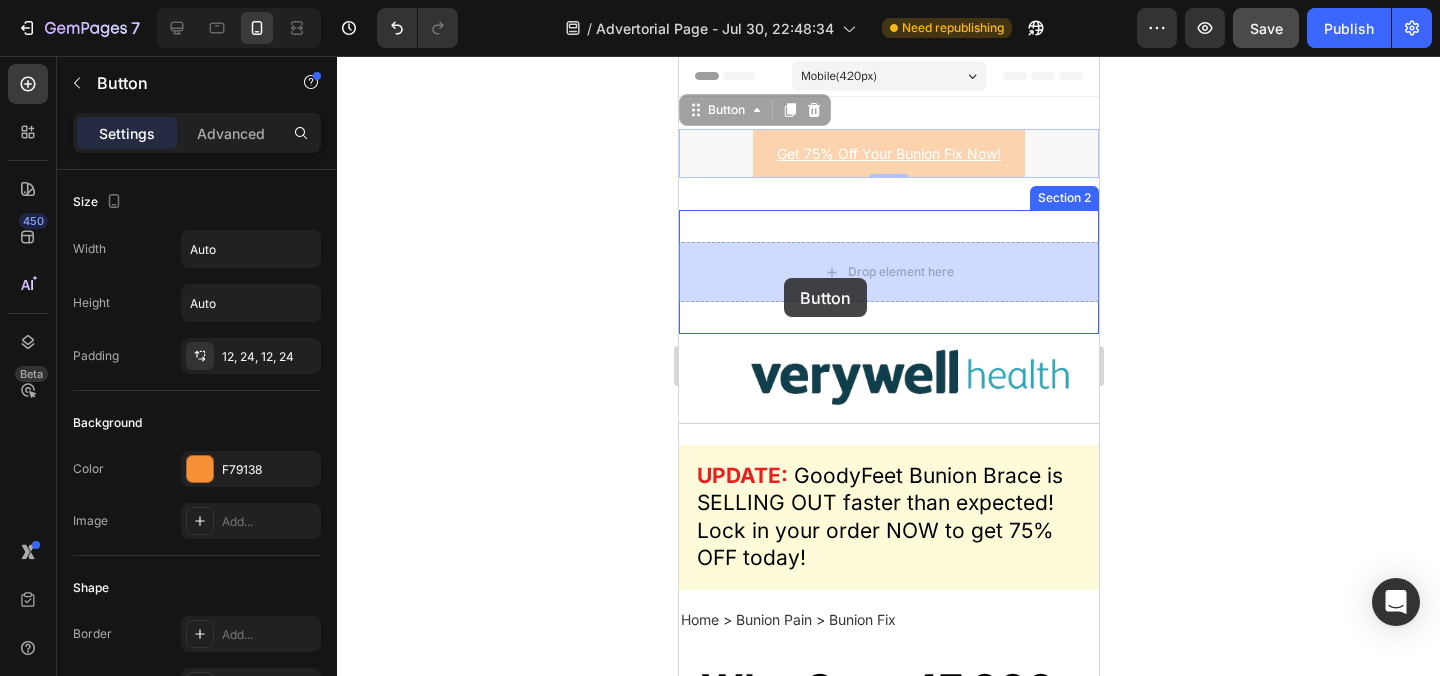drag, startPoint x: 776, startPoint y: 134, endPoint x: 783, endPoint y: 277, distance: 143.17122 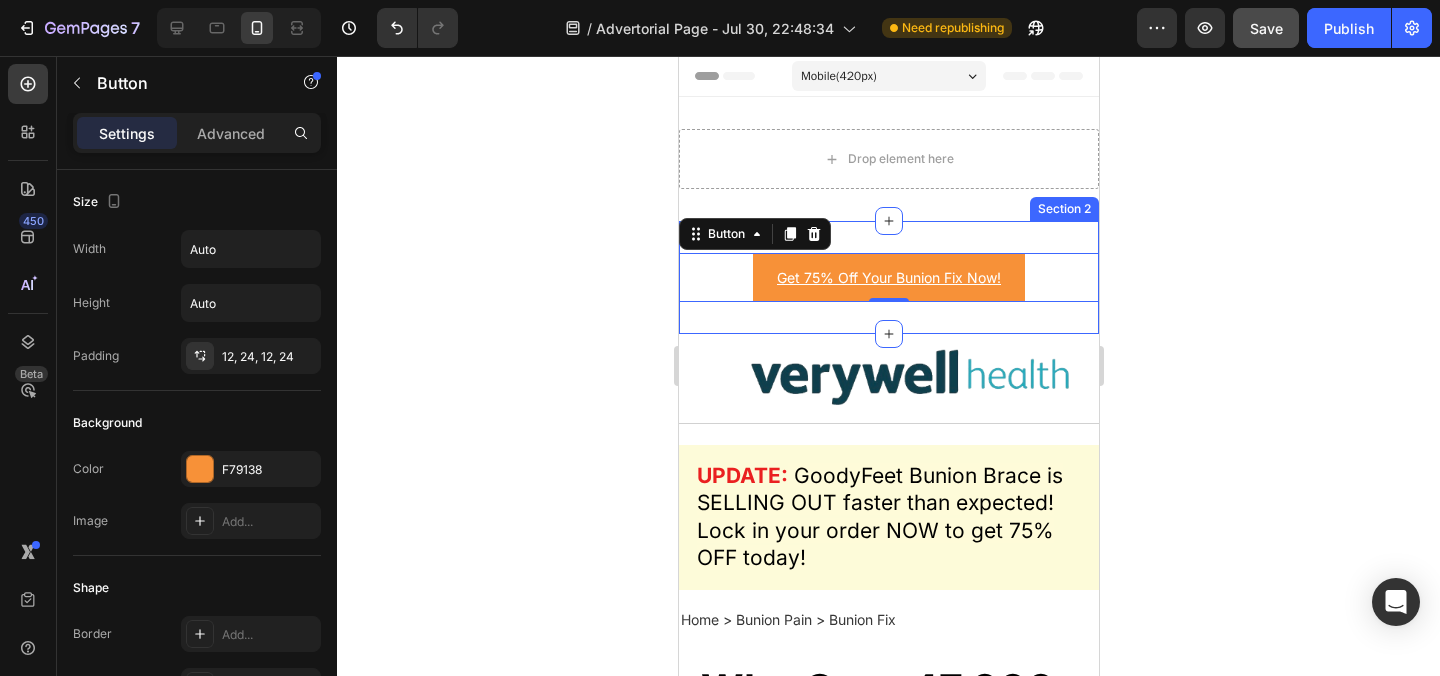 click on "Get 75% Off Your Bunion Fix Now! Button   0 Section 2" at bounding box center (888, 277) 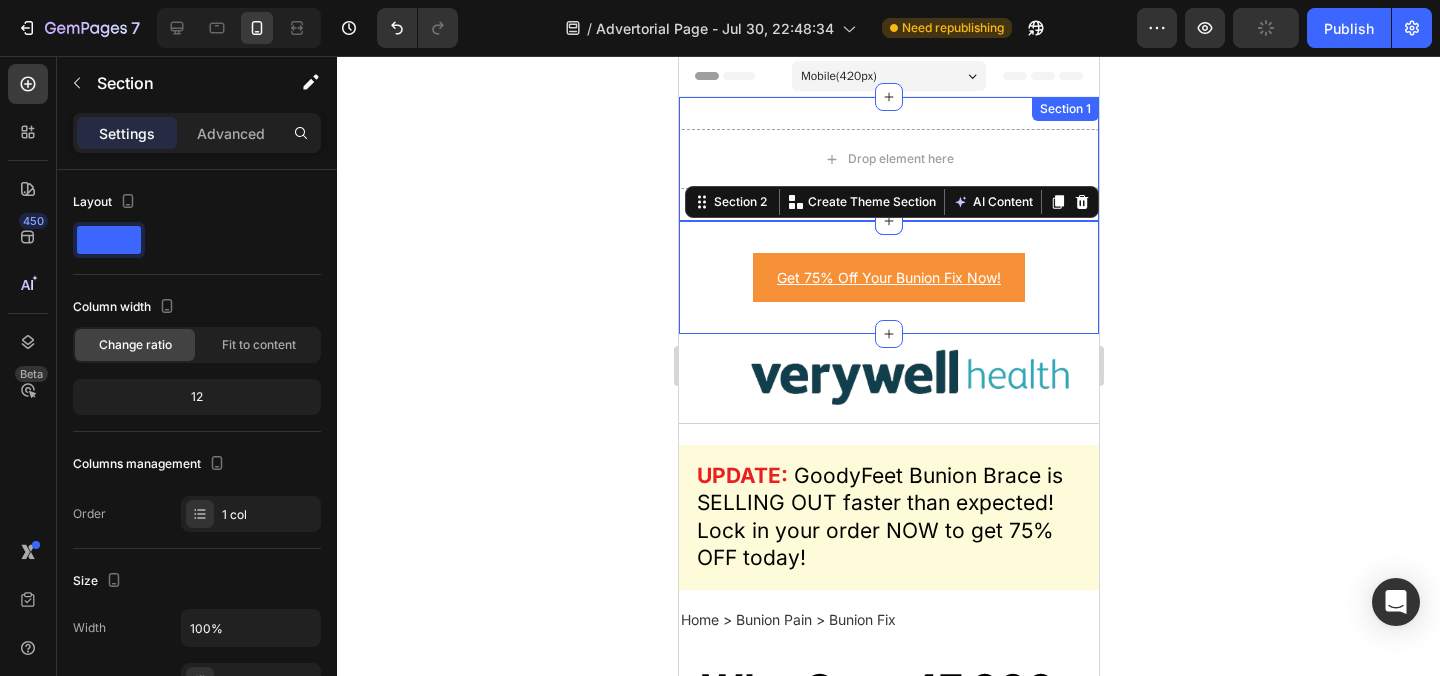 click on "Drop element here Section 1" at bounding box center [888, 159] 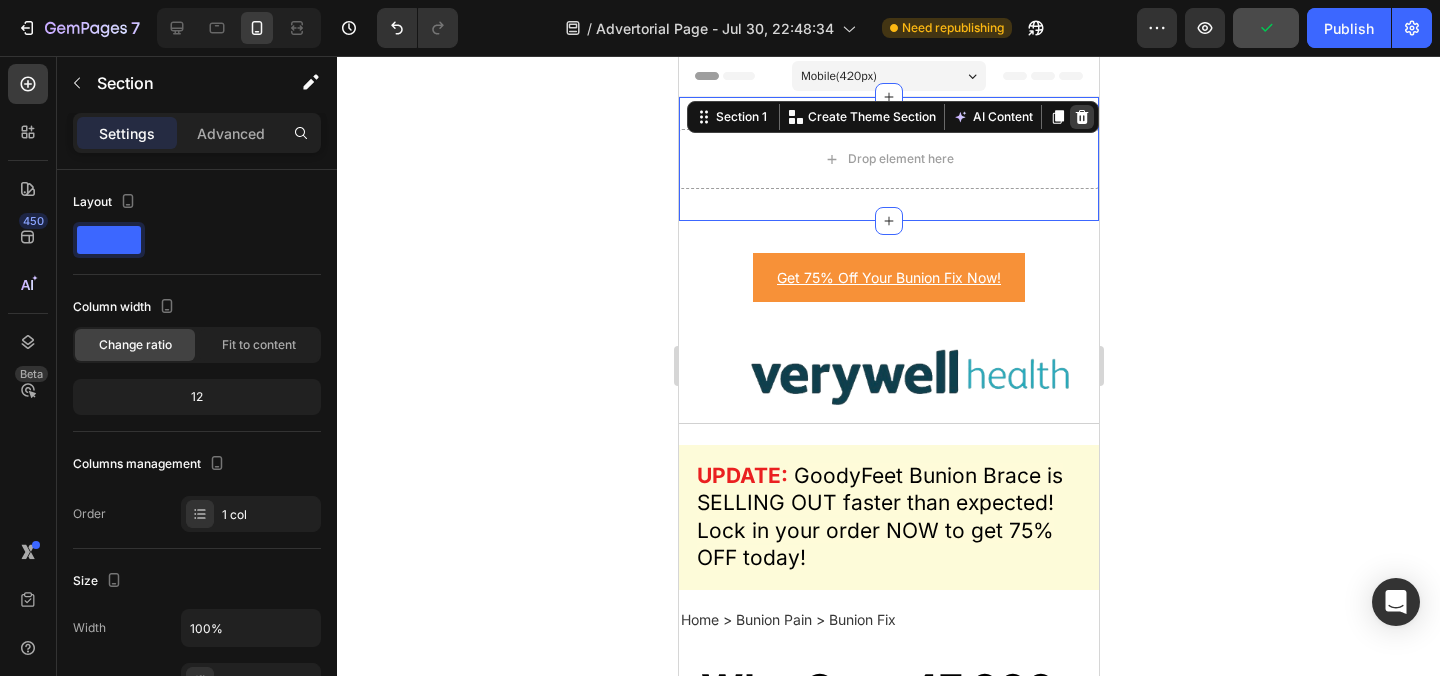 click 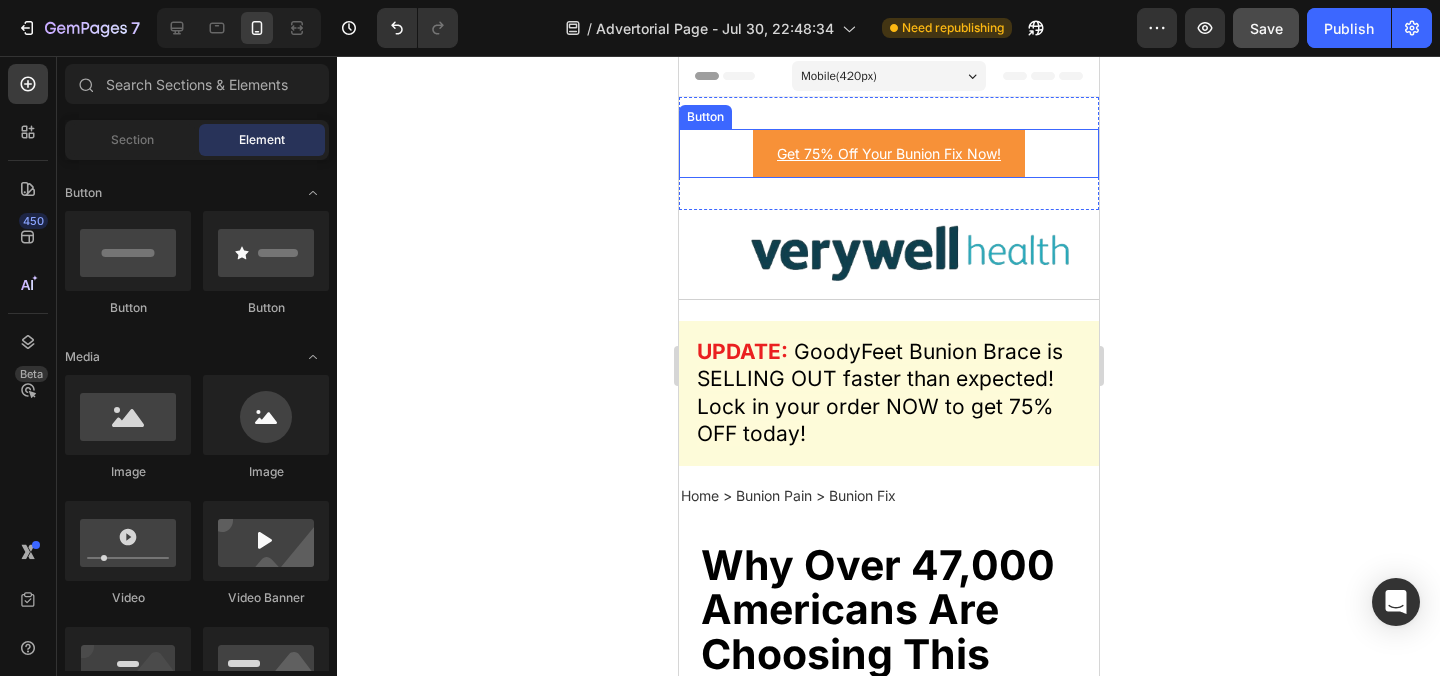 click on "Get 75% Off Your Bunion Fix Now! Button" at bounding box center (888, 153) 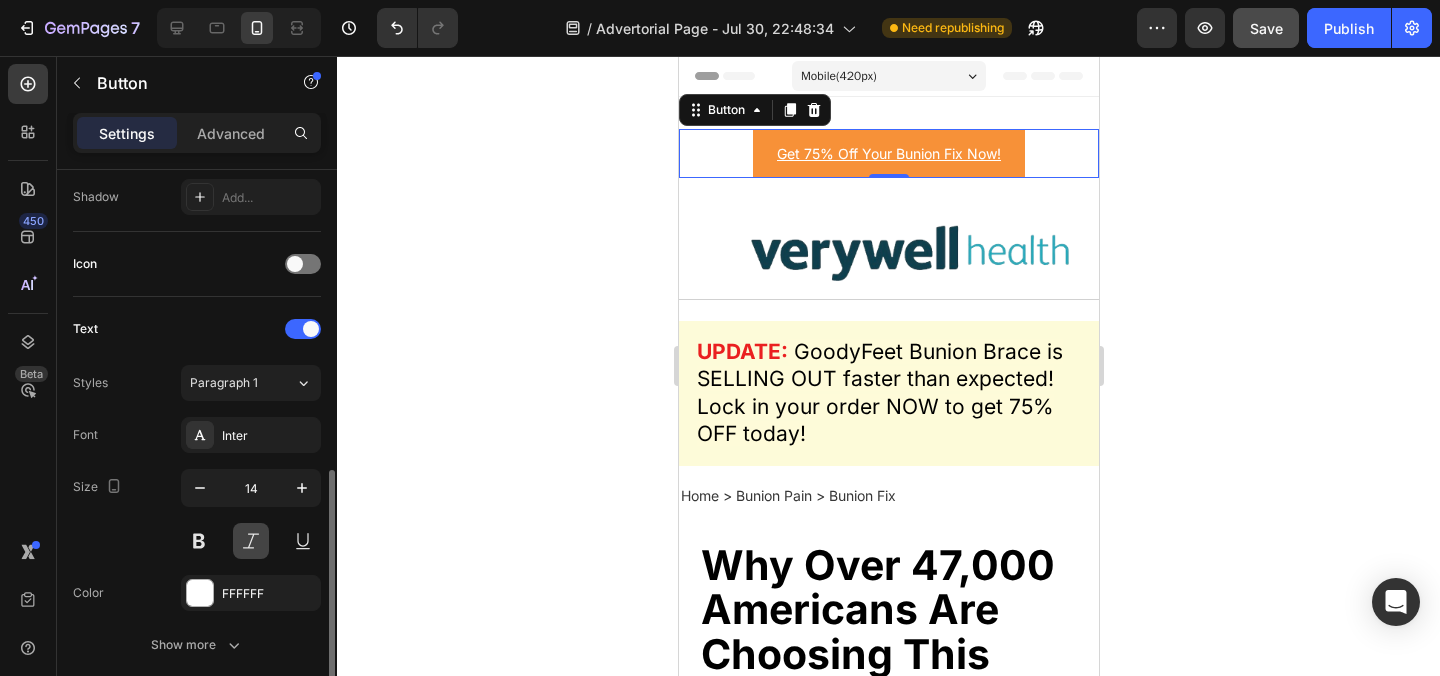 scroll, scrollTop: 674, scrollLeft: 0, axis: vertical 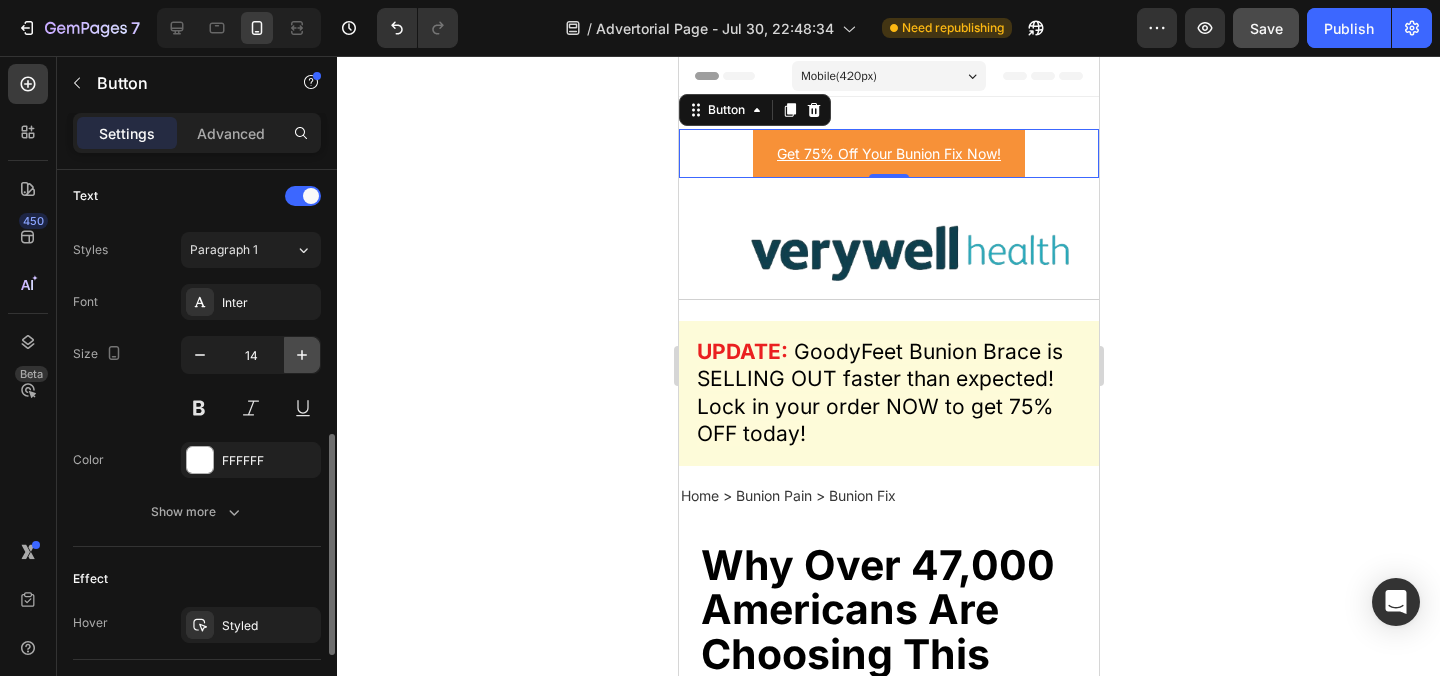 click 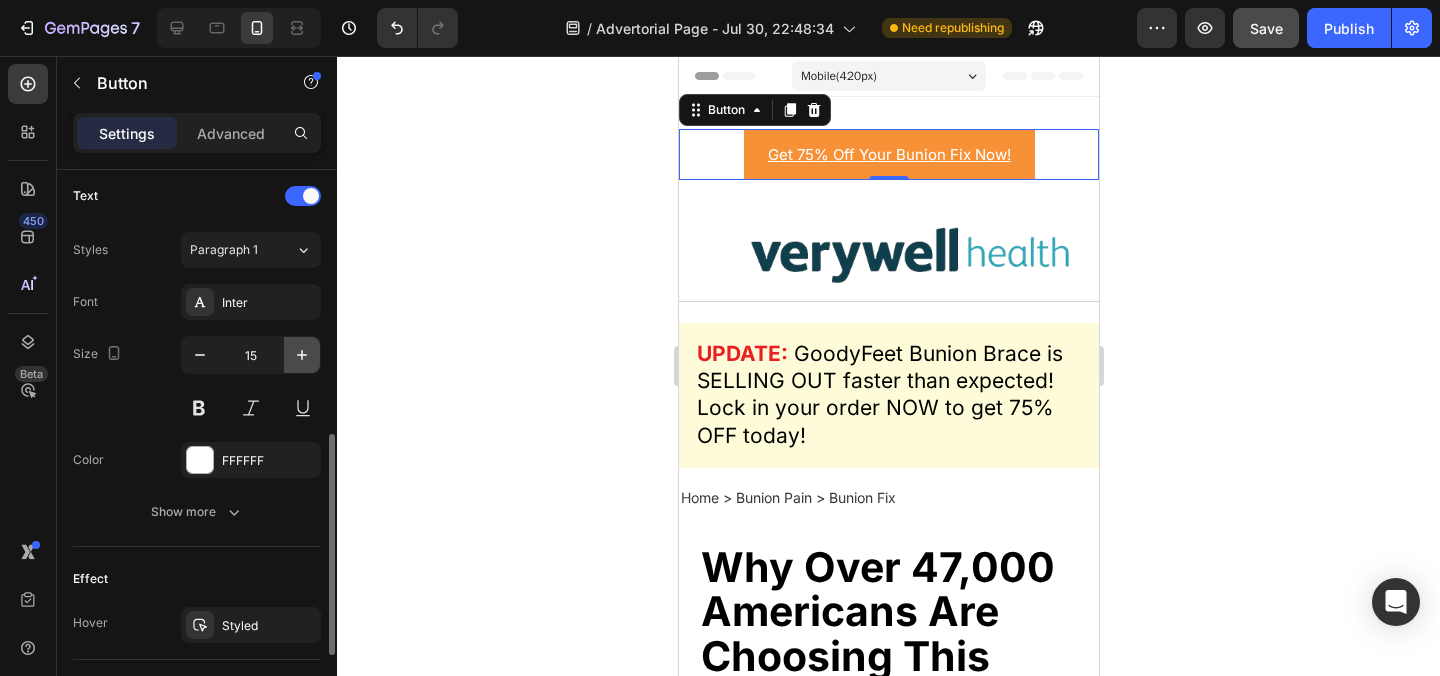 click 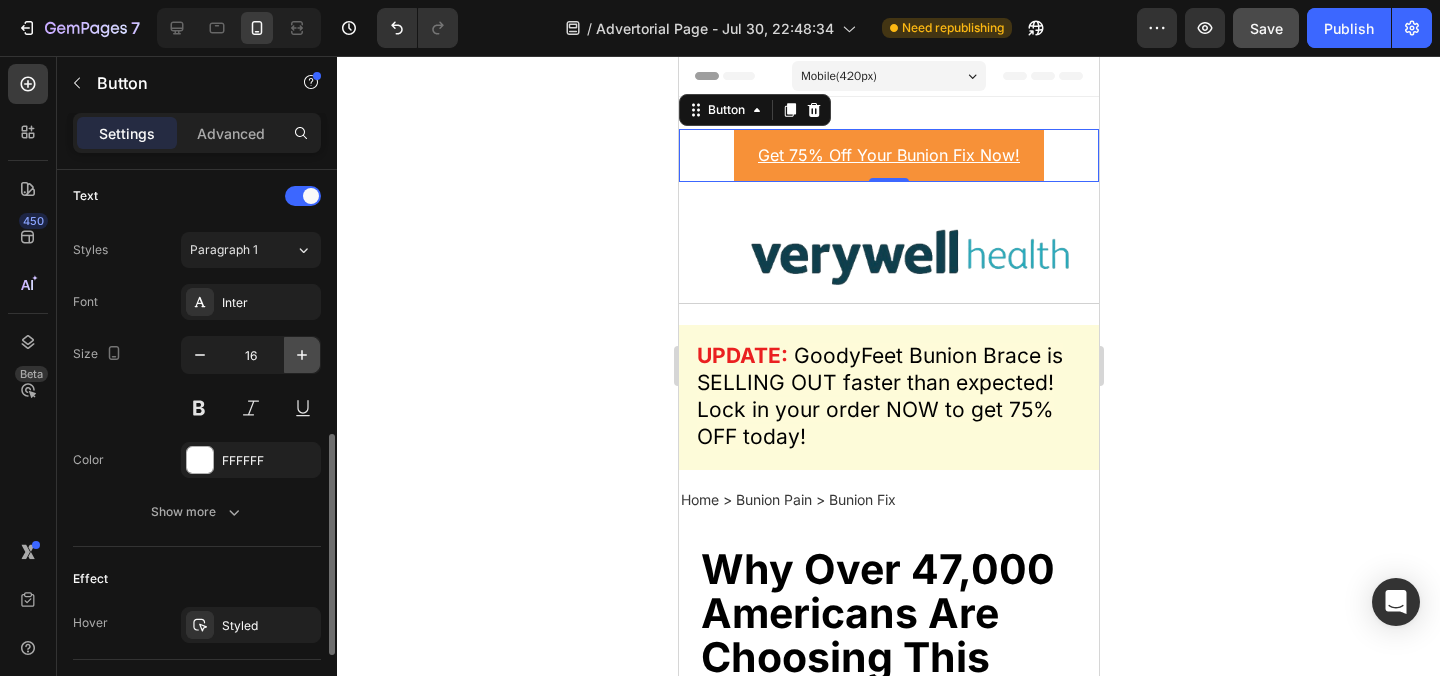 click 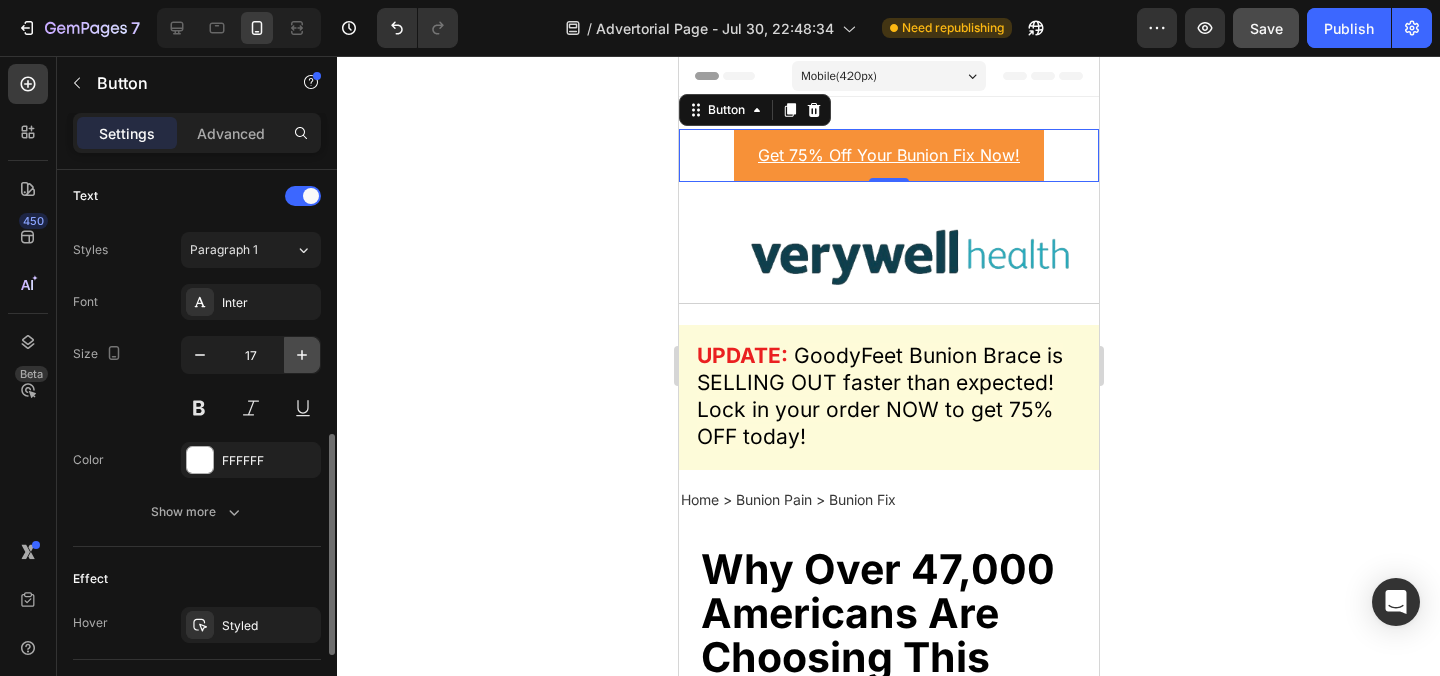 click 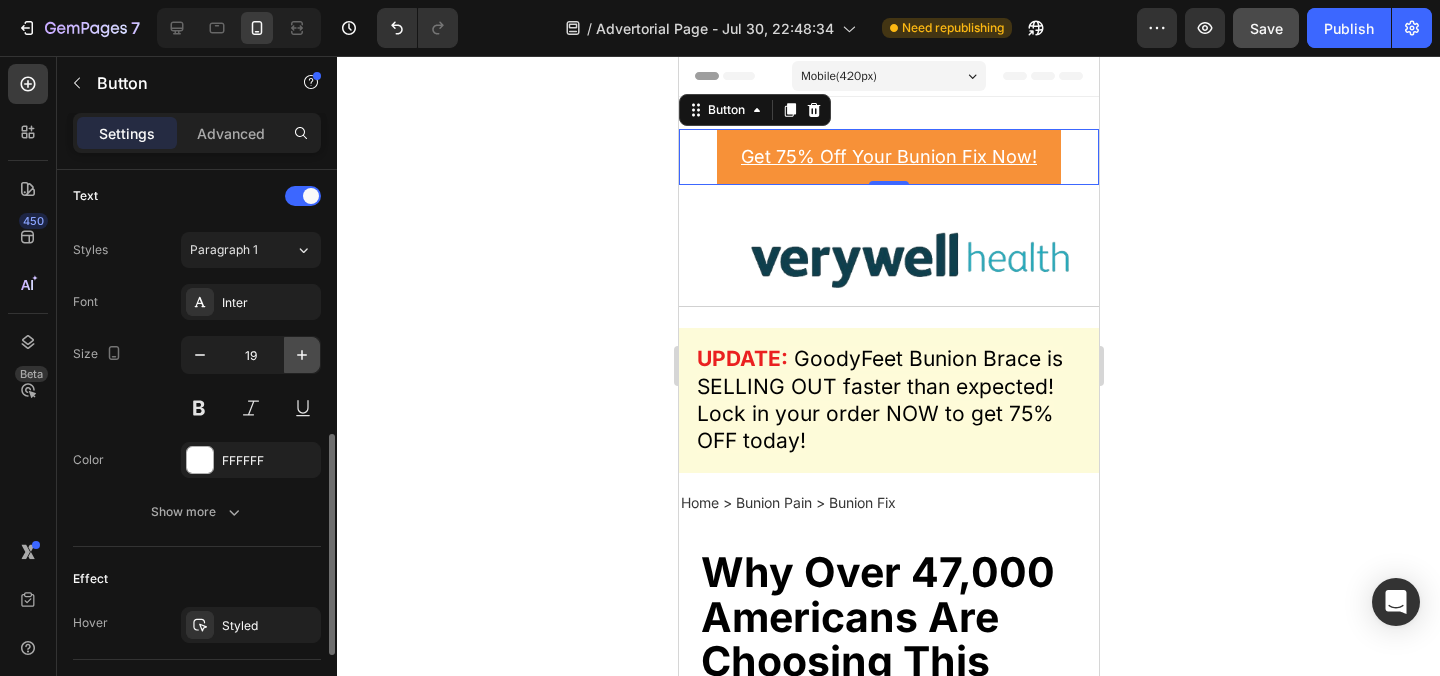 click 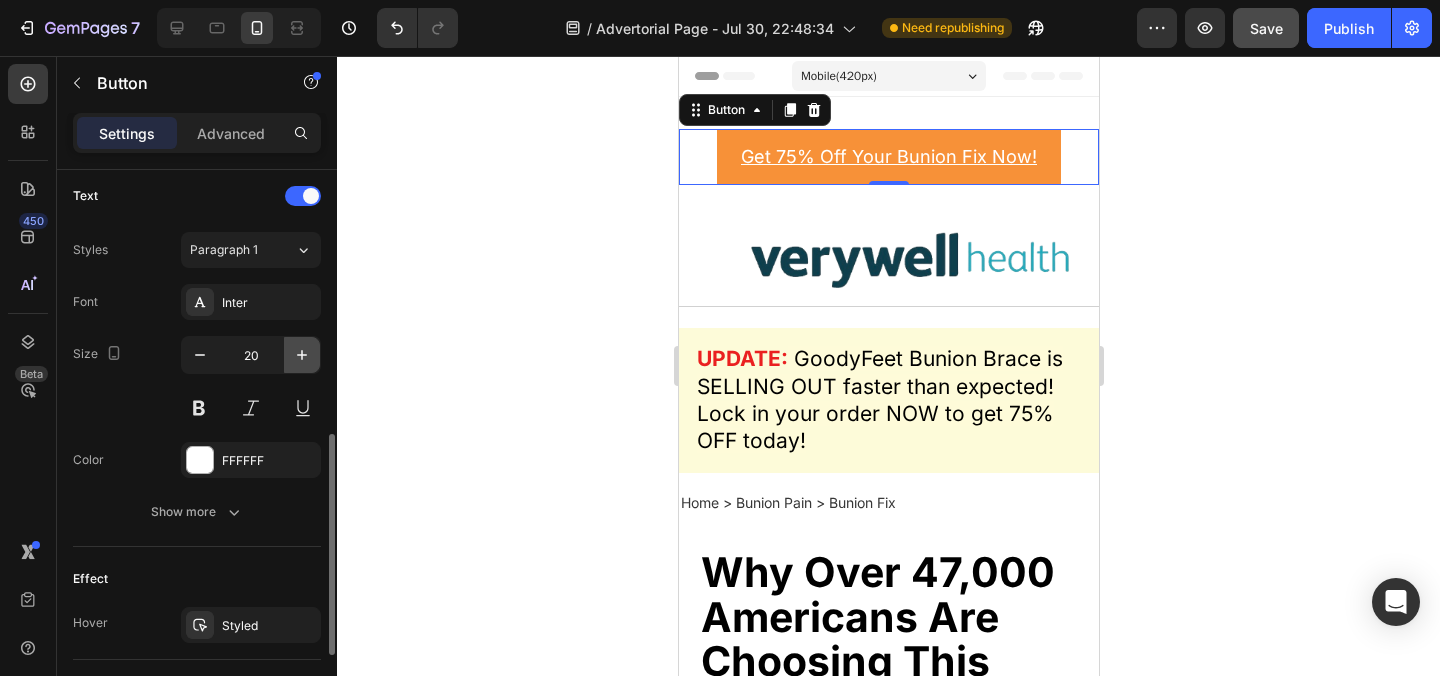click 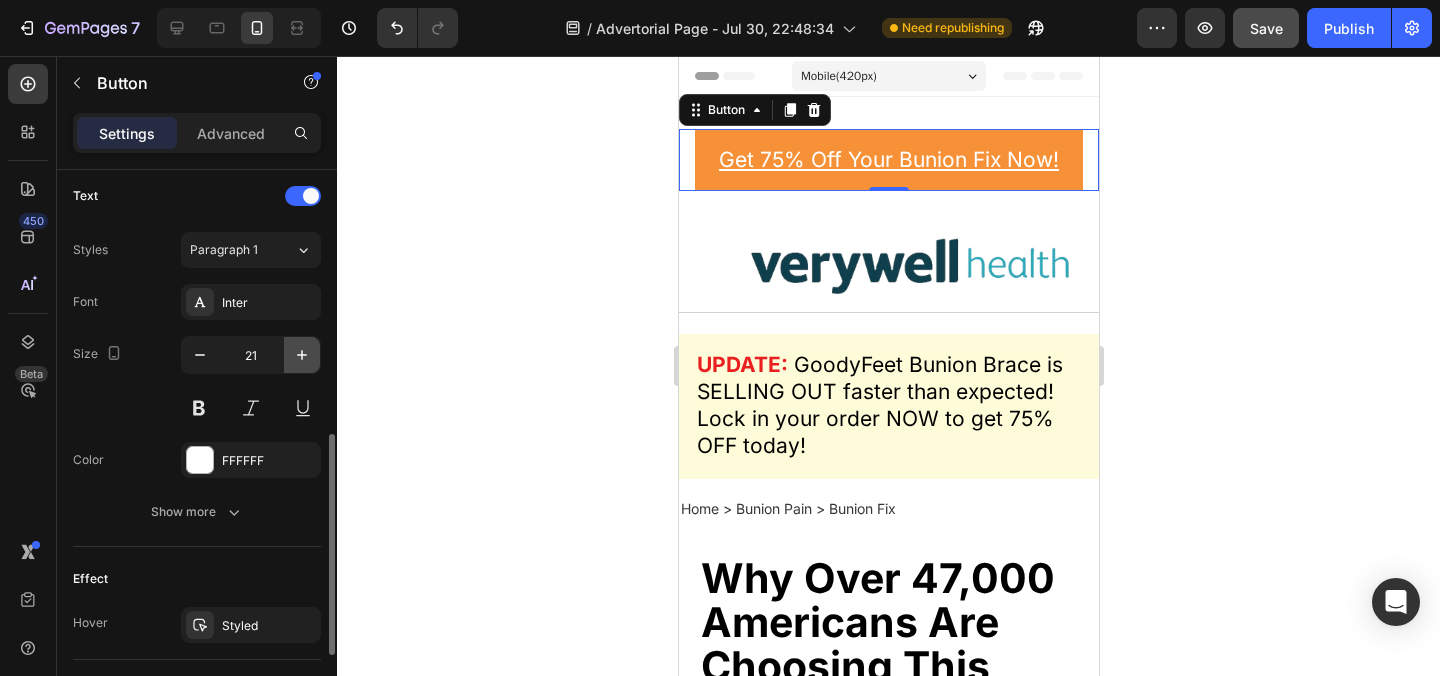 click 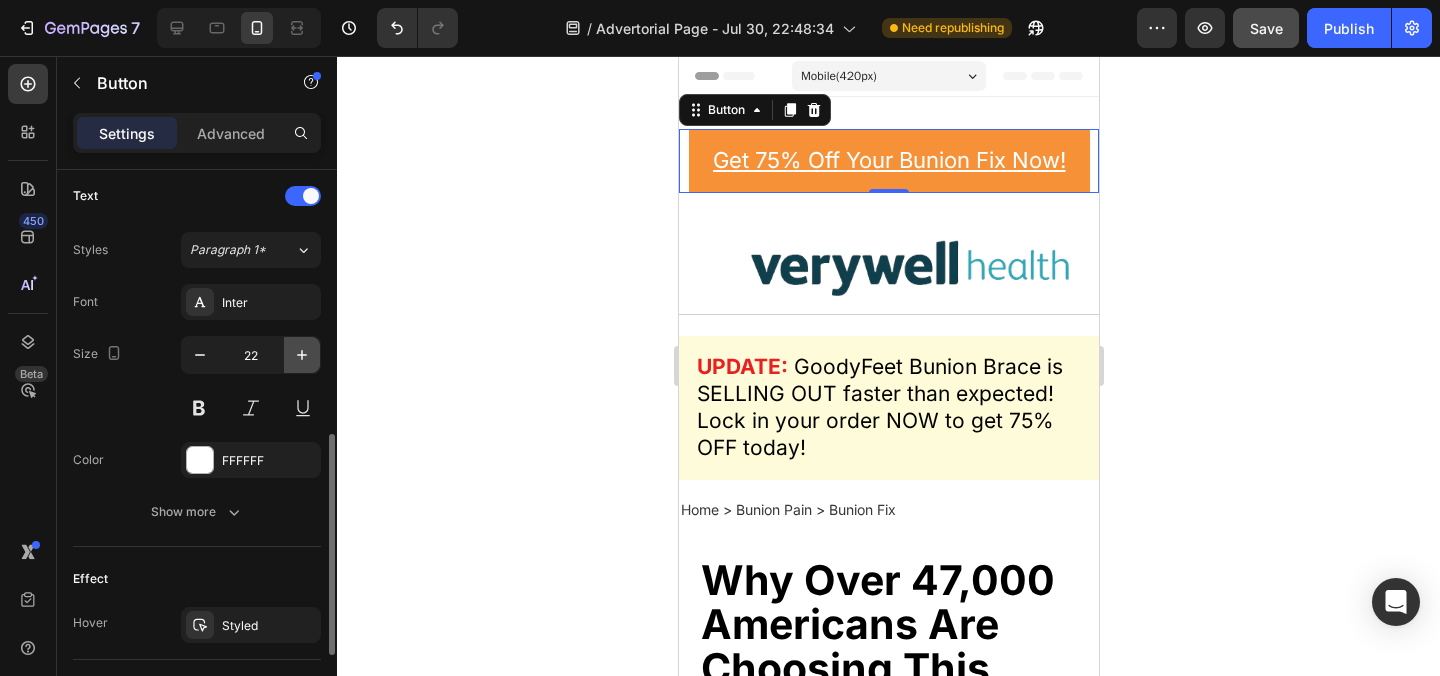 click 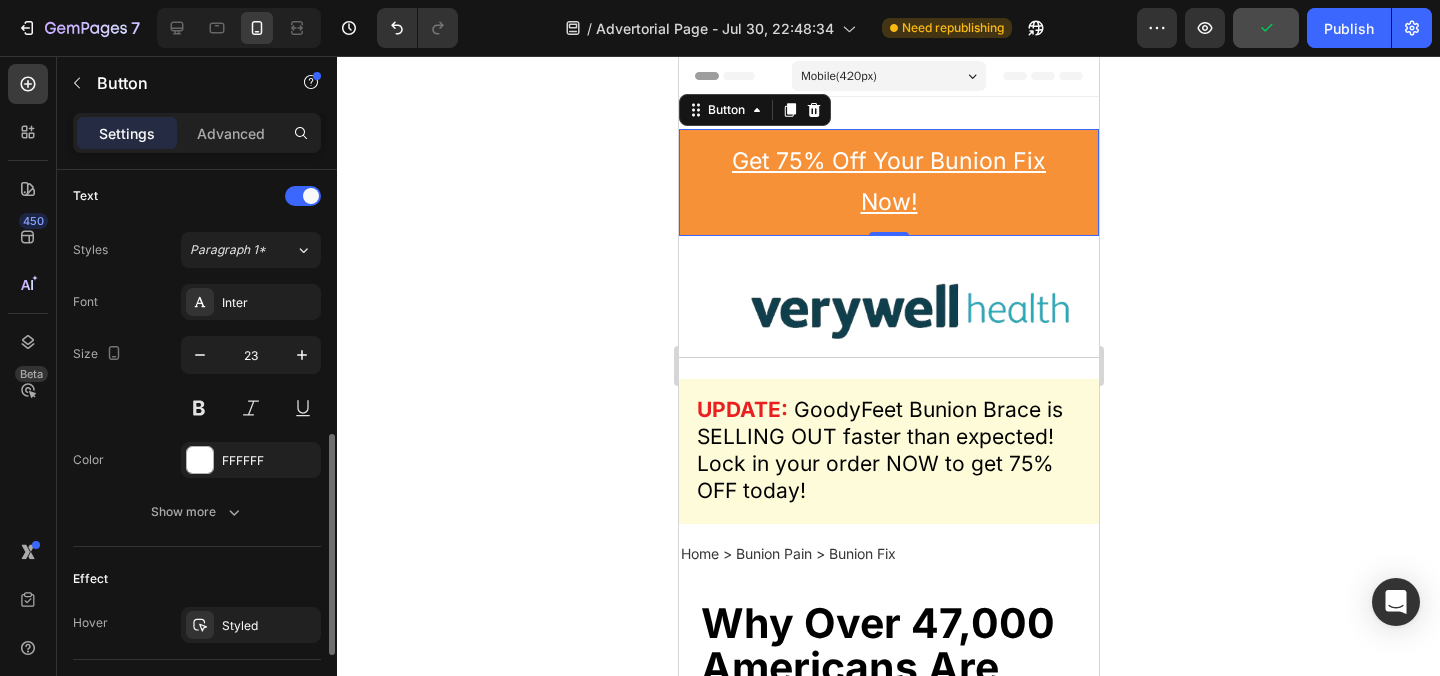 click on "Size 23" at bounding box center [197, 381] 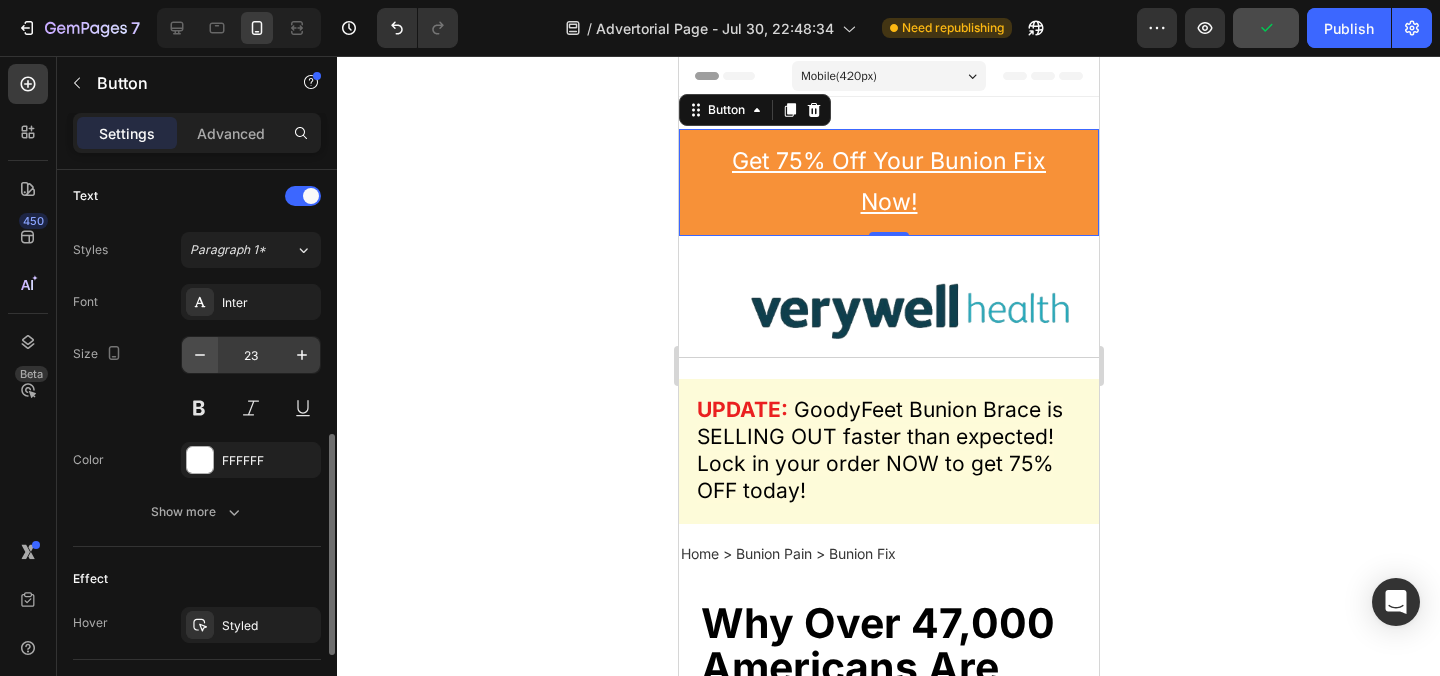click 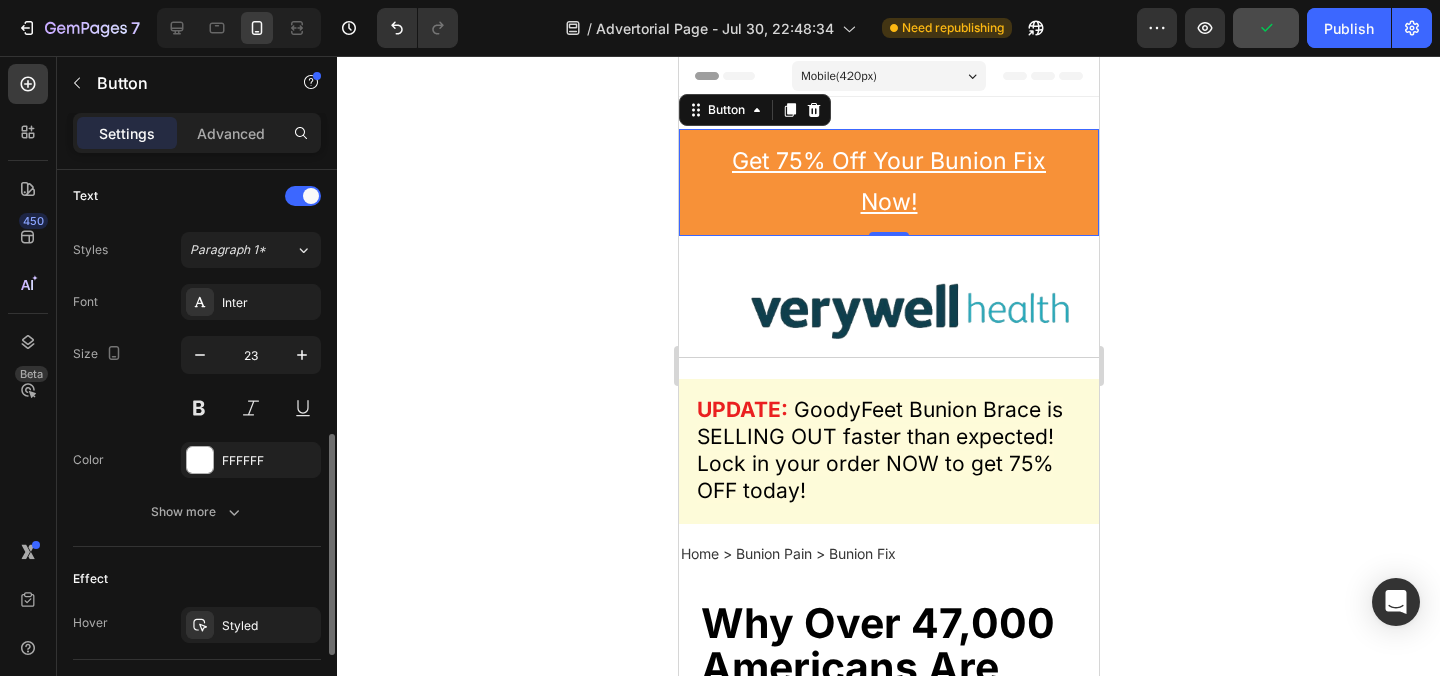 type on "22" 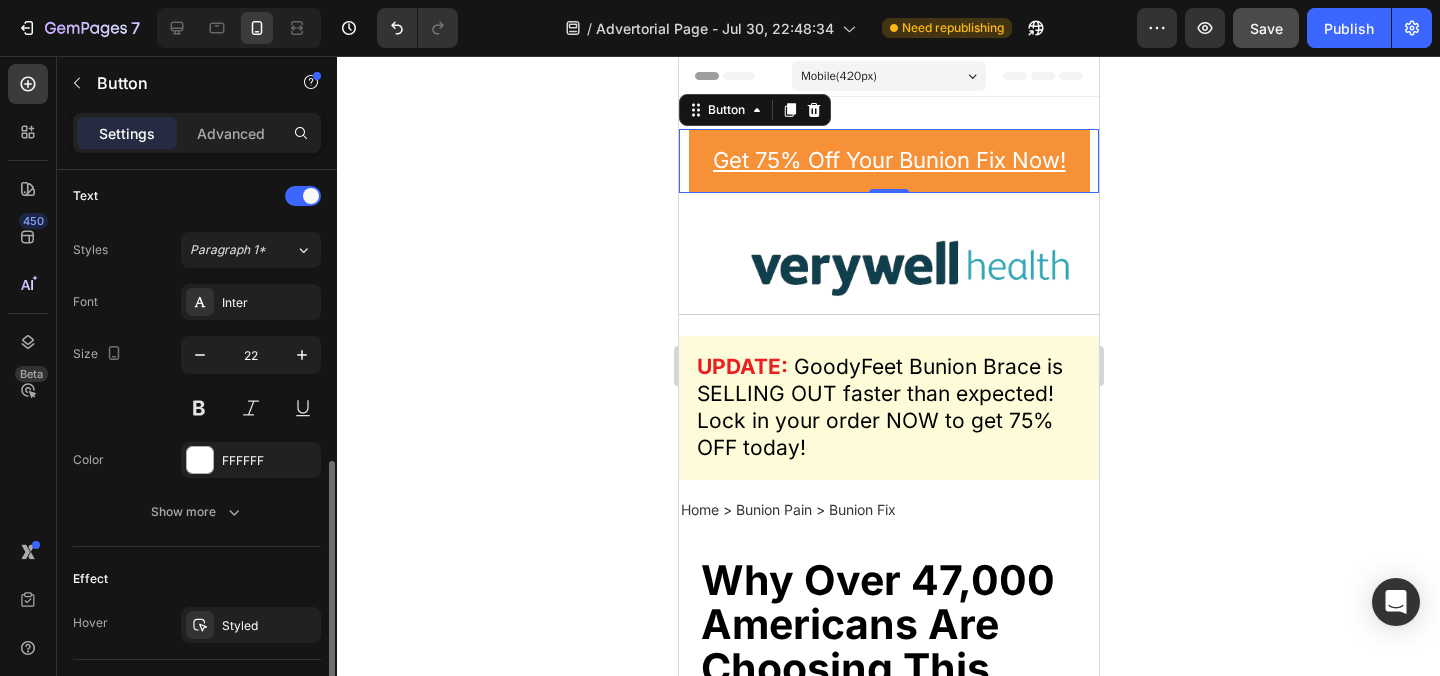 scroll, scrollTop: 871, scrollLeft: 0, axis: vertical 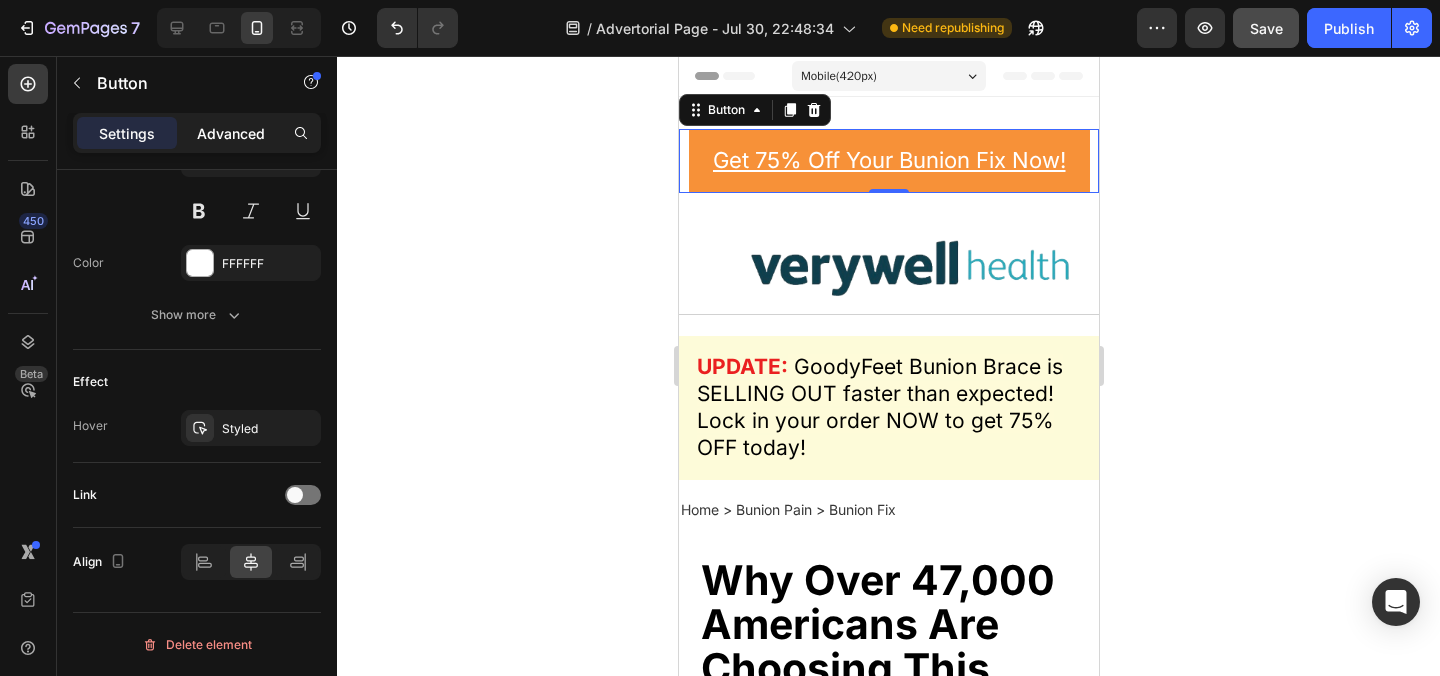 click on "Advanced" at bounding box center (231, 133) 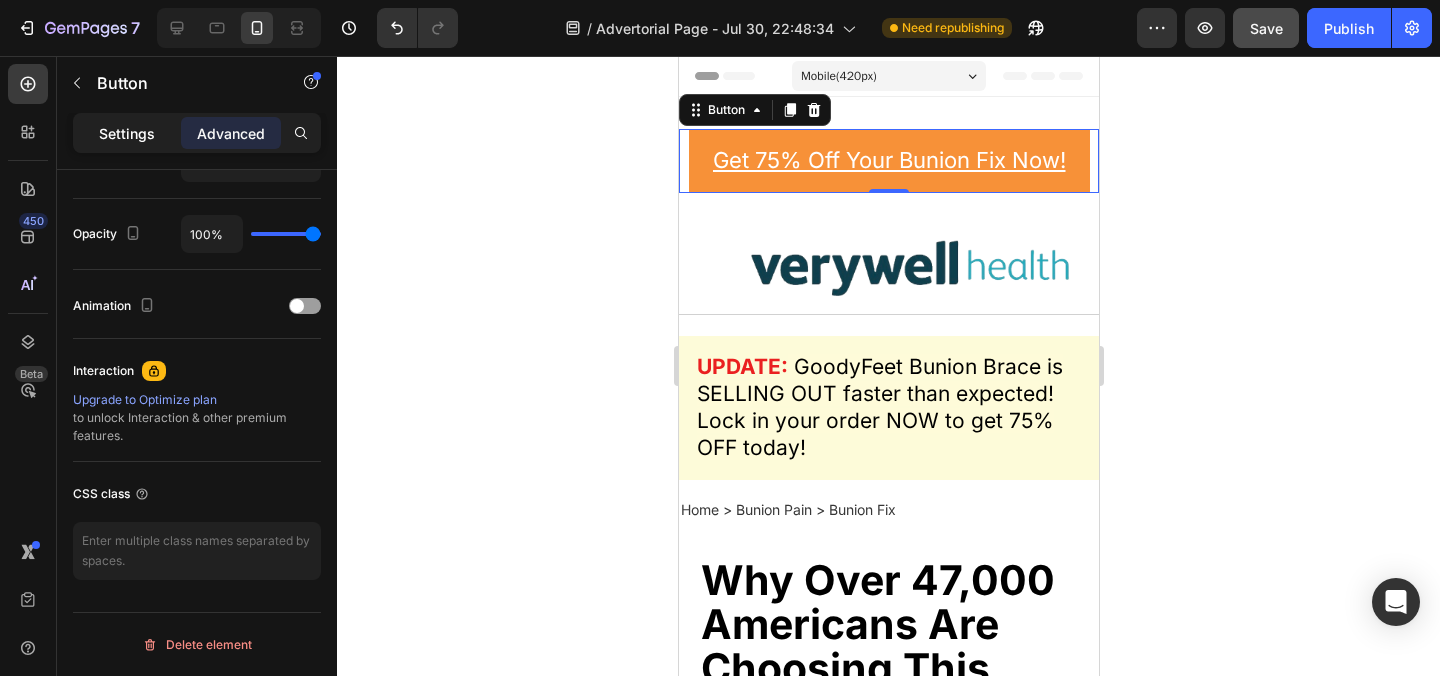 click on "Settings Advanced" at bounding box center [197, 133] 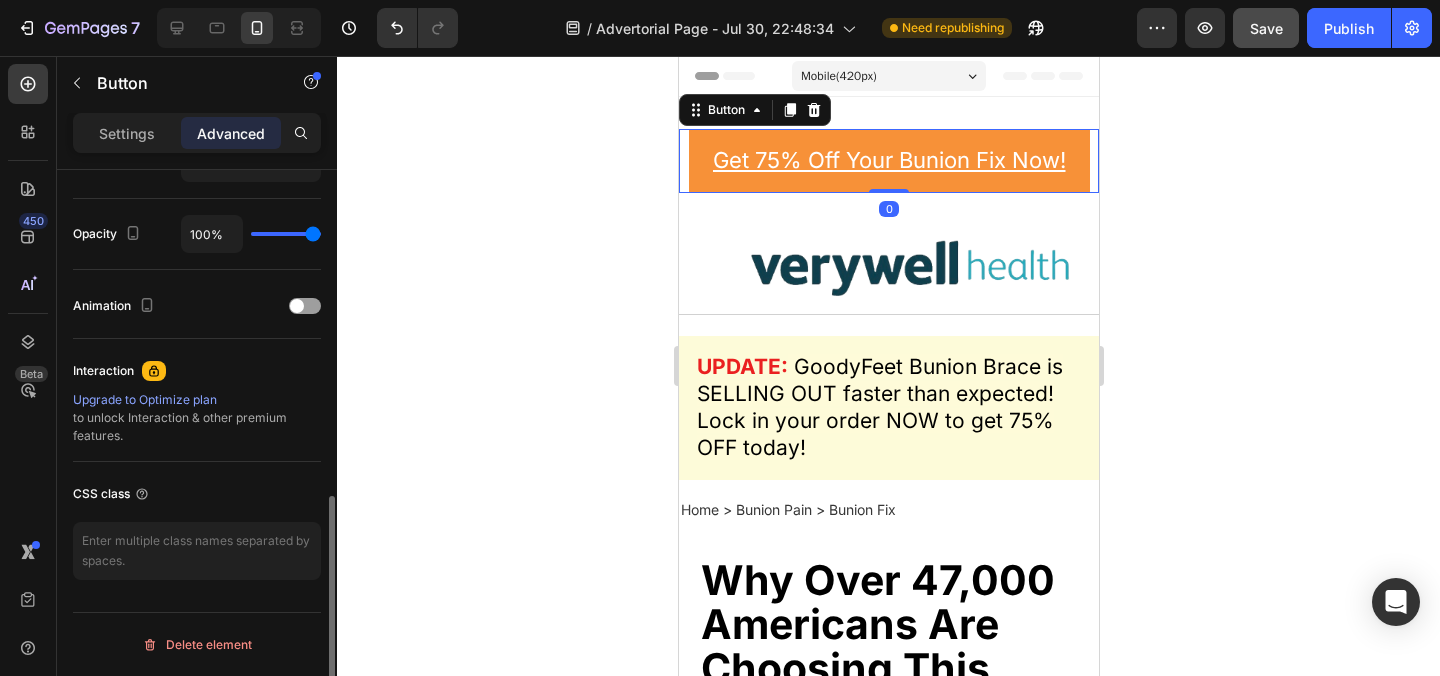 scroll, scrollTop: 529, scrollLeft: 0, axis: vertical 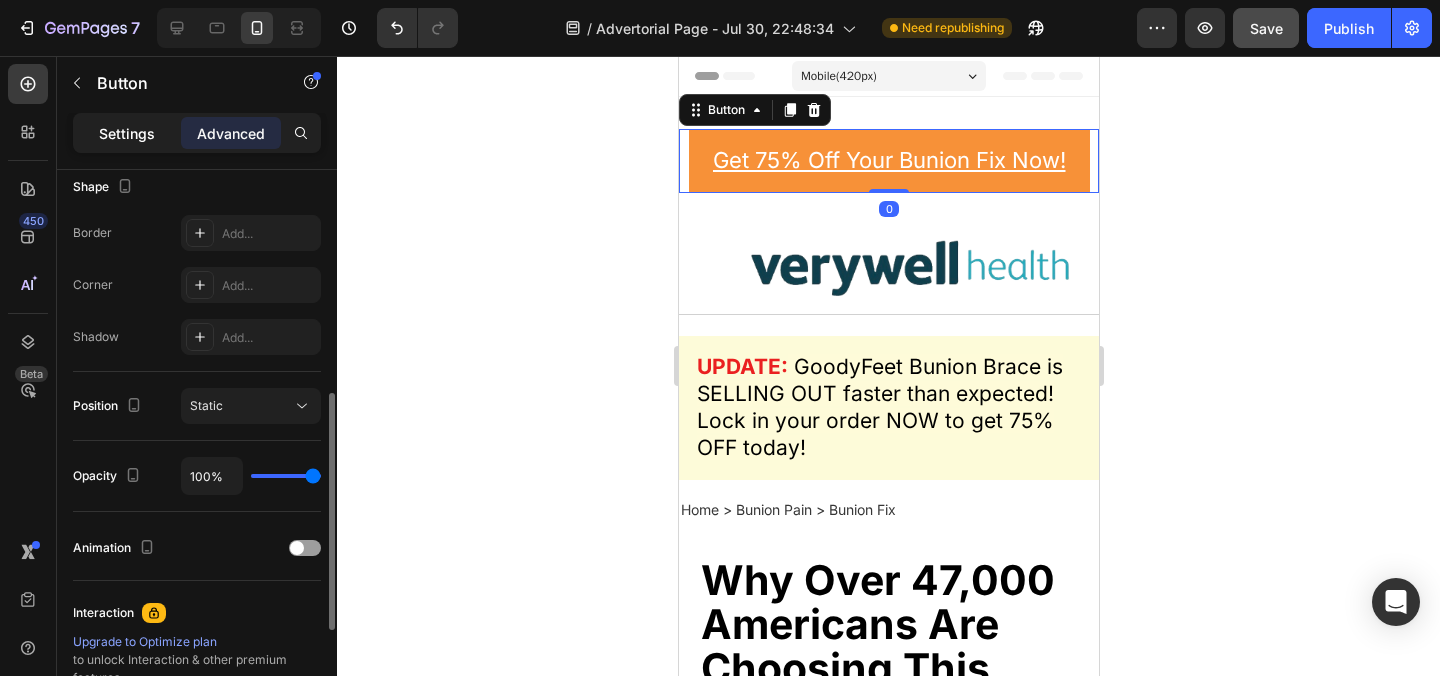 click on "Settings" 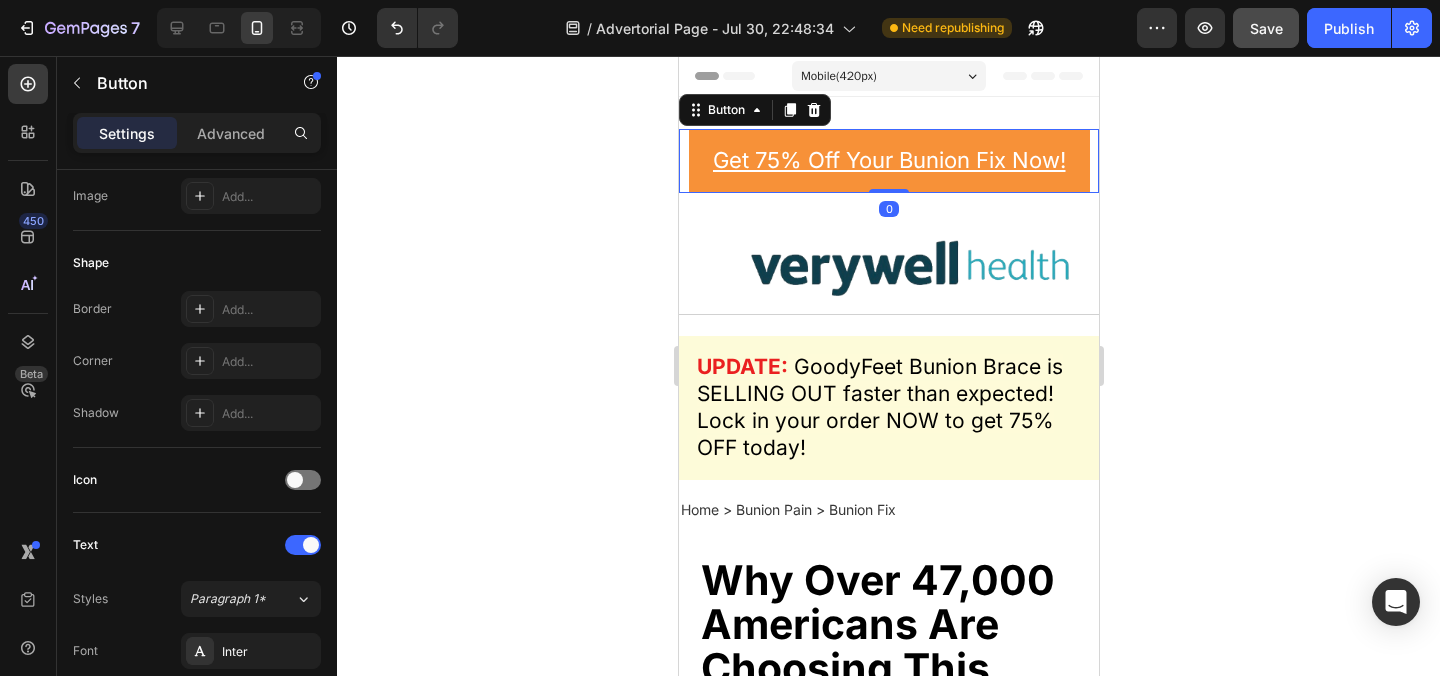 scroll, scrollTop: 0, scrollLeft: 0, axis: both 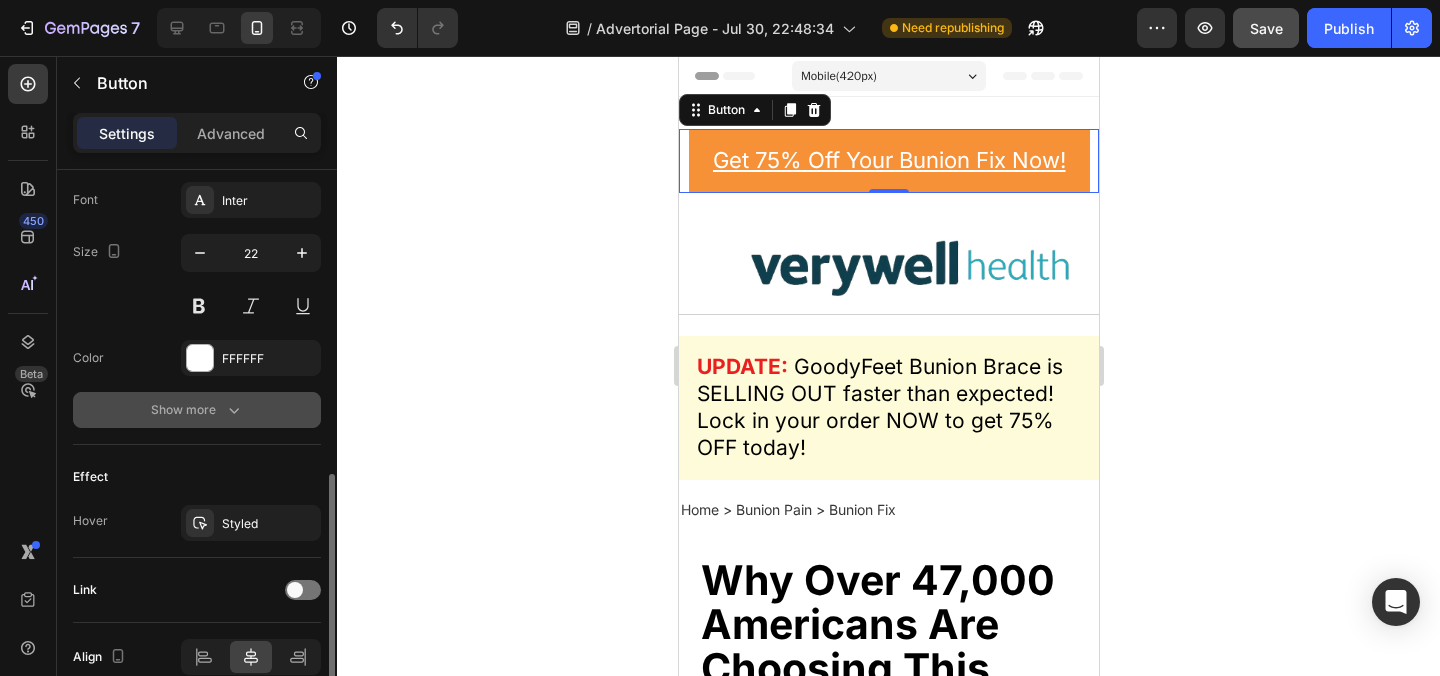 click on "Show more" at bounding box center (197, 410) 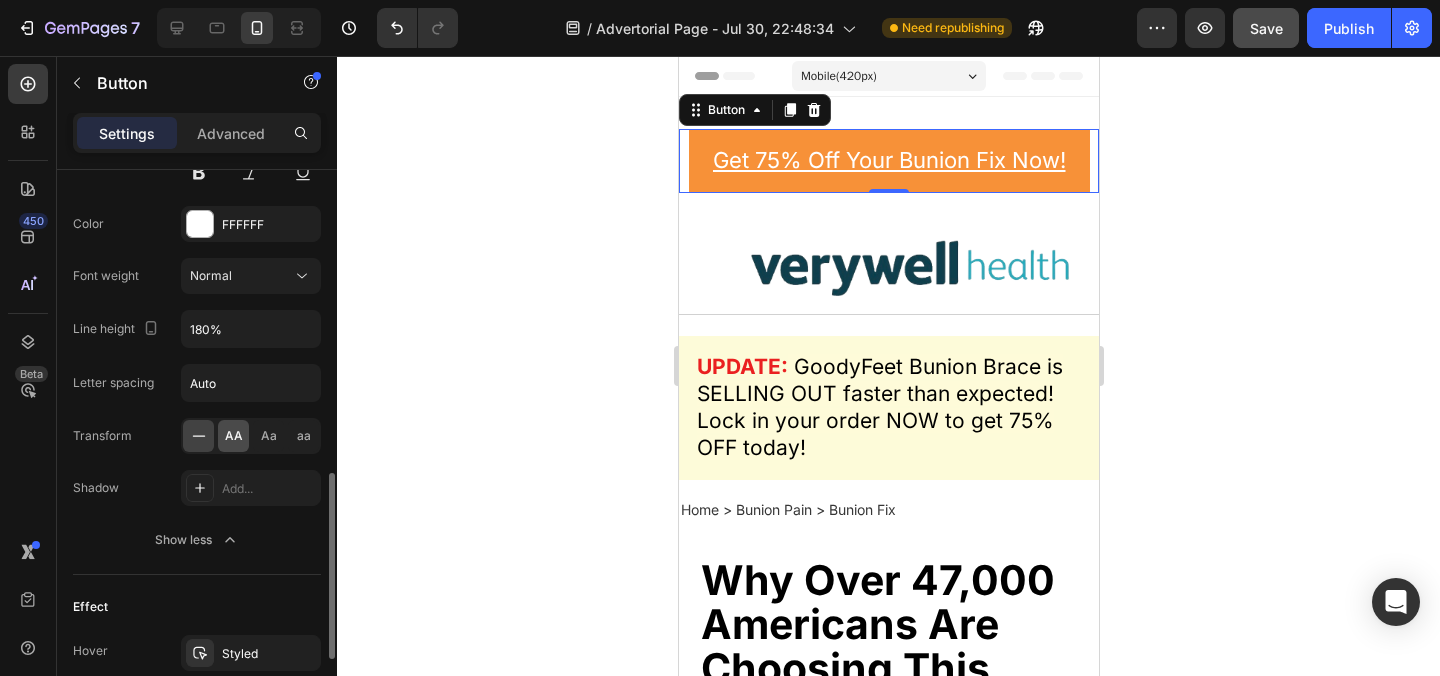 scroll, scrollTop: 1019, scrollLeft: 0, axis: vertical 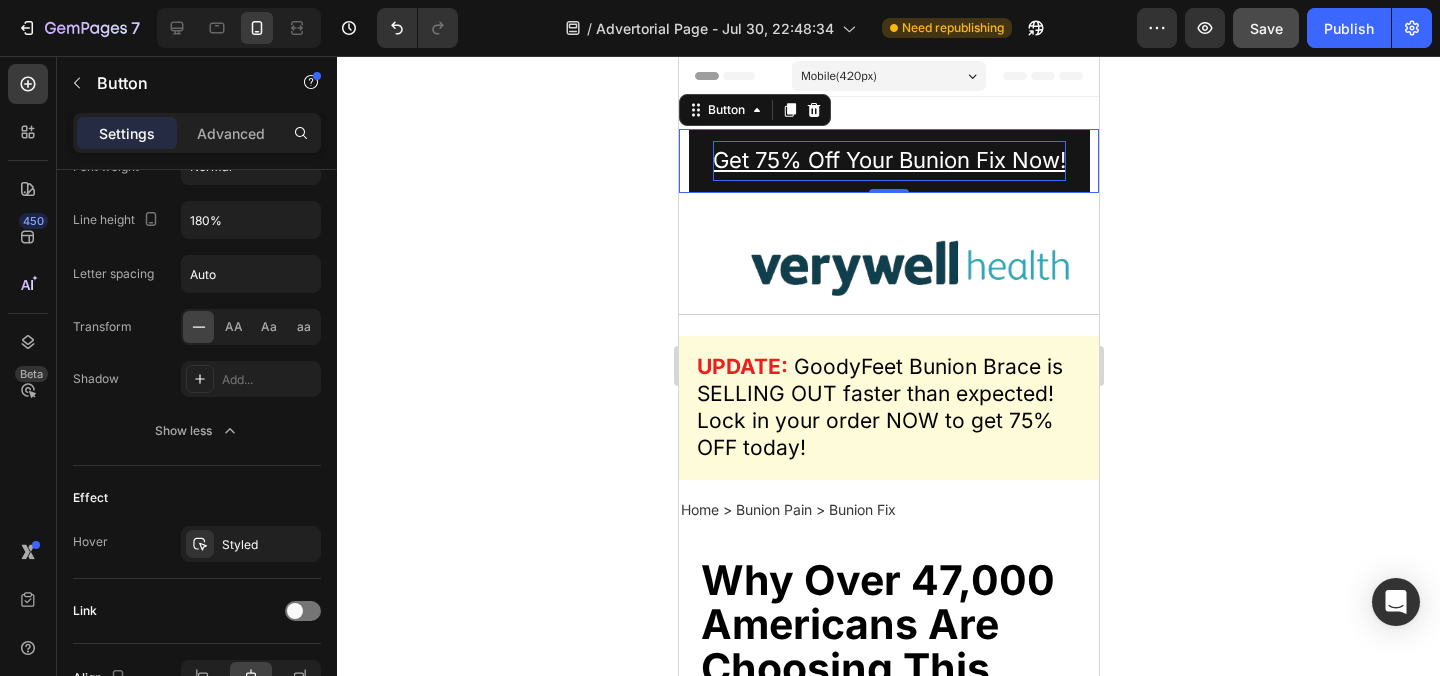 click on "Get 75% Off Your Bunion Fix Now!" at bounding box center [888, 160] 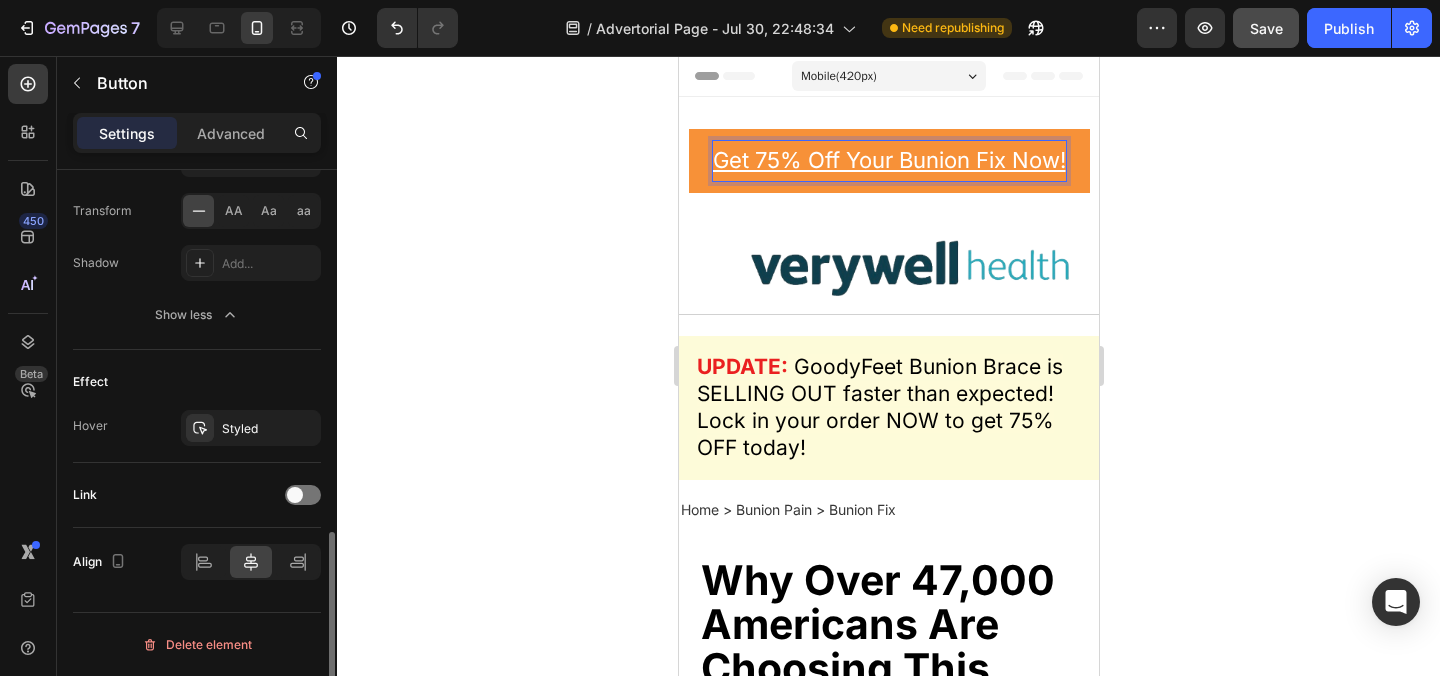 scroll, scrollTop: 1101, scrollLeft: 0, axis: vertical 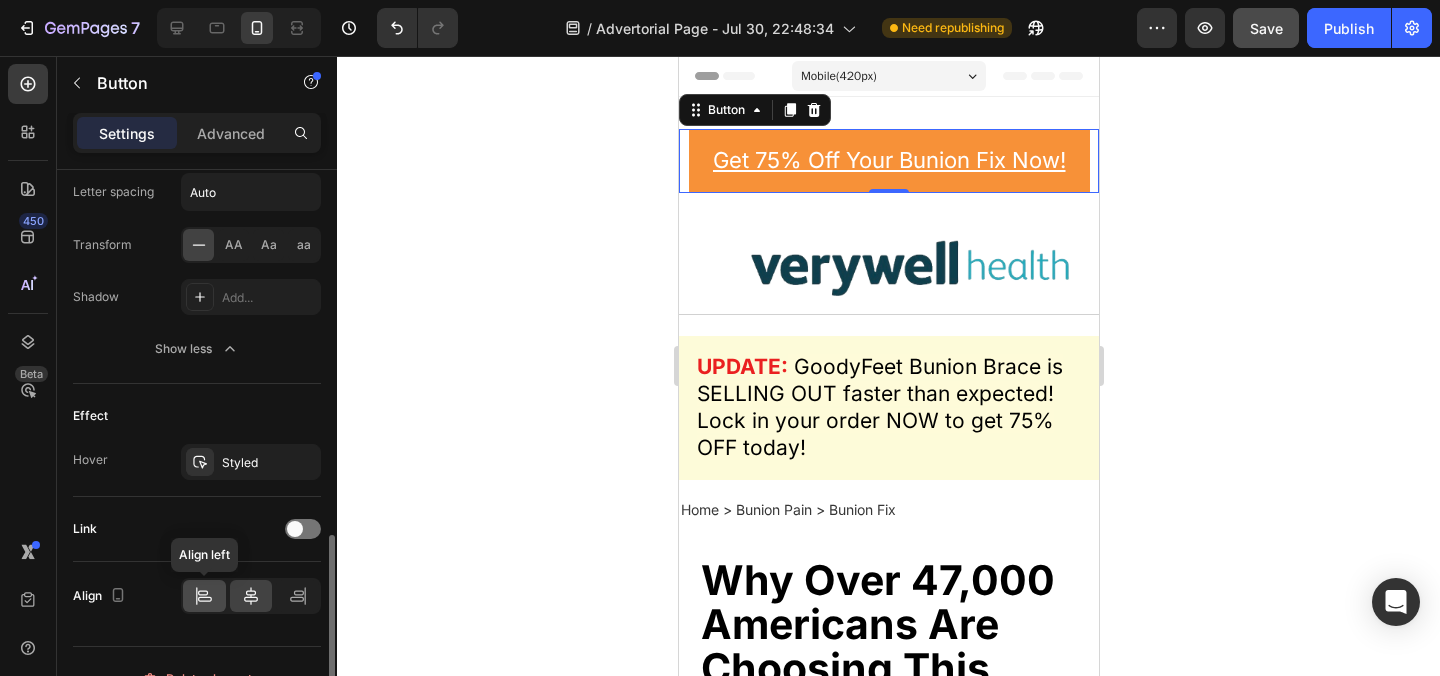 click 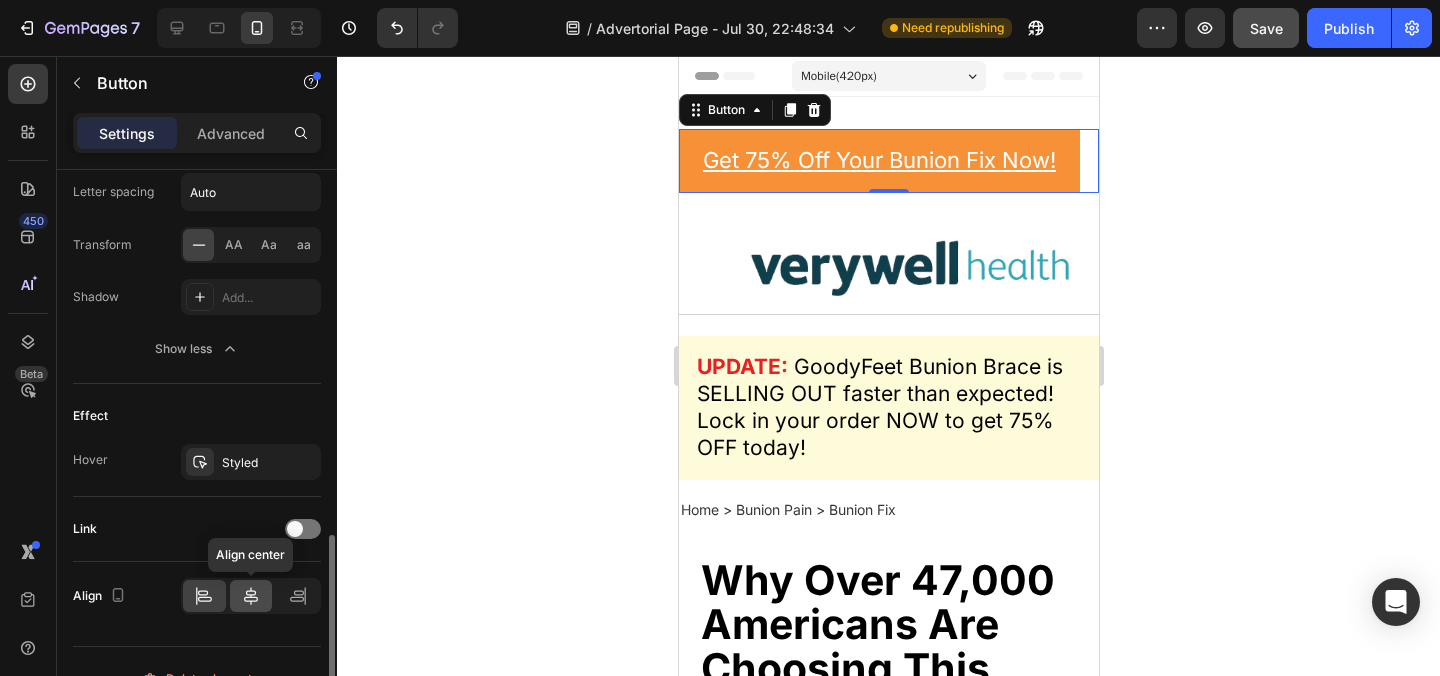 click 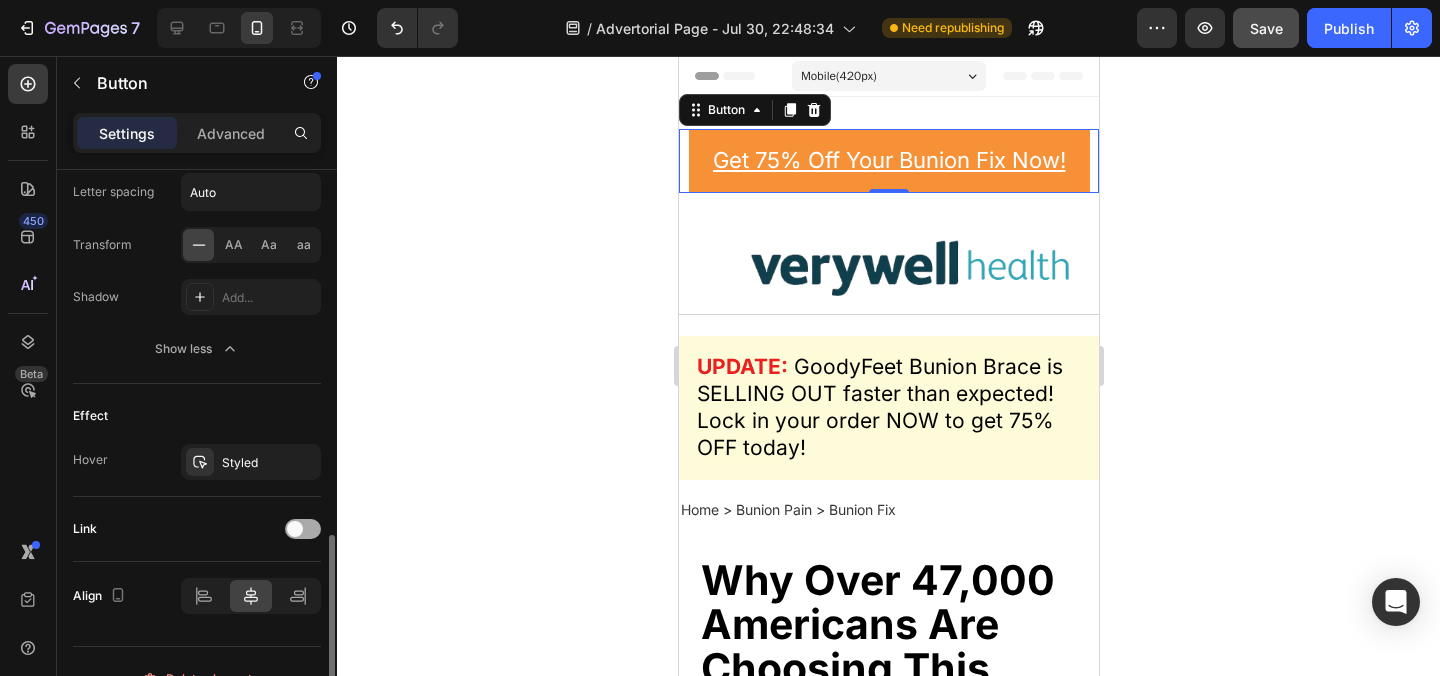 click at bounding box center [303, 529] 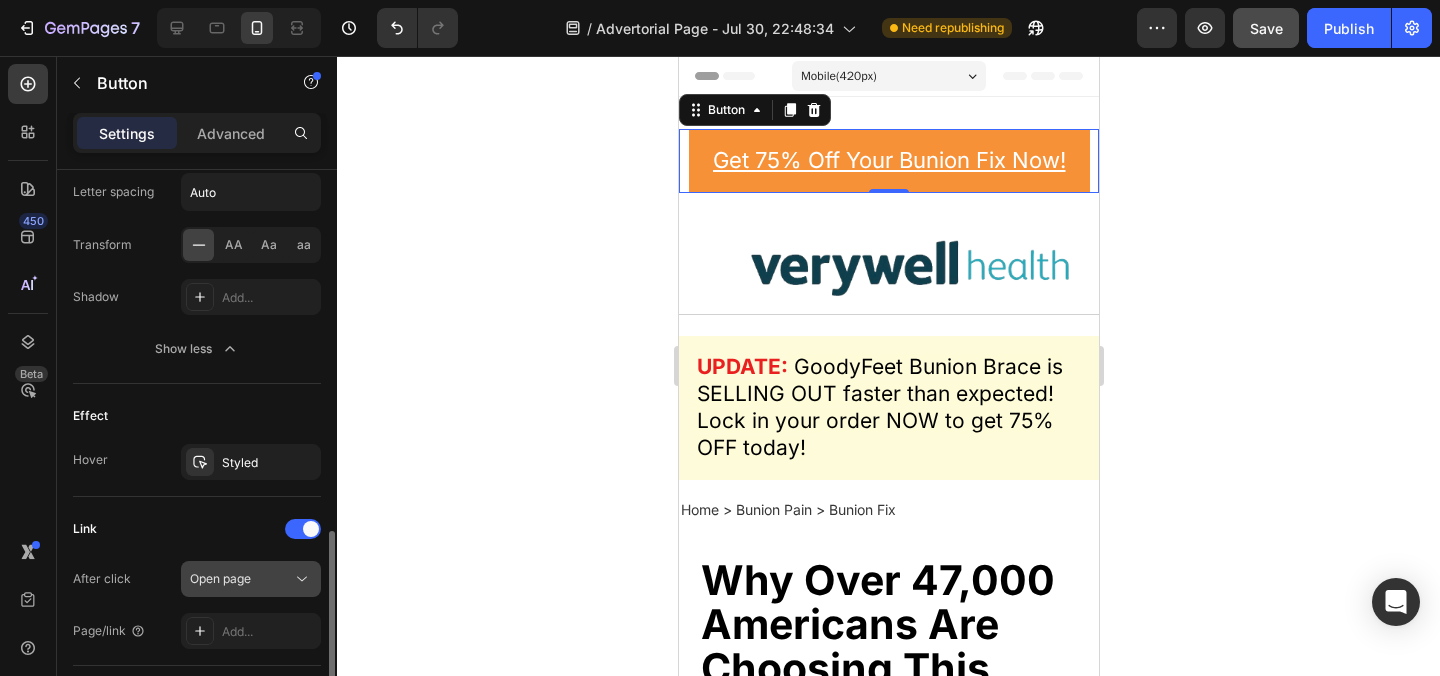 scroll, scrollTop: 1239, scrollLeft: 0, axis: vertical 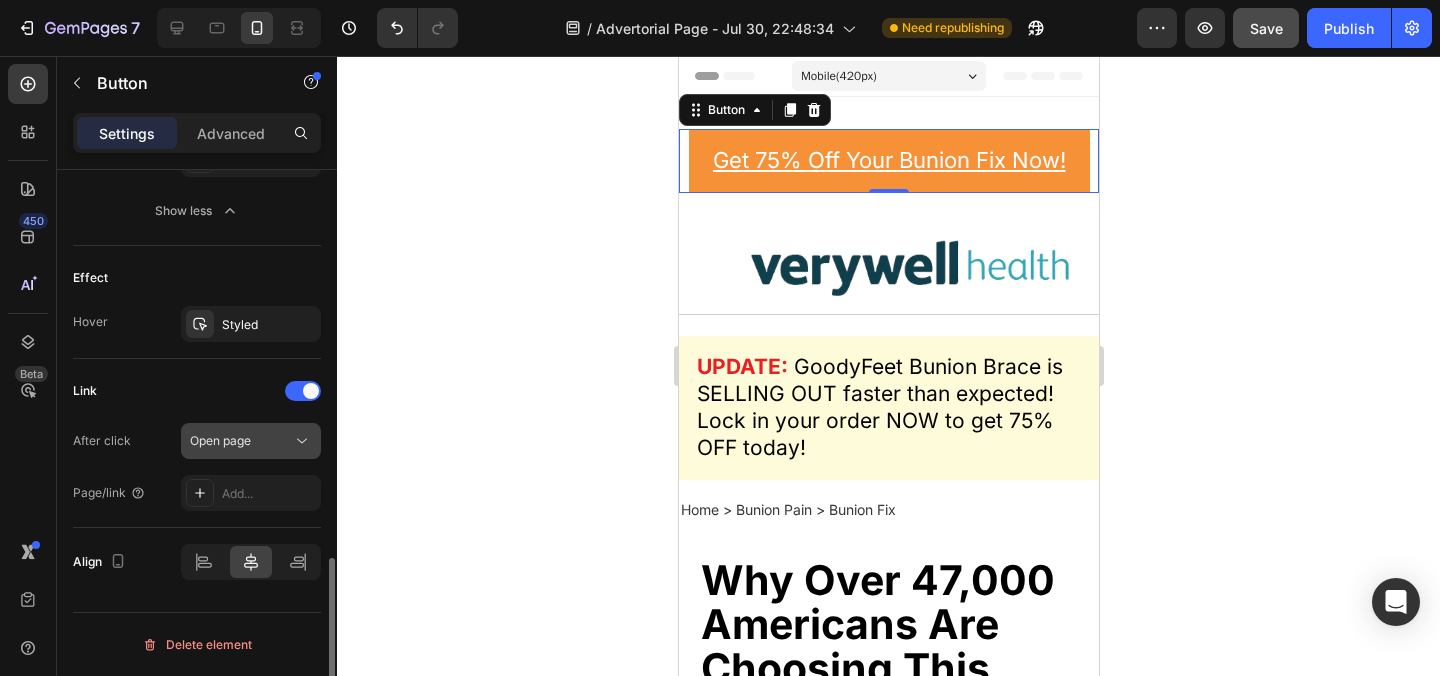 click on "Open page" at bounding box center (241, 441) 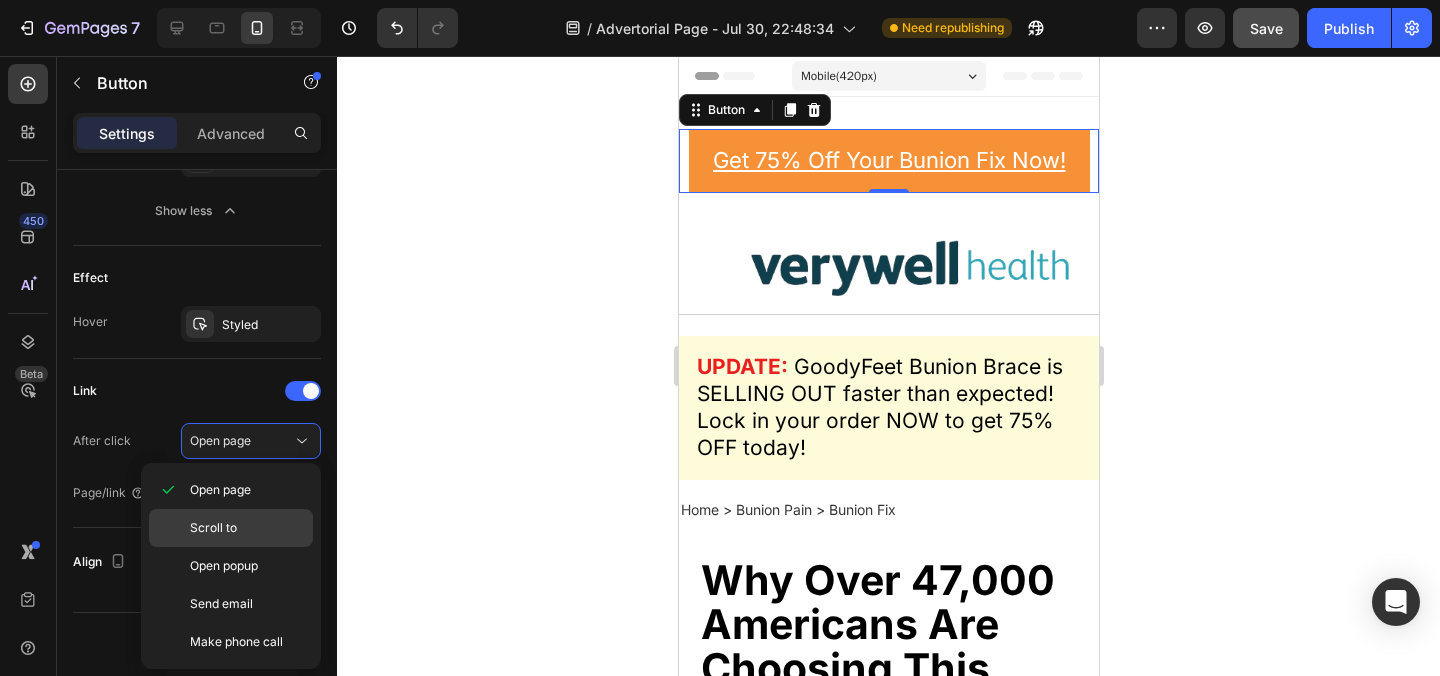 click on "Scroll to" 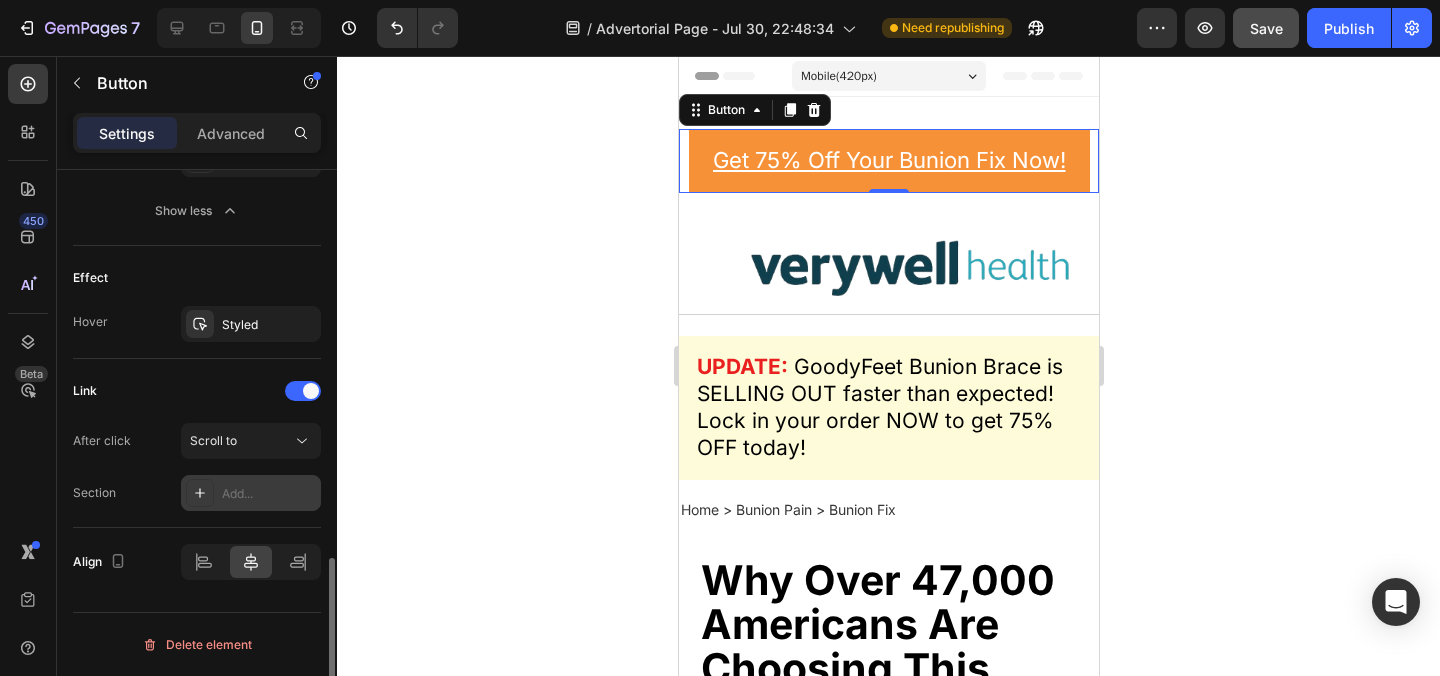 click on "Add..." at bounding box center [269, 494] 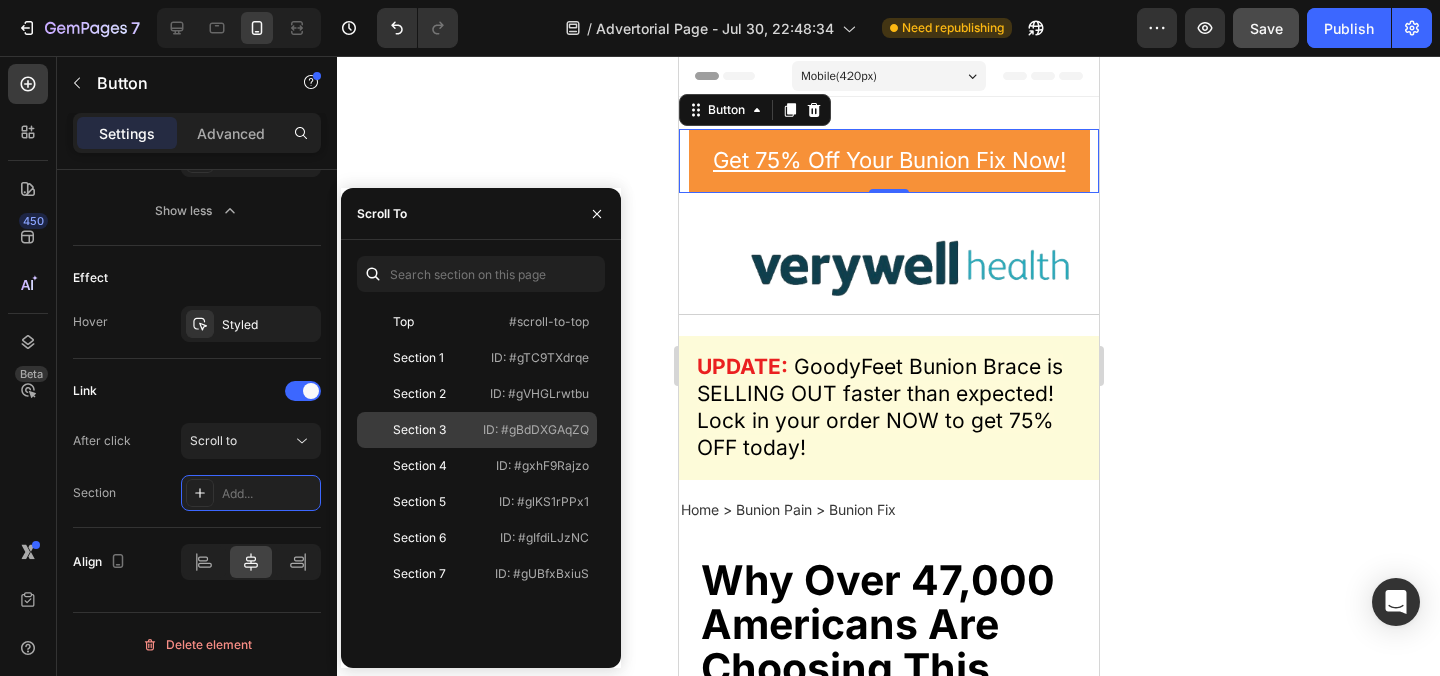 click on "ID: #gBdDXGAqZQ" at bounding box center [536, 430] 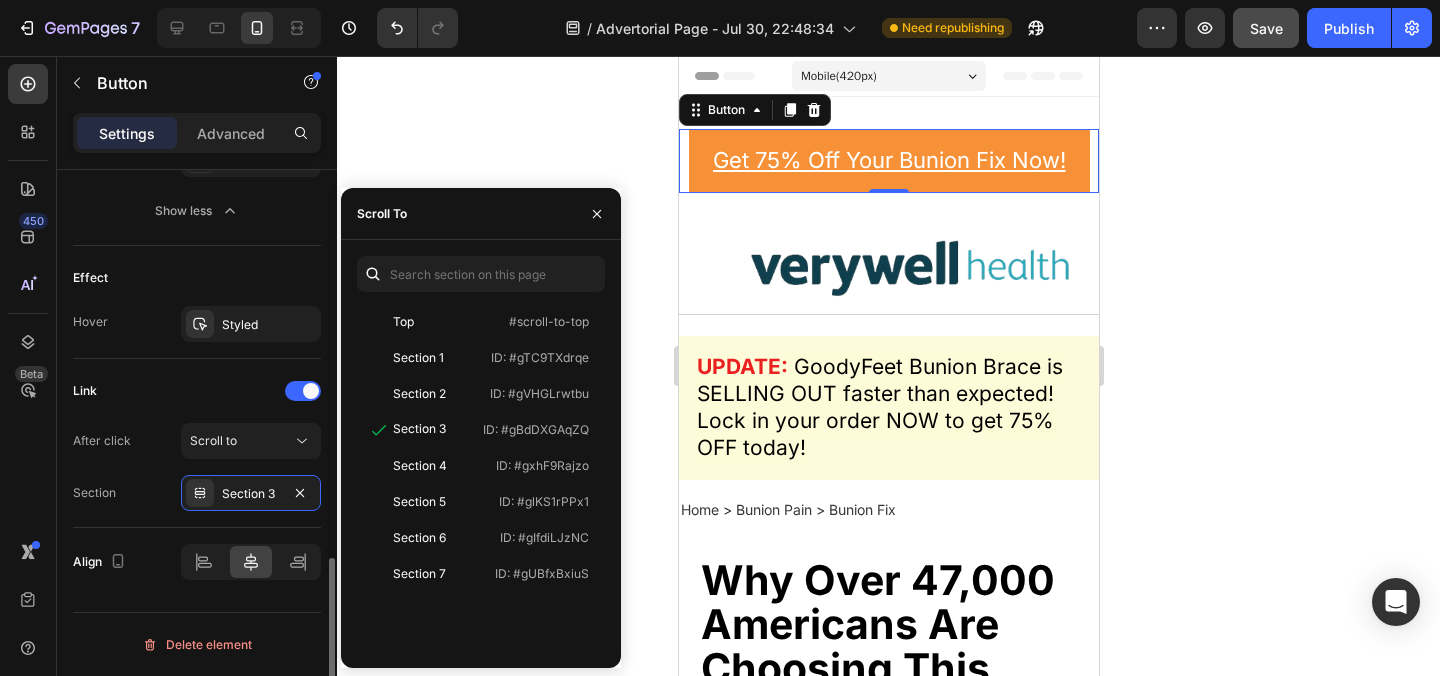 click on "After click Scroll to Section Section 3" at bounding box center [197, 467] 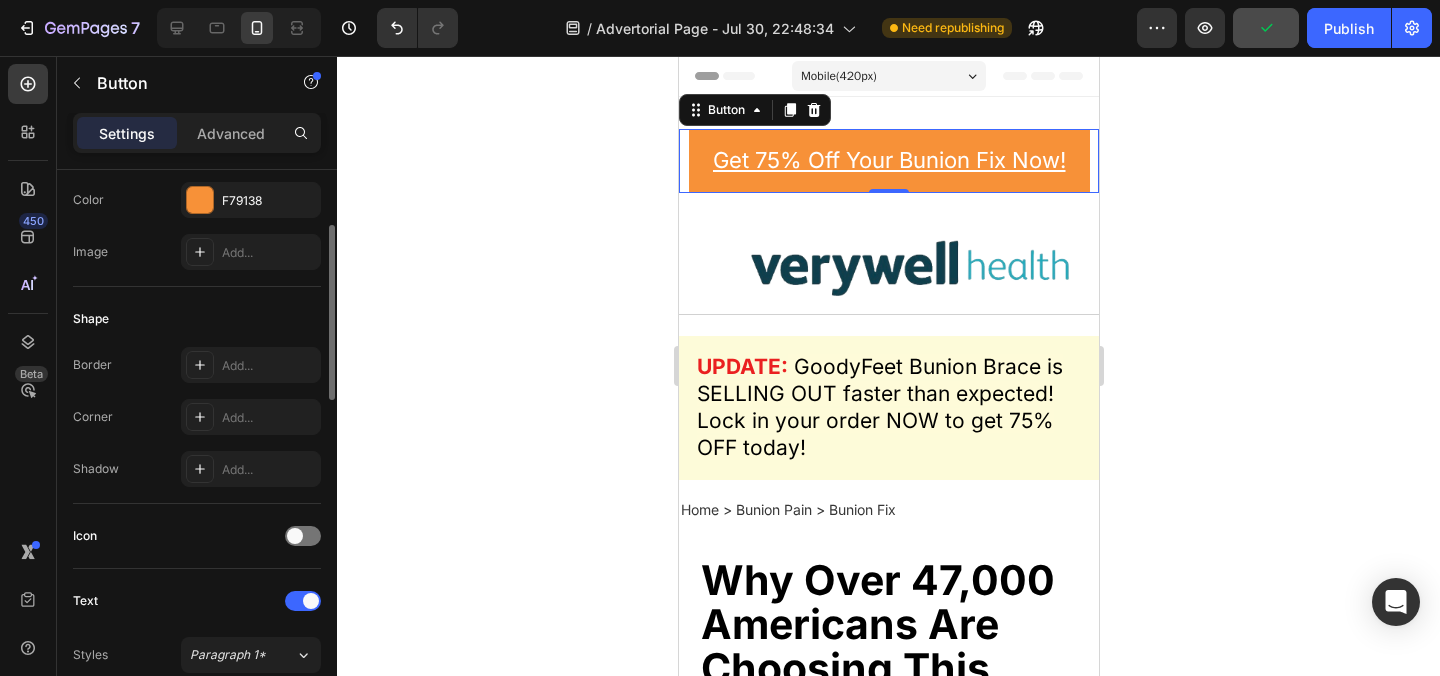 scroll, scrollTop: 247, scrollLeft: 0, axis: vertical 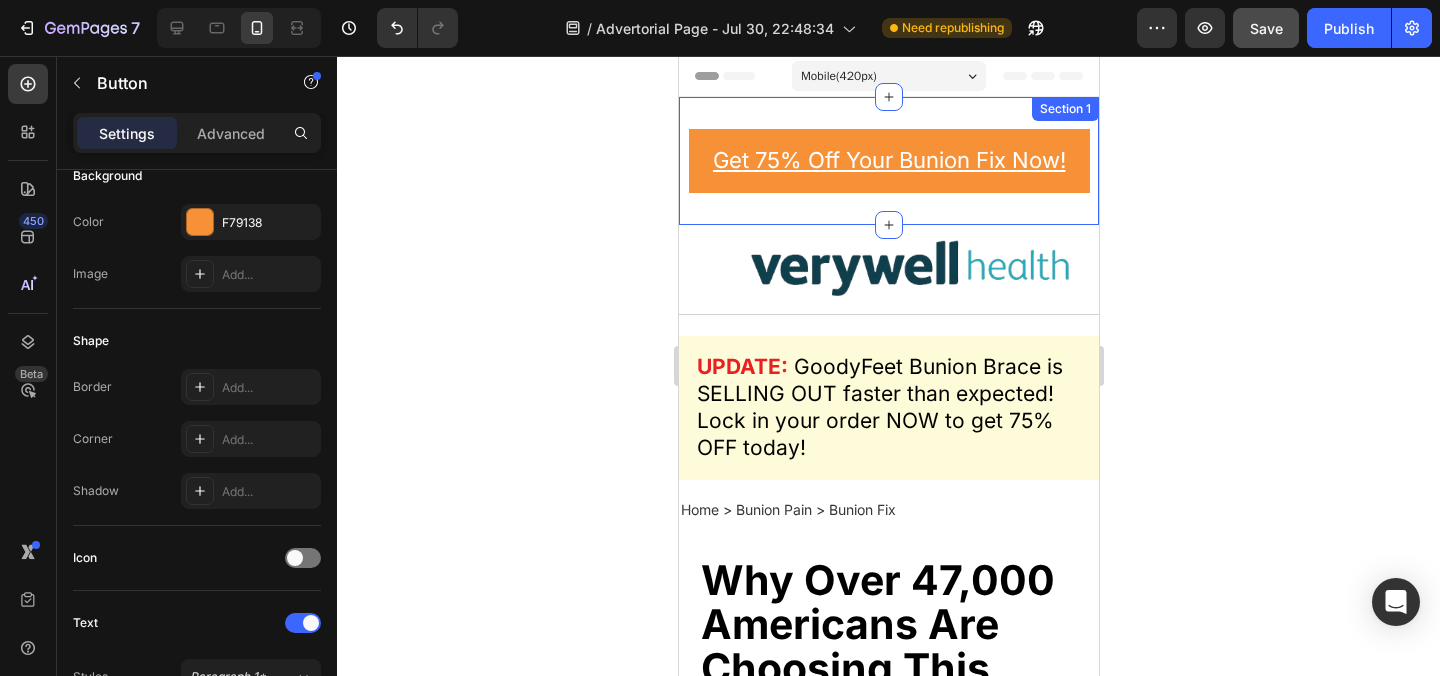 click on "Get 75% Off Your Bunion Fix Now! Button Section 1" at bounding box center (888, 161) 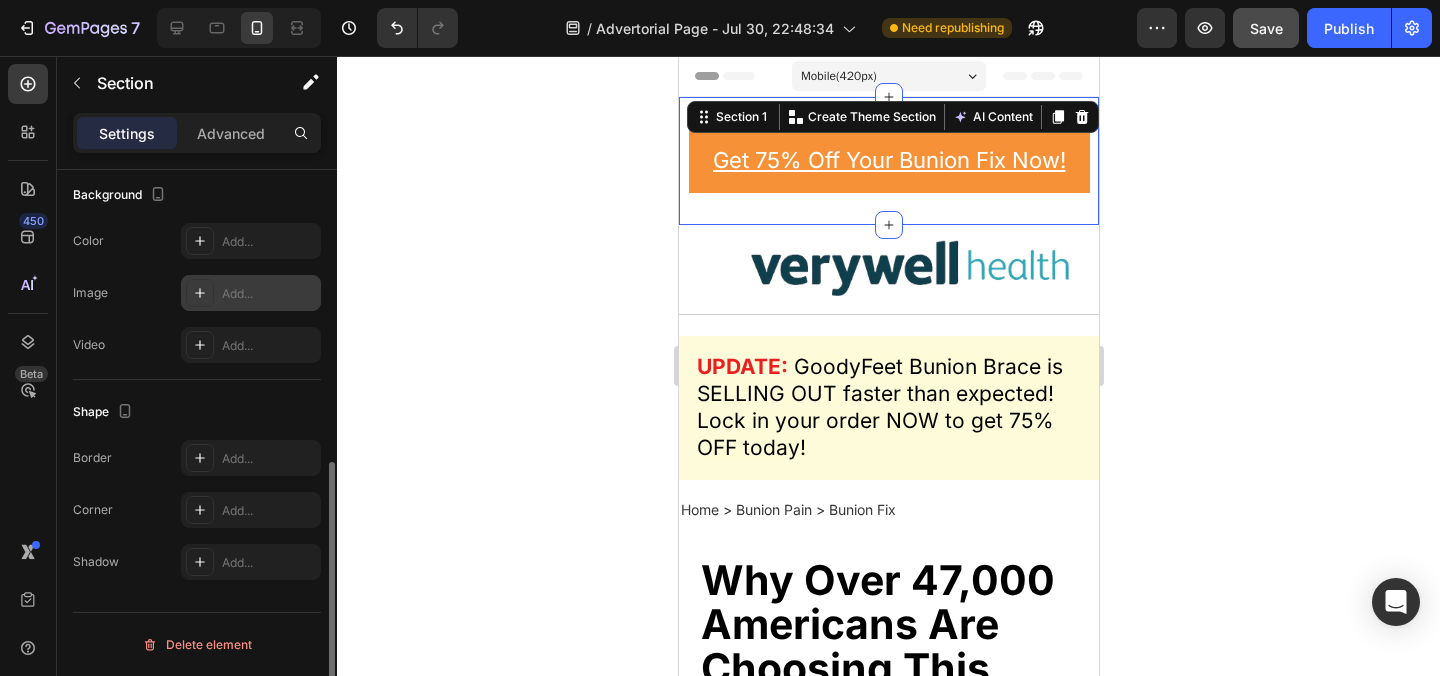 scroll, scrollTop: 0, scrollLeft: 0, axis: both 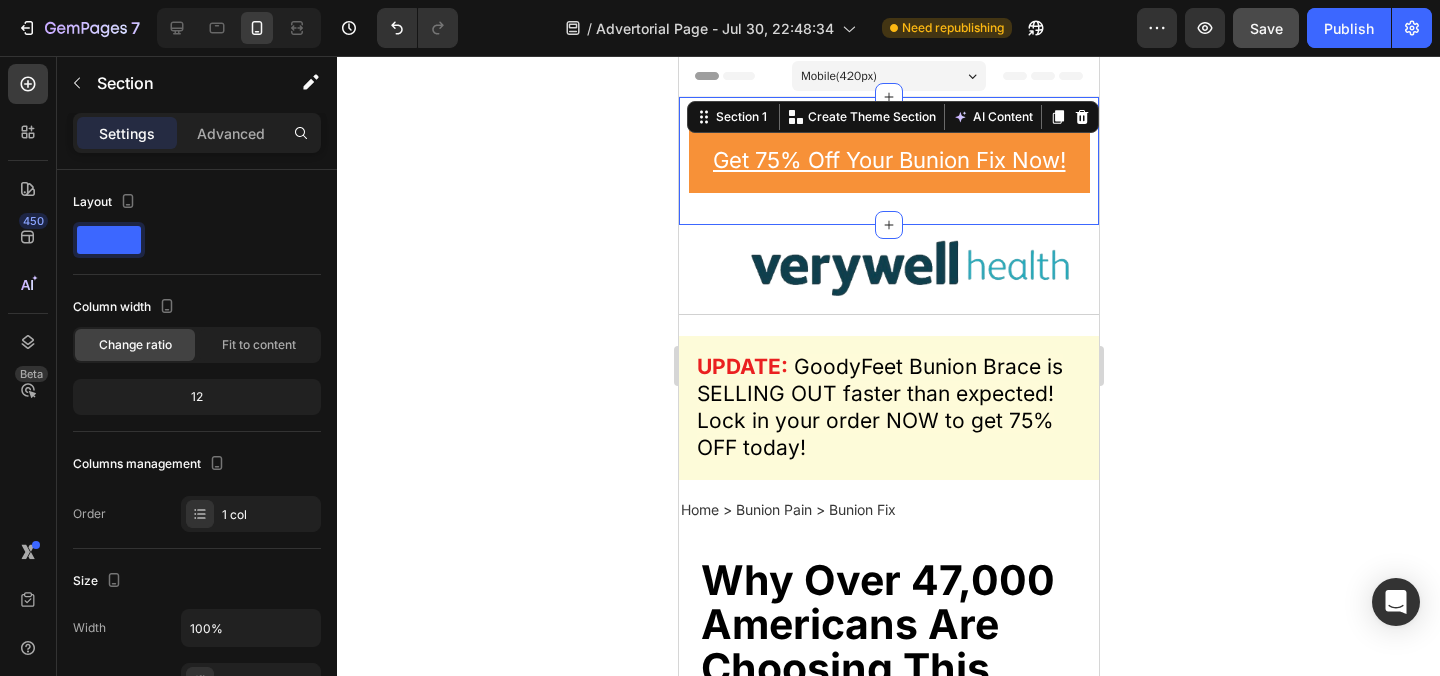 click on "Settings Advanced" at bounding box center [197, 133] 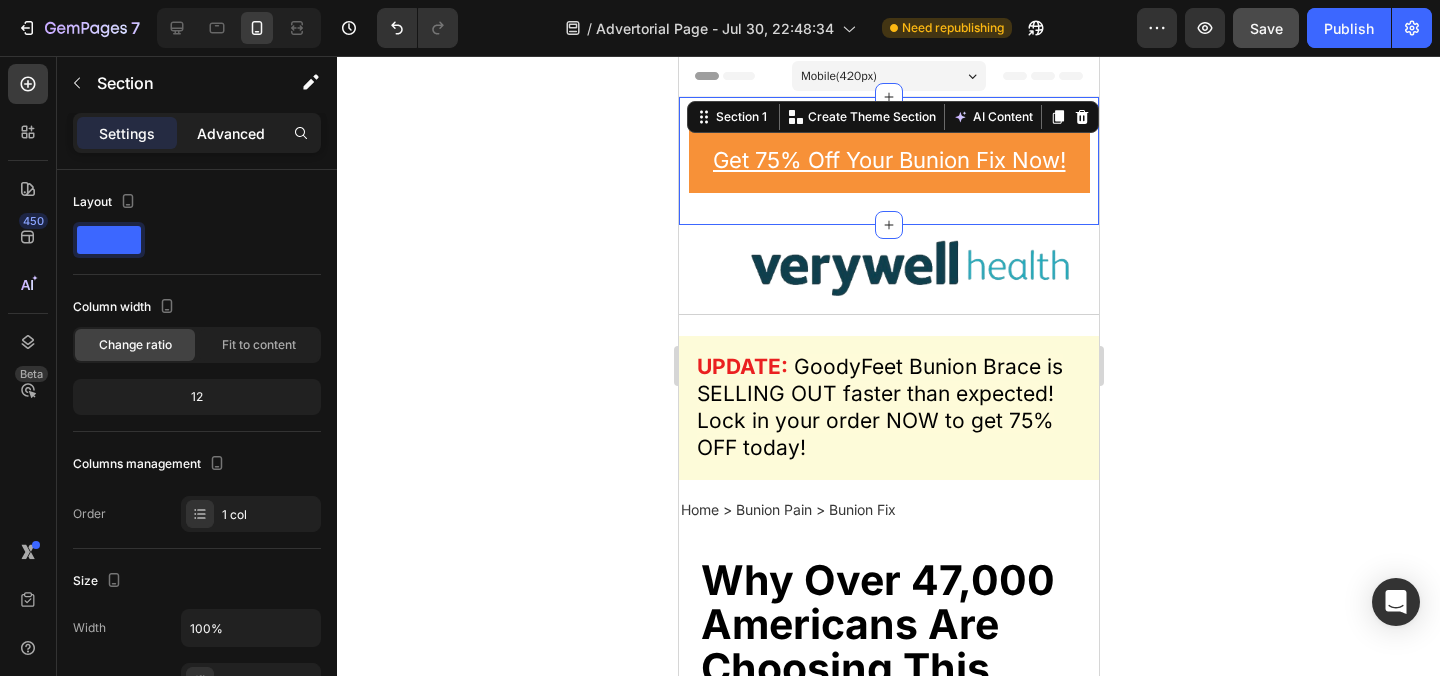 click on "Advanced" 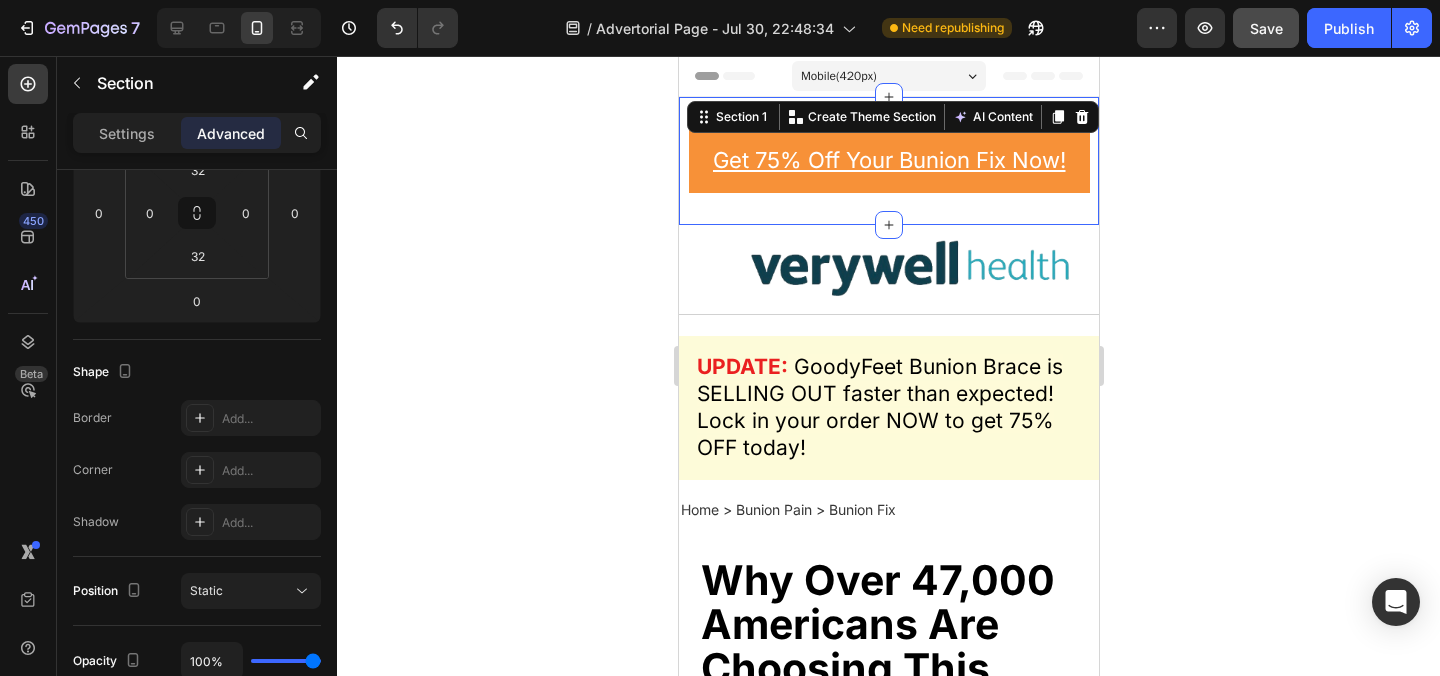 scroll, scrollTop: 0, scrollLeft: 0, axis: both 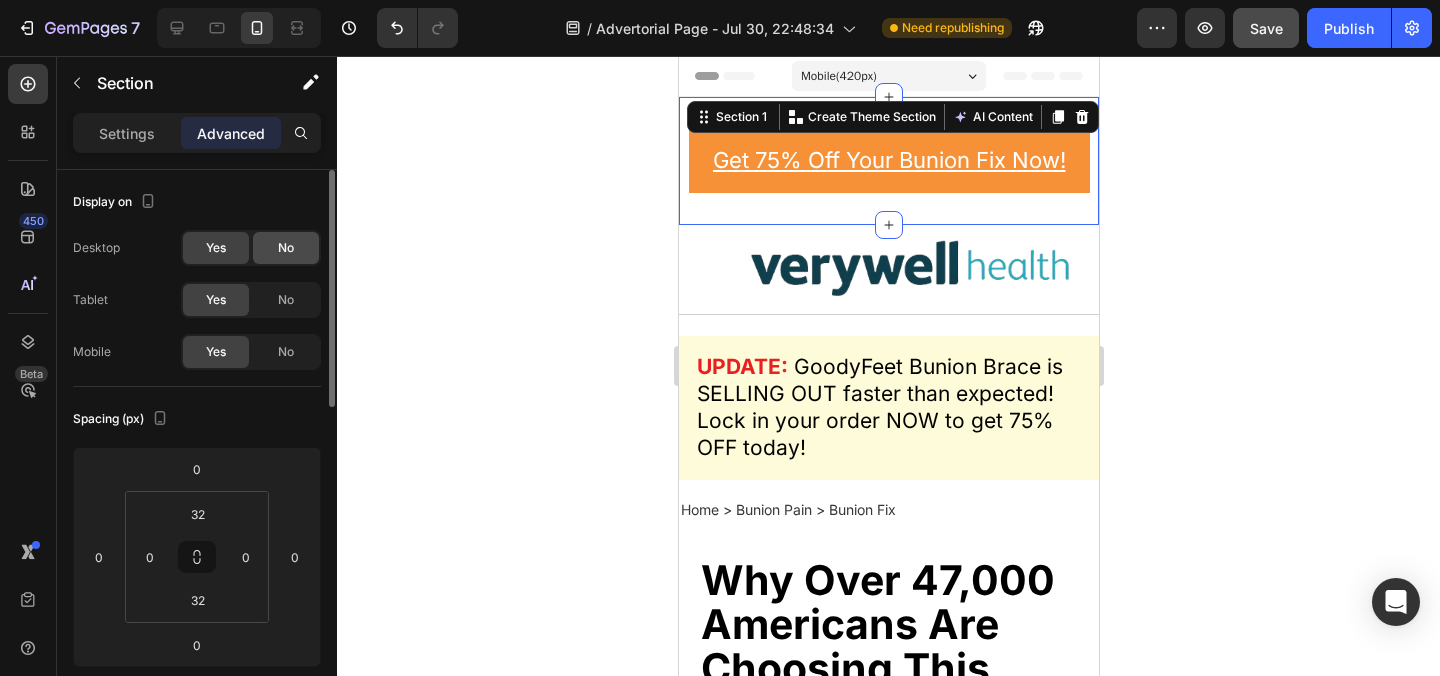 drag, startPoint x: 303, startPoint y: 254, endPoint x: 292, endPoint y: 258, distance: 11.7046995 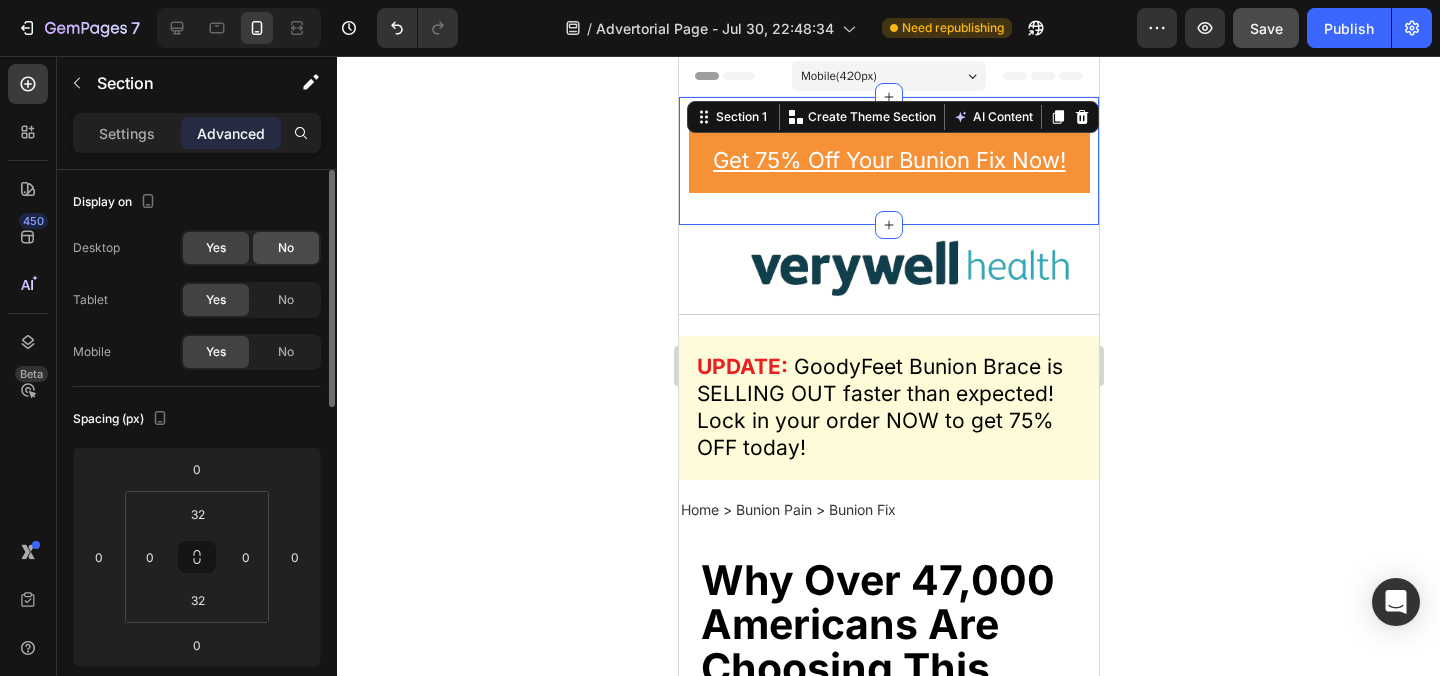 click on "No" 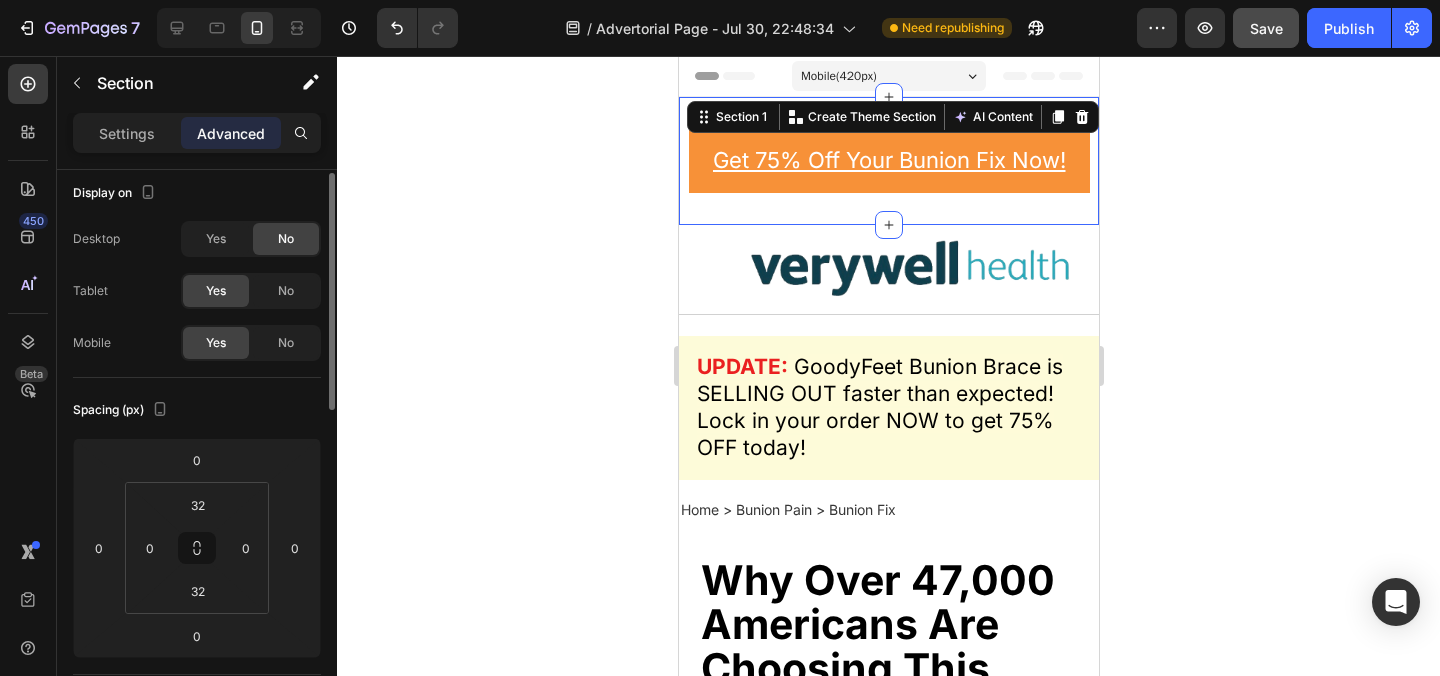 click on "Tablet Yes No" at bounding box center [197, 291] 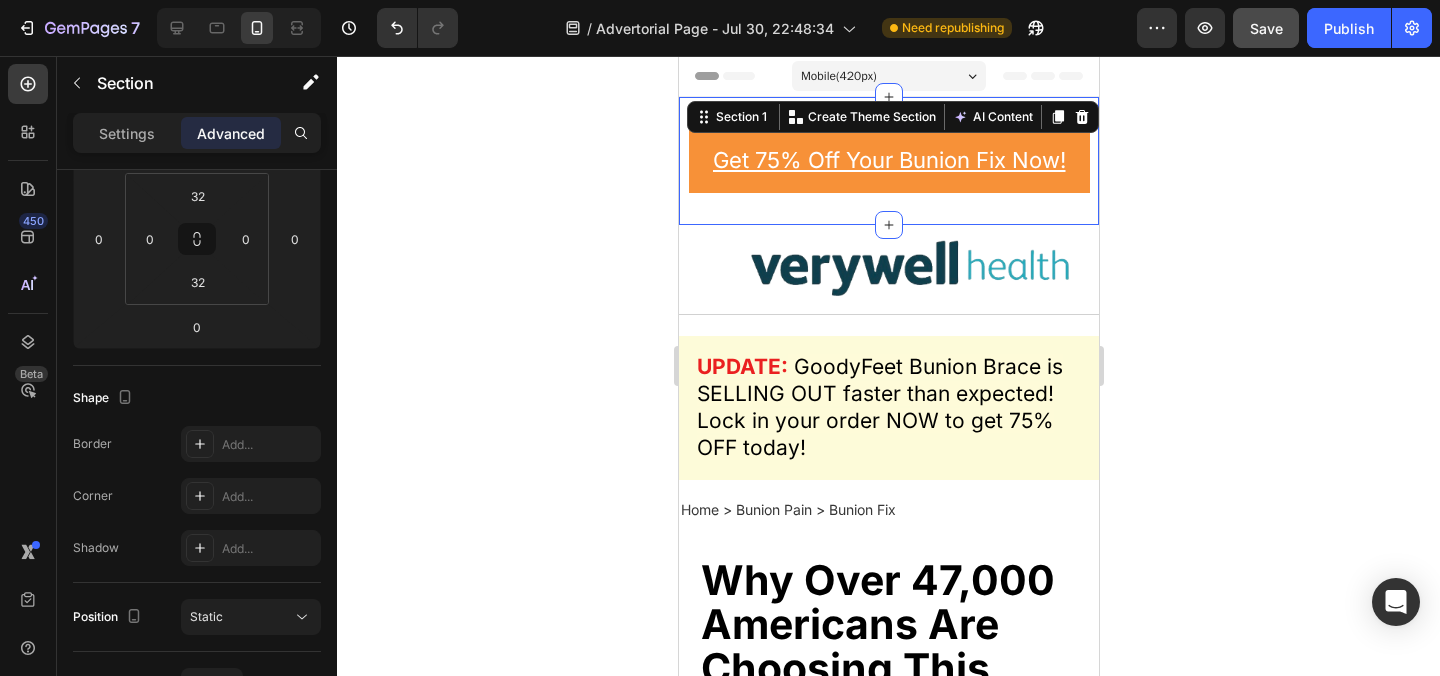 scroll, scrollTop: 771, scrollLeft: 0, axis: vertical 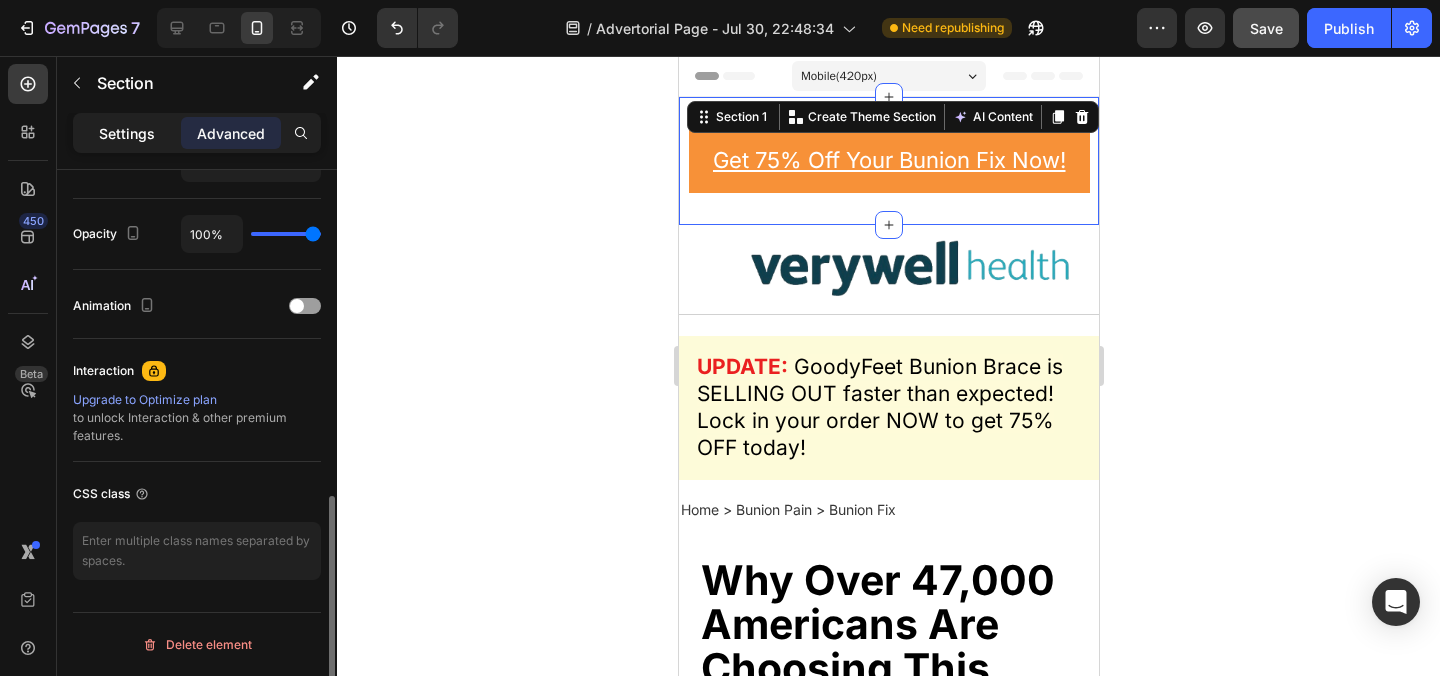 click on "Settings" at bounding box center [127, 133] 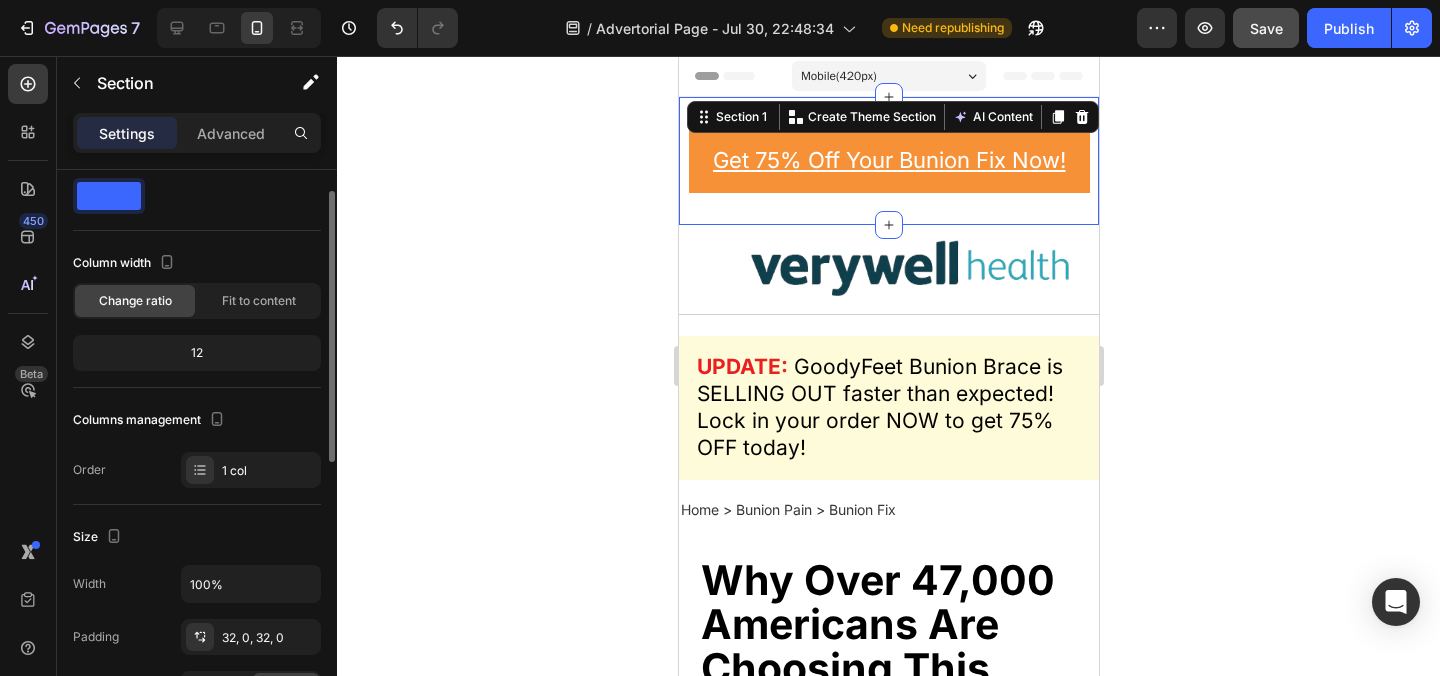 scroll, scrollTop: 0, scrollLeft: 0, axis: both 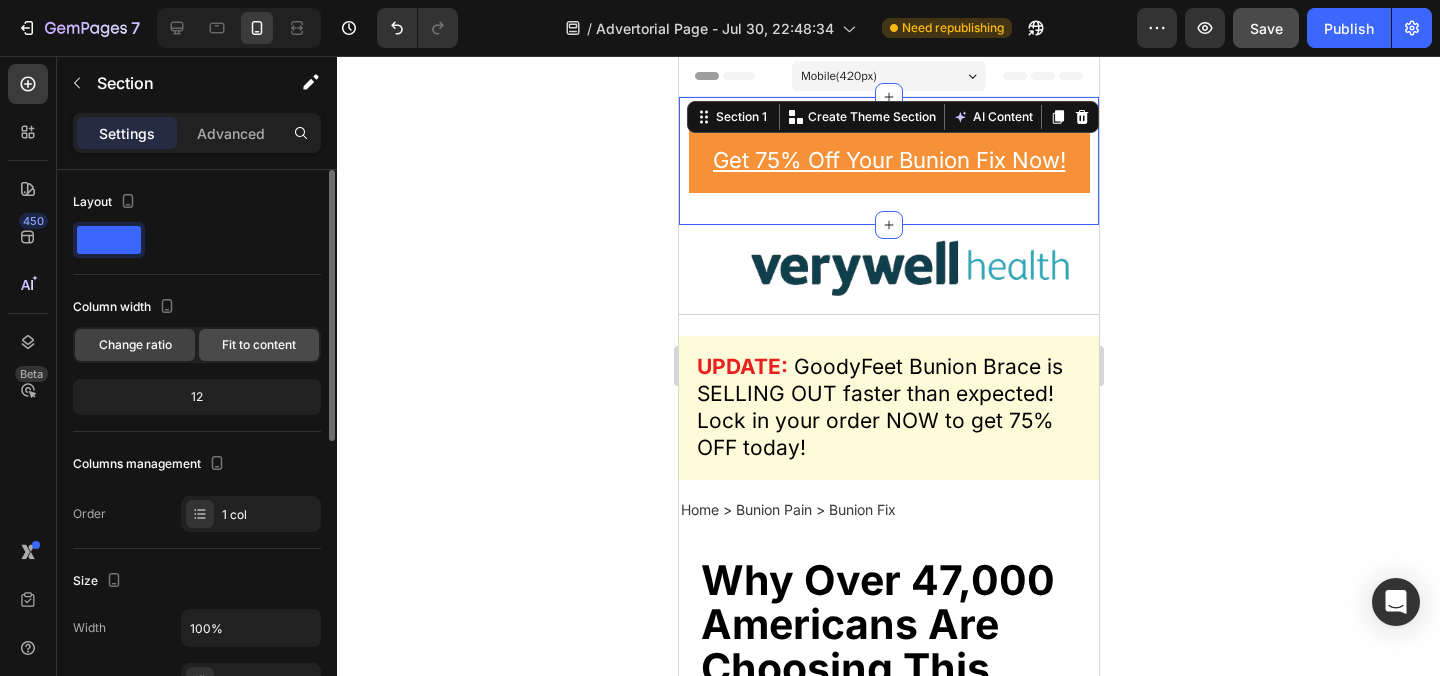 click on "Fit to content" 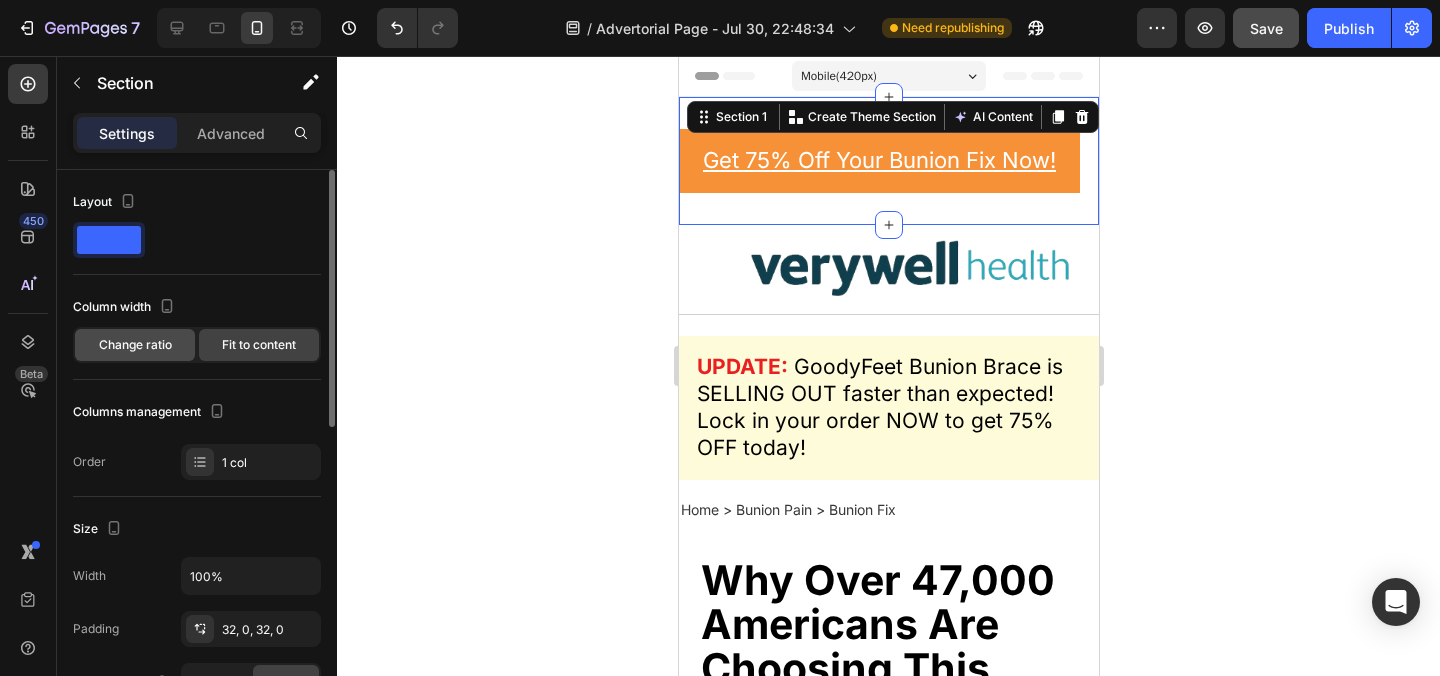 click on "Change ratio" 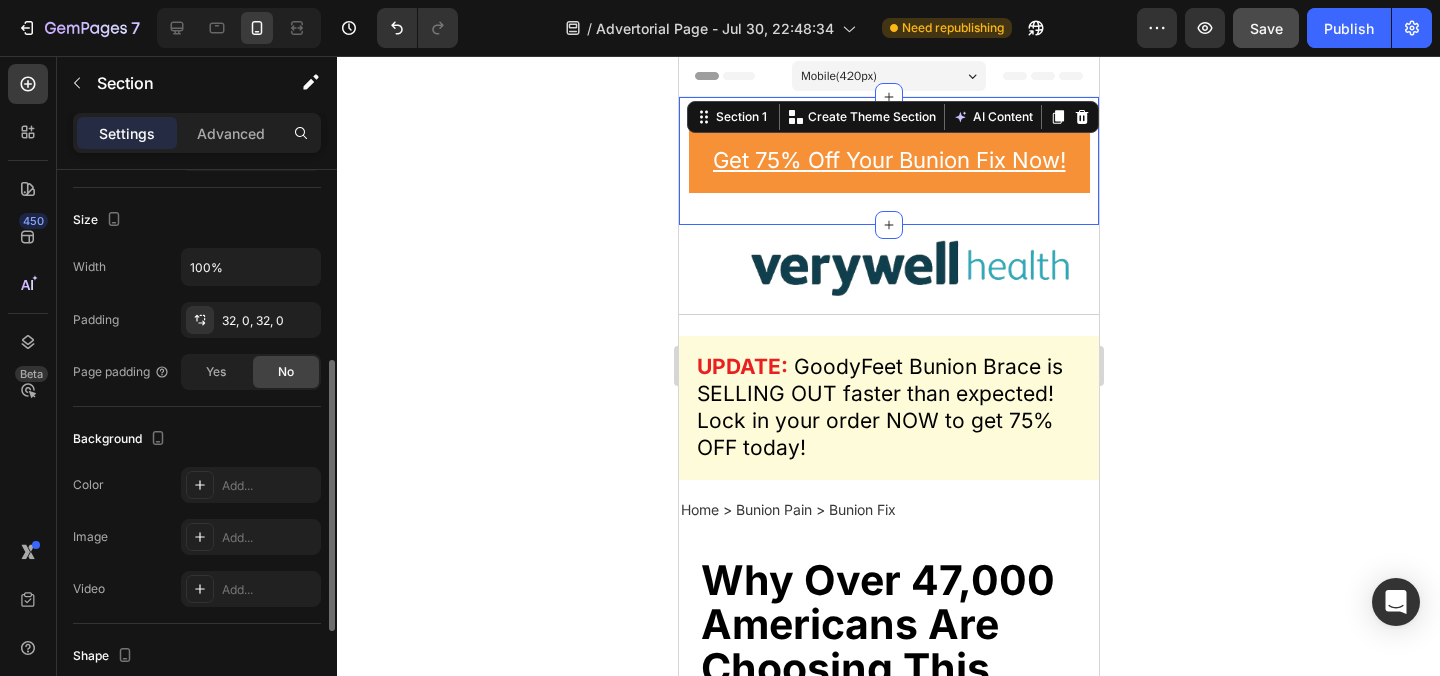 scroll, scrollTop: 605, scrollLeft: 0, axis: vertical 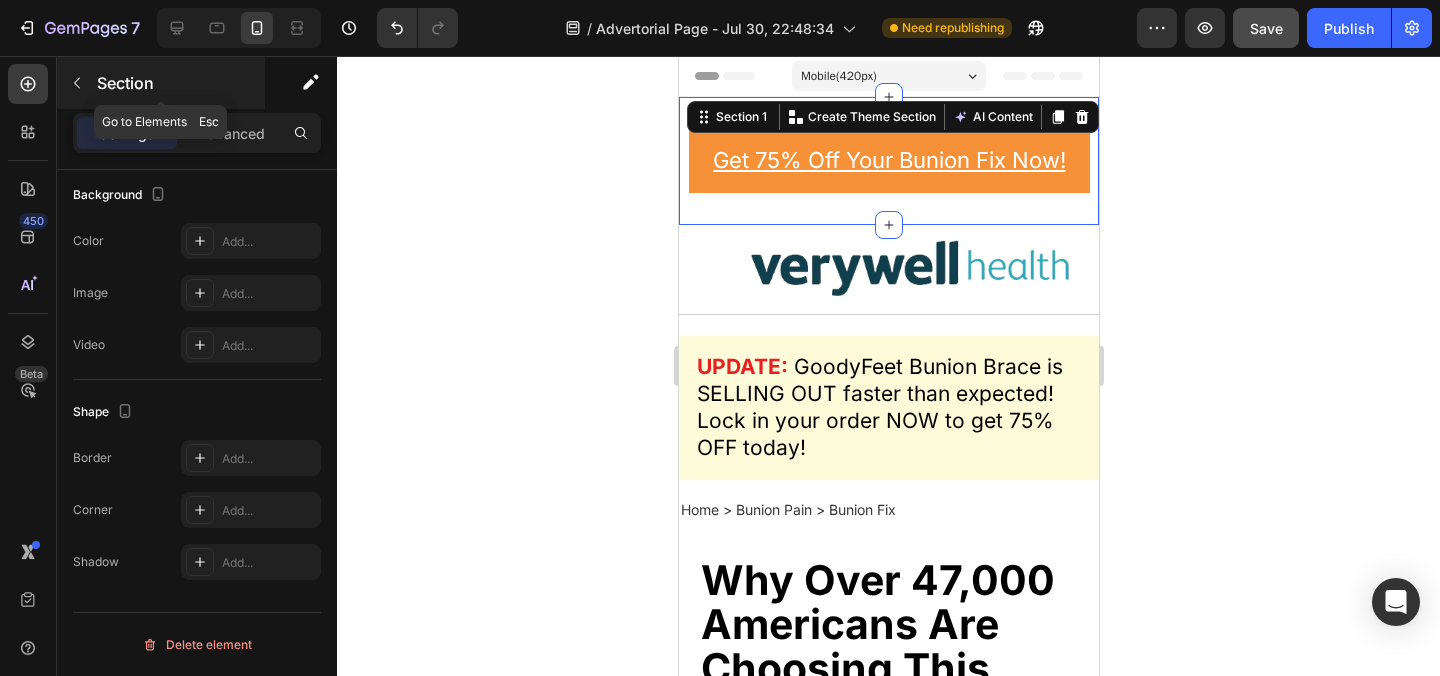click 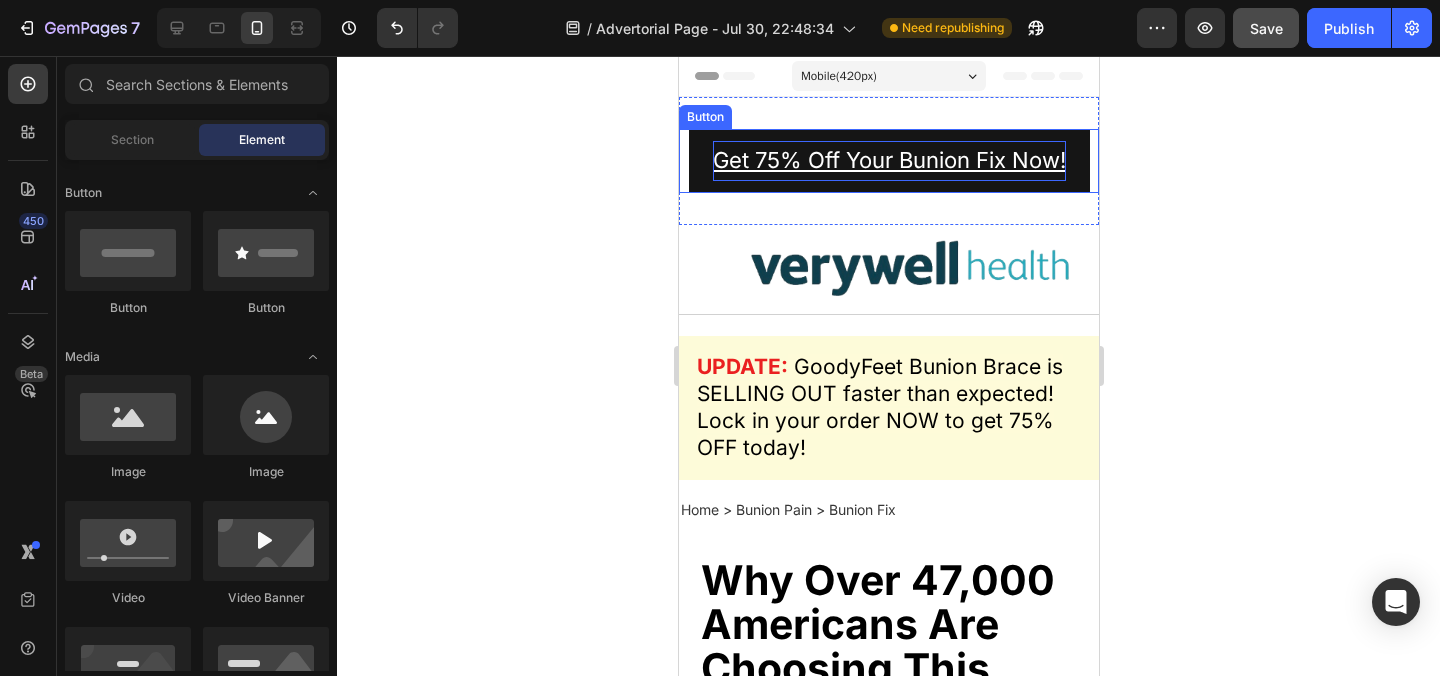 click on "Get 75% Off Your Bunion Fix Now!" at bounding box center (888, 160) 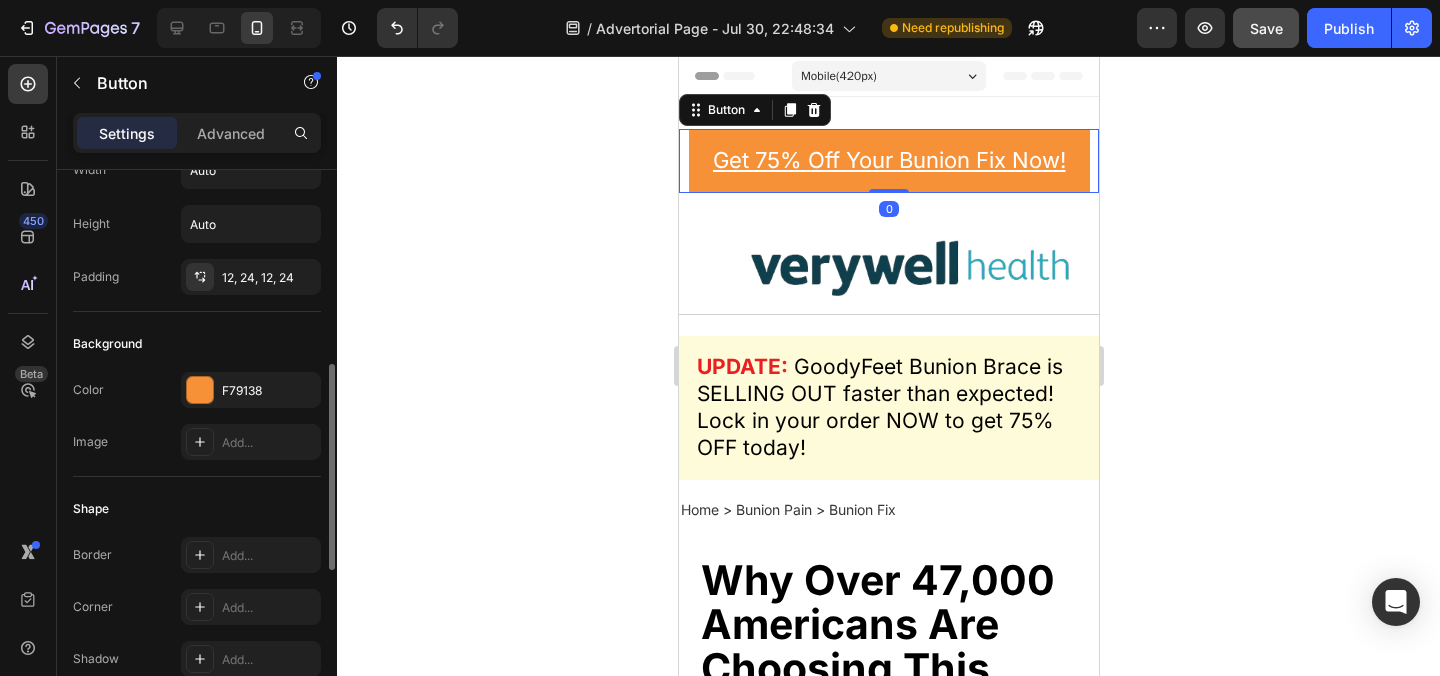 scroll, scrollTop: 321, scrollLeft: 0, axis: vertical 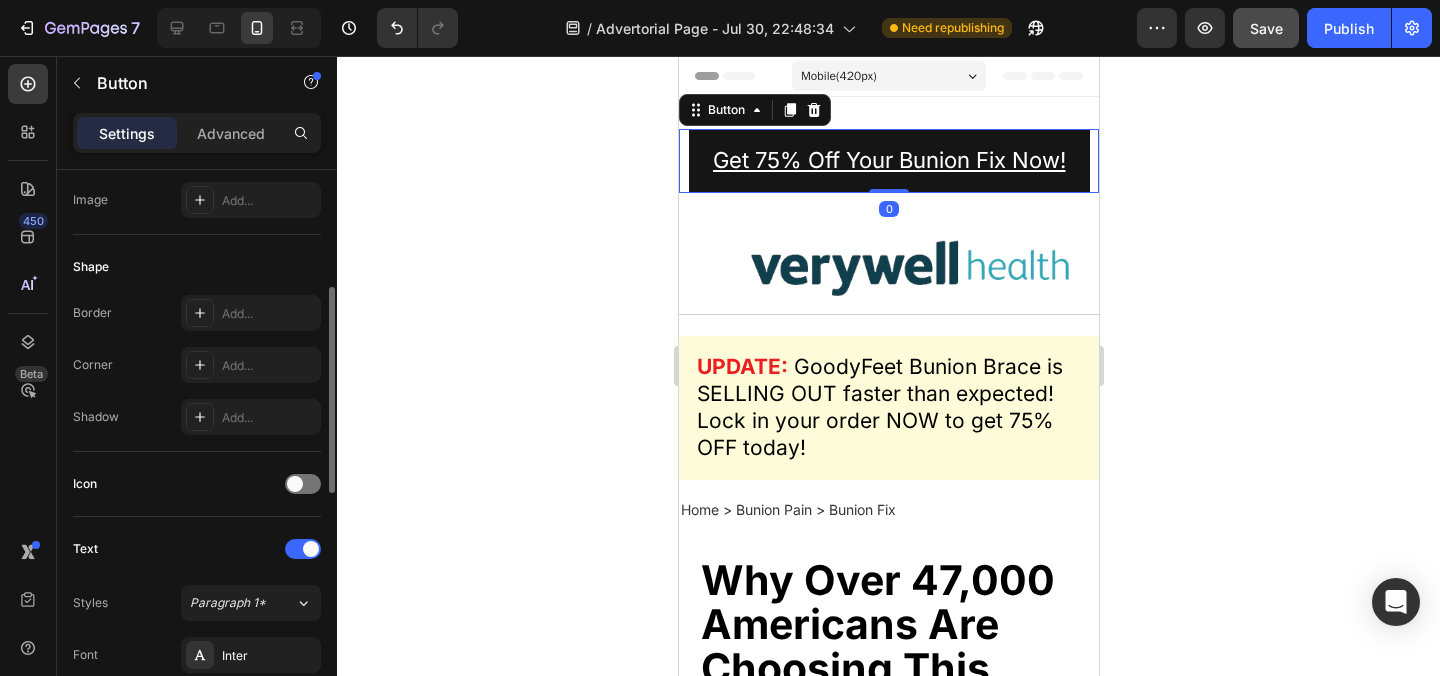 click on "Get 75% Off Your Bunion Fix Now!" at bounding box center [888, 161] 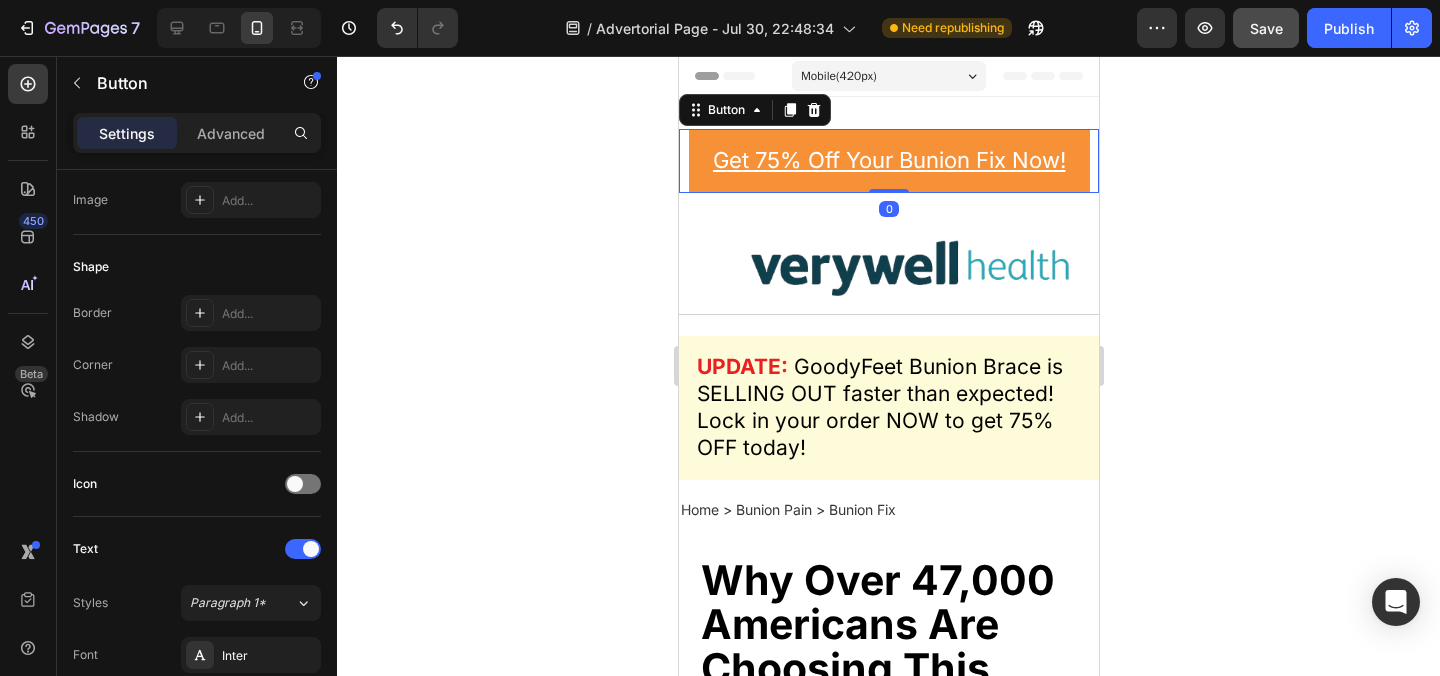 click 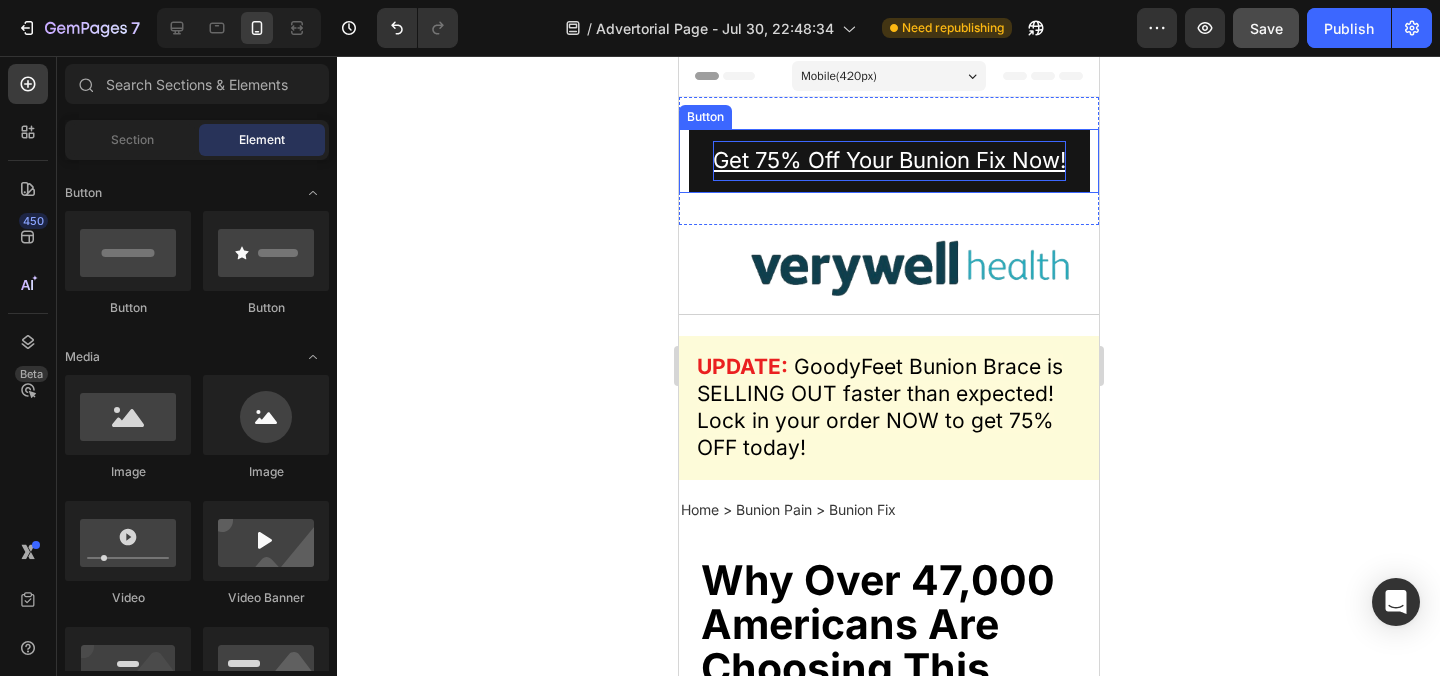 click on "Get 75% Off Your Bunion Fix Now!" at bounding box center (888, 160) 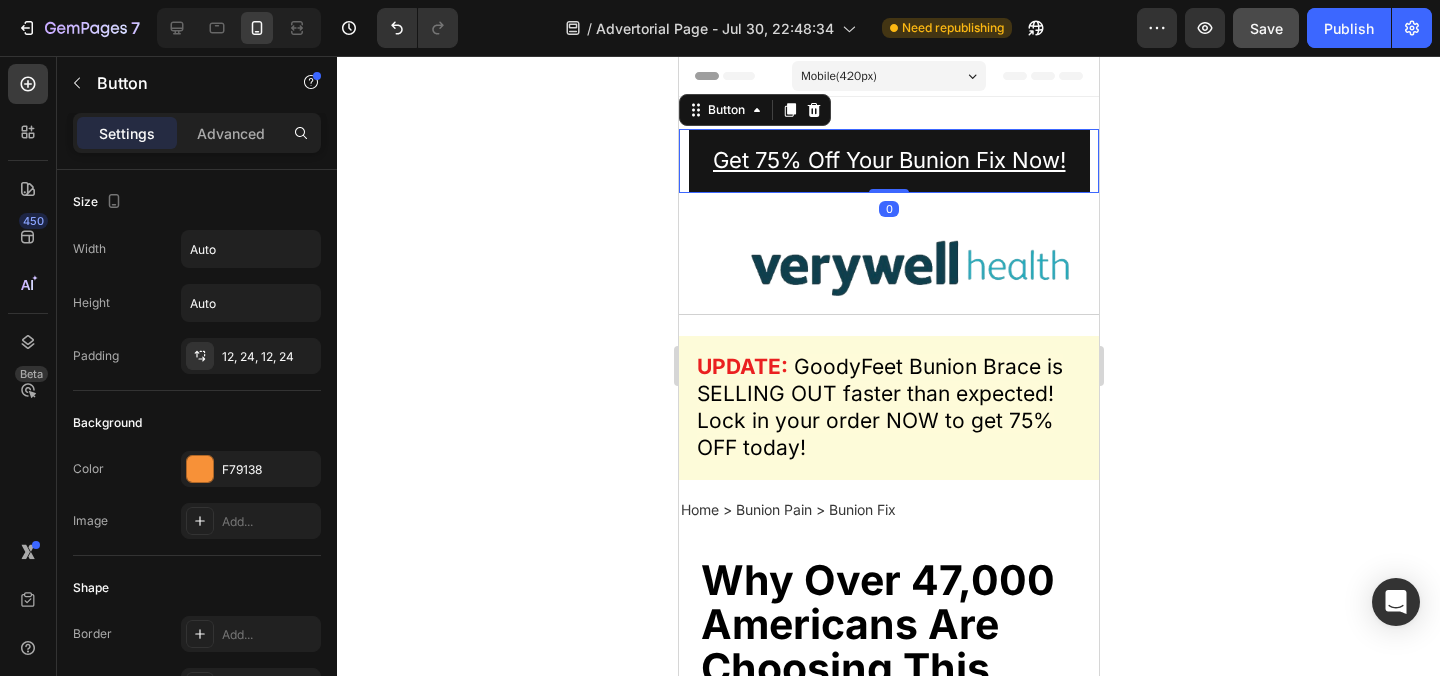 click on "Get 75% Off Your Bunion Fix Now!" at bounding box center (888, 161) 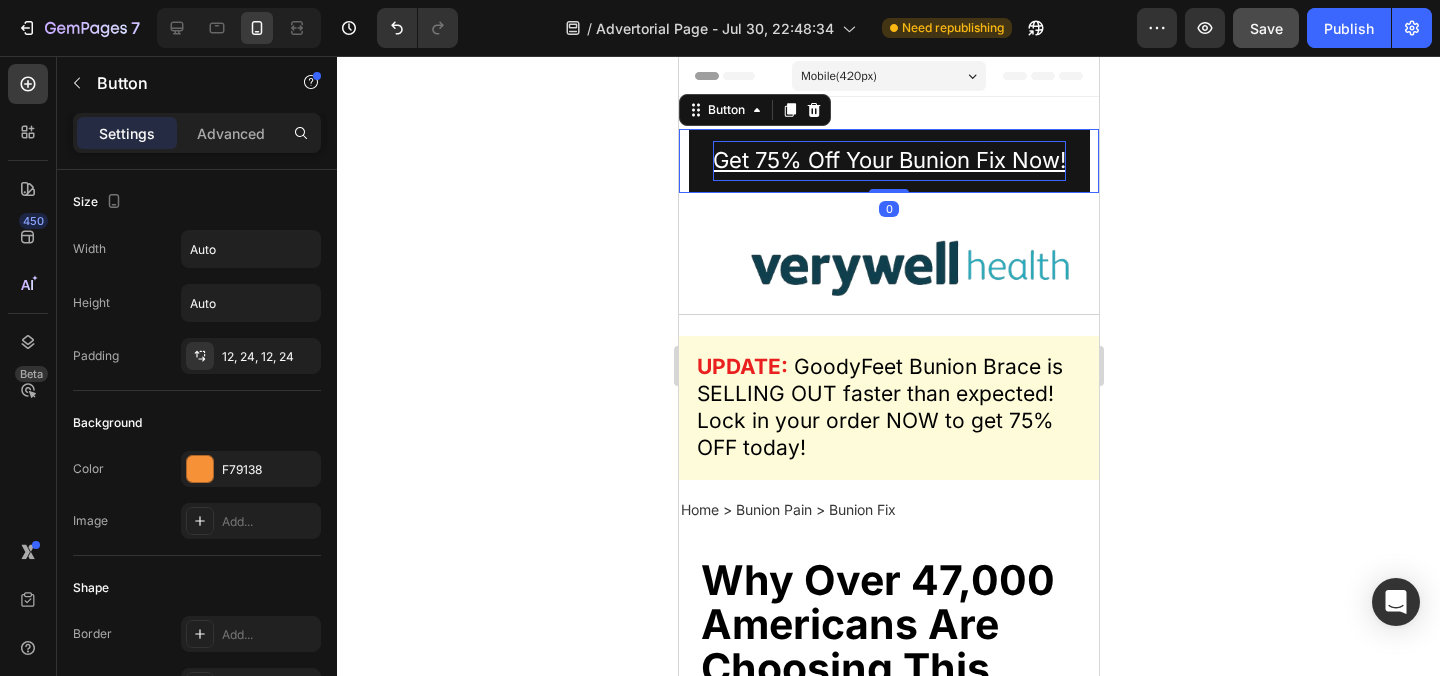 click on "Get 75% Off Your Bunion Fix Now!" at bounding box center [888, 161] 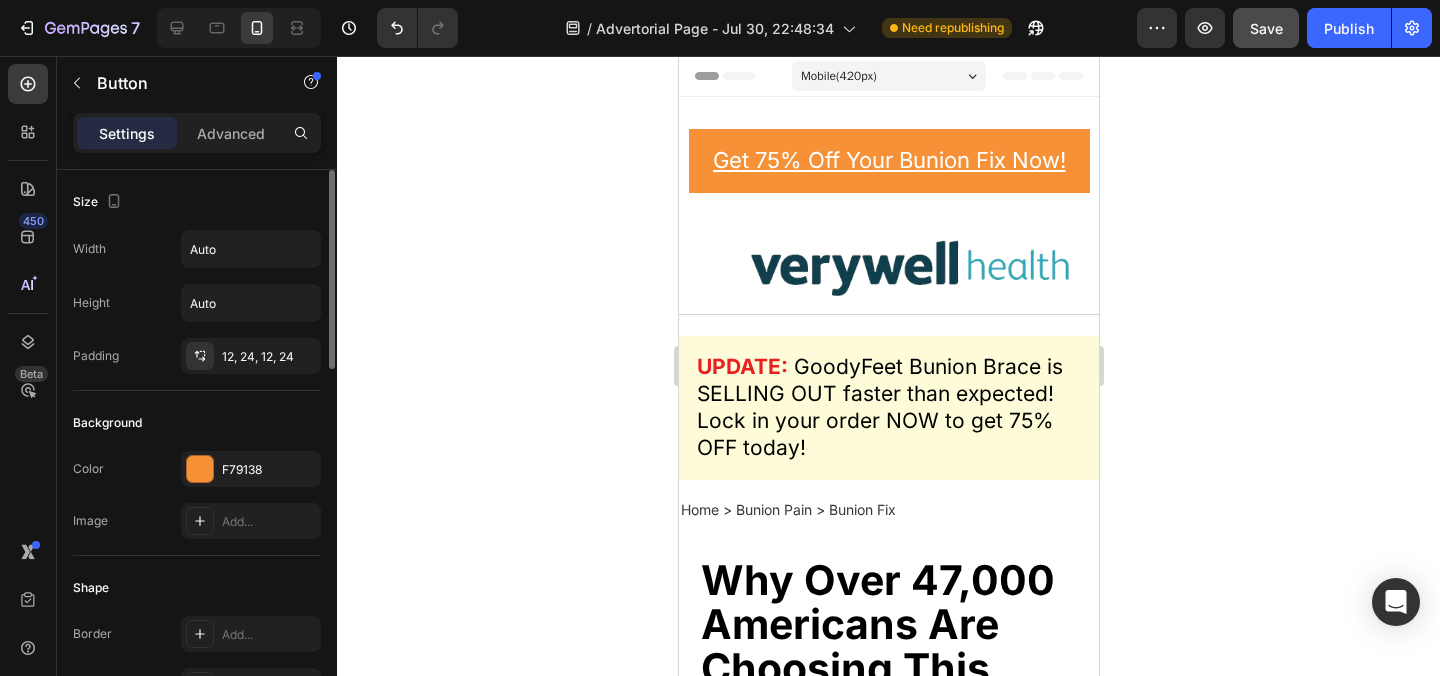 click on "Size Width Auto Height Auto Padding 12, 24, 12, 24 Background Color F79138 Image Add... Shape Border Add... Corner Add... Shadow Add... Icon Text Styles Paragraph 1* Font Inter Size 22 Color FFFFFF Show more Effect Hover Styled Link After click Scroll to Section Section 3 Align Delete element" at bounding box center (197, 939) 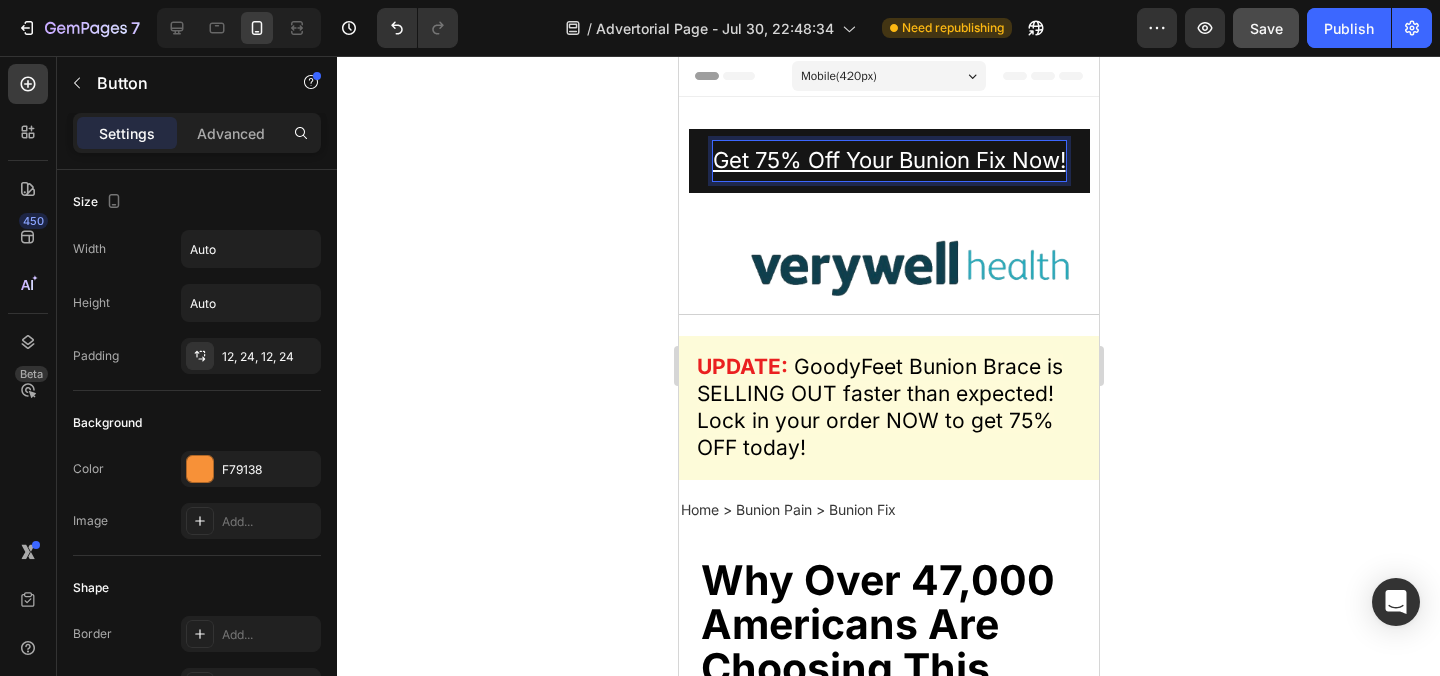 click on "Get 75% Off Your Bunion Fix Now!" at bounding box center (888, 160) 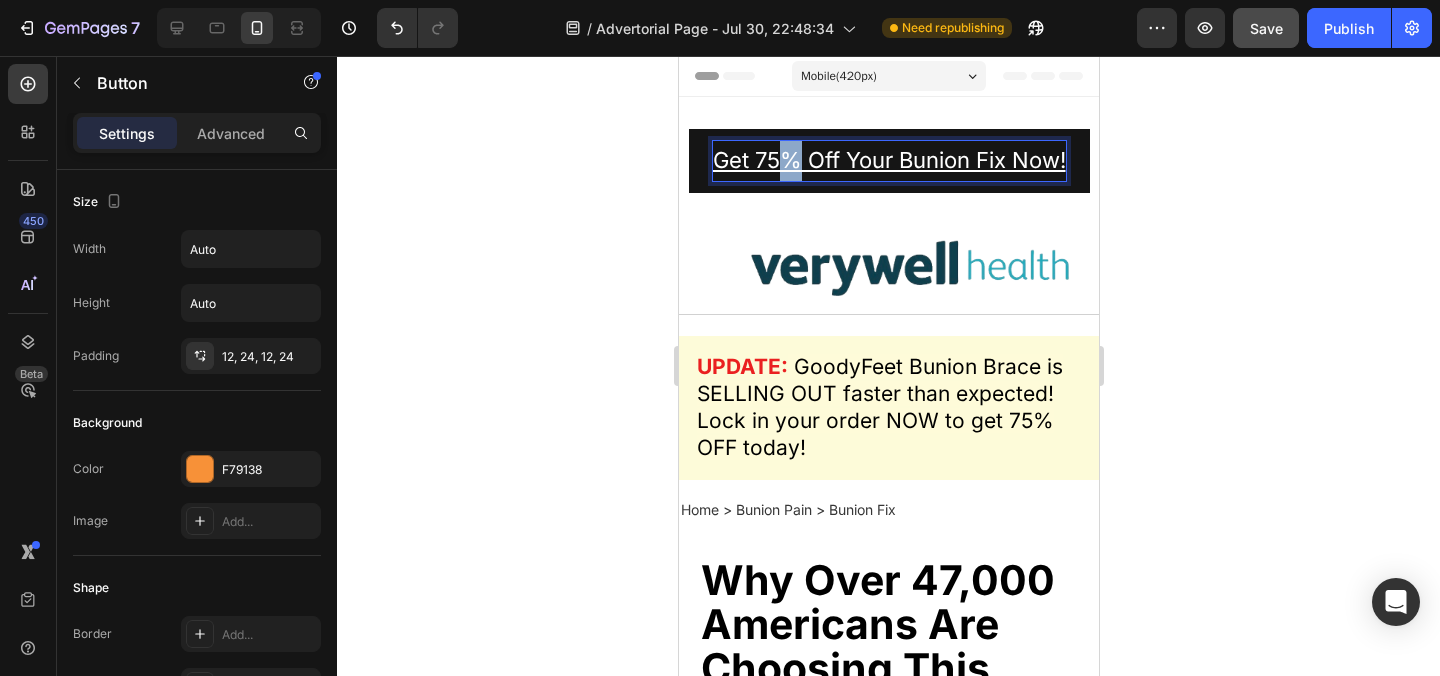 click on "Get 75% Off Your Bunion Fix Now!" at bounding box center (888, 160) 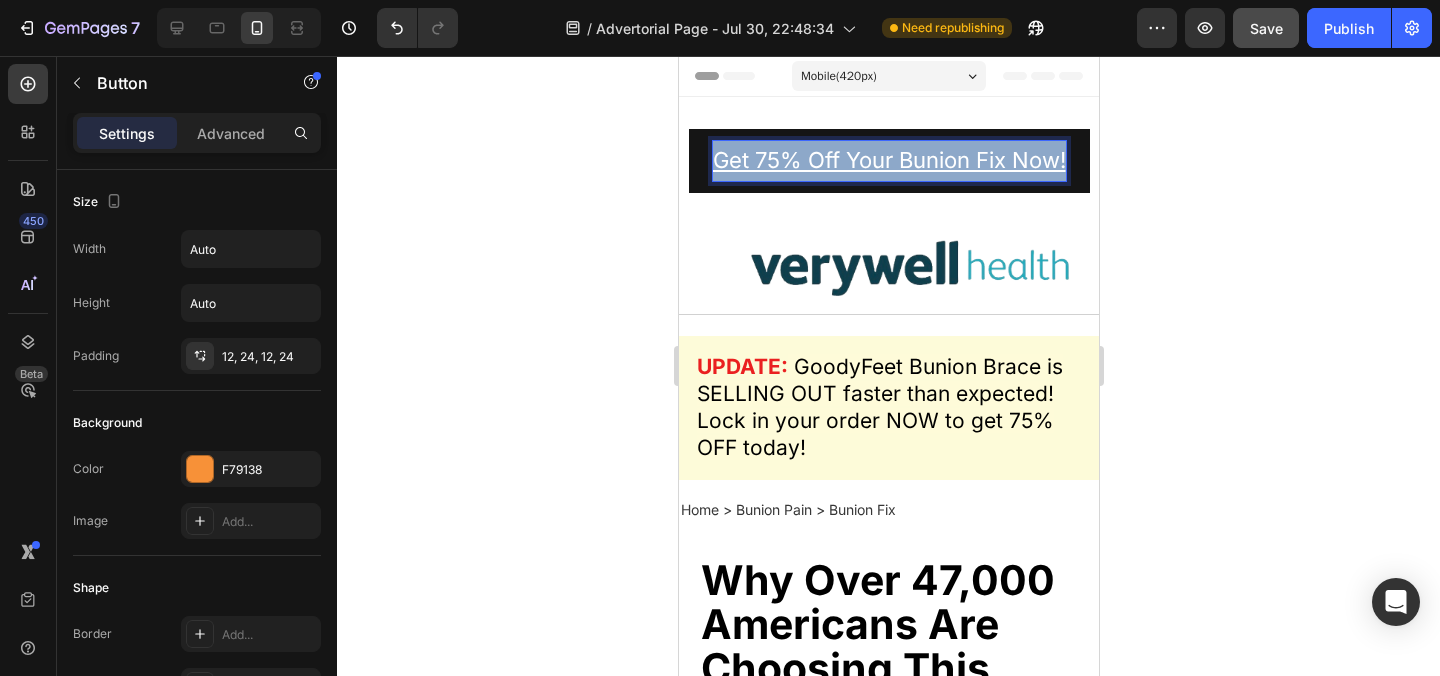 click on "Get 75% Off Your Bunion Fix Now!" at bounding box center [888, 160] 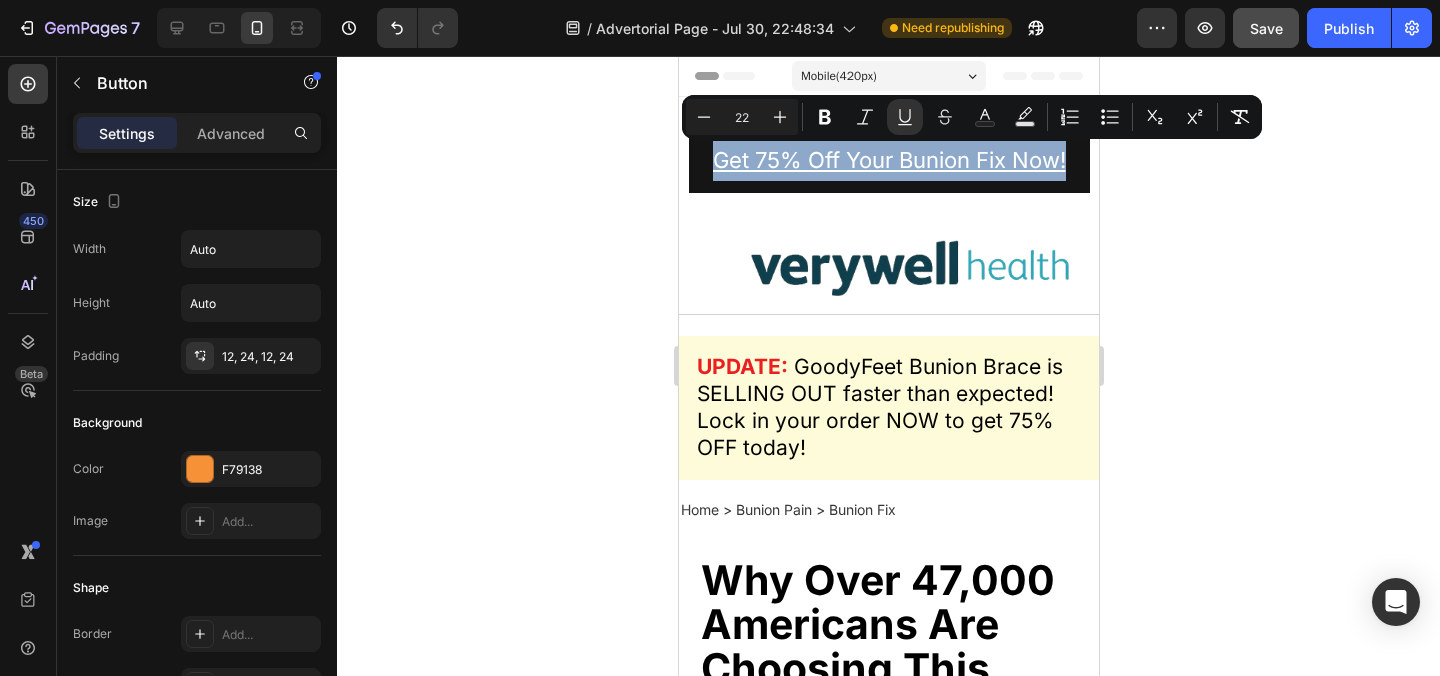 click on "Get 75% Off Your Bunion Fix Now!" at bounding box center [888, 161] 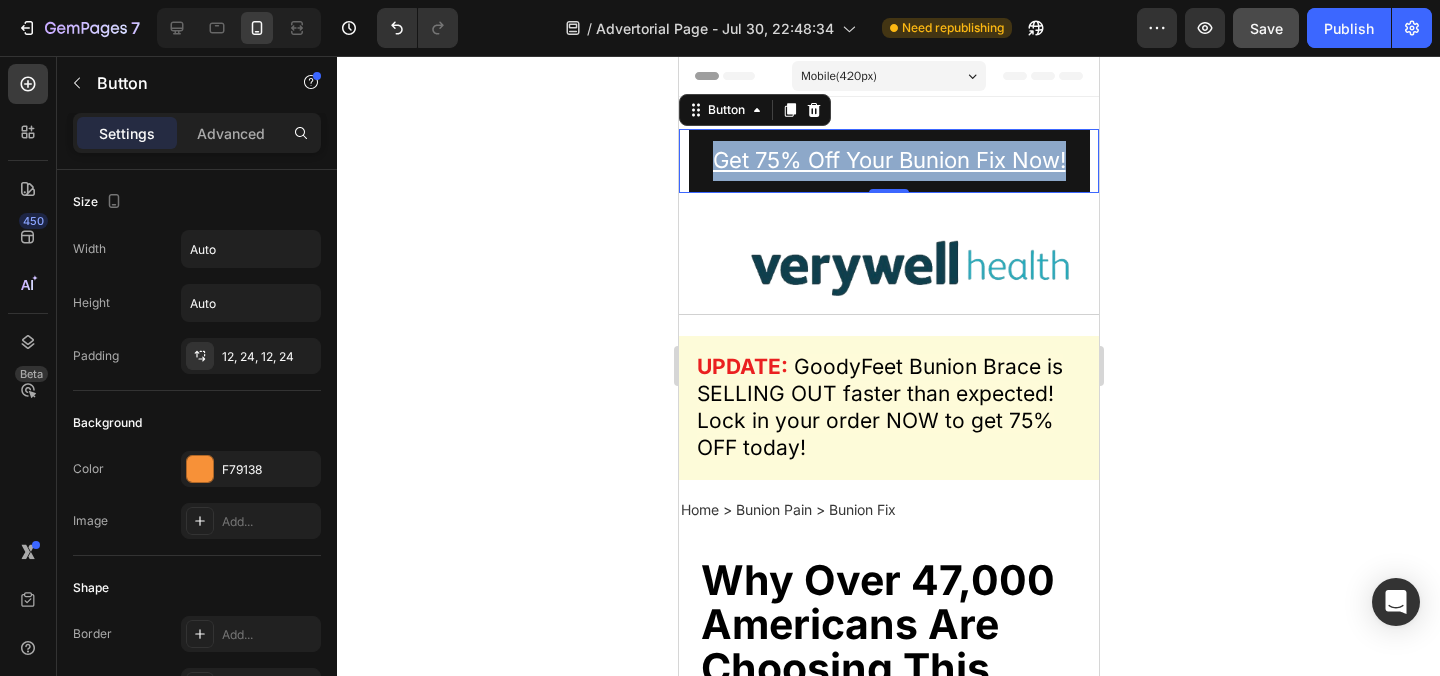click on "Get 75% Off Your Bunion Fix Now!" at bounding box center [888, 161] 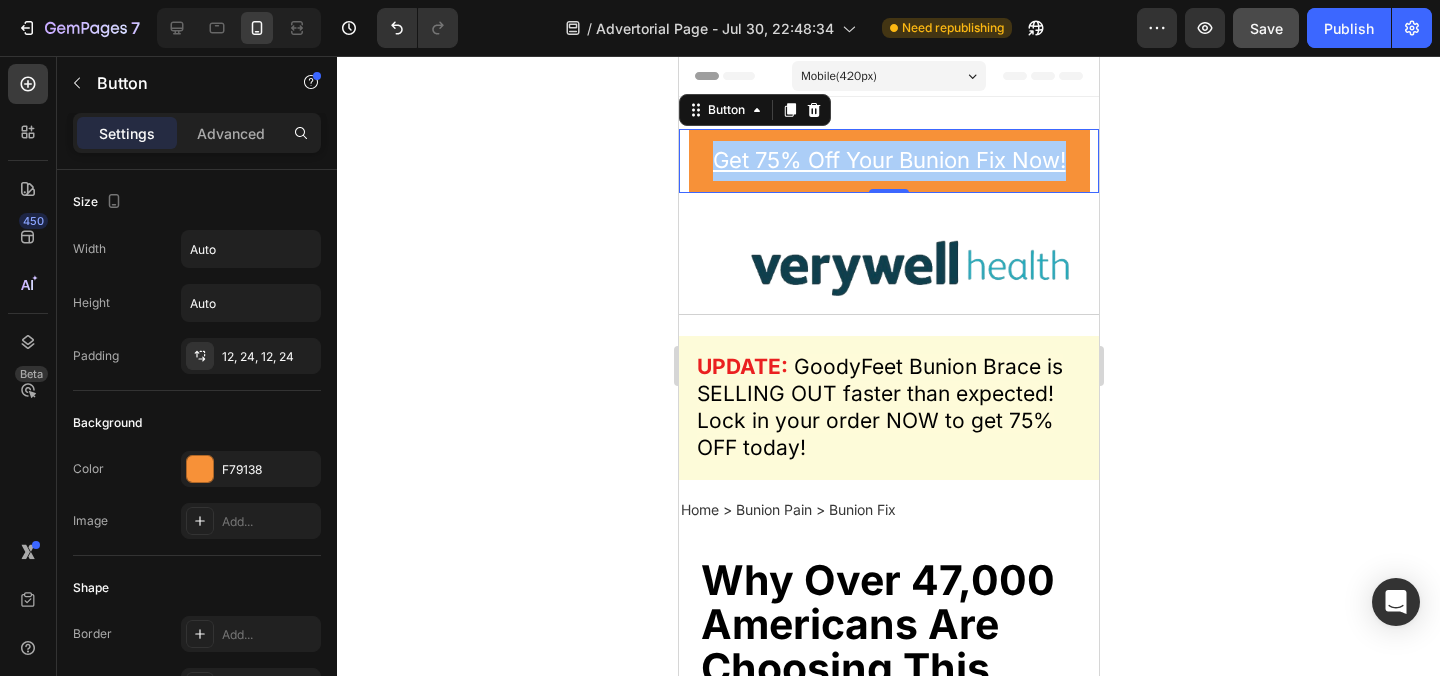 click 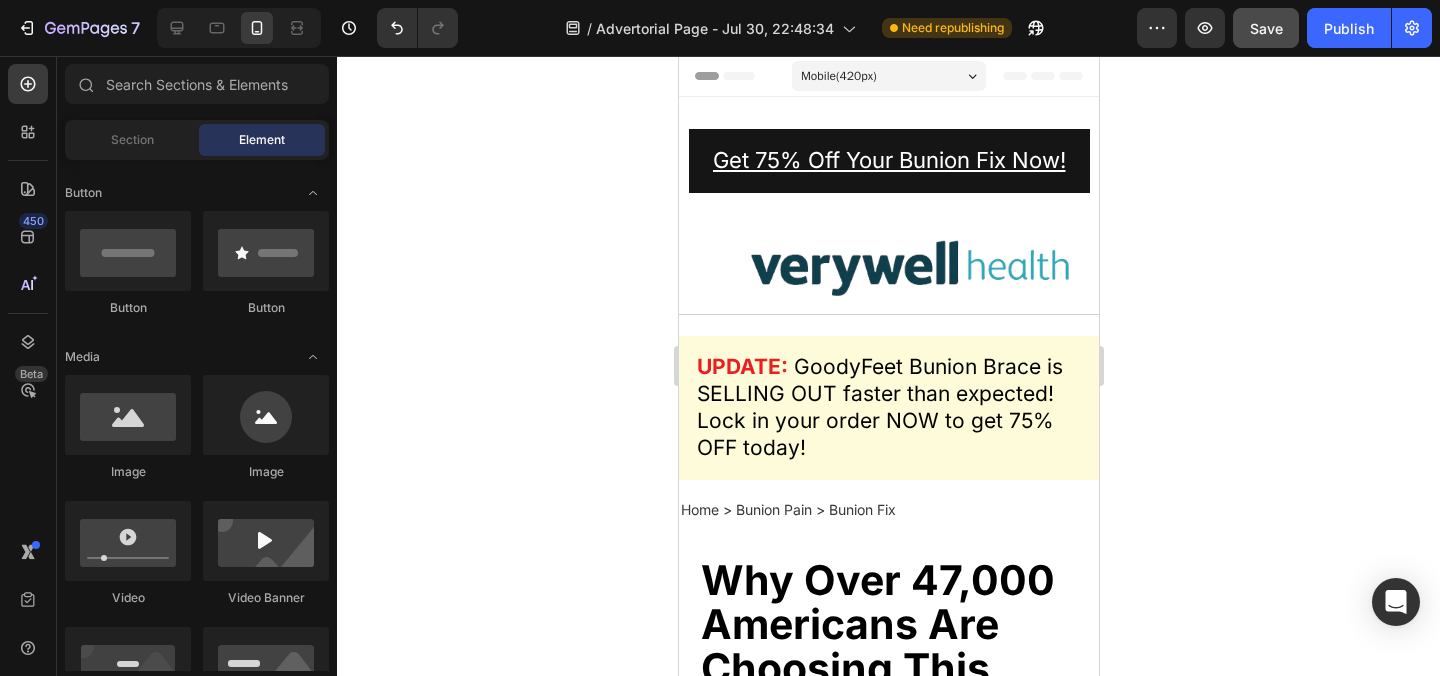 click on "Get 75% Off Your Bunion Fix Now!" at bounding box center [888, 161] 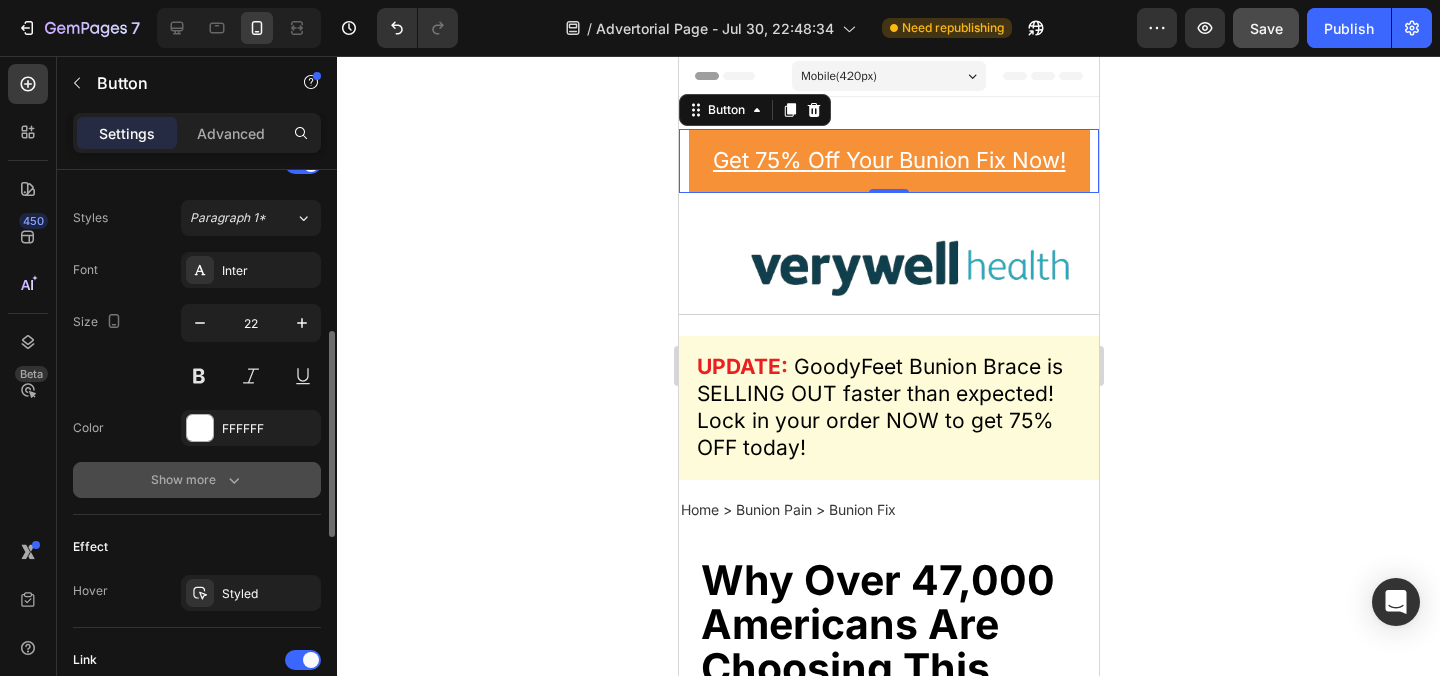 scroll, scrollTop: 817, scrollLeft: 0, axis: vertical 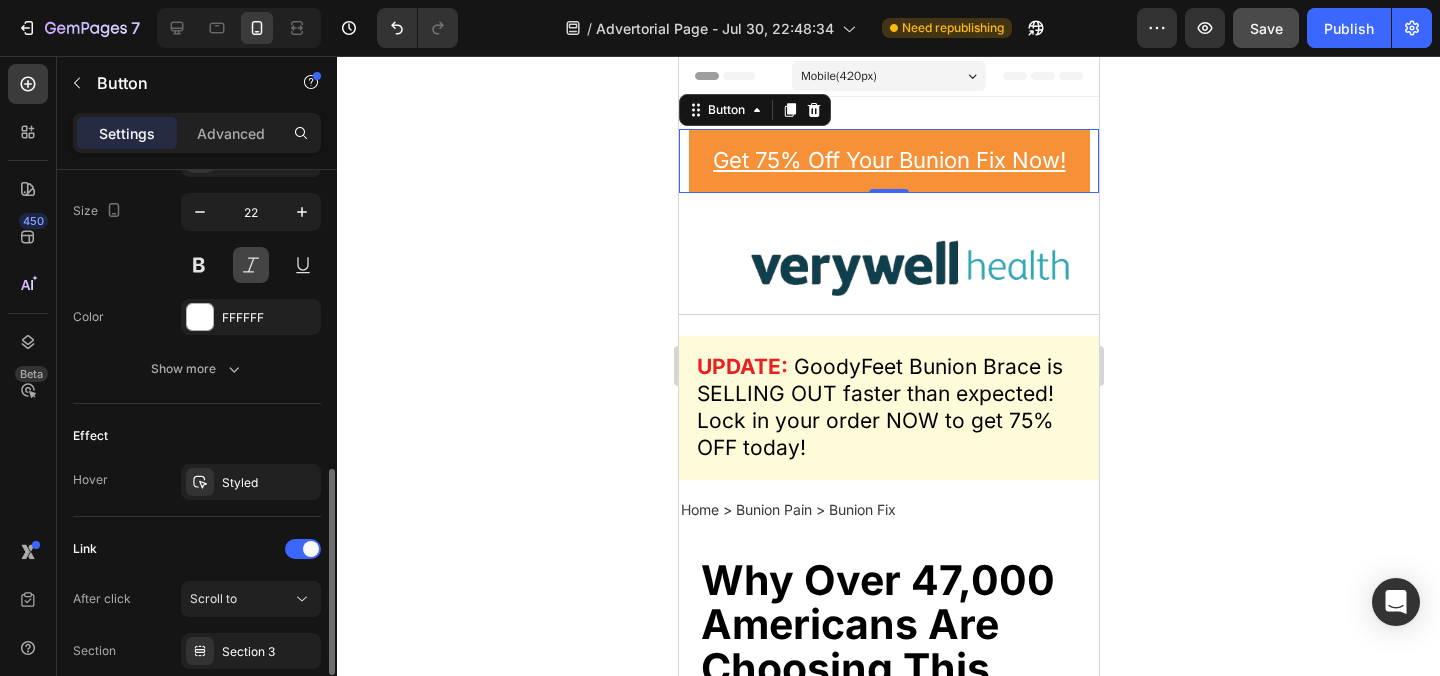 click at bounding box center [251, 265] 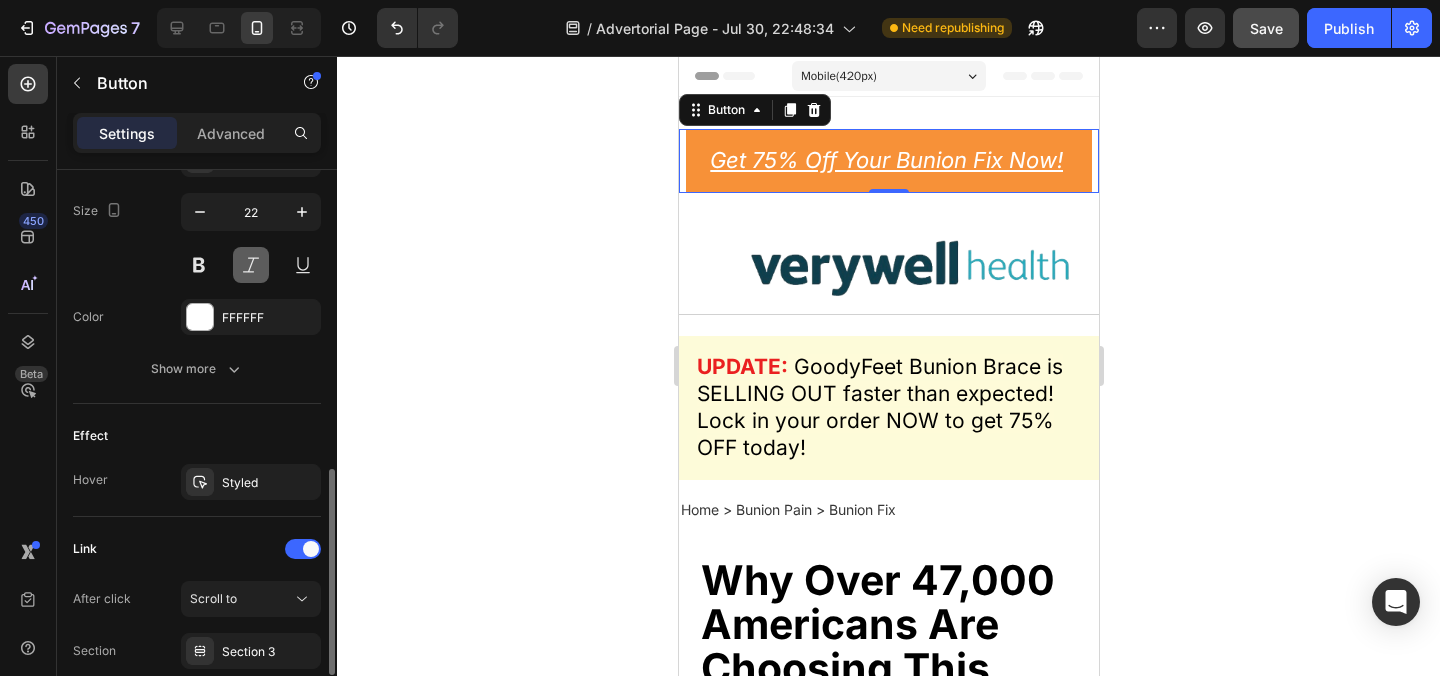 click at bounding box center (251, 265) 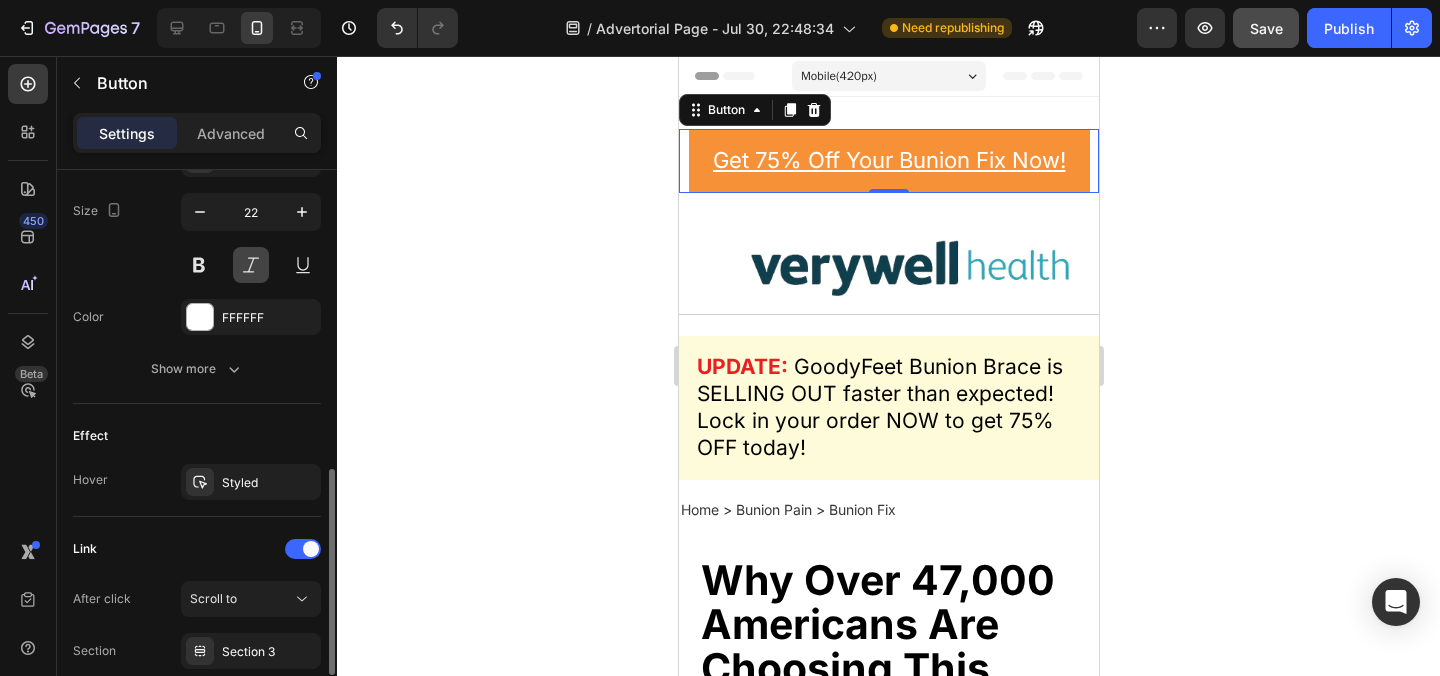 click at bounding box center (251, 265) 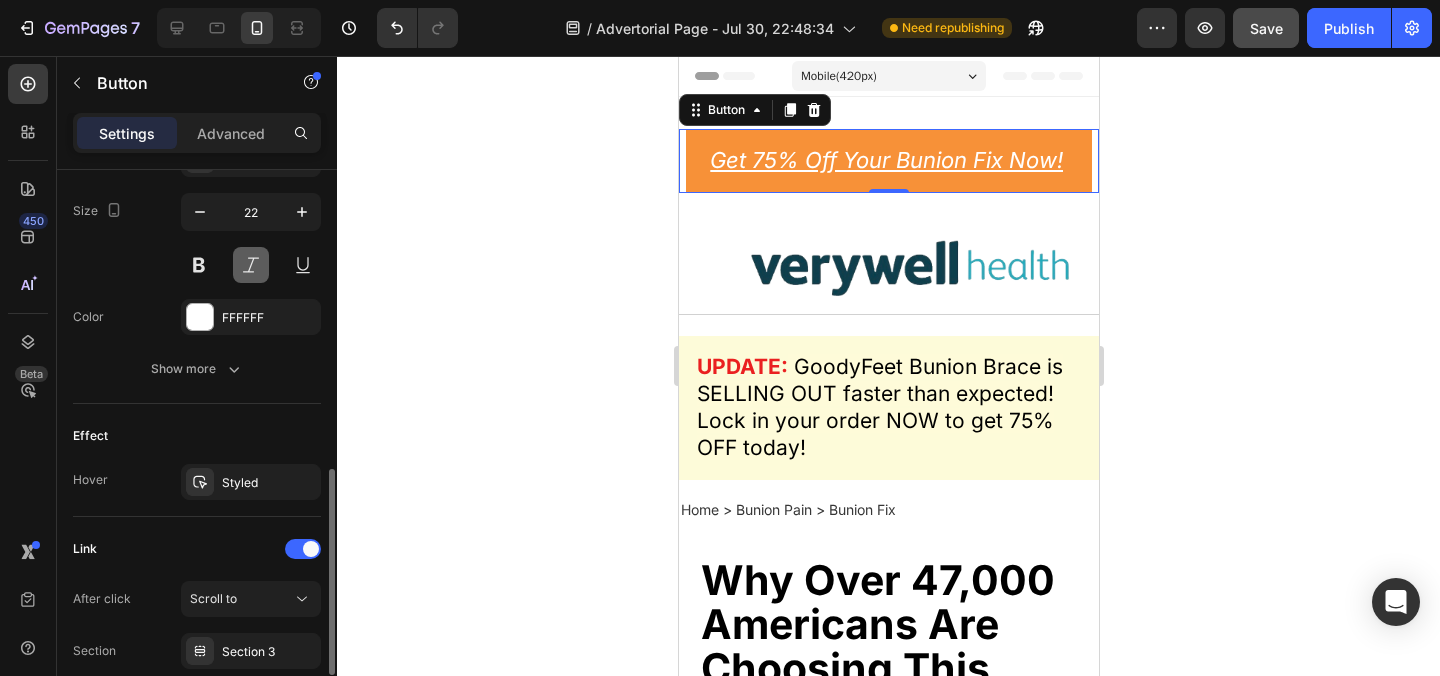 click at bounding box center (251, 265) 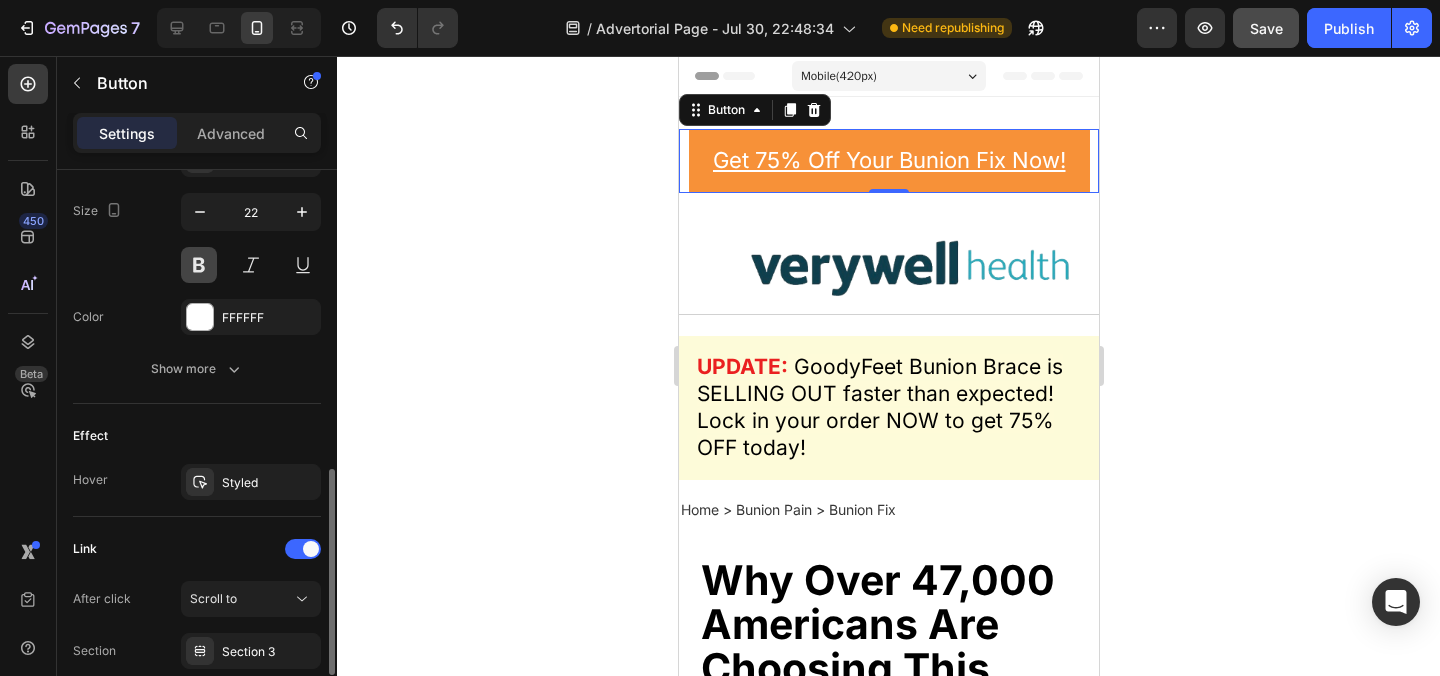 click at bounding box center (199, 265) 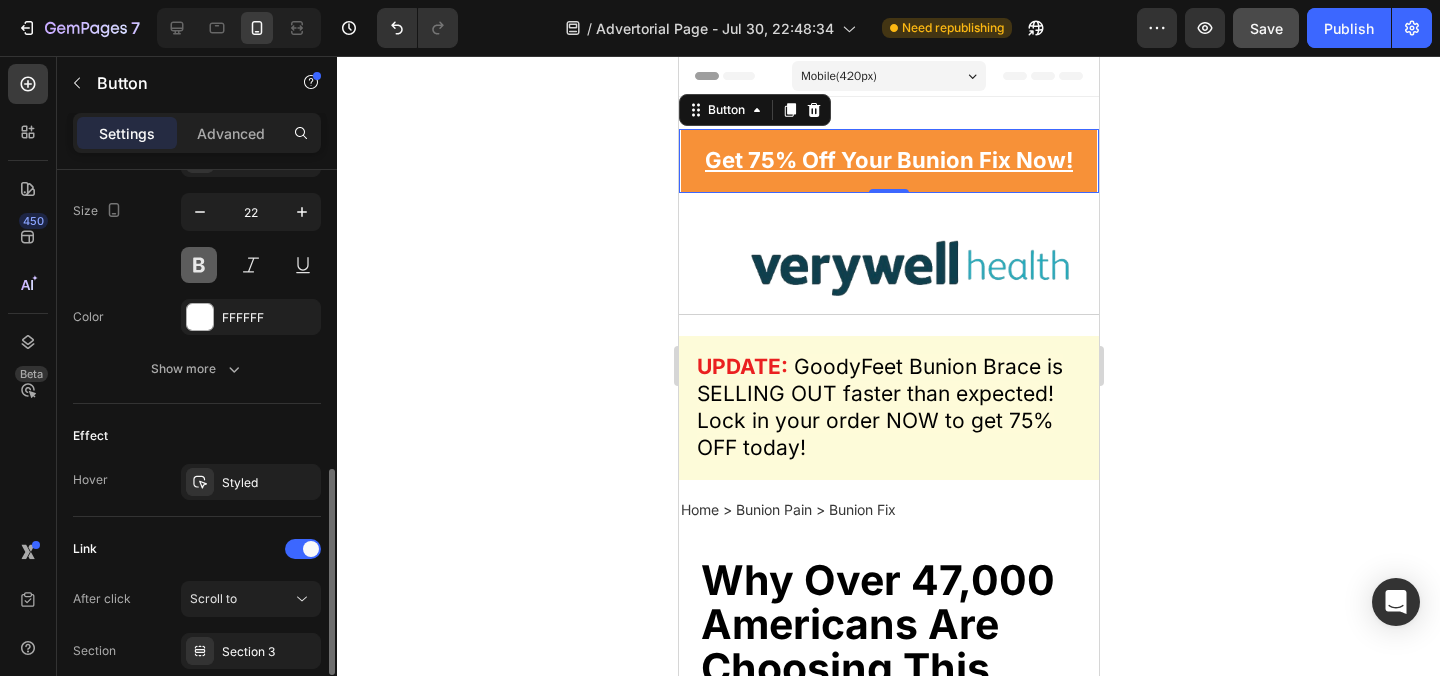 click at bounding box center [199, 265] 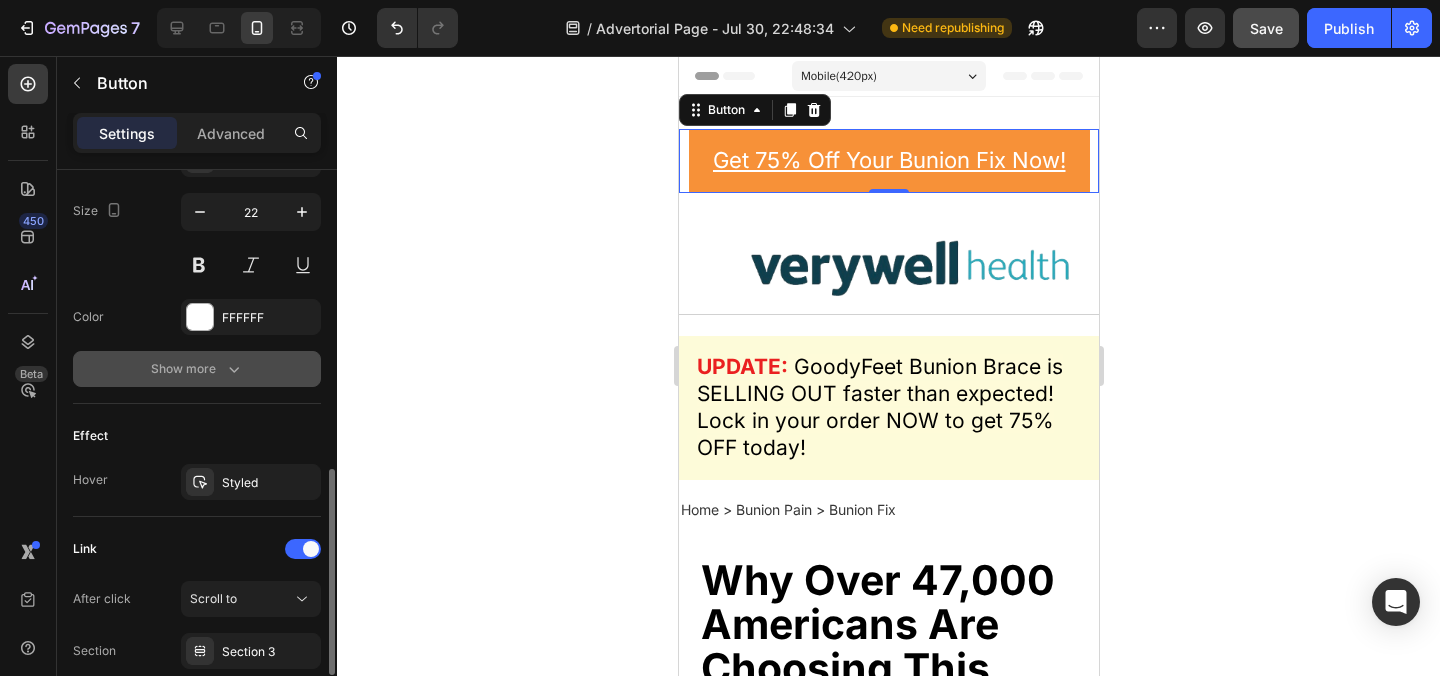 click on "Show more" at bounding box center [197, 369] 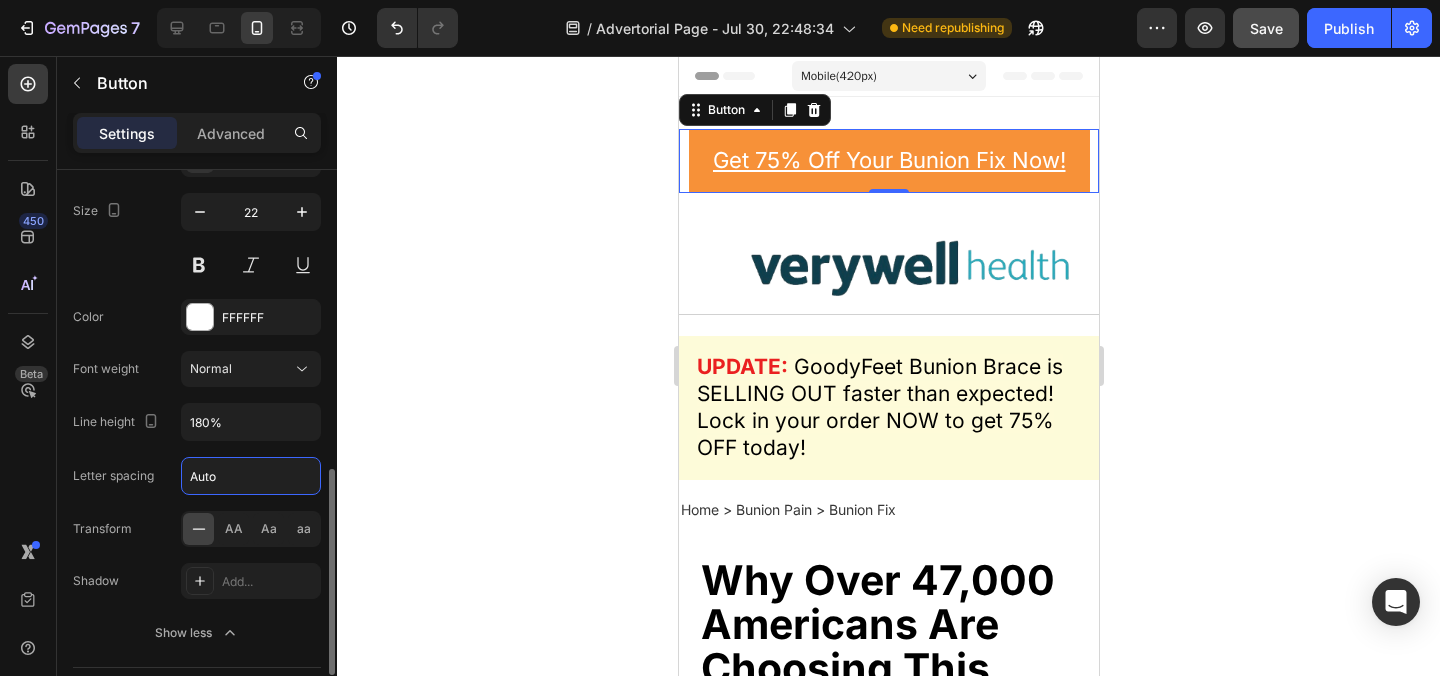 click on "Auto" at bounding box center [251, 476] 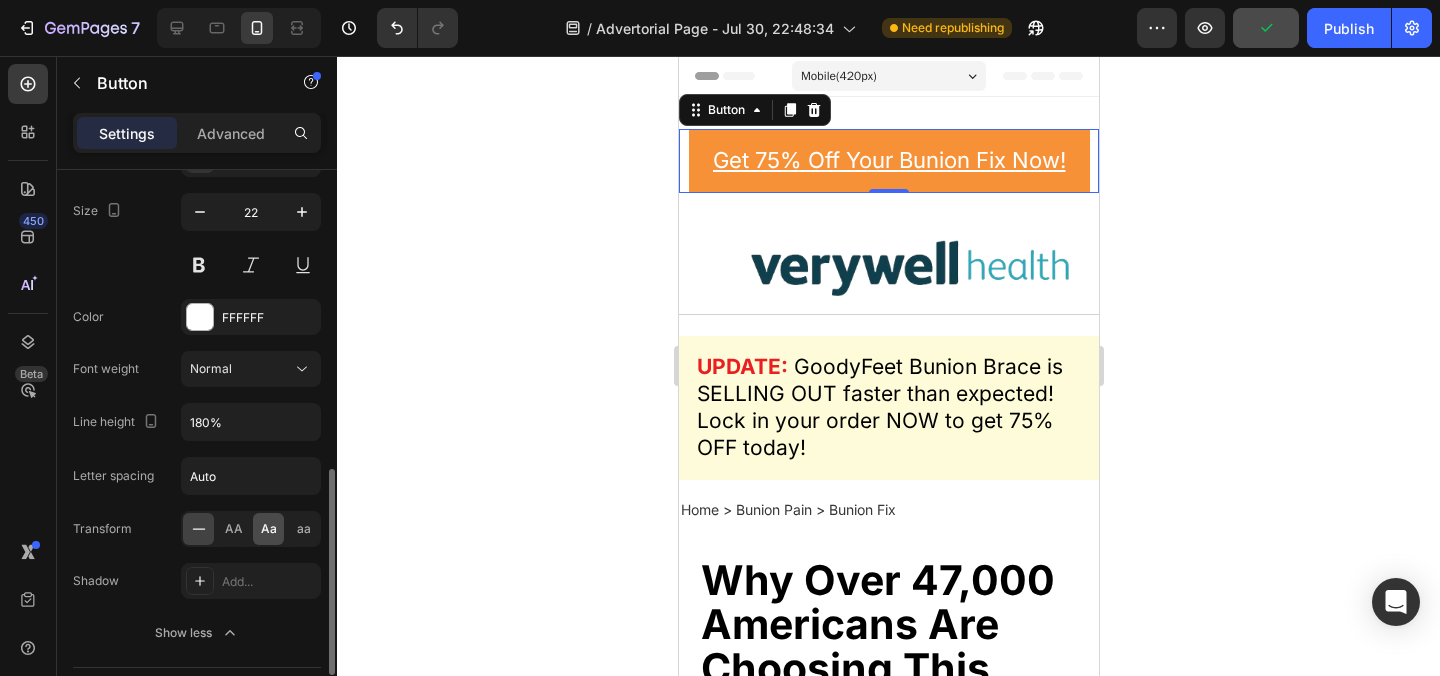 click on "Aa" 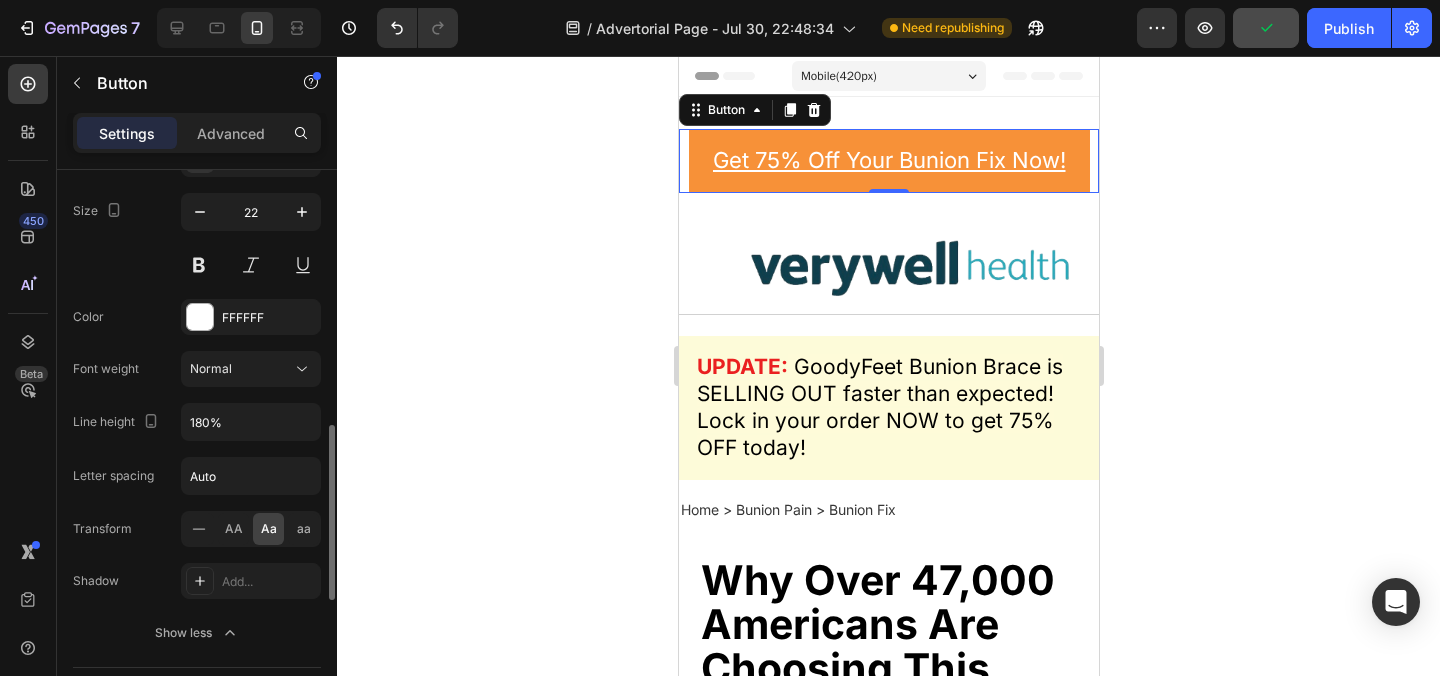 click on "AA Aa aa" 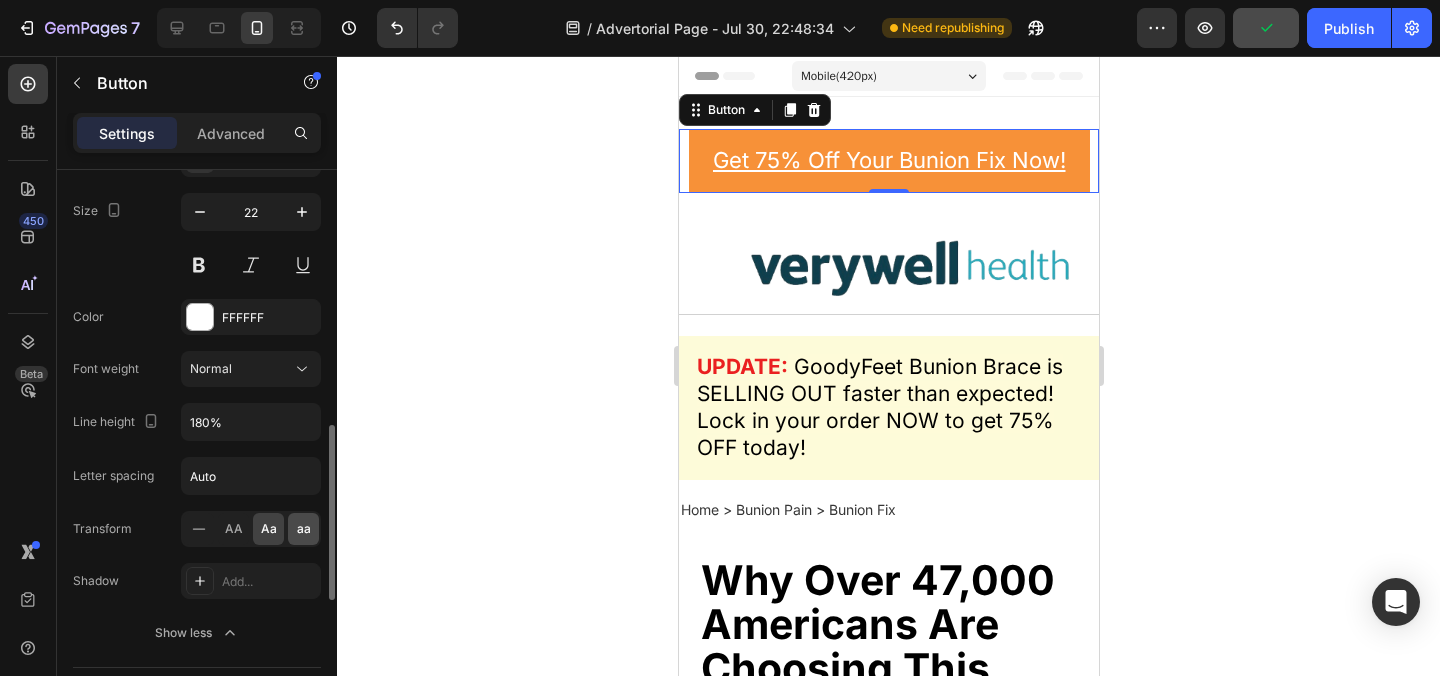 click on "aa" 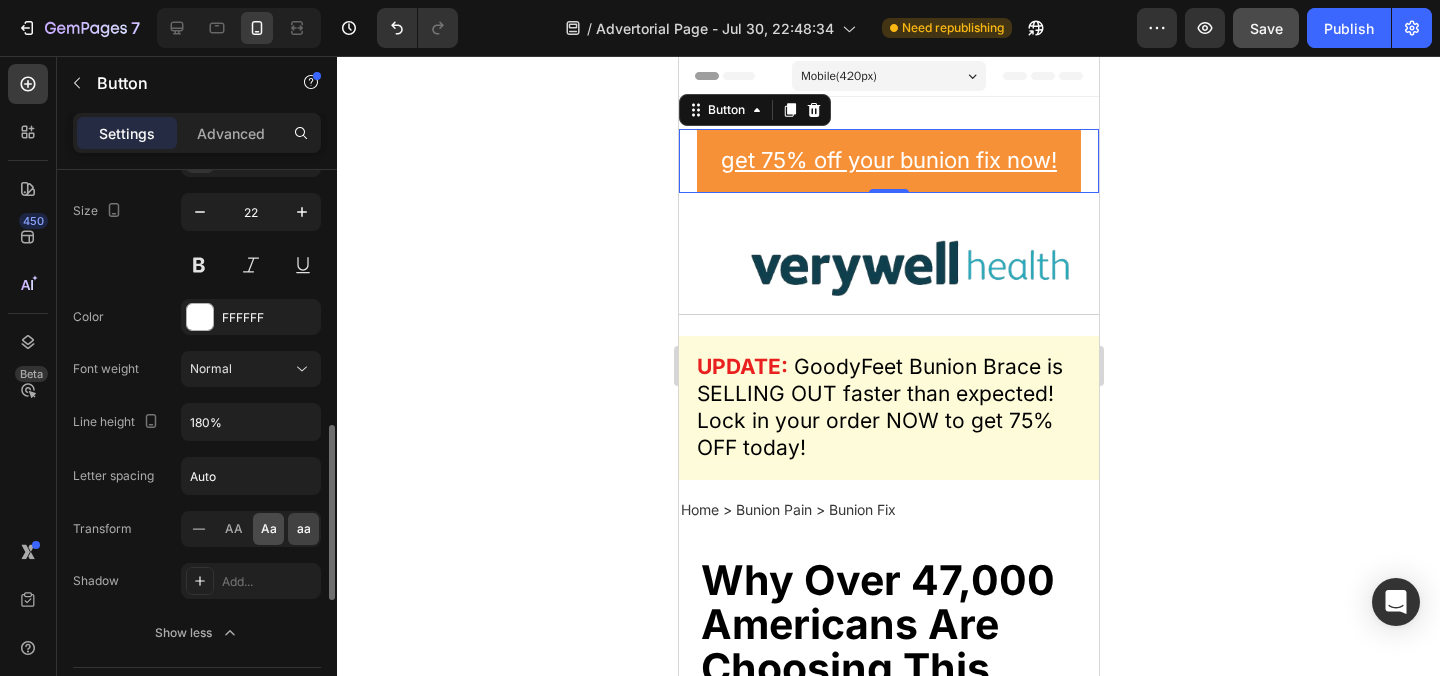 click on "Aa" 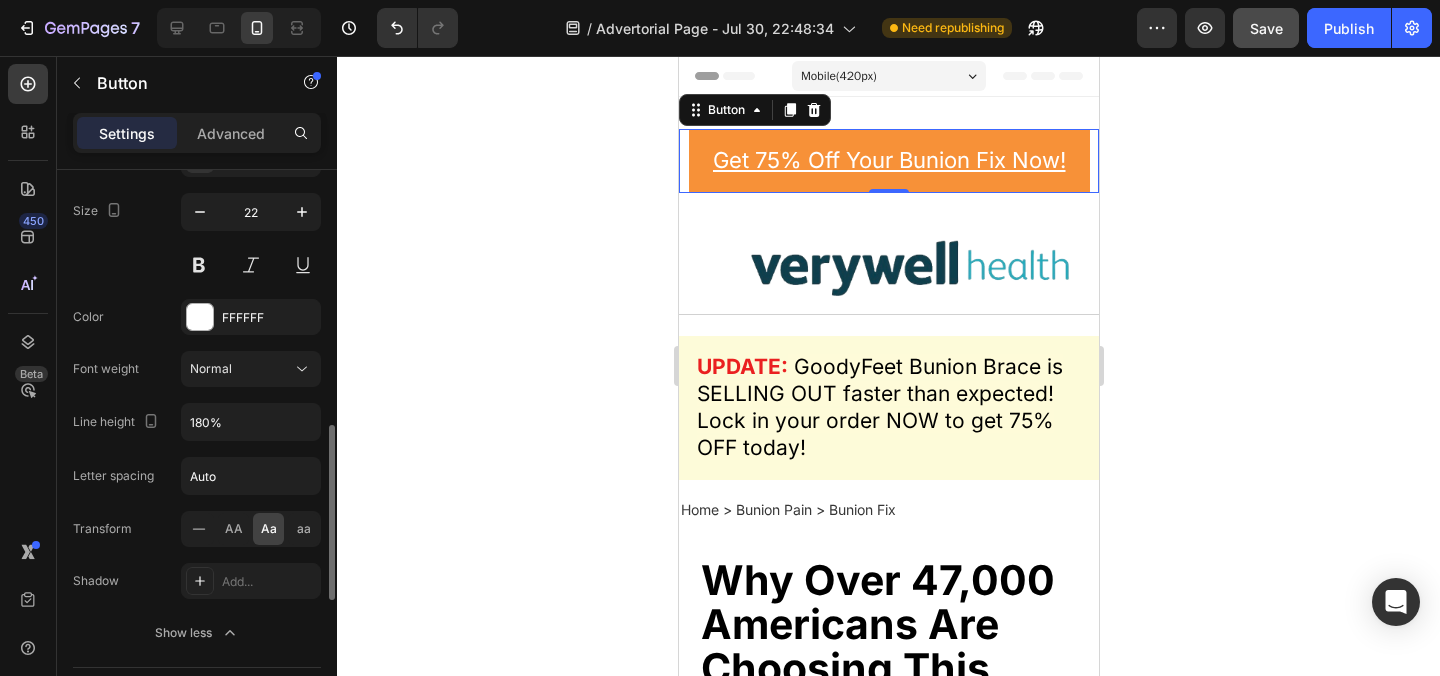 click on "Aa" 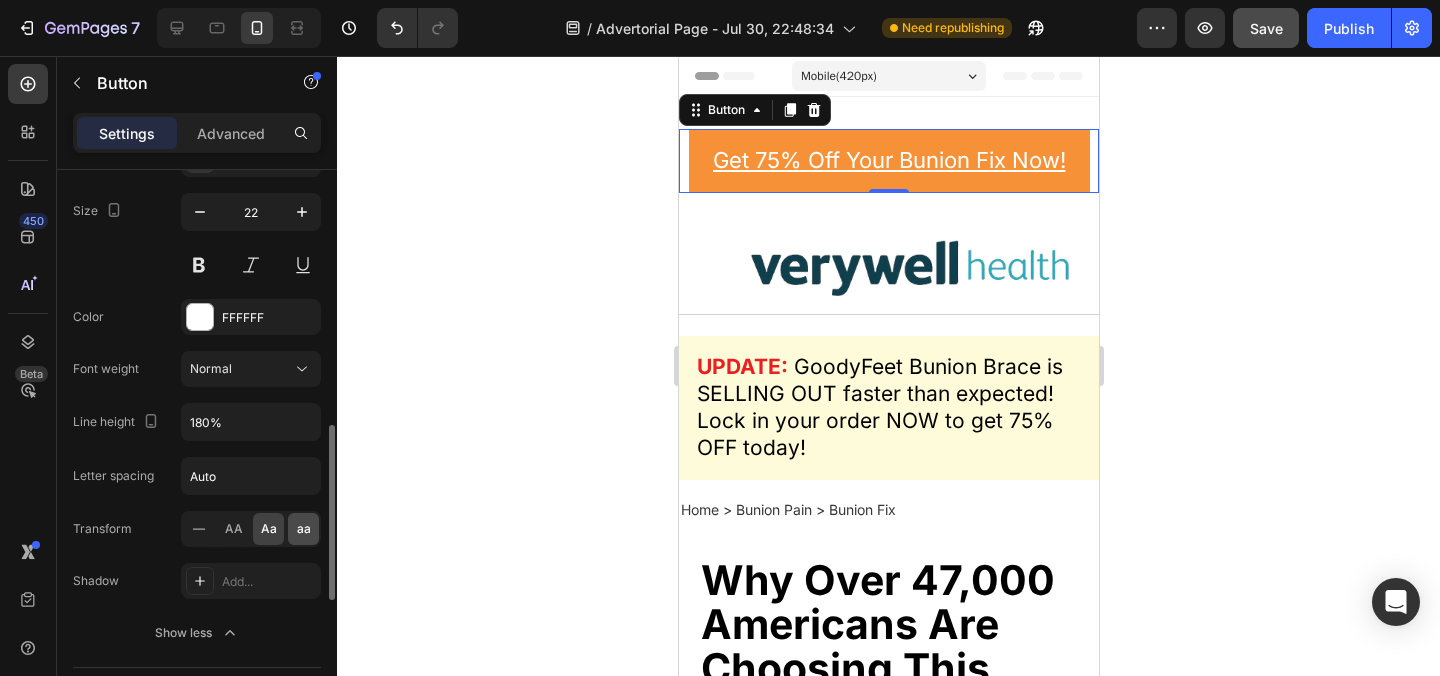 click on "aa" 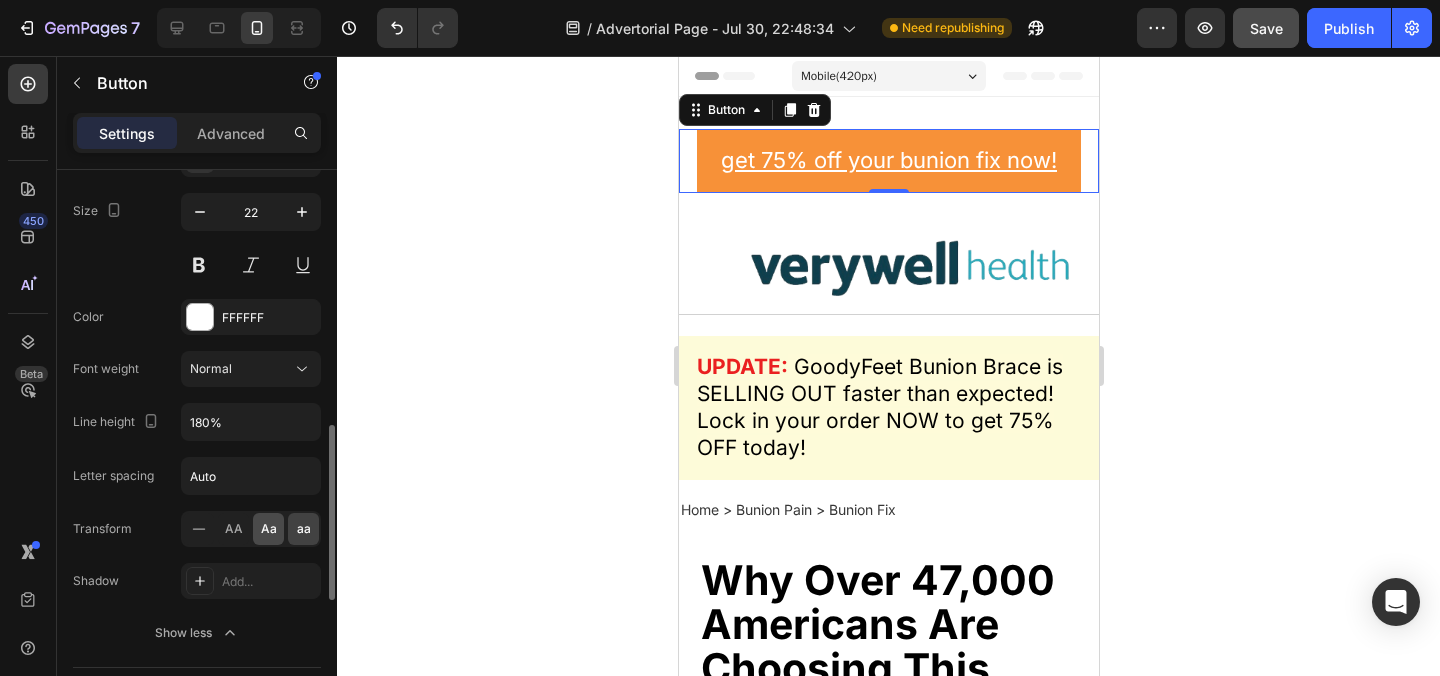 click on "Aa" 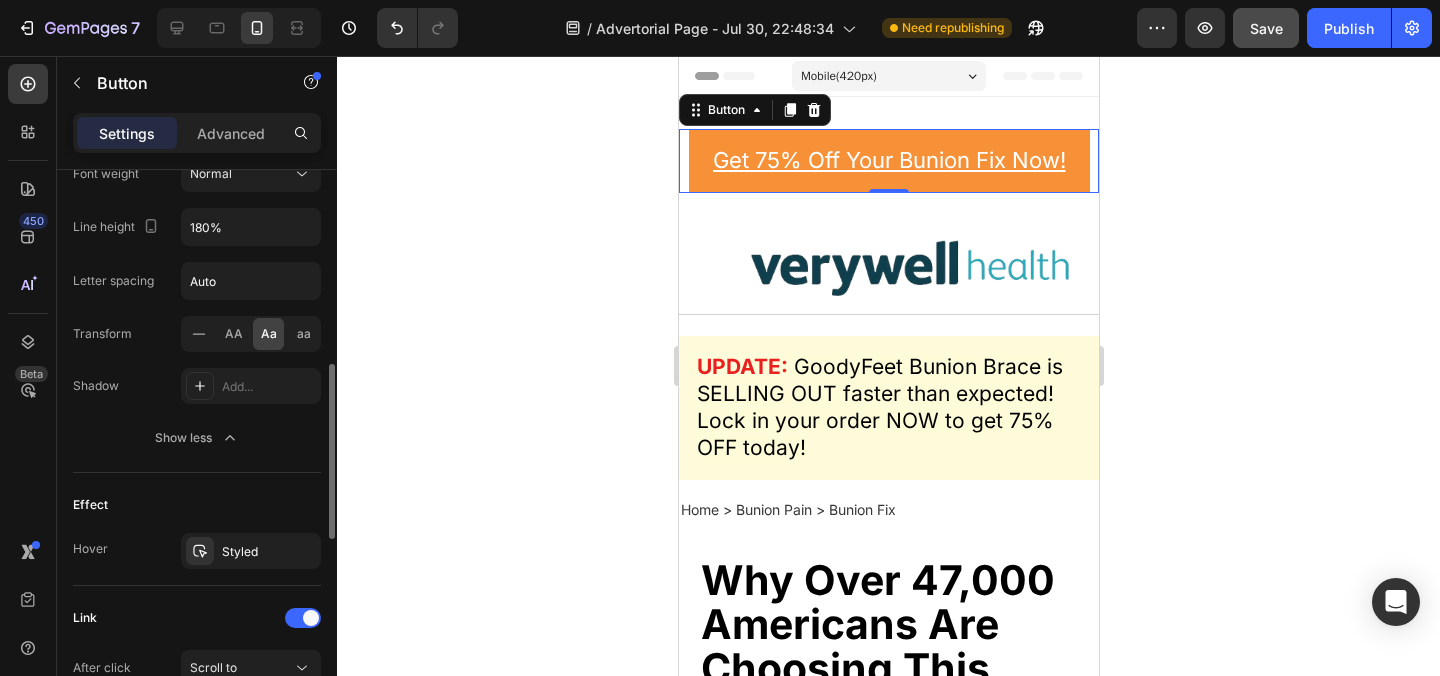 scroll, scrollTop: 0, scrollLeft: 0, axis: both 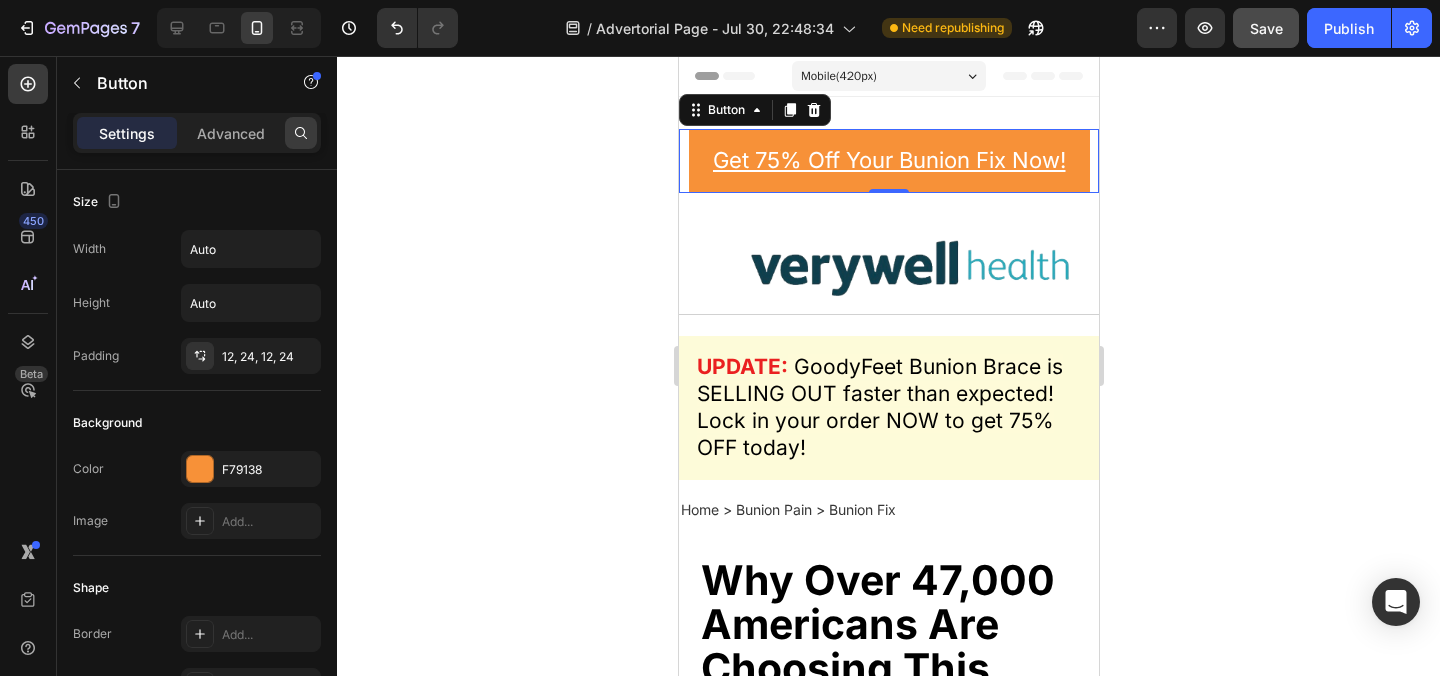 click at bounding box center (301, 133) 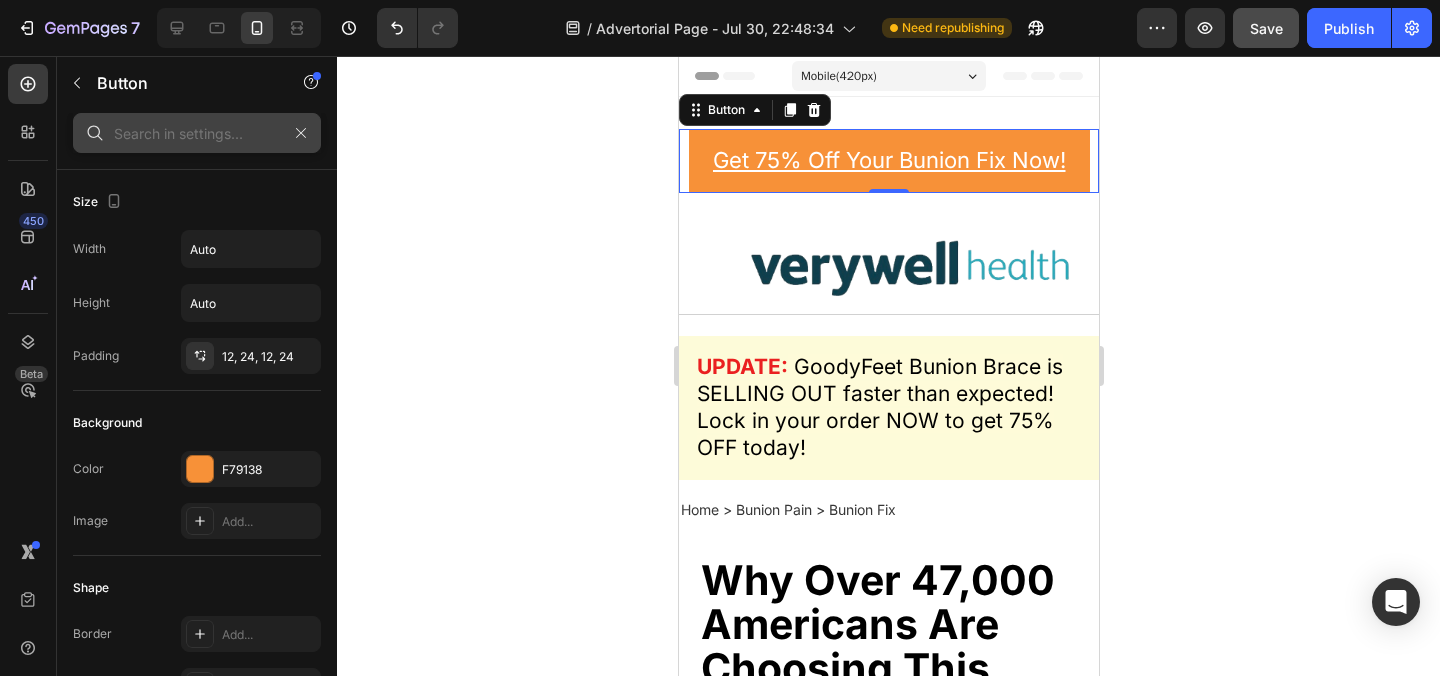 click 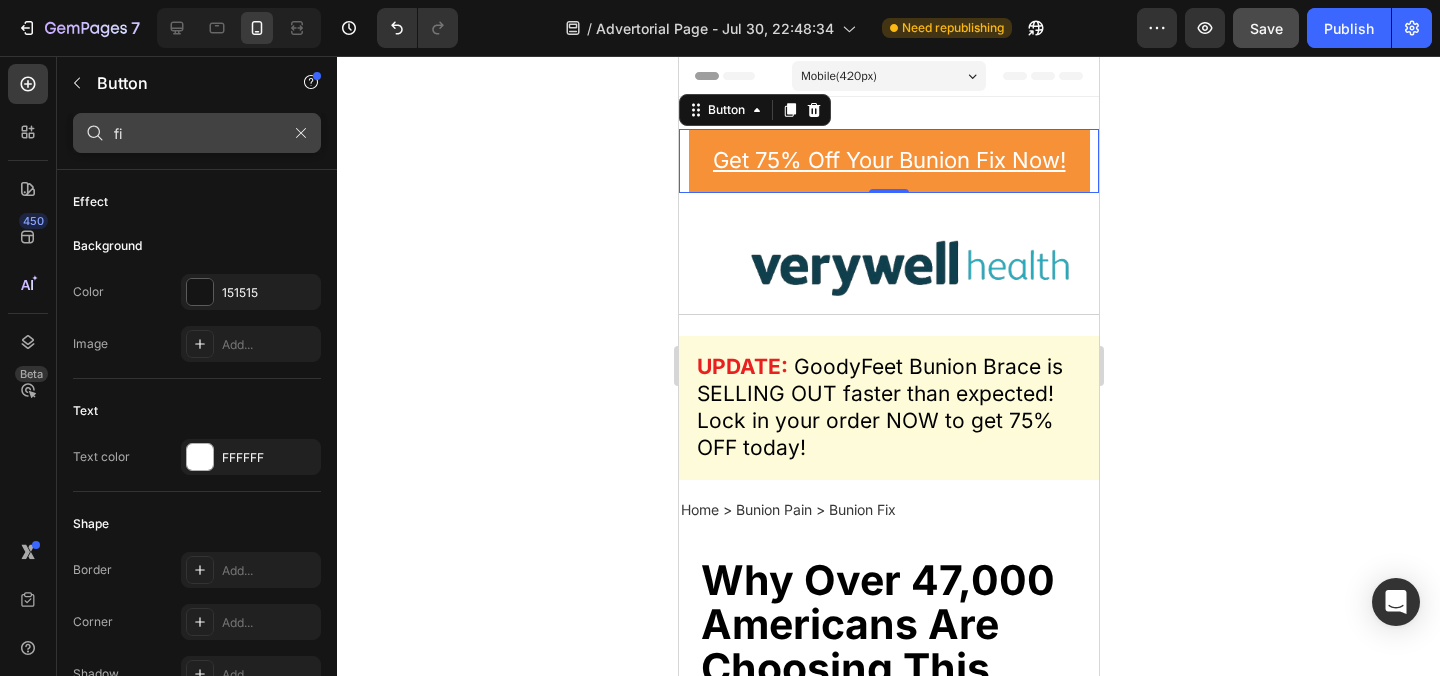 type on "f" 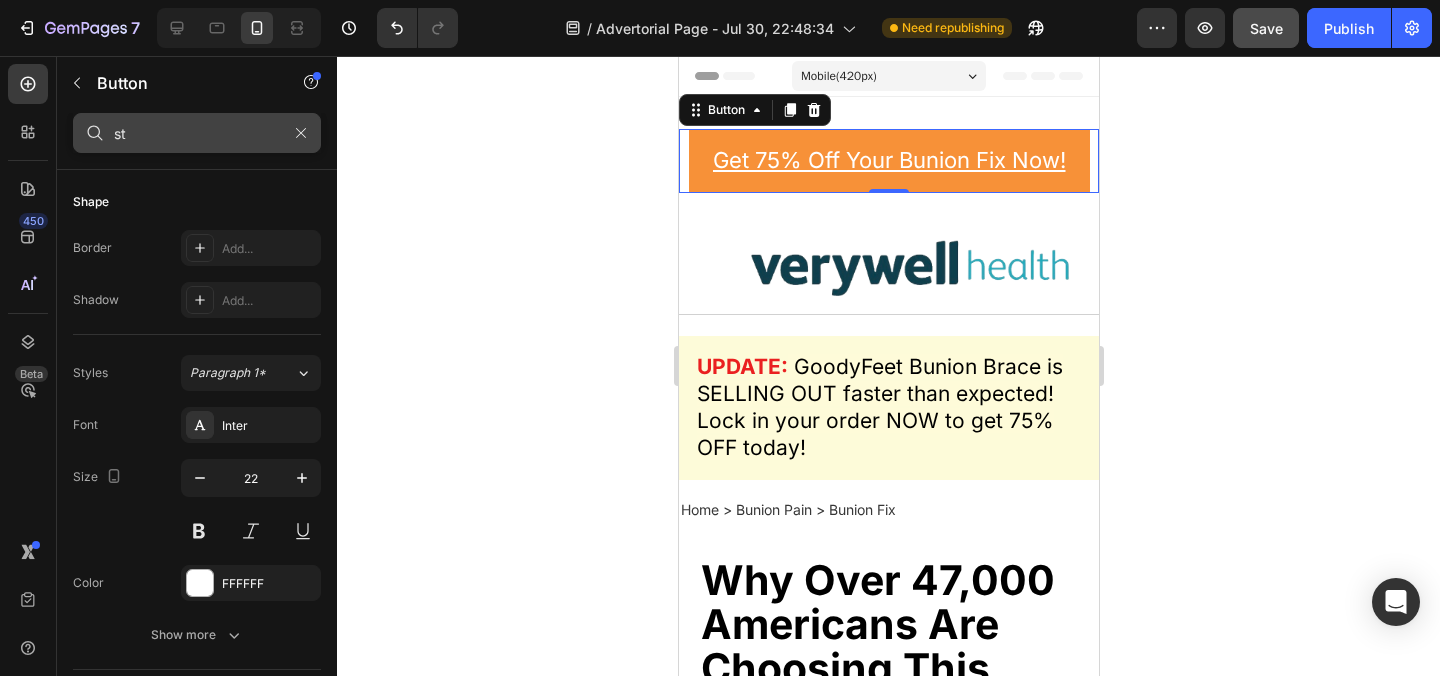type on "s" 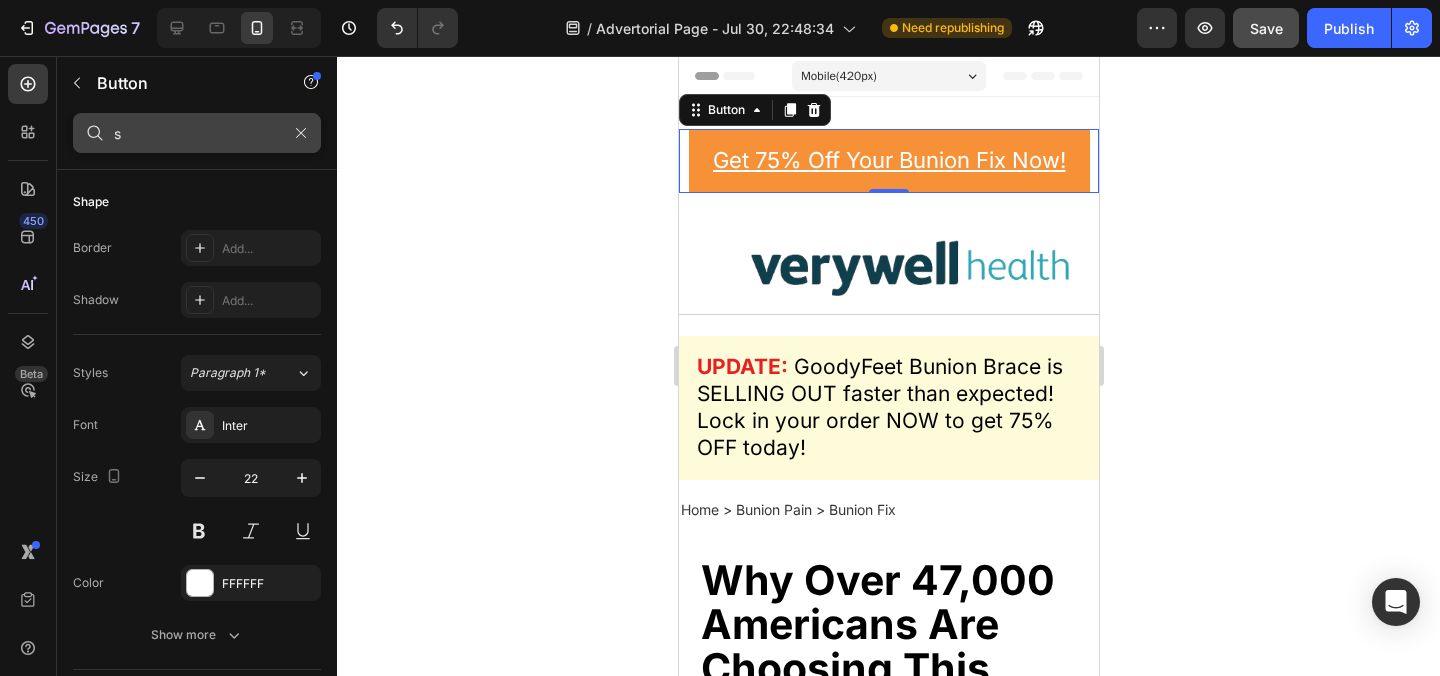 type 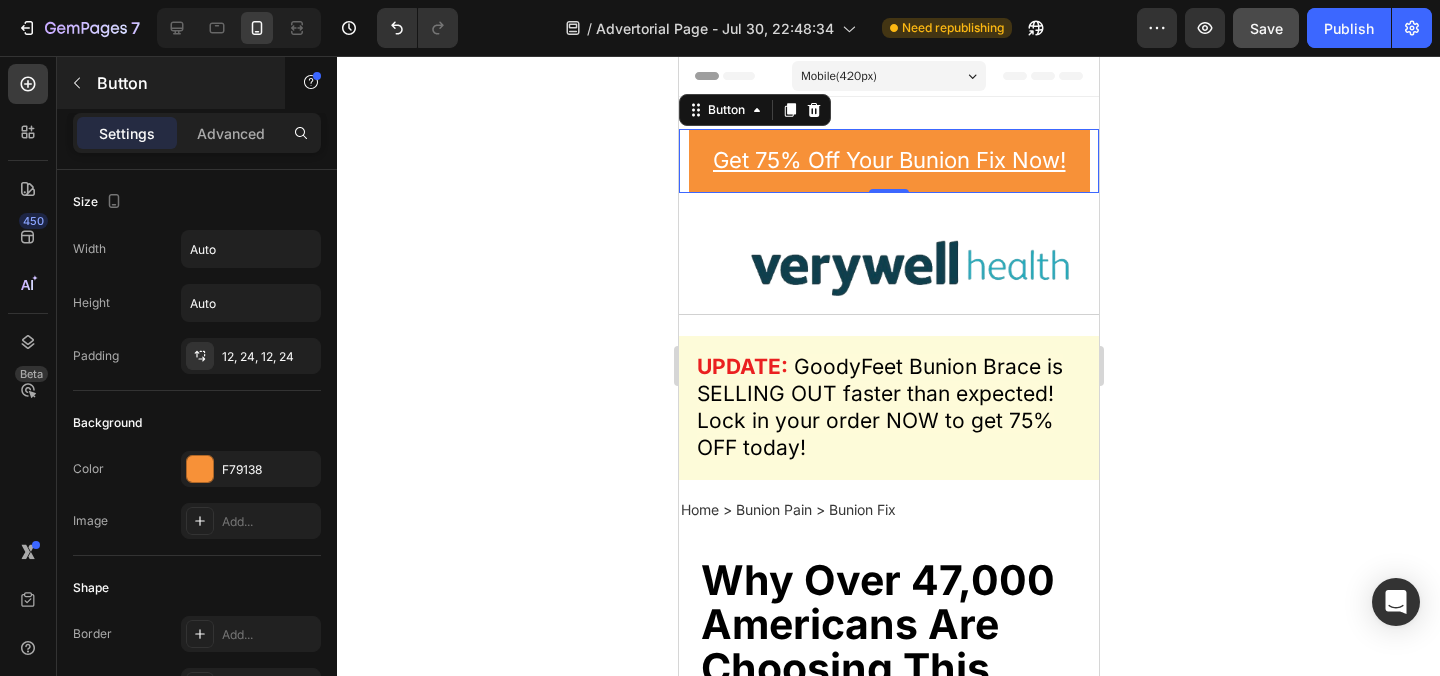 click on "Button" at bounding box center [171, 83] 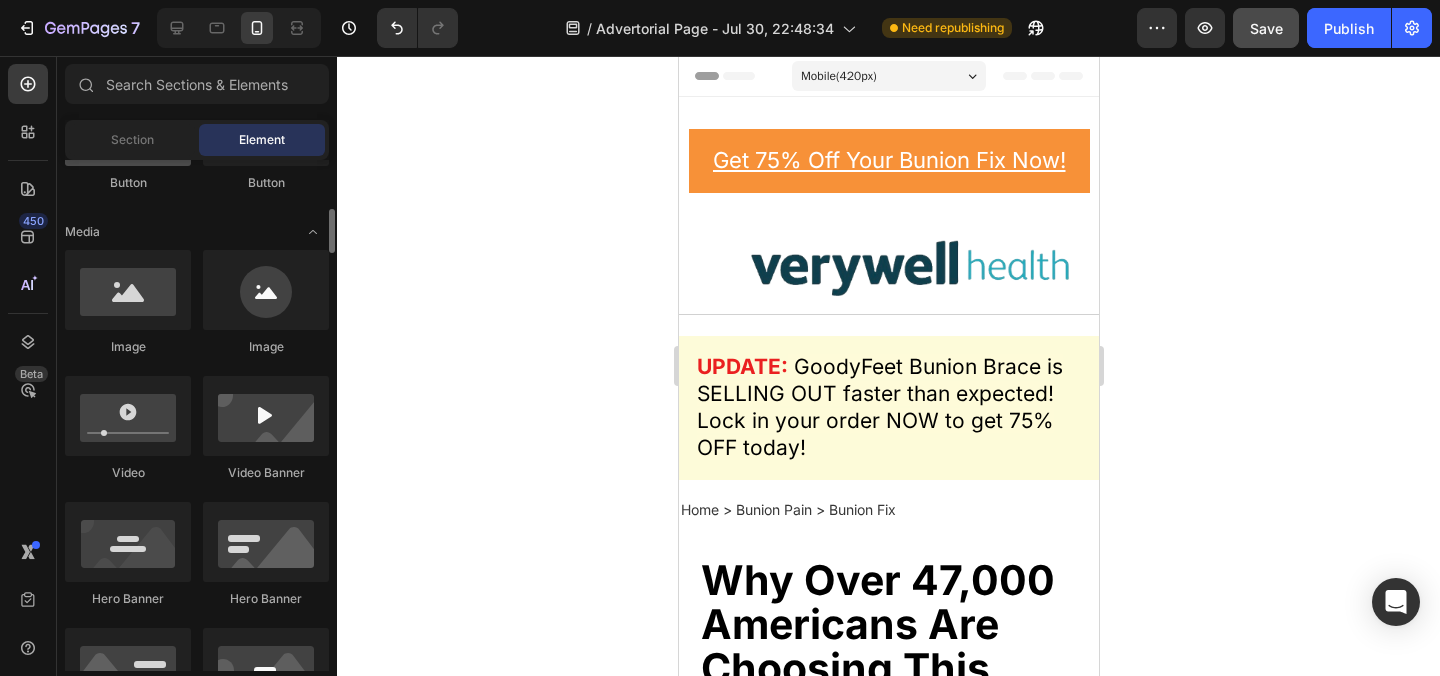 scroll, scrollTop: 606, scrollLeft: 0, axis: vertical 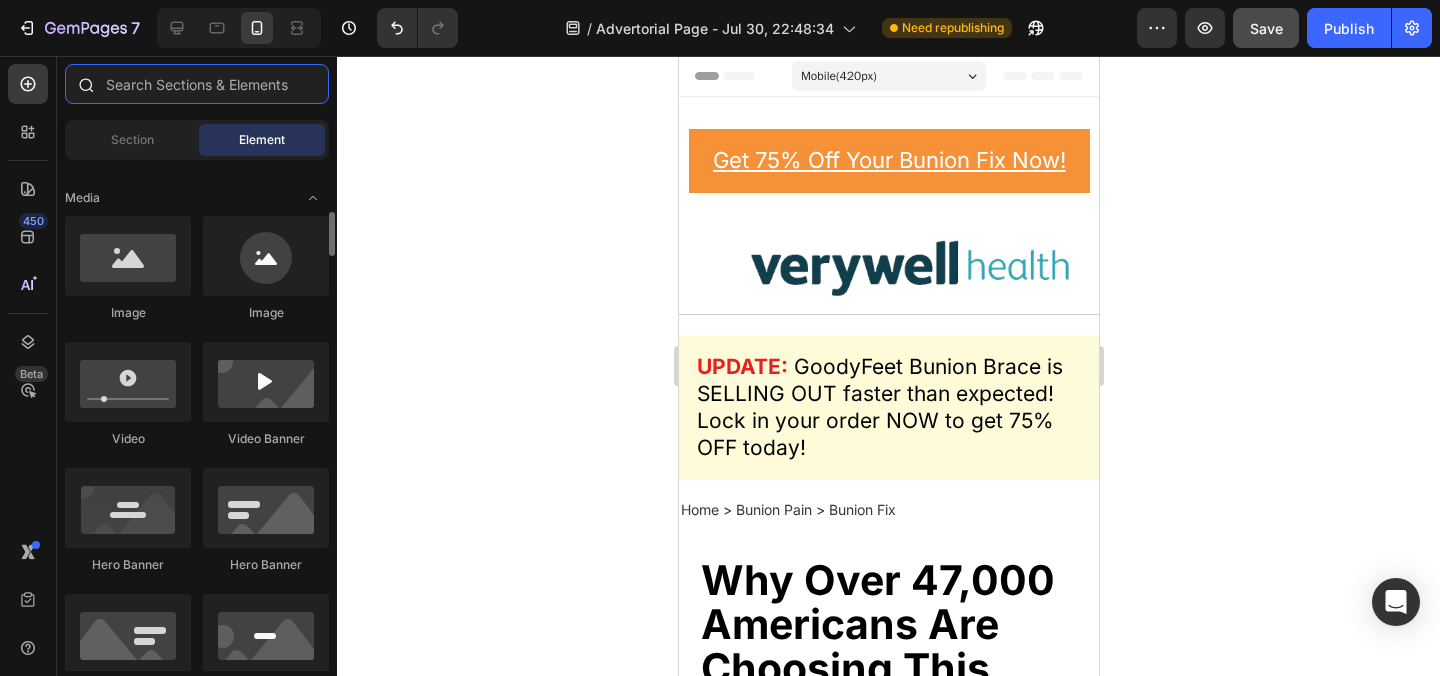 click at bounding box center (197, 84) 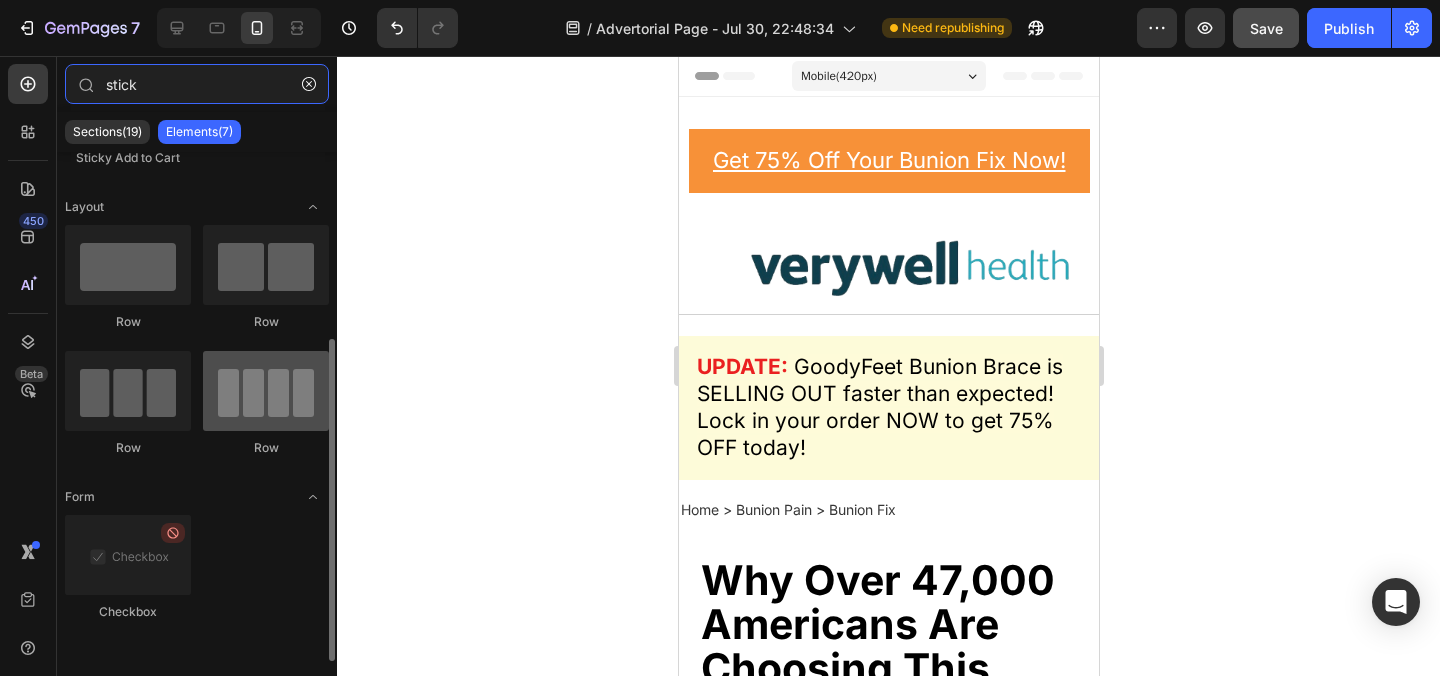 scroll, scrollTop: 0, scrollLeft: 0, axis: both 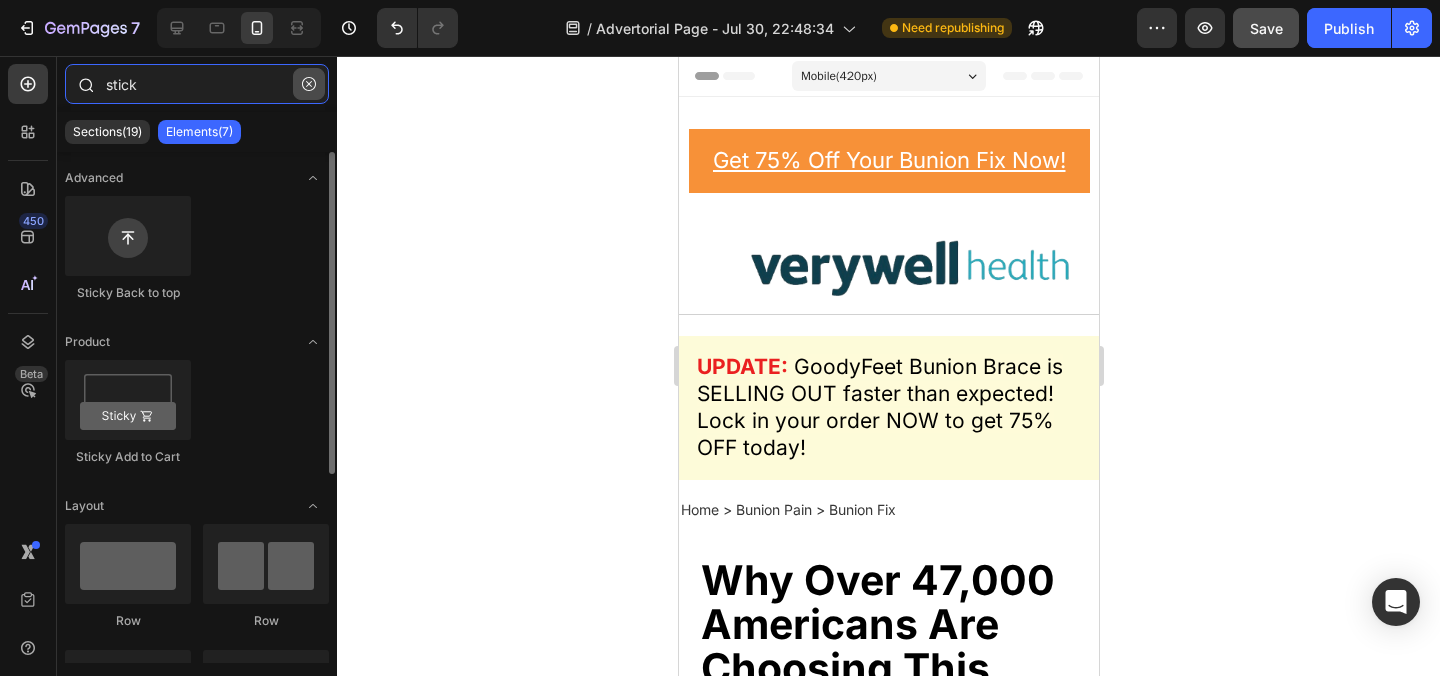 type on "stick" 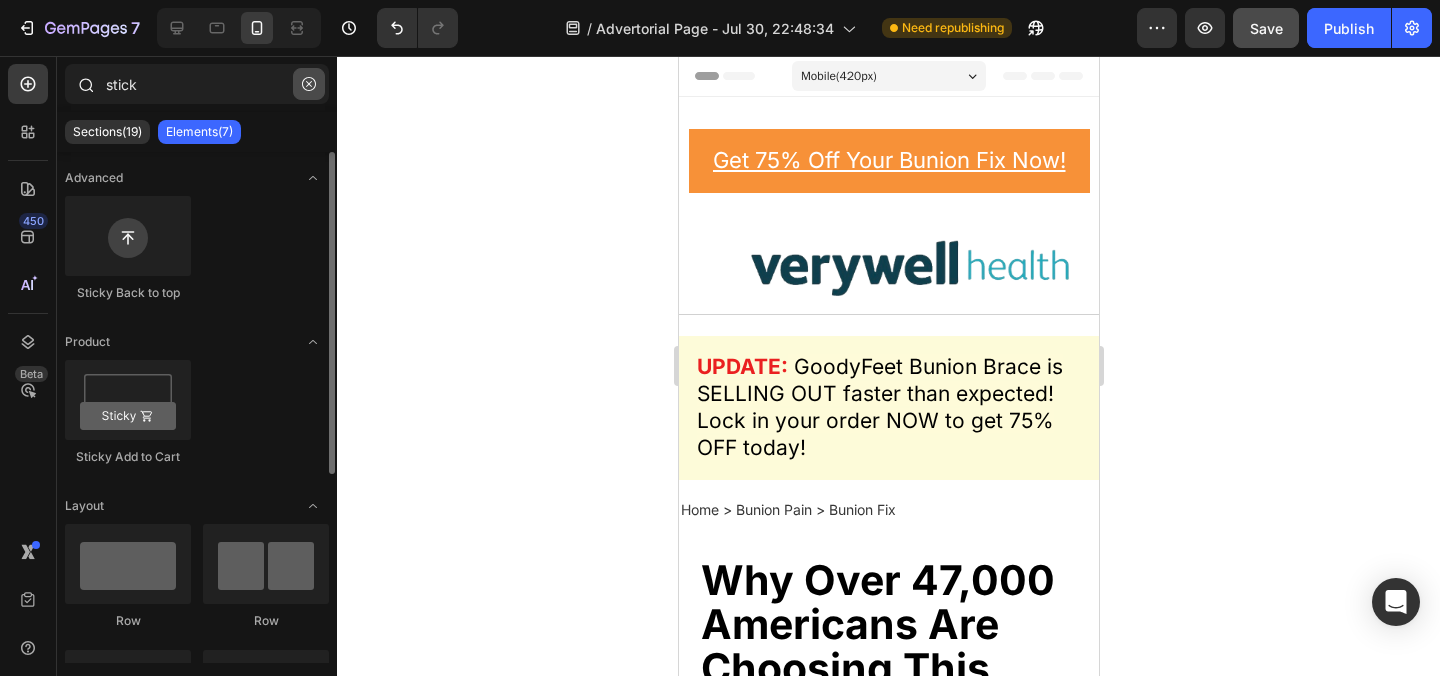 click 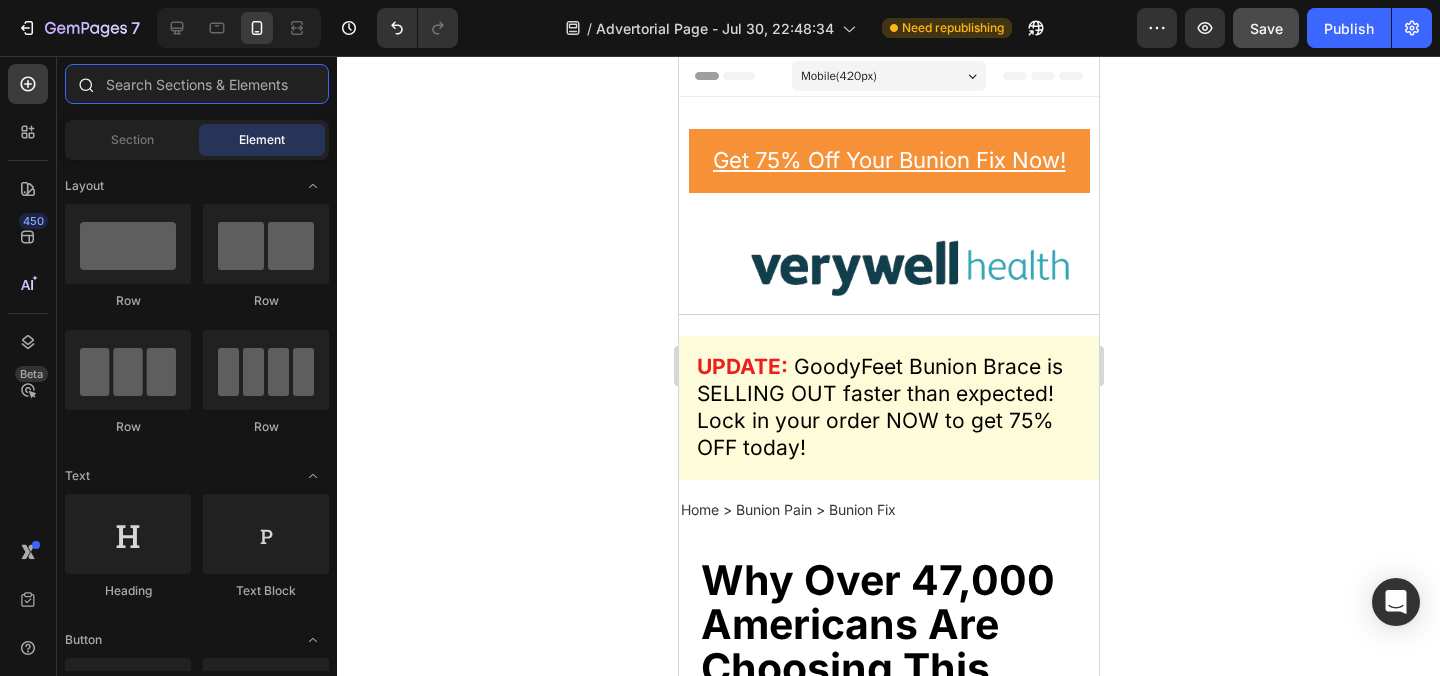 click at bounding box center (197, 84) 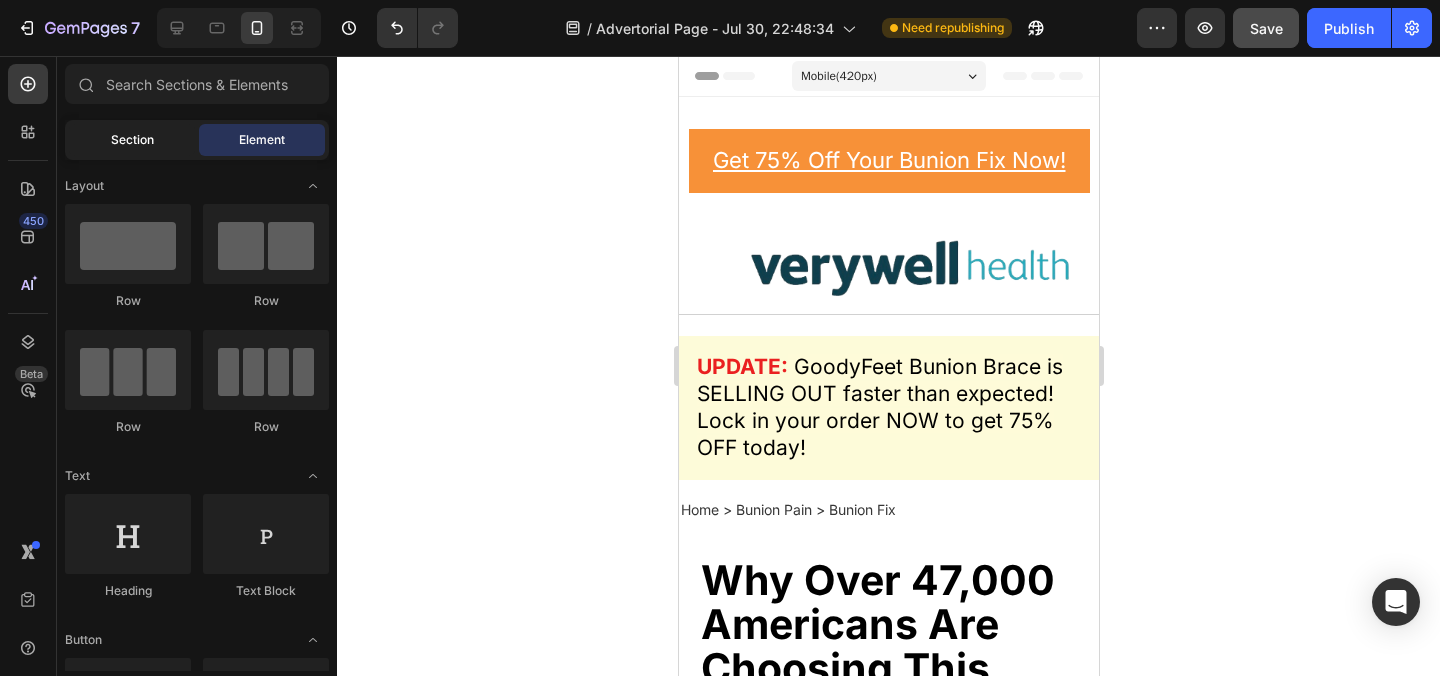 click on "Section" 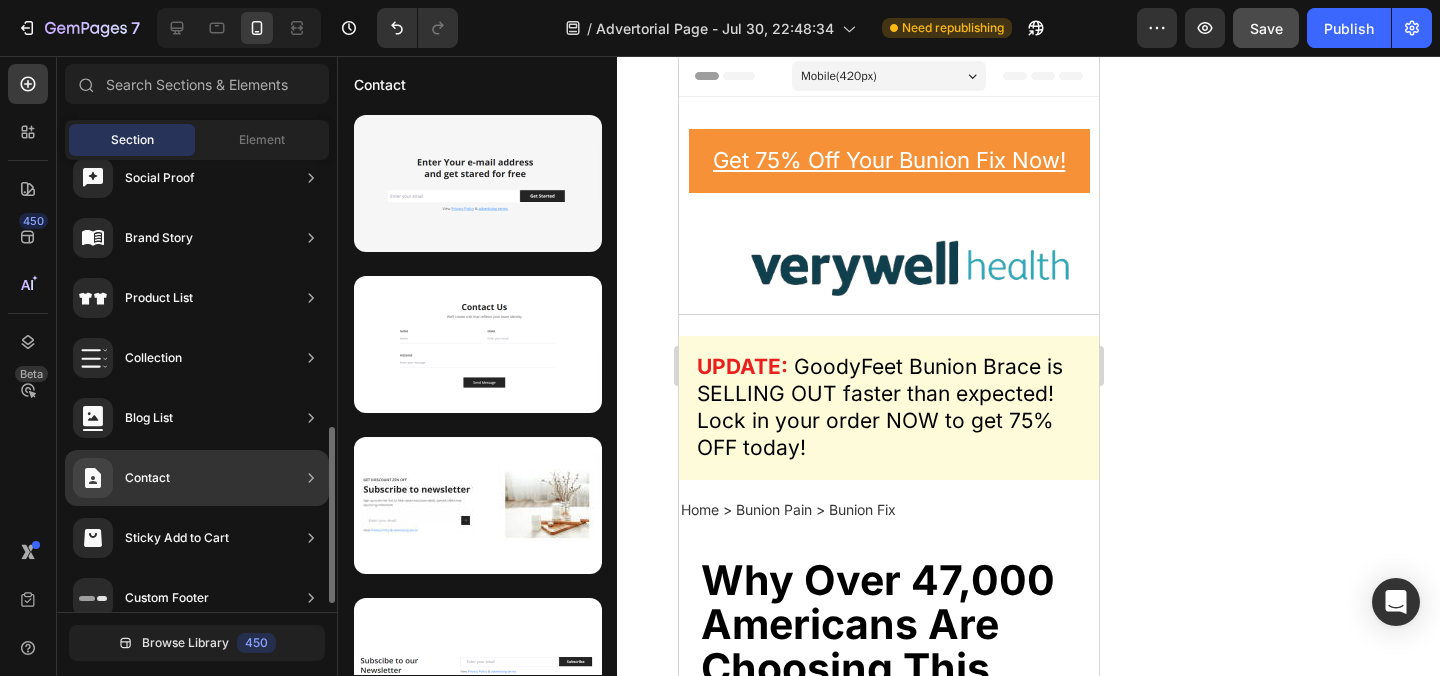 scroll, scrollTop: 708, scrollLeft: 0, axis: vertical 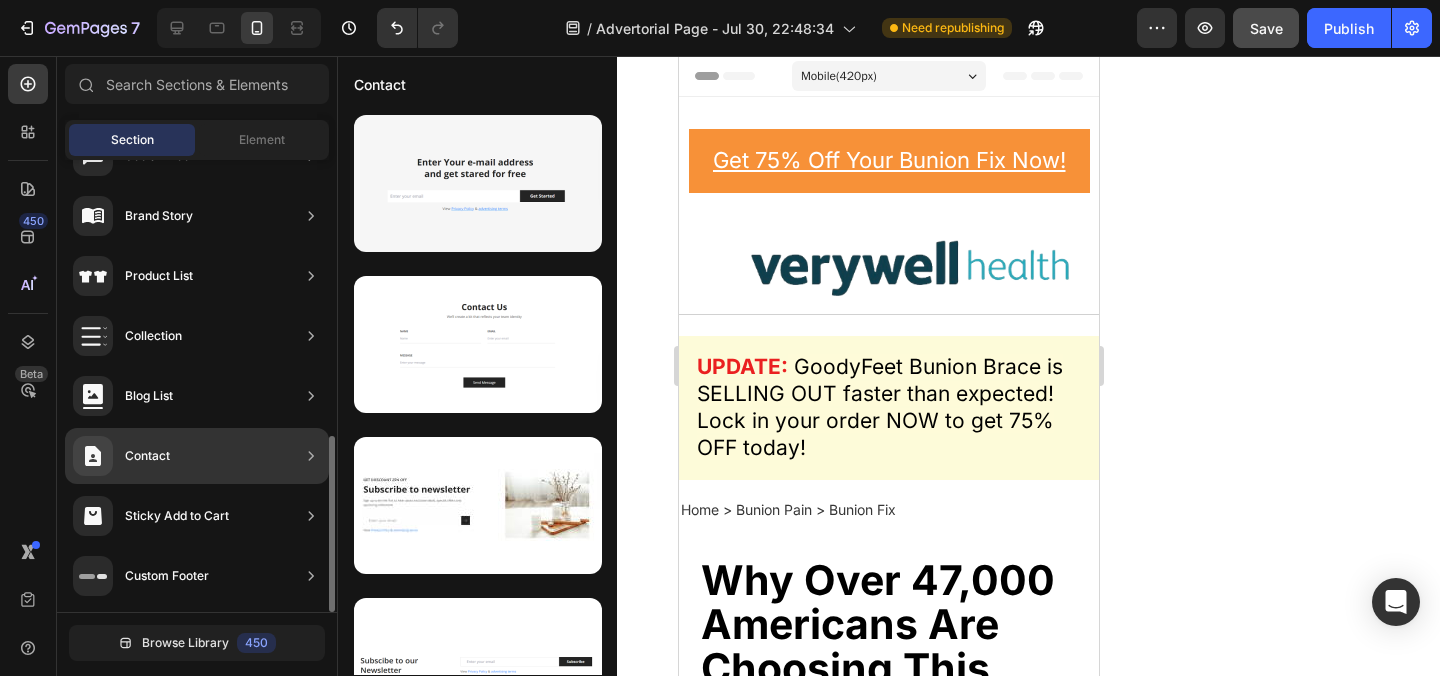 drag, startPoint x: 166, startPoint y: 510, endPoint x: 234, endPoint y: 484, distance: 72.8011 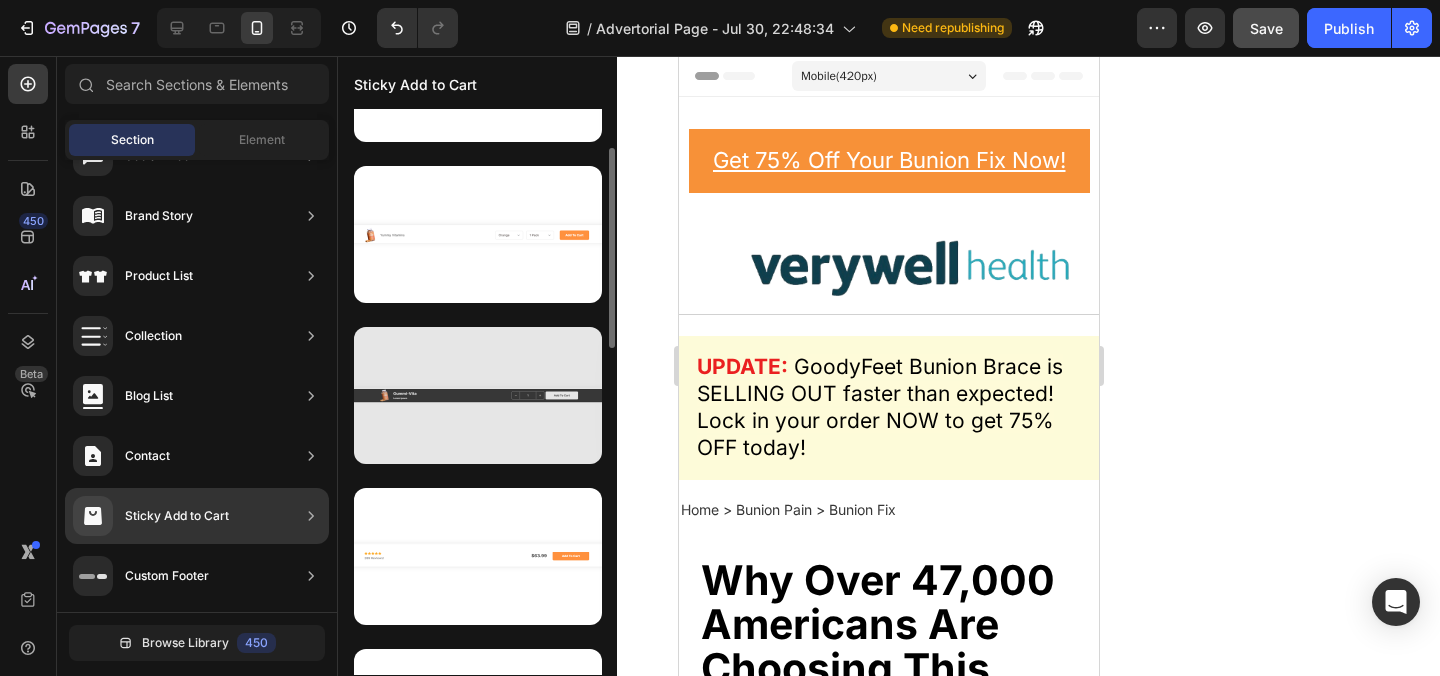 scroll, scrollTop: 0, scrollLeft: 0, axis: both 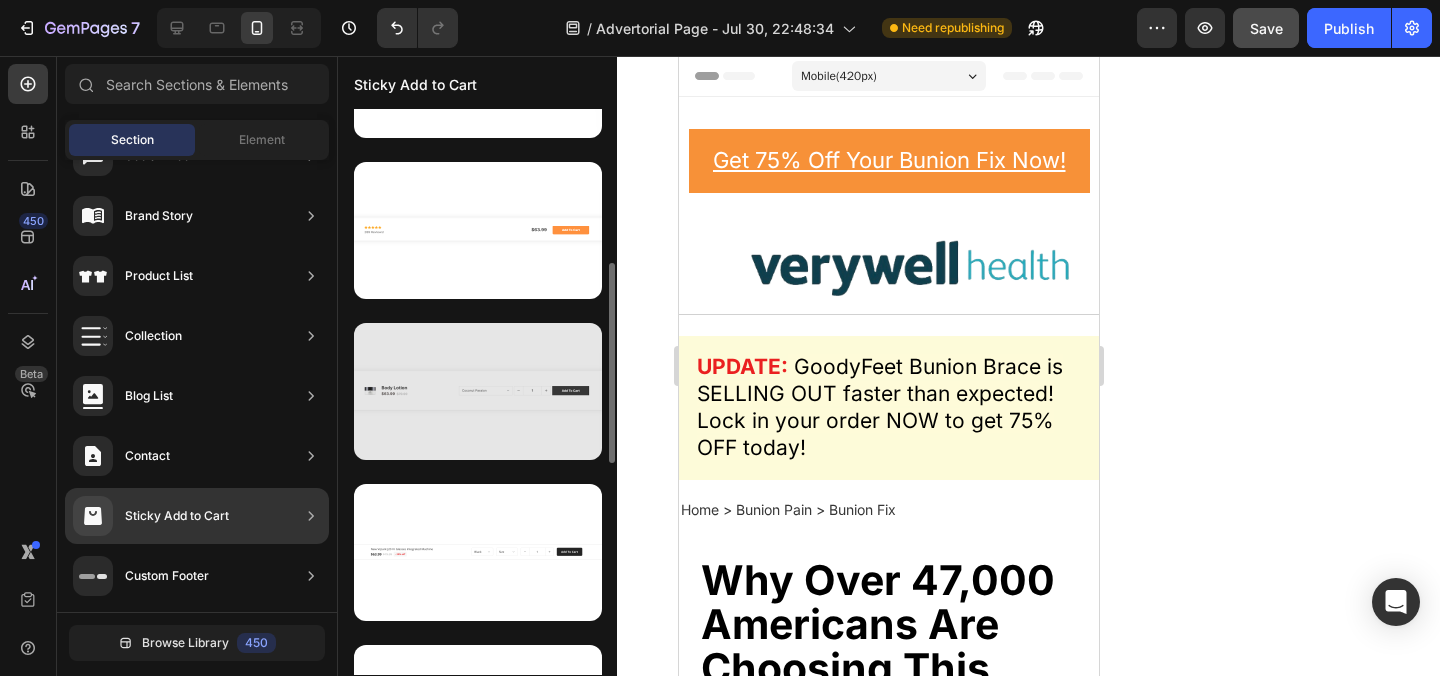 click at bounding box center (478, 391) 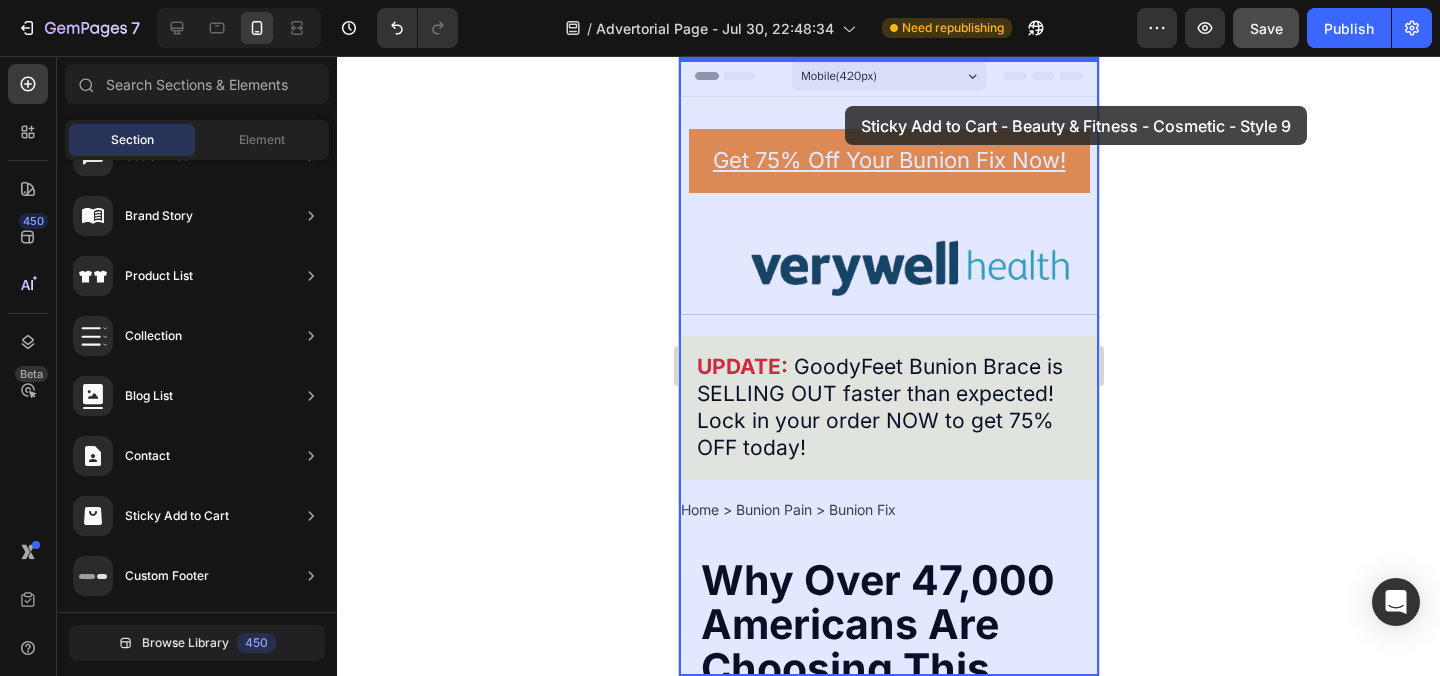 drag, startPoint x: 1169, startPoint y: 464, endPoint x: 844, endPoint y: 106, distance: 483.51733 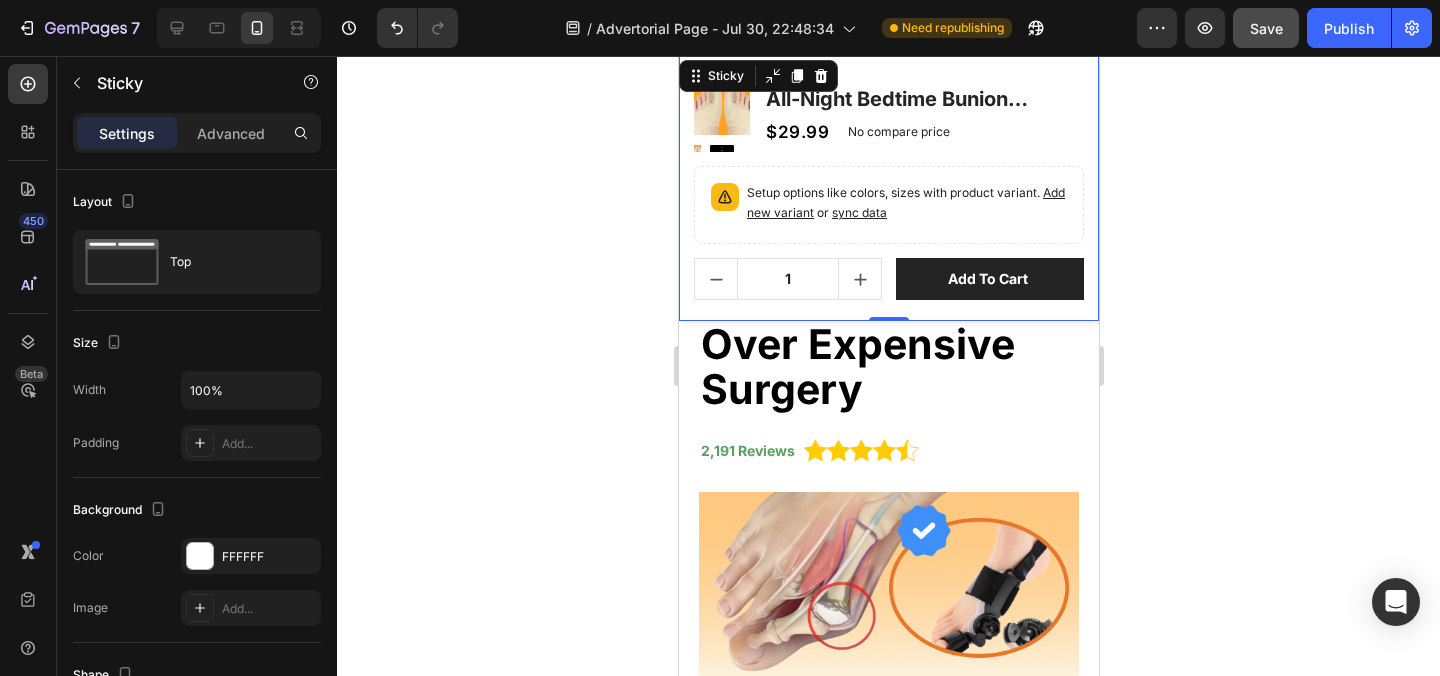 scroll, scrollTop: 155, scrollLeft: 0, axis: vertical 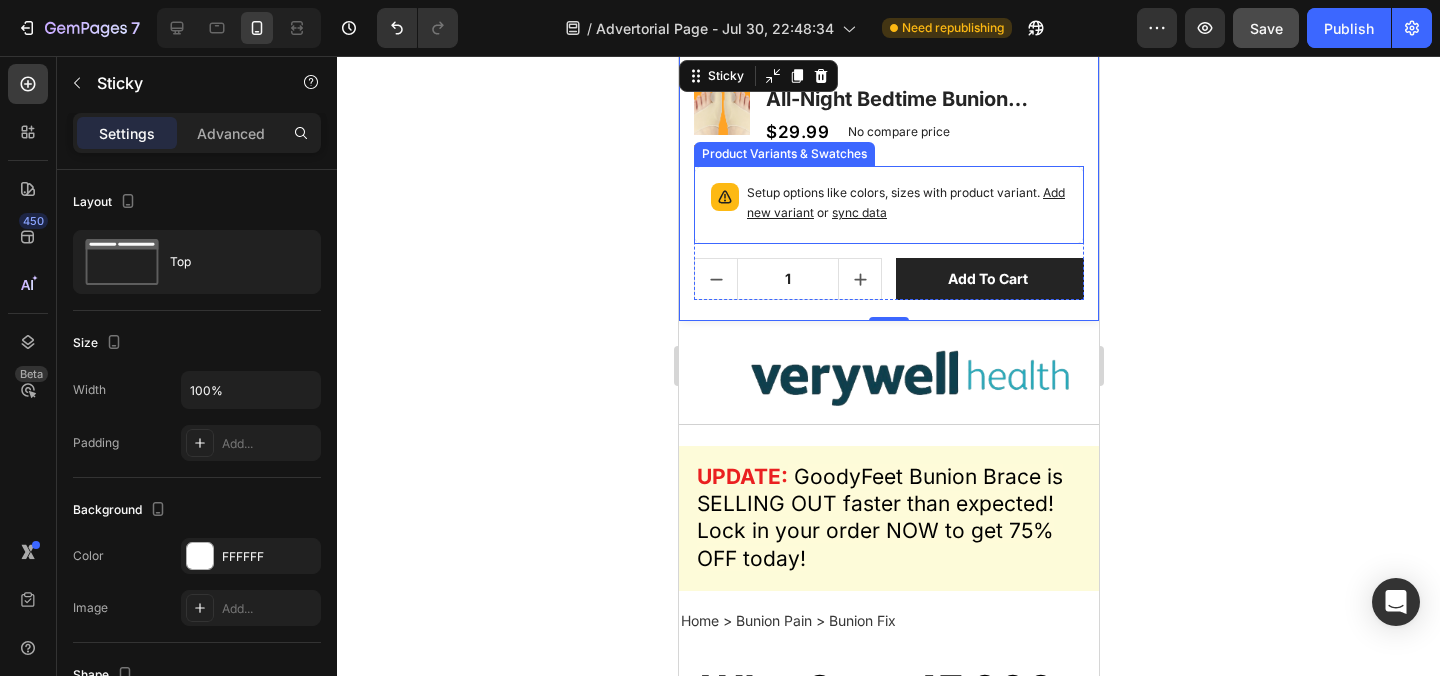 click on "Setup options like colors, sizes with product variant.       Add new variant   or   sync data" at bounding box center (888, 205) 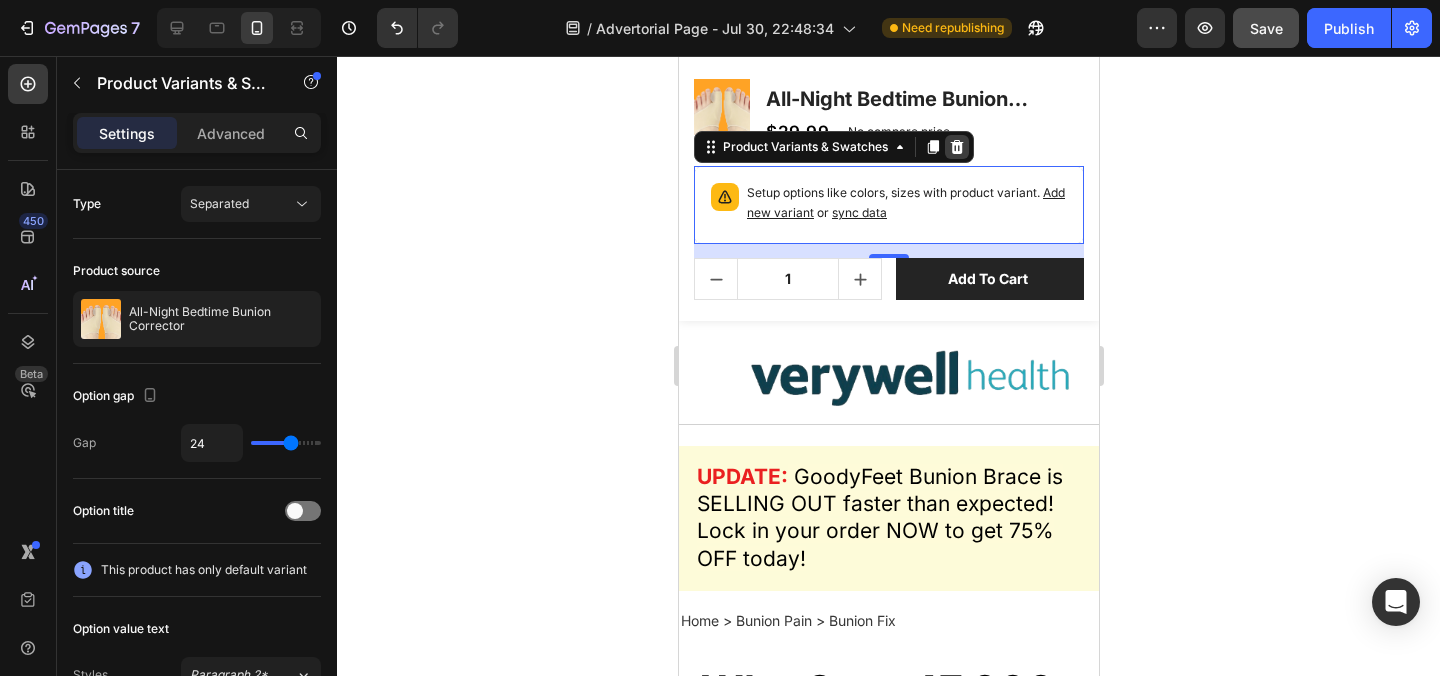 click 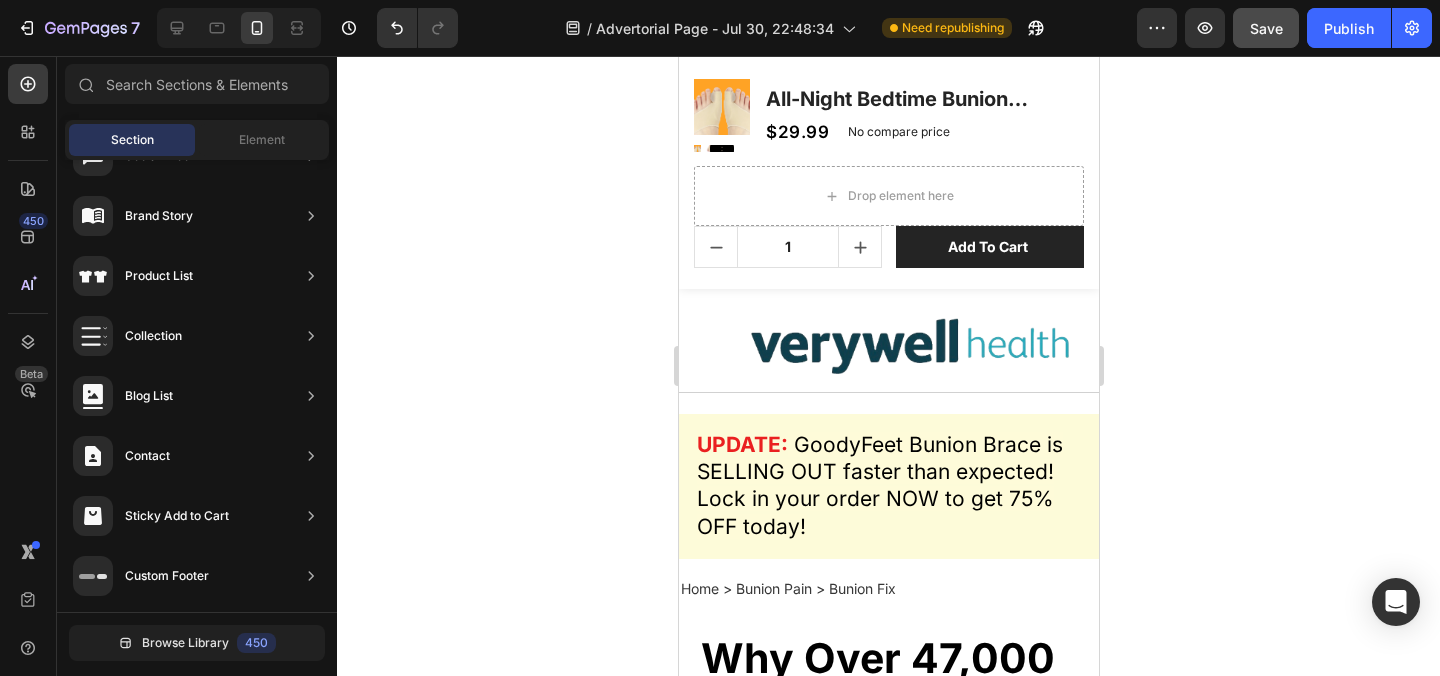 scroll, scrollTop: 125, scrollLeft: 0, axis: vertical 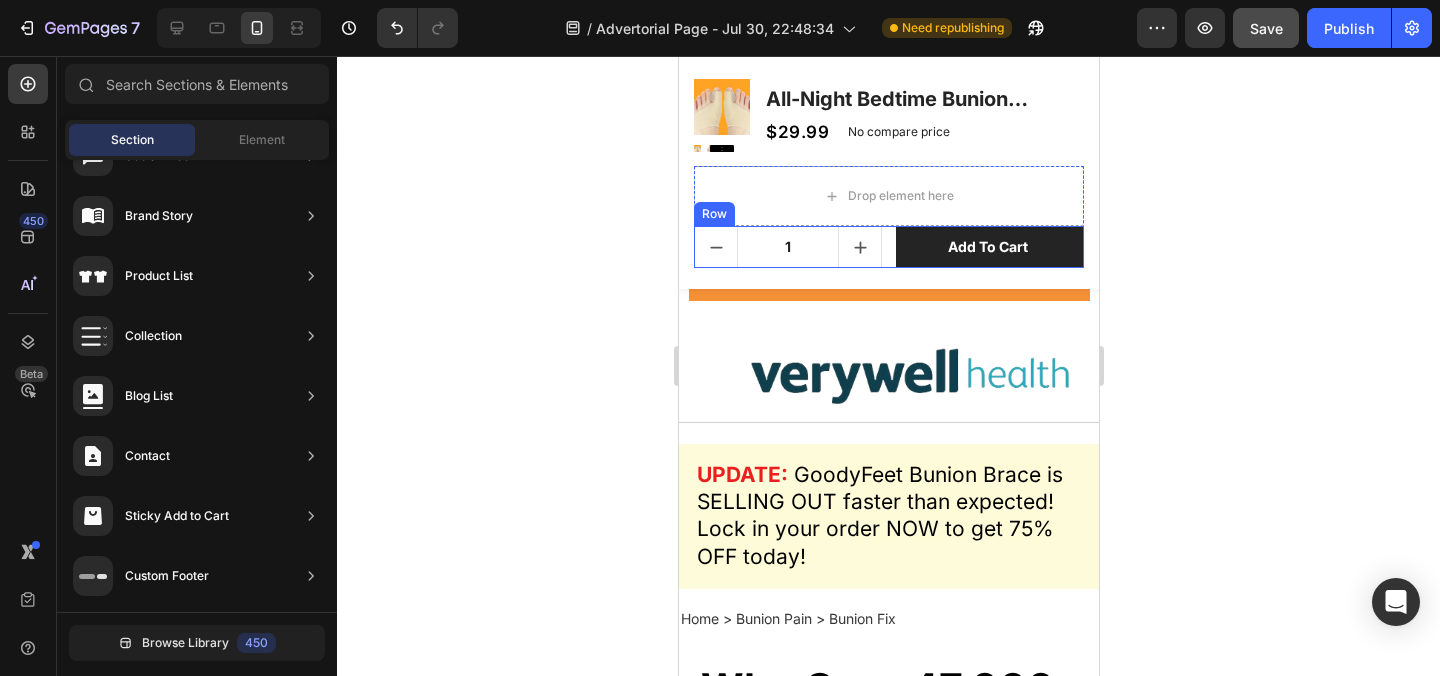 click on "1
Product Quantity Add to cart Product Cart Button Row" at bounding box center (888, 247) 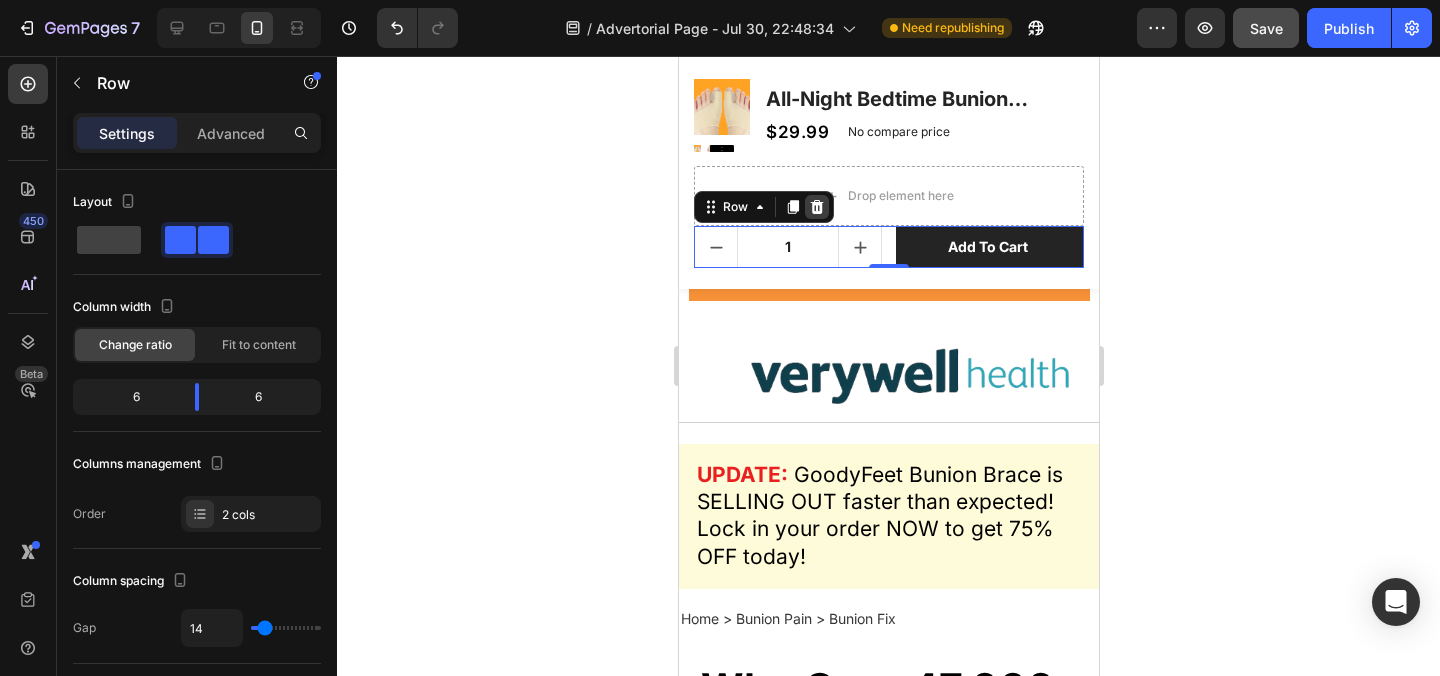 click 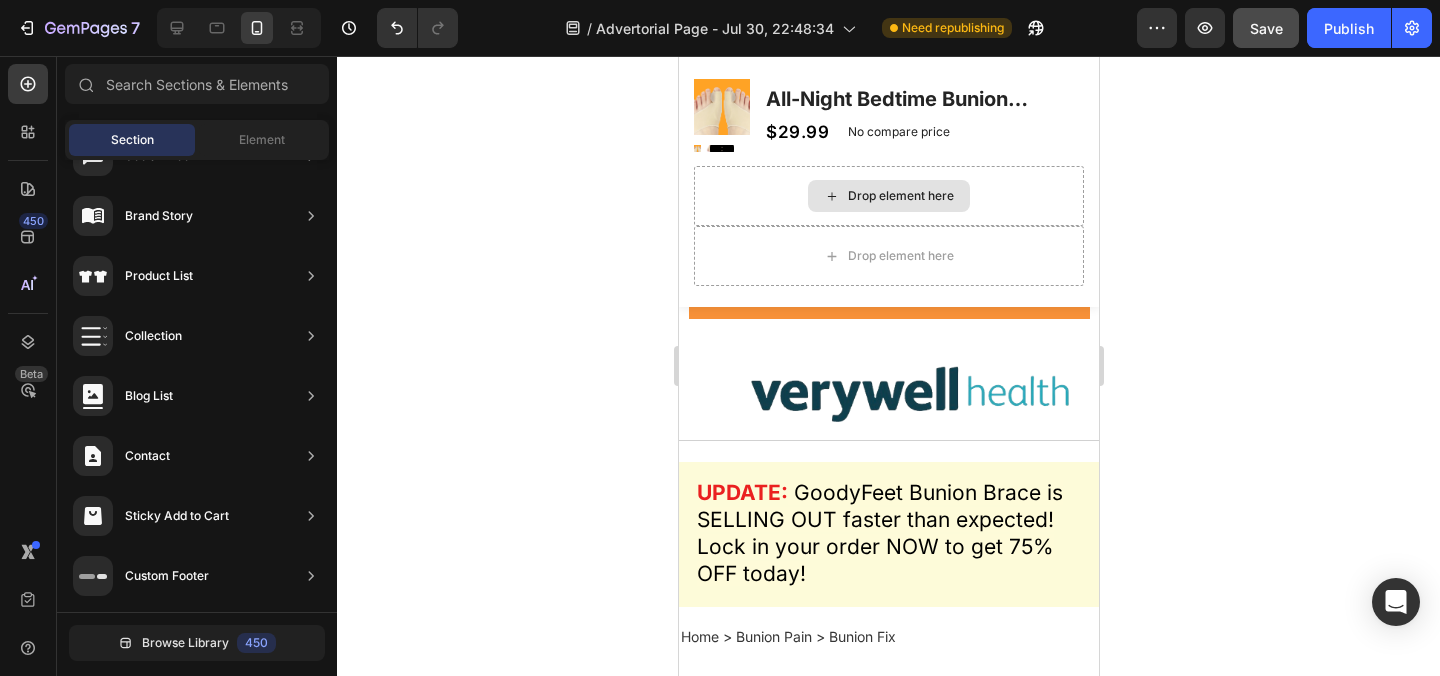 scroll, scrollTop: 142, scrollLeft: 0, axis: vertical 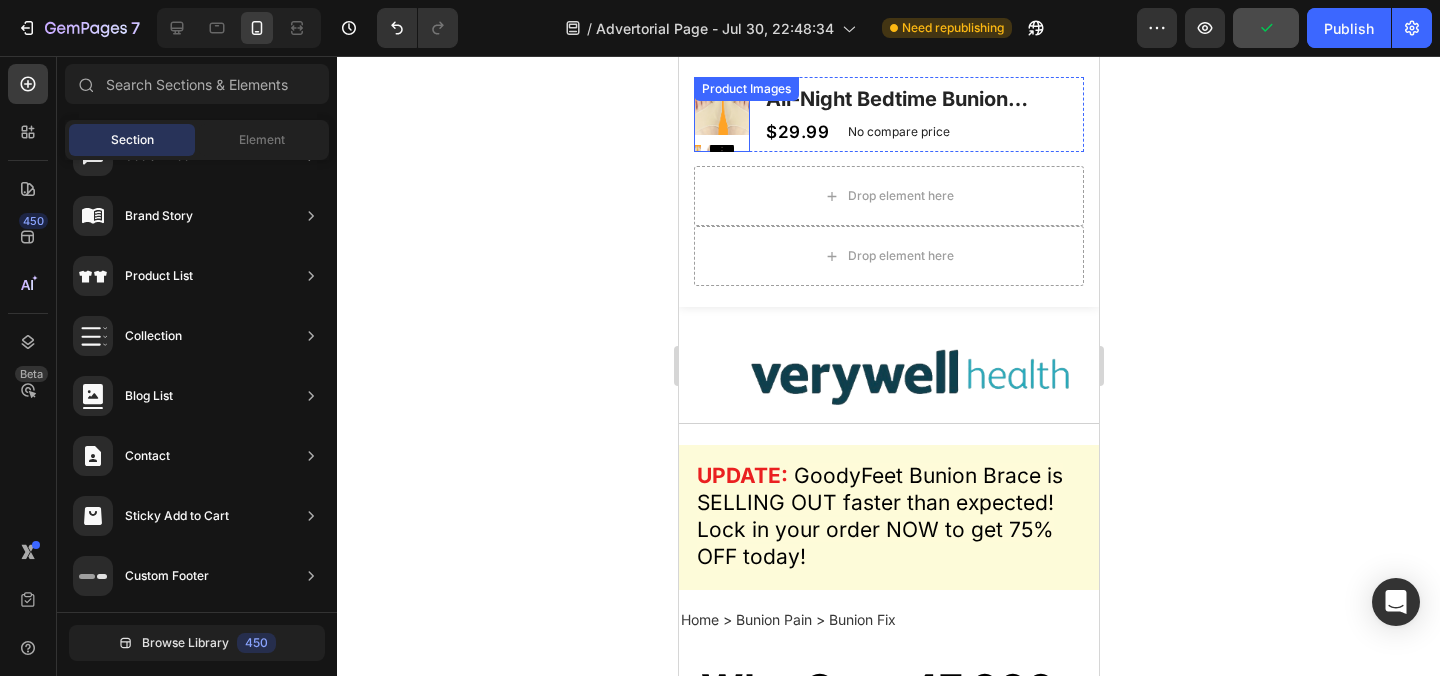 click on "All-Night Bedtime Bunion Corrector" at bounding box center (923, 99) 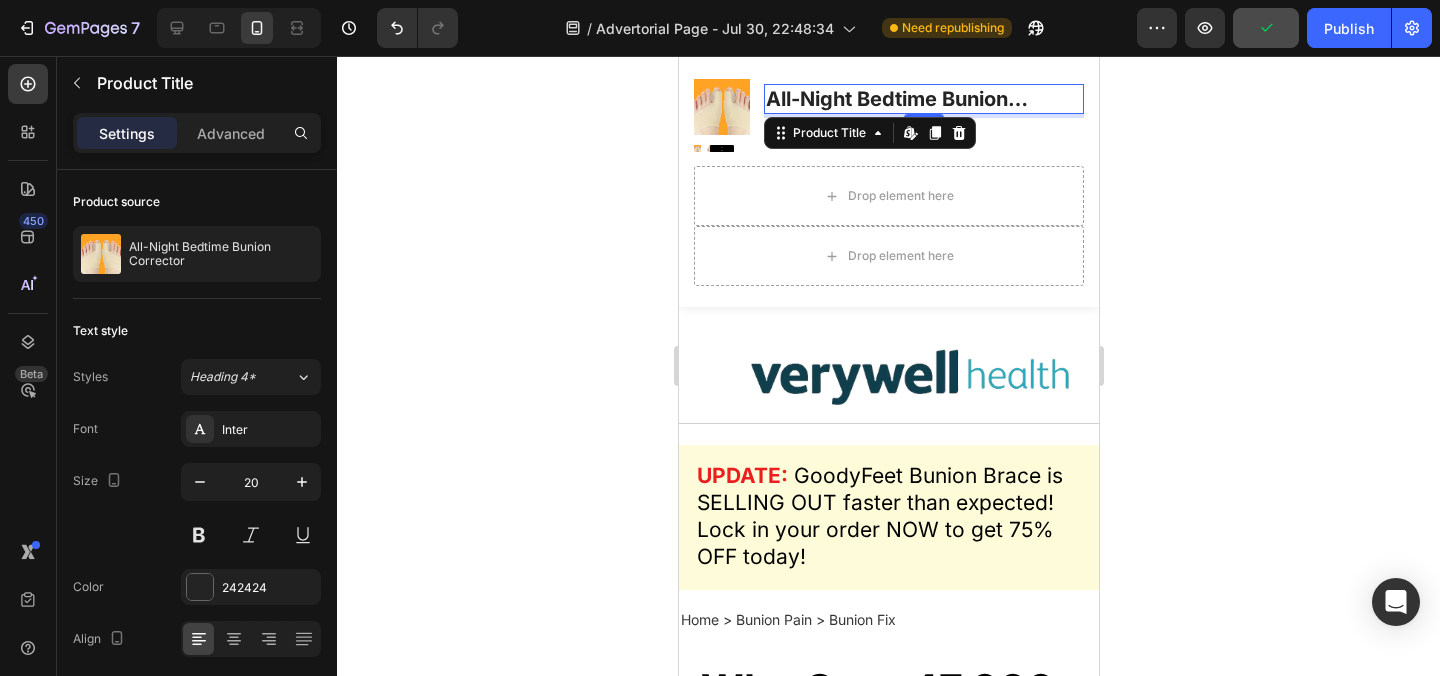 click on "All-Night Bedtime Bunion Corrector" at bounding box center [923, 99] 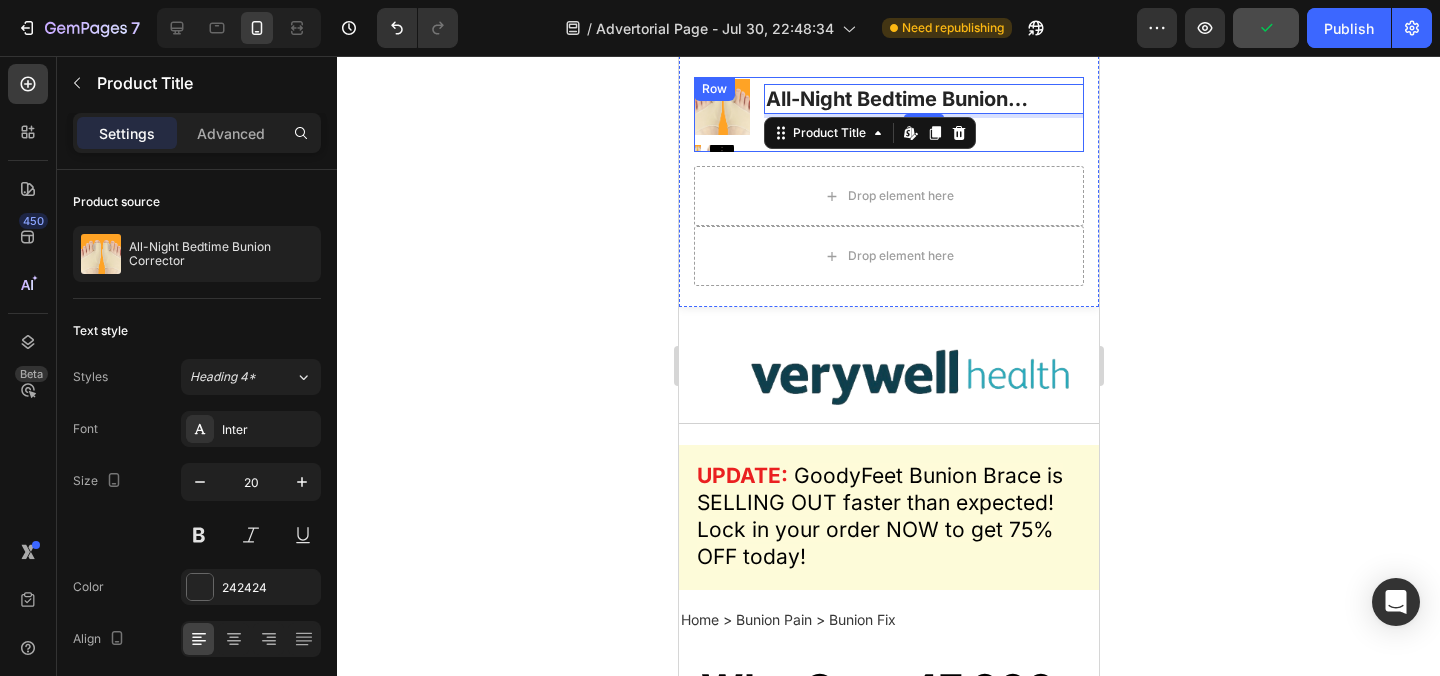 click on "Product Images All-Night Bedtime Bunion Corrector Product Title   Edit content in Shopify 4 $29.99 Product Price Product Price No compare price Product Price Row Row" at bounding box center (888, 114) 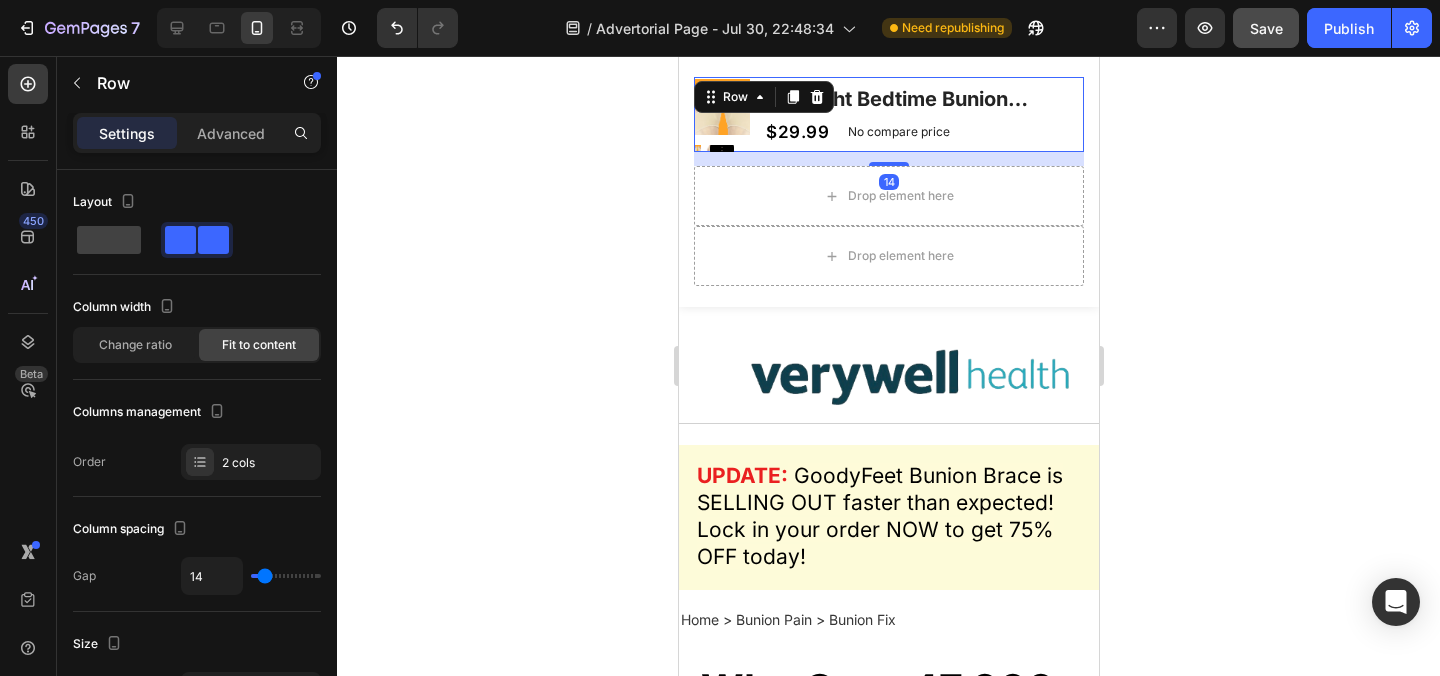 click on "$29.99 Product Price Product Price No compare price Product Price Row" at bounding box center [923, 132] 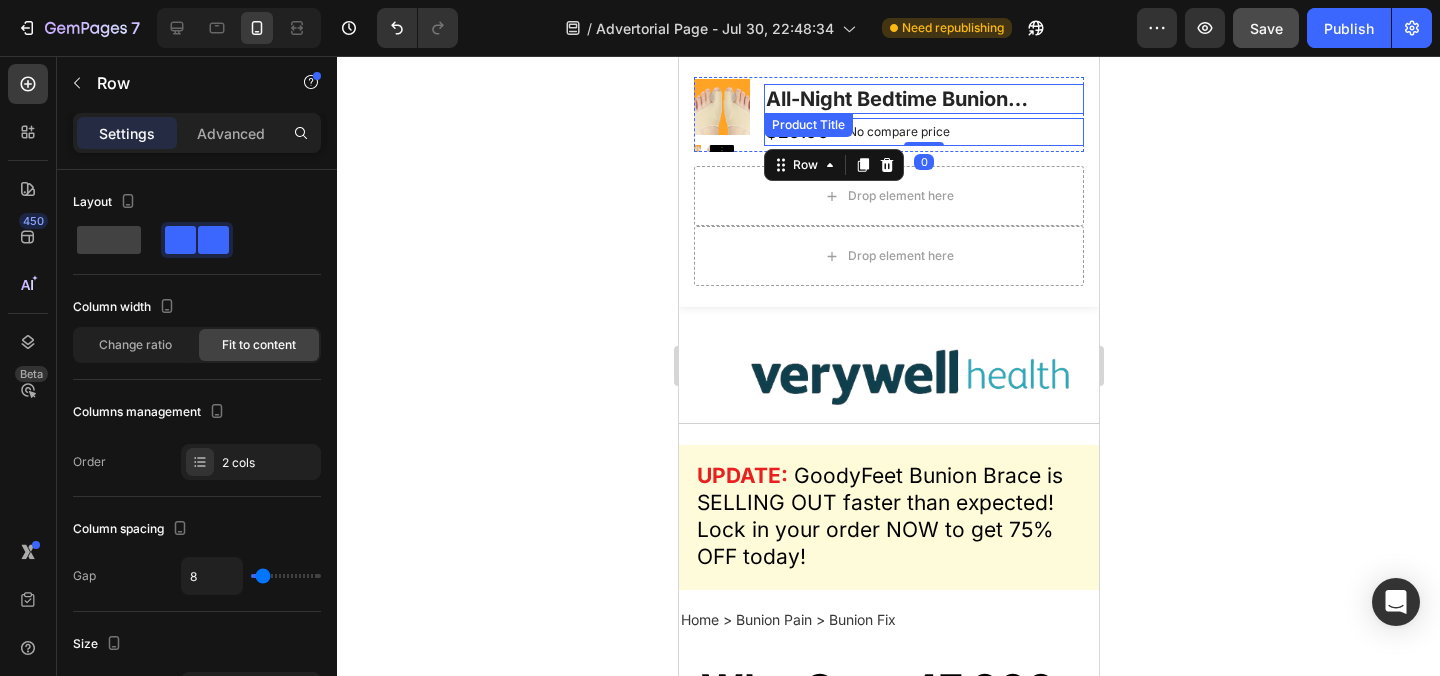 click on "All-Night Bedtime Bunion Corrector" at bounding box center (923, 99) 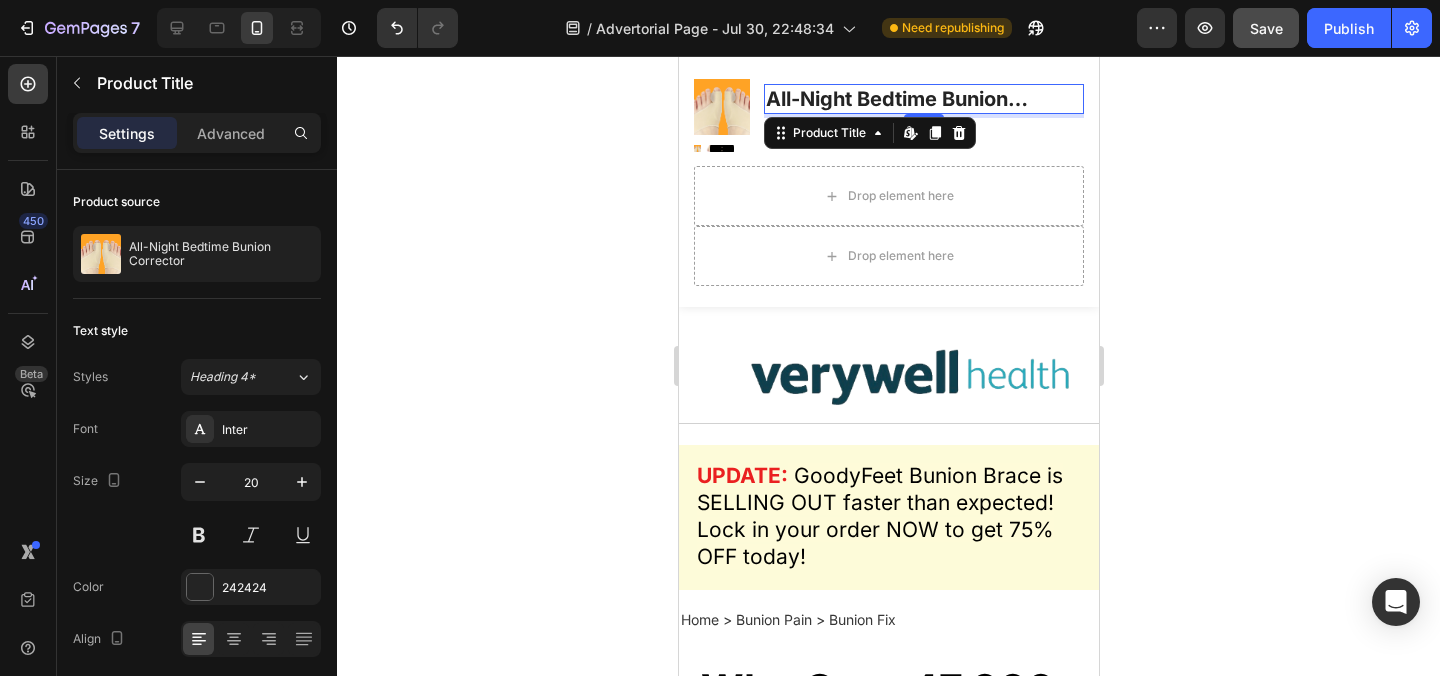 click on "$29.99 Product Price Product Price No compare price Product Price Row" at bounding box center (923, 132) 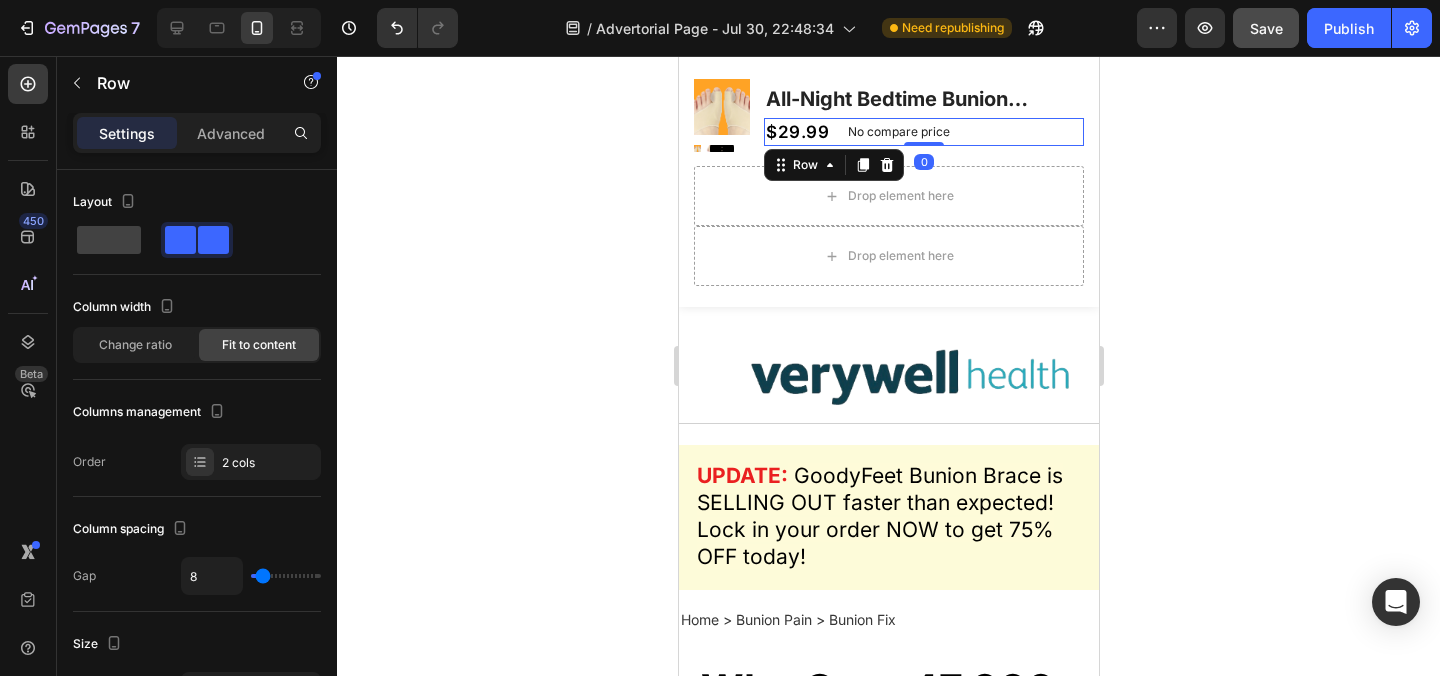 click on "$29.99 Product Price Product Price No compare price Product Price Row   0" at bounding box center [923, 132] 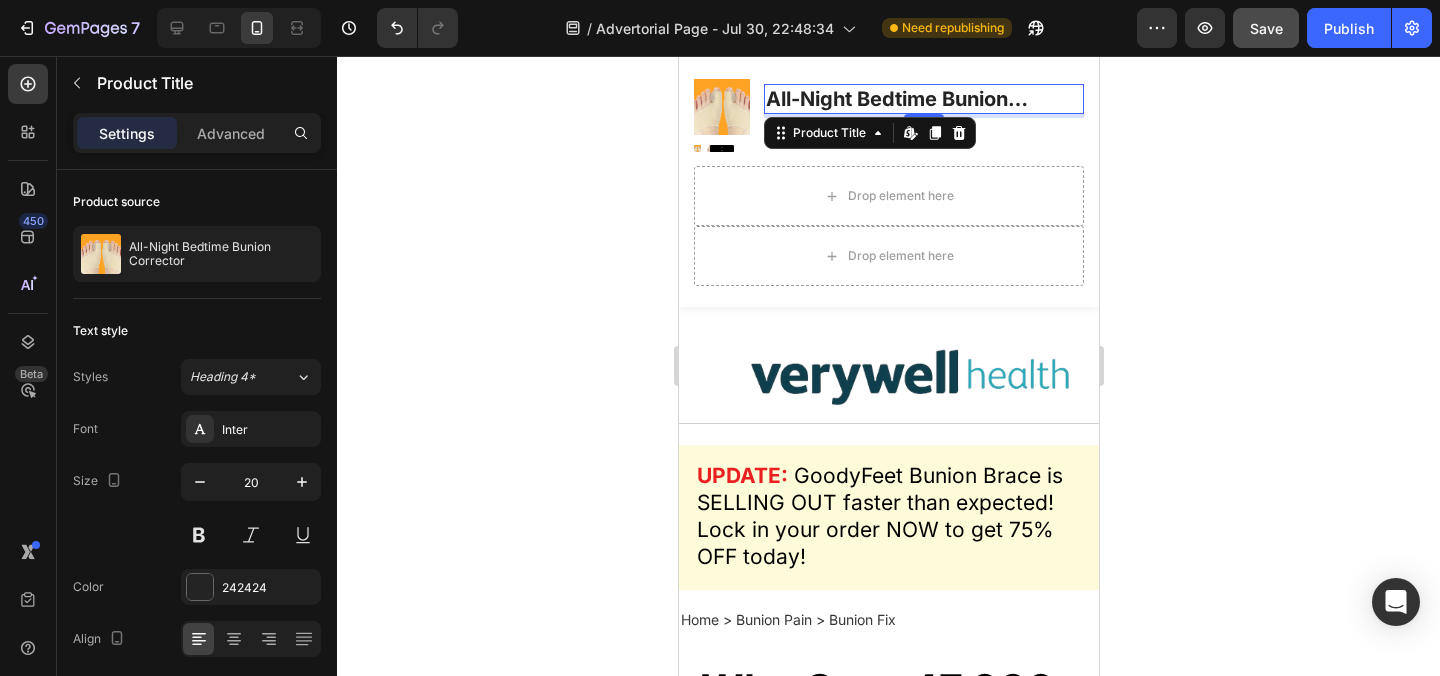 click on "All-Night Bedtime Bunion Corrector" at bounding box center [923, 99] 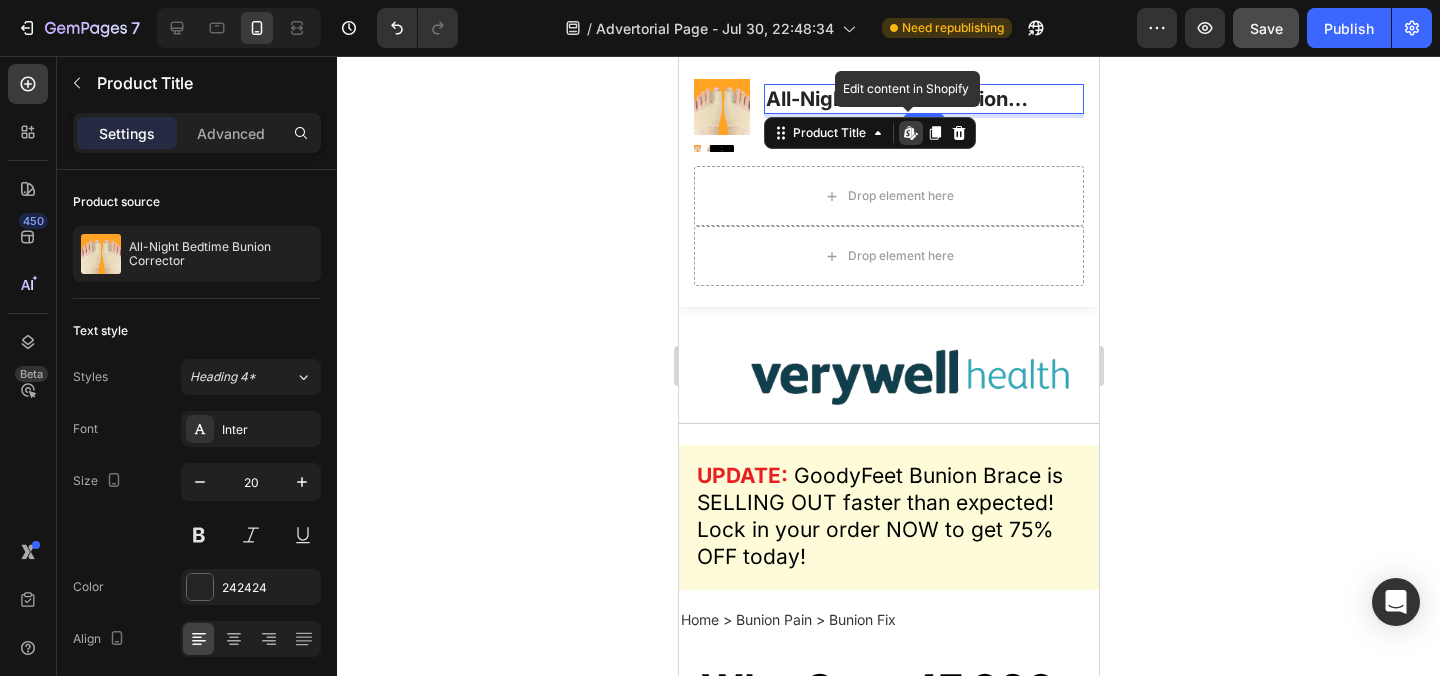 click on "All-Night Bedtime Bunion Corrector" at bounding box center (923, 99) 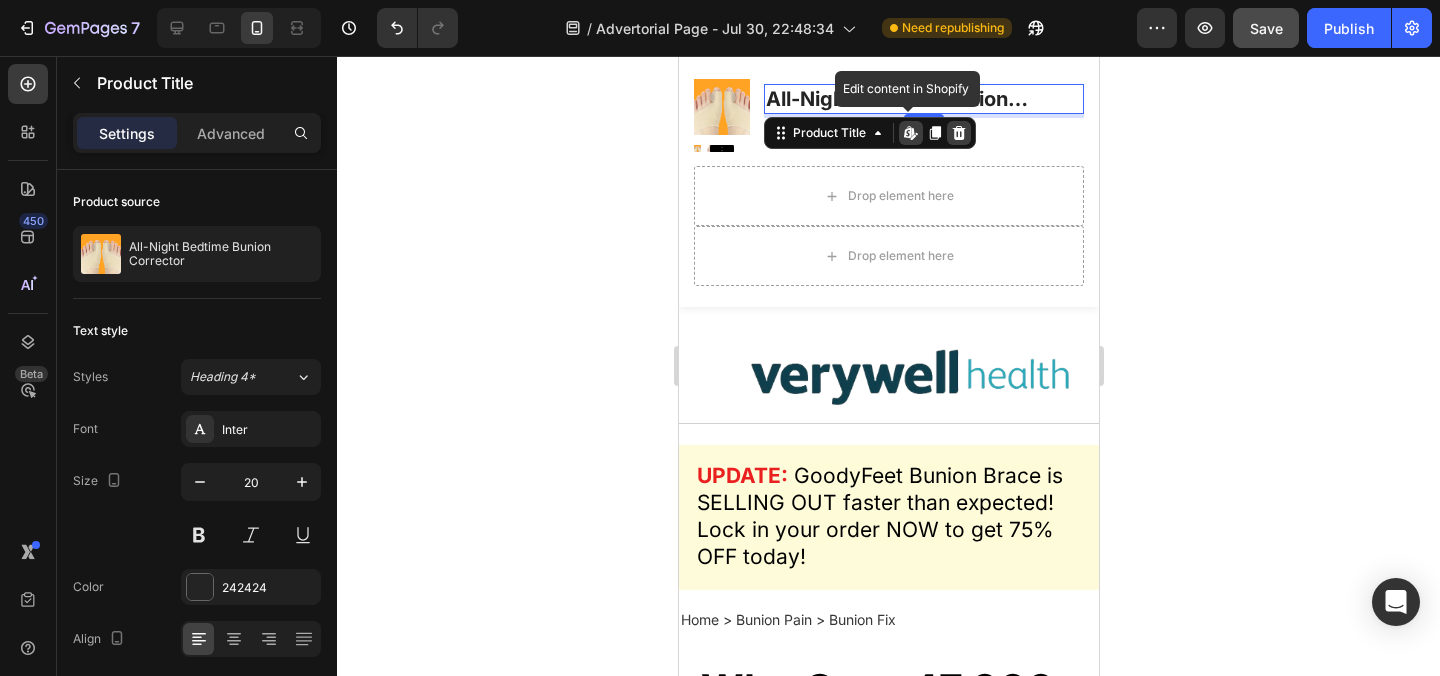 click 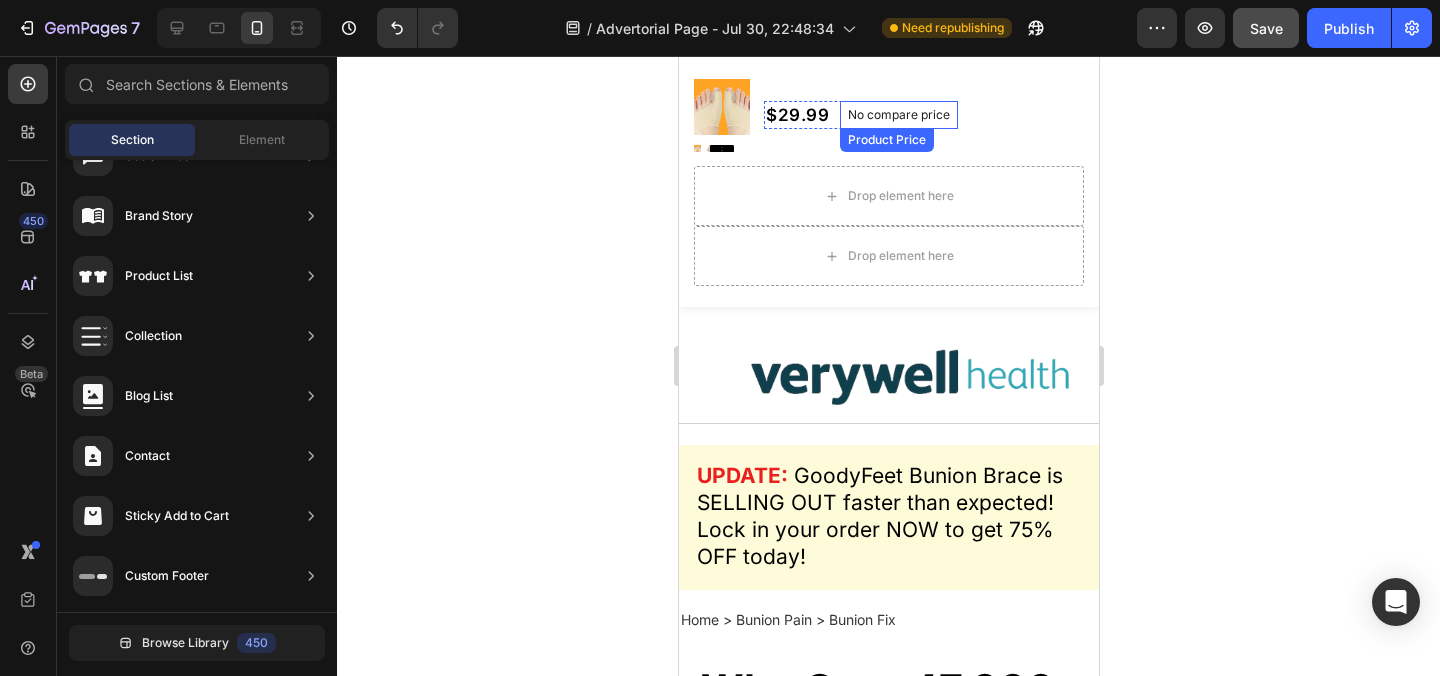 click on "No compare price" at bounding box center (898, 115) 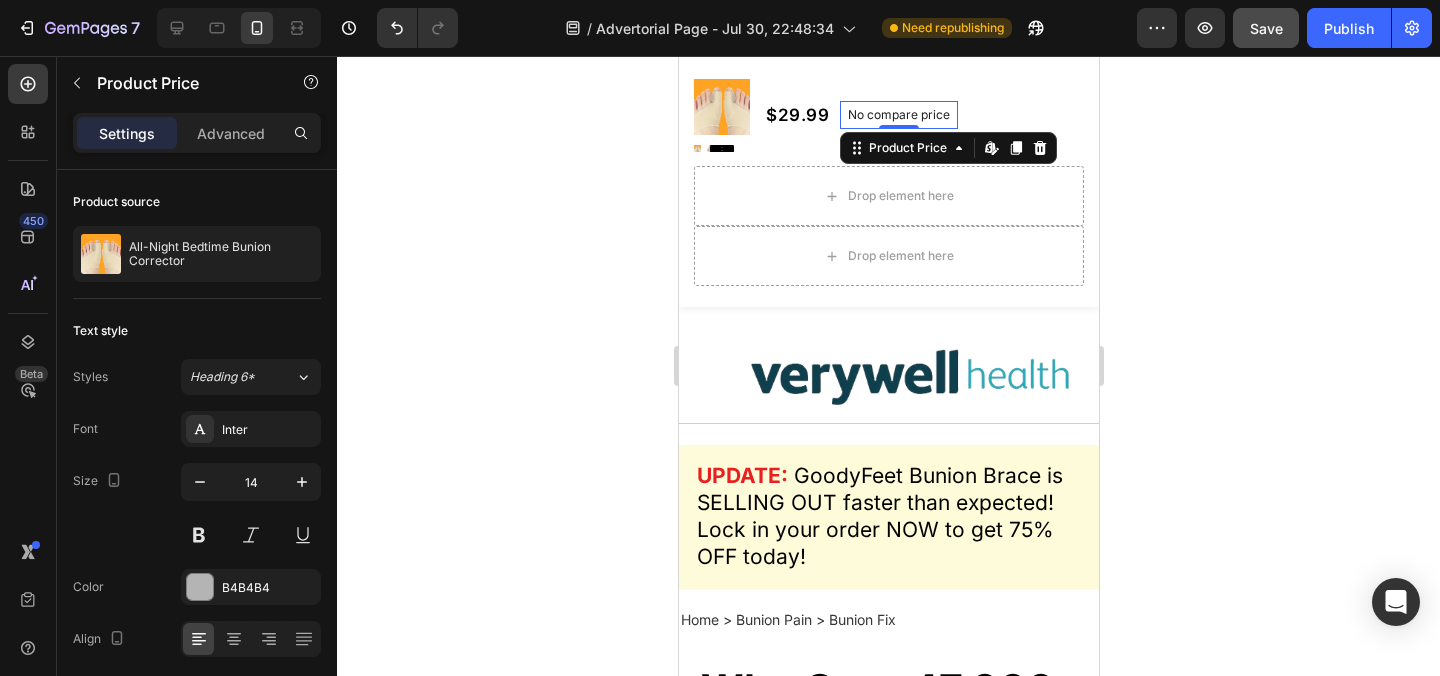 click on "Product Price   Edit content in Shopify" at bounding box center [947, 148] 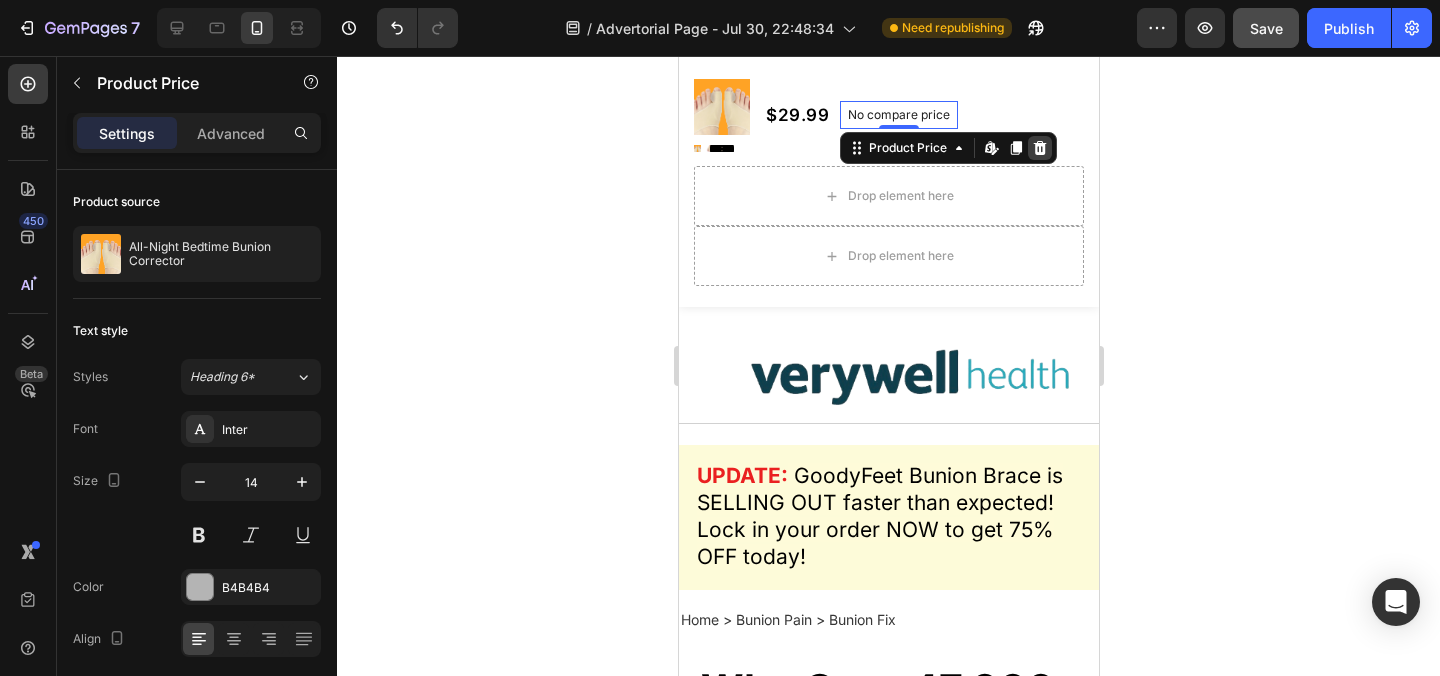 click 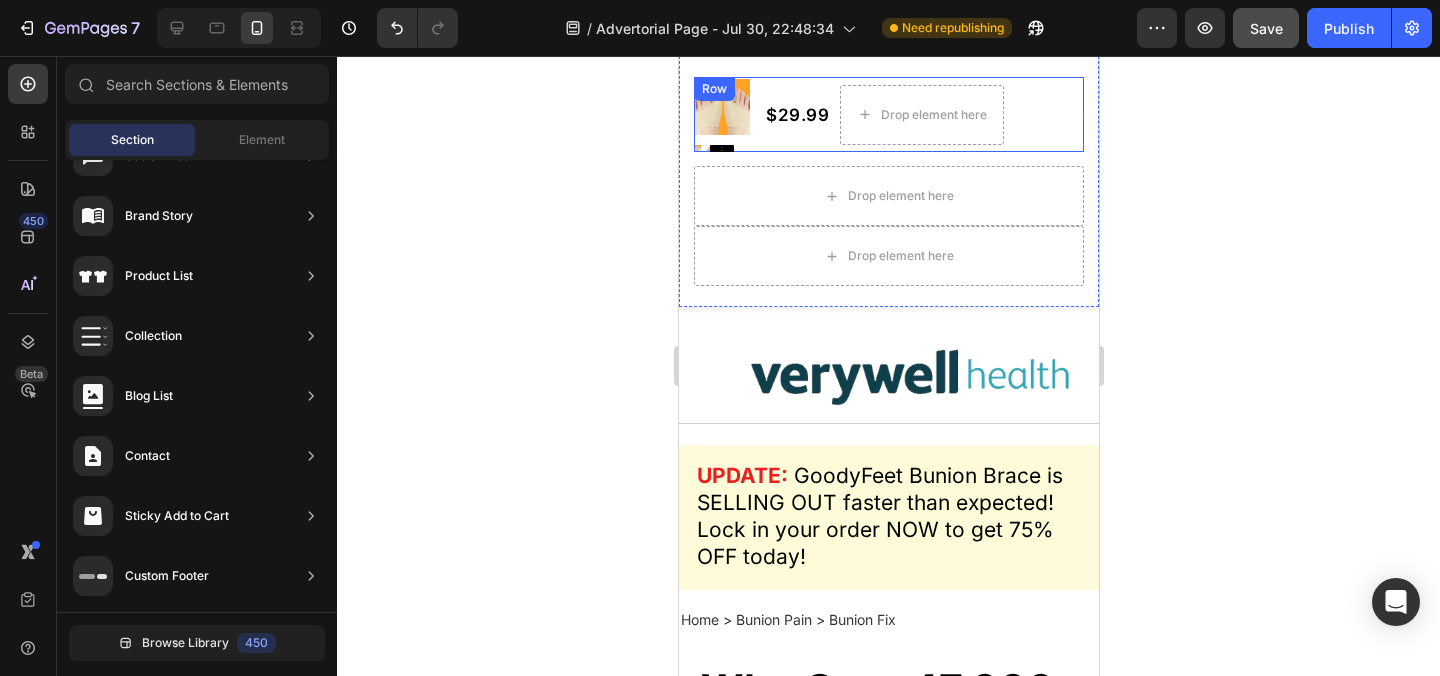 click on "Product Images $29.99 Product Price Product Price
Drop element here Row Row" at bounding box center (888, 114) 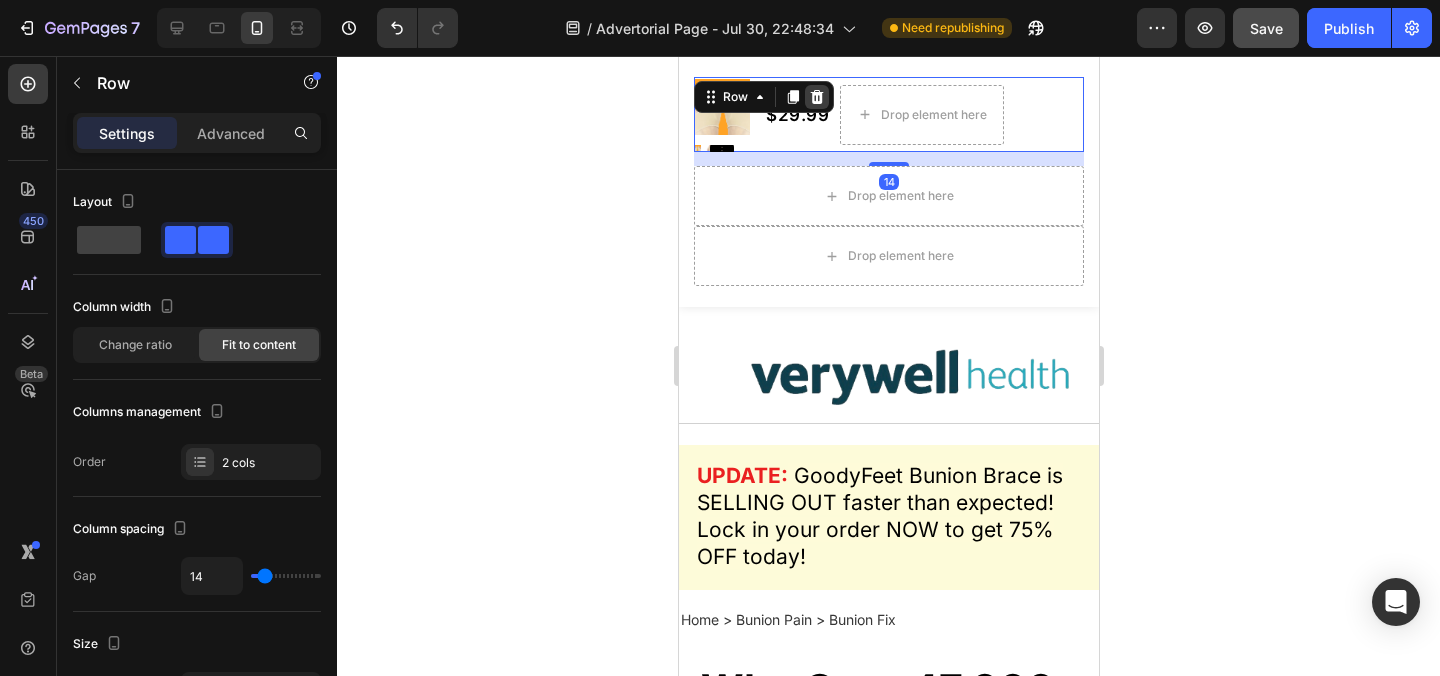 click 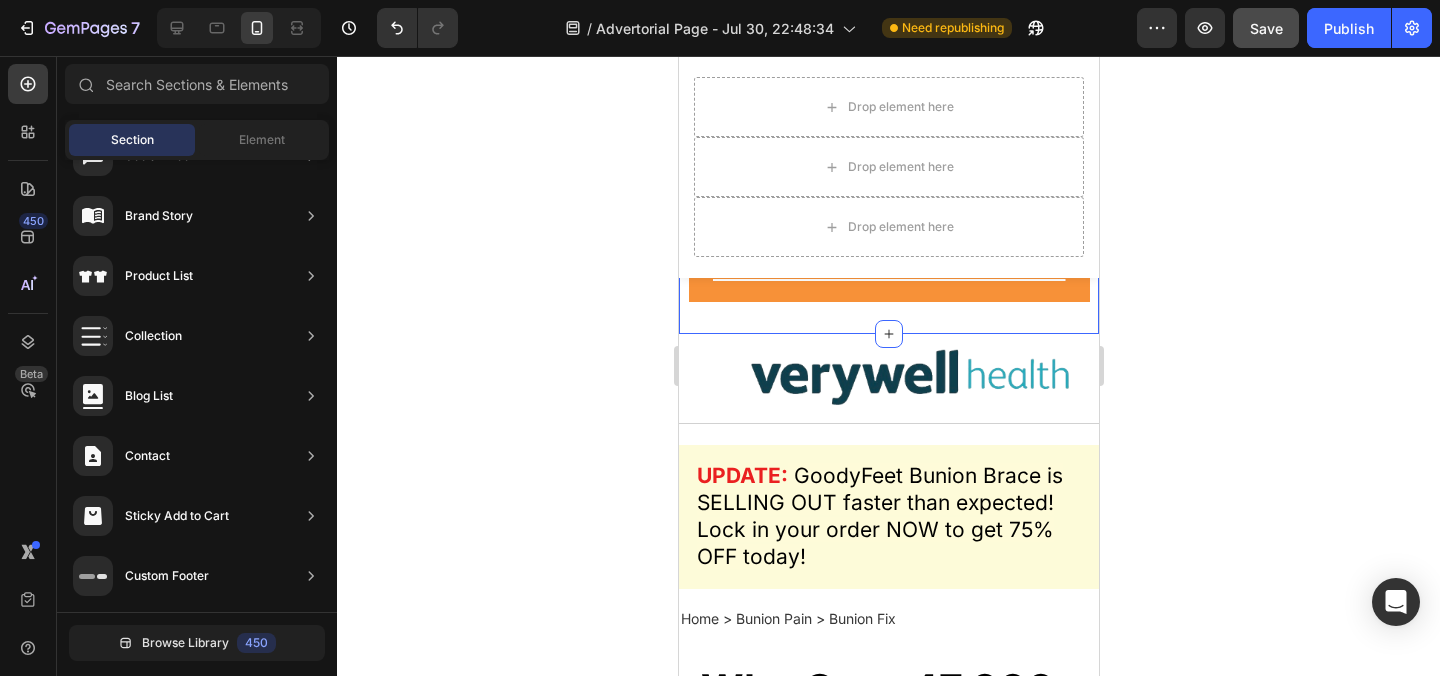 scroll, scrollTop: 0, scrollLeft: 0, axis: both 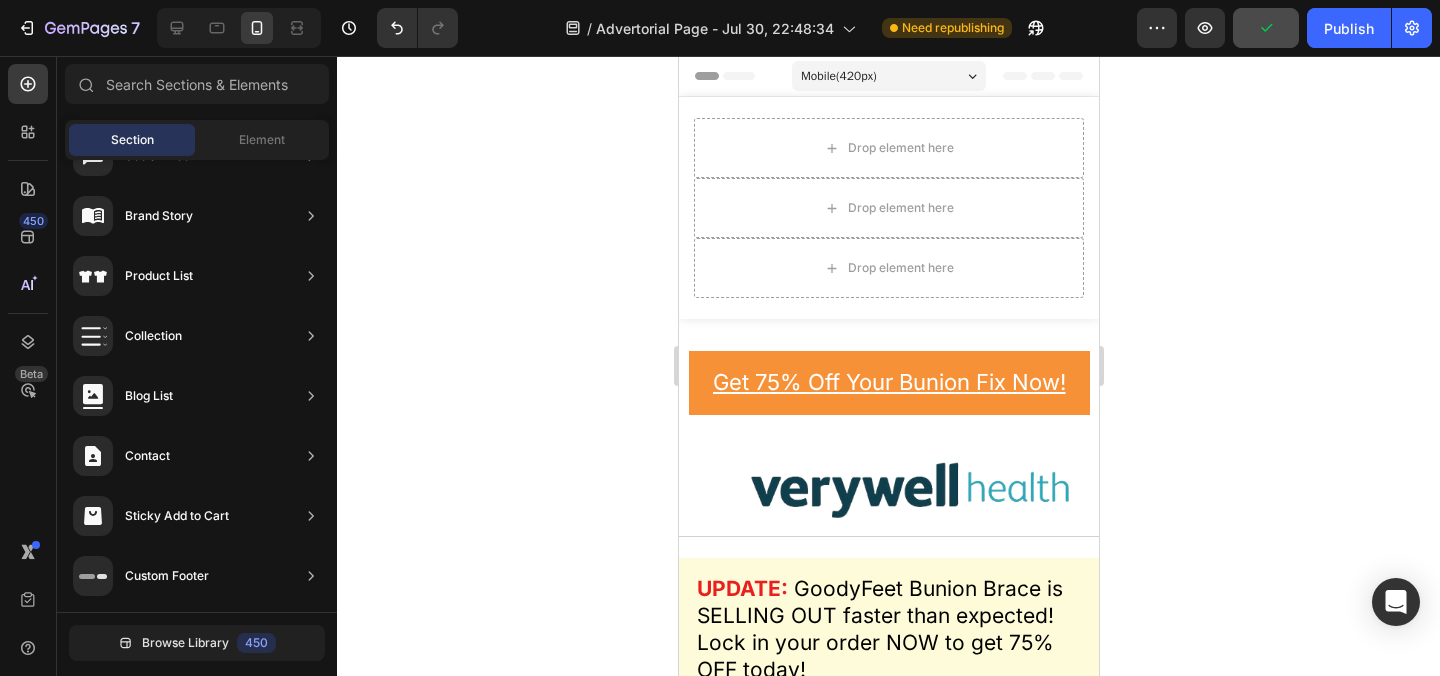 click on "450 Beta" at bounding box center [28, 298] 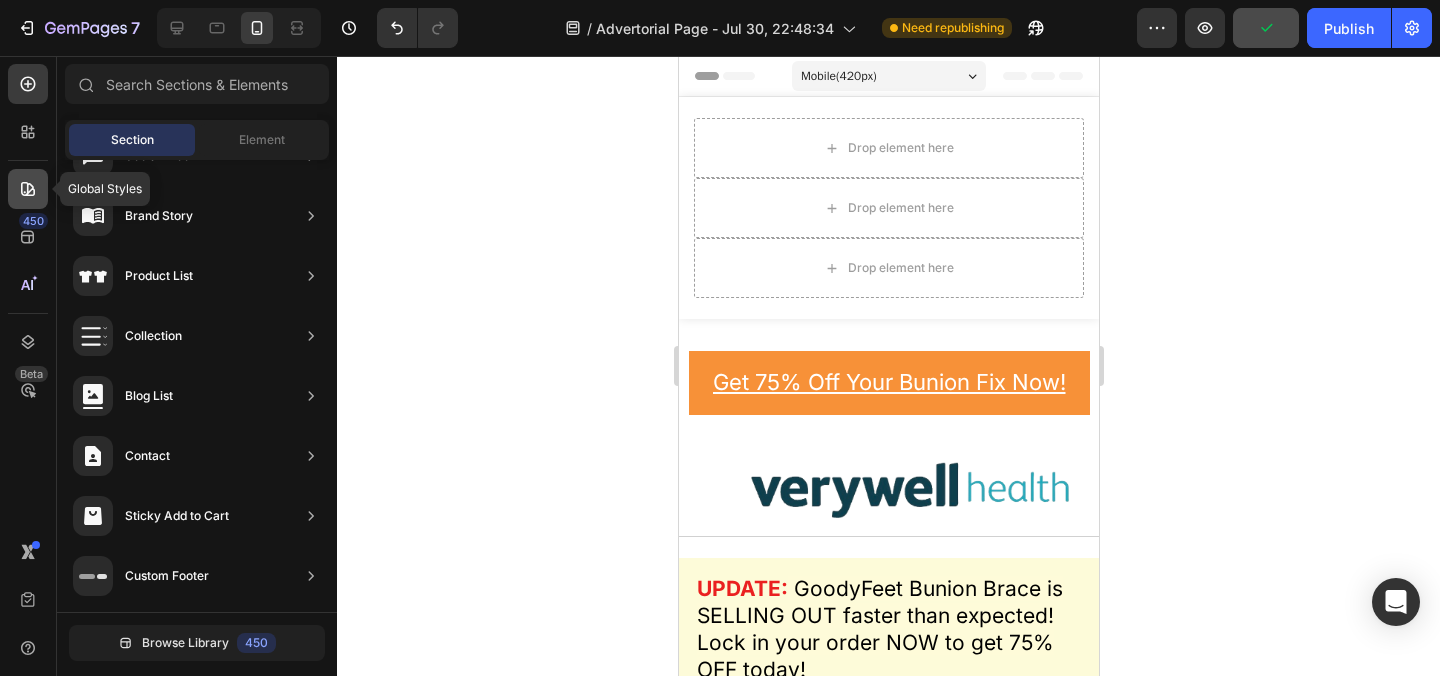 click 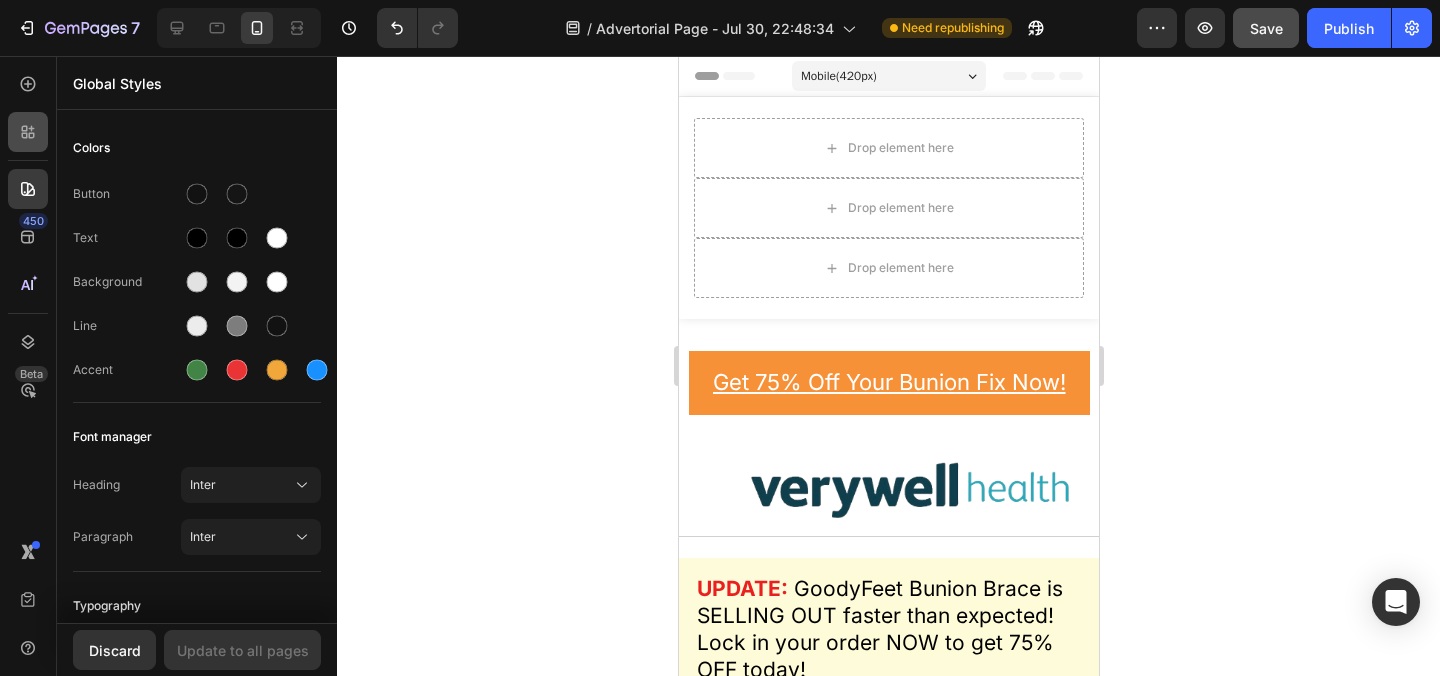click 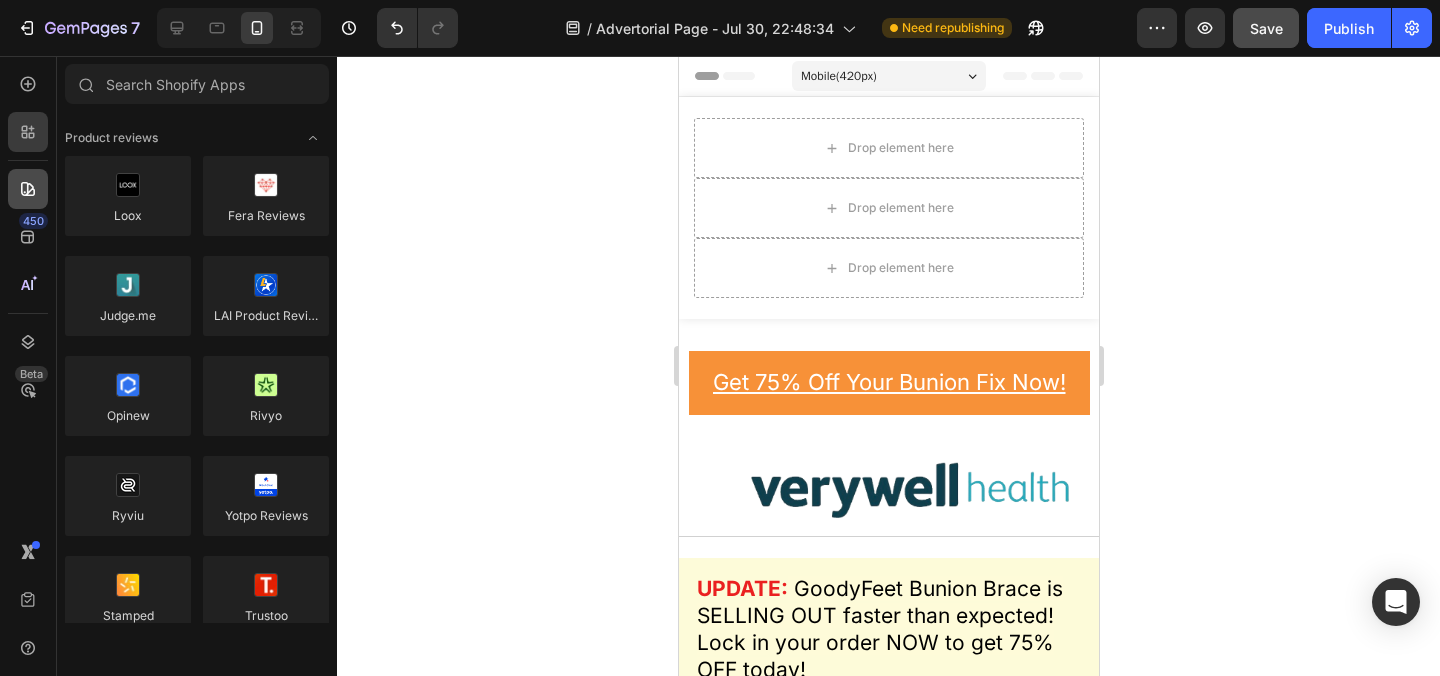 click 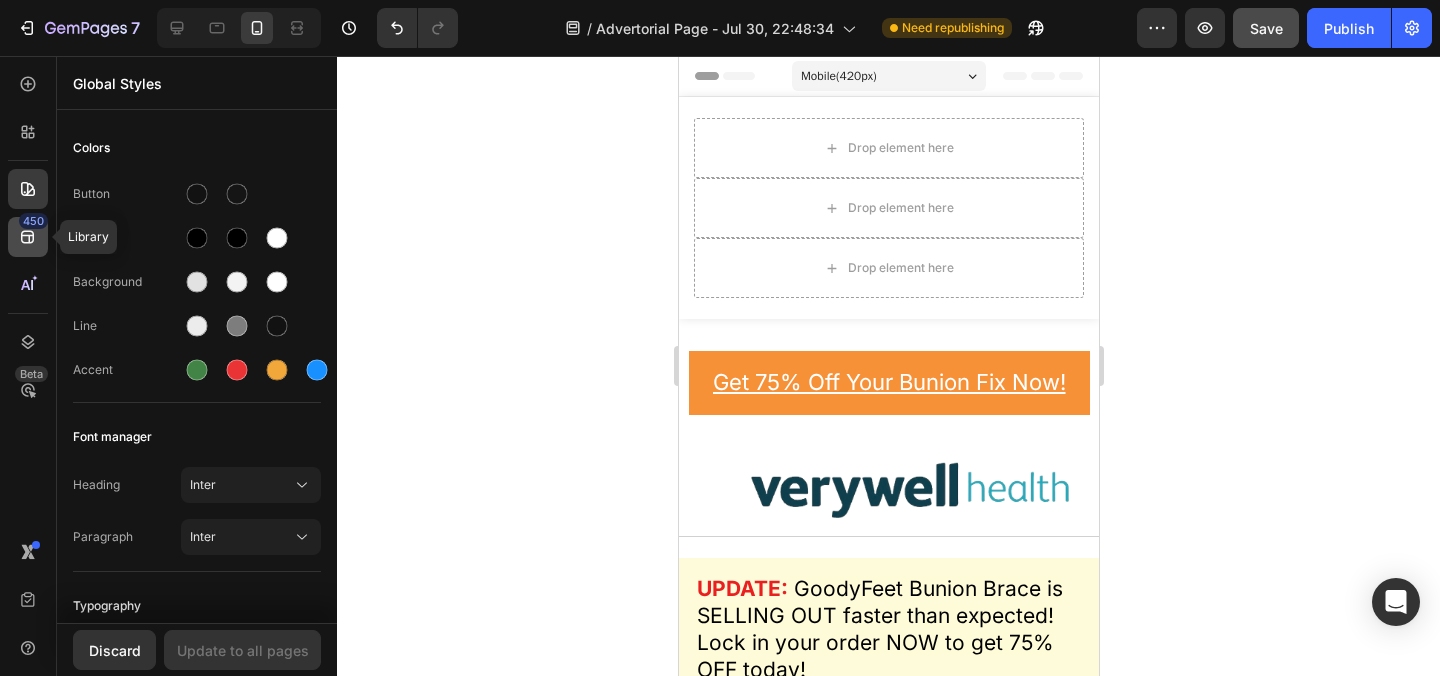 click 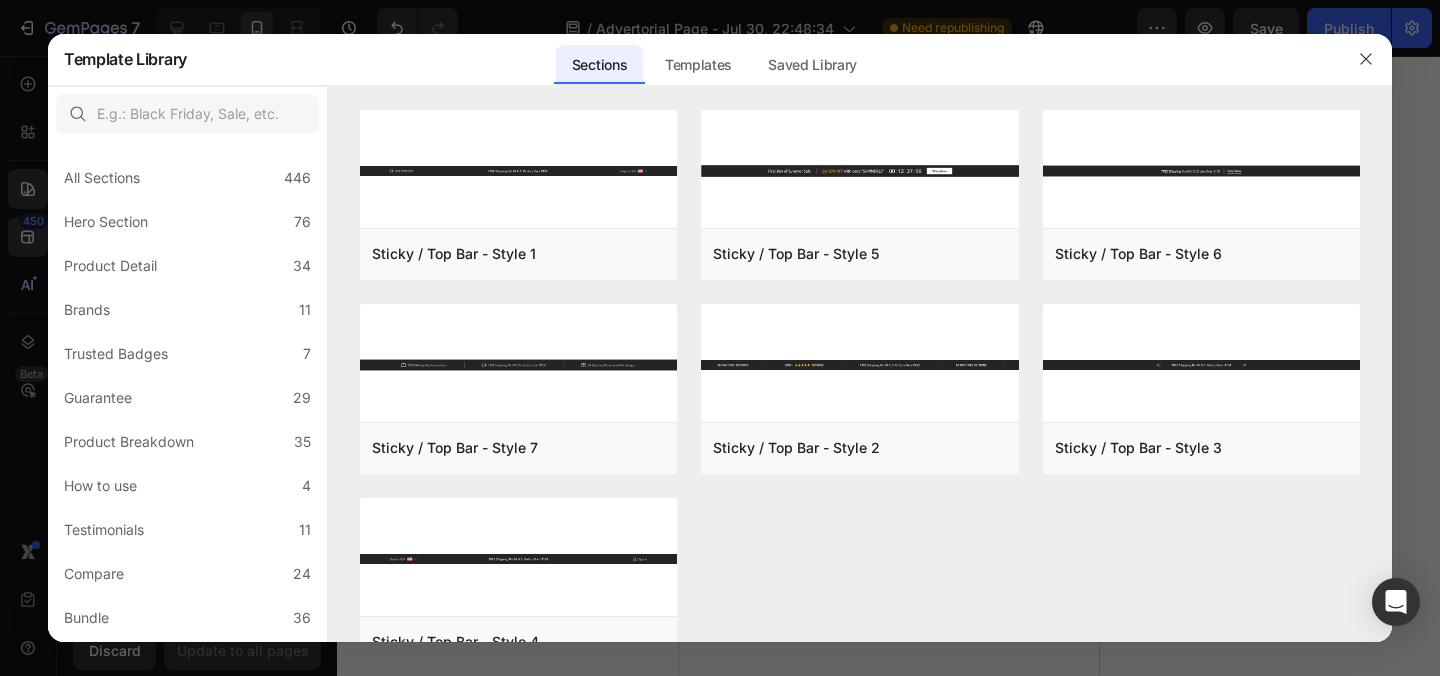scroll, scrollTop: 0, scrollLeft: 0, axis: both 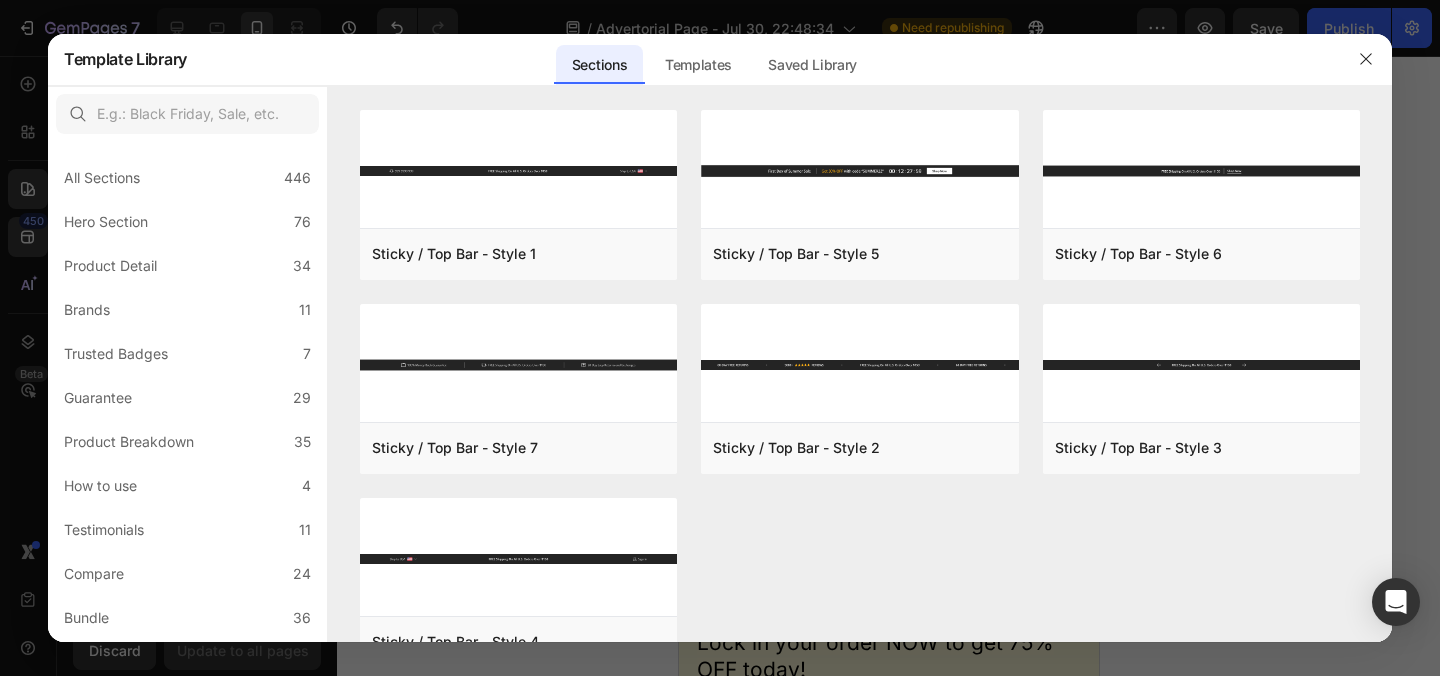 click at bounding box center [720, 338] 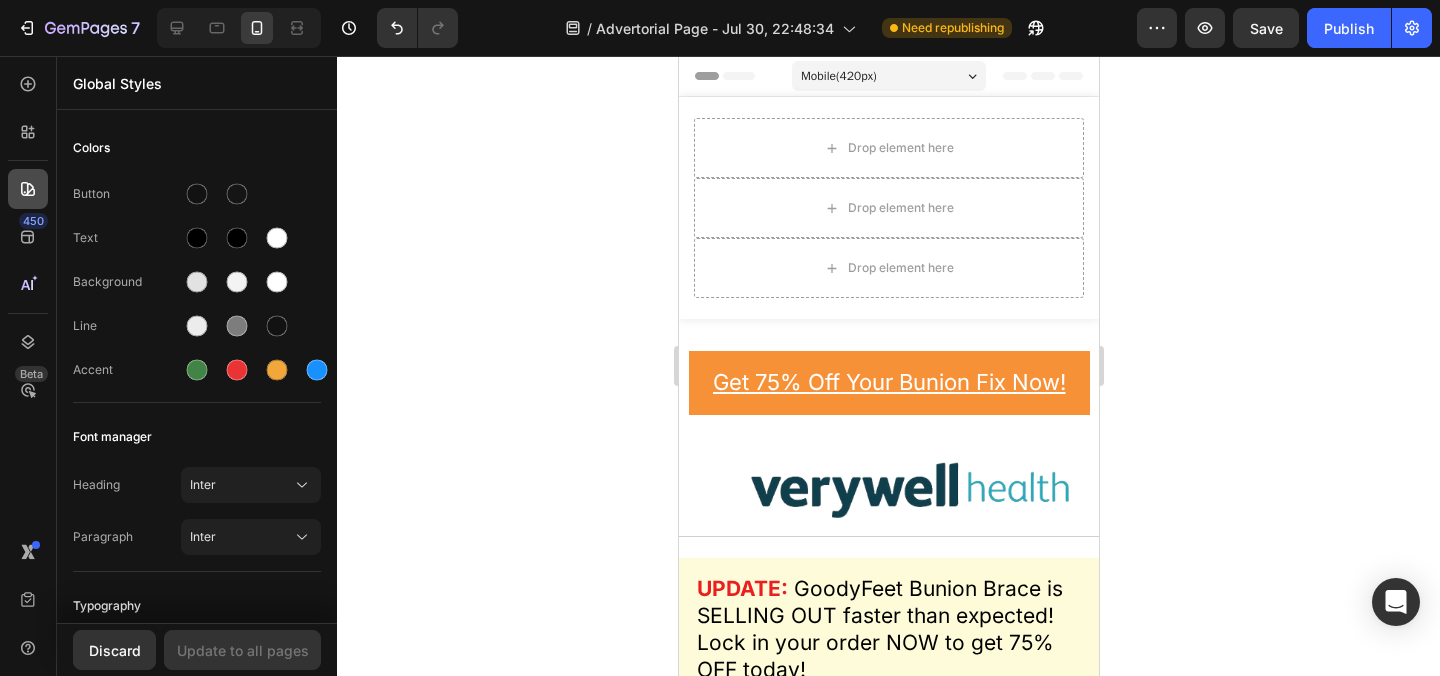 click 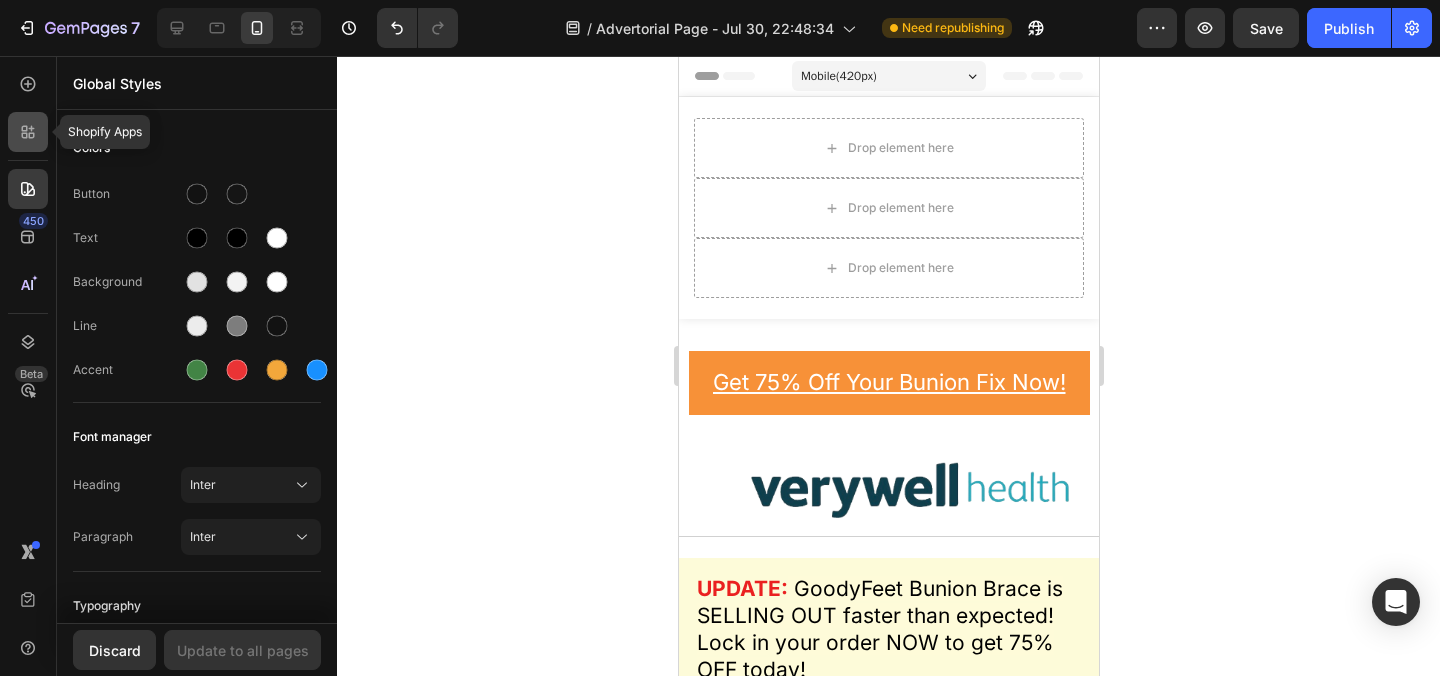 click 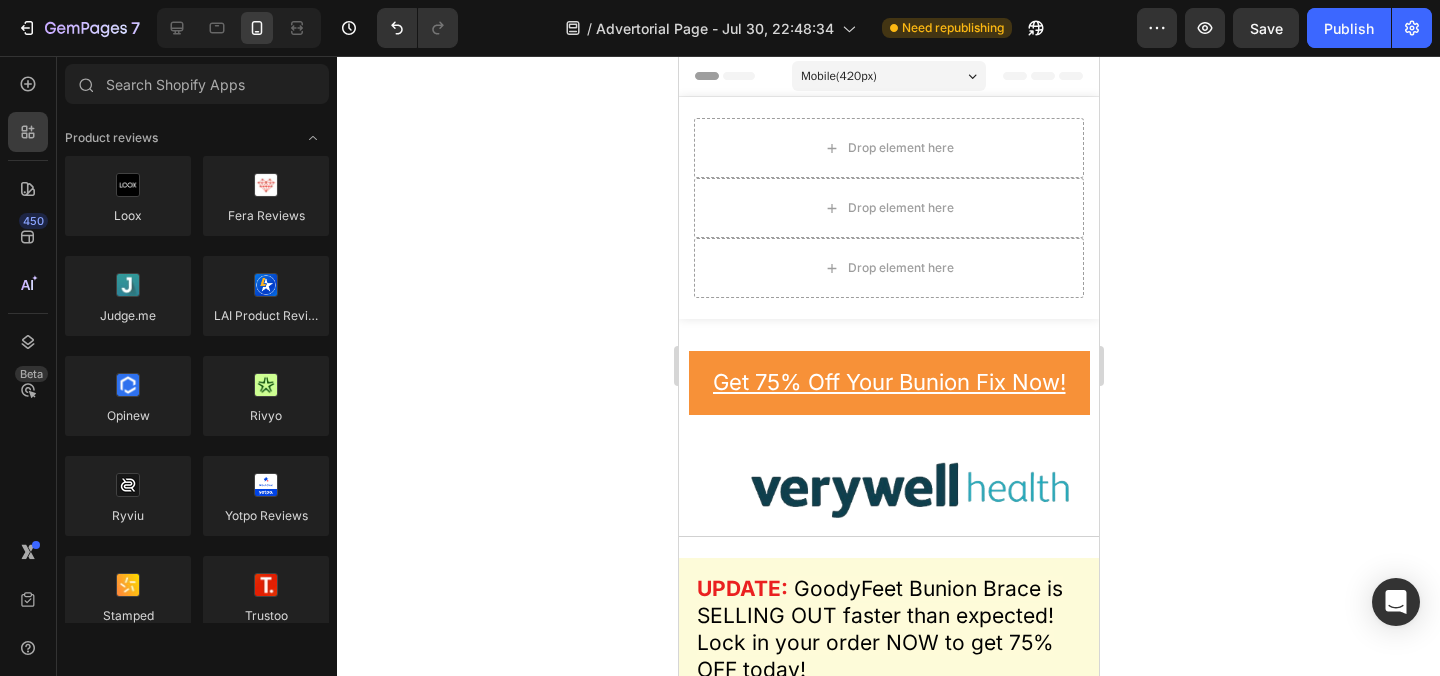 click on "450 Beta" at bounding box center (28, 298) 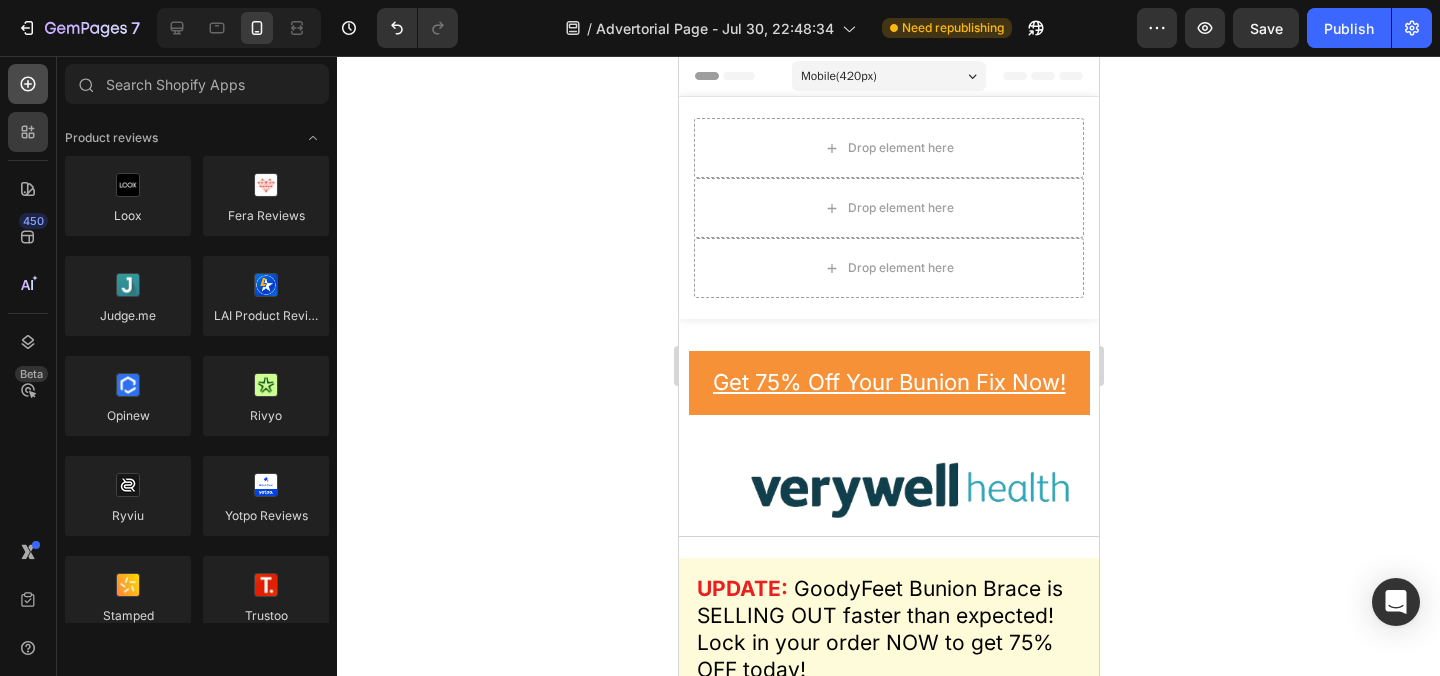 click 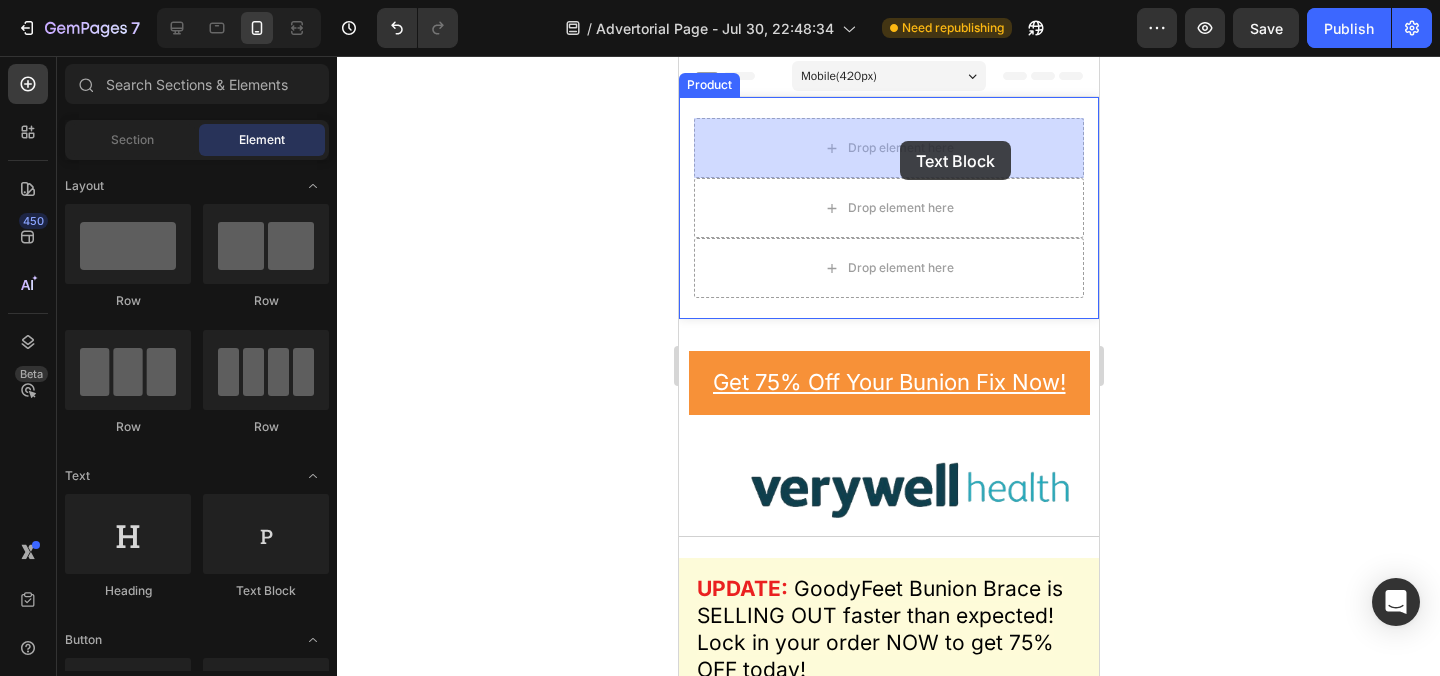 drag, startPoint x: 984, startPoint y: 574, endPoint x: 908, endPoint y: 133, distance: 447.50082 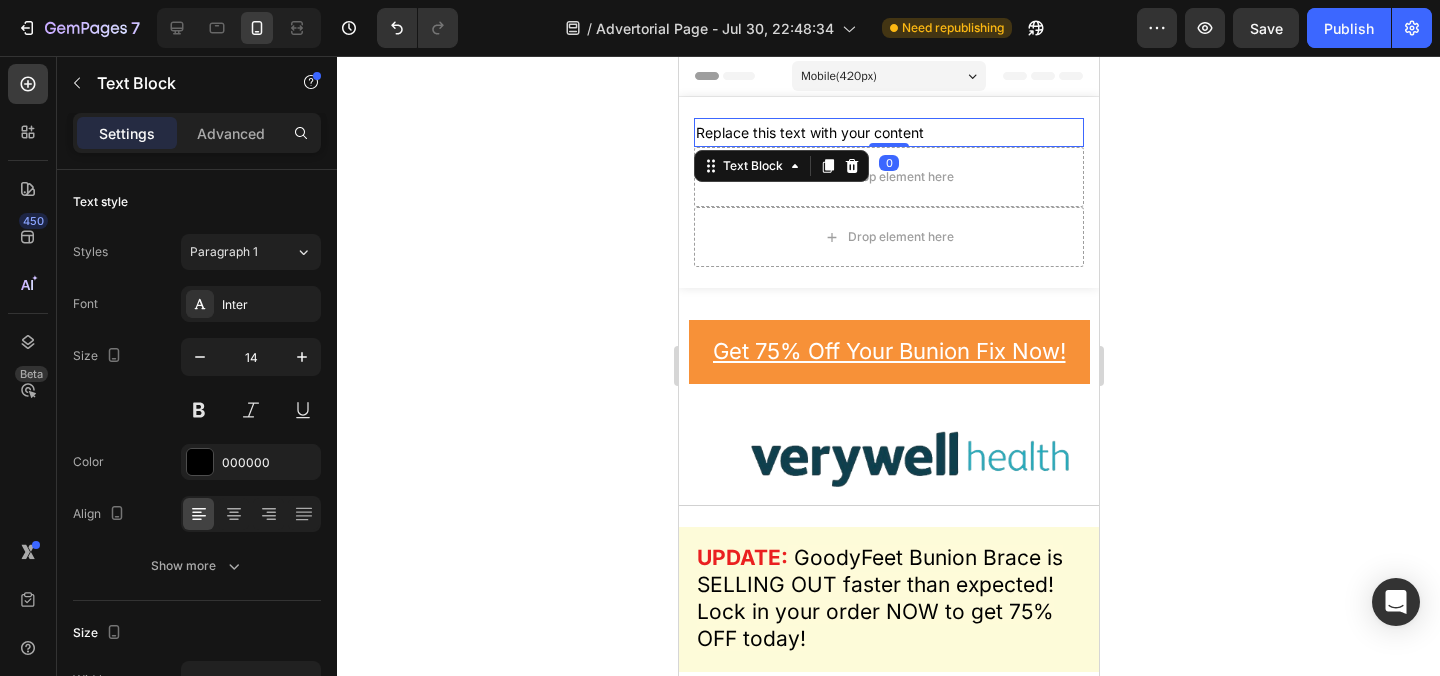 click on "Replace this text with your content" at bounding box center (888, 132) 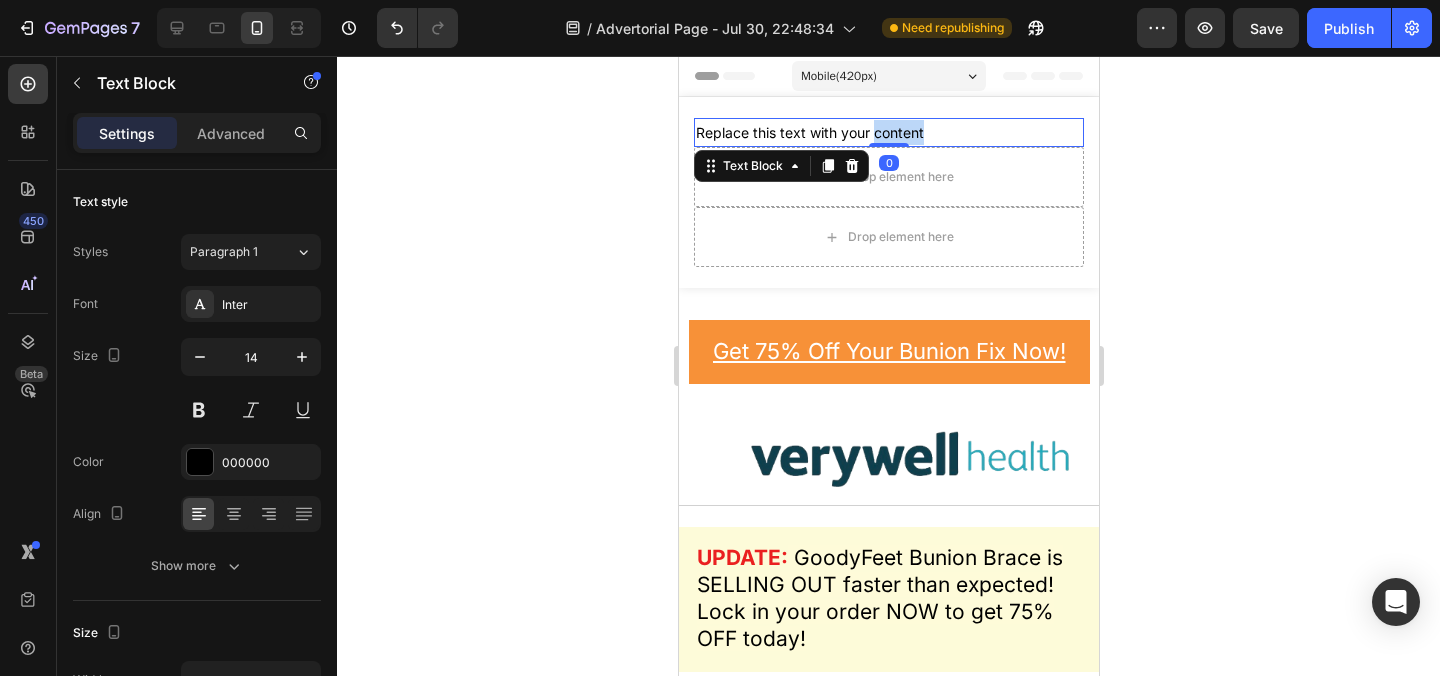 click on "Replace this text with your content" at bounding box center (888, 132) 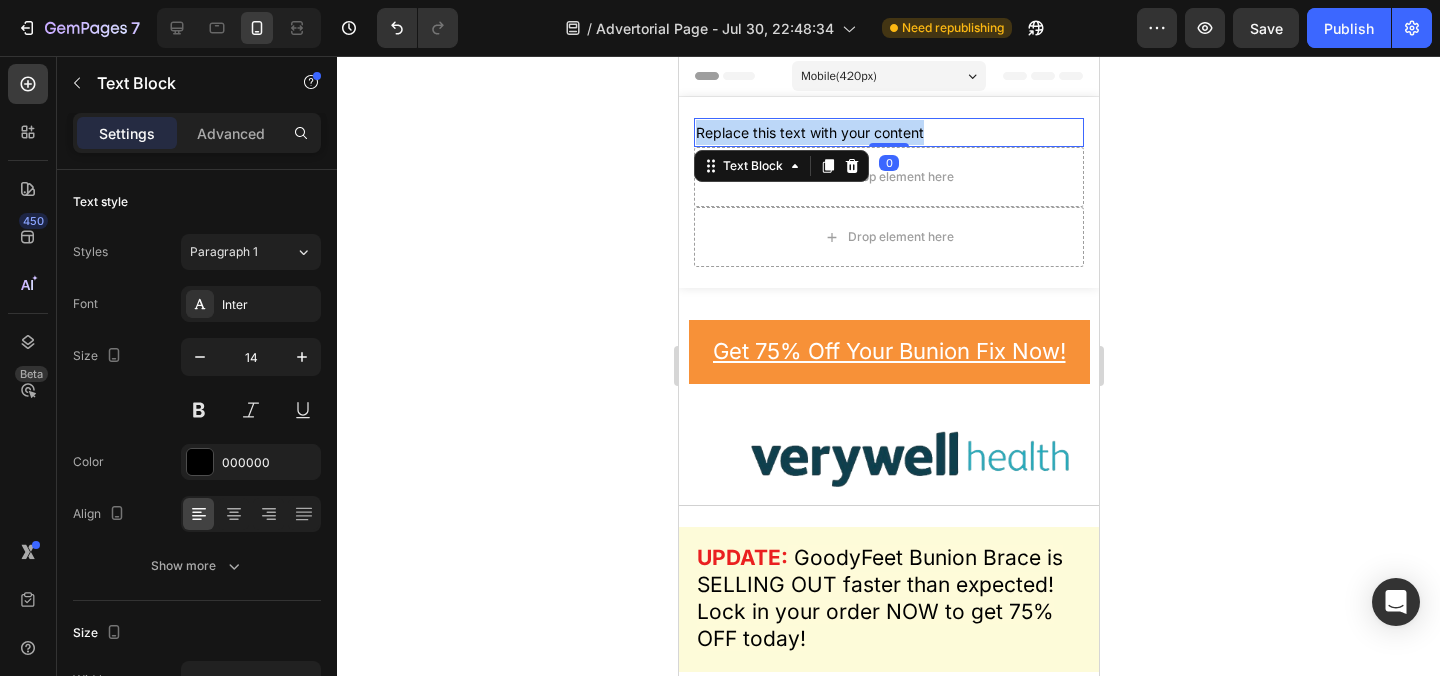 click on "Replace this text with your content" at bounding box center (888, 132) 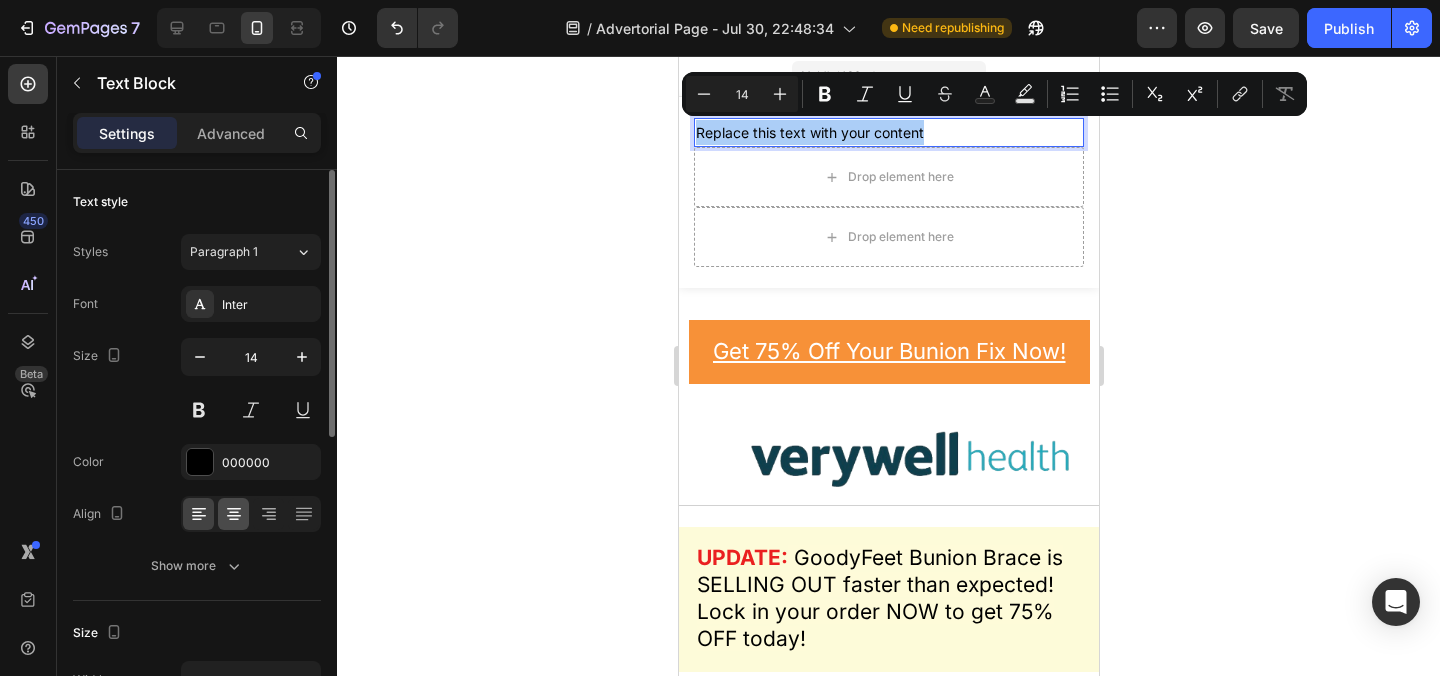 click 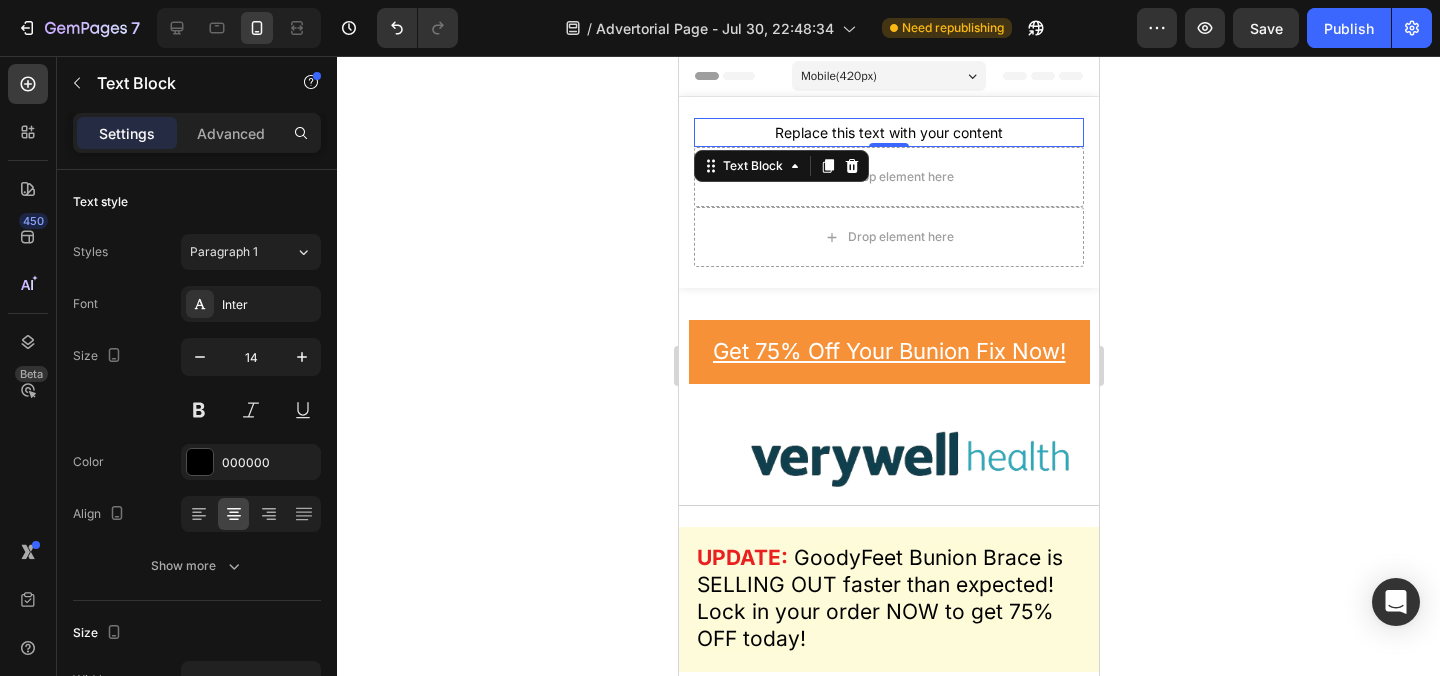 click on "Replace this text with your content" at bounding box center (888, 132) 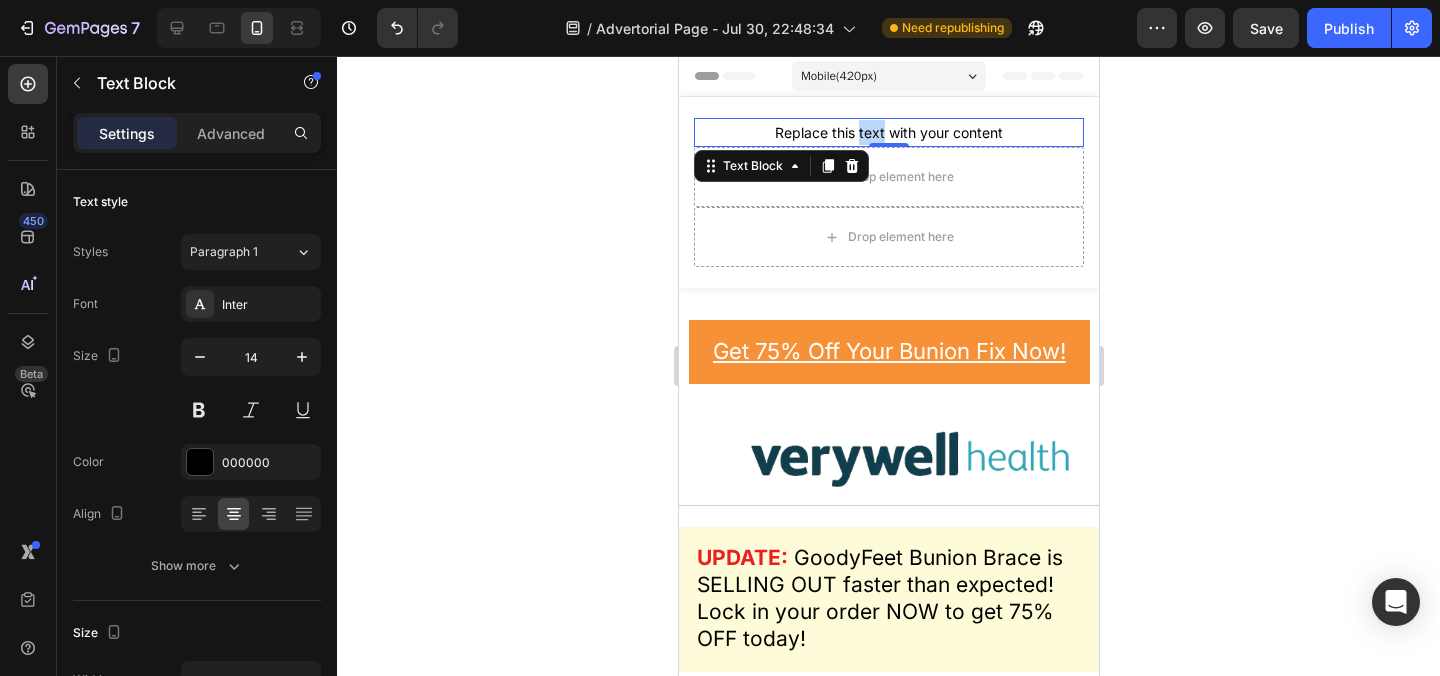 click on "Replace this text with your content" at bounding box center [888, 132] 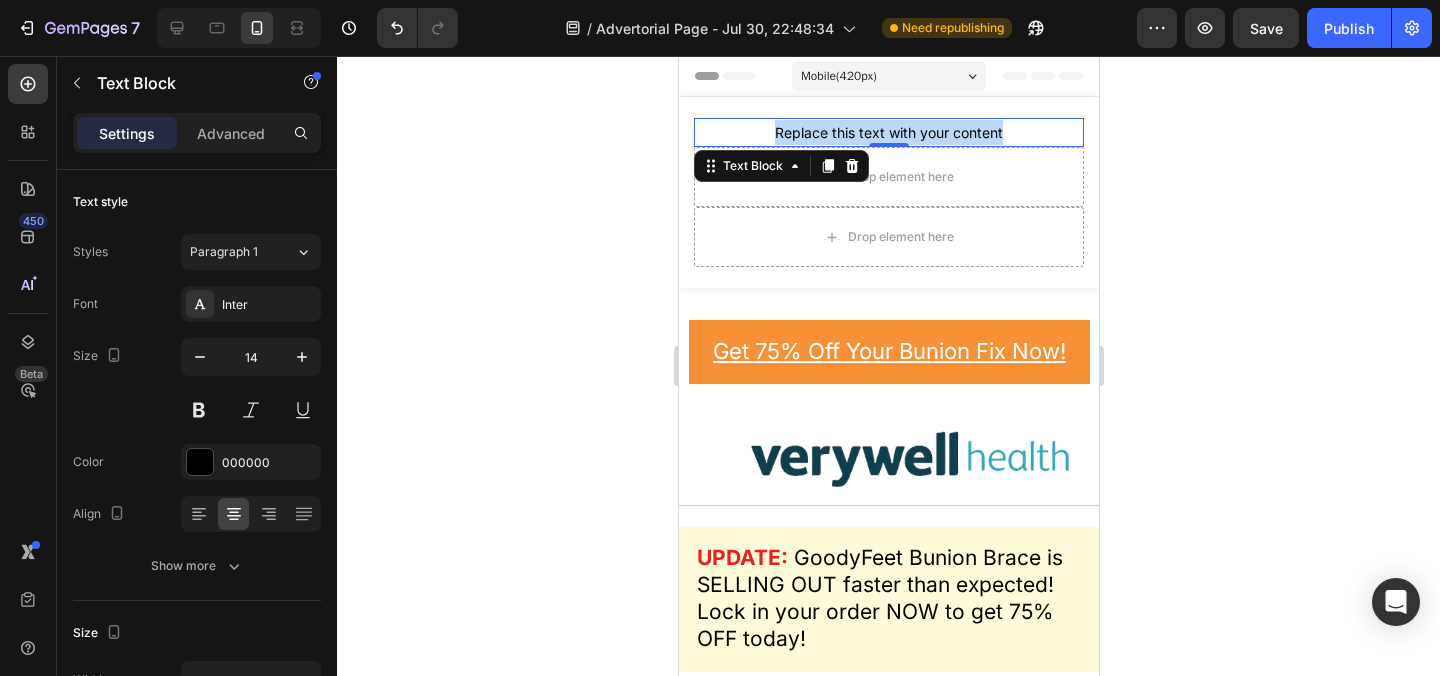click on "Replace this text with your content" at bounding box center (888, 132) 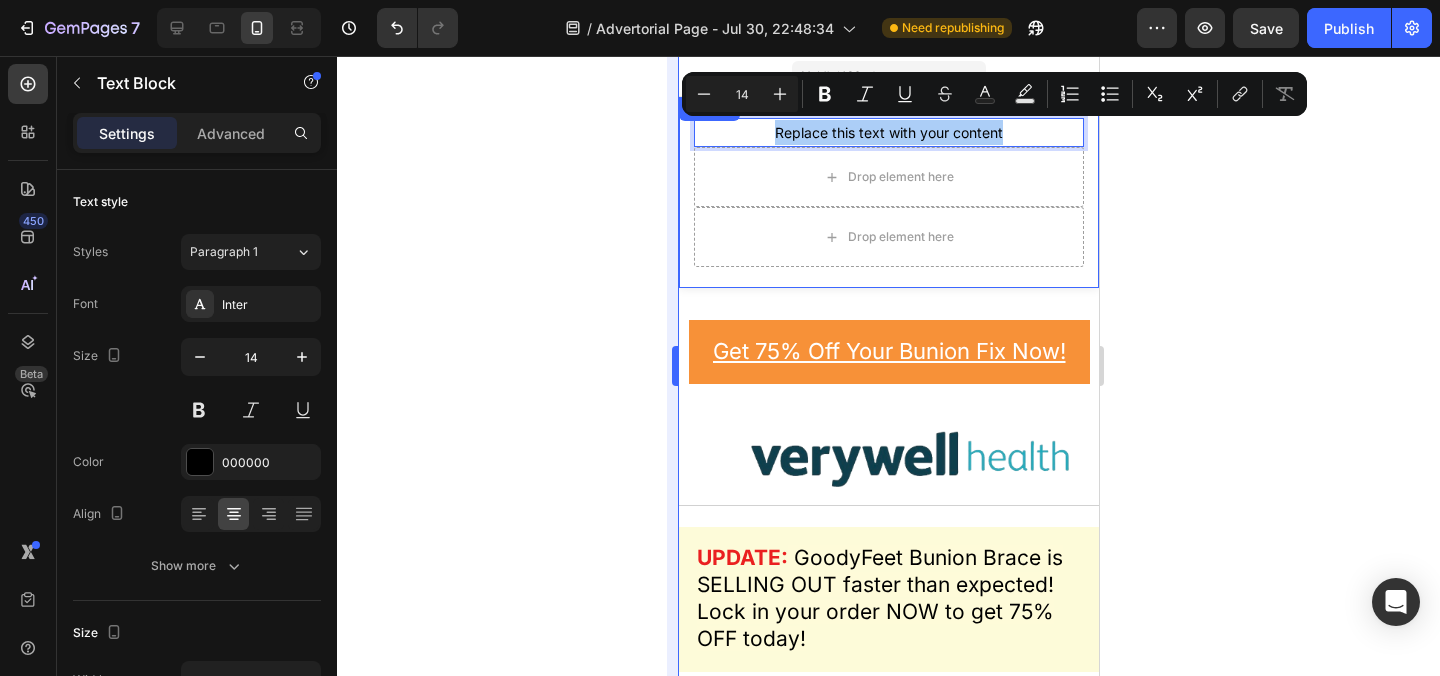 drag, startPoint x: 624, startPoint y: 187, endPoint x: 668, endPoint y: 184, distance: 44.102154 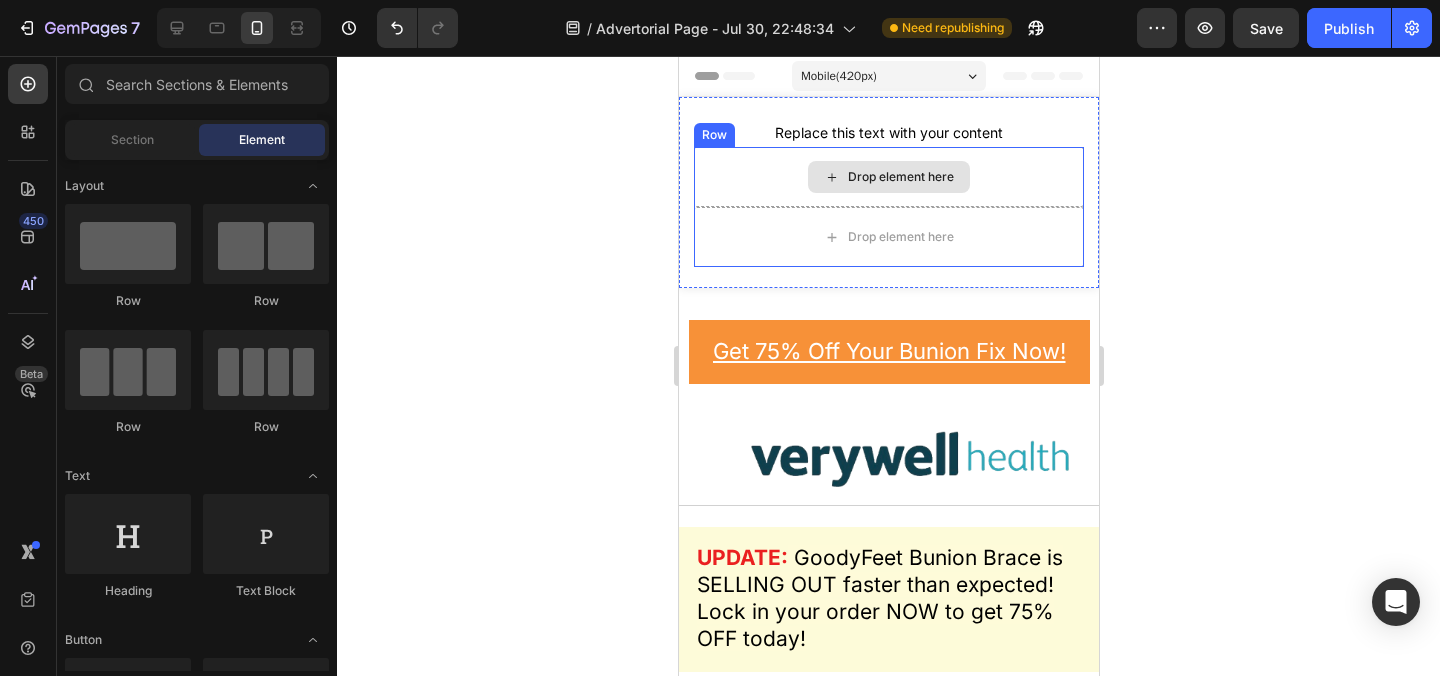 click on "Drop element here" at bounding box center (888, 177) 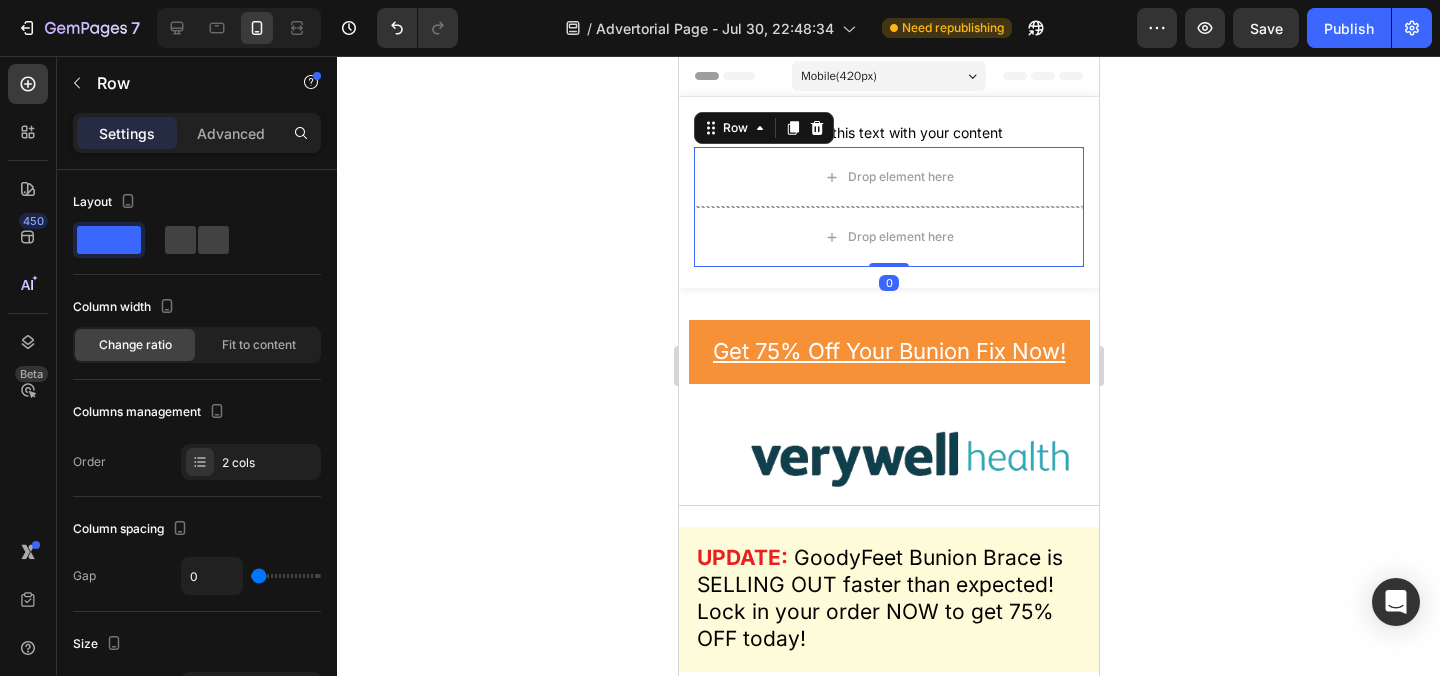 click on "Drop element here" at bounding box center [888, 177] 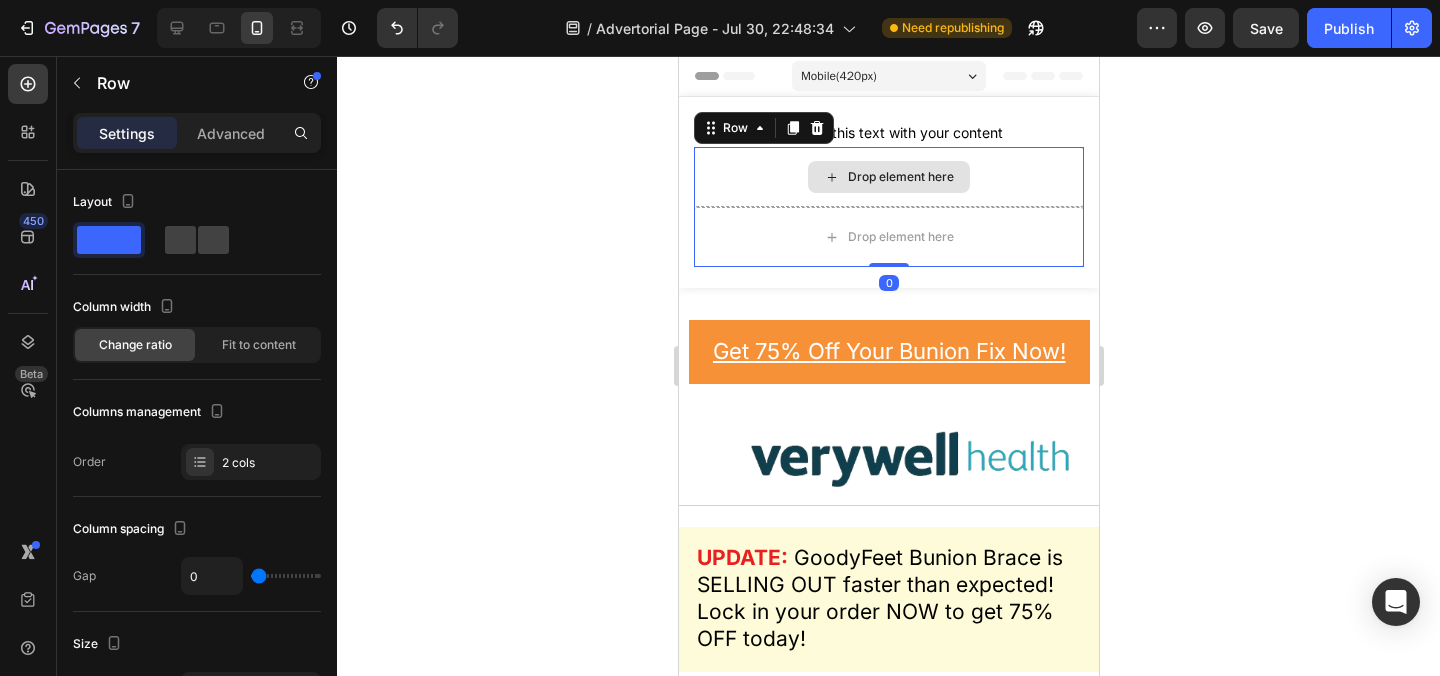 click on "Replace this text with your content" at bounding box center (888, 132) 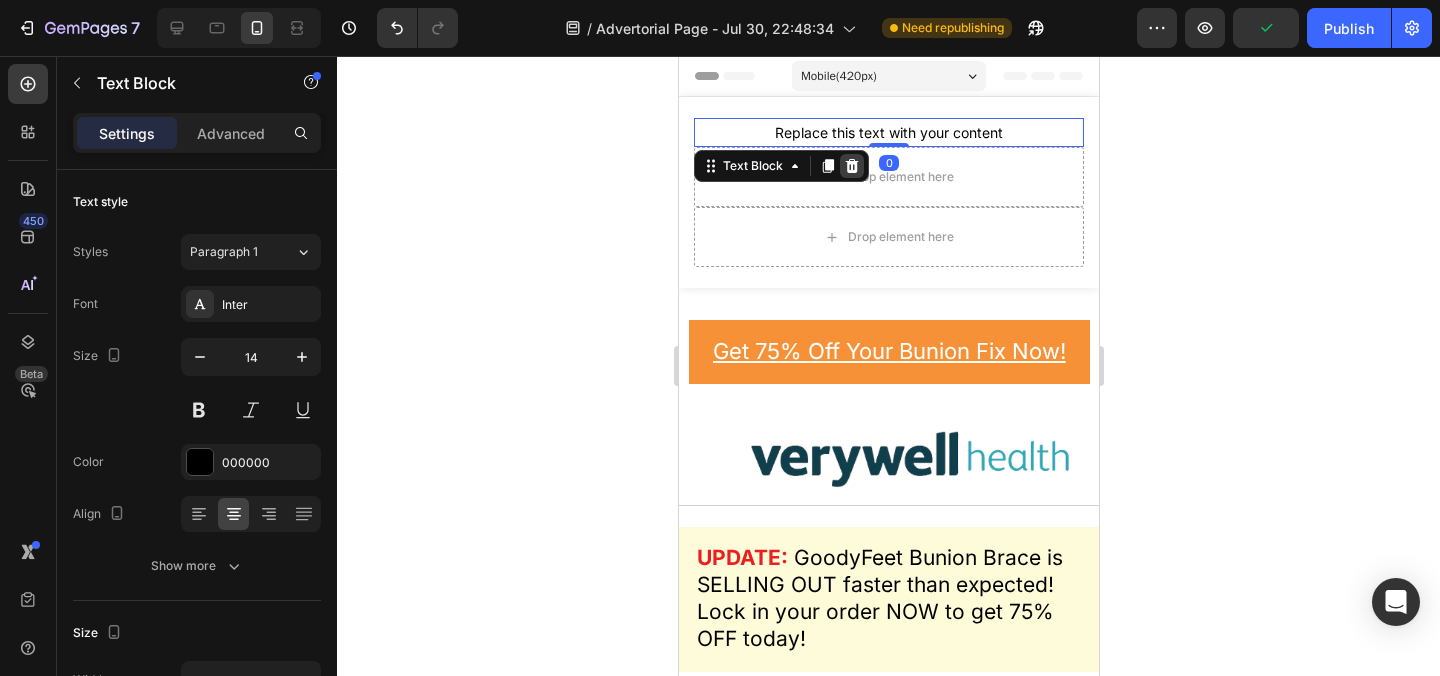 click 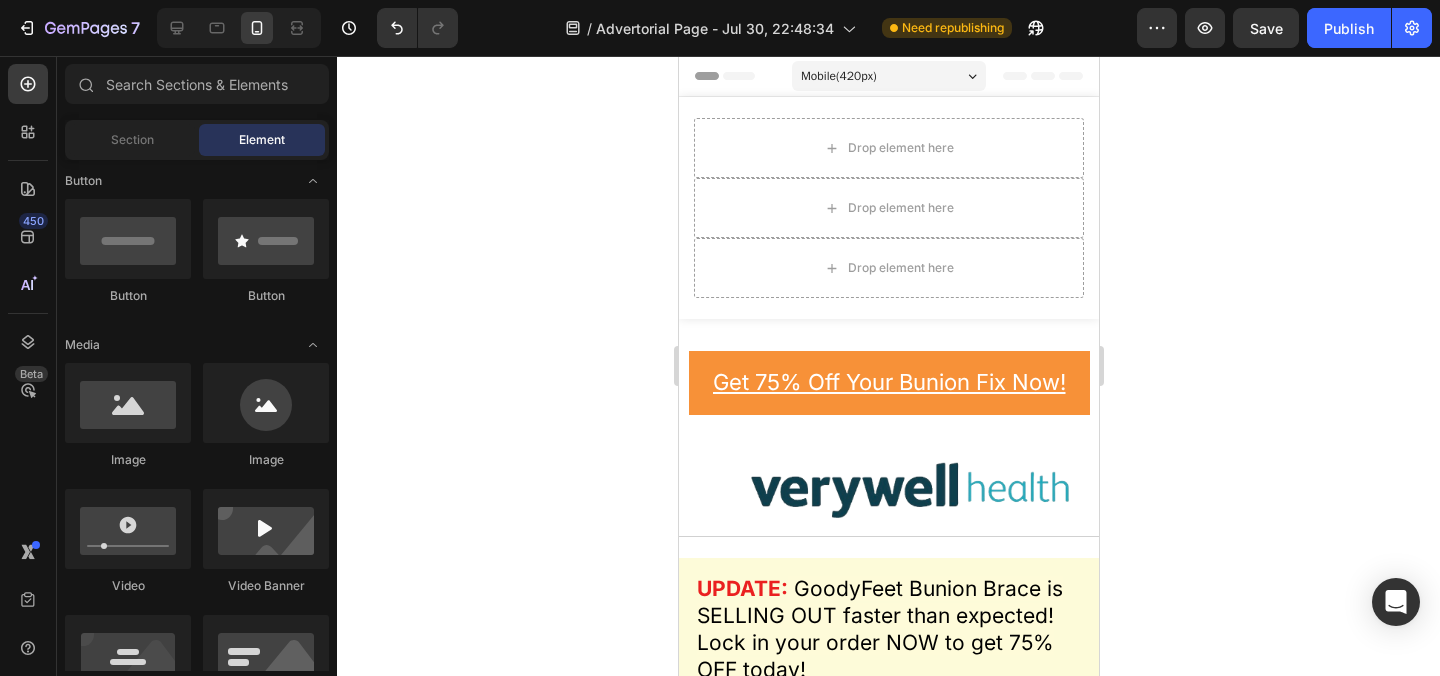 scroll, scrollTop: 481, scrollLeft: 0, axis: vertical 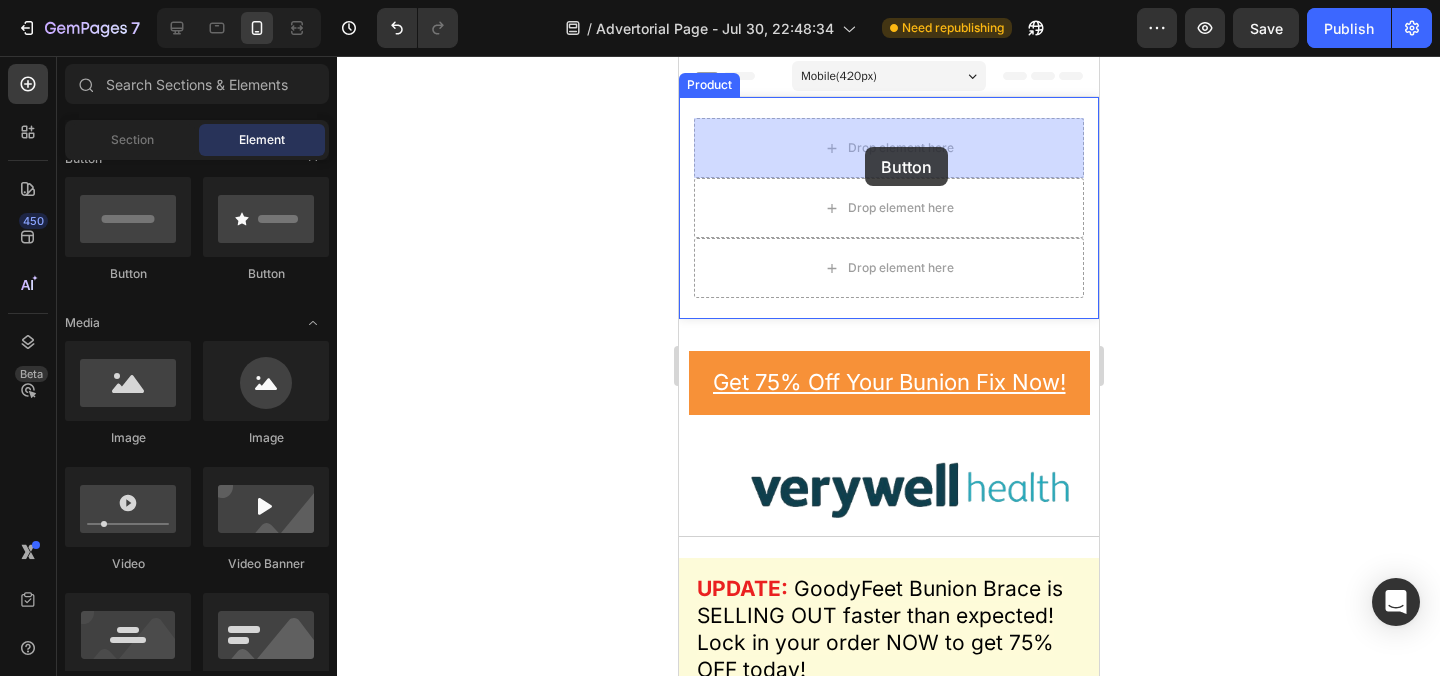 drag, startPoint x: 1142, startPoint y: 281, endPoint x: 844, endPoint y: 151, distance: 325.12152 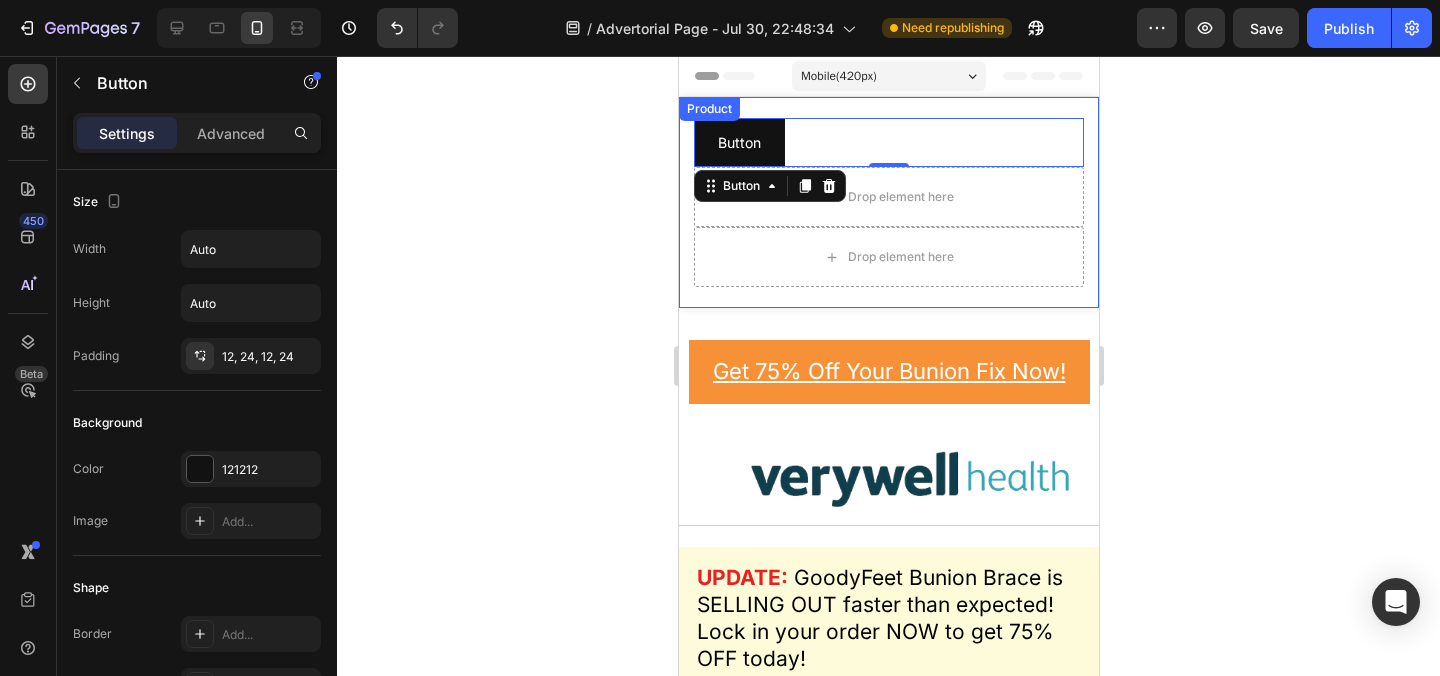click on "Button Button   0
Drop element here
Drop element here Row Product" at bounding box center (888, 202) 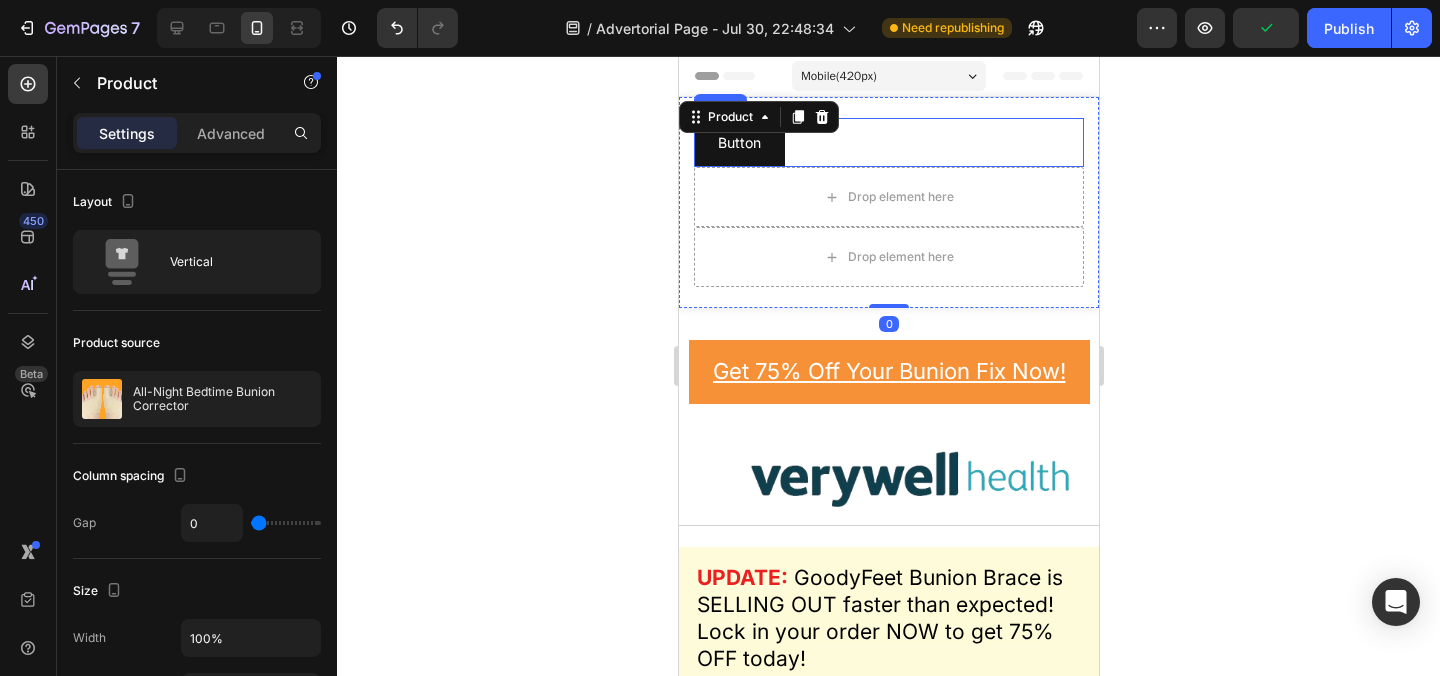click on "Button" at bounding box center [738, 142] 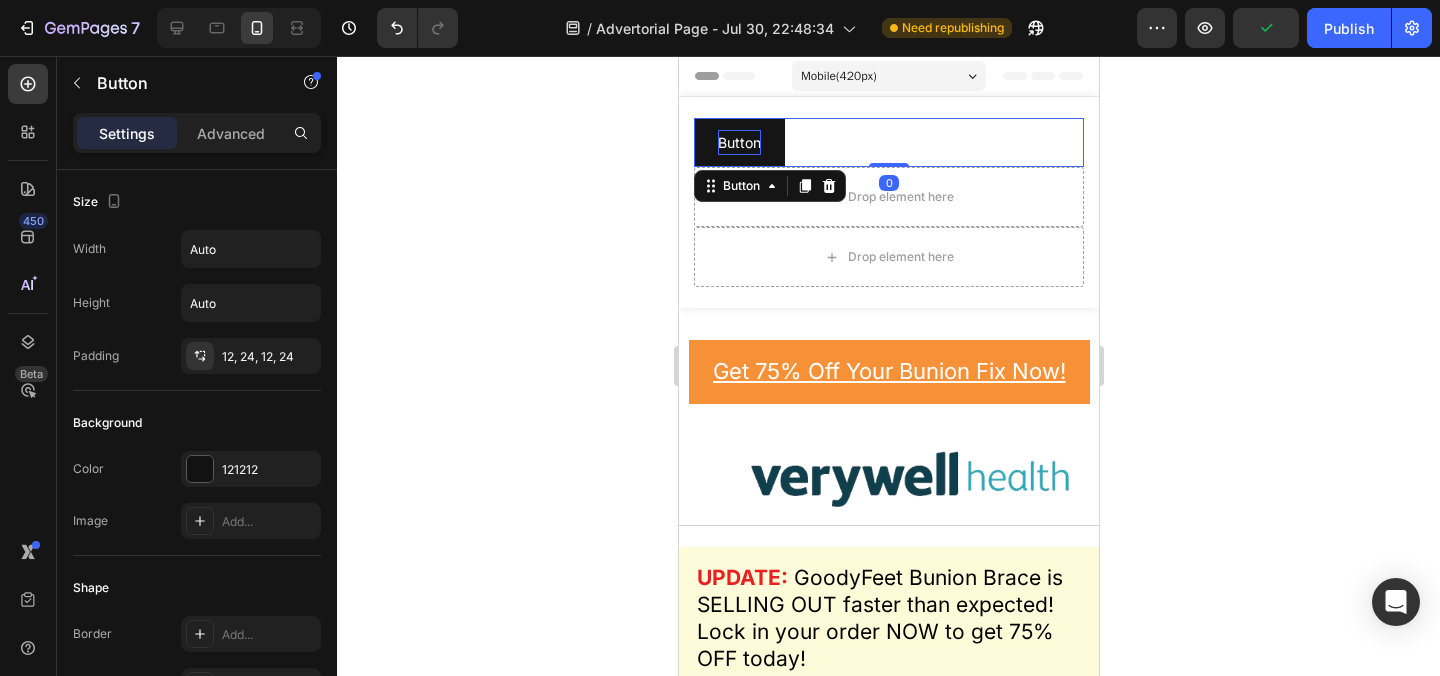 click on "Button" at bounding box center (738, 142) 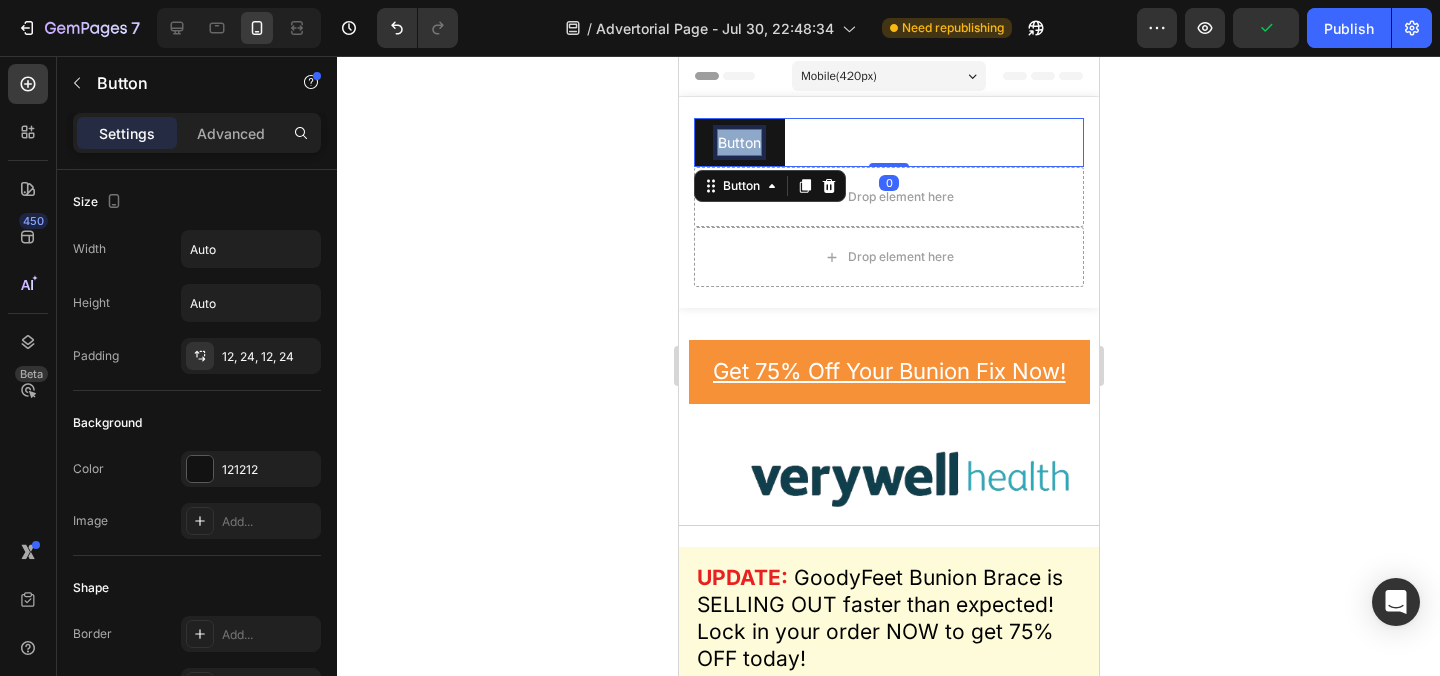 click on "Button" at bounding box center [738, 142] 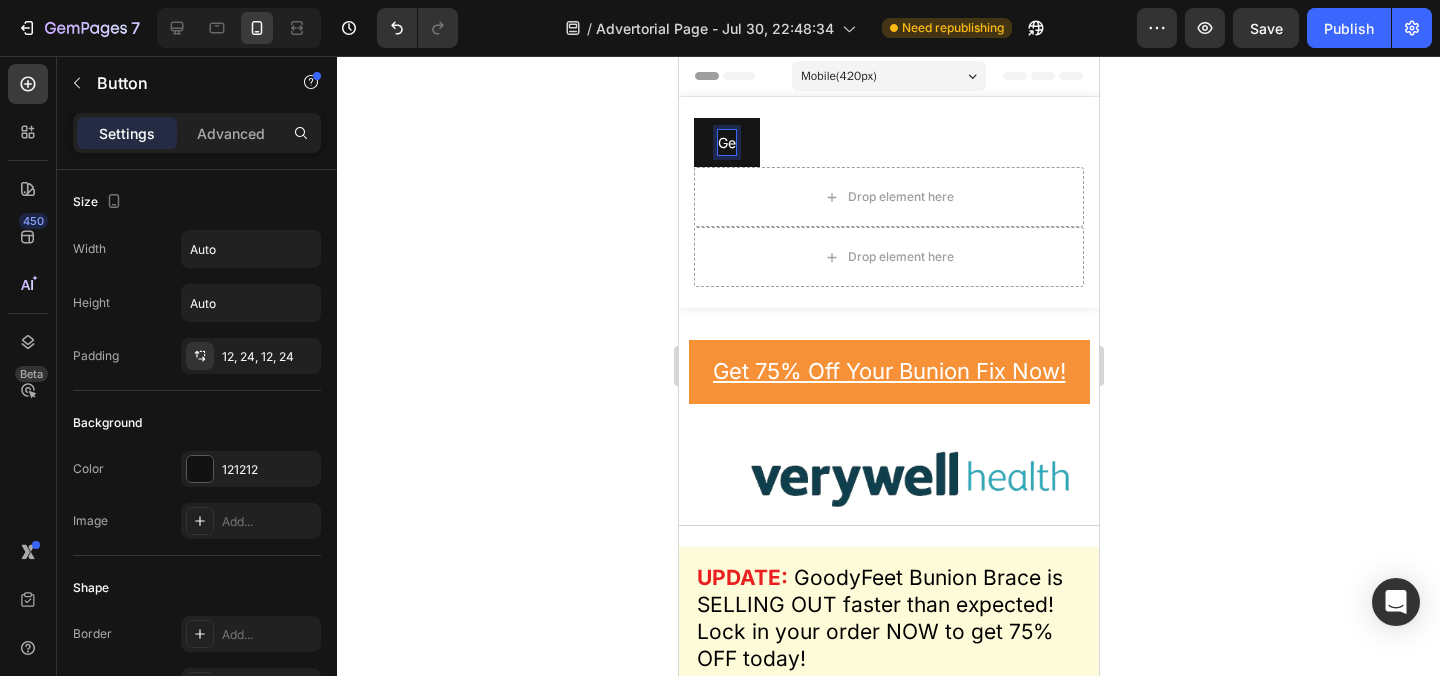 click on "Ge" at bounding box center (726, 142) 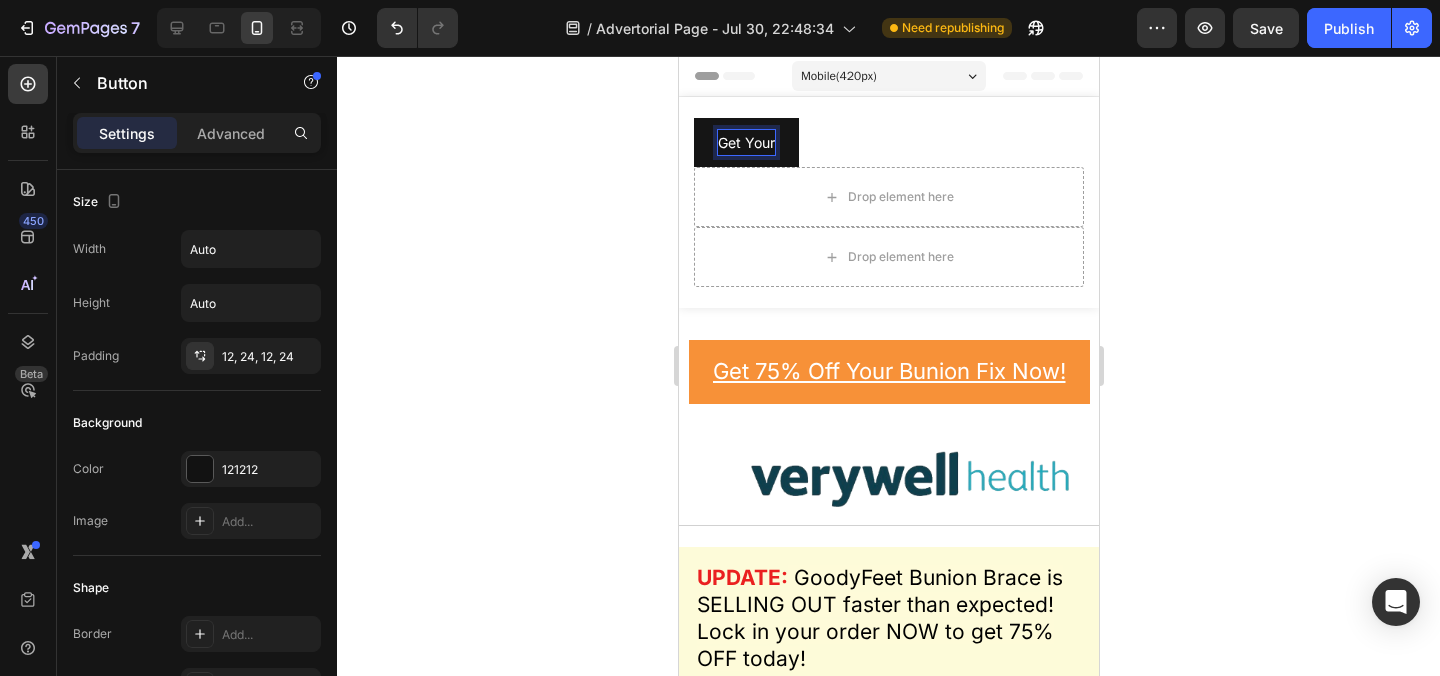 click on "Get Your" at bounding box center (745, 142) 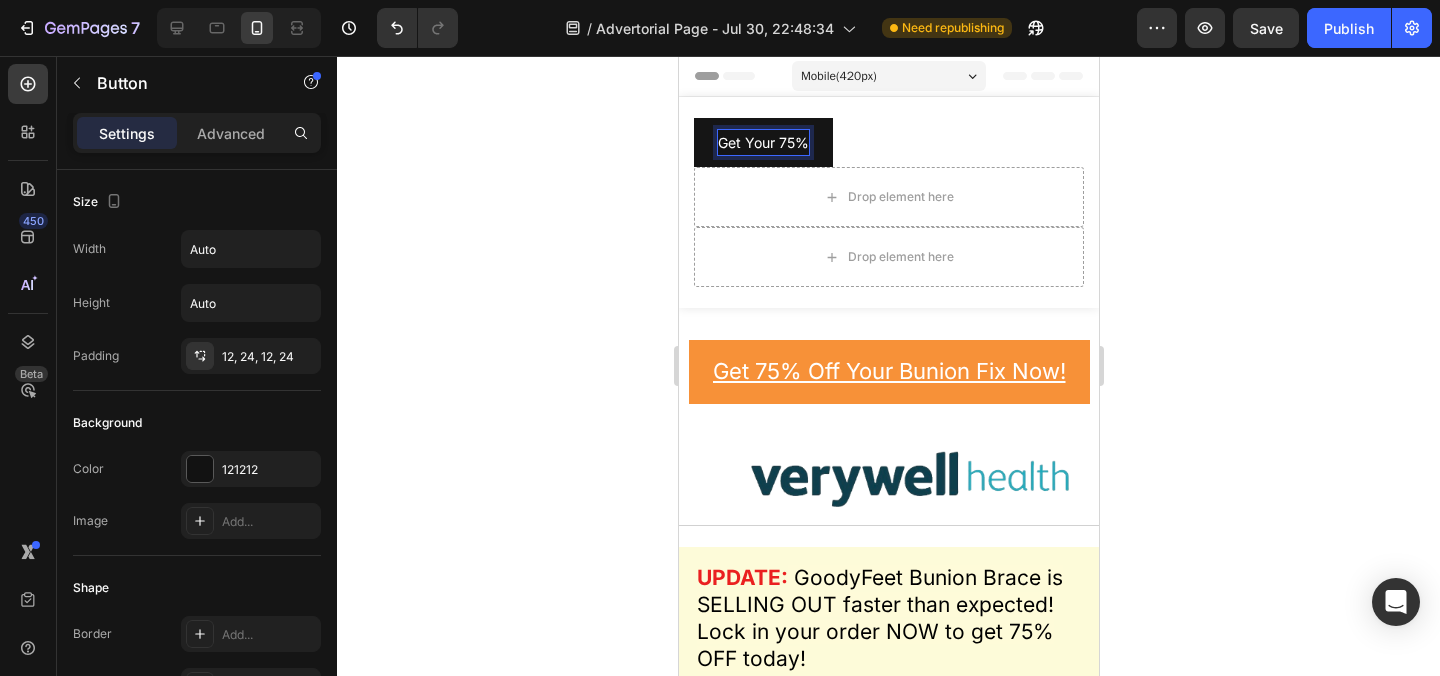 click on "Get Your 75%" at bounding box center (762, 142) 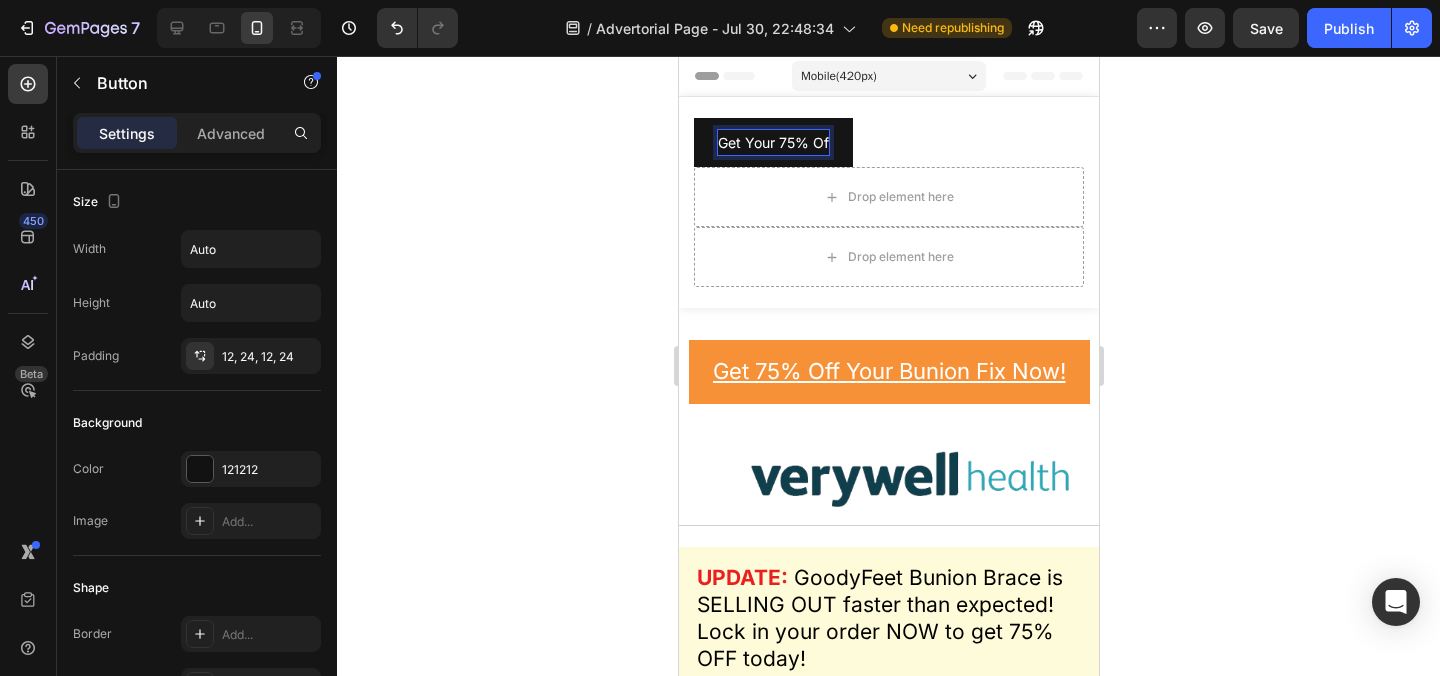 click on "Get Your 75% Of" at bounding box center (772, 142) 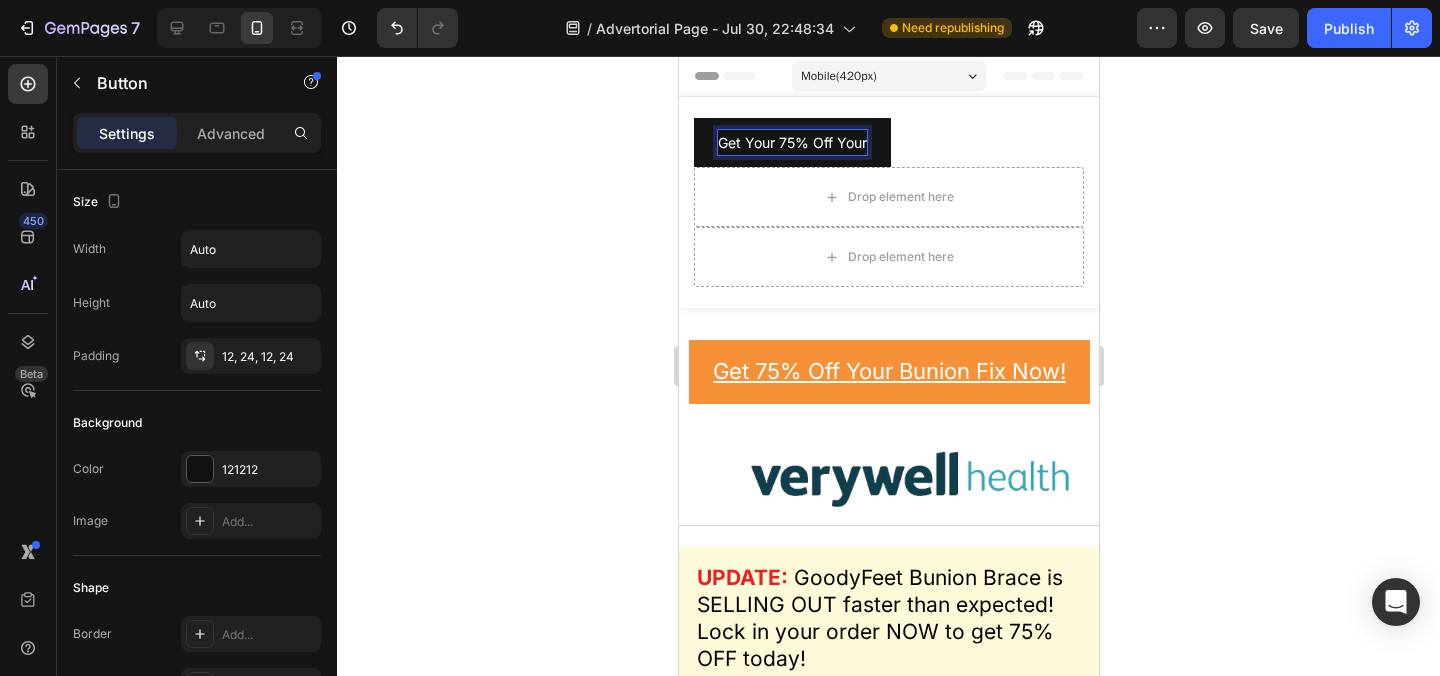 click on "Get Your 75% Off Your" at bounding box center [791, 142] 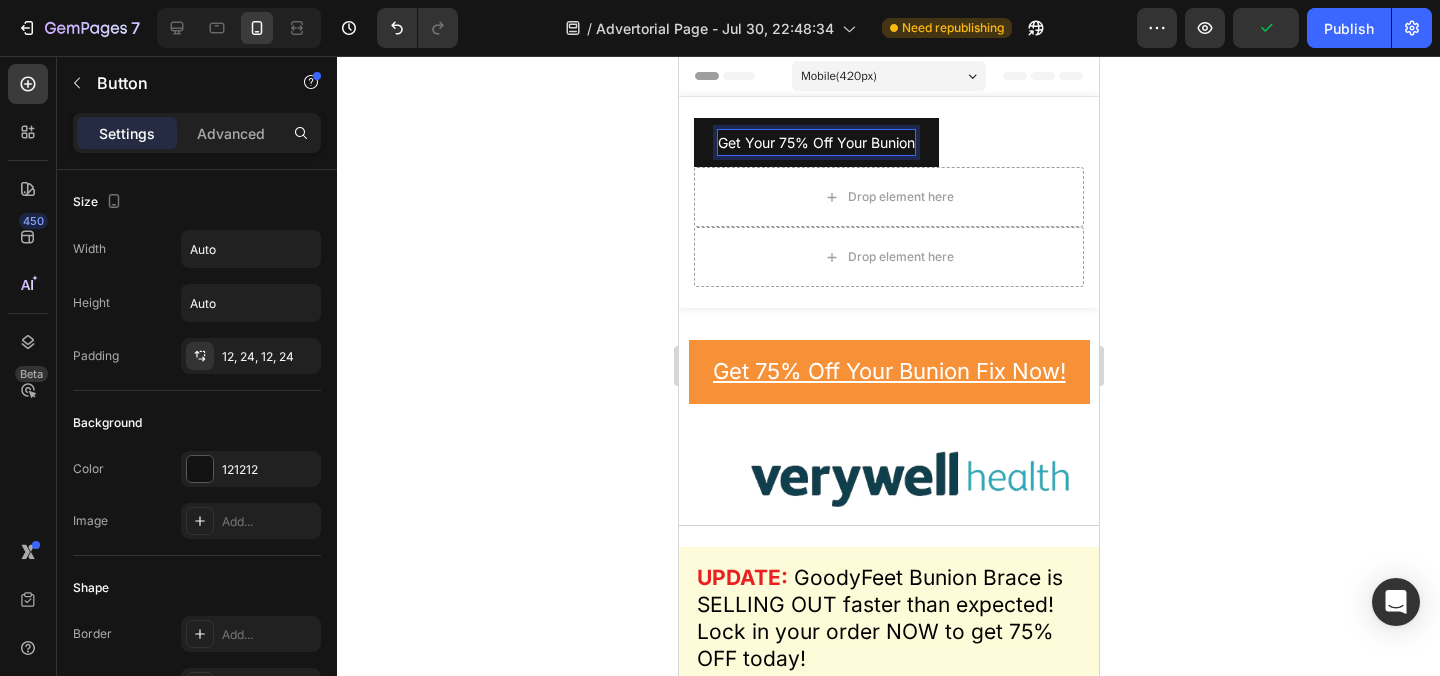 click on "Get Your 75% Off Your Bunion" at bounding box center [815, 142] 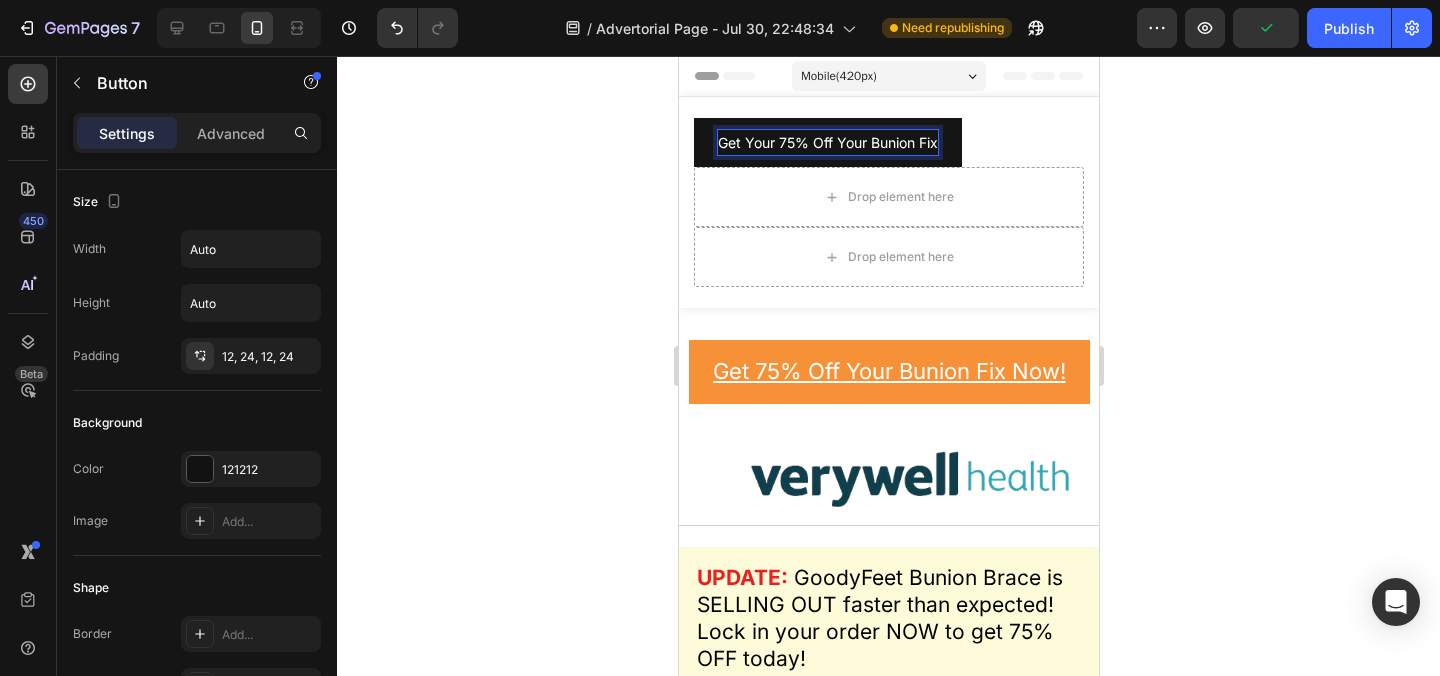 click on "Get Your 75% Off Your Bunion Fix" at bounding box center (827, 142) 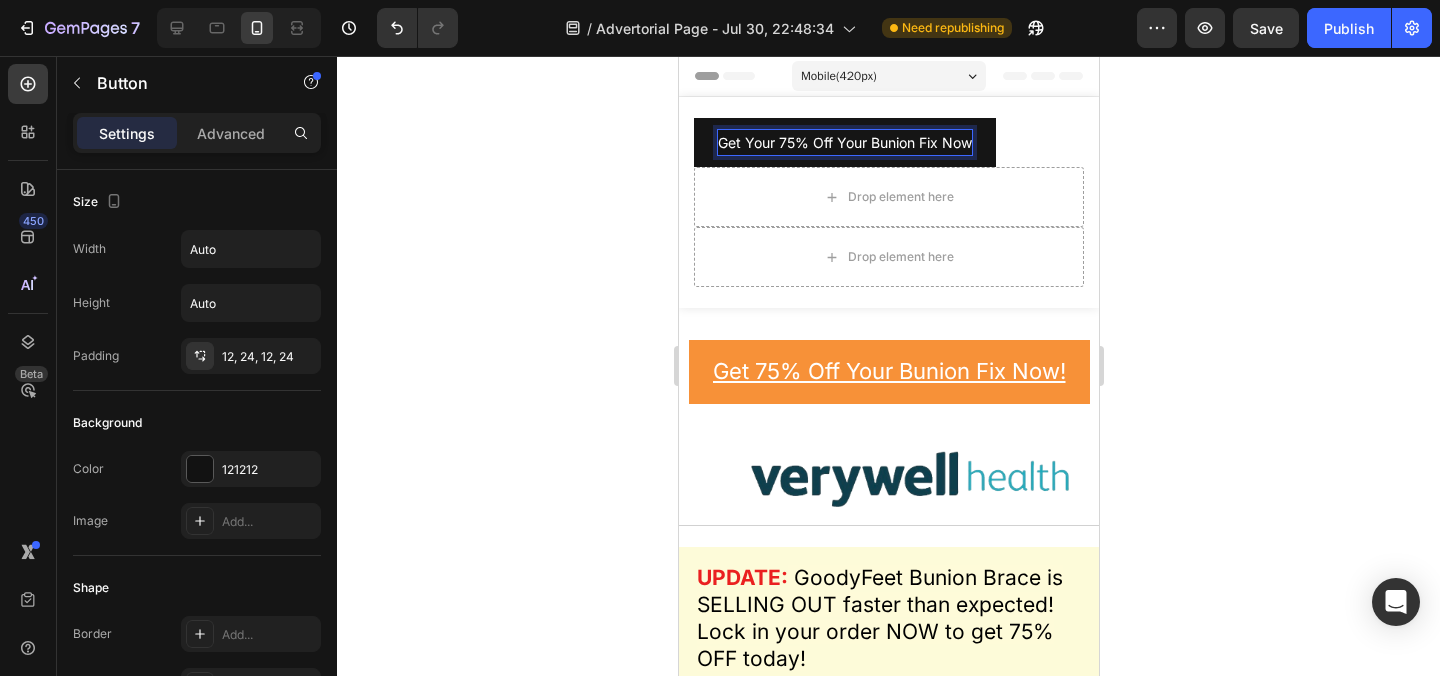 click on "Get Your 75% Off Your Bunion Fix Now" at bounding box center (844, 142) 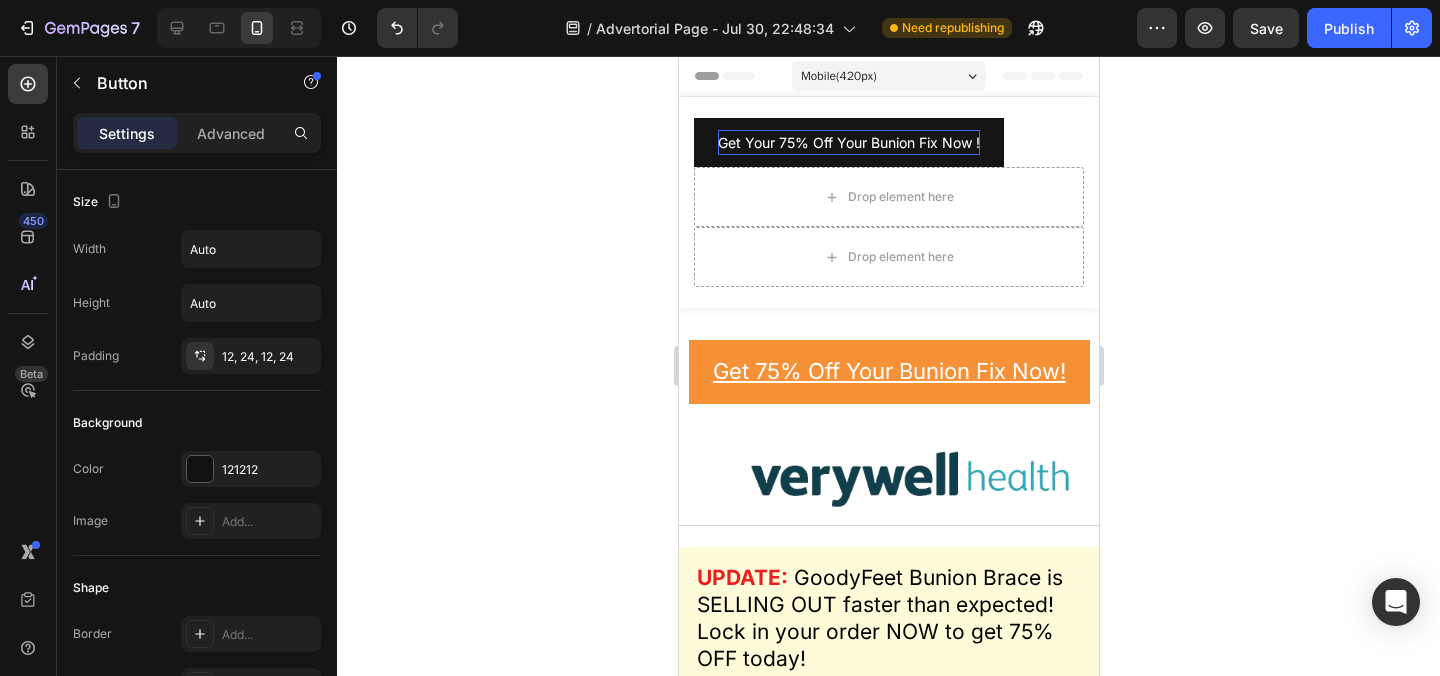 click on "Get Your 75% Off Your Bunion Fix Now !" at bounding box center [848, 142] 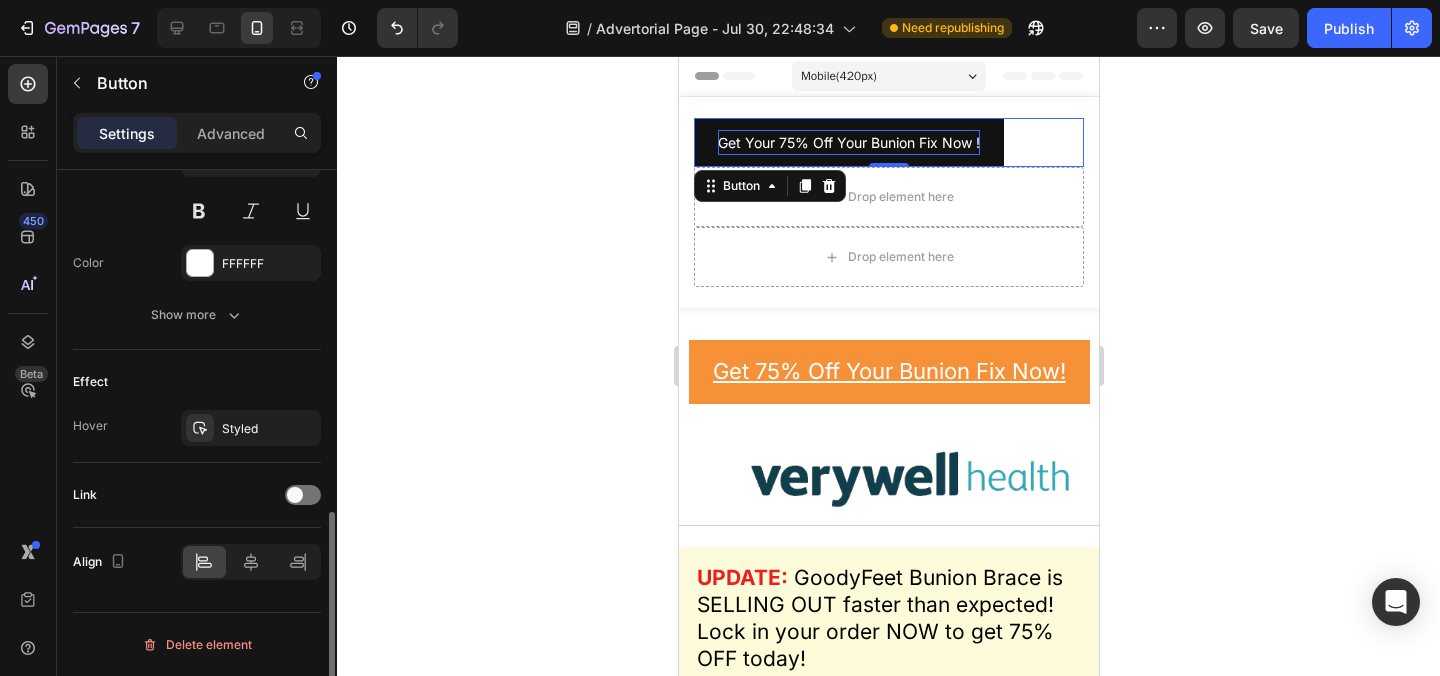 scroll, scrollTop: 590, scrollLeft: 0, axis: vertical 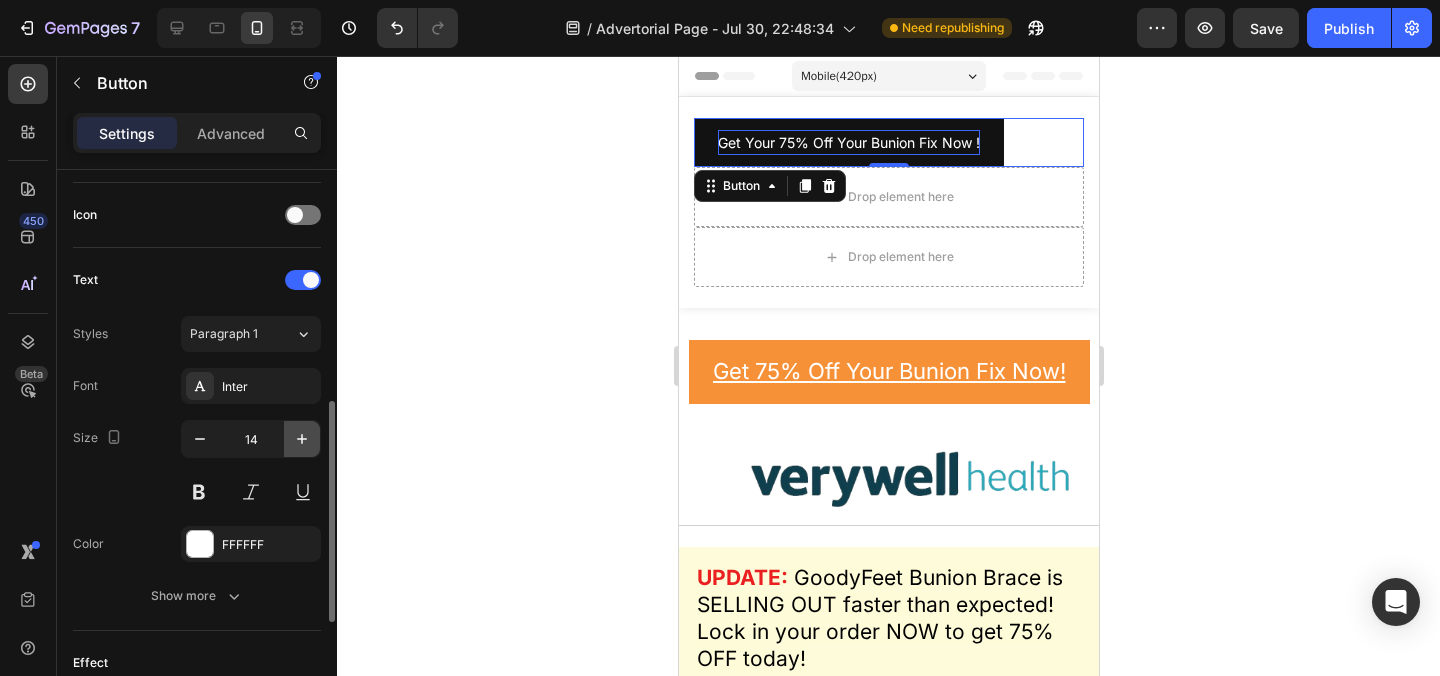 click 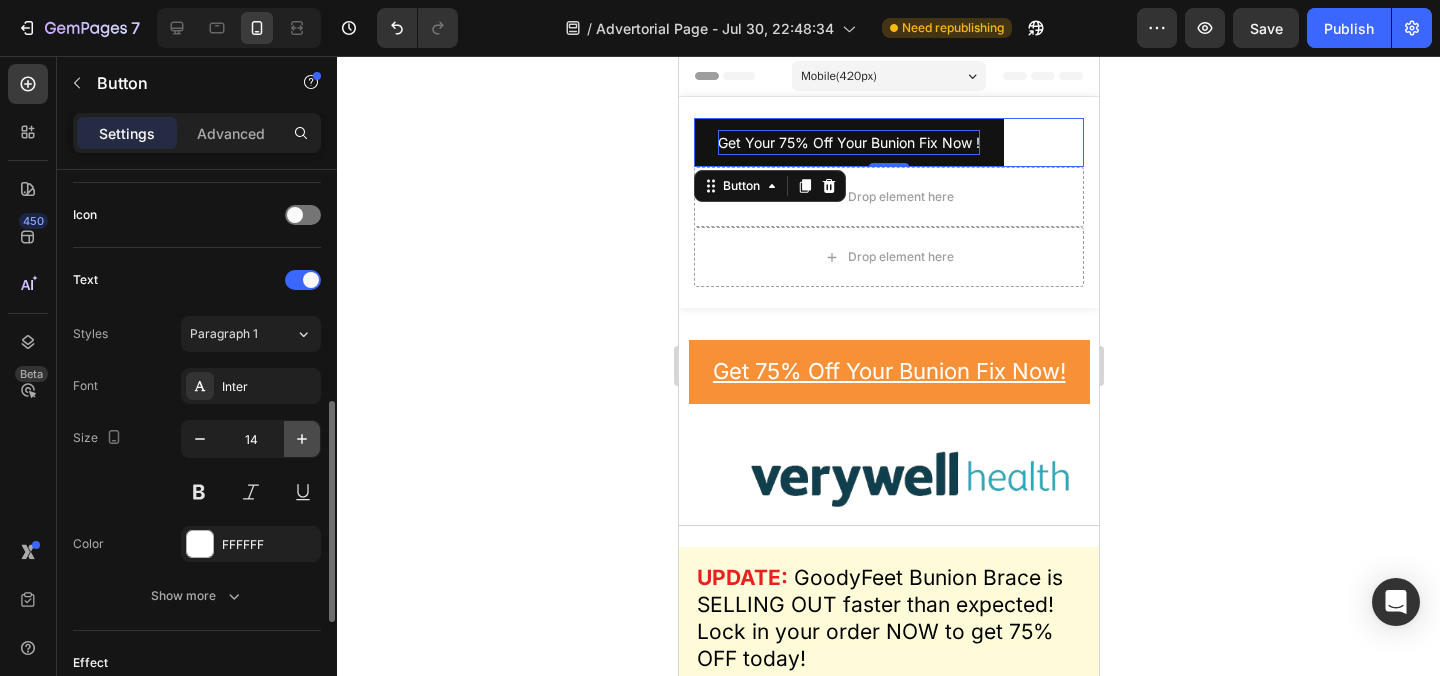 click 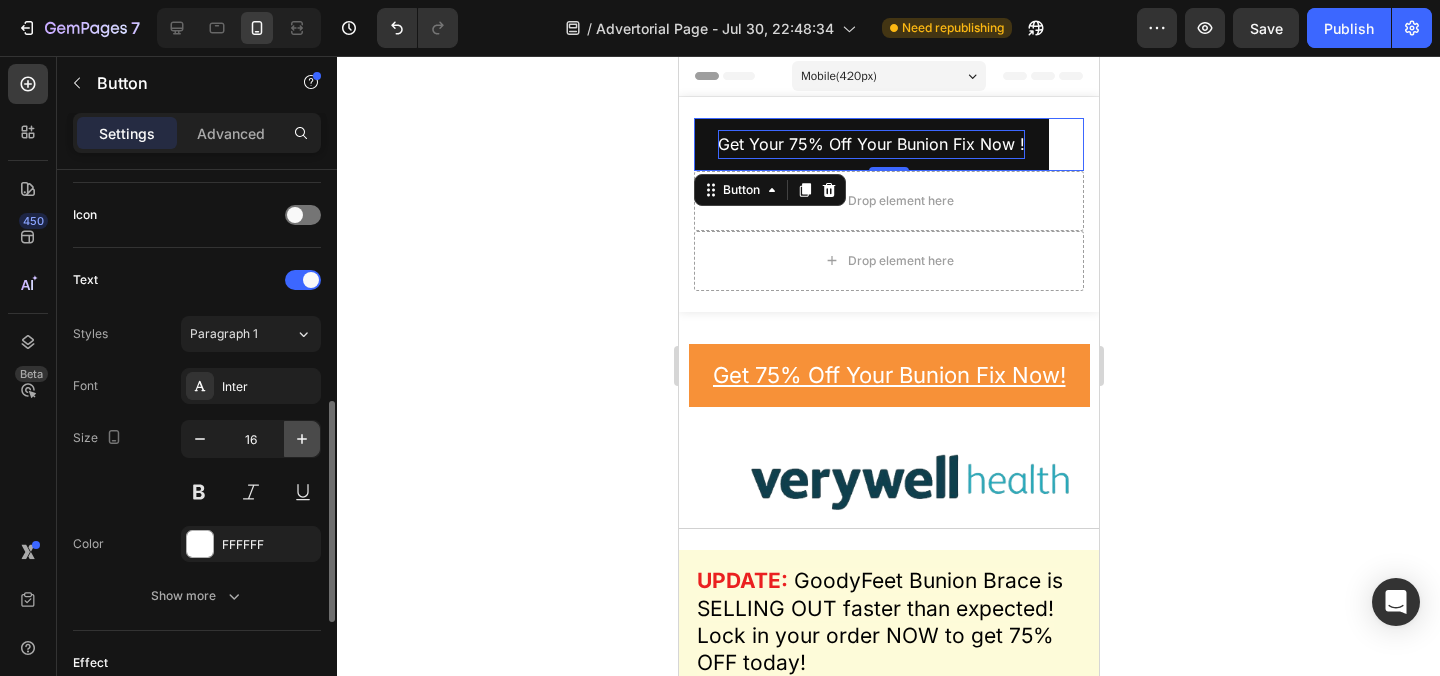 click 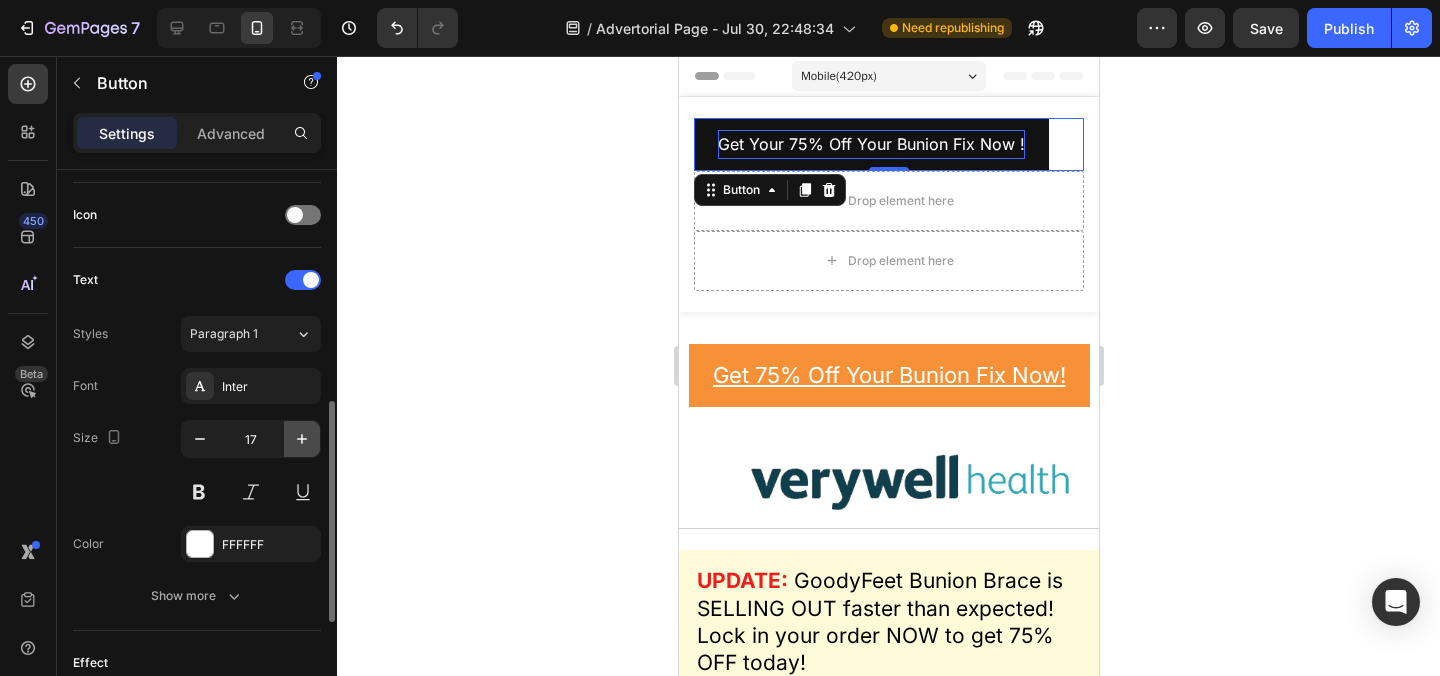 click 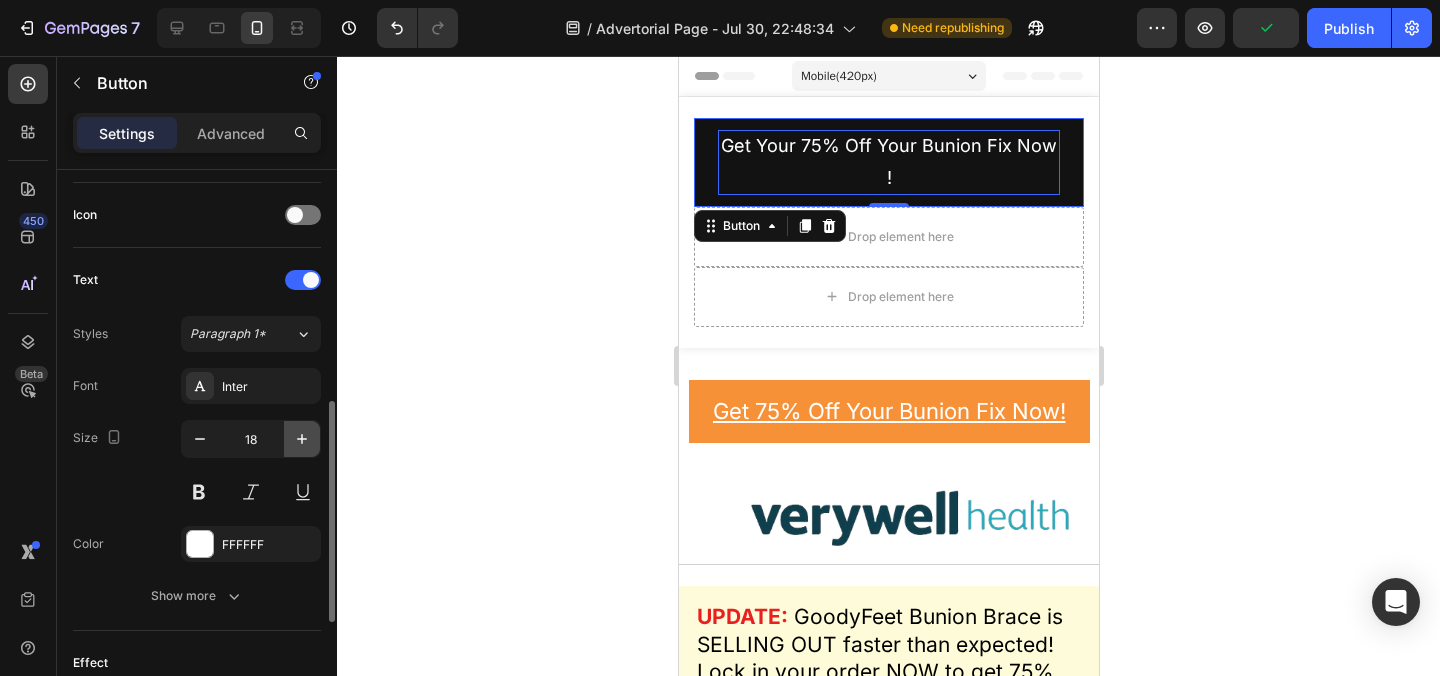 click 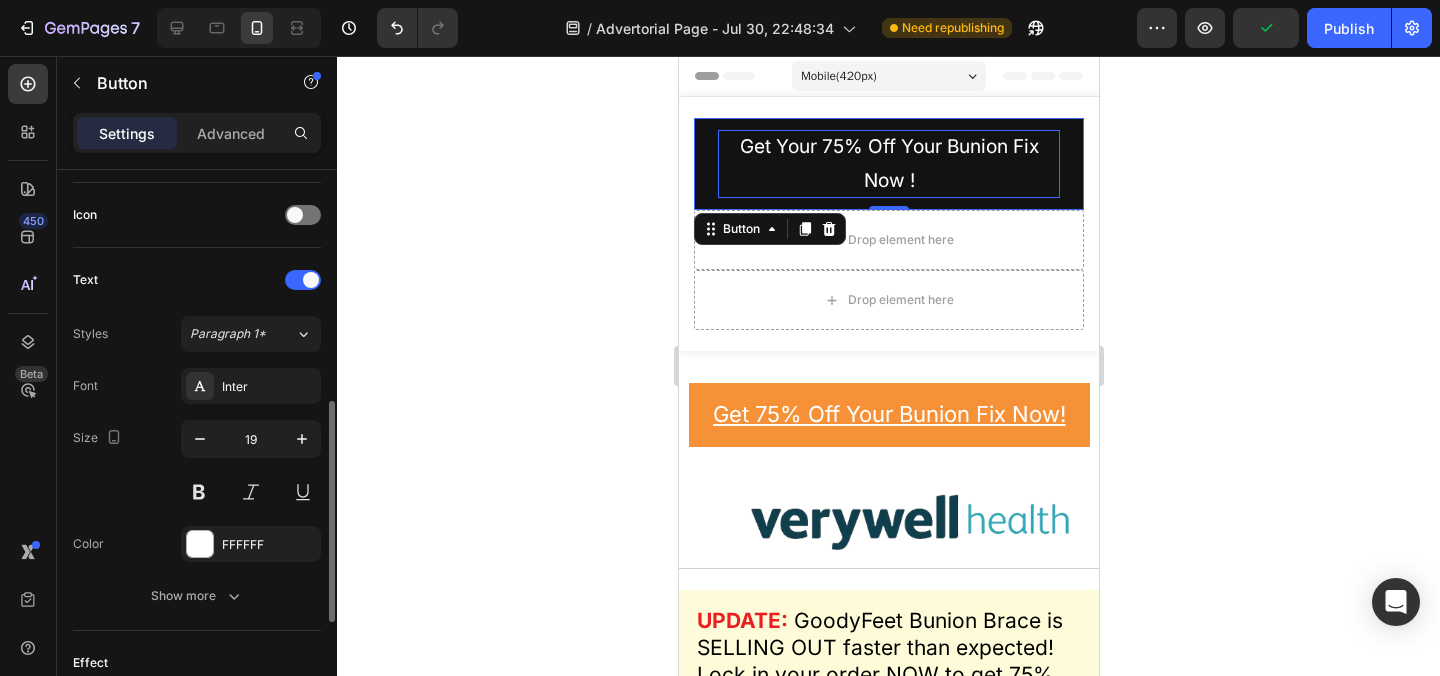 click on "Font Inter Size 19 Color FFFFFF Show more" at bounding box center [197, 491] 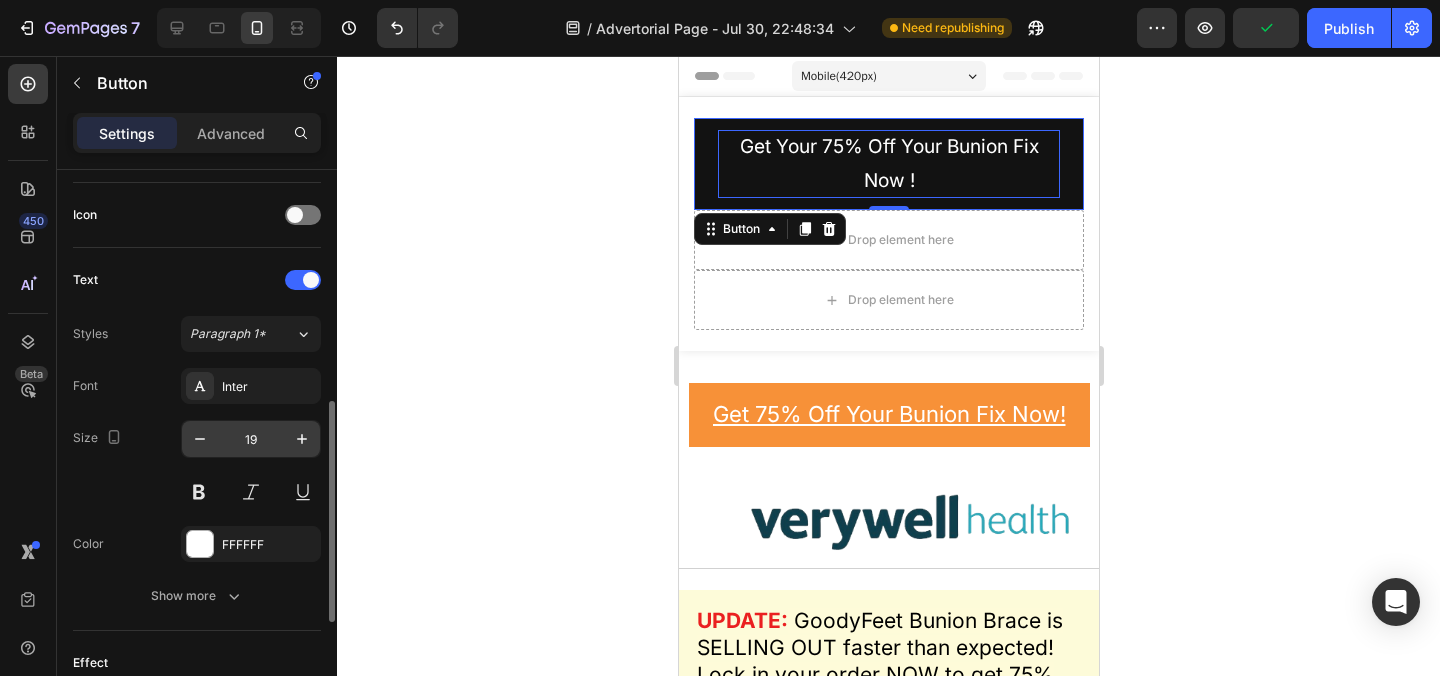 click on "19" 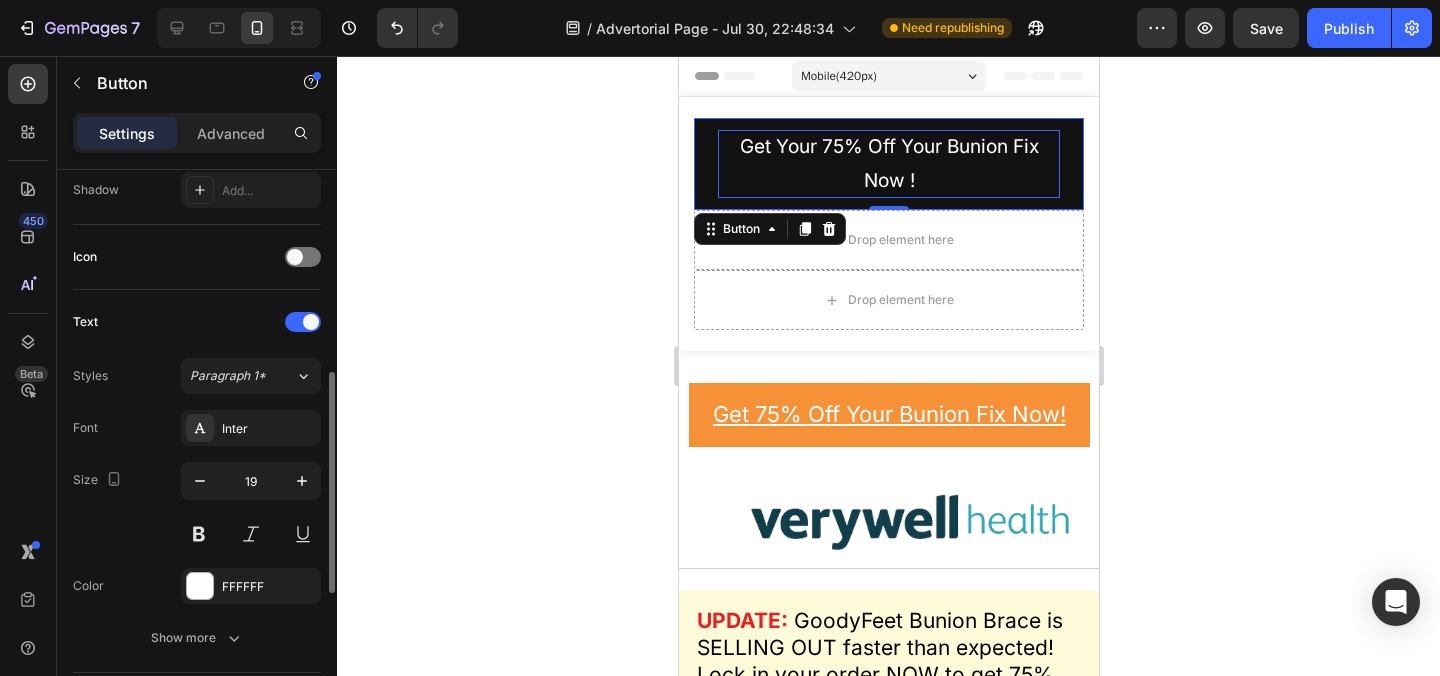scroll, scrollTop: 514, scrollLeft: 0, axis: vertical 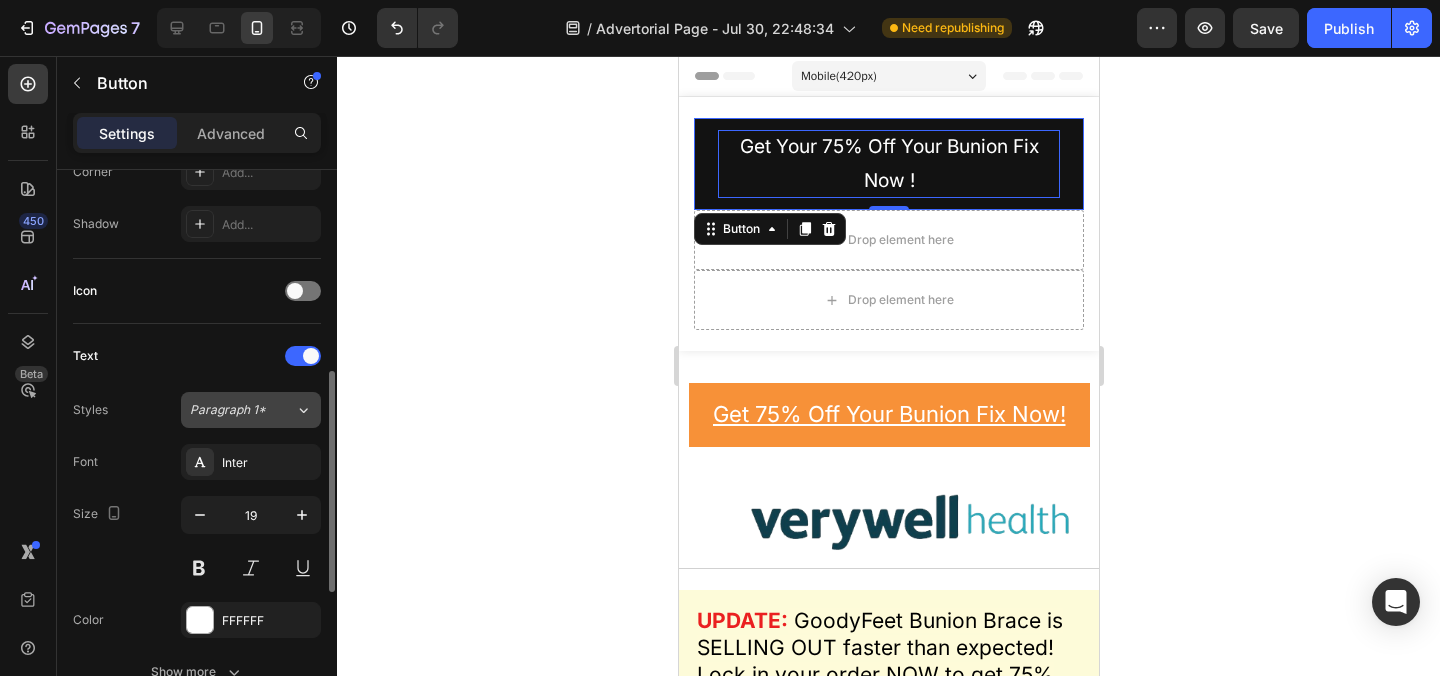 click on "Paragraph 1*" 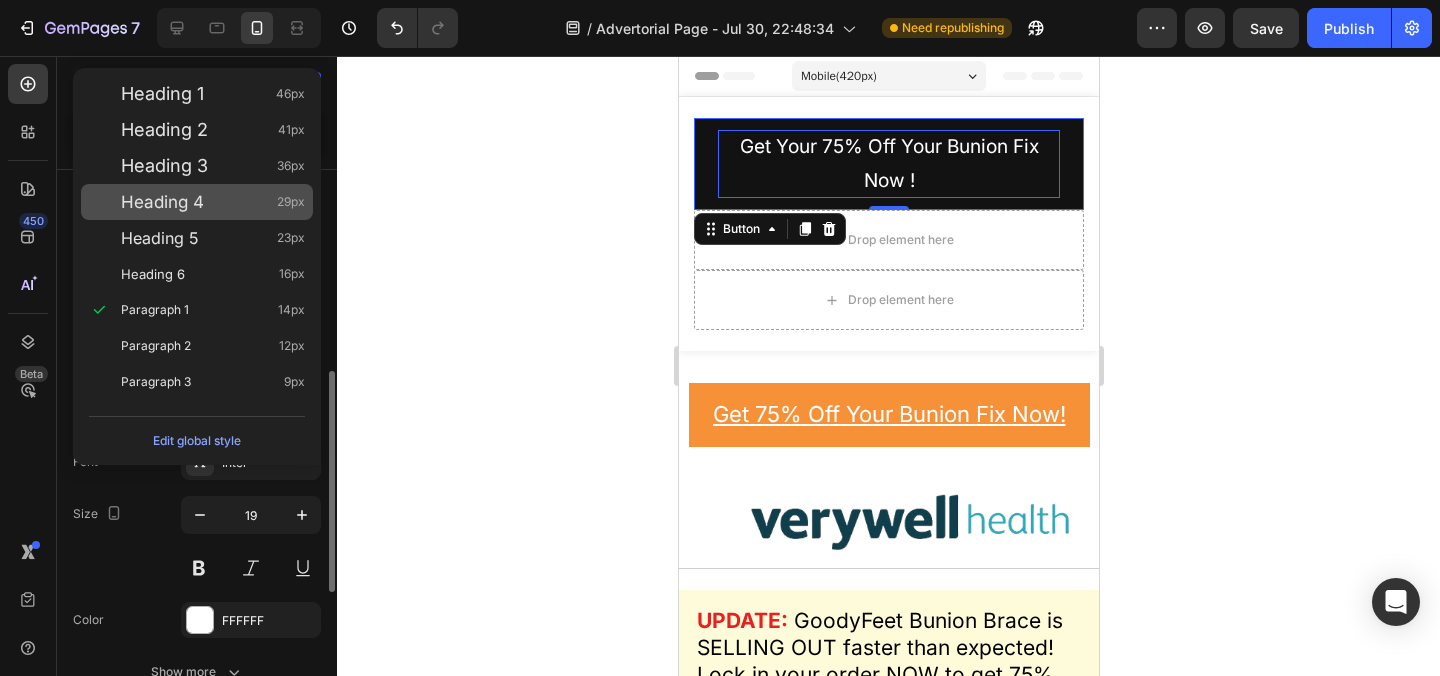 click on "Heading 4 29px" at bounding box center (213, 202) 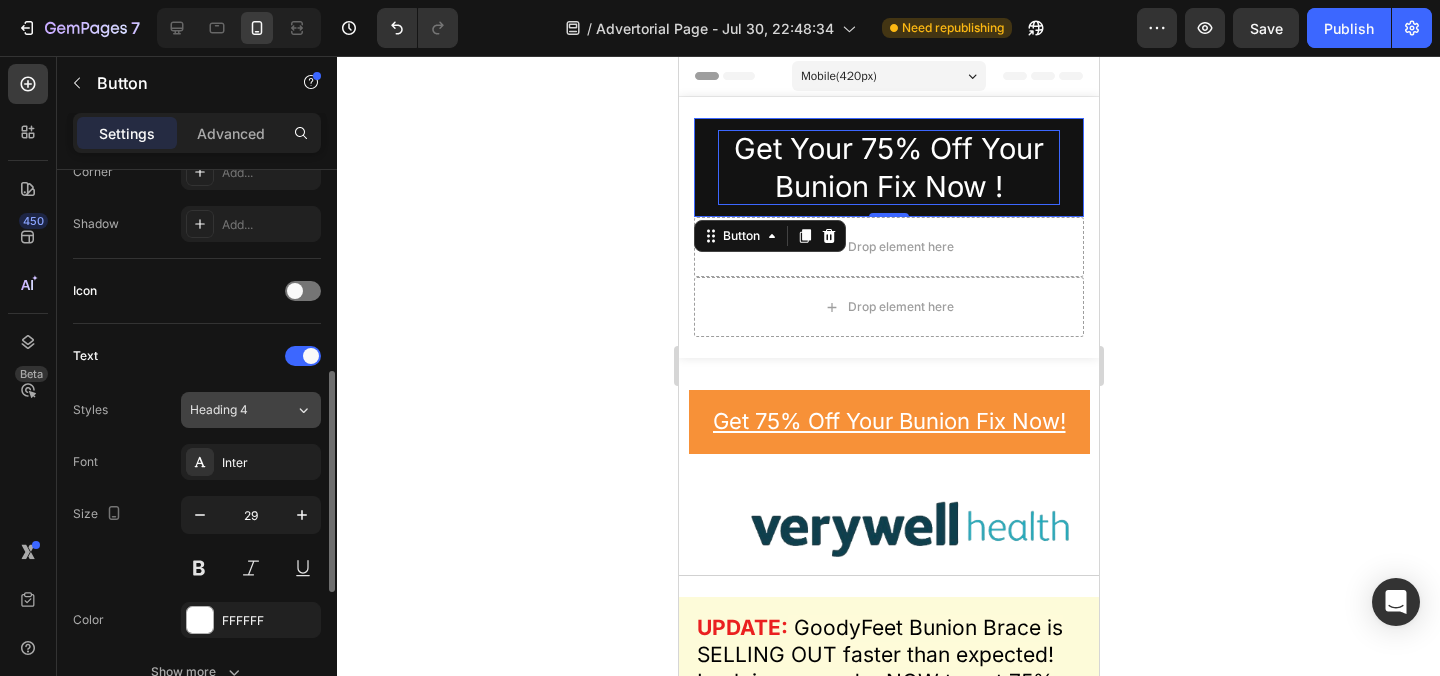 click on "Heading 4" at bounding box center [230, 410] 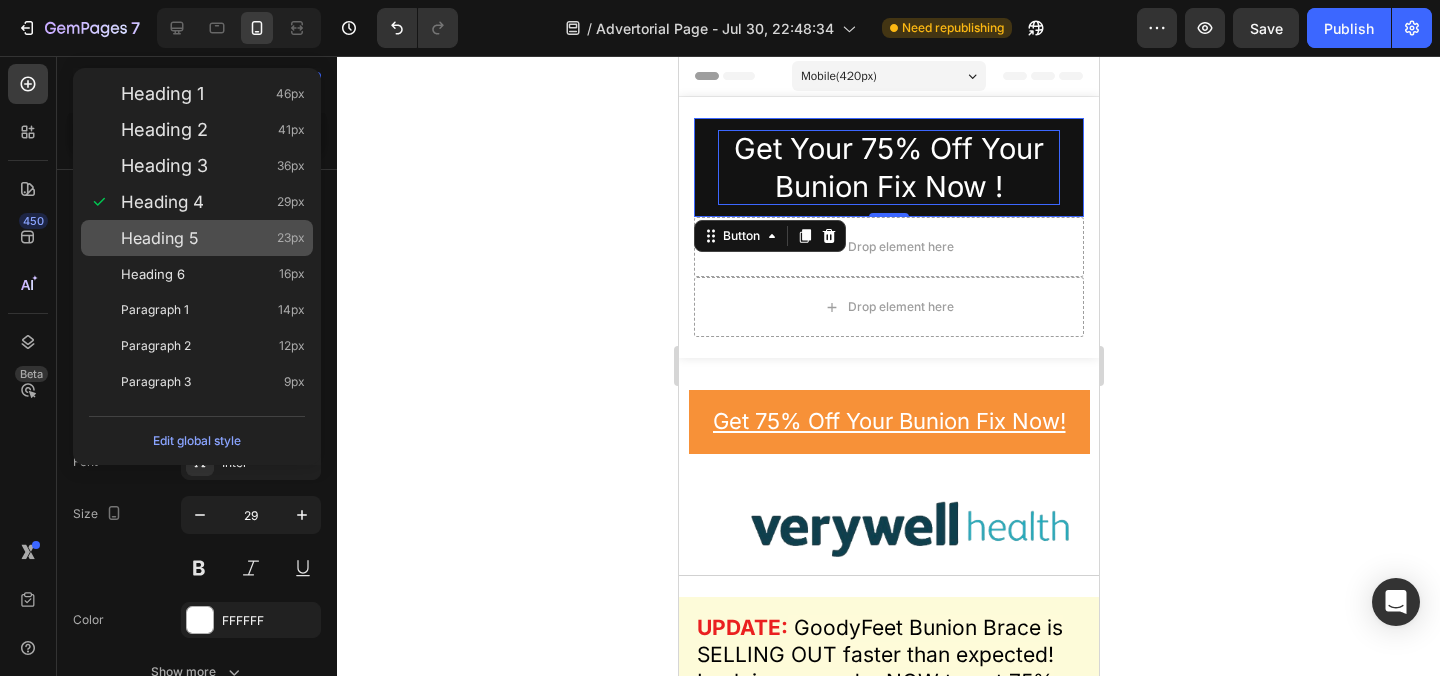 click on "Heading 5 23px" at bounding box center [197, 238] 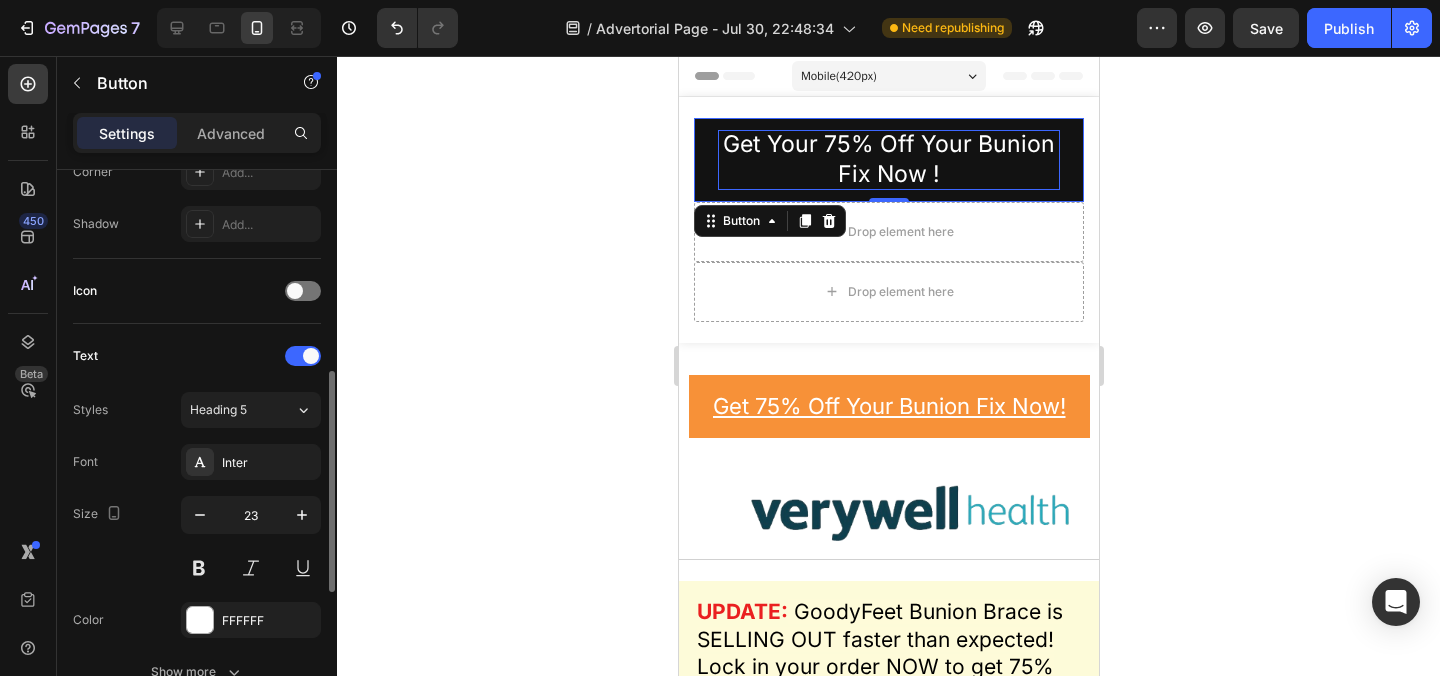 click on "Text Styles Heading 5 Font Inter Size 23 Color FFFFFF Show more" at bounding box center [197, 515] 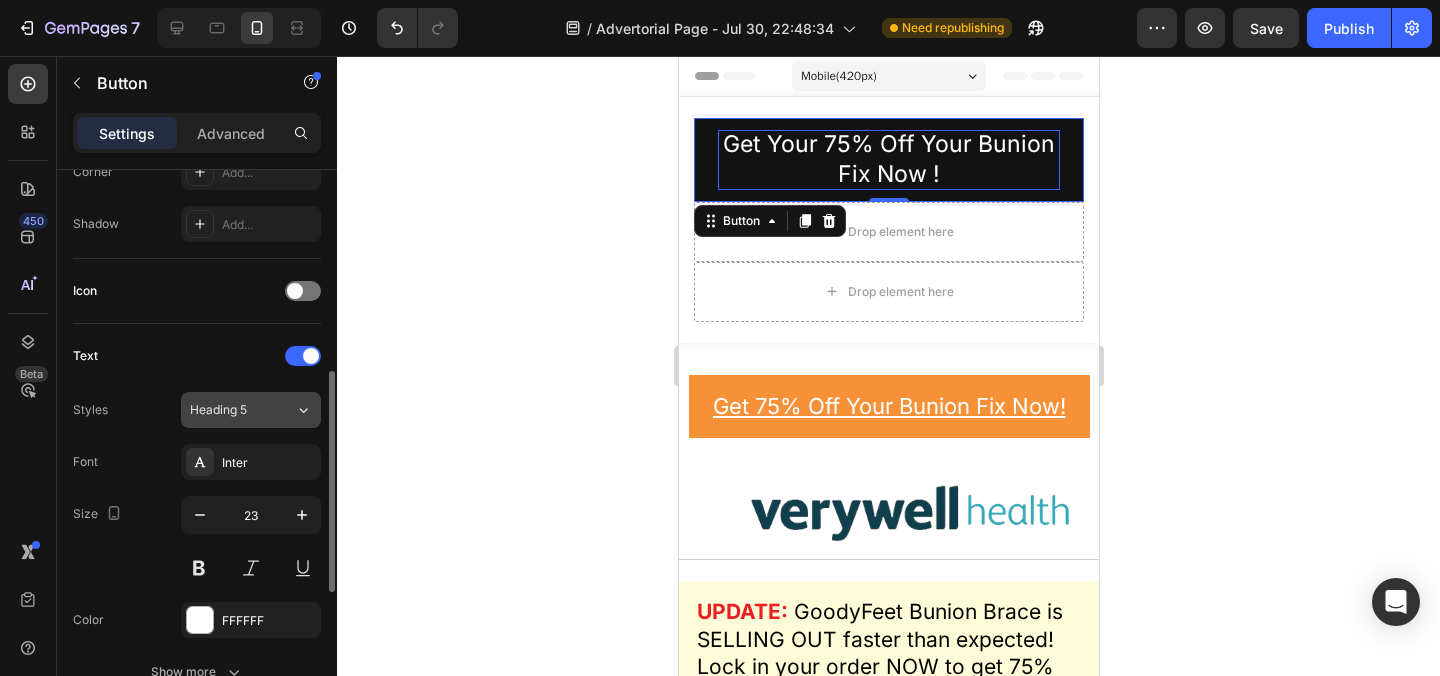 click on "Heading 5" 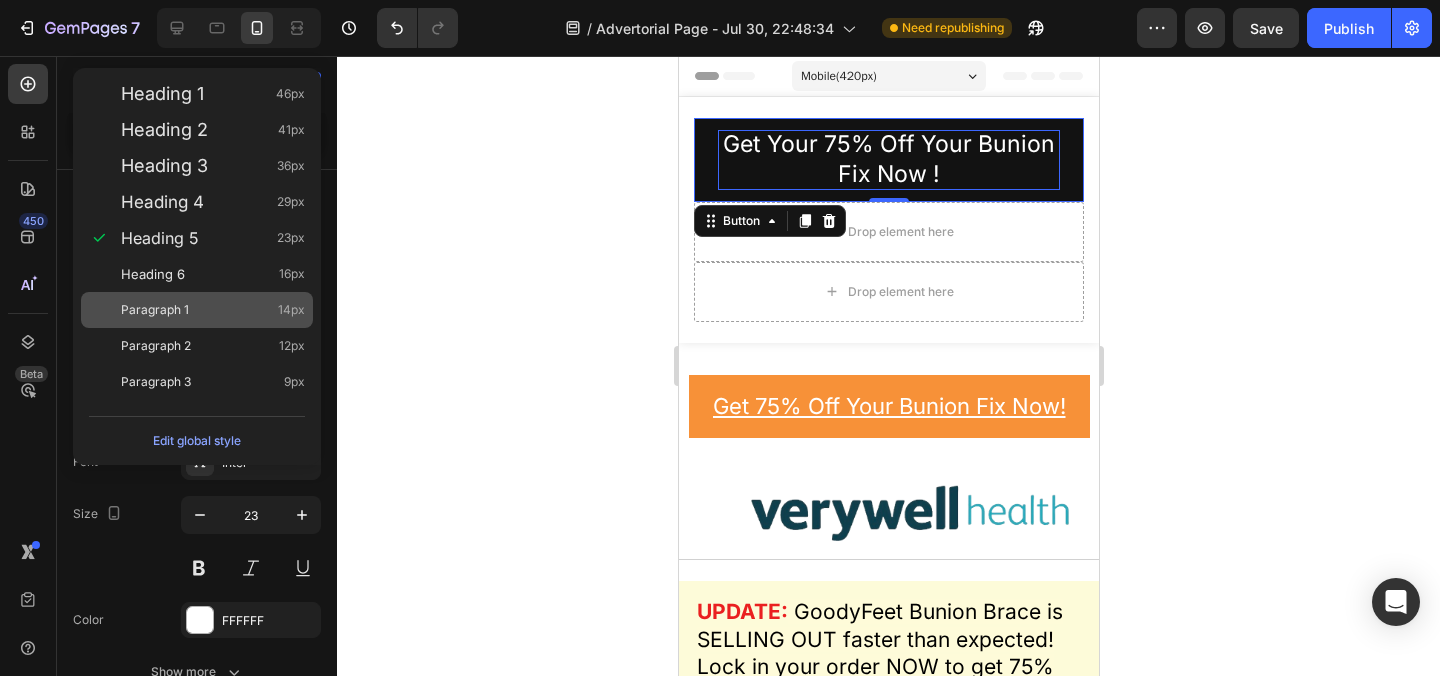 click on "Paragraph 1 14px" at bounding box center [197, 310] 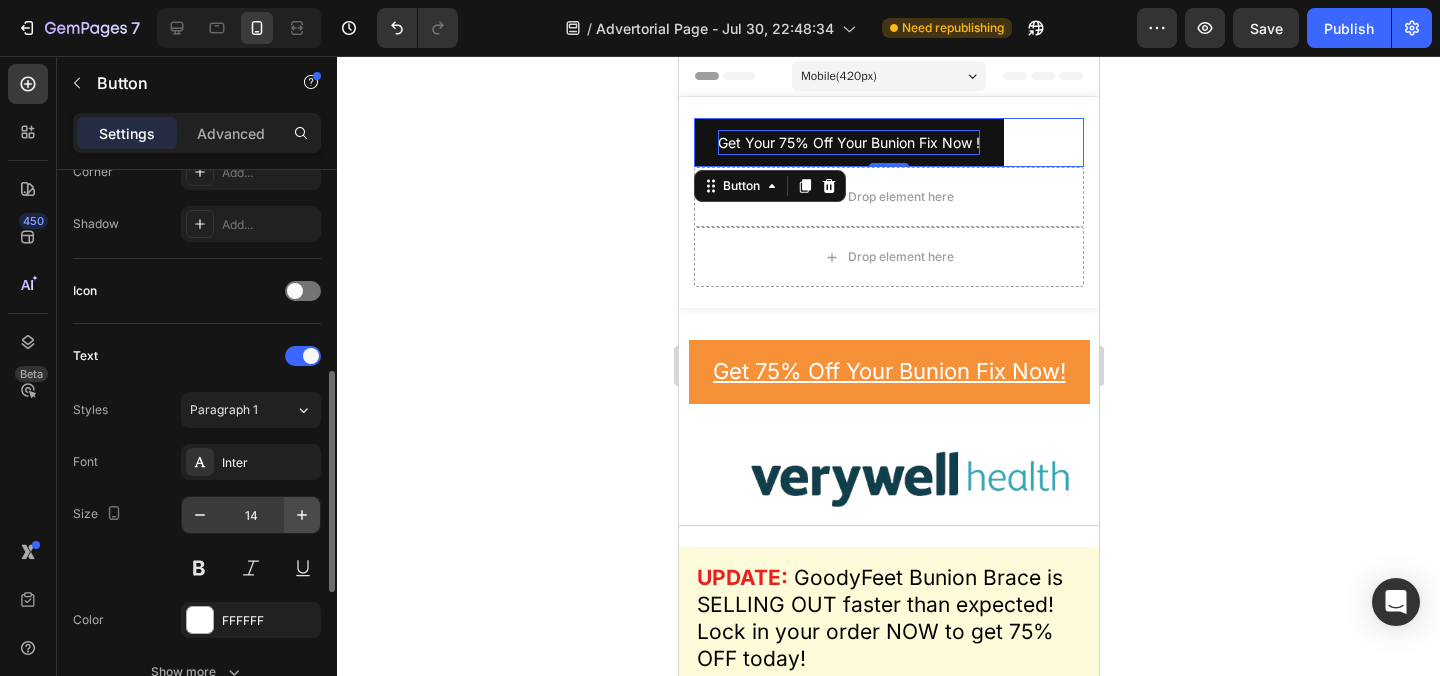 click 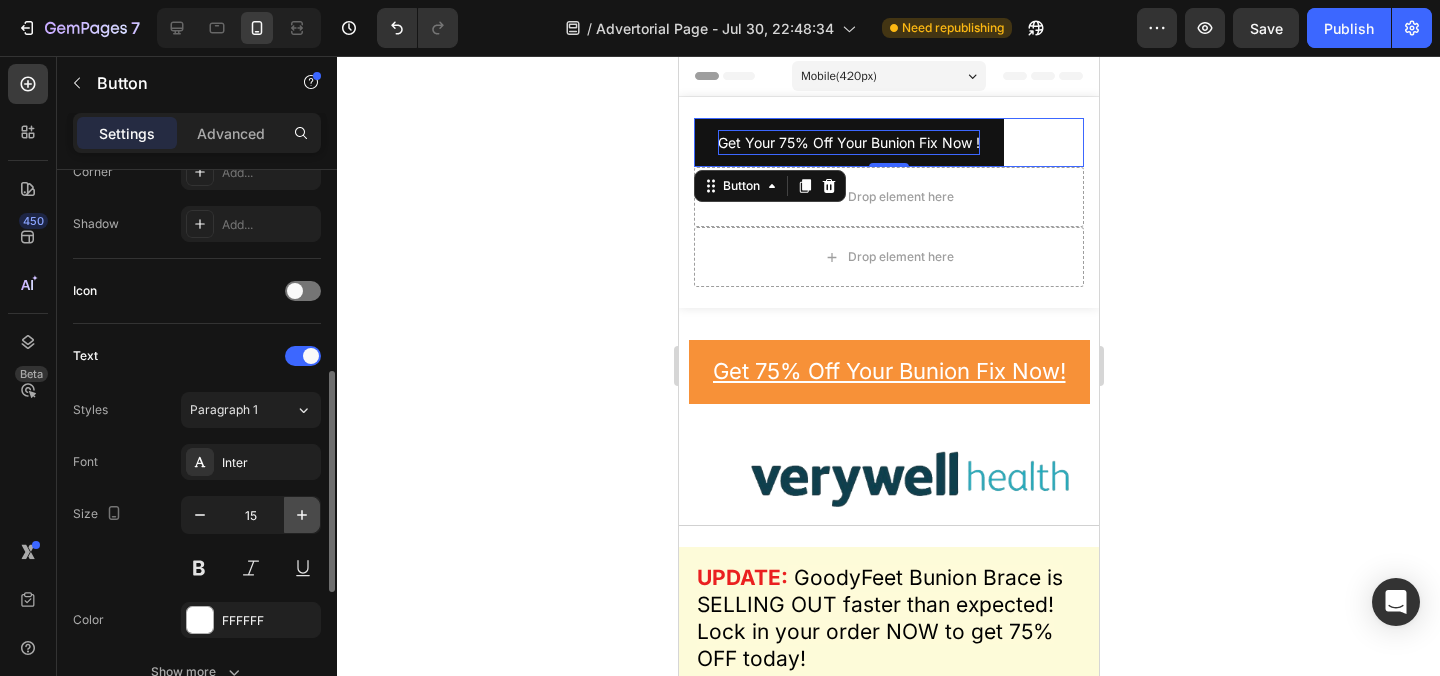click 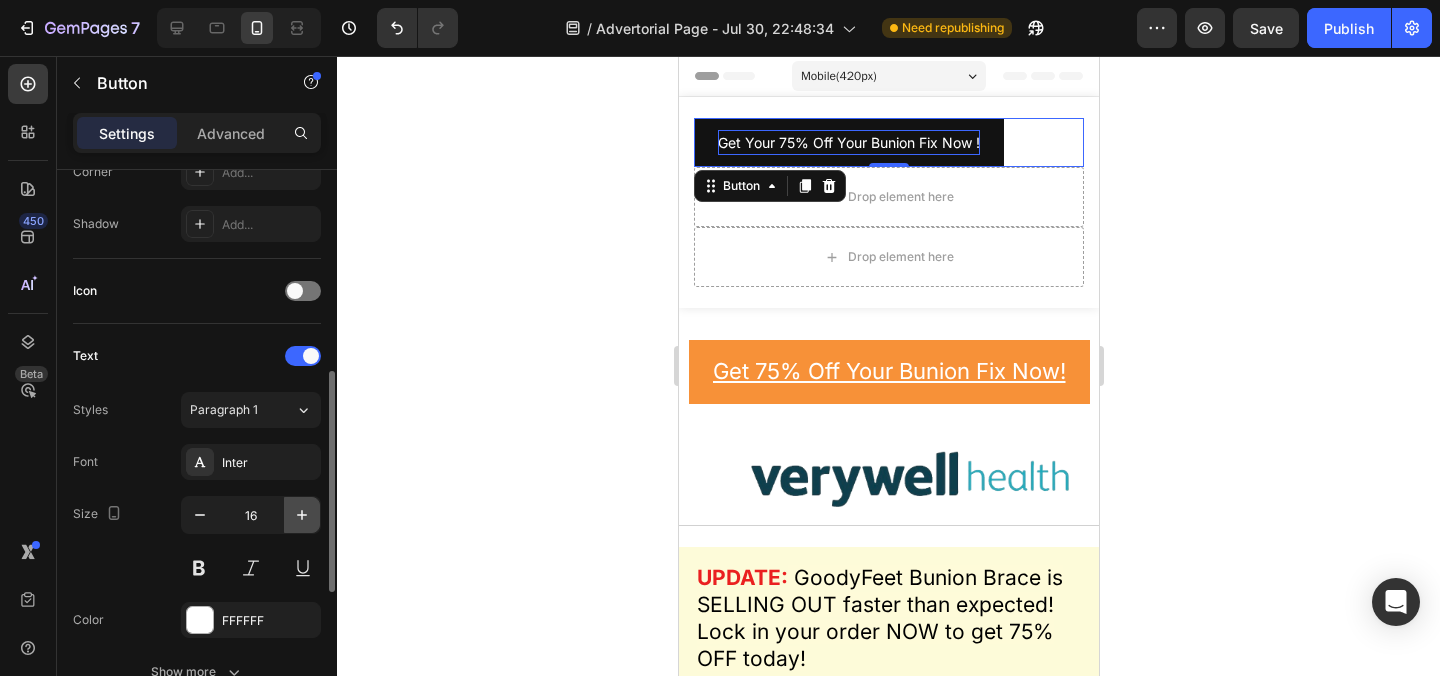 click 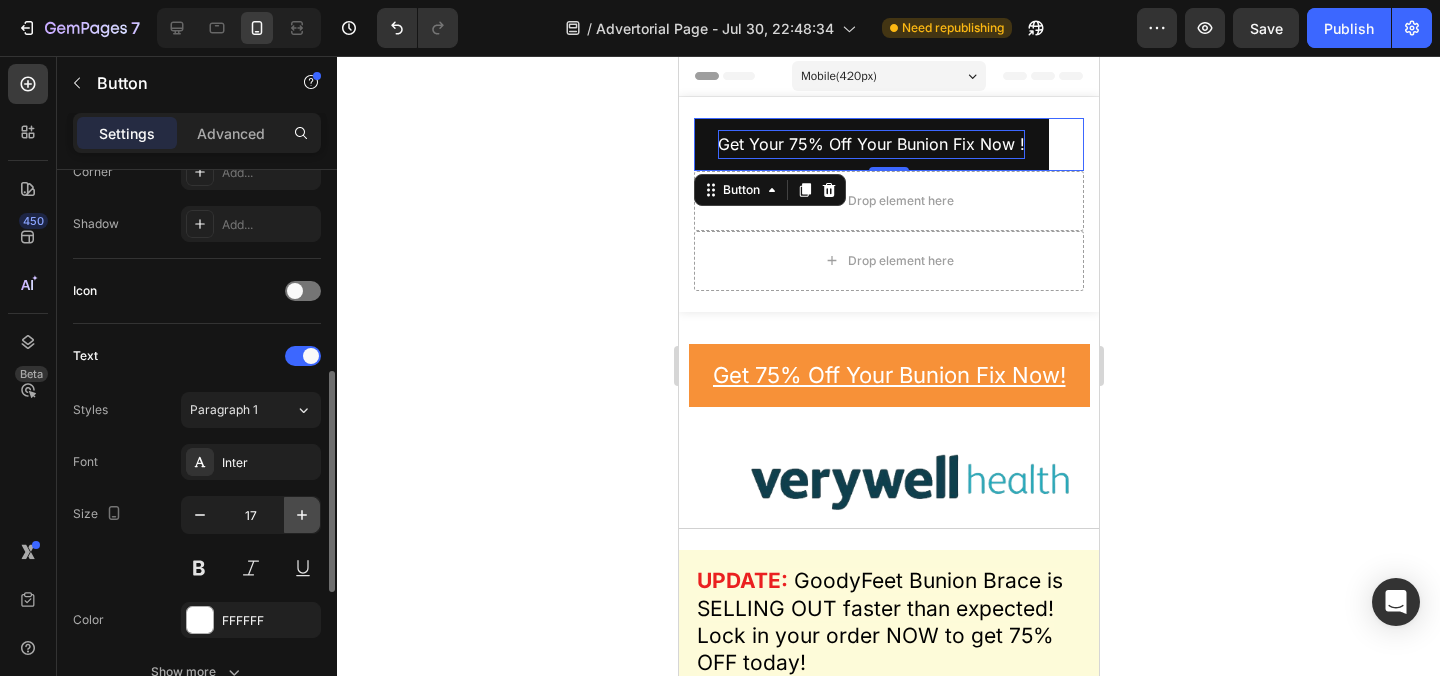 click 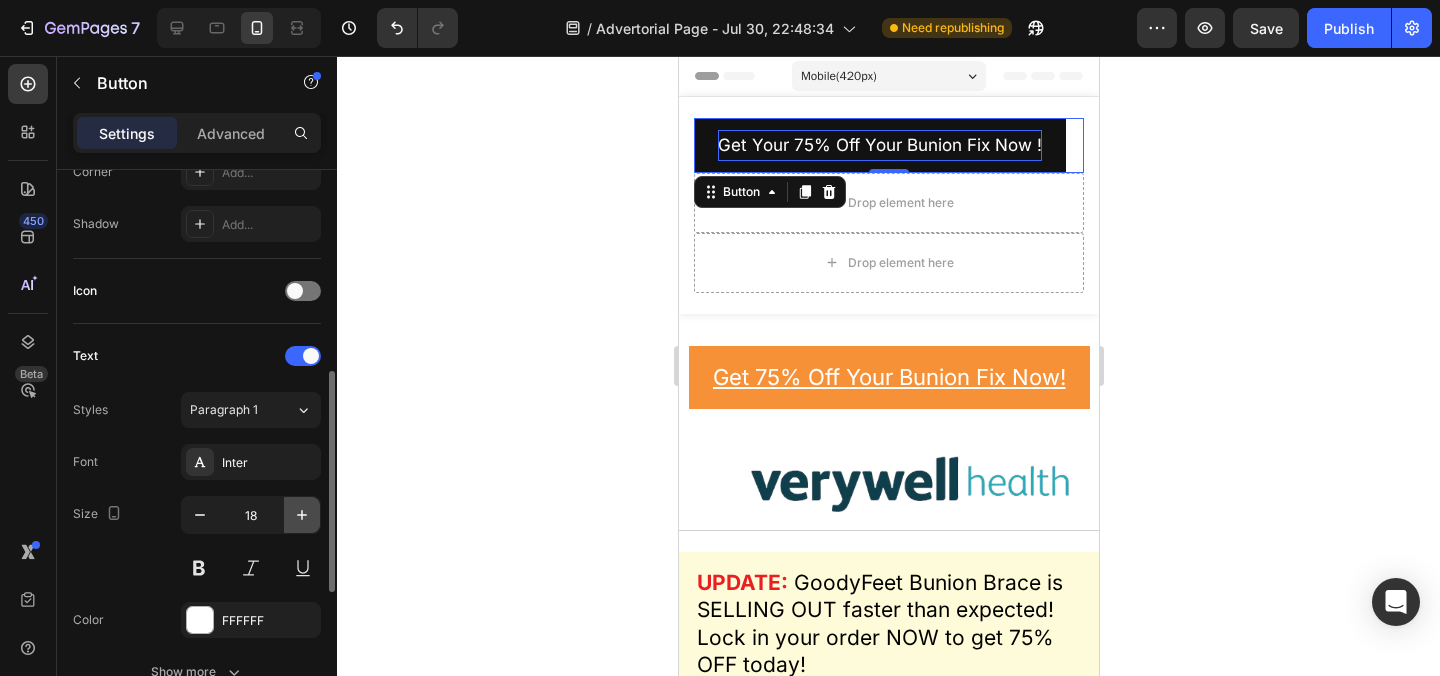 click 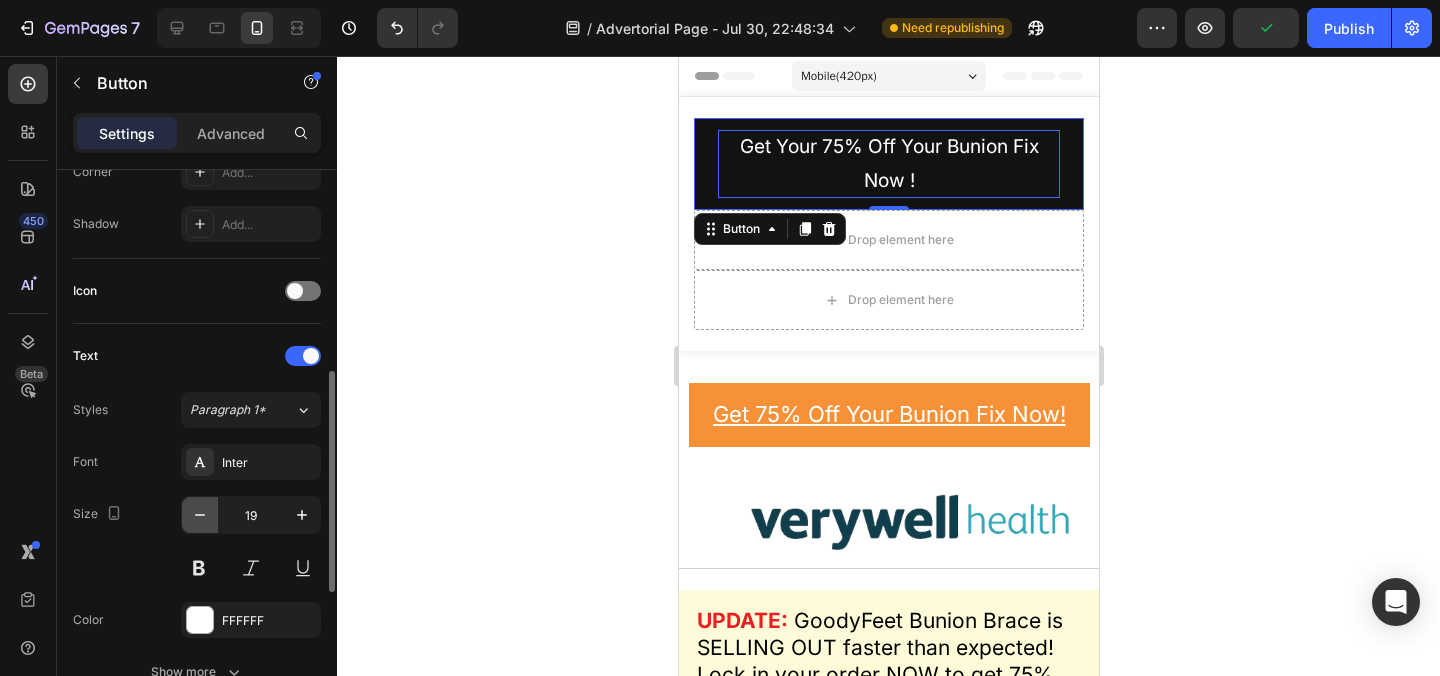 click 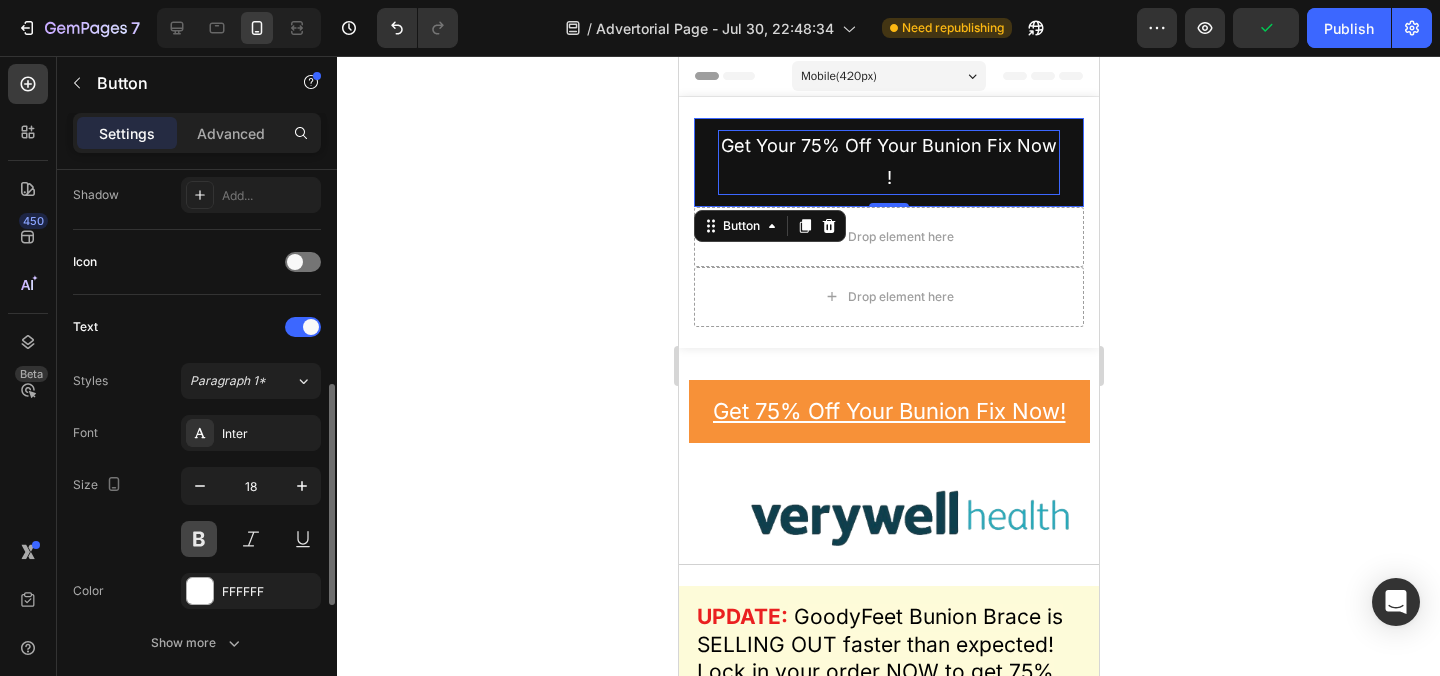 scroll, scrollTop: 544, scrollLeft: 0, axis: vertical 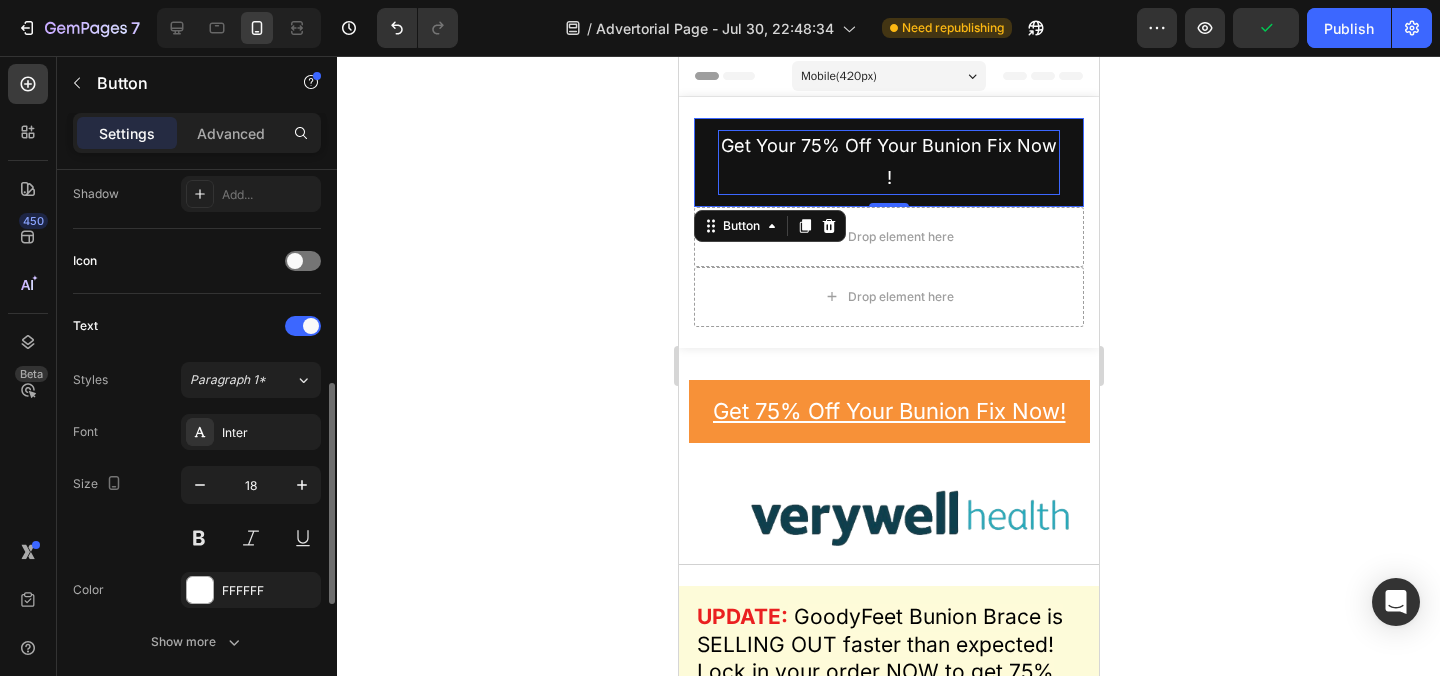 click 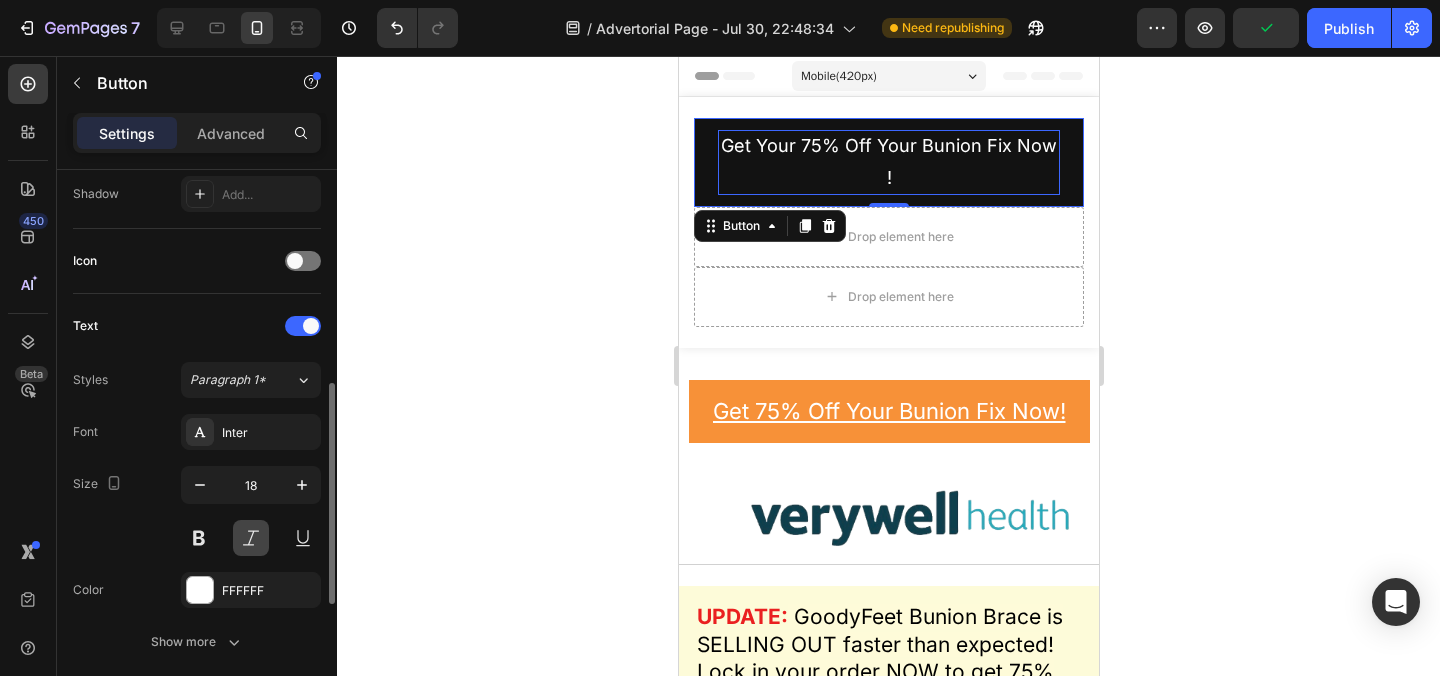 click at bounding box center [251, 538] 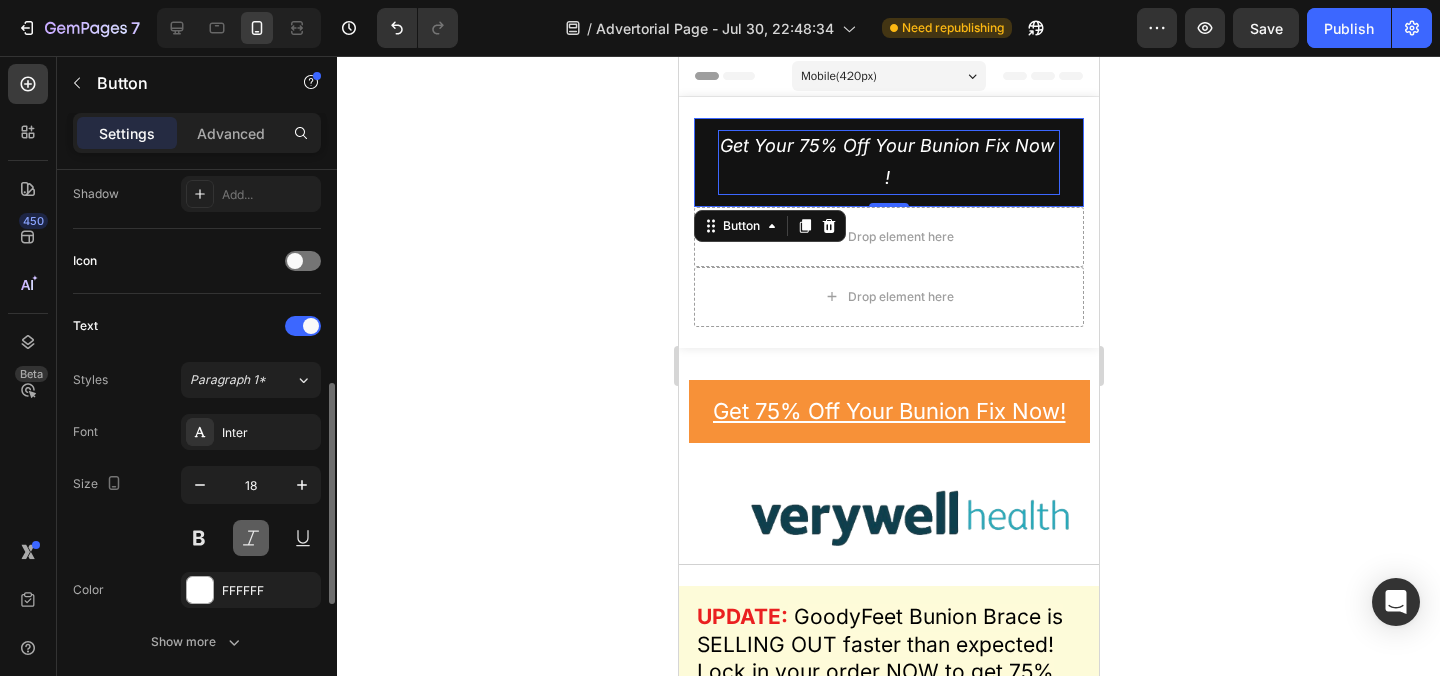 click at bounding box center [251, 538] 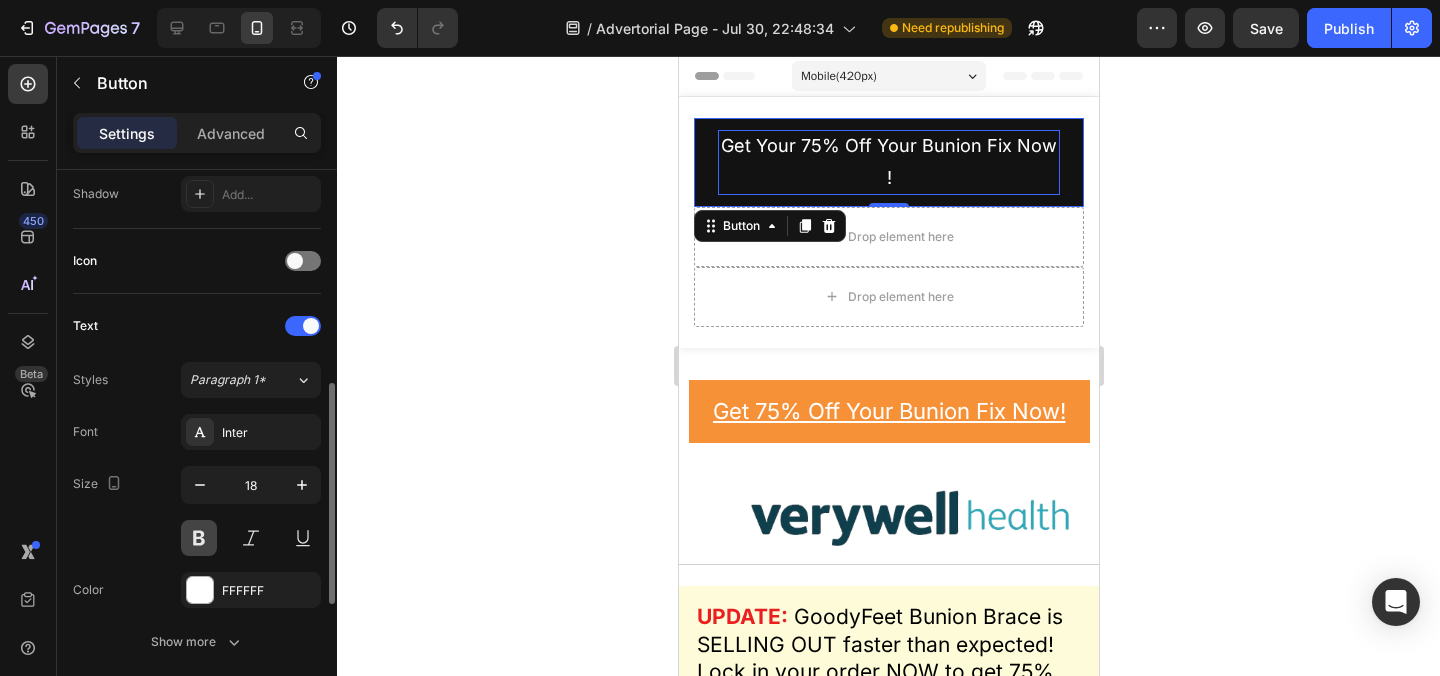 click at bounding box center [199, 538] 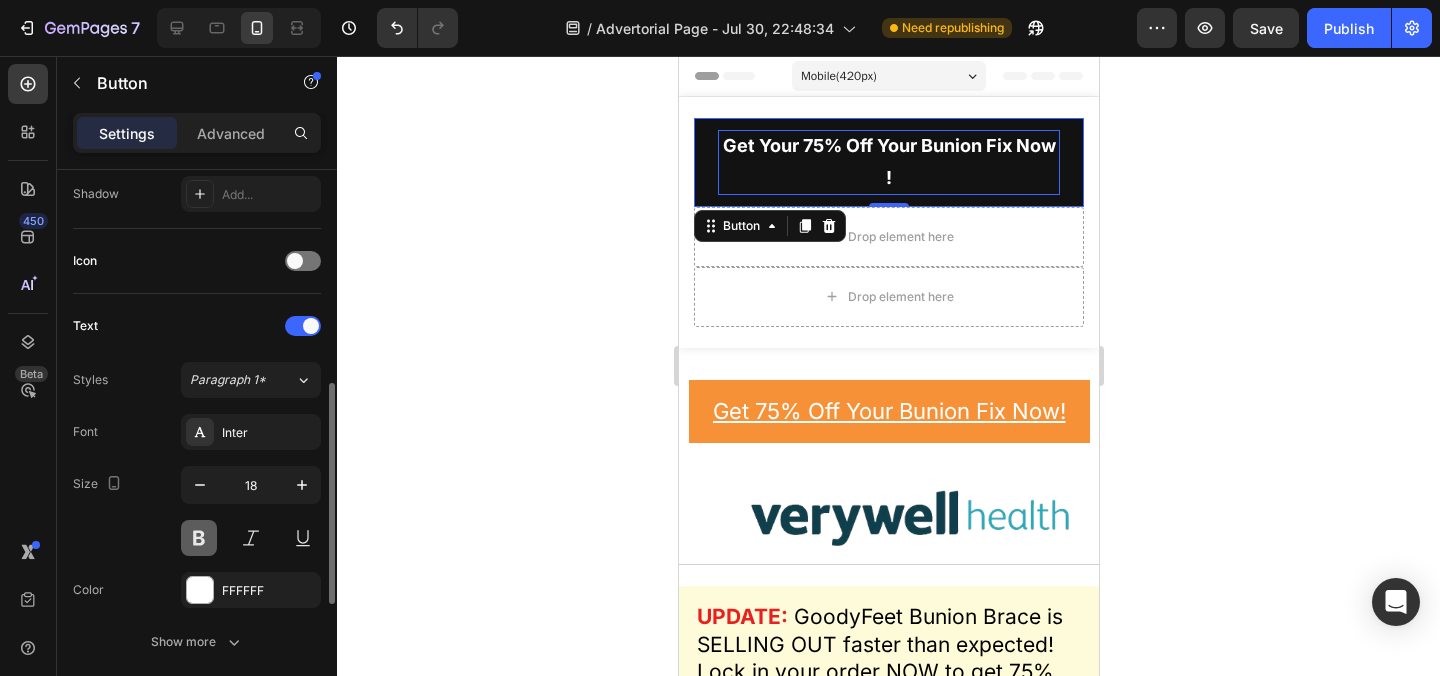 click at bounding box center [199, 538] 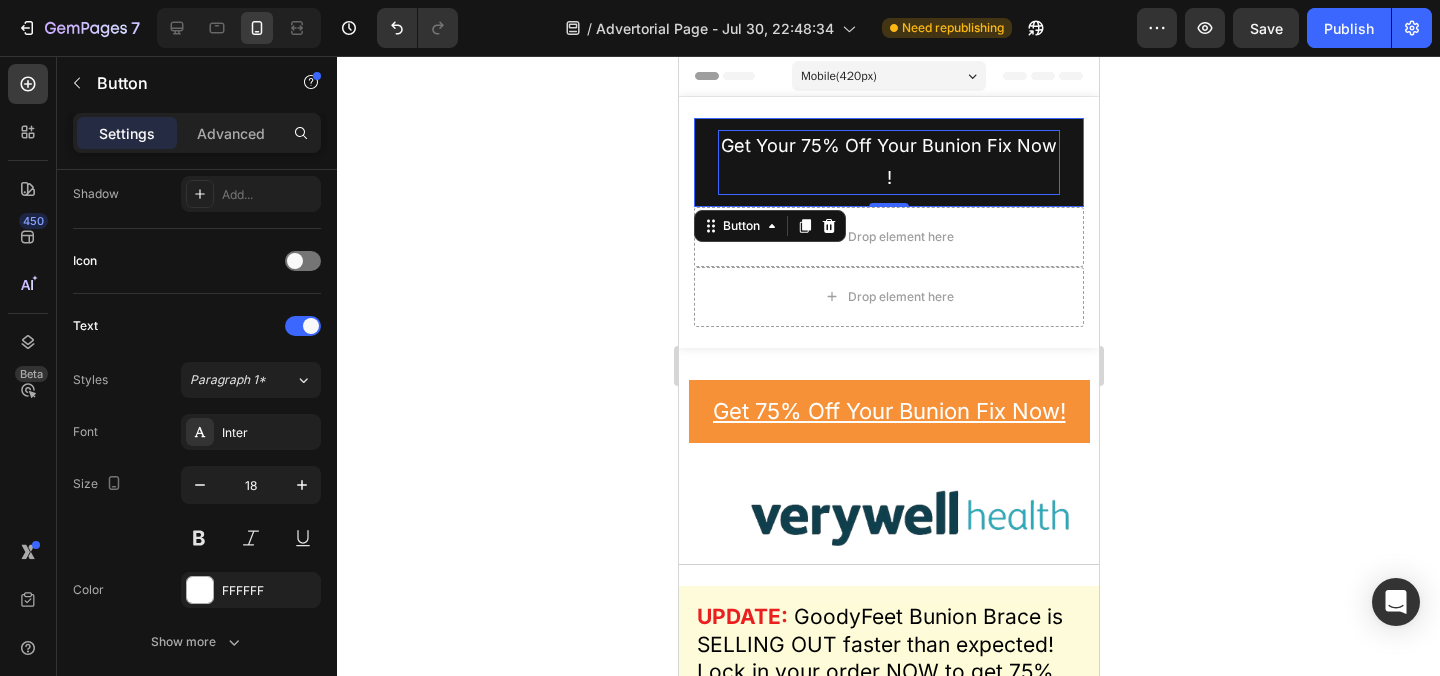 click on "Get Your 75% Off Your Bunion Fix Now !" at bounding box center [888, 162] 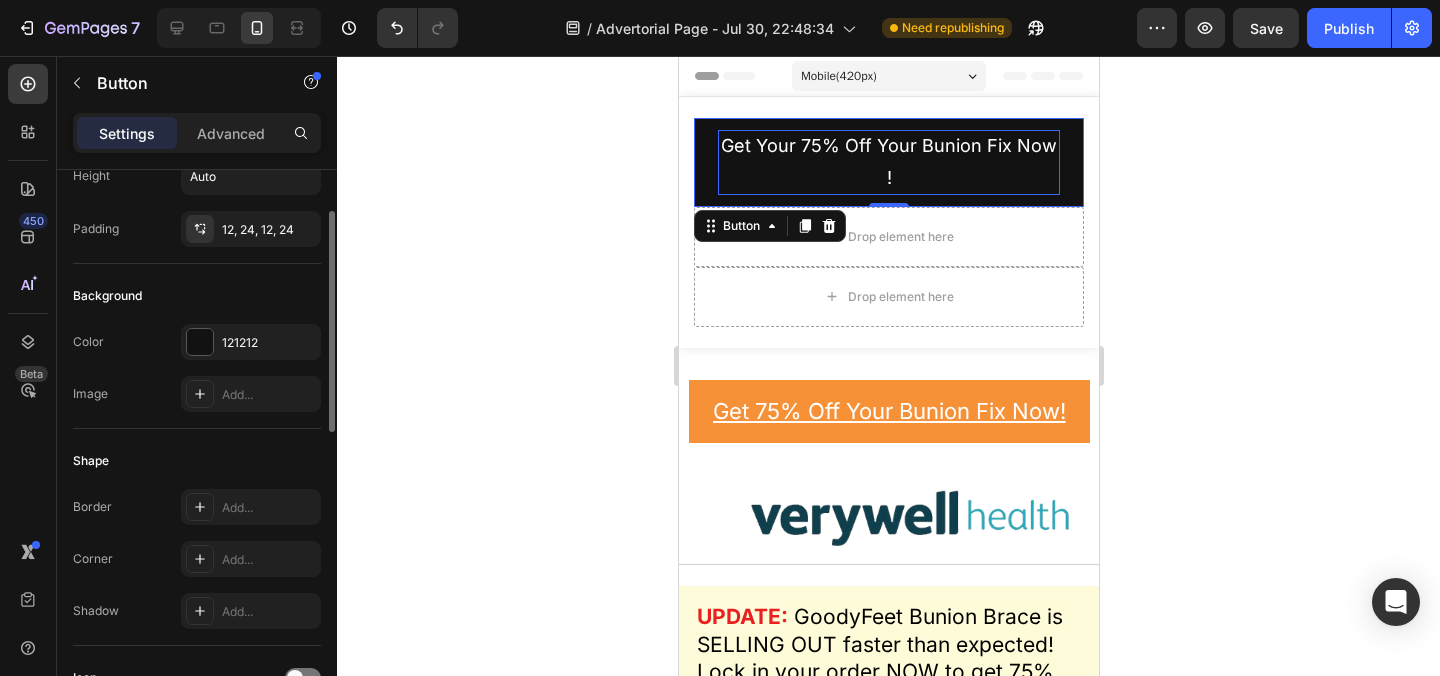 scroll, scrollTop: 121, scrollLeft: 0, axis: vertical 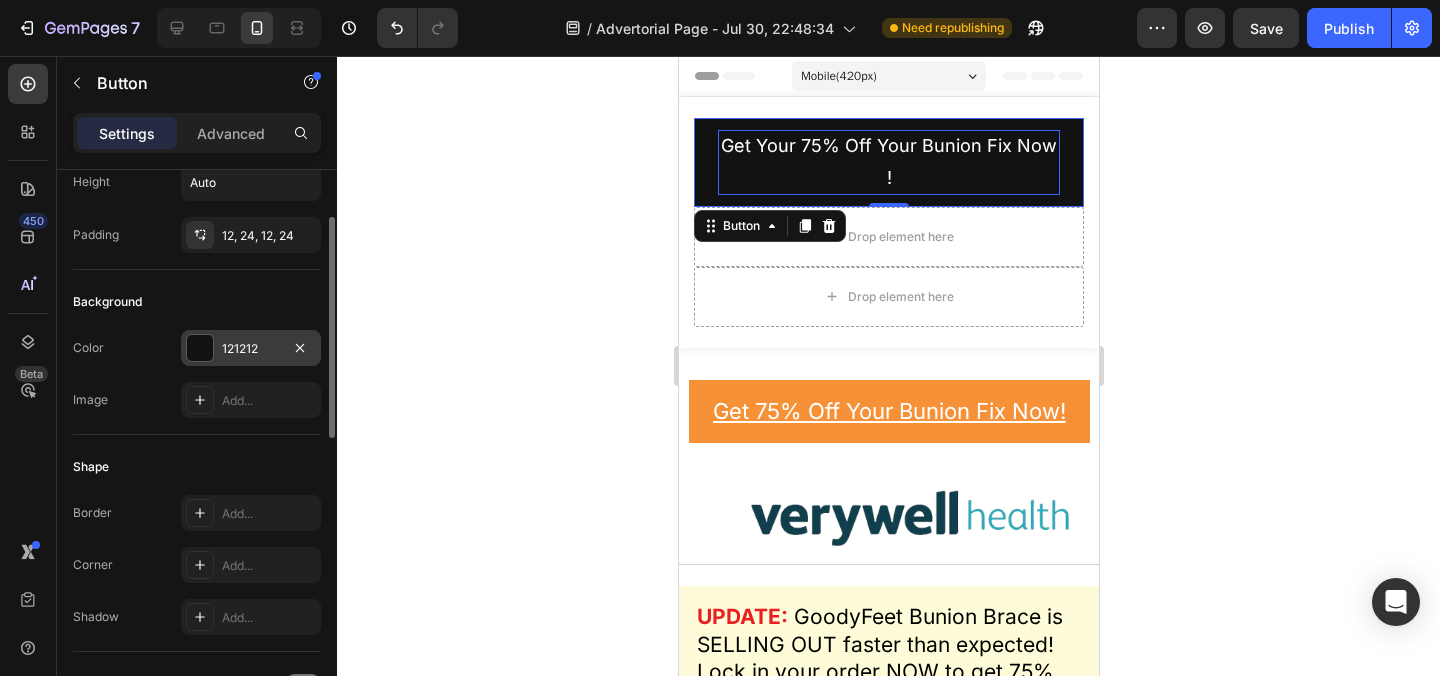 click on "121212" at bounding box center (251, 348) 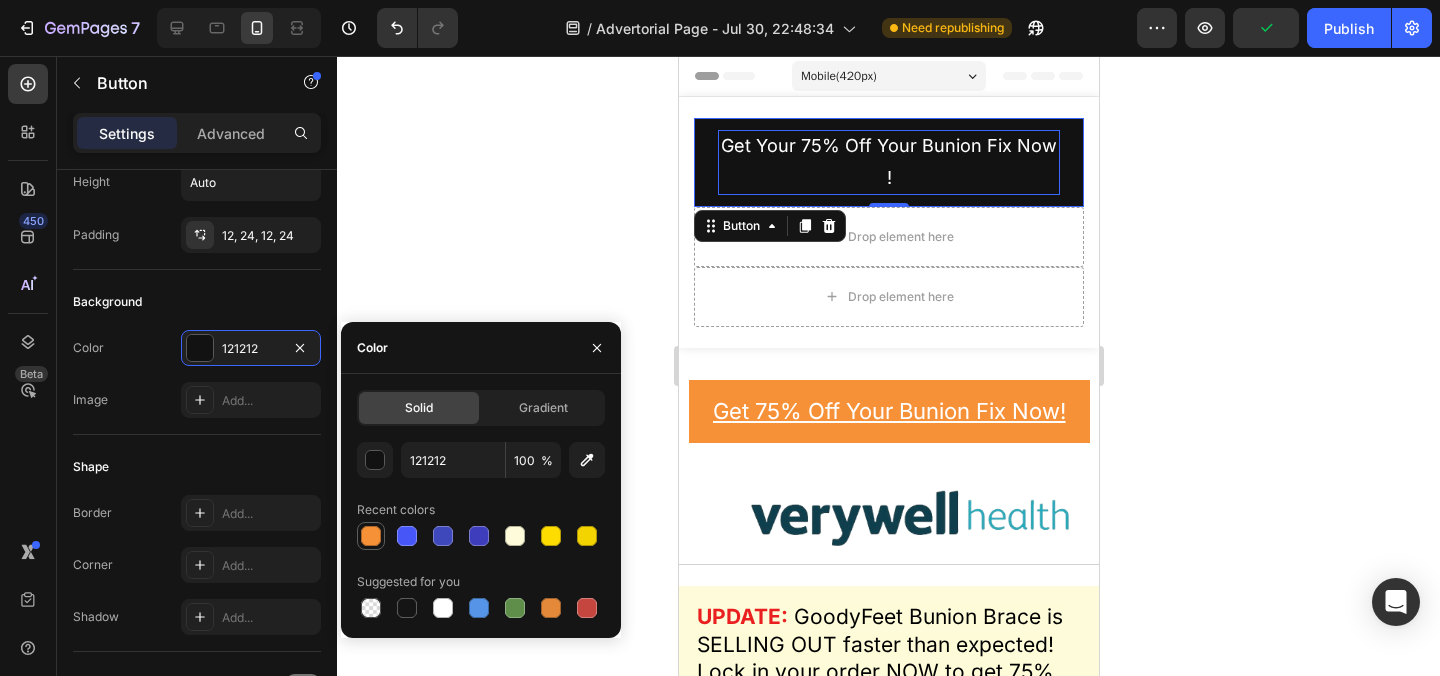 click at bounding box center (371, 536) 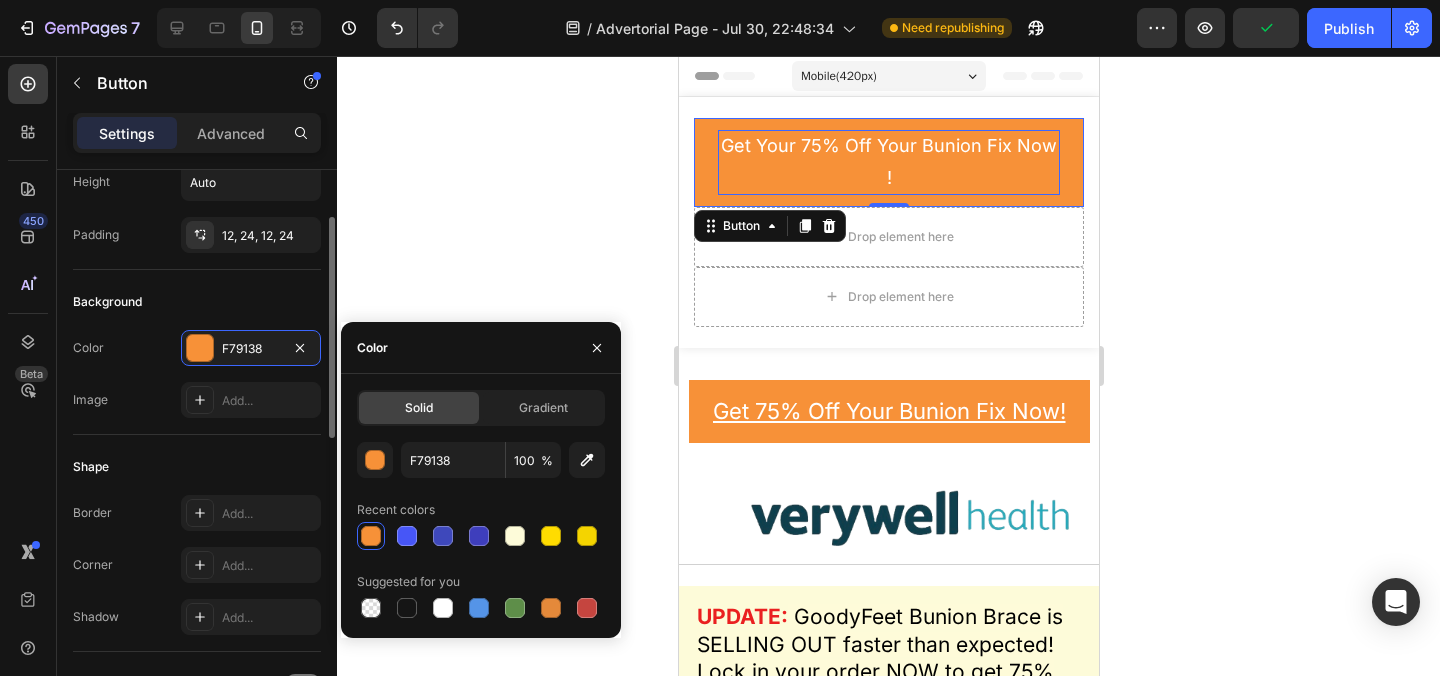 click on "Size Width Auto Height Auto Padding 12, 24, 12, 24 Background Color F79138 Image Add... Shape Border Add... Corner Add... Shadow Add... Icon Text Styles Paragraph 1* Font Inter Size 18 Color FFFFFF Show more Effect Hover Styled Link Align Delete element" at bounding box center [197, 766] 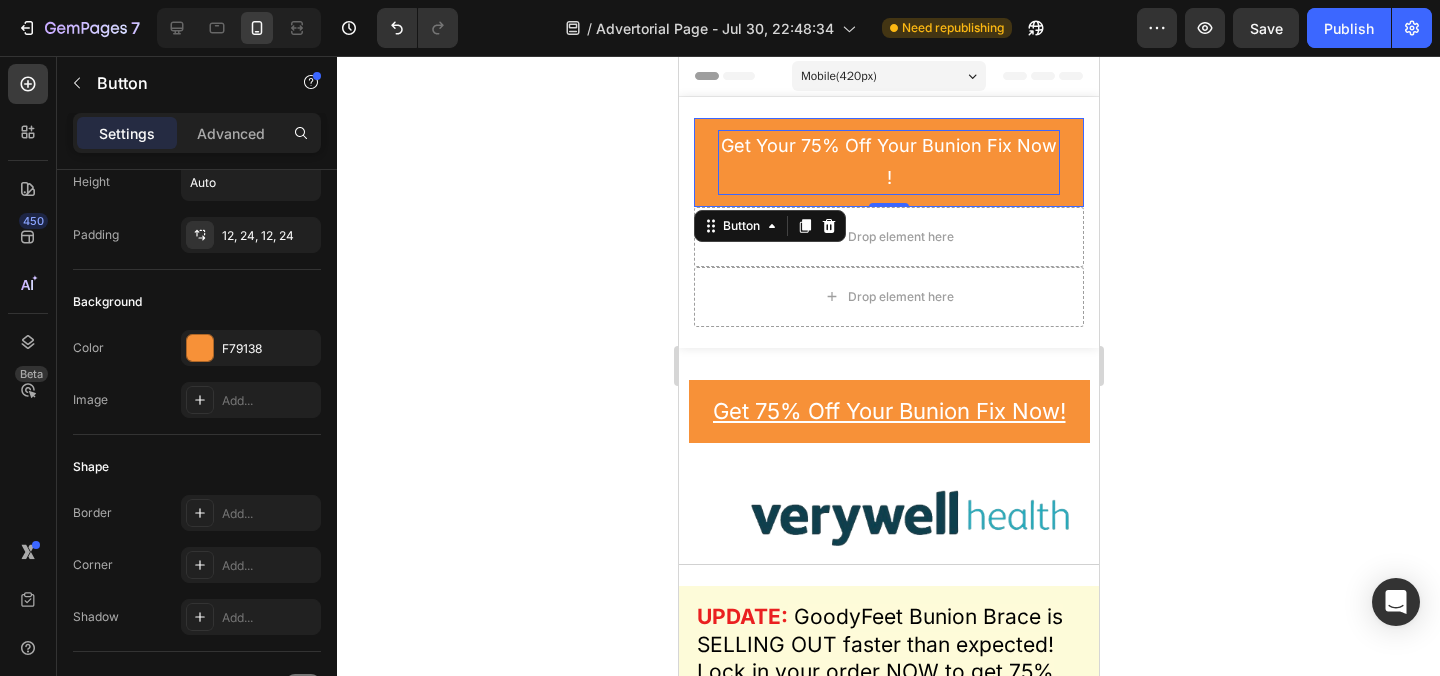 click 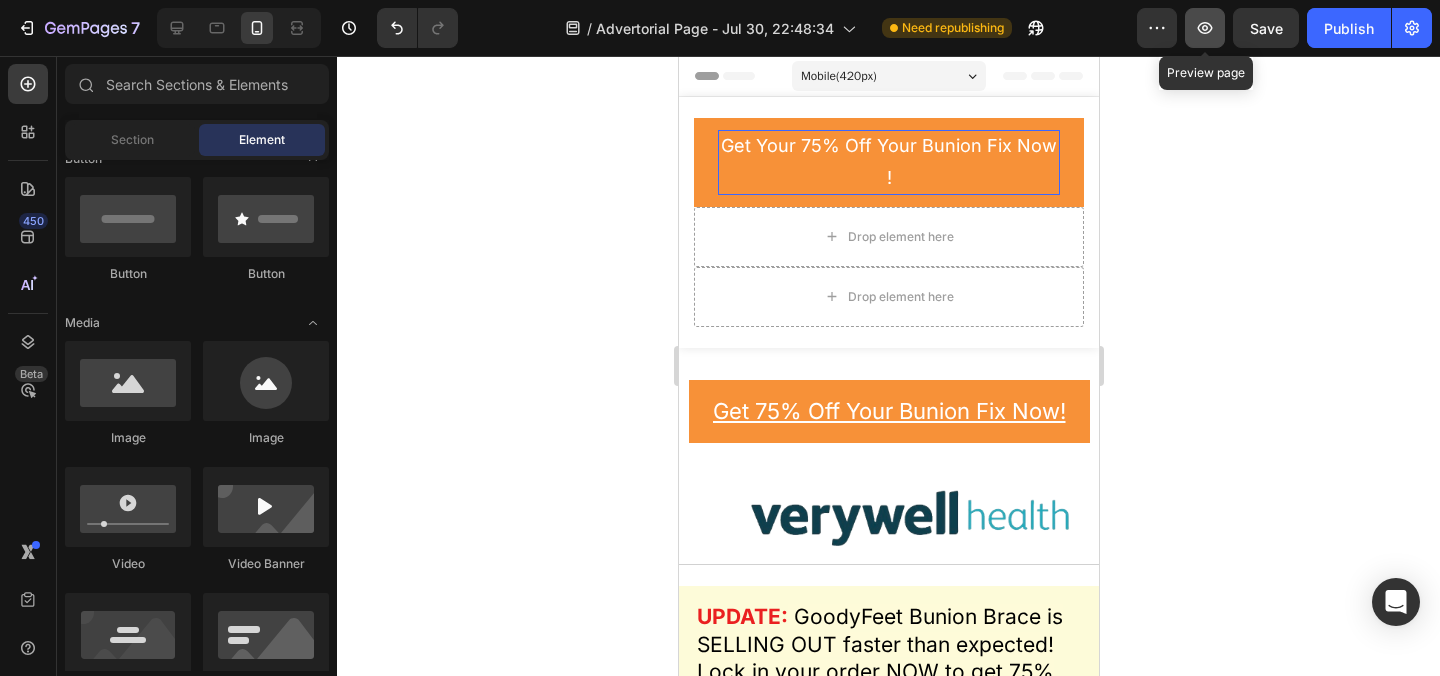 click 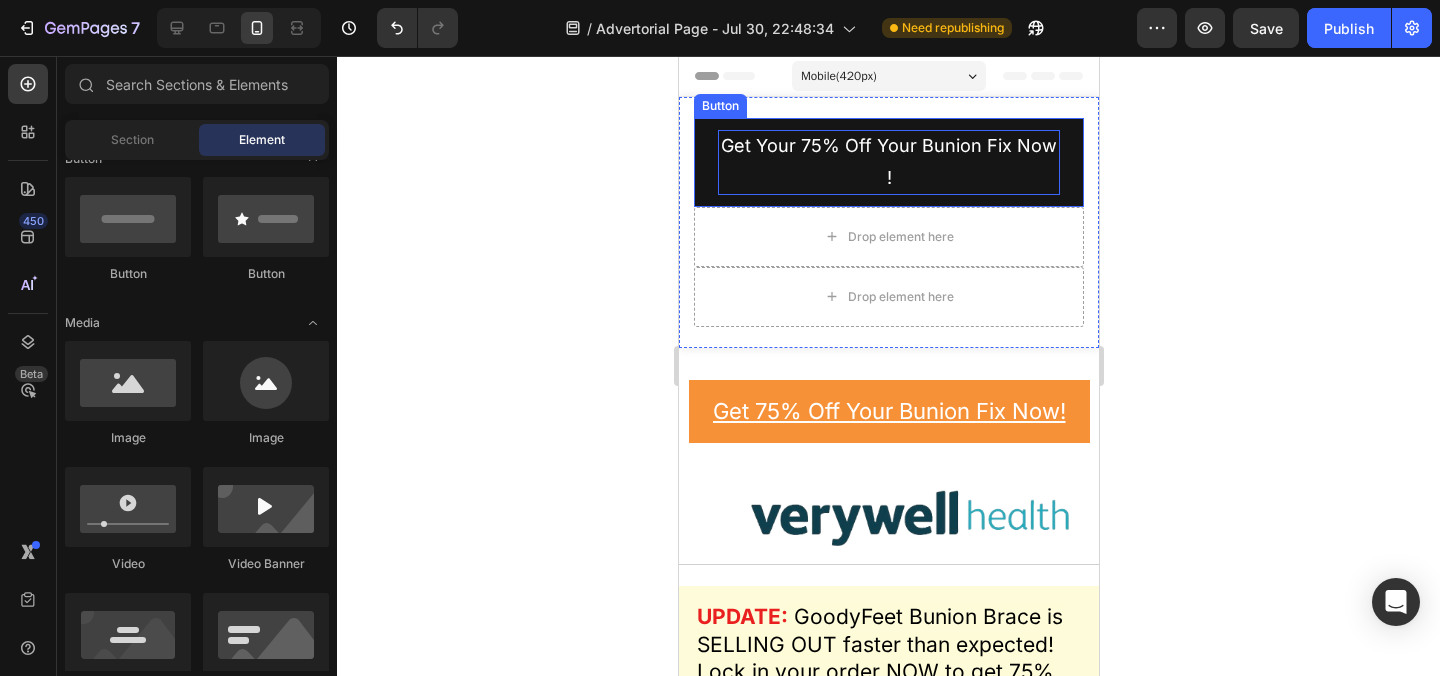 click on "Get Your 75% Off Your Bunion Fix Now !" at bounding box center [888, 162] 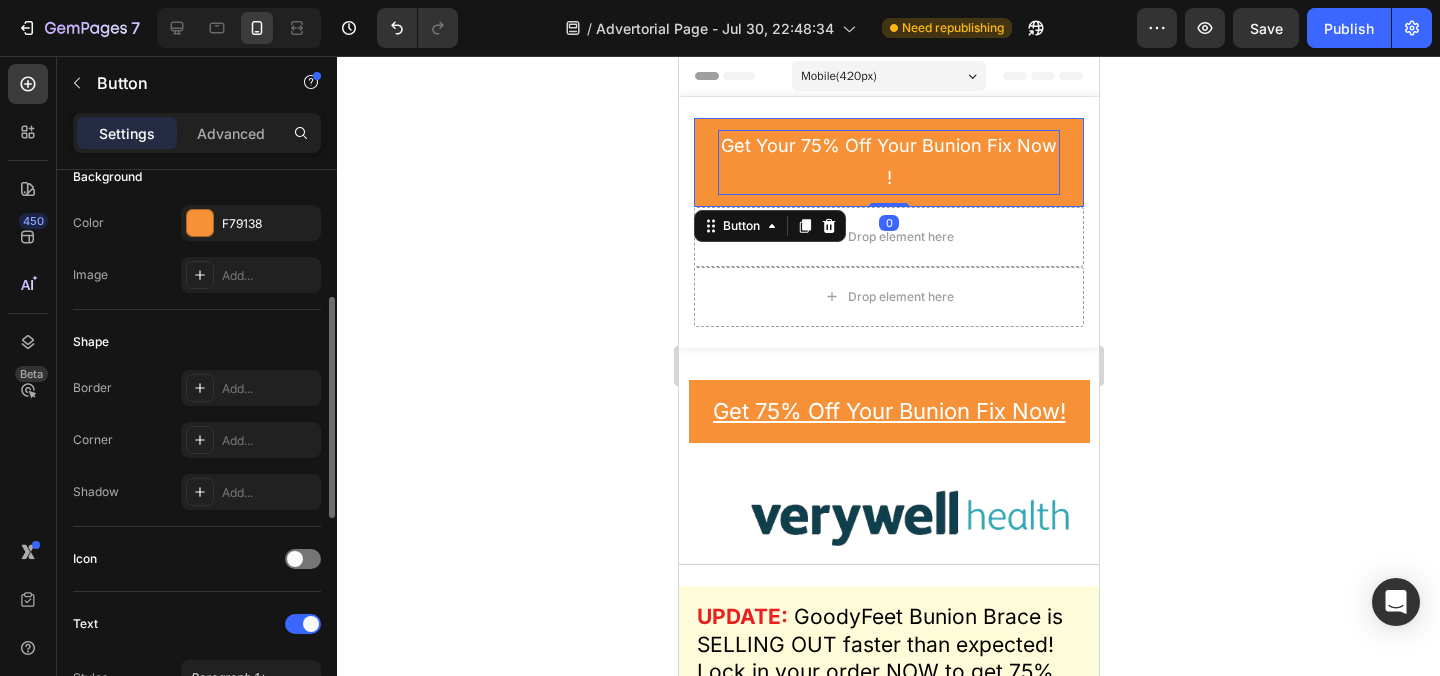 scroll, scrollTop: 268, scrollLeft: 0, axis: vertical 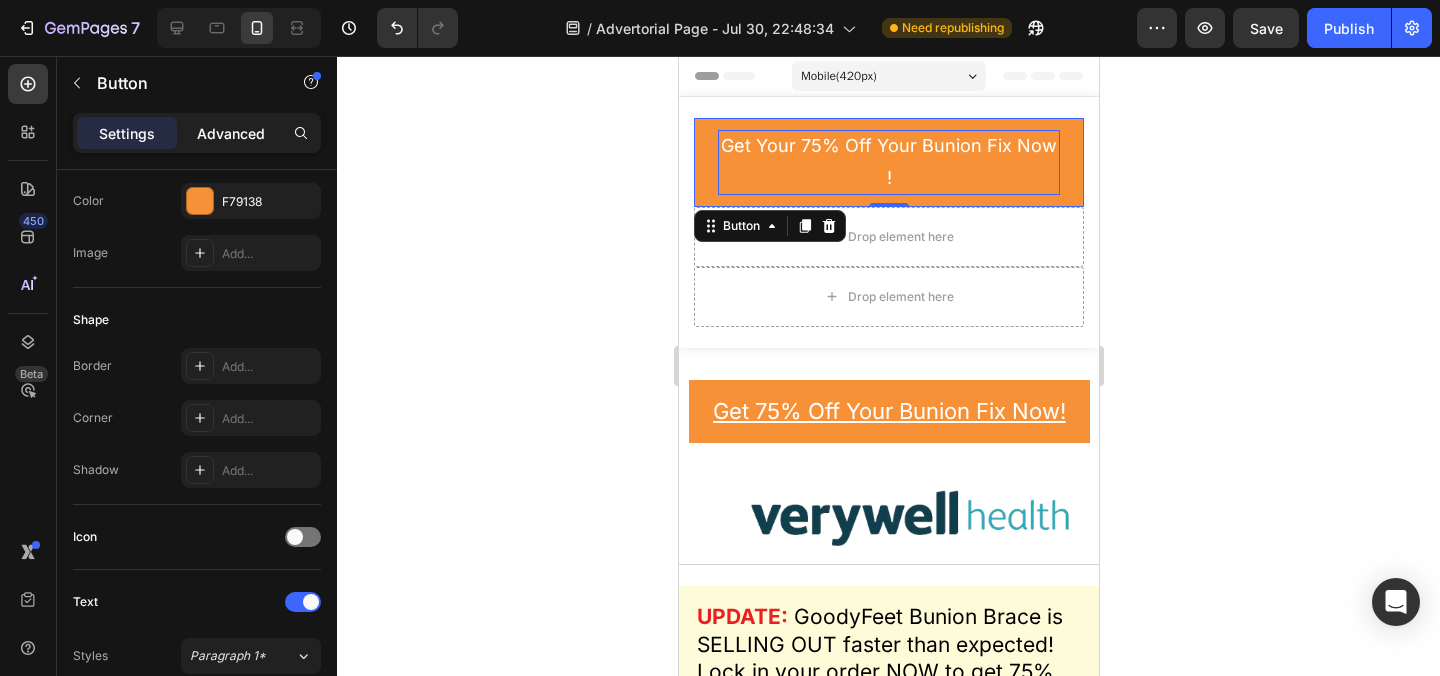 click on "Advanced" 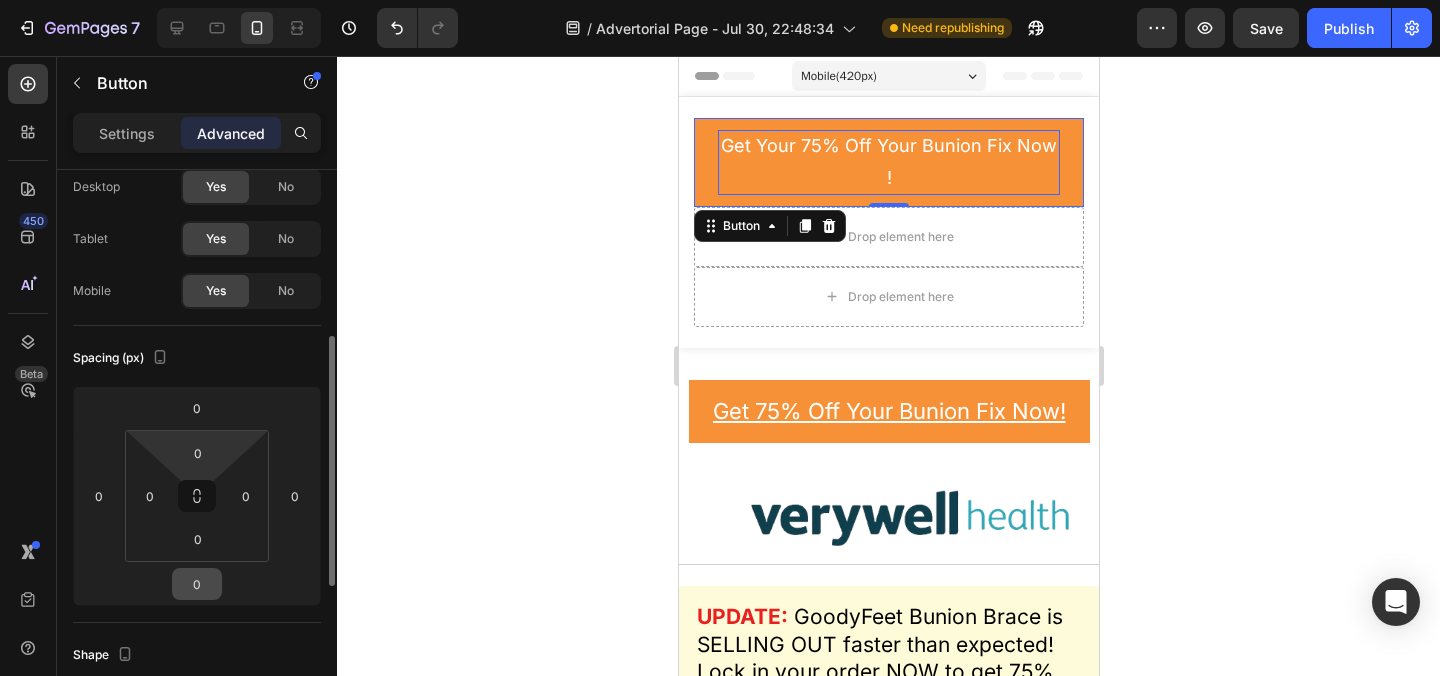 scroll, scrollTop: 0, scrollLeft: 0, axis: both 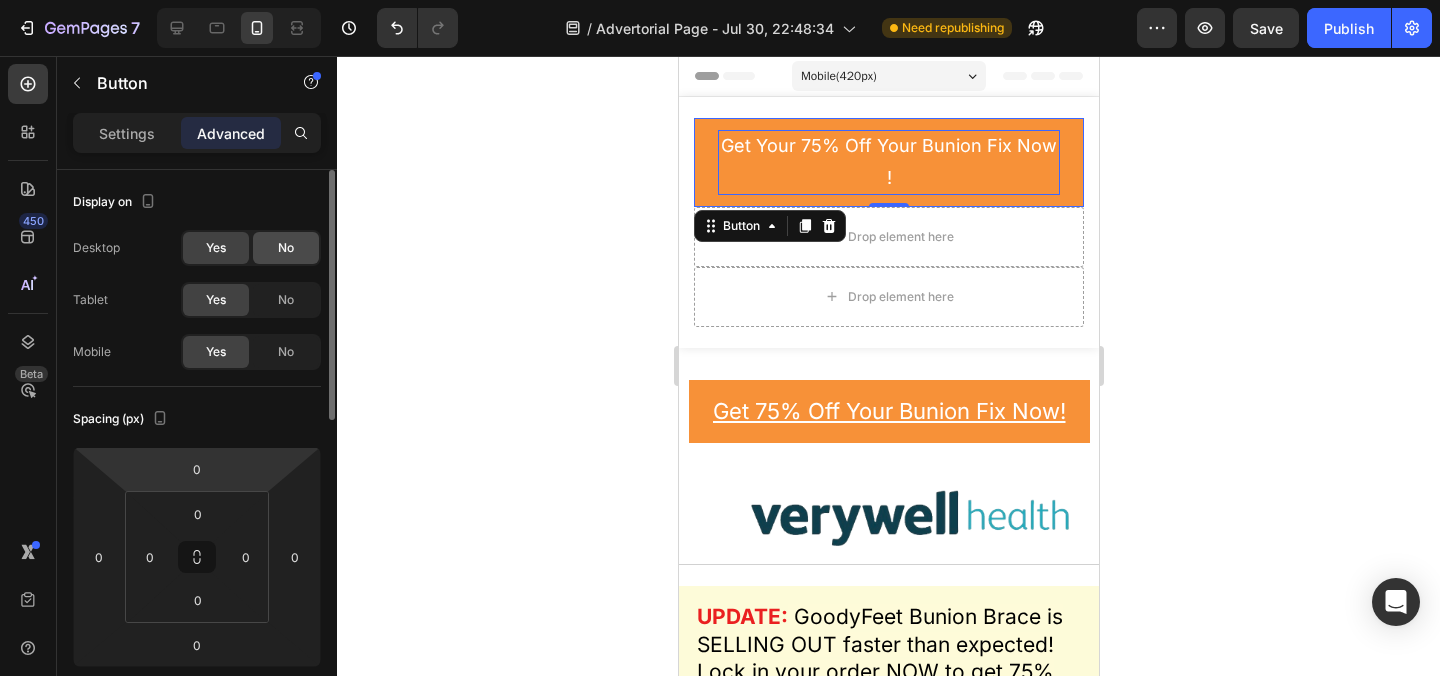 click on "No" 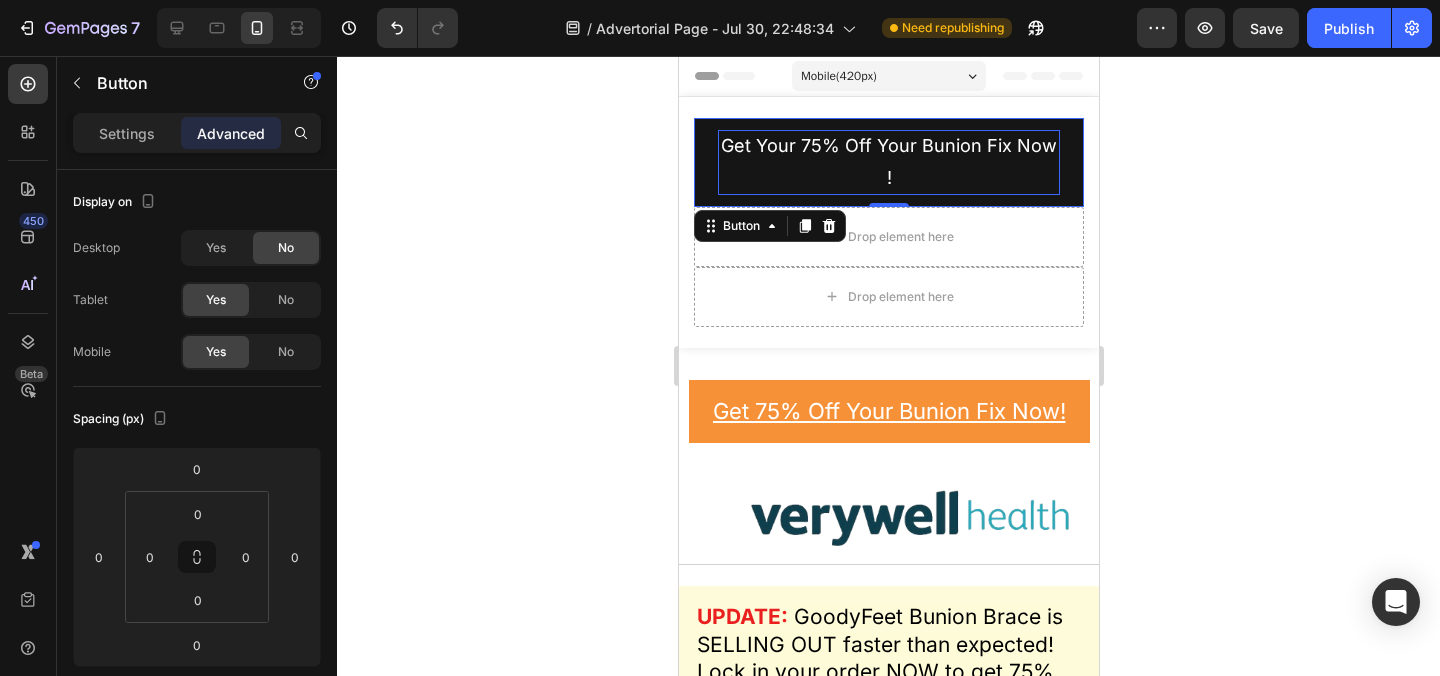 click on "Get Your 75% Off Your Bunion Fix Now !" at bounding box center (888, 162) 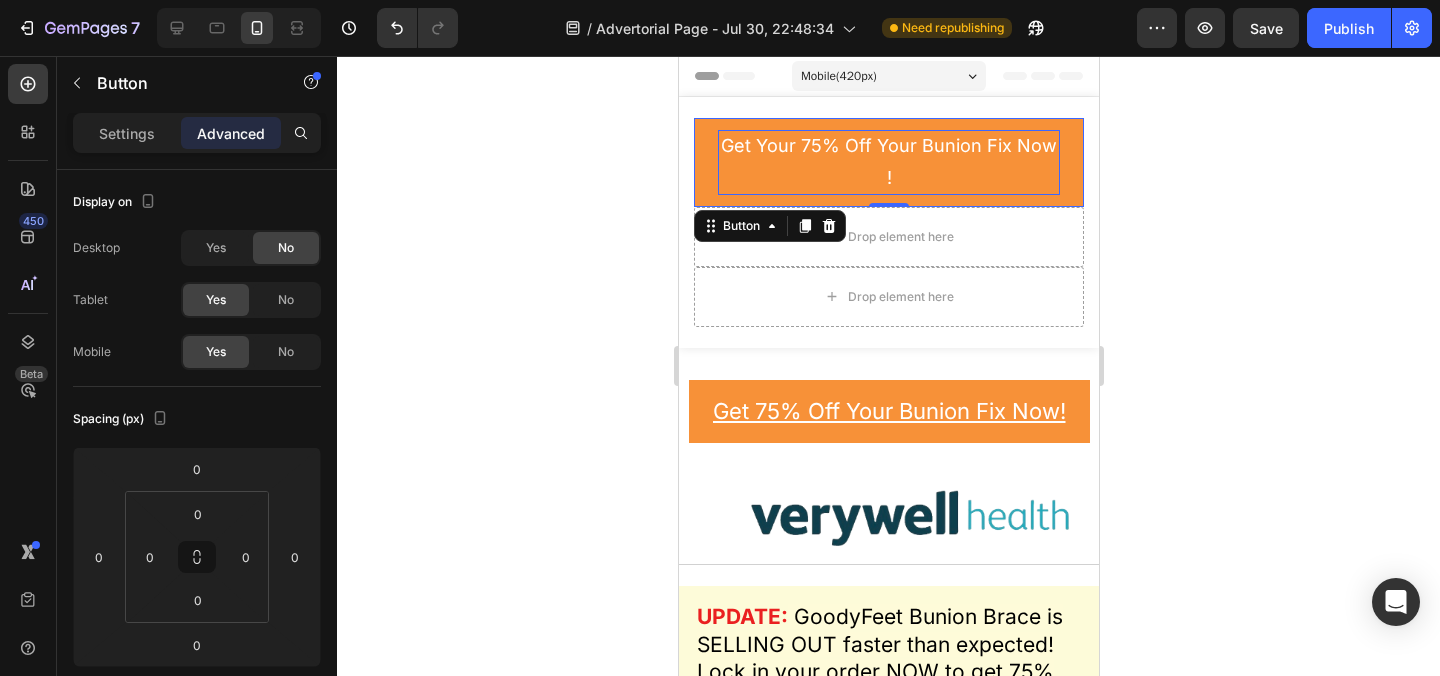 click on "Settings Advanced" at bounding box center [197, 133] 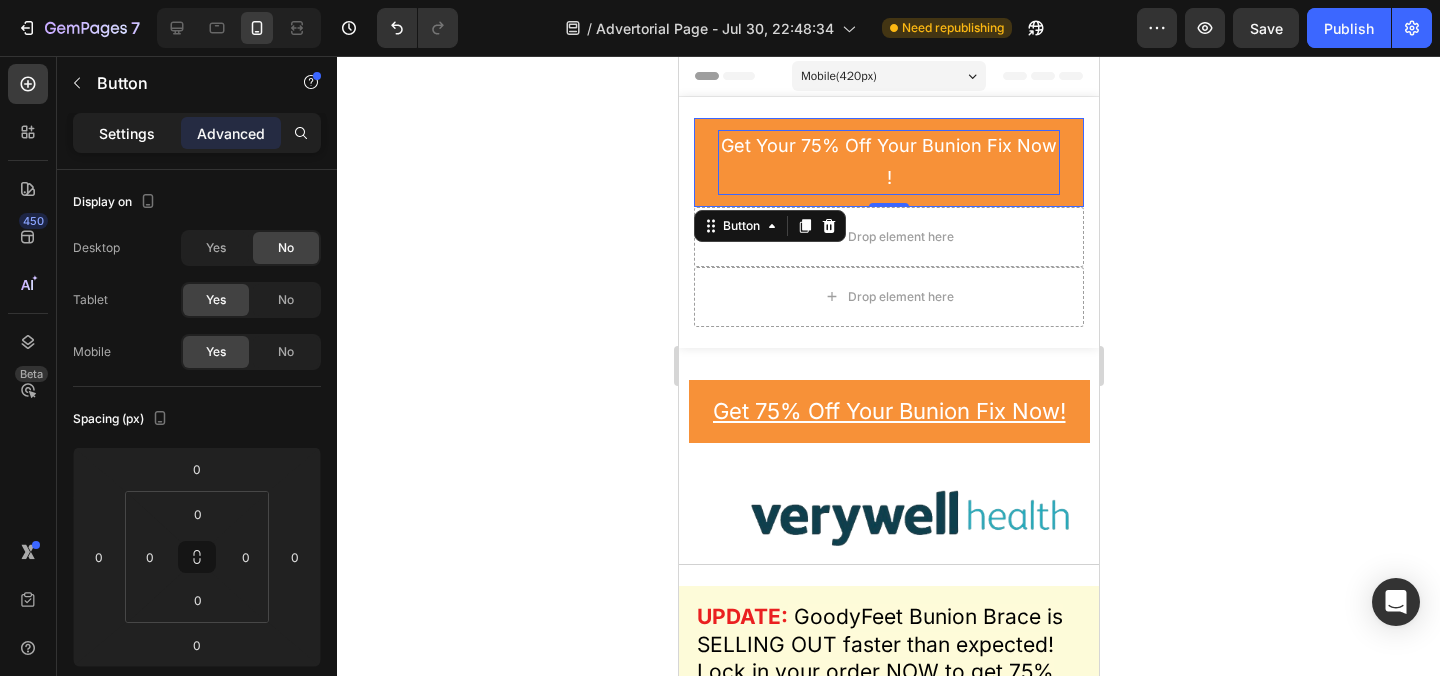 click on "Settings" at bounding box center (127, 133) 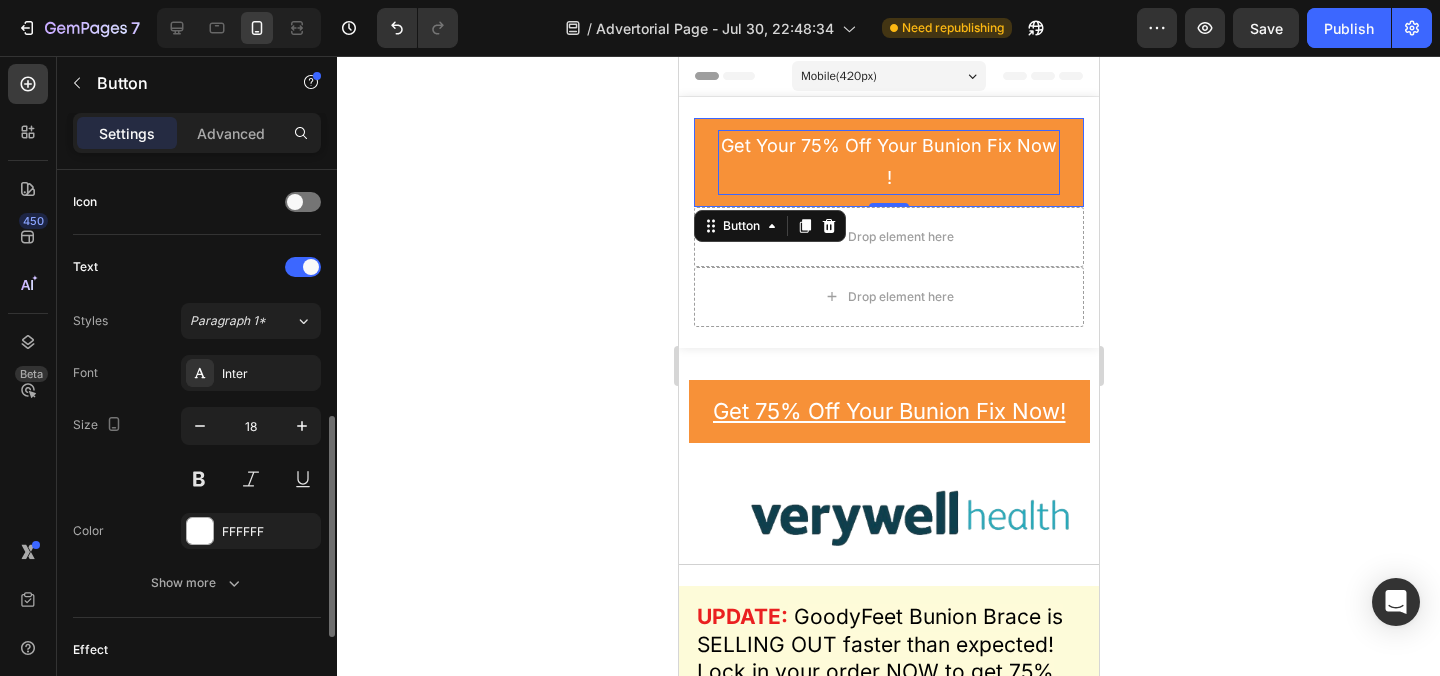 scroll, scrollTop: 610, scrollLeft: 0, axis: vertical 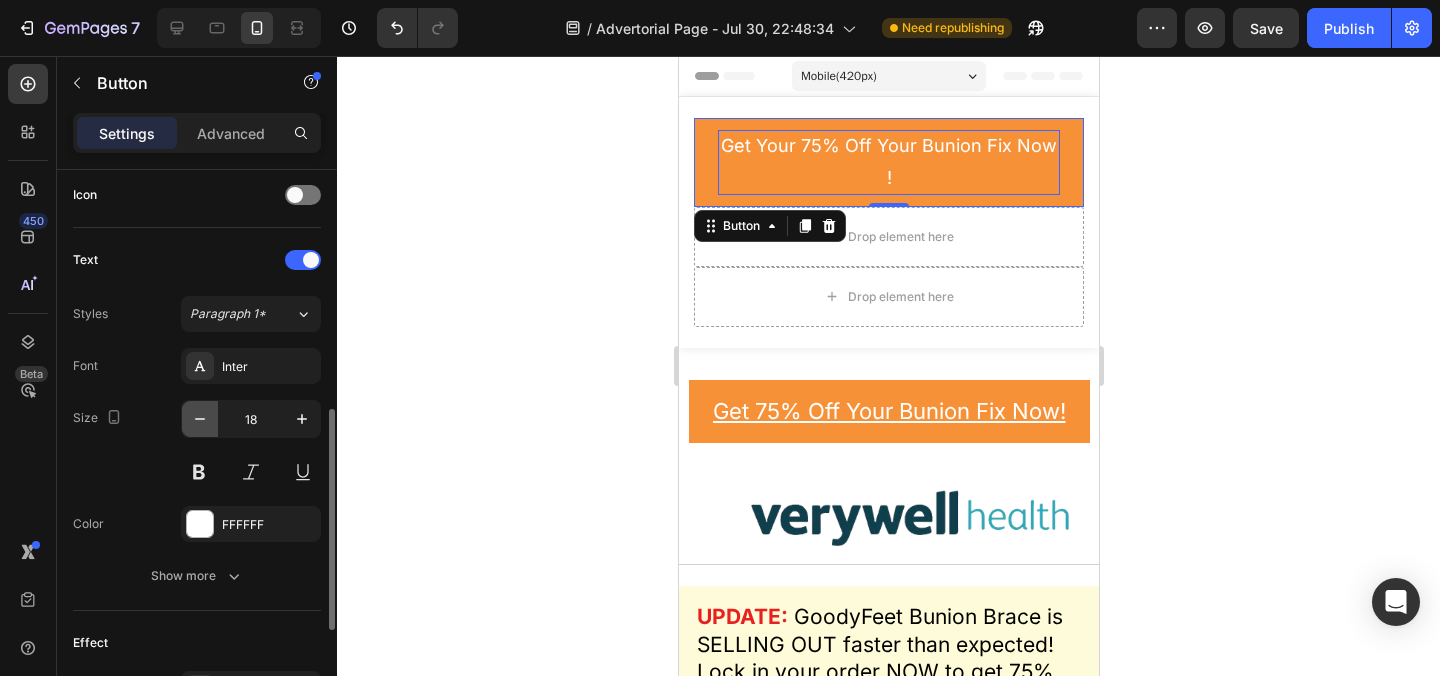 click 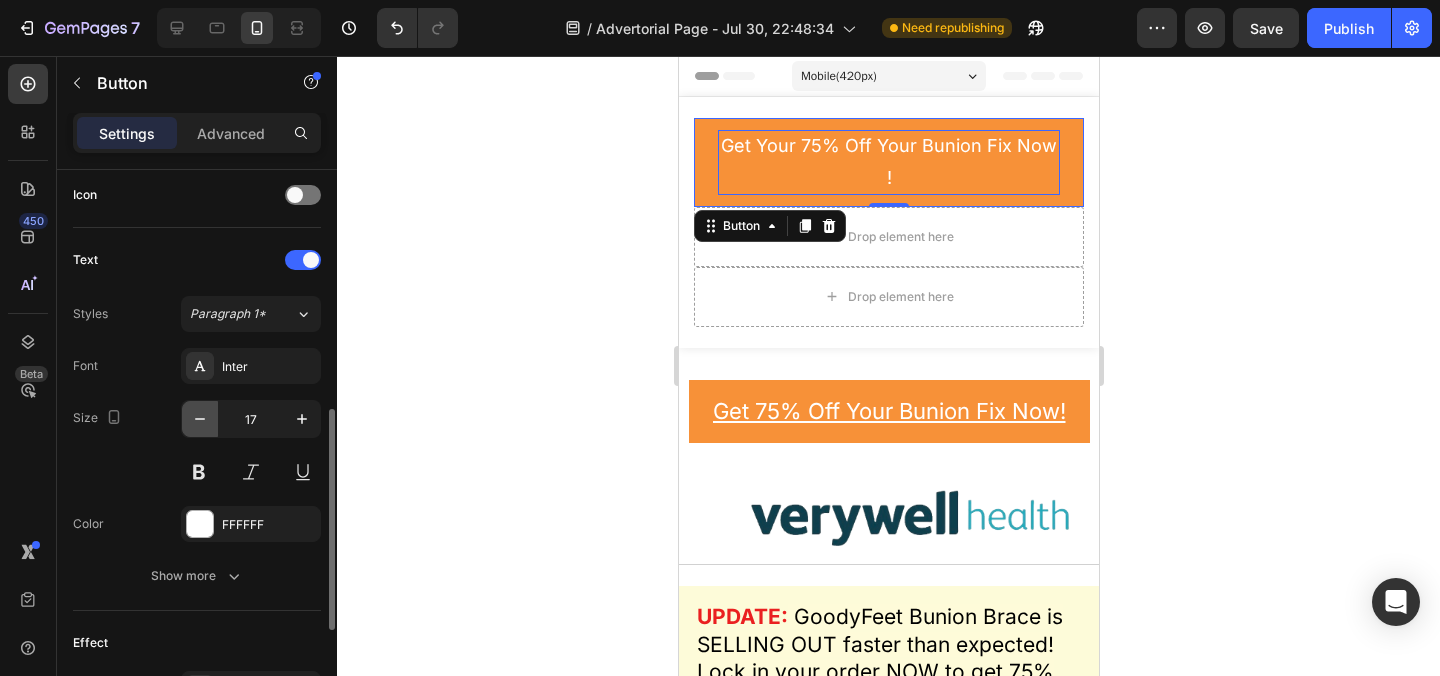 click 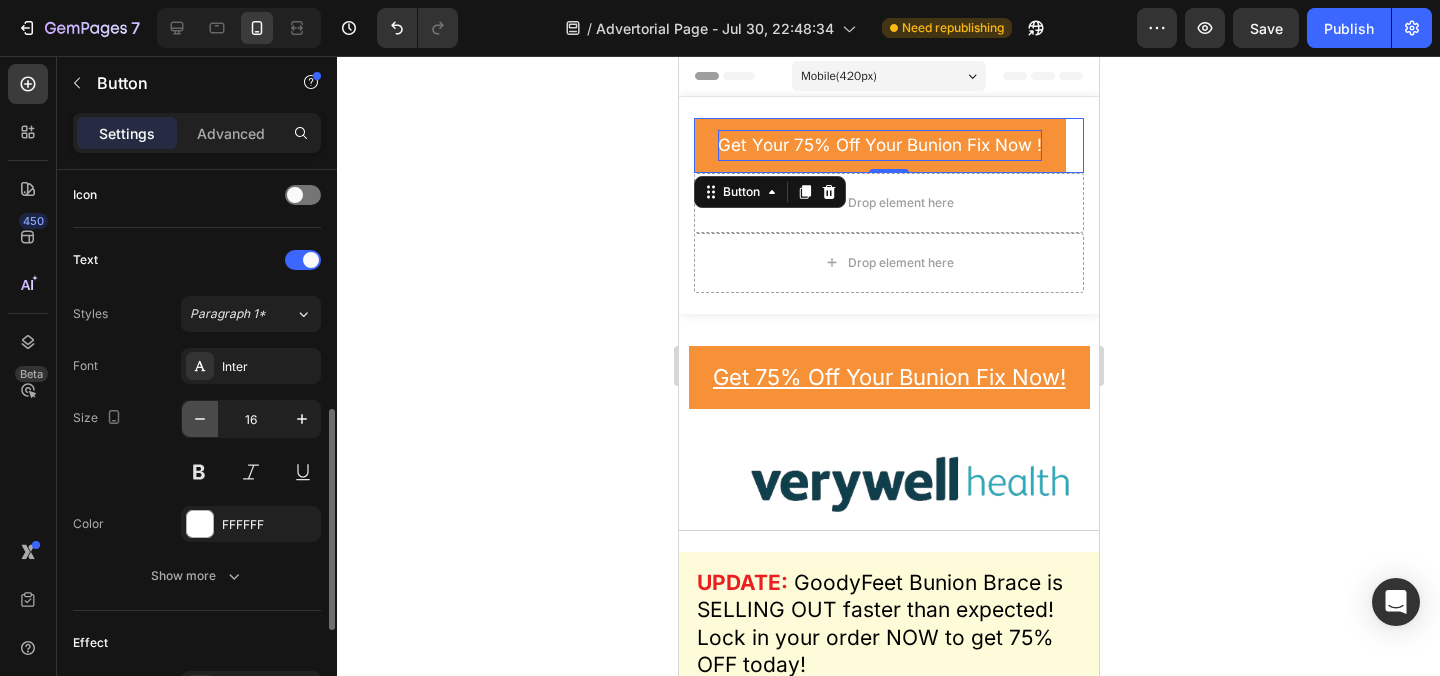 click 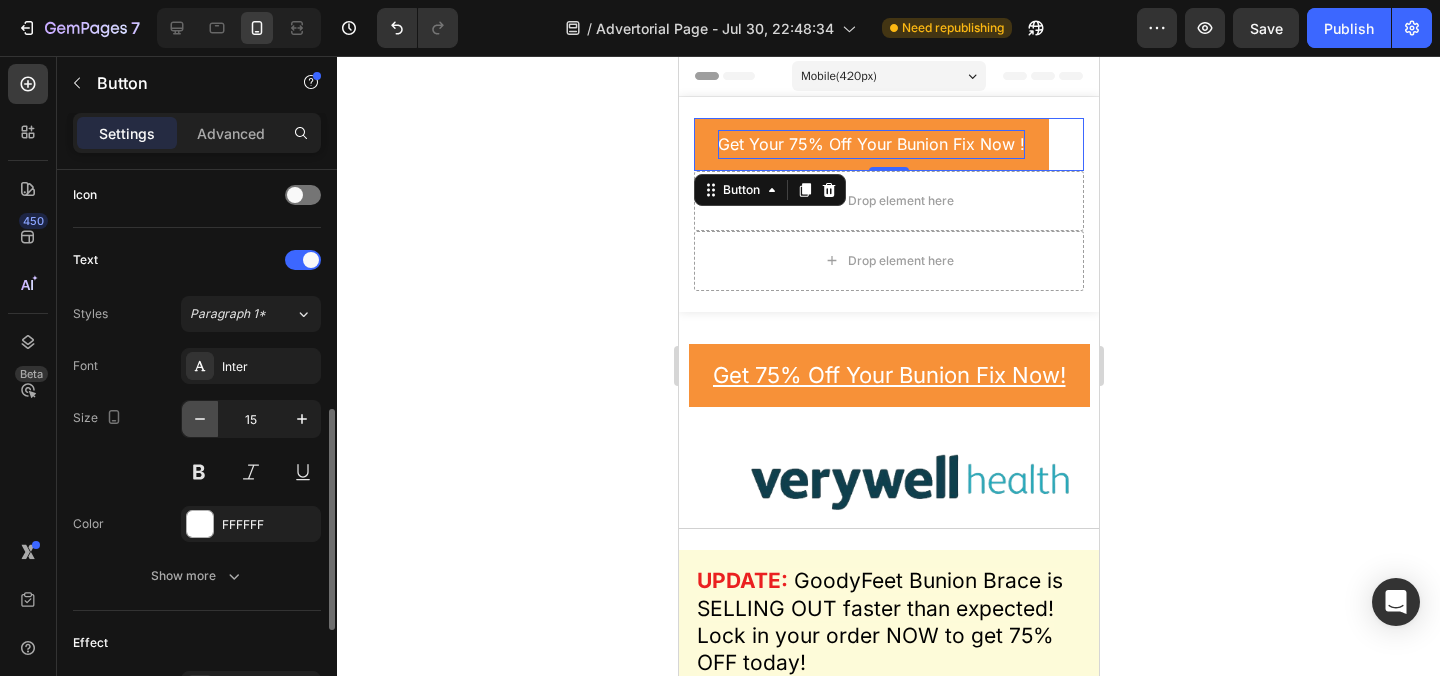 click 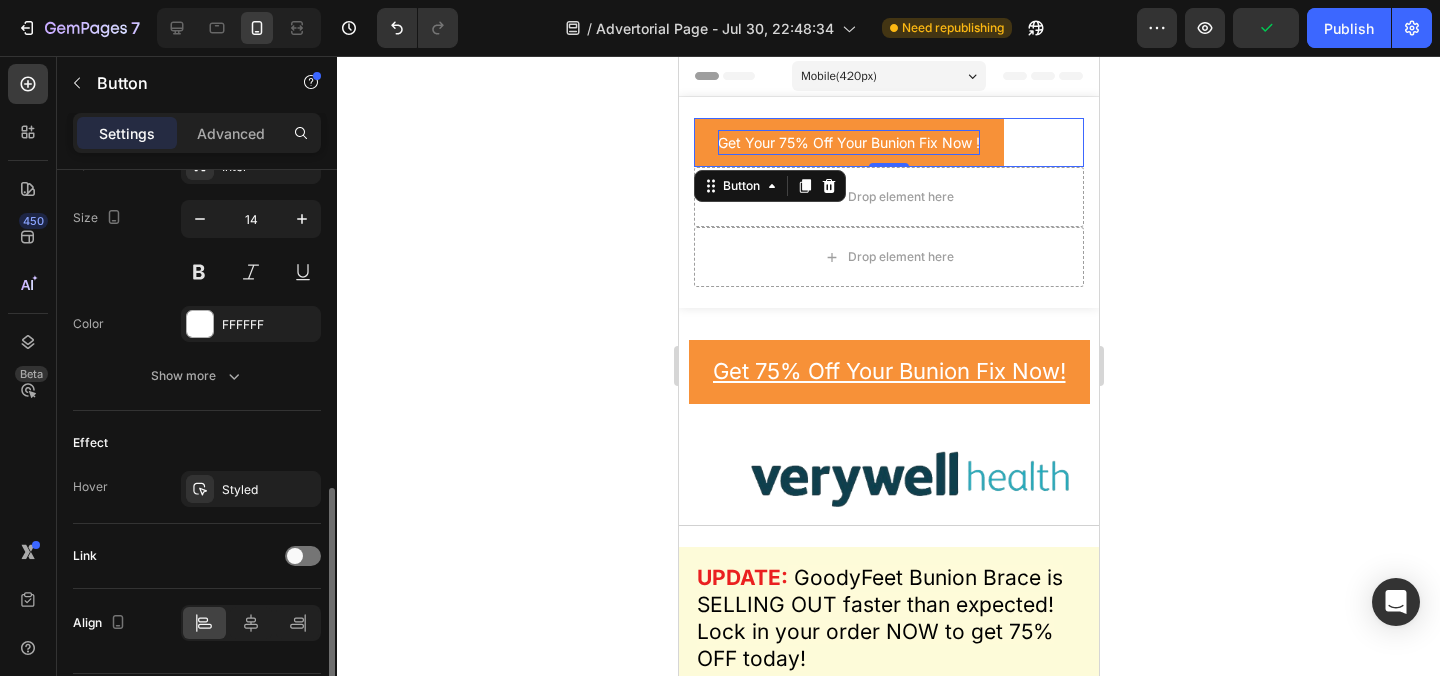 scroll, scrollTop: 871, scrollLeft: 0, axis: vertical 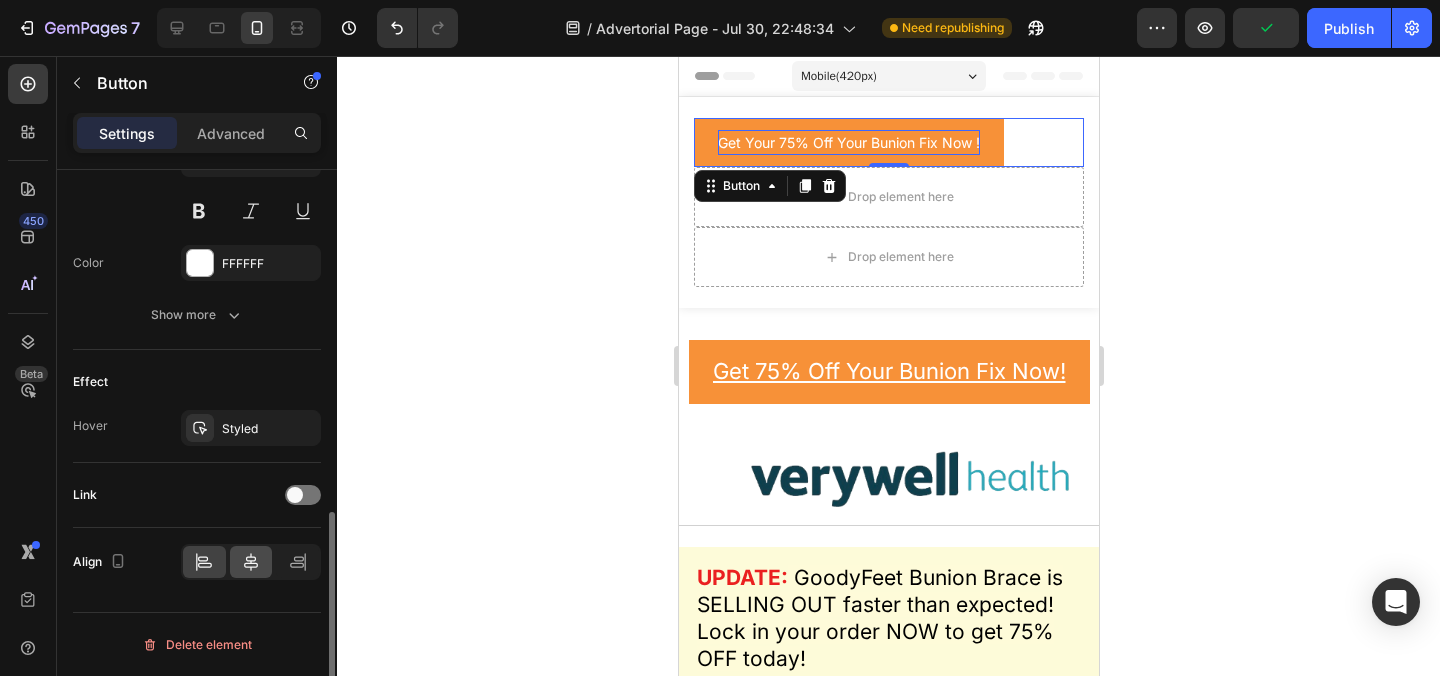 click 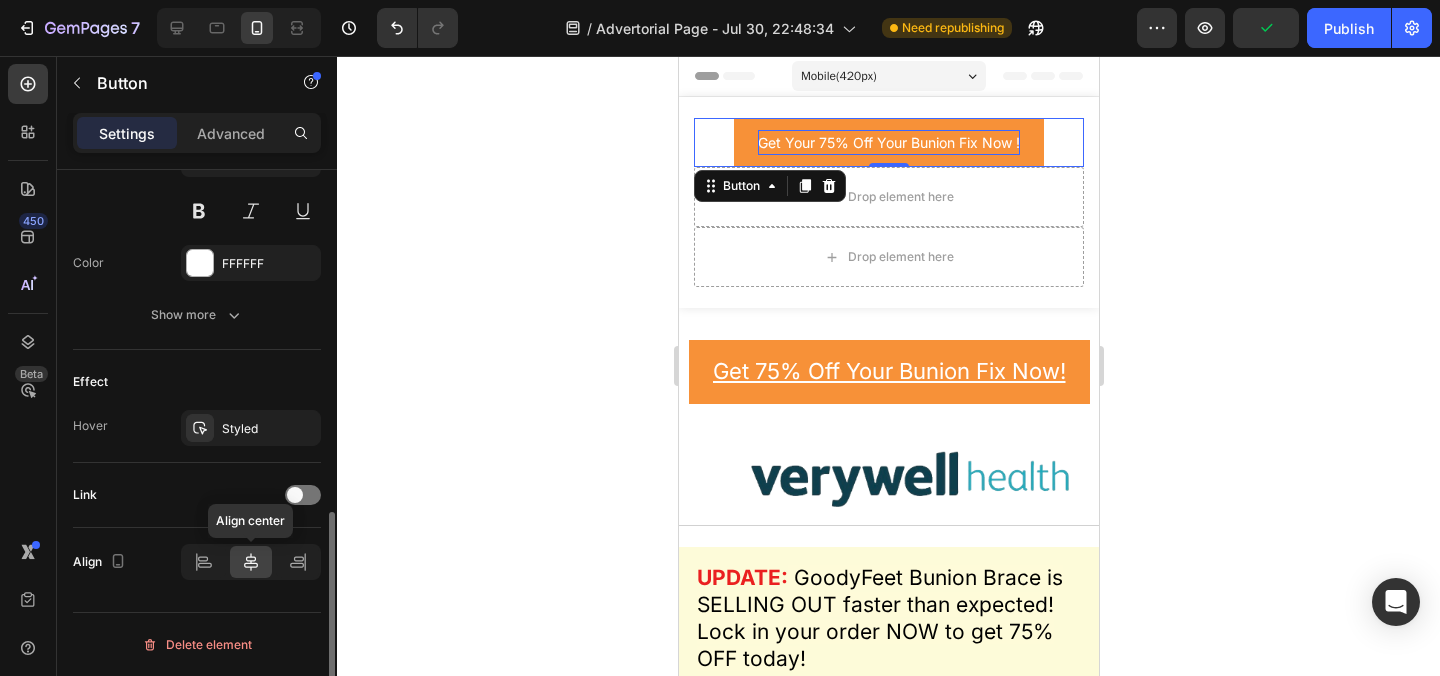 click 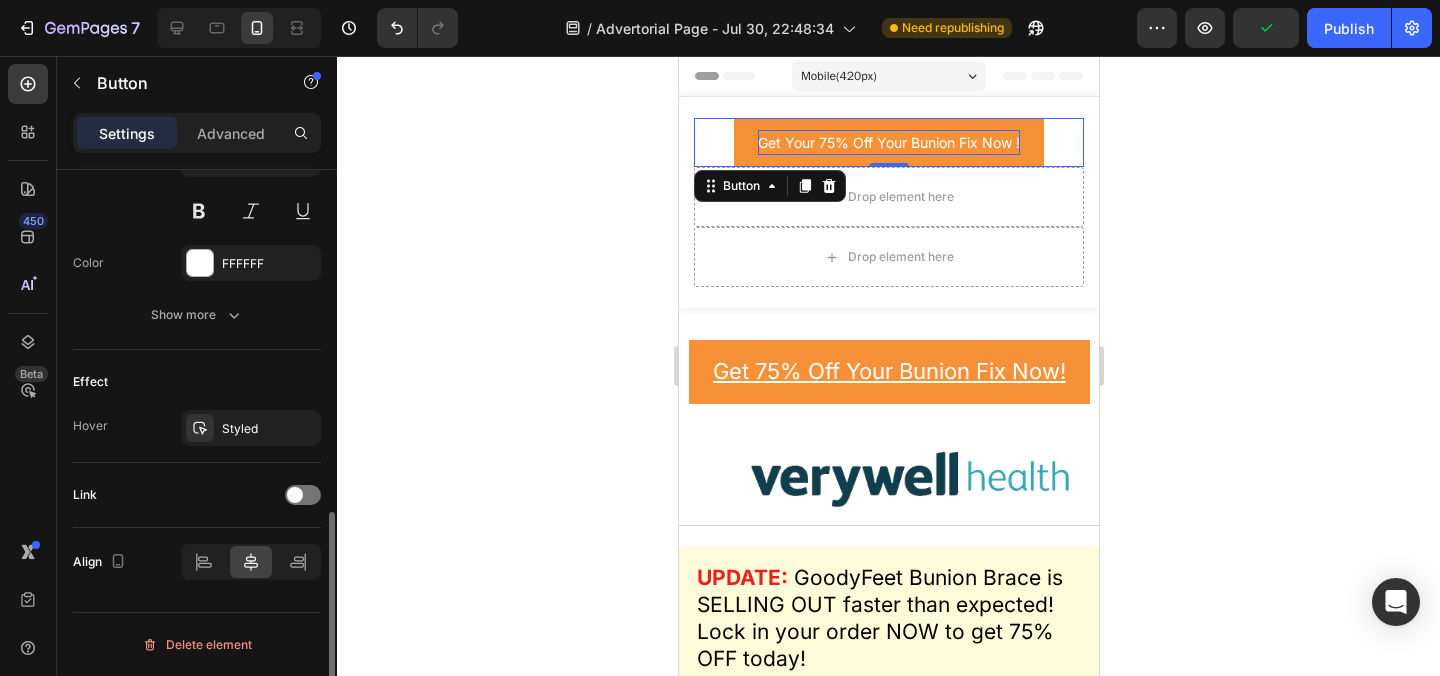 click on "Link" at bounding box center (197, 495) 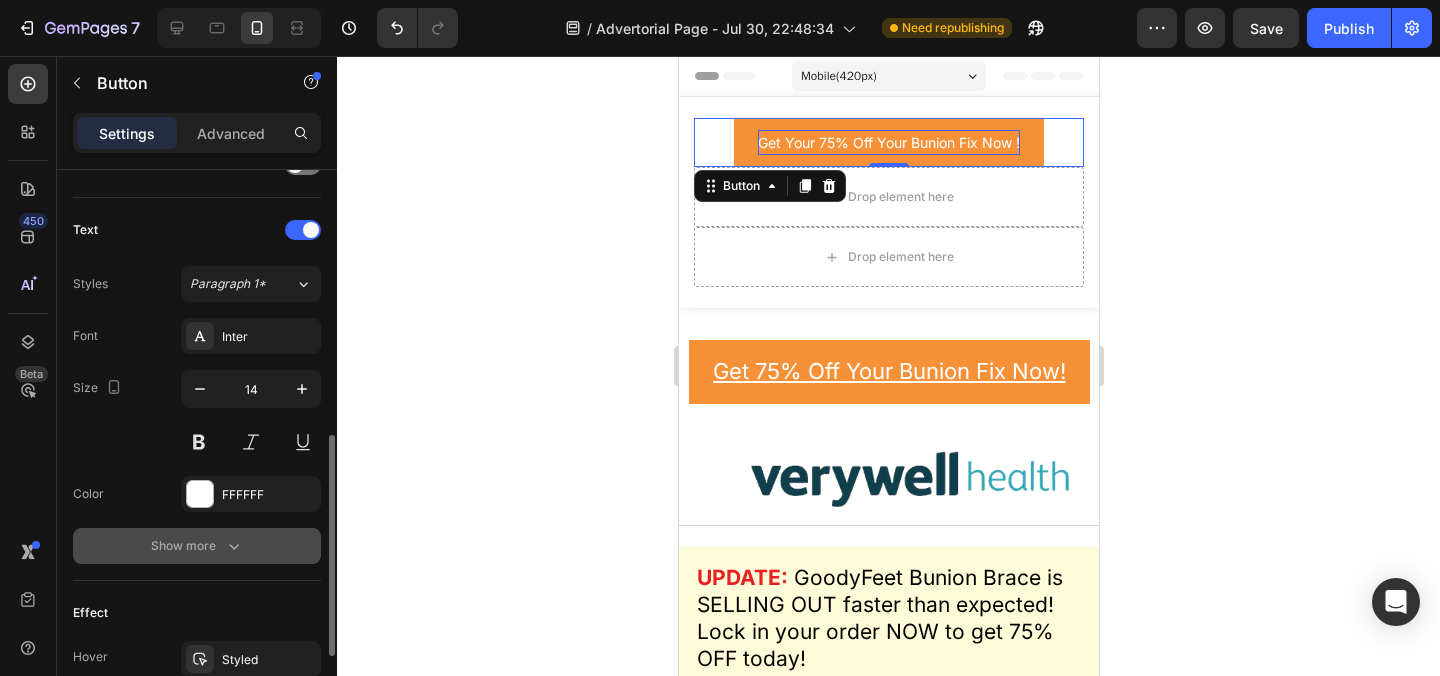 scroll, scrollTop: 785, scrollLeft: 0, axis: vertical 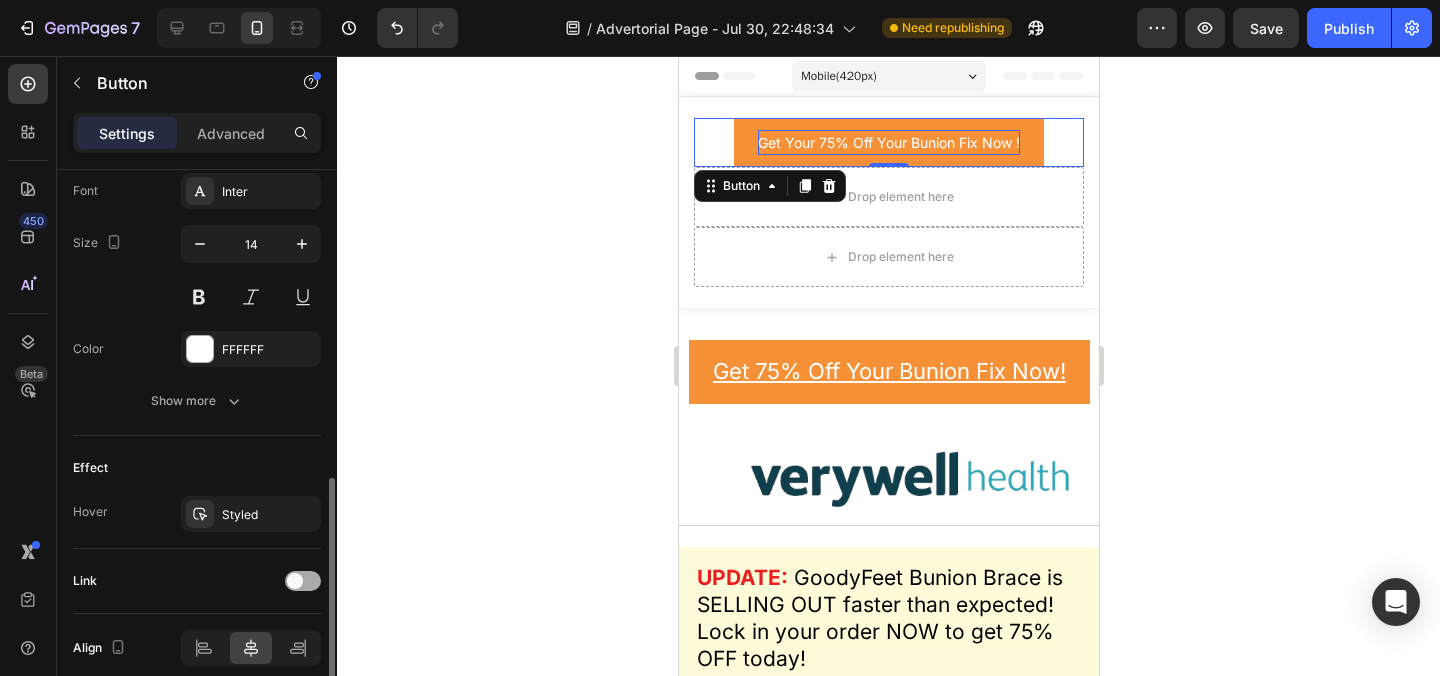 click at bounding box center (303, 581) 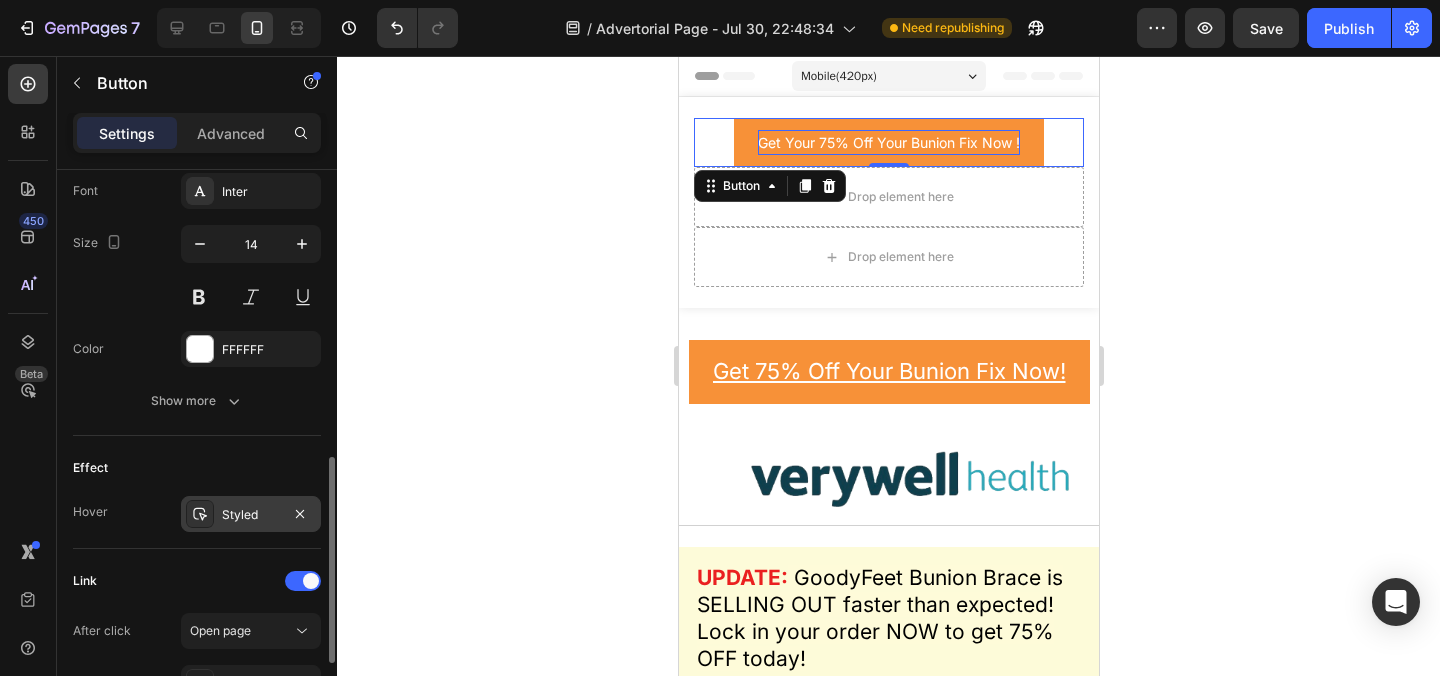 scroll, scrollTop: 975, scrollLeft: 0, axis: vertical 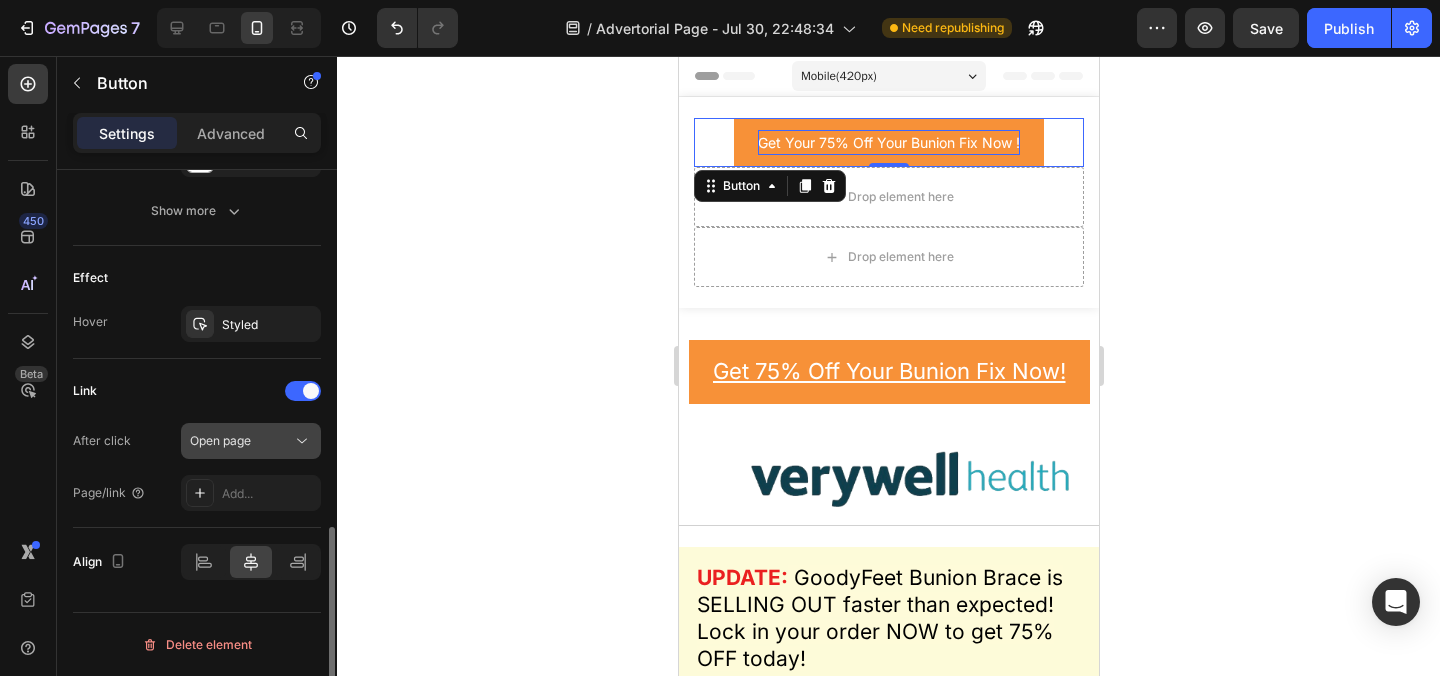 click on "Open page" 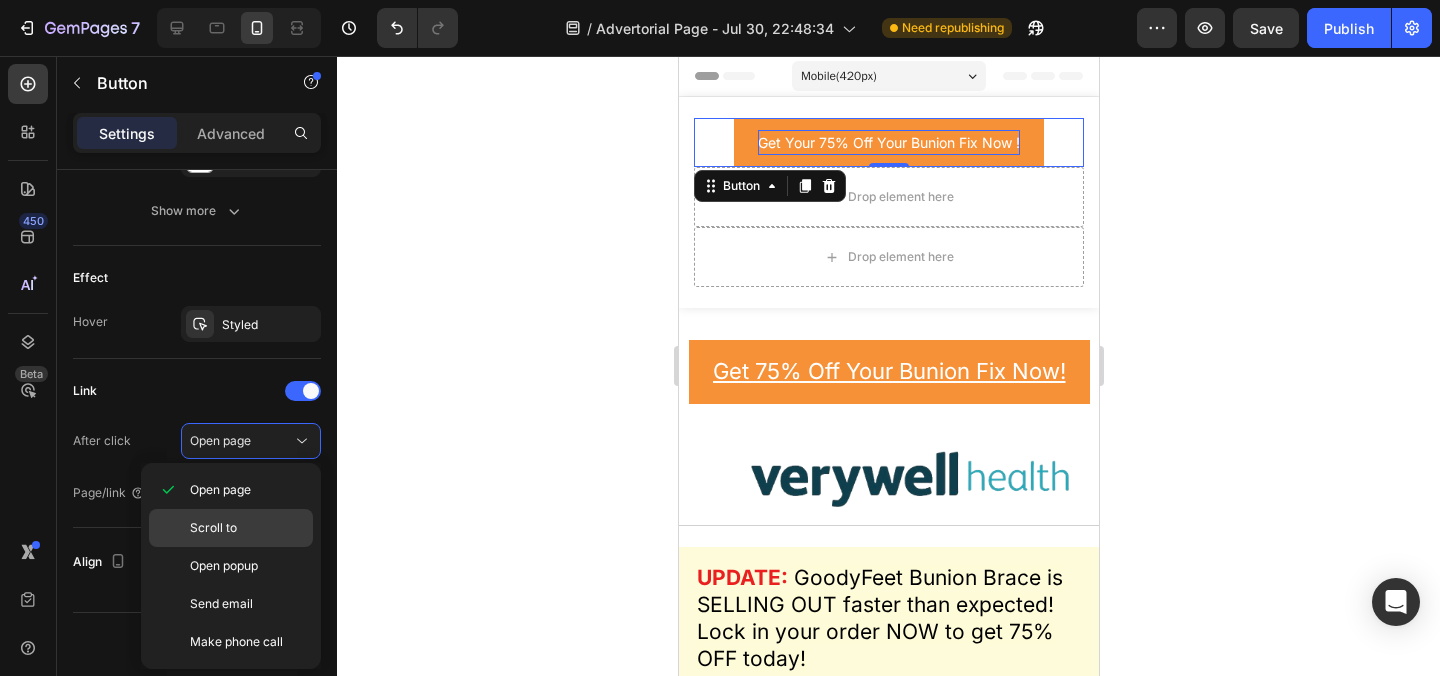 click on "Scroll to" 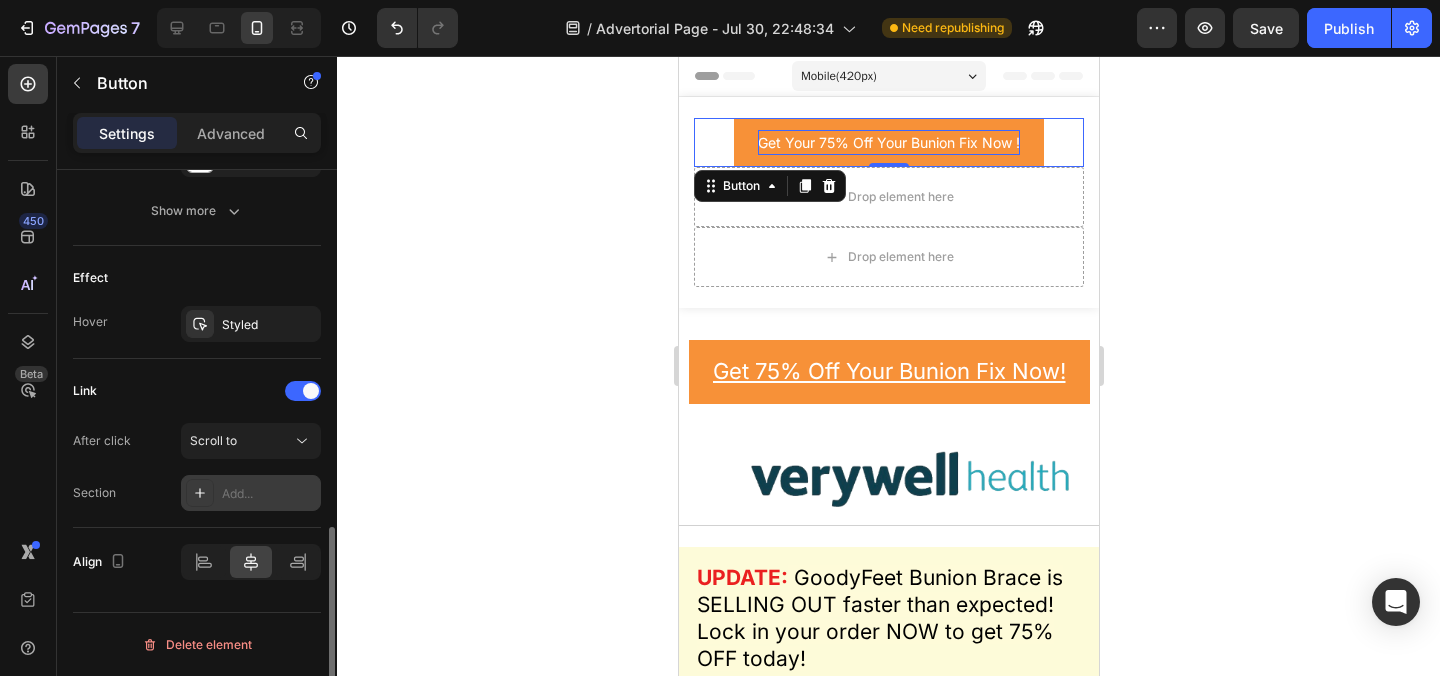 click on "Add..." at bounding box center [251, 493] 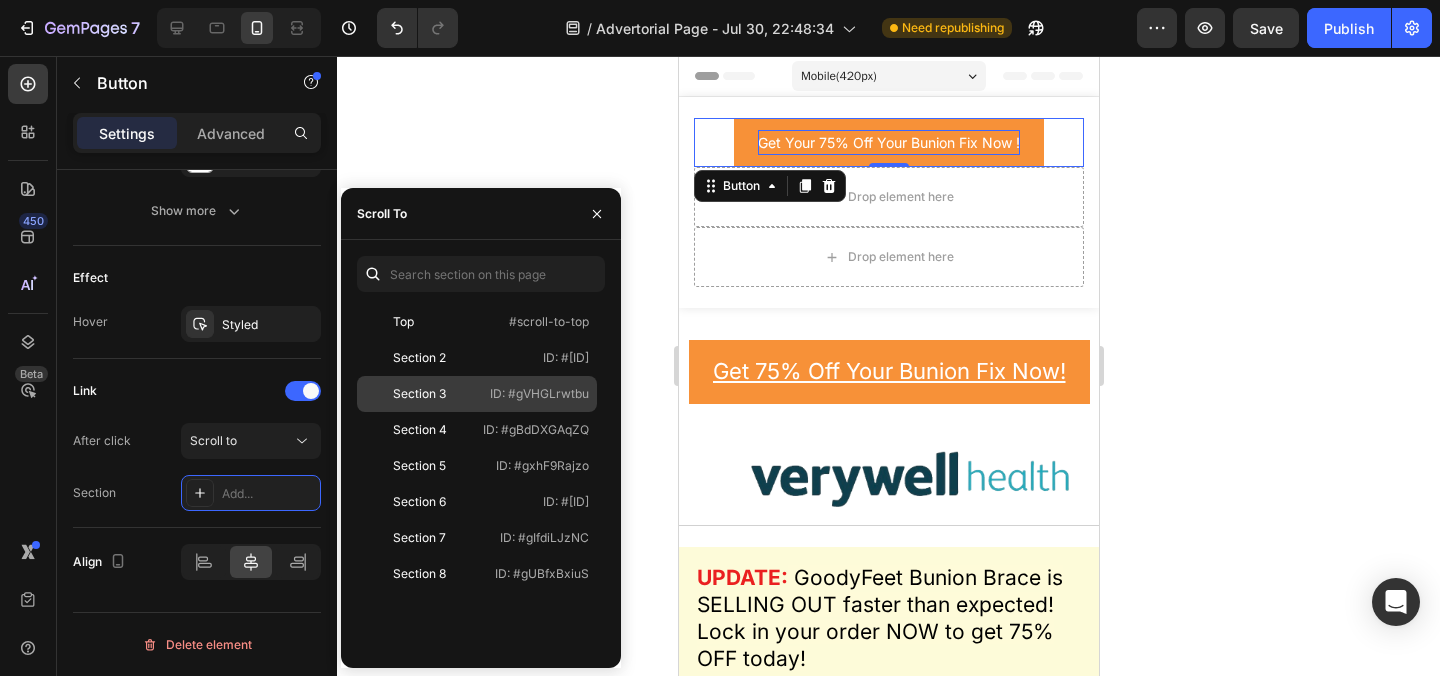 click on "ID: #gVHGLrwtbu" at bounding box center (539, 394) 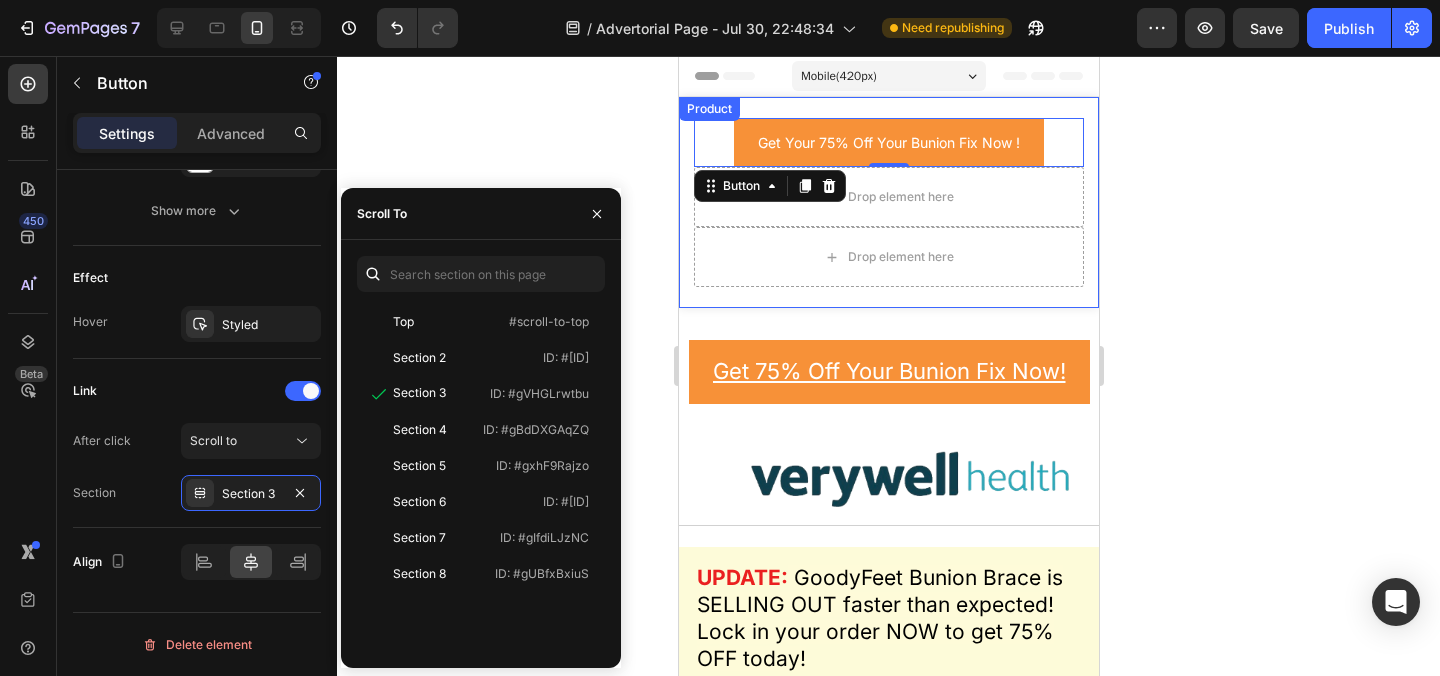 click on "Get Your 75% Off Your Bunion Fix Now ! Button   0
Drop element here
Drop element here Row Product" at bounding box center [888, 202] 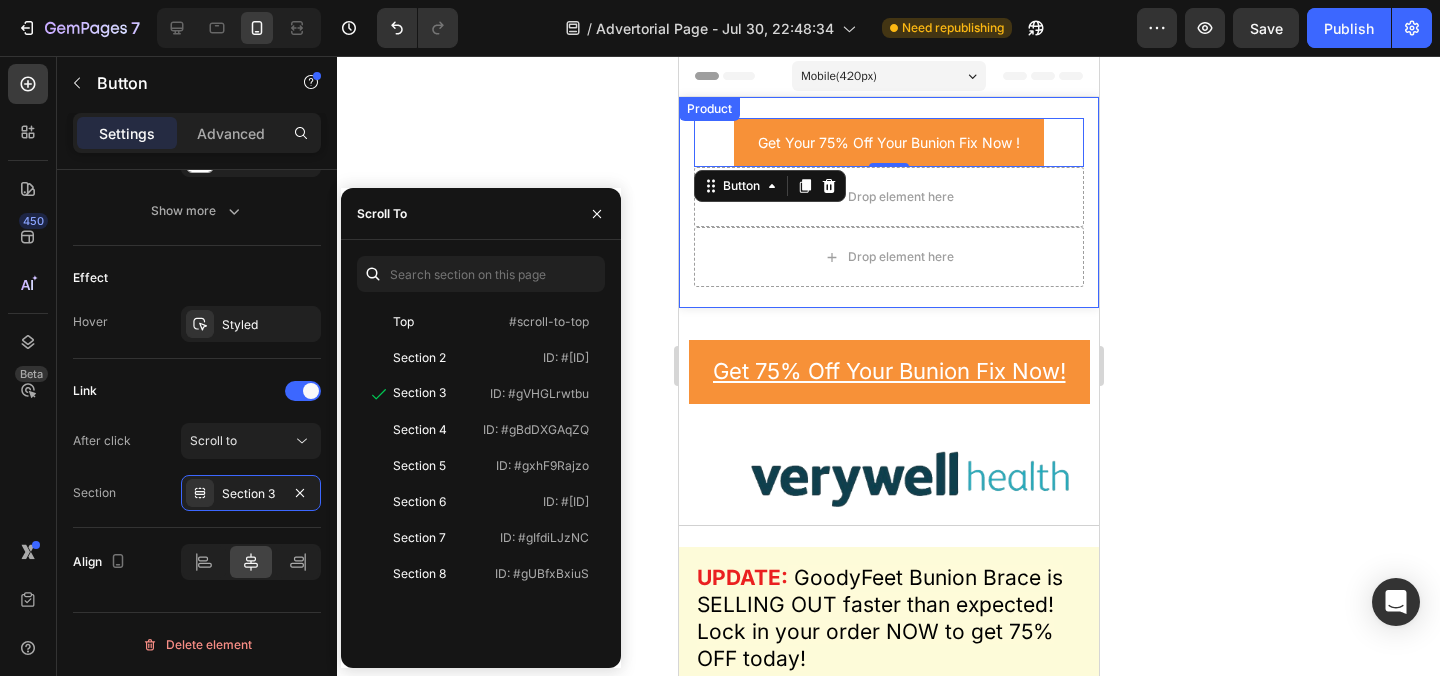 scroll, scrollTop: 0, scrollLeft: 0, axis: both 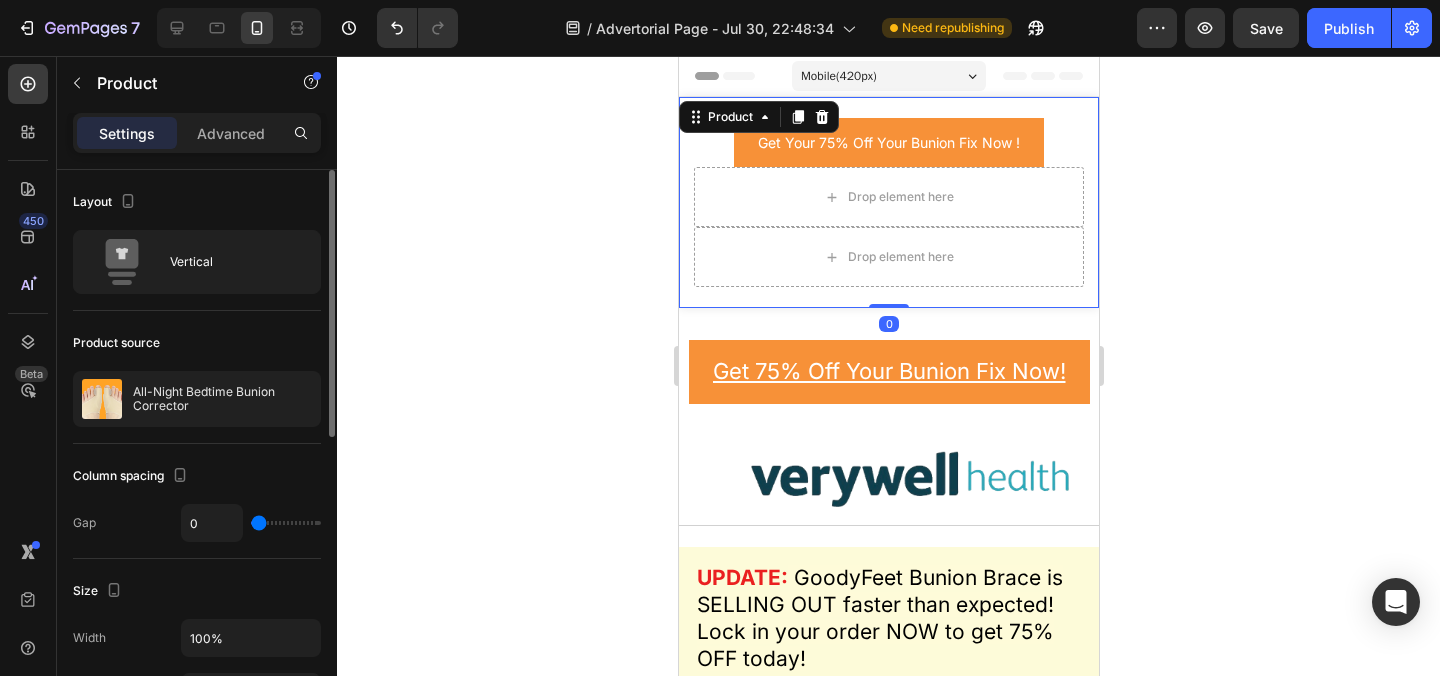 click on "Get 75% Off Your Bunion Fix Now! Button Section 2" at bounding box center (888, 372) 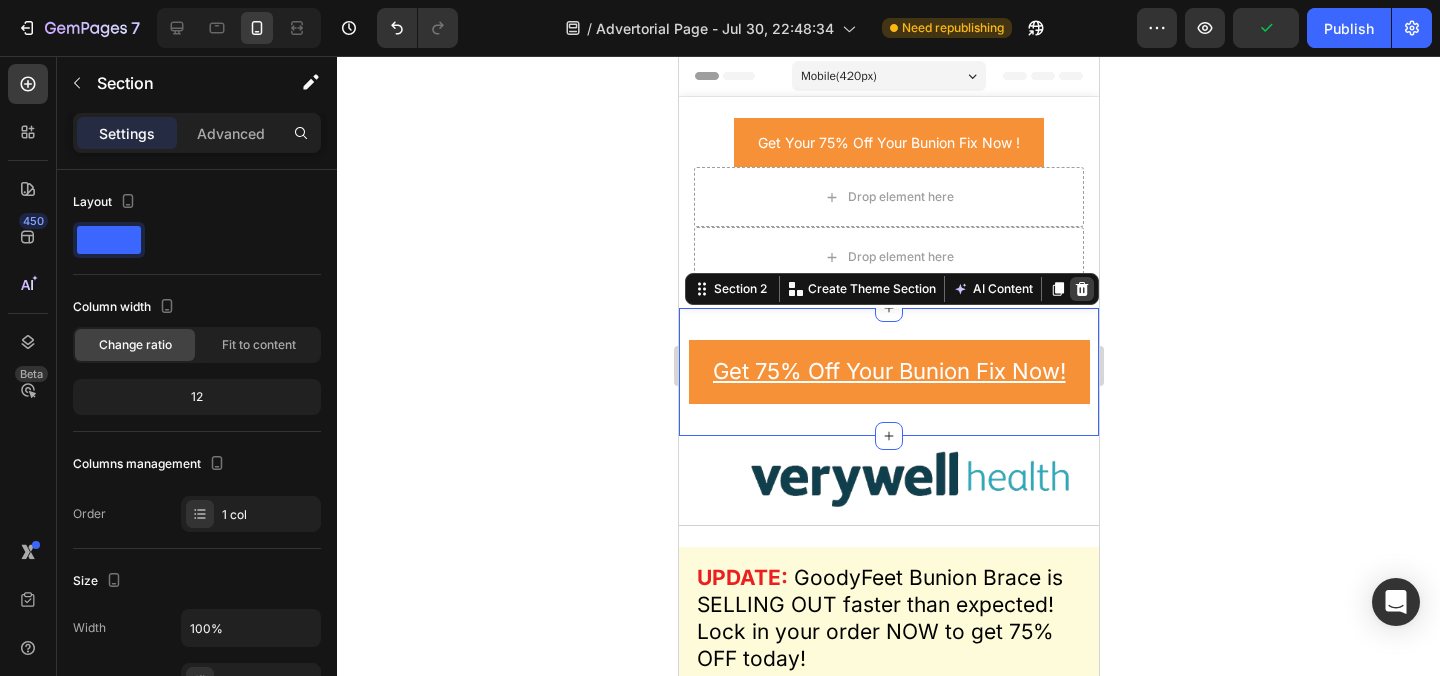 click at bounding box center [1081, 289] 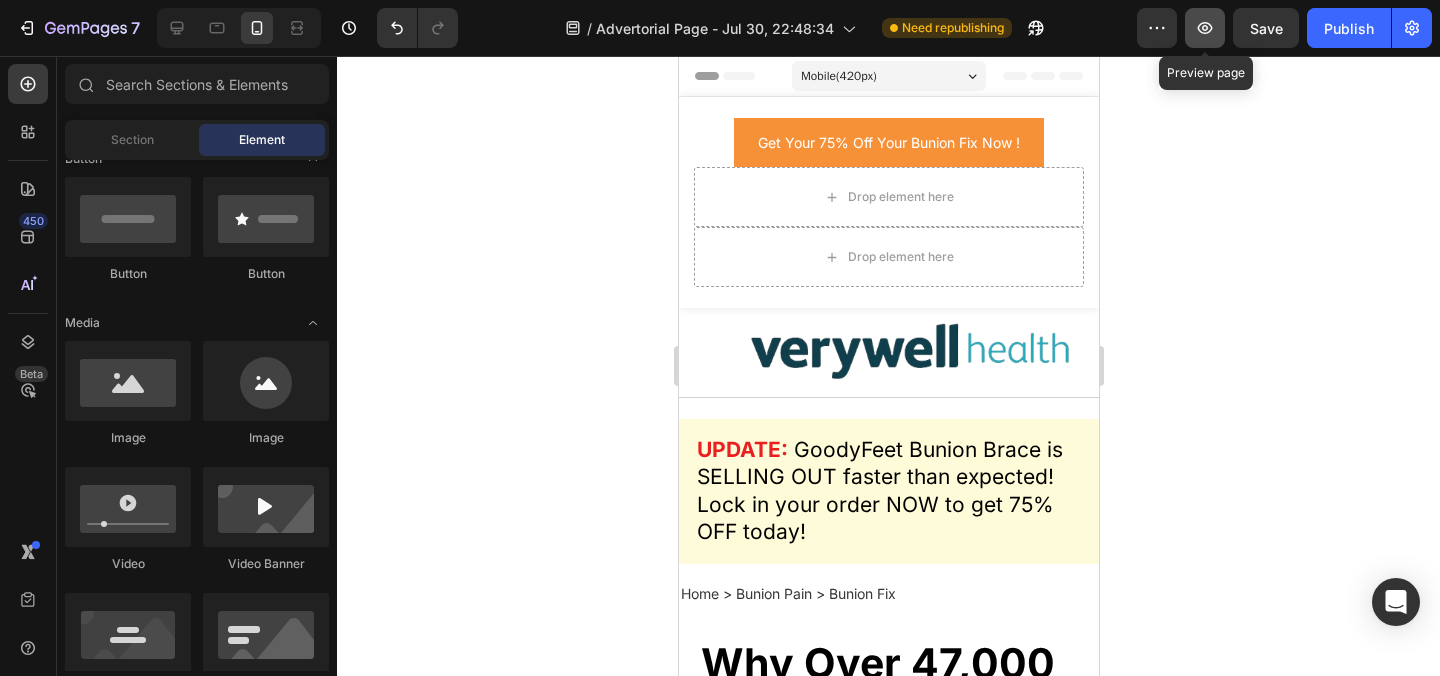 click 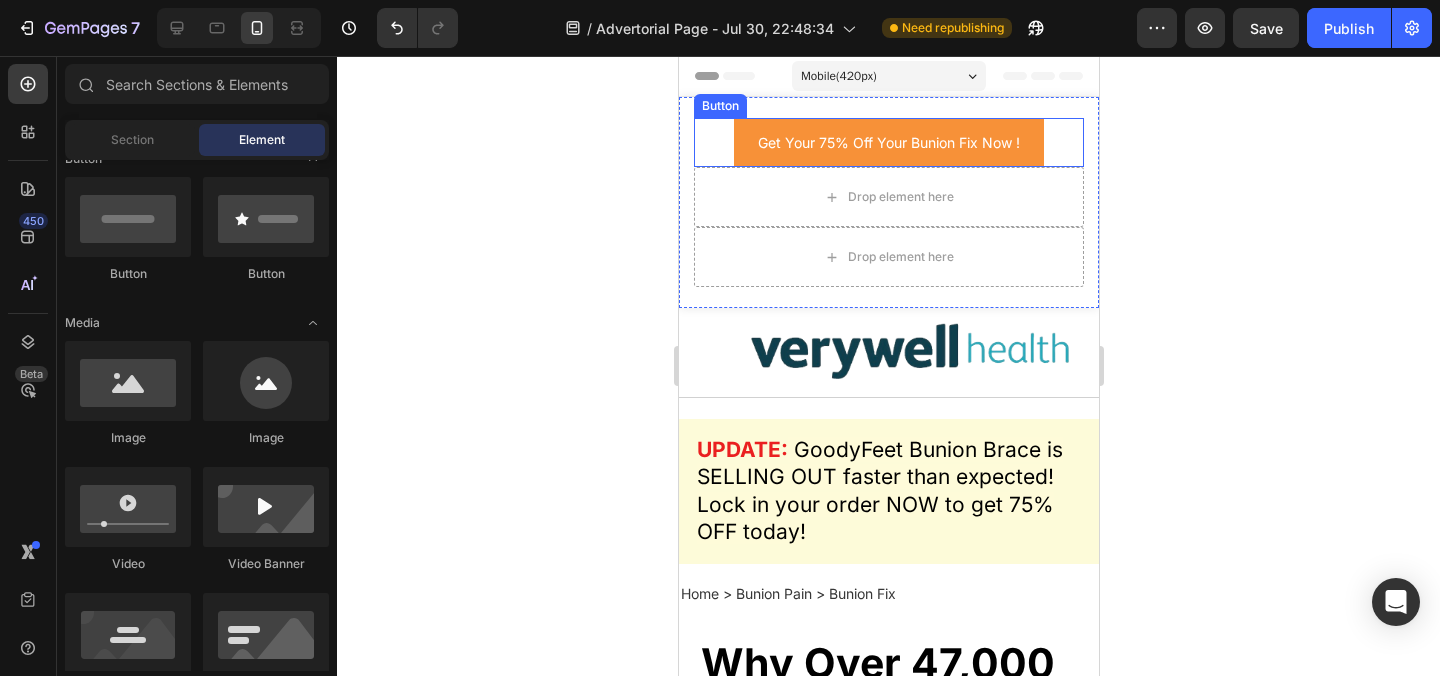click on "Get Your 75% Off Your Bunion Fix Now ! Button
Drop element here
Drop element here Row Product" at bounding box center (888, 202) 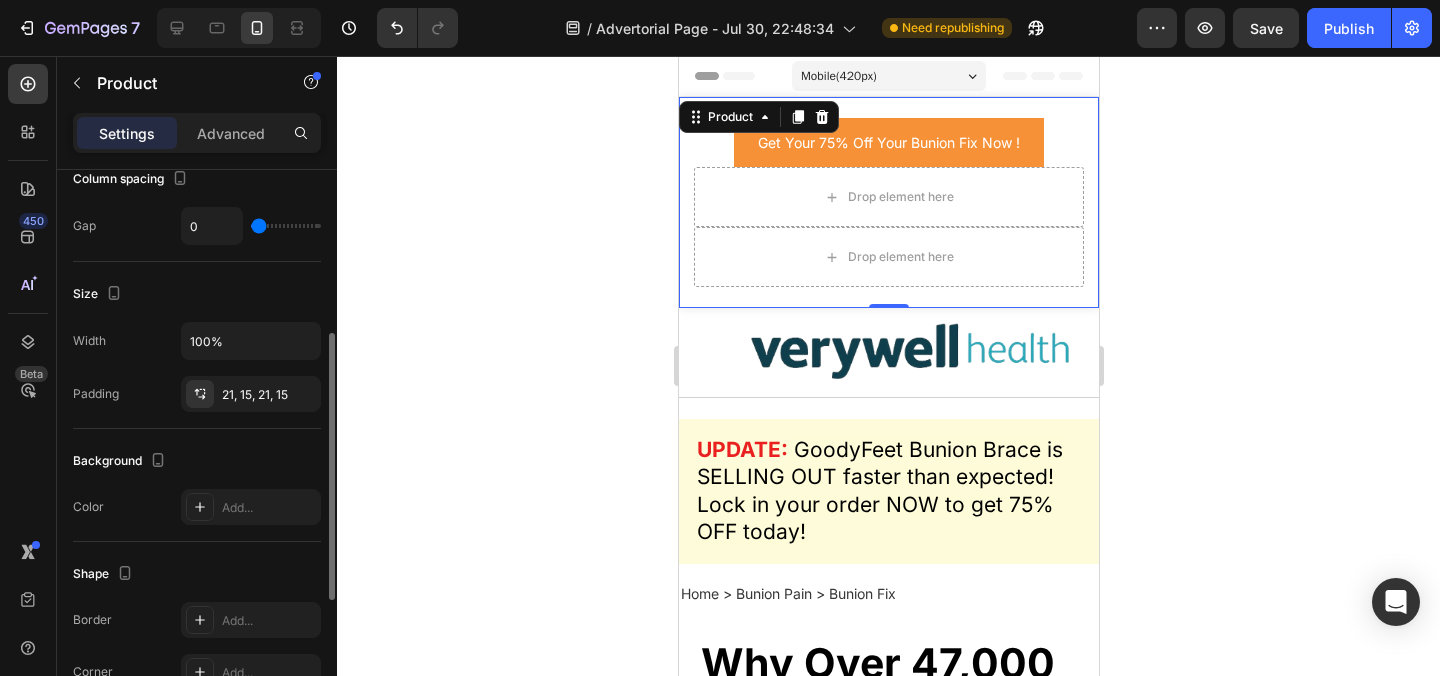 scroll, scrollTop: 312, scrollLeft: 0, axis: vertical 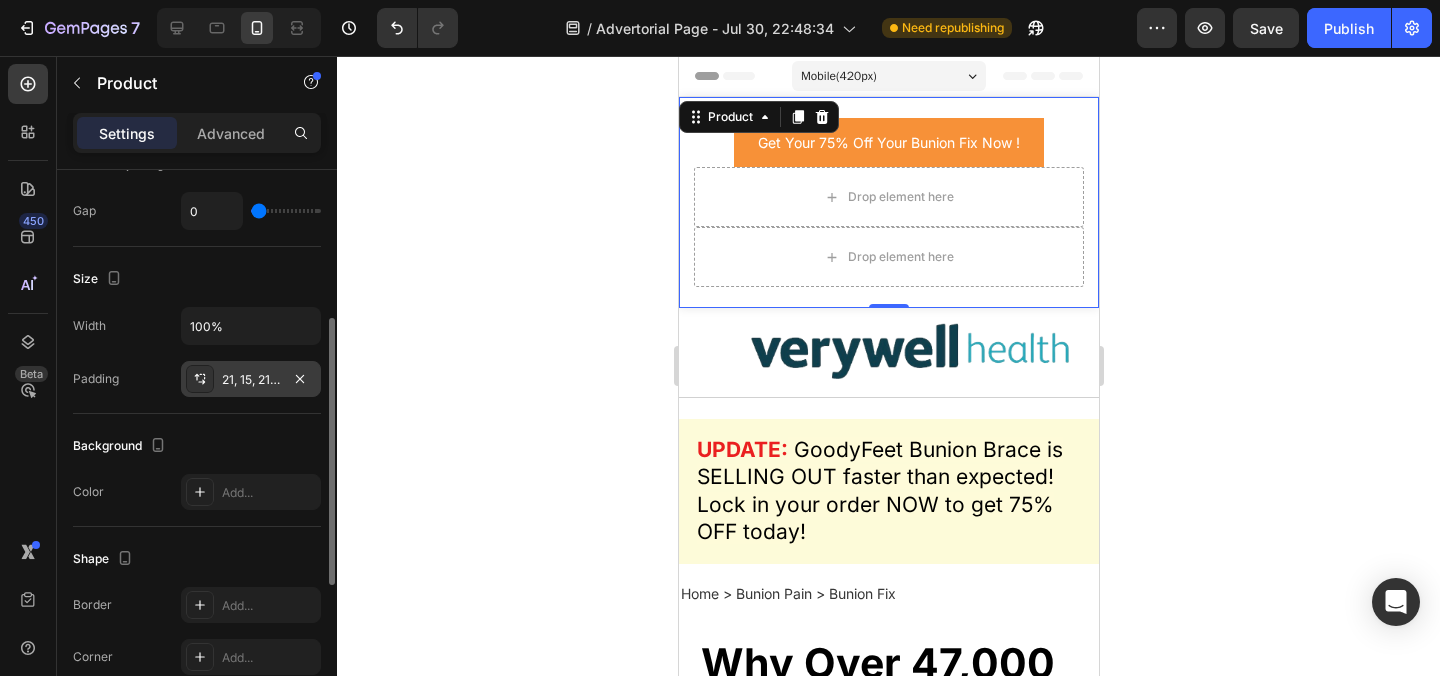click on "21, 15, 21, 15" at bounding box center (251, 379) 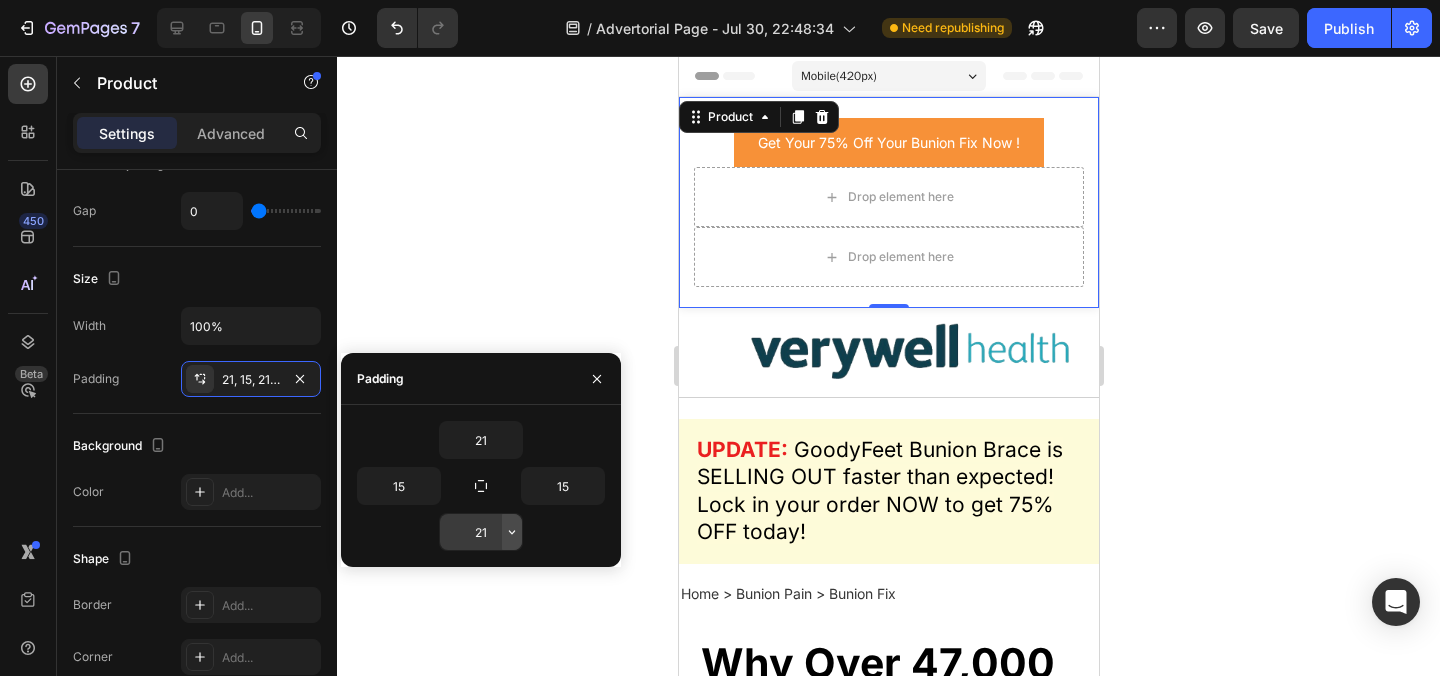 click 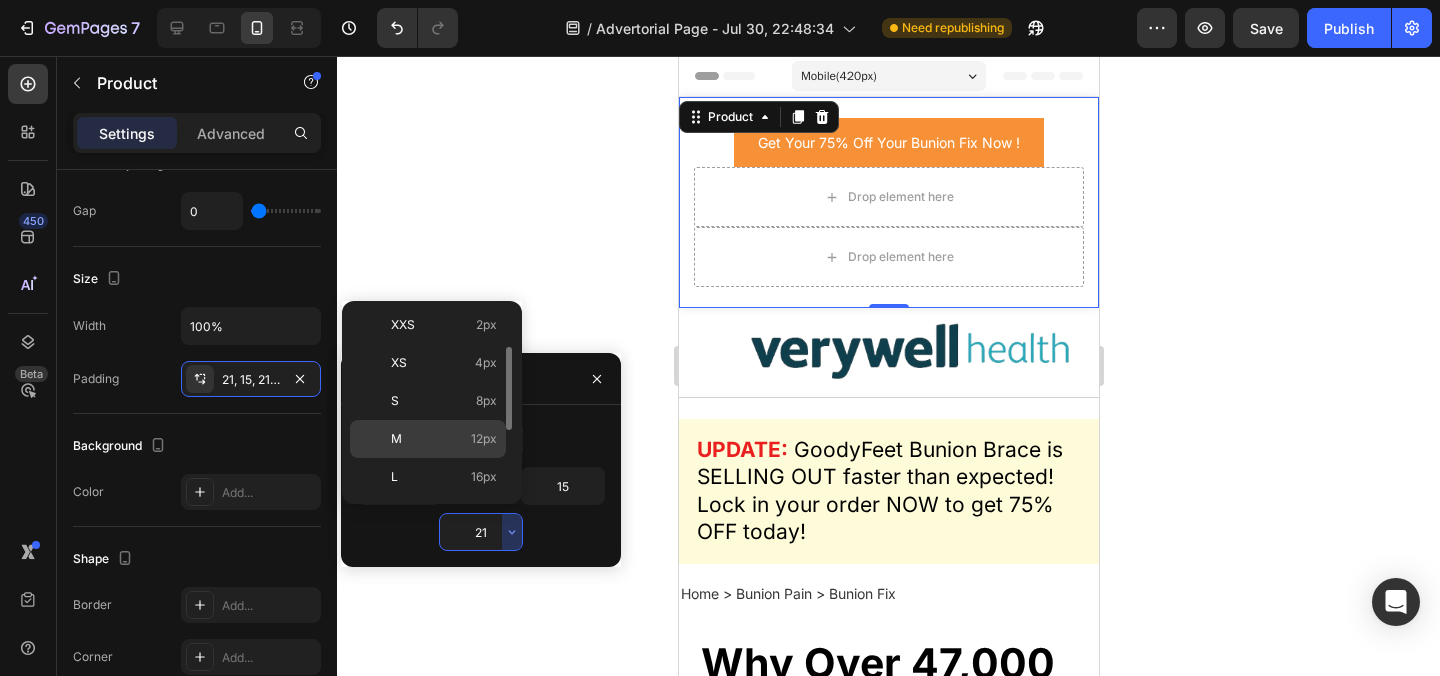 scroll, scrollTop: 56, scrollLeft: 0, axis: vertical 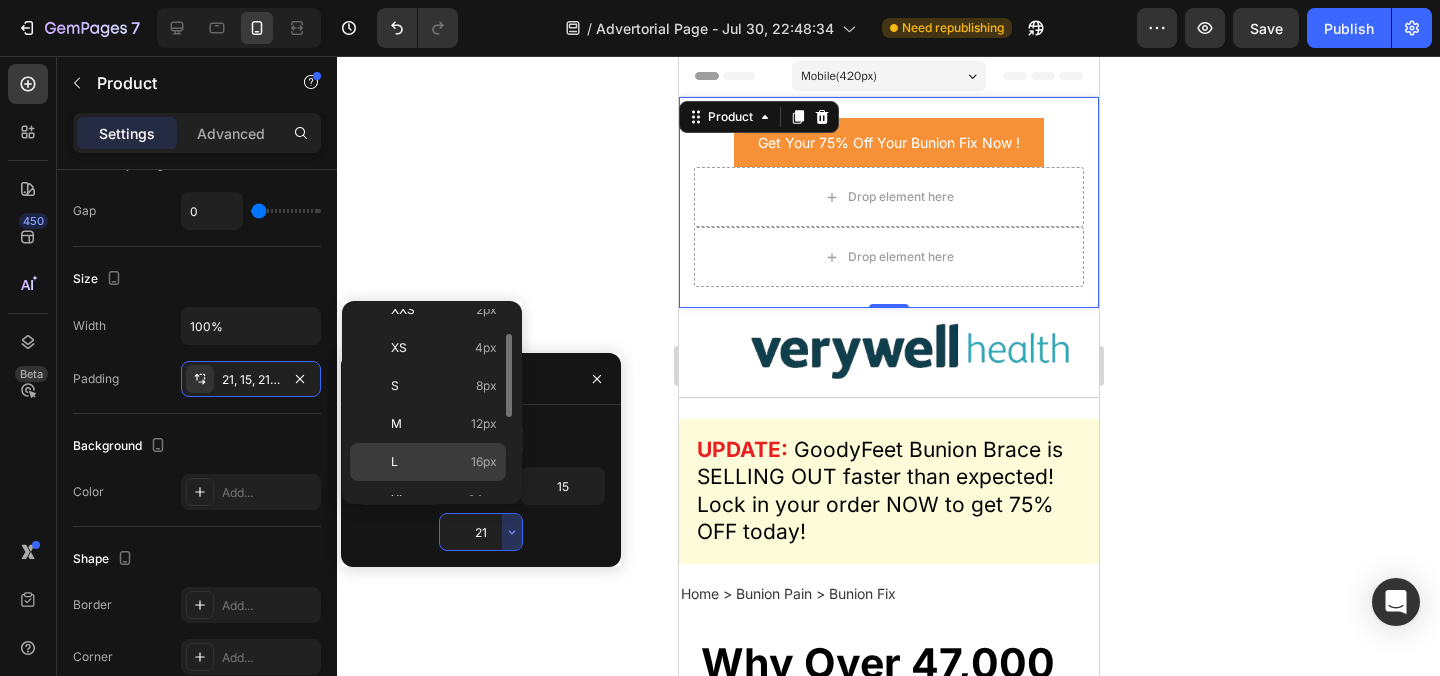click on "L 16px" at bounding box center (444, 462) 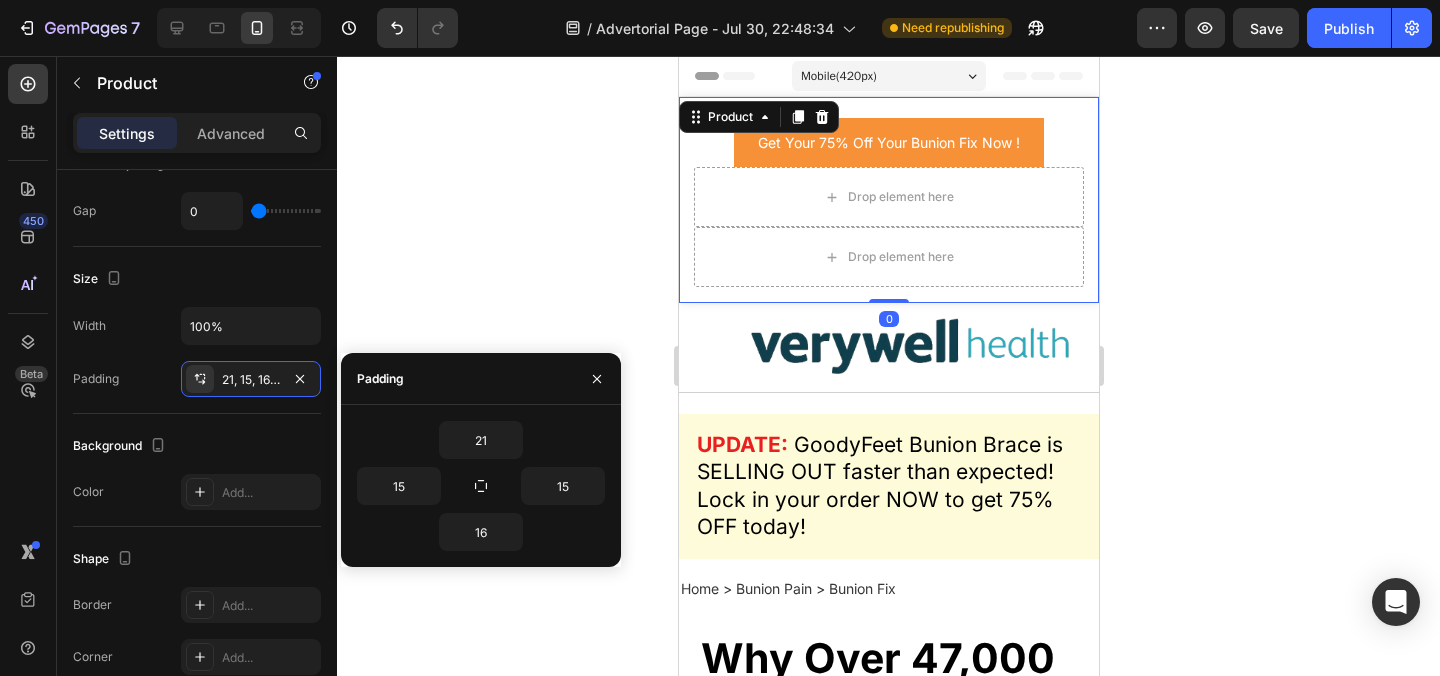 click on "21 15 15 16" at bounding box center [481, 486] 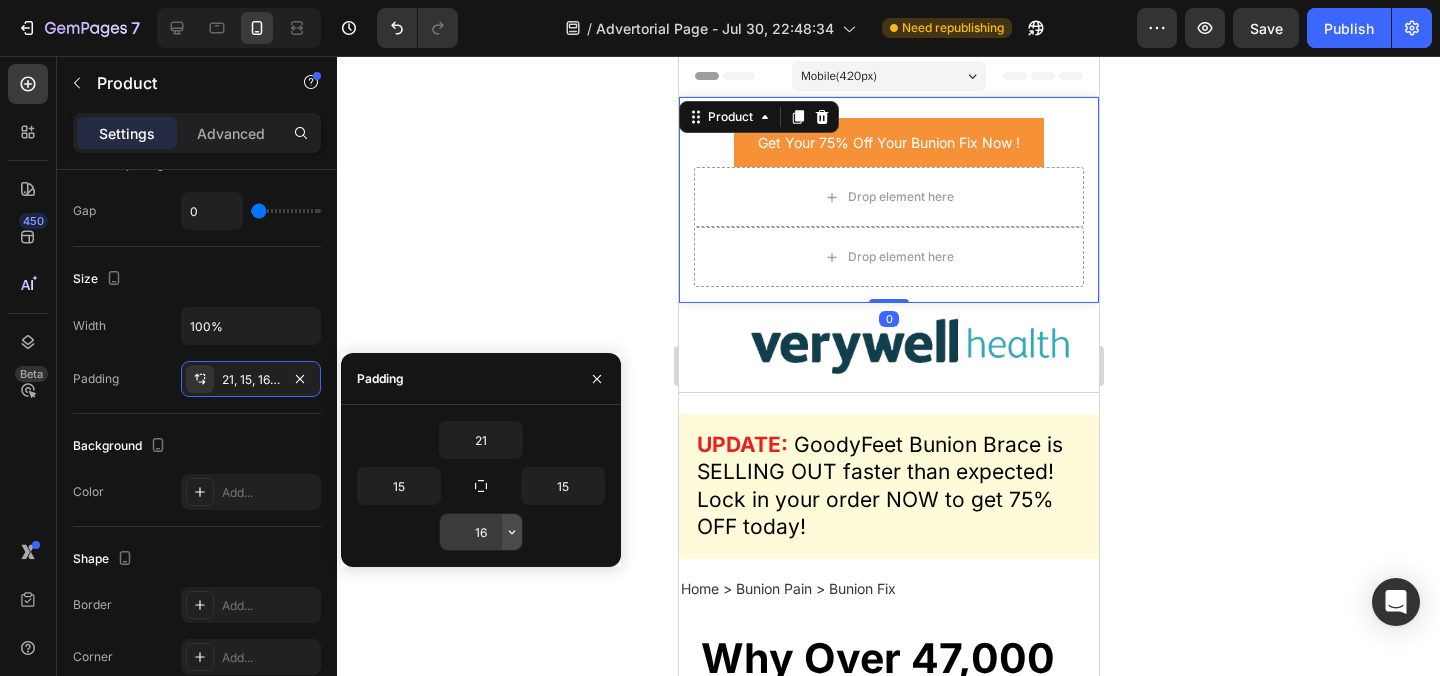 click 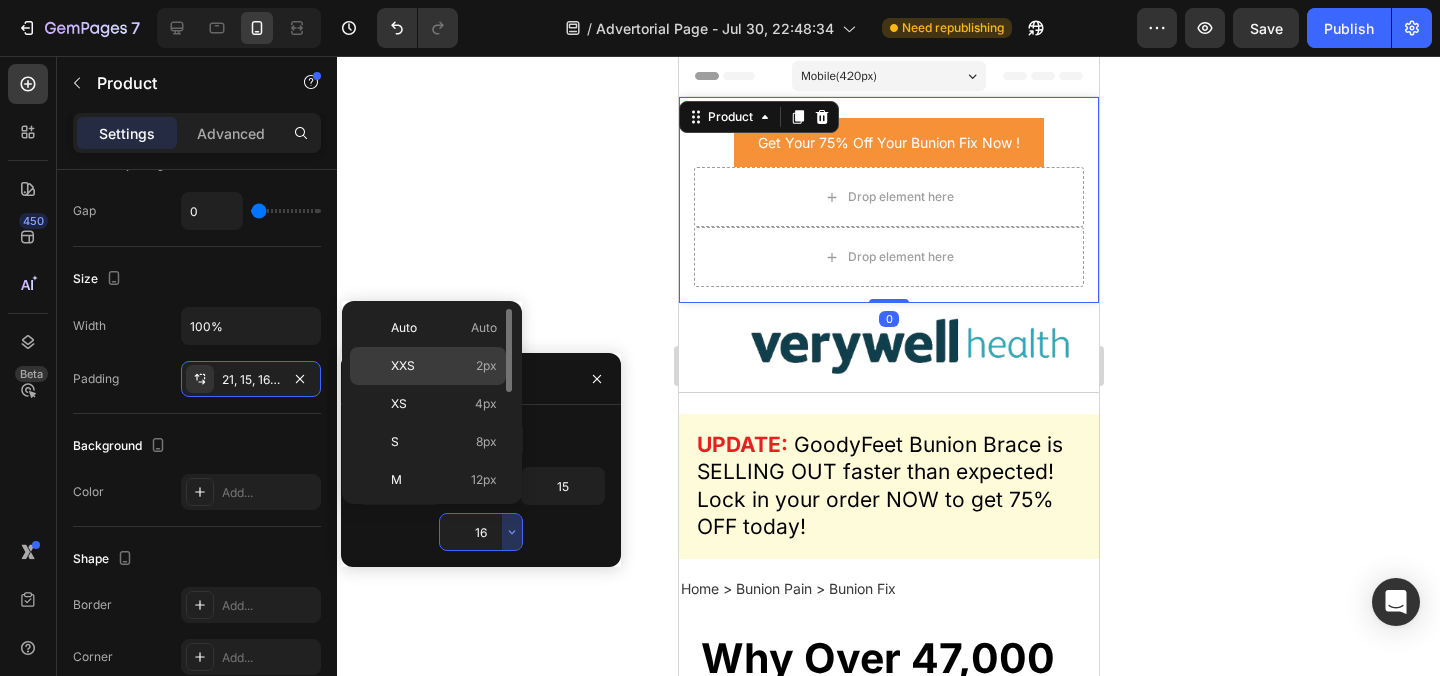 click on "2px" at bounding box center [486, 366] 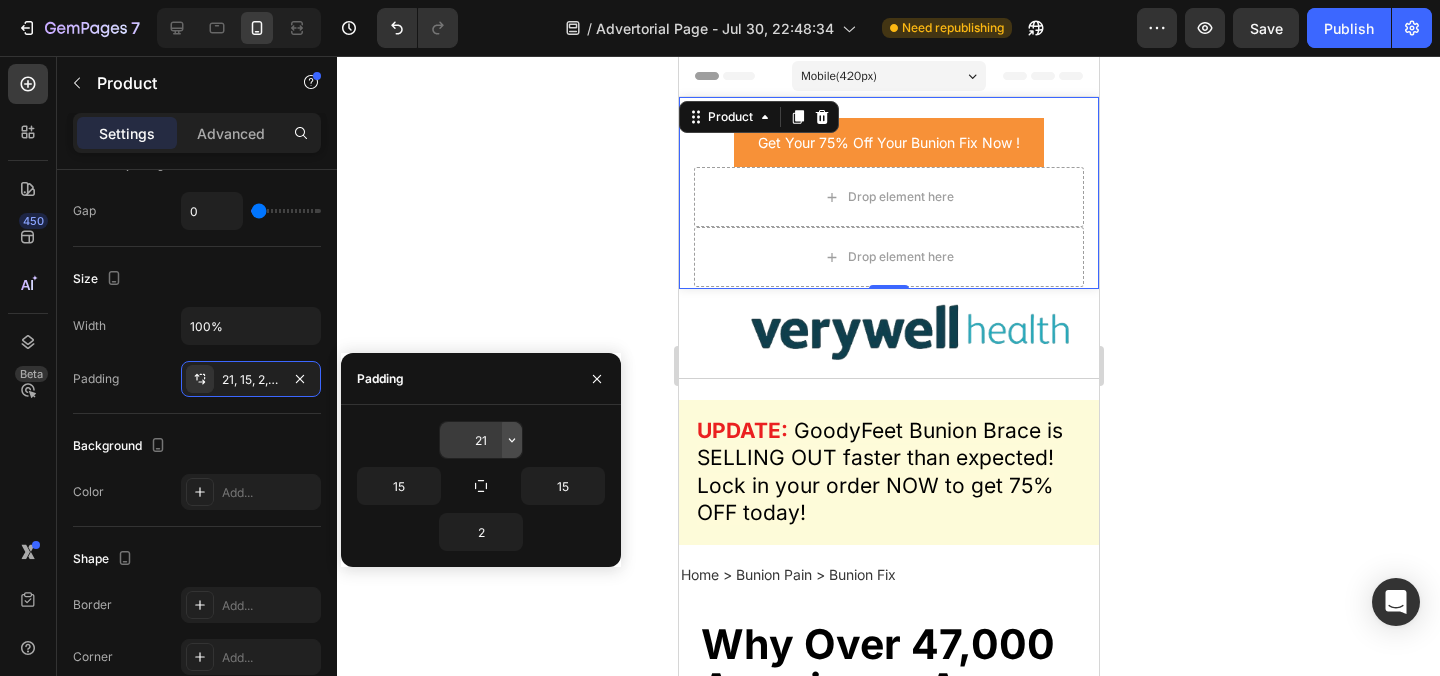 click 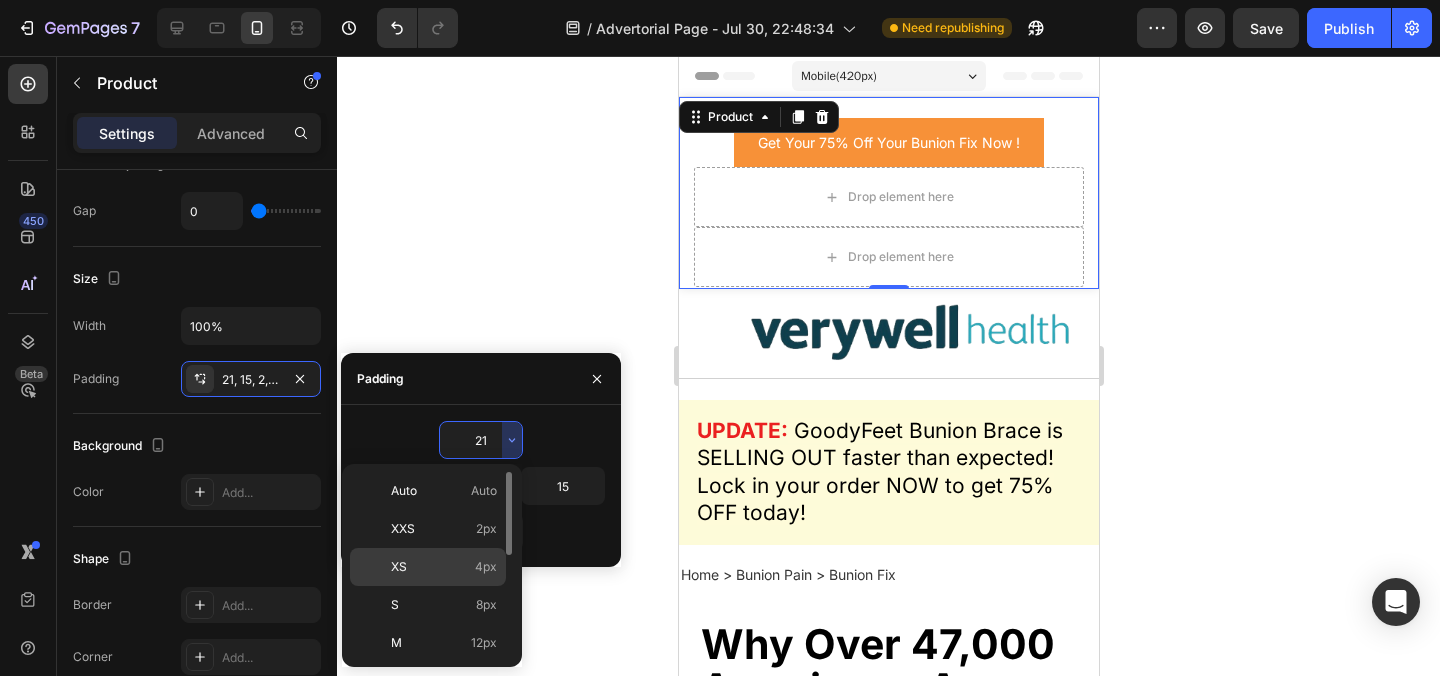 click on "XS 4px" 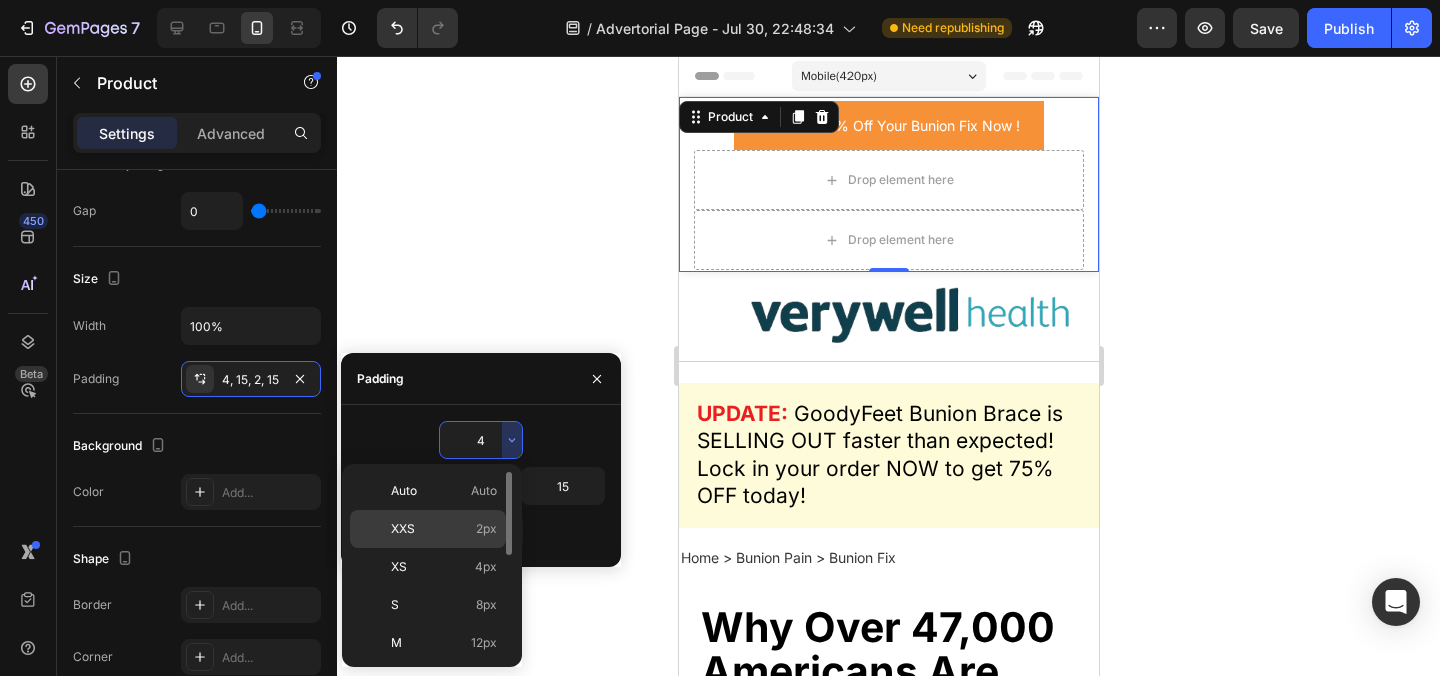 click on "XXS 2px" 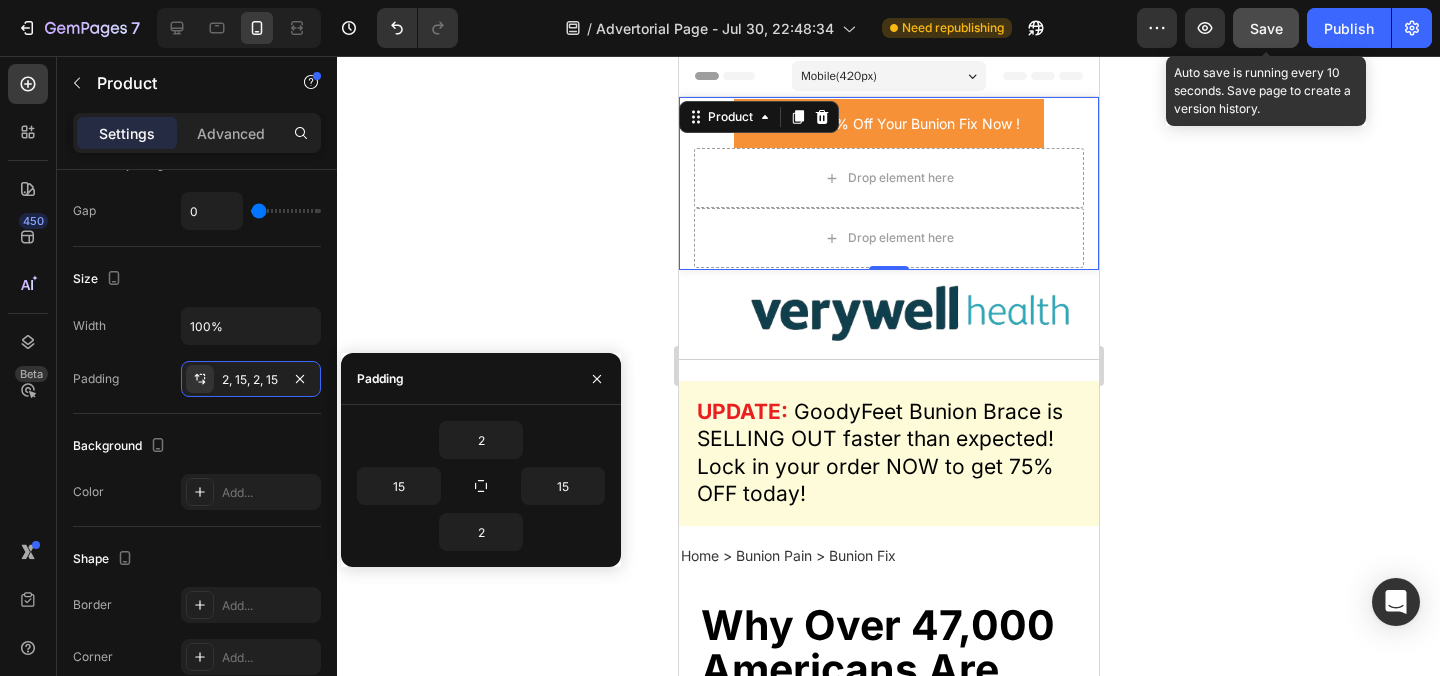 click on "Save" at bounding box center [1266, 28] 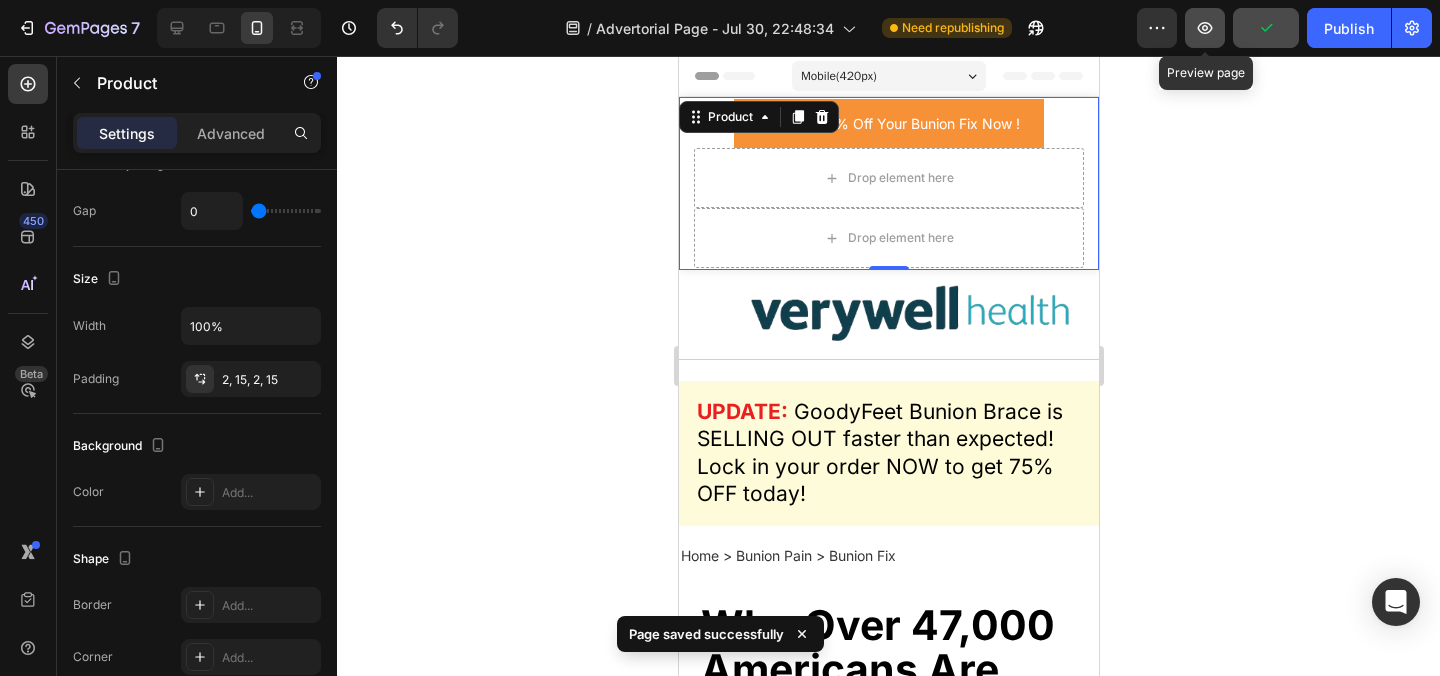 click 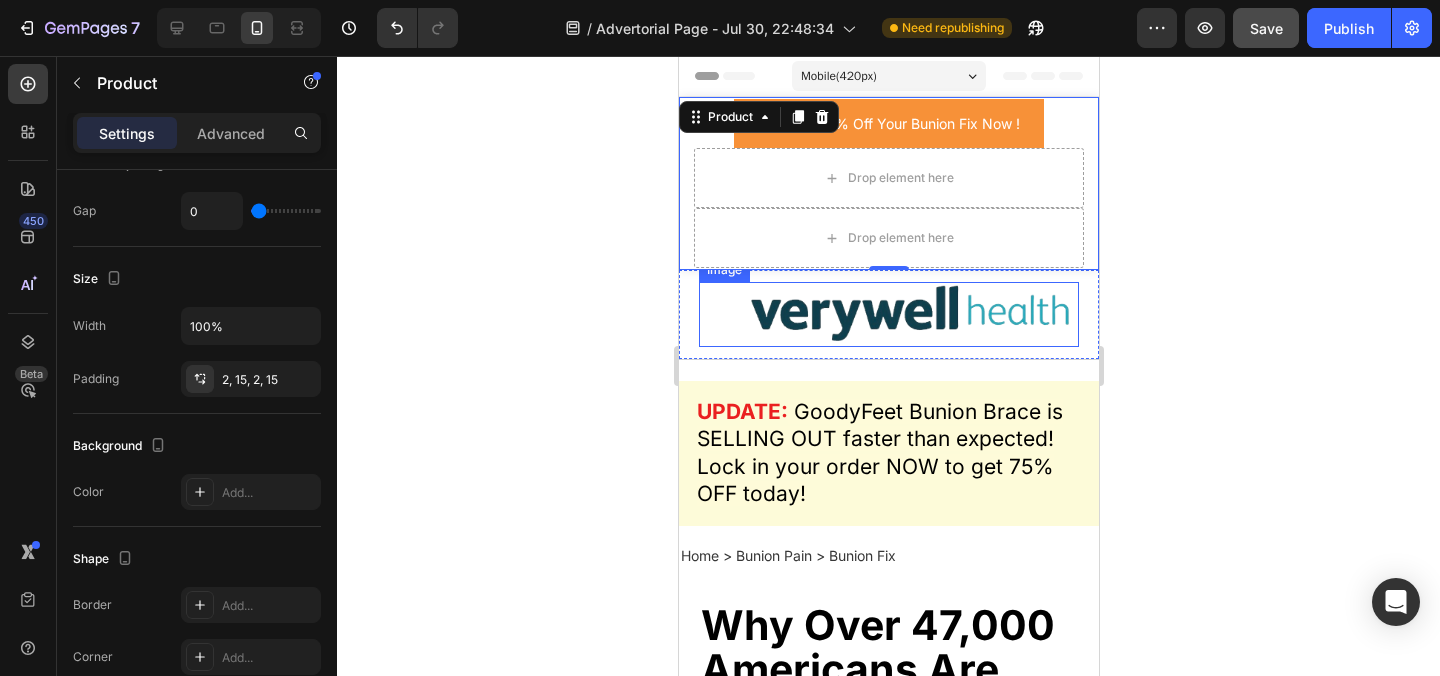 click at bounding box center (888, 314) 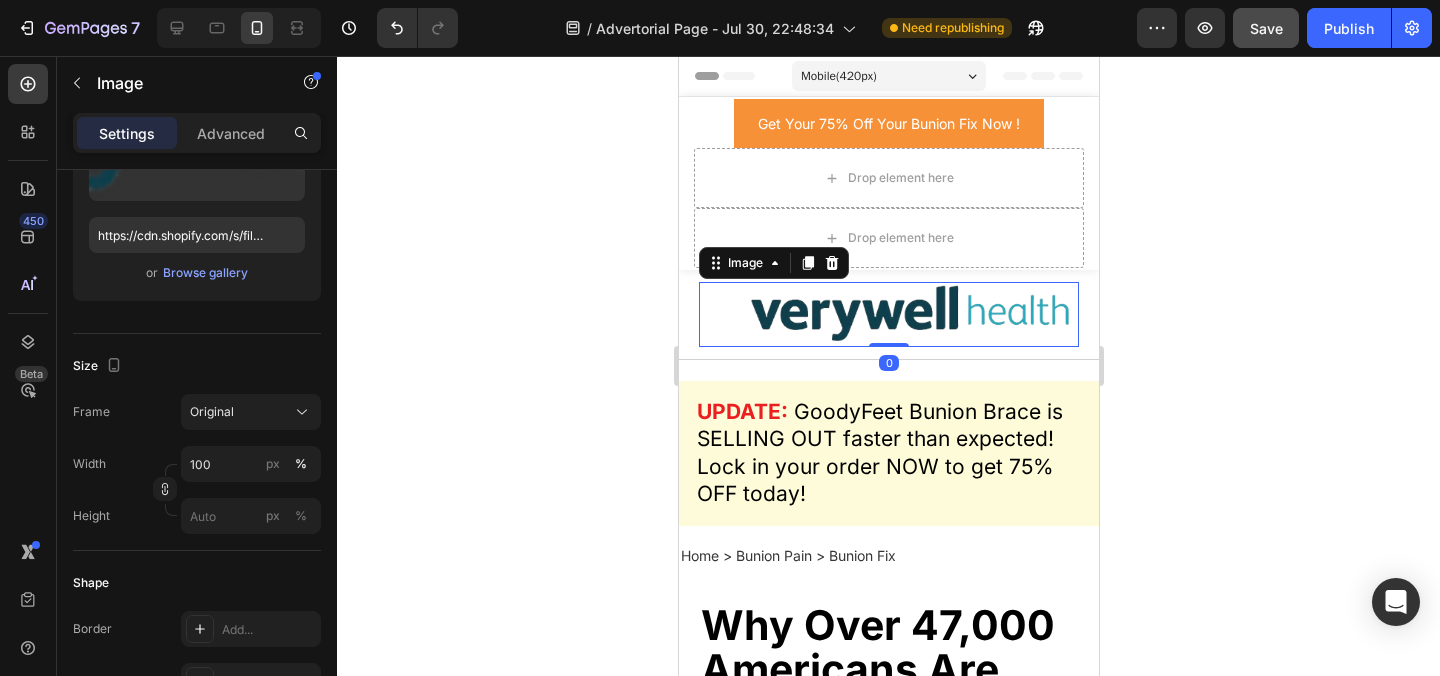 scroll, scrollTop: 0, scrollLeft: 0, axis: both 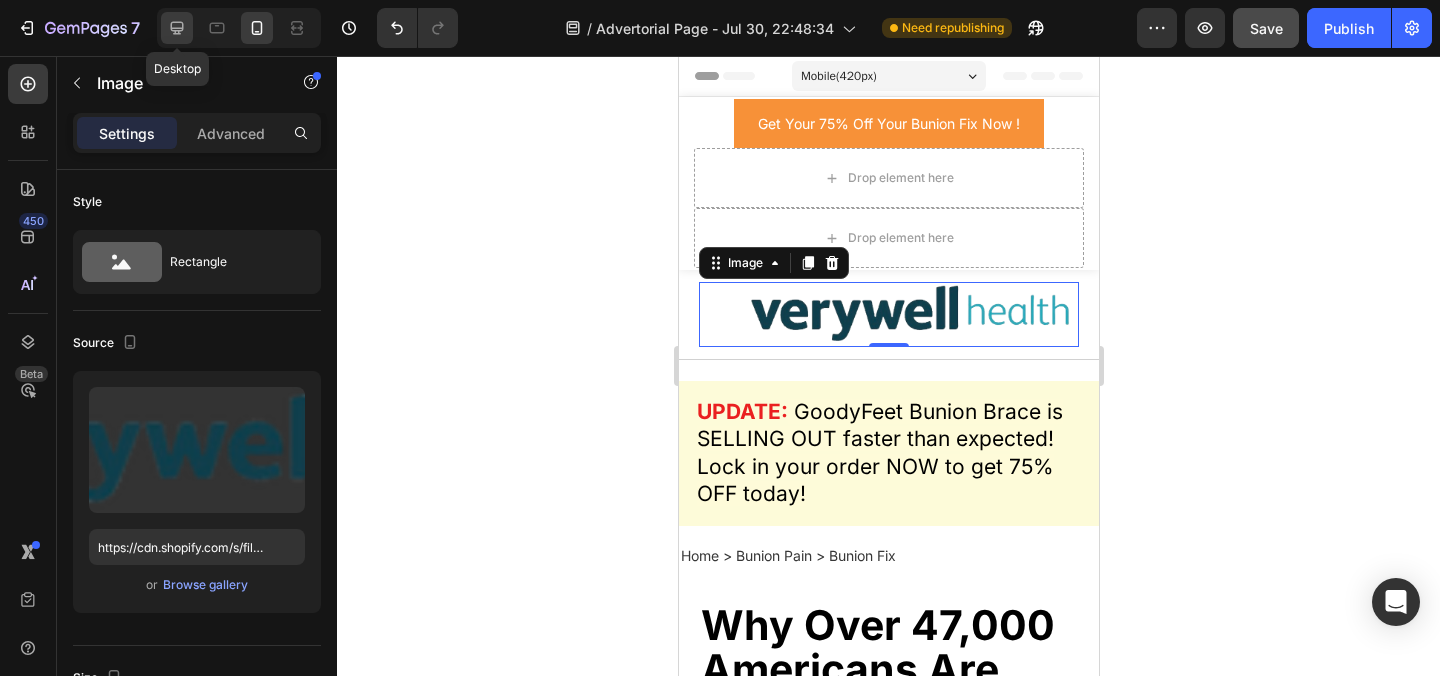 click 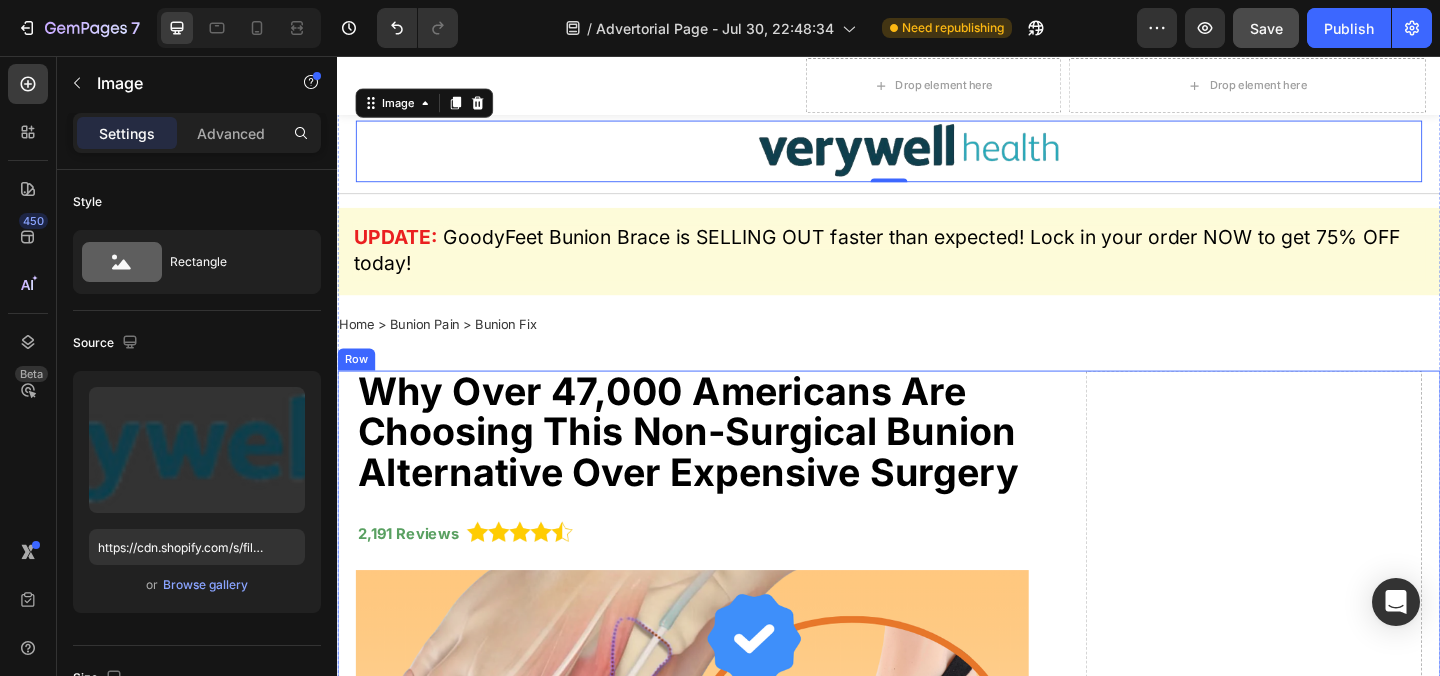 scroll, scrollTop: 0, scrollLeft: 0, axis: both 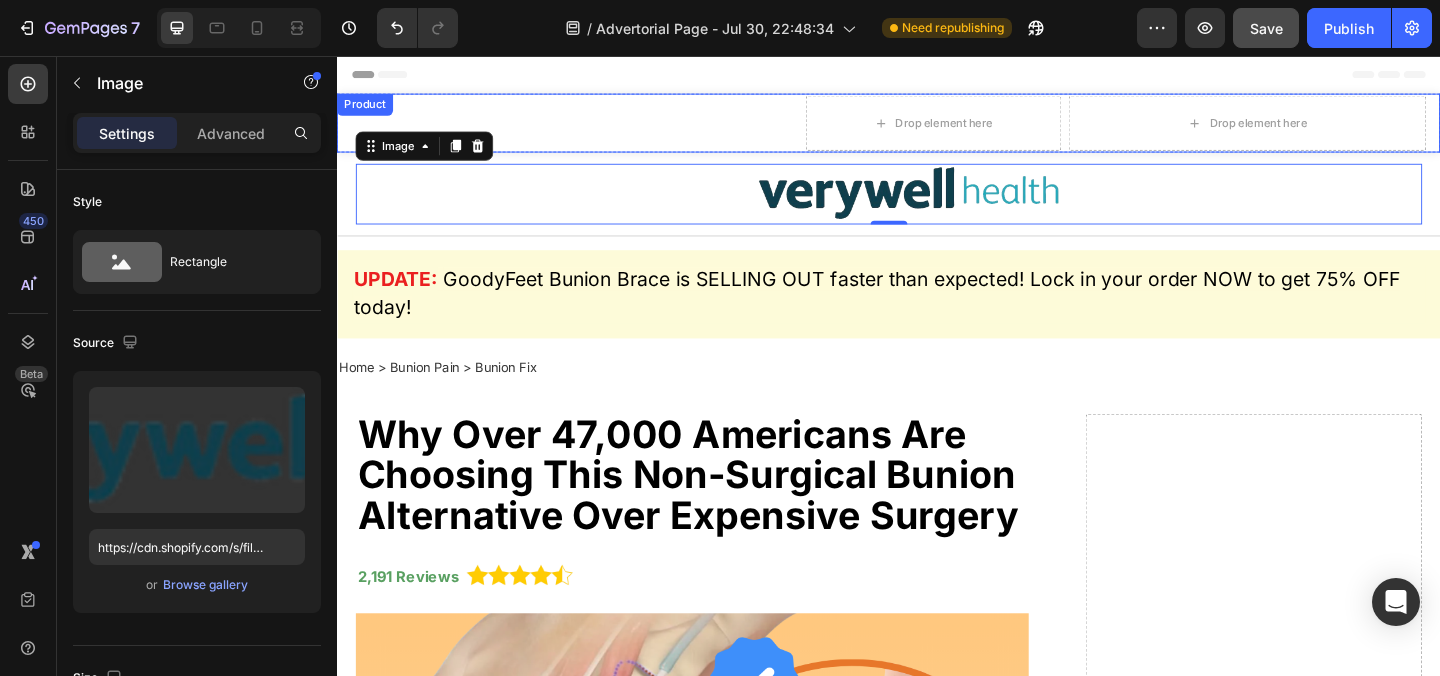 click on "Get Your 75% Off Your Bunion Fix Now ! Button" at bounding box center [593, 129] 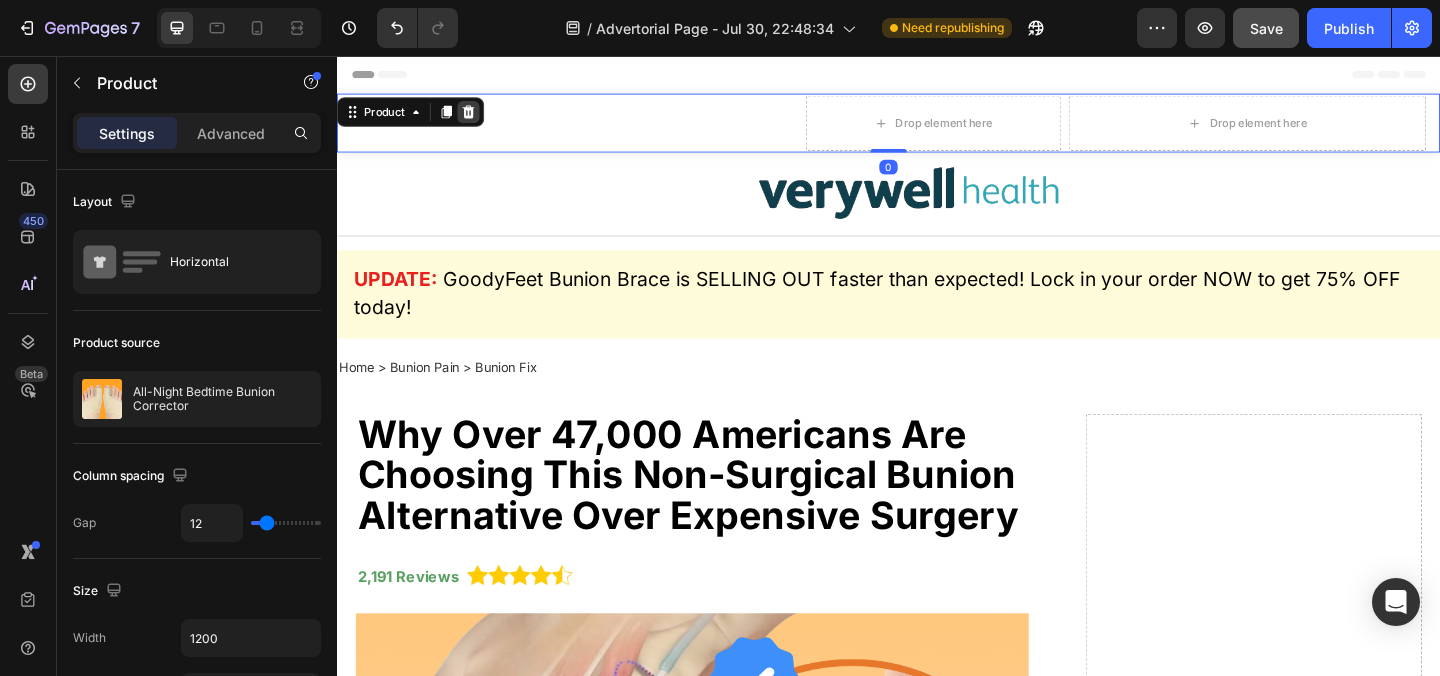 click 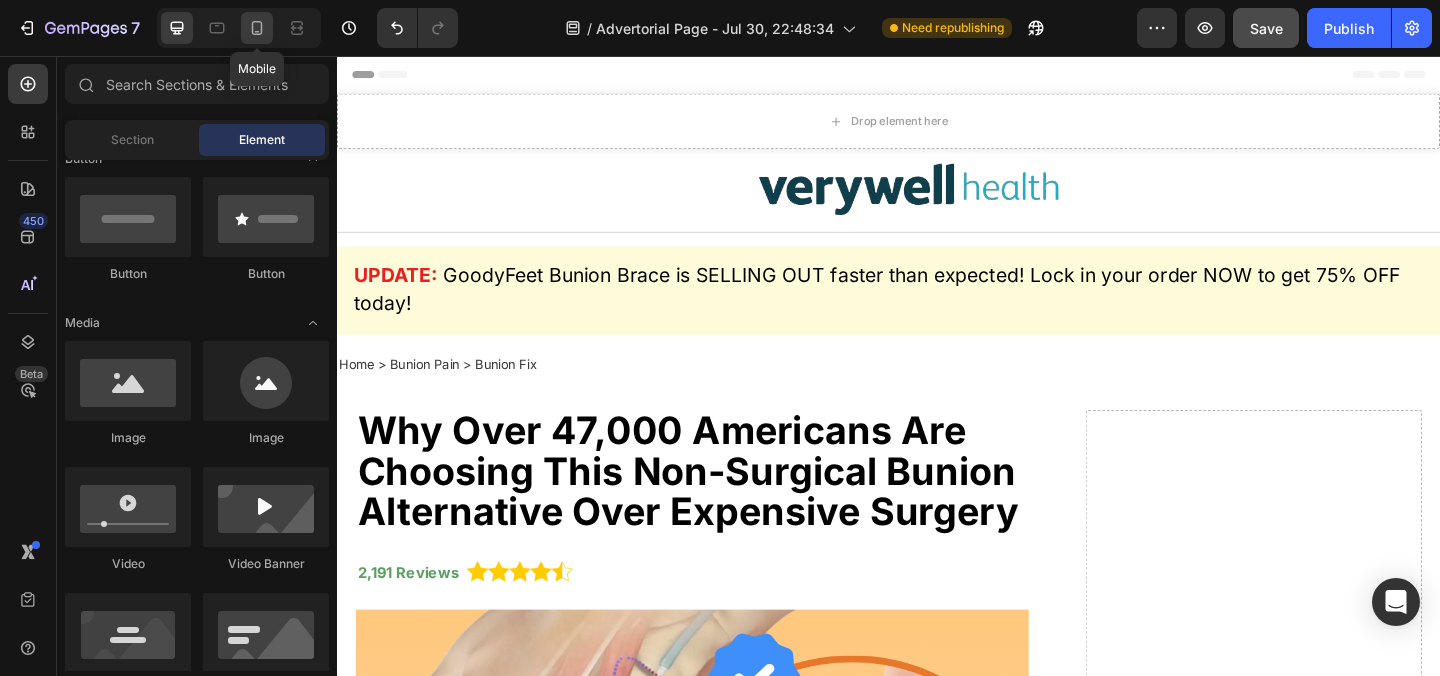 click 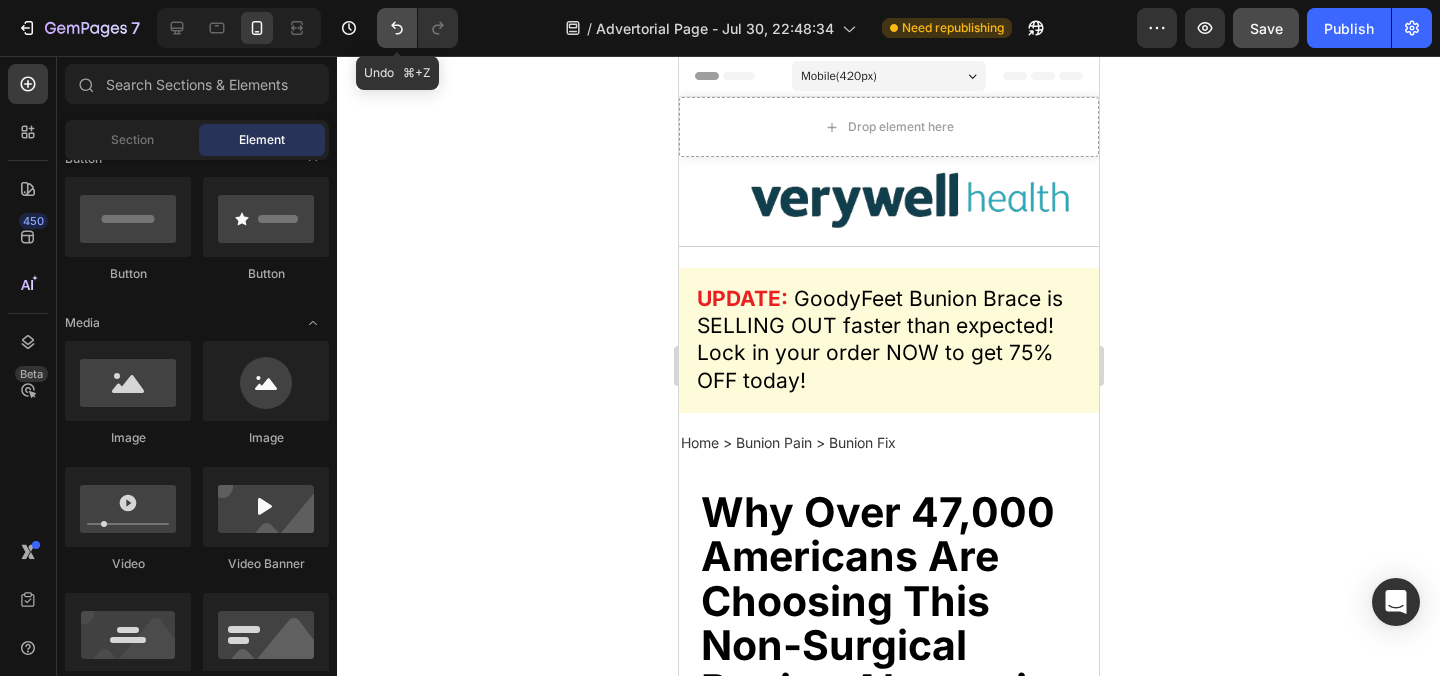 click 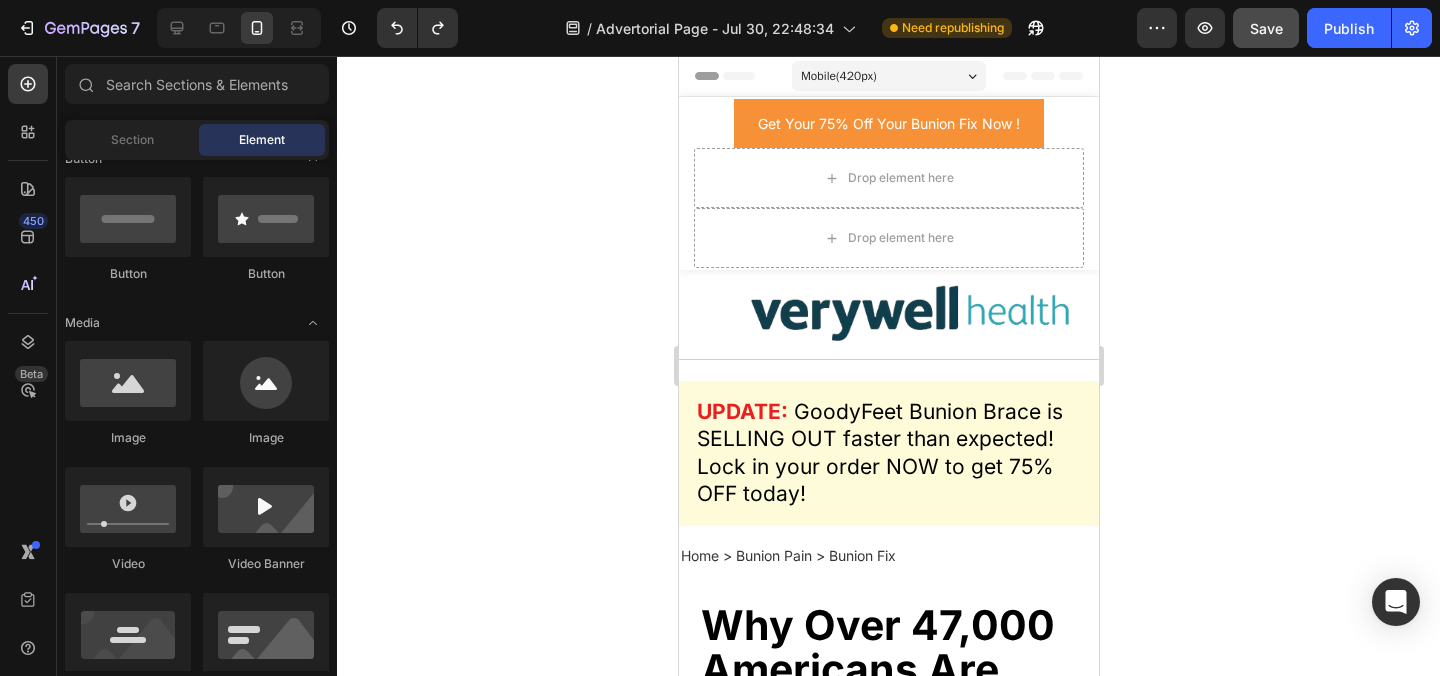 click at bounding box center (239, 28) 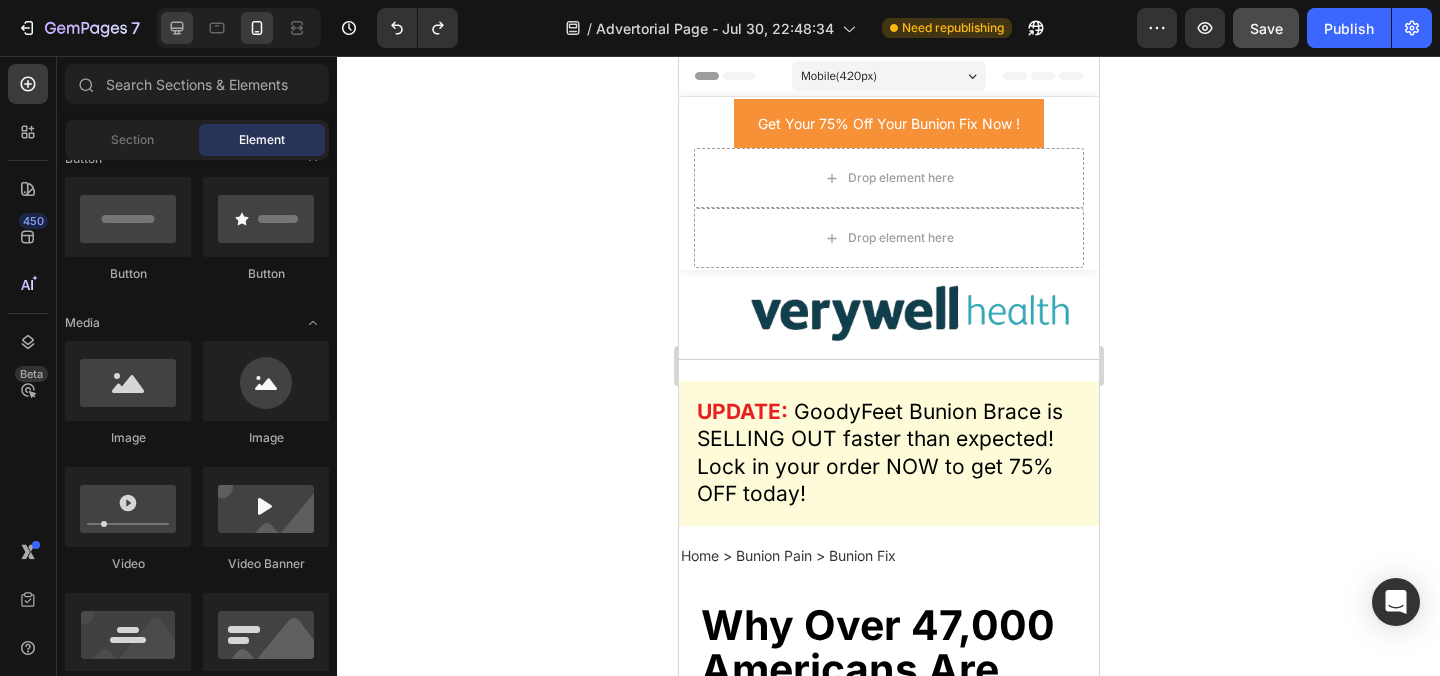 click 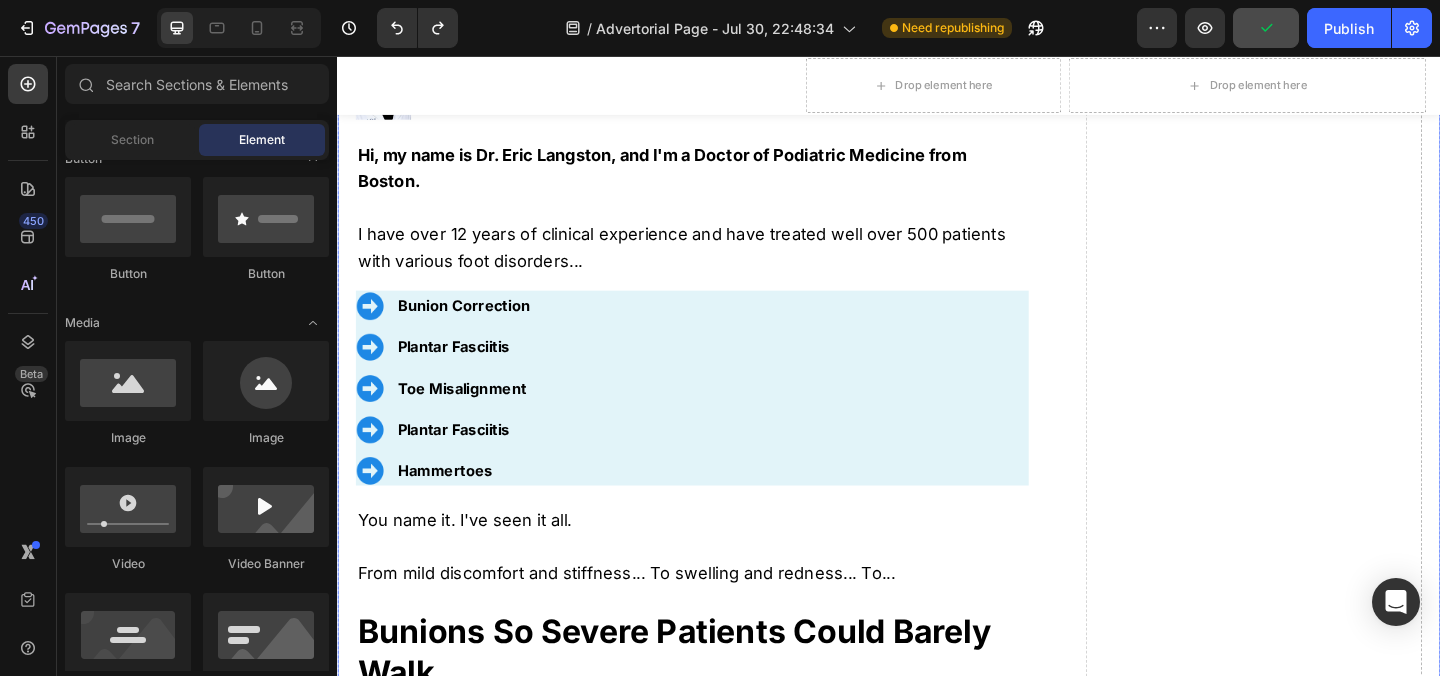 scroll, scrollTop: 1286, scrollLeft: 0, axis: vertical 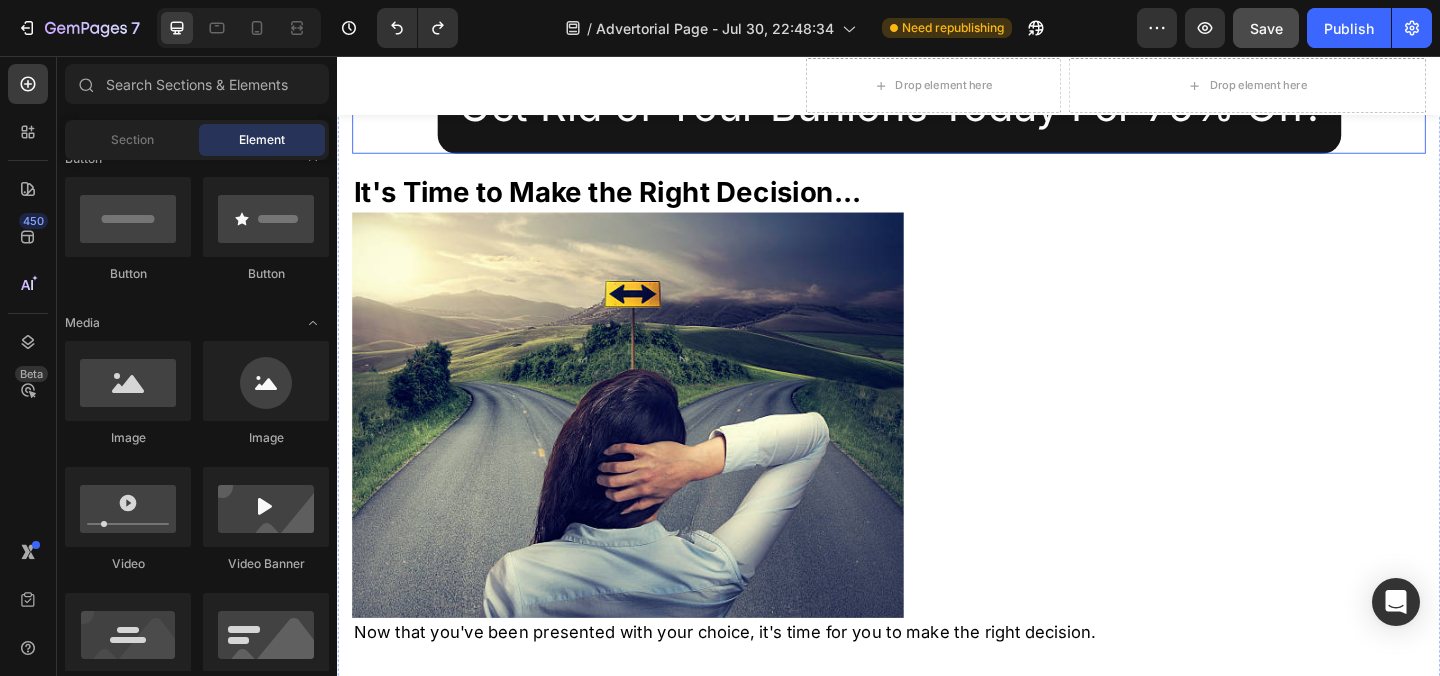 click on "Get Rid of Your Bunions Today For 75% Off!" at bounding box center (937, 109) 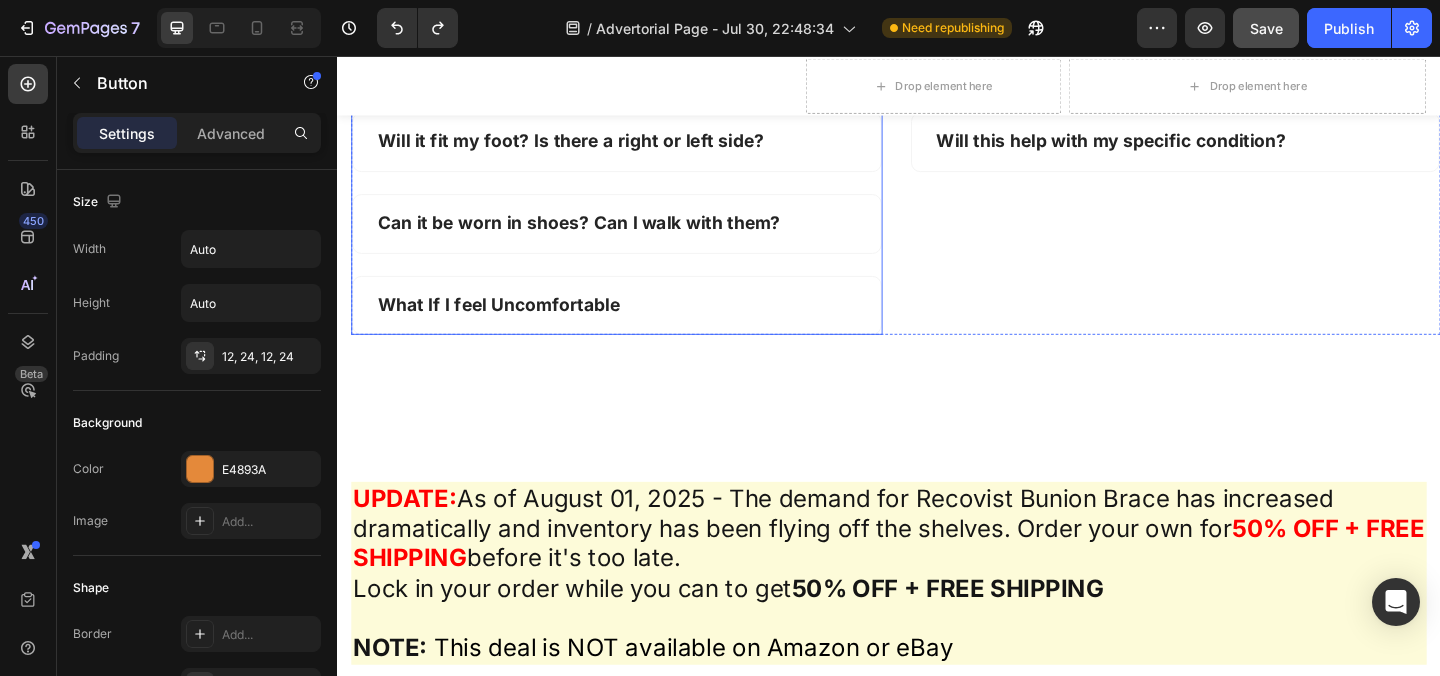 scroll, scrollTop: 34151, scrollLeft: 0, axis: vertical 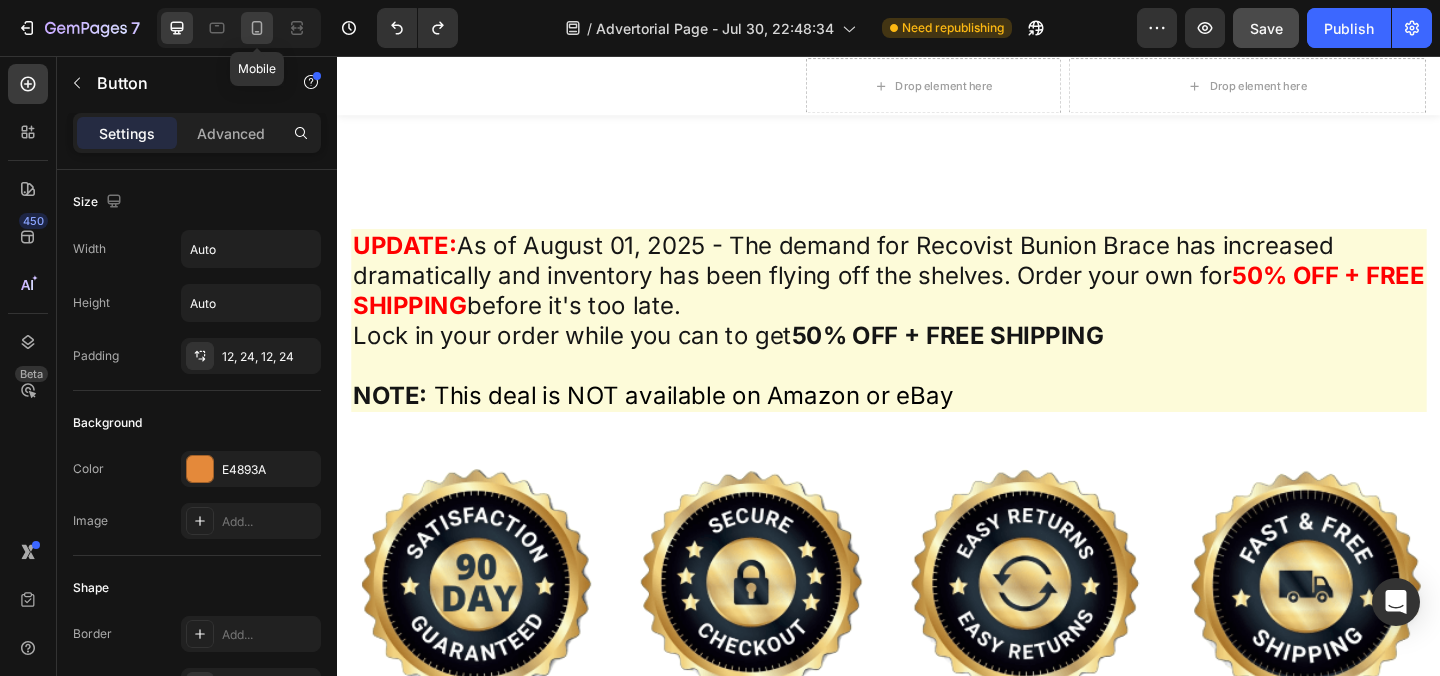 click 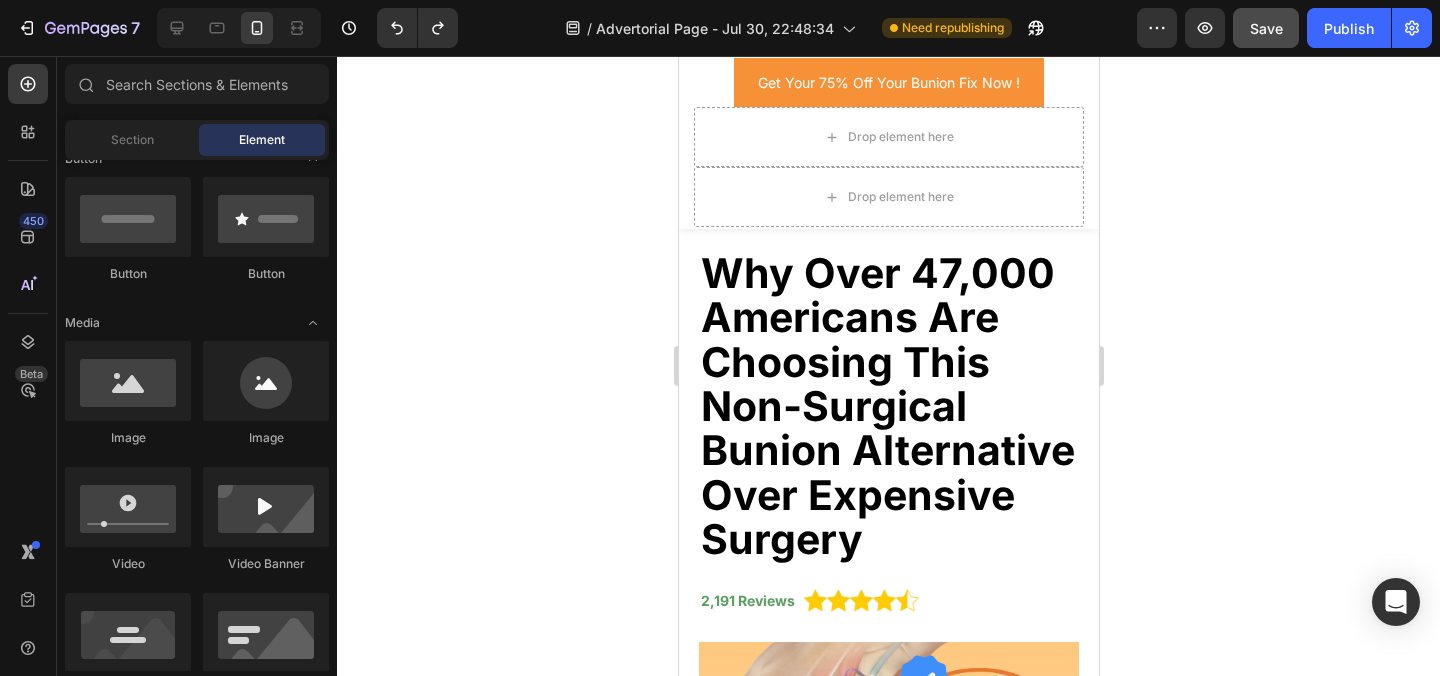 scroll, scrollTop: 0, scrollLeft: 0, axis: both 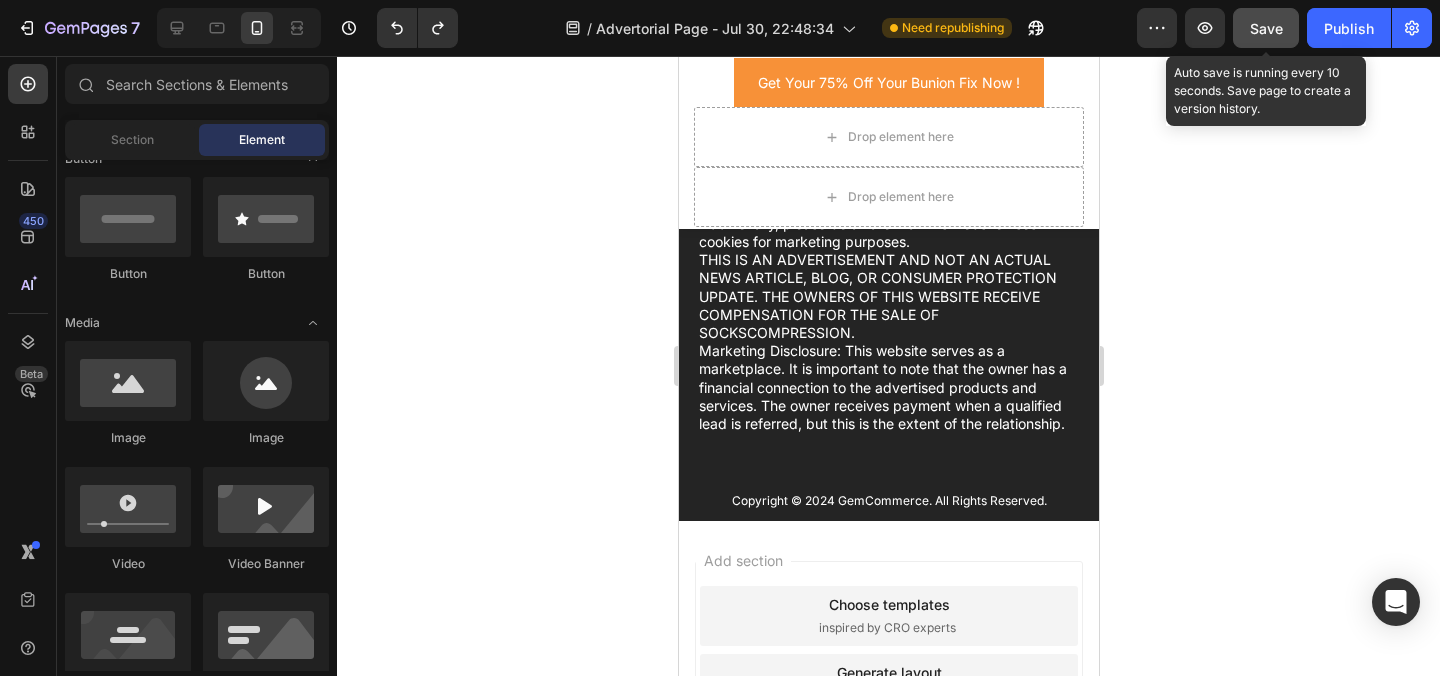 click on "Save" at bounding box center (1266, 28) 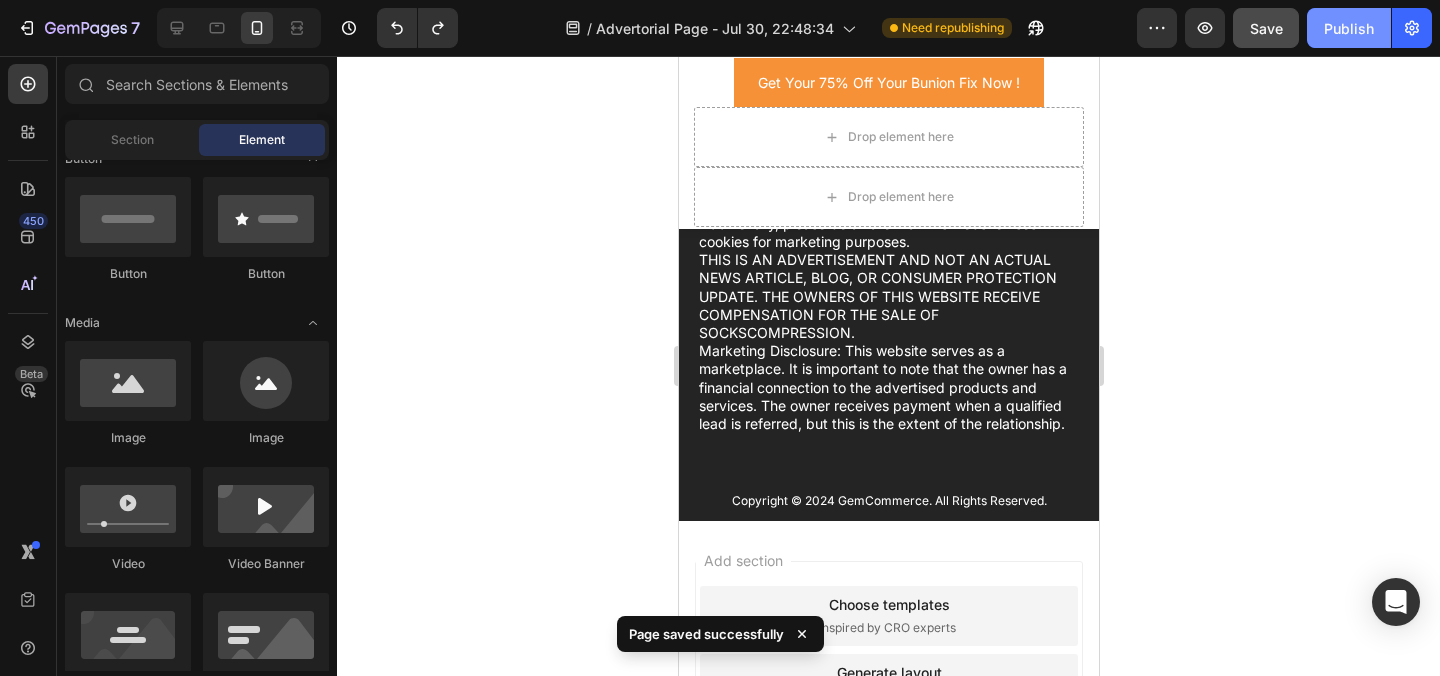 click on "Publish" at bounding box center (1349, 28) 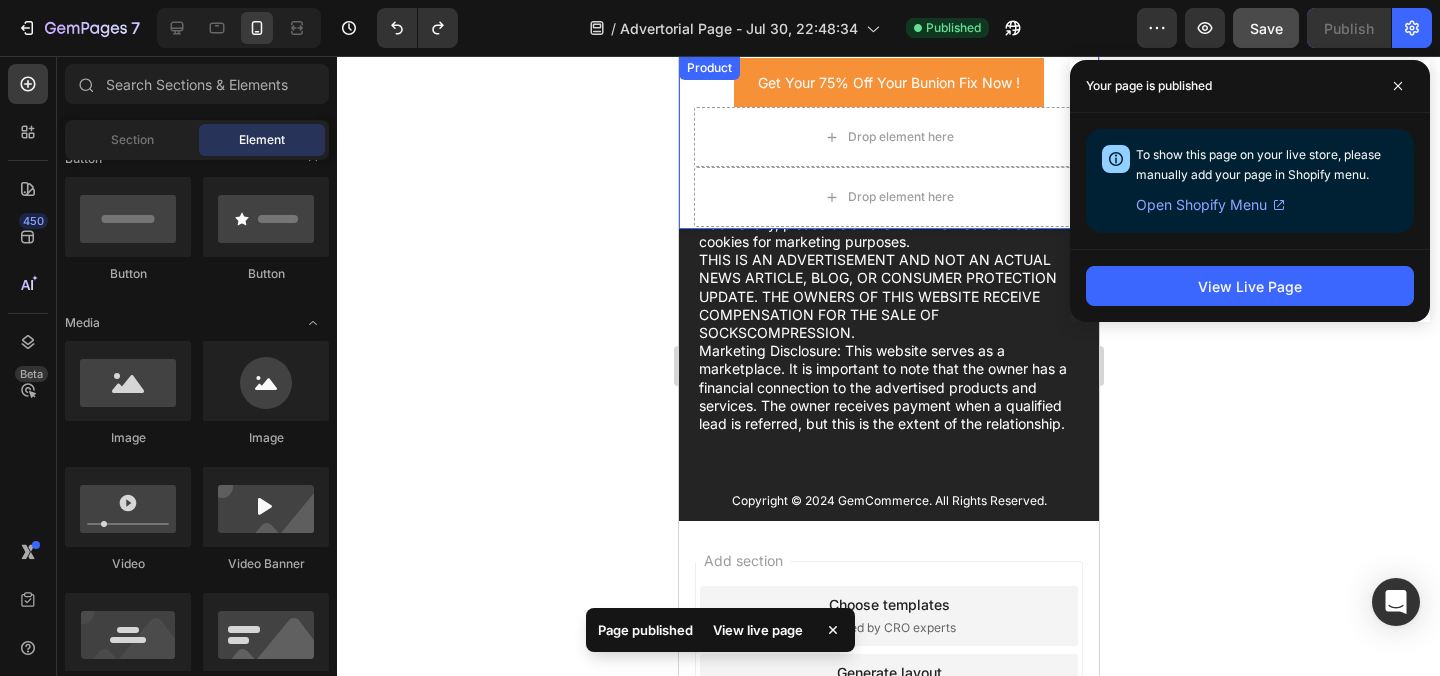 click on "View Live Page" at bounding box center [1250, 285] 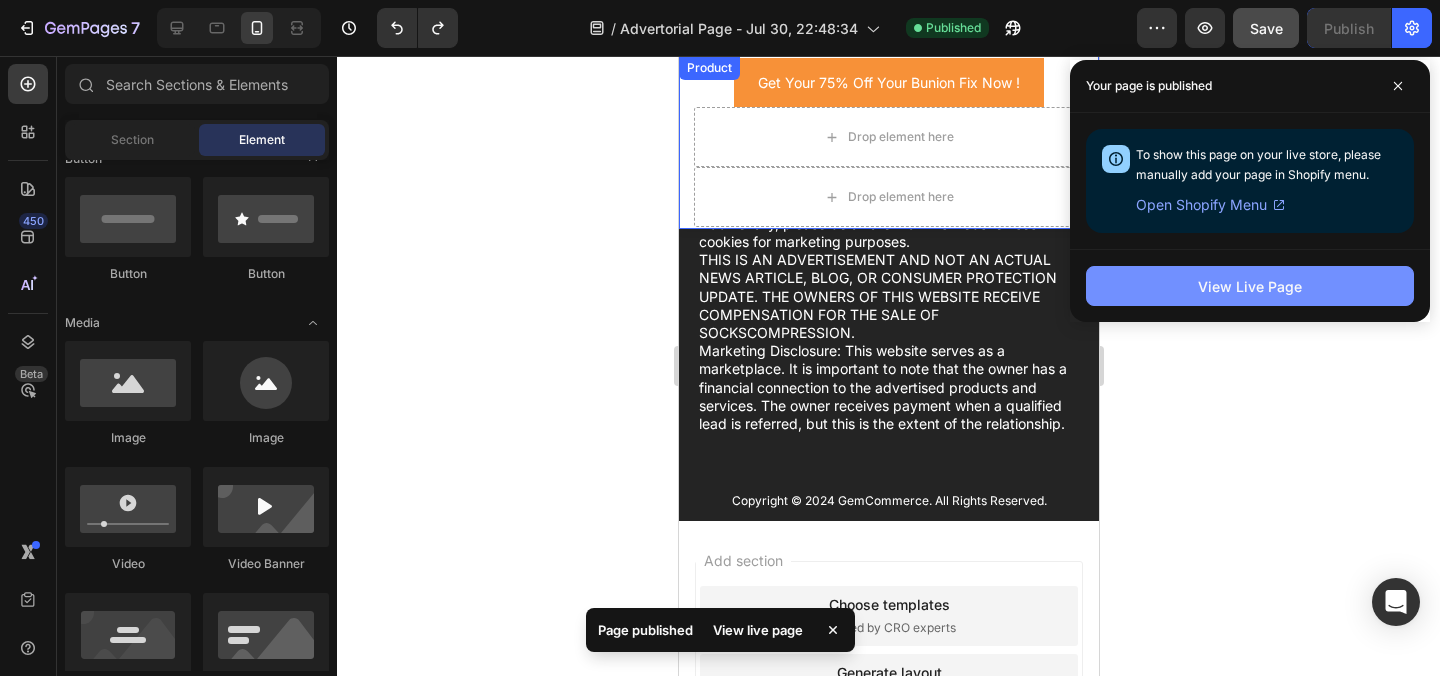 click on "View Live Page" at bounding box center [1250, 286] 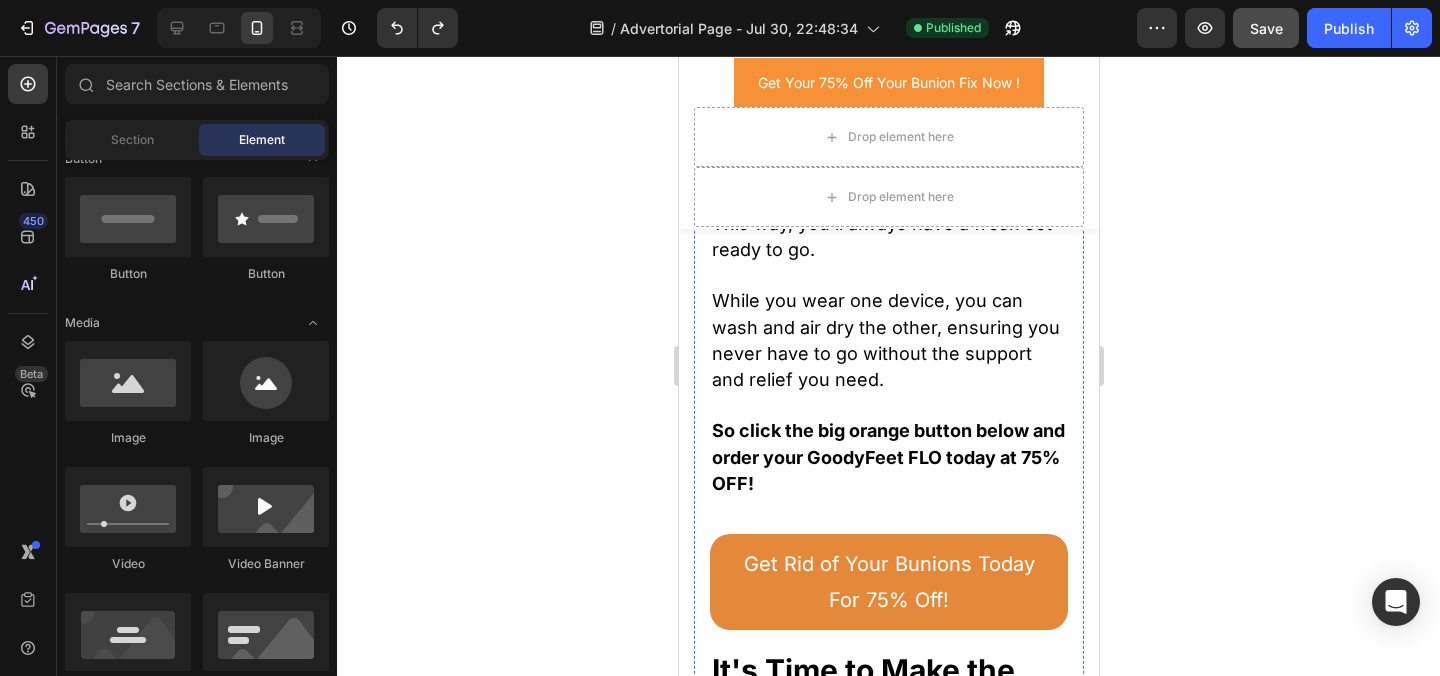 scroll, scrollTop: 32212, scrollLeft: 0, axis: vertical 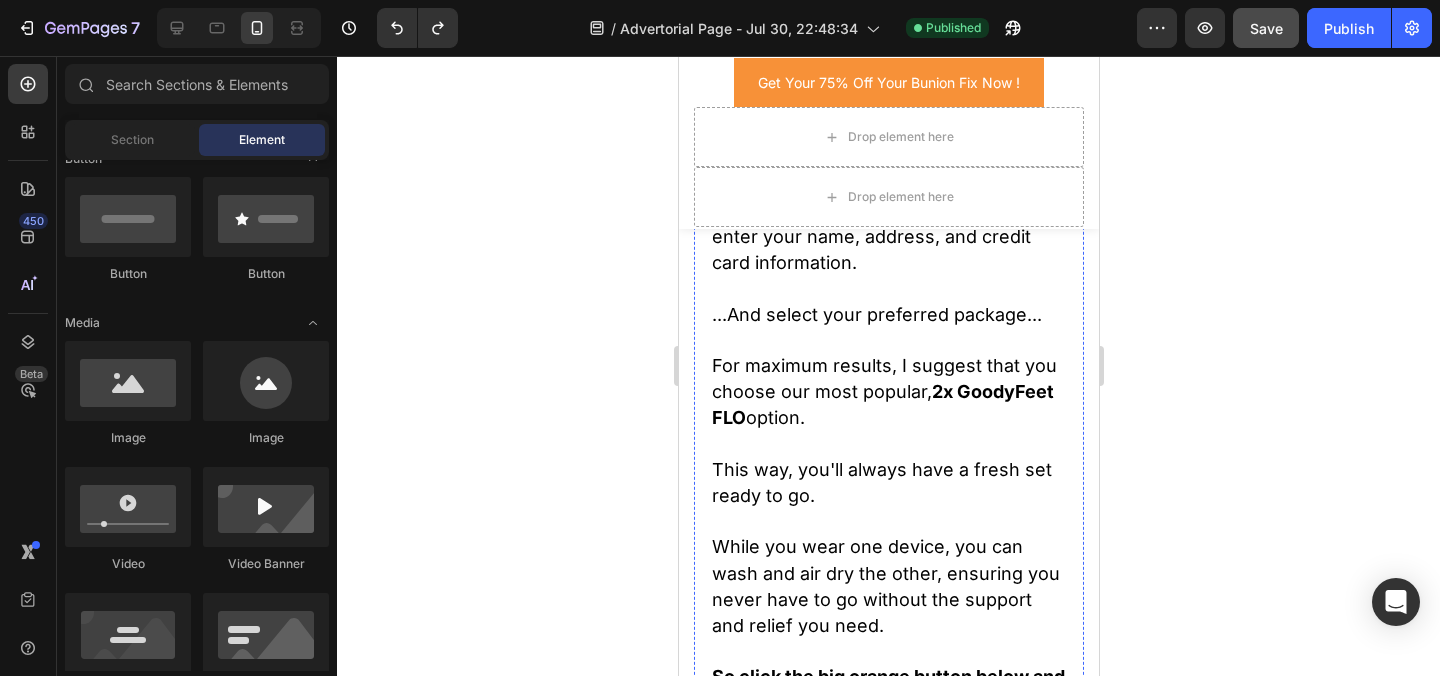 click on "Get Rid of Your Bunions Today For 75% Off!" at bounding box center (888, 828) 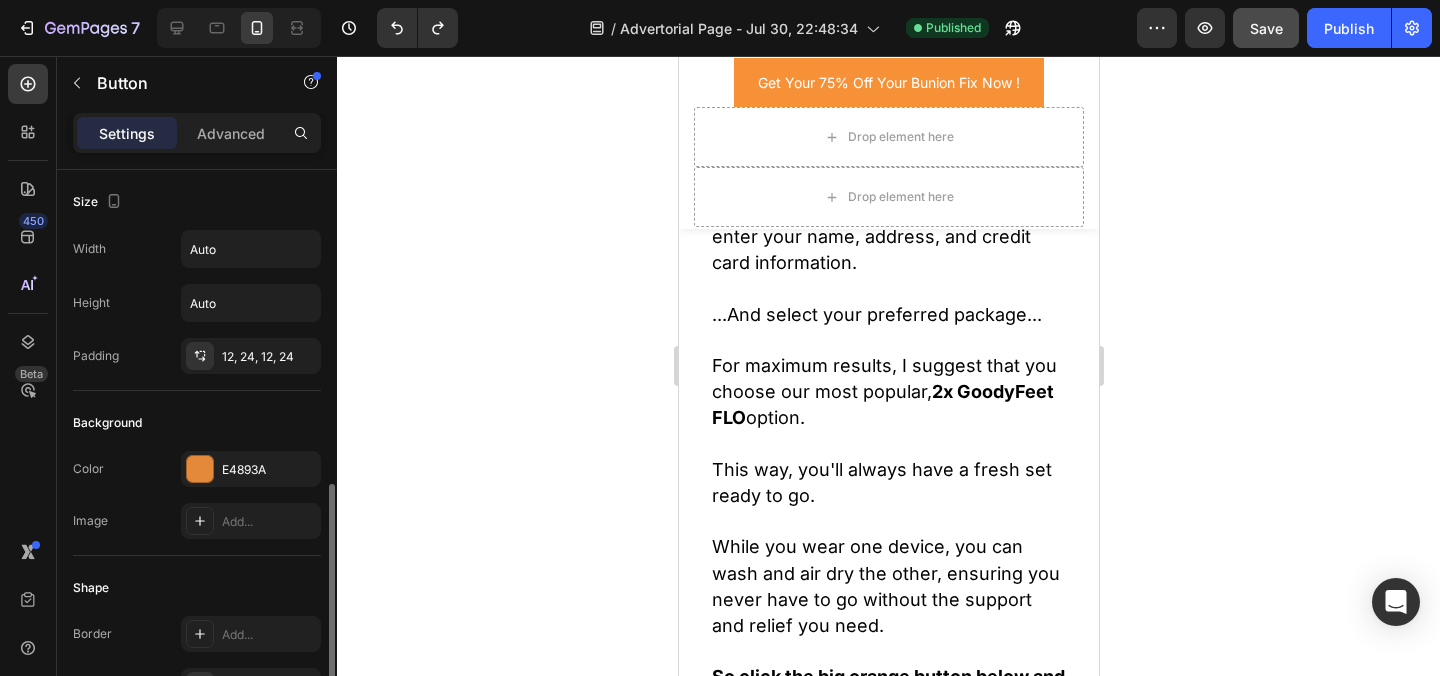 scroll, scrollTop: 975, scrollLeft: 0, axis: vertical 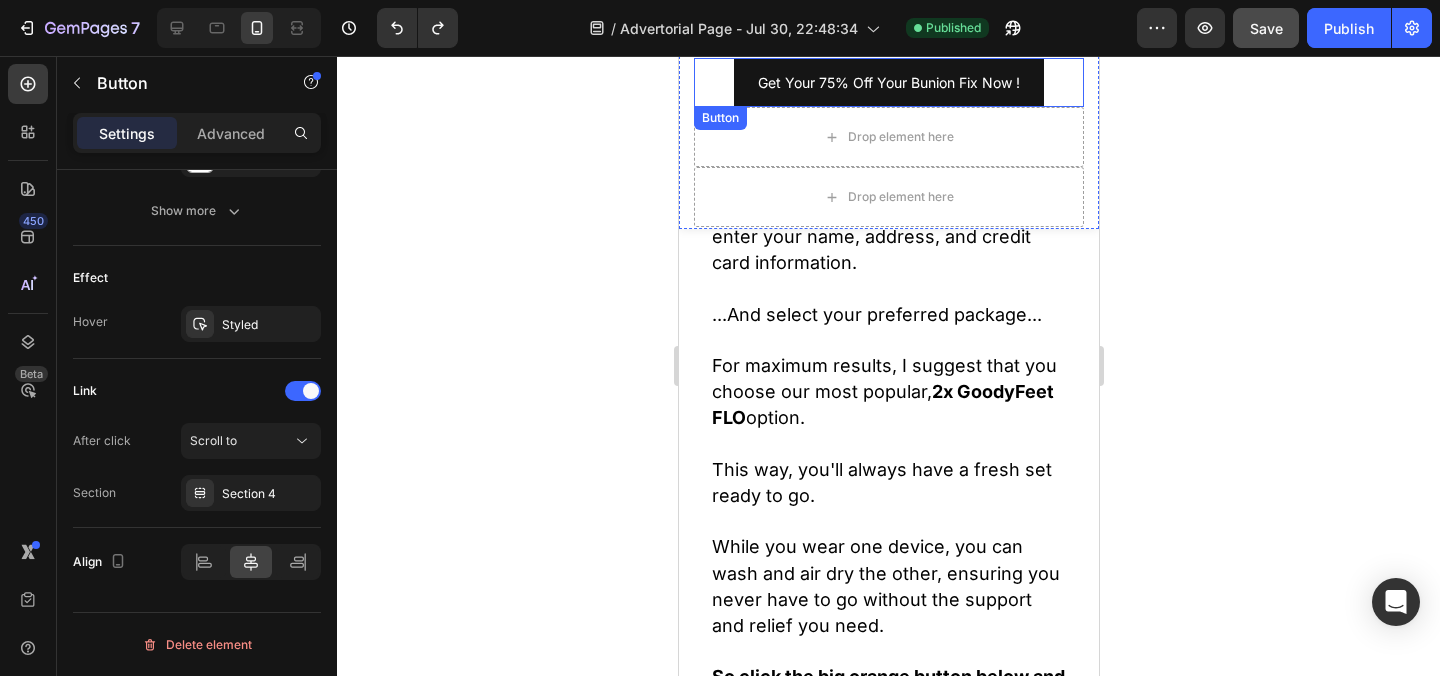 click on "Get Your 75% Off Your Bunion Fix Now !" at bounding box center [888, 82] 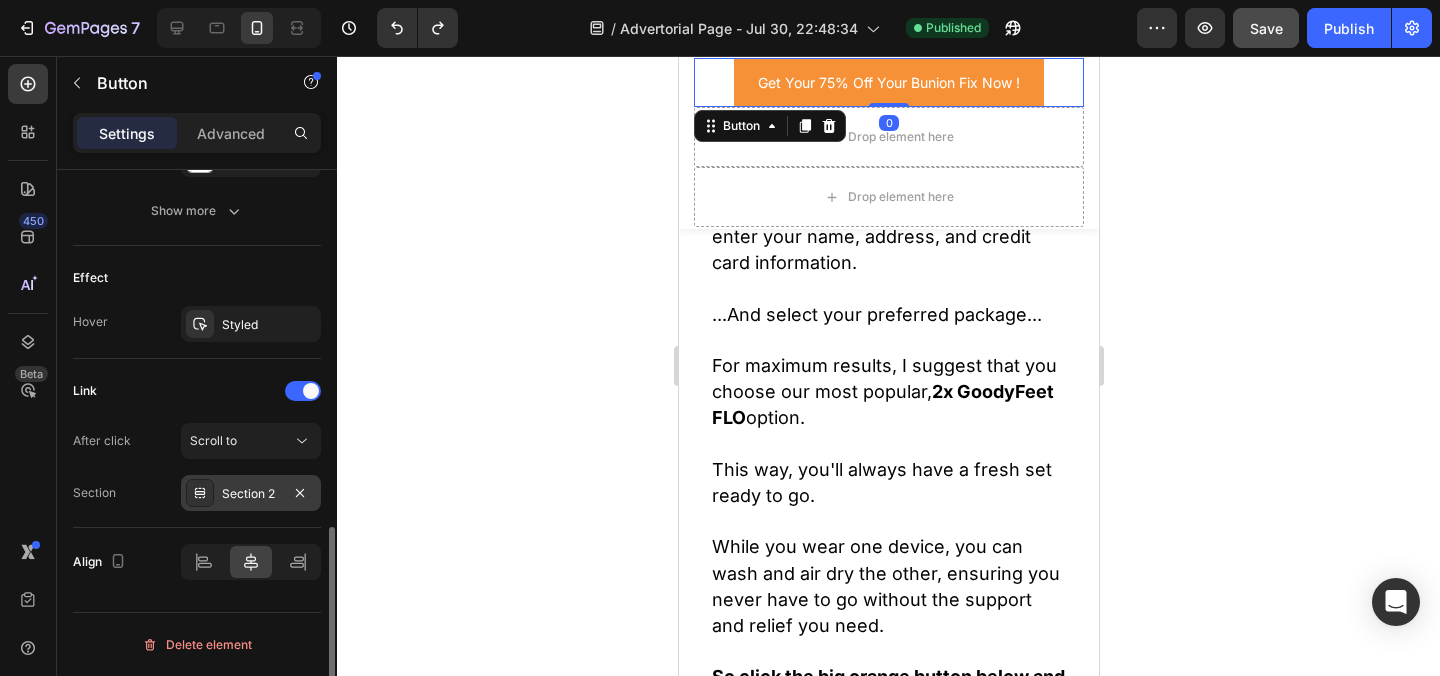 click on "Section 2" at bounding box center [251, 494] 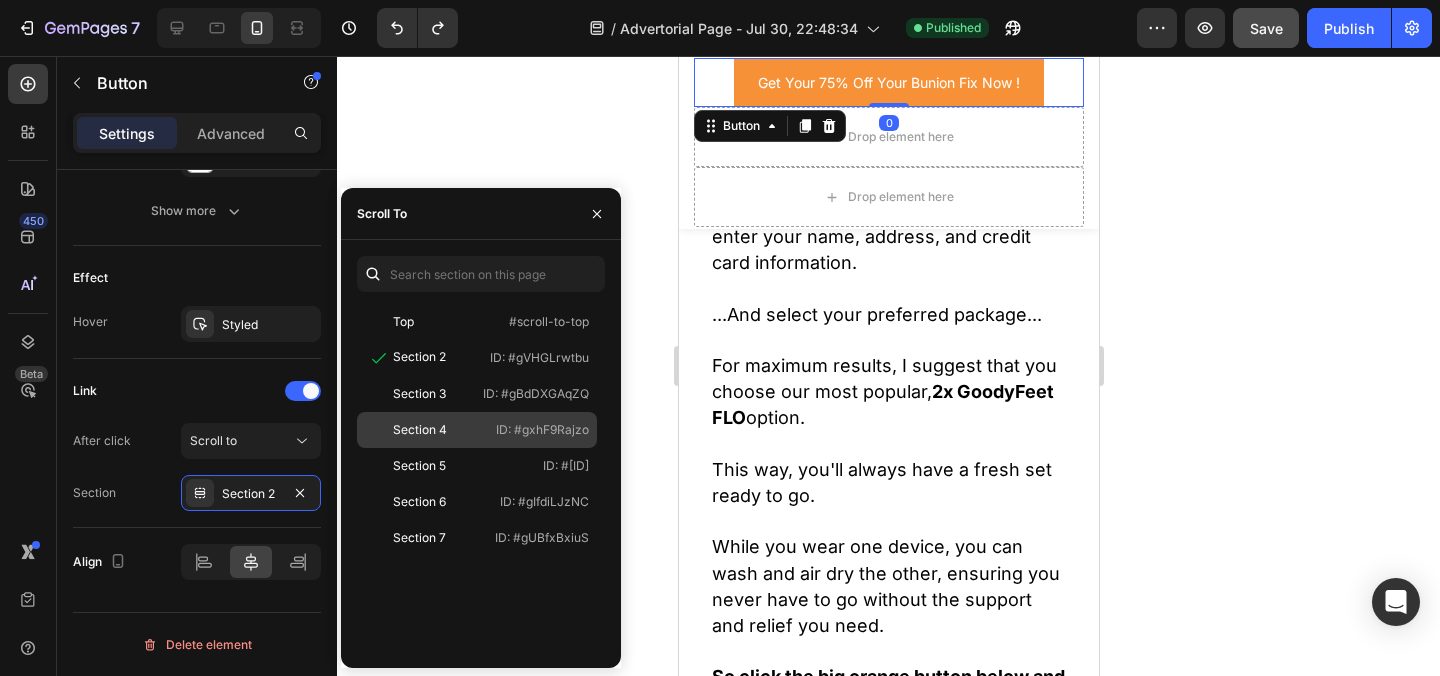 click on "Section 4" at bounding box center (423, 430) 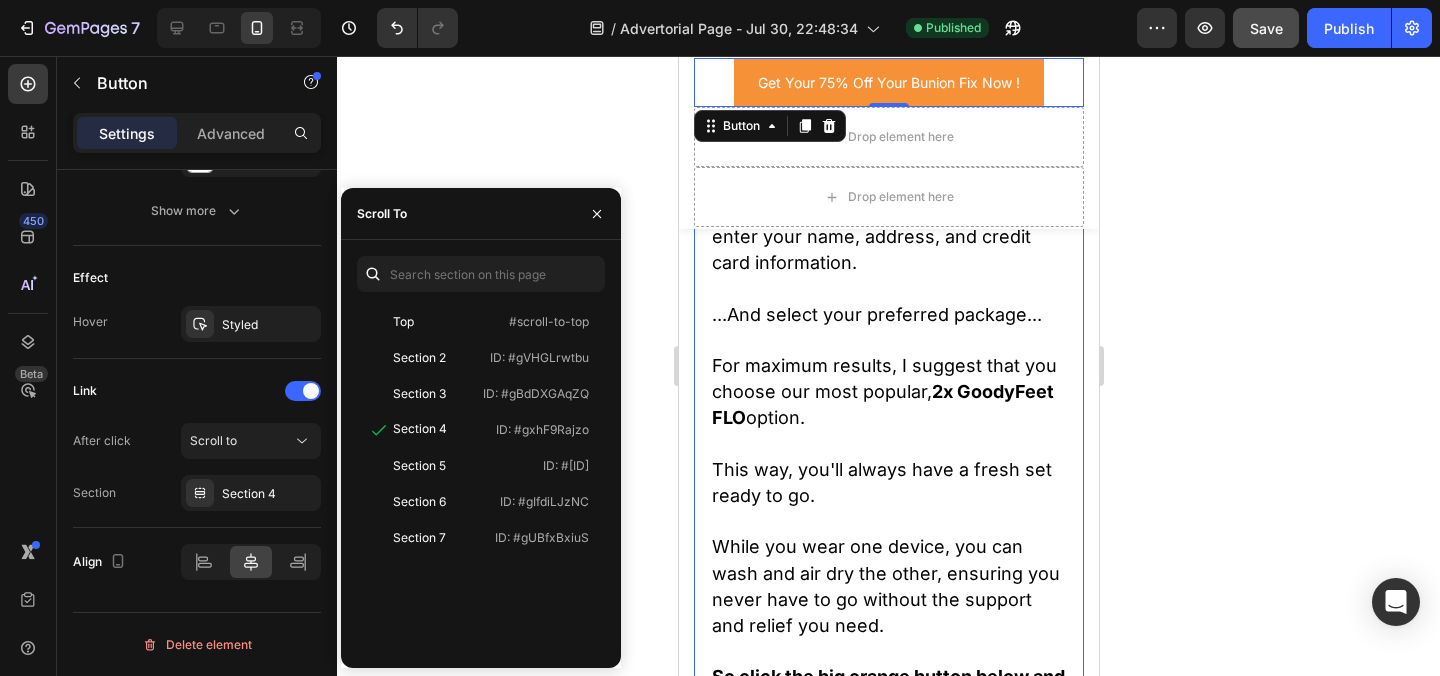 click 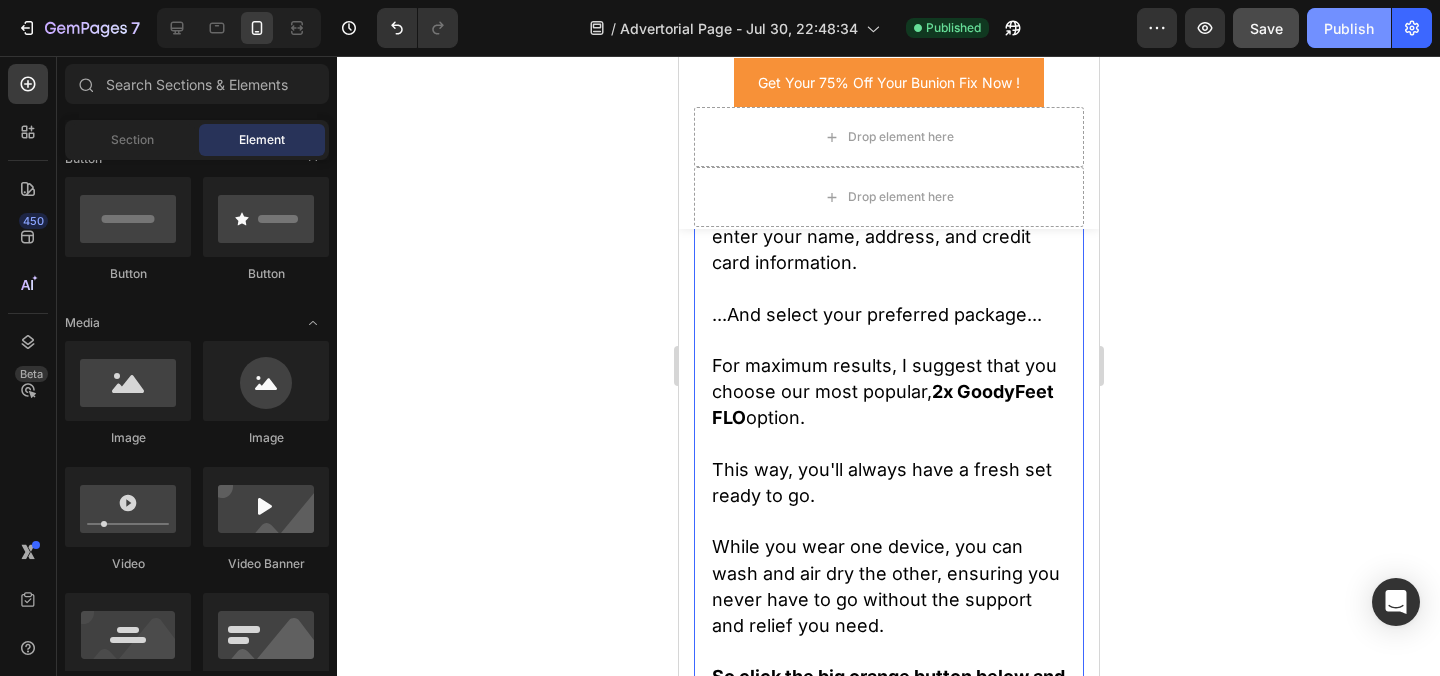 click on "Publish" 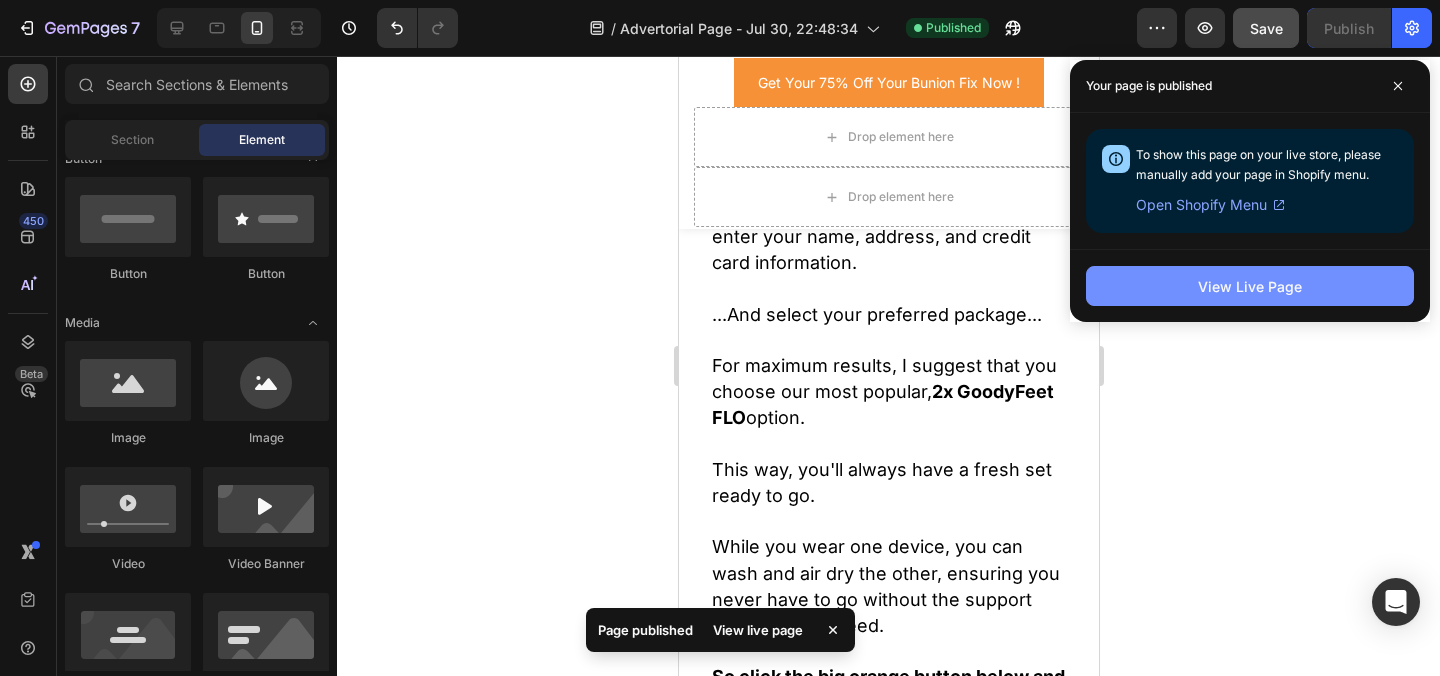 click on "View Live Page" at bounding box center (1250, 286) 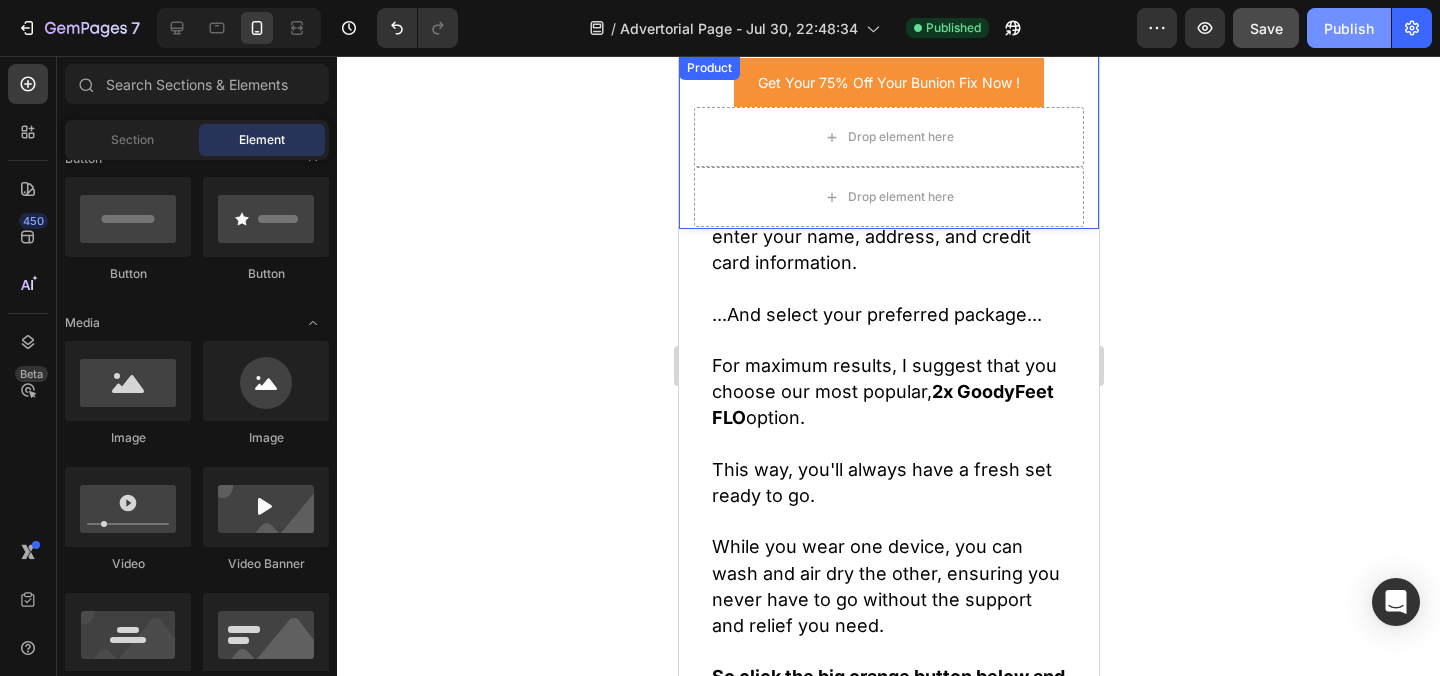 click on "Publish" at bounding box center [1349, 28] 